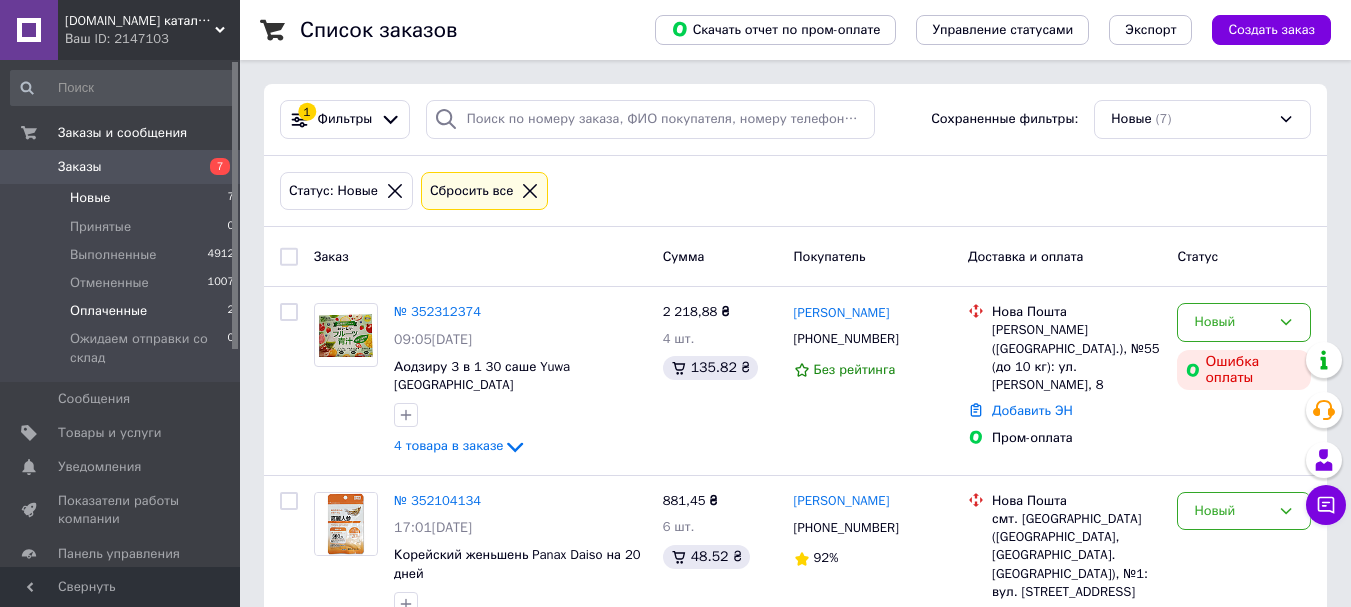 scroll, scrollTop: 0, scrollLeft: 0, axis: both 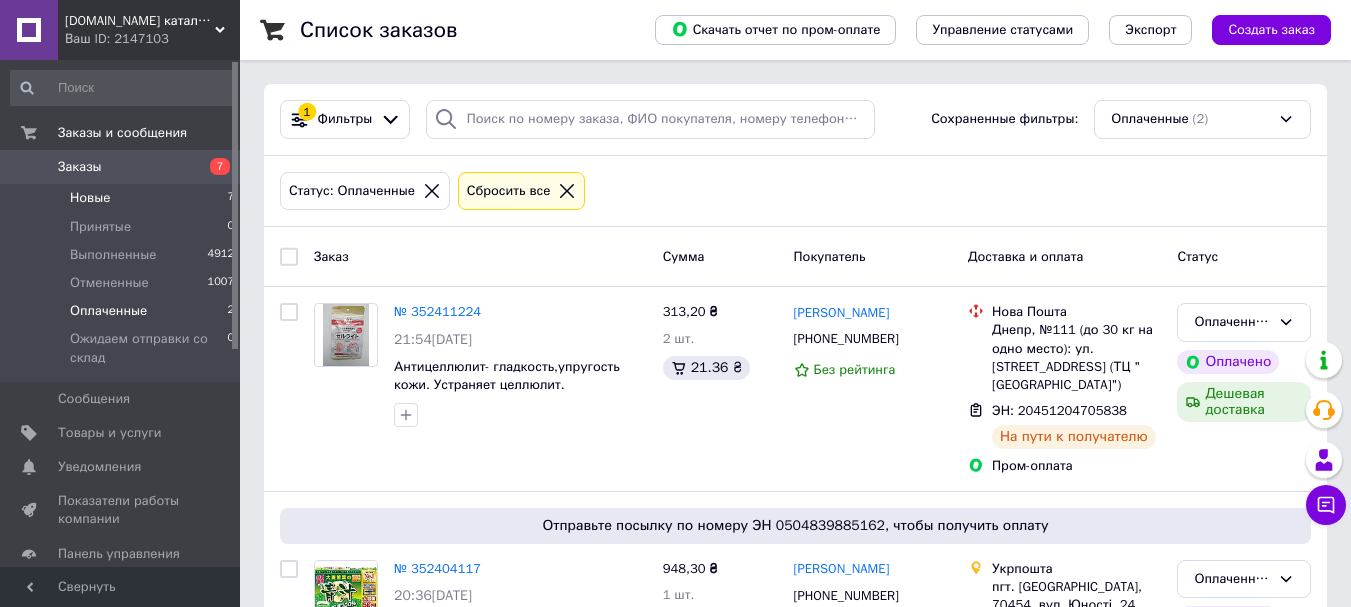 click on "Новые" at bounding box center [90, 198] 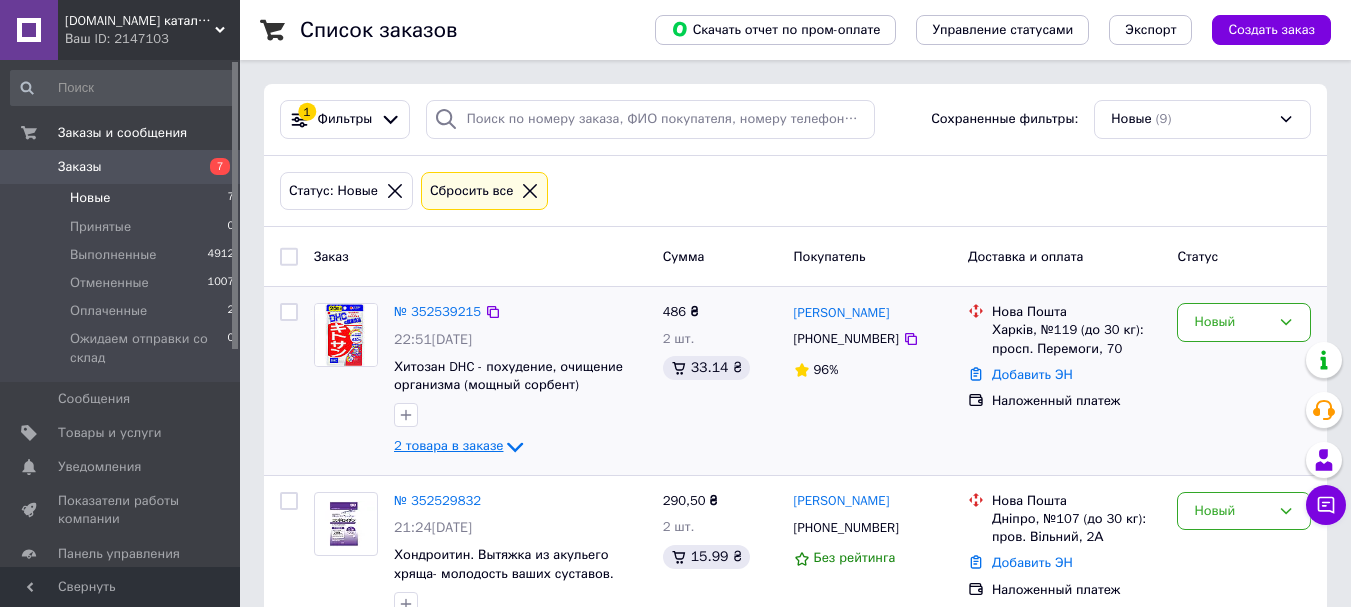 click on "2 товара в заказе" at bounding box center [448, 446] 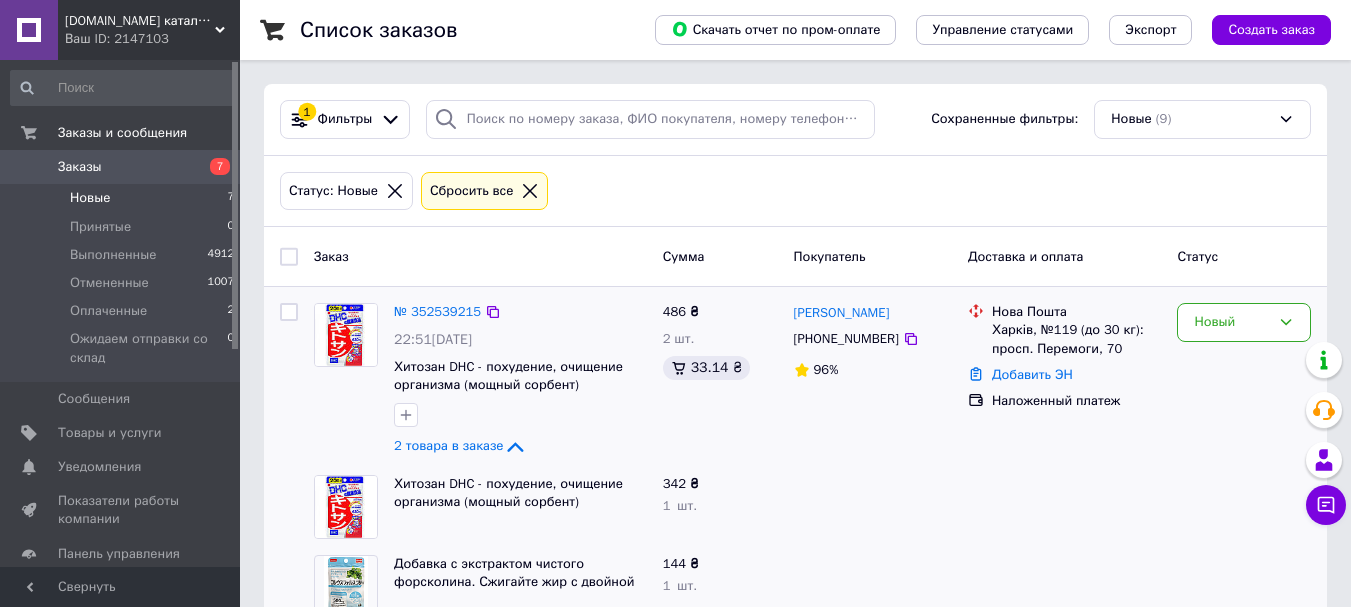scroll, scrollTop: 100, scrollLeft: 0, axis: vertical 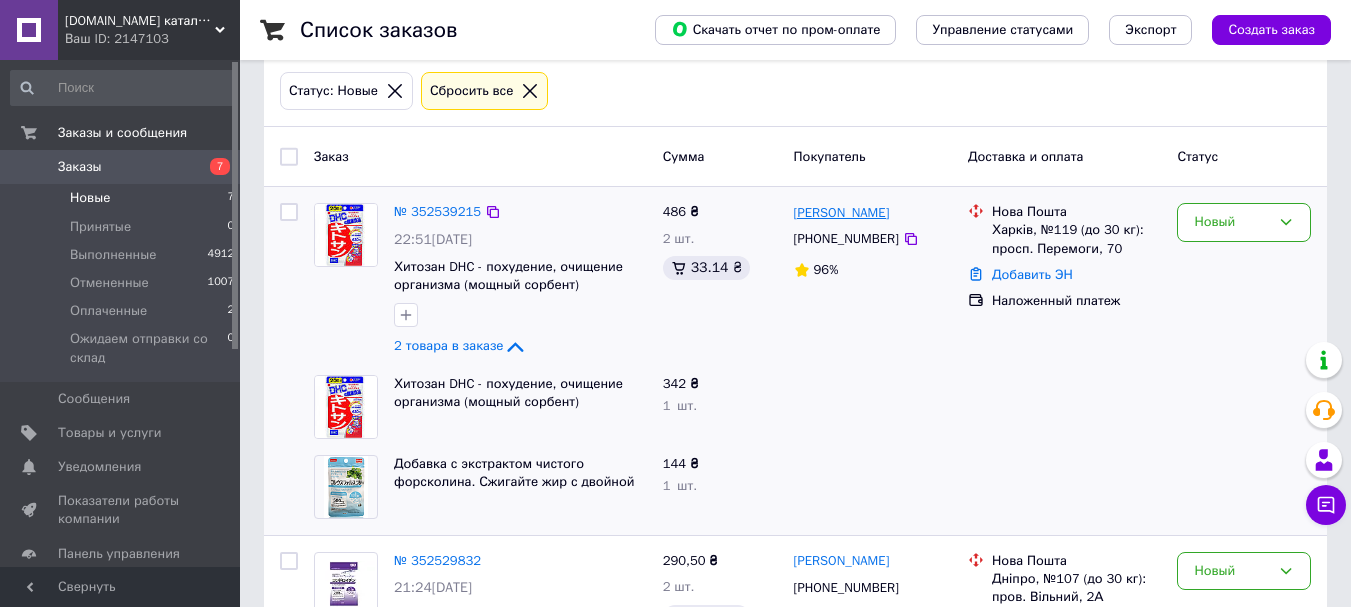 click on "[PERSON_NAME]" at bounding box center (842, 213) 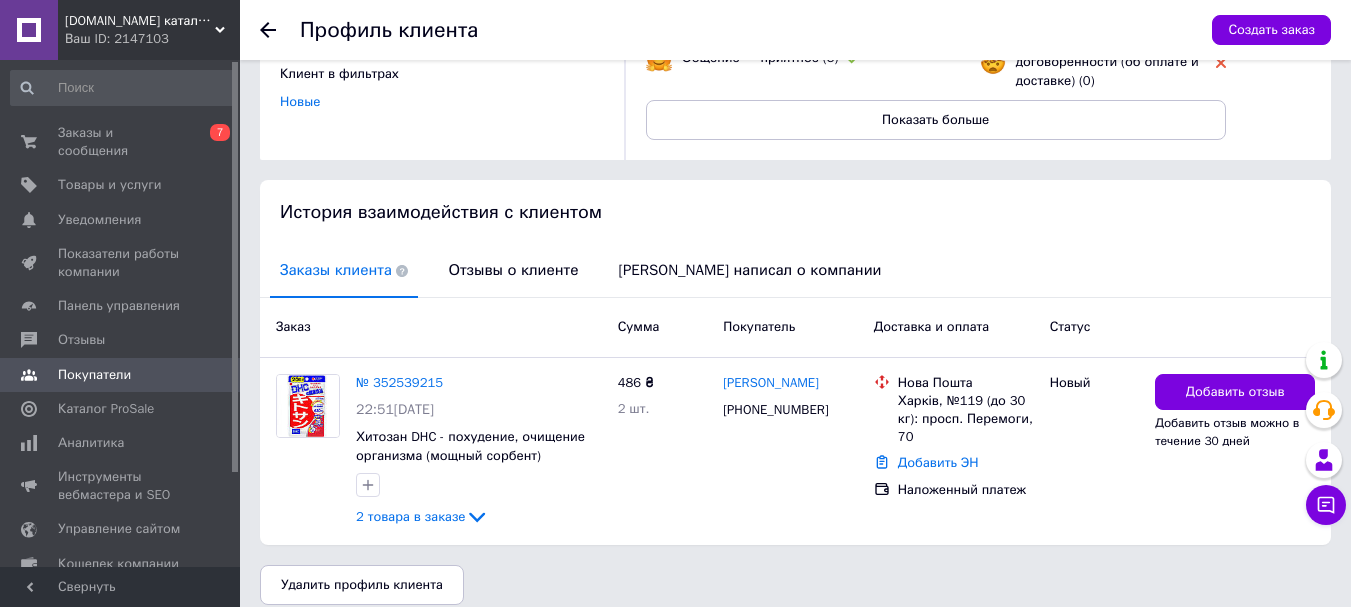 scroll, scrollTop: 0, scrollLeft: 0, axis: both 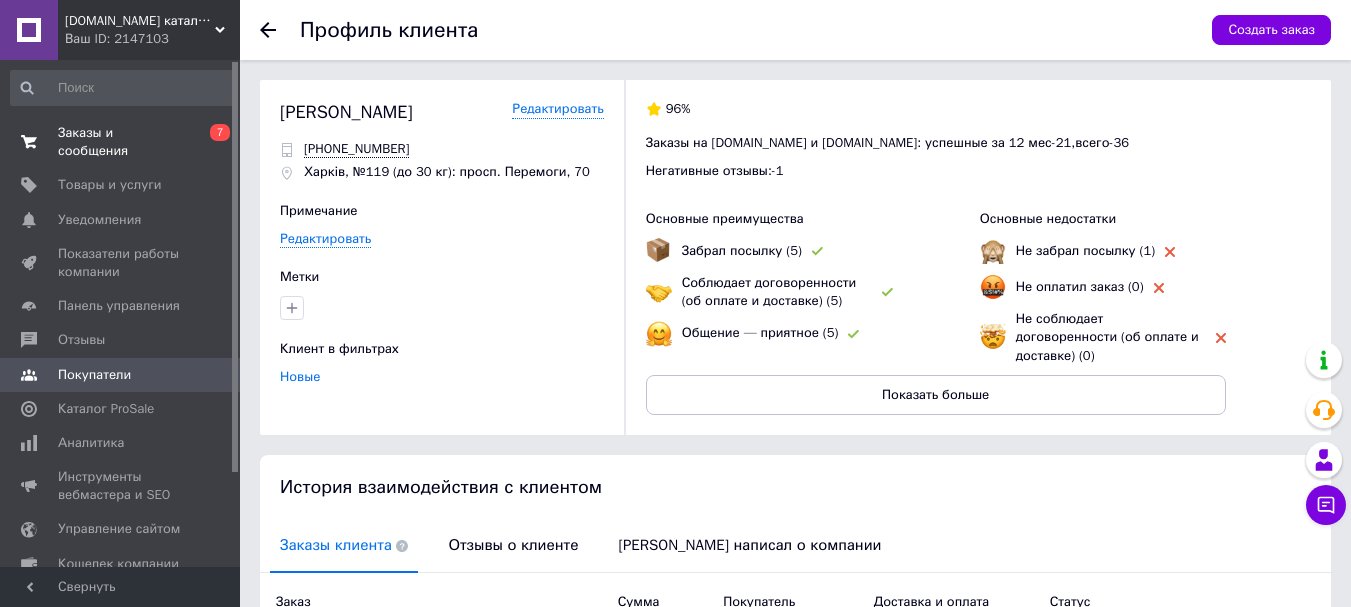 click on "Заказы и сообщения" at bounding box center (121, 142) 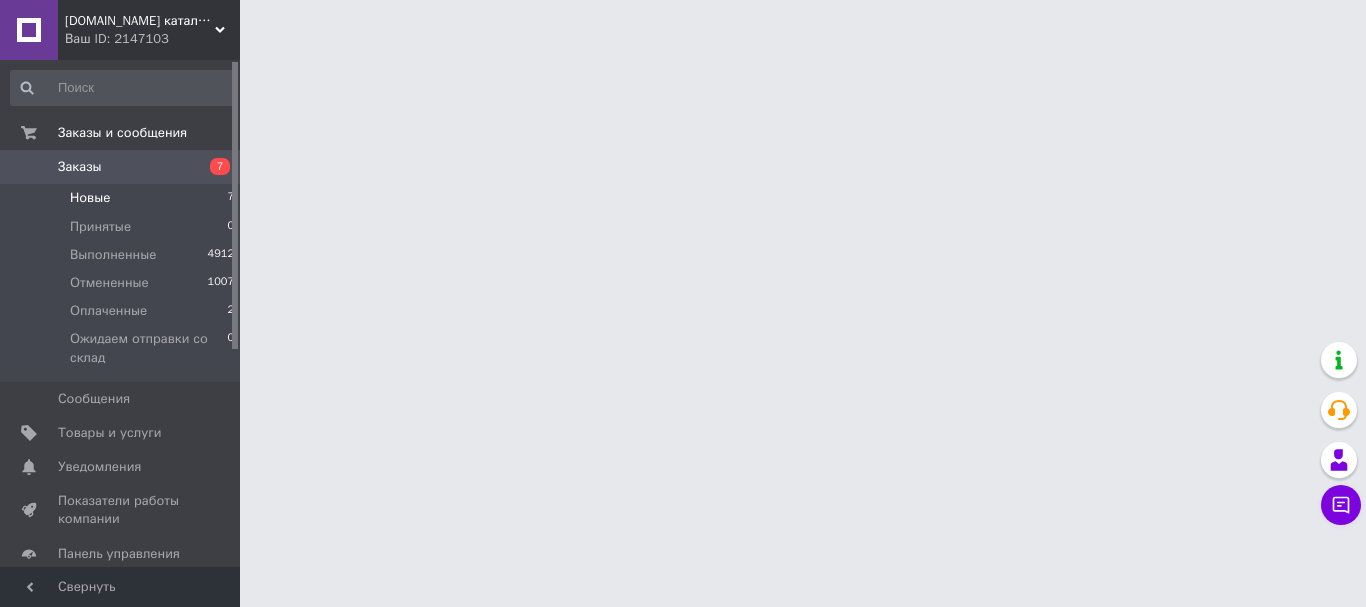click on "Новые" at bounding box center [90, 198] 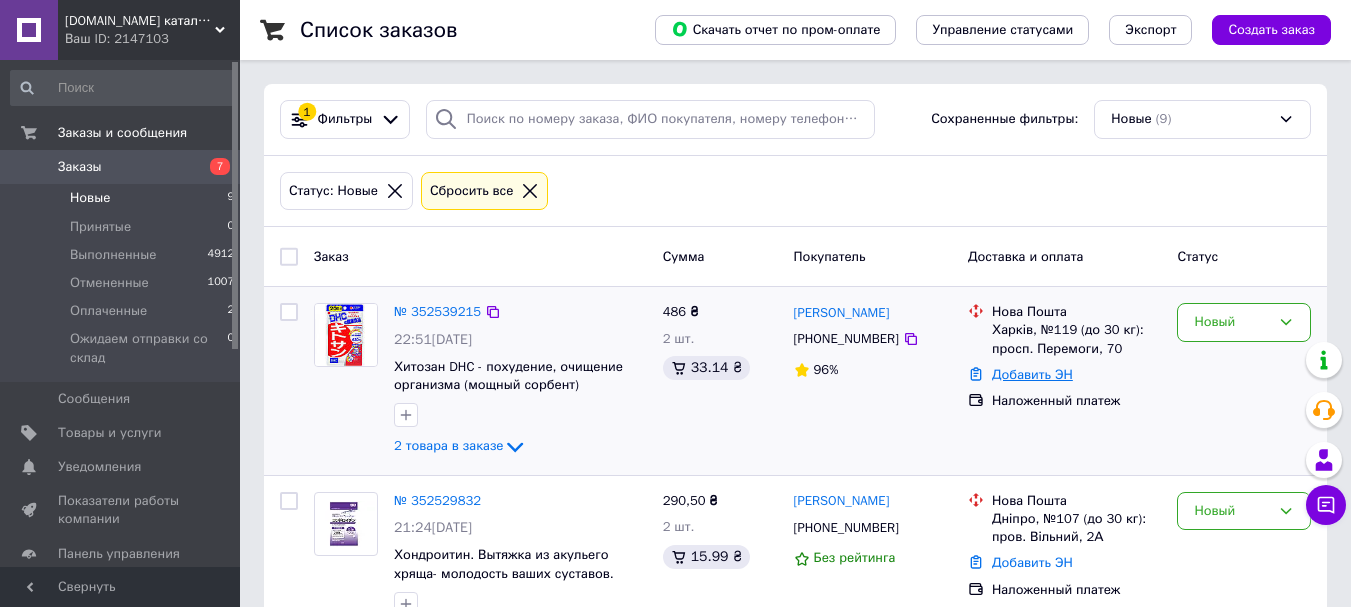 scroll, scrollTop: 100, scrollLeft: 0, axis: vertical 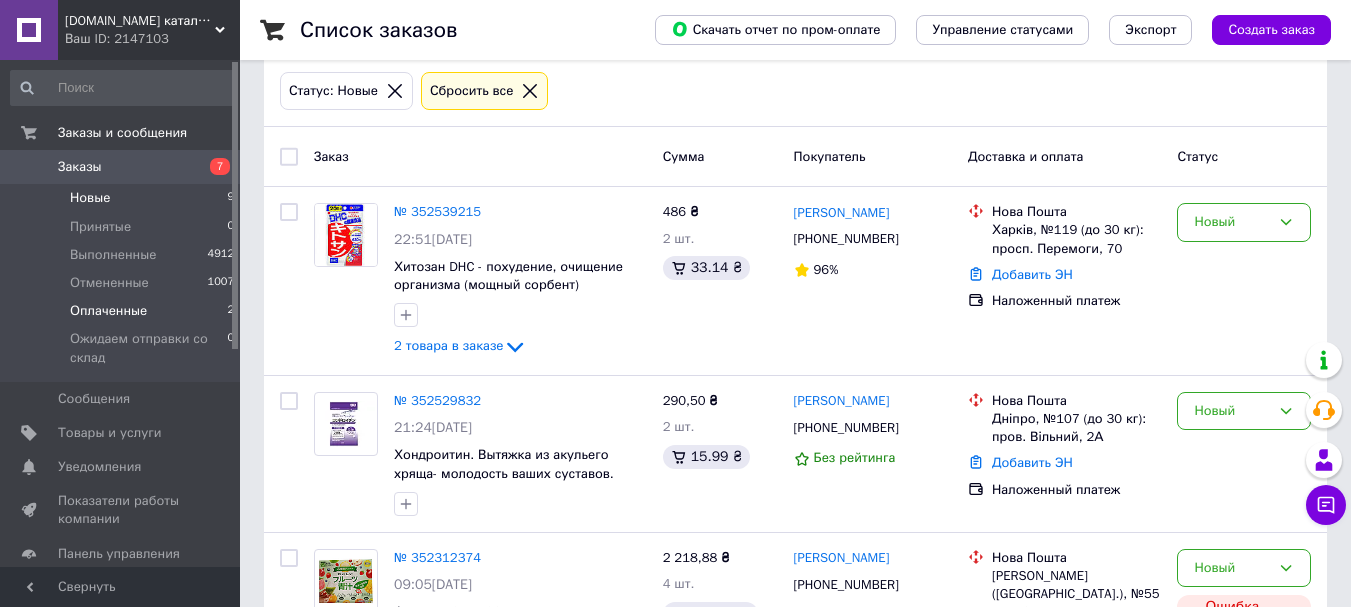 click on "Оплаченные" at bounding box center [108, 311] 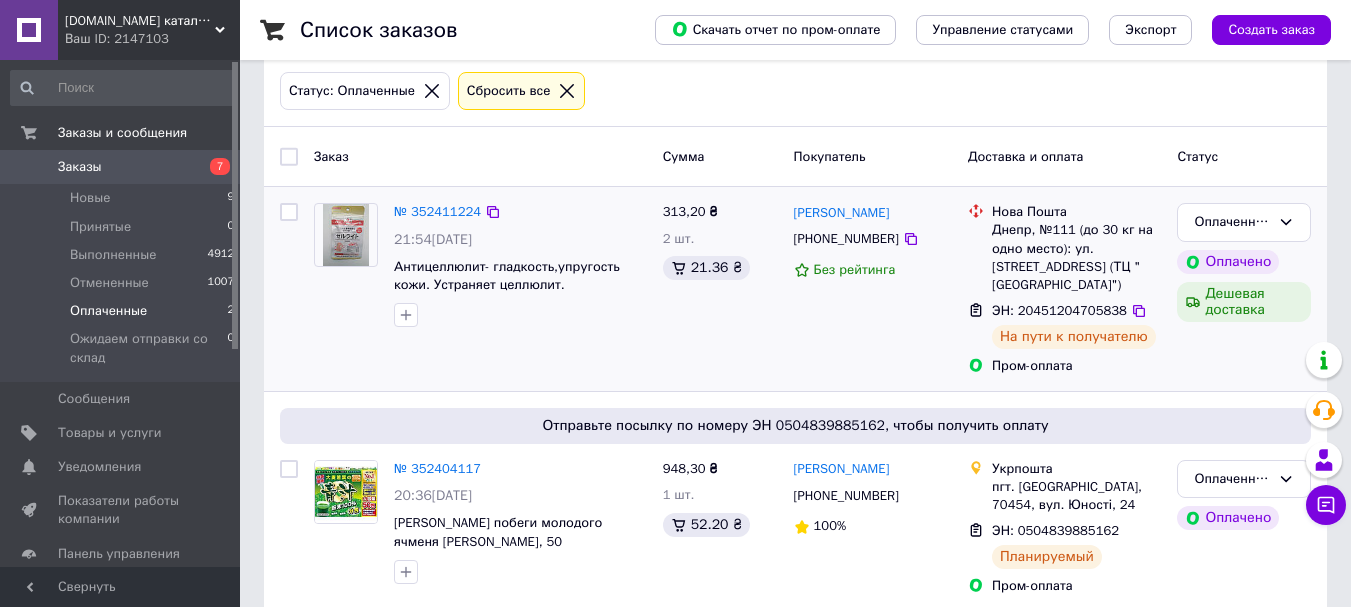 scroll, scrollTop: 128, scrollLeft: 0, axis: vertical 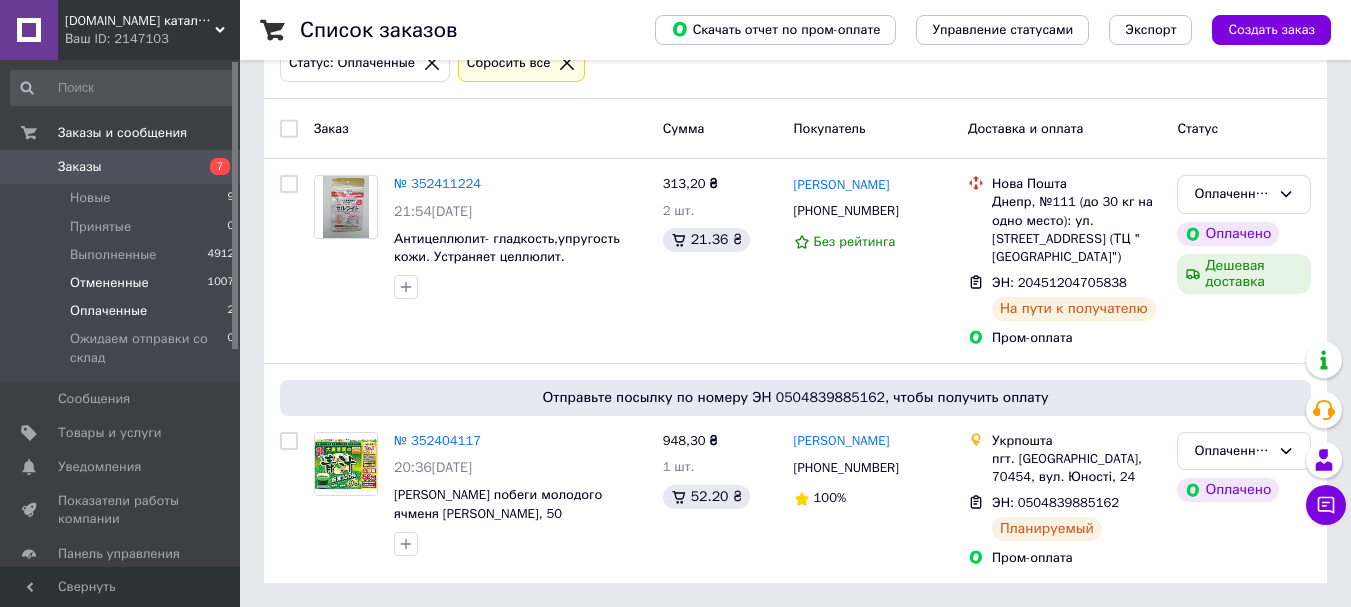click on "Отмененные" at bounding box center [109, 283] 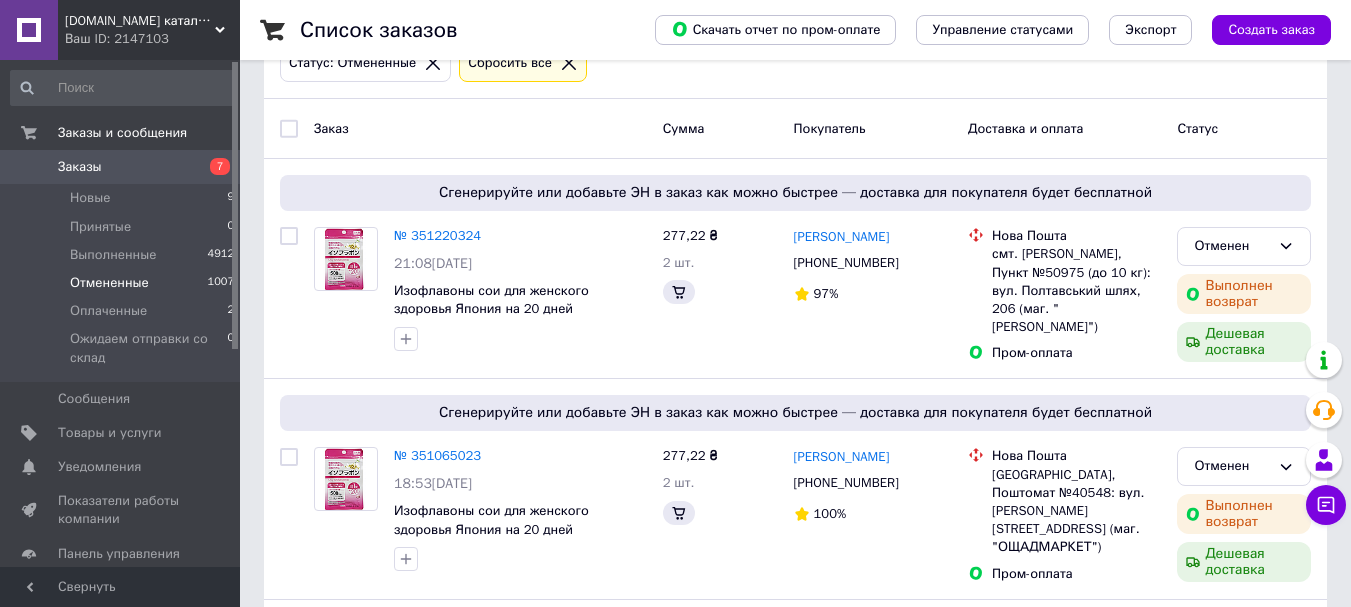 scroll, scrollTop: 0, scrollLeft: 0, axis: both 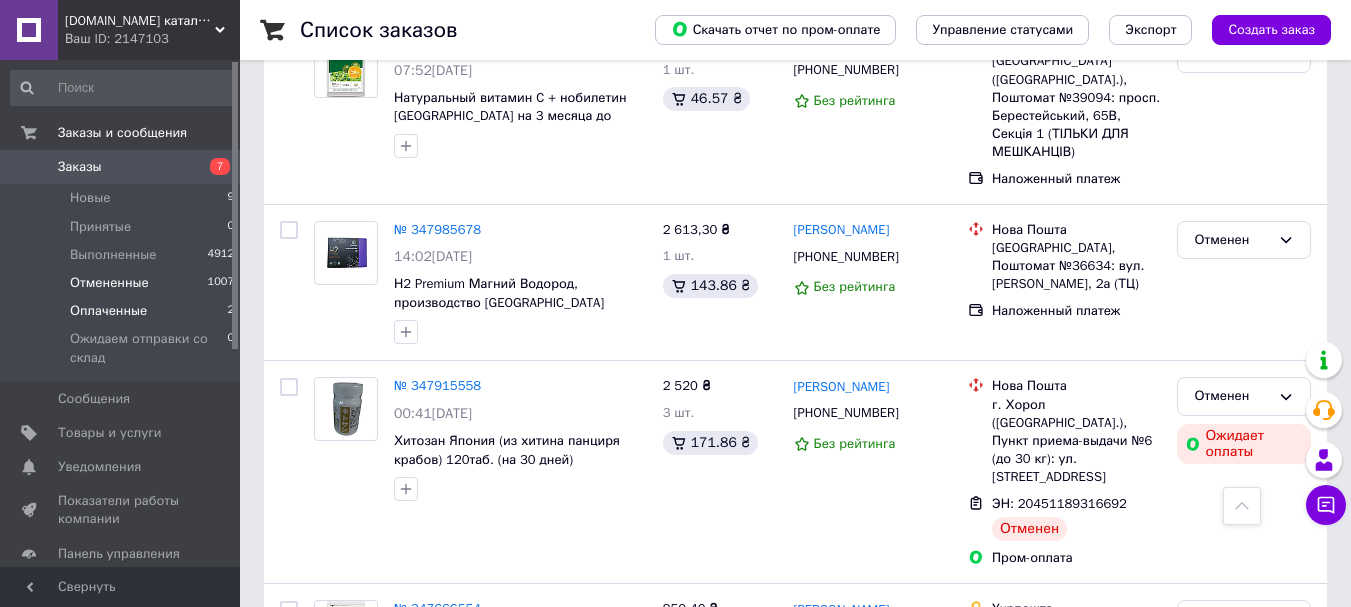 click on "Оплаченные" at bounding box center (108, 311) 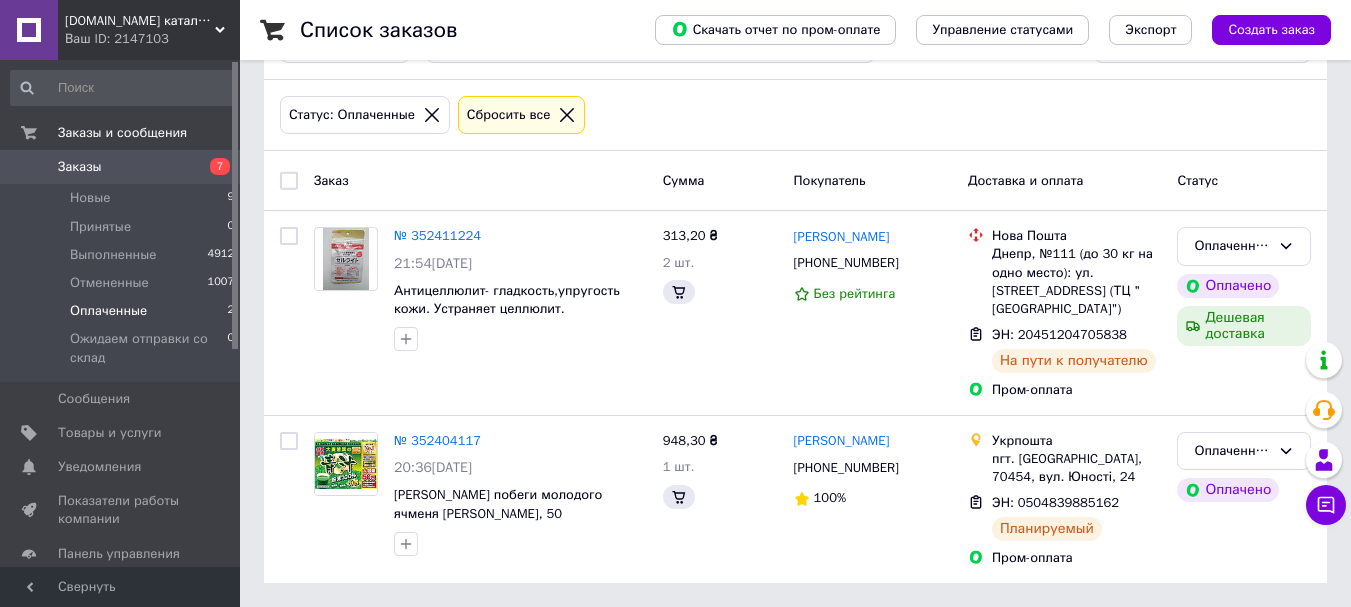 scroll, scrollTop: 0, scrollLeft: 0, axis: both 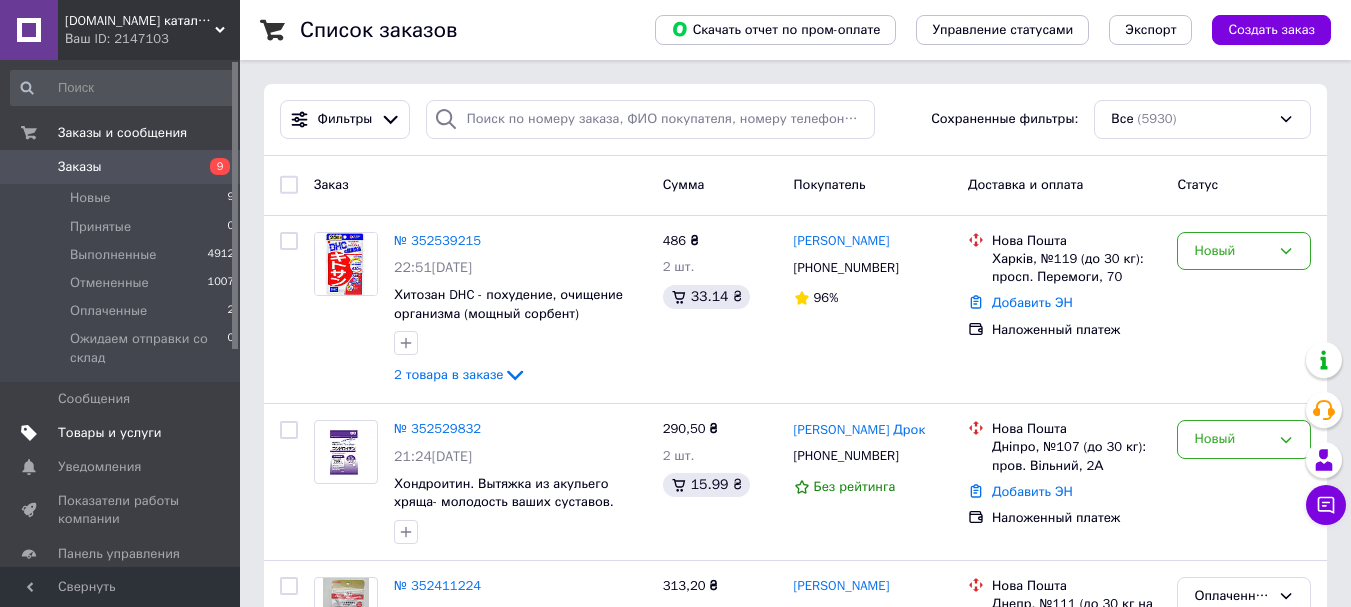 click on "Товары и услуги" at bounding box center [110, 433] 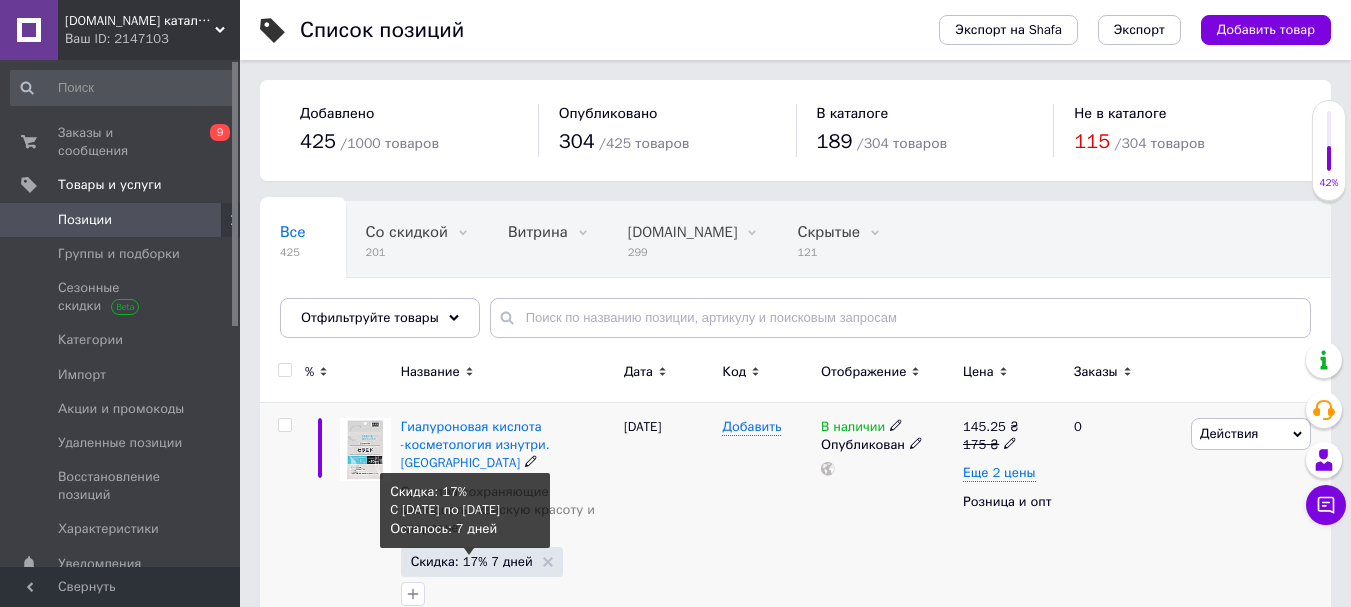click on "Скидка: 17% 7 дней" at bounding box center (472, 561) 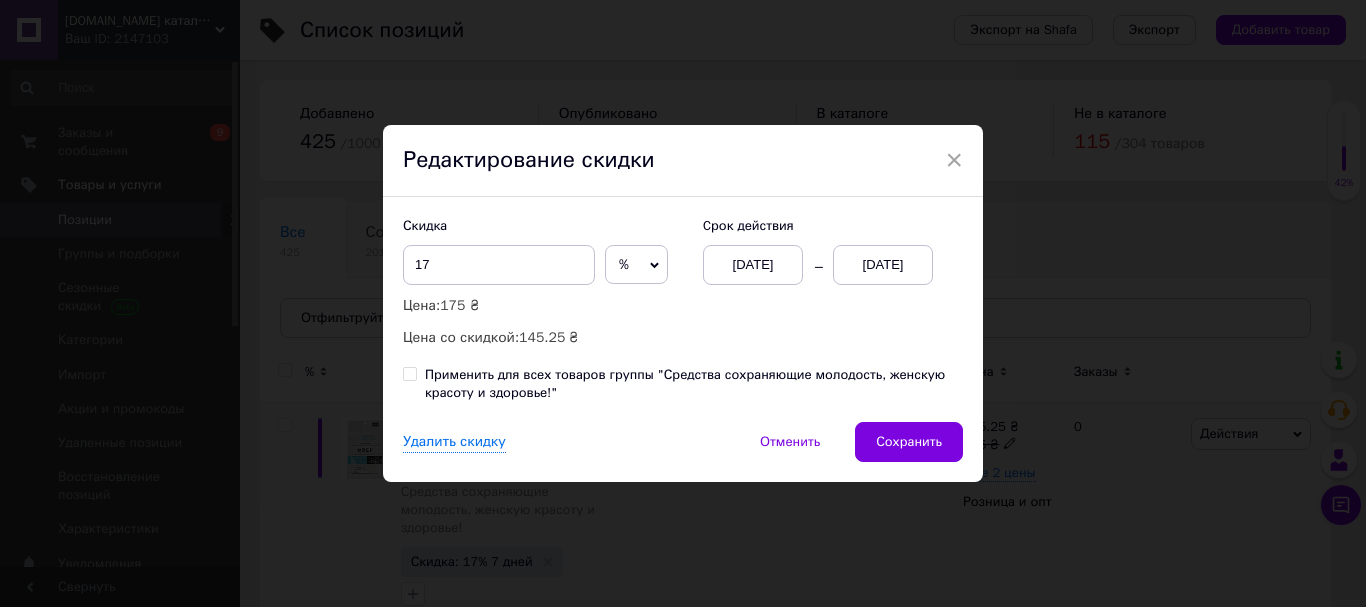 click on "× Редактирование скидки Скидка 17 % ₴ Цена:  175   ₴ Цена со скидкой:  145.25   ₴ Cрок действия [DATE] [DATE] Применить для всех товаров группы "Средства сохраняющие молодость, женскую красоту и здоровье!" Удалить скидку   Отменить   Сохранить" at bounding box center [683, 303] 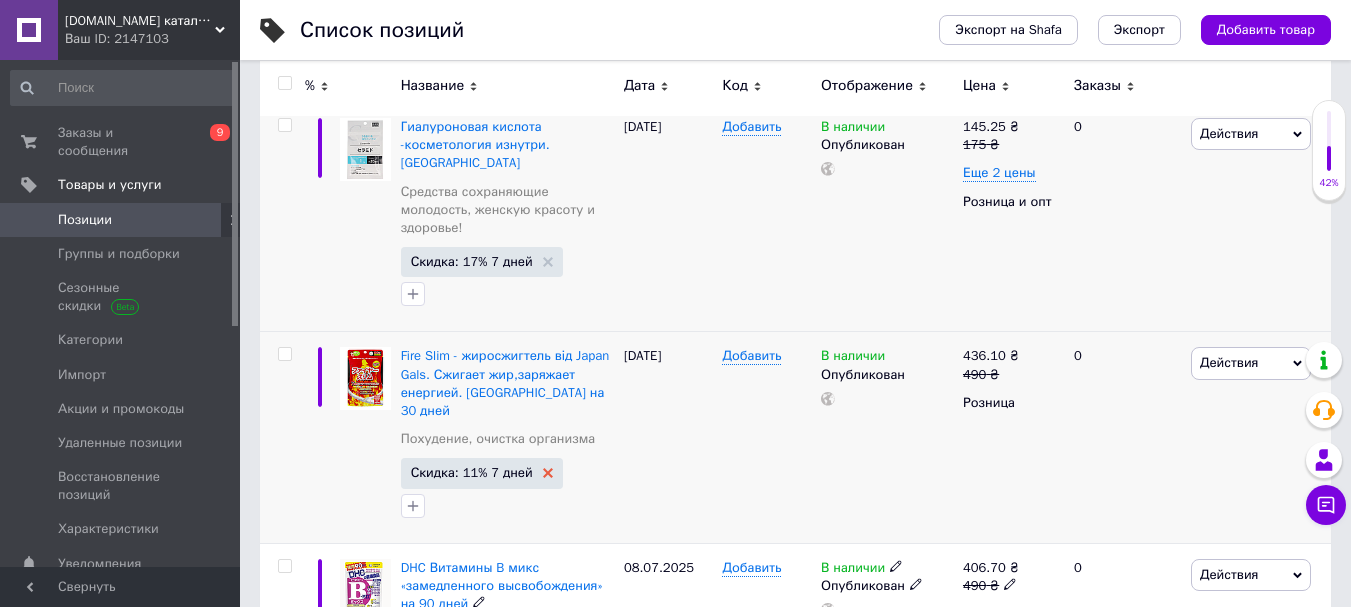 scroll, scrollTop: 400, scrollLeft: 0, axis: vertical 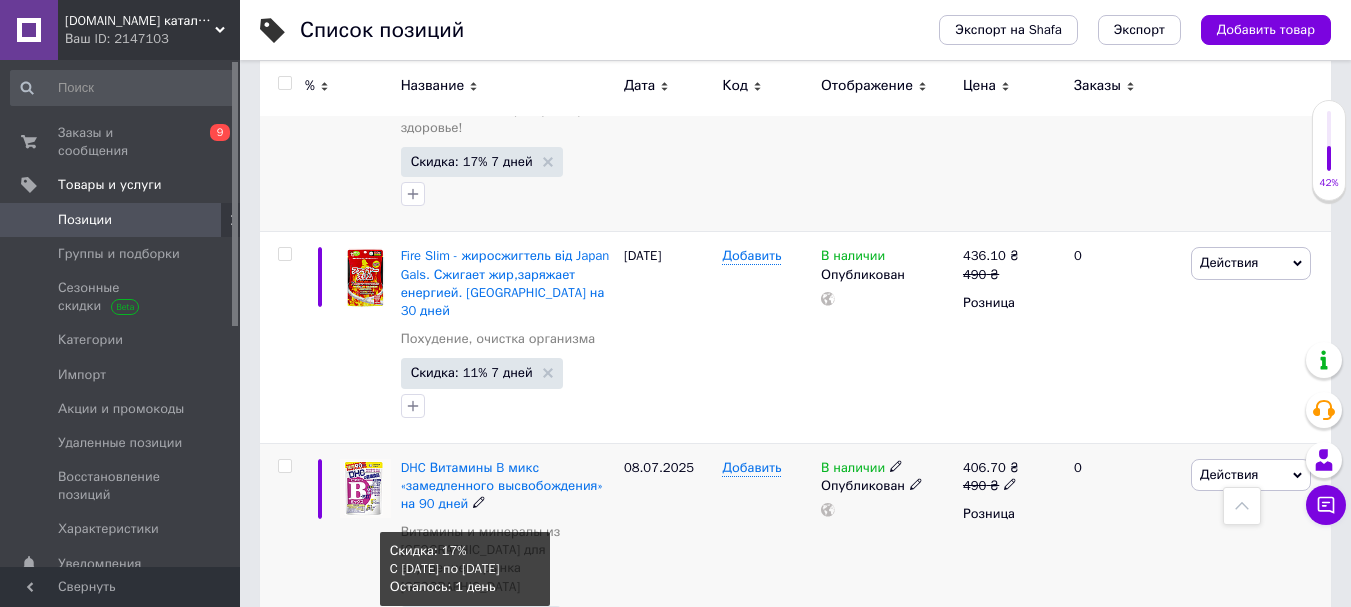 click on "Скидка: 17% 1 день" at bounding box center (471, 620) 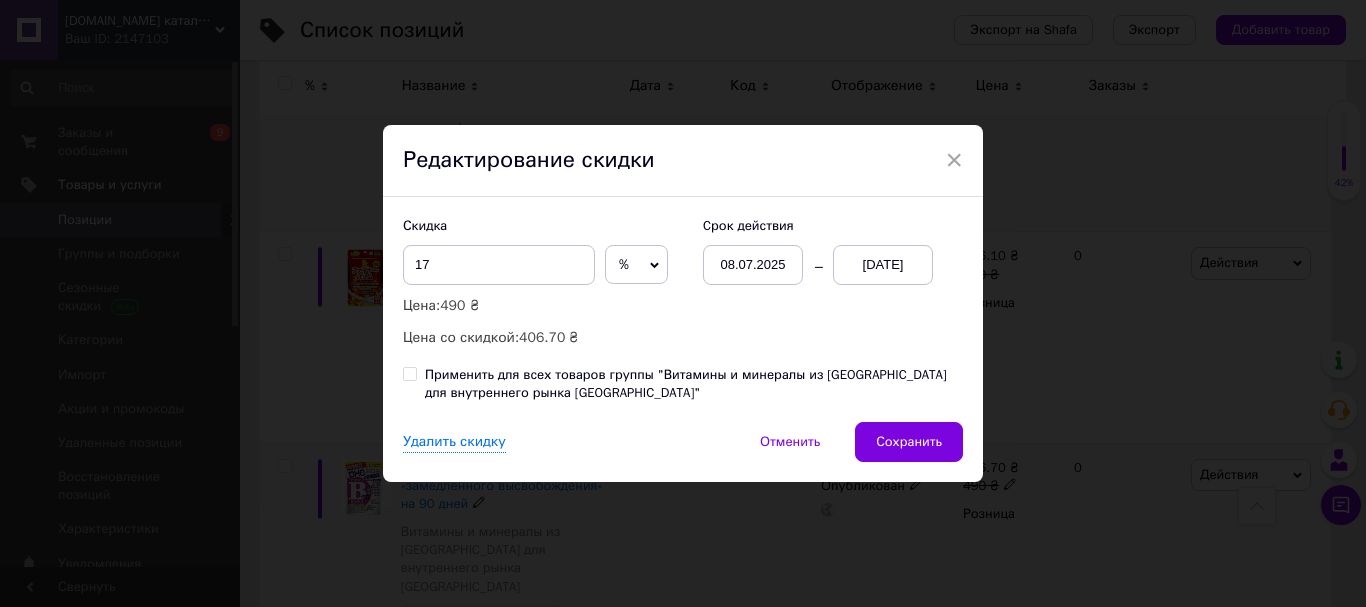 click on "[DATE]" at bounding box center [883, 265] 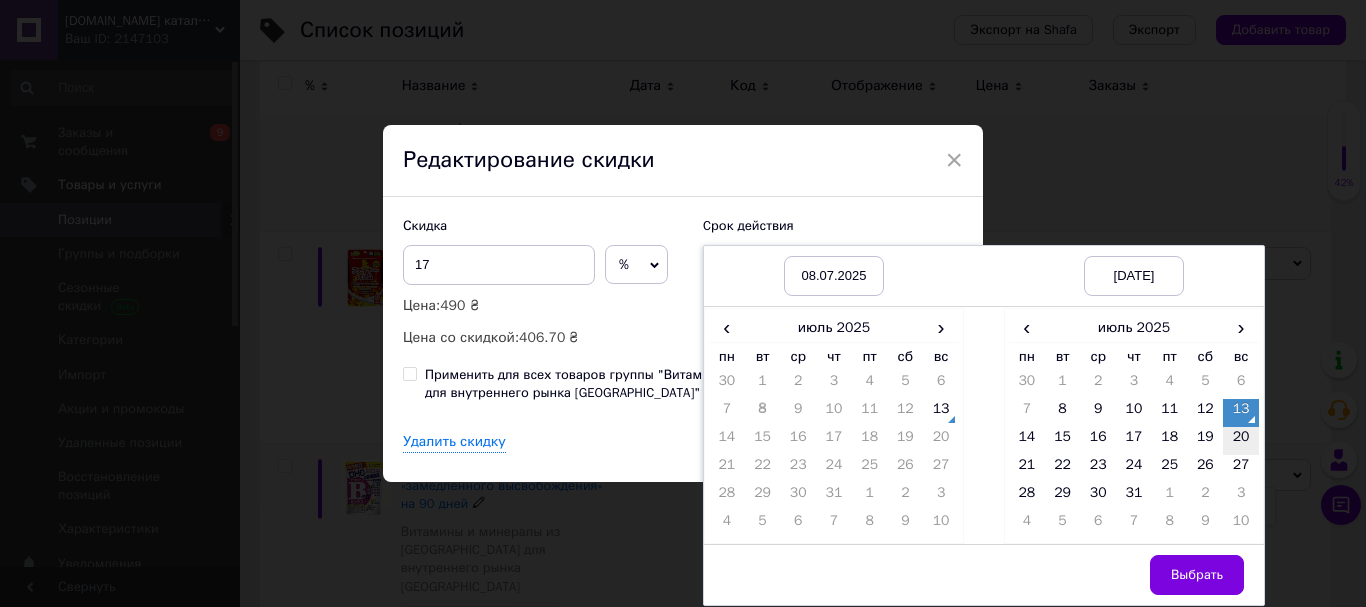 click on "20" at bounding box center (1241, 441) 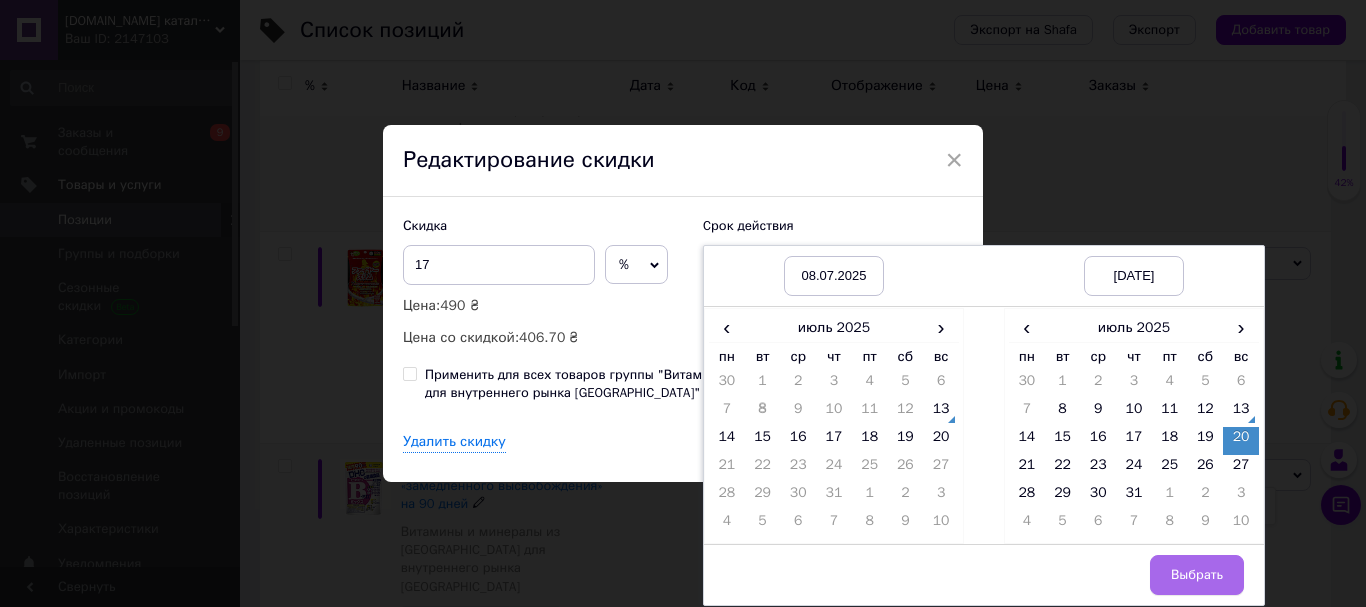 click on "Выбрать" at bounding box center (1197, 575) 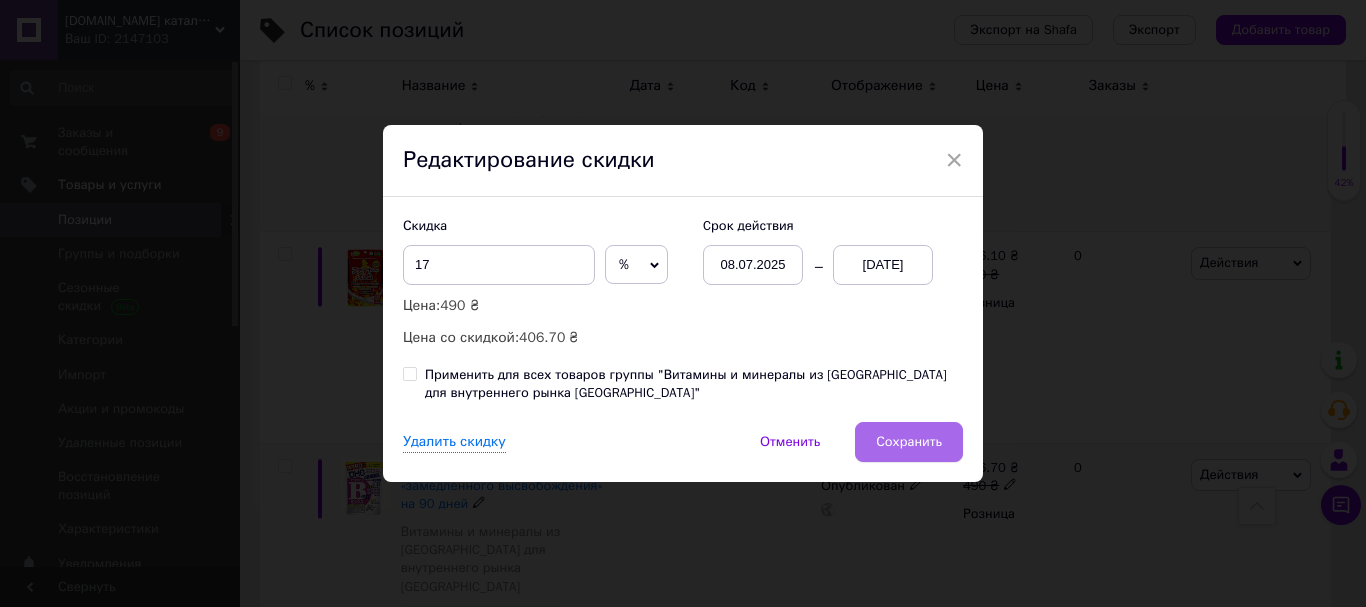 click on "Сохранить" at bounding box center (909, 442) 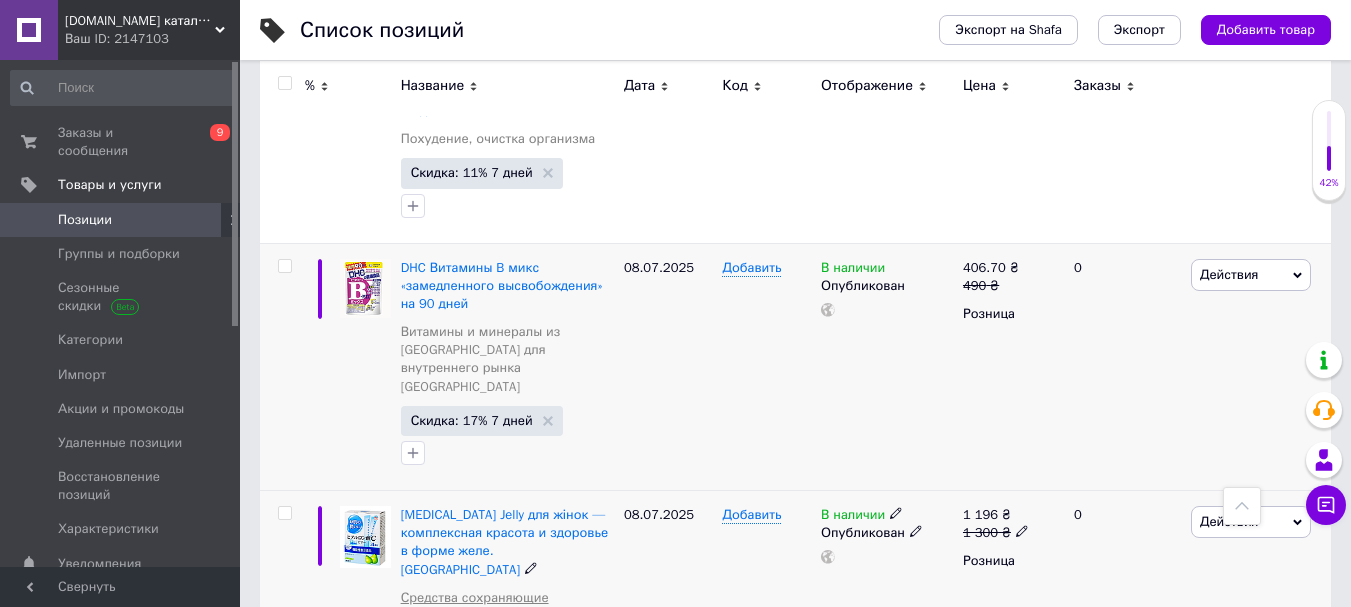 scroll, scrollTop: 700, scrollLeft: 0, axis: vertical 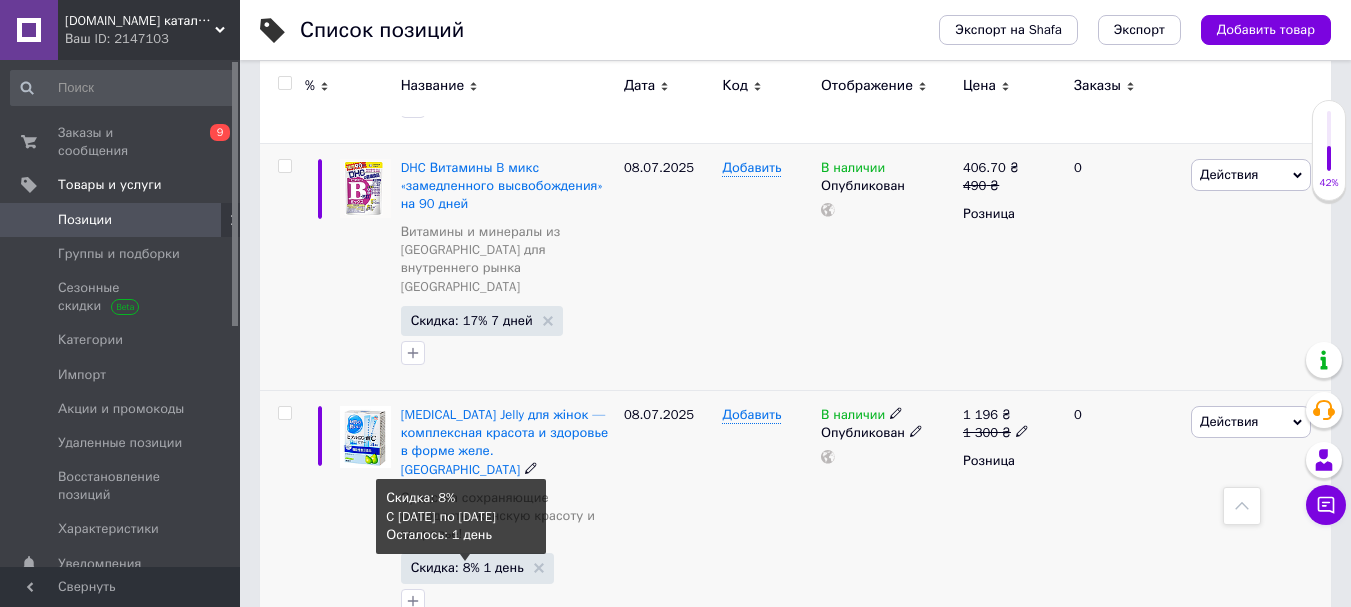 click on "Скидка: 8% 1 день" at bounding box center [467, 567] 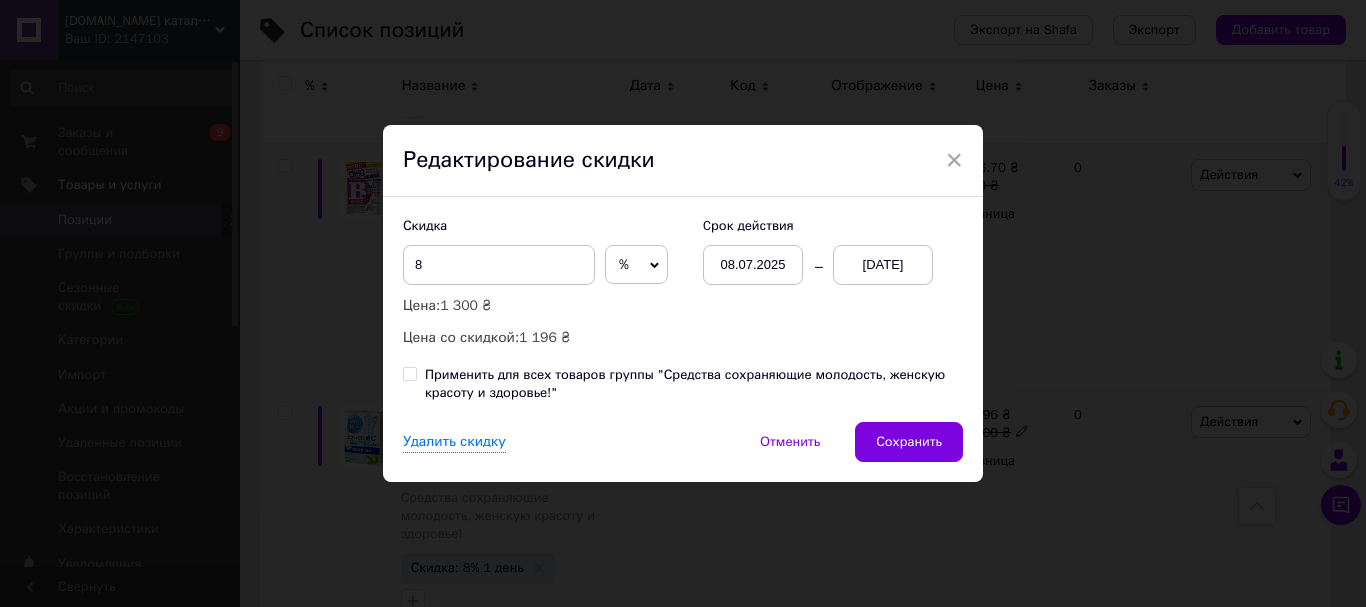 click on "[DATE]" at bounding box center [883, 265] 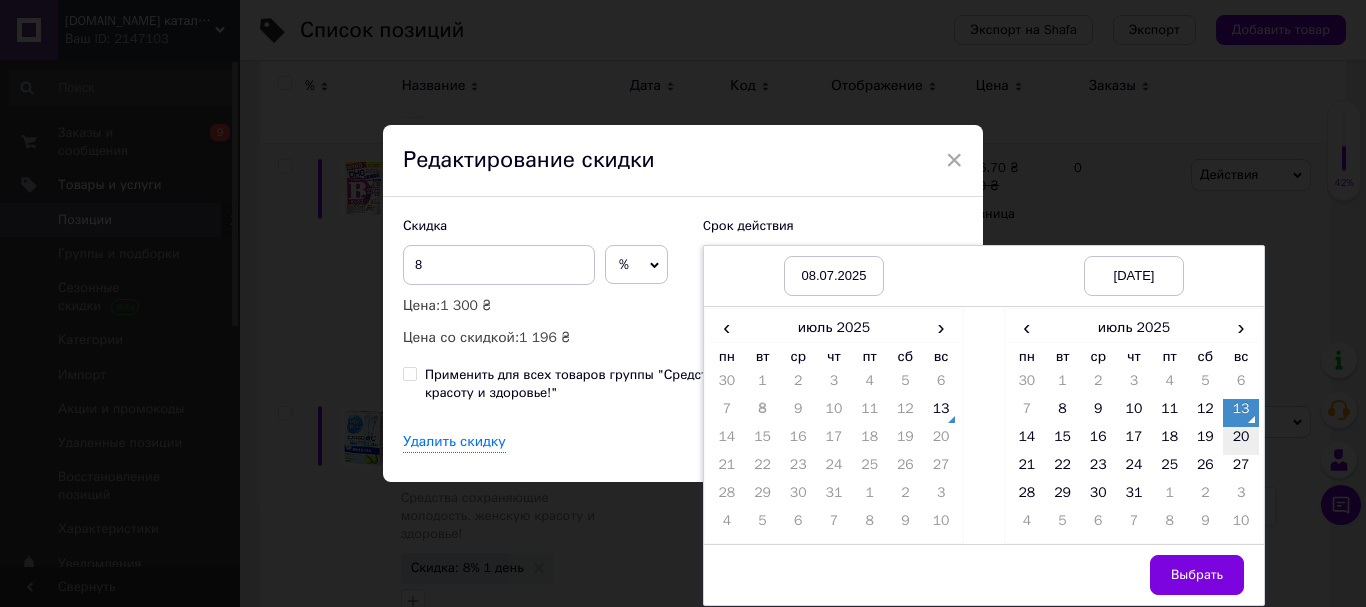 click on "20" at bounding box center (1241, 441) 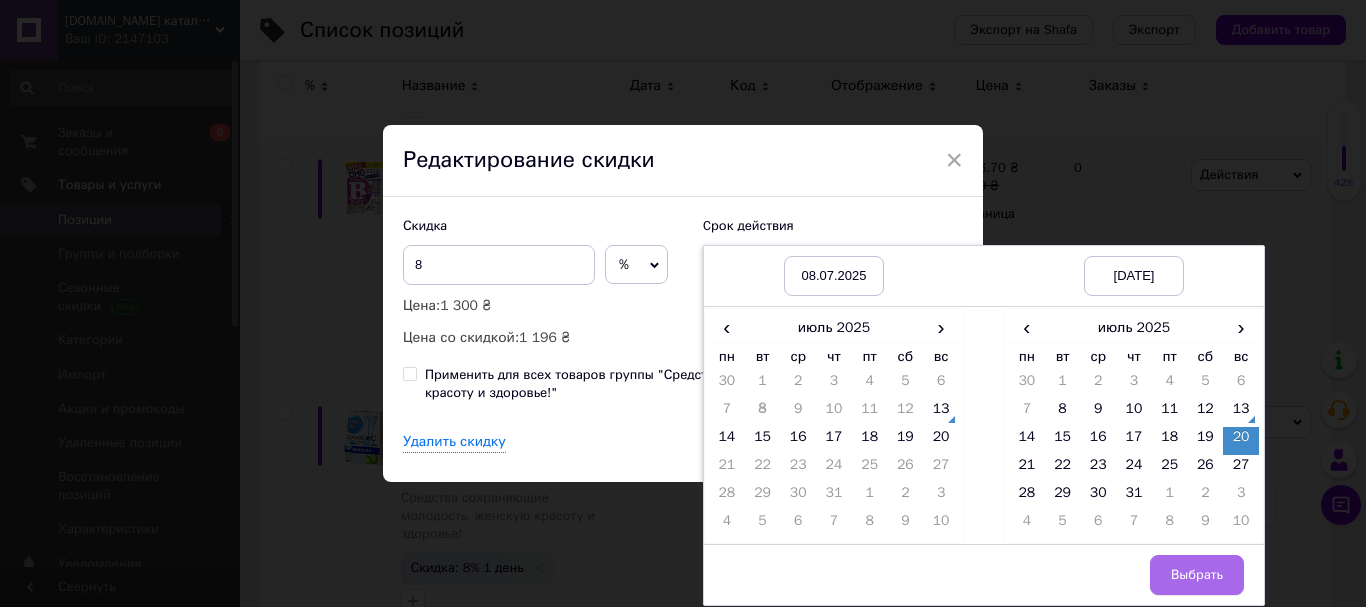 click on "Выбрать" at bounding box center [1197, 575] 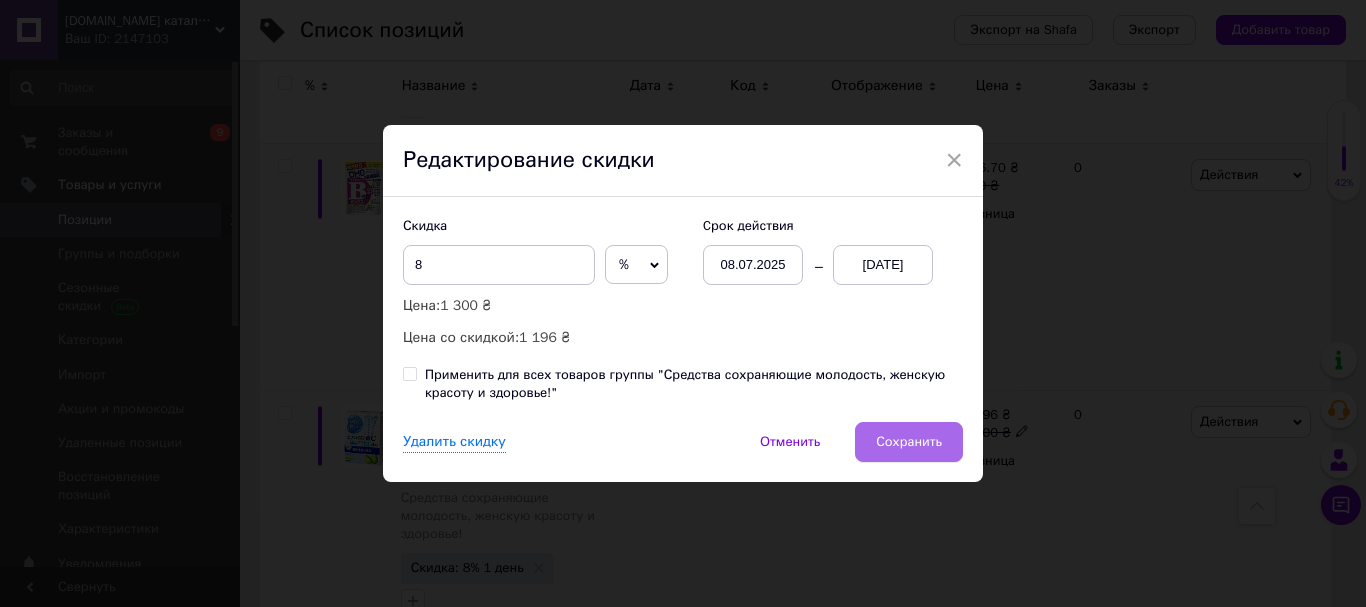 click on "Сохранить" at bounding box center [909, 442] 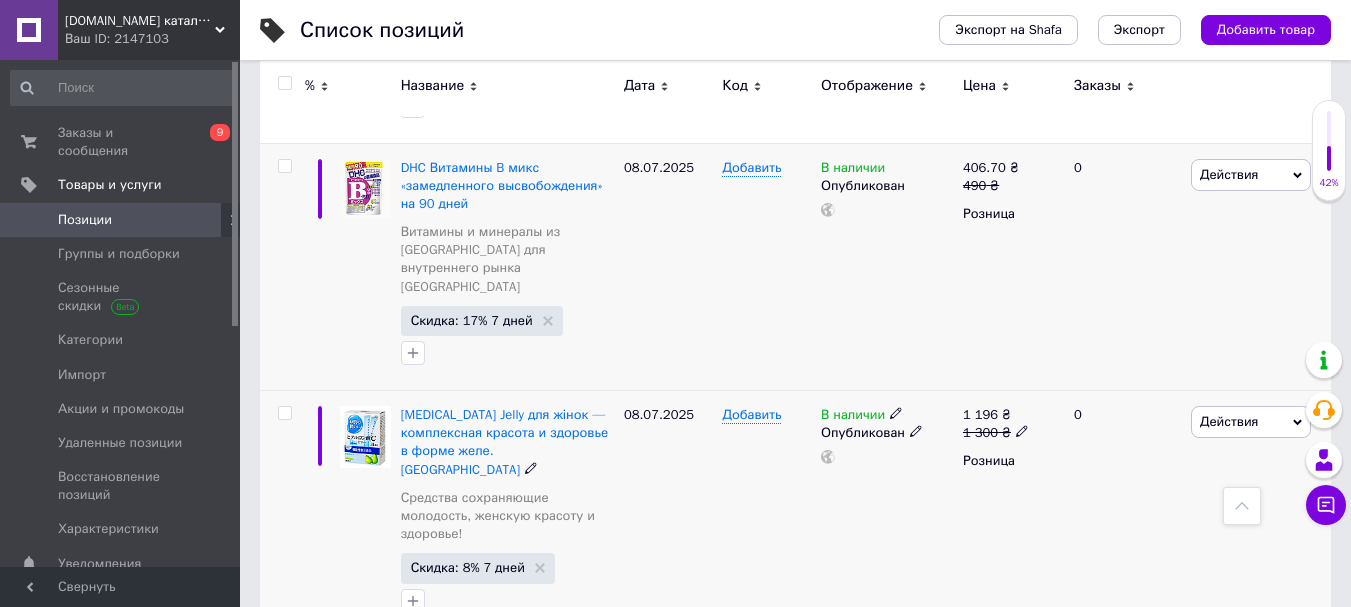 scroll, scrollTop: 900, scrollLeft: 0, axis: vertical 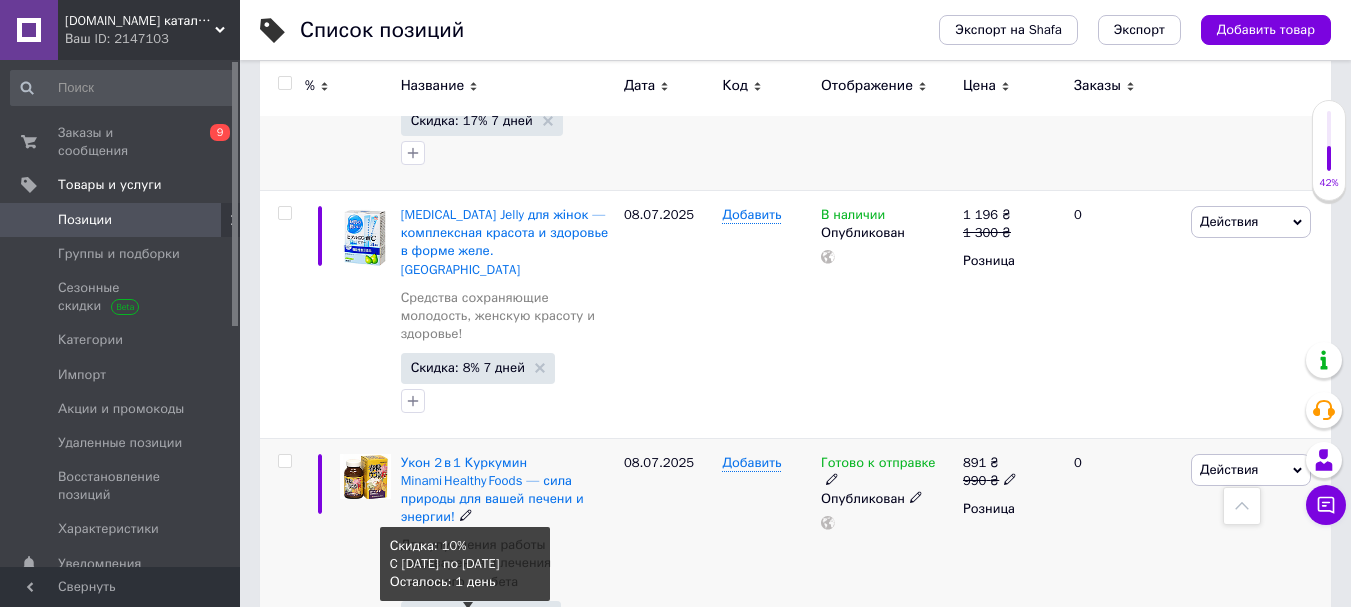 click on "Скидка: 10% 1 день" at bounding box center [471, 615] 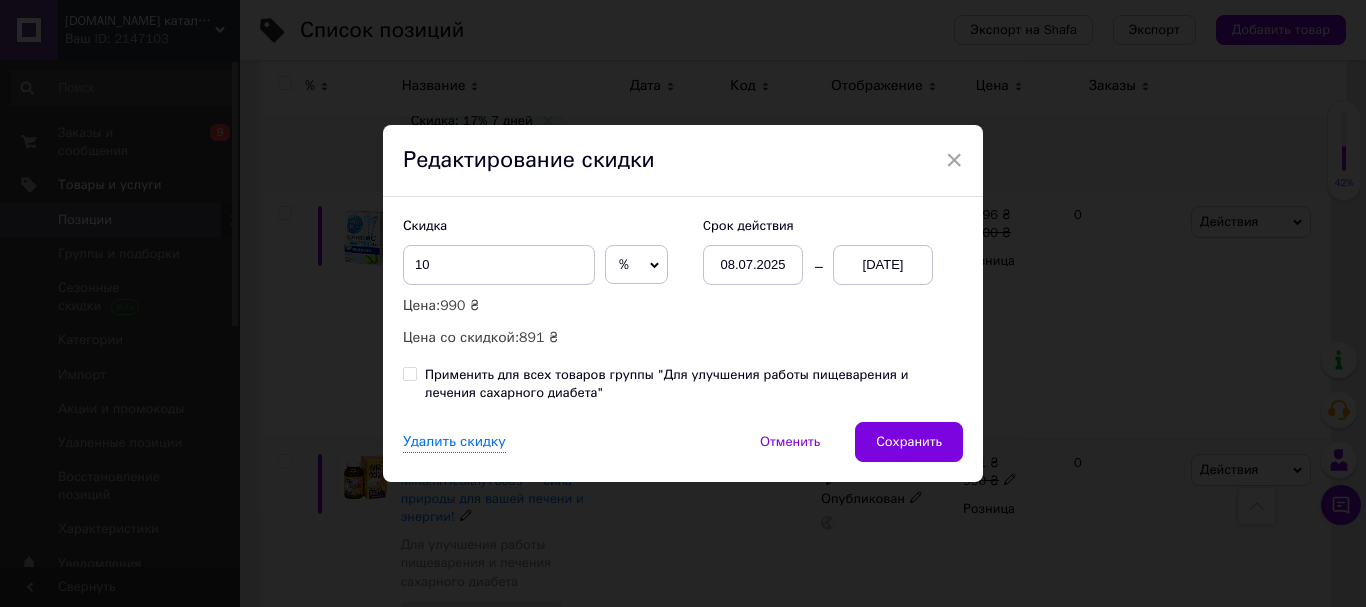 click on "[DATE]" at bounding box center (883, 265) 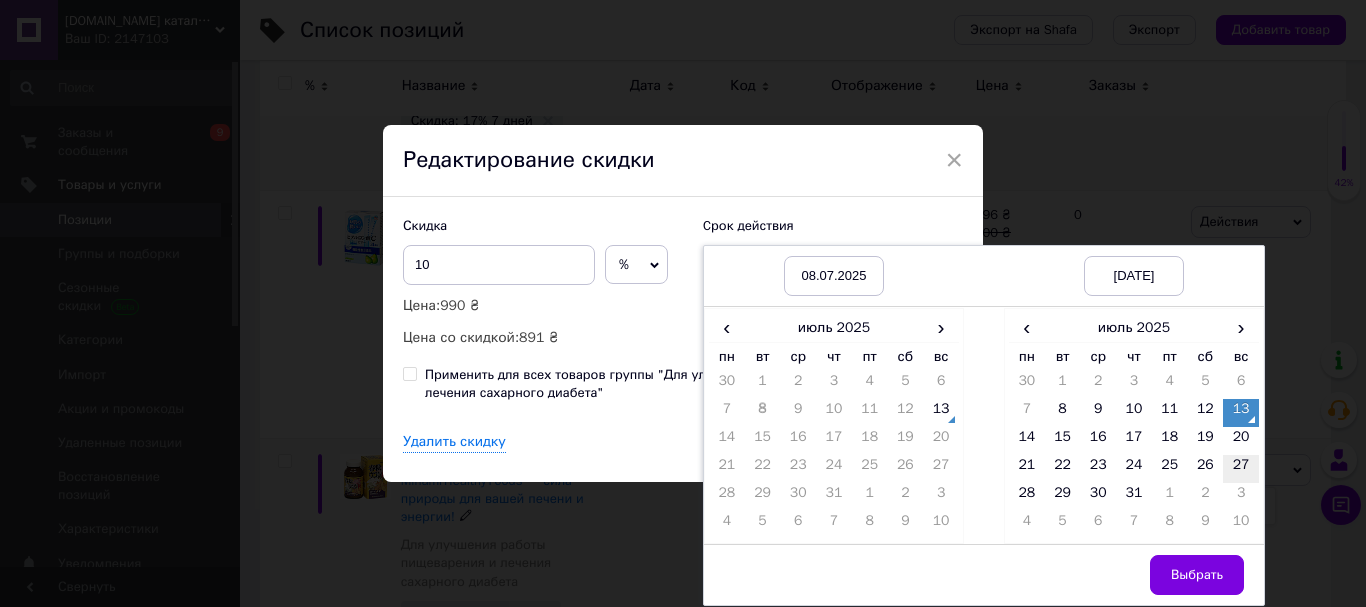 click on "27" at bounding box center [1241, 469] 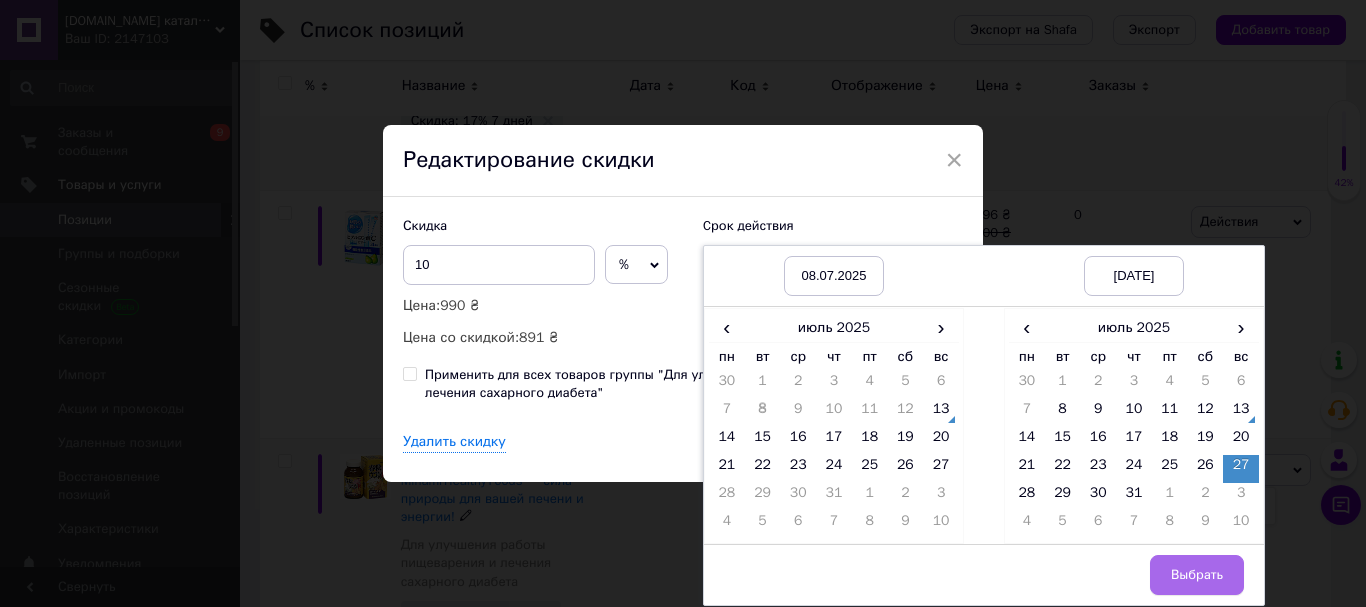 click on "Выбрать" at bounding box center (1197, 575) 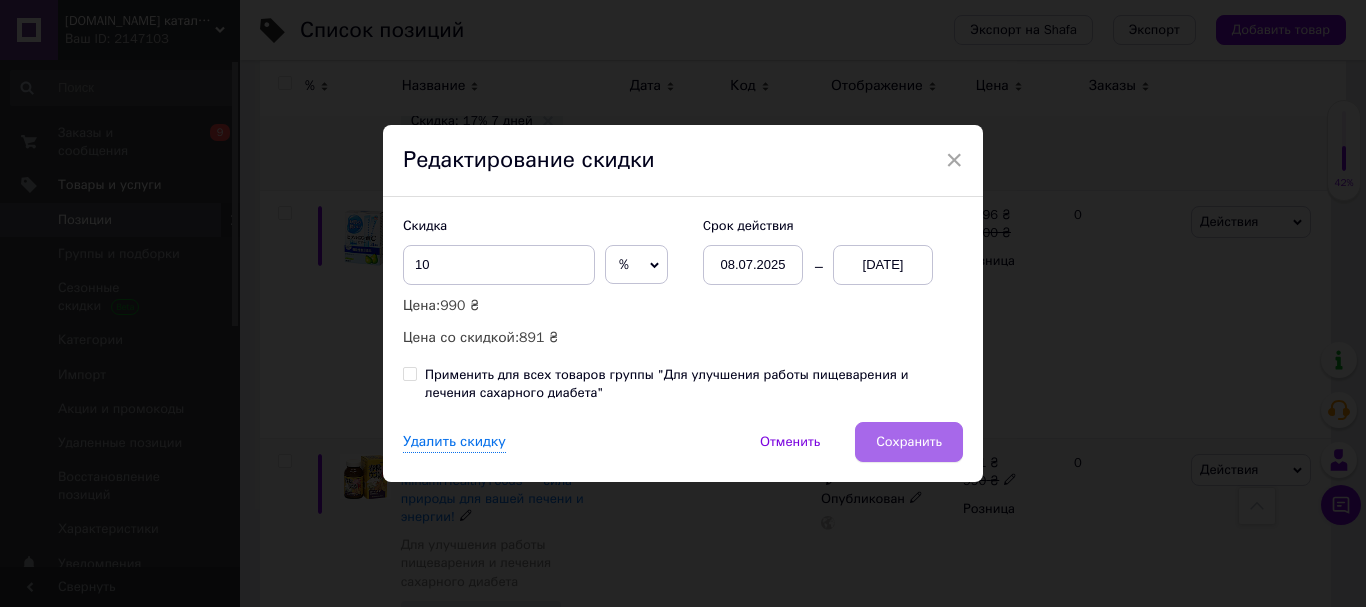 click on "Сохранить" at bounding box center [909, 442] 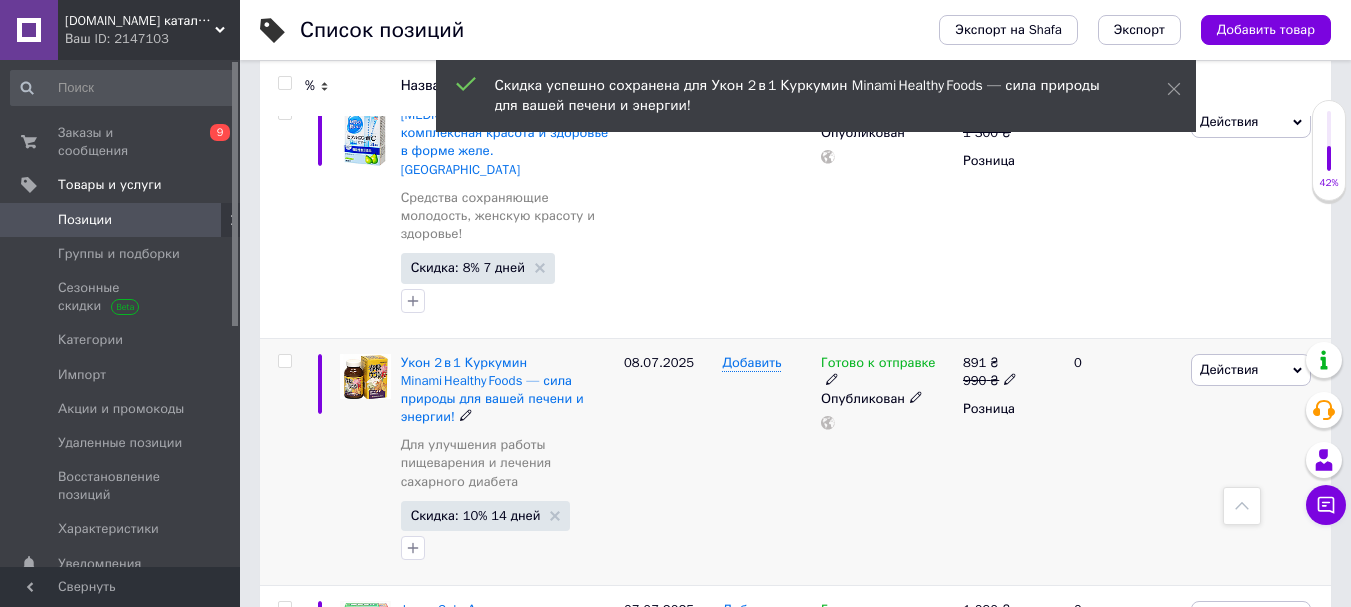 scroll, scrollTop: 1100, scrollLeft: 0, axis: vertical 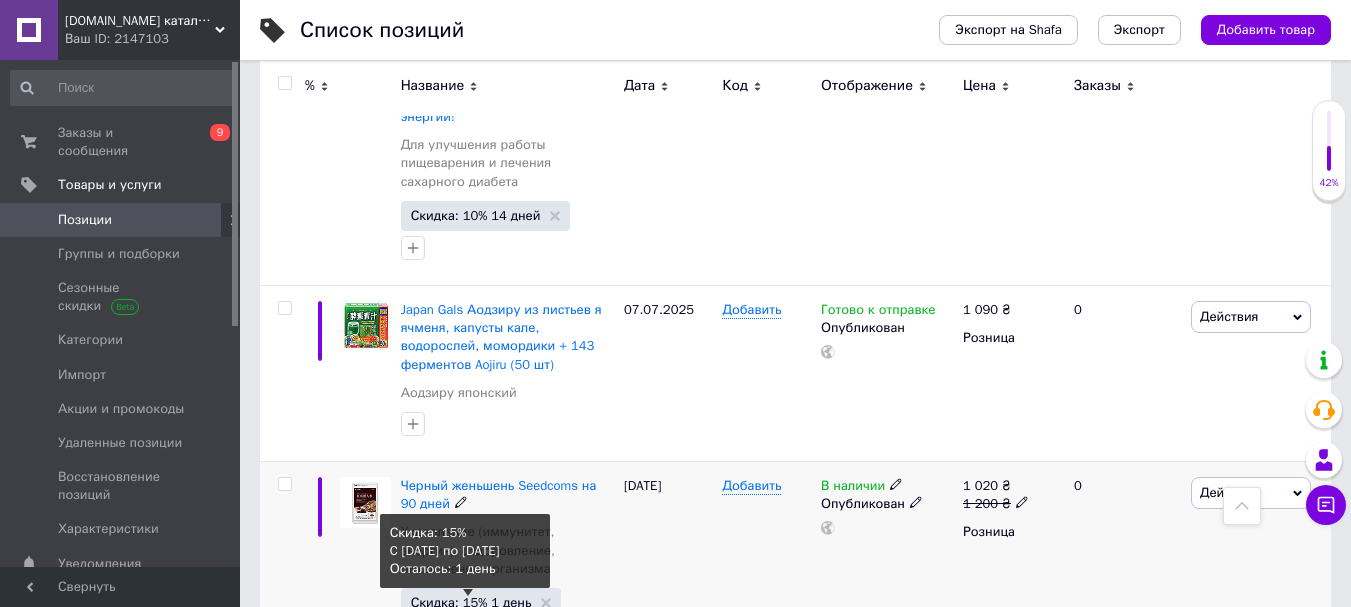 click on "Скидка: 15% 1 день" at bounding box center (471, 602) 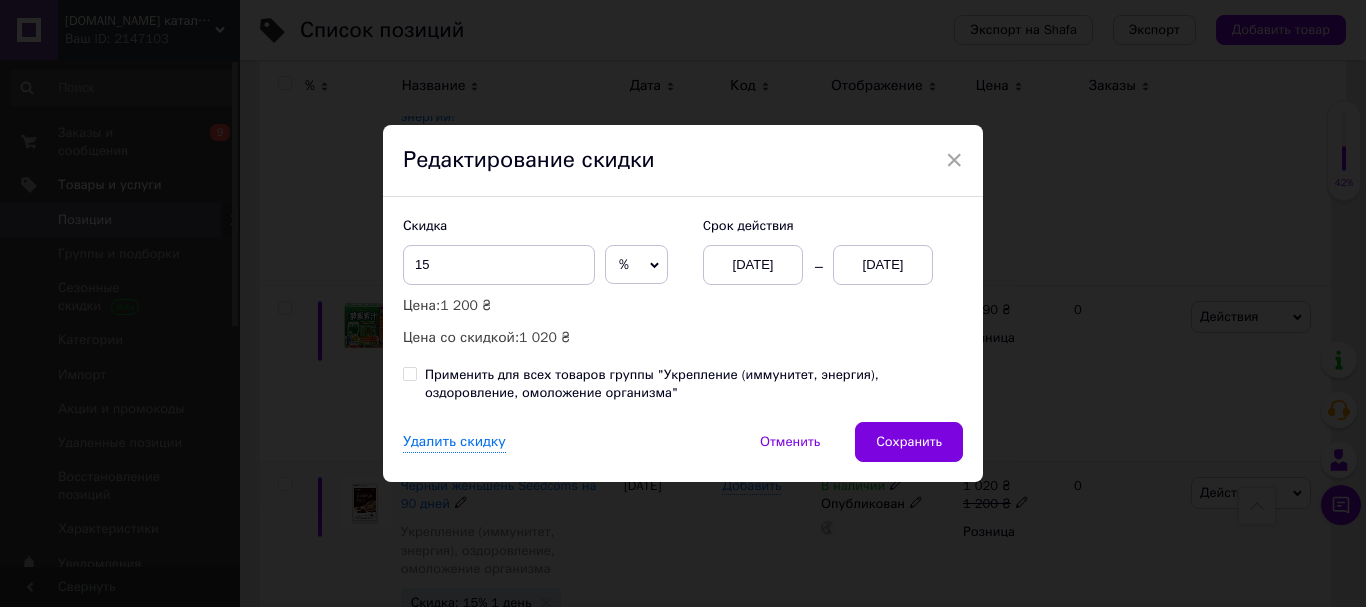 click on "[DATE]" at bounding box center [883, 265] 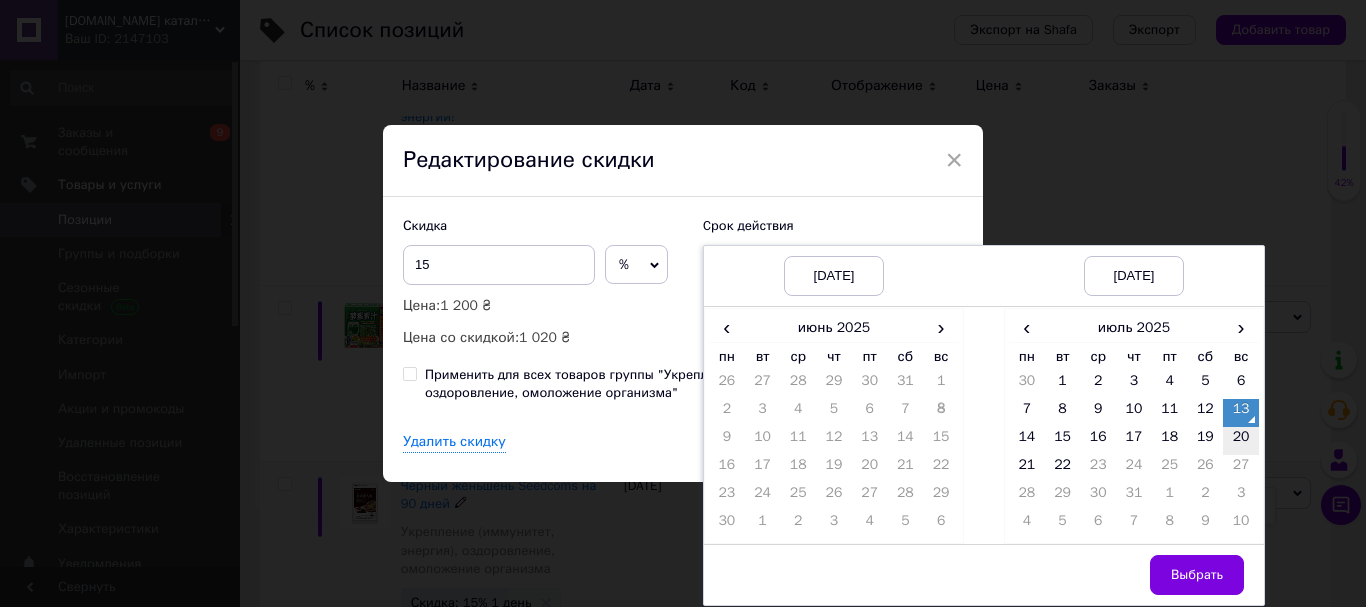 click on "20" at bounding box center (1241, 441) 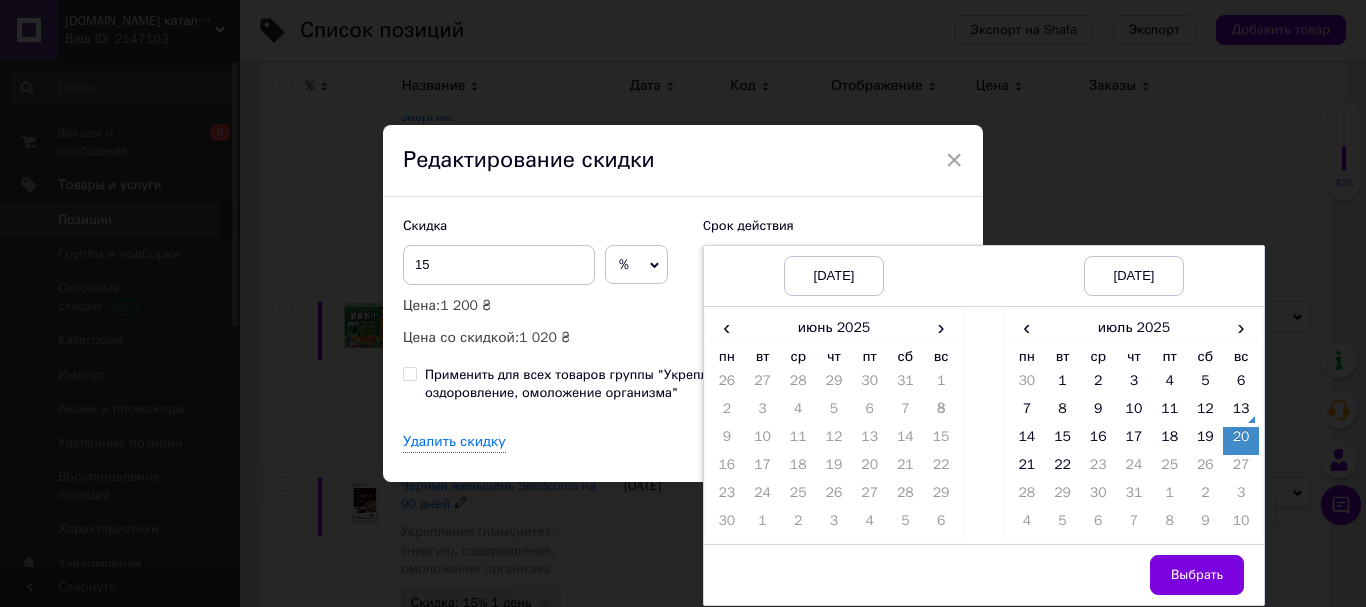 drag, startPoint x: 1183, startPoint y: 581, endPoint x: 1013, endPoint y: 488, distance: 193.77565 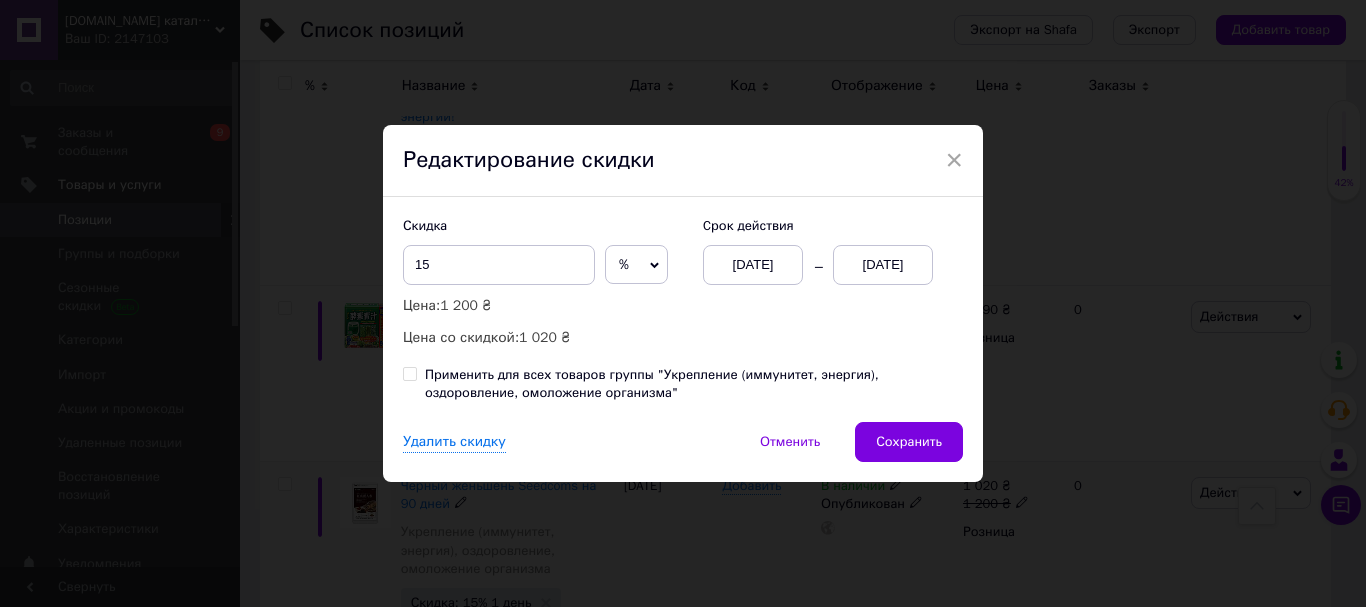 click on "Сохранить" at bounding box center (909, 442) 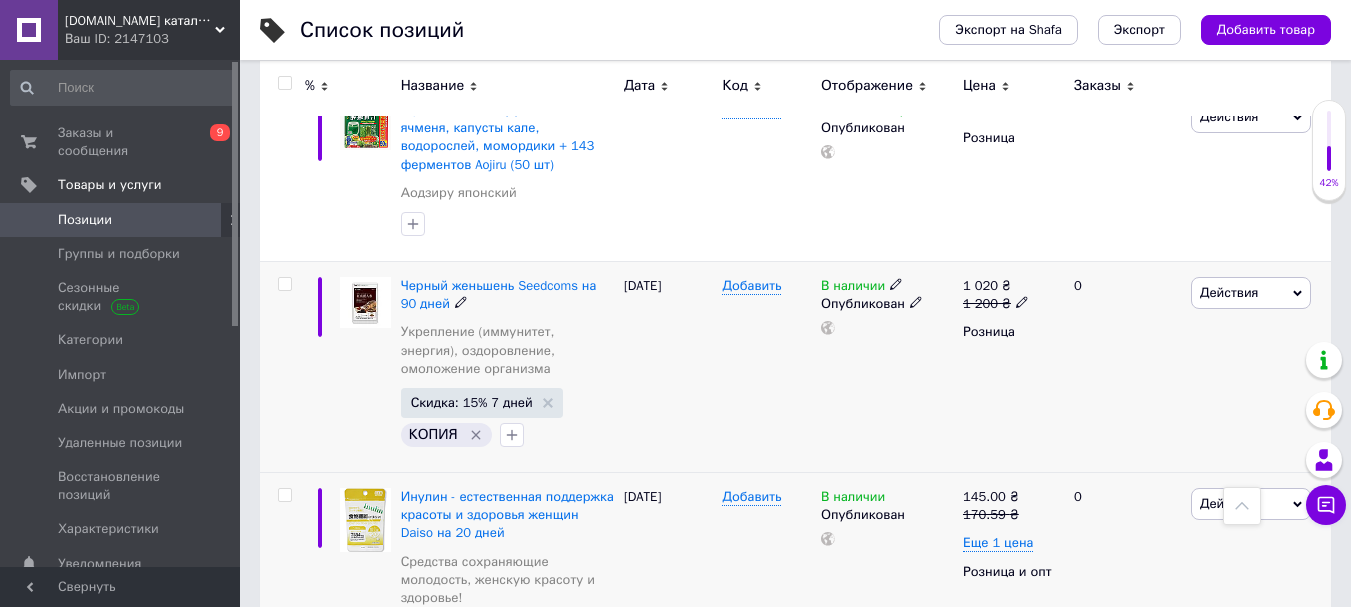 scroll, scrollTop: 1600, scrollLeft: 0, axis: vertical 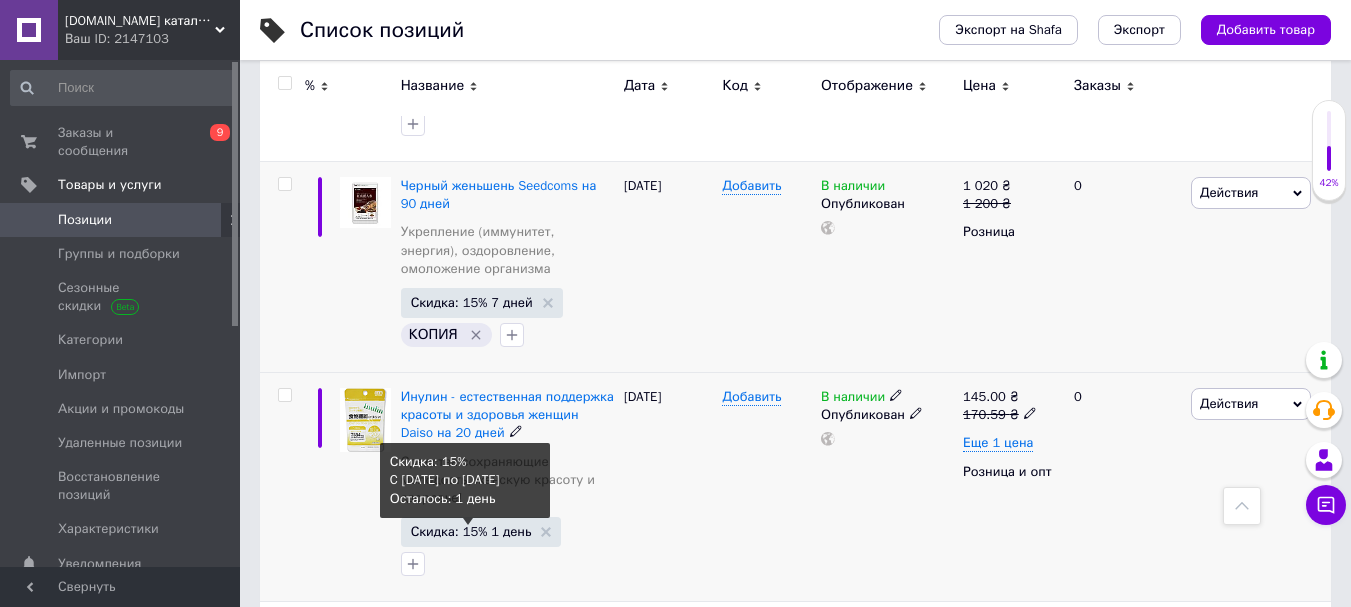 click on "Скидка: 15% 1 день" at bounding box center [471, 531] 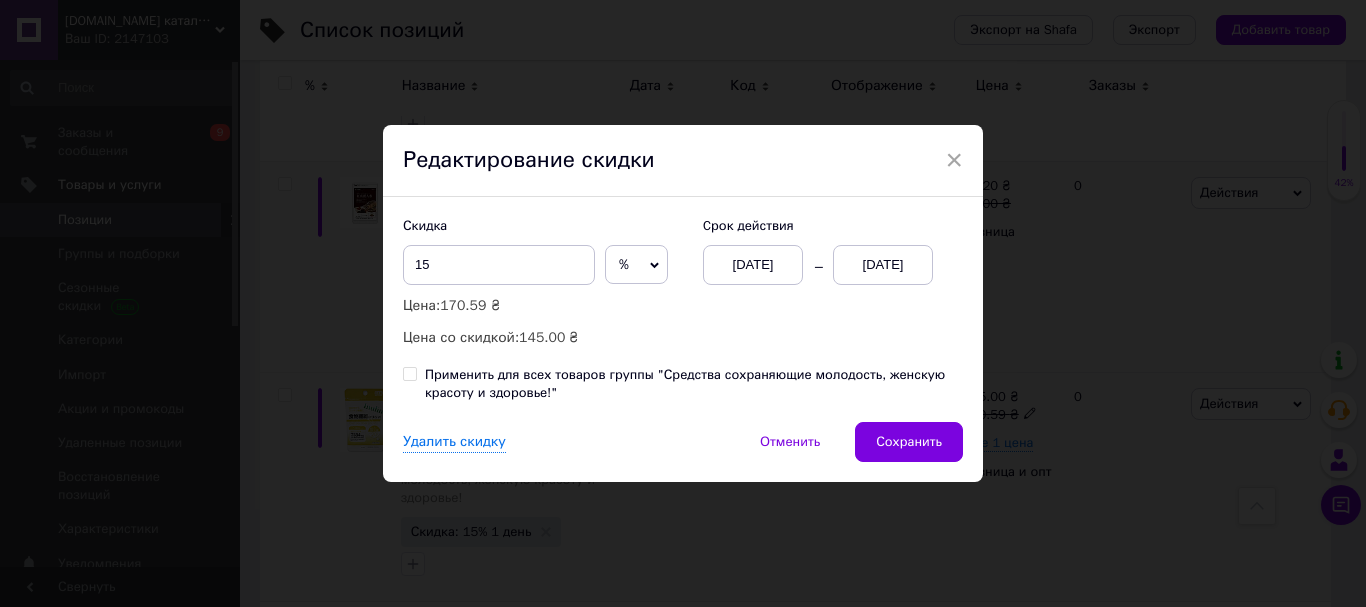 click on "[DATE]" at bounding box center [883, 265] 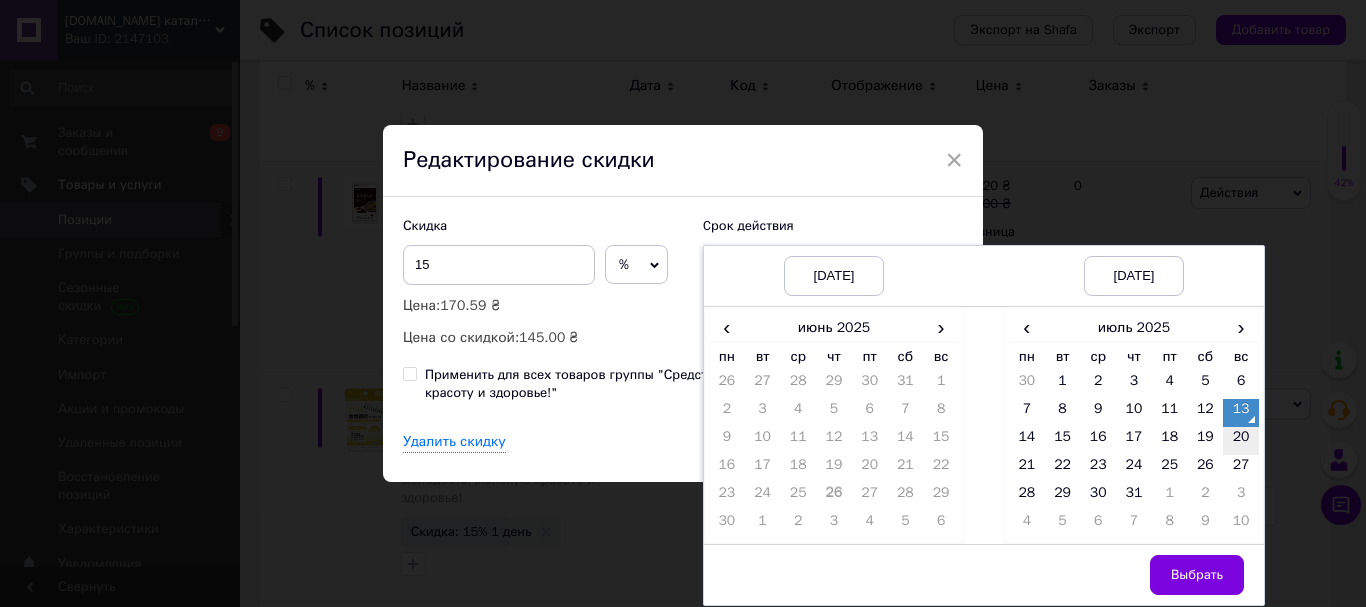 click on "20" at bounding box center [1241, 441] 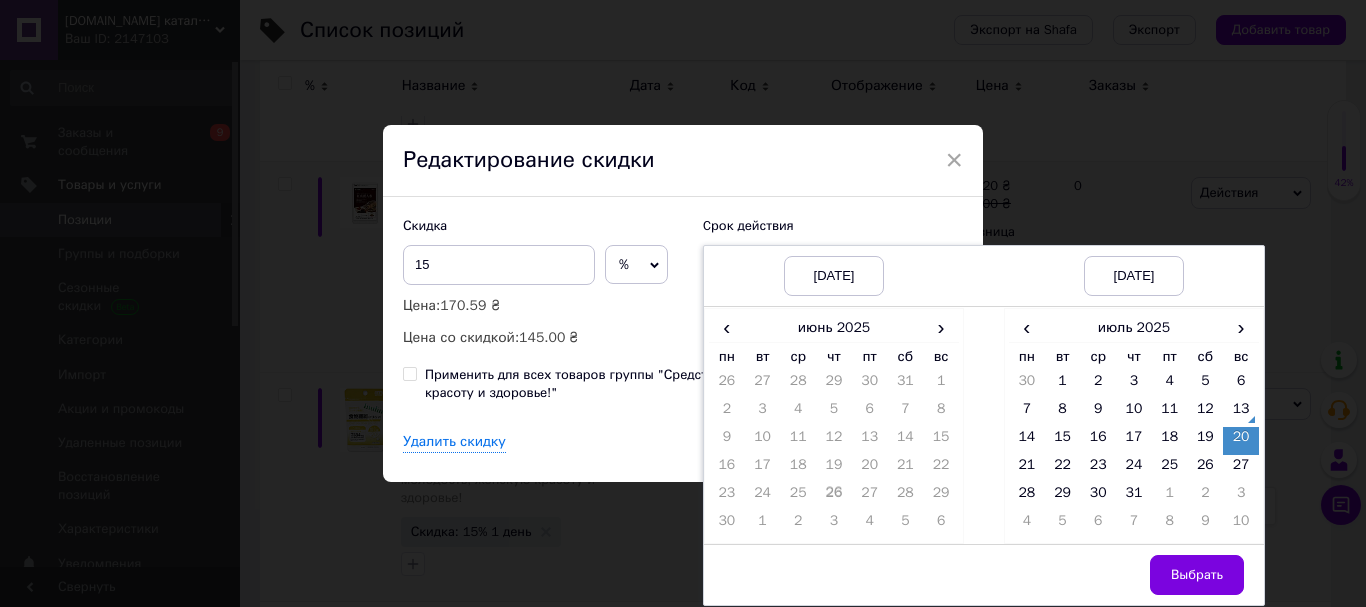 drag, startPoint x: 1156, startPoint y: 573, endPoint x: 1081, endPoint y: 529, distance: 86.95401 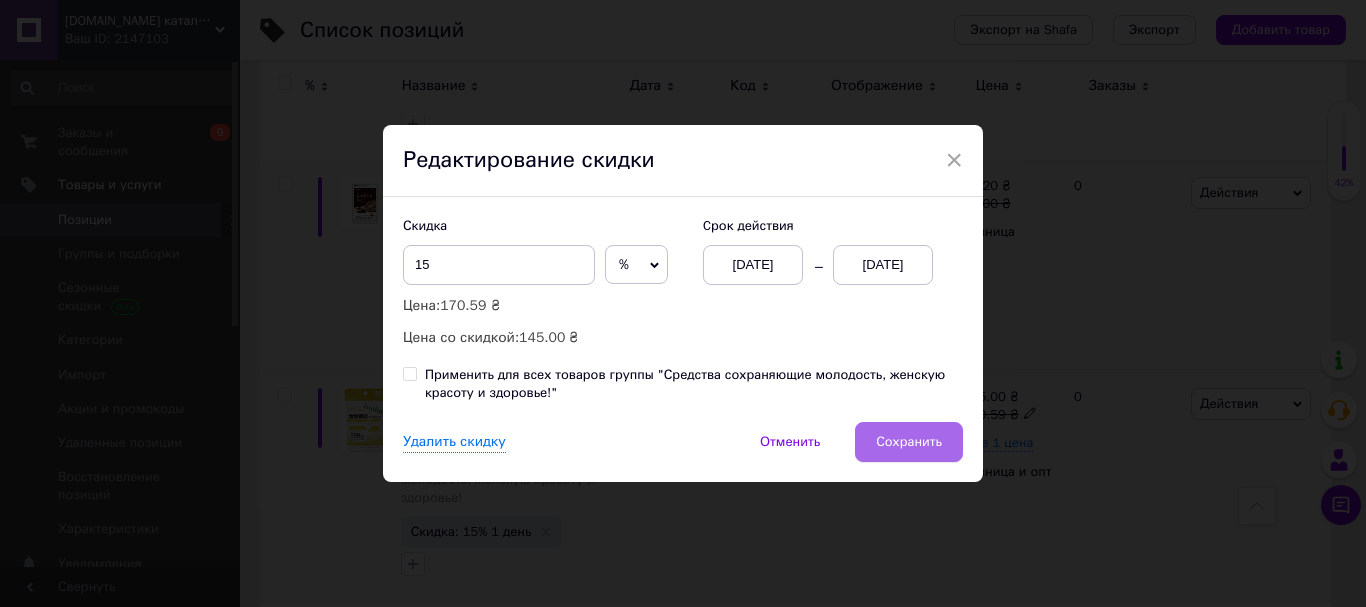 click on "Сохранить" at bounding box center (909, 442) 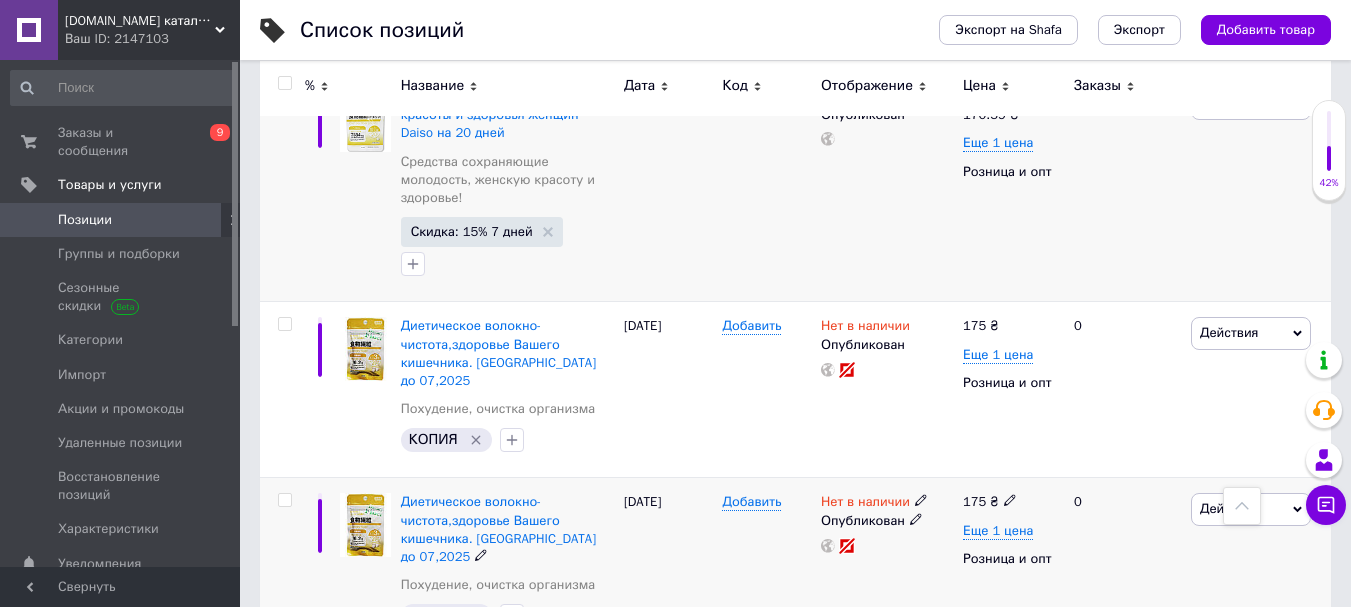 scroll, scrollTop: 2000, scrollLeft: 0, axis: vertical 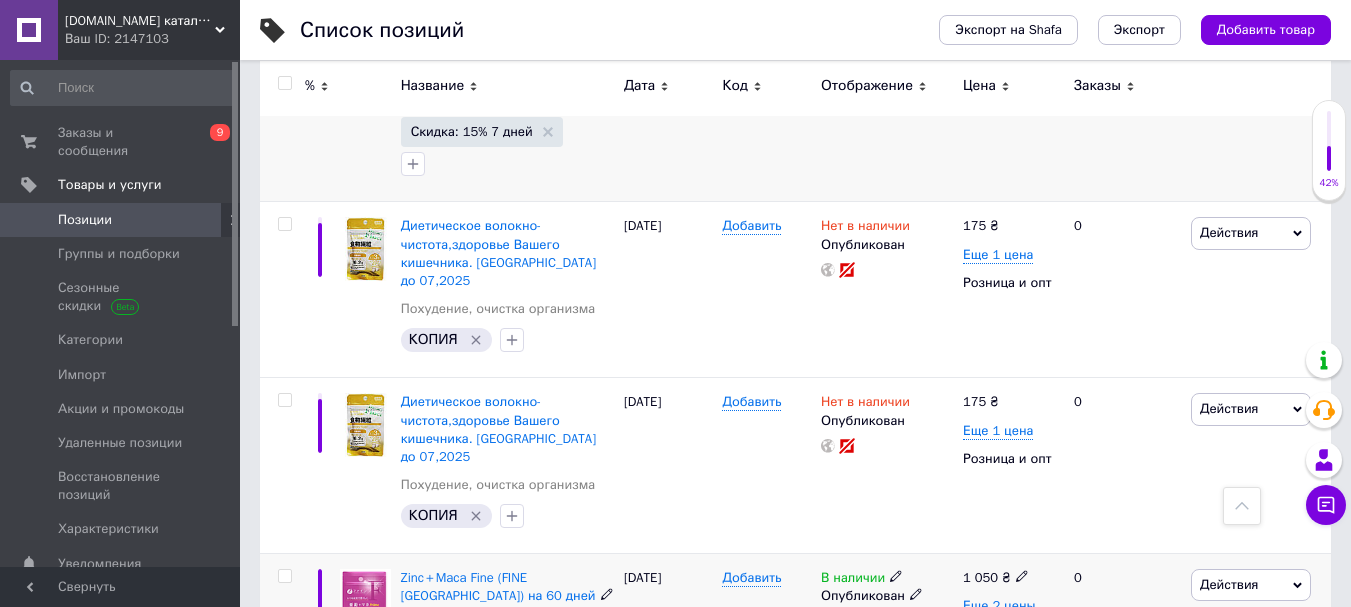 click on "Еще 2 цены" at bounding box center [999, 606] 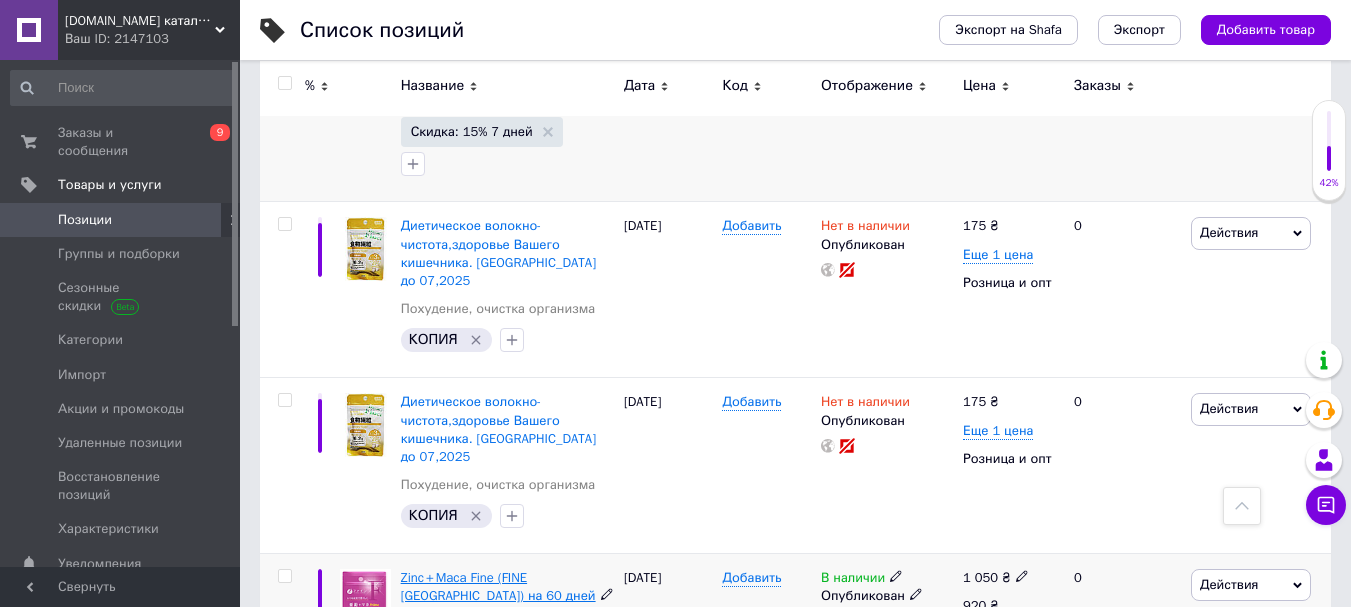 click on "Zinc + Maca Fine (FINE [GEOGRAPHIC_DATA]) на 60 дней" at bounding box center (498, 586) 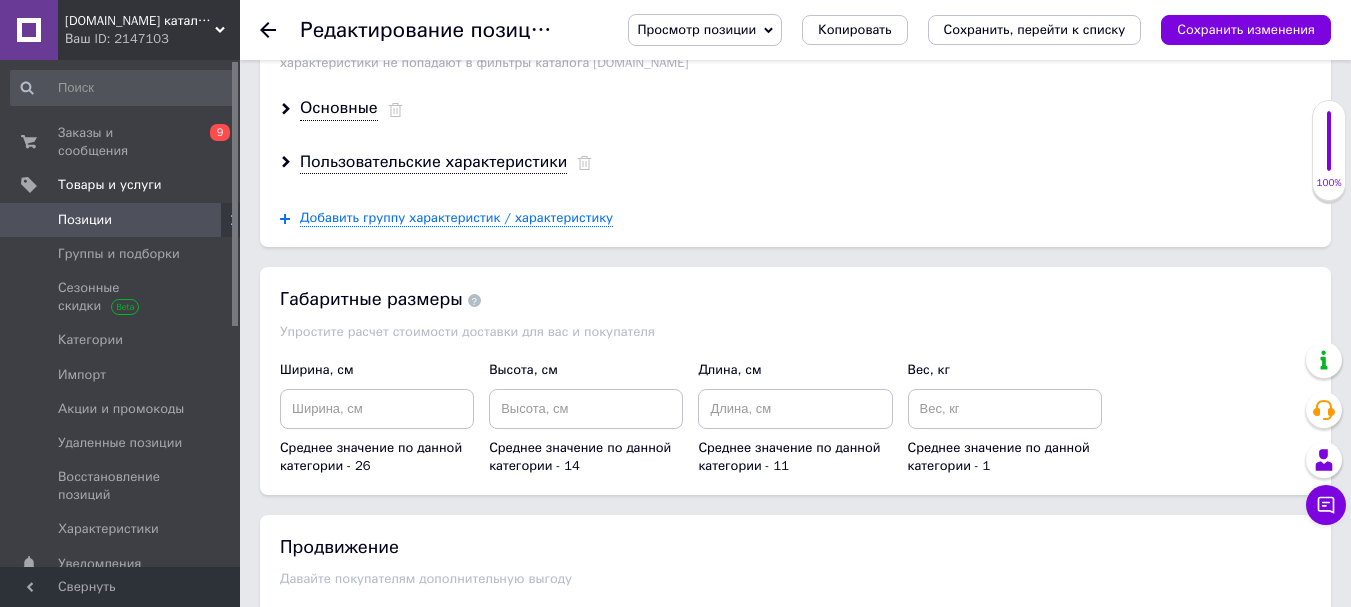 scroll, scrollTop: 2700, scrollLeft: 0, axis: vertical 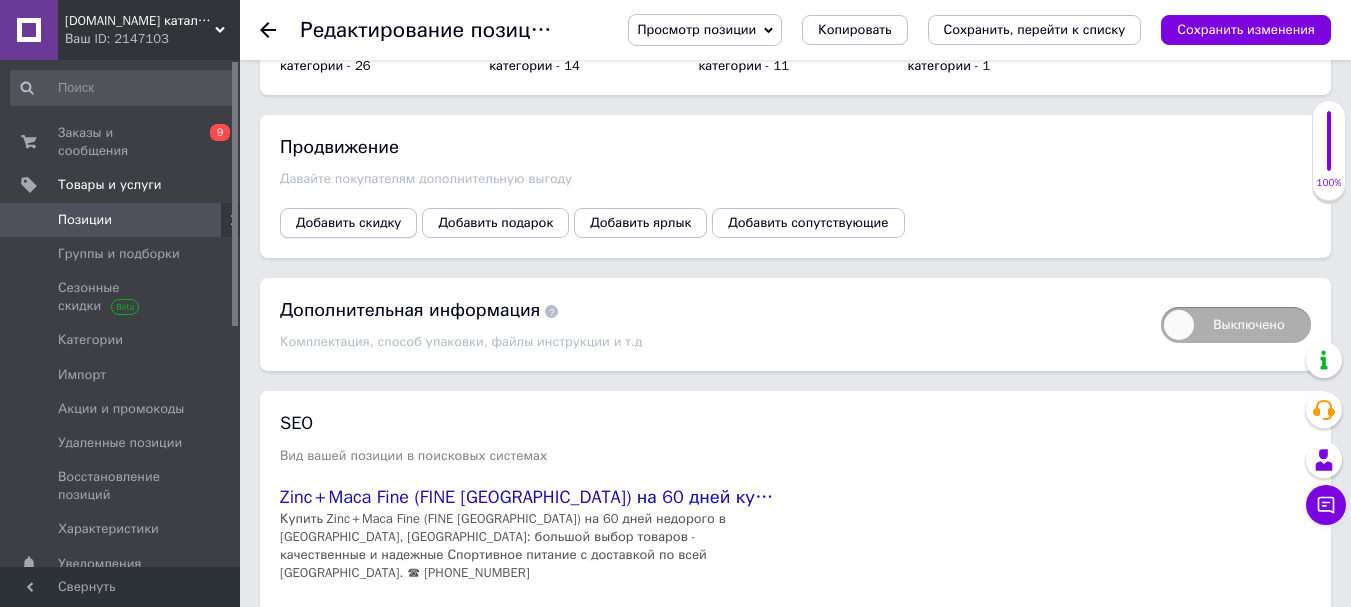 click on "Добавить скидку" at bounding box center (348, 223) 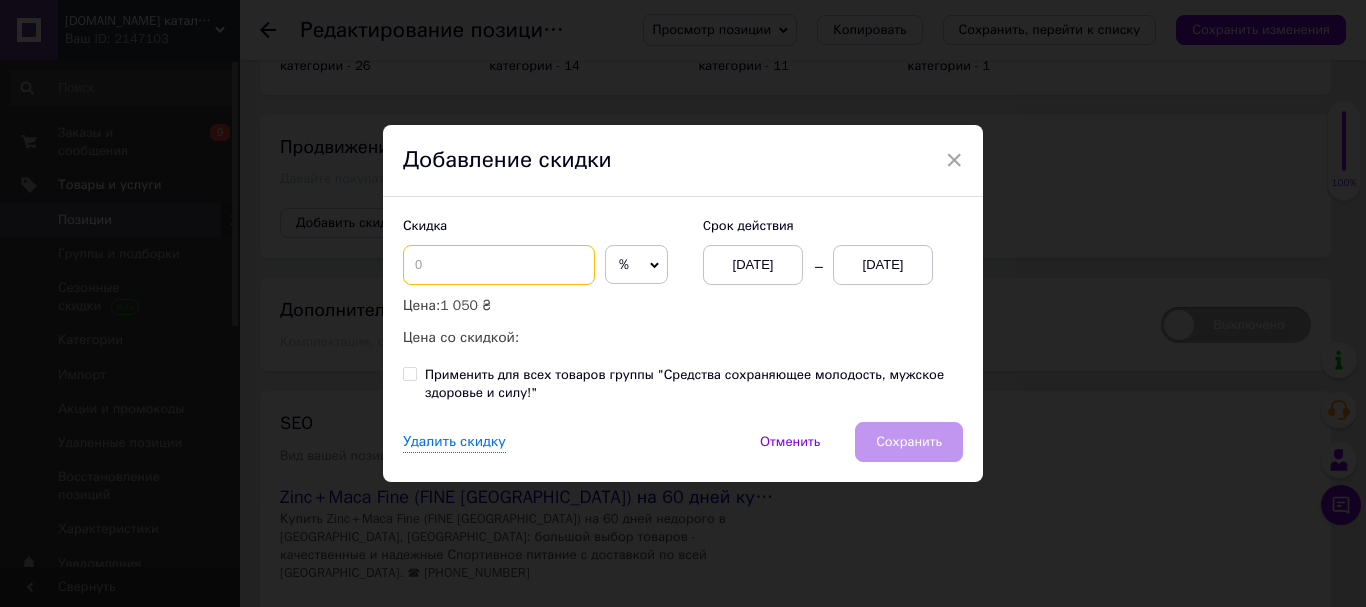 click at bounding box center [499, 265] 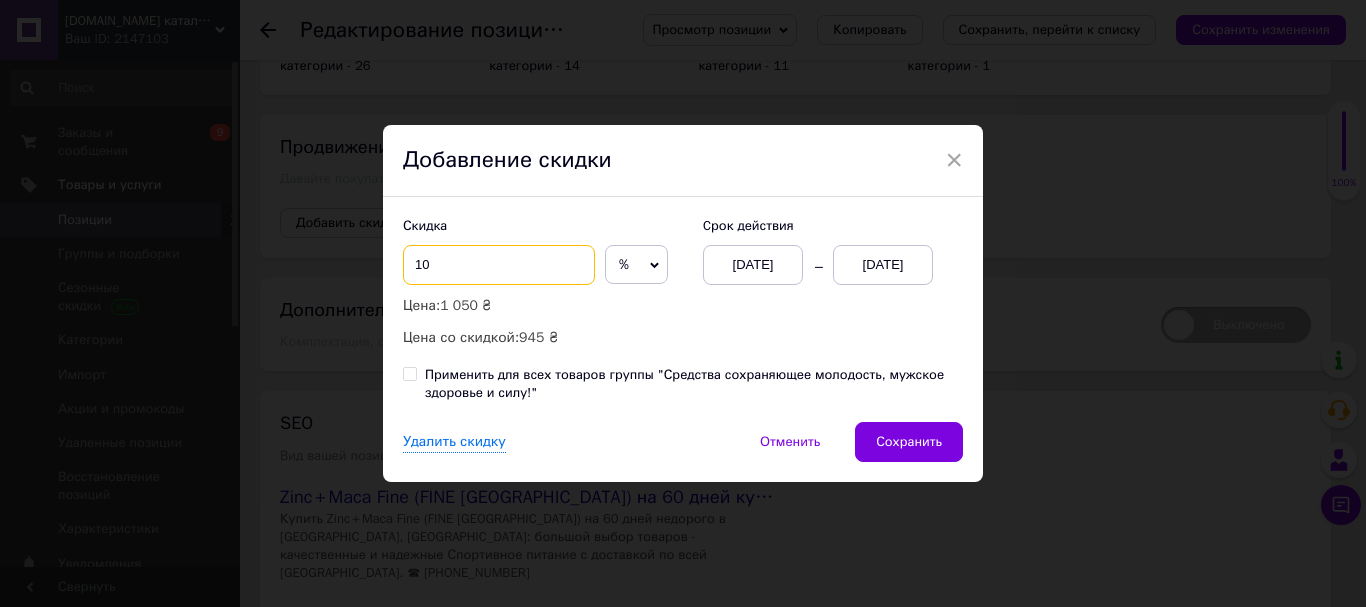 type on "10" 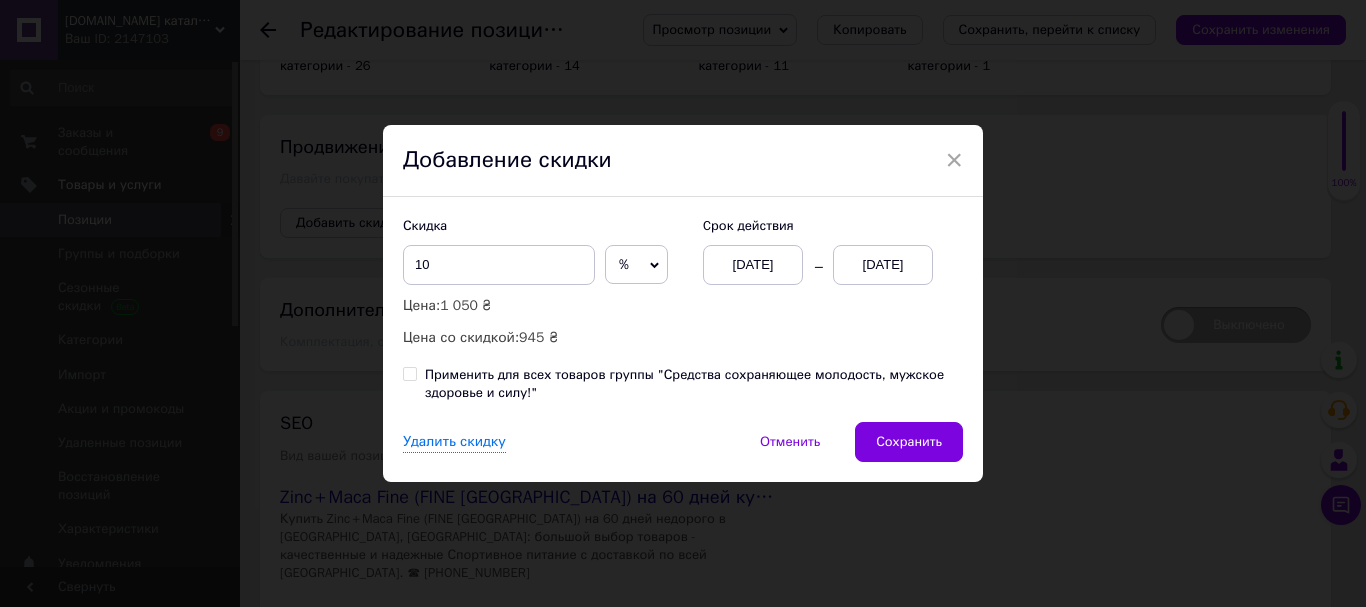 click on "[DATE]" at bounding box center [883, 265] 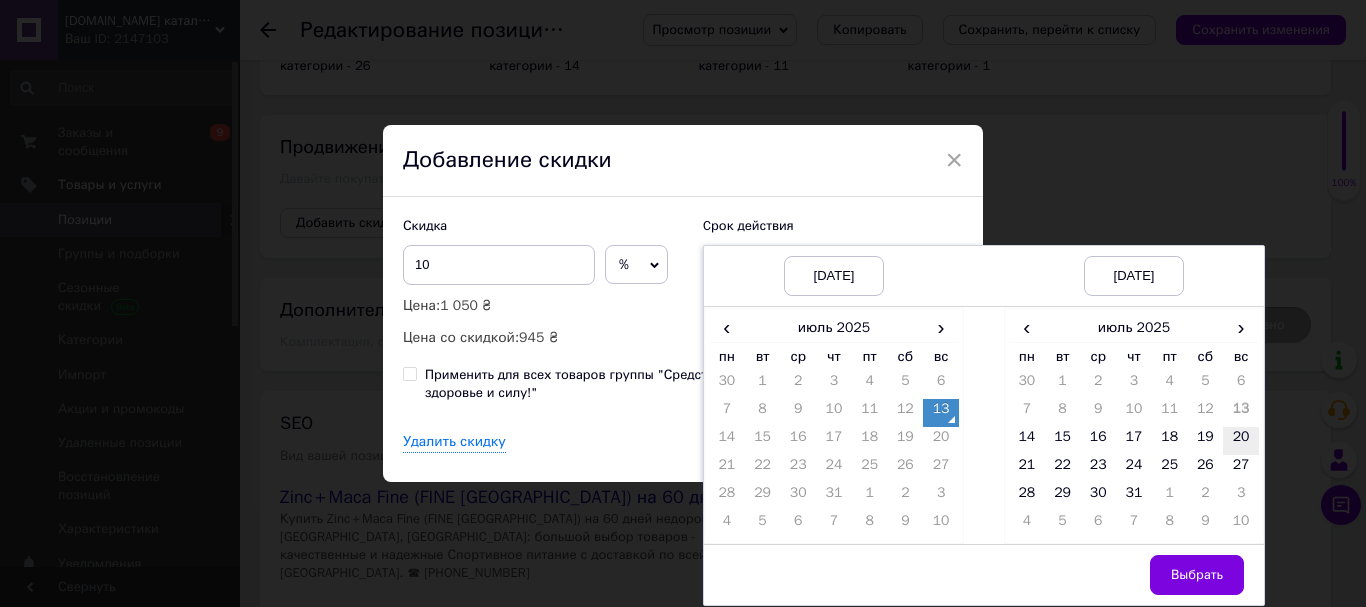 click on "20" at bounding box center (1241, 441) 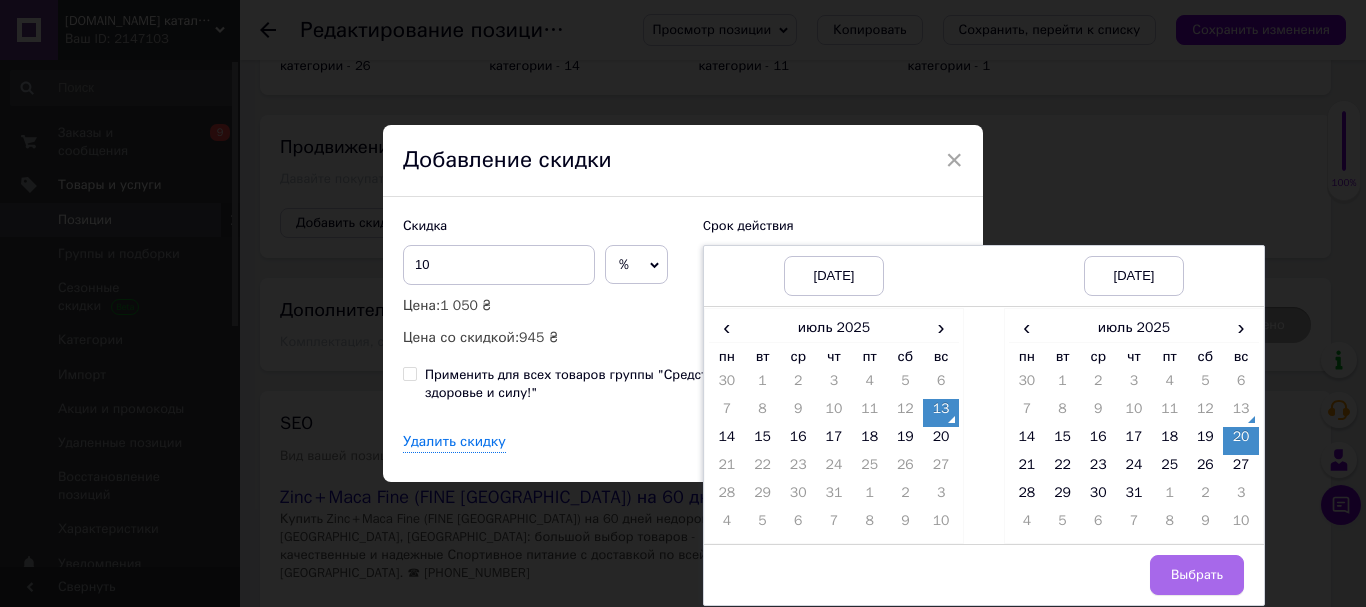 click on "Выбрать" at bounding box center [1197, 575] 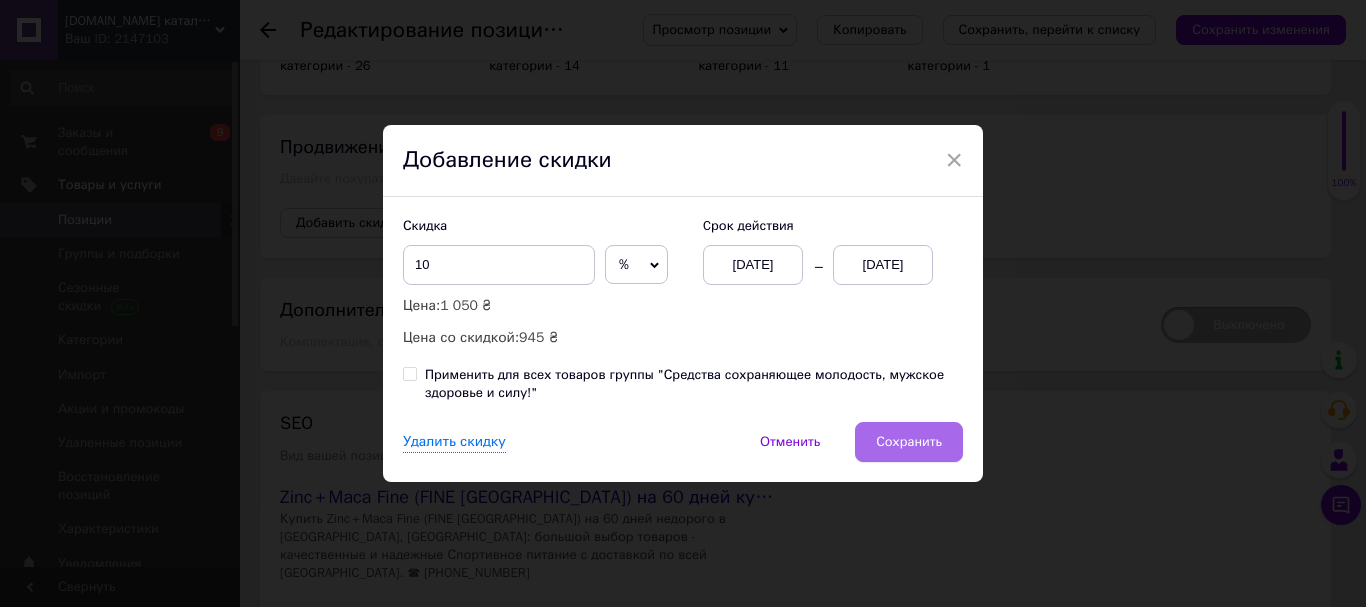 click on "Сохранить" at bounding box center (909, 442) 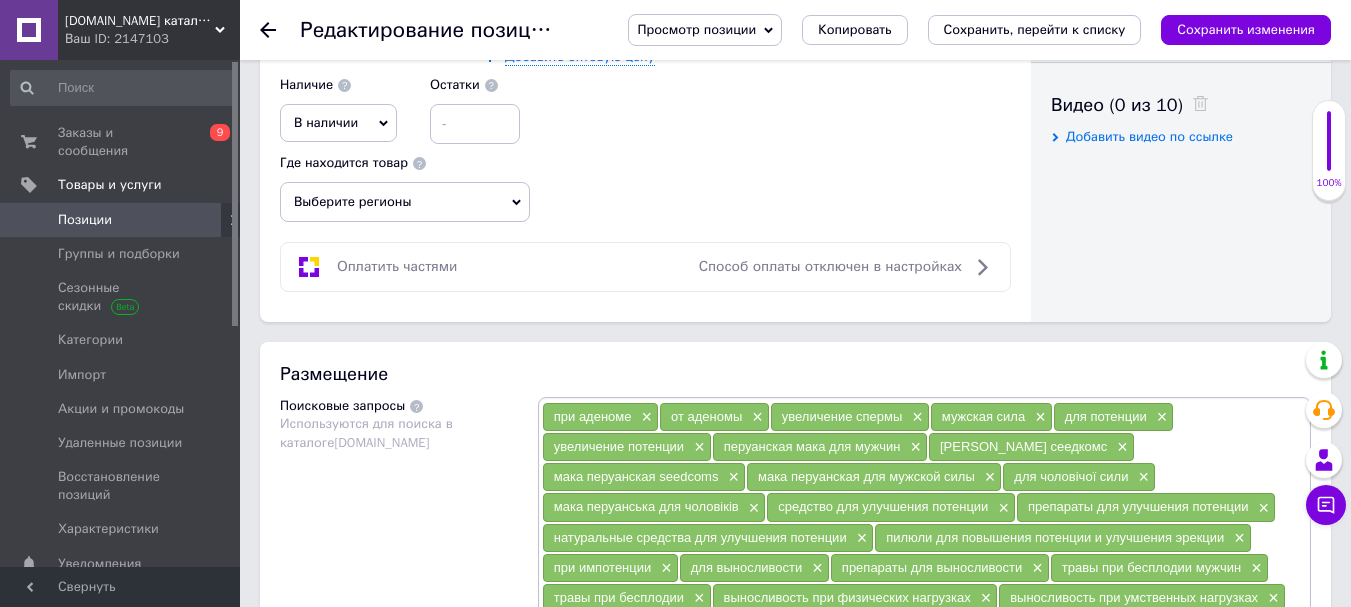 scroll, scrollTop: 700, scrollLeft: 0, axis: vertical 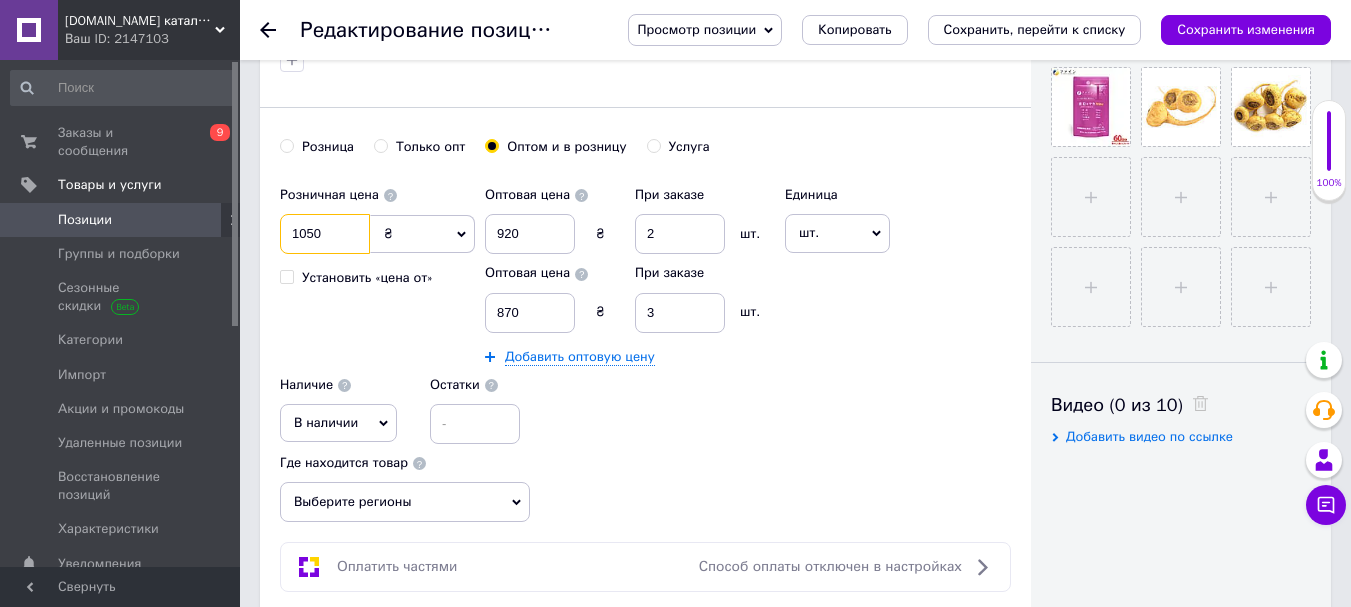 drag, startPoint x: 329, startPoint y: 223, endPoint x: 282, endPoint y: 229, distance: 47.38143 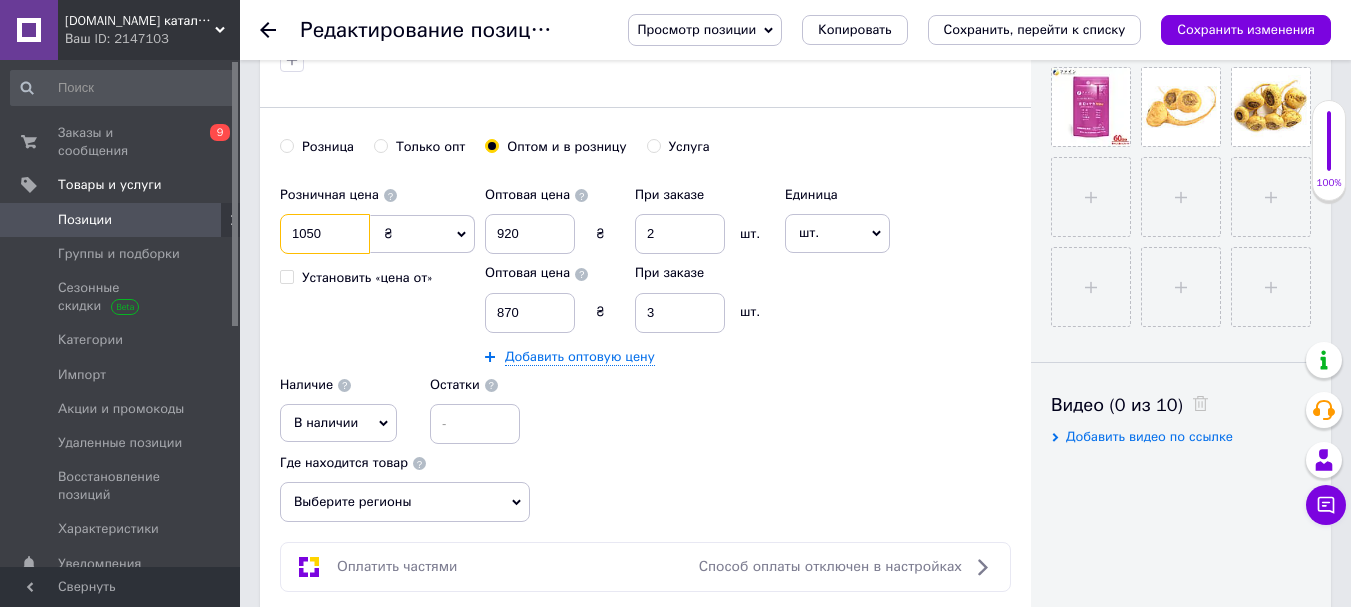 click on "1050" at bounding box center (325, 234) 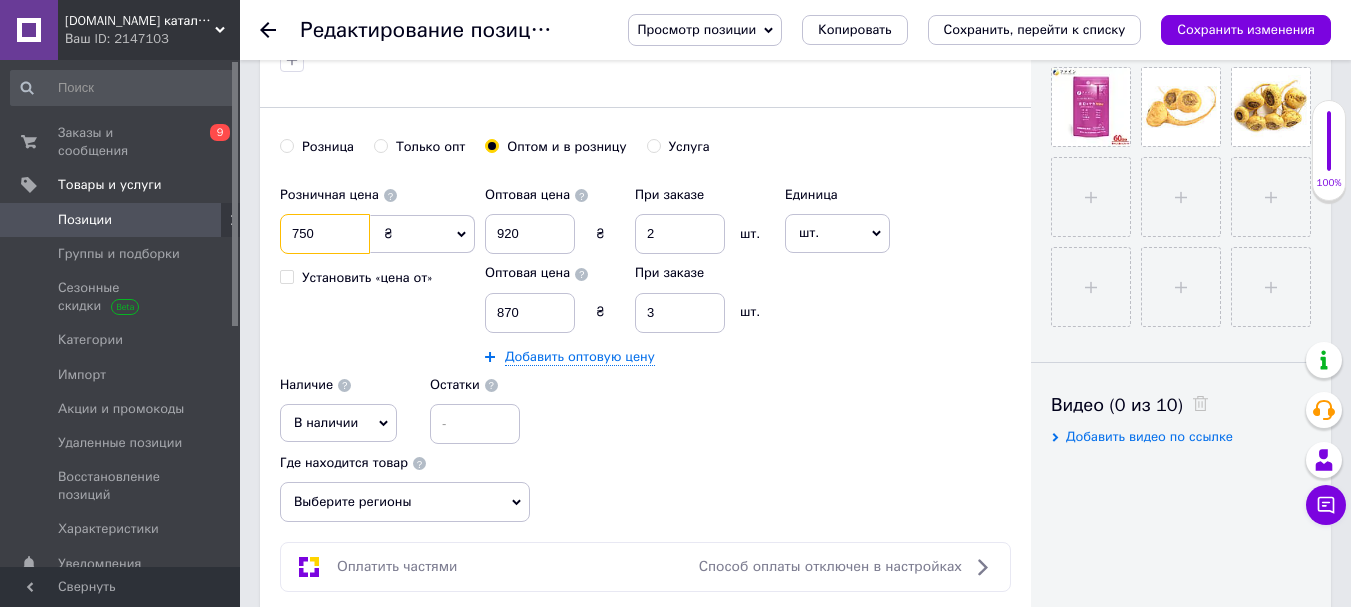 type on "750" 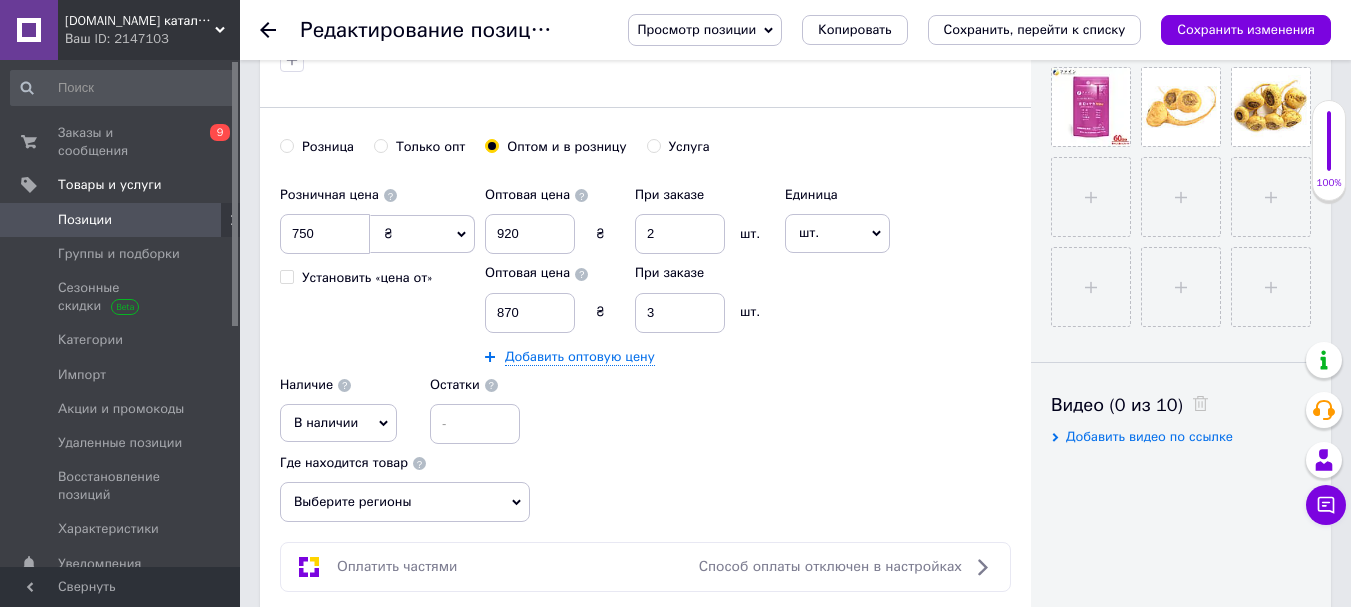 click on "Розница" at bounding box center (286, 145) 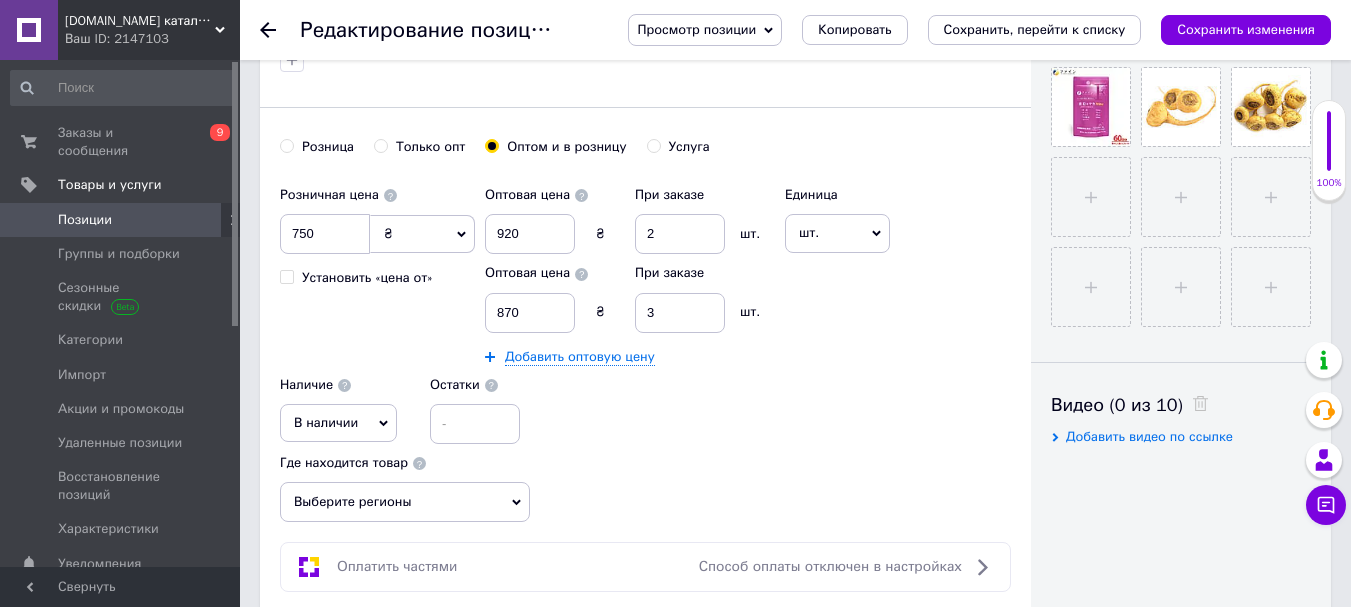 radio on "true" 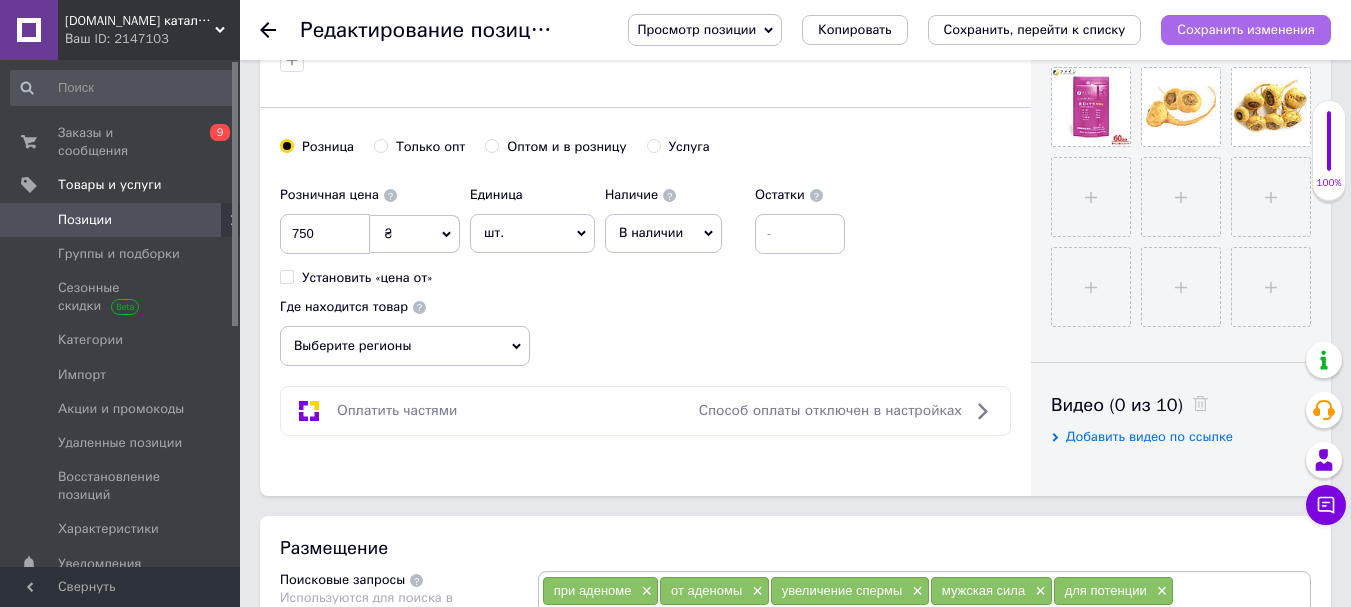click on "Сохранить изменения" at bounding box center [1246, 29] 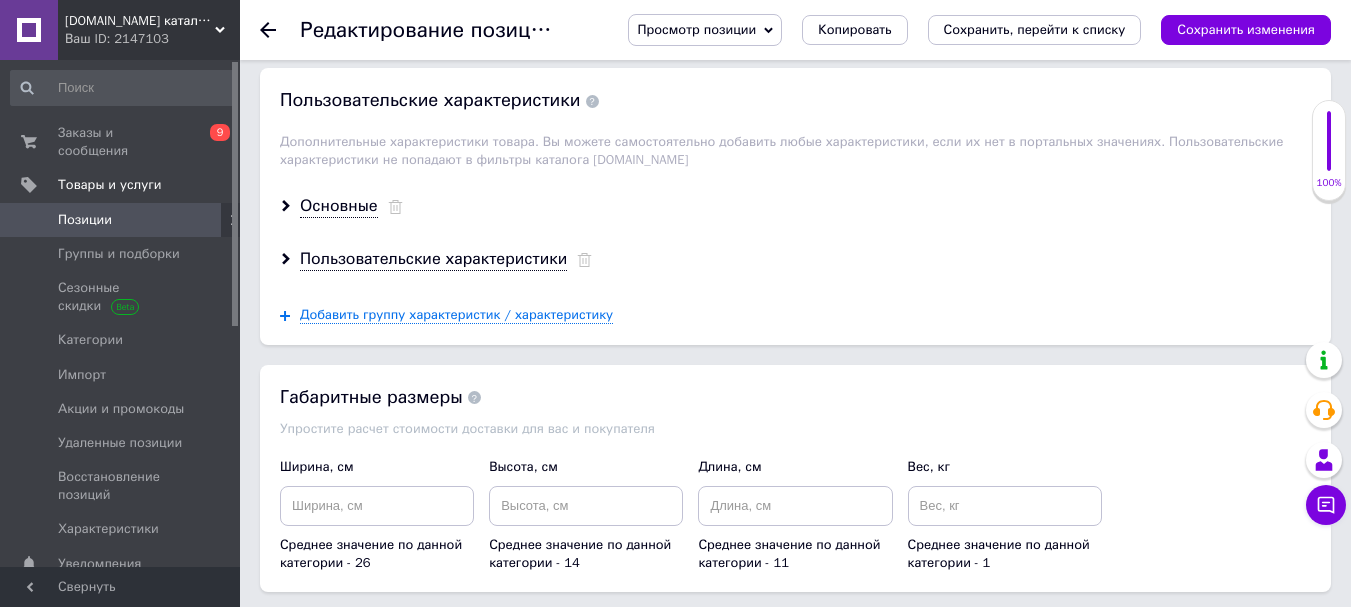 scroll, scrollTop: 2400, scrollLeft: 0, axis: vertical 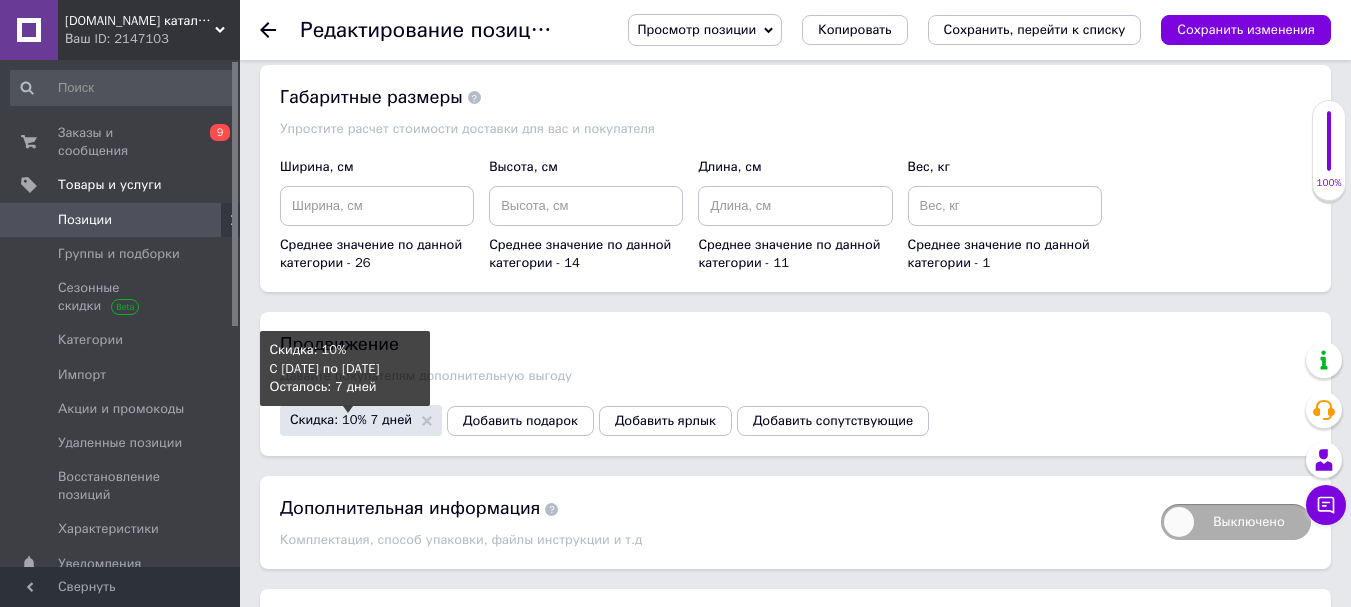 click on "Скидка: 10% 7 дней" at bounding box center (351, 419) 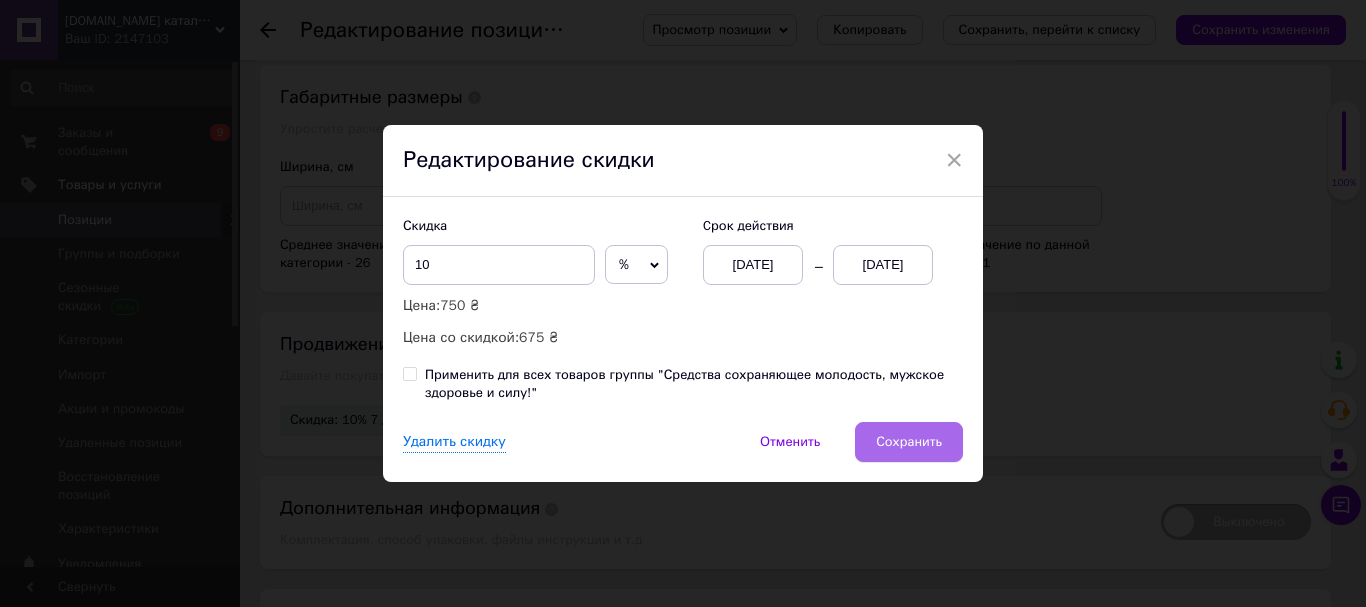 click on "Сохранить" at bounding box center [909, 442] 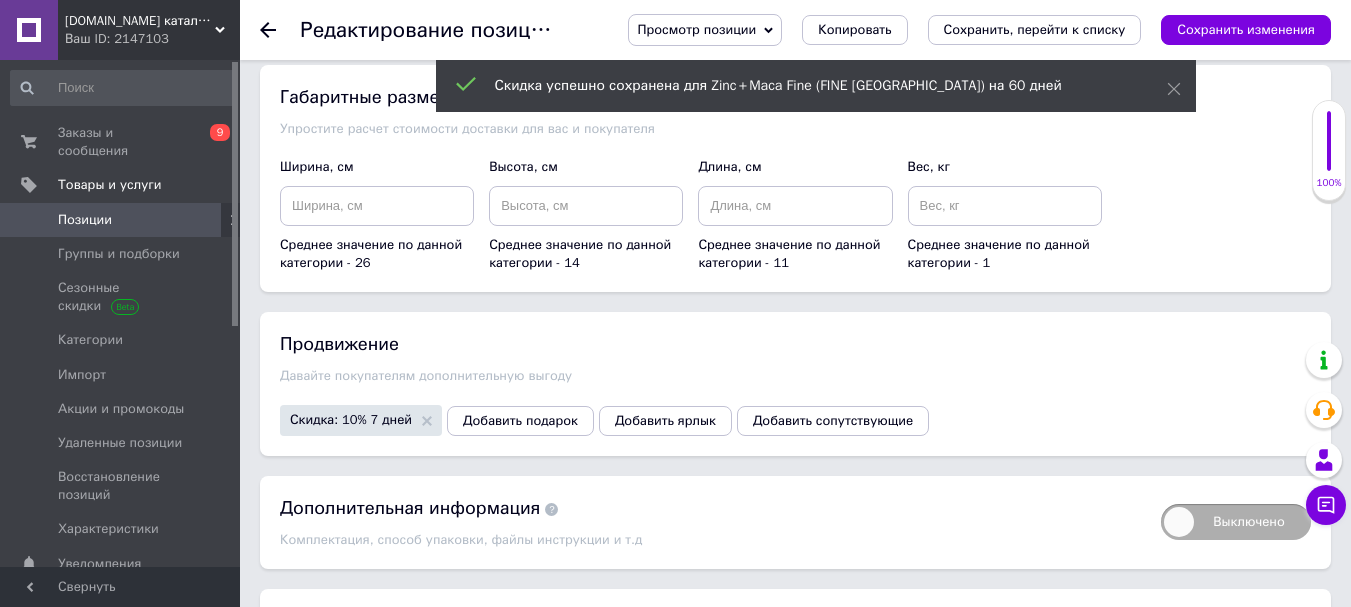 click 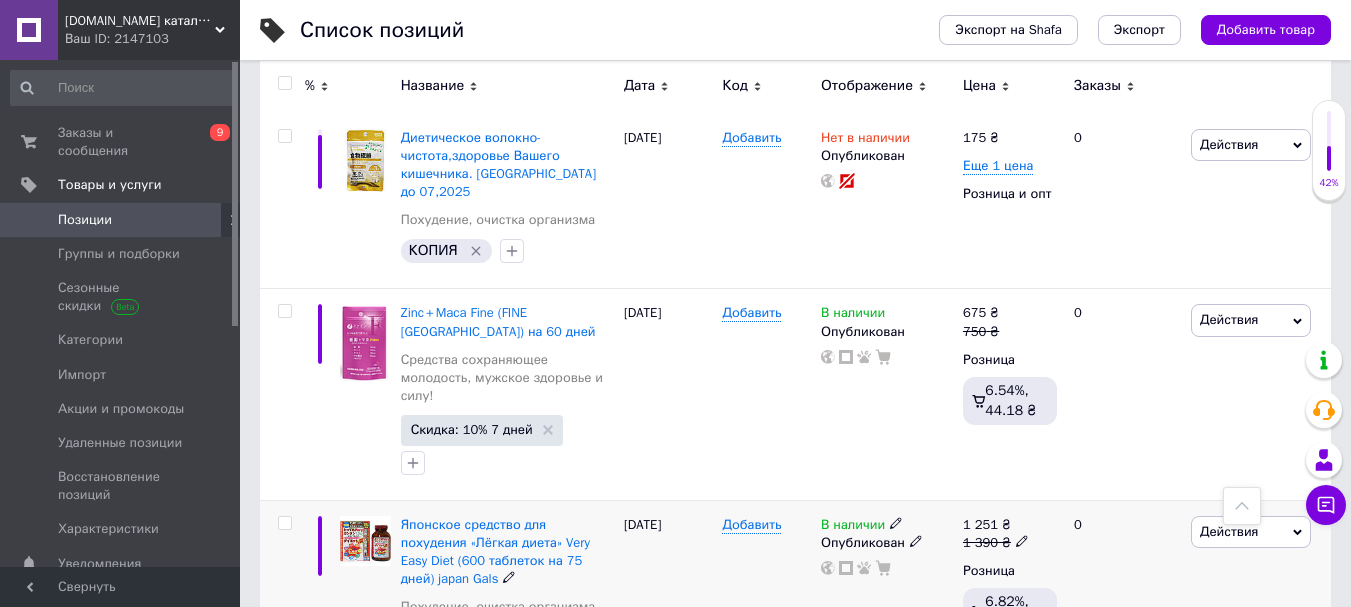 scroll, scrollTop: 2200, scrollLeft: 0, axis: vertical 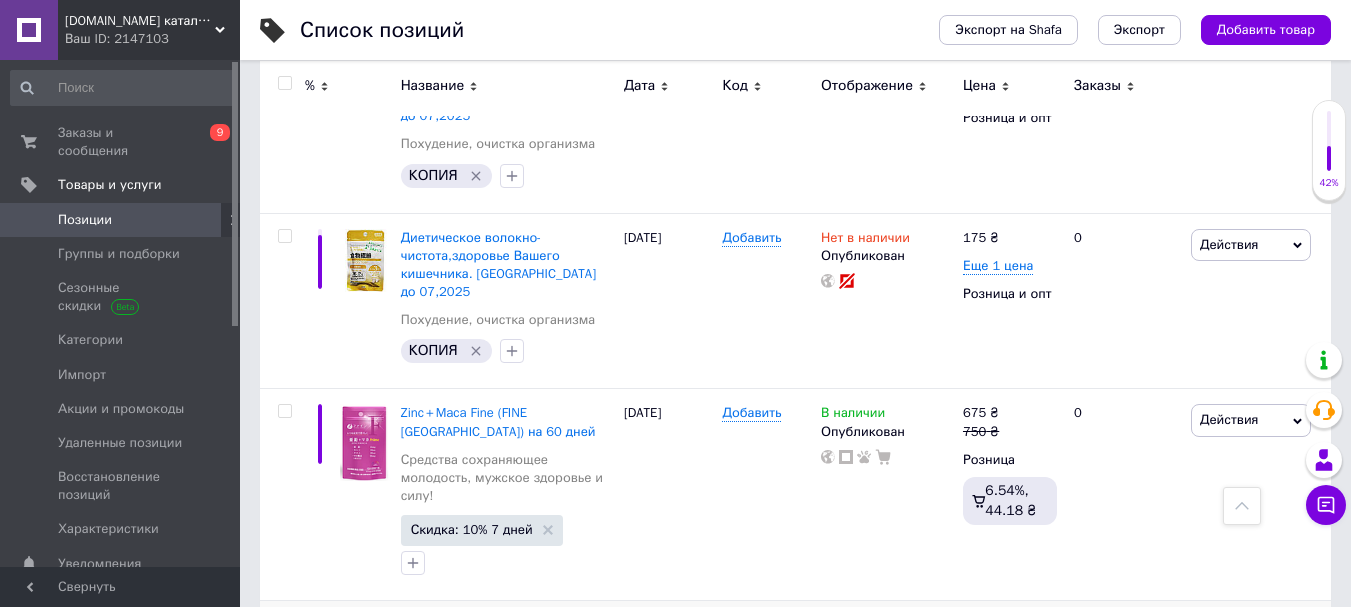 click on "Скидка: 10% 1 день" at bounding box center (471, 741) 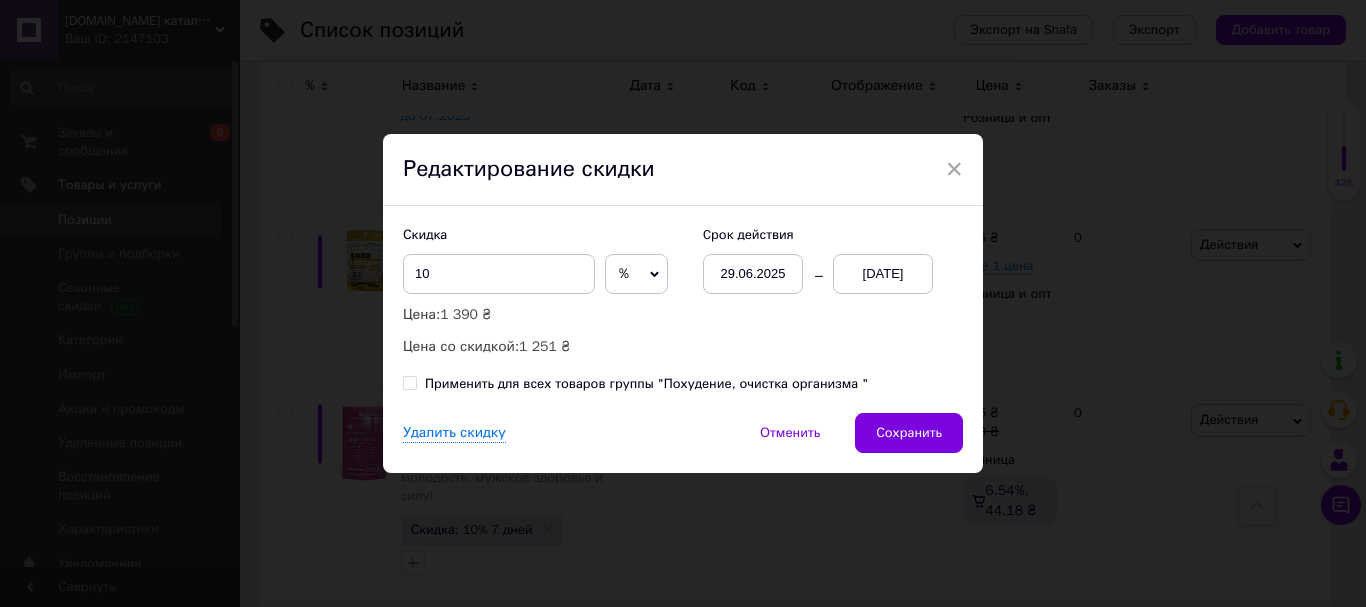 click on "[DATE]" at bounding box center [883, 274] 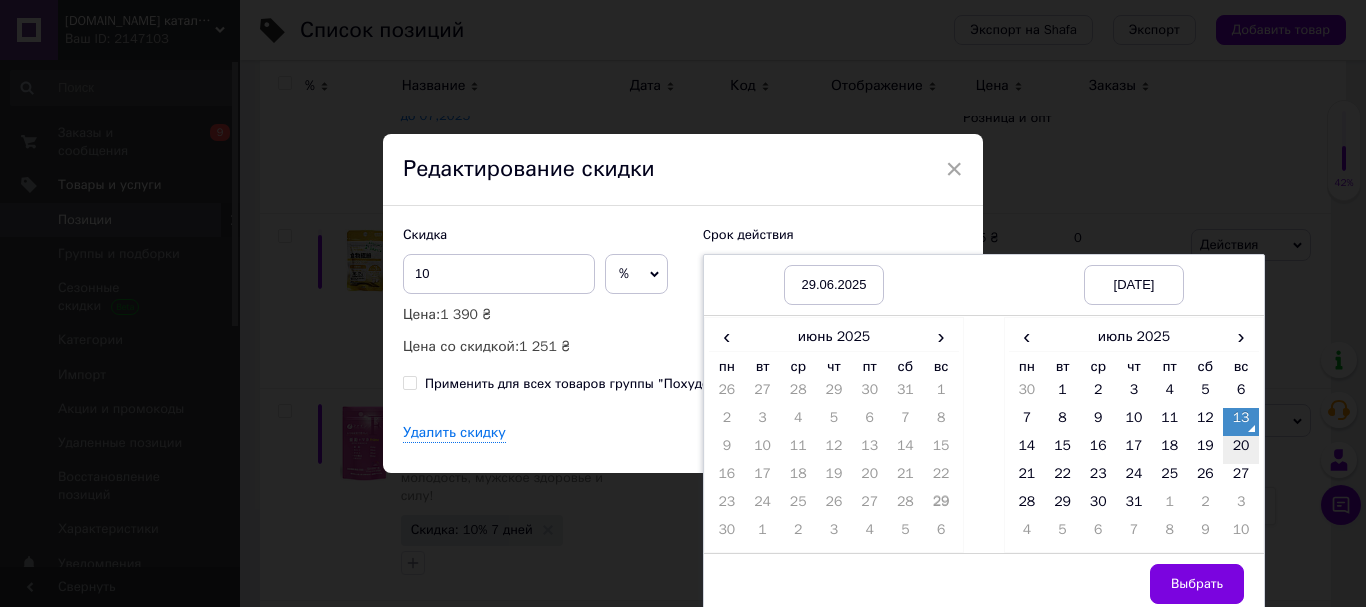 click on "20" at bounding box center (1241, 450) 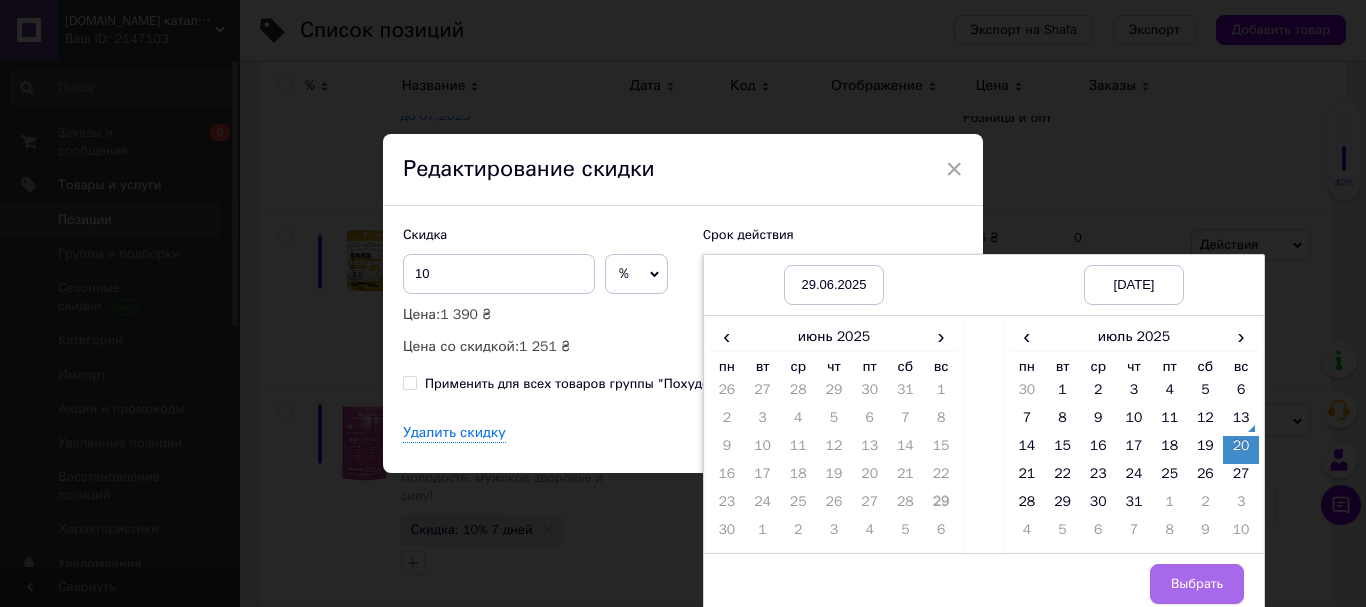click on "Выбрать" at bounding box center [1197, 584] 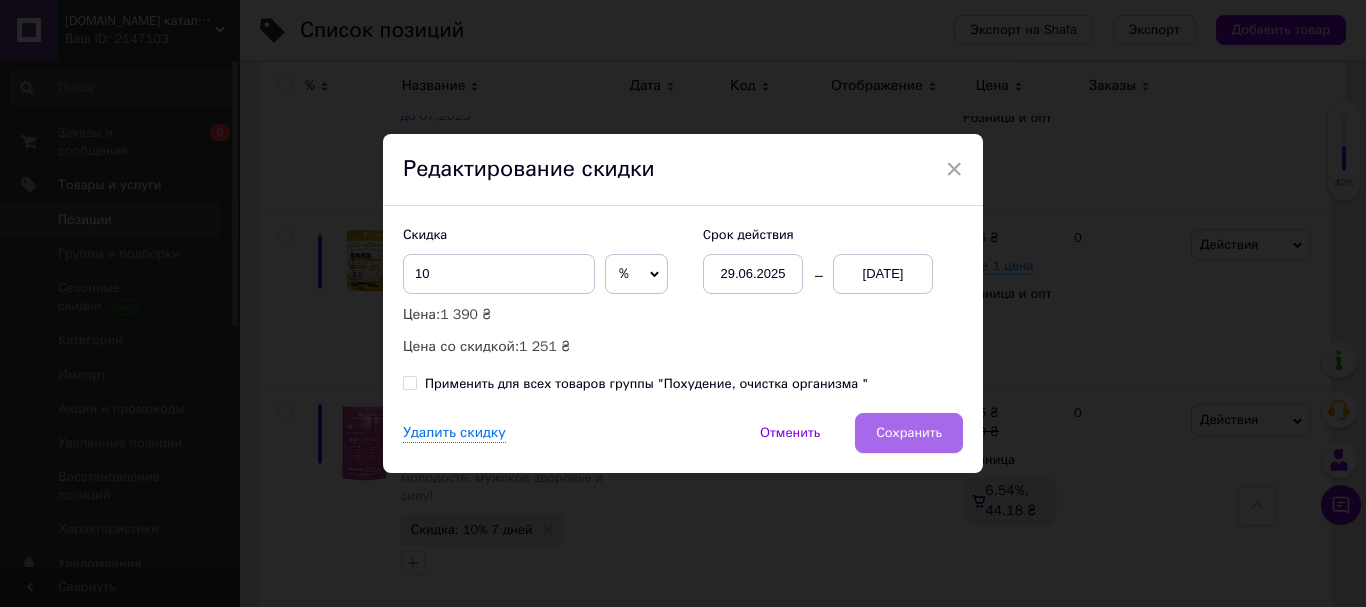 click on "Сохранить" at bounding box center (909, 433) 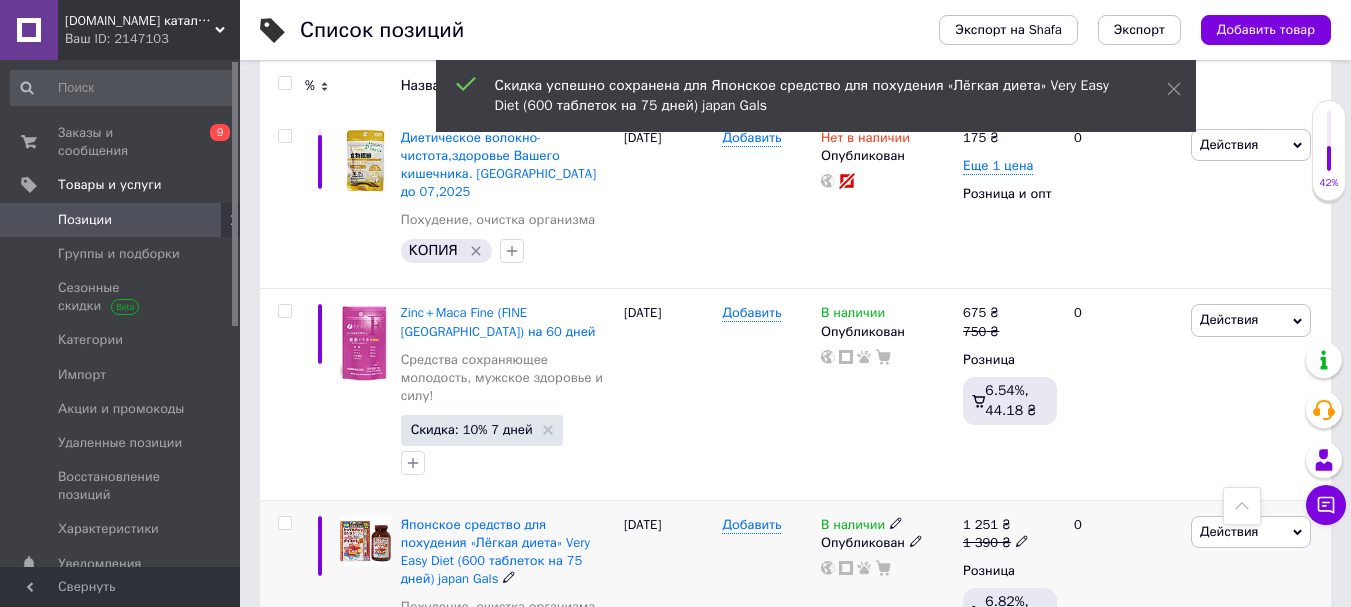 scroll, scrollTop: 2400, scrollLeft: 0, axis: vertical 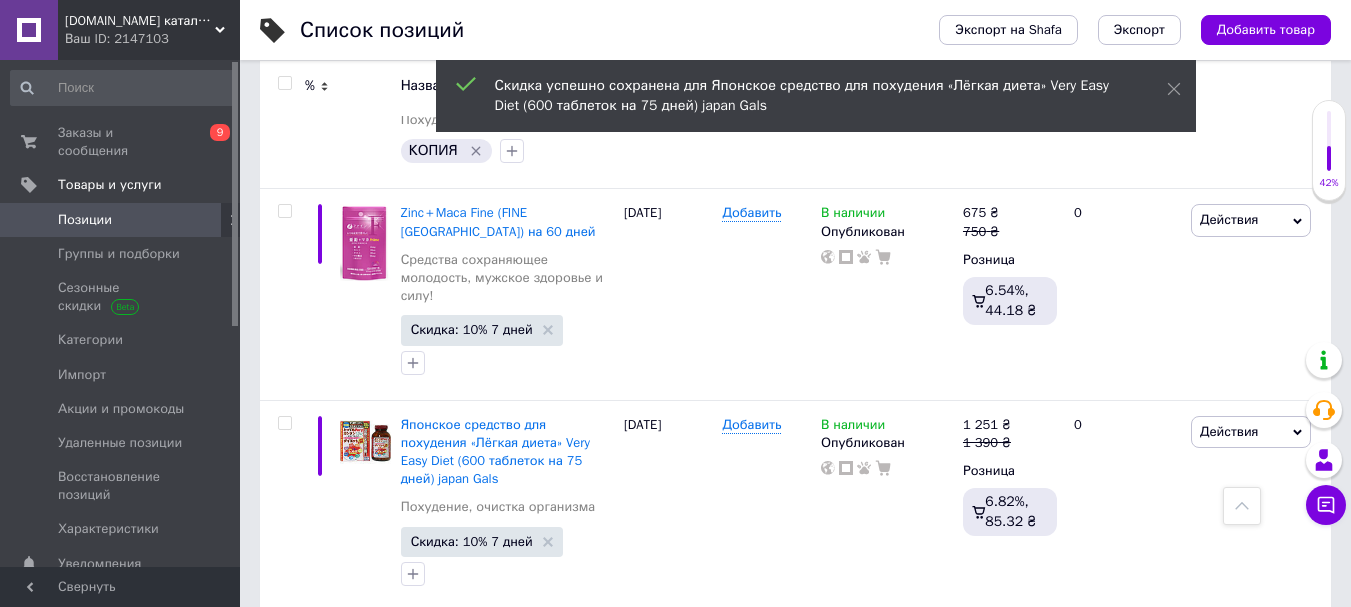 click on "Скидка: 17% 1 день" at bounding box center (481, 753) 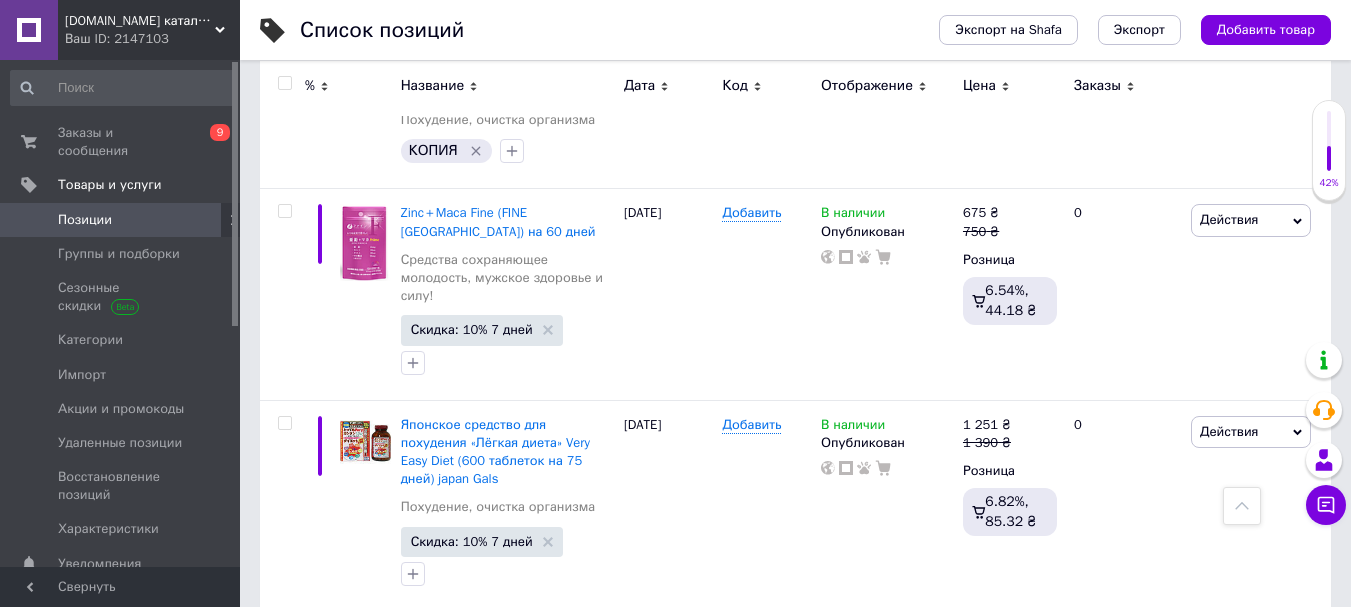 click on "Скидка: 17% 1 день" at bounding box center (471, 752) 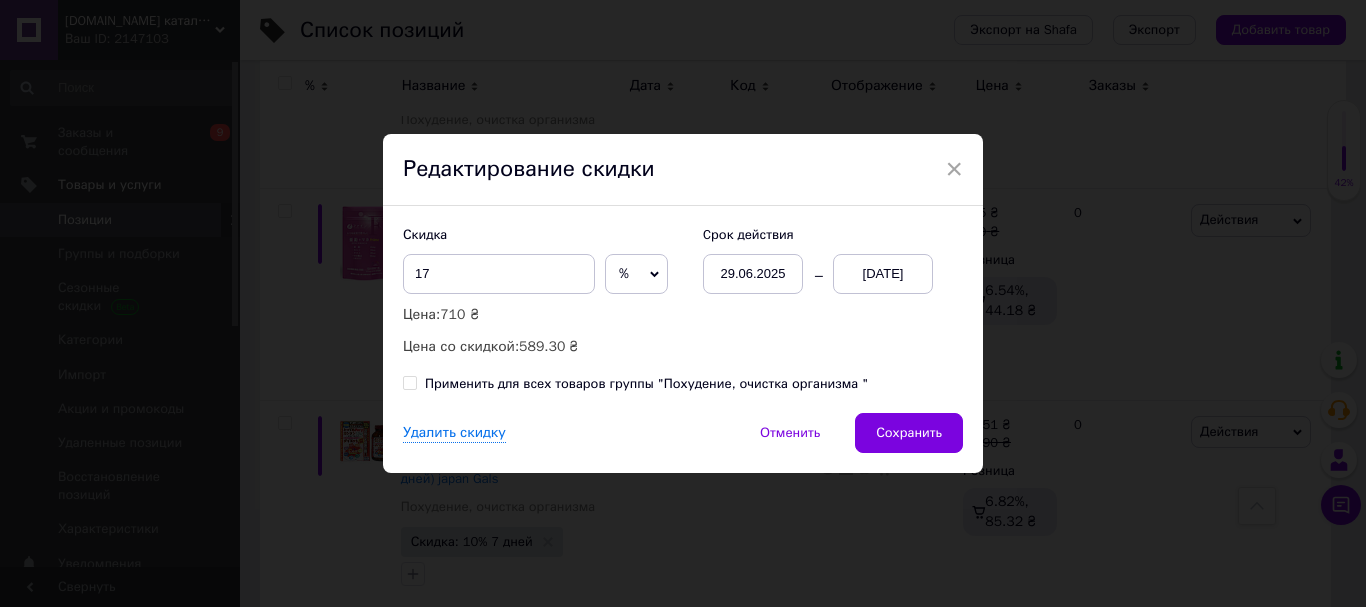 click on "[DATE]" at bounding box center (883, 274) 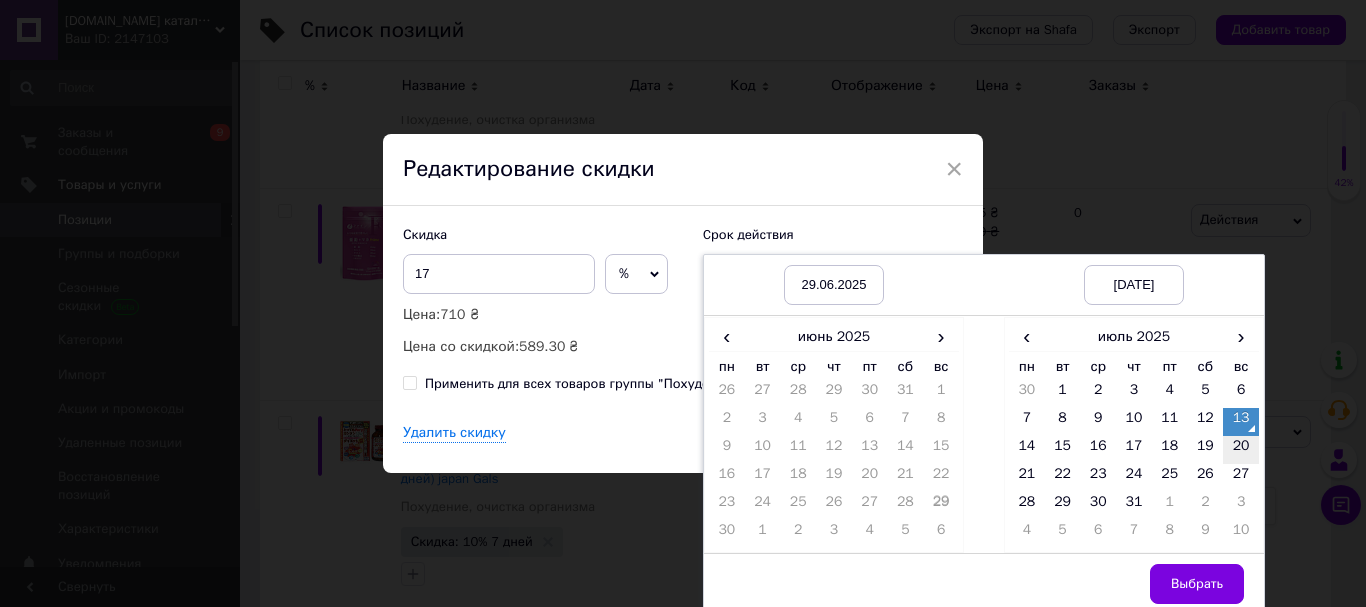 click on "20" at bounding box center [1241, 450] 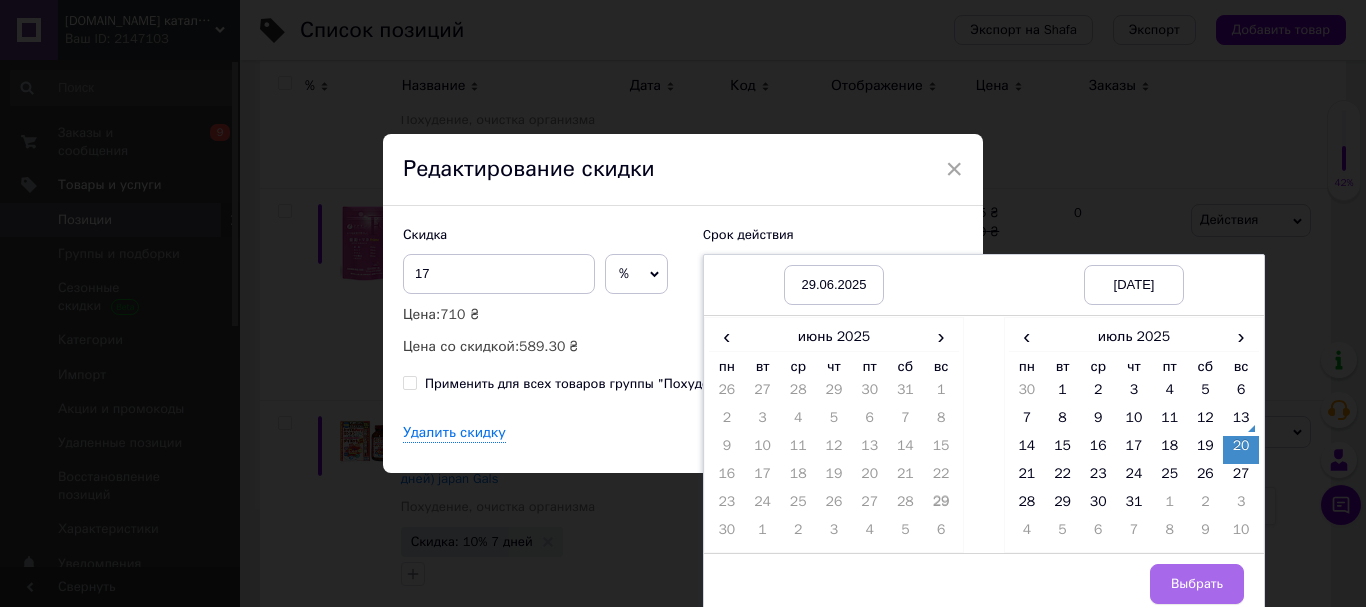 click on "Выбрать" at bounding box center (1197, 584) 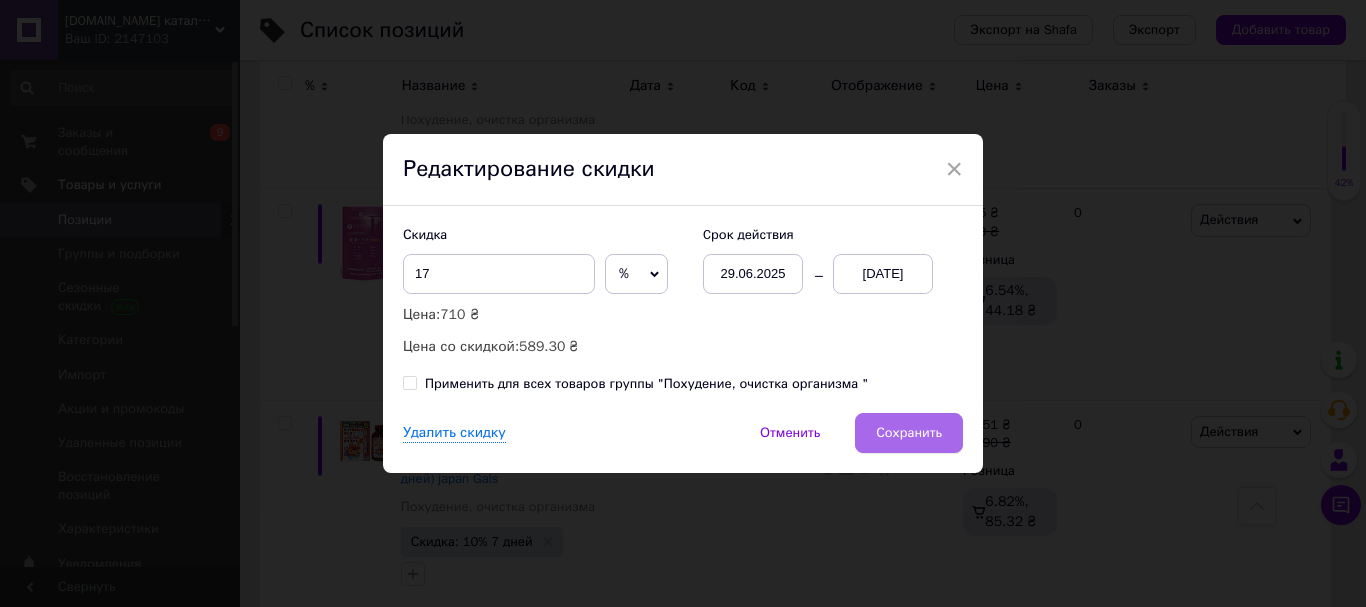 click on "Сохранить" at bounding box center (909, 433) 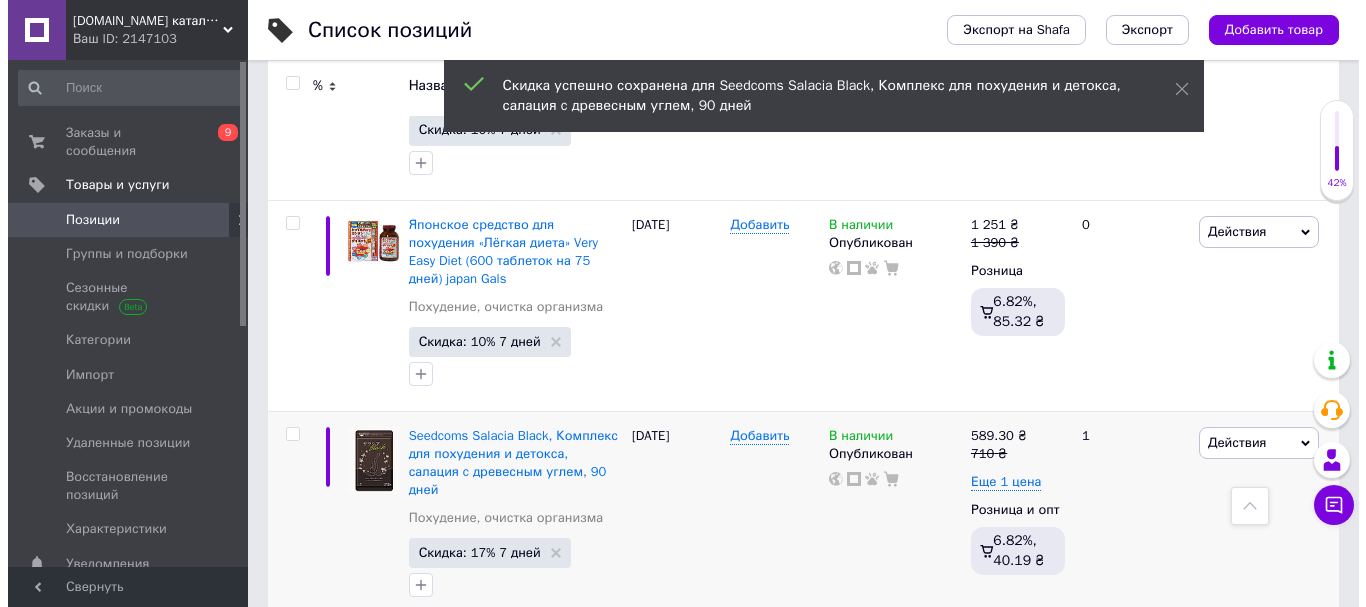 scroll, scrollTop: 2700, scrollLeft: 0, axis: vertical 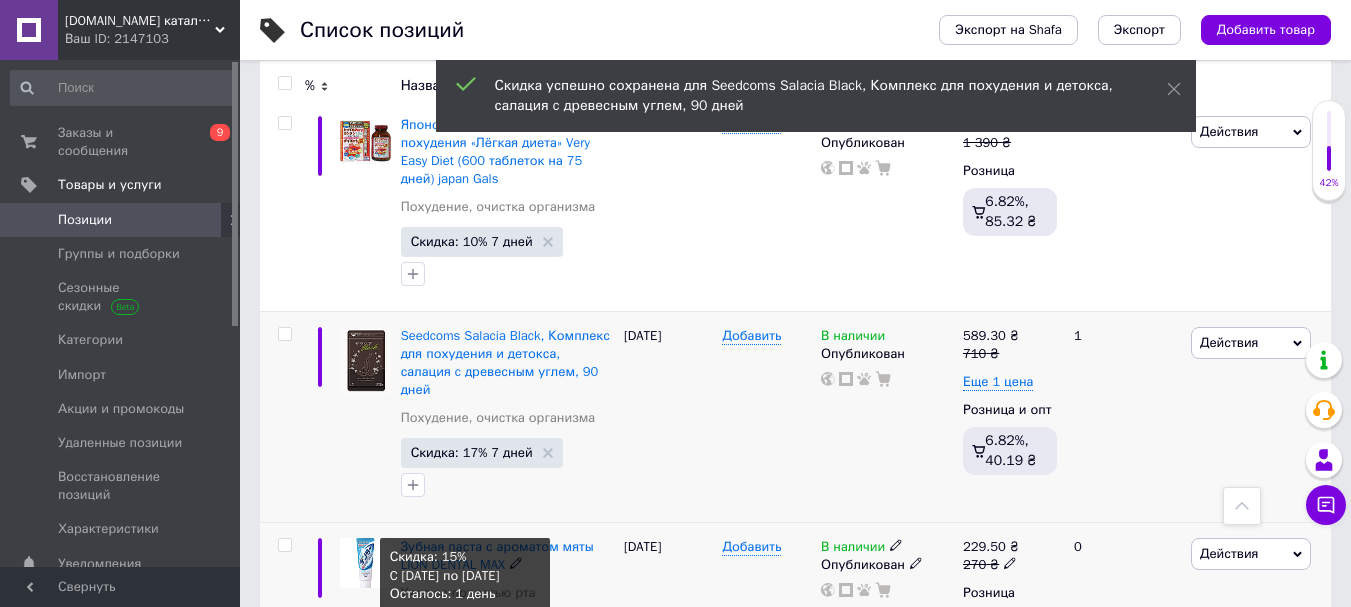 click on "Скидка: 15% 1 день" at bounding box center [471, 626] 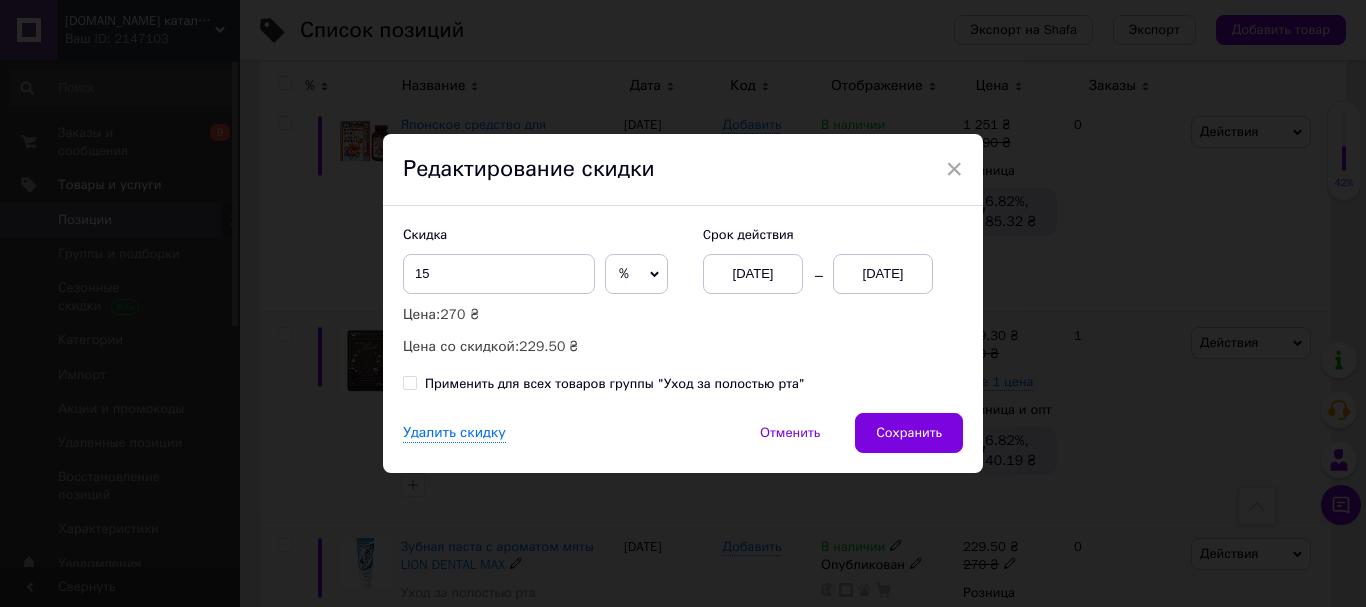 click on "[DATE]" at bounding box center [883, 274] 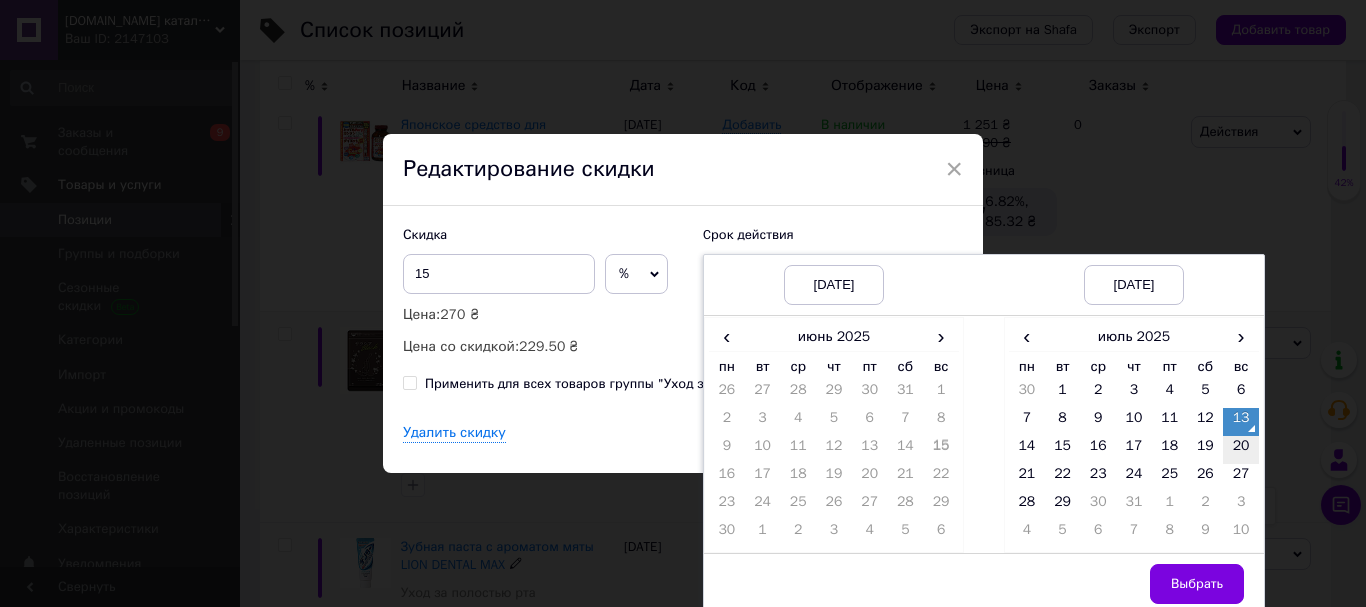 click on "20" at bounding box center [1241, 450] 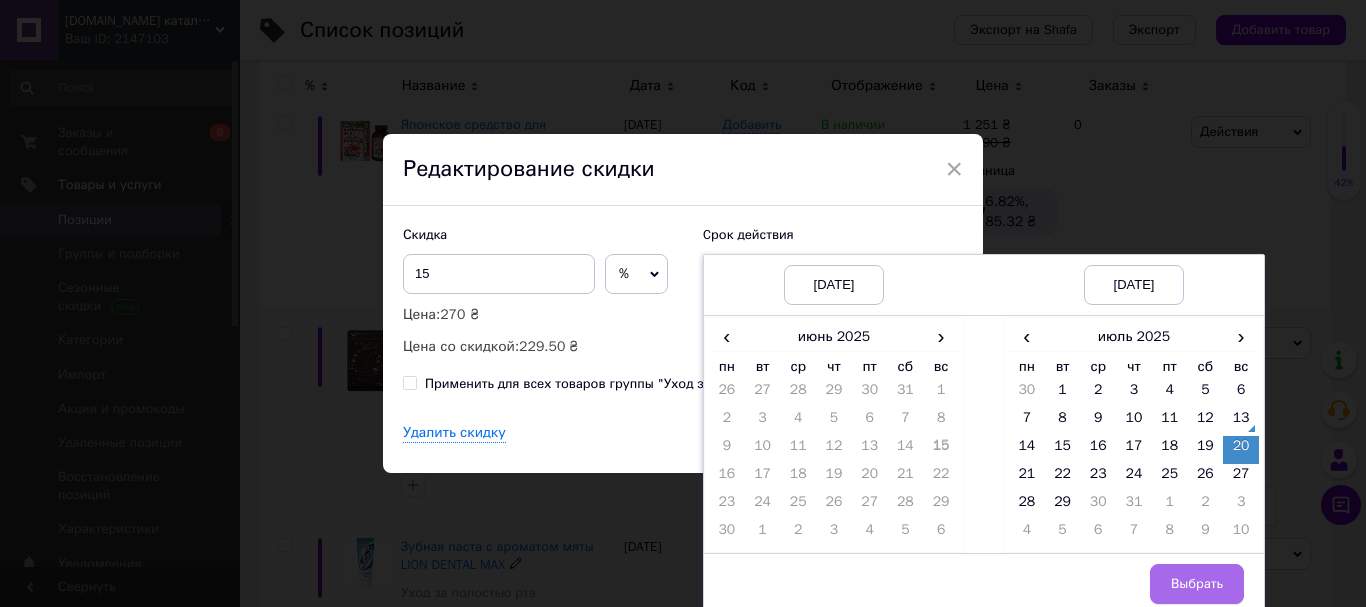 click on "Выбрать" at bounding box center [1197, 584] 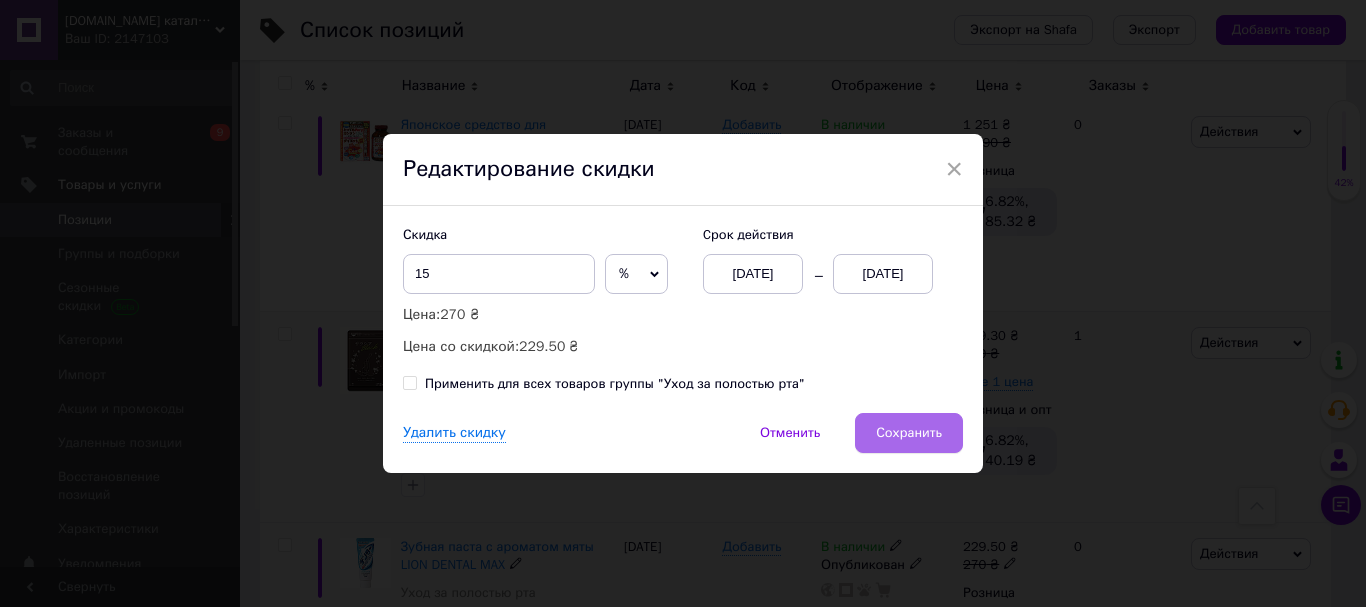 click on "Сохранить" at bounding box center (909, 433) 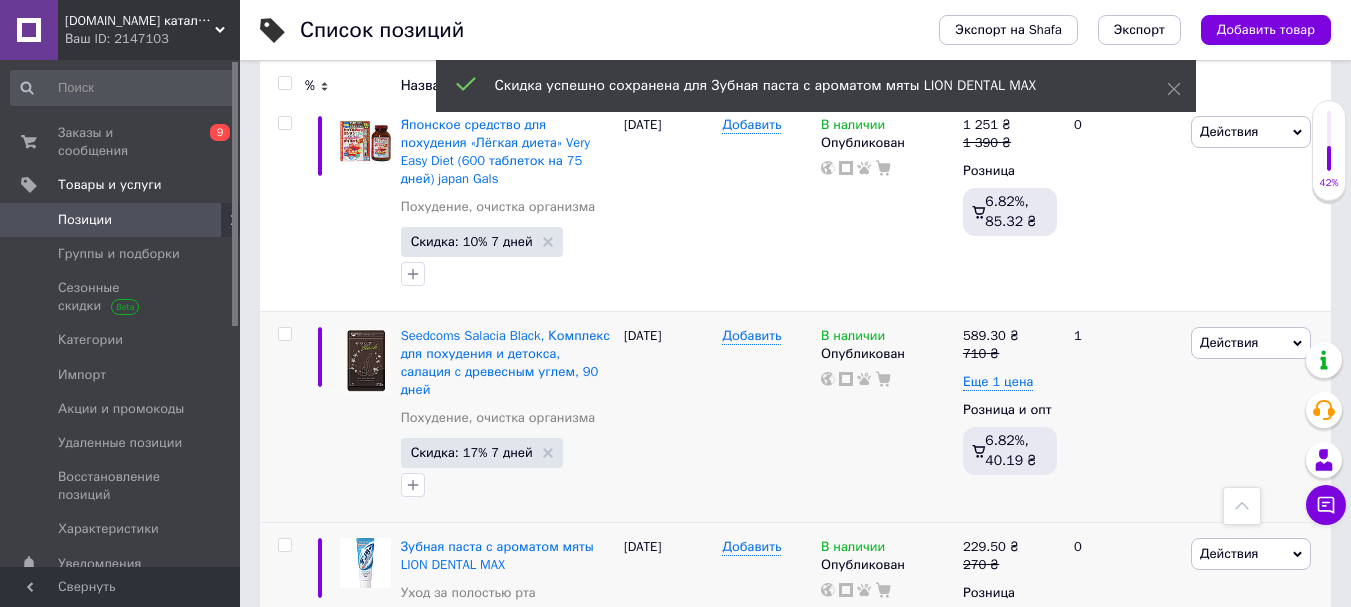 click on "Скидка: 13% 1 день" at bounding box center (471, 801) 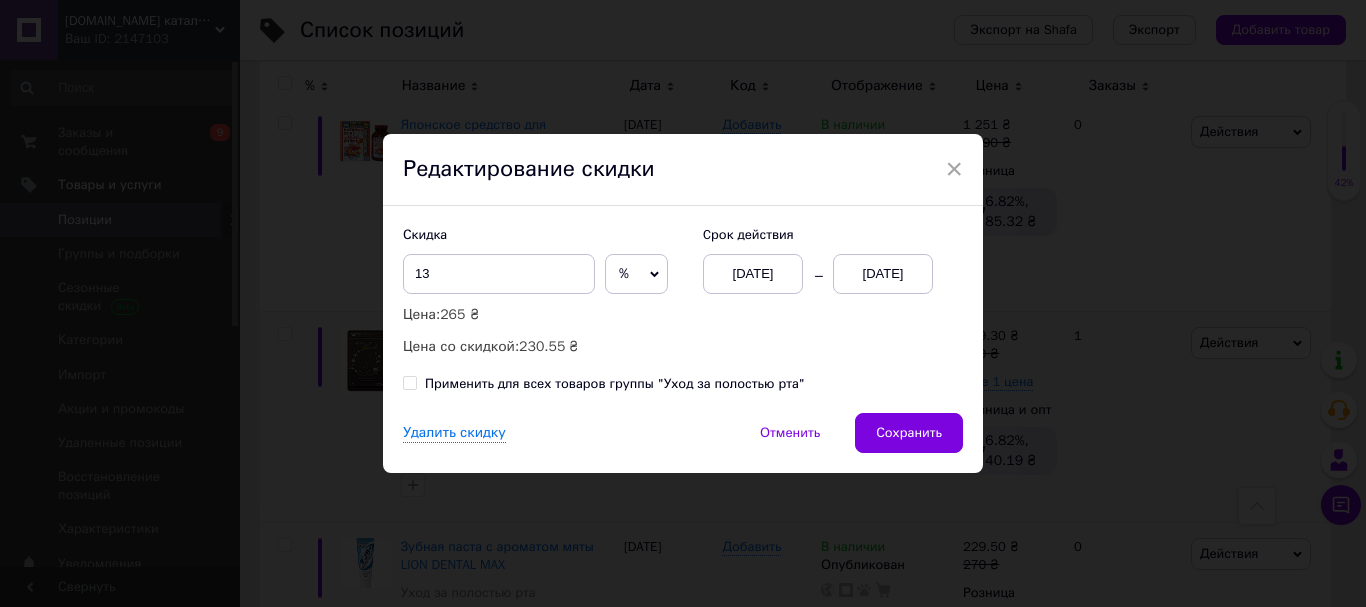 click on "[DATE]" at bounding box center [883, 274] 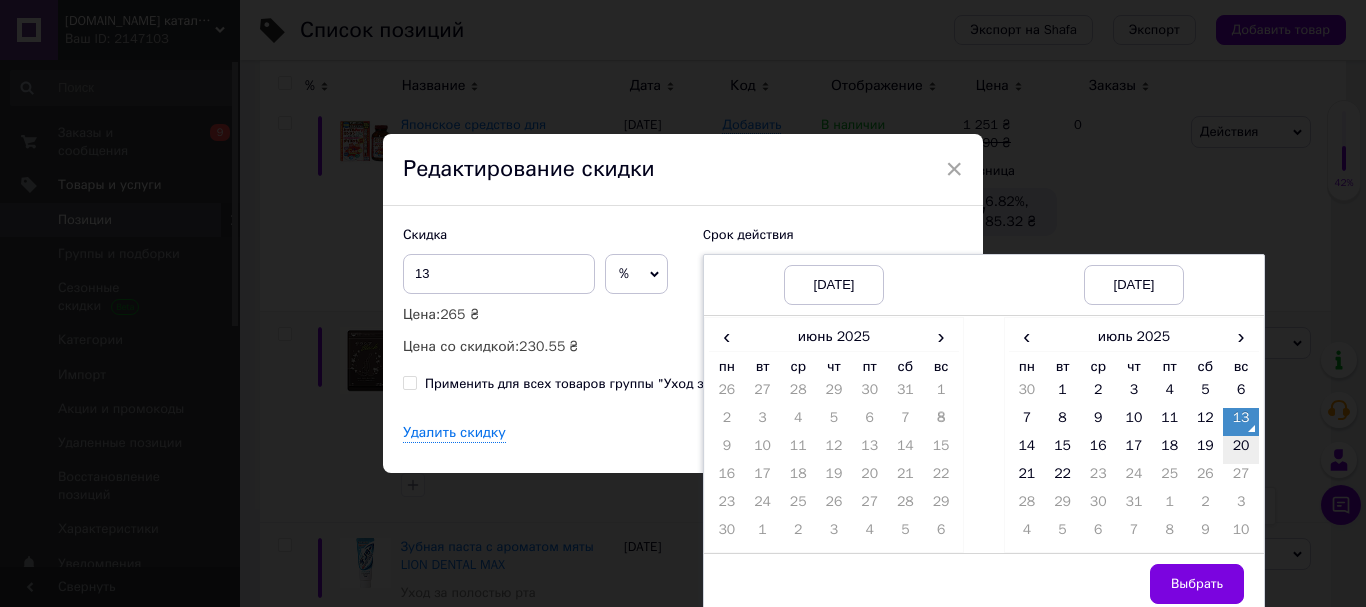 click on "20" at bounding box center [1241, 450] 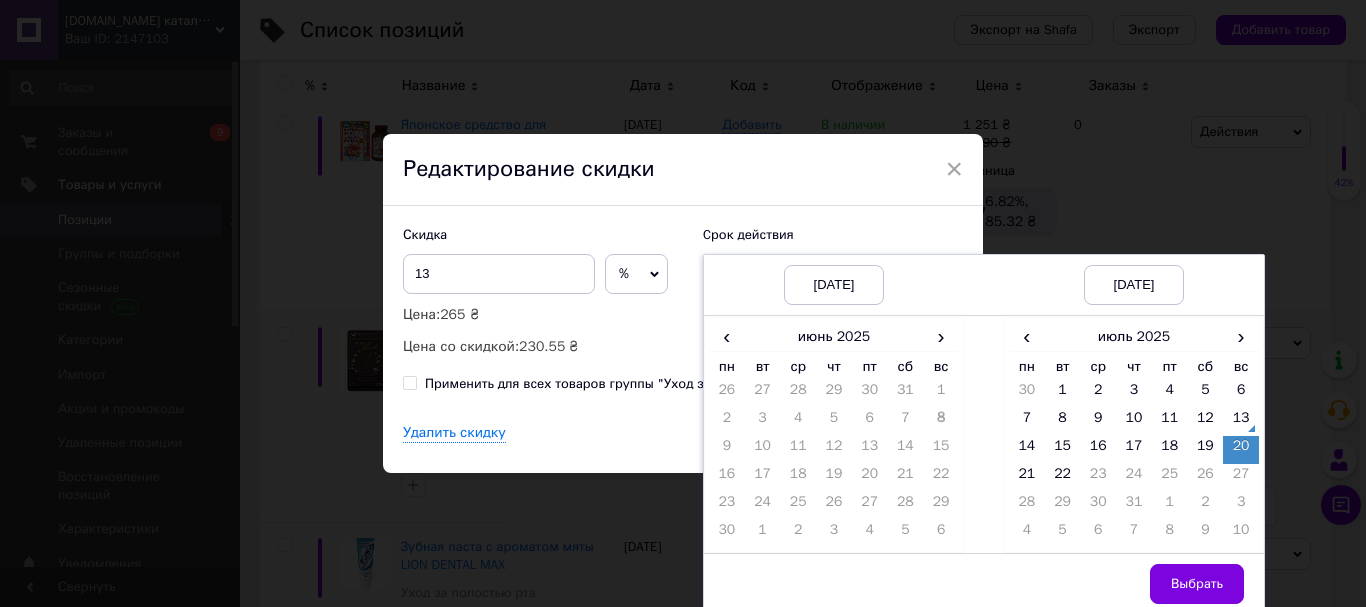 scroll, scrollTop: 8, scrollLeft: 0, axis: vertical 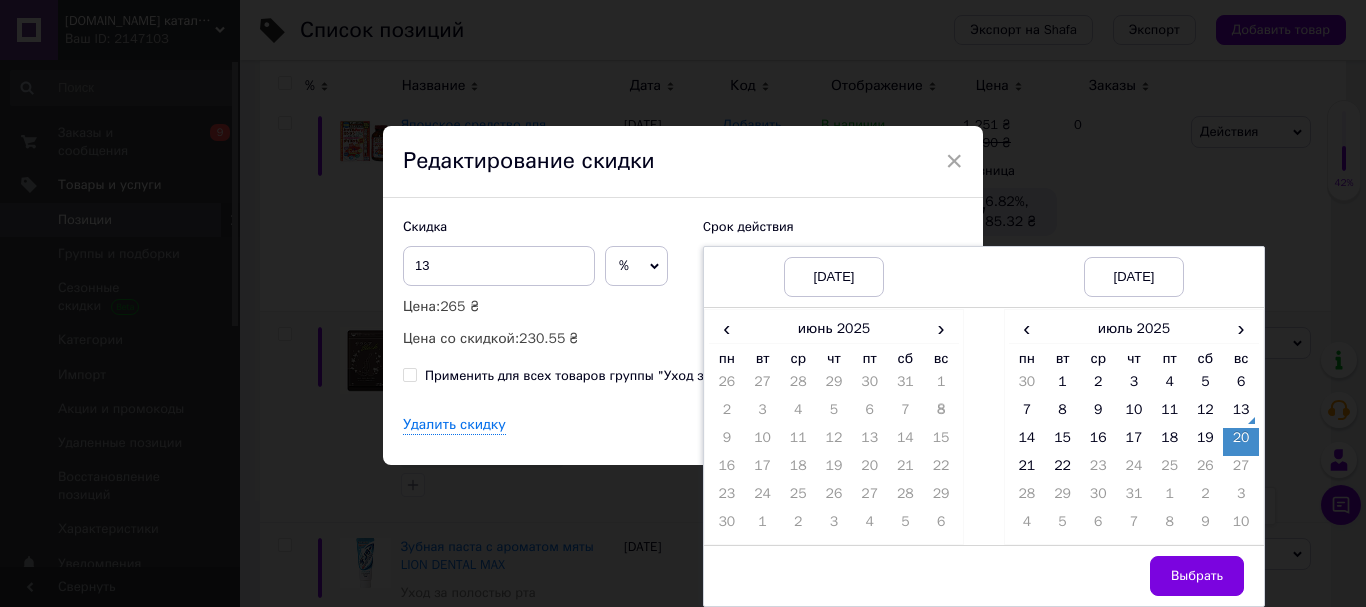 drag, startPoint x: 1189, startPoint y: 575, endPoint x: 1080, endPoint y: 517, distance: 123.47064 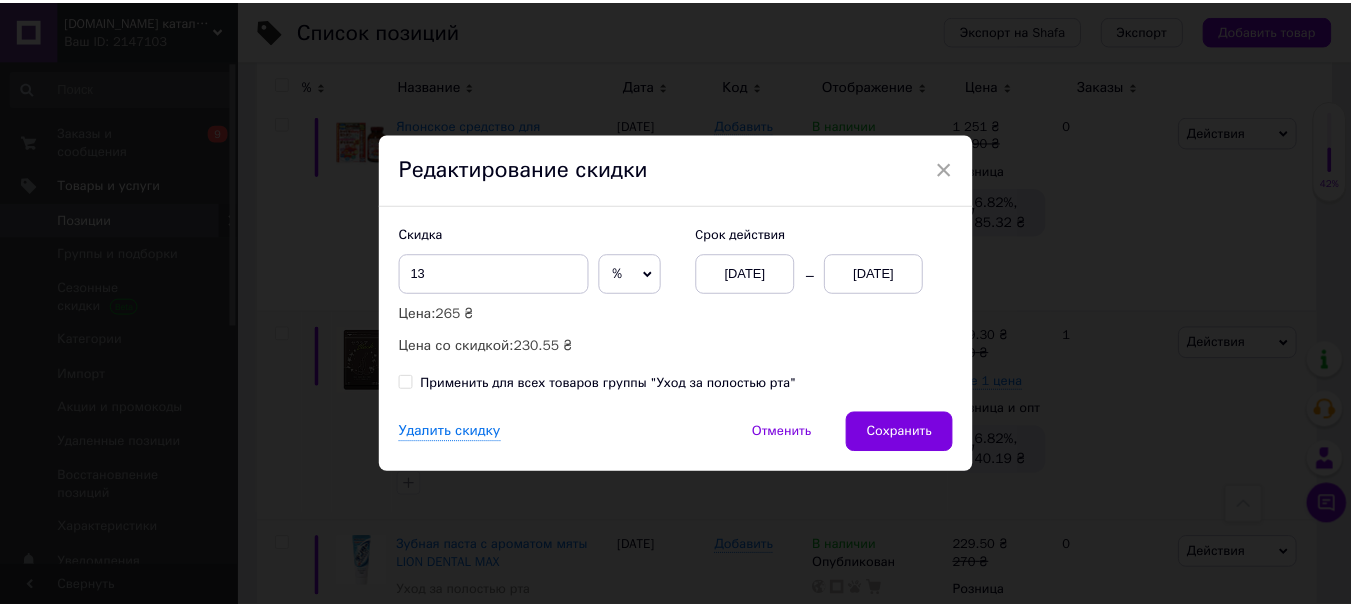 scroll, scrollTop: 0, scrollLeft: 0, axis: both 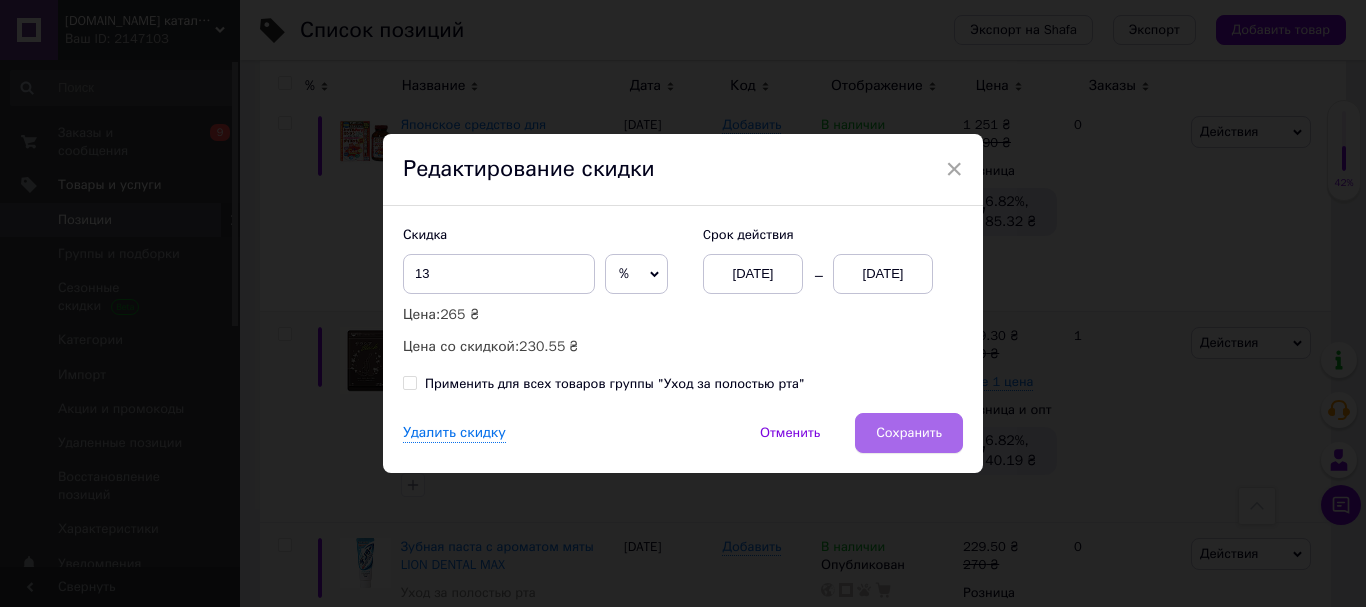 click on "Сохранить" at bounding box center (909, 433) 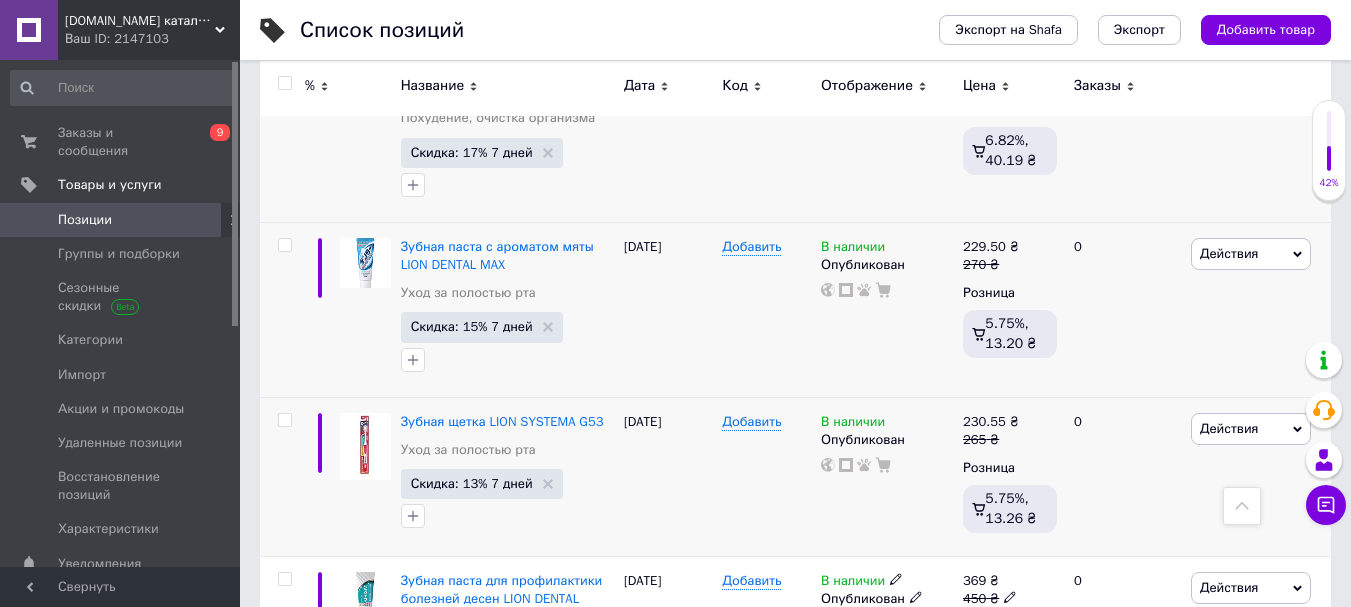 scroll, scrollTop: 3100, scrollLeft: 0, axis: vertical 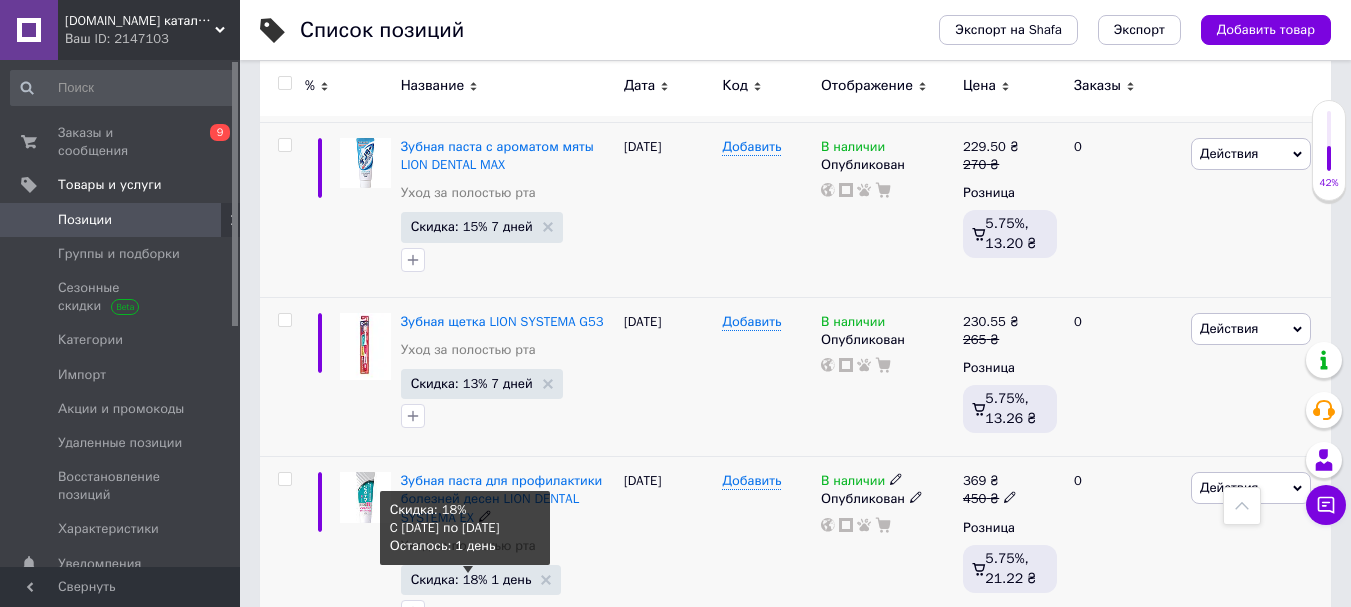 click on "Скидка: 18% 1 день" at bounding box center (471, 579) 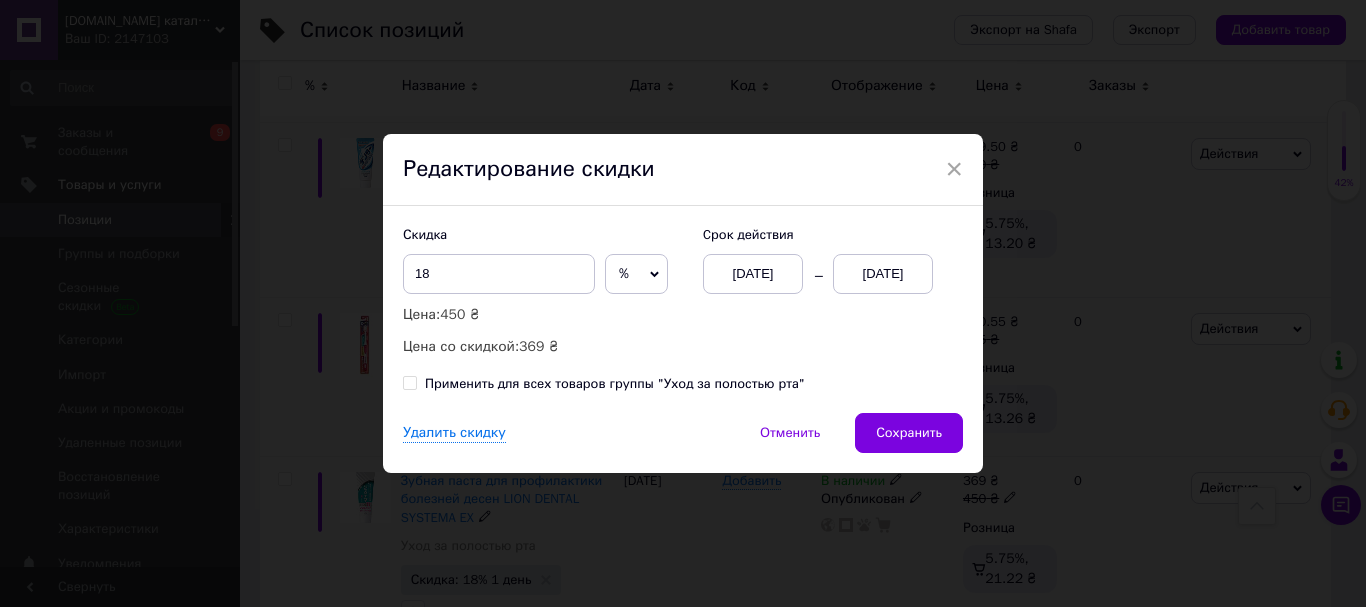 click on "[DATE]" at bounding box center [883, 274] 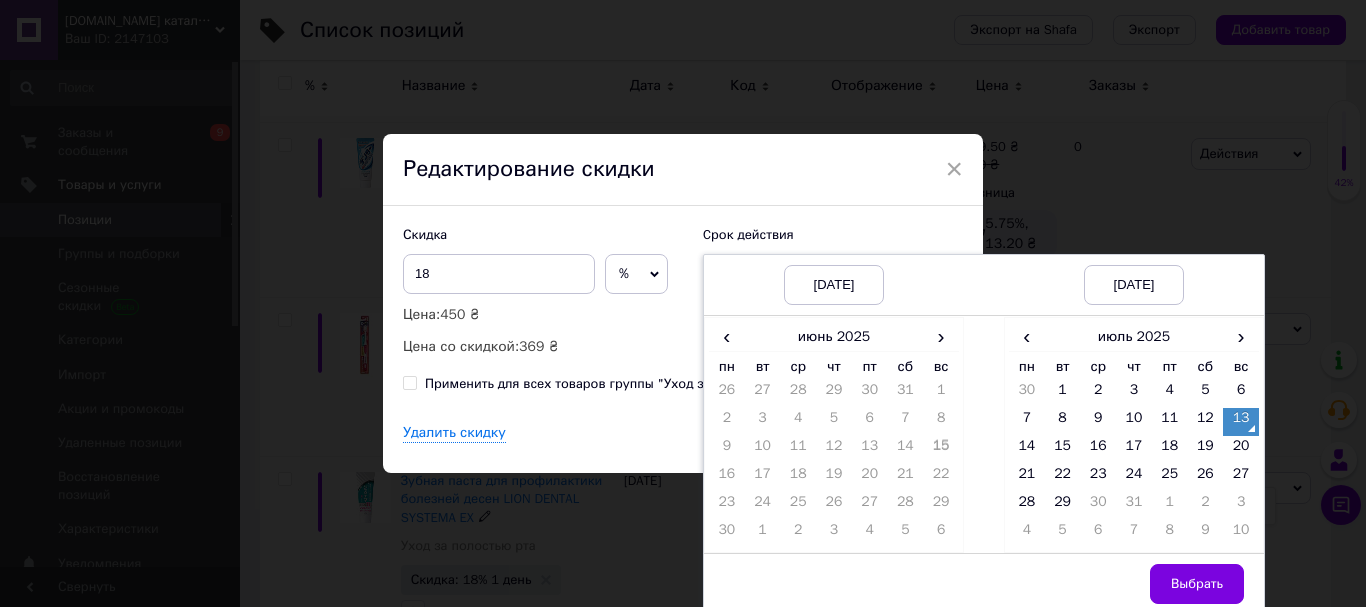 drag, startPoint x: 1250, startPoint y: 453, endPoint x: 1233, endPoint y: 495, distance: 45.310043 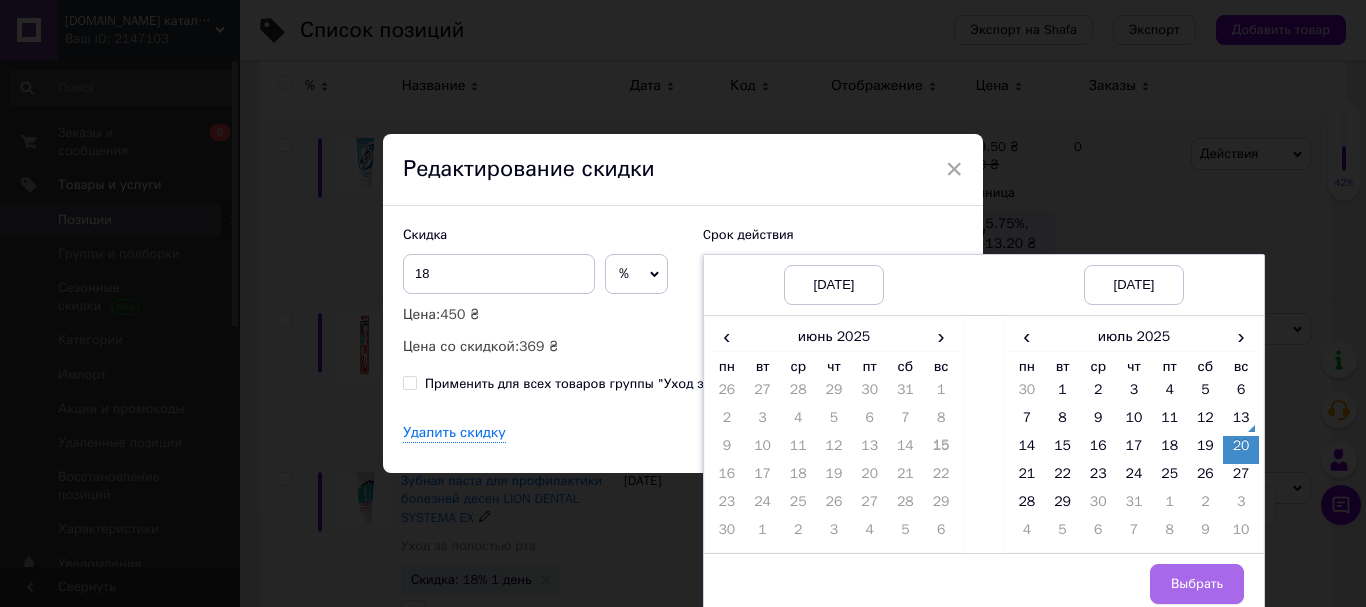 click on "Выбрать" at bounding box center (1197, 584) 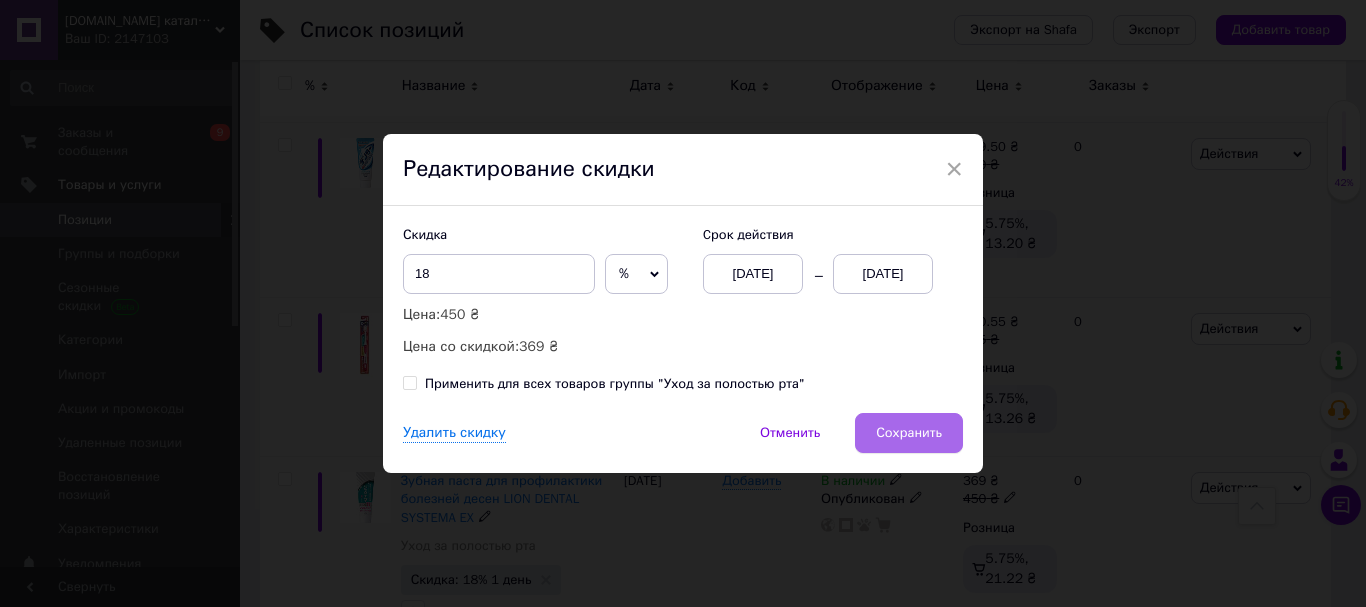 click on "Сохранить" at bounding box center (909, 433) 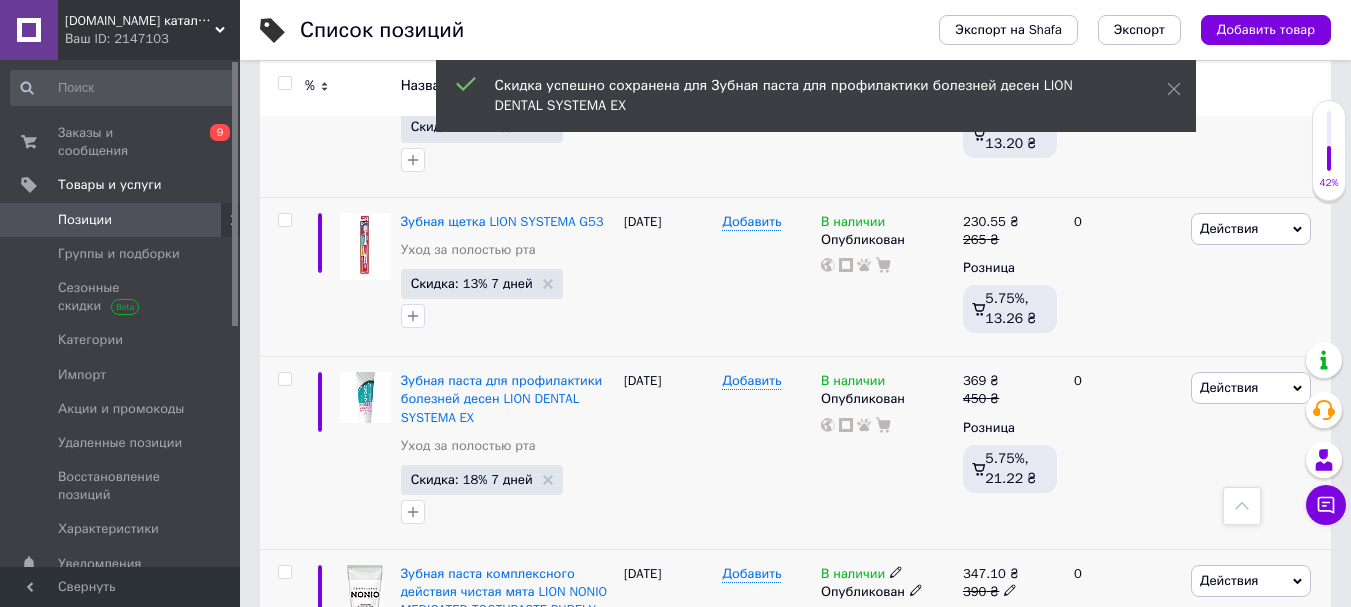 scroll, scrollTop: 3300, scrollLeft: 0, axis: vertical 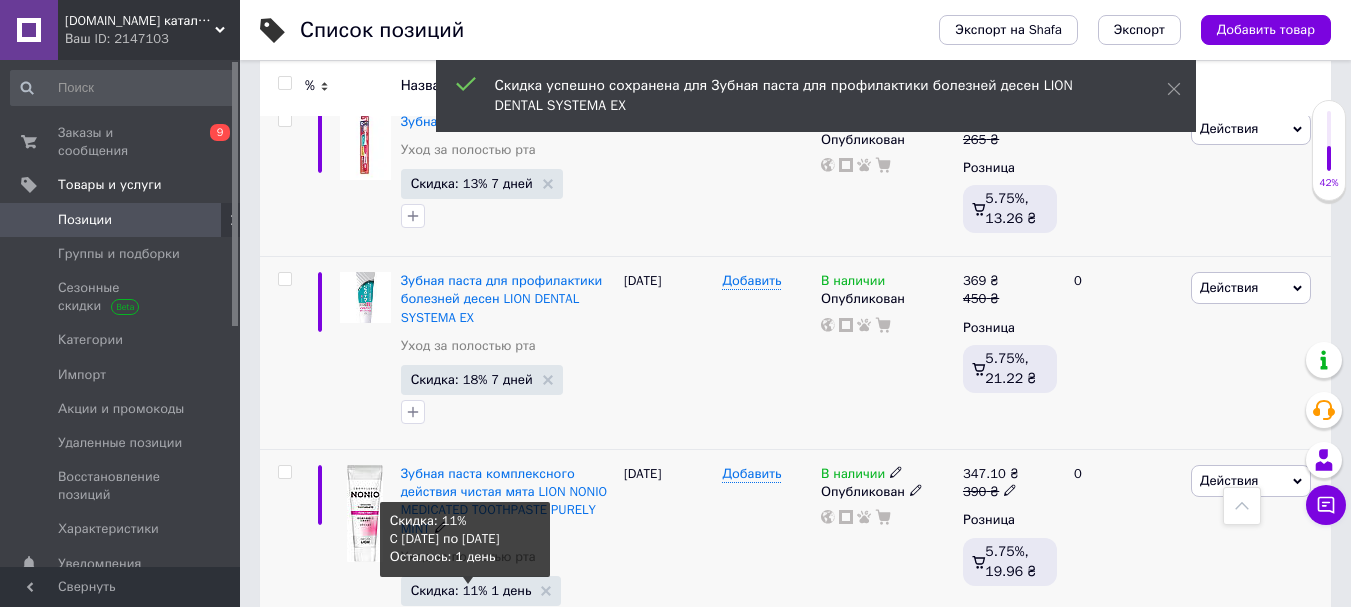 click on "Скидка: 11% 1 день" at bounding box center (471, 590) 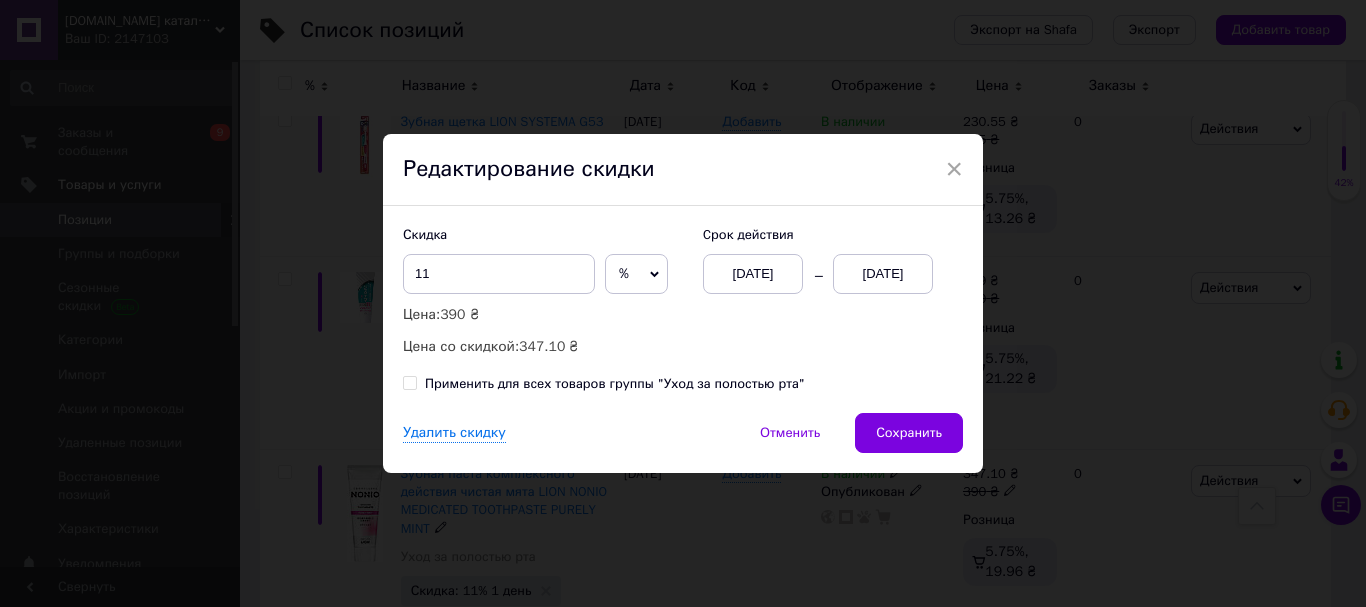 drag, startPoint x: 837, startPoint y: 274, endPoint x: 851, endPoint y: 285, distance: 17.804493 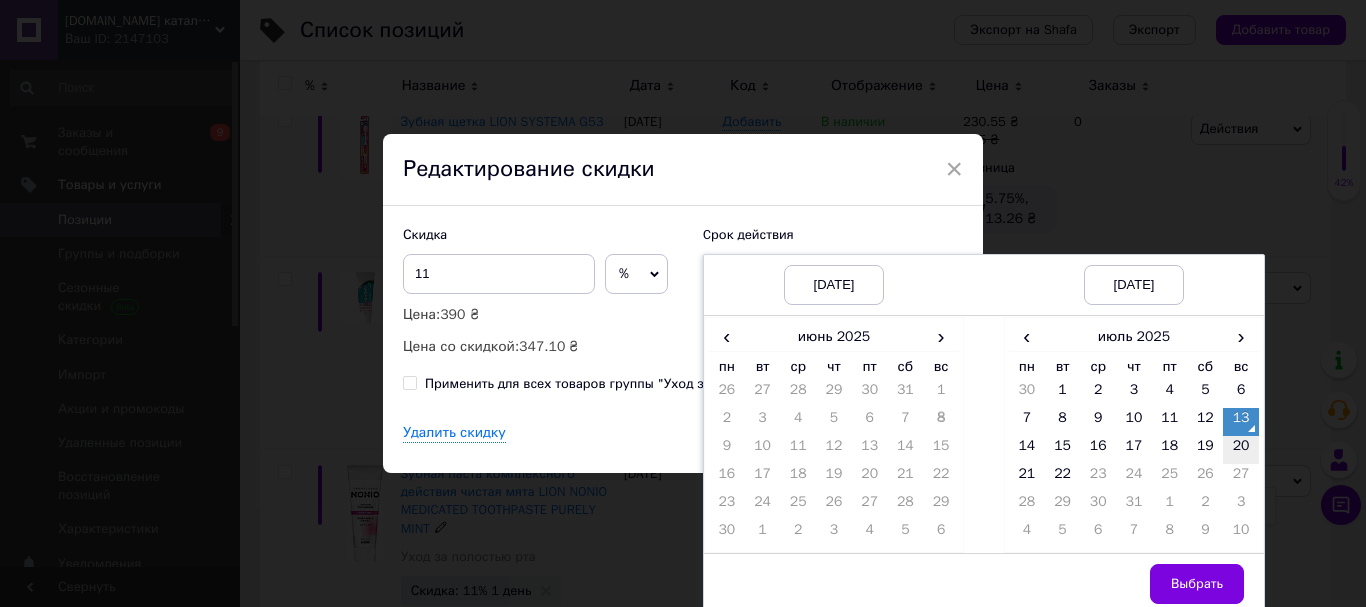 click on "20" at bounding box center (1241, 450) 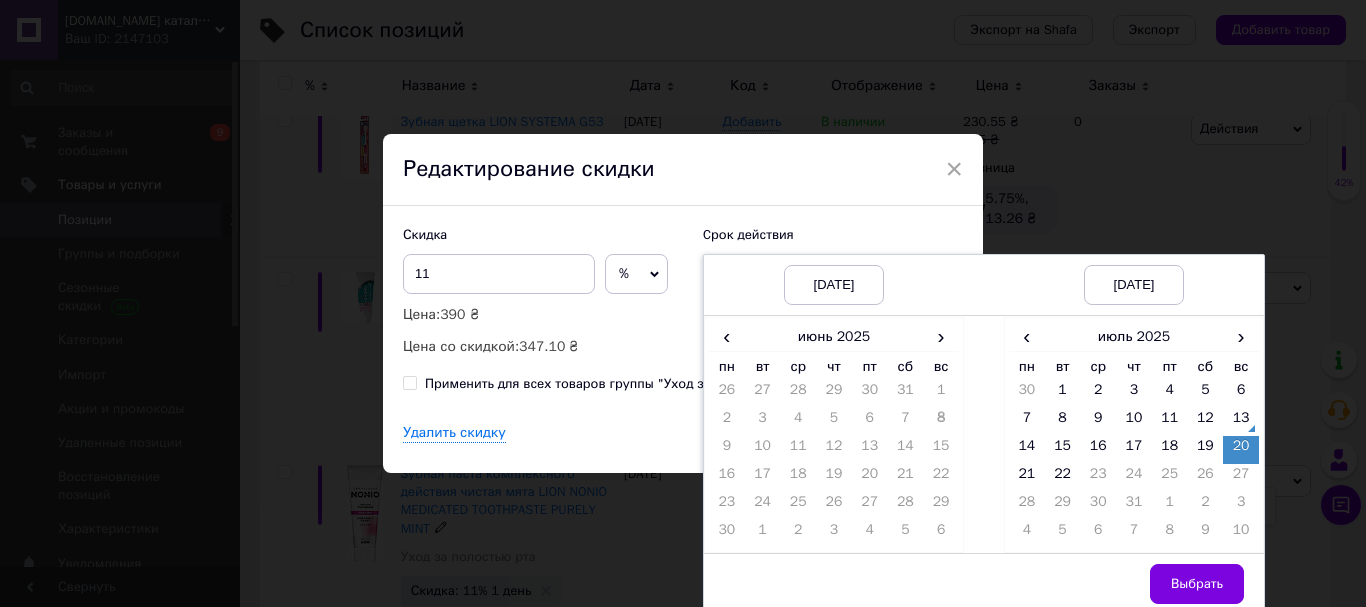 click on "Выбрать" at bounding box center (1197, 584) 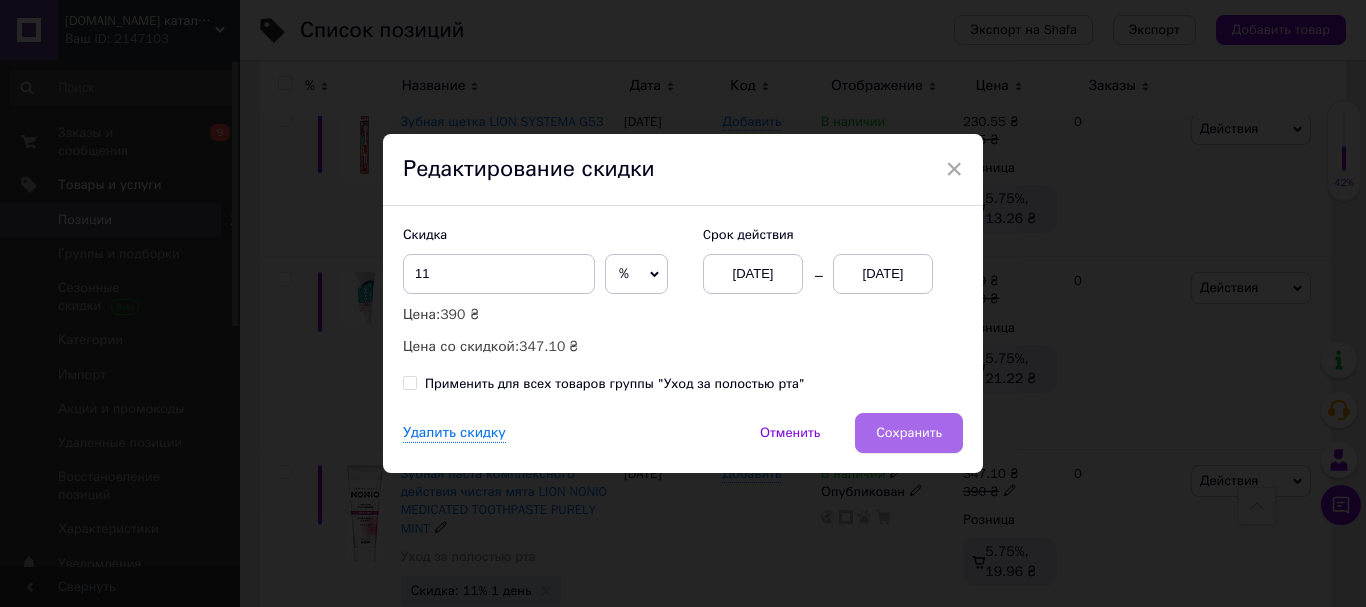click on "Сохранить" at bounding box center (909, 433) 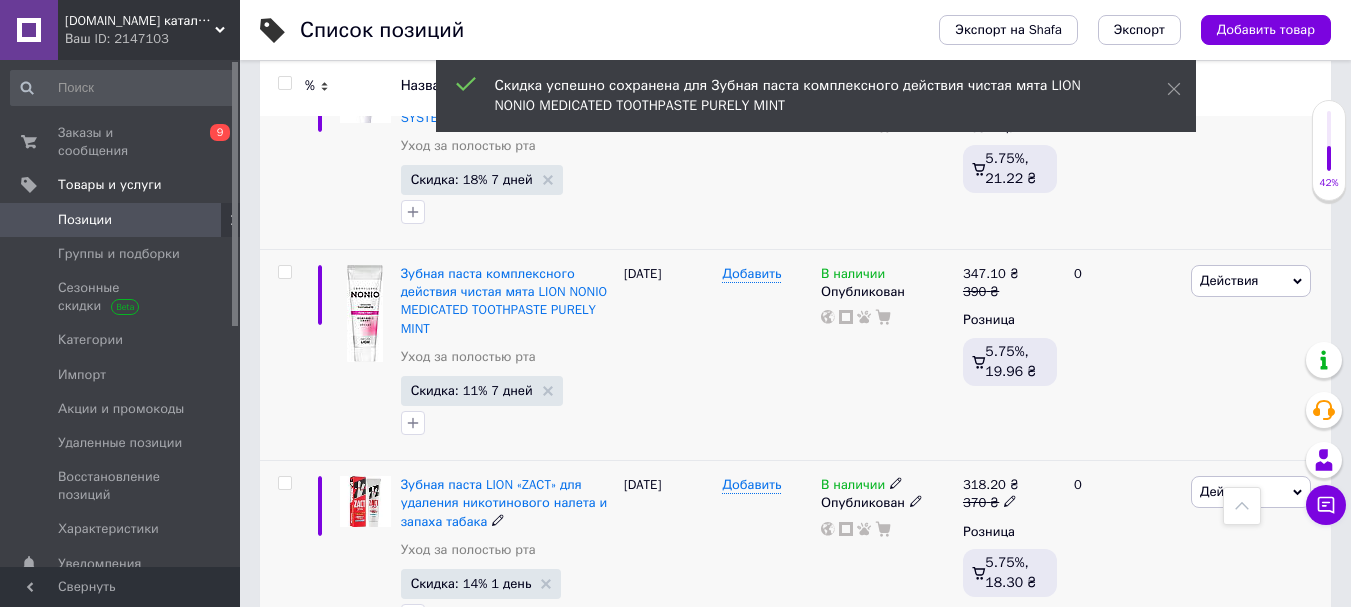scroll, scrollTop: 3600, scrollLeft: 0, axis: vertical 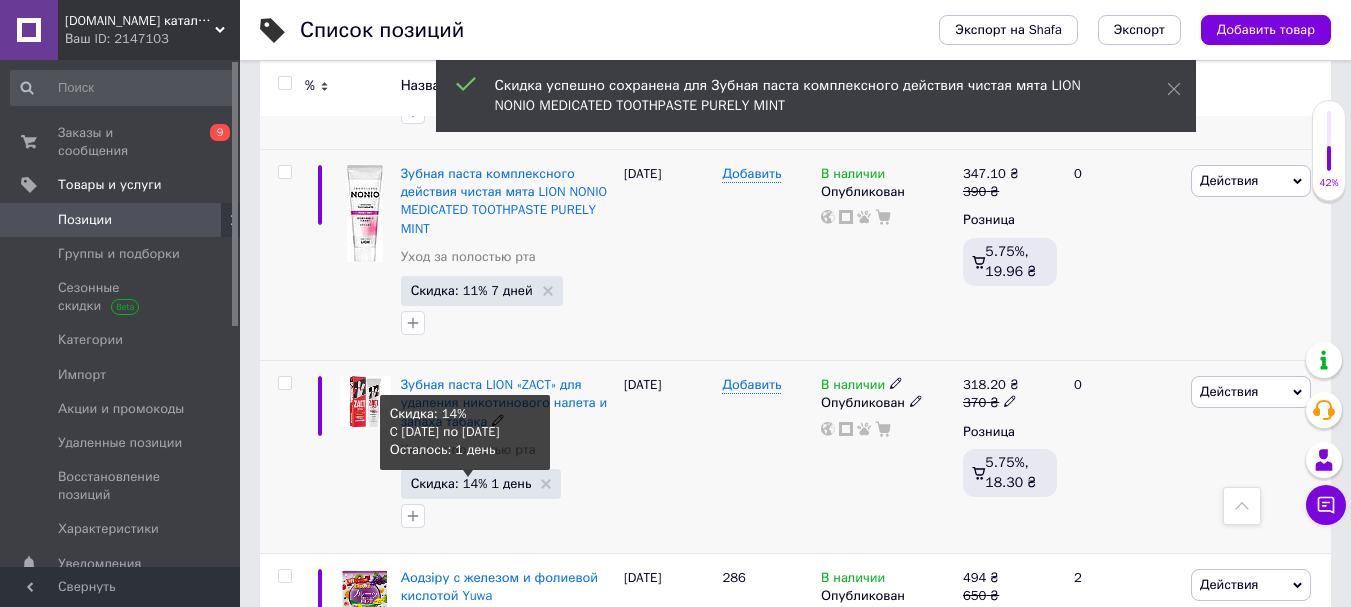 click on "Скидка: 14% 1 день" at bounding box center [471, 483] 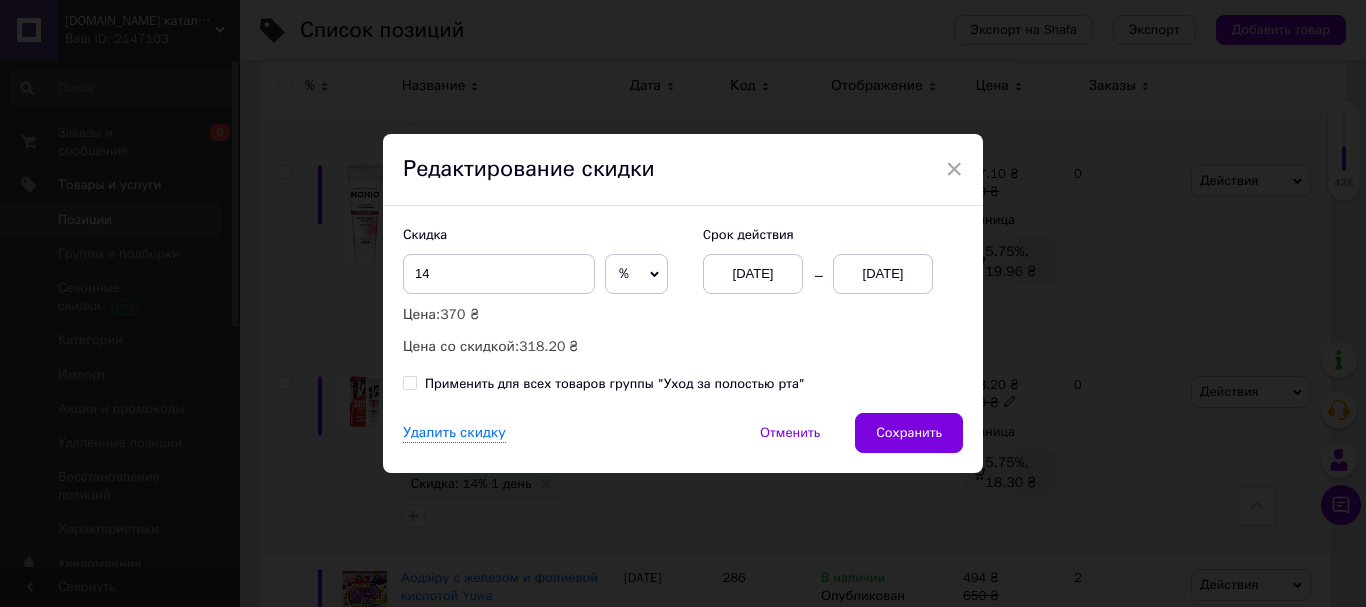 click on "[DATE]" at bounding box center [883, 274] 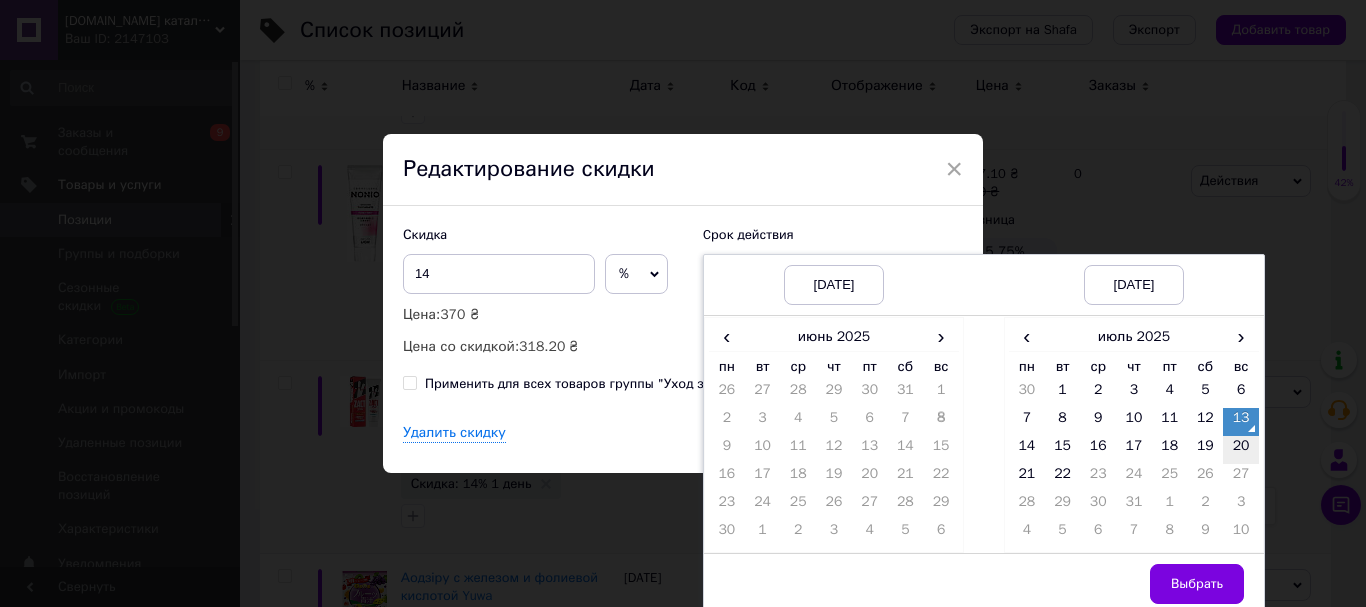 click on "20" at bounding box center [1241, 450] 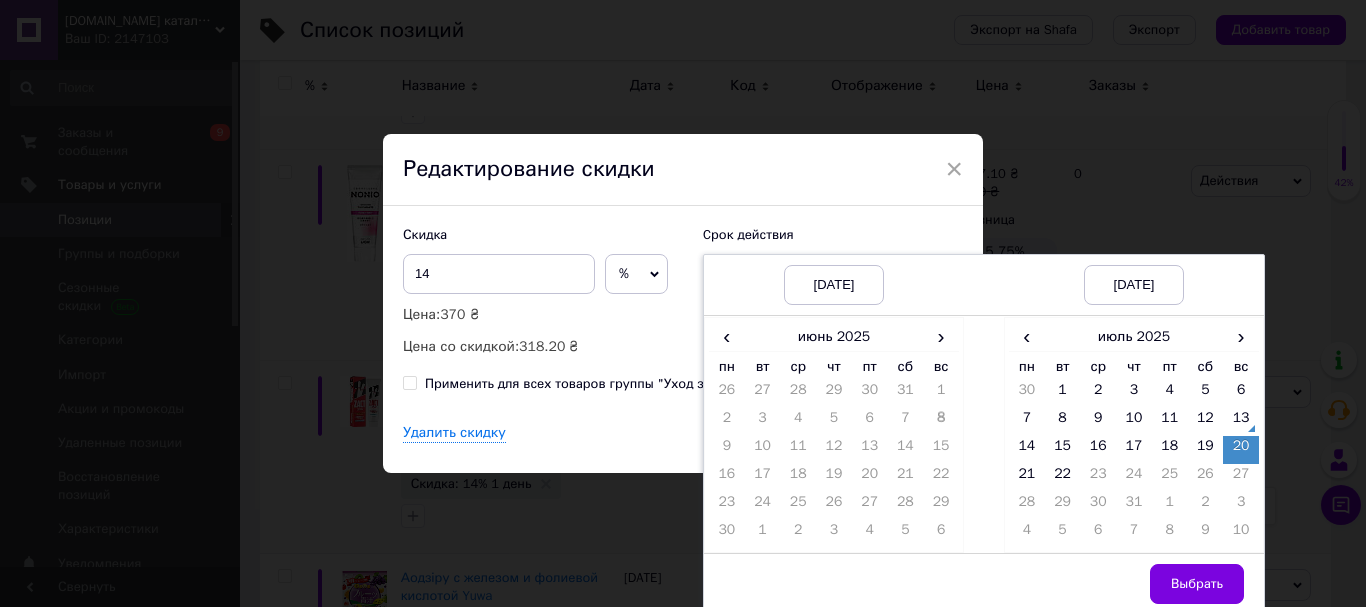 drag, startPoint x: 1202, startPoint y: 575, endPoint x: 1163, endPoint y: 555, distance: 43.829212 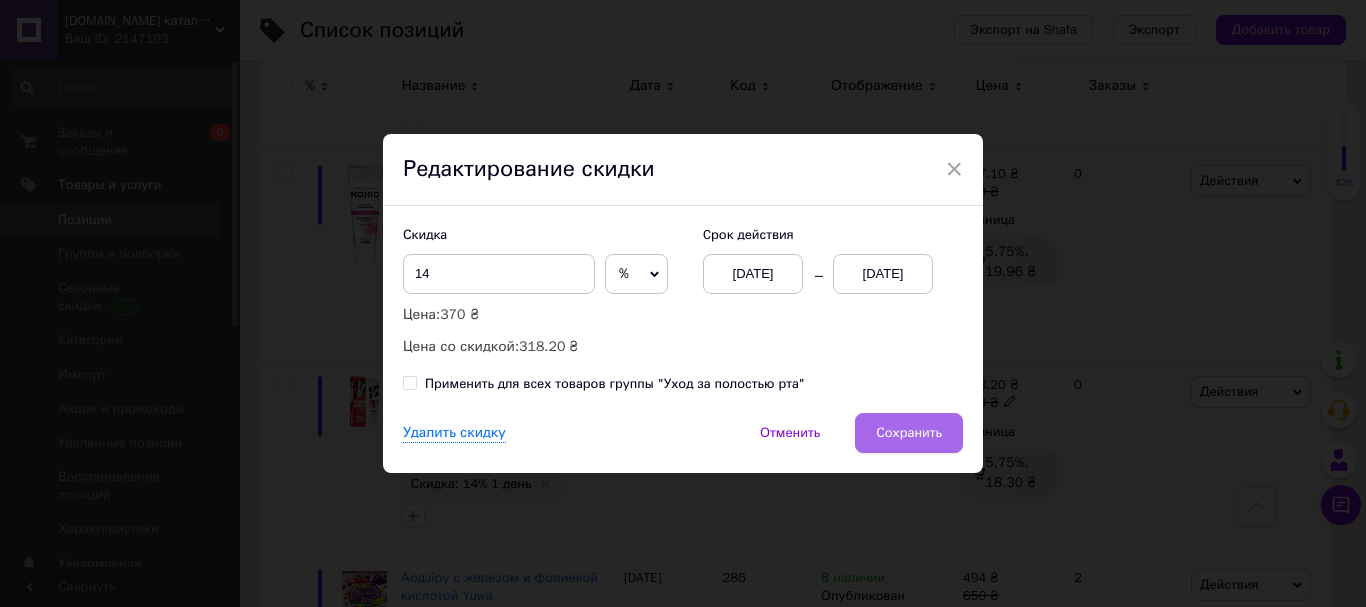 click on "Сохранить" at bounding box center [909, 433] 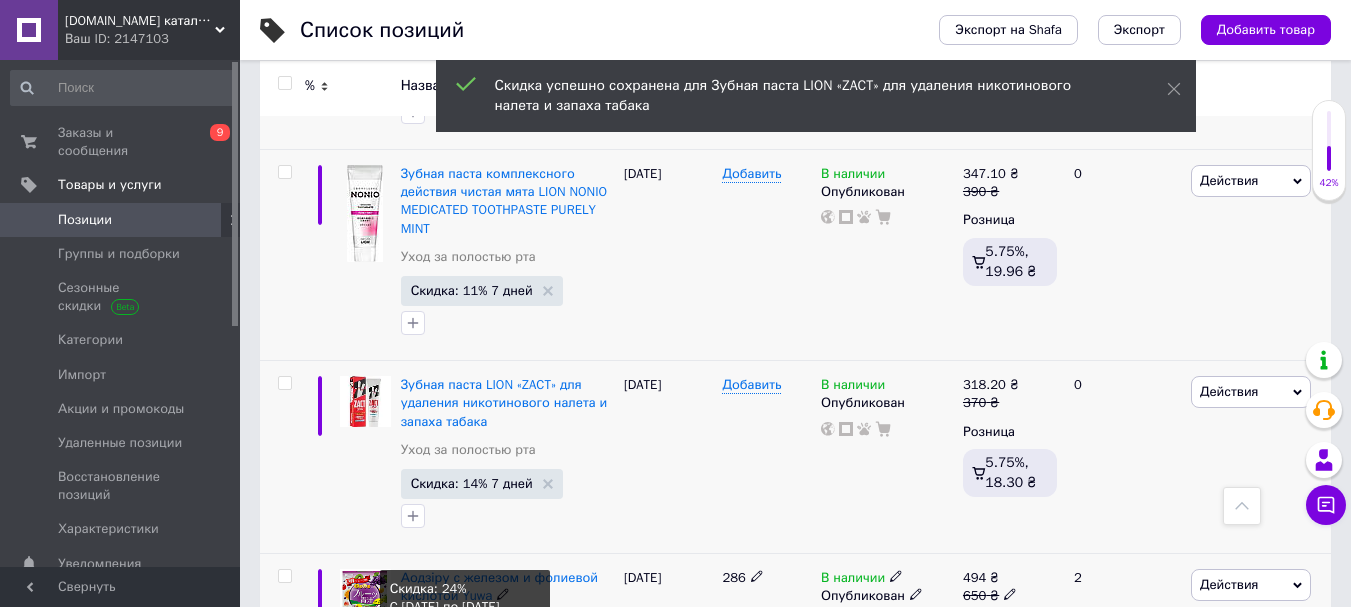 click on "Скидка: 24% 1 день" at bounding box center [471, 658] 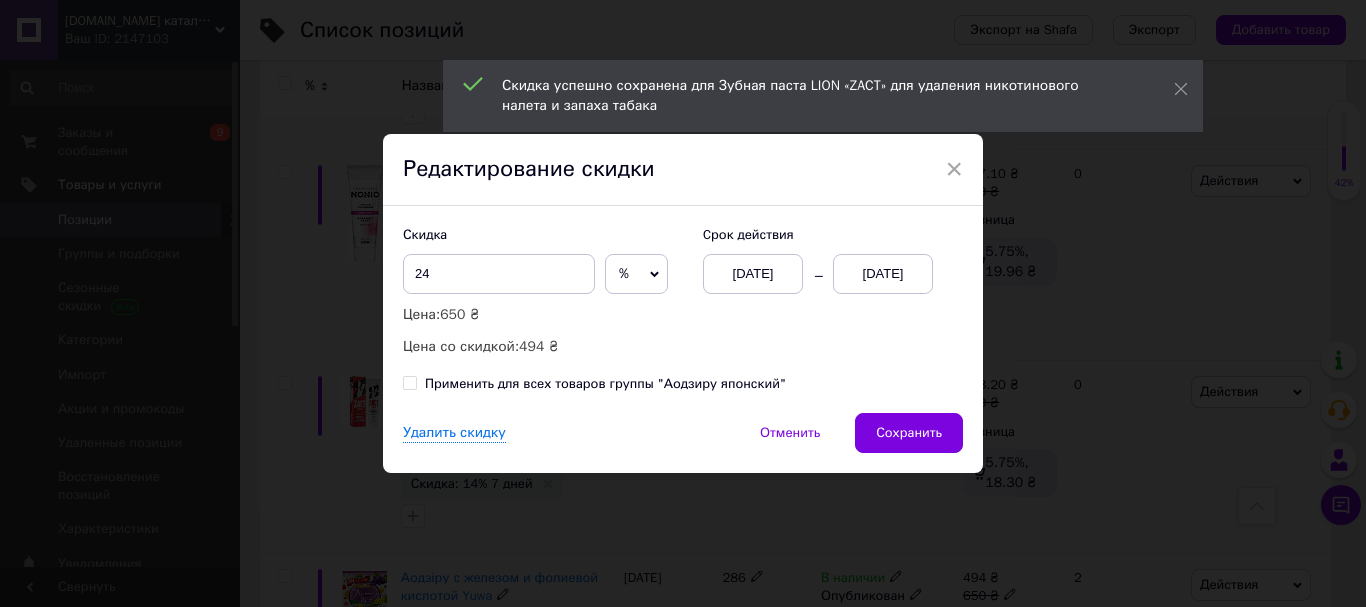 click on "[DATE]" at bounding box center (883, 274) 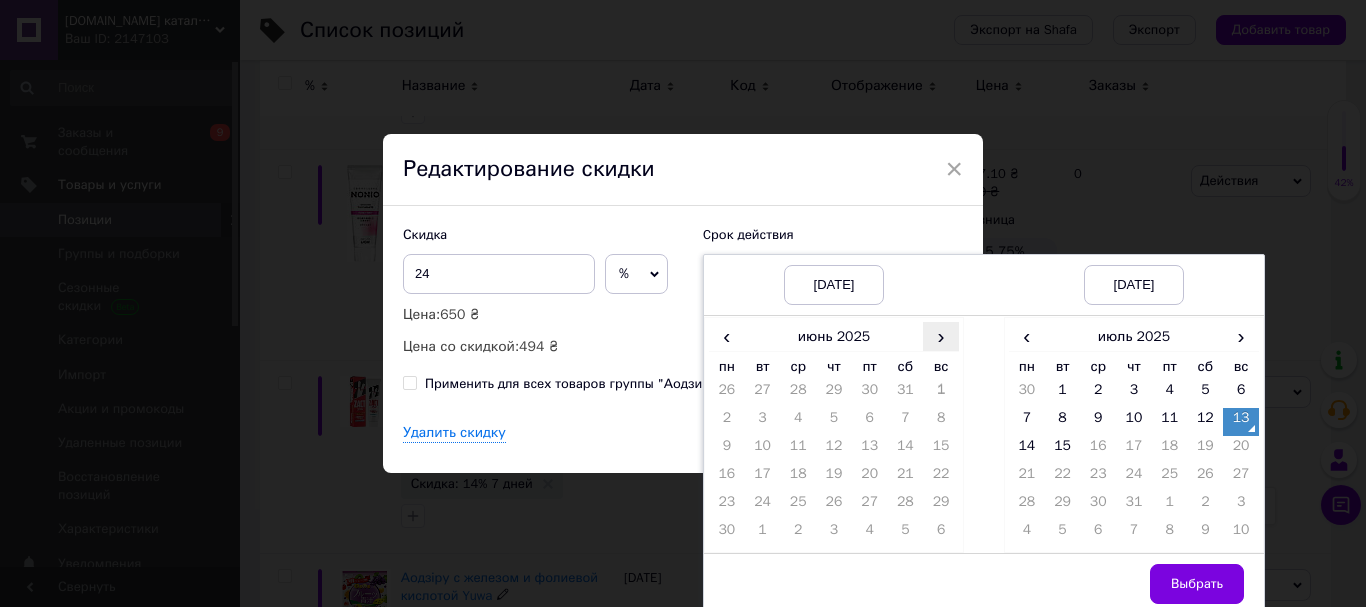 click on "›" at bounding box center [941, 336] 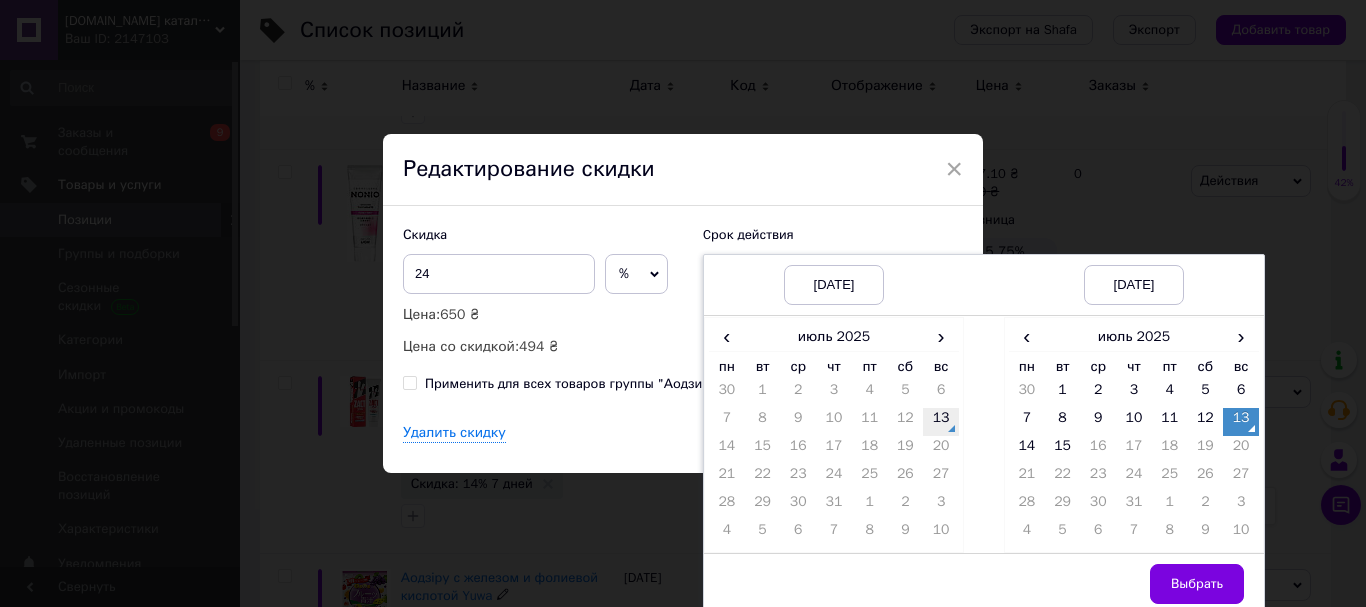 click on "13" at bounding box center [941, 422] 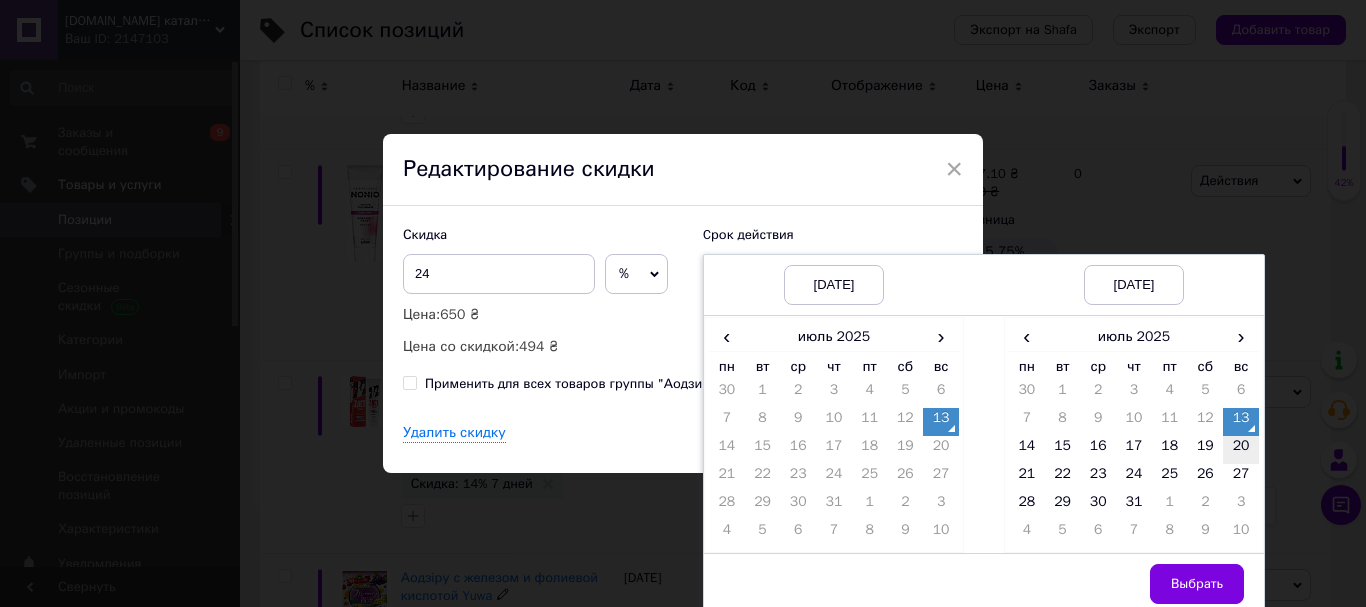 click on "20" at bounding box center [1241, 450] 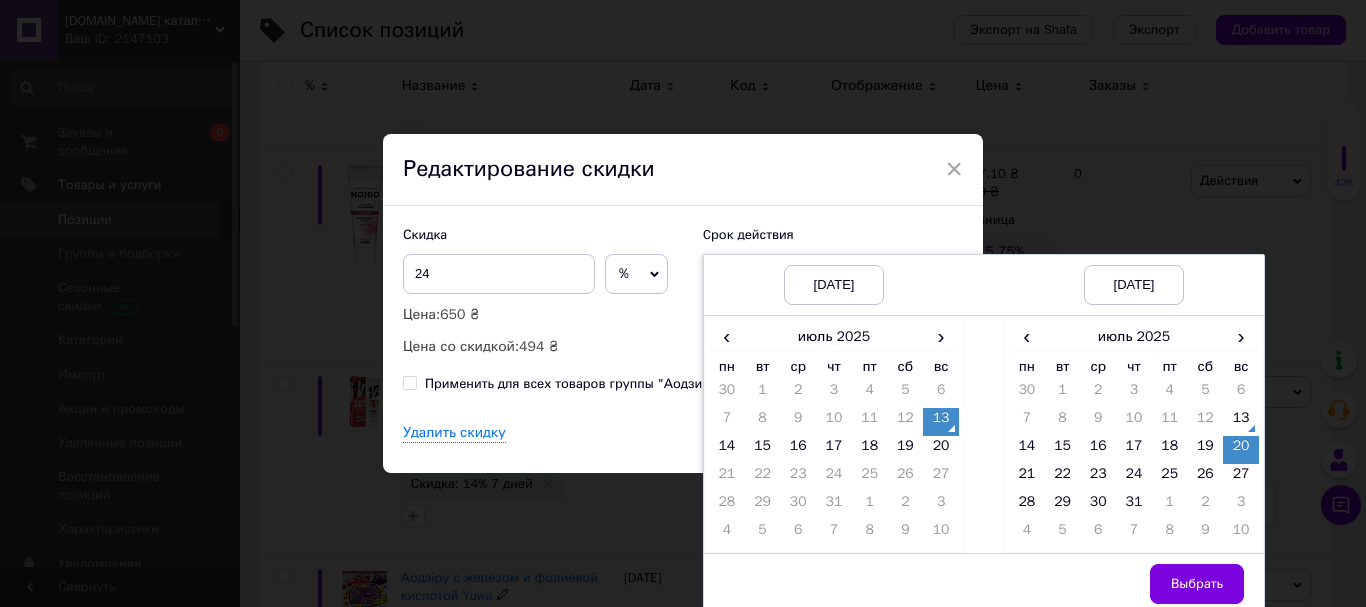 drag, startPoint x: 1193, startPoint y: 574, endPoint x: 1072, endPoint y: 486, distance: 149.61618 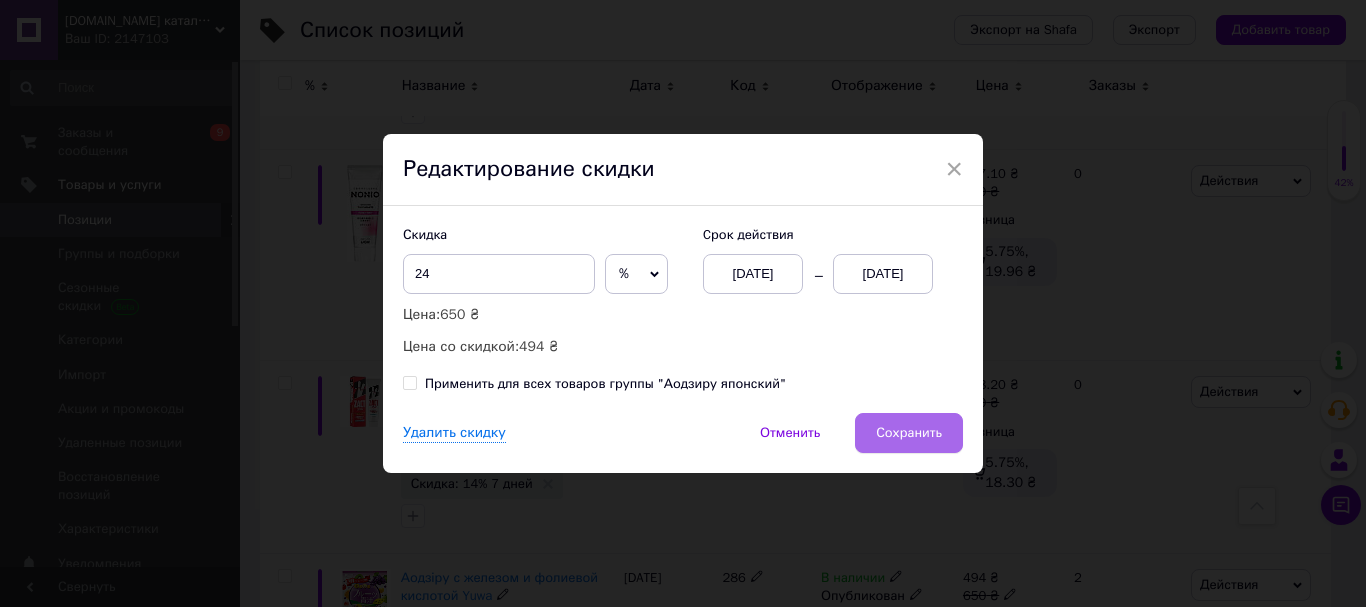 click on "Сохранить" at bounding box center [909, 433] 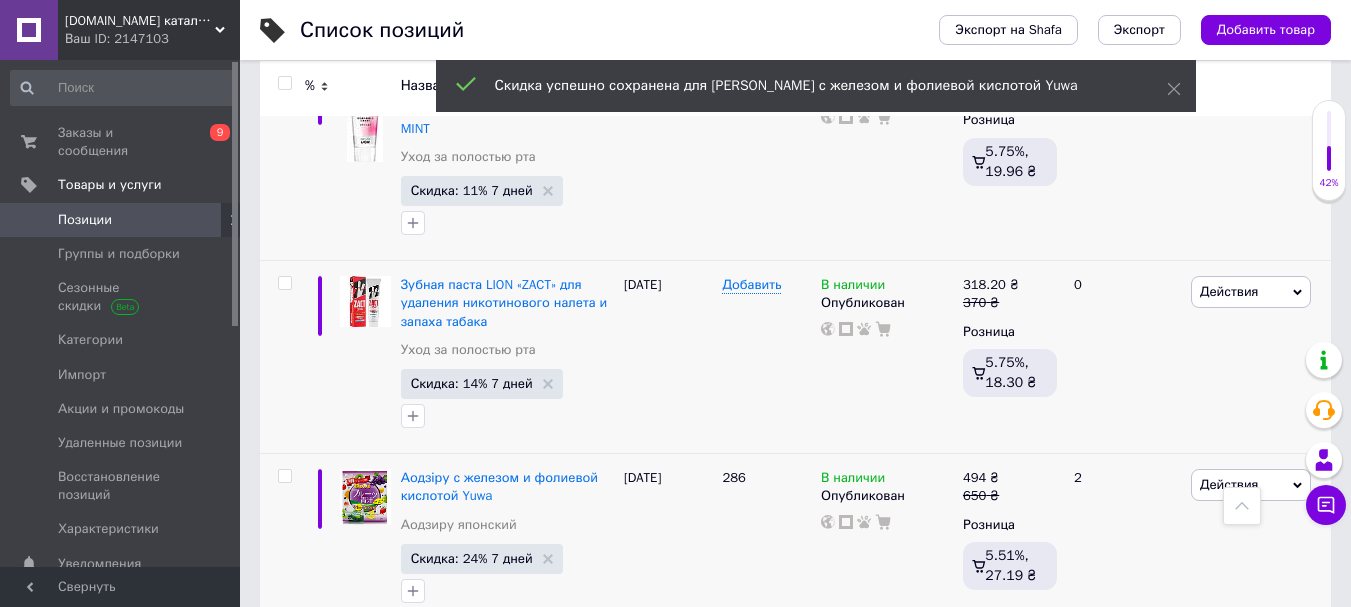 scroll, scrollTop: 3800, scrollLeft: 0, axis: vertical 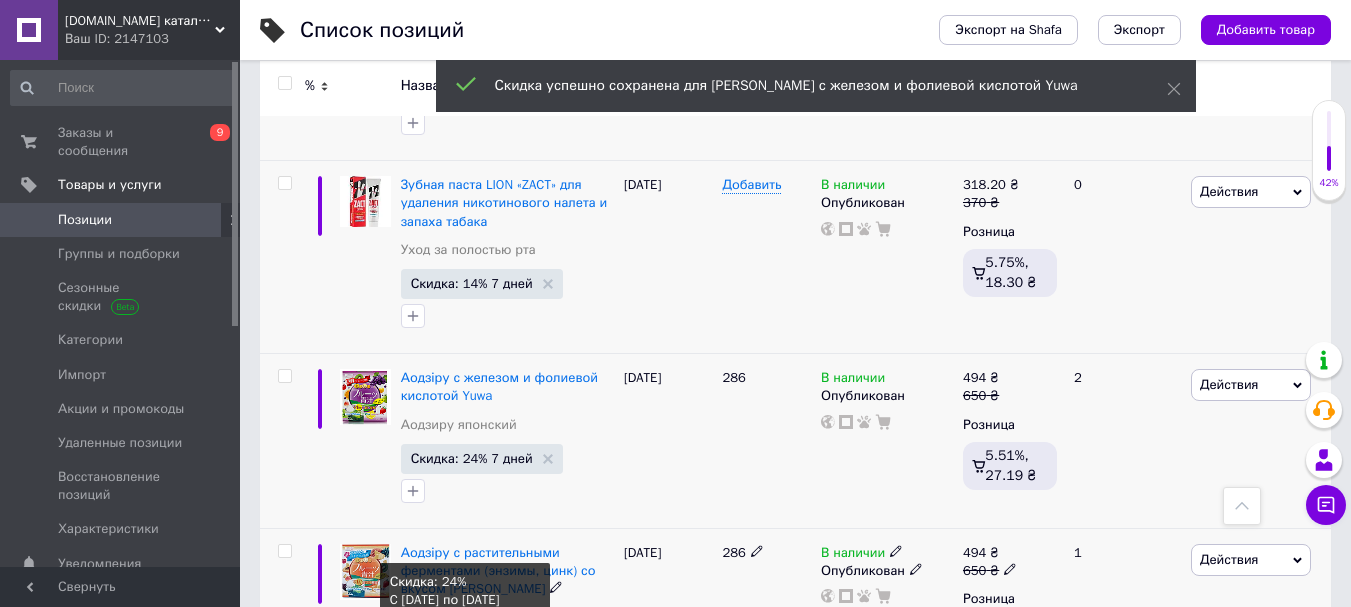 click on "Скидка: 24% 1 день" at bounding box center [471, 651] 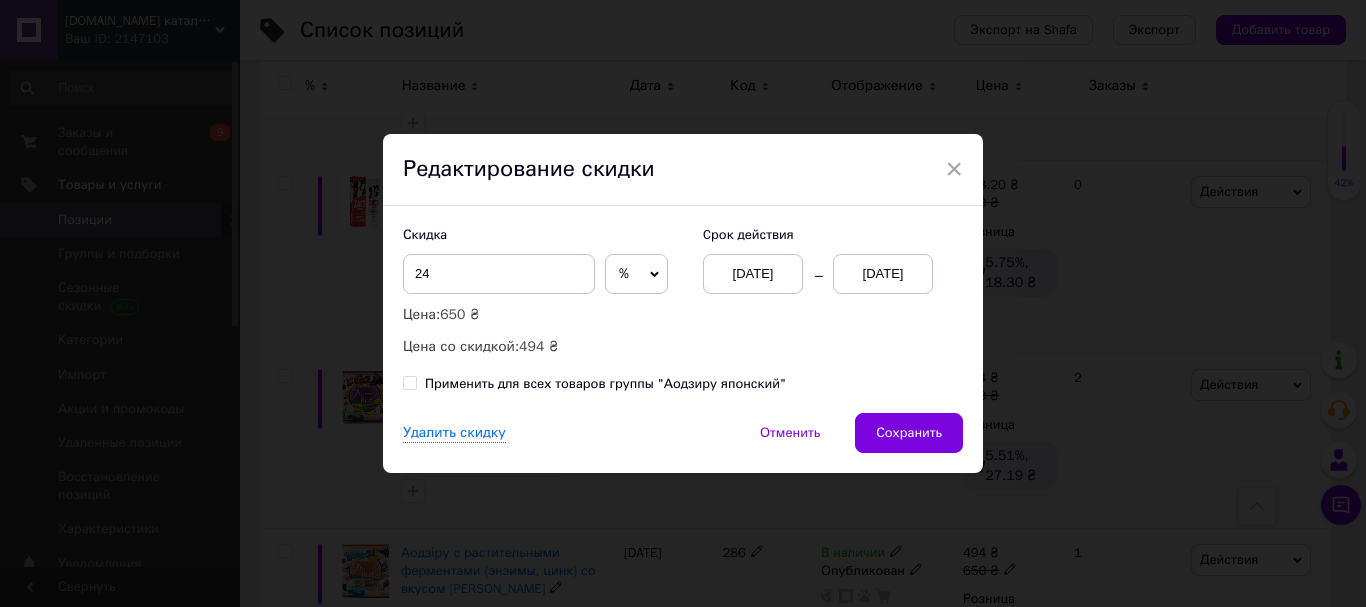 click on "[DATE]" at bounding box center (883, 274) 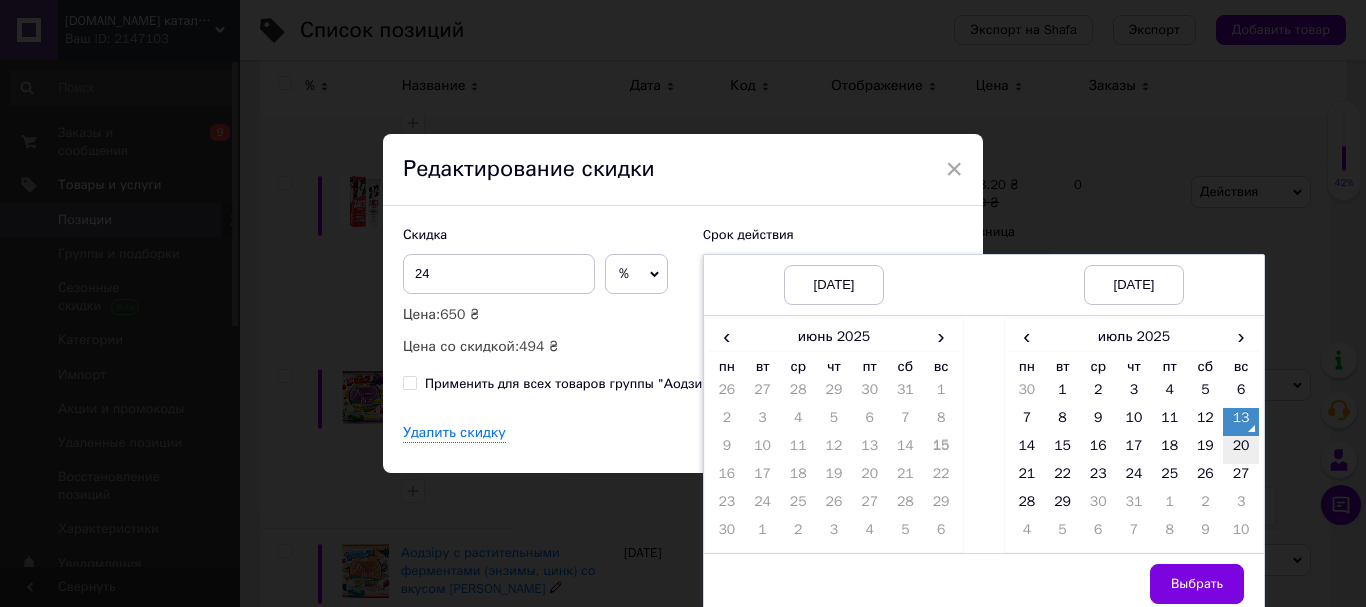 click on "20" at bounding box center (1241, 450) 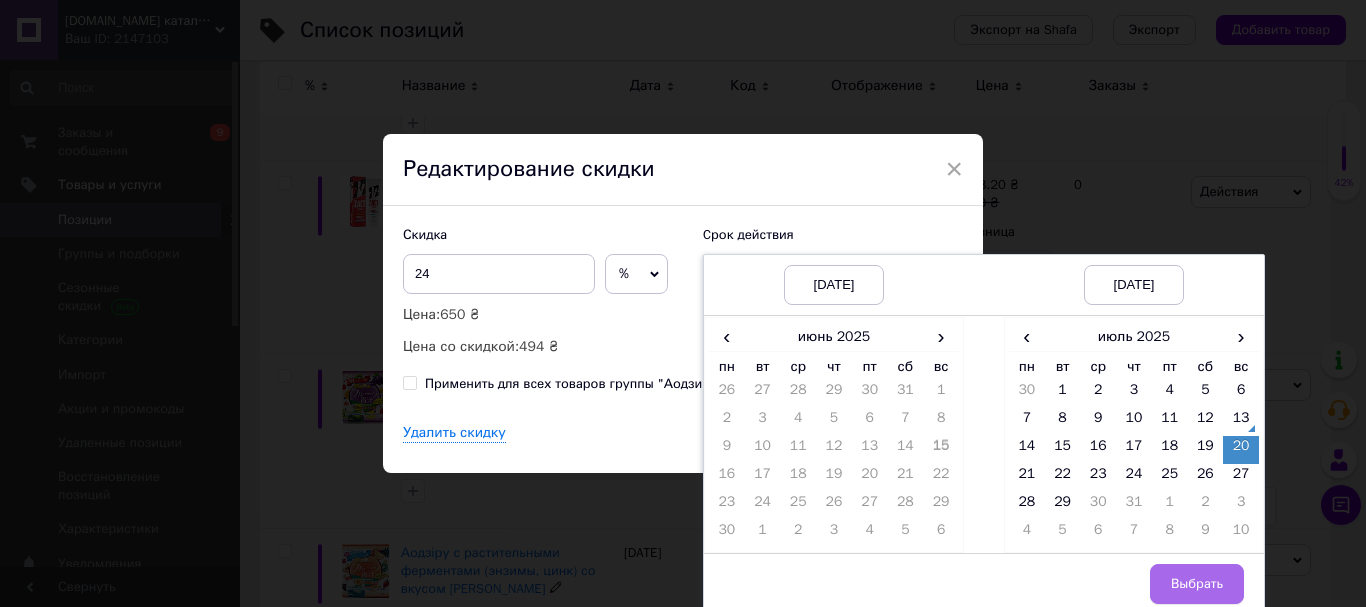 click on "Выбрать" at bounding box center (1197, 584) 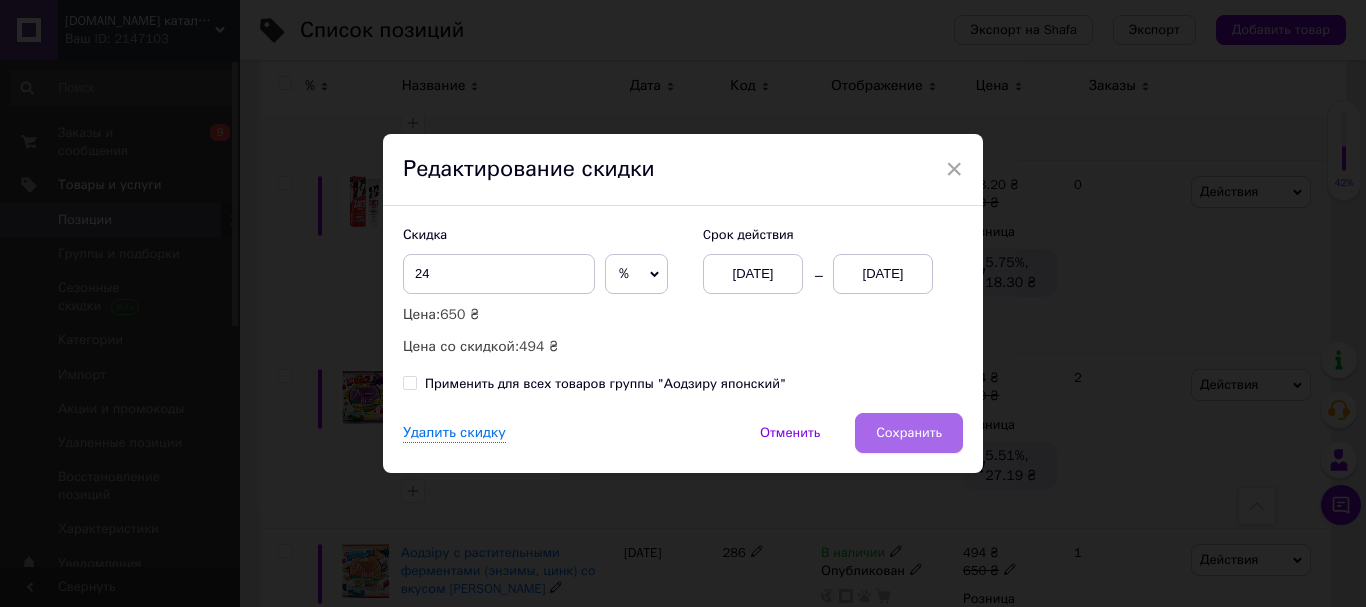 click on "Сохранить" at bounding box center (909, 433) 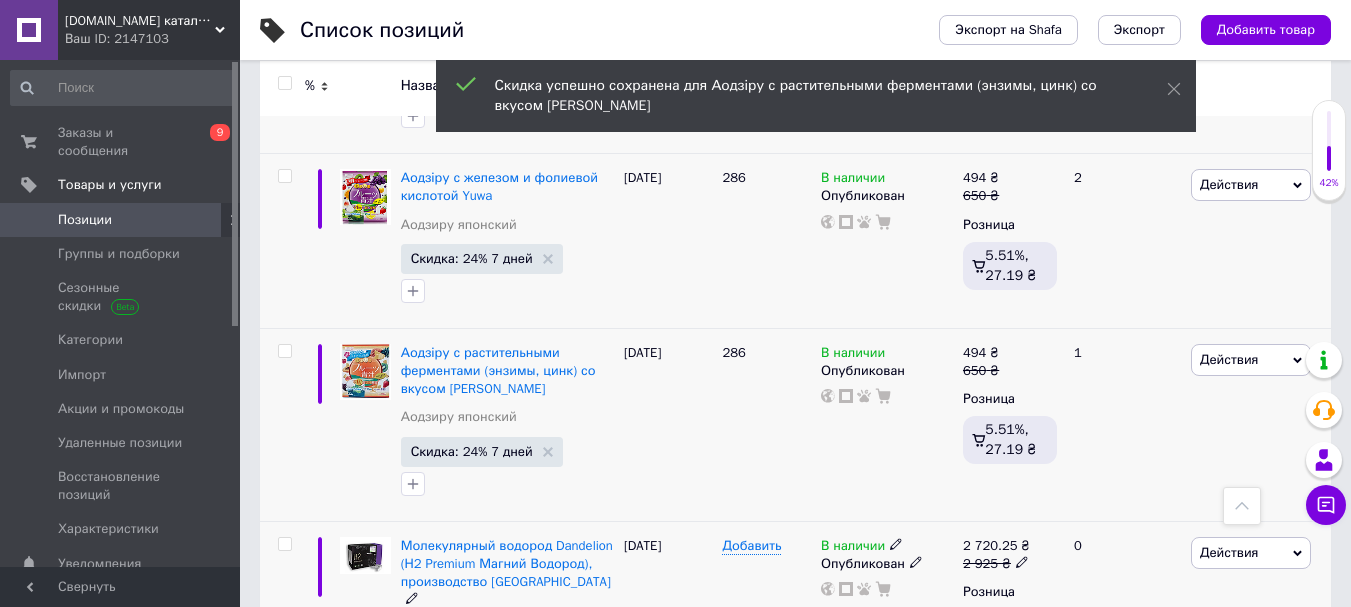 scroll, scrollTop: 4100, scrollLeft: 0, axis: vertical 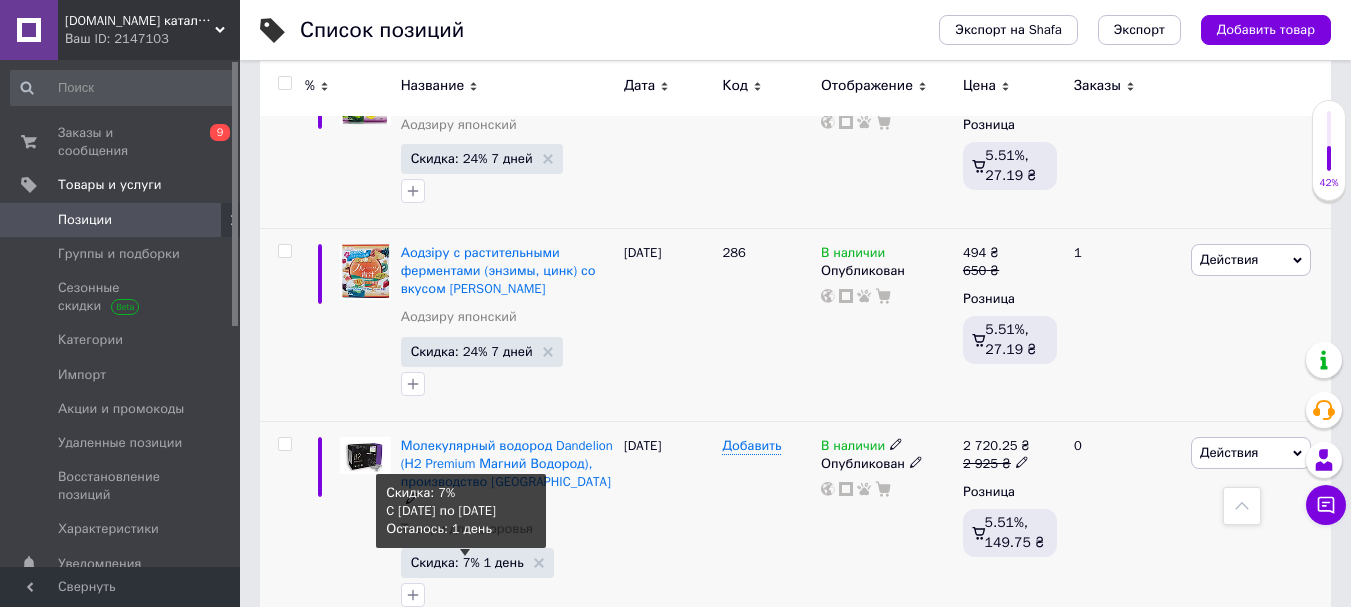 click on "Скидка: 7% 1 день" at bounding box center (467, 562) 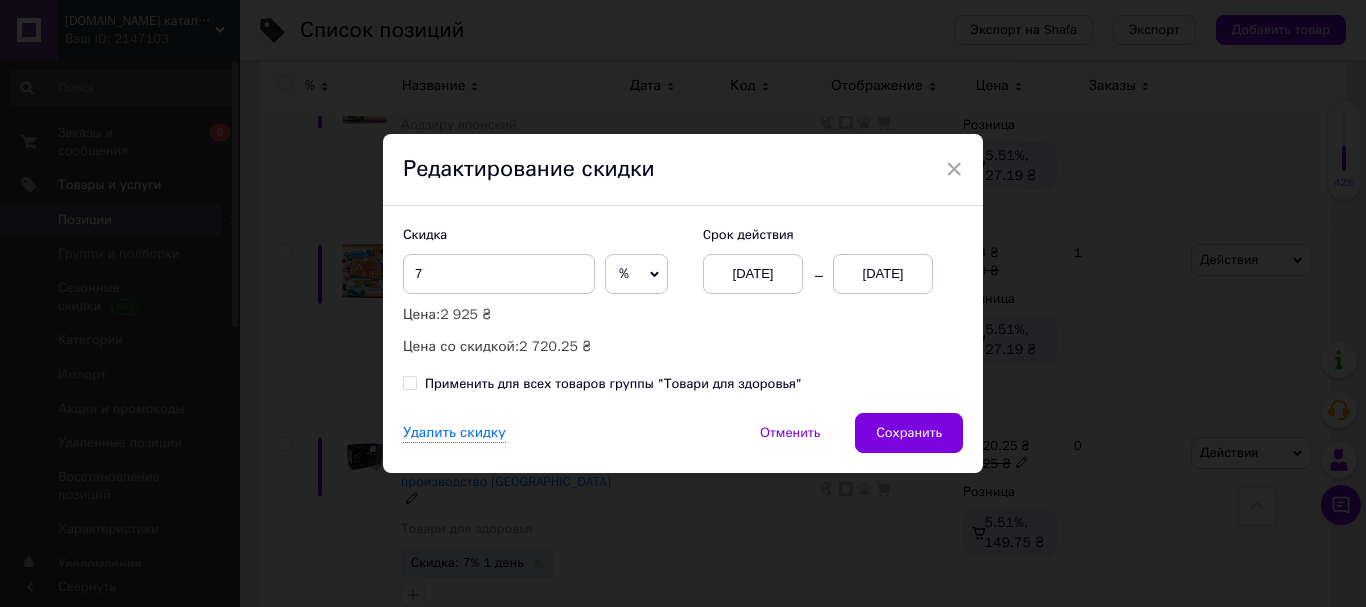 click on "[DATE]" at bounding box center (883, 274) 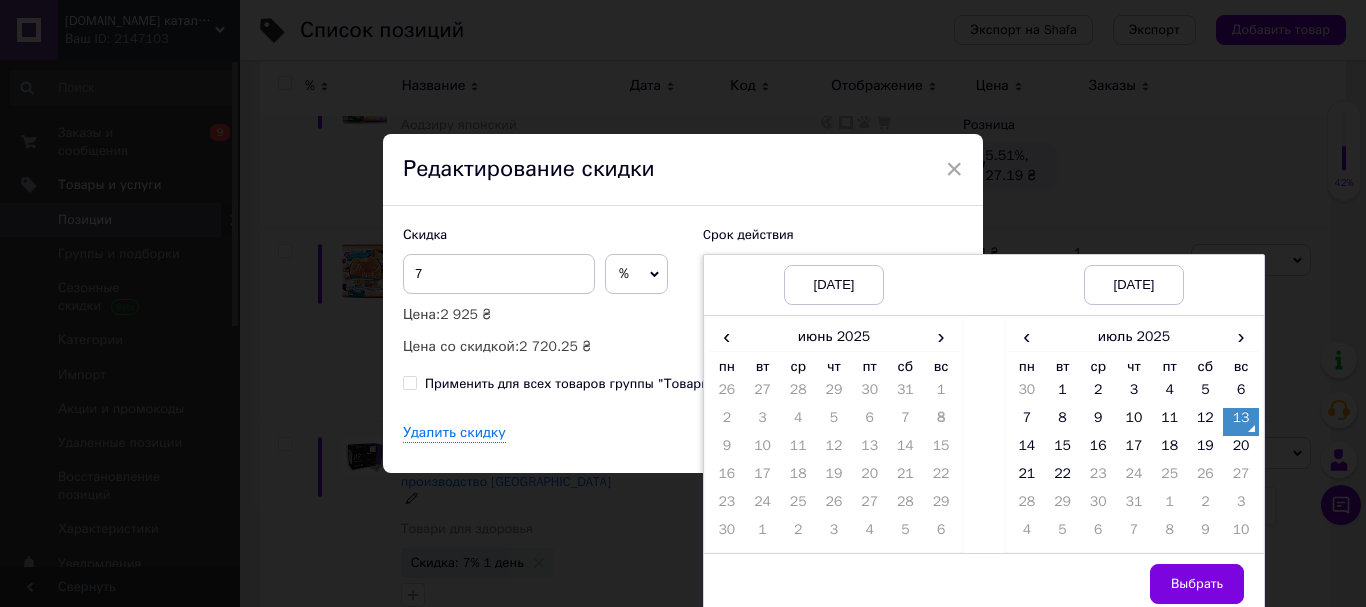 drag, startPoint x: 1241, startPoint y: 453, endPoint x: 1226, endPoint y: 534, distance: 82.37718 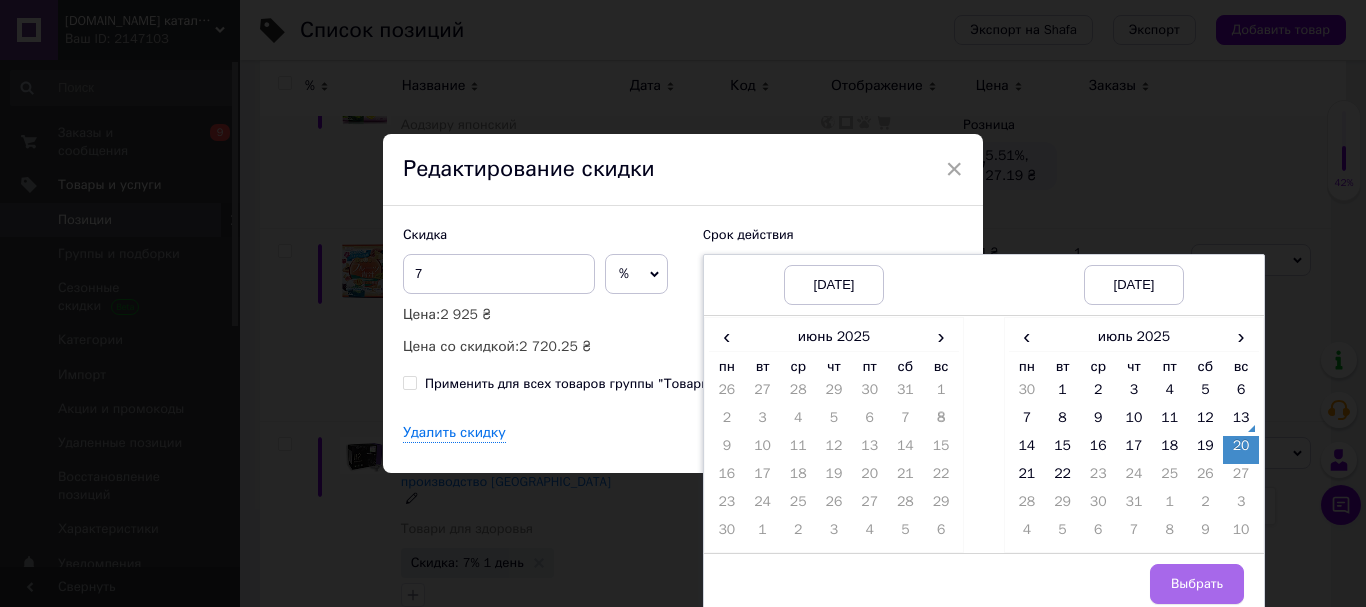 click on "Выбрать" at bounding box center [1197, 584] 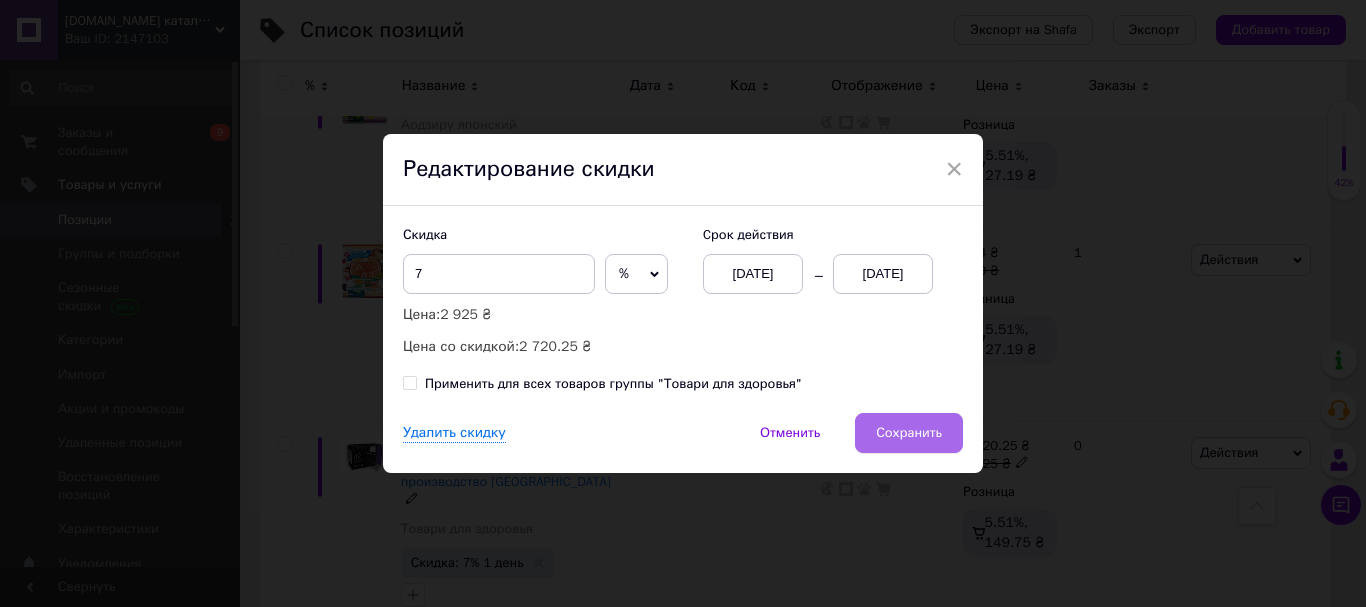 click on "Сохранить" at bounding box center (909, 433) 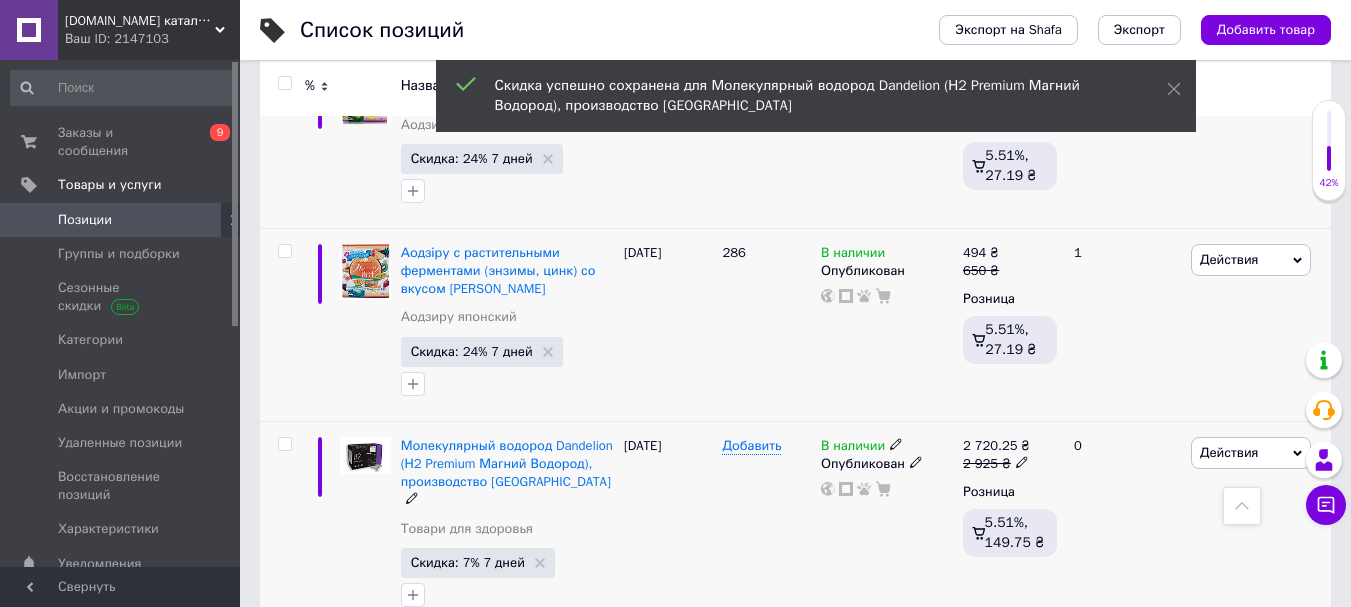 scroll, scrollTop: 4300, scrollLeft: 0, axis: vertical 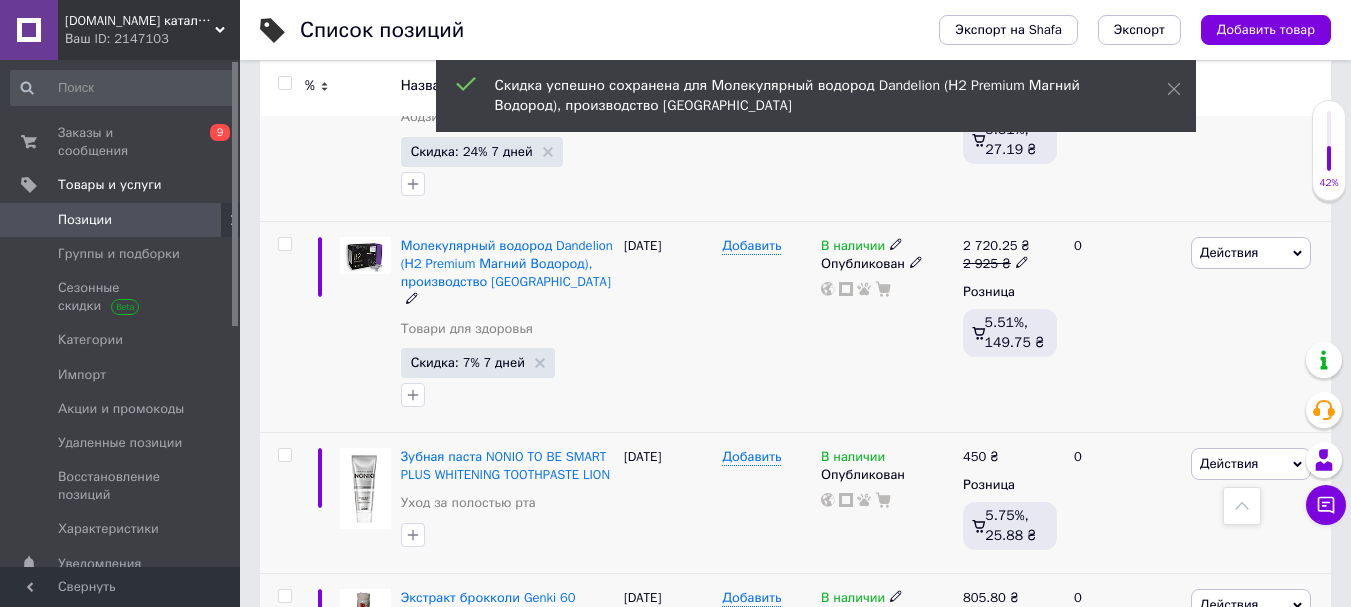 click on "Скидка: 15% 1 день" at bounding box center (471, 714) 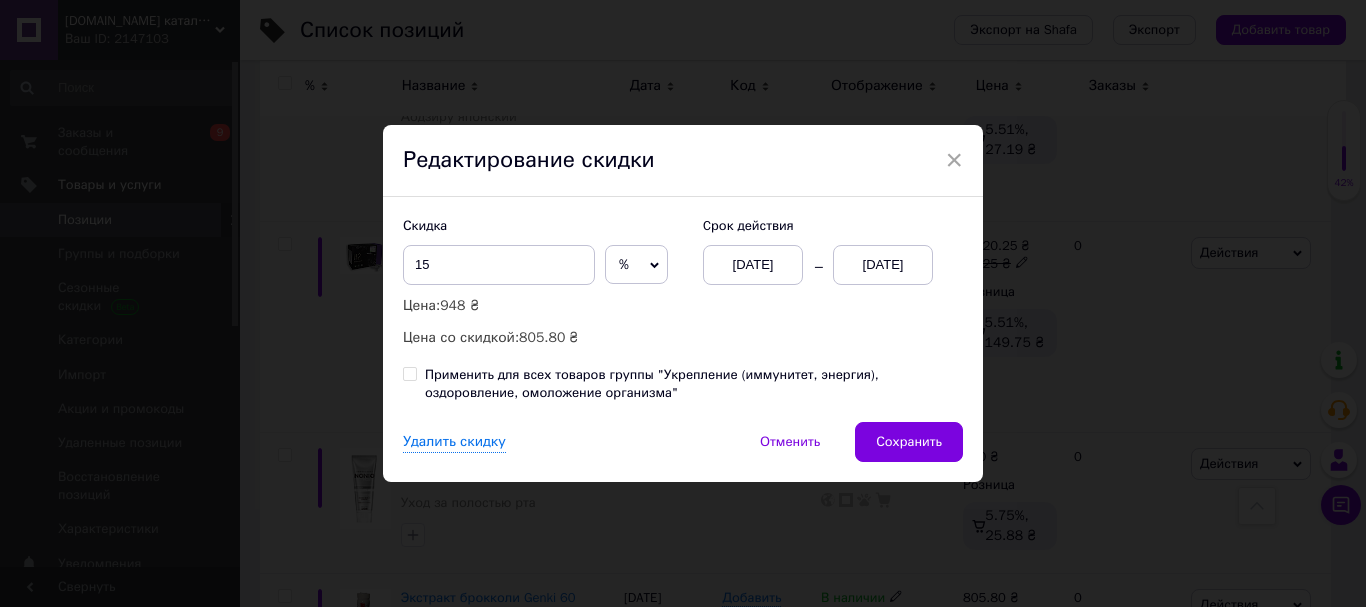 click on "[DATE]" at bounding box center (883, 265) 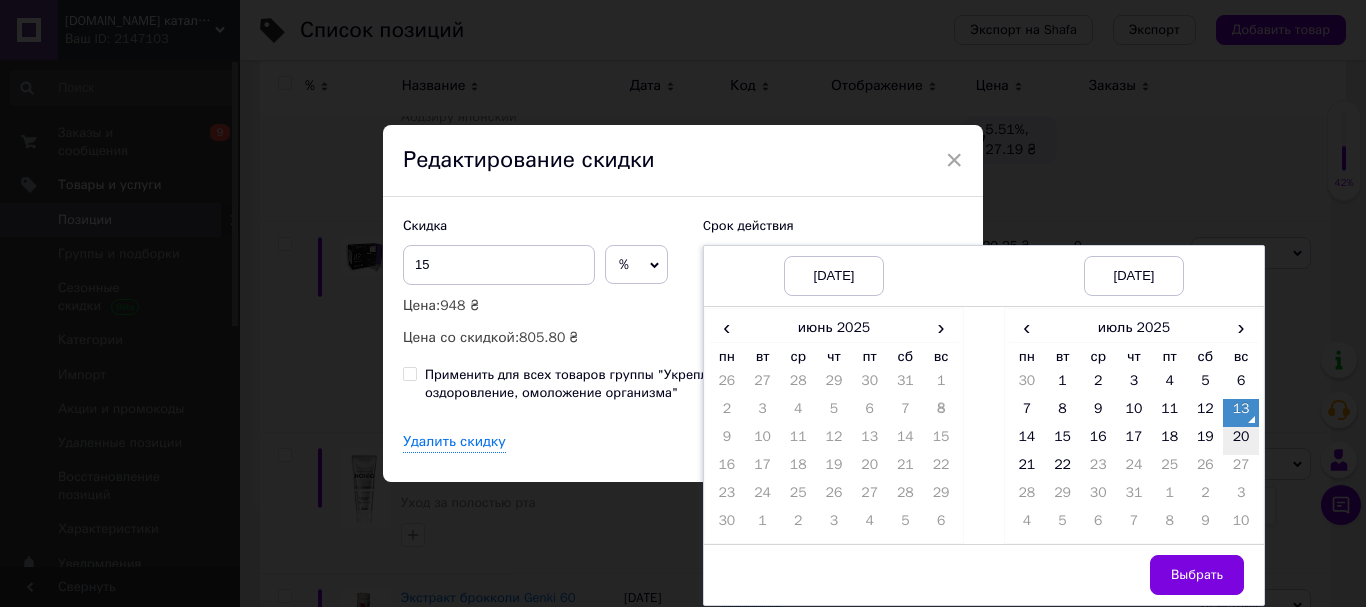 click on "20" at bounding box center [1241, 441] 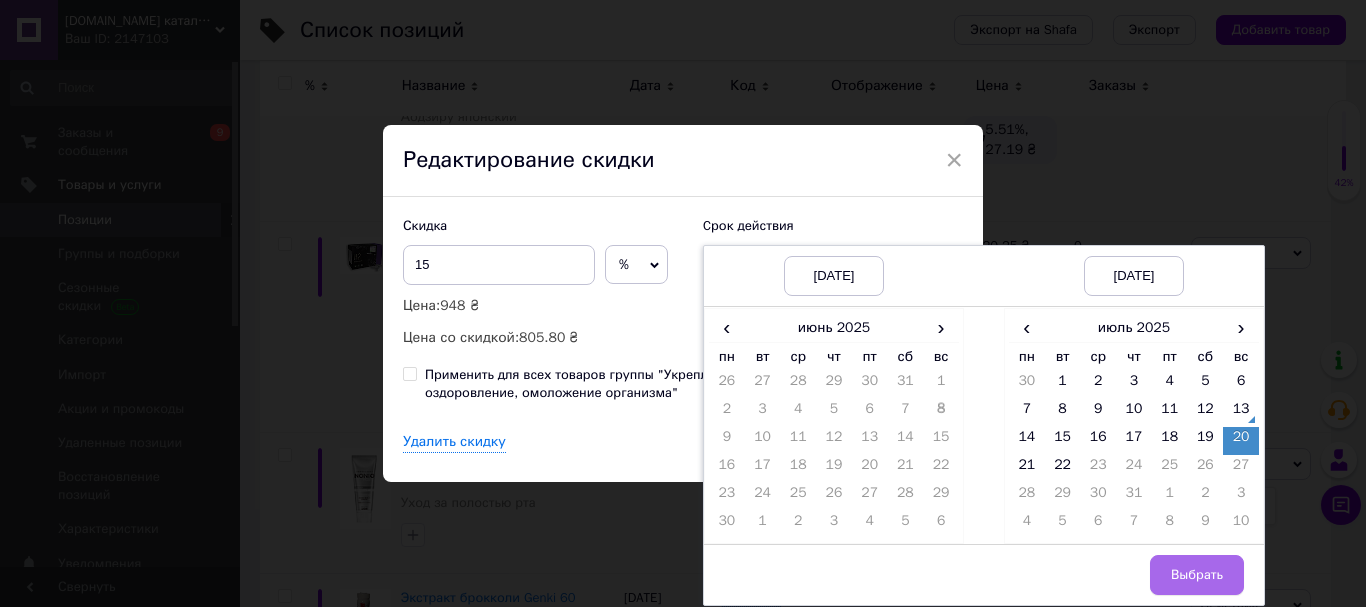 click on "Выбрать" at bounding box center (1197, 575) 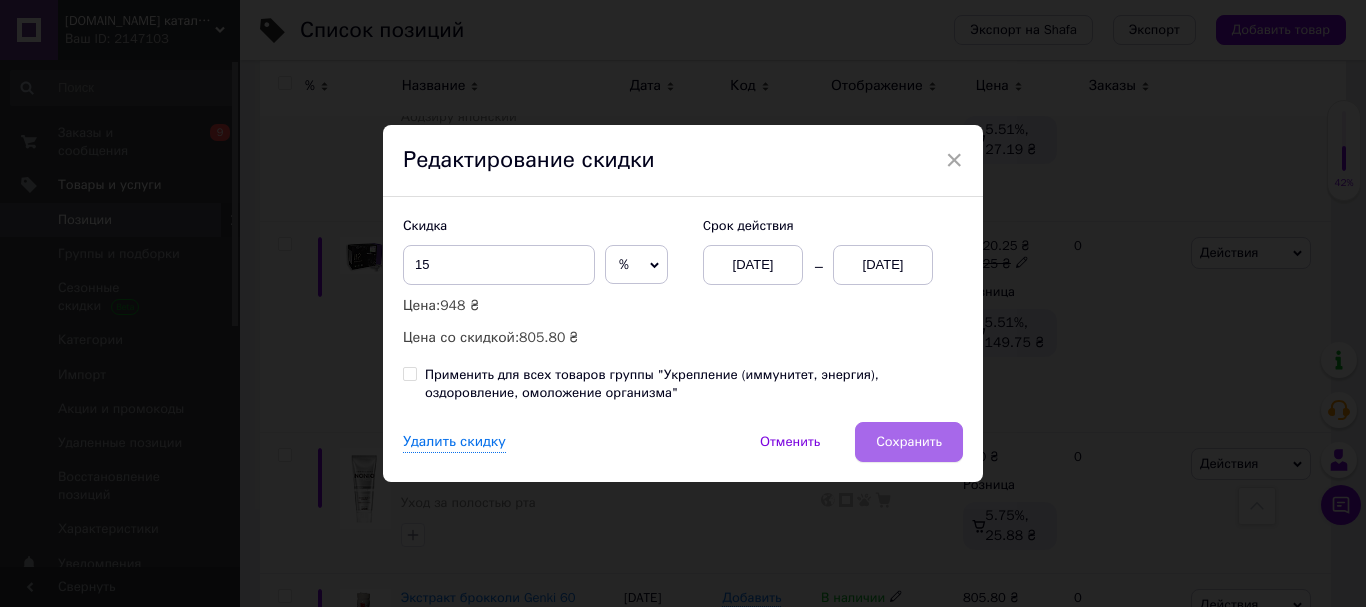 click on "Сохранить" at bounding box center [909, 442] 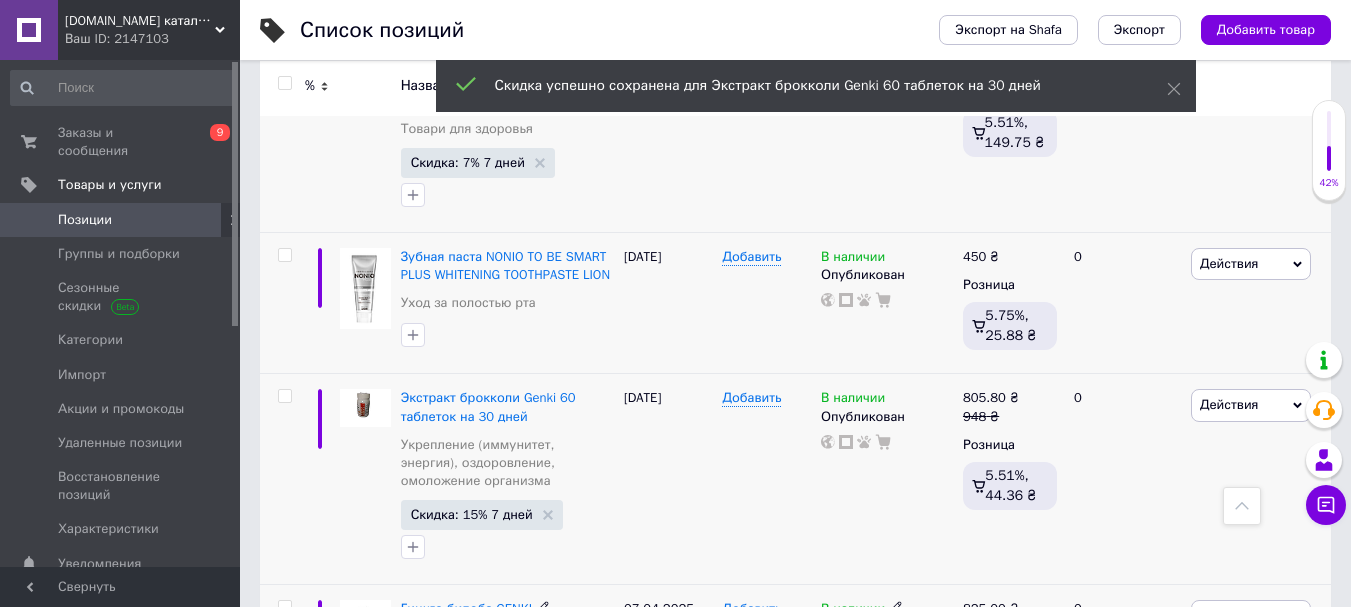 scroll, scrollTop: 4600, scrollLeft: 0, axis: vertical 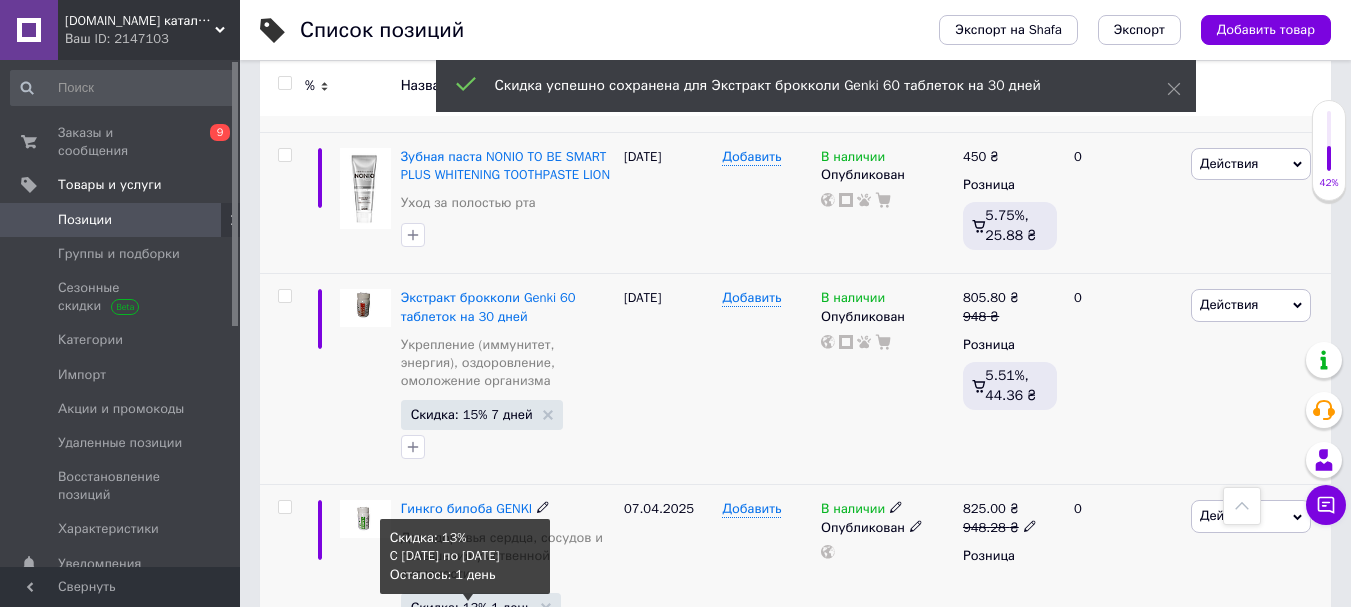 click on "Скидка: 13% 1 день" at bounding box center (471, 607) 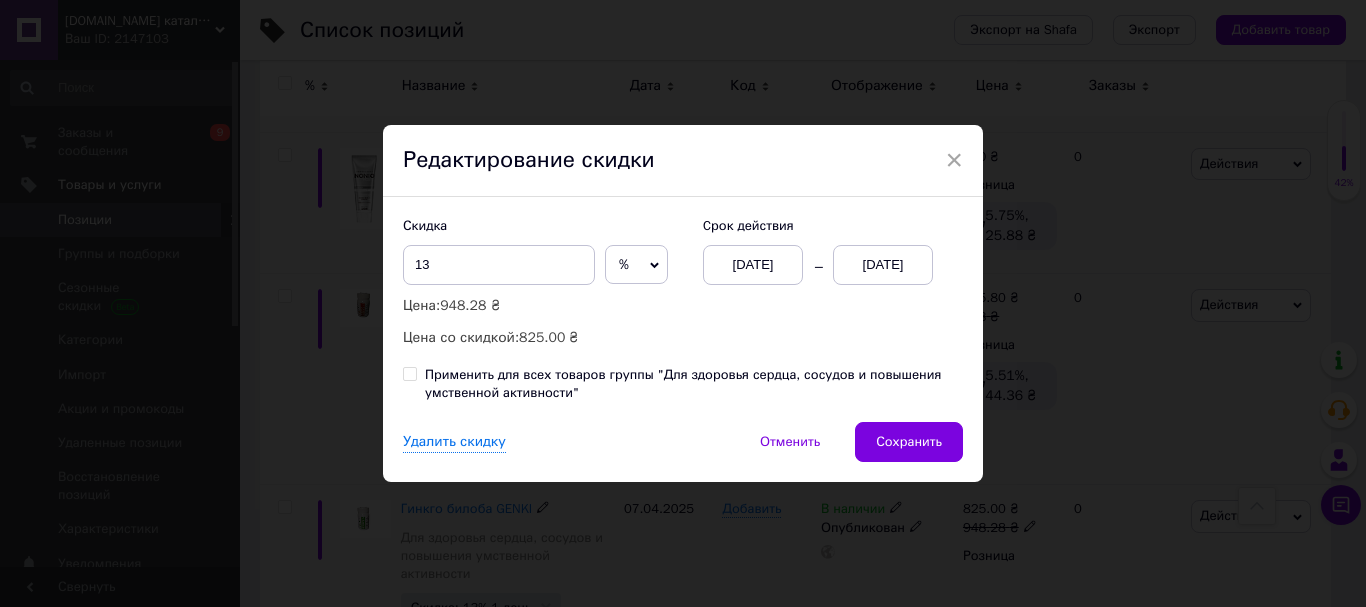 click on "[DATE]" at bounding box center (883, 265) 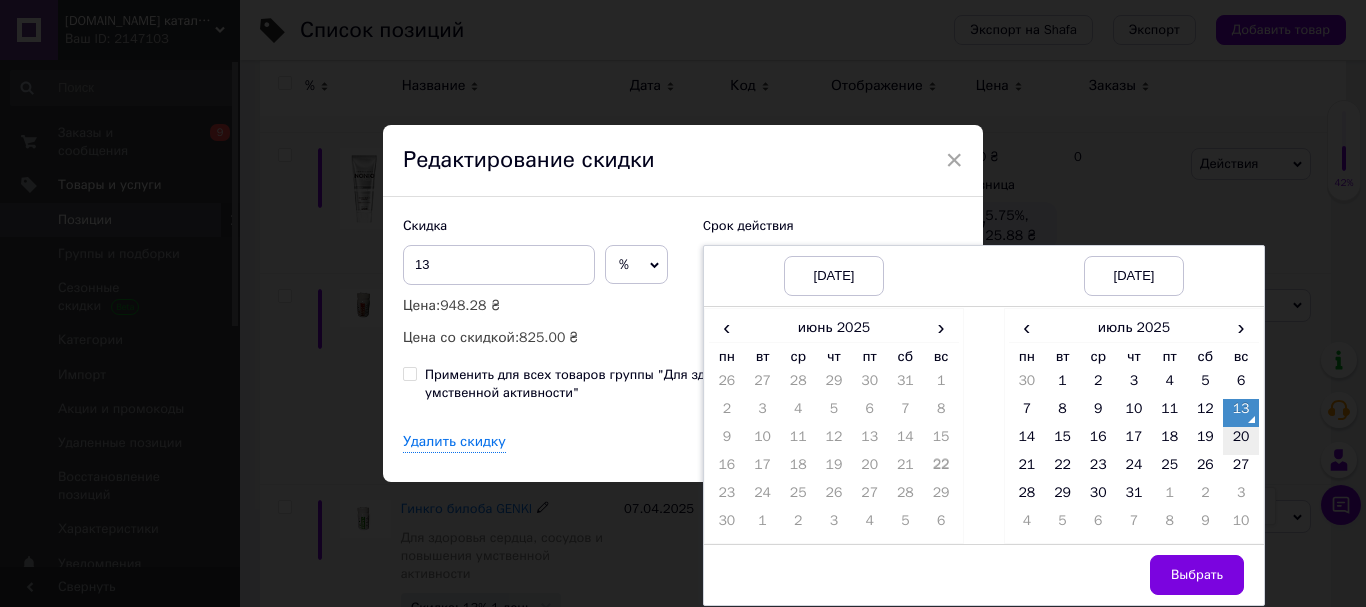click on "20" at bounding box center [1241, 441] 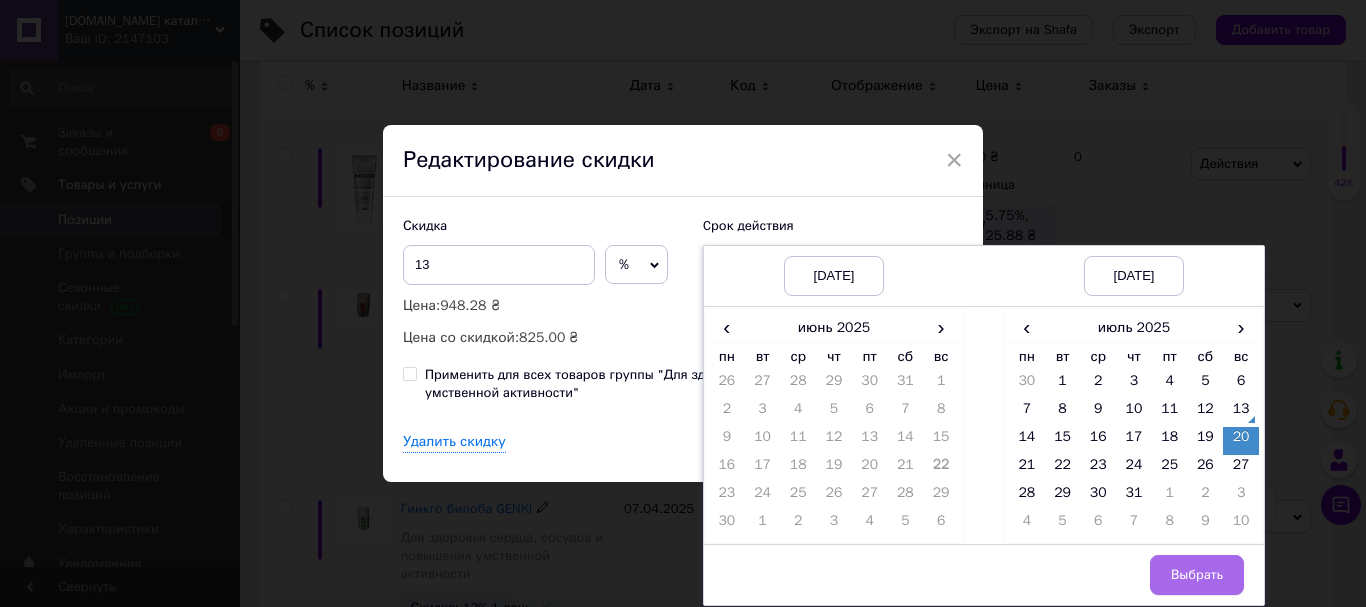 click on "Выбрать" at bounding box center (1197, 575) 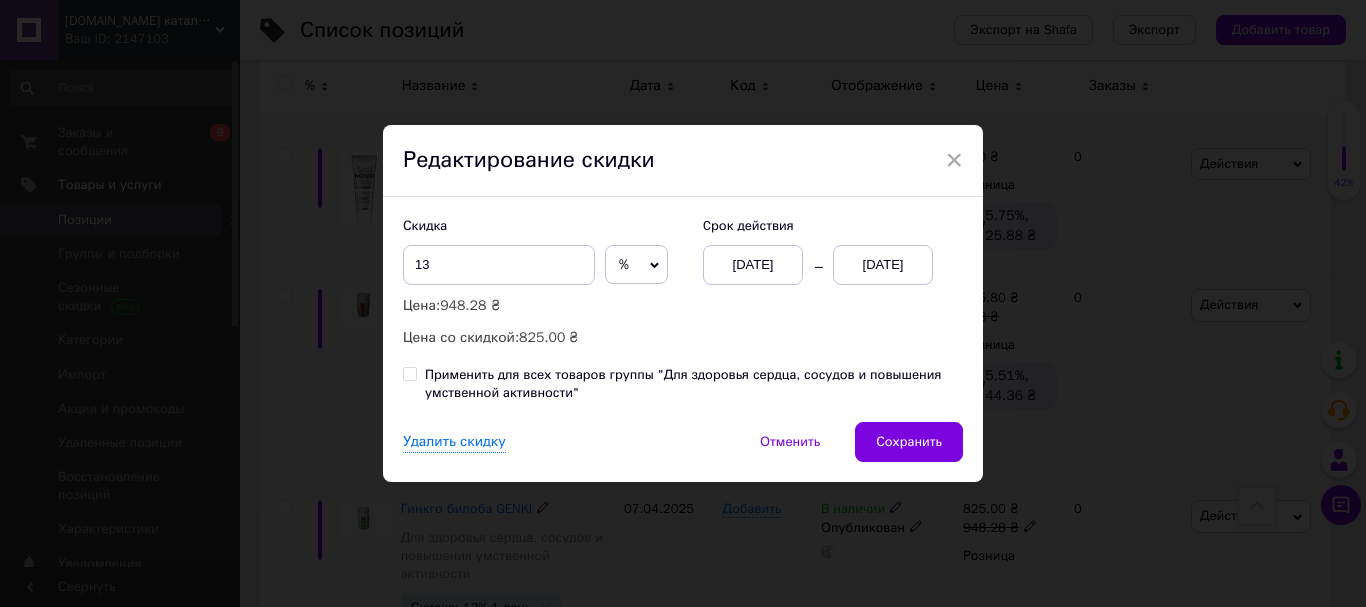 drag, startPoint x: 923, startPoint y: 444, endPoint x: 1107, endPoint y: 567, distance: 221.32555 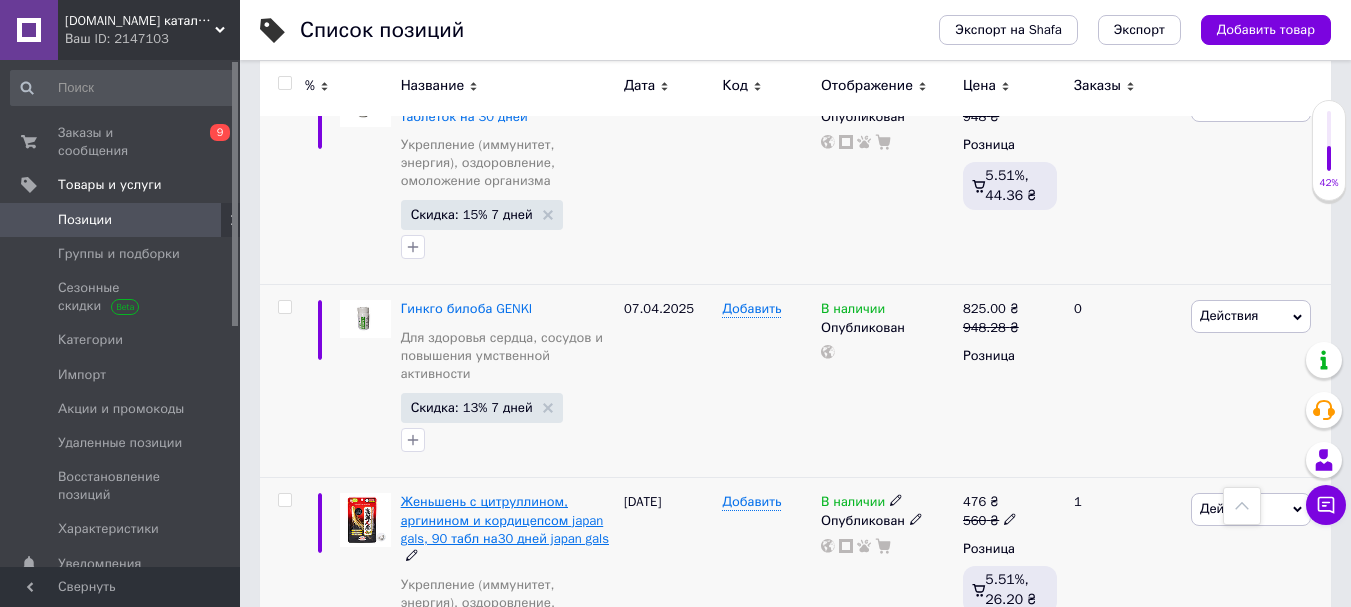 scroll, scrollTop: 4900, scrollLeft: 0, axis: vertical 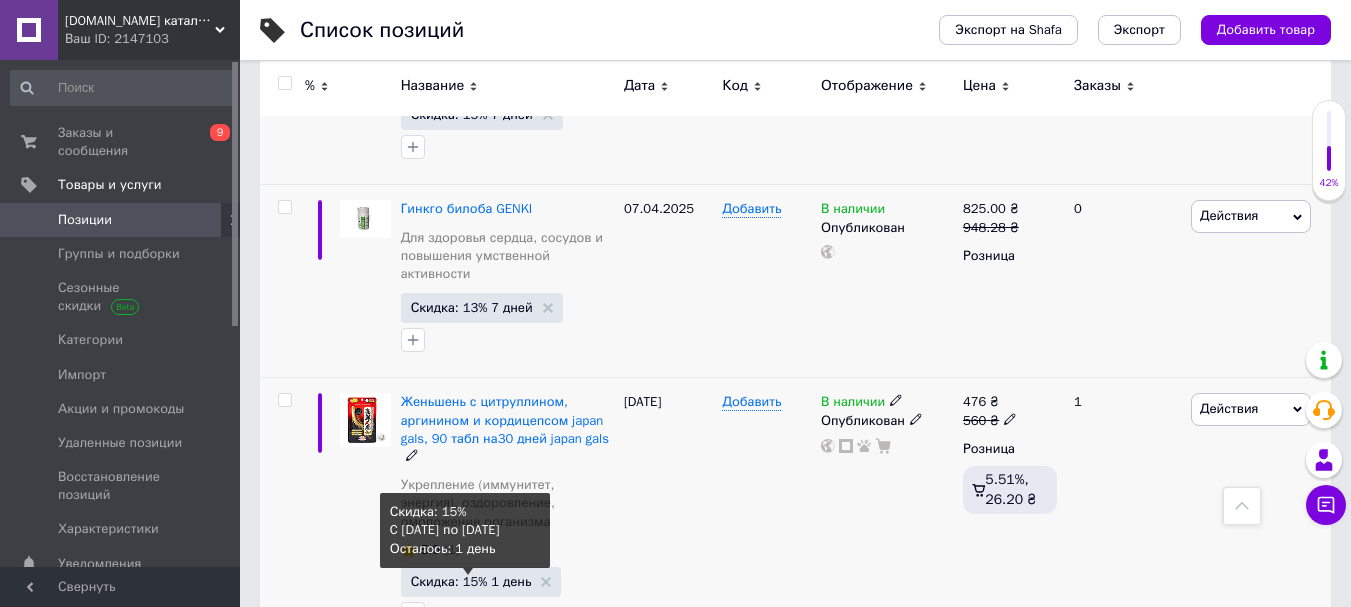 click on "Скидка: 15% 1 день" at bounding box center (471, 581) 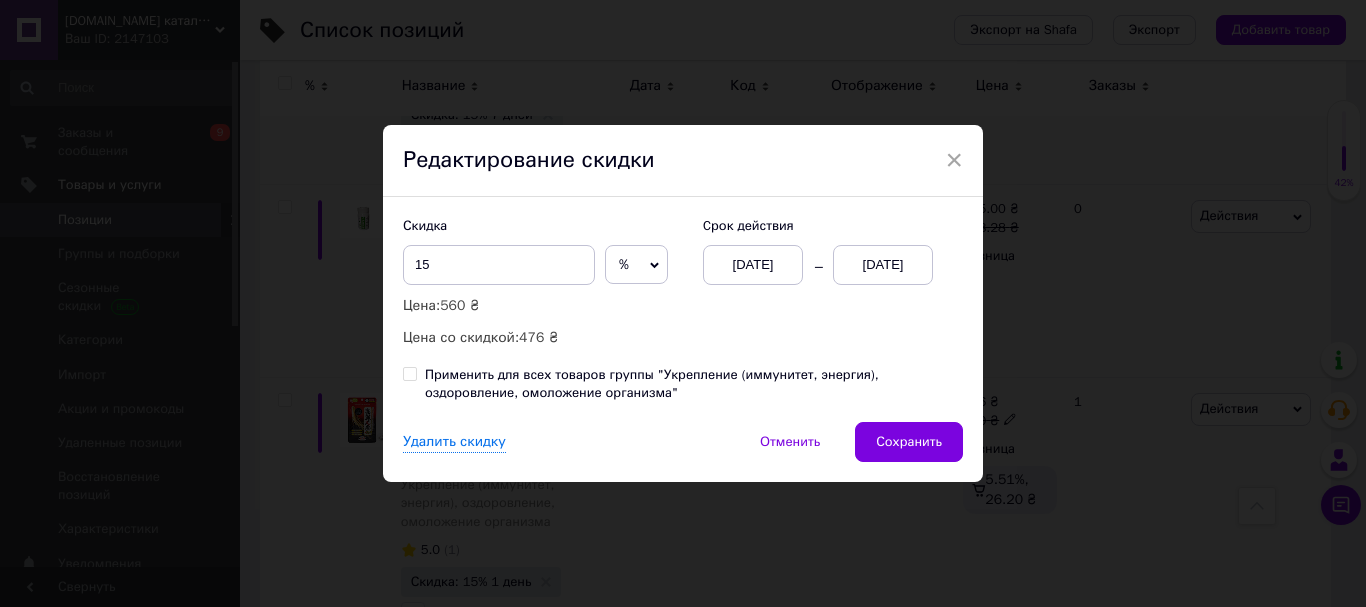 click on "[DATE]" at bounding box center (883, 265) 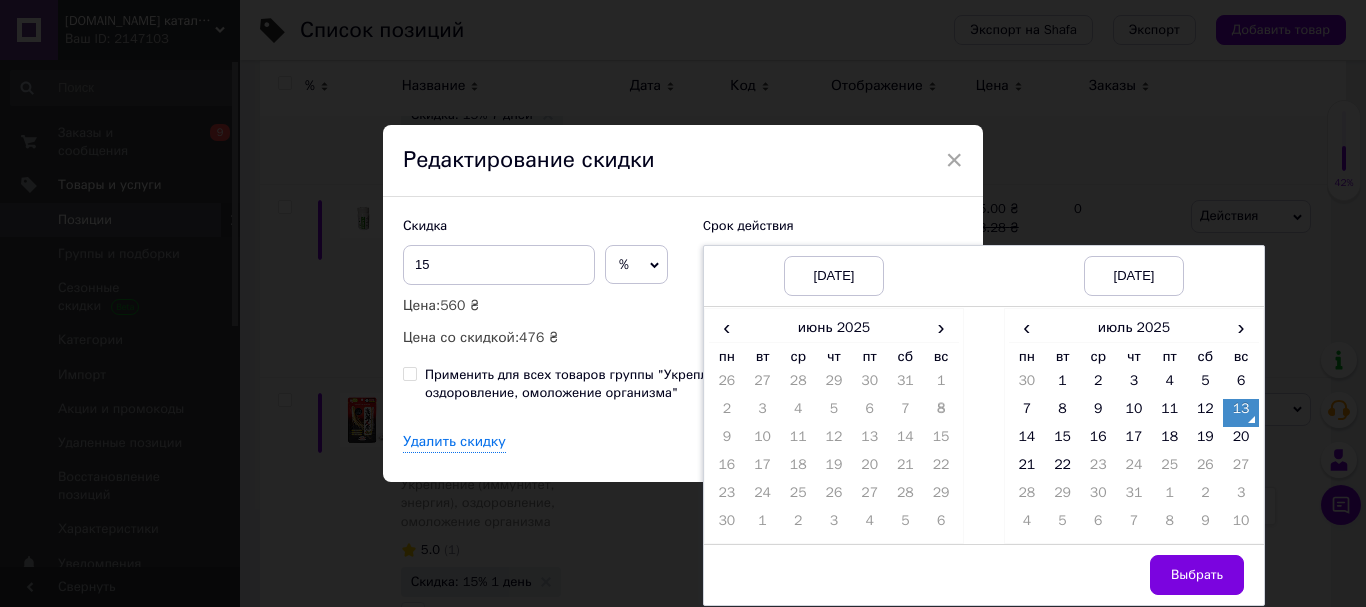 drag, startPoint x: 1238, startPoint y: 445, endPoint x: 1202, endPoint y: 496, distance: 62.425957 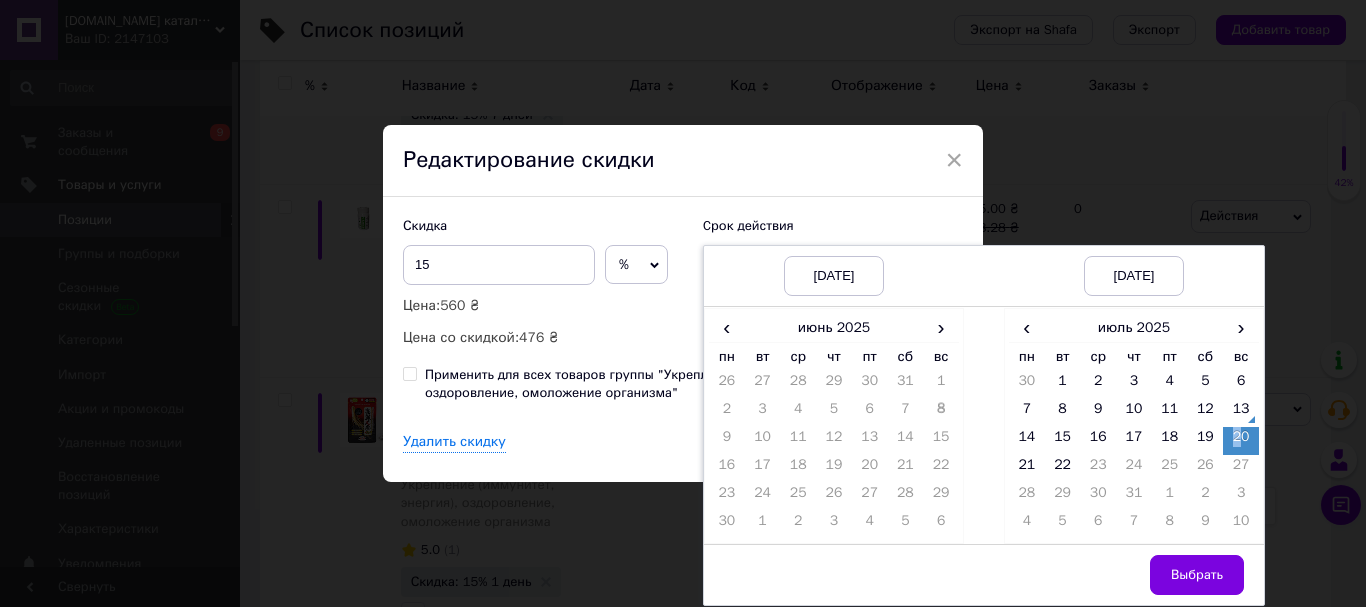 drag, startPoint x: 1163, startPoint y: 576, endPoint x: 1080, endPoint y: 528, distance: 95.880135 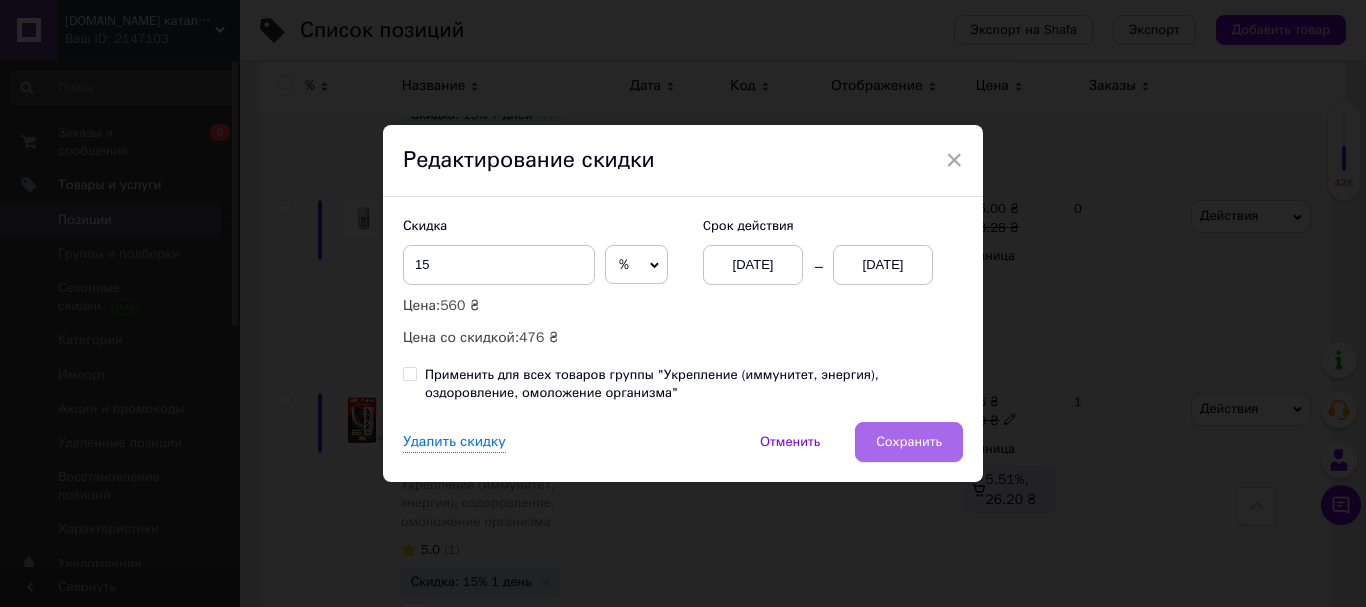 click on "Сохранить" at bounding box center (909, 442) 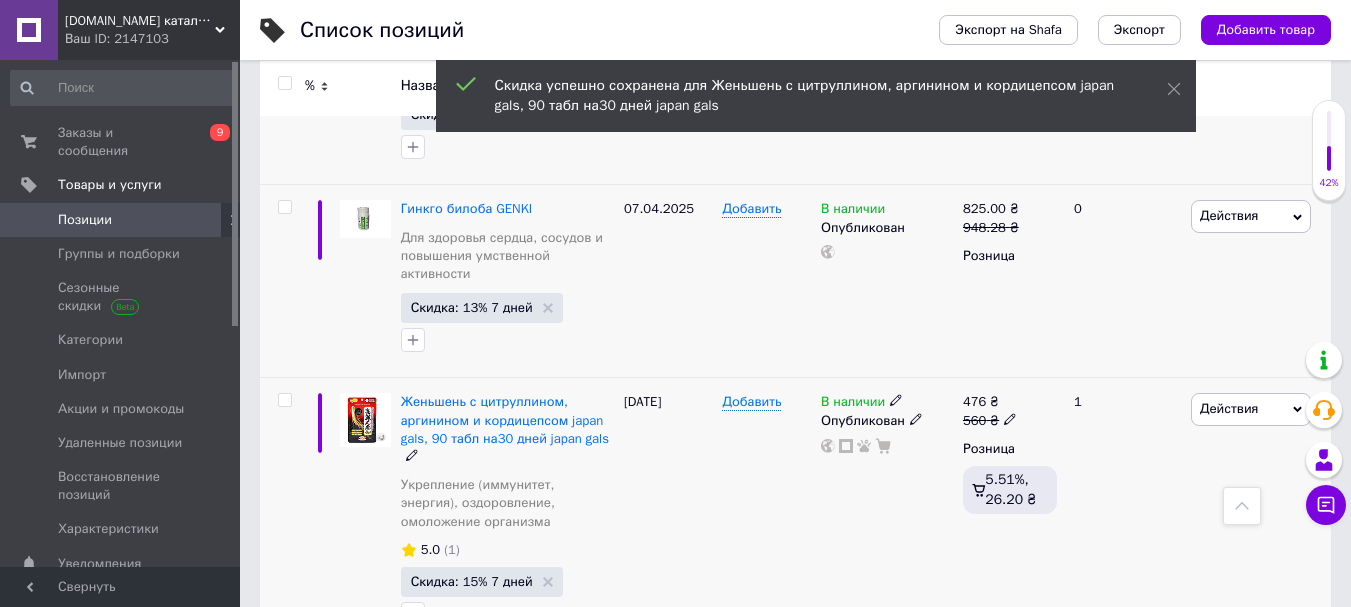 scroll, scrollTop: 5100, scrollLeft: 0, axis: vertical 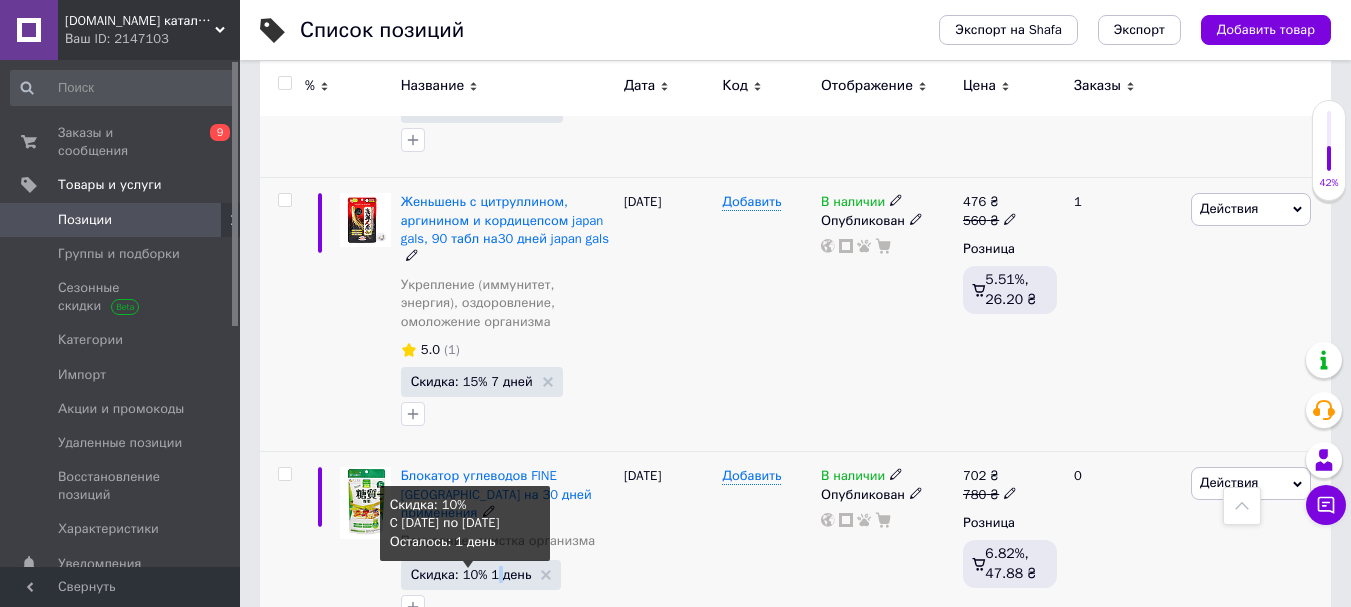 click on "Скидка: 10% 1 день" at bounding box center [471, 574] 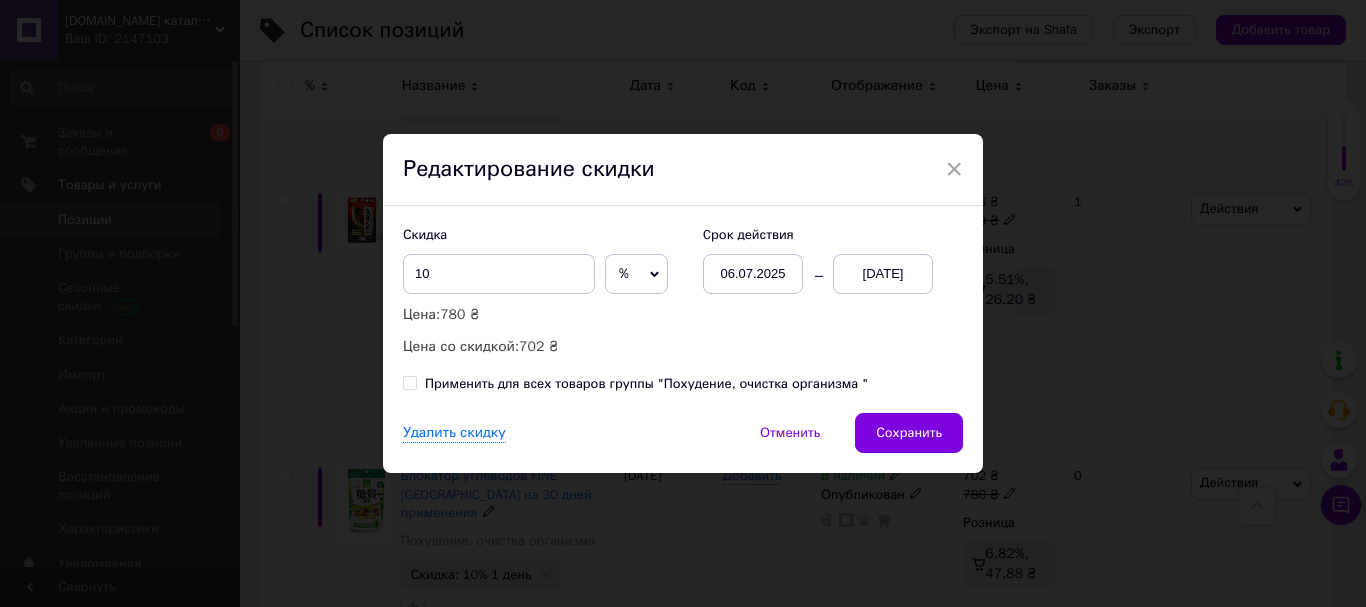click on "[DATE]" at bounding box center [883, 274] 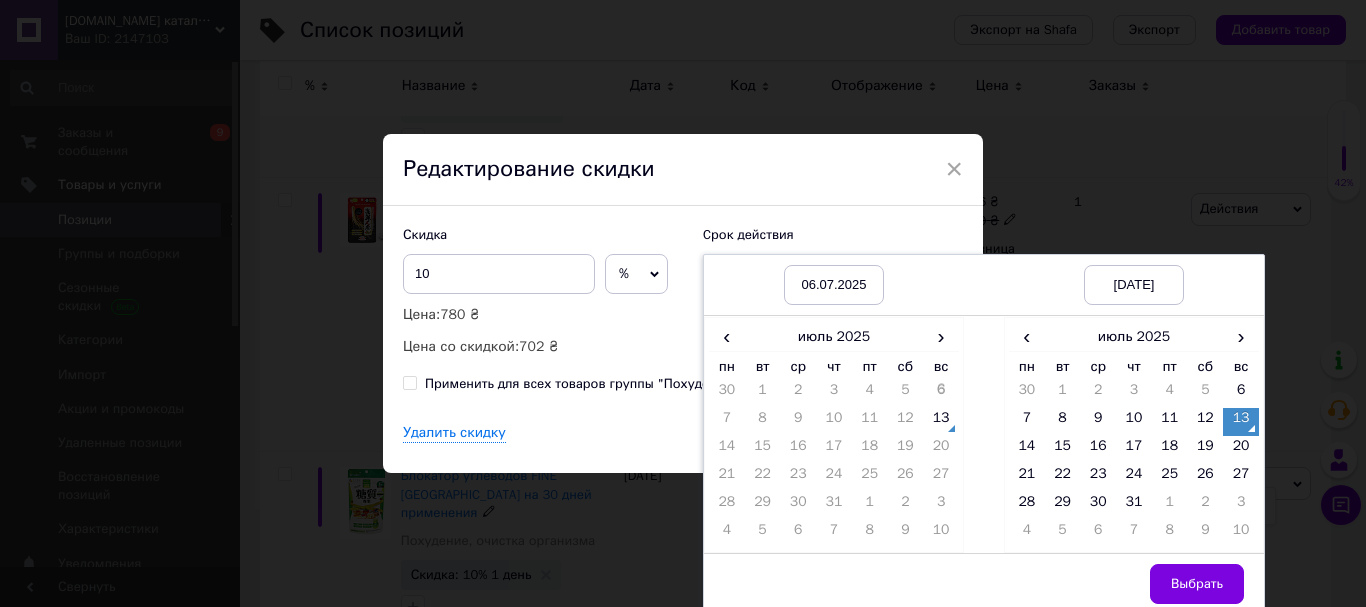 drag, startPoint x: 1241, startPoint y: 451, endPoint x: 1211, endPoint y: 550, distance: 103.44564 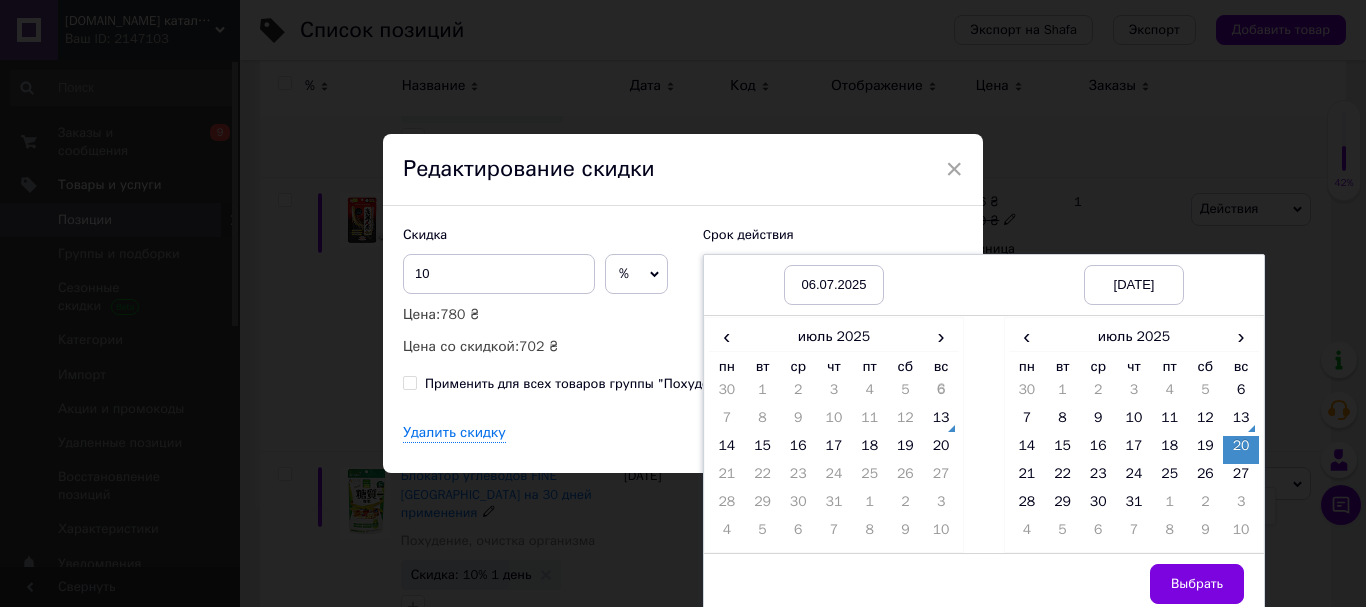 drag, startPoint x: 1171, startPoint y: 576, endPoint x: 1104, endPoint y: 551, distance: 71.51224 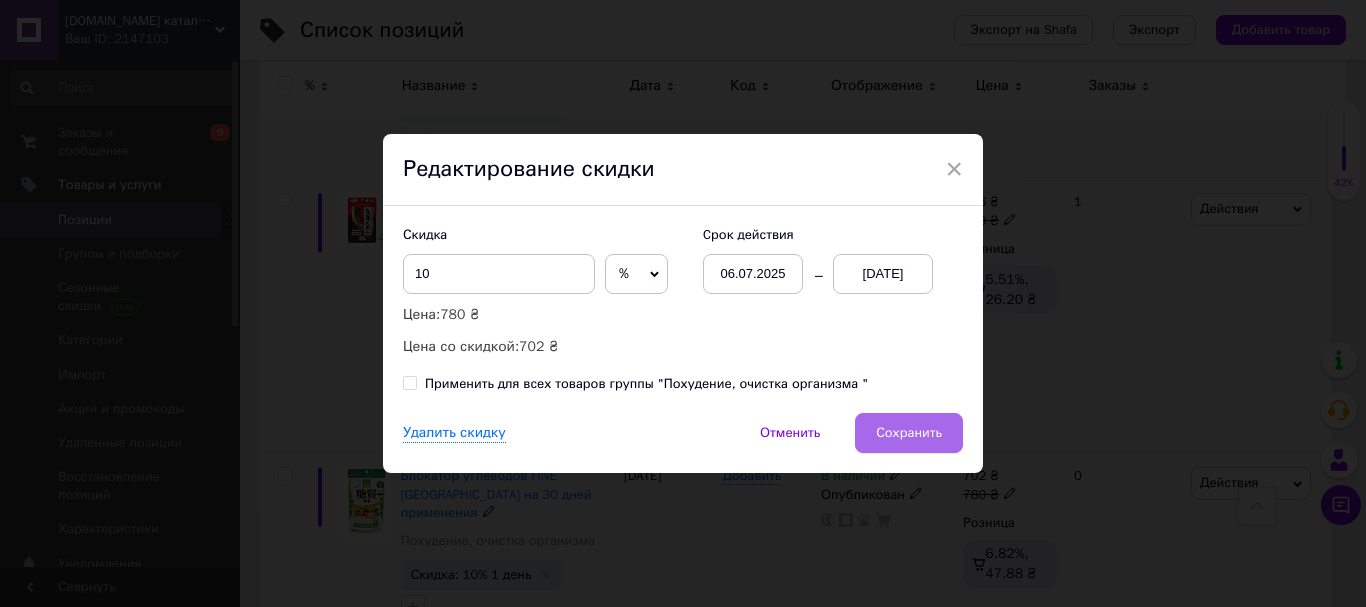 click on "Сохранить" at bounding box center [909, 433] 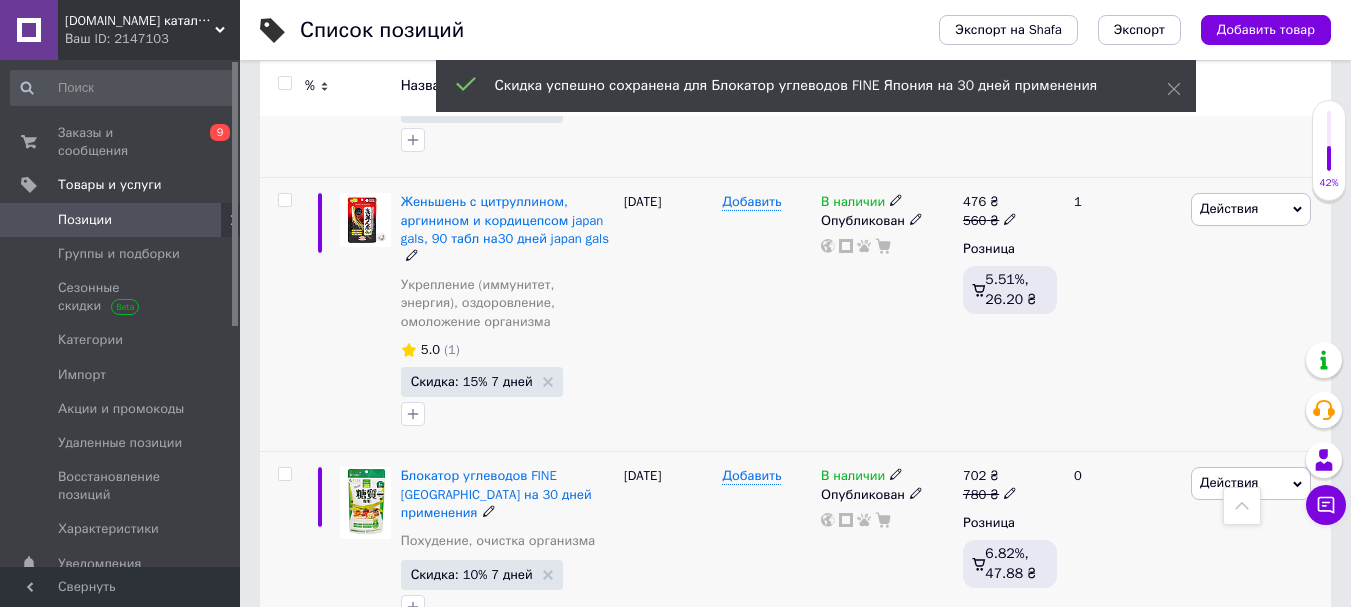 scroll, scrollTop: 5300, scrollLeft: 0, axis: vertical 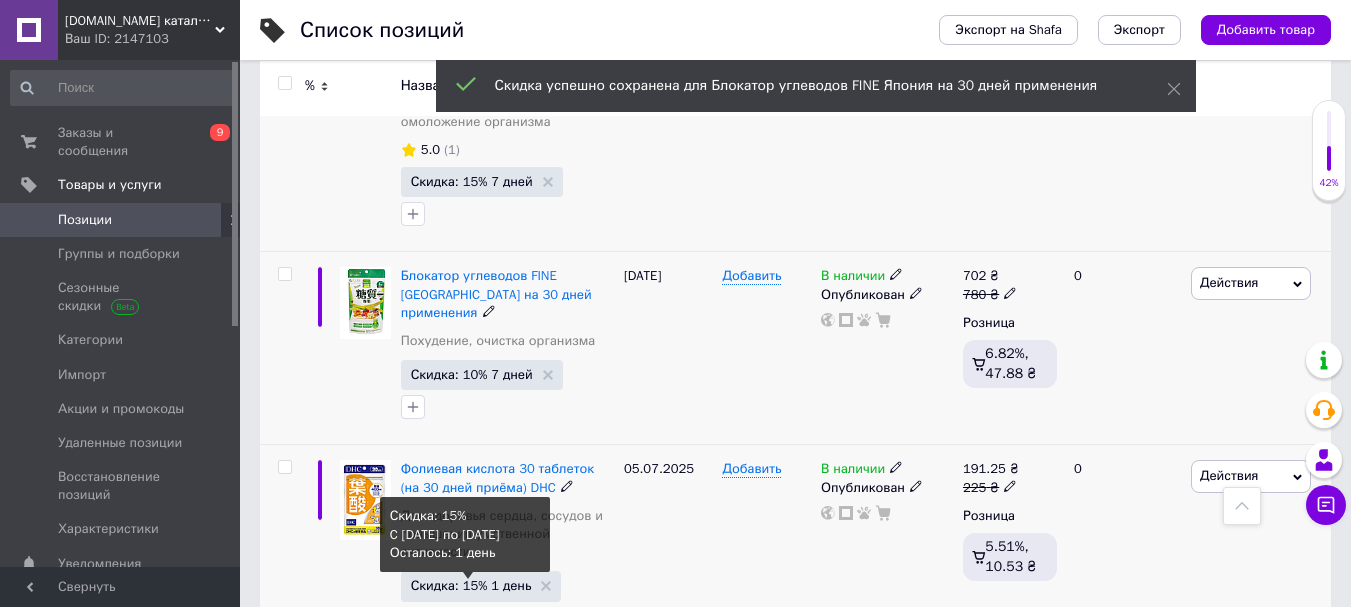 click on "Скидка: 15% 1 день" at bounding box center [471, 585] 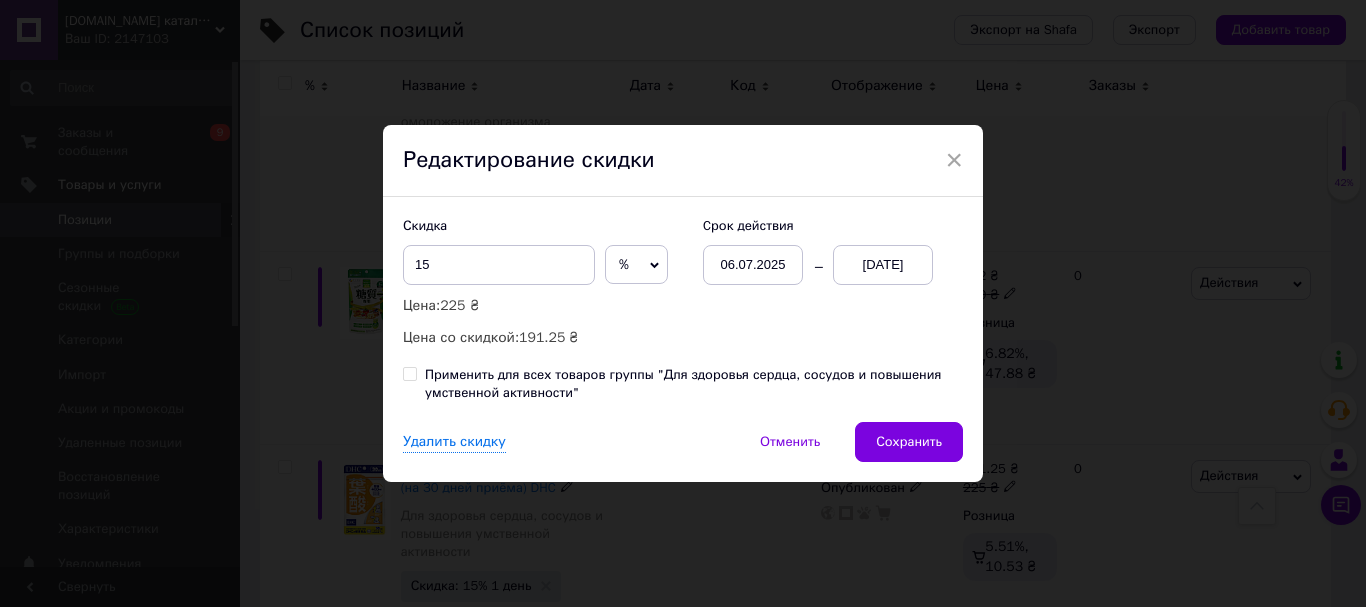 click on "[DATE]" at bounding box center [883, 265] 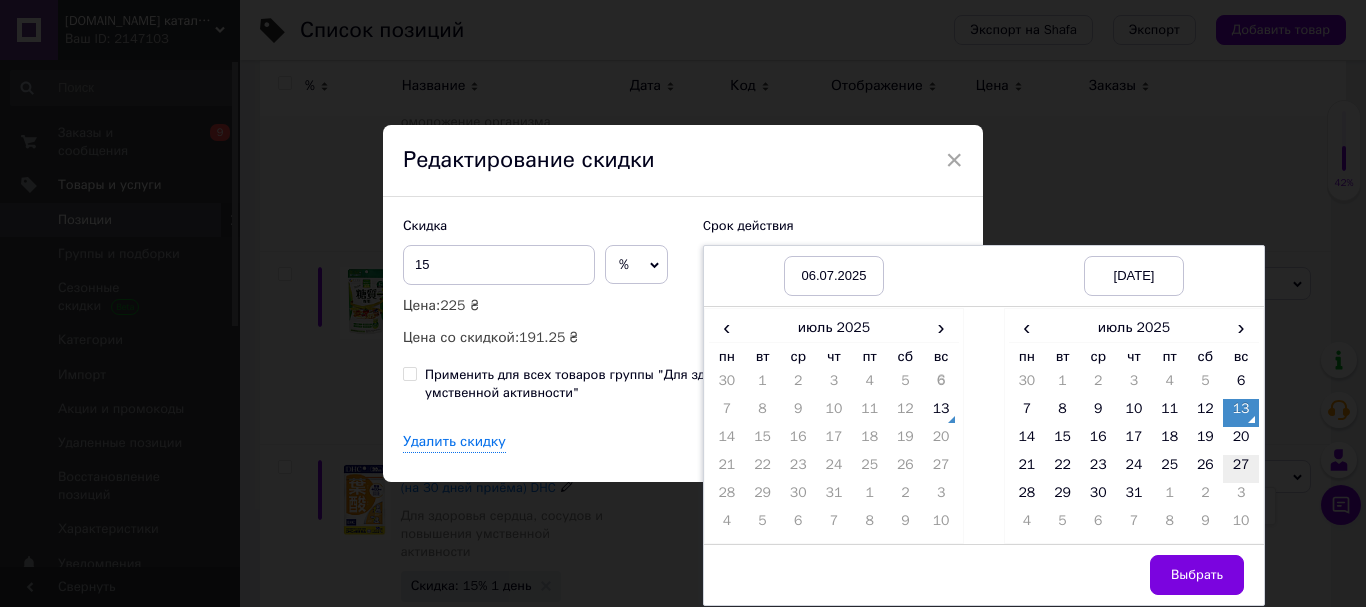 click on "27" at bounding box center [1241, 469] 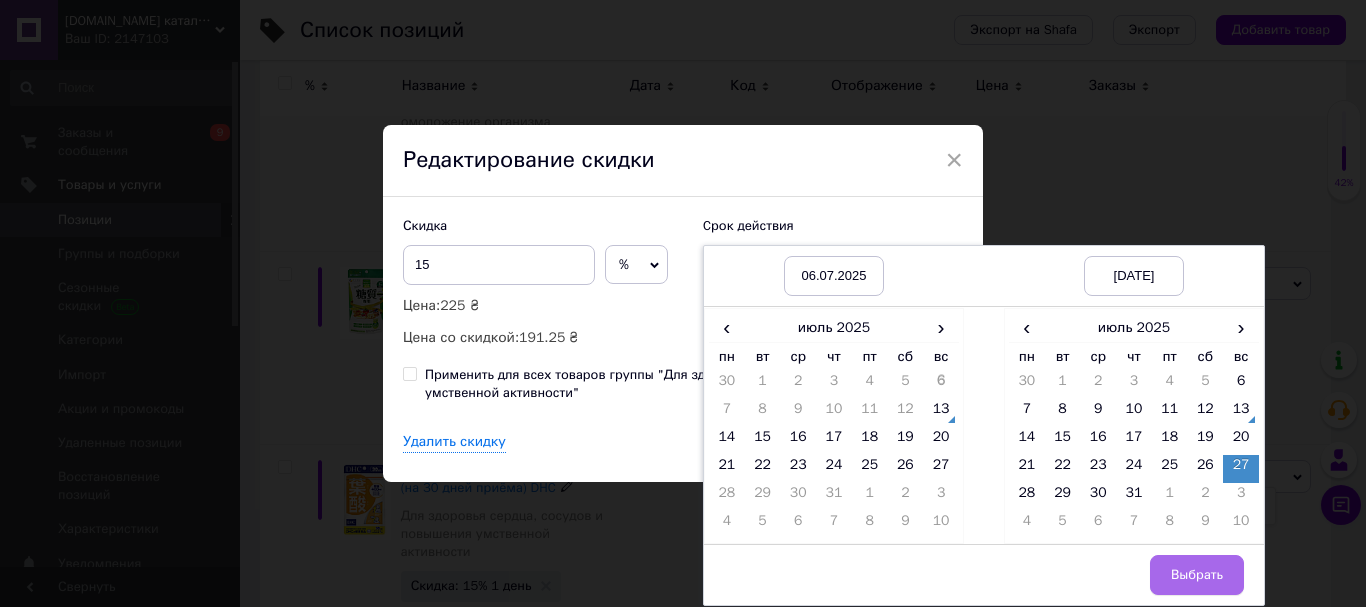 click on "Выбрать" at bounding box center (1197, 575) 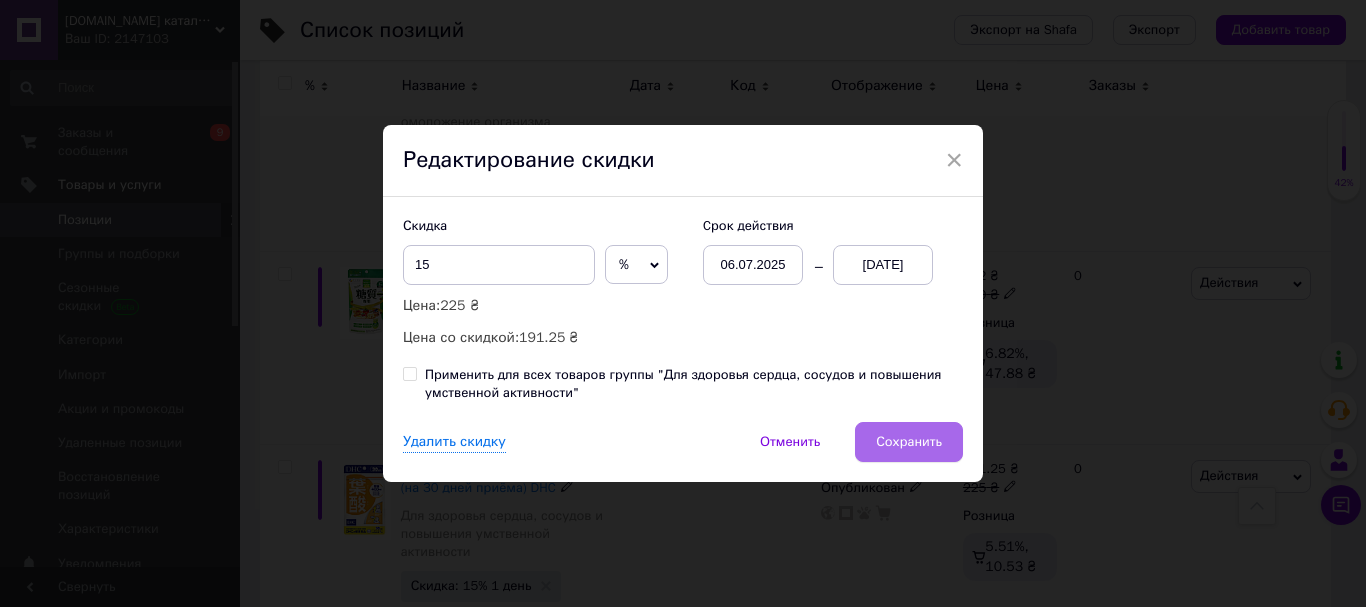 click on "Сохранить" at bounding box center [909, 442] 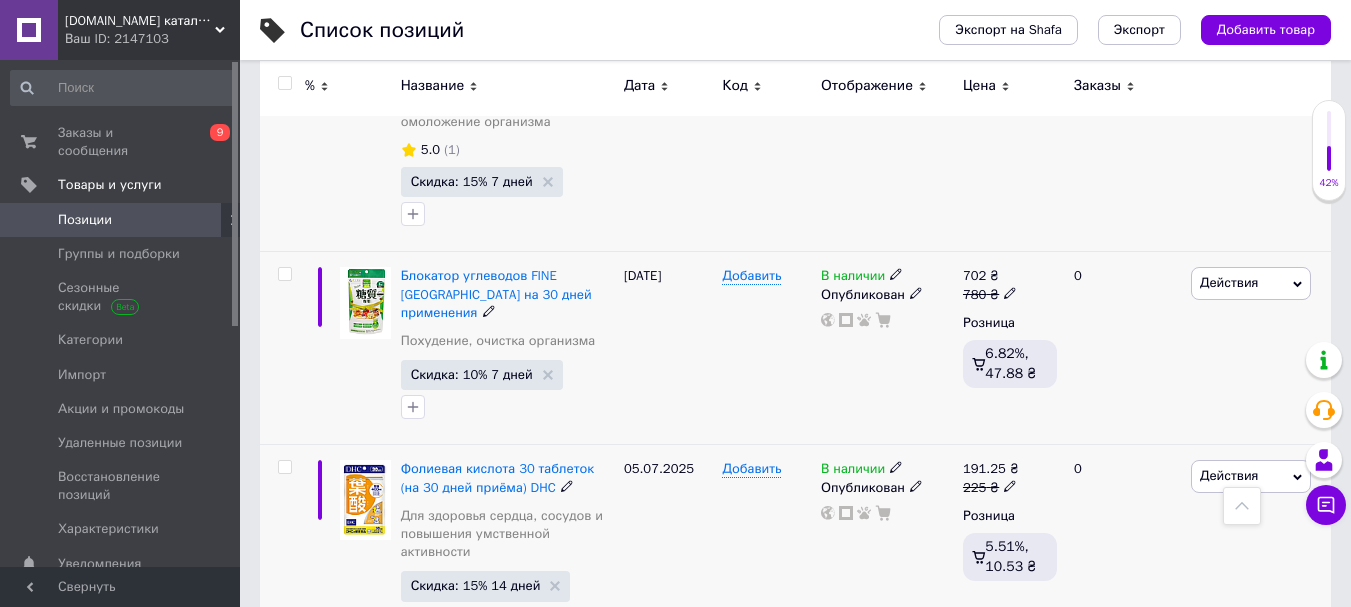 scroll, scrollTop: 5400, scrollLeft: 0, axis: vertical 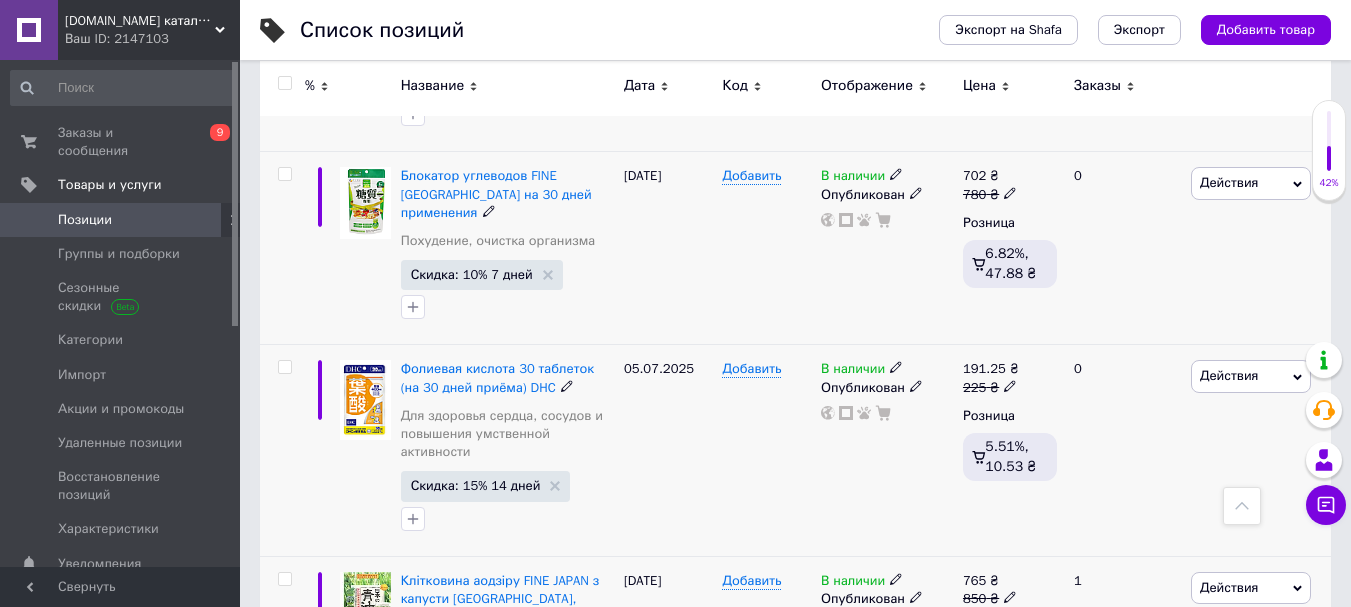 click on "Скидка: 10% 1 день" at bounding box center [471, 696] 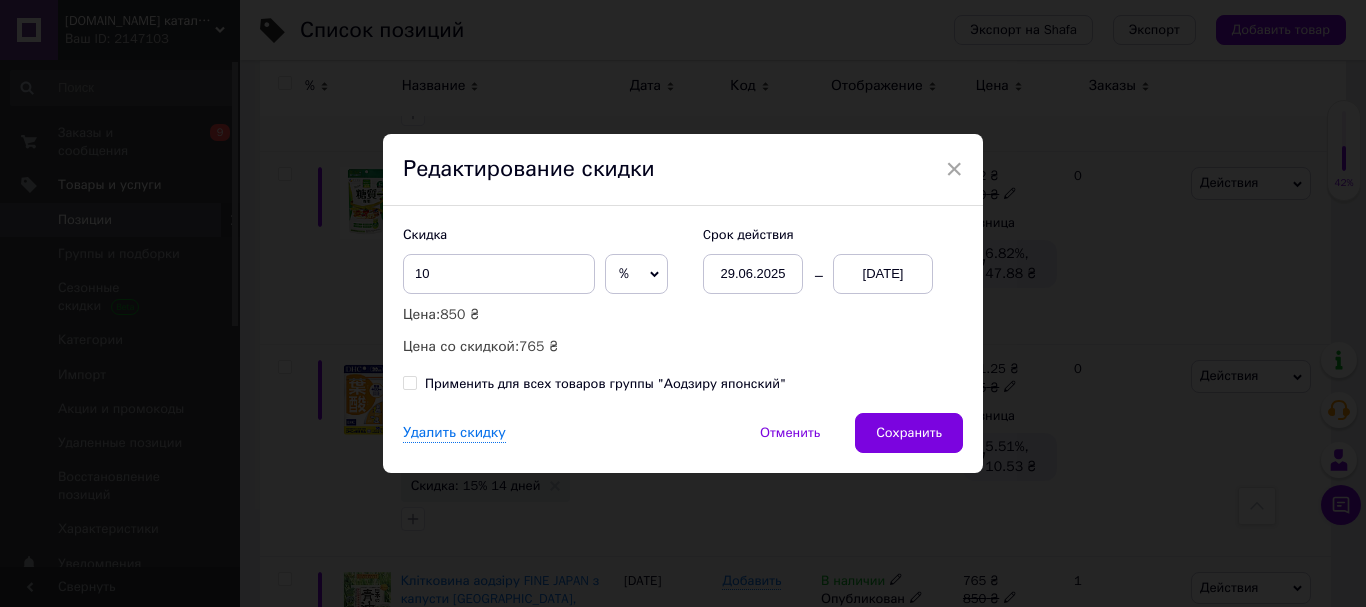click on "[DATE]" at bounding box center (883, 274) 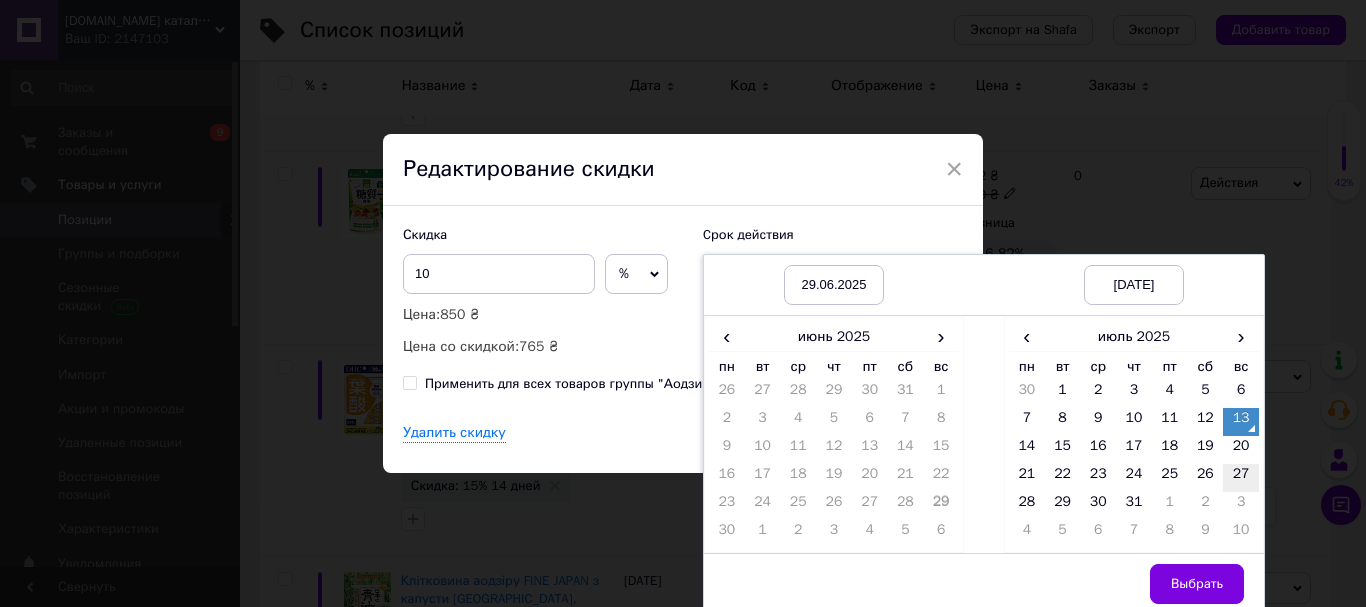 drag, startPoint x: 1243, startPoint y: 450, endPoint x: 1242, endPoint y: 475, distance: 25.019993 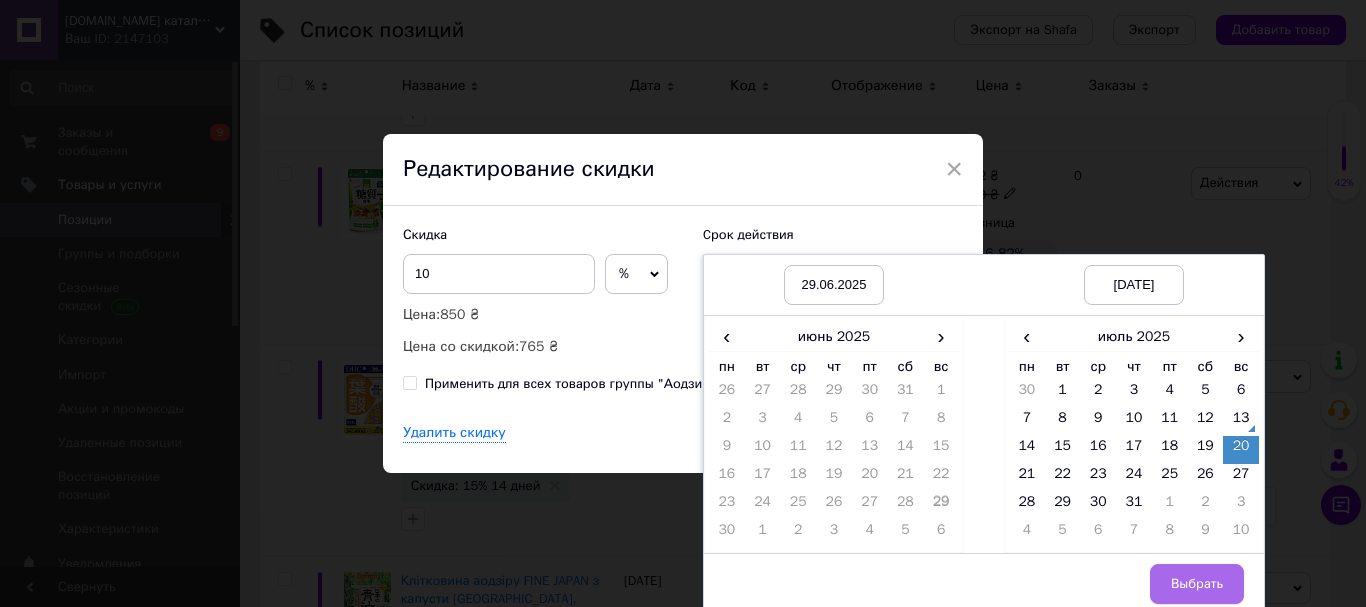 click on "Выбрать" at bounding box center [1197, 584] 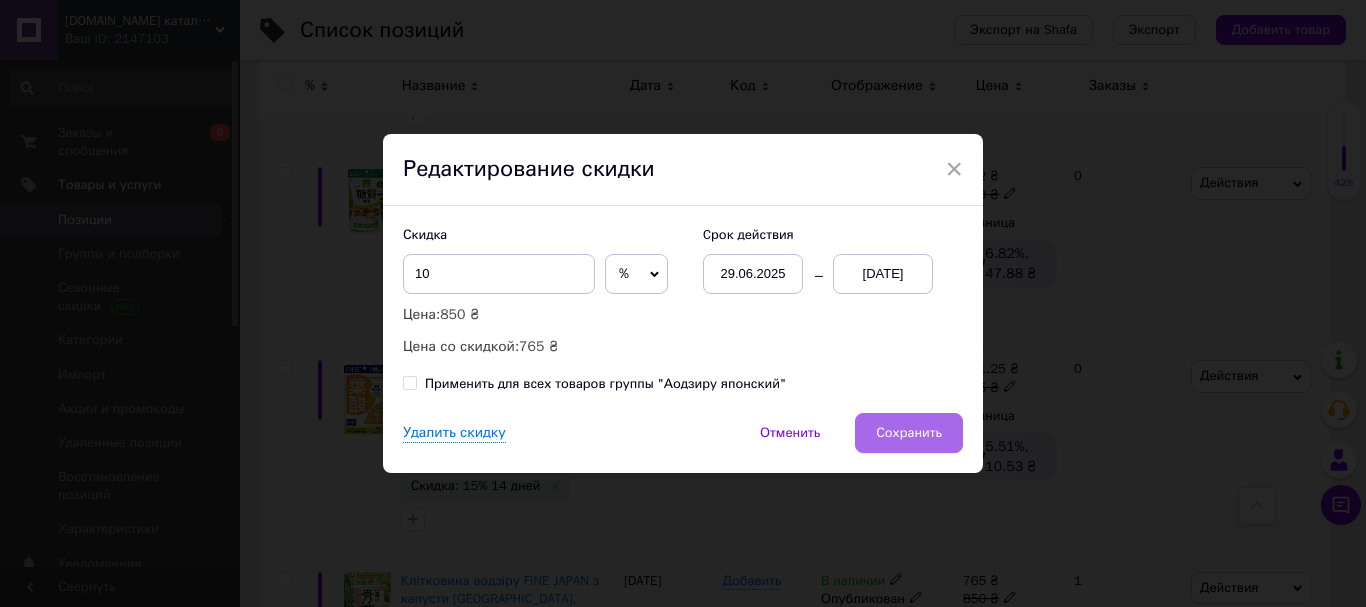 click on "Сохранить" at bounding box center (909, 433) 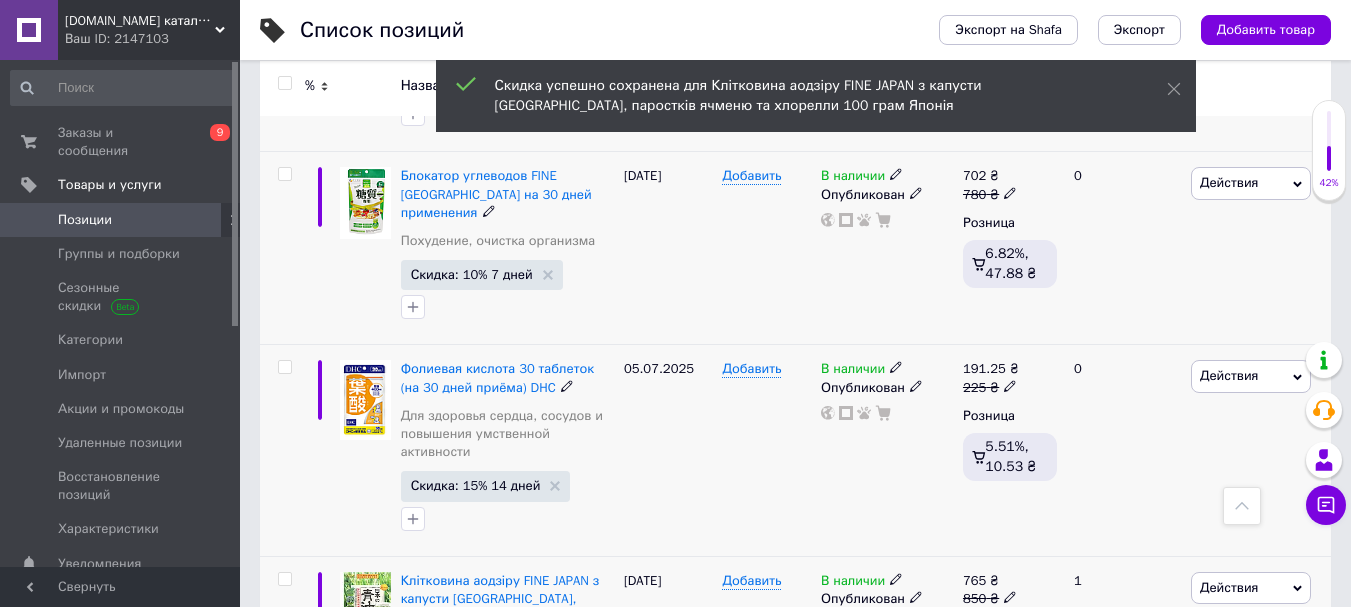 scroll, scrollTop: 5600, scrollLeft: 0, axis: vertical 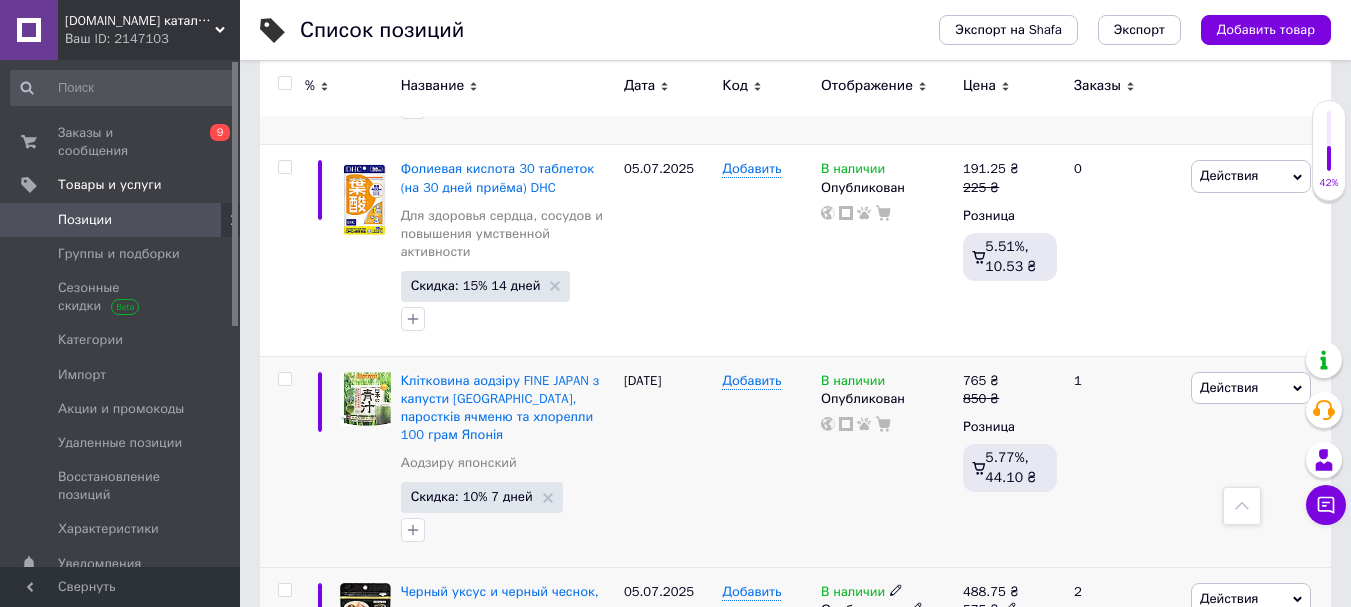 click on "Скидка: 15% 1 день" at bounding box center [471, 744] 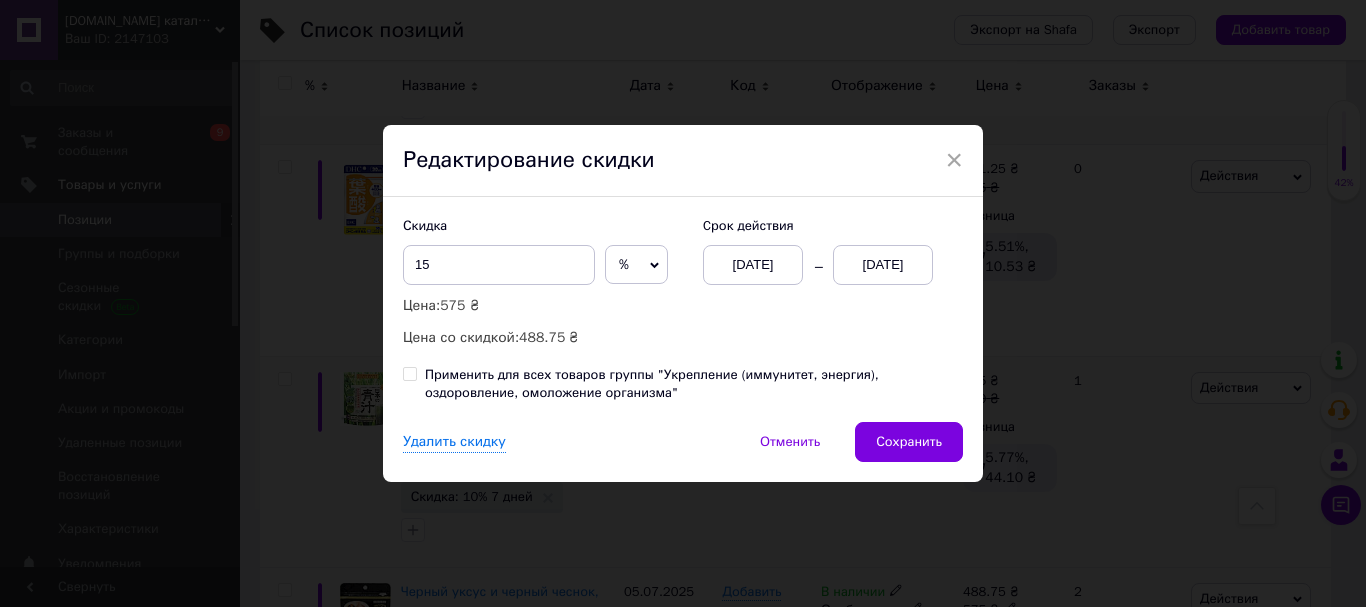 click on "[DATE]" at bounding box center [883, 265] 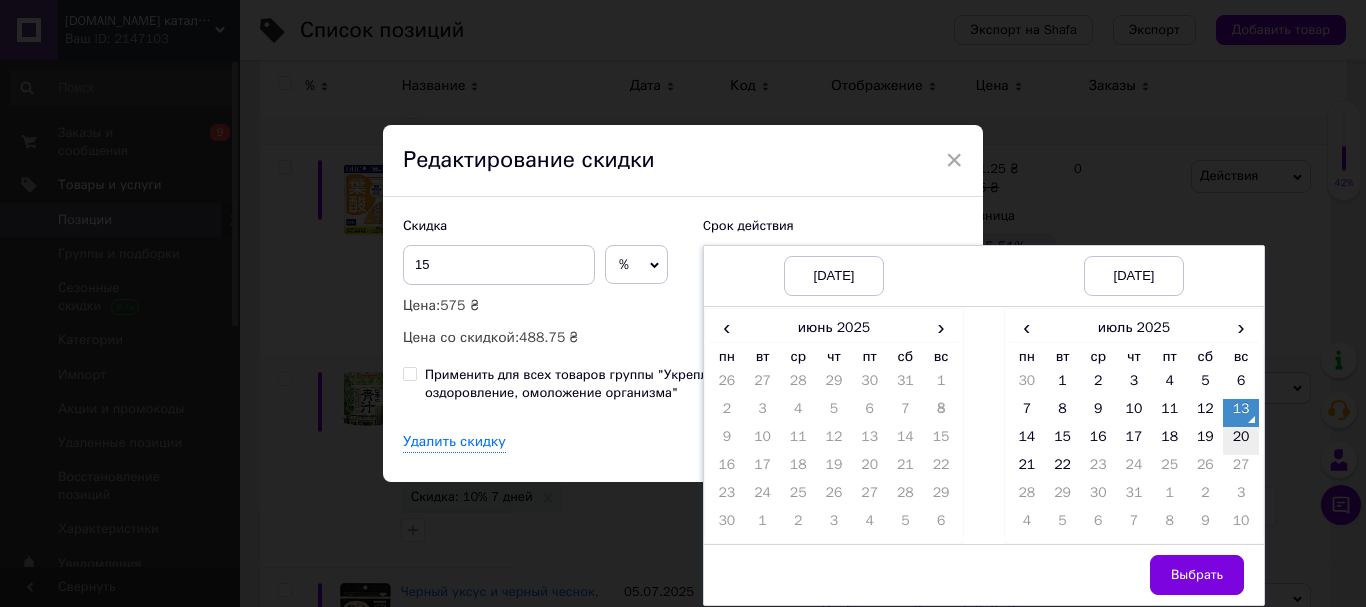 click on "20" at bounding box center [1241, 441] 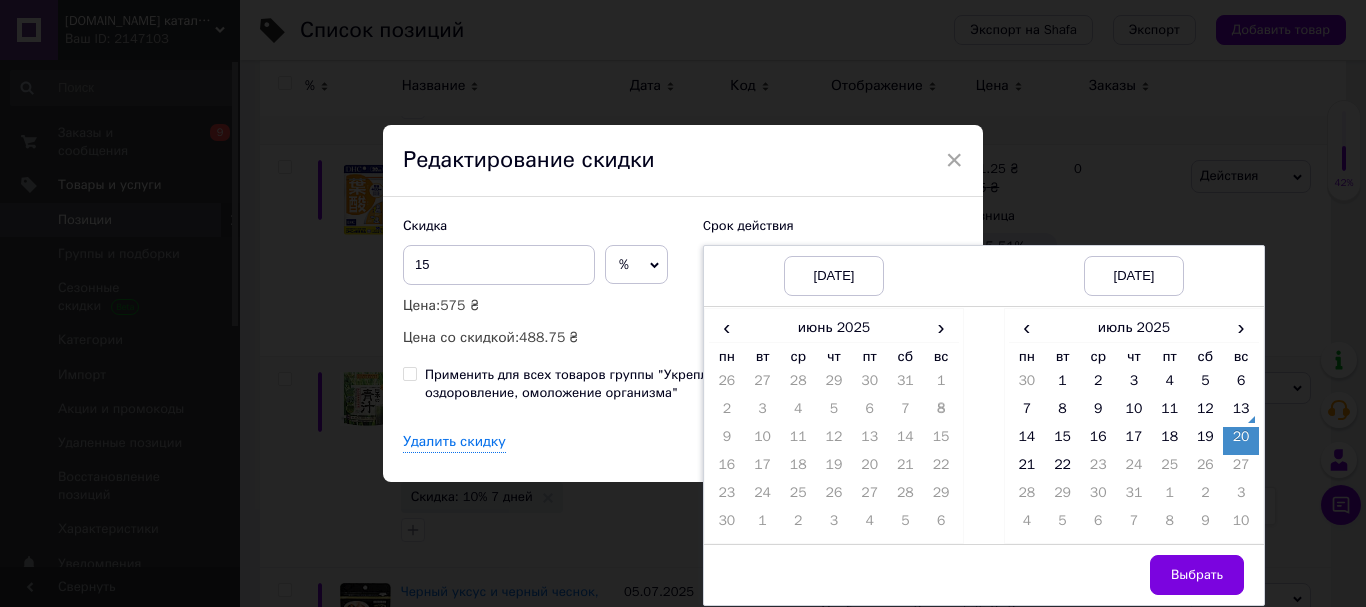 drag, startPoint x: 1187, startPoint y: 576, endPoint x: 1127, endPoint y: 549, distance: 65.795135 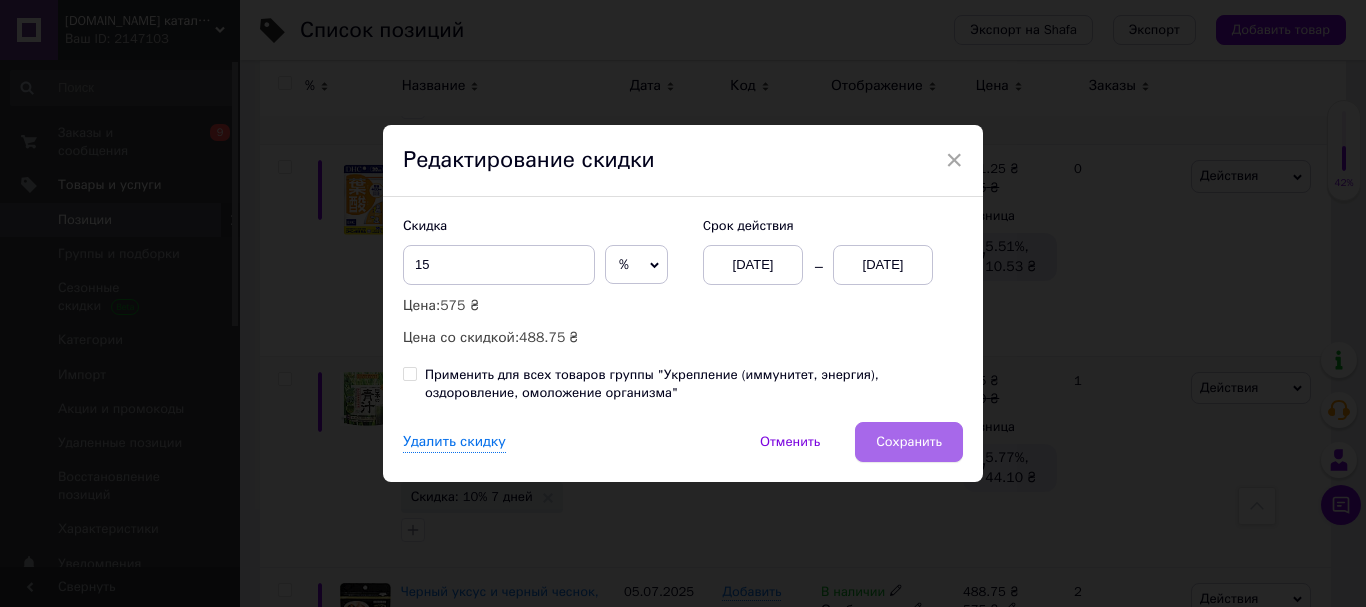 click on "Сохранить" at bounding box center (909, 442) 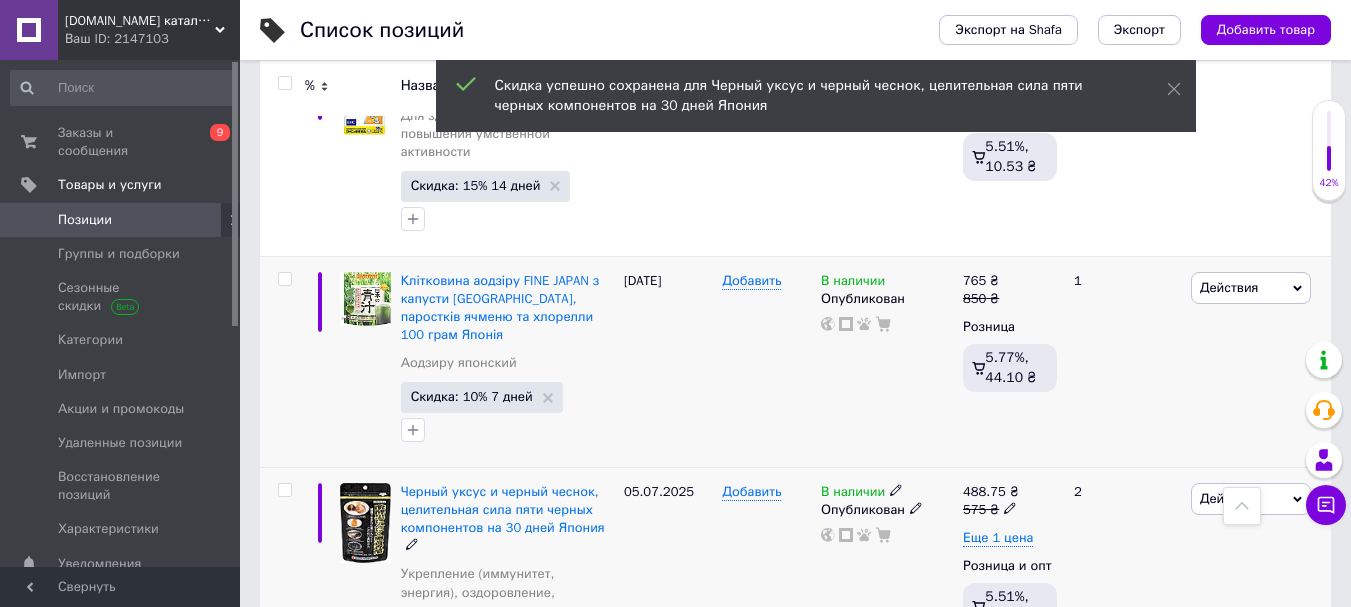 scroll, scrollTop: 5800, scrollLeft: 0, axis: vertical 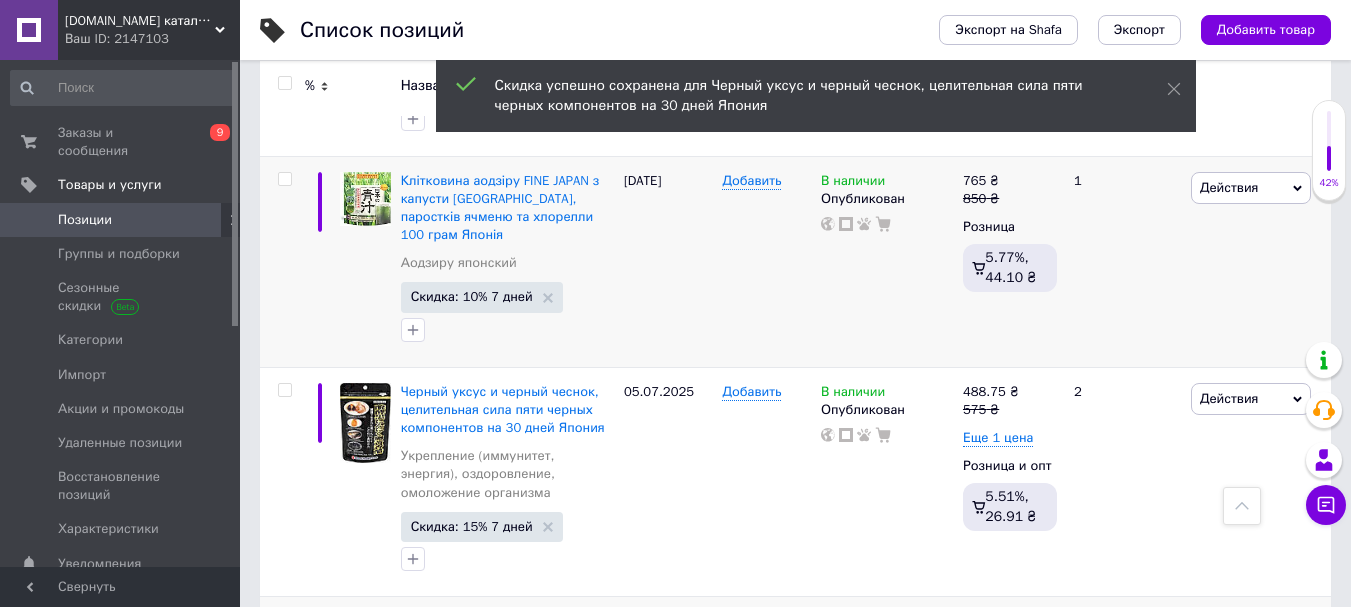 click on "Скидка: 15% 1 день" at bounding box center (471, 755) 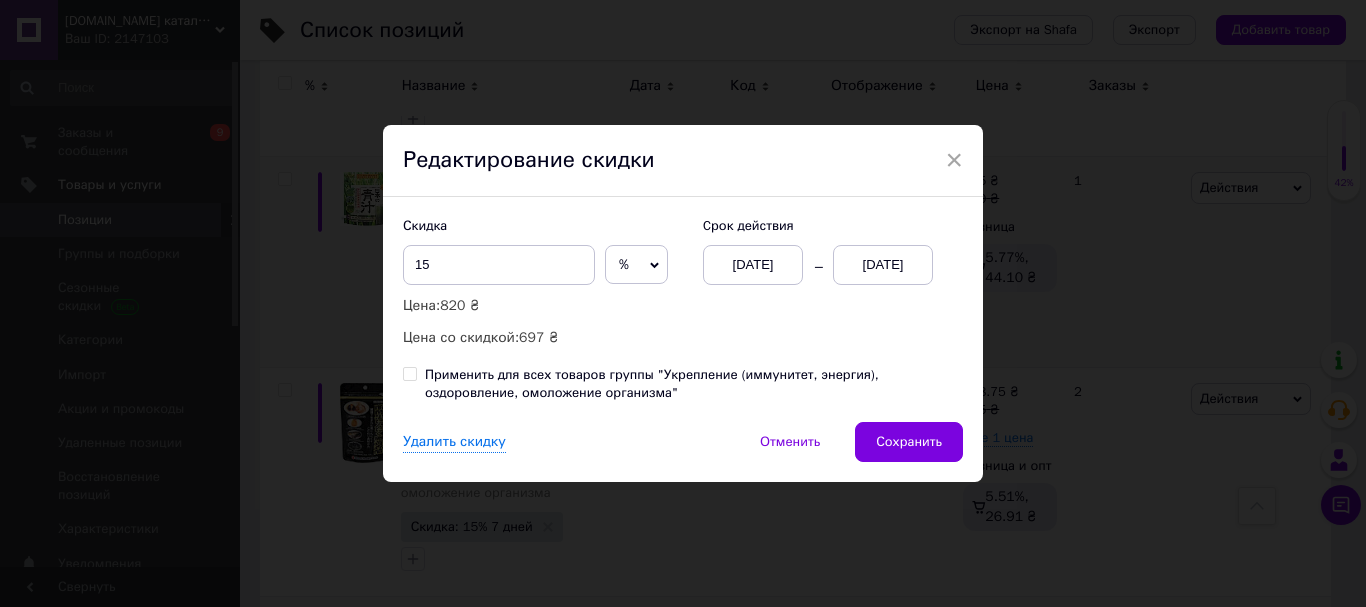 click on "[DATE]" at bounding box center (883, 265) 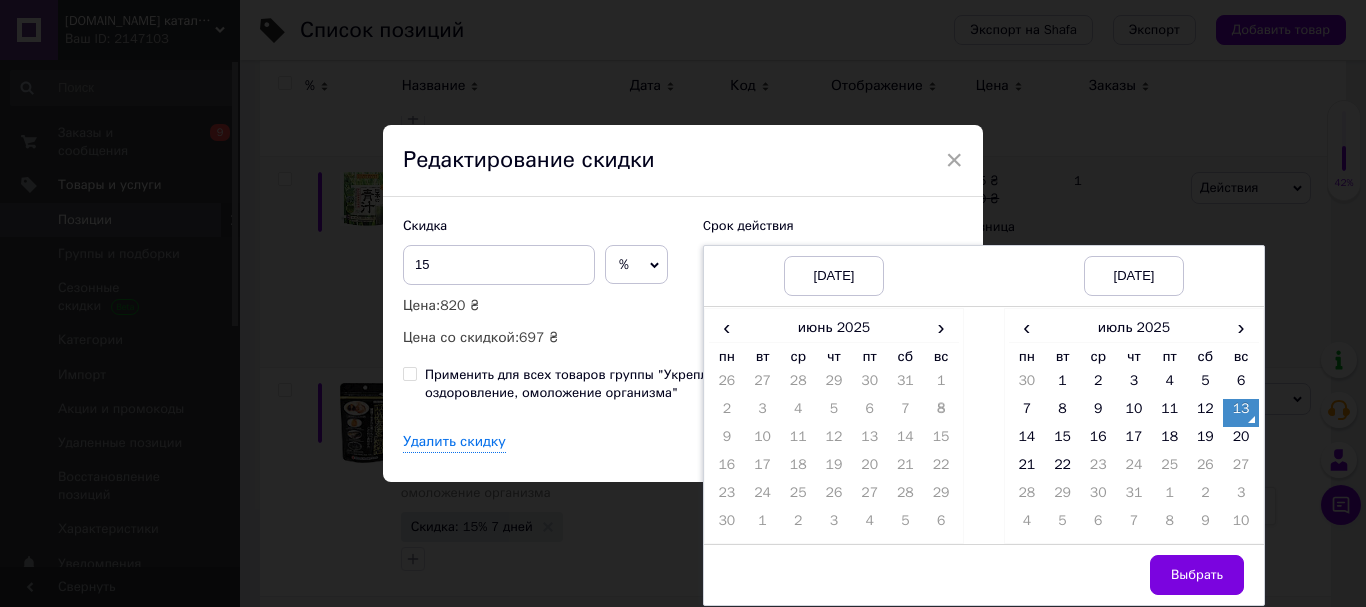 drag, startPoint x: 1224, startPoint y: 446, endPoint x: 1193, endPoint y: 498, distance: 60.53924 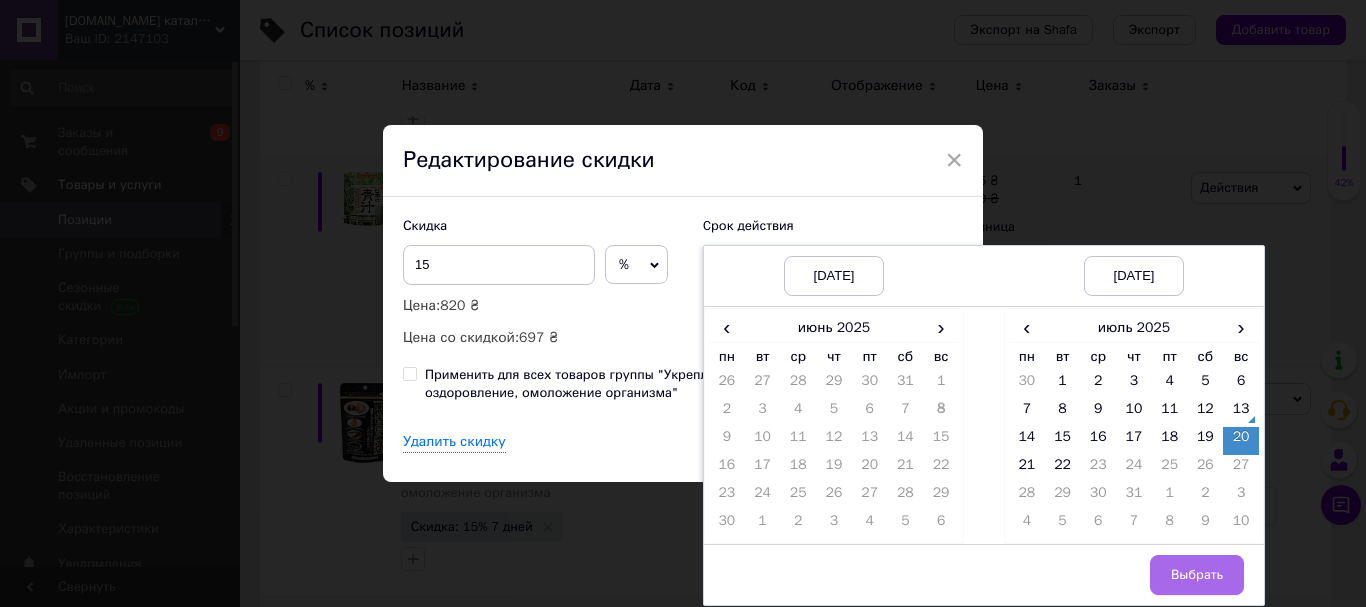 click on "Выбрать" at bounding box center [1197, 575] 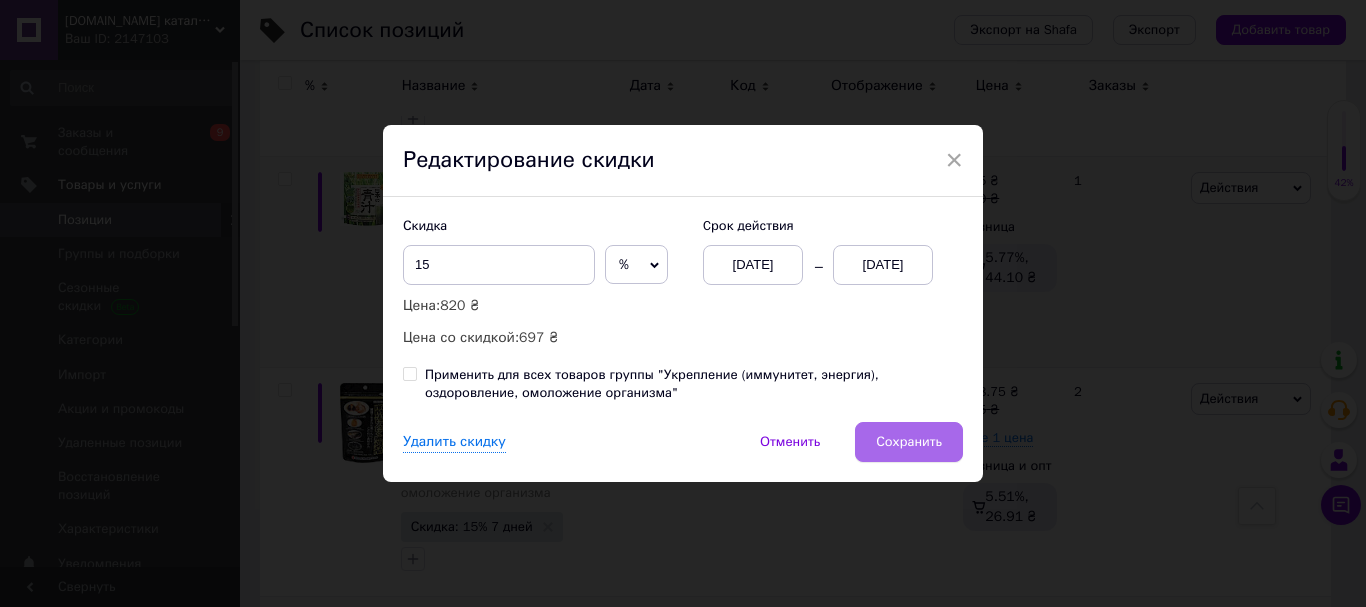 click on "Сохранить" at bounding box center (909, 442) 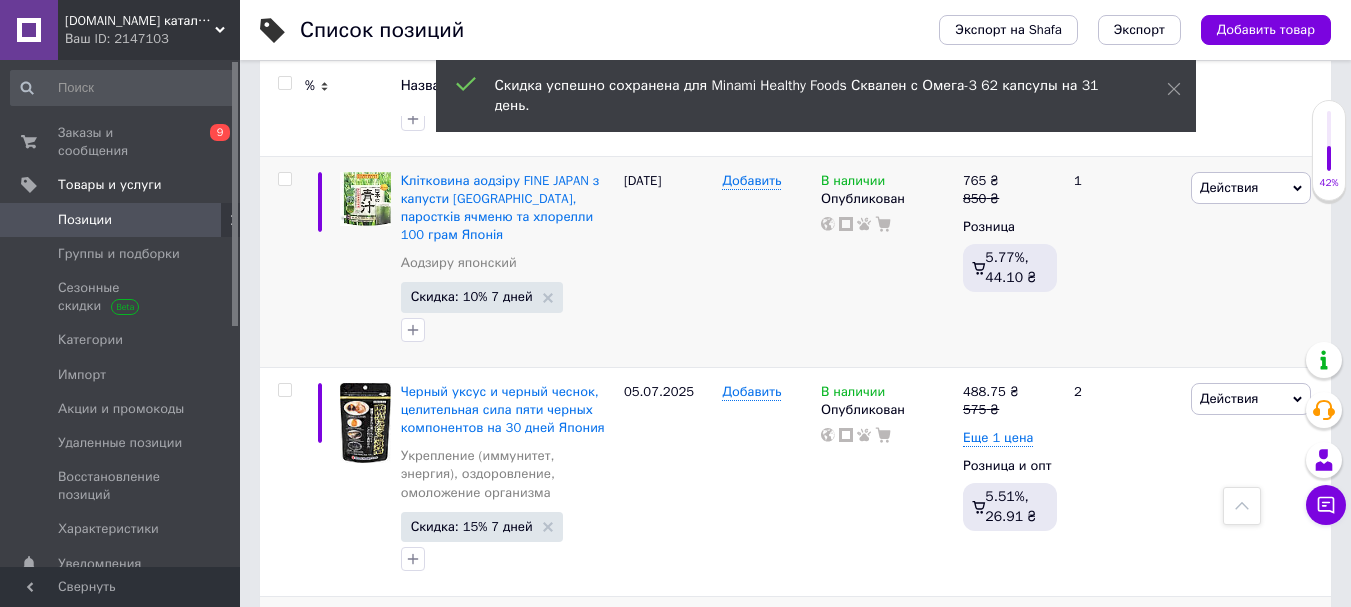 scroll, scrollTop: 6000, scrollLeft: 0, axis: vertical 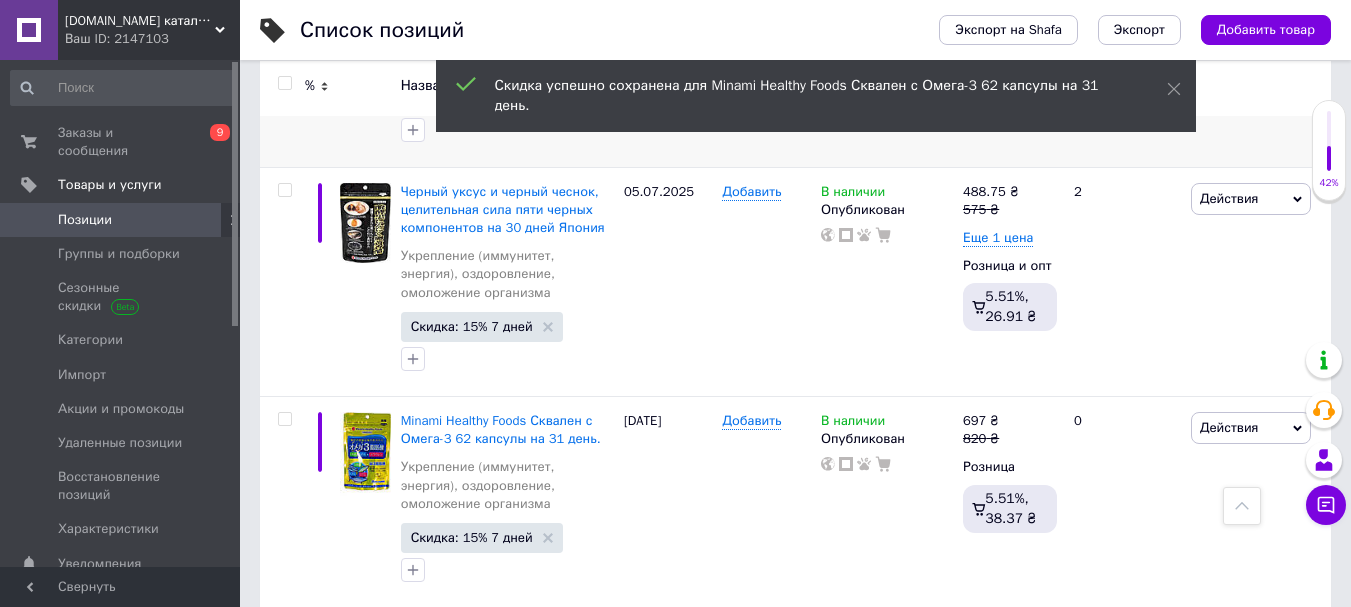click on "Скидка: 6% 1 день" at bounding box center [467, 748] 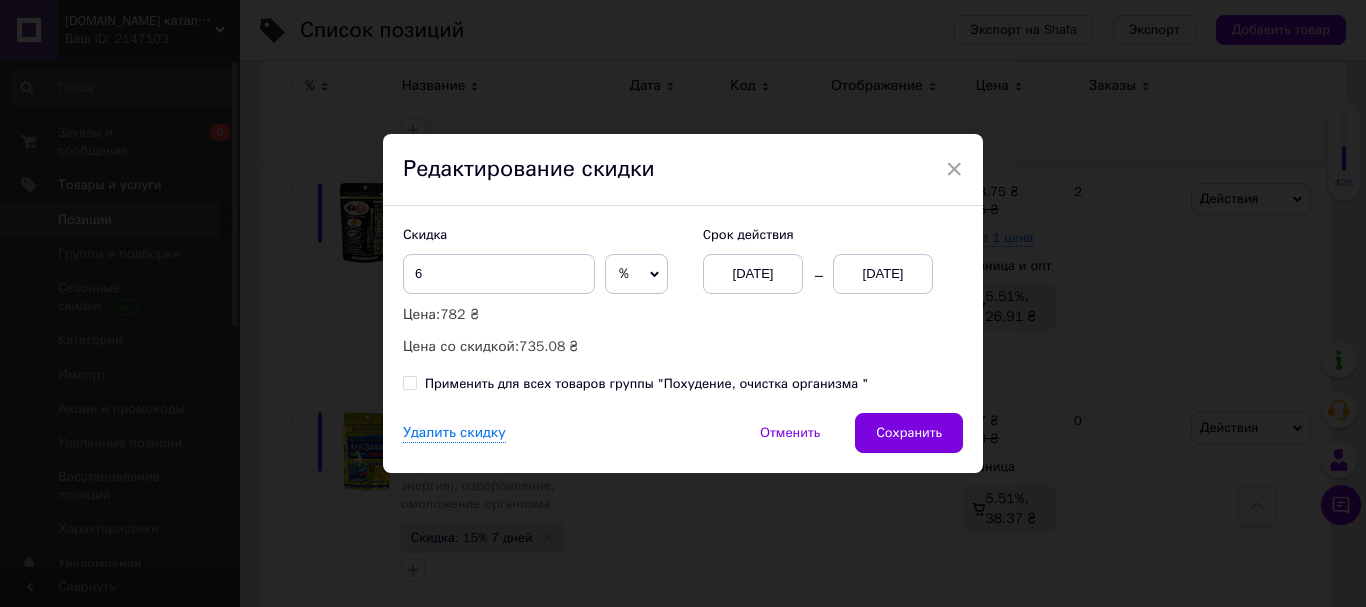 click on "[DATE]" at bounding box center [883, 274] 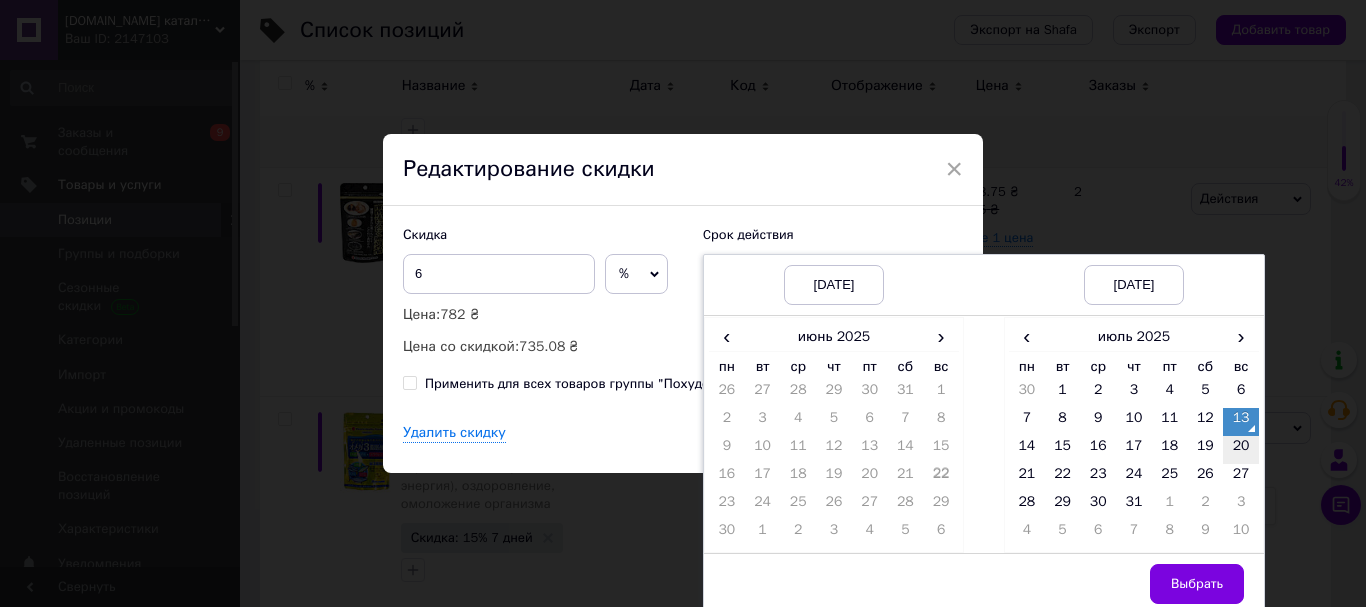 click on "20" at bounding box center [1241, 450] 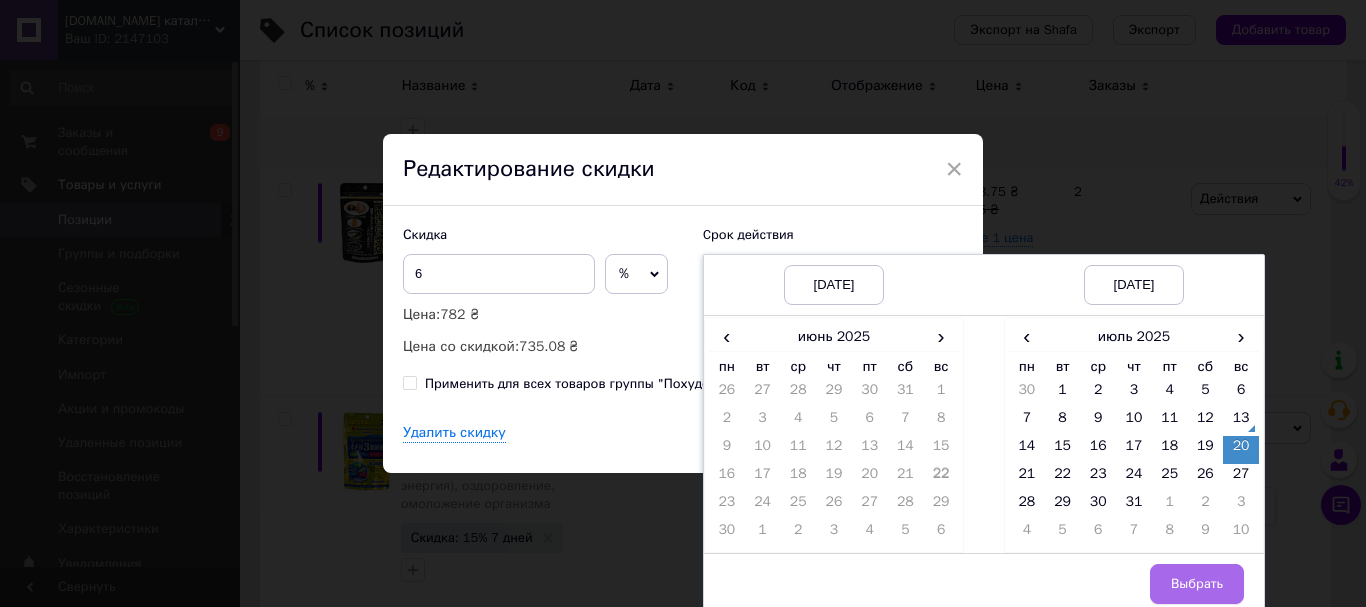 click on "Выбрать" at bounding box center [1197, 584] 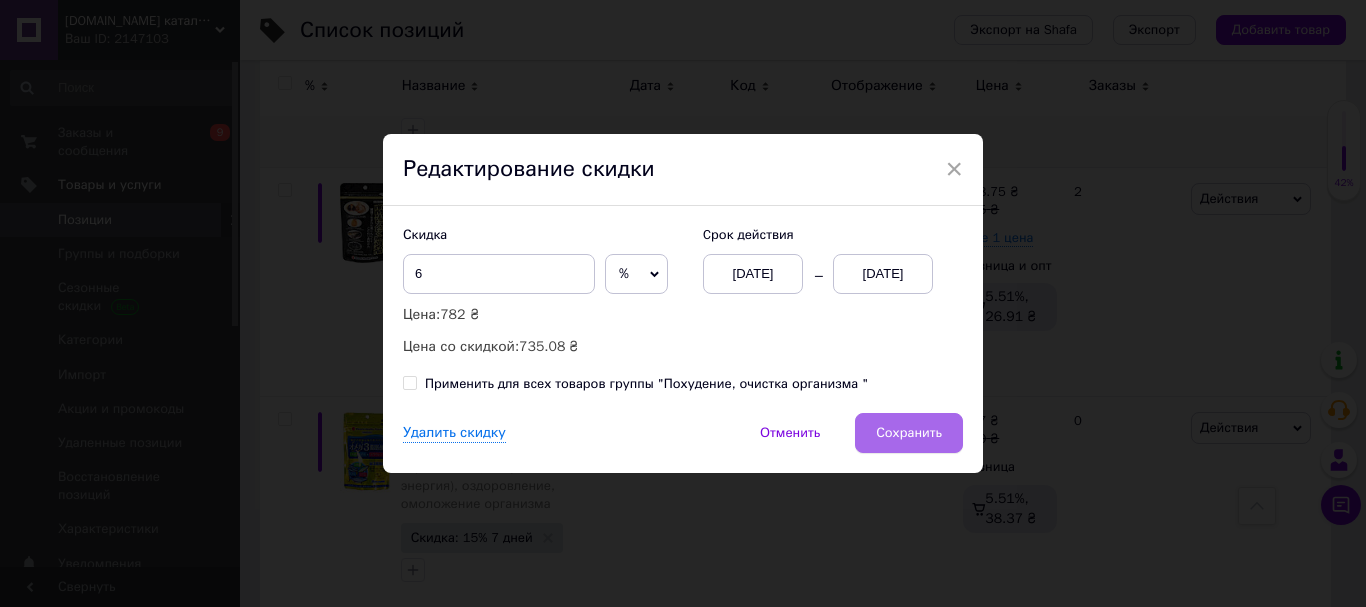 click on "Сохранить" at bounding box center [909, 433] 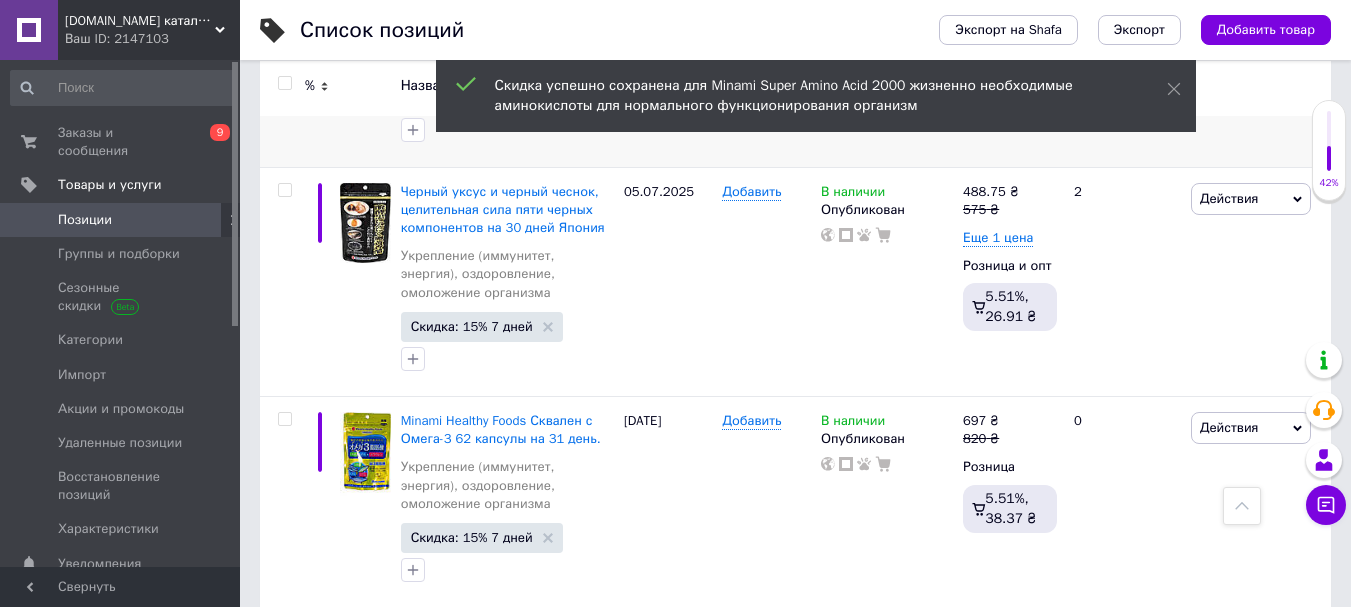 scroll, scrollTop: 6200, scrollLeft: 0, axis: vertical 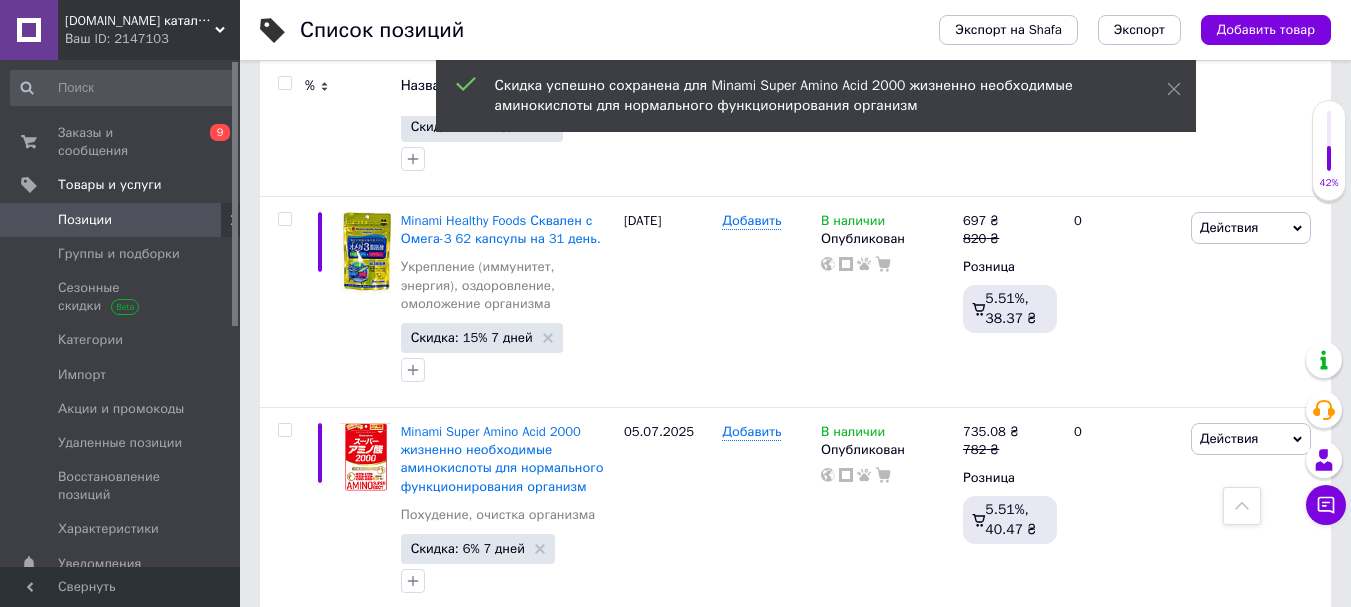 click on "Скидка: 10% 1 день" at bounding box center (471, 759) 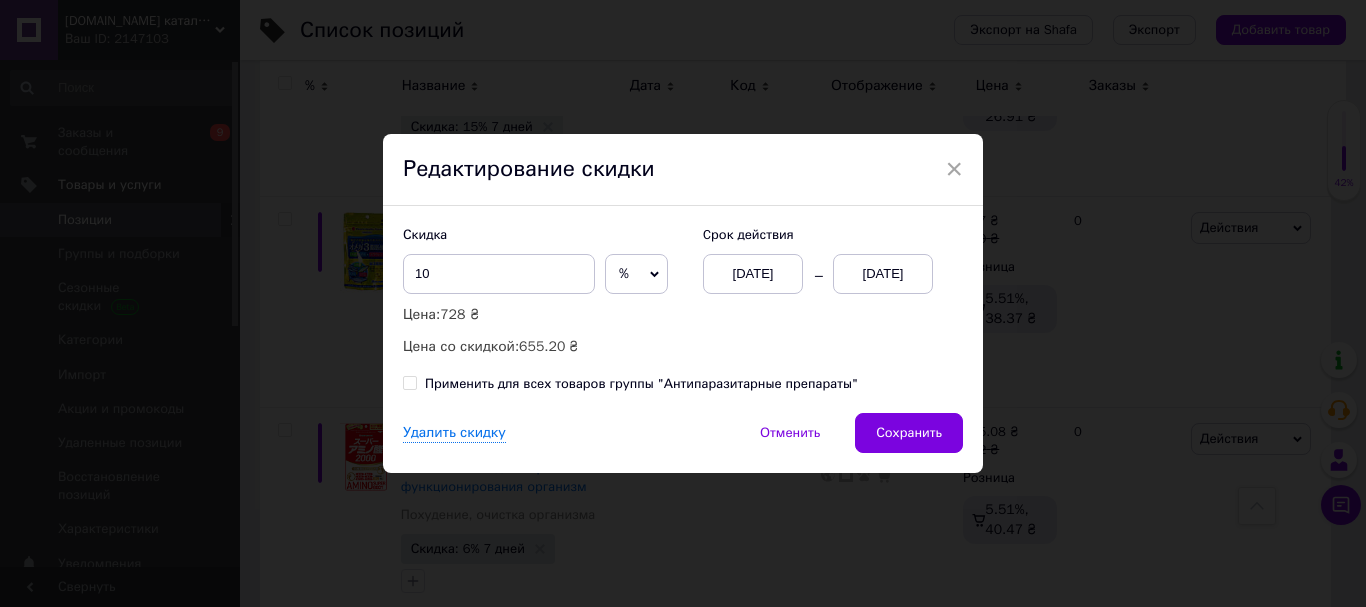 click on "[DATE]" at bounding box center (883, 274) 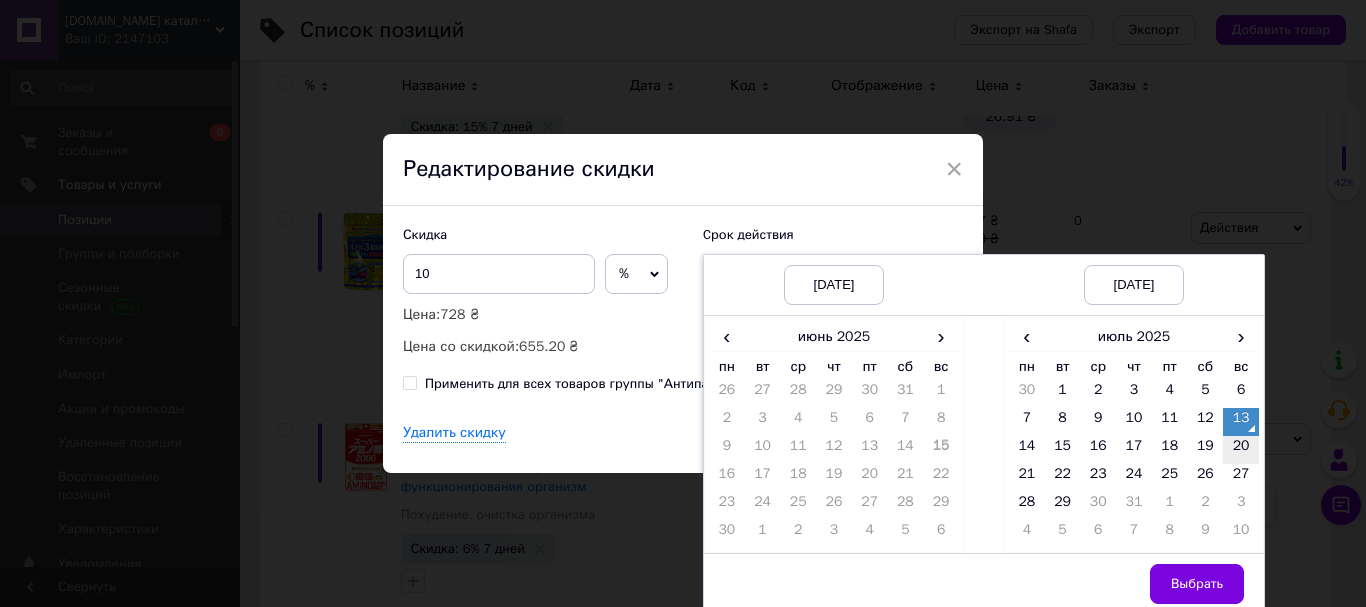 click on "20" at bounding box center (1241, 450) 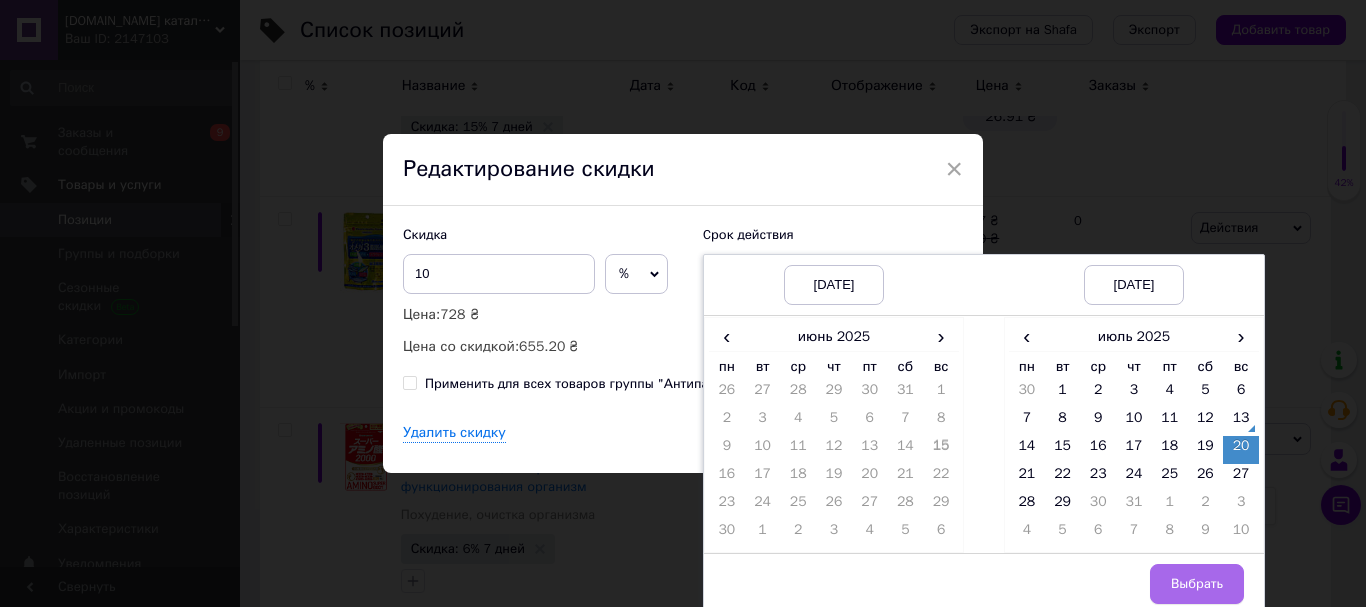 click on "Выбрать" at bounding box center [1197, 584] 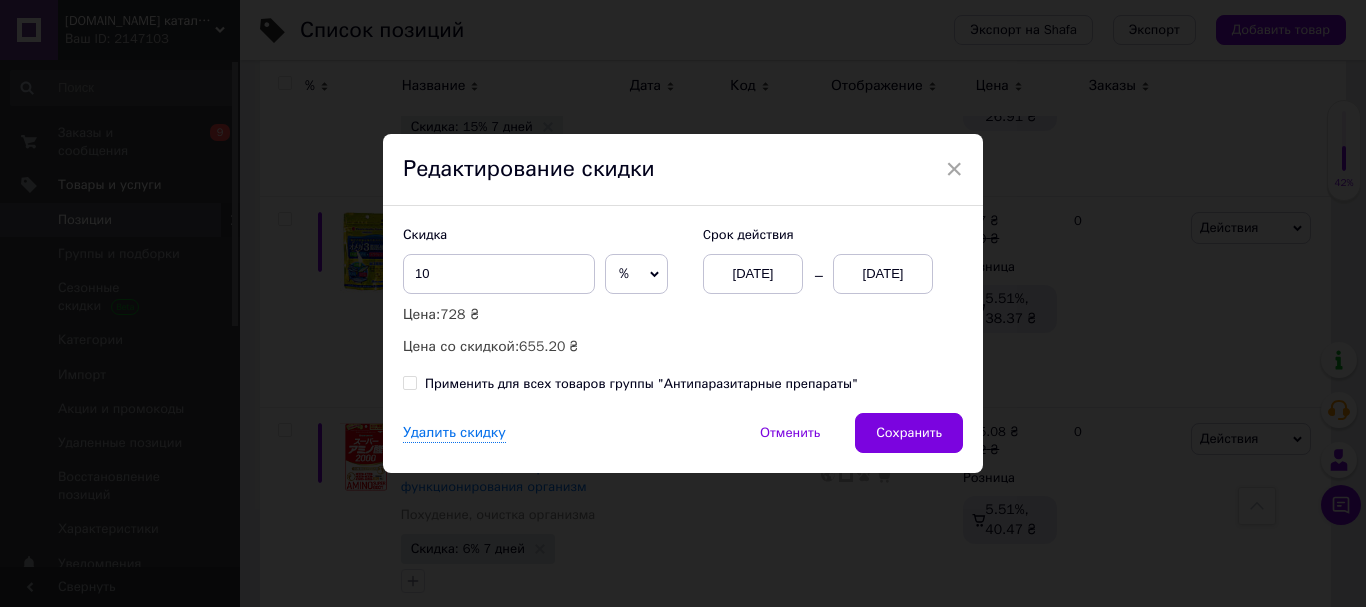 click on "Сохранить" at bounding box center (909, 433) 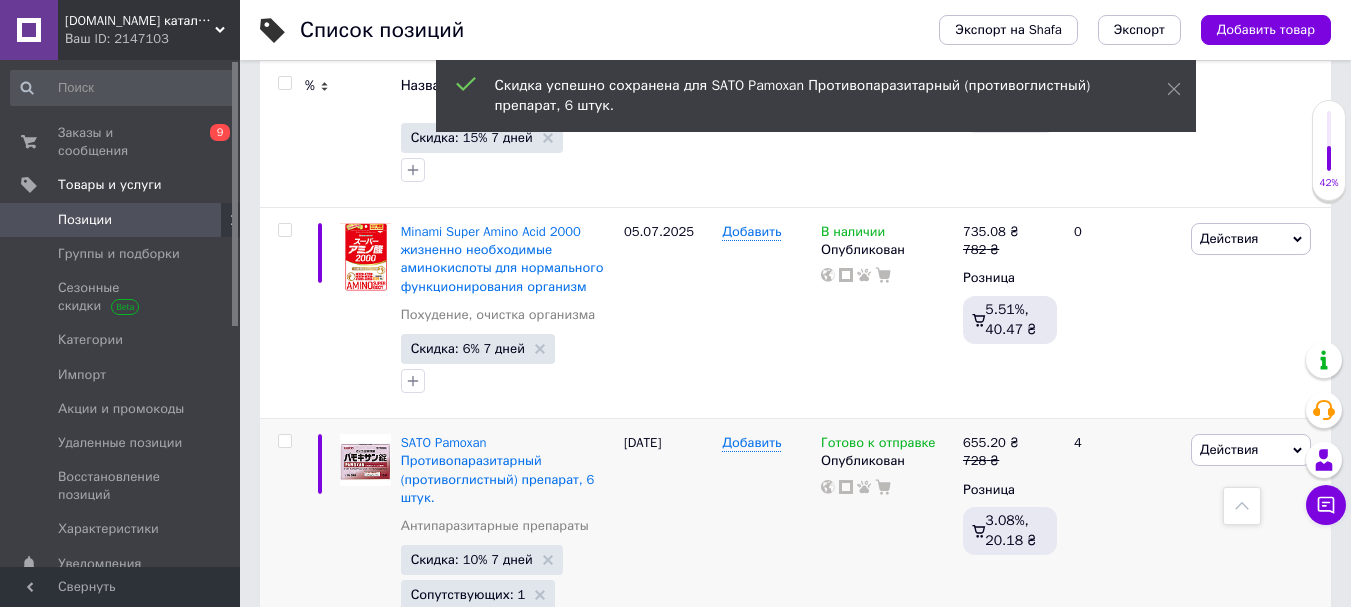 scroll, scrollTop: 6500, scrollLeft: 0, axis: vertical 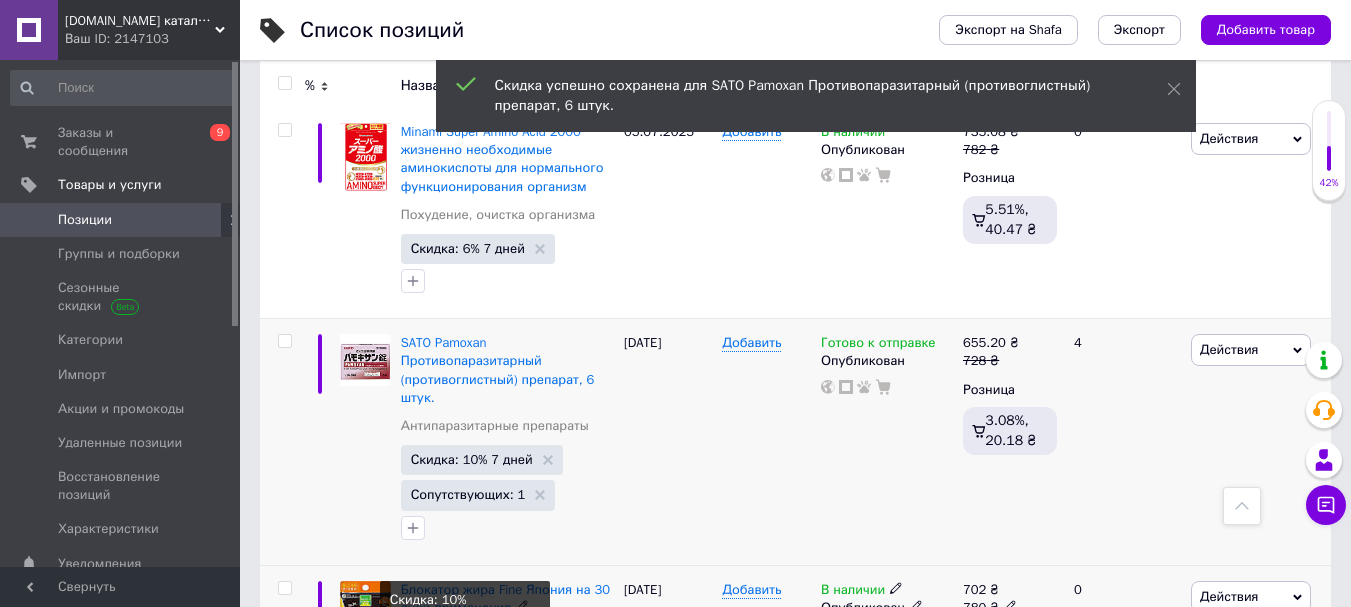click on "Скидка: 10% 1 день" at bounding box center (471, 669) 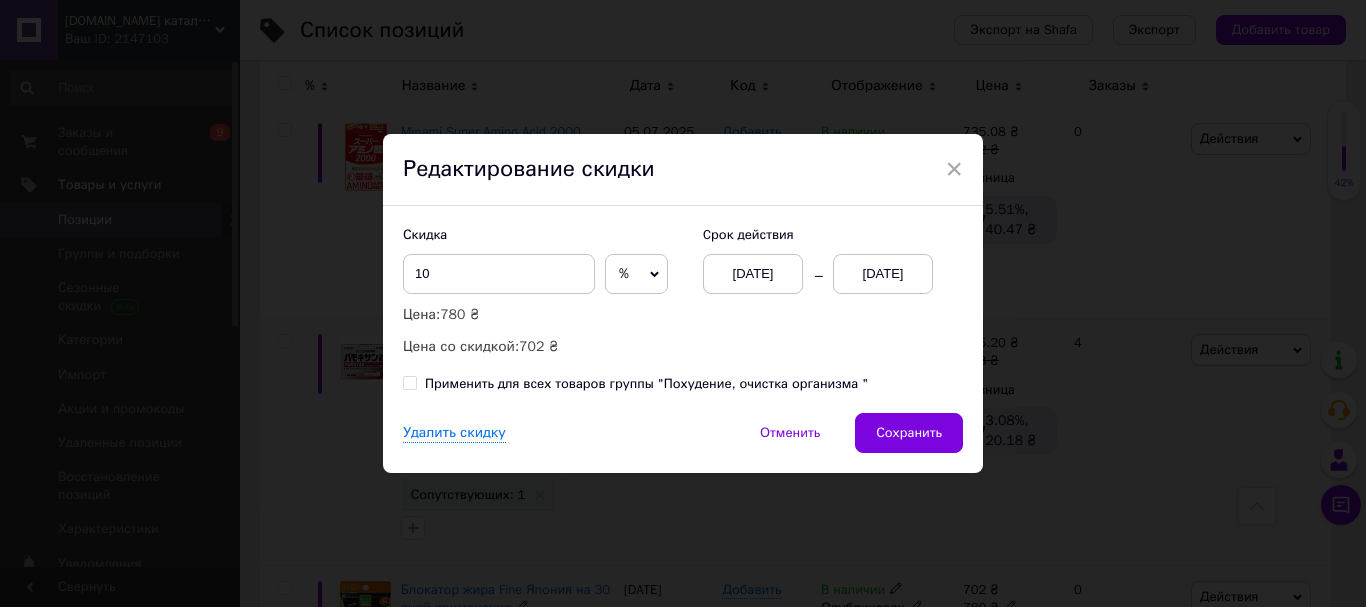 click on "[DATE]" at bounding box center (883, 274) 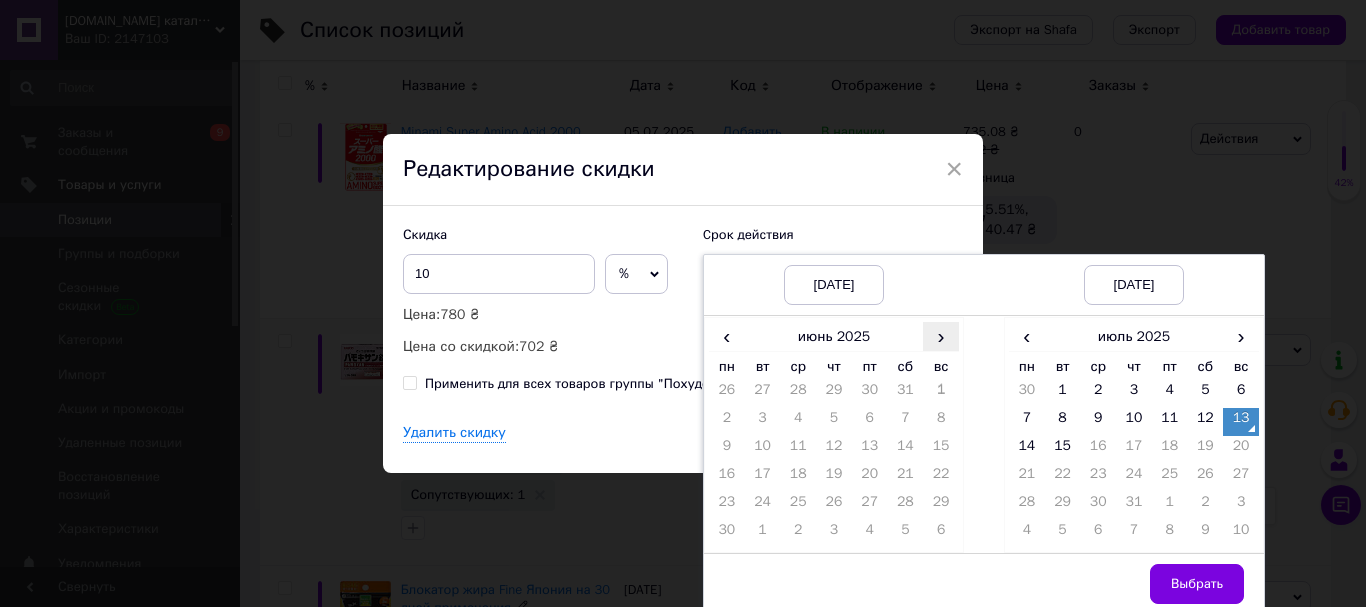 click on "›" at bounding box center (941, 336) 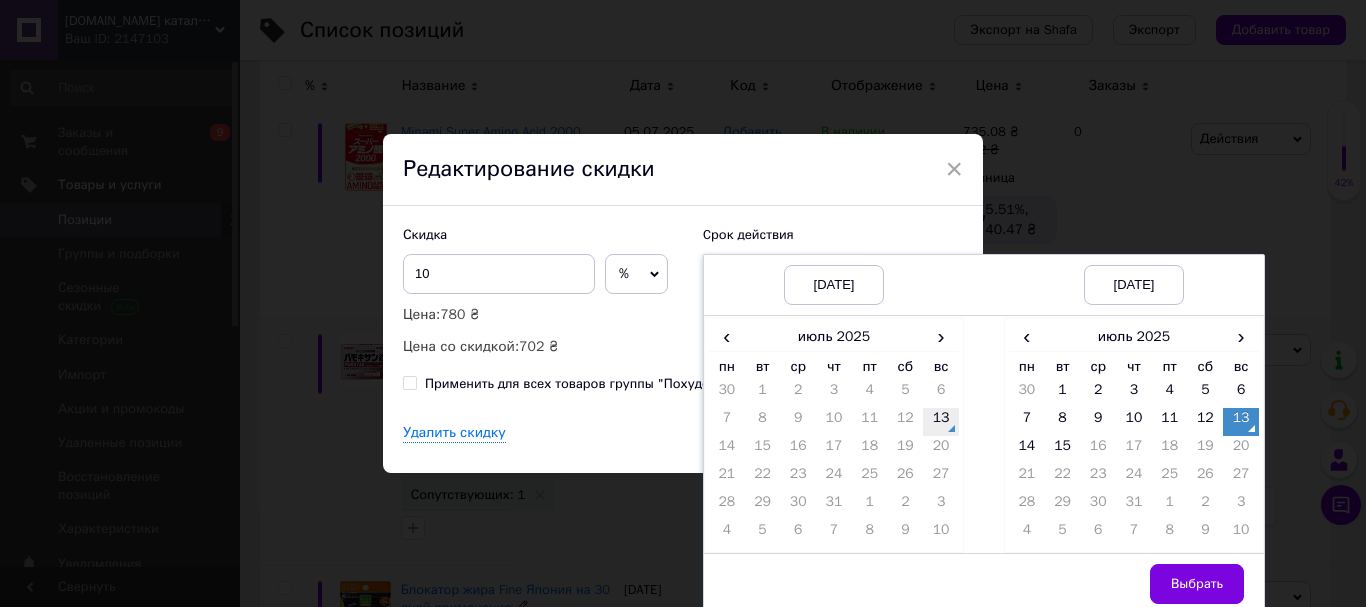 click on "13" at bounding box center (941, 422) 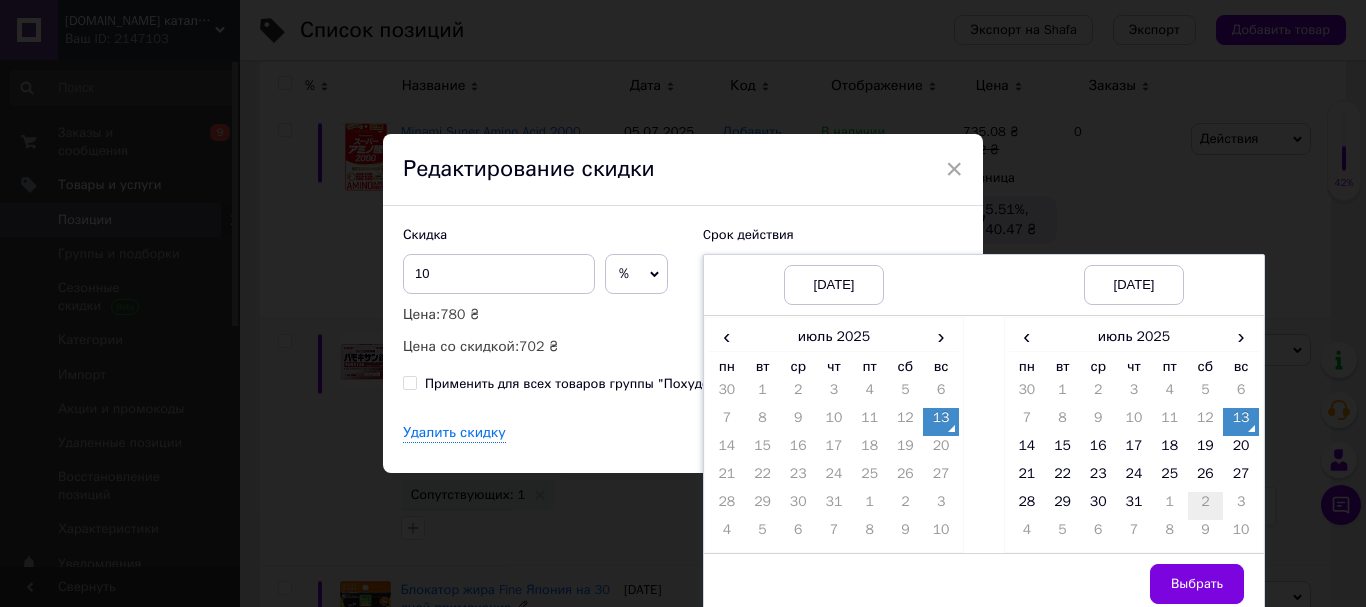 drag, startPoint x: 1231, startPoint y: 456, endPoint x: 1218, endPoint y: 505, distance: 50.695168 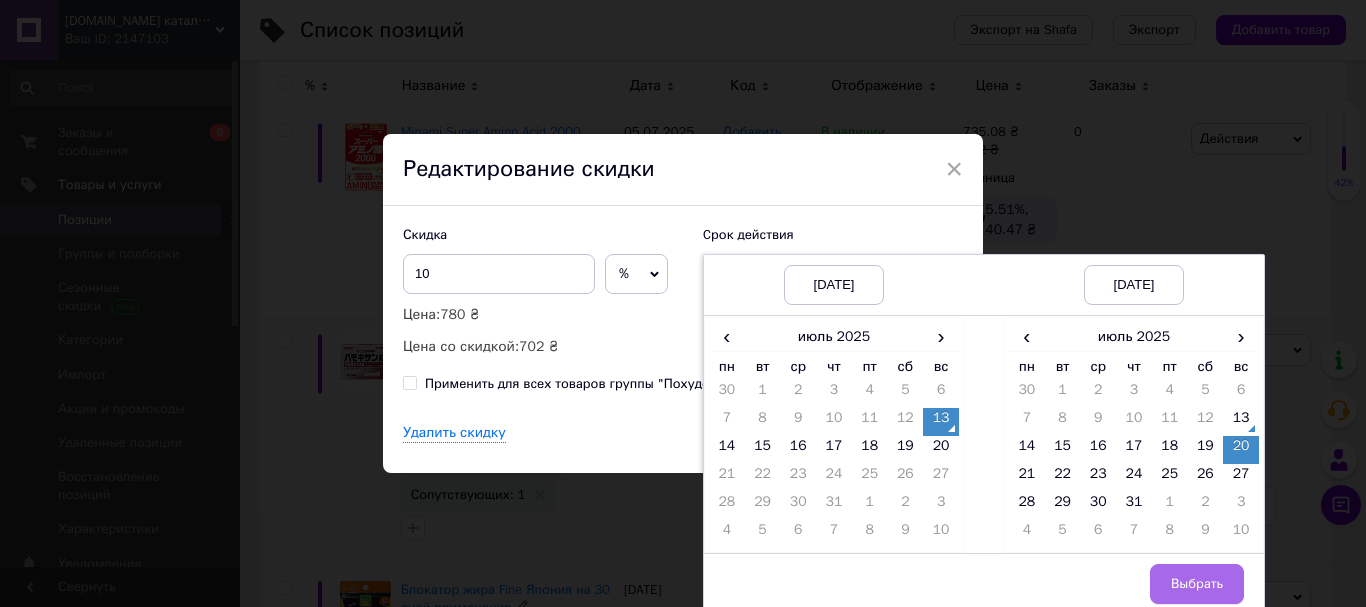 click on "Выбрать" at bounding box center [1197, 584] 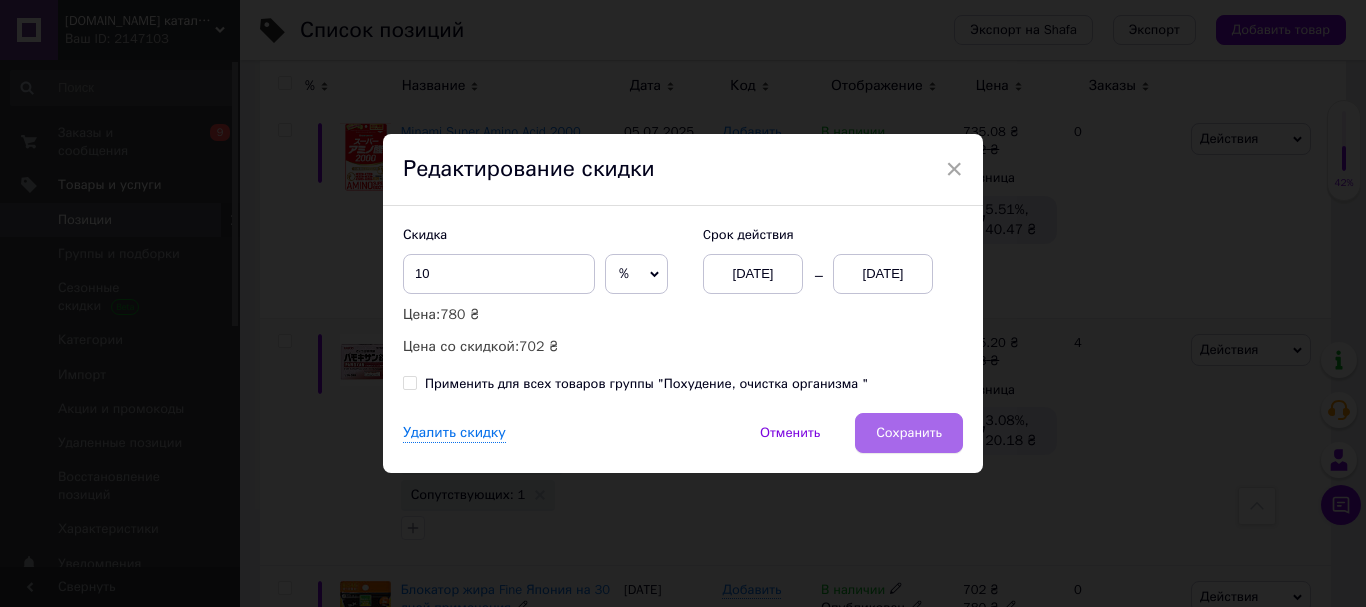 click on "Сохранить" at bounding box center [909, 433] 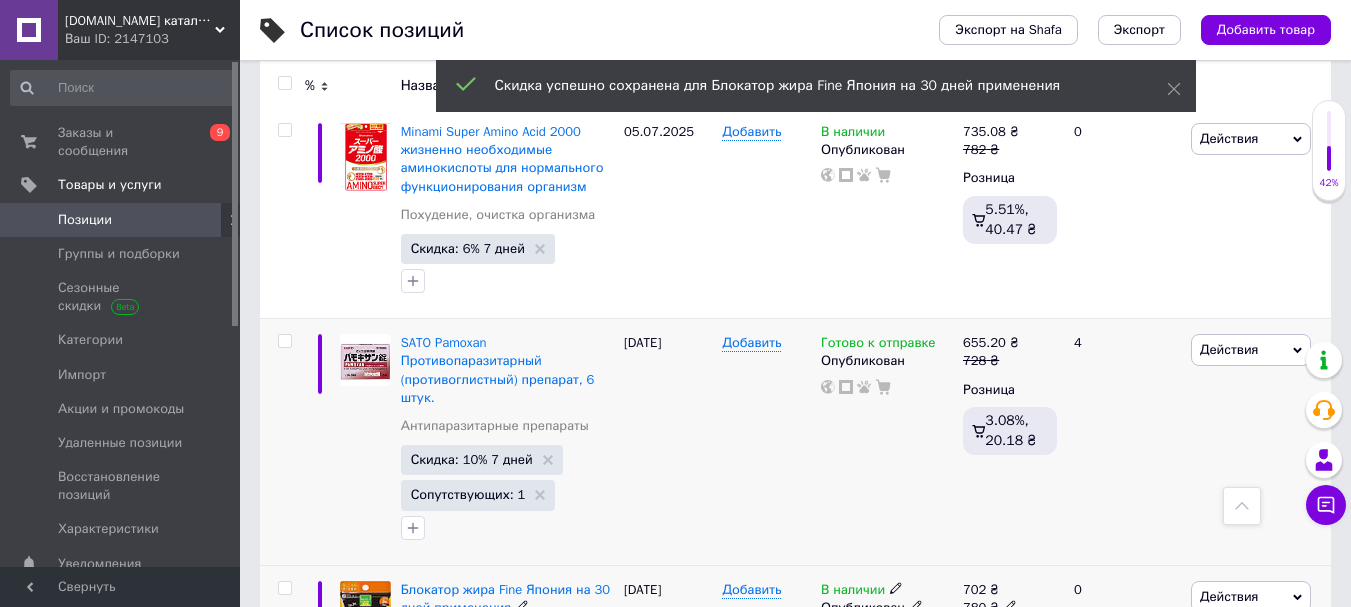 scroll, scrollTop: 6700, scrollLeft: 0, axis: vertical 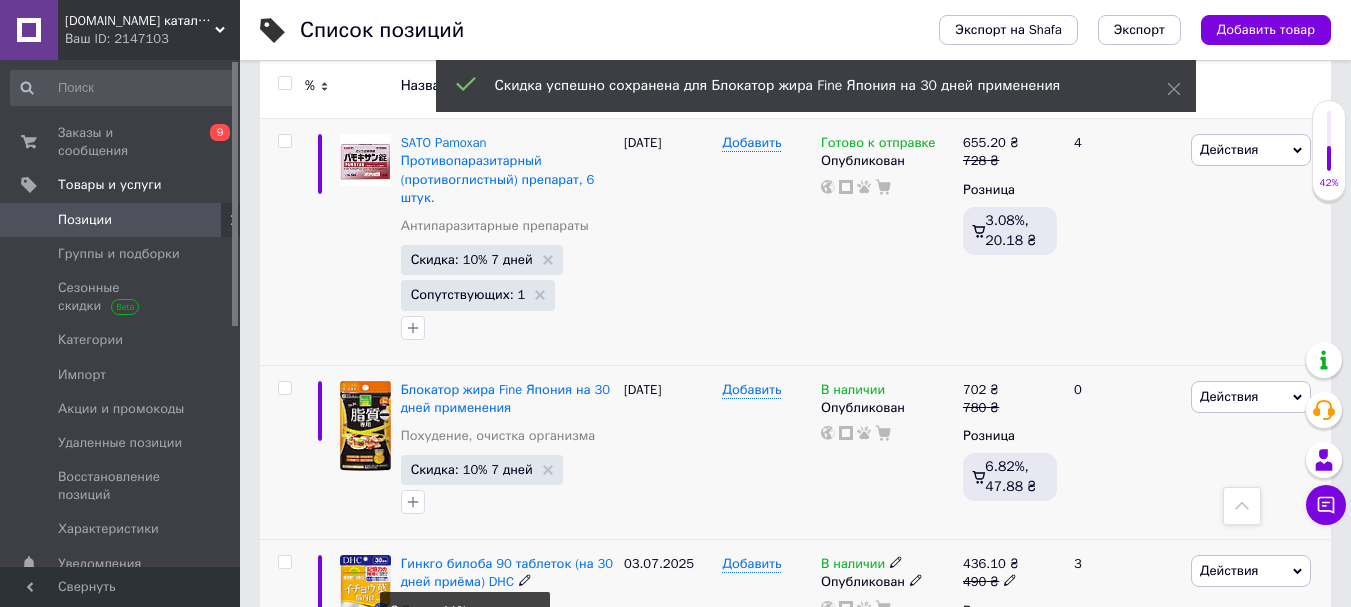 click on "Скидка: 11% 1 день" at bounding box center [471, 680] 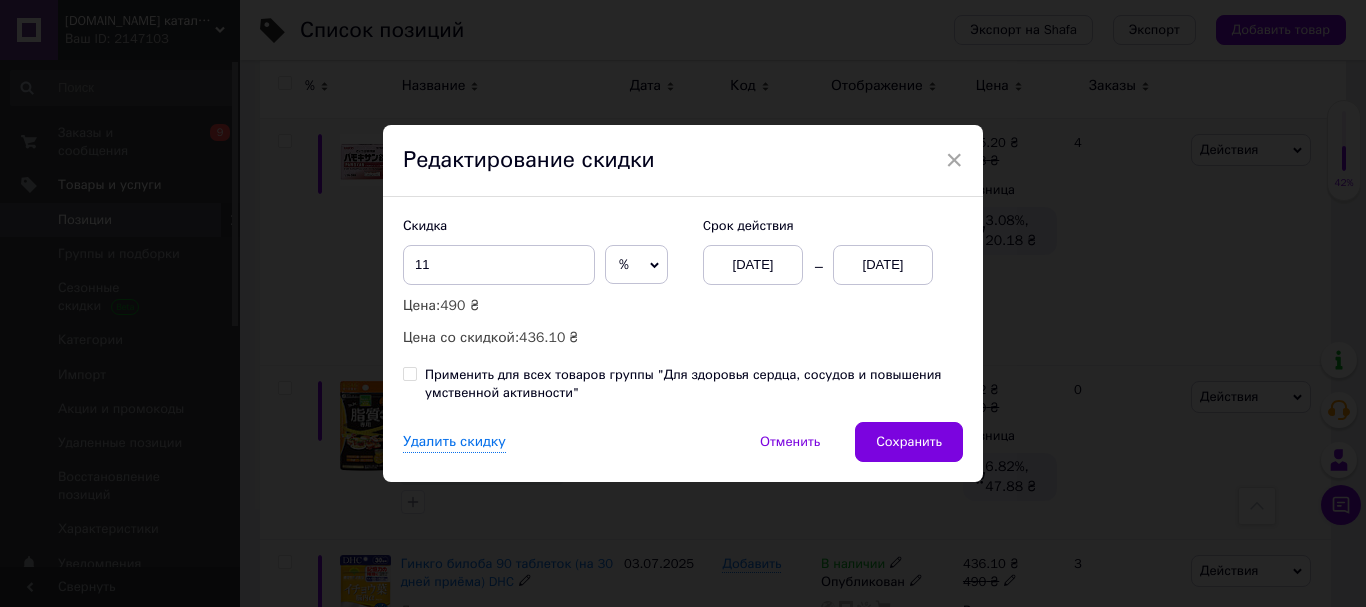 click on "[DATE]" at bounding box center (883, 265) 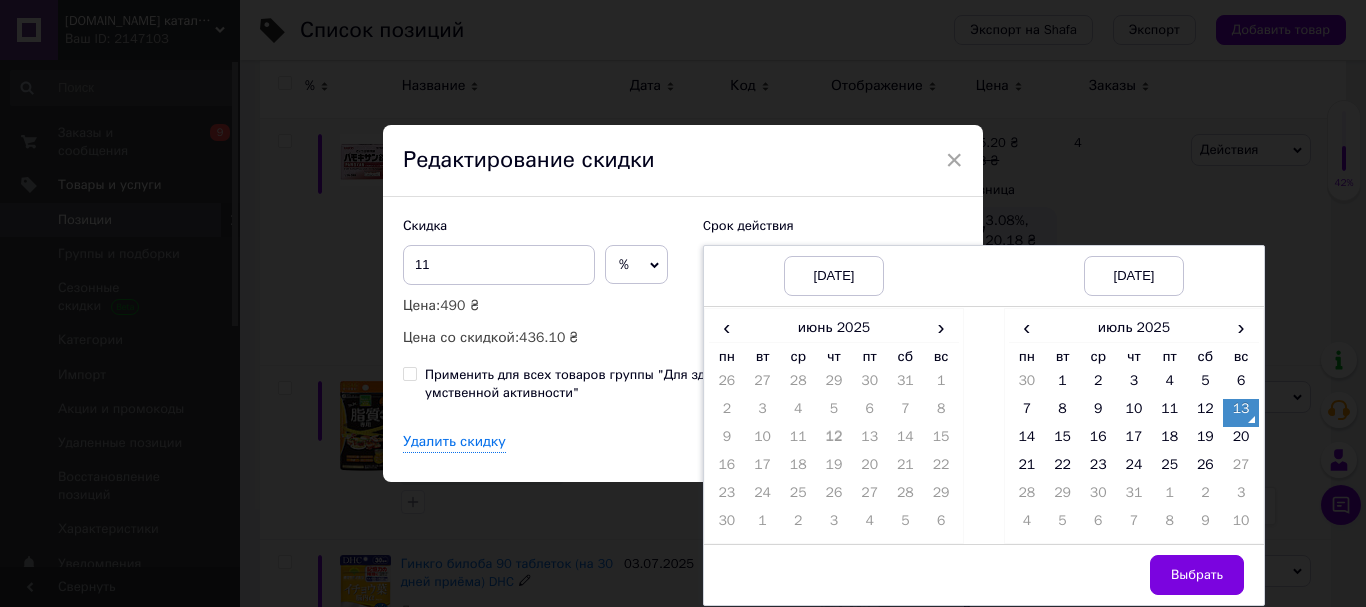 click on "20" at bounding box center (1241, 441) 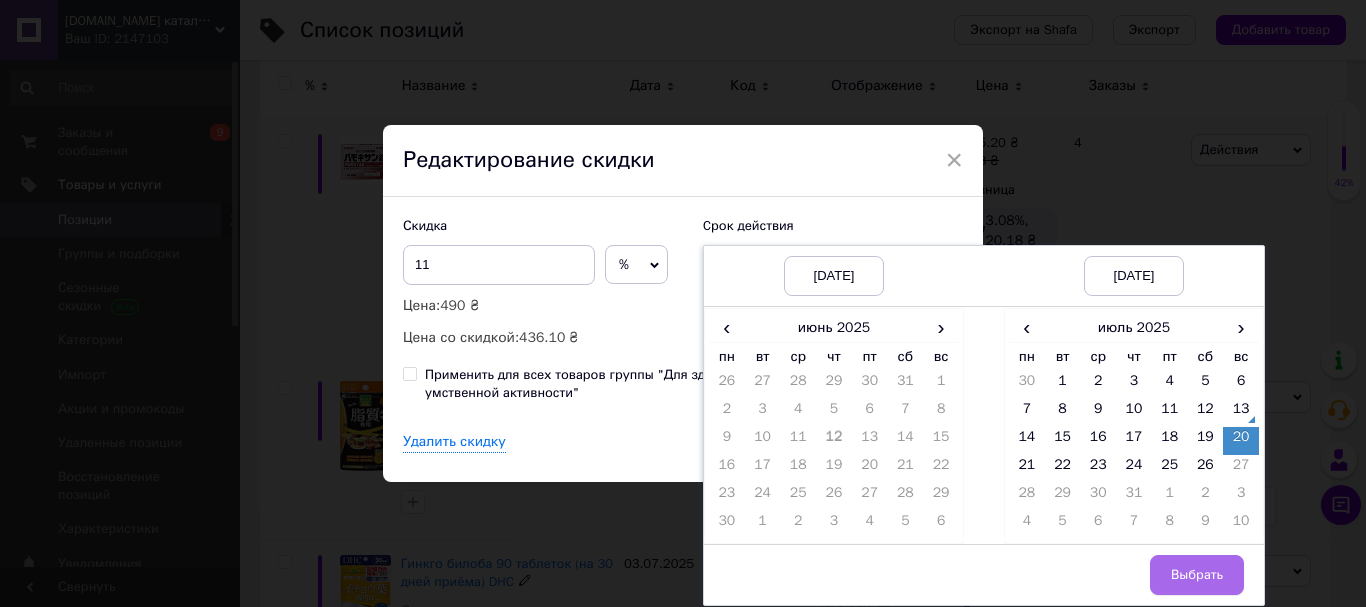 click on "Выбрать" at bounding box center [1197, 575] 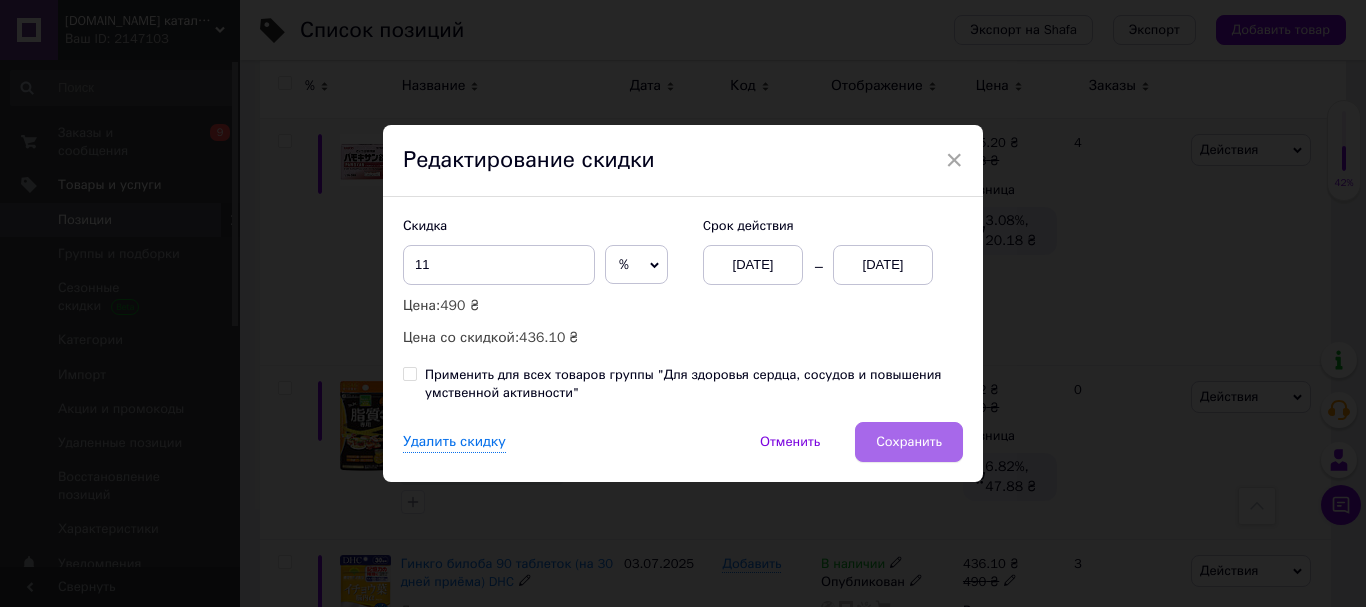 click on "Сохранить" at bounding box center (909, 442) 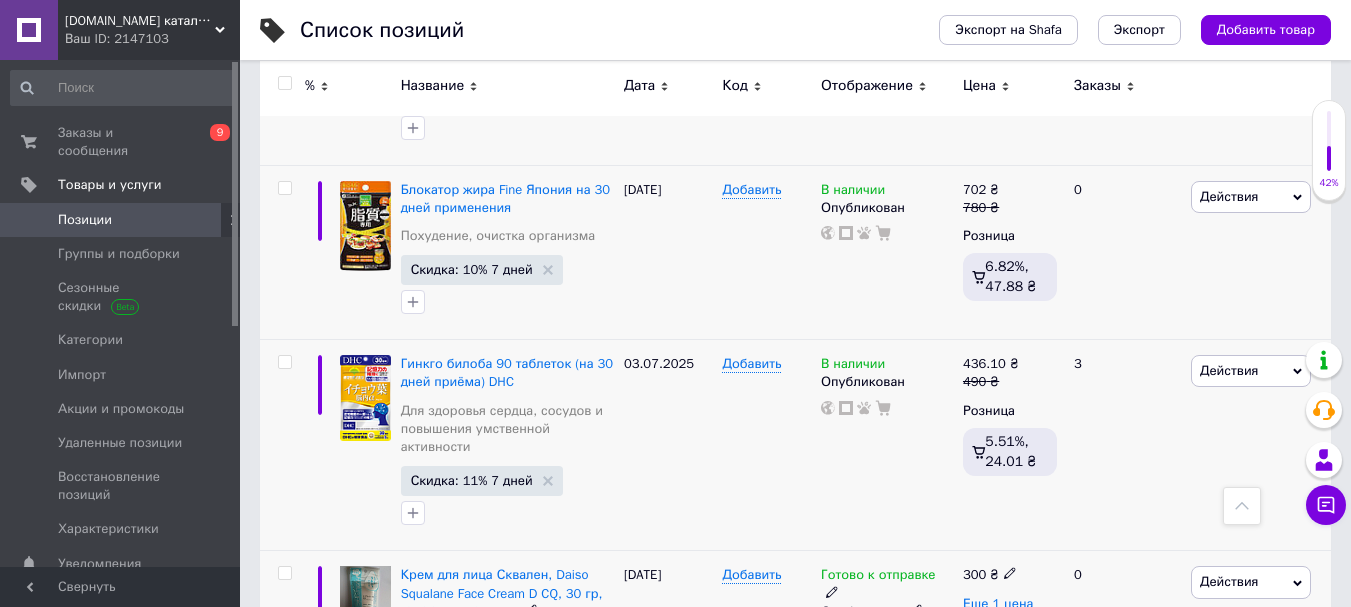 scroll, scrollTop: 7000, scrollLeft: 0, axis: vertical 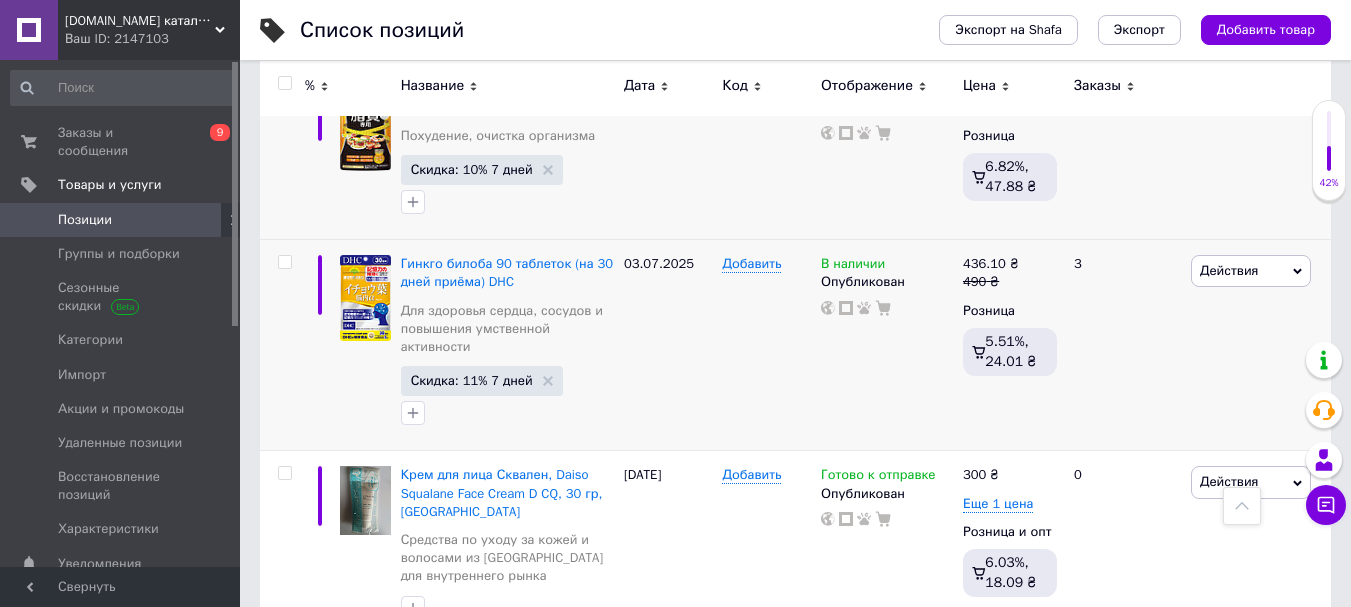 click on "Скидка: 15% 1 день" at bounding box center [471, 749] 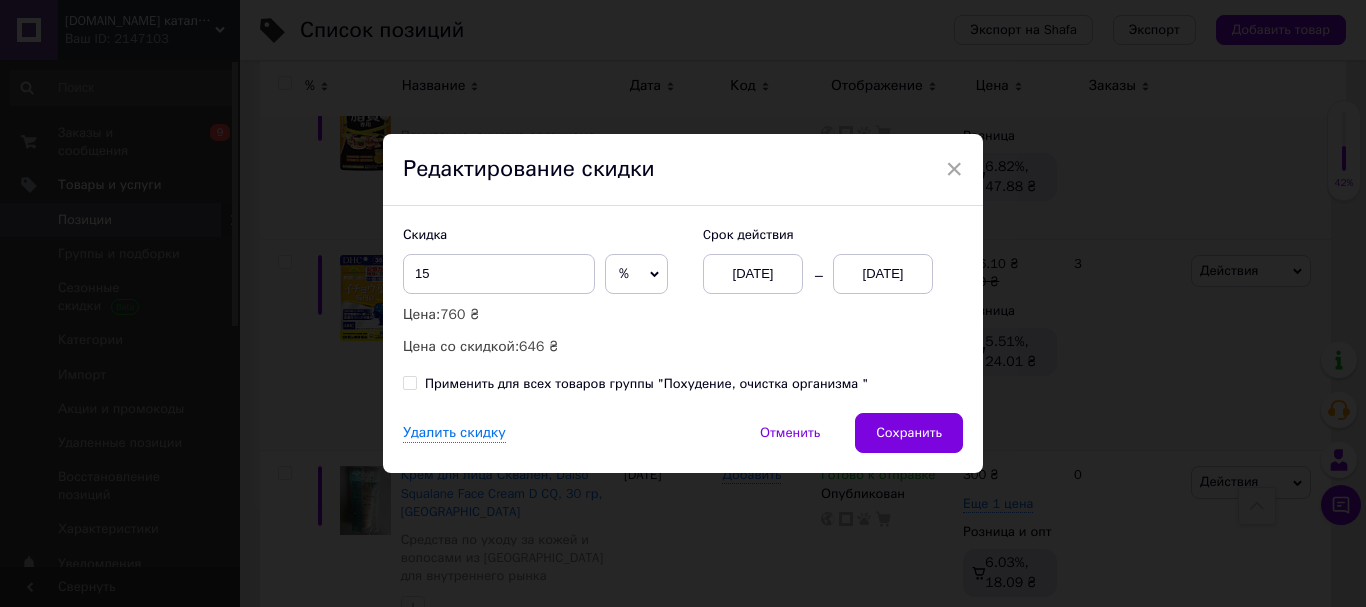 click on "[DATE]" at bounding box center [883, 274] 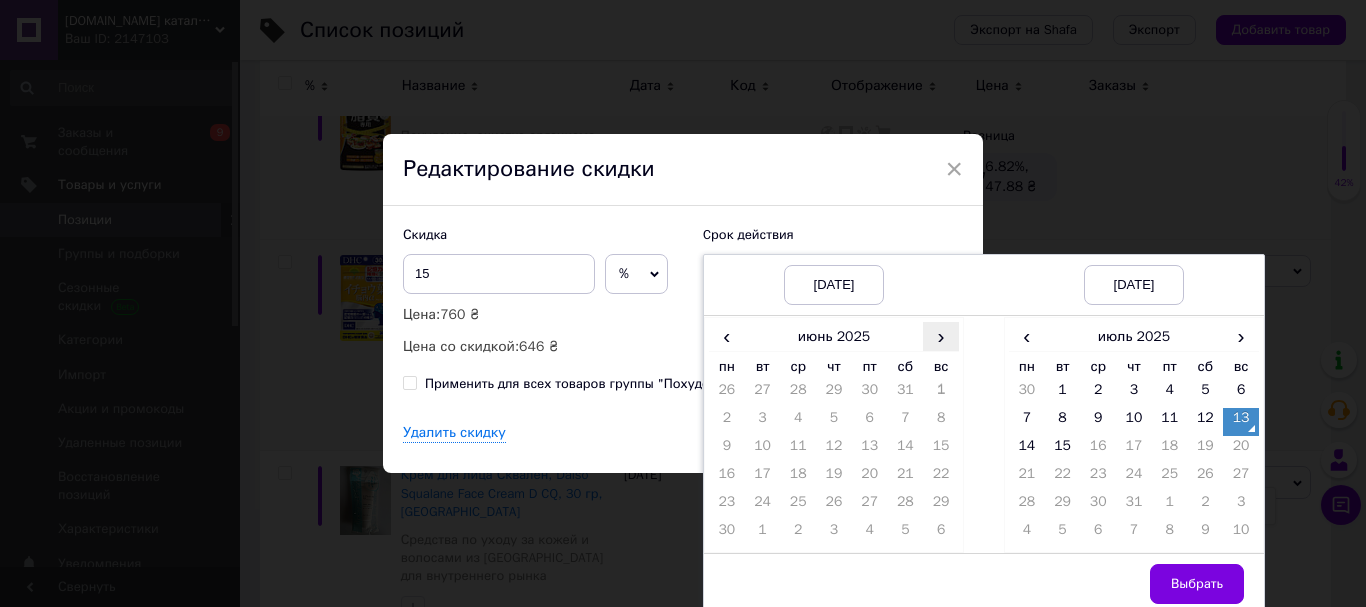 click on "›" at bounding box center [941, 336] 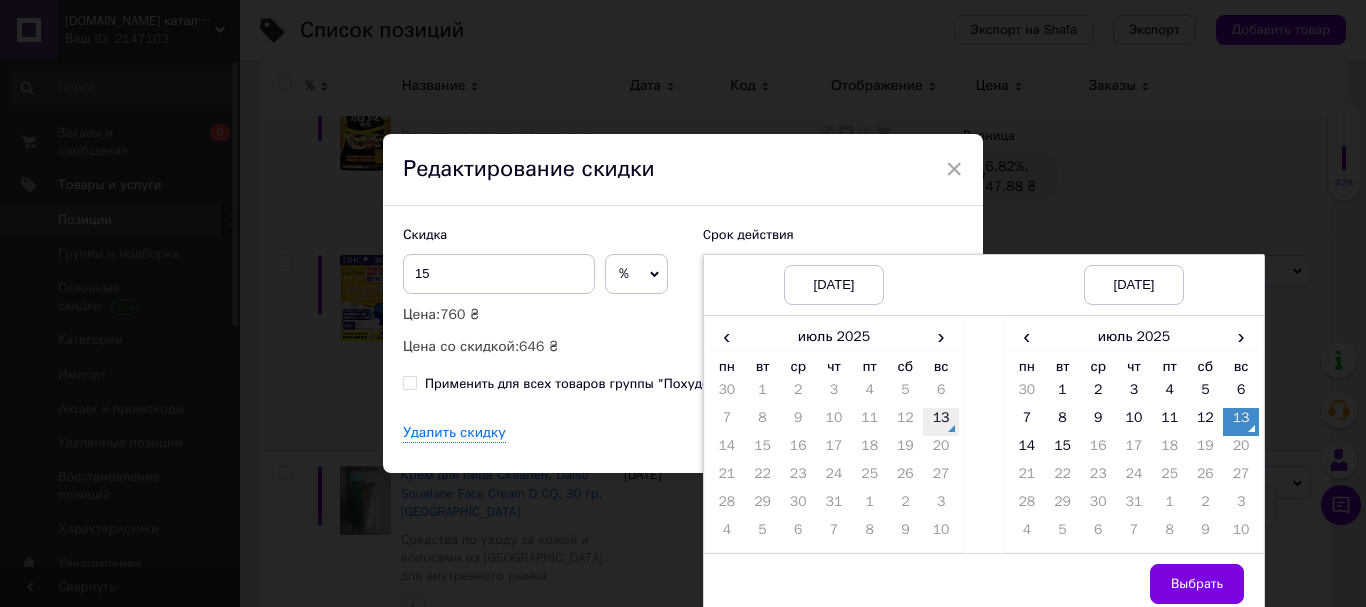 click on "13" at bounding box center (941, 422) 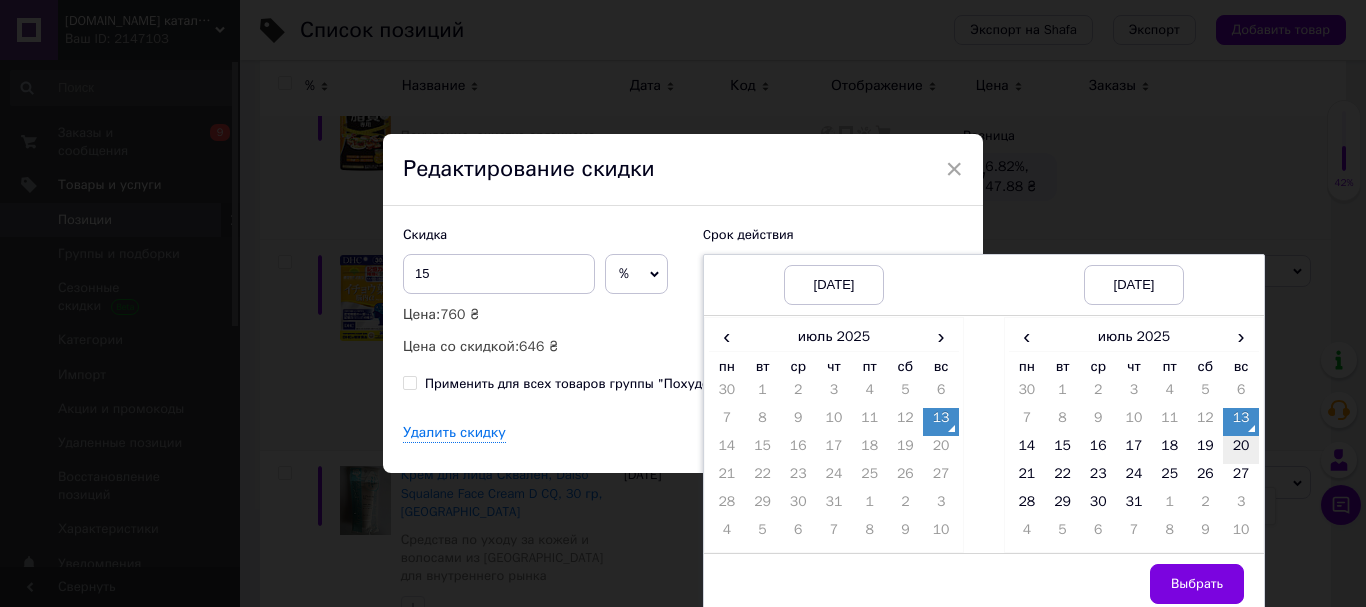 click on "20" at bounding box center (1241, 450) 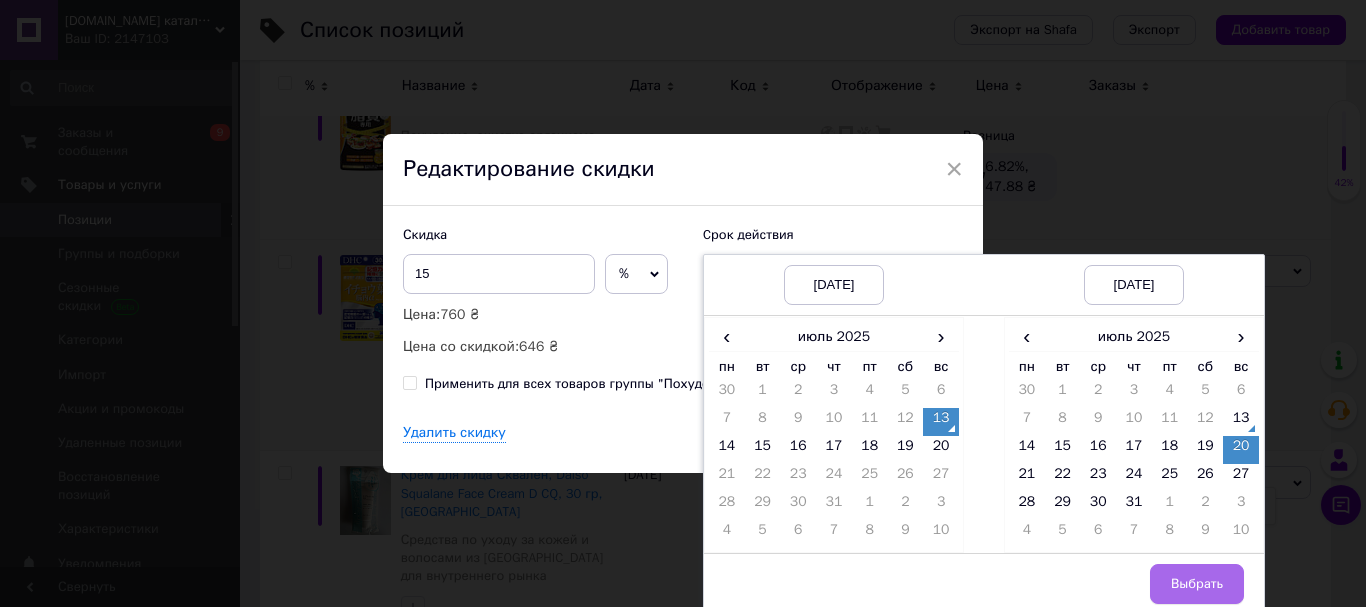 click on "Выбрать" at bounding box center (1197, 584) 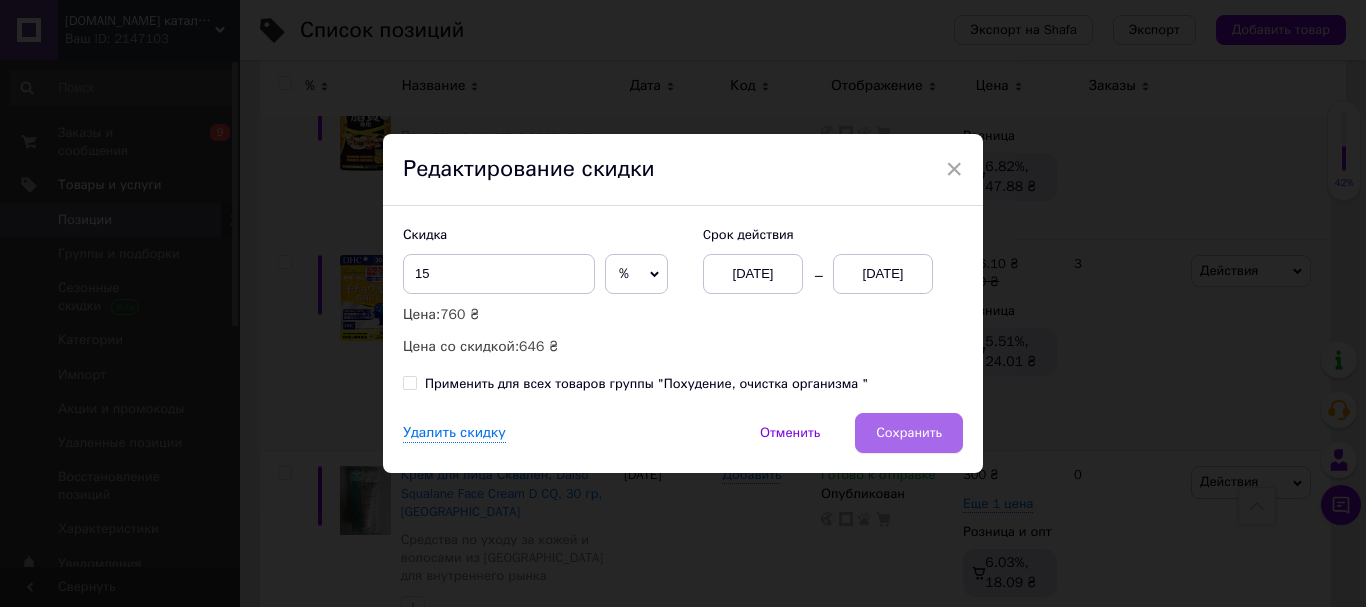 click on "Сохранить" at bounding box center (909, 433) 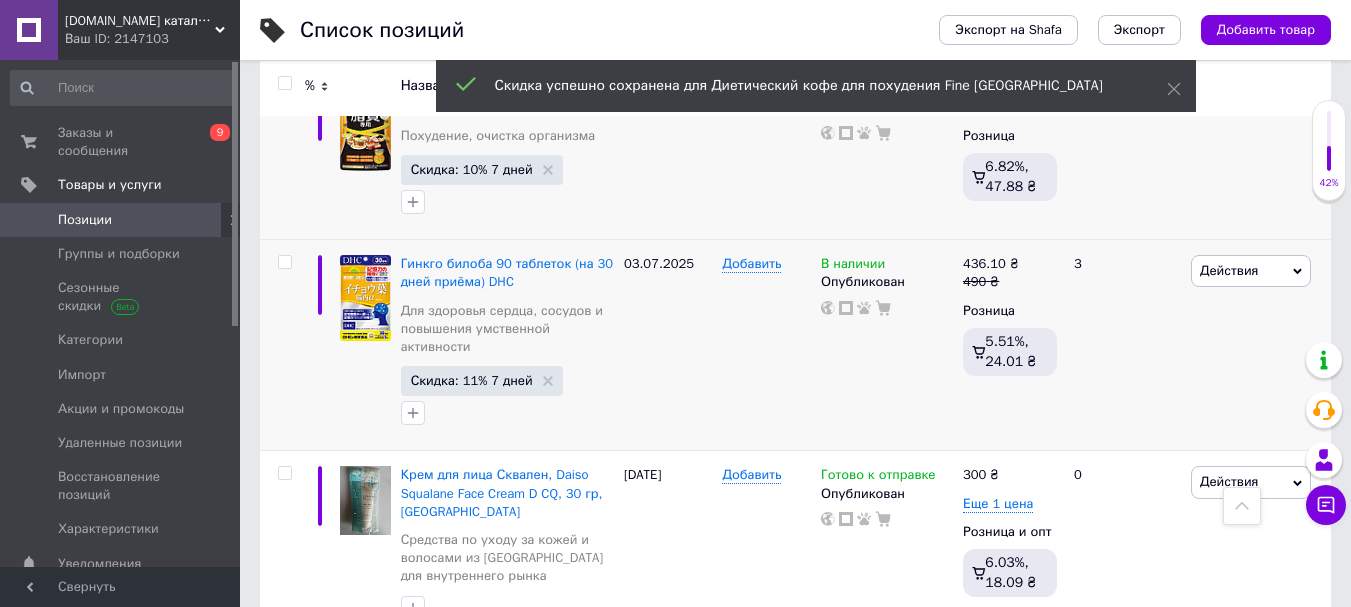 scroll, scrollTop: 7200, scrollLeft: 0, axis: vertical 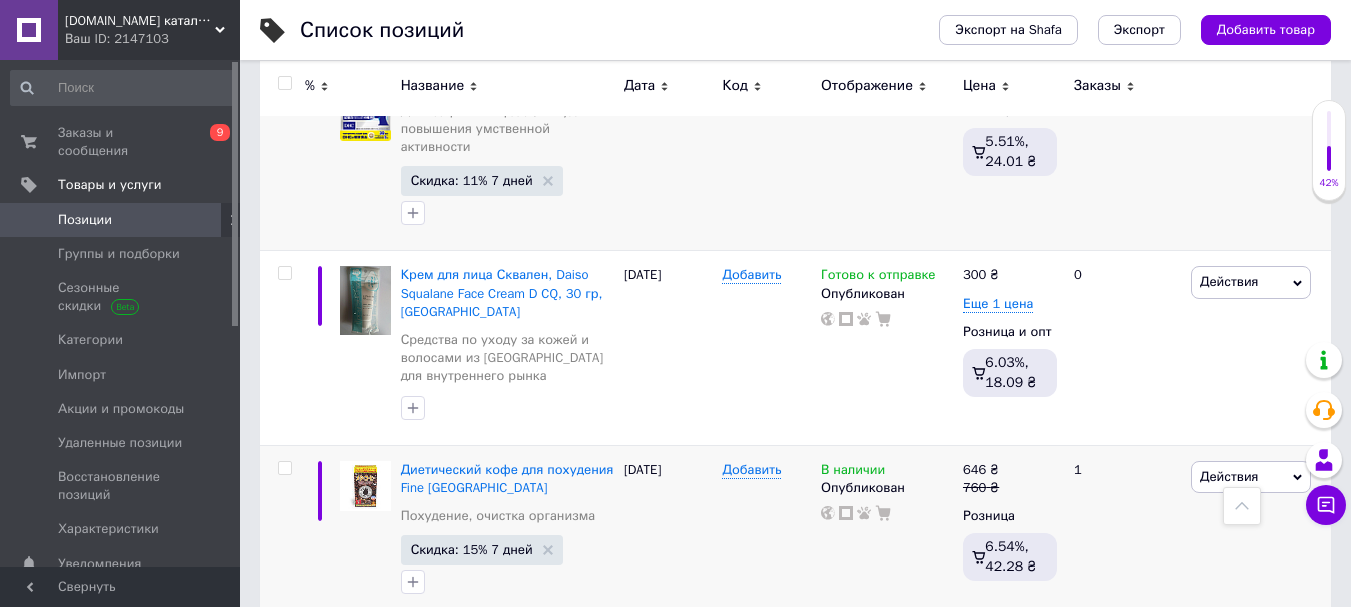 click on "Скидка: 14% 1 день" at bounding box center [471, 742] 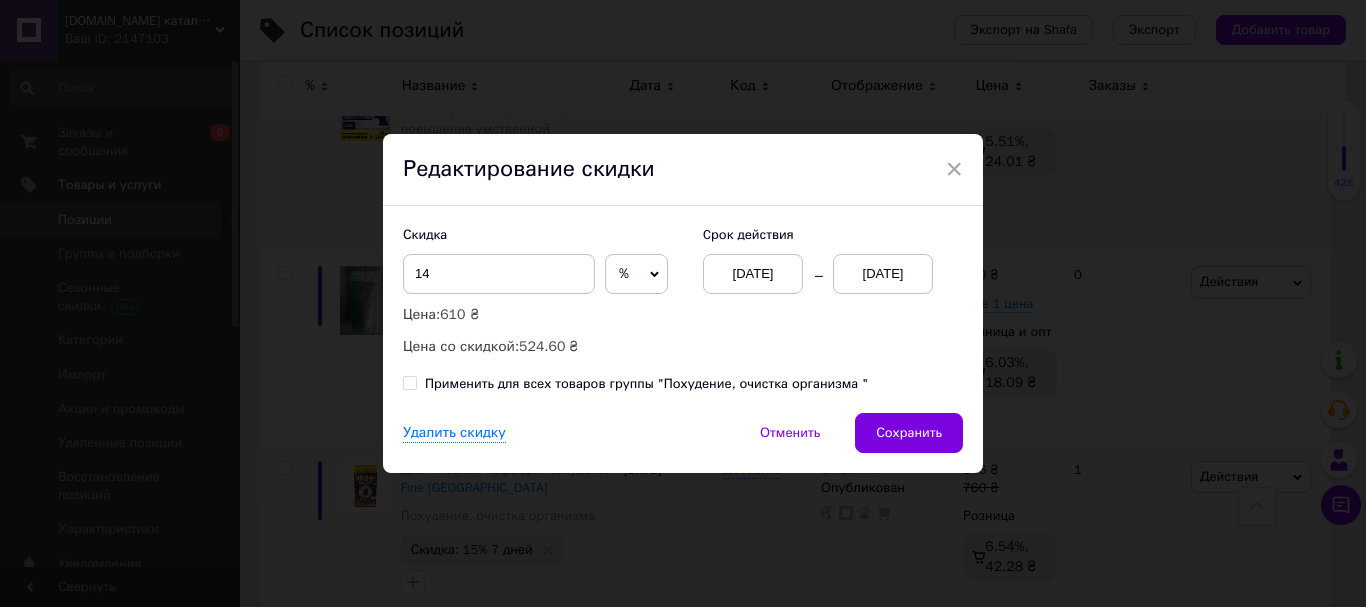 click on "[DATE]" at bounding box center (753, 274) 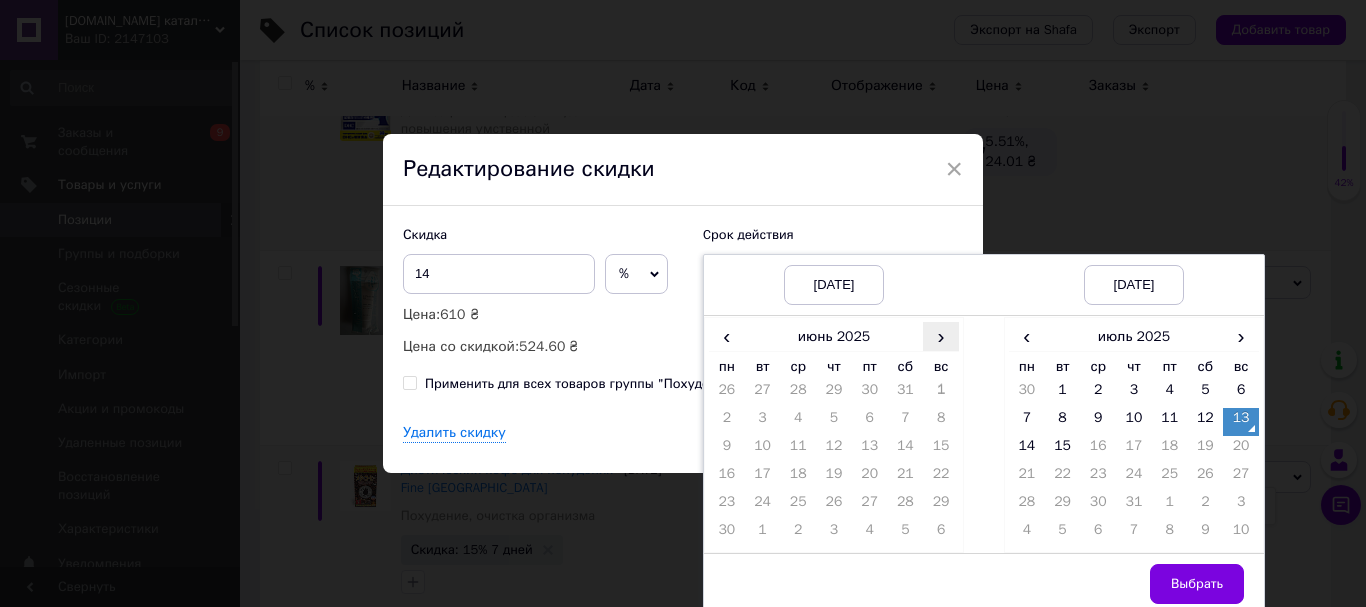 click on "›" at bounding box center (941, 336) 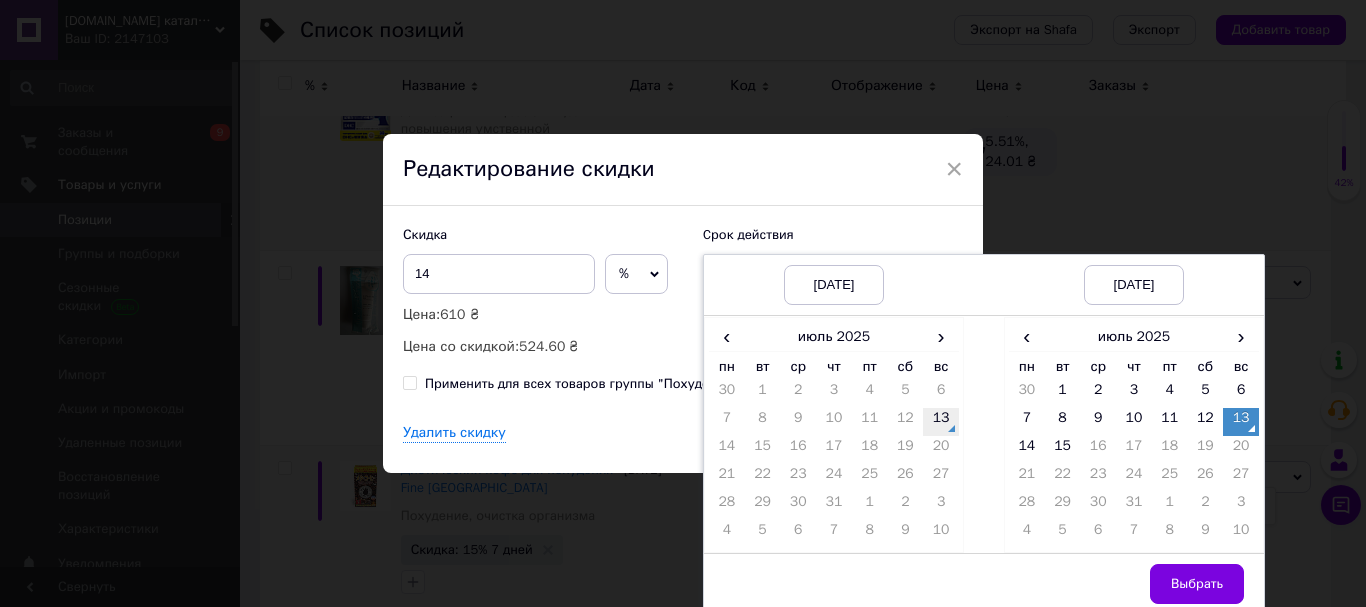 click on "13" at bounding box center (941, 422) 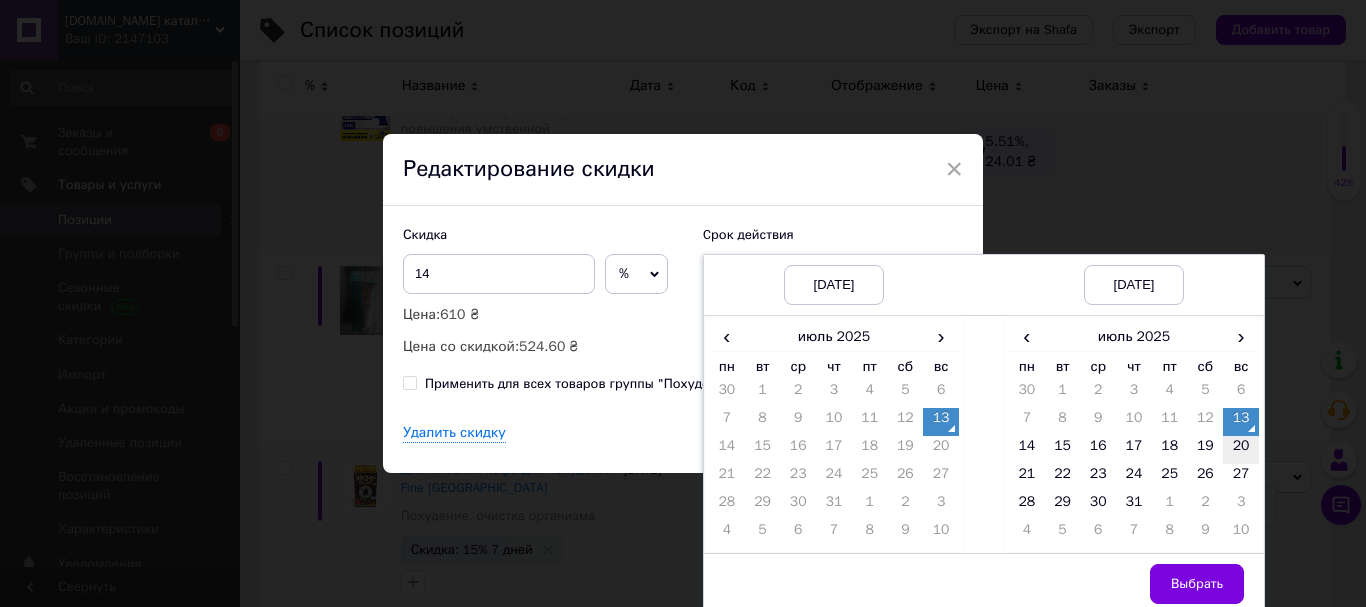 click on "20" at bounding box center (1241, 450) 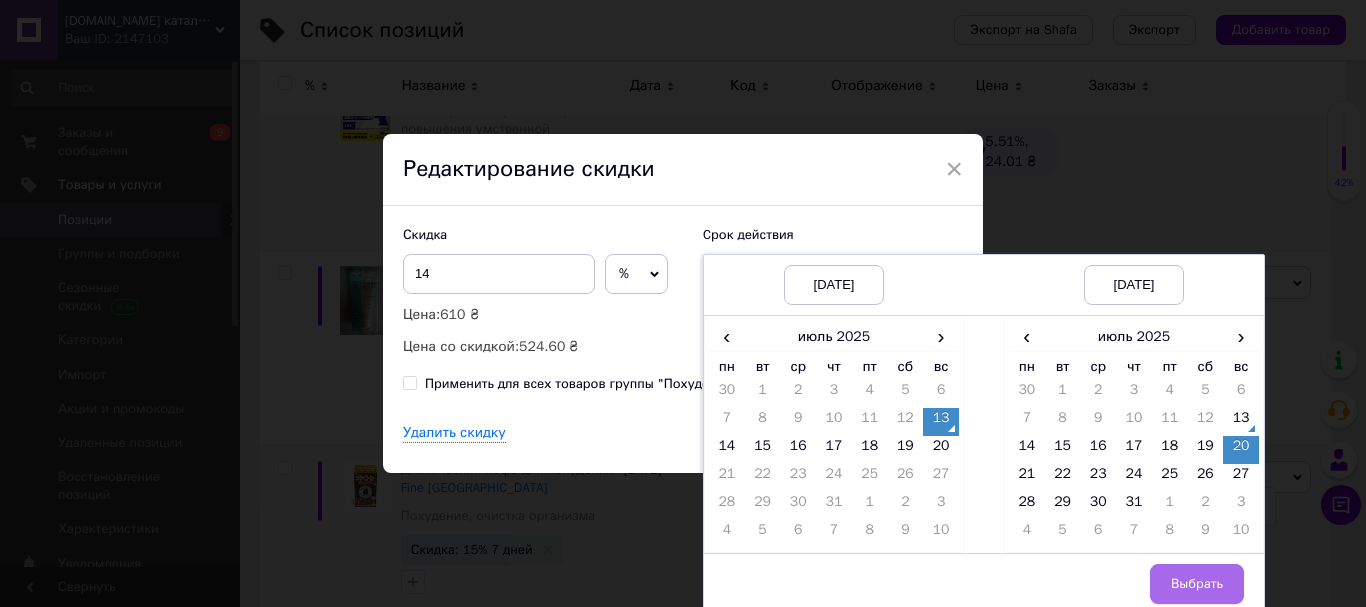 click on "Выбрать" at bounding box center (1197, 584) 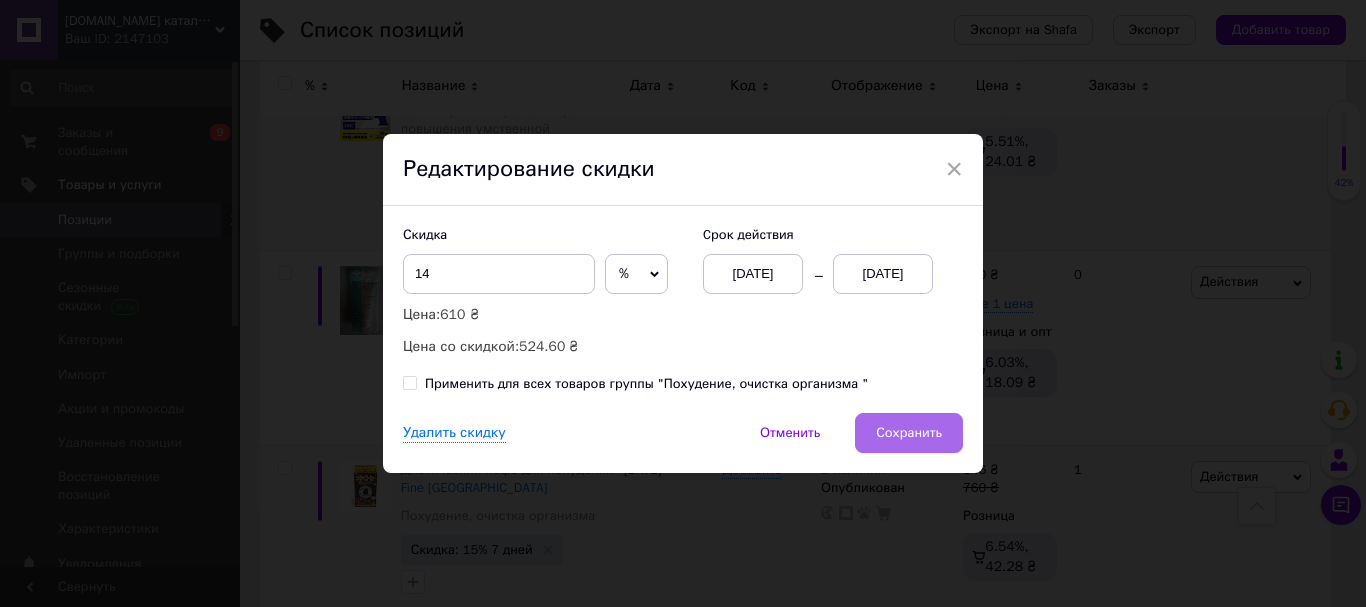 click on "Сохранить" at bounding box center (909, 433) 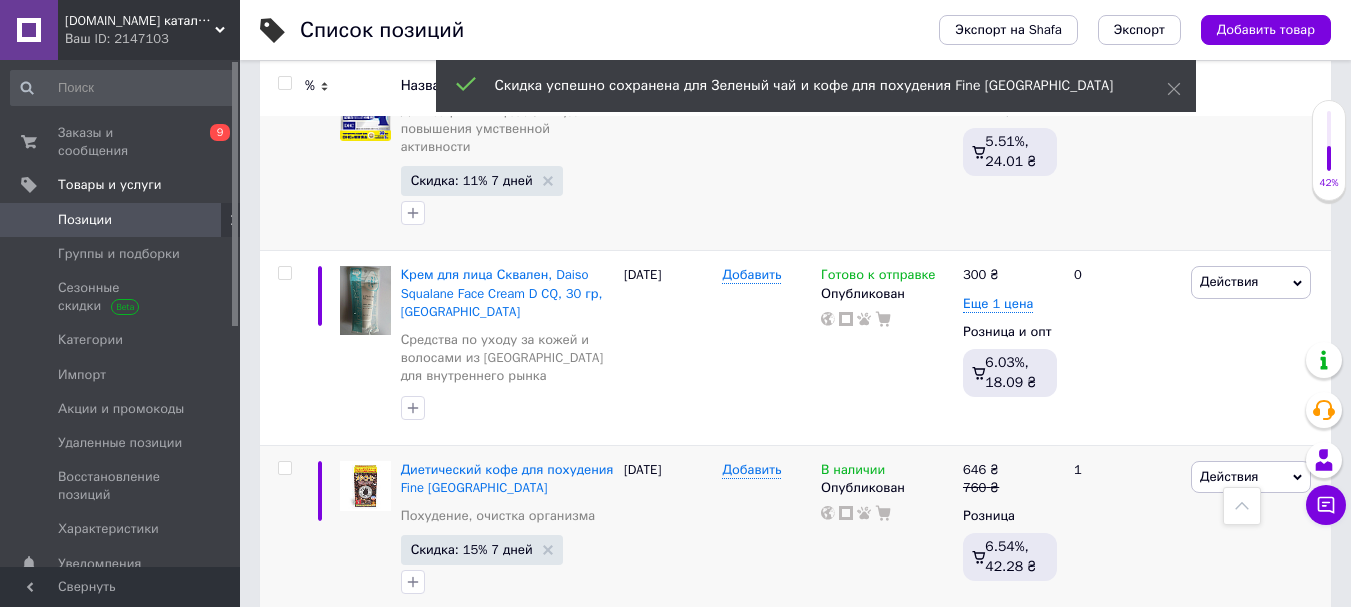 scroll, scrollTop: 7300, scrollLeft: 0, axis: vertical 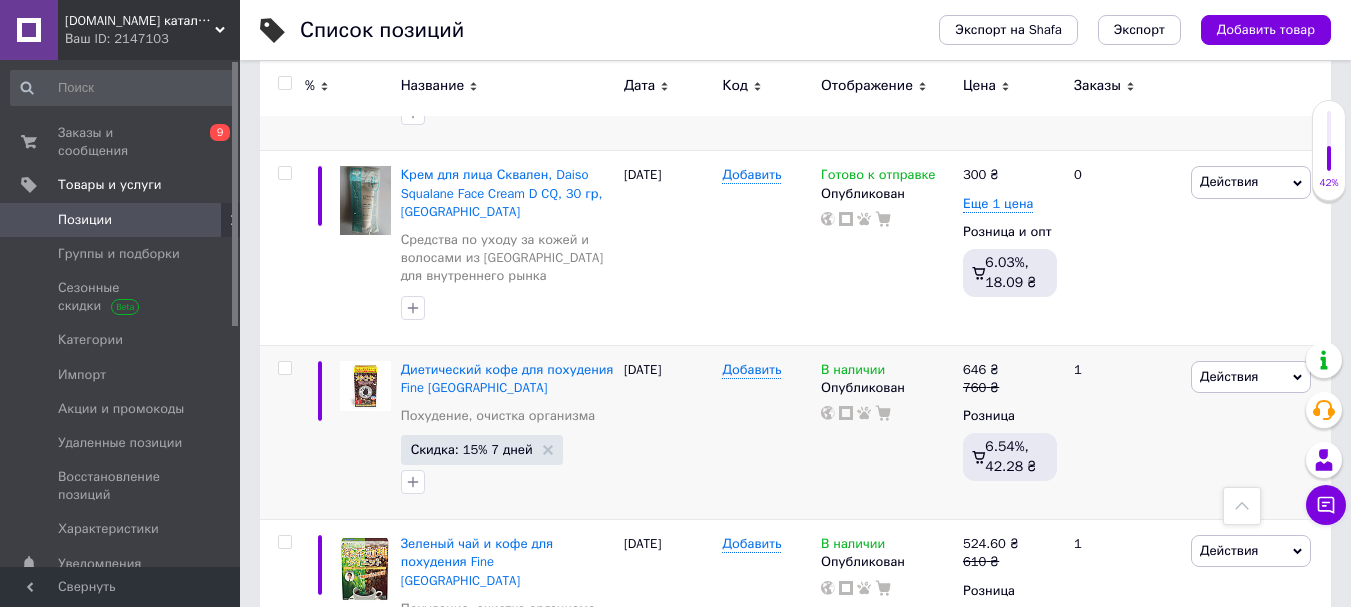click on "Скидка: 11% 1 день" at bounding box center (471, 817) 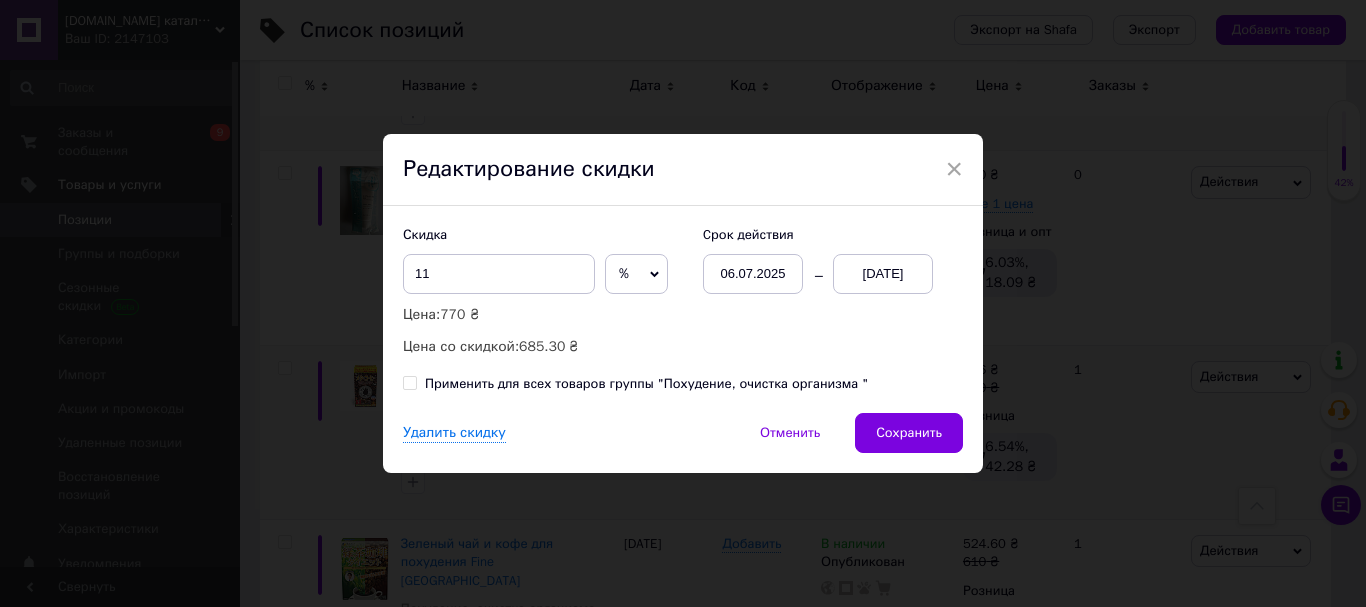 click on "06.07.2025" at bounding box center (753, 274) 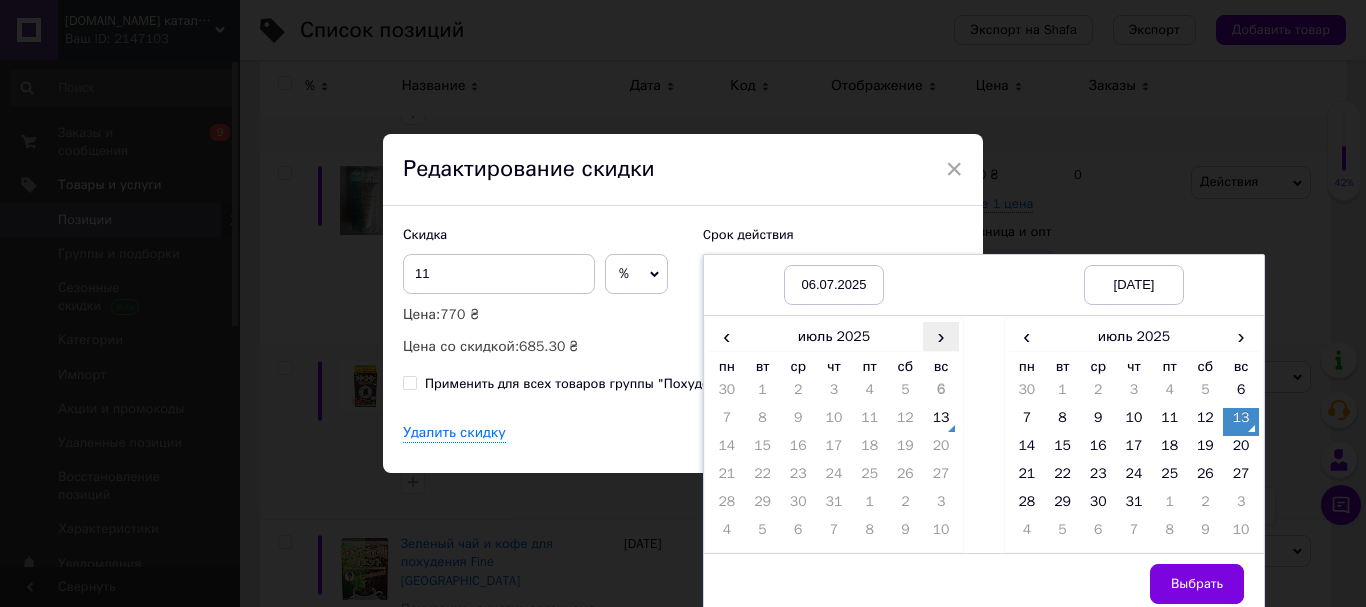click on "›" at bounding box center [941, 336] 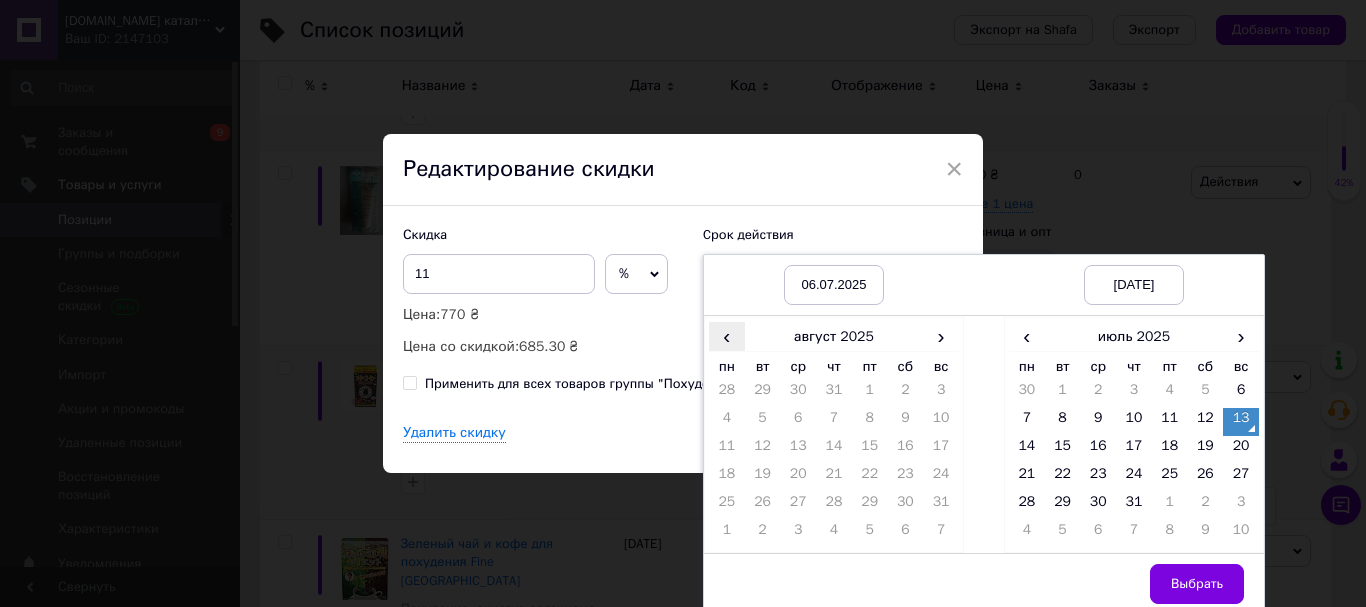 click on "‹" at bounding box center (727, 336) 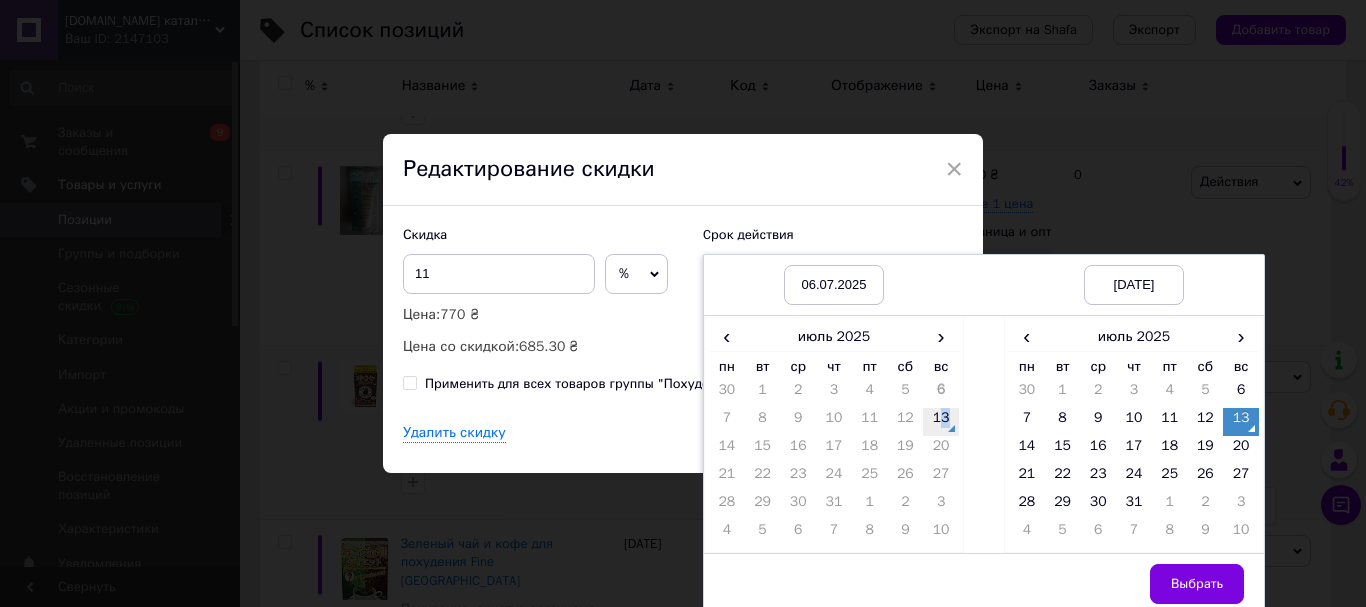 click on "13" at bounding box center [941, 422] 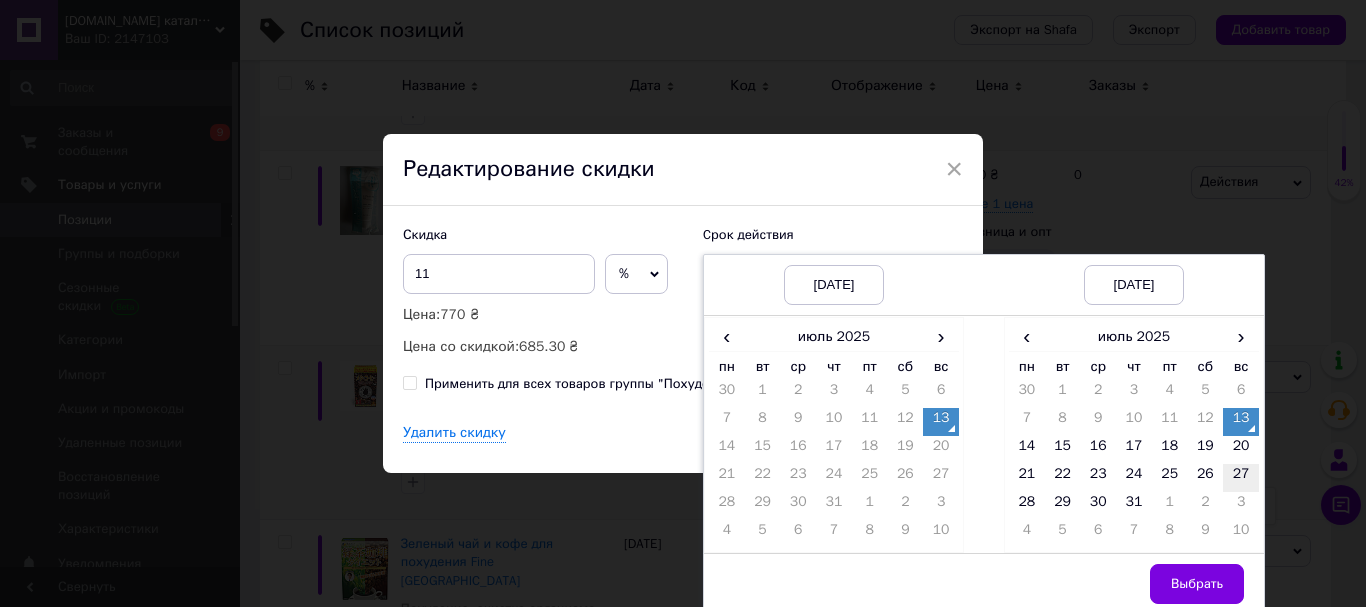 click on "27" at bounding box center [1241, 478] 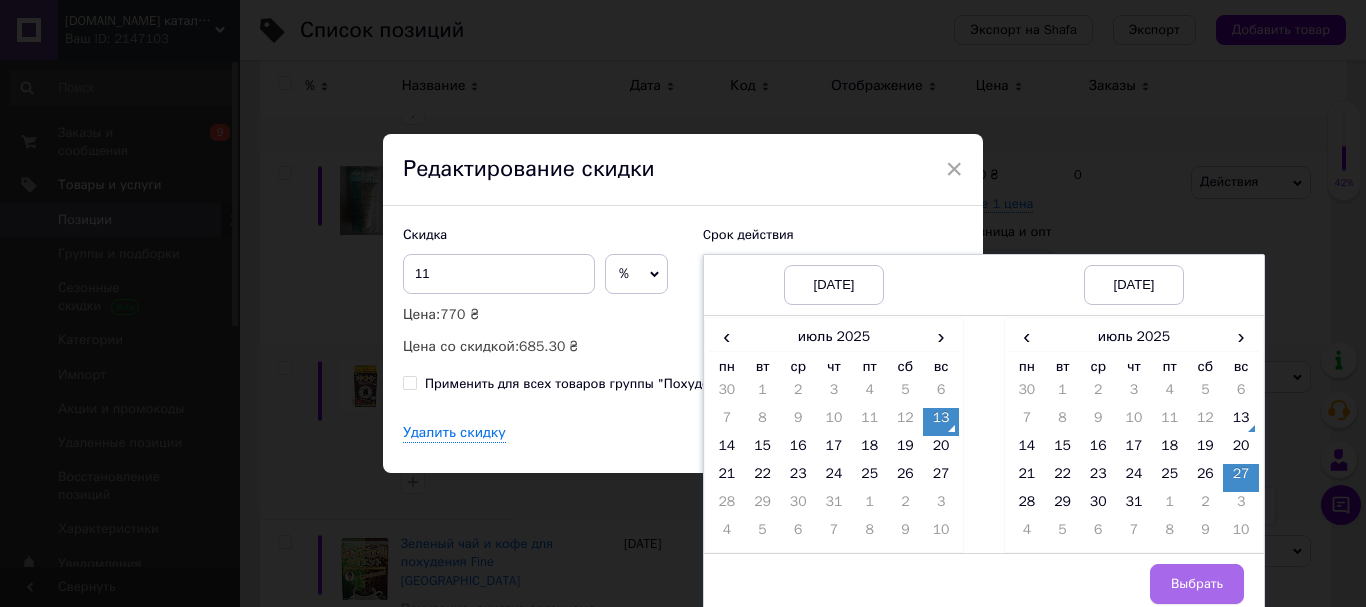 click on "Выбрать" at bounding box center [1197, 584] 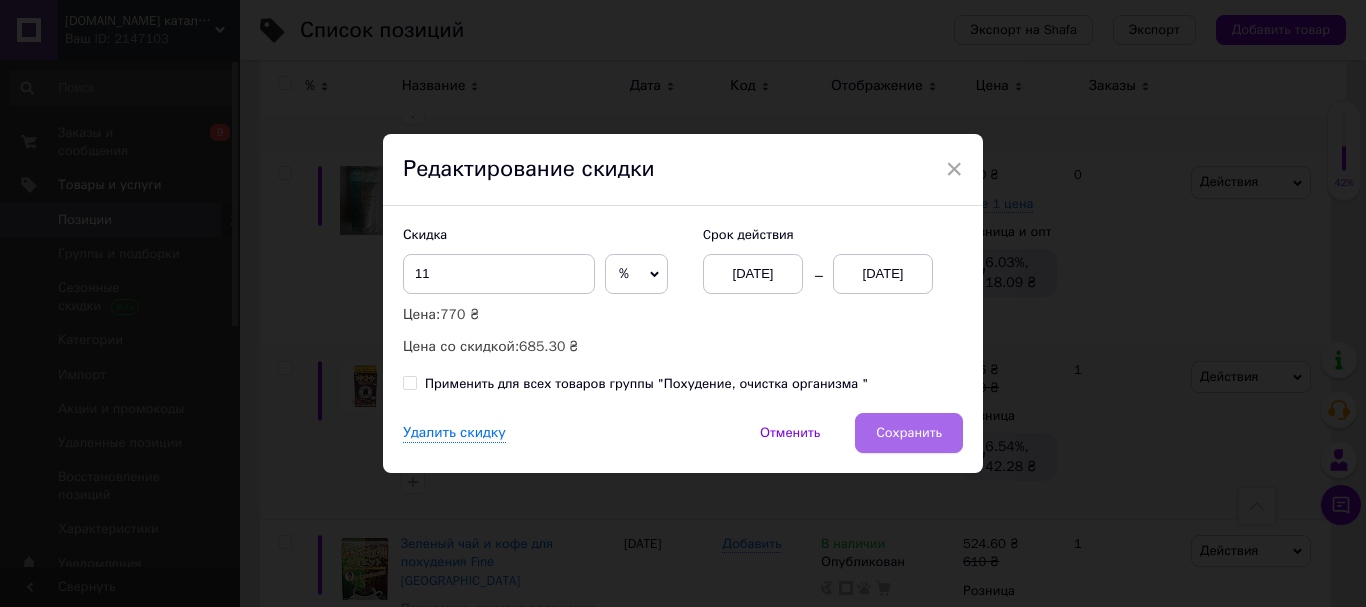 click on "Сохранить" at bounding box center (909, 433) 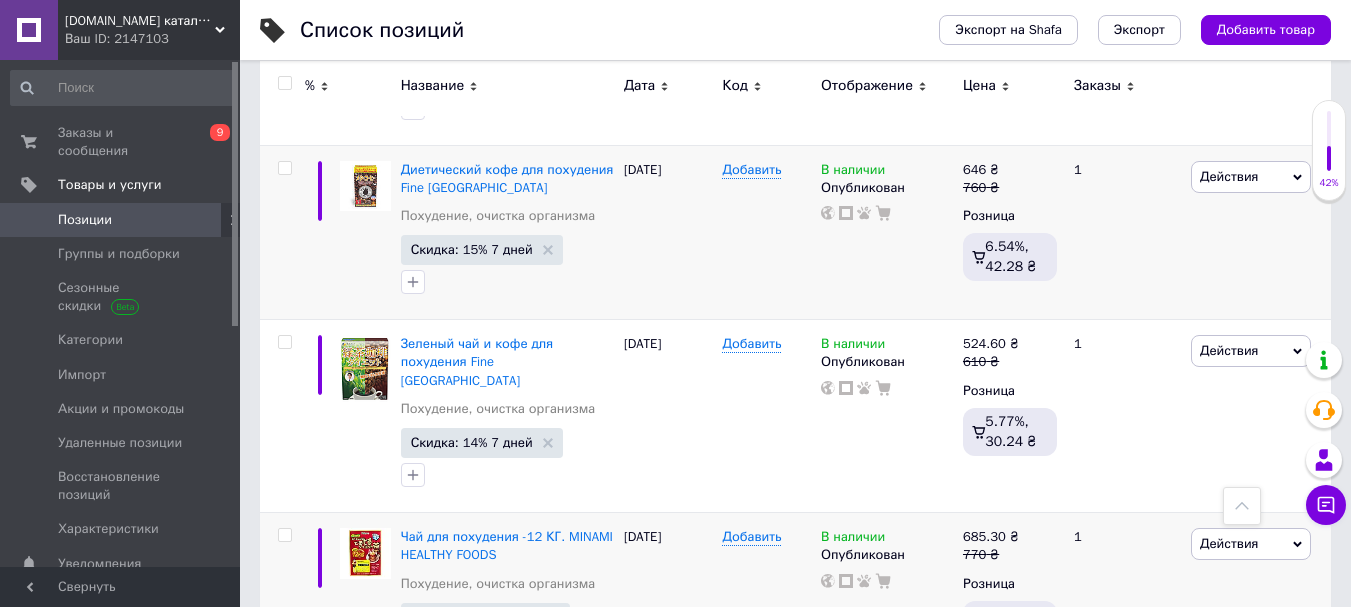 scroll, scrollTop: 7600, scrollLeft: 0, axis: vertical 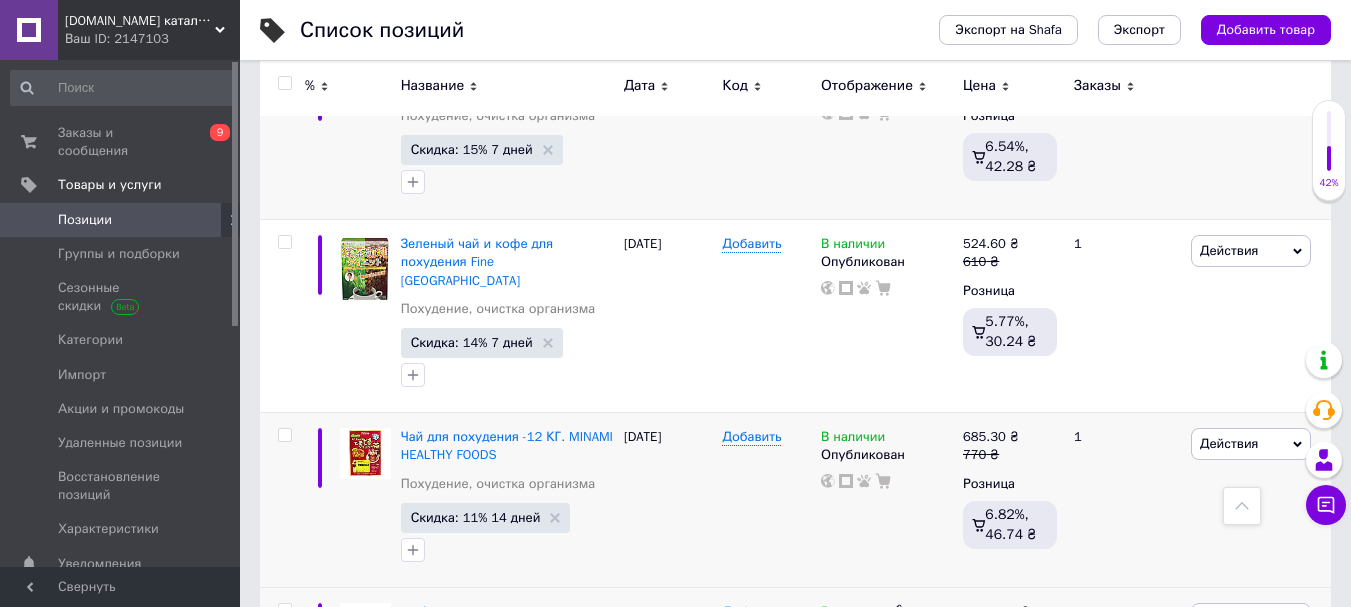 click on "Скидка: 11% 1 день" at bounding box center (471, 764) 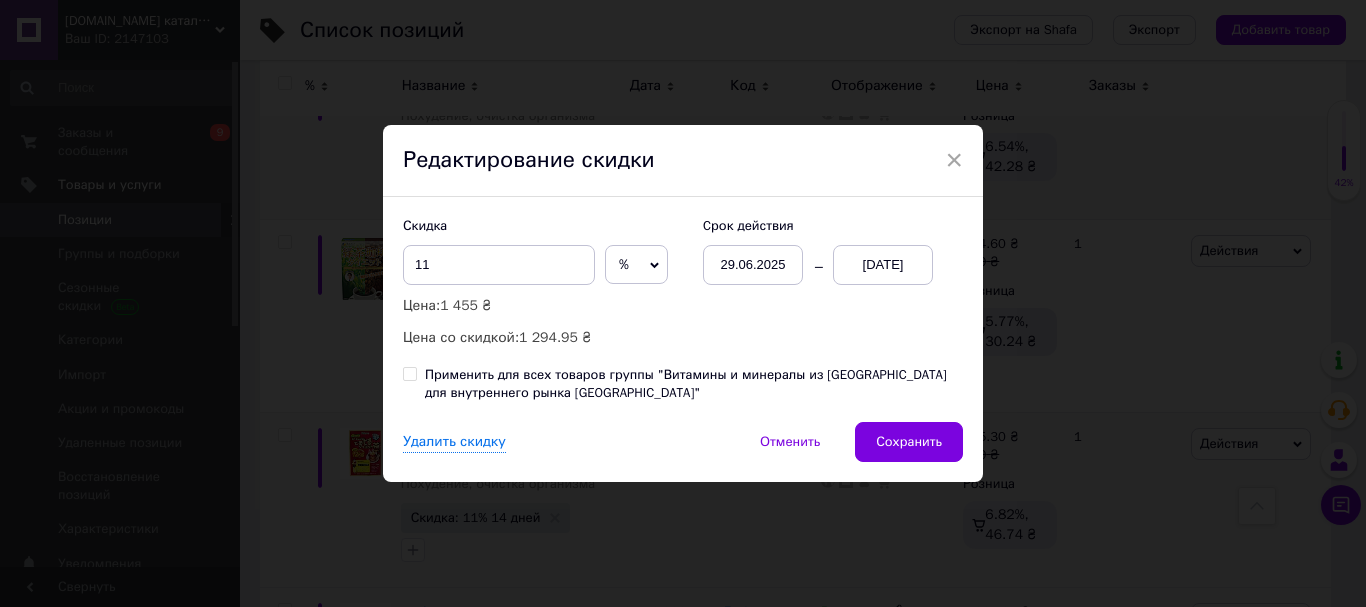 click on "[DATE]" at bounding box center (883, 265) 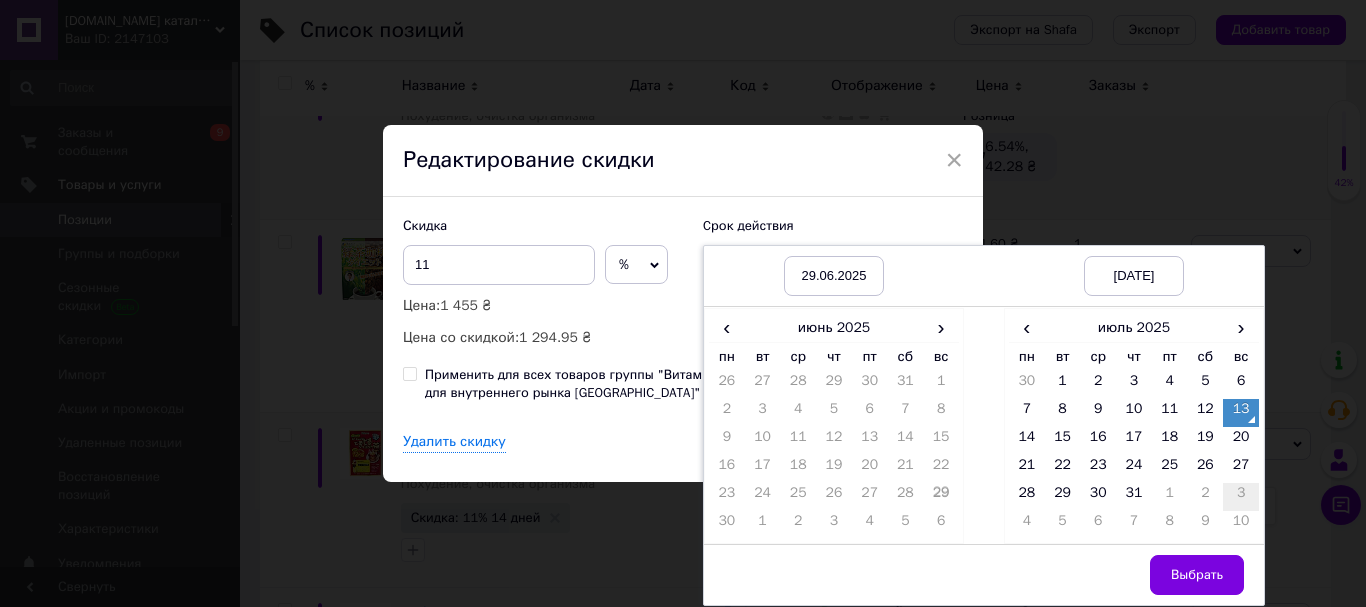 drag, startPoint x: 1235, startPoint y: 448, endPoint x: 1230, endPoint y: 502, distance: 54.230988 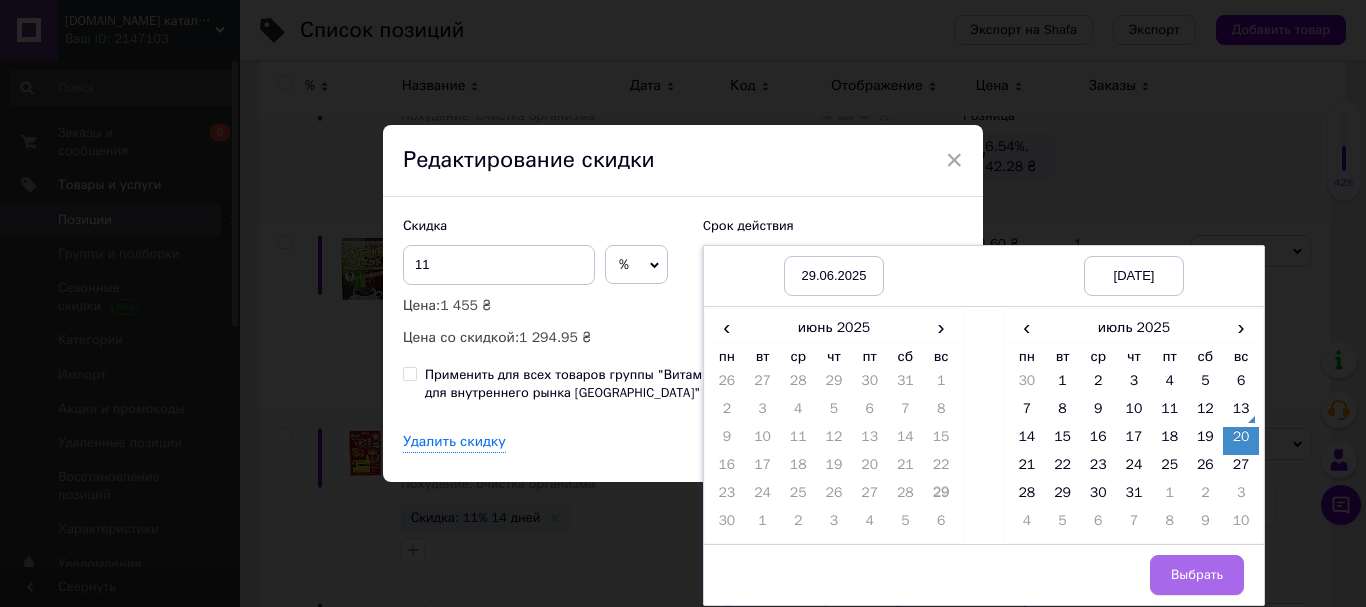 click on "Выбрать" at bounding box center (1197, 575) 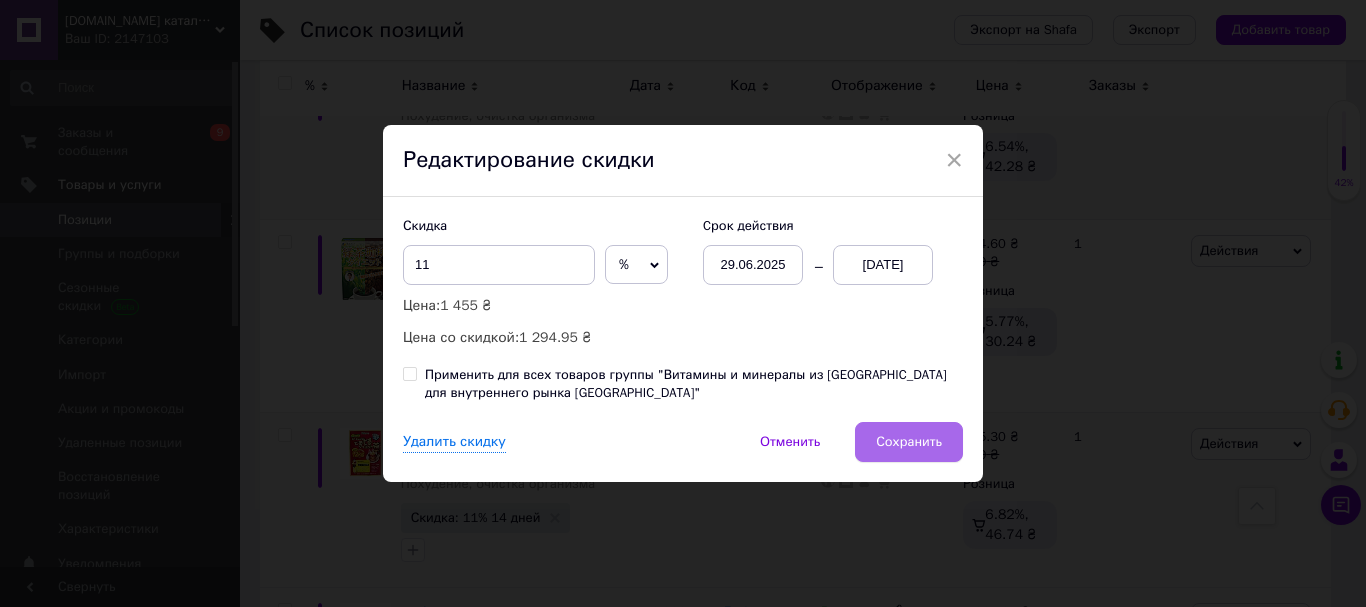 click on "Сохранить" at bounding box center [909, 442] 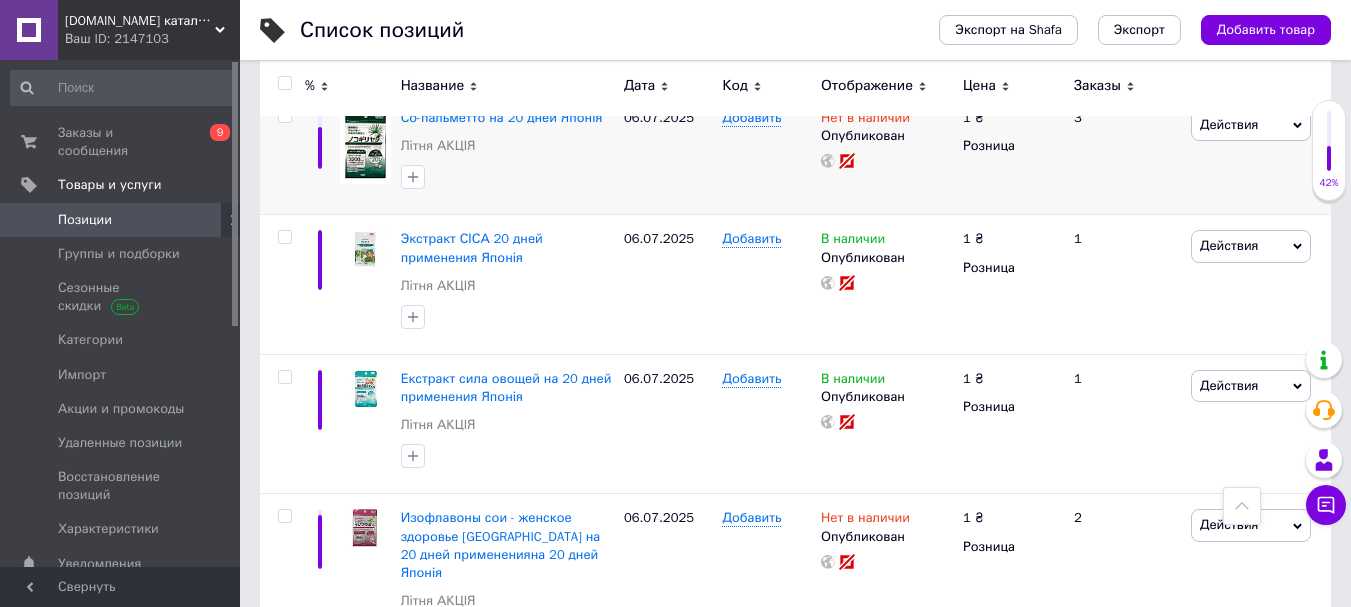 scroll, scrollTop: 8700, scrollLeft: 0, axis: vertical 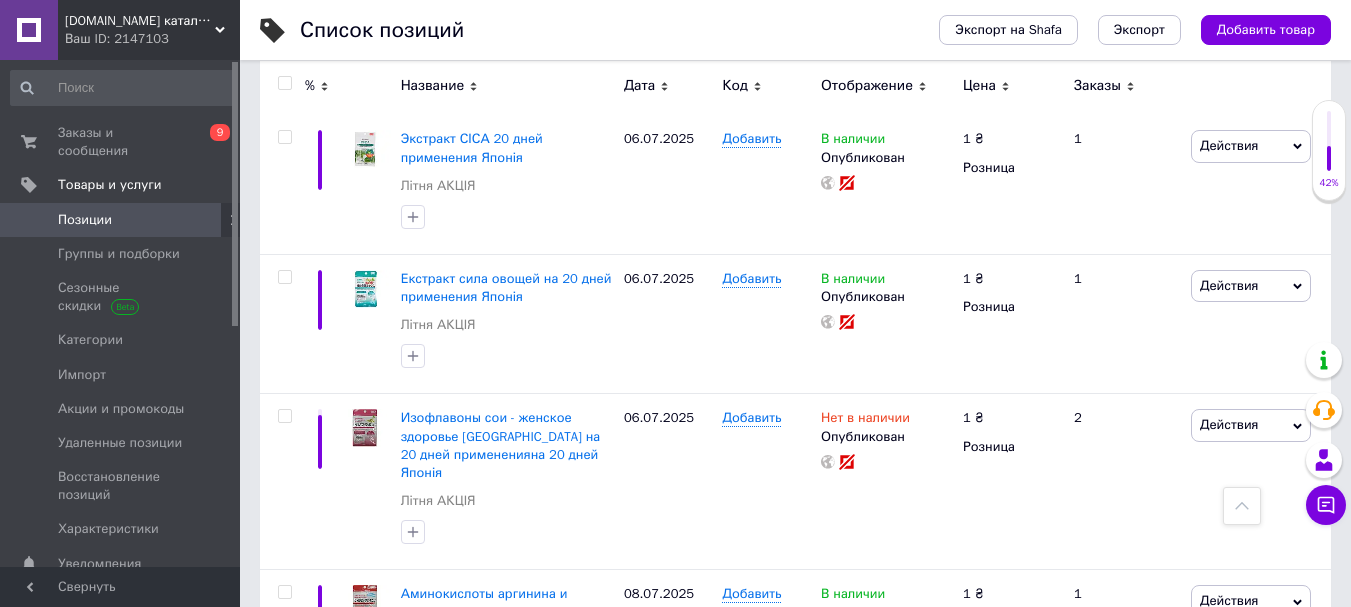 click on "Скидка: 13% 1 день" at bounding box center [471, 850] 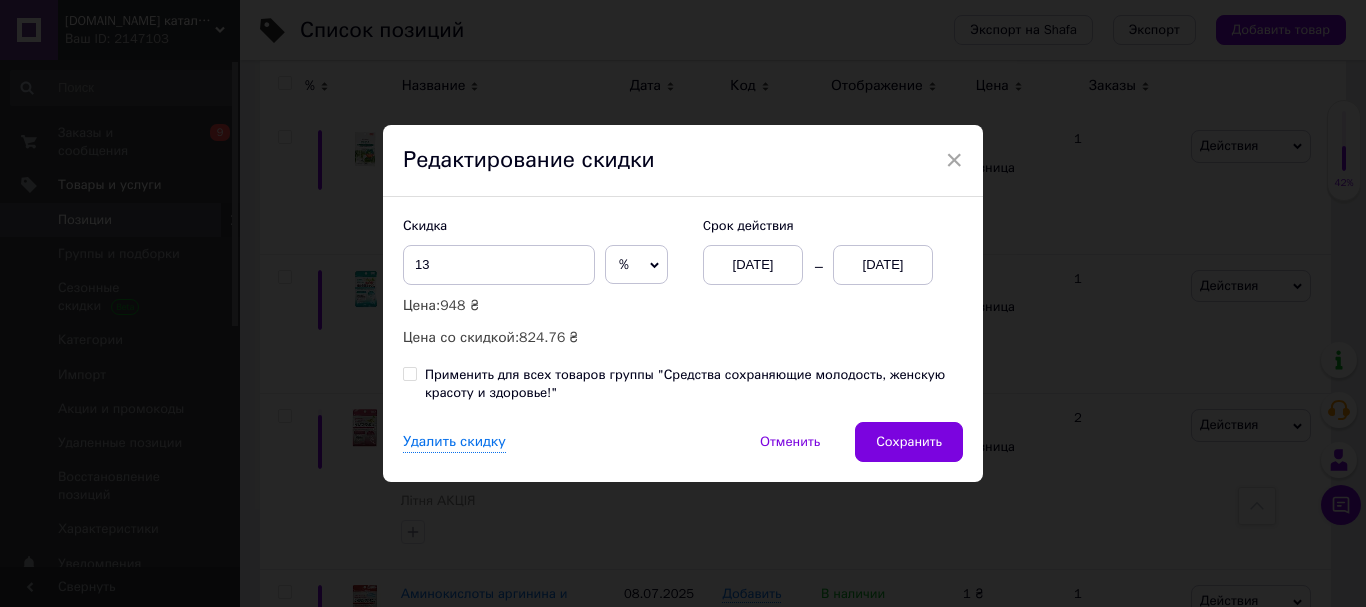 click on "[DATE]" at bounding box center [883, 265] 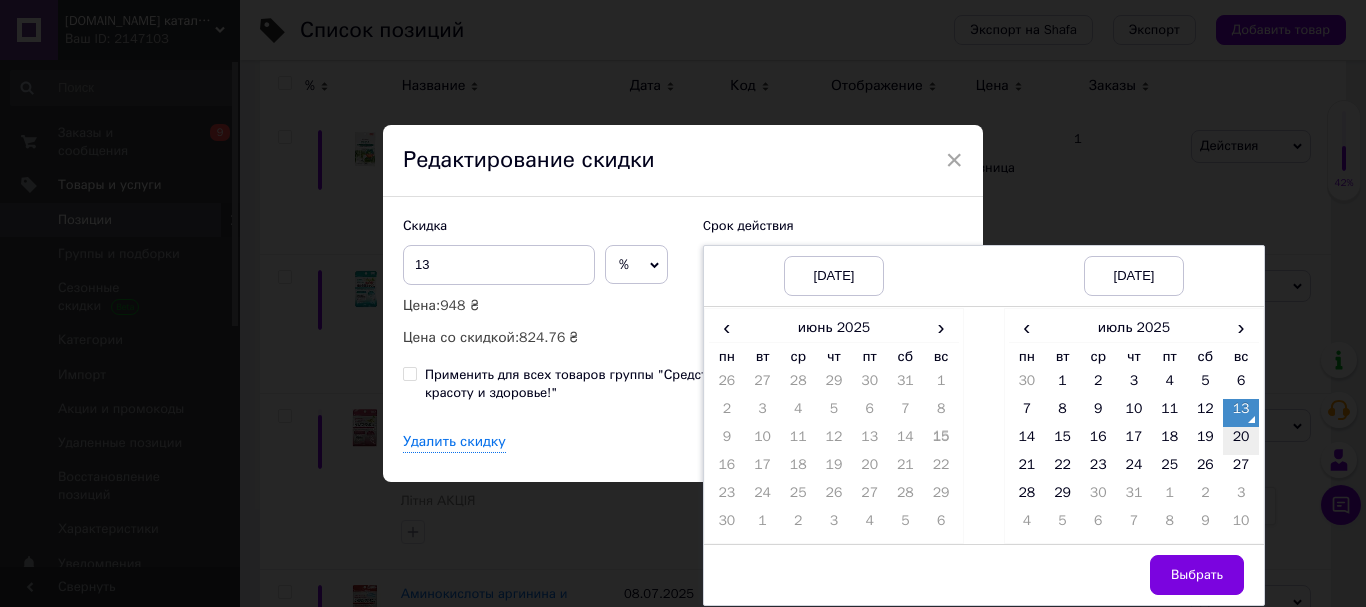 click on "20" at bounding box center [1241, 441] 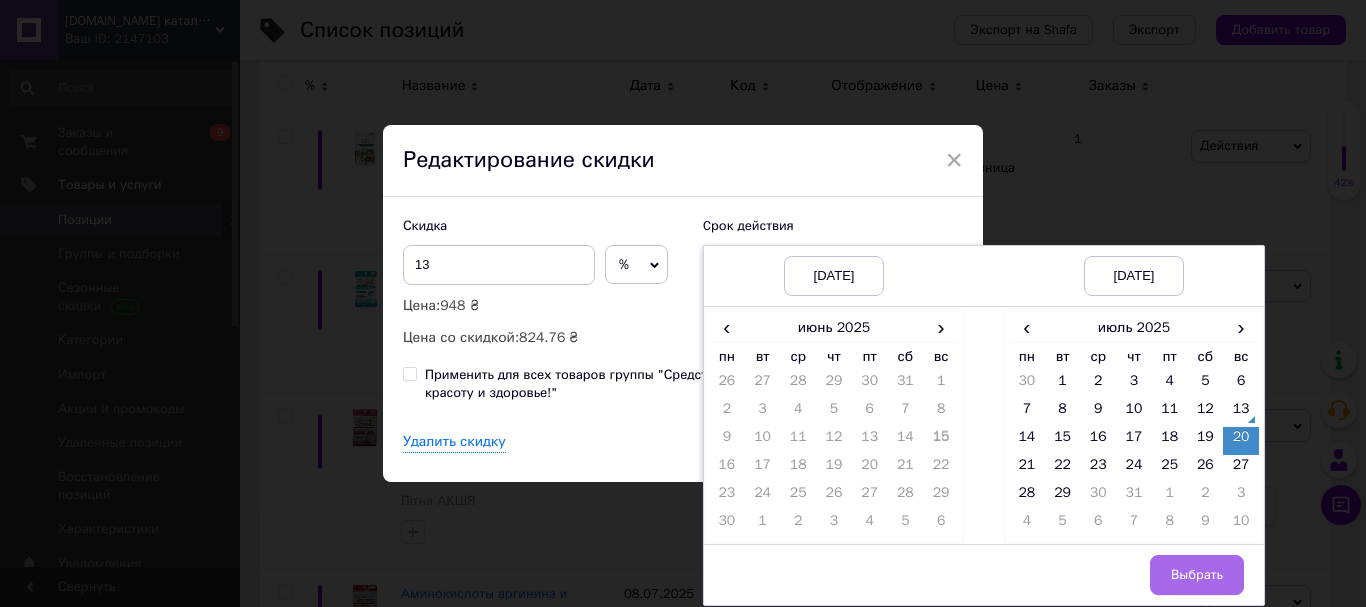 click on "Выбрать" at bounding box center [1197, 575] 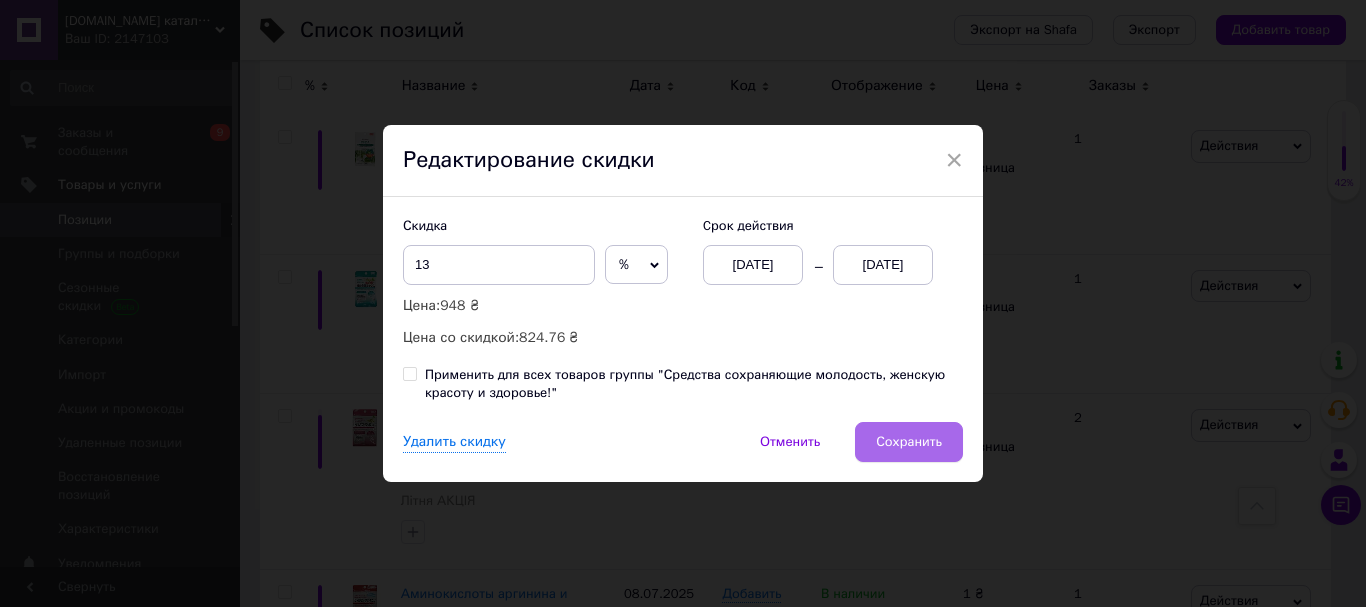 click on "Сохранить" at bounding box center [909, 442] 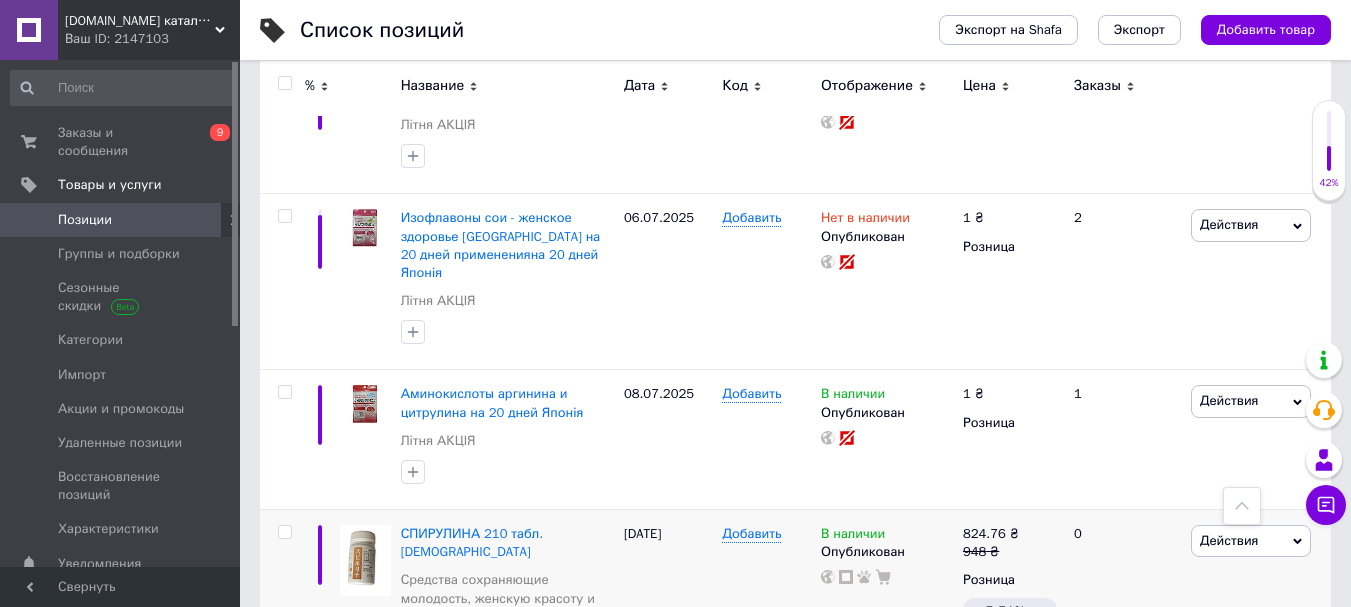 scroll, scrollTop: 9000, scrollLeft: 0, axis: vertical 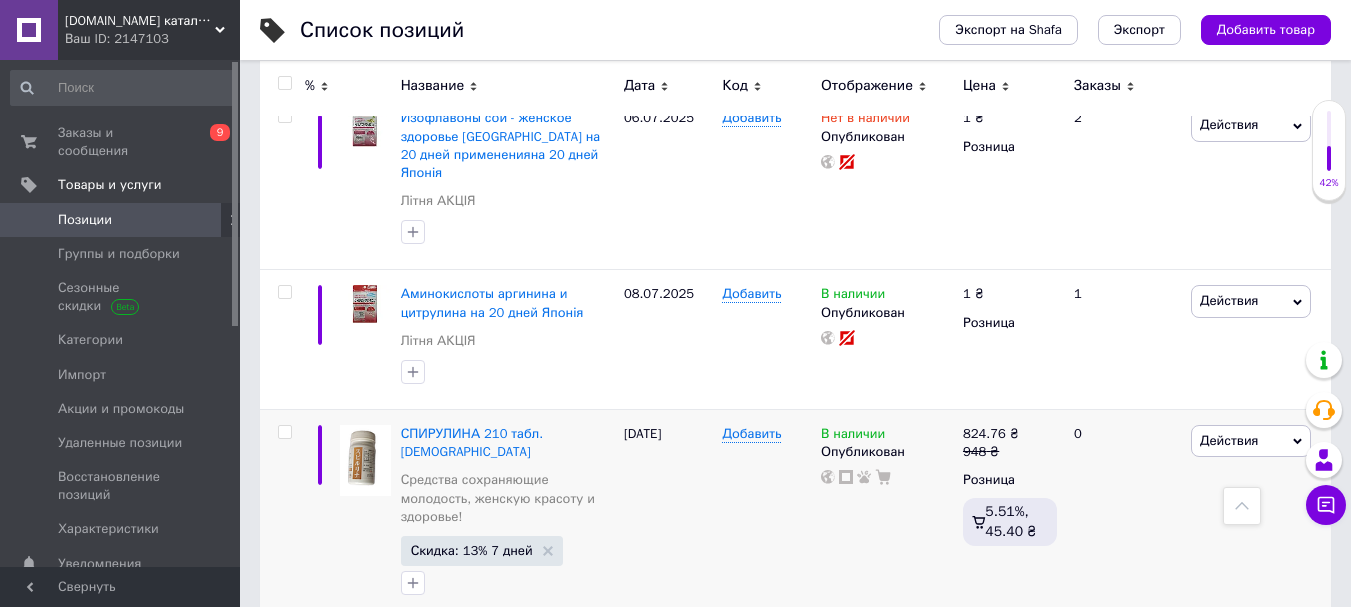 click on "Скидка: 15% 1 день" at bounding box center (471, 824) 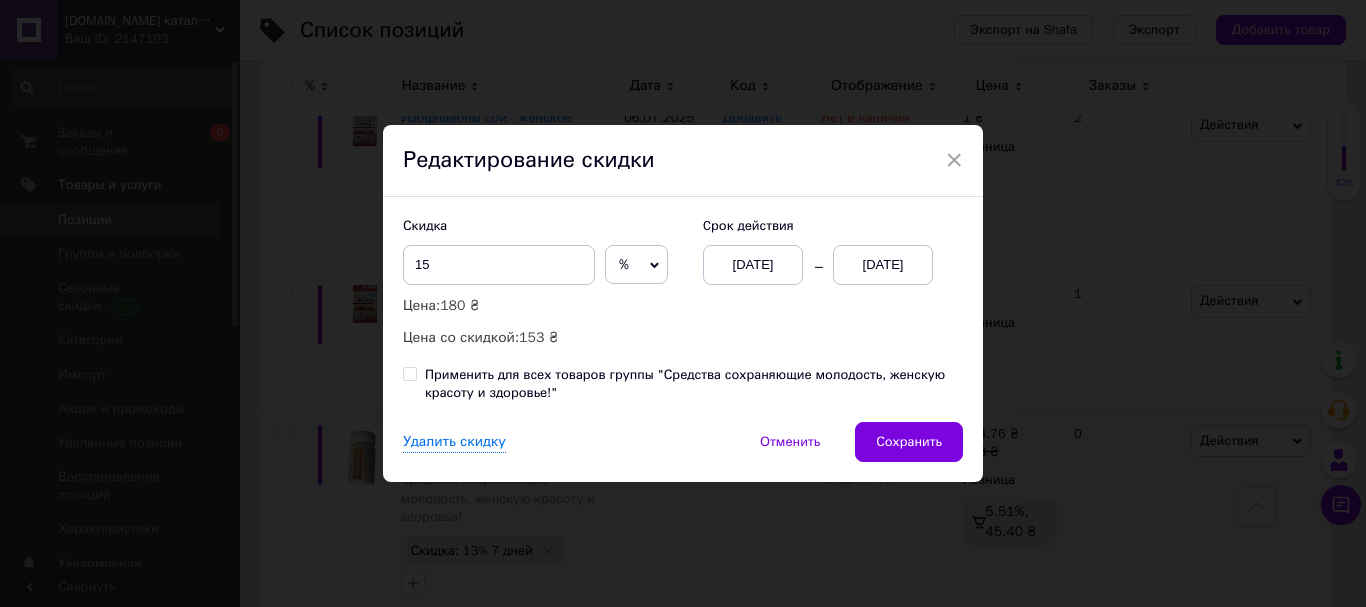click on "[DATE]" at bounding box center [883, 265] 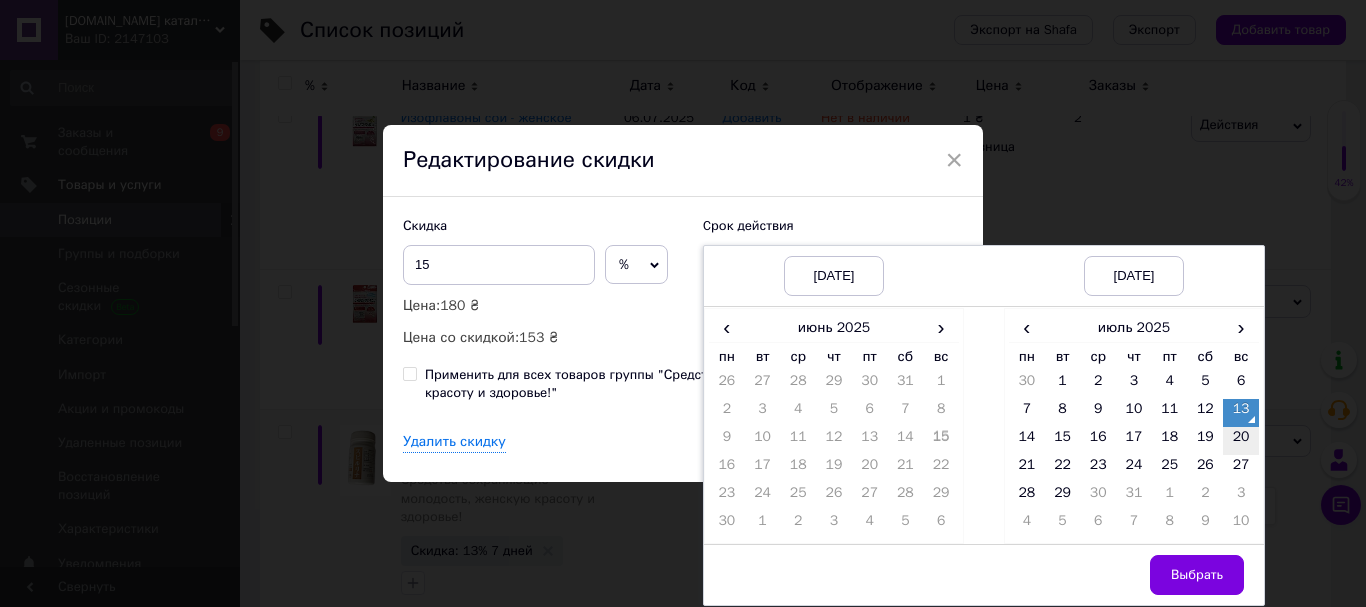 click on "20" at bounding box center (1241, 441) 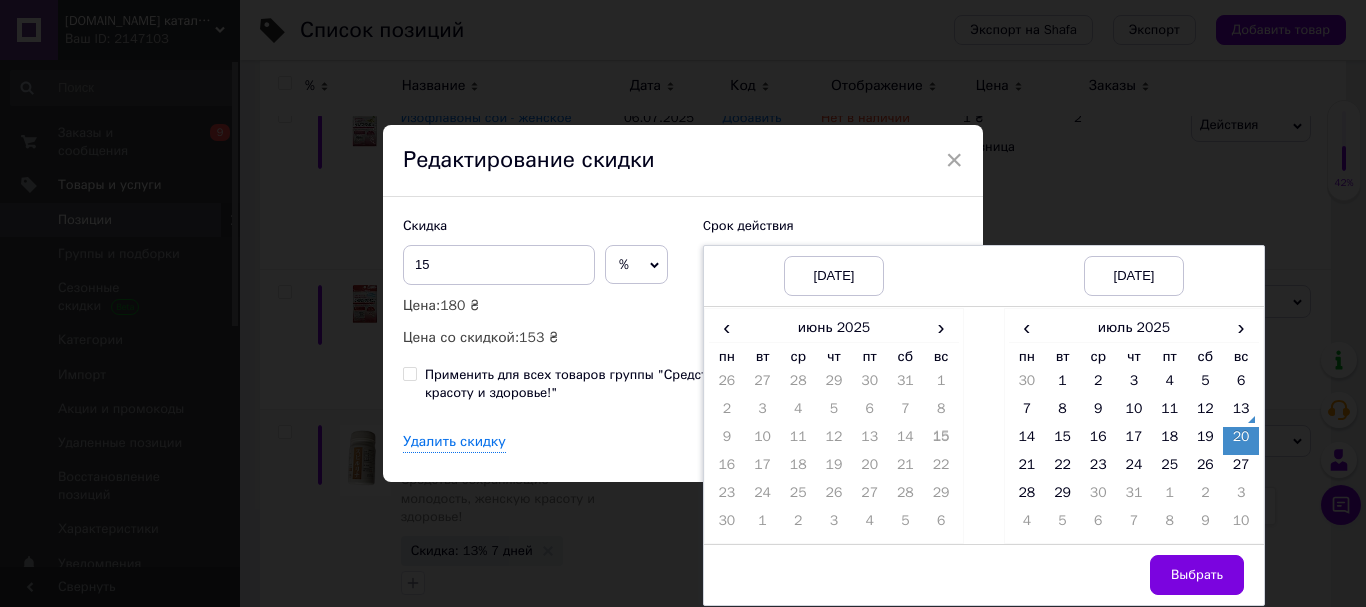 drag, startPoint x: 1178, startPoint y: 571, endPoint x: 1081, endPoint y: 496, distance: 122.61321 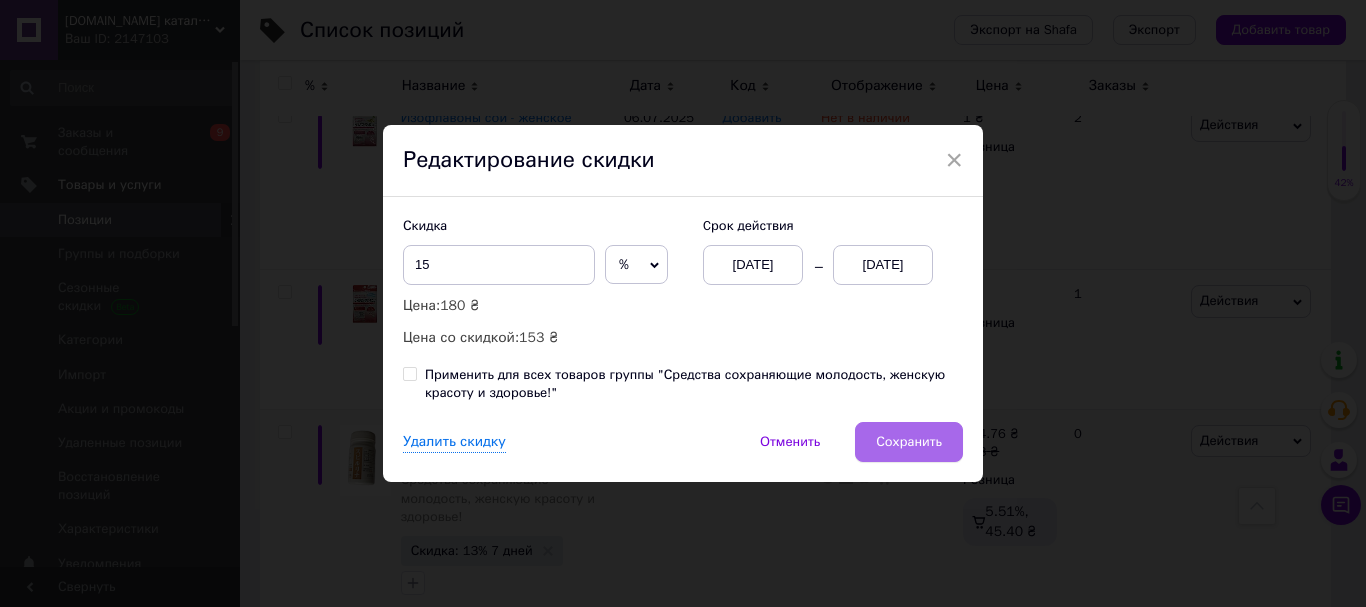 click on "Сохранить" at bounding box center [909, 442] 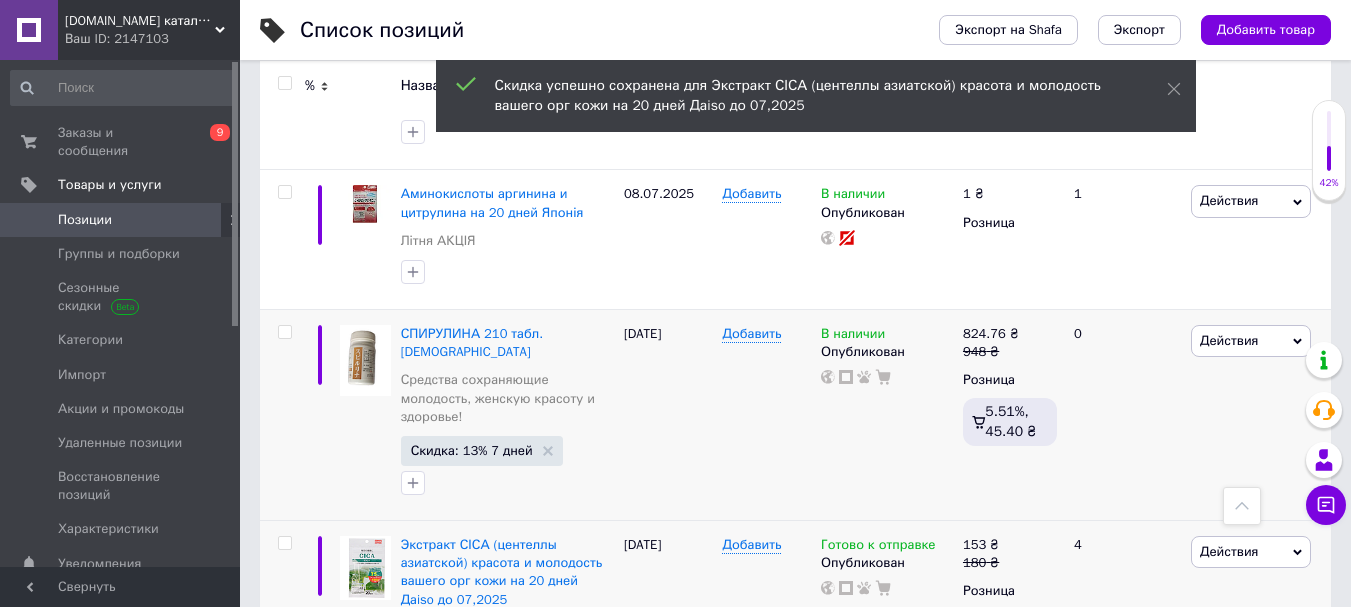 scroll, scrollTop: 9200, scrollLeft: 0, axis: vertical 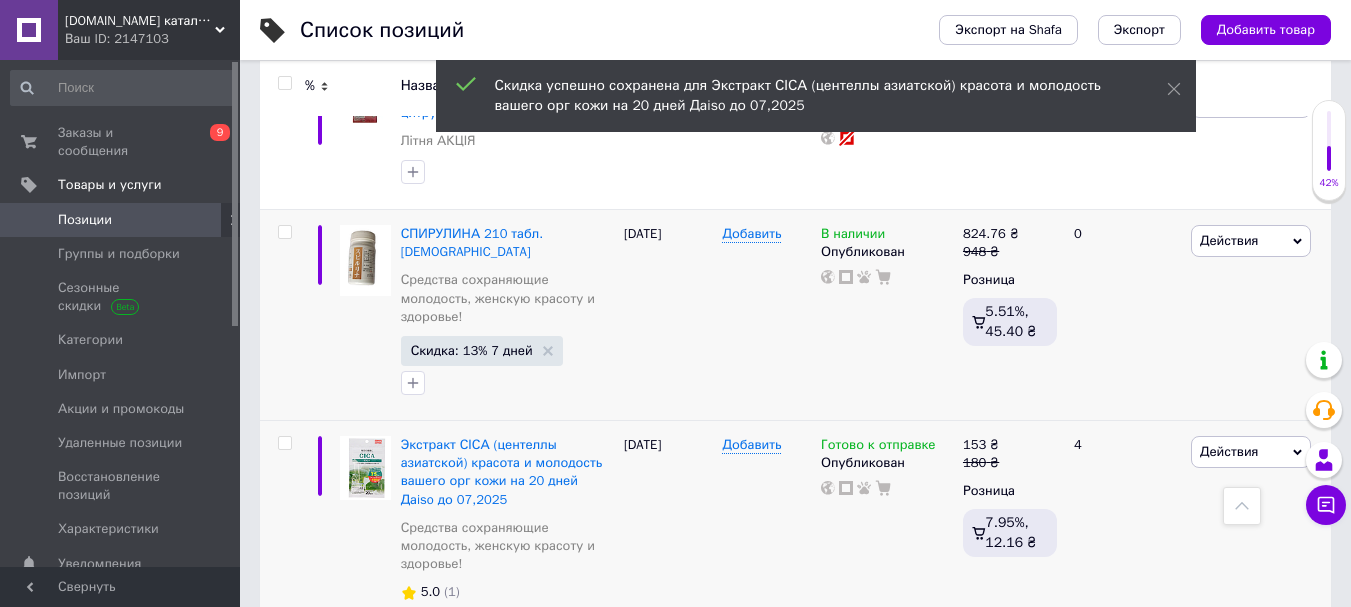 click on "Скидка: 18% 1 день" at bounding box center (471, 853) 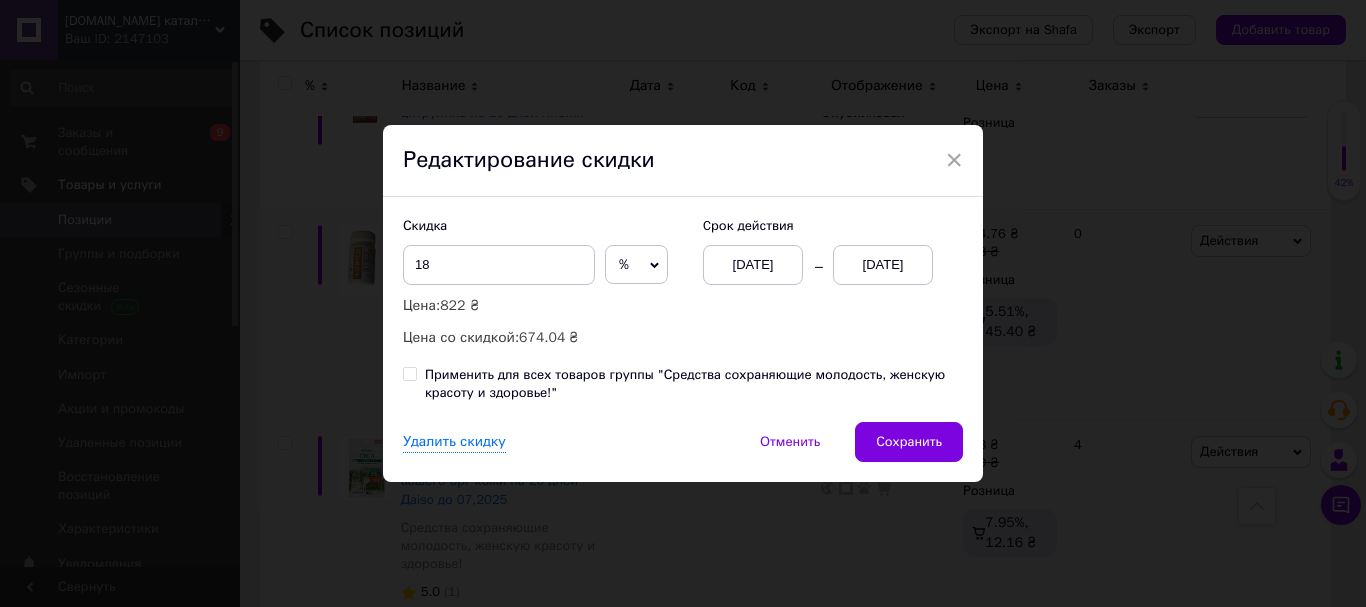 click on "[DATE]" at bounding box center (883, 265) 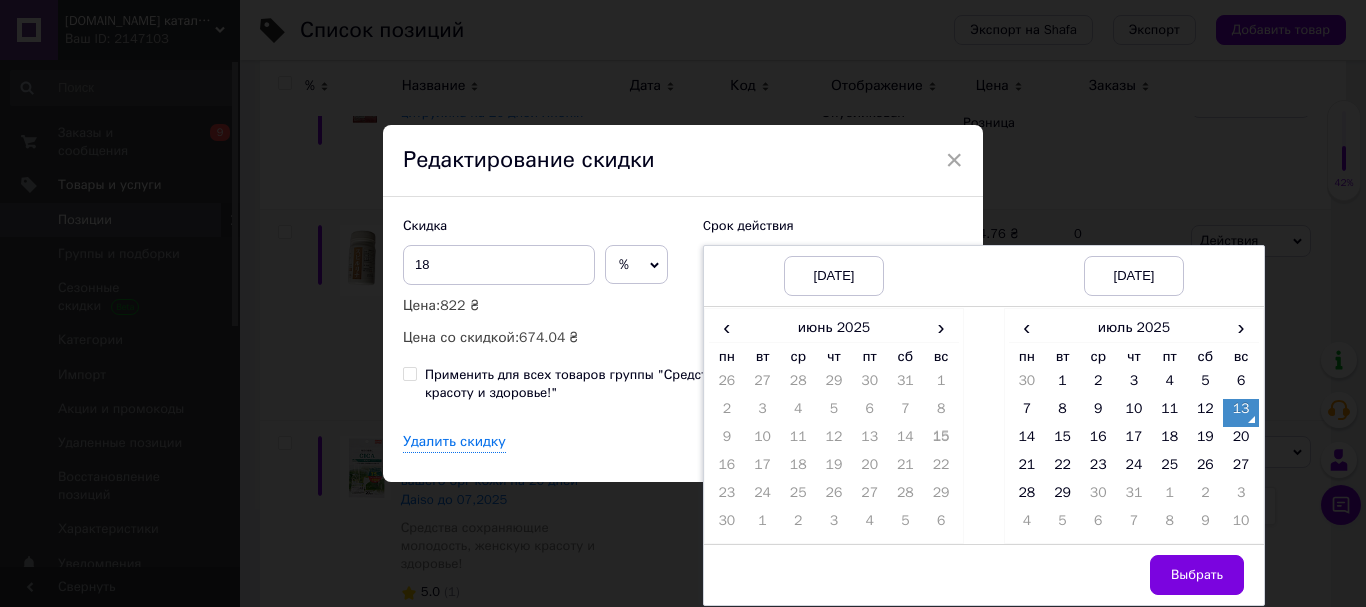 drag, startPoint x: 1237, startPoint y: 468, endPoint x: 1230, endPoint y: 518, distance: 50.48762 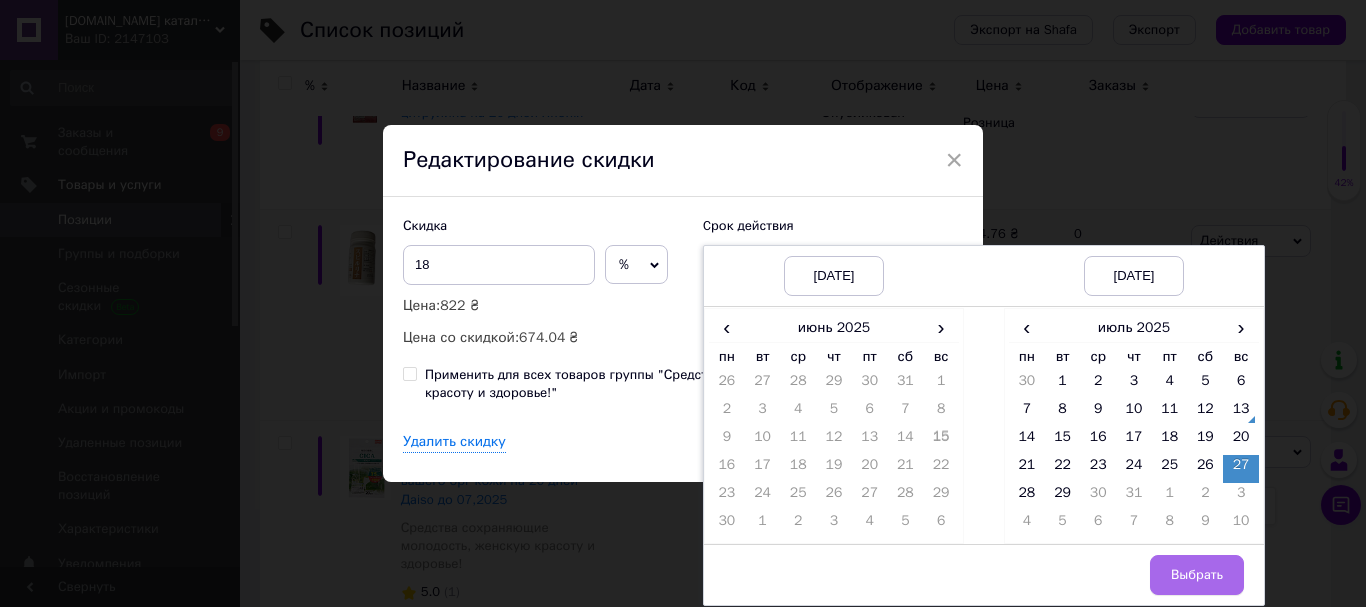 click on "Выбрать" at bounding box center [1197, 575] 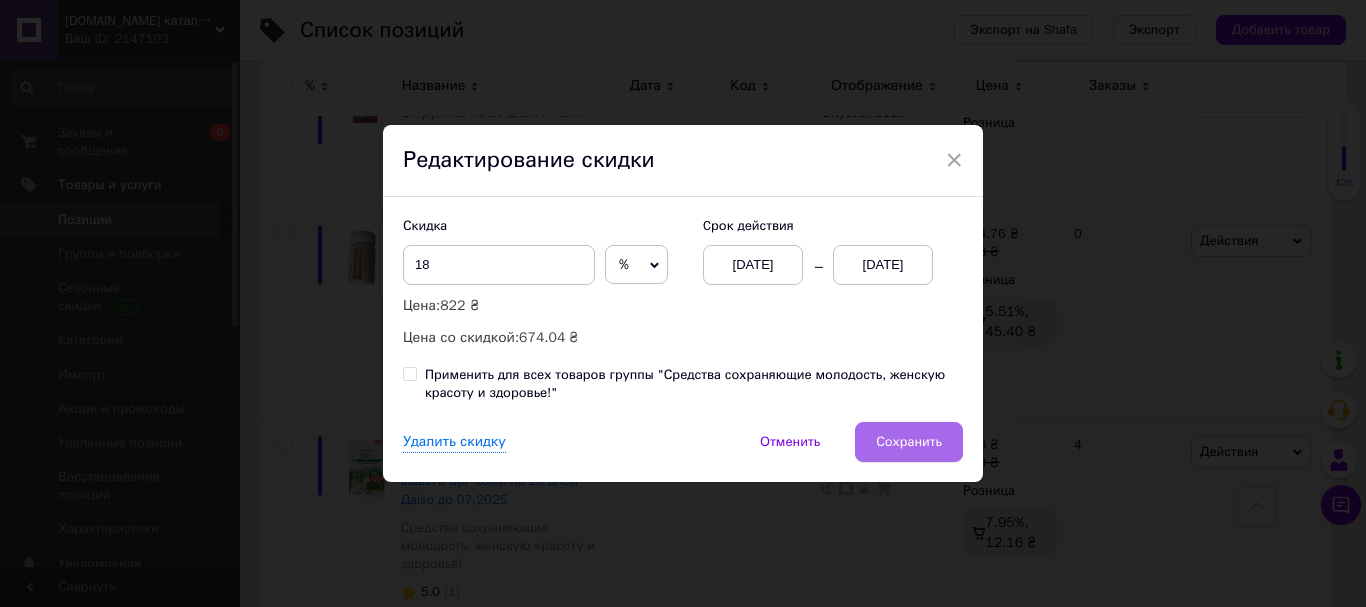 click on "Сохранить" at bounding box center (909, 442) 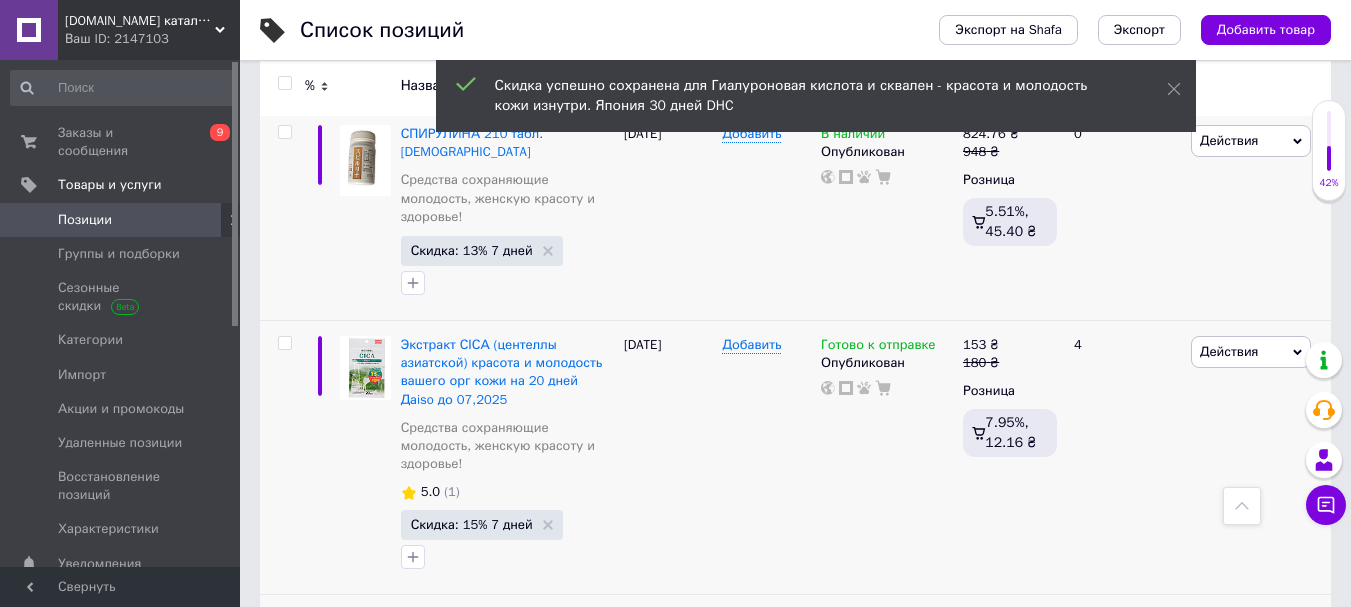 scroll, scrollTop: 9400, scrollLeft: 0, axis: vertical 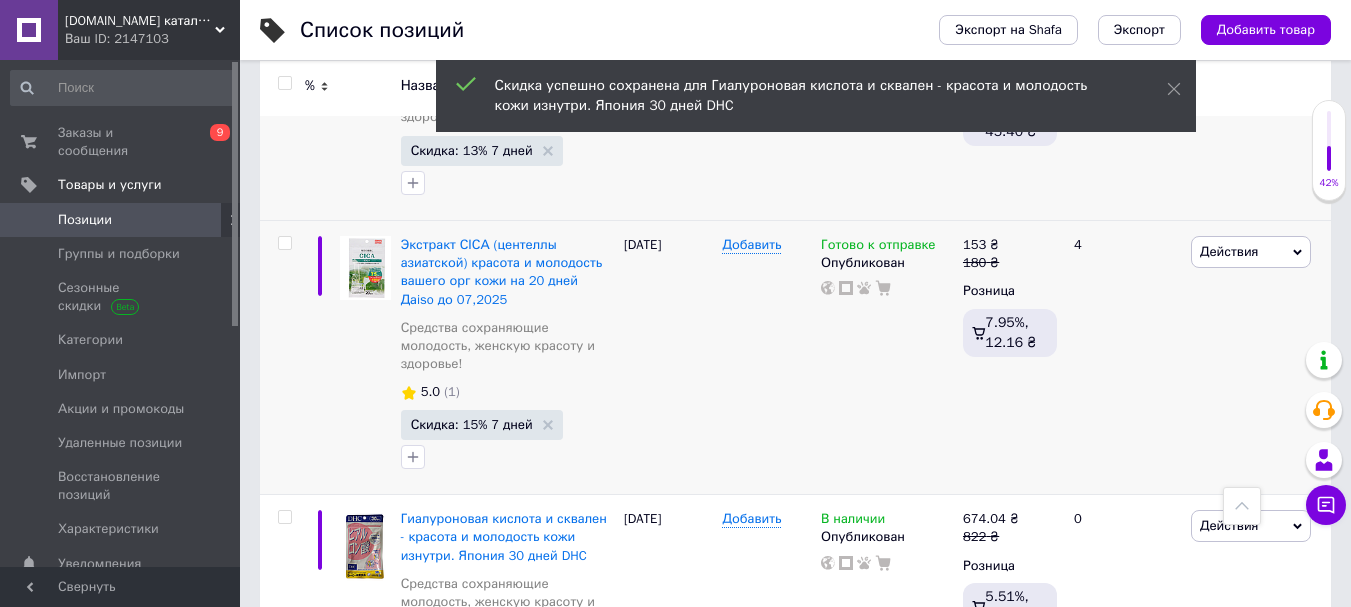 click on "Скидка: 14% 1 день" at bounding box center (471, 846) 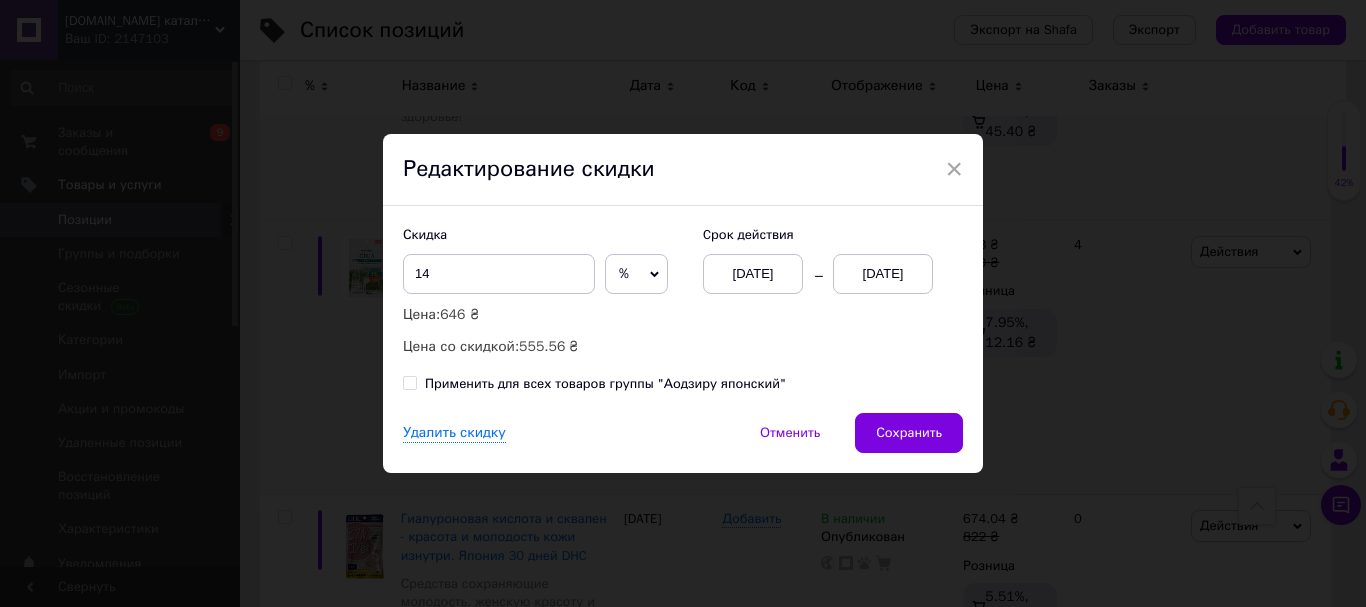 click on "[DATE]" at bounding box center (883, 274) 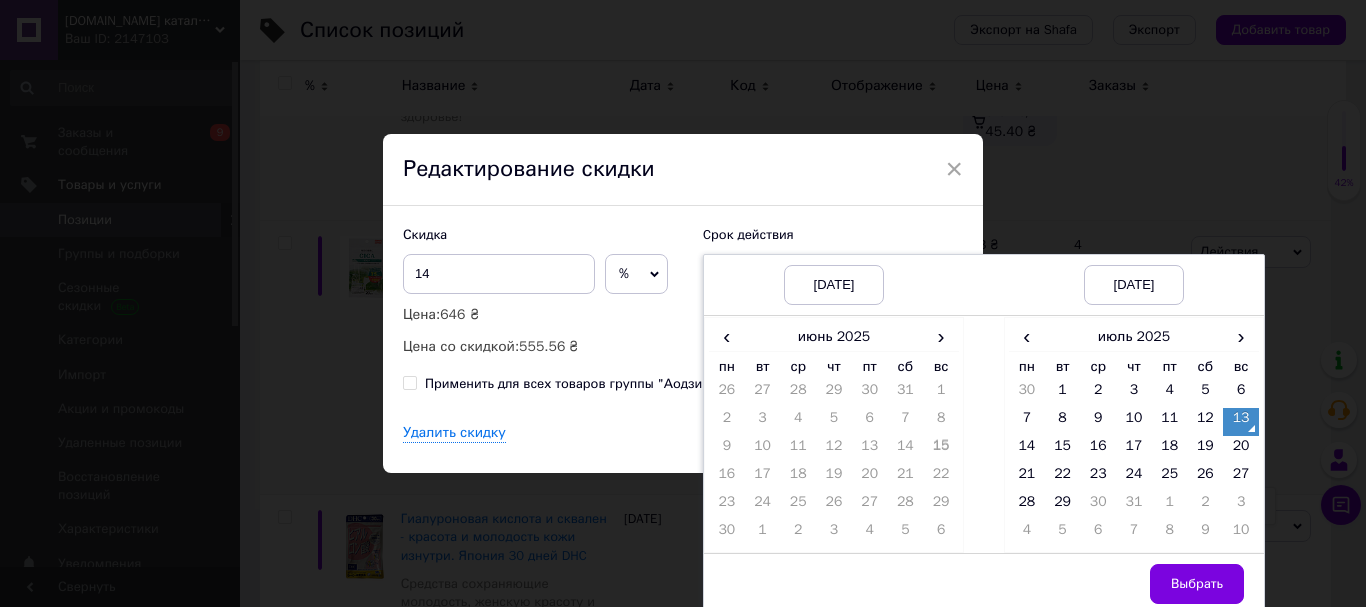drag, startPoint x: 1235, startPoint y: 462, endPoint x: 1257, endPoint y: 522, distance: 63.90618 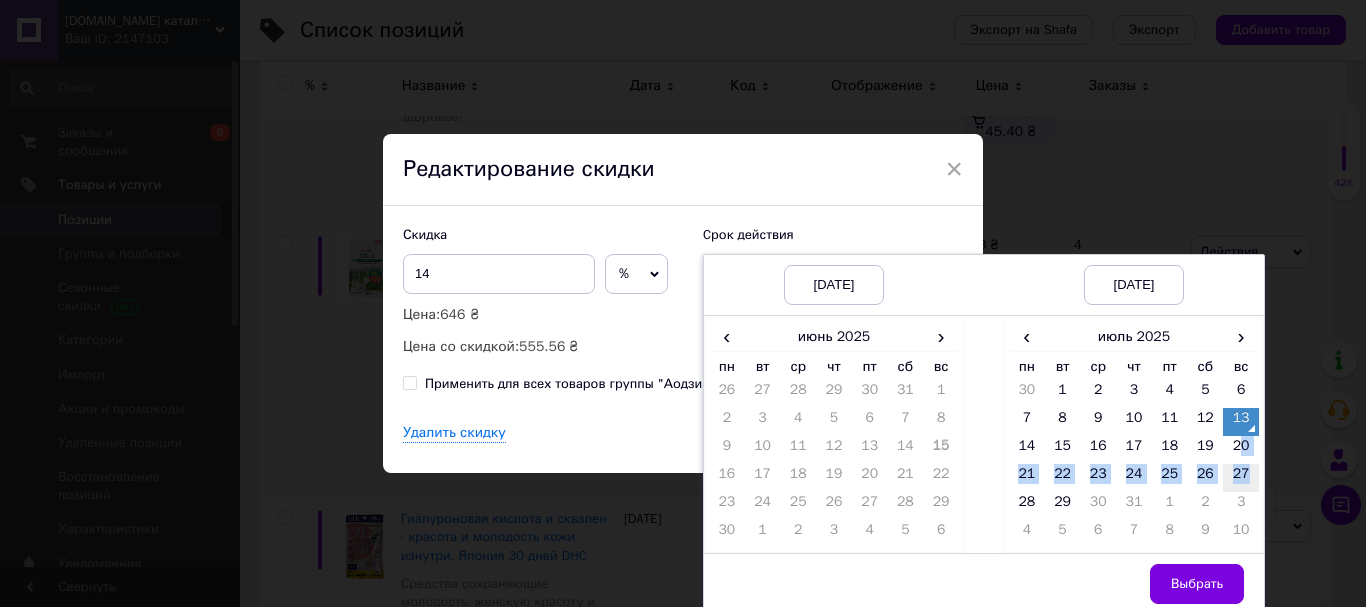 click on "27" at bounding box center (1241, 478) 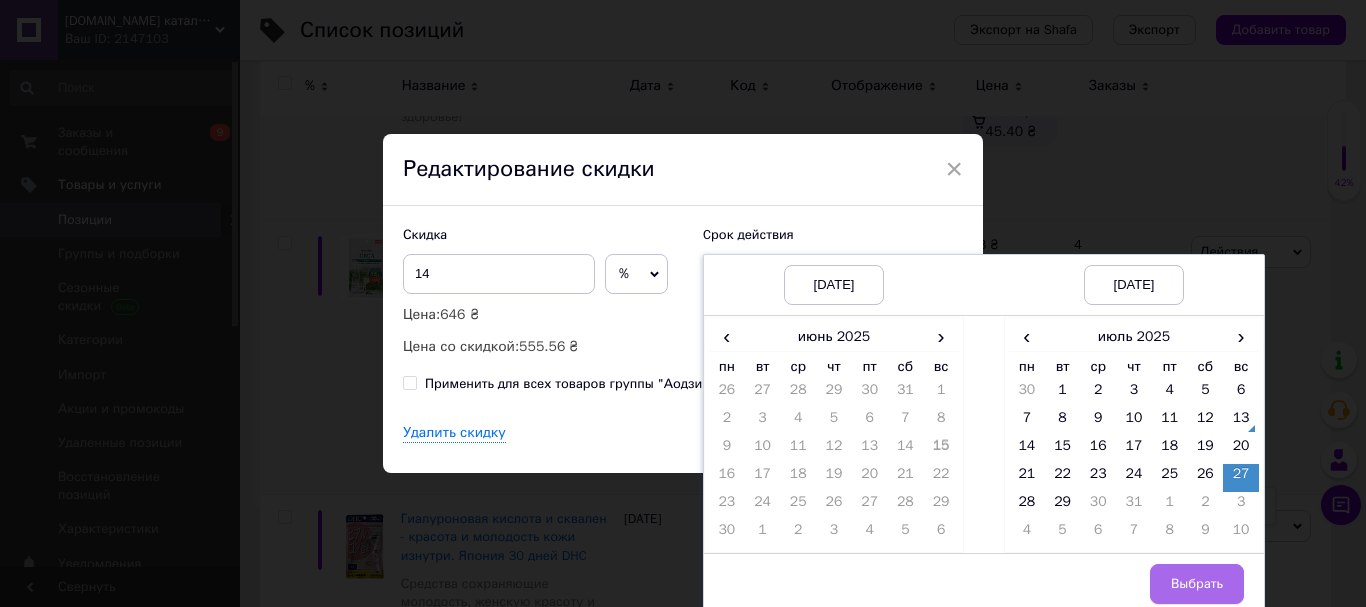 click on "Выбрать" at bounding box center [1197, 584] 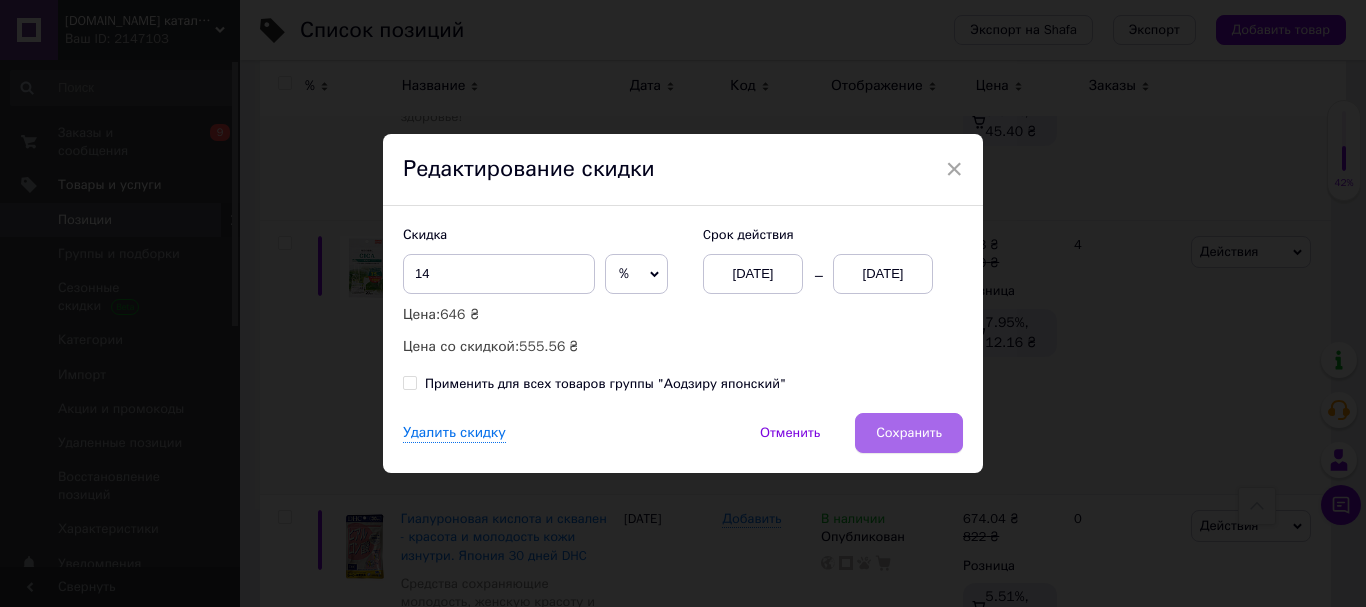 click on "Сохранить" at bounding box center [909, 433] 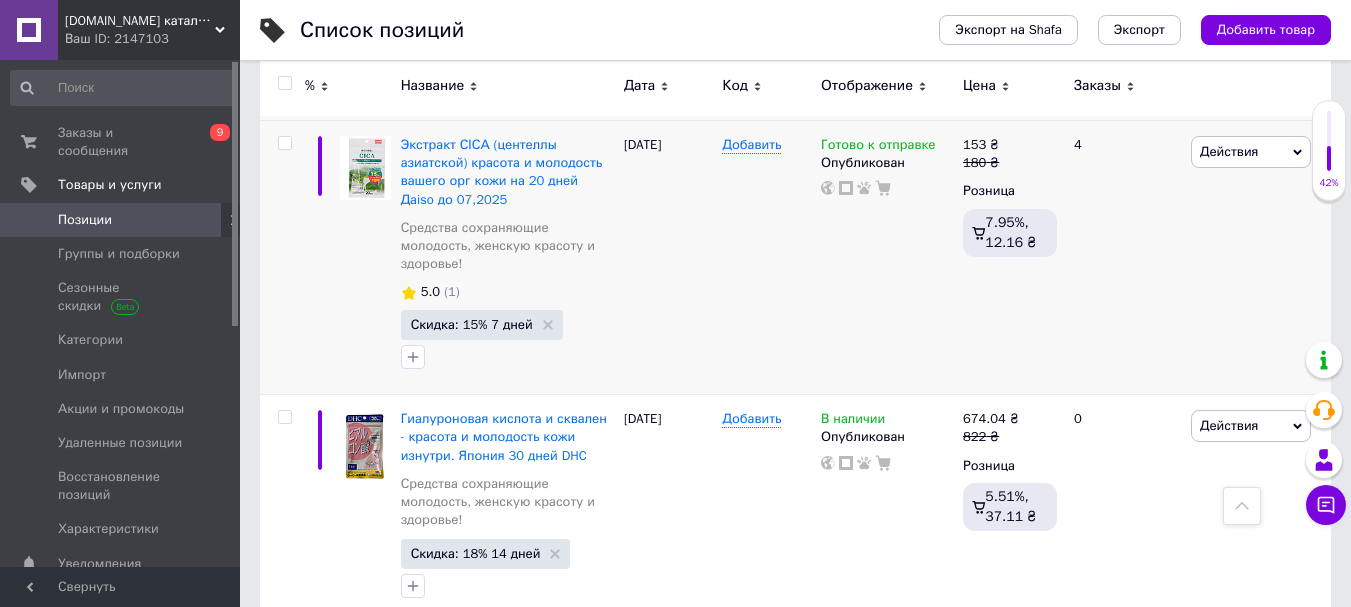 scroll, scrollTop: 9600, scrollLeft: 0, axis: vertical 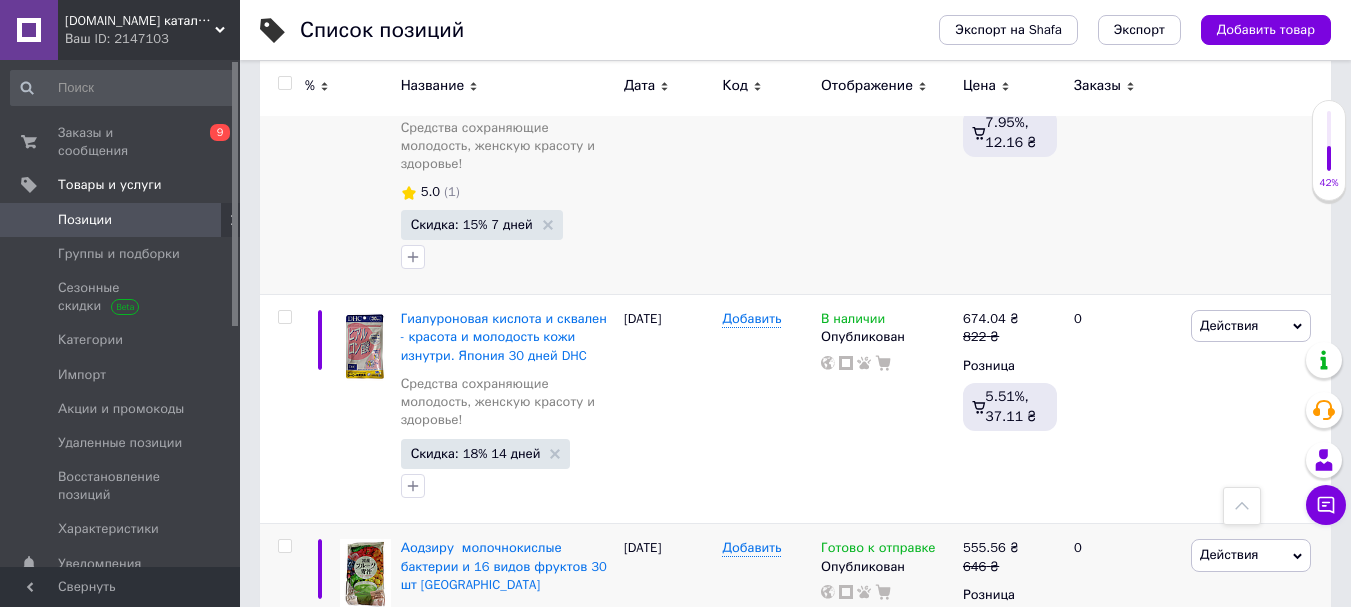click on "Скидка: 15% 1 день" at bounding box center [471, 894] 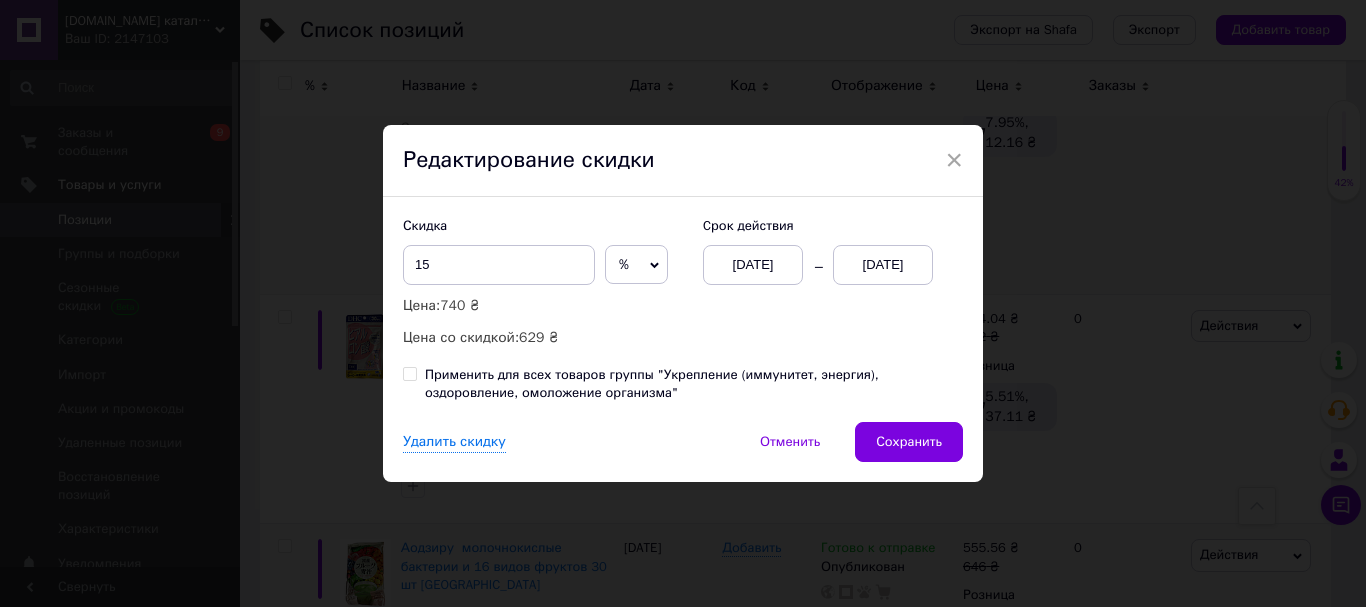 click on "[DATE]" at bounding box center (883, 265) 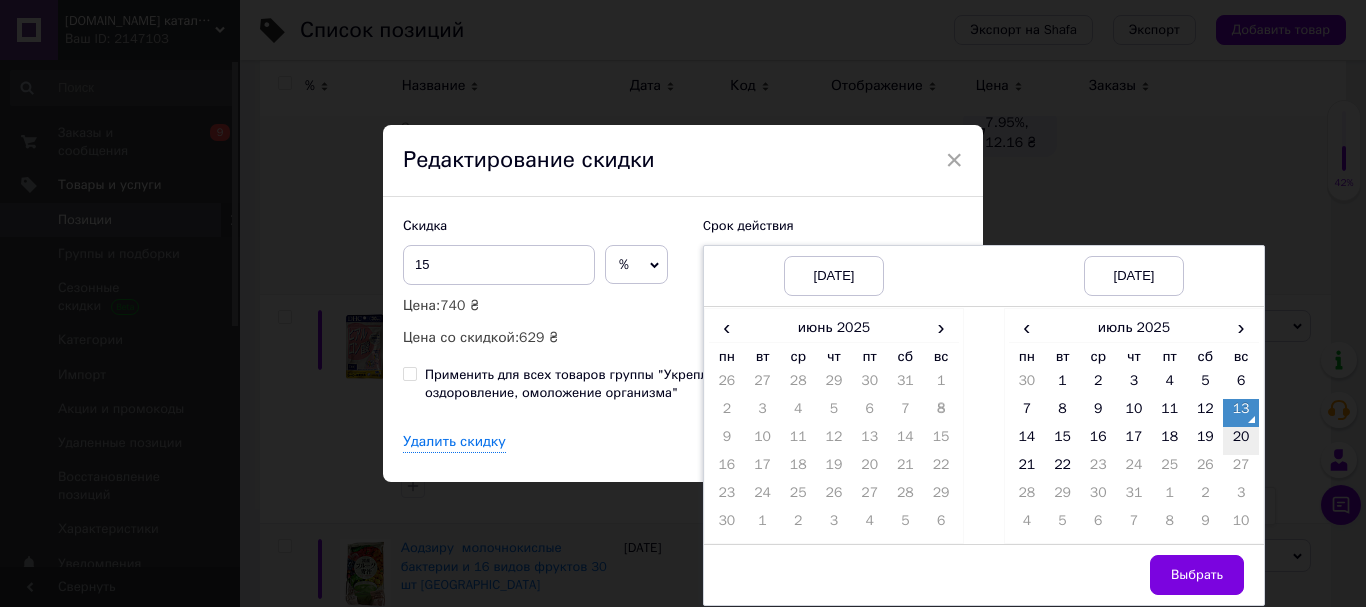 click on "20" at bounding box center [1241, 441] 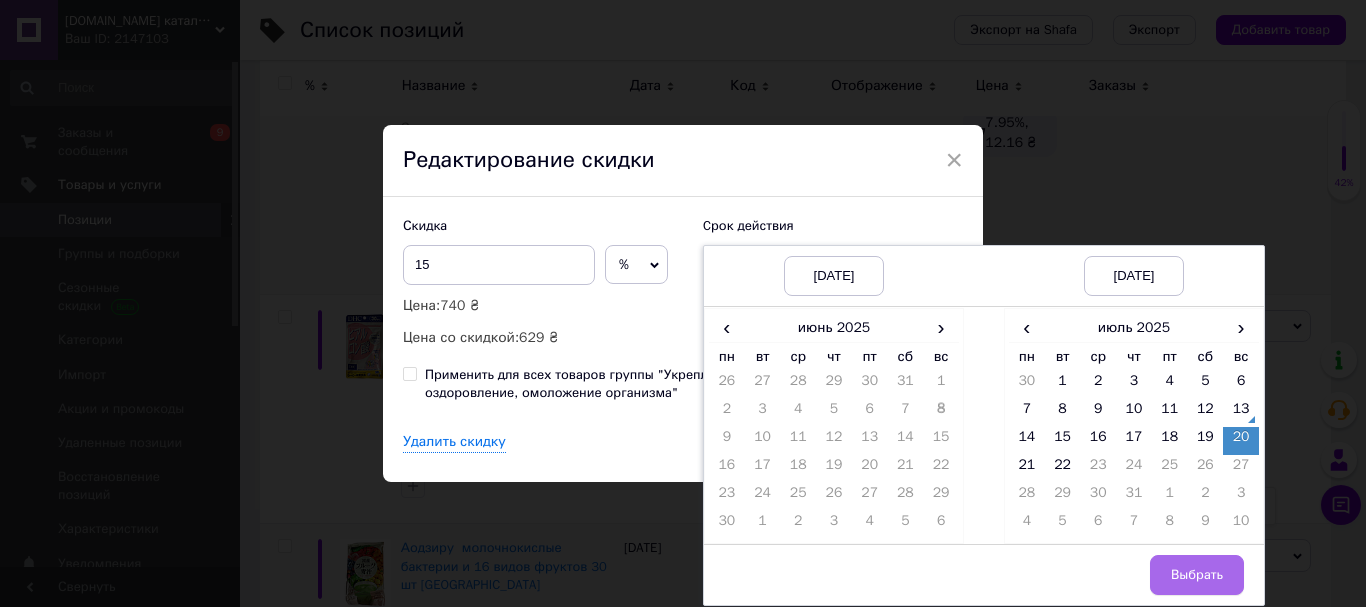 click on "Выбрать" at bounding box center (1197, 575) 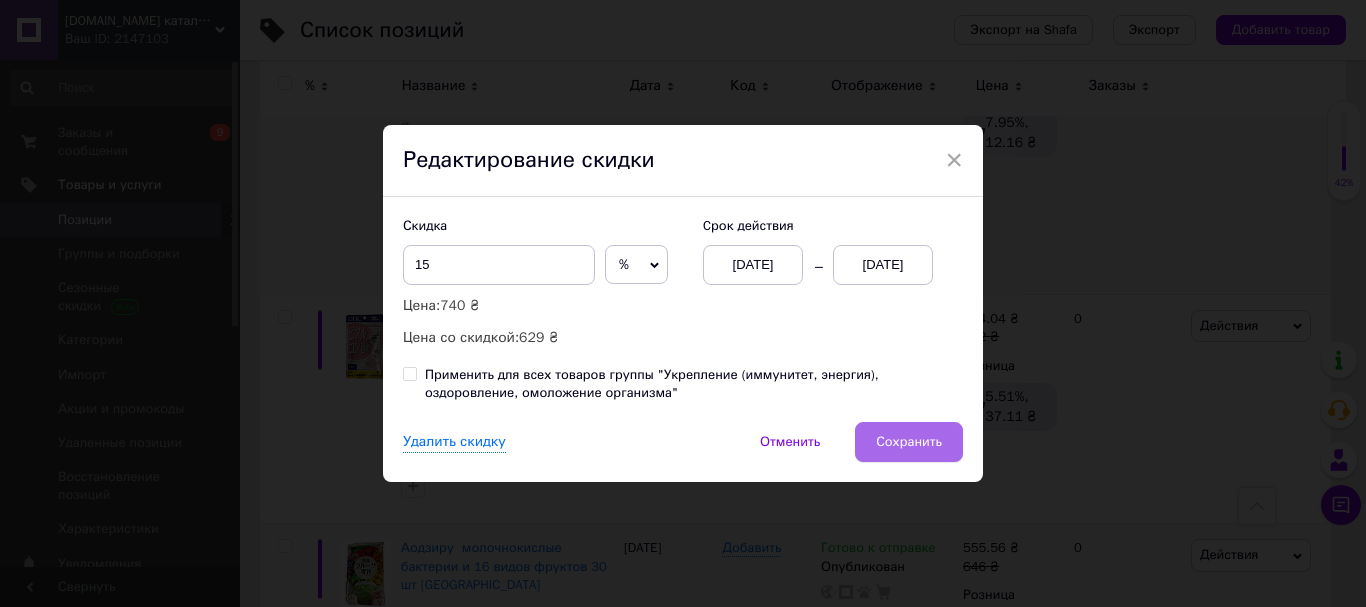 click on "Сохранить" at bounding box center [909, 442] 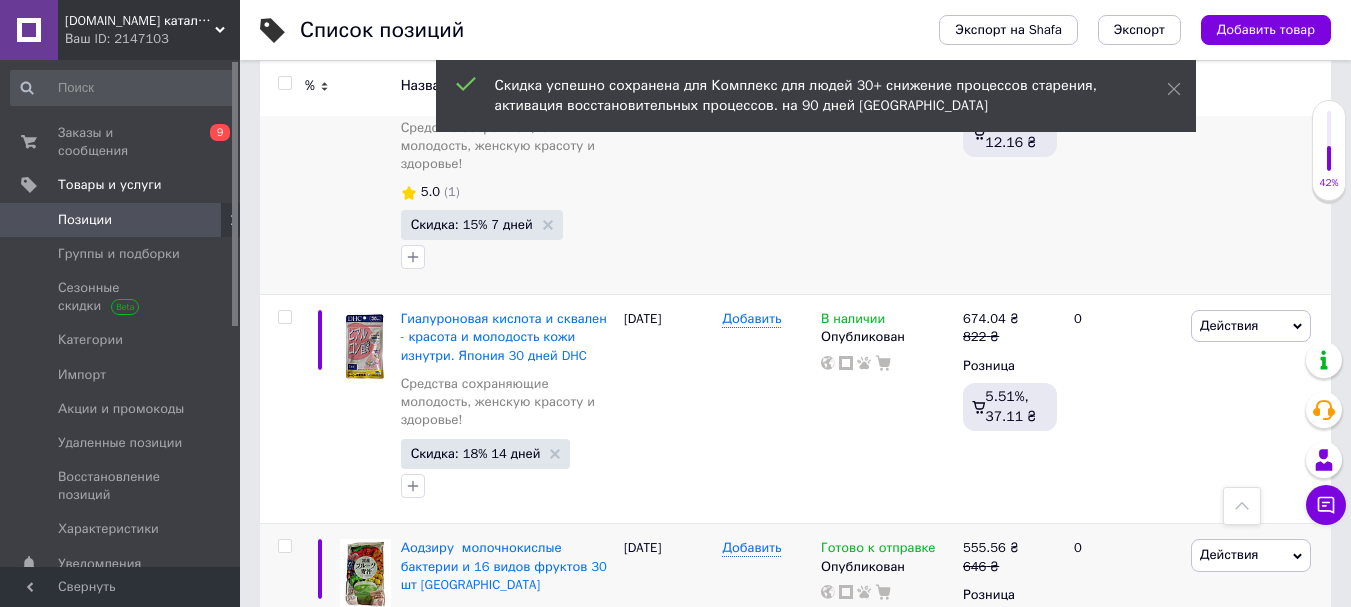 scroll, scrollTop: 9800, scrollLeft: 0, axis: vertical 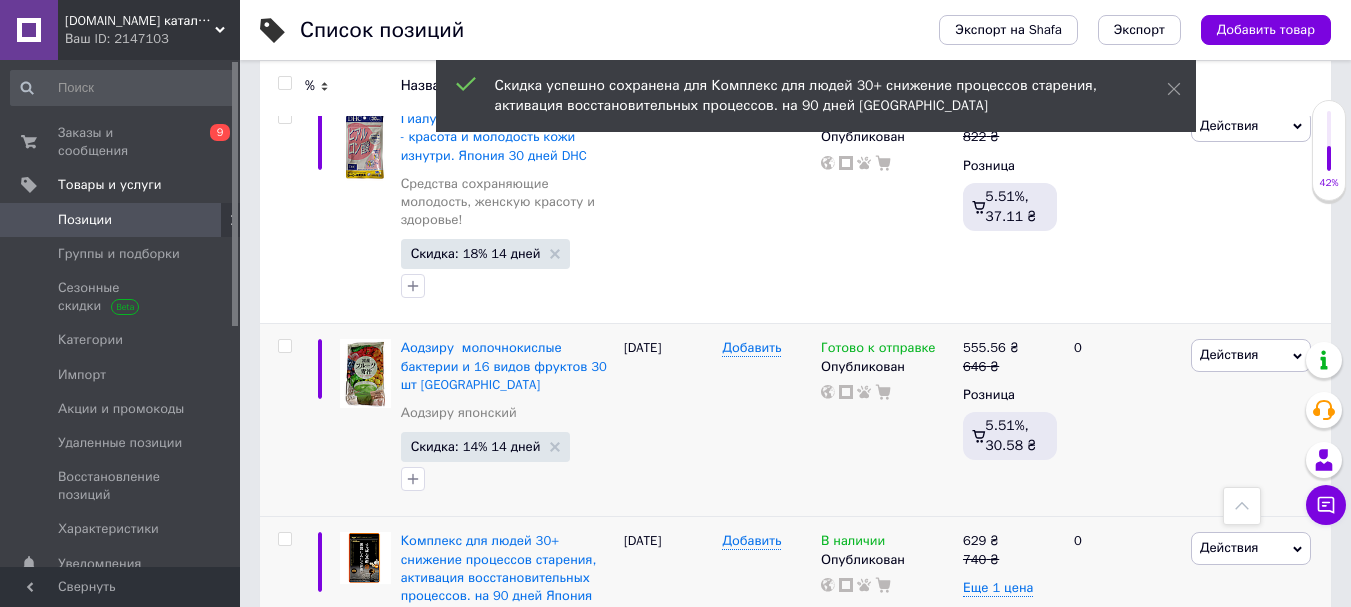 click on "Скидка: 7% 1 день" at bounding box center (477, 888) 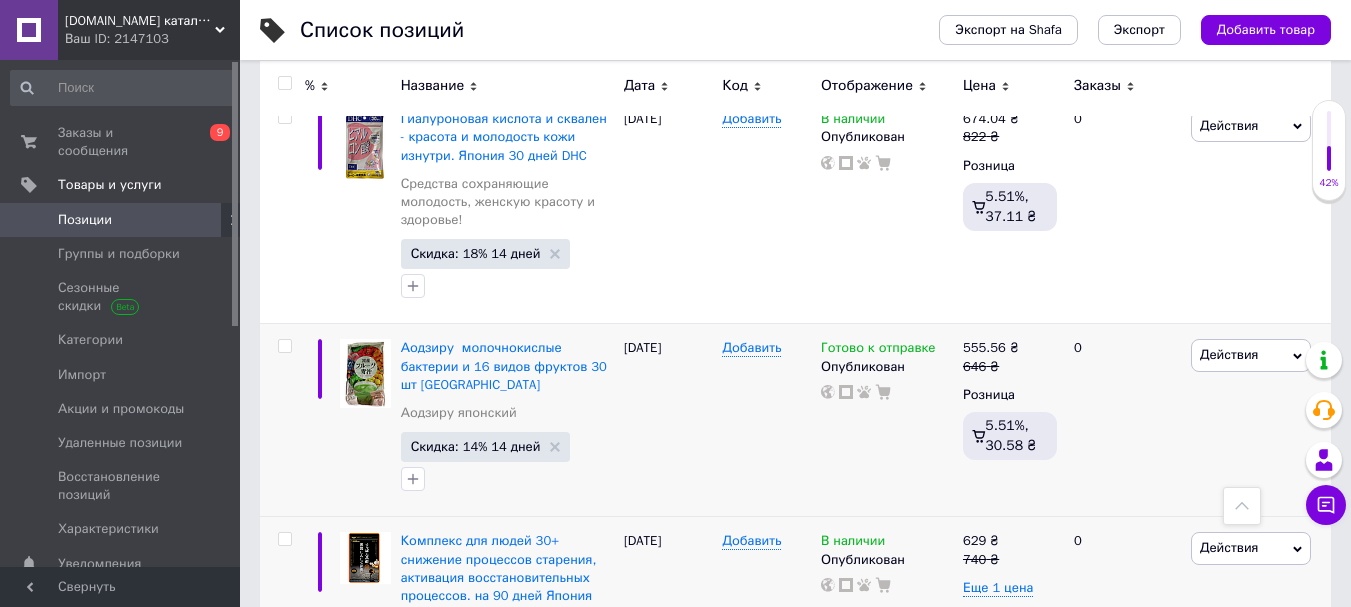 click on "Скидка: 7% 1 день" at bounding box center [467, 887] 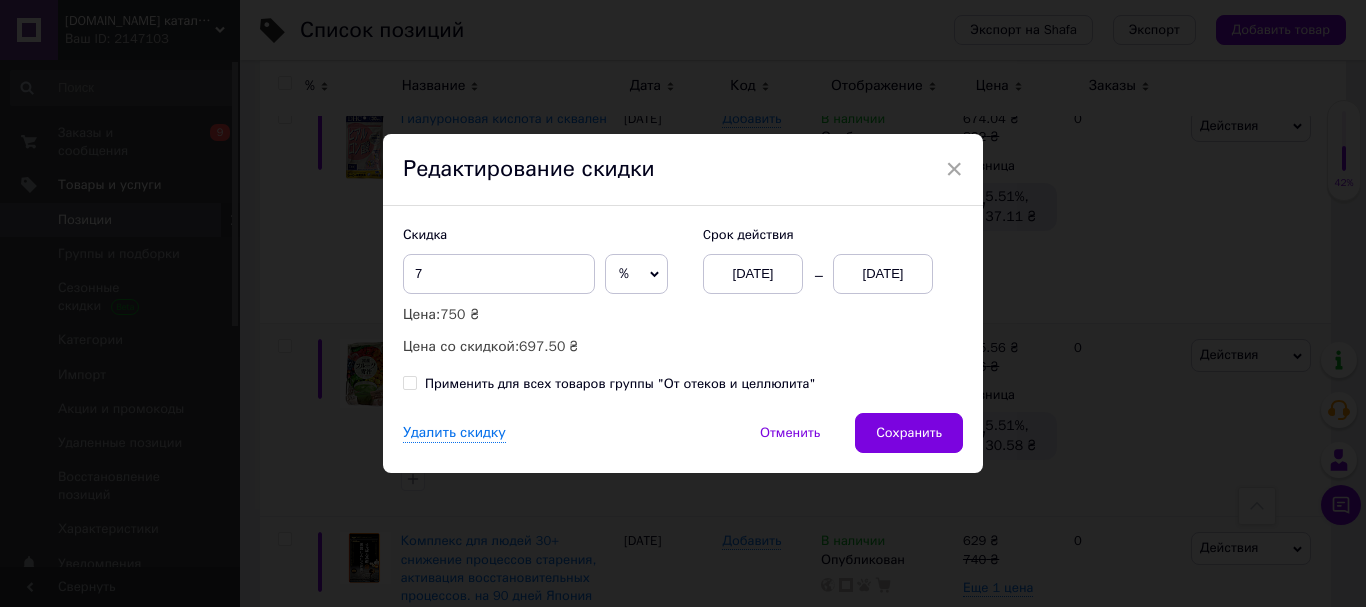 click on "[DATE]" at bounding box center (883, 274) 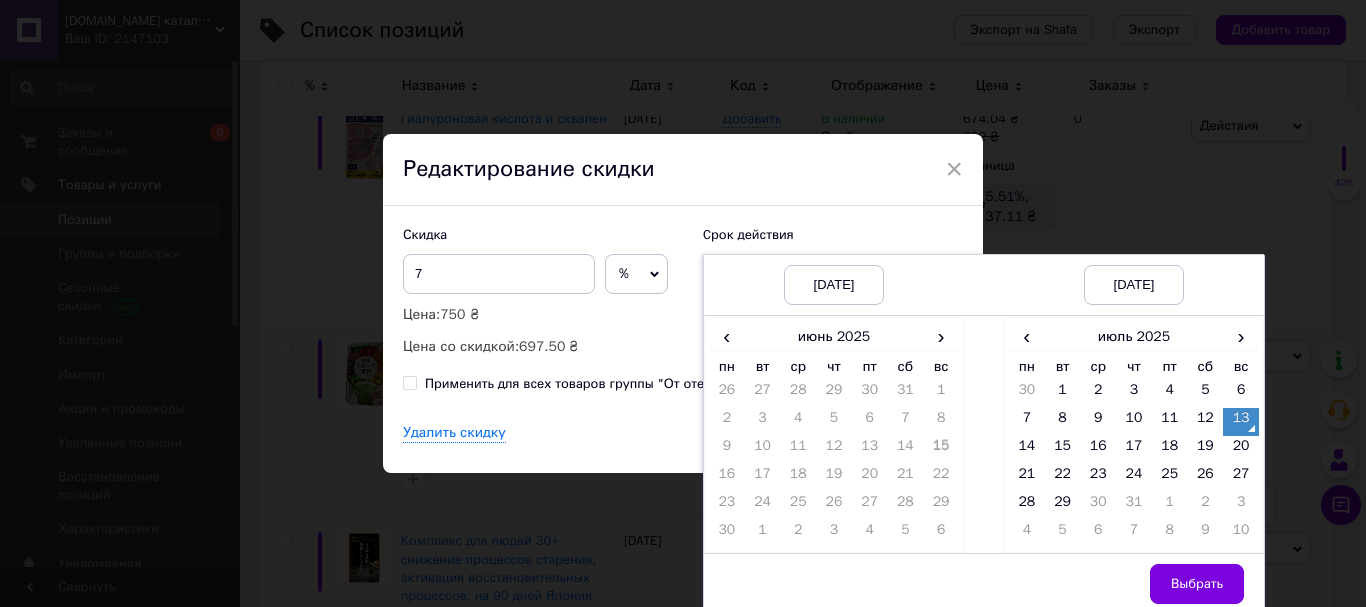 drag, startPoint x: 1232, startPoint y: 449, endPoint x: 1217, endPoint y: 512, distance: 64.7611 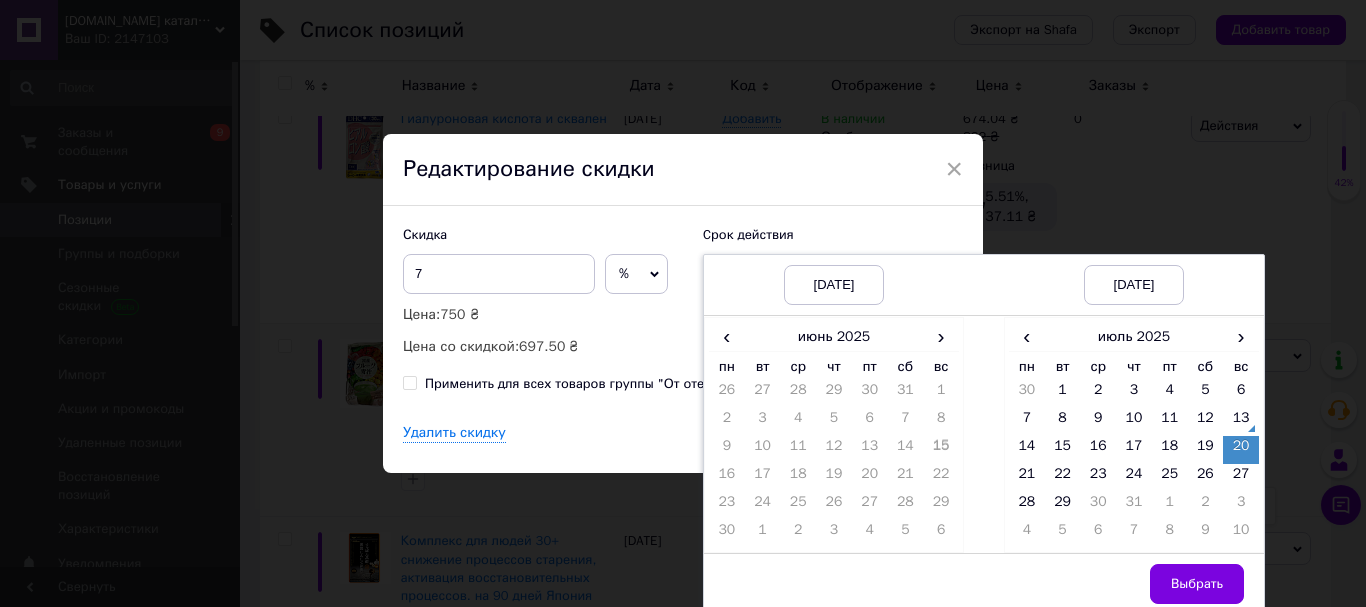 drag, startPoint x: 1164, startPoint y: 573, endPoint x: 1040, endPoint y: 516, distance: 136.47343 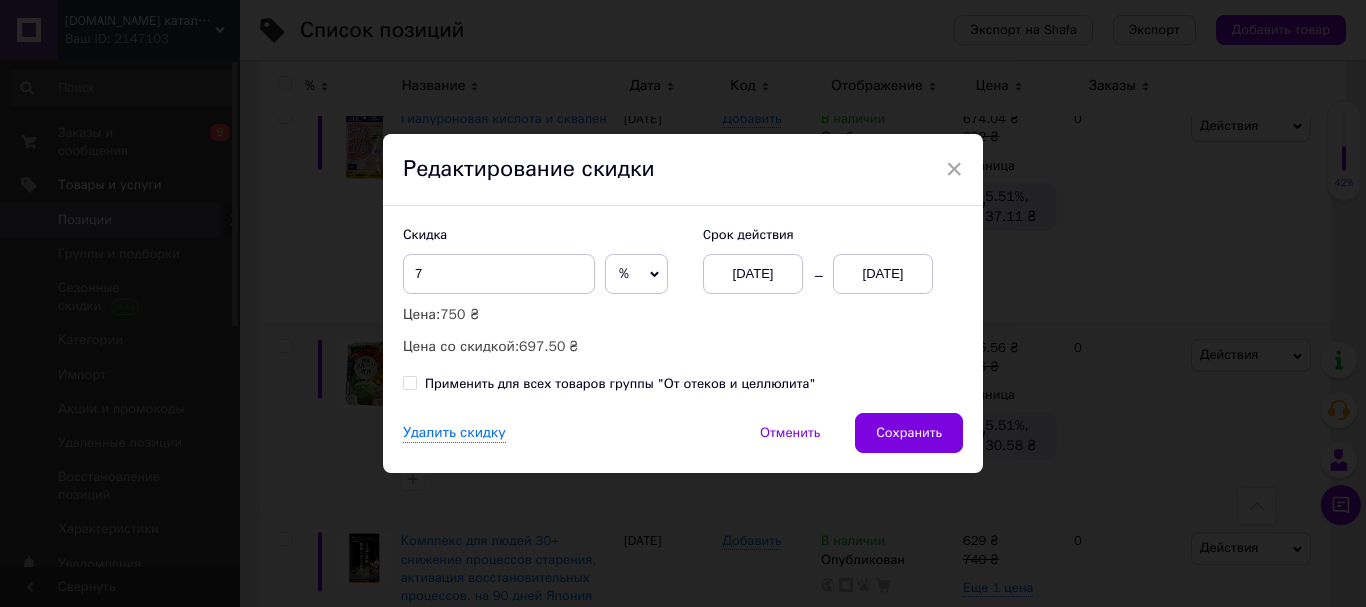 click on "Удалить скидку   Отменить   Сохранить" at bounding box center (683, 443) 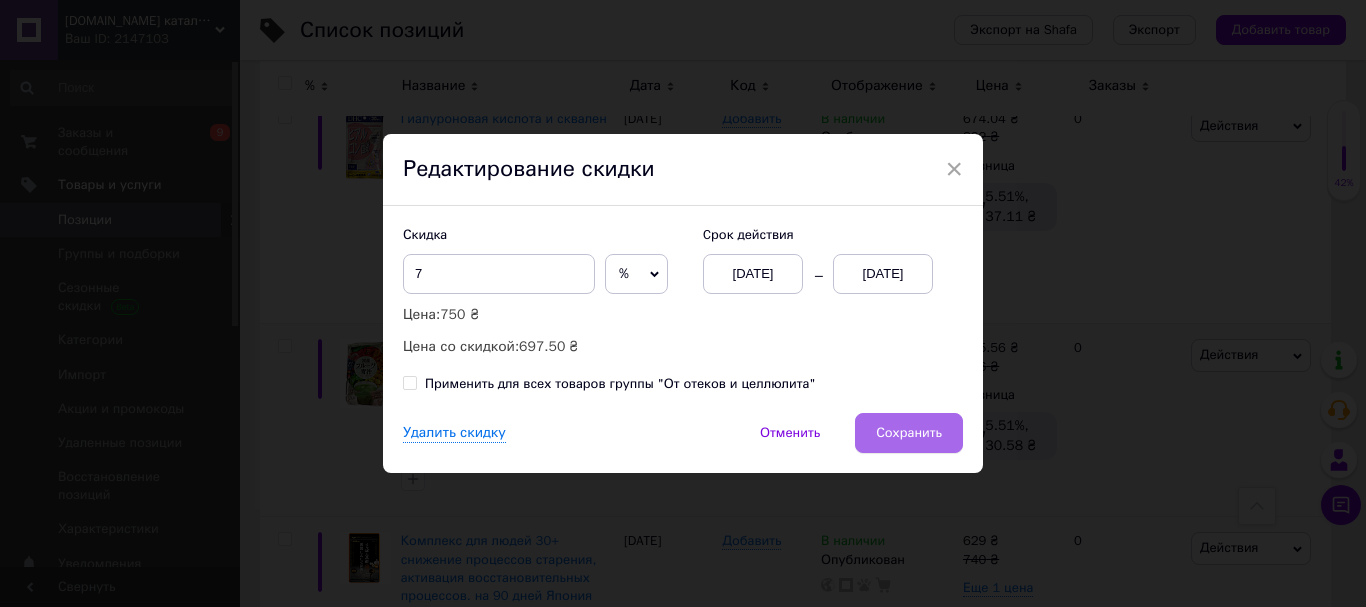 click on "Сохранить" at bounding box center (909, 433) 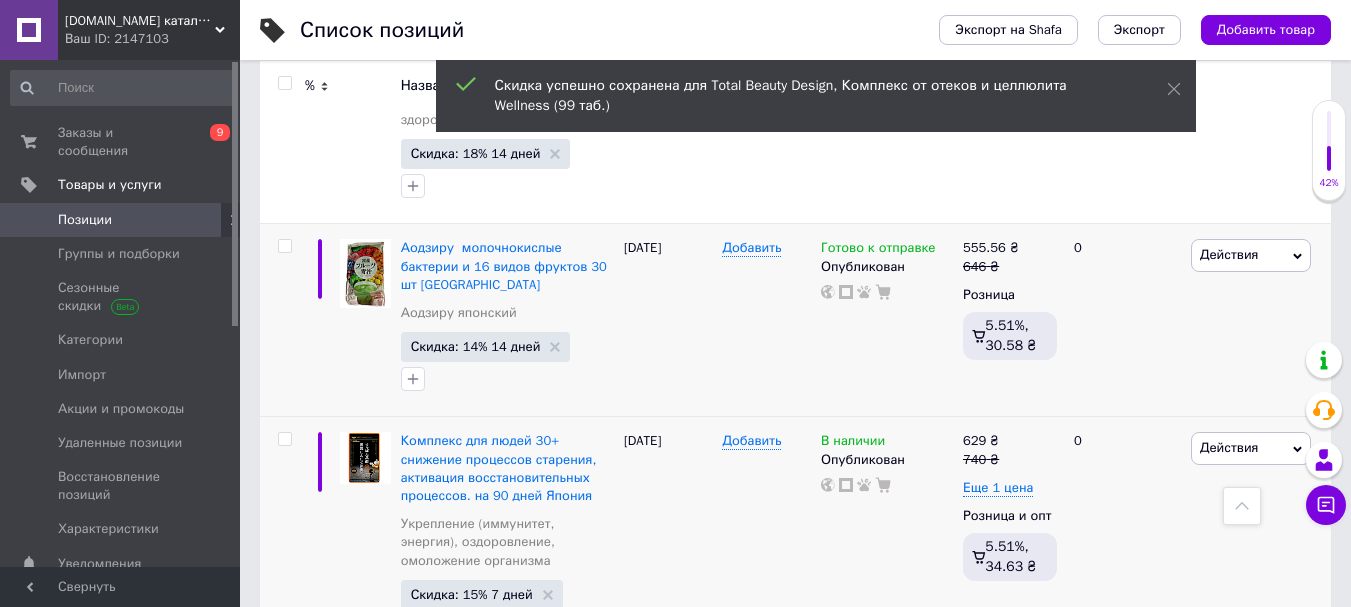 scroll, scrollTop: 10000, scrollLeft: 0, axis: vertical 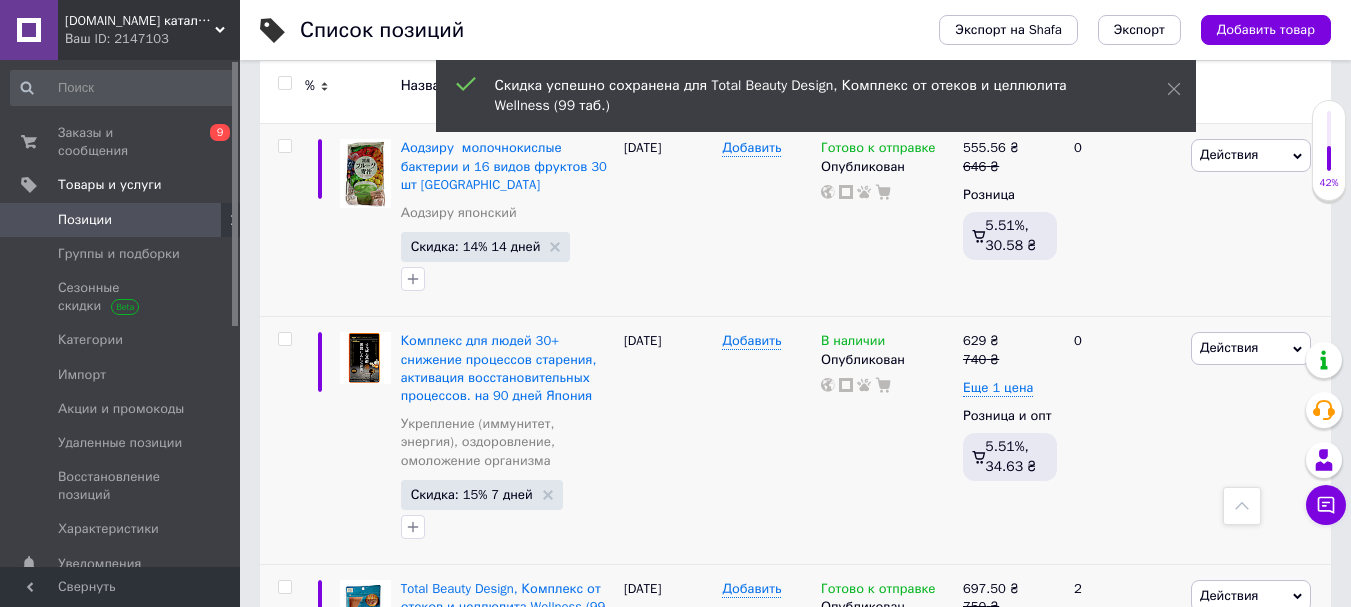 click on "Скидка: 15% 1 день" at bounding box center (471, 898) 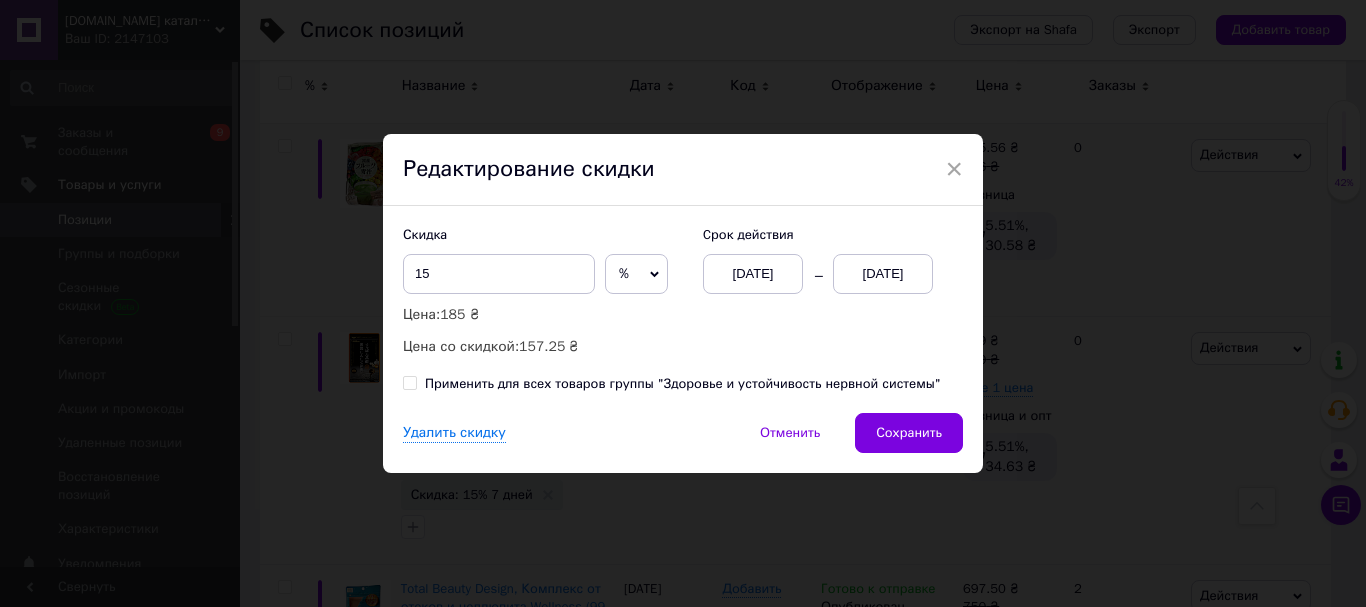 click on "[DATE]" at bounding box center (883, 274) 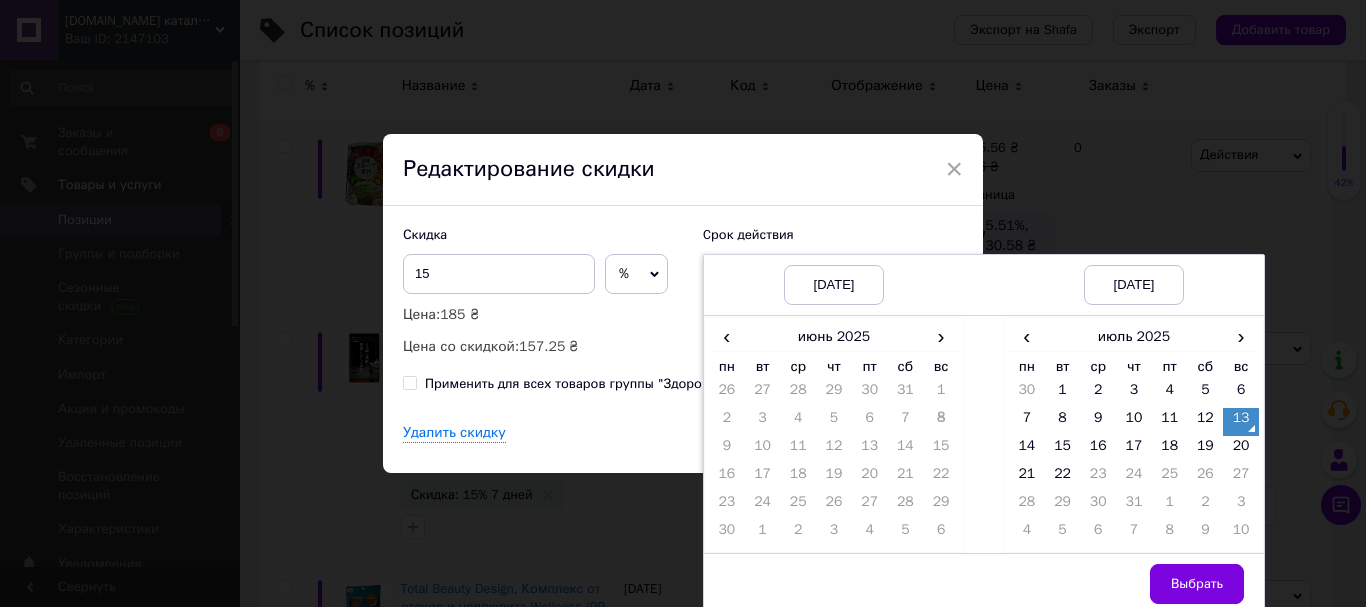 drag, startPoint x: 1239, startPoint y: 448, endPoint x: 1219, endPoint y: 537, distance: 91.21951 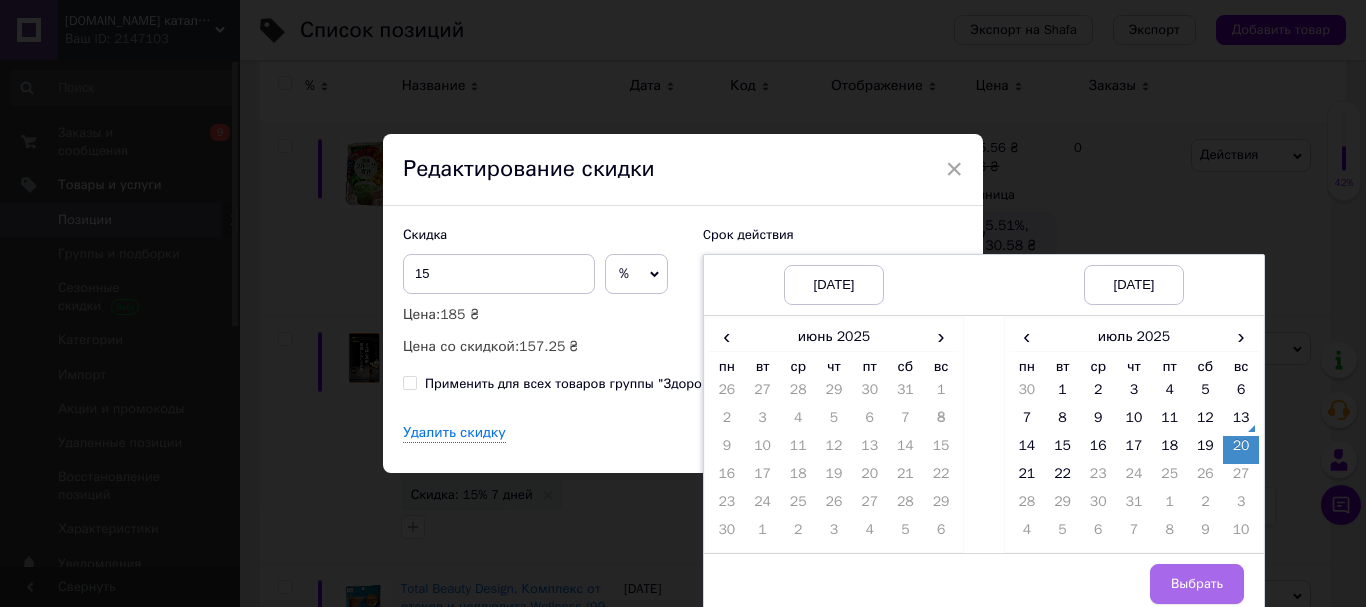 click on "Выбрать" at bounding box center (1197, 584) 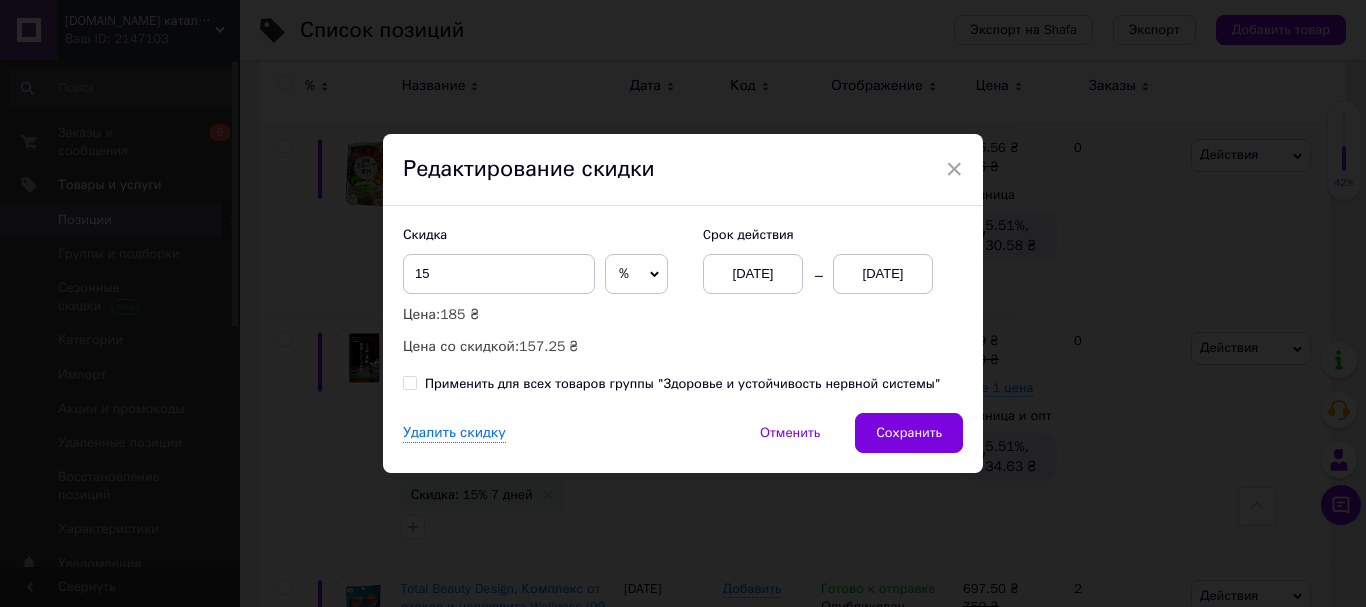 click on "Сохранить" at bounding box center (909, 433) 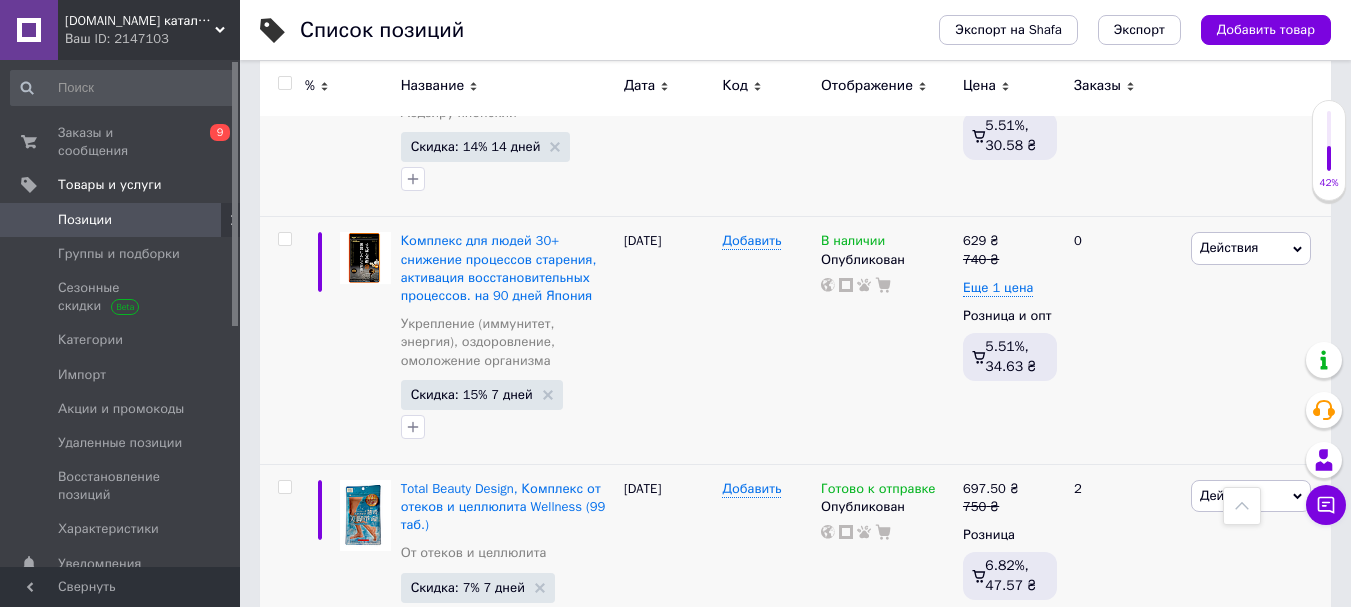 scroll, scrollTop: 10200, scrollLeft: 0, axis: vertical 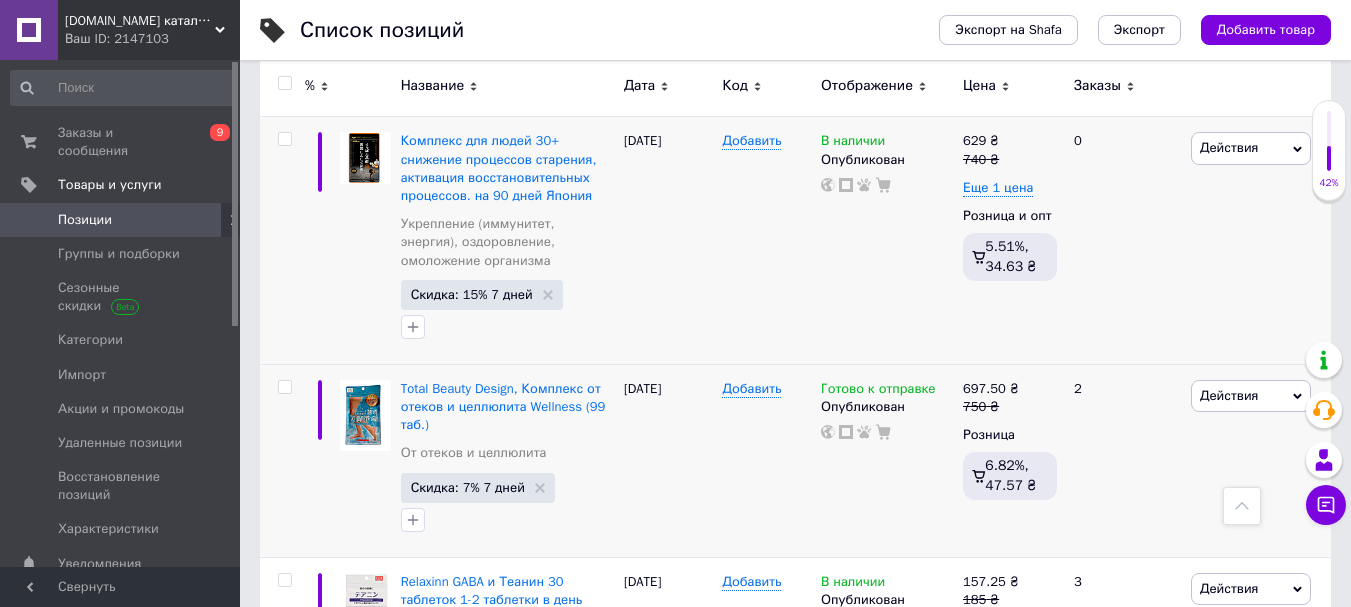 click on "Скидка: 15% 1 день" at bounding box center (471, 927) 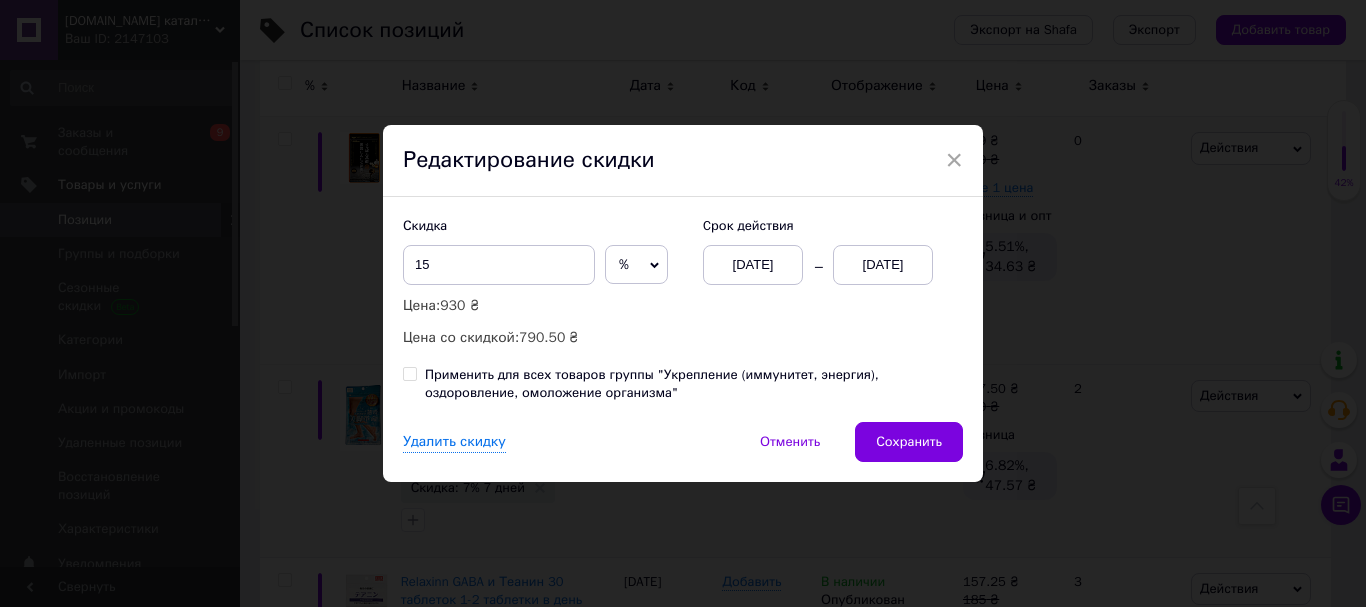 click on "[DATE]" at bounding box center [883, 265] 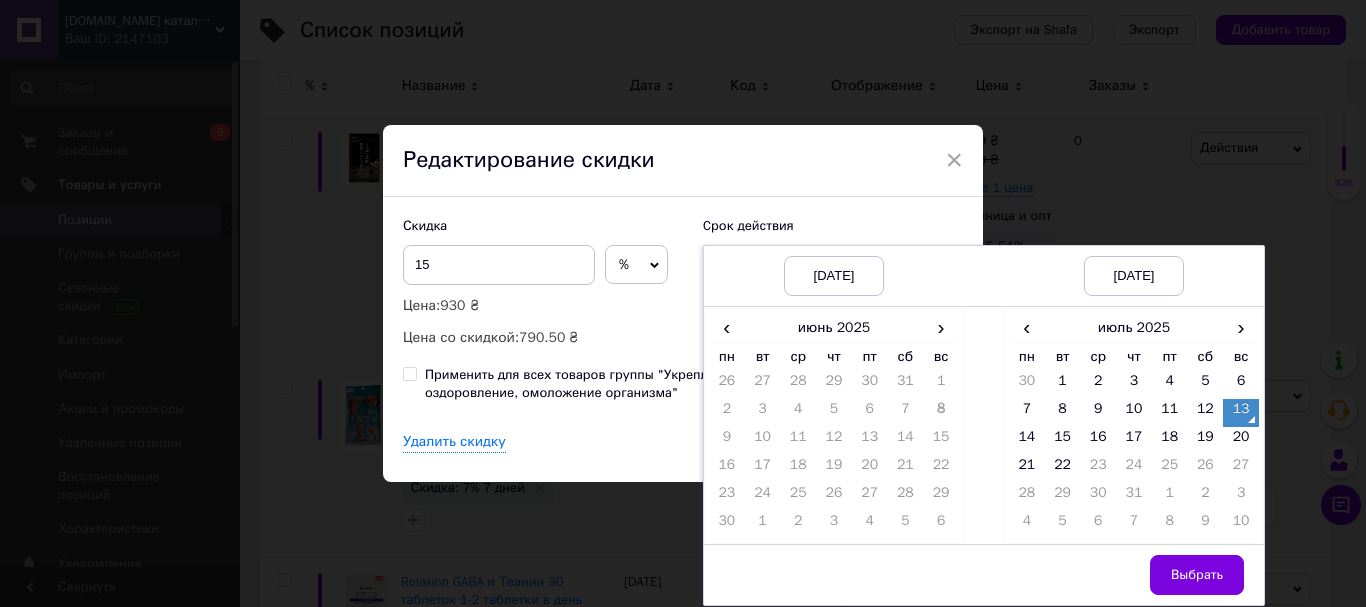 drag, startPoint x: 1230, startPoint y: 444, endPoint x: 1221, endPoint y: 495, distance: 51.78803 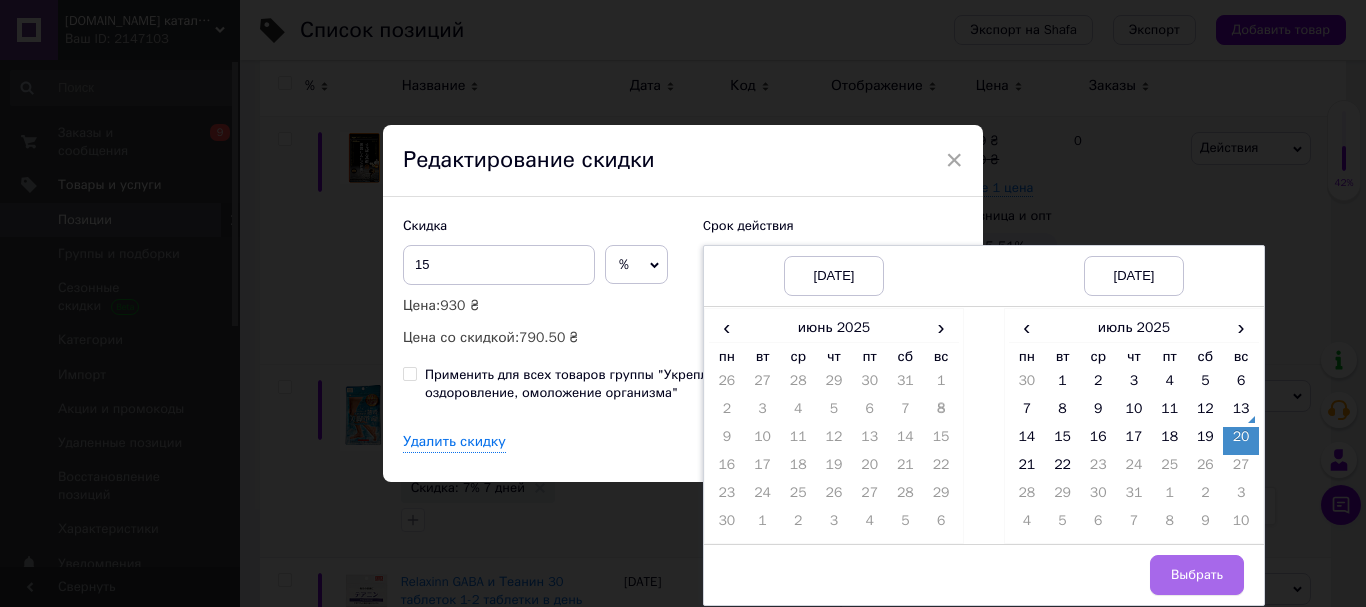 click on "Выбрать" at bounding box center (1197, 575) 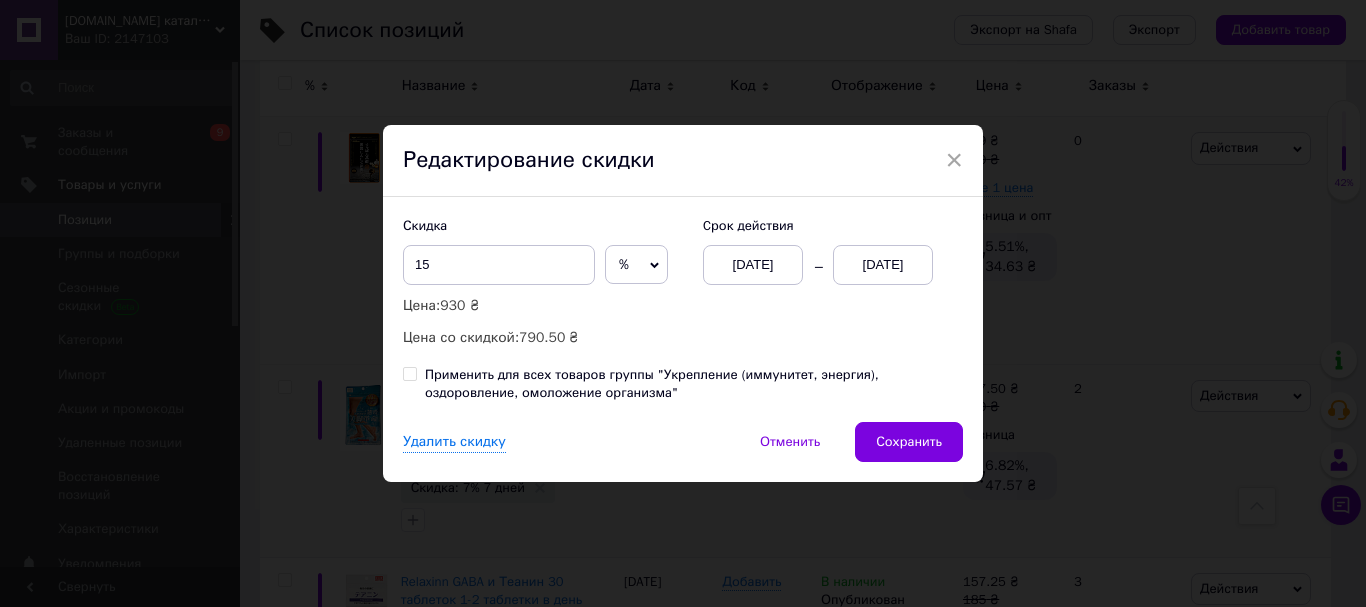 click on "Сохранить" at bounding box center [909, 442] 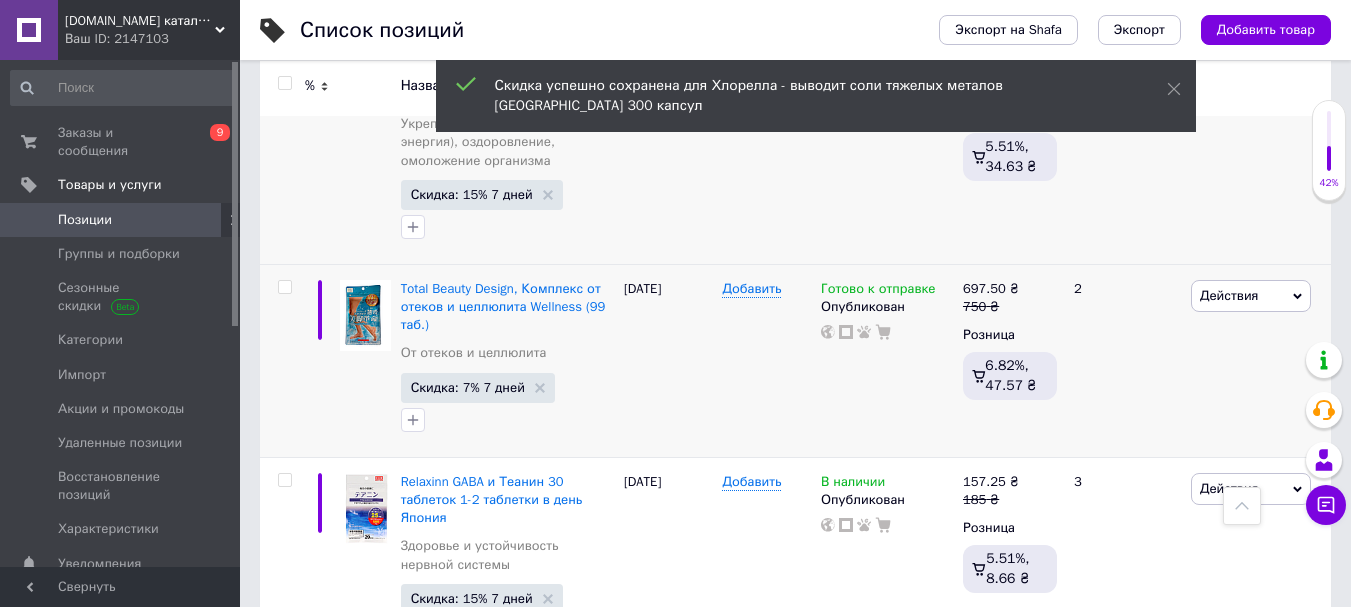 scroll, scrollTop: 10400, scrollLeft: 0, axis: vertical 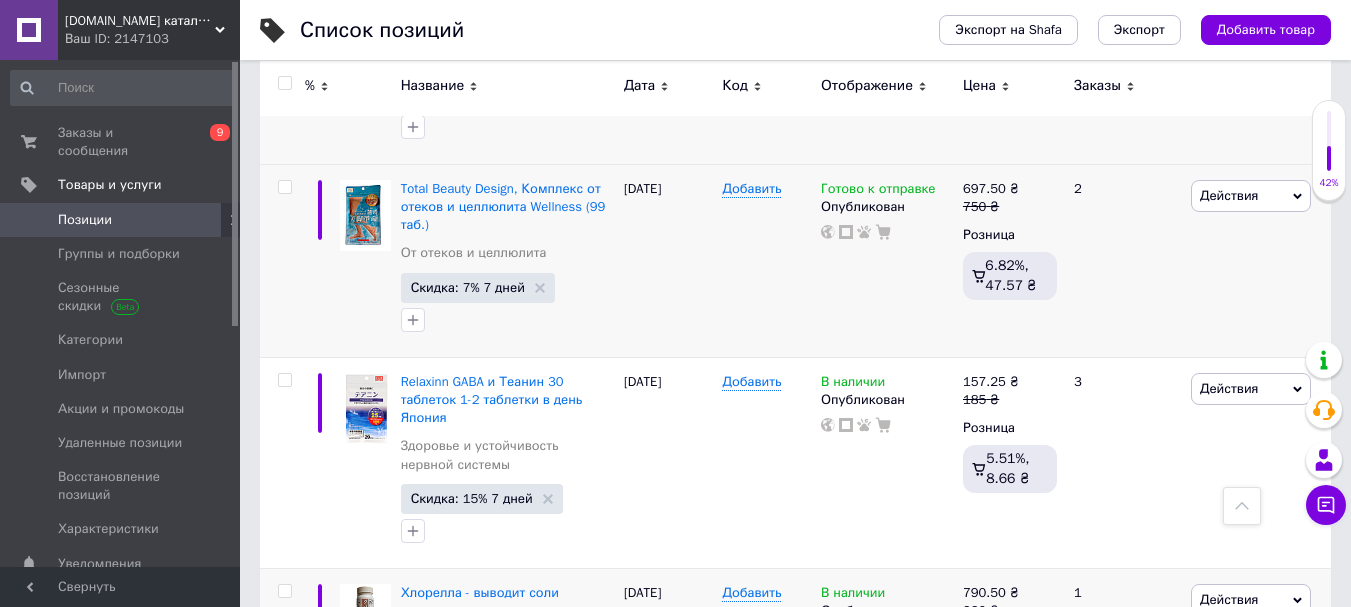 click on "Скидка: 10% 1 день" at bounding box center (471, 993) 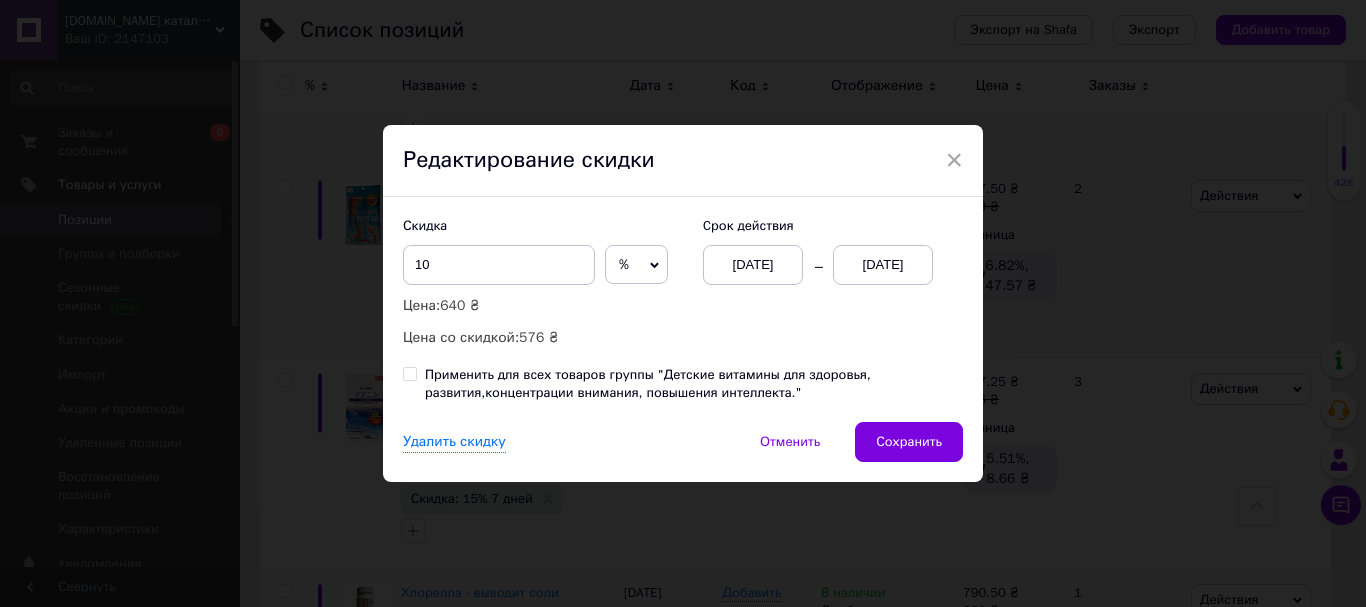 click on "[DATE]" at bounding box center [883, 265] 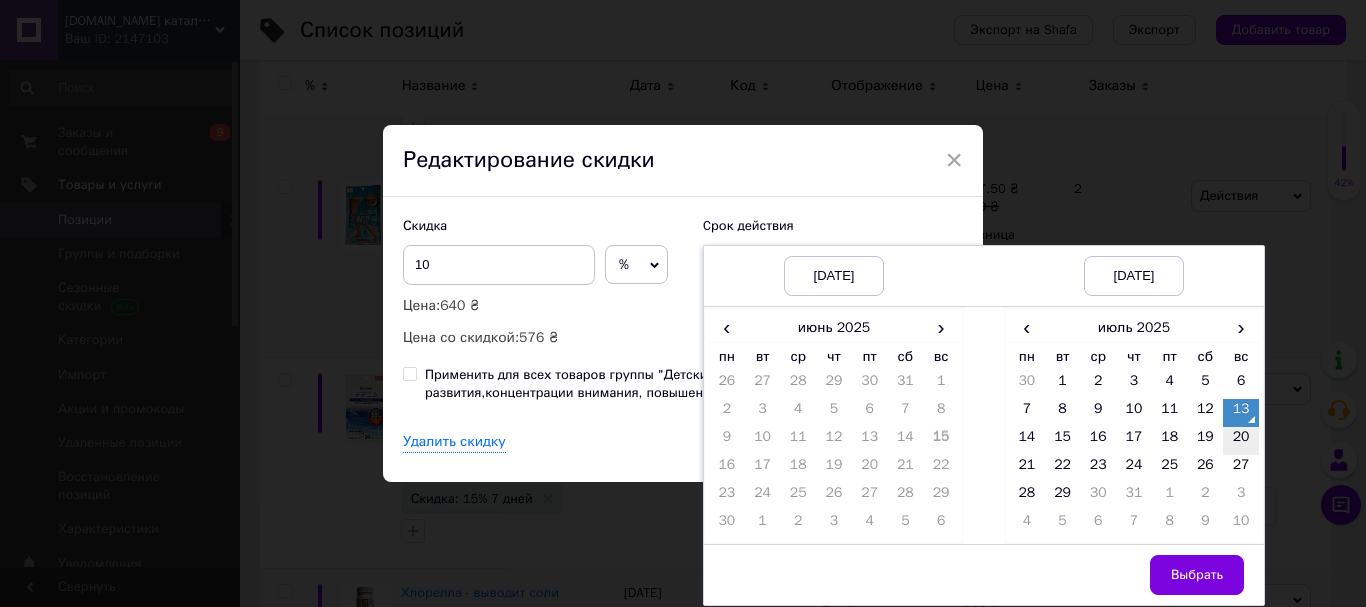 click on "20" at bounding box center (1241, 441) 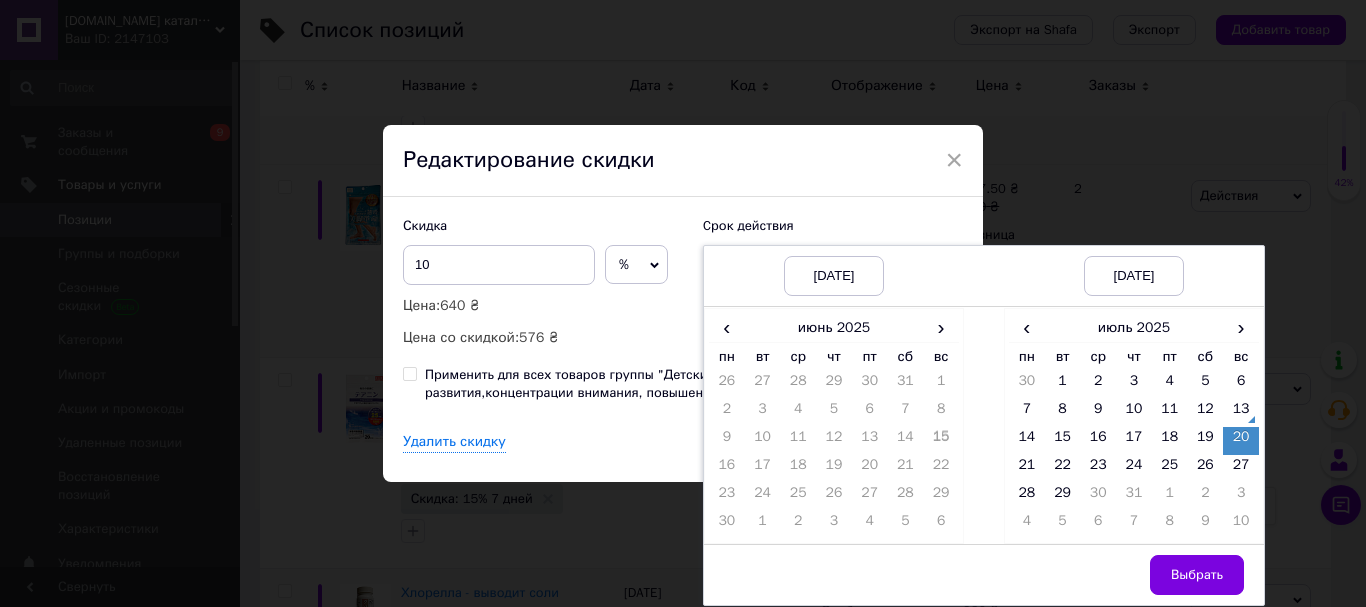 drag, startPoint x: 1177, startPoint y: 560, endPoint x: 1149, endPoint y: 563, distance: 28.160255 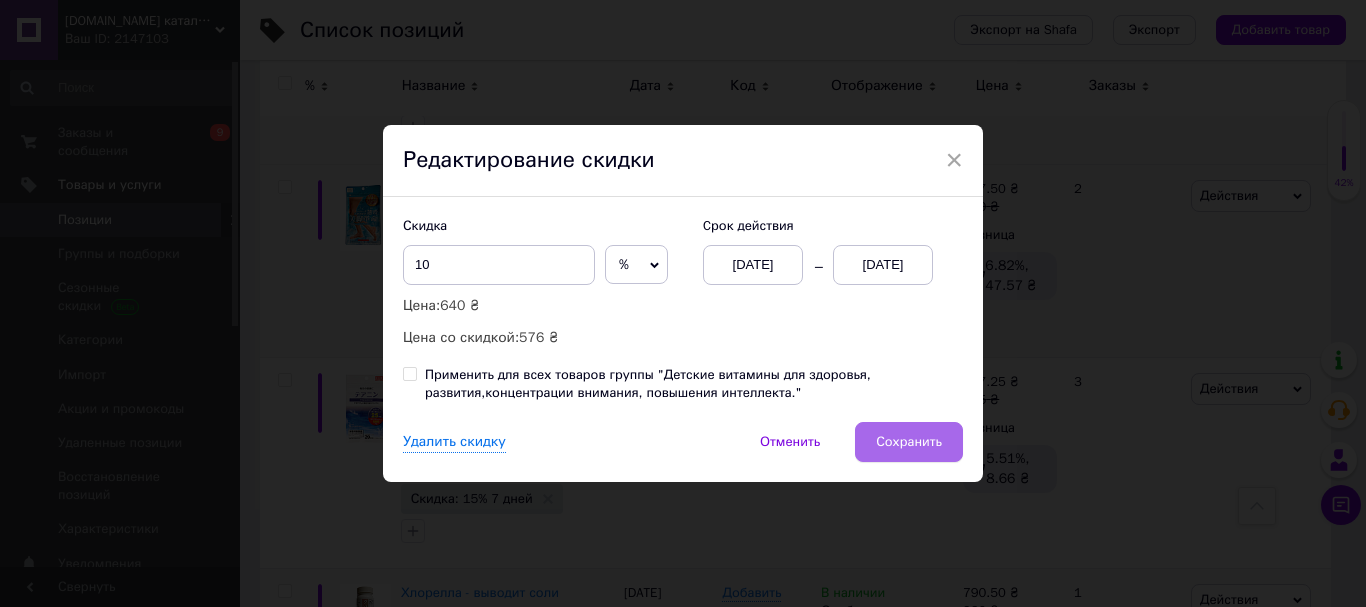 click on "Сохранить" at bounding box center [909, 442] 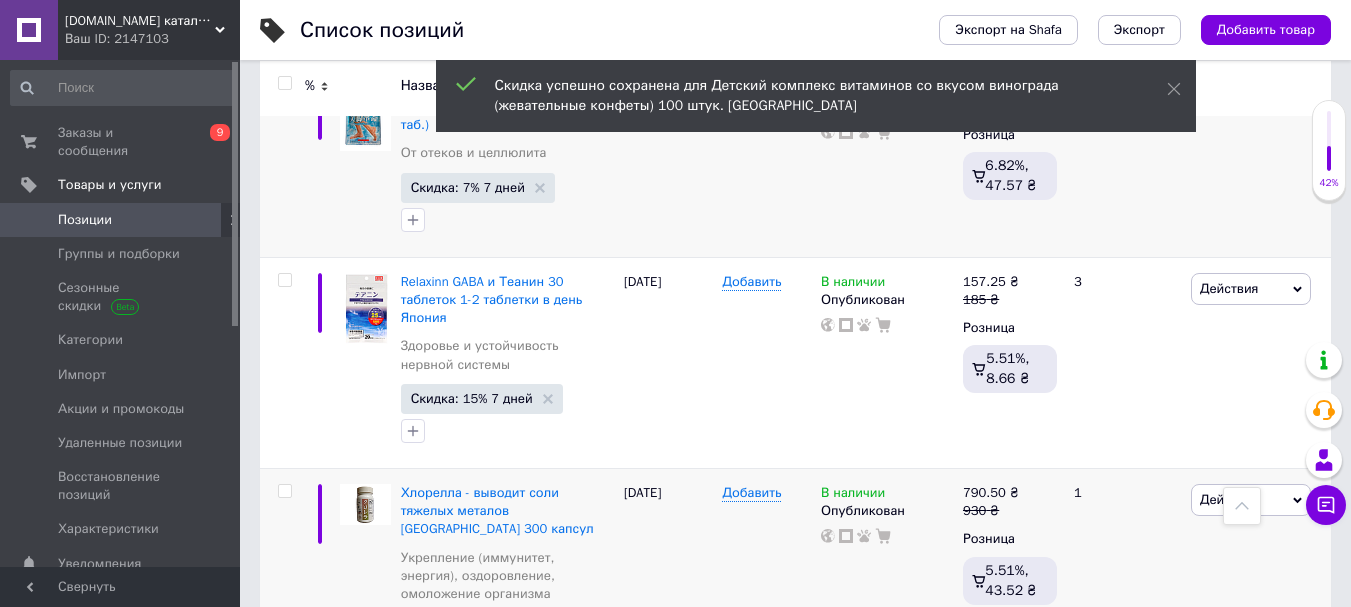 scroll, scrollTop: 10600, scrollLeft: 0, axis: vertical 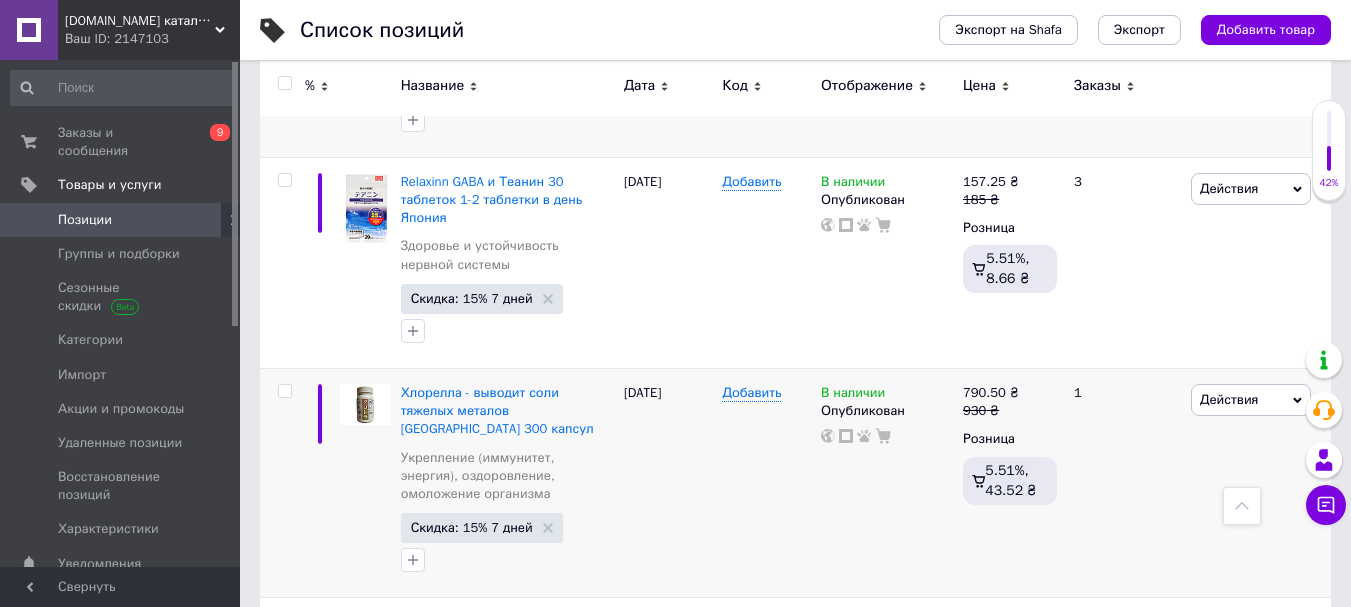 click on "Скидка: 15% 1 день" at bounding box center [471, 994] 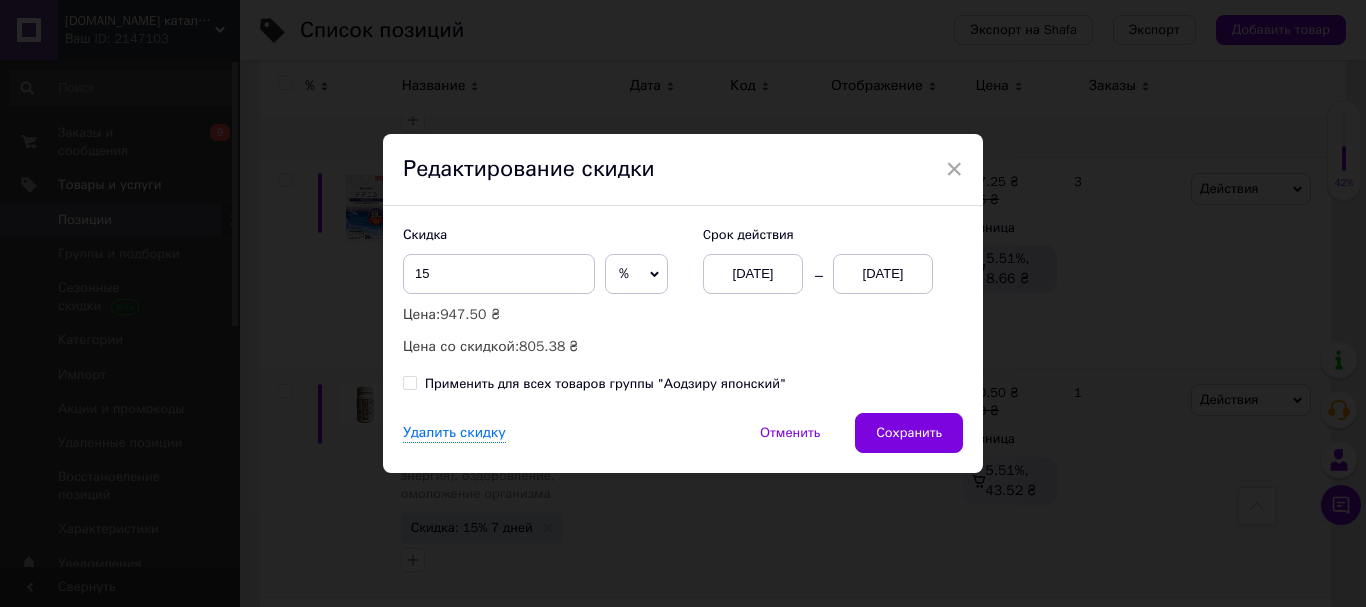 click on "[DATE]" at bounding box center (883, 274) 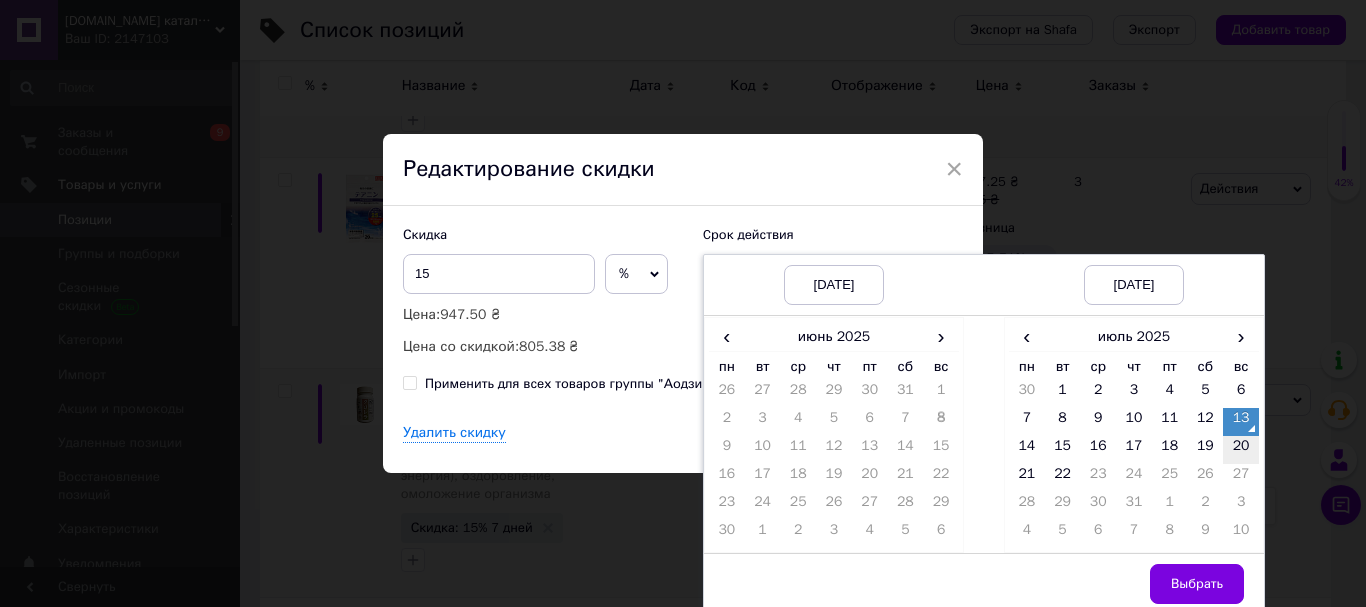 click on "20" at bounding box center (1241, 450) 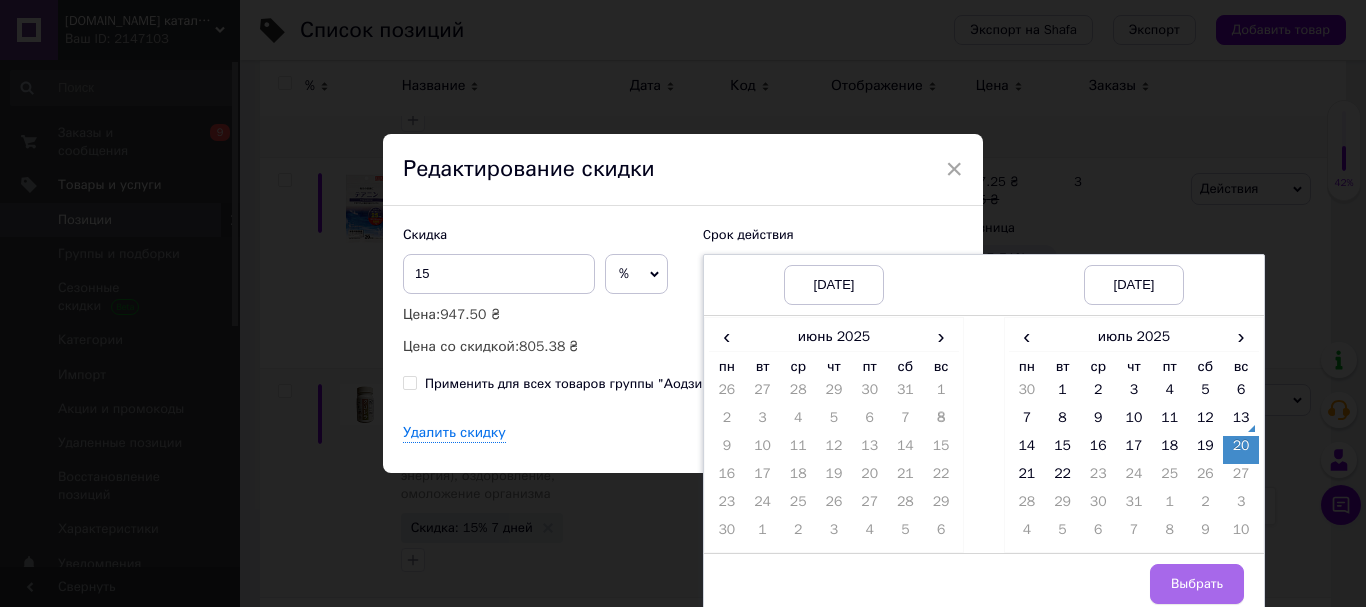 click on "Выбрать" at bounding box center [1197, 584] 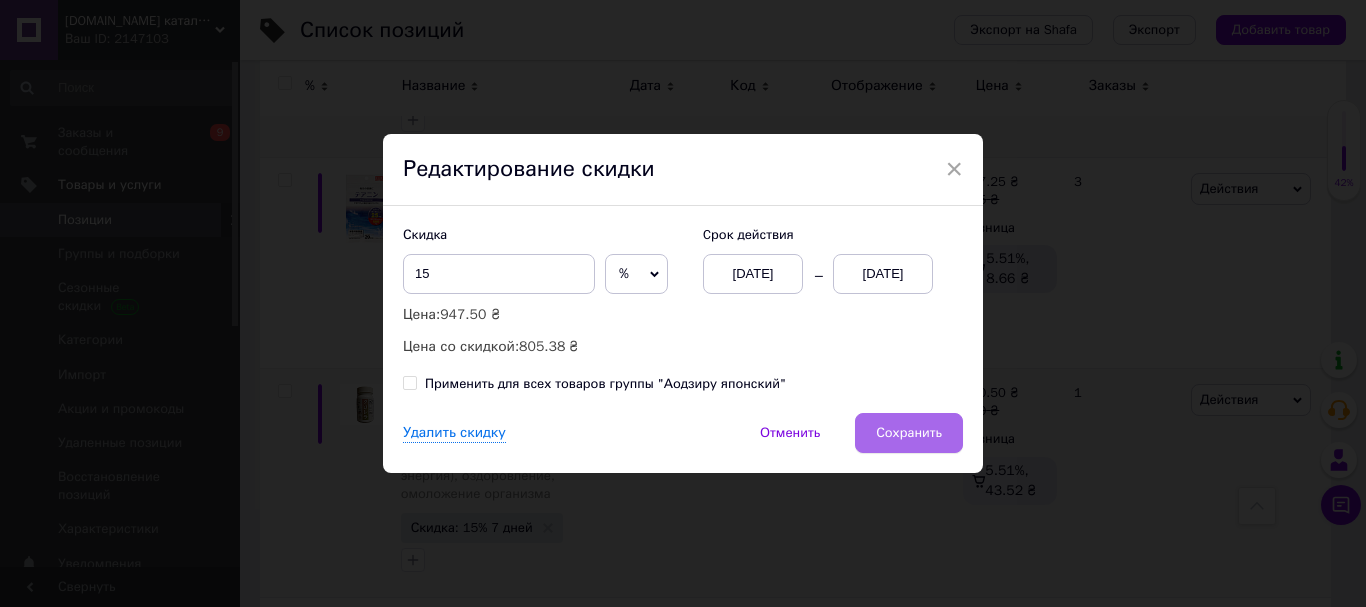 click on "Сохранить" at bounding box center (909, 433) 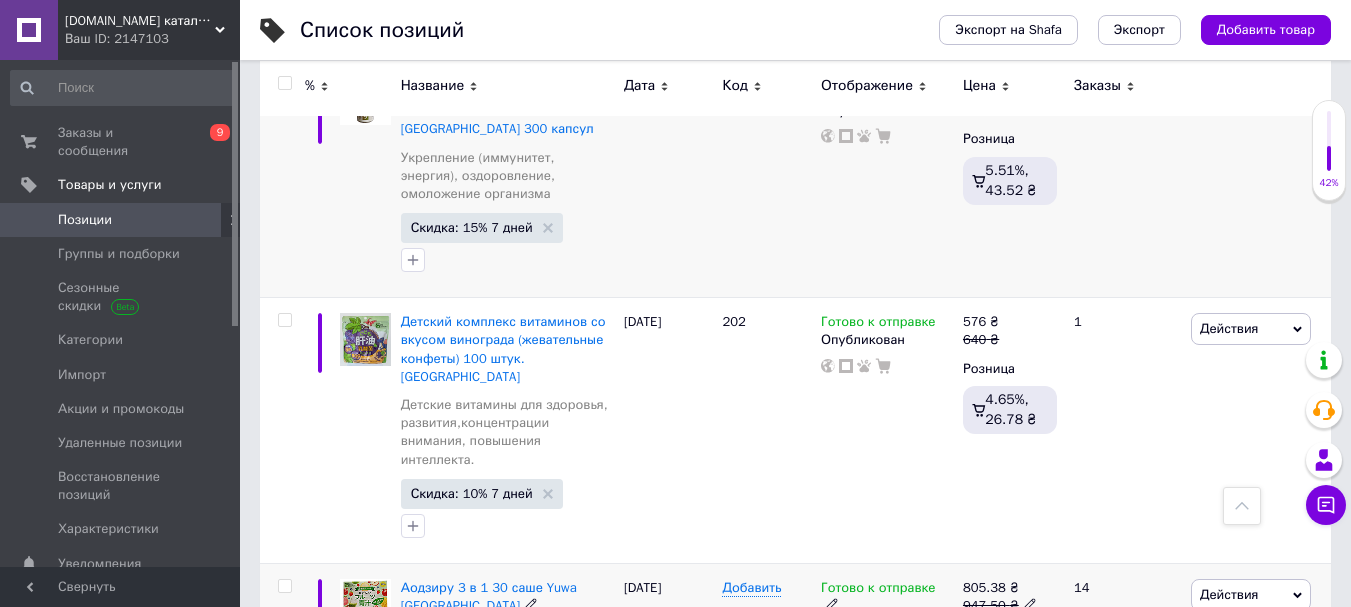 scroll, scrollTop: 11000, scrollLeft: 0, axis: vertical 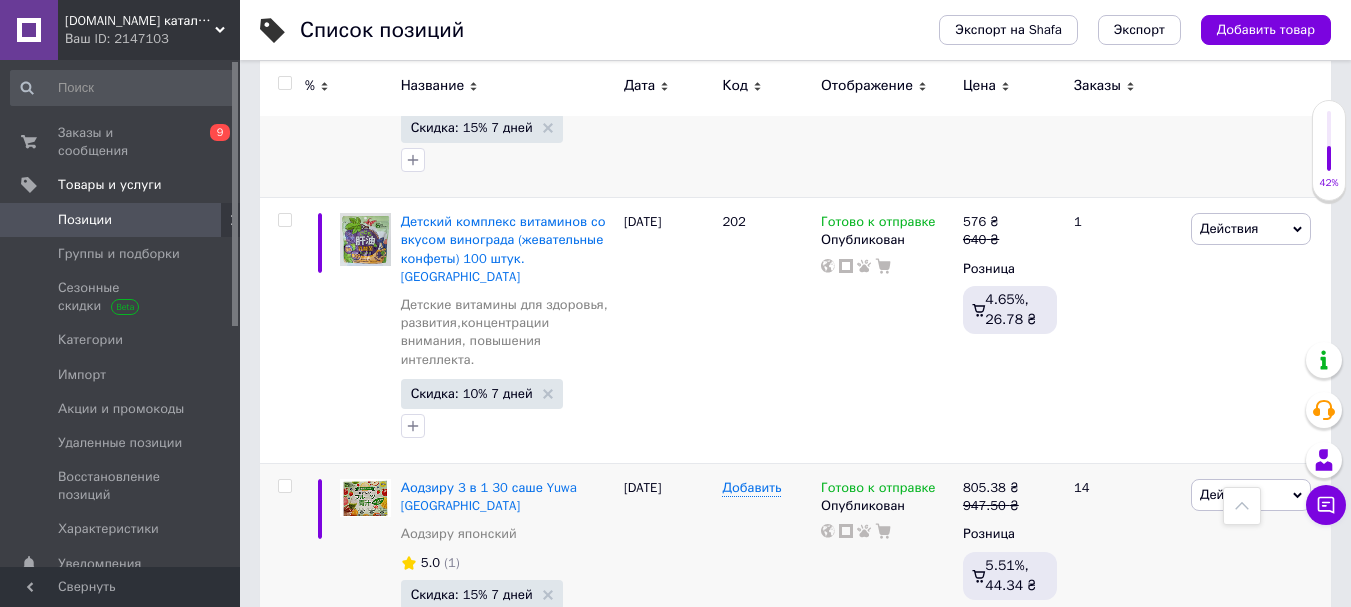 click on "Скидка: 5% 1 день" at bounding box center (467, 805) 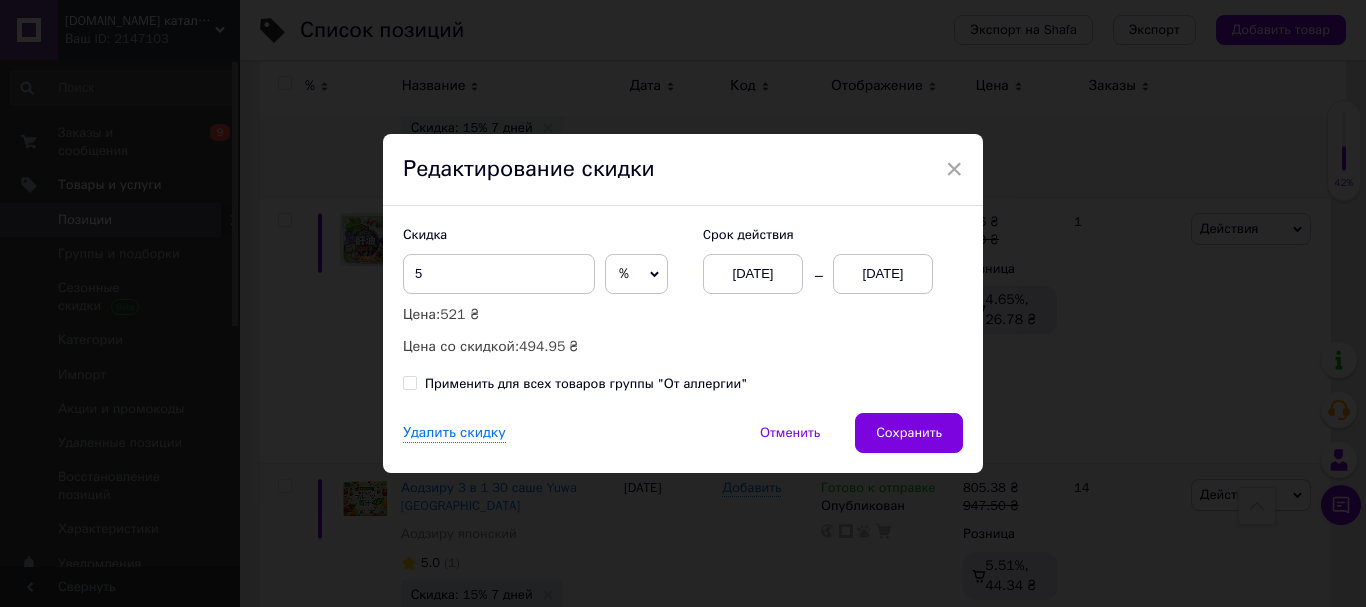 click on "[DATE]" at bounding box center (883, 274) 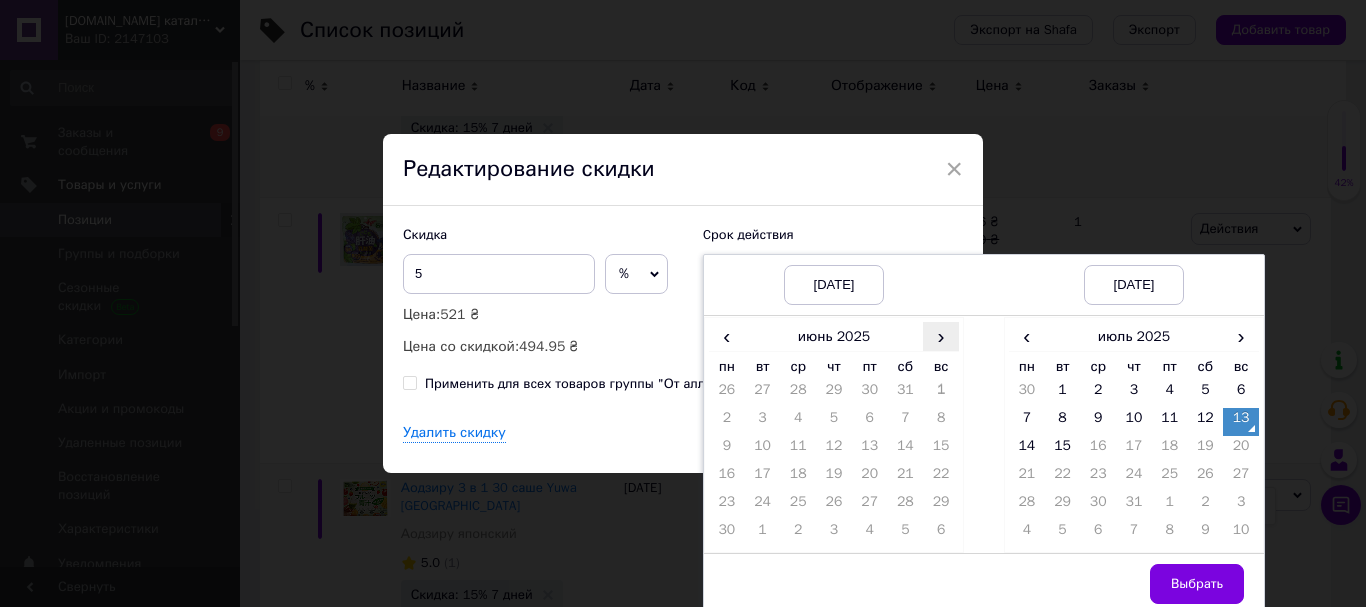 click on "›" at bounding box center [941, 336] 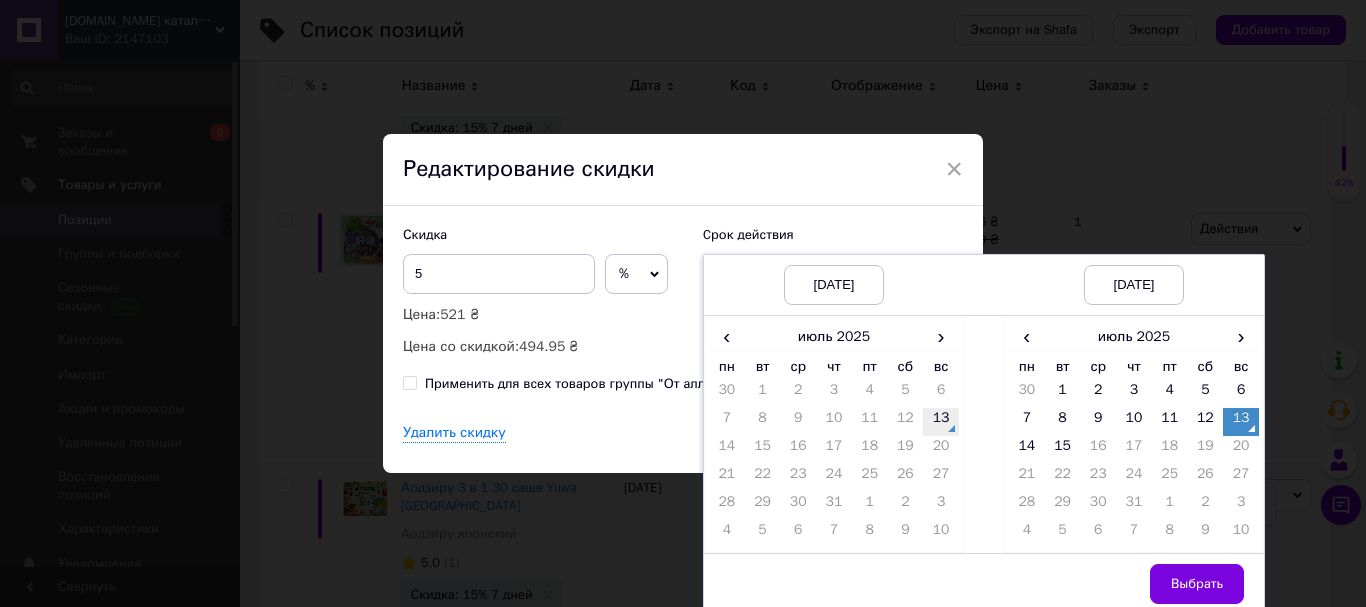 click on "13" at bounding box center [941, 422] 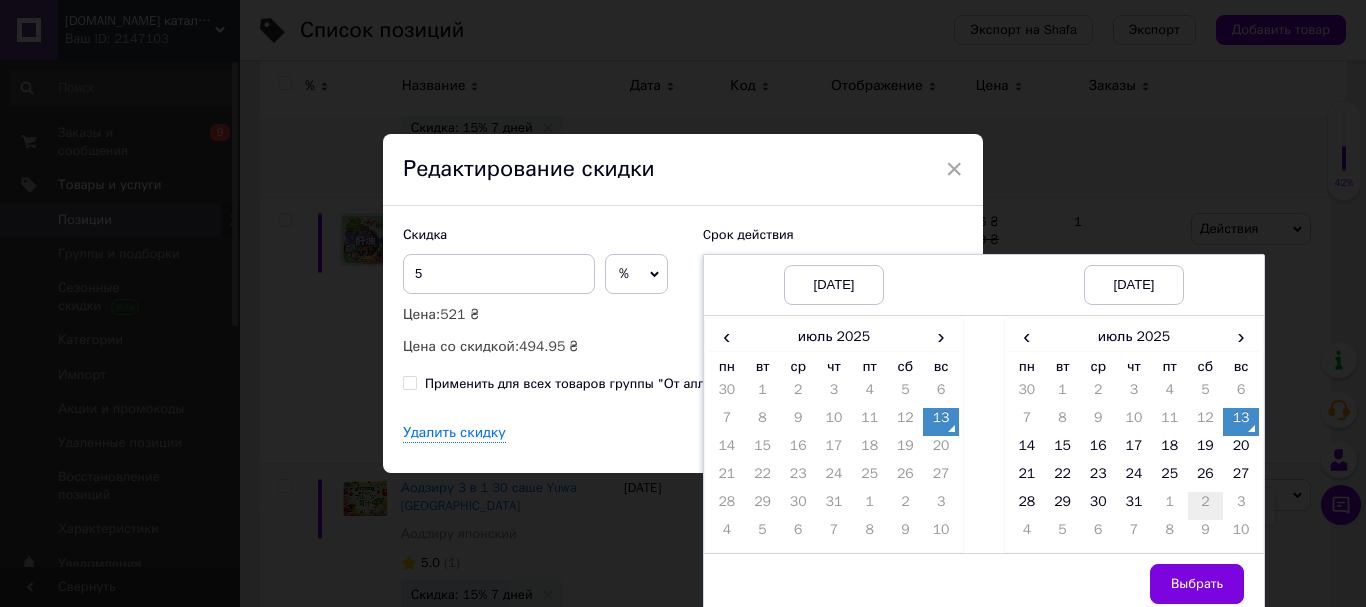 drag, startPoint x: 1242, startPoint y: 468, endPoint x: 1216, endPoint y: 502, distance: 42.80187 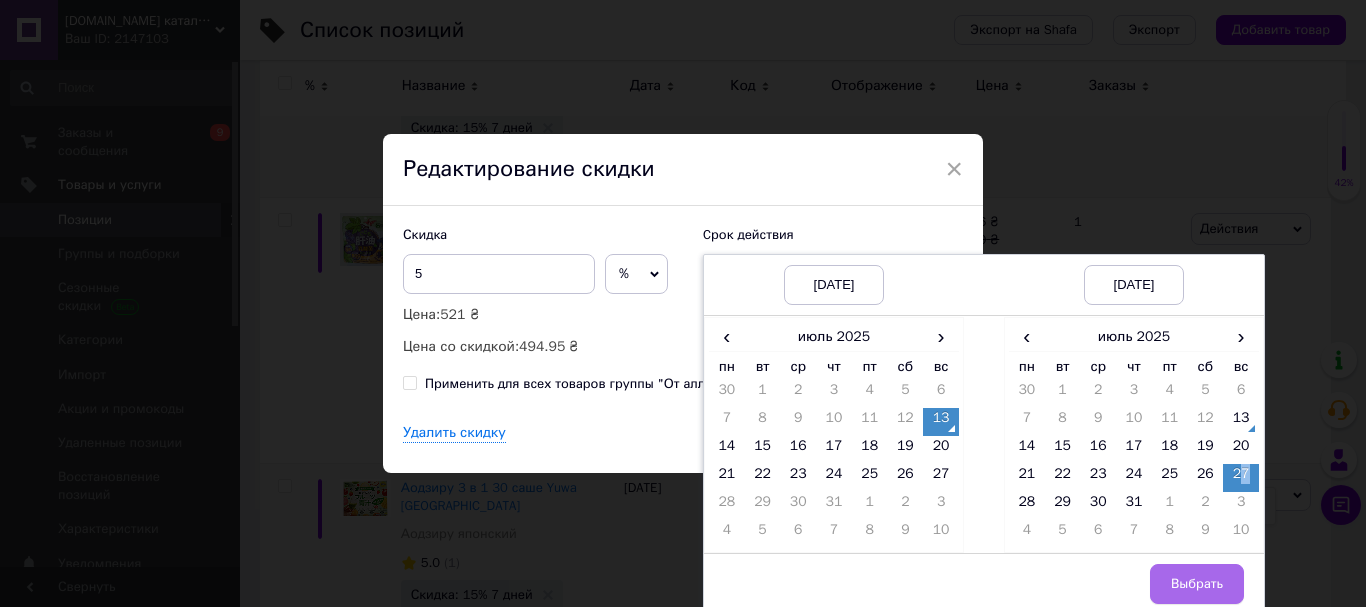 click on "Выбрать" at bounding box center (1197, 584) 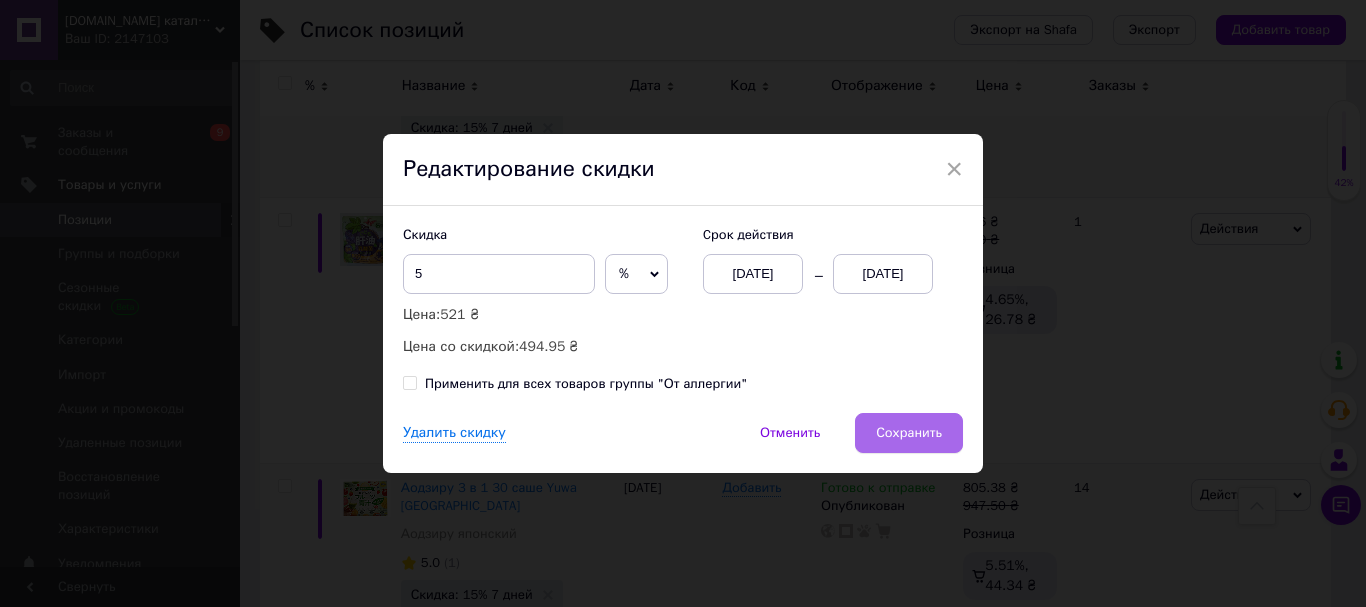click on "Сохранить" at bounding box center (909, 433) 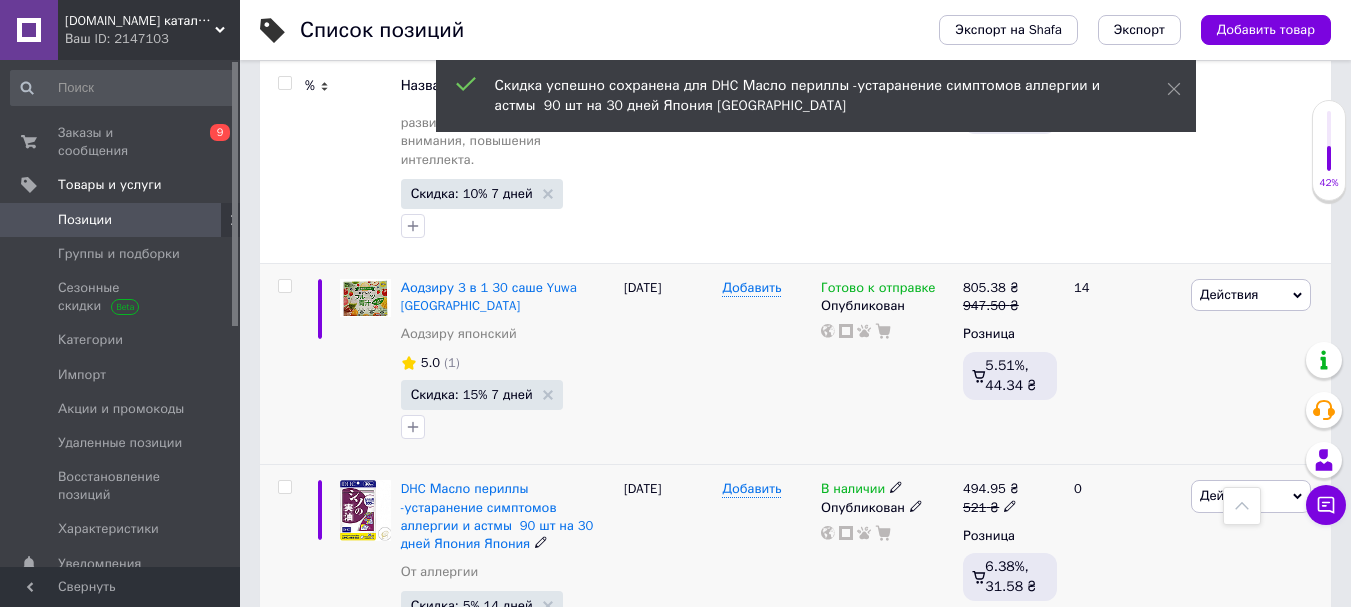 scroll, scrollTop: 11300, scrollLeft: 0, axis: vertical 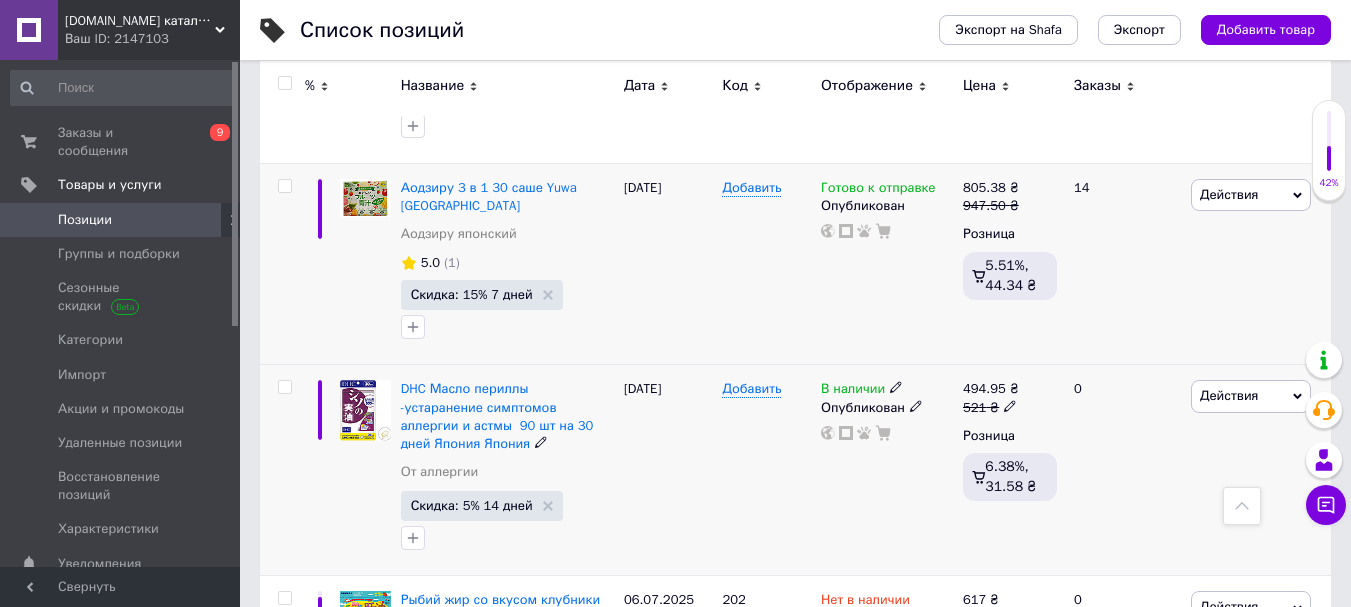 click on "Скидка: 15% 1 день" at bounding box center (471, 975) 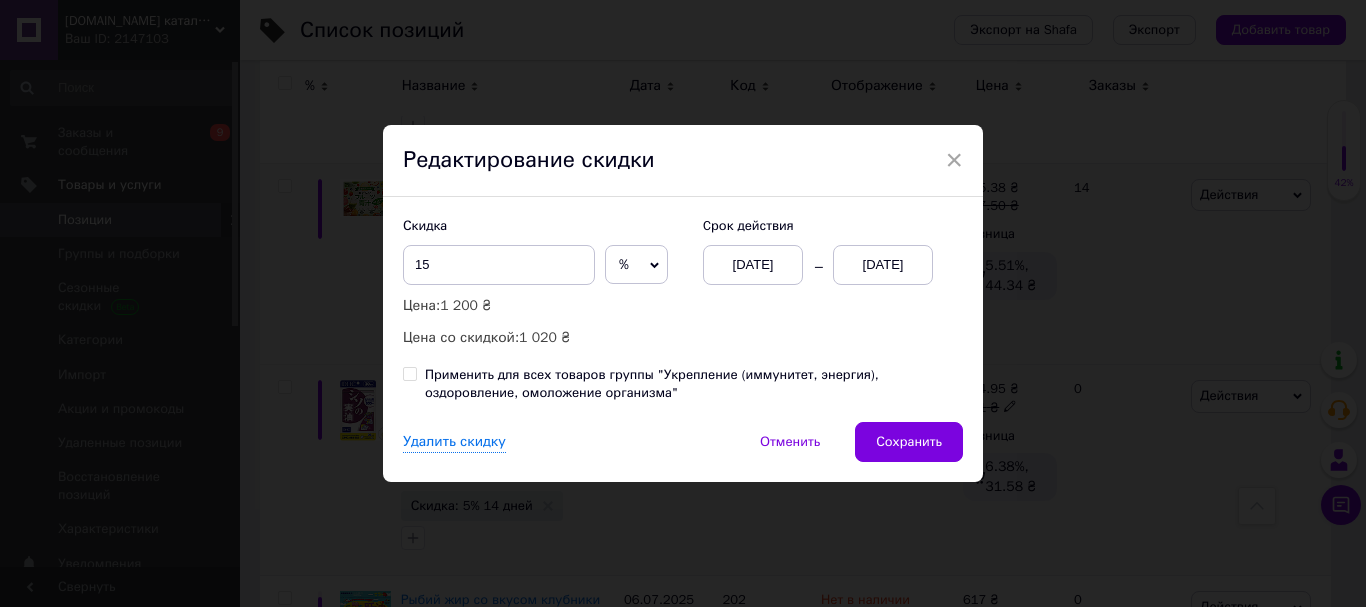 click on "[DATE]" at bounding box center [883, 265] 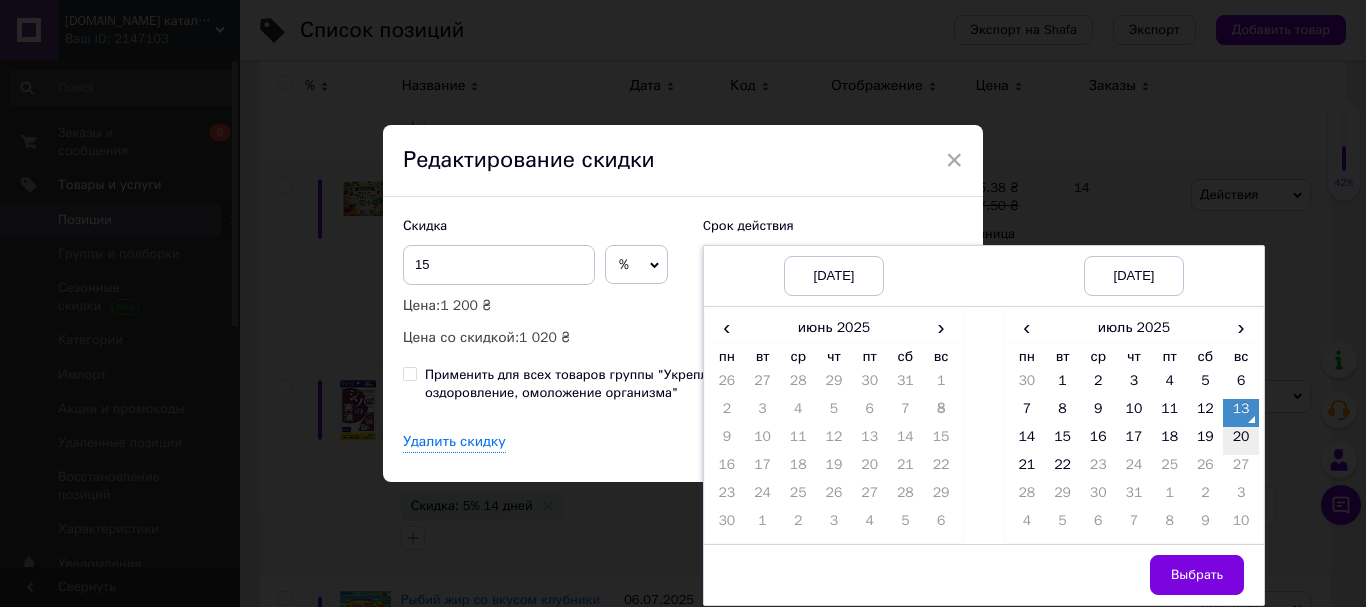 drag, startPoint x: 1225, startPoint y: 439, endPoint x: 1230, endPoint y: 449, distance: 11.18034 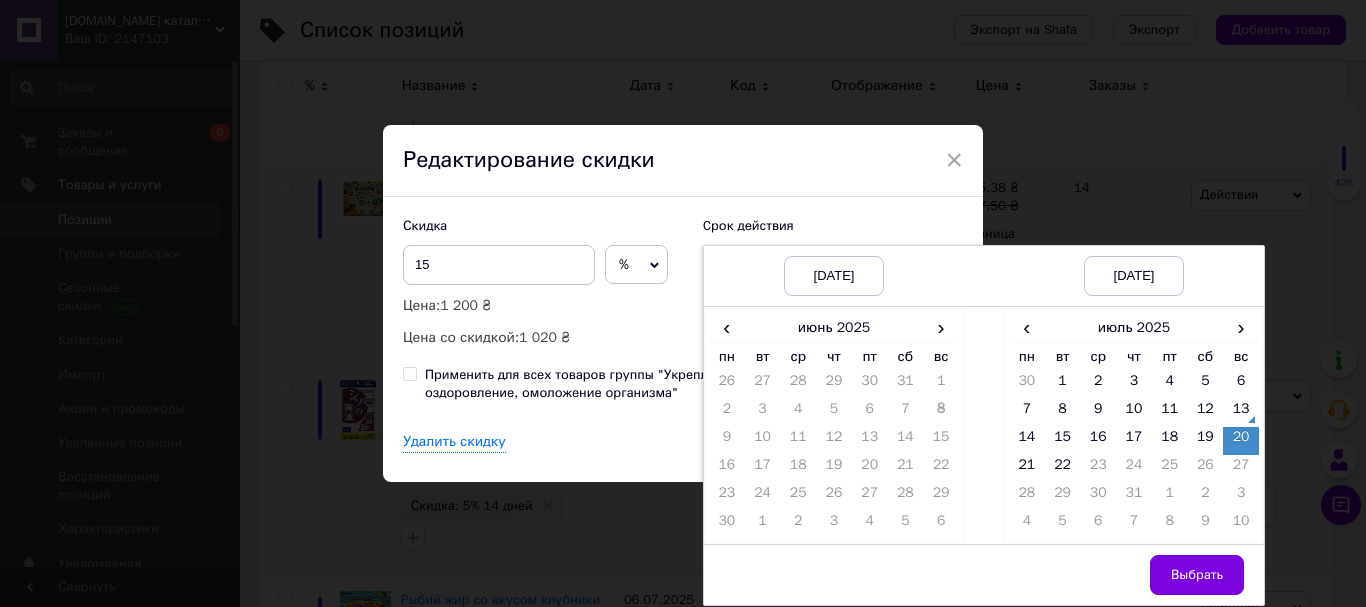 drag, startPoint x: 1198, startPoint y: 558, endPoint x: 1155, endPoint y: 538, distance: 47.423622 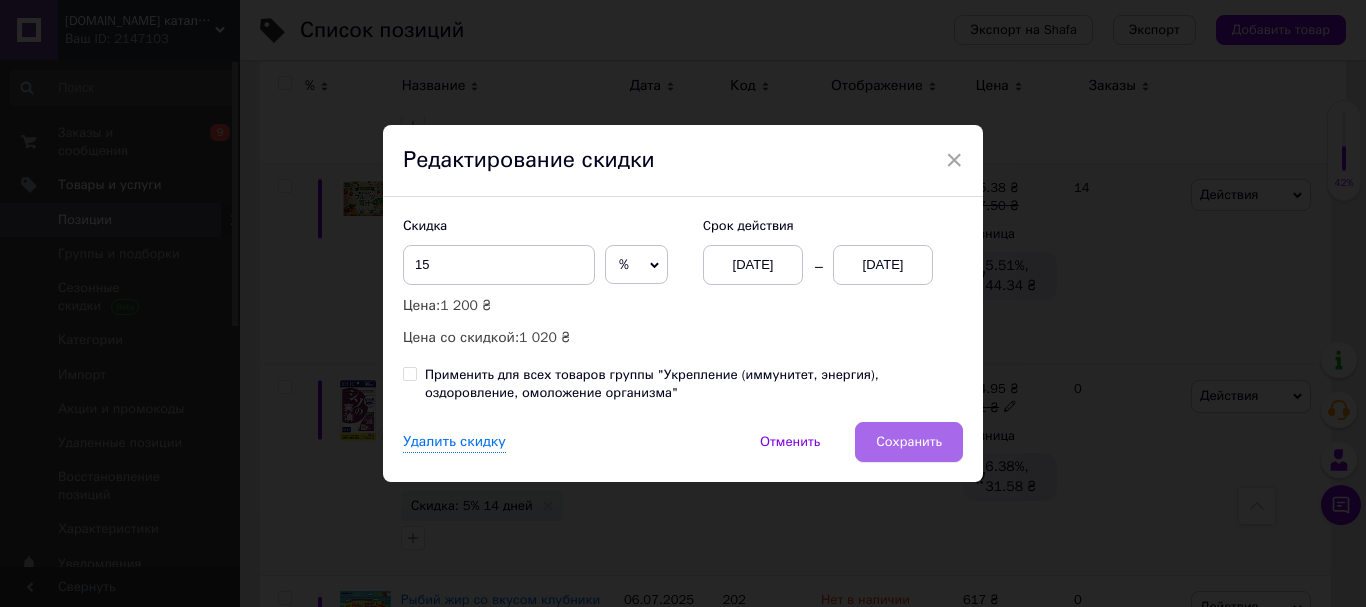 click on "Сохранить" at bounding box center [909, 442] 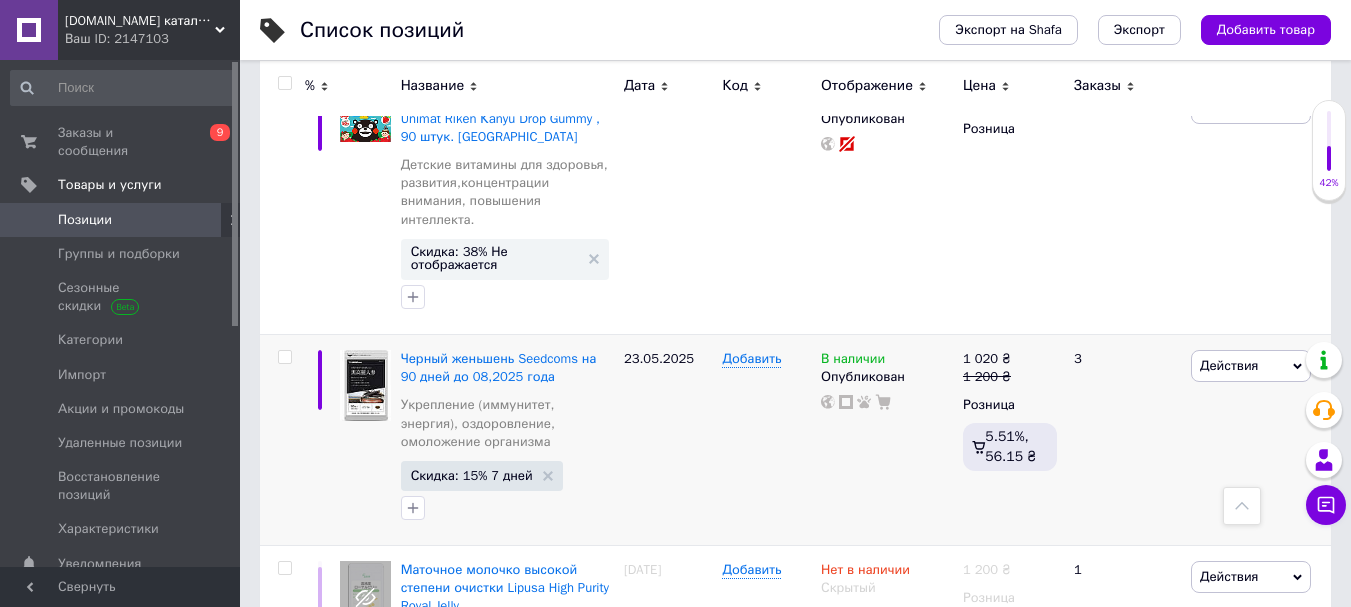 scroll, scrollTop: 11900, scrollLeft: 0, axis: vertical 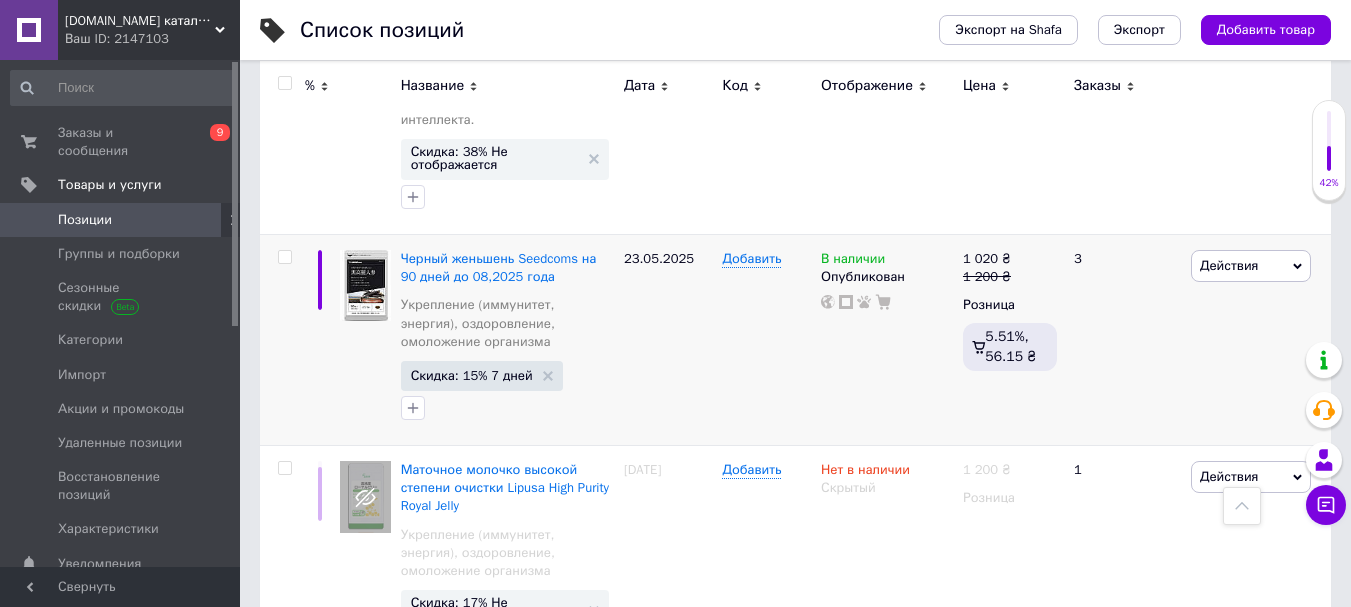 click on "Скидка: 17% 1 день" at bounding box center (471, 1103) 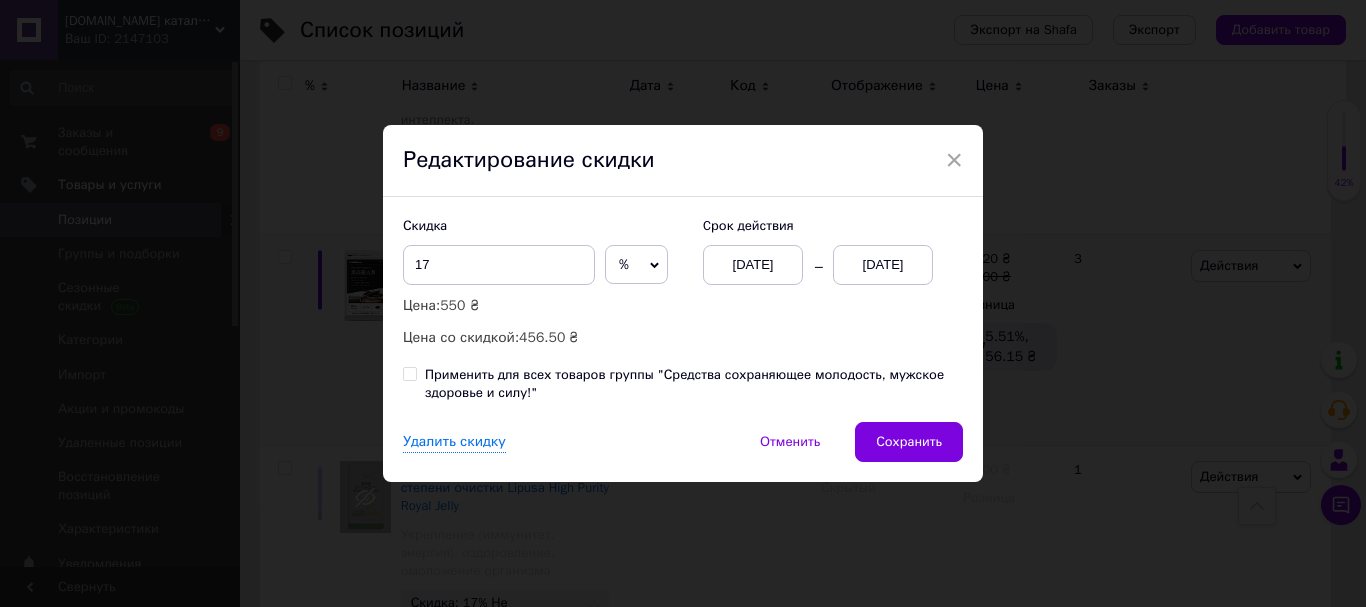click on "[DATE]" at bounding box center [883, 265] 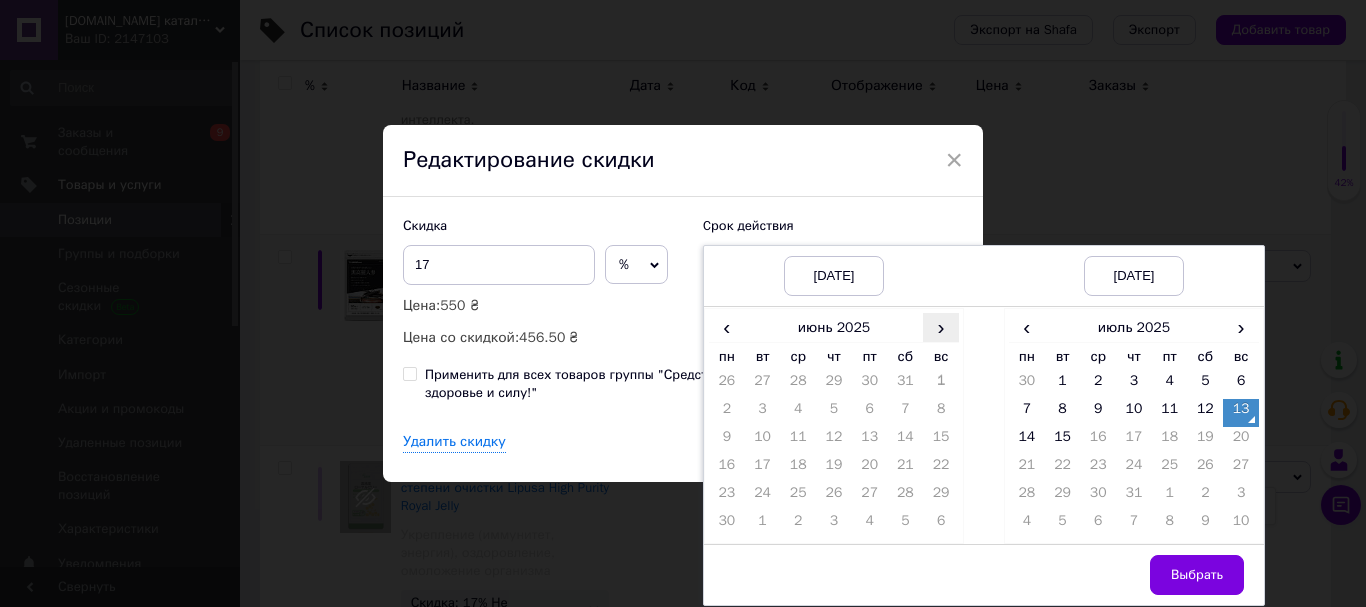click on "›" at bounding box center [941, 327] 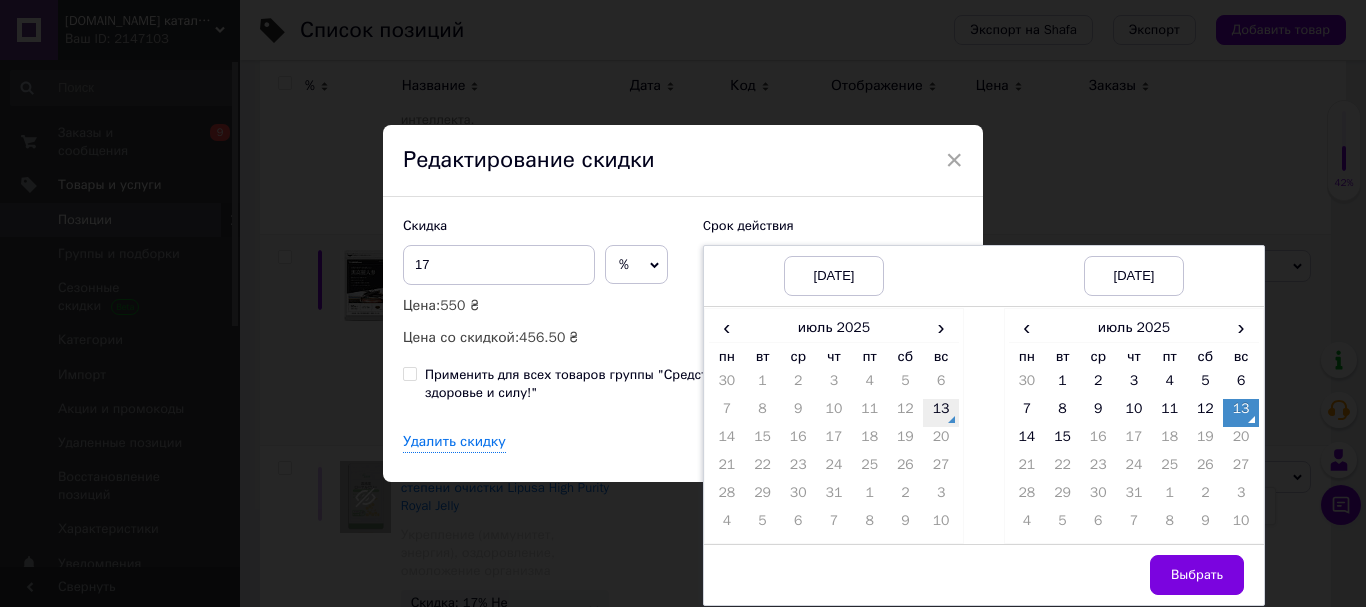 click on "13" at bounding box center [941, 413] 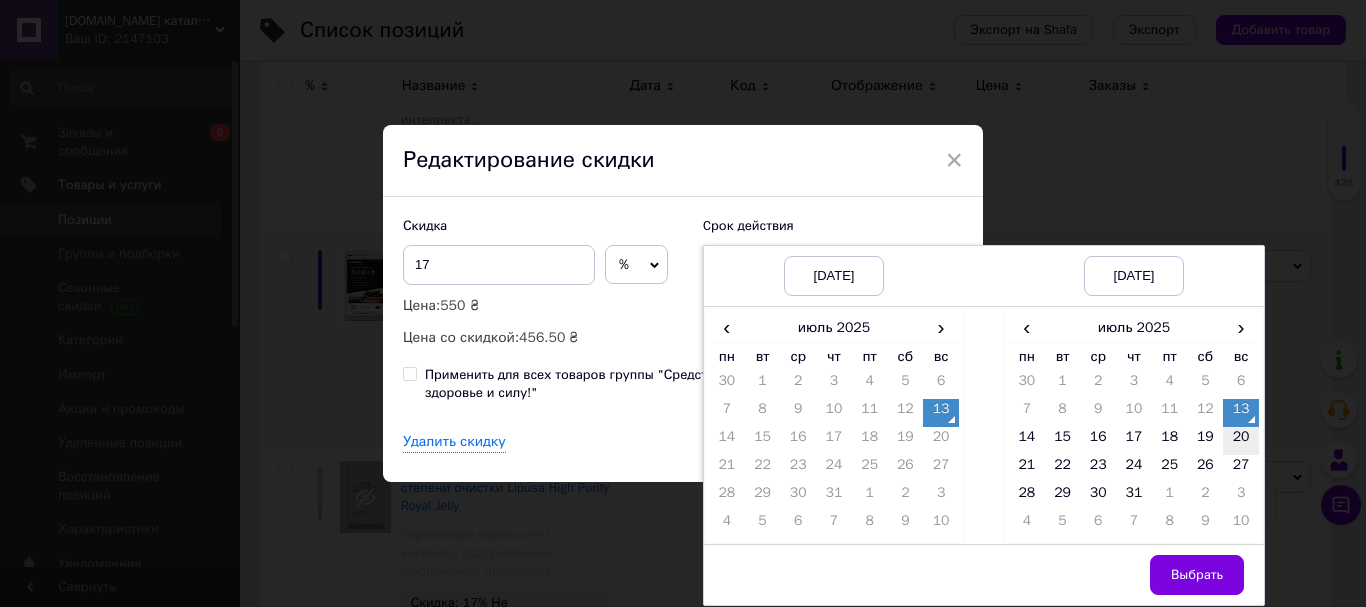 click on "20" at bounding box center [1241, 441] 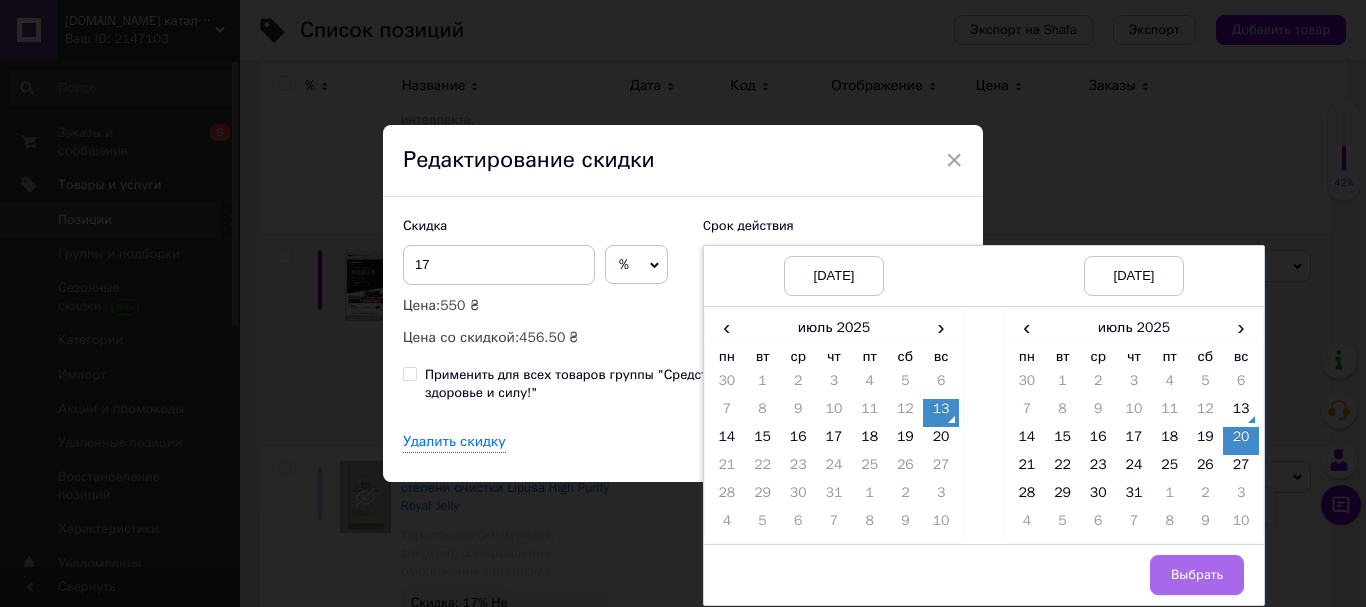 click on "Выбрать" at bounding box center [1197, 575] 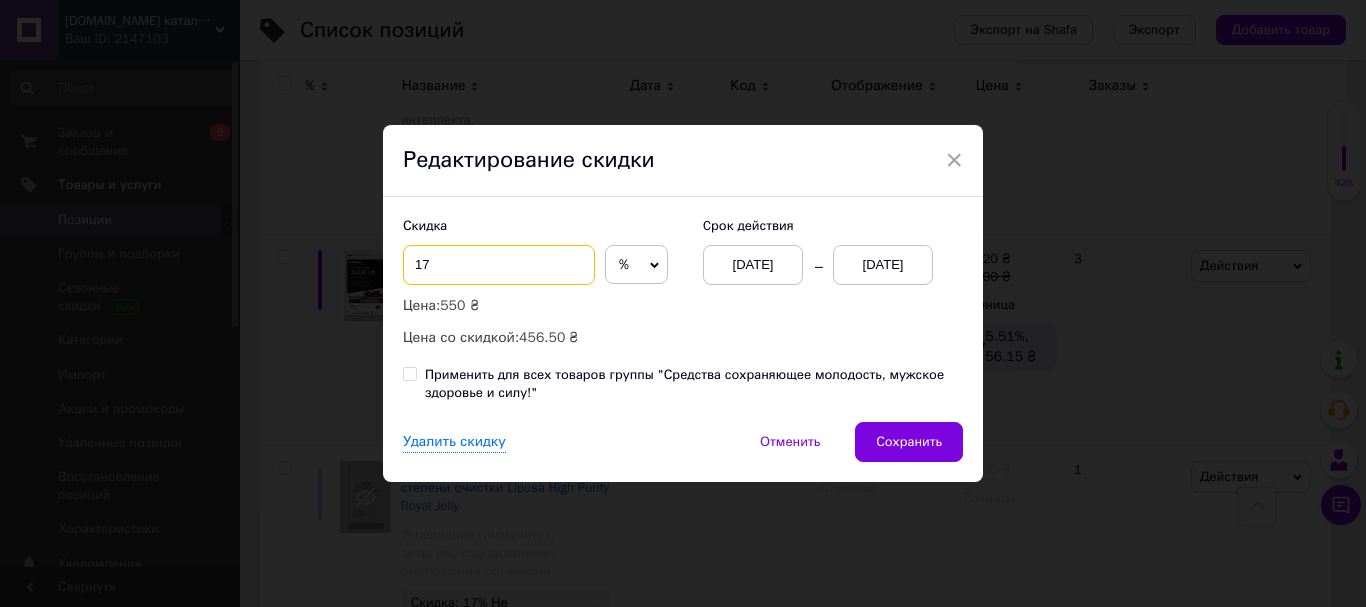 click on "17" at bounding box center (499, 265) 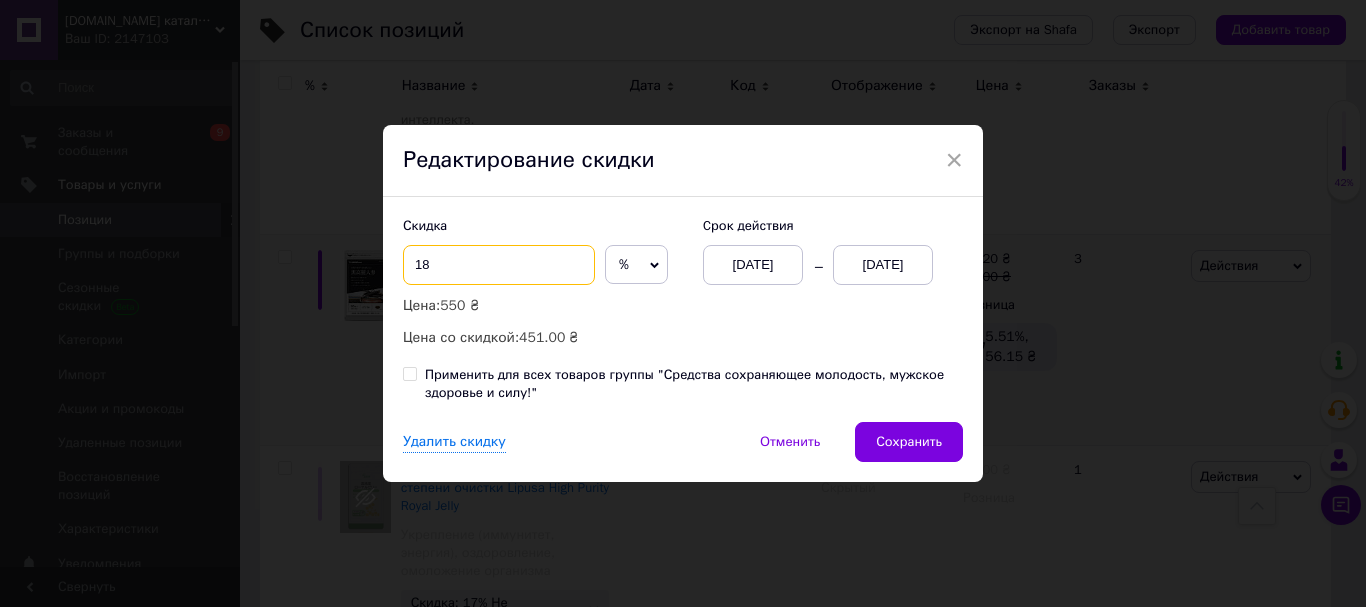 type on "1" 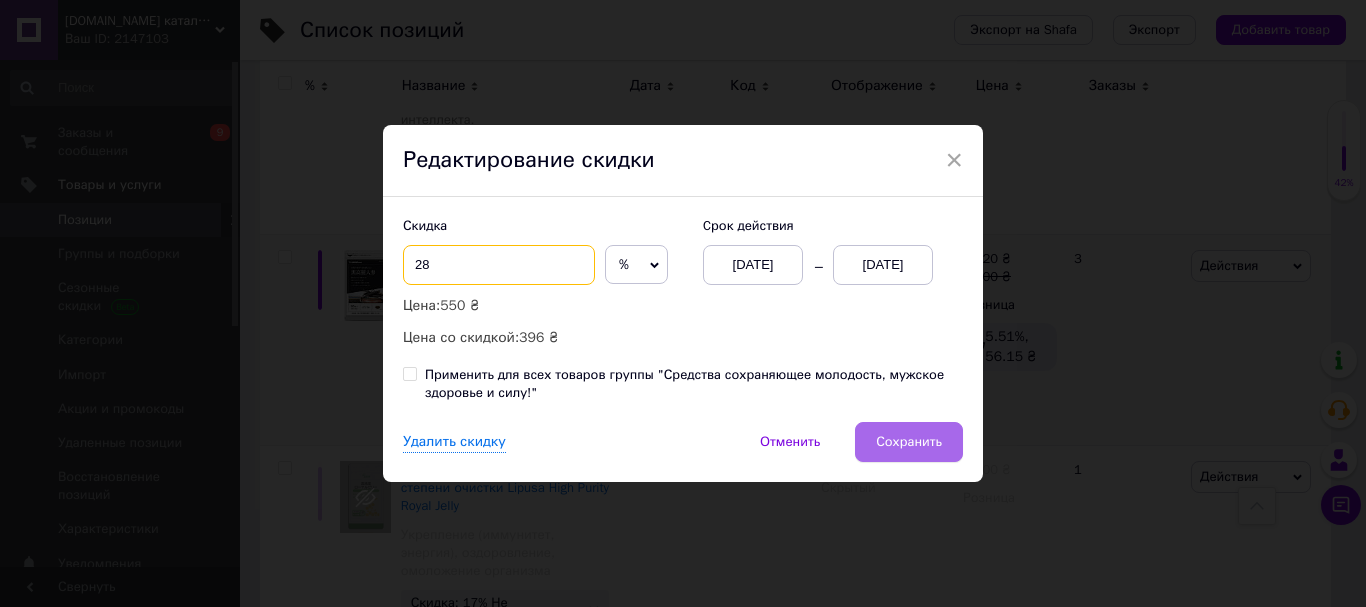 type on "28" 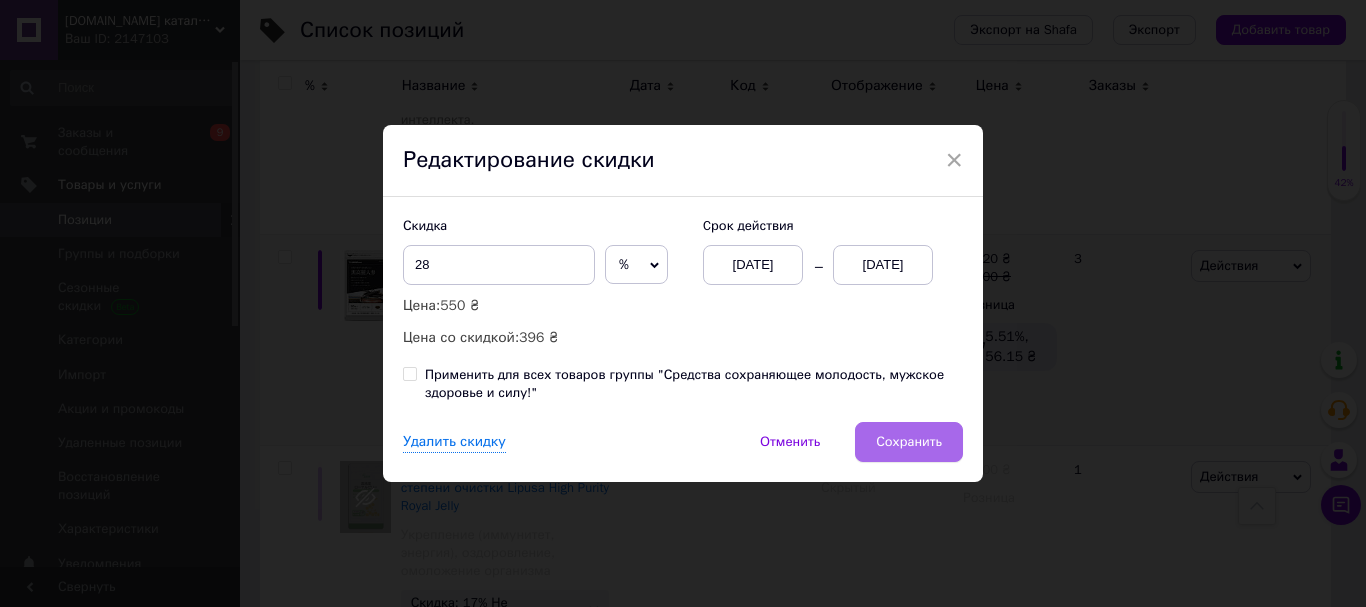 click on "Сохранить" at bounding box center (909, 442) 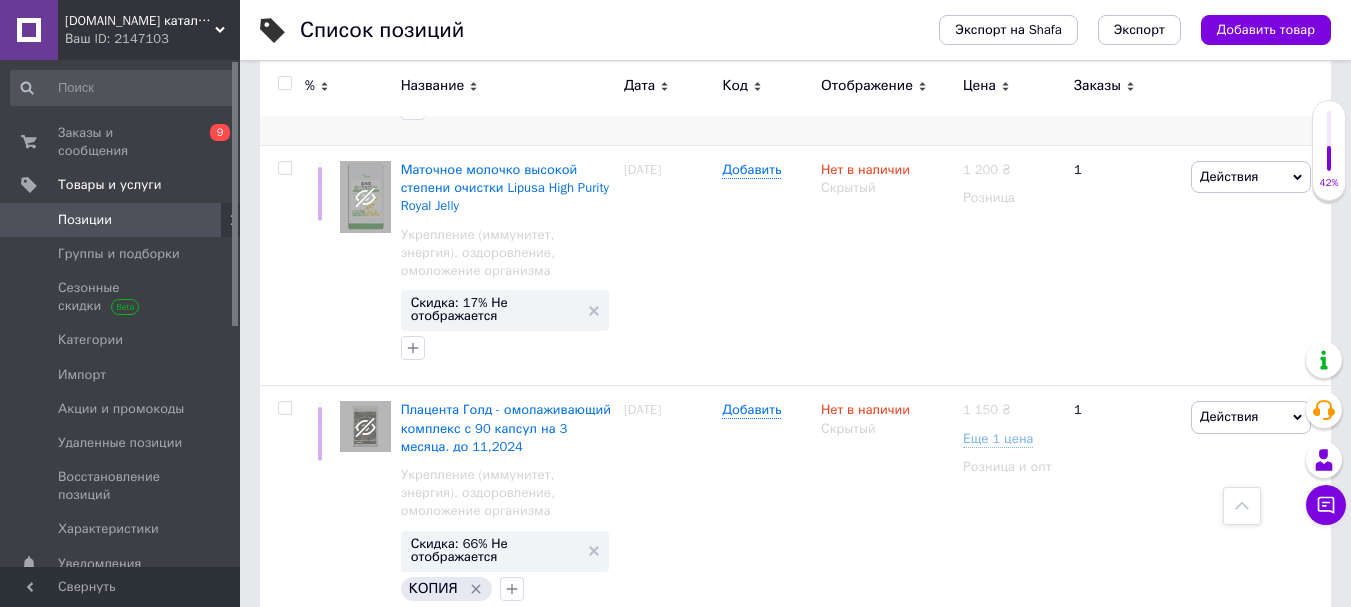 scroll, scrollTop: 12400, scrollLeft: 0, axis: vertical 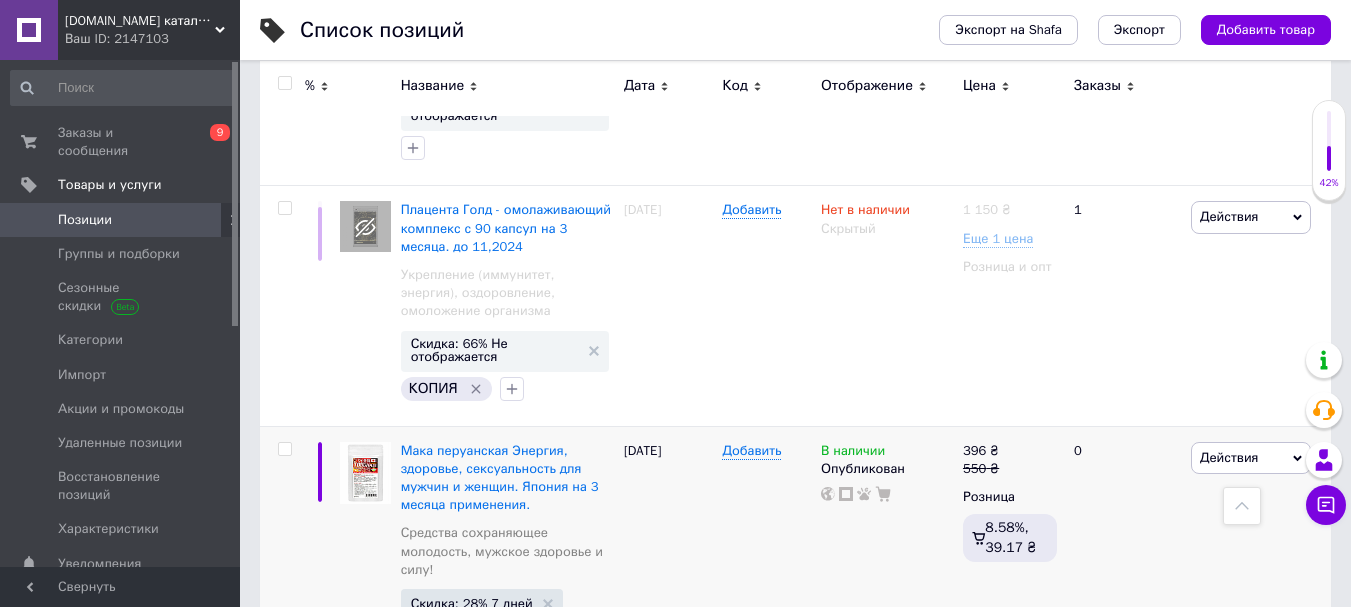 click on "Скидка: 15% 1 день" at bounding box center [471, 1025] 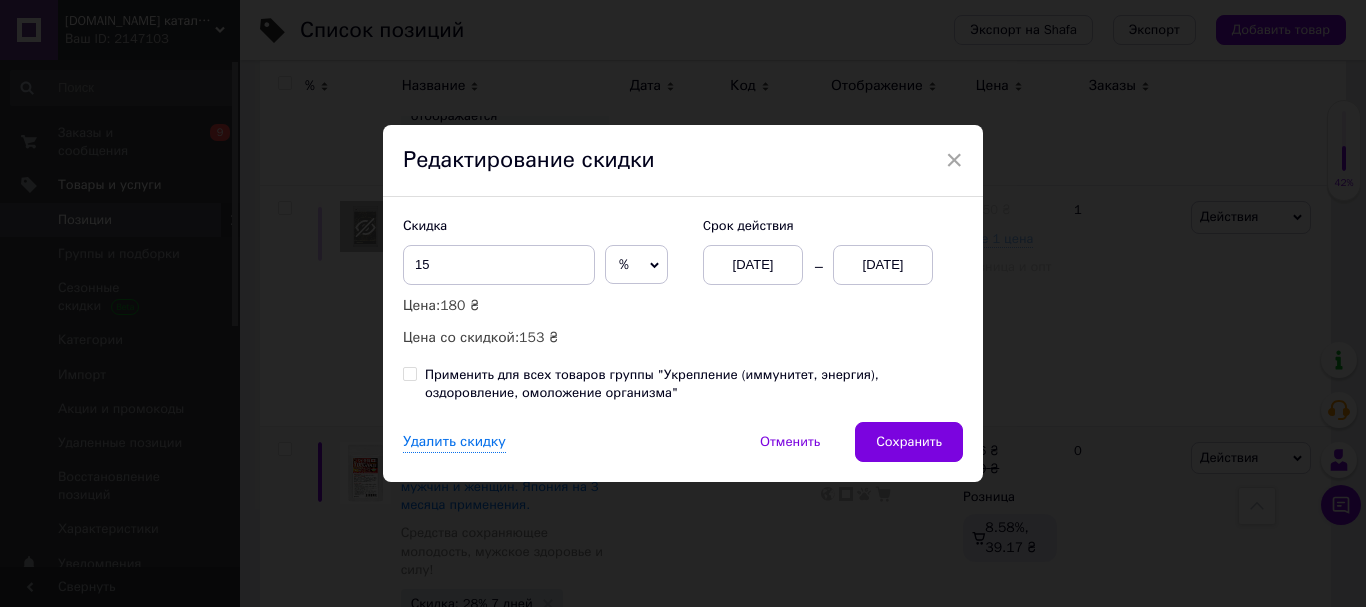click on "[DATE]" at bounding box center [883, 265] 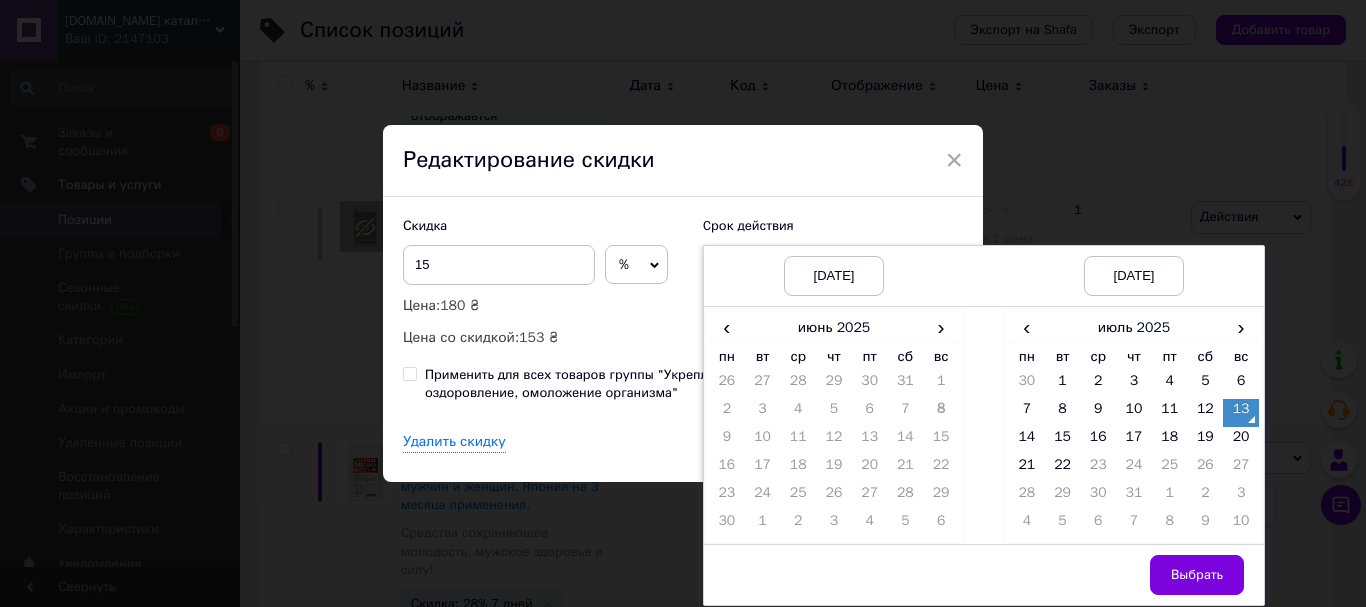 drag, startPoint x: 1238, startPoint y: 439, endPoint x: 1213, endPoint y: 517, distance: 81.908485 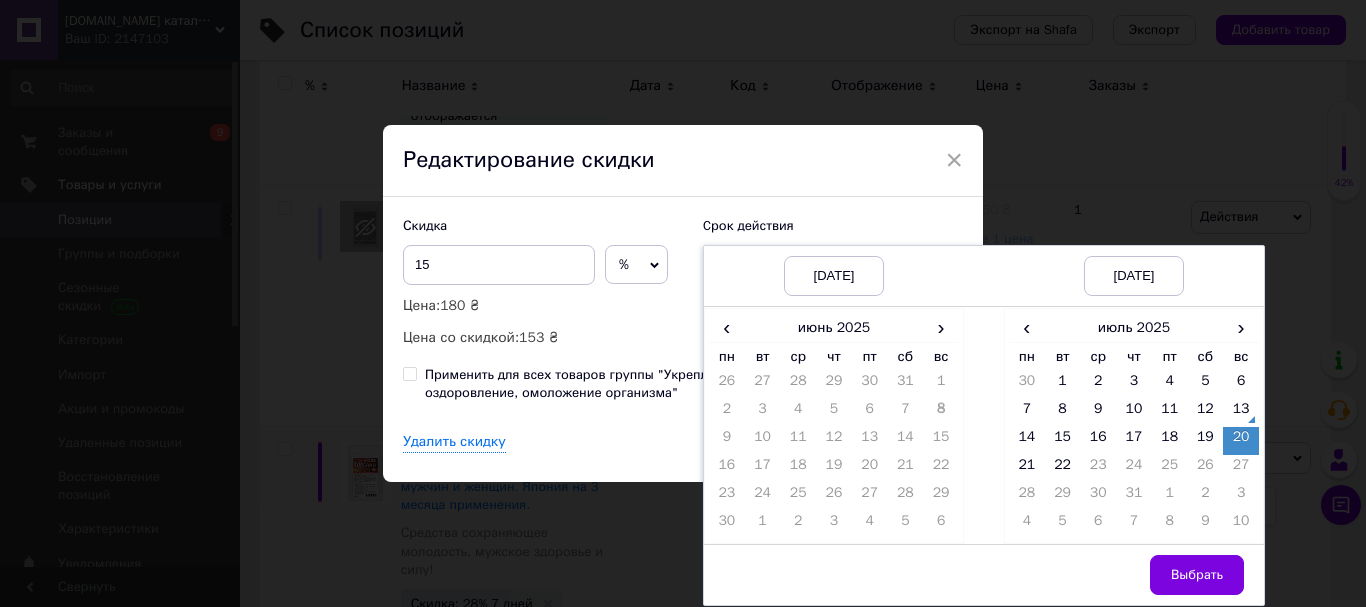 drag, startPoint x: 1185, startPoint y: 569, endPoint x: 1037, endPoint y: 527, distance: 153.84407 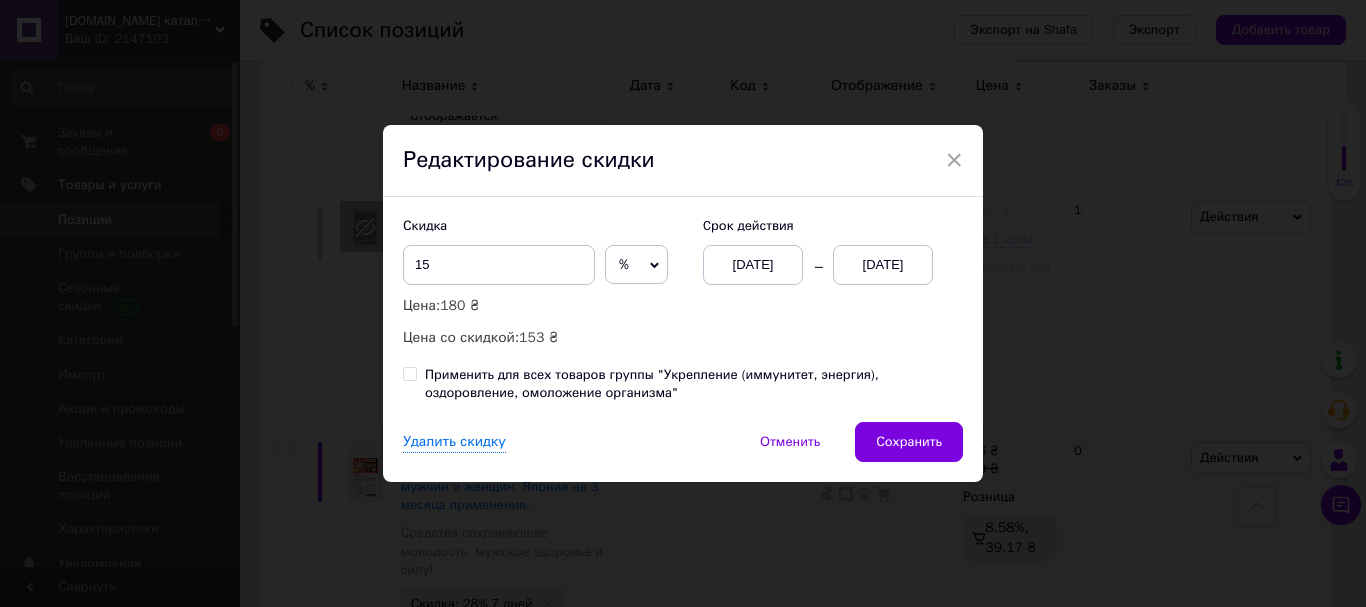 click on "Сохранить" at bounding box center (909, 442) 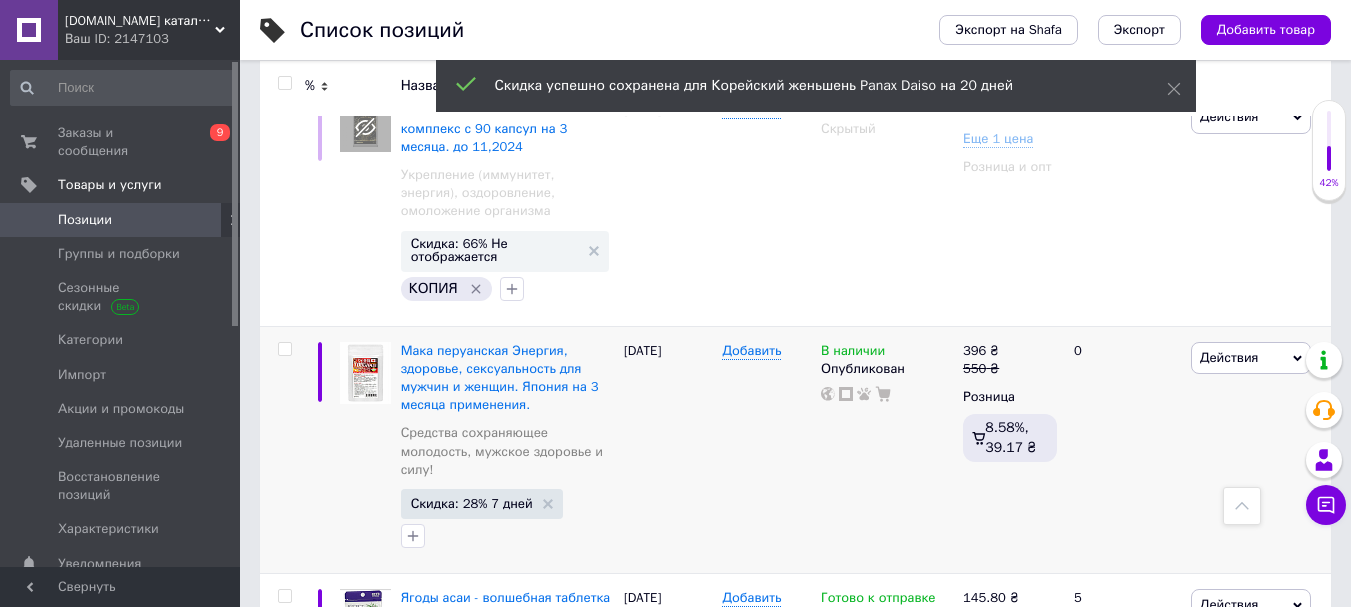scroll, scrollTop: 12600, scrollLeft: 0, axis: vertical 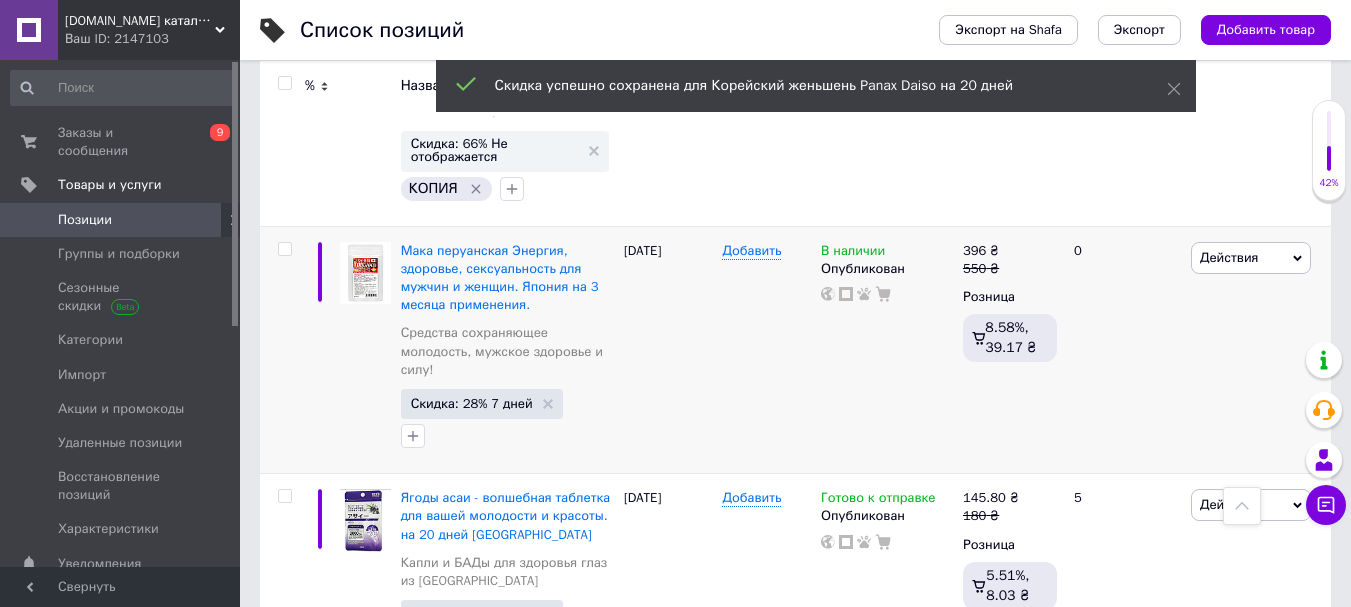 click on "Скидка: 28% 1 день" at bounding box center [471, 1055] 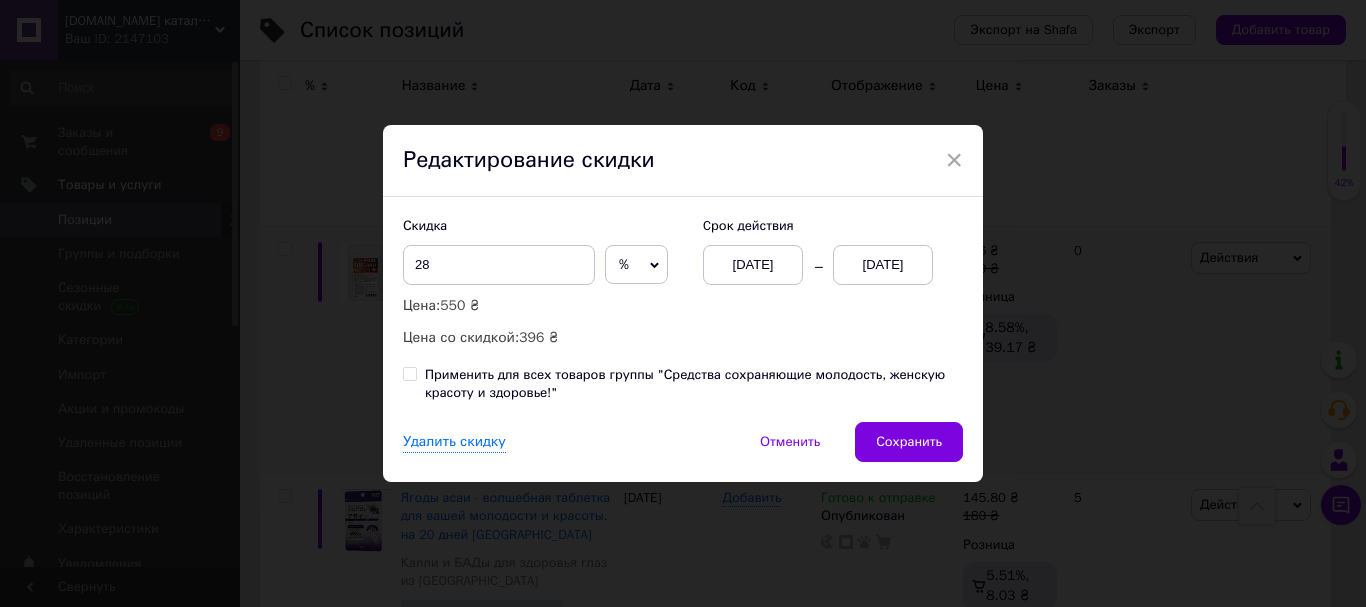 click on "[DATE]" at bounding box center [883, 265] 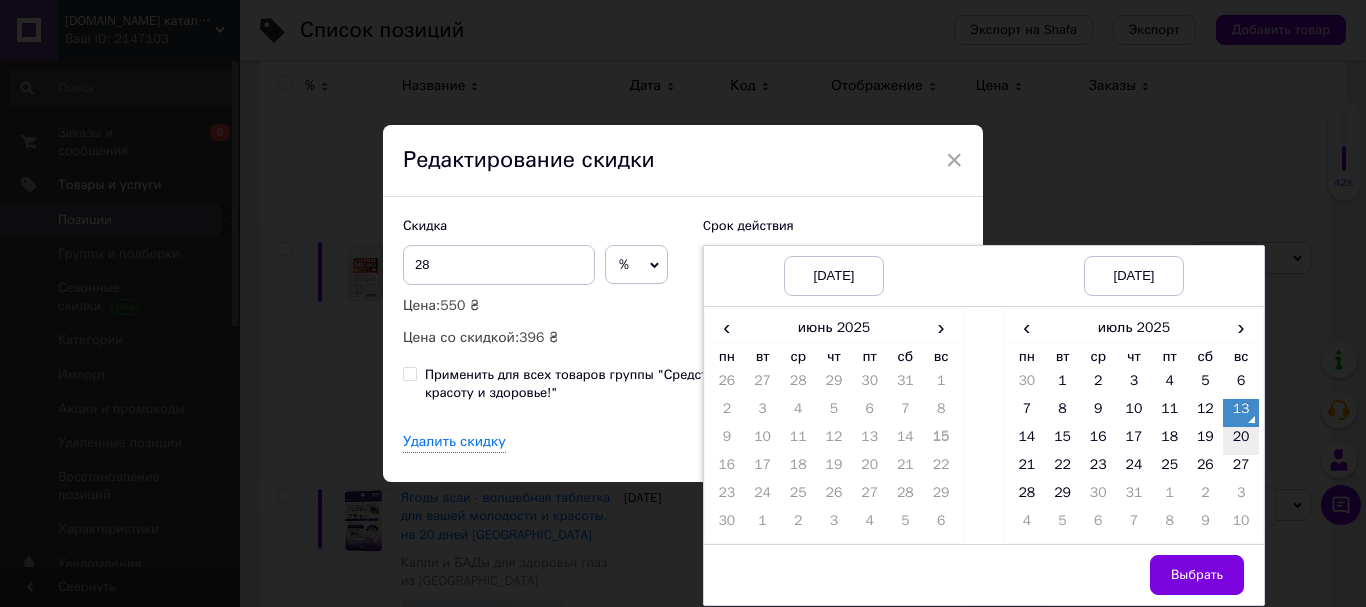 click on "20" at bounding box center [1241, 441] 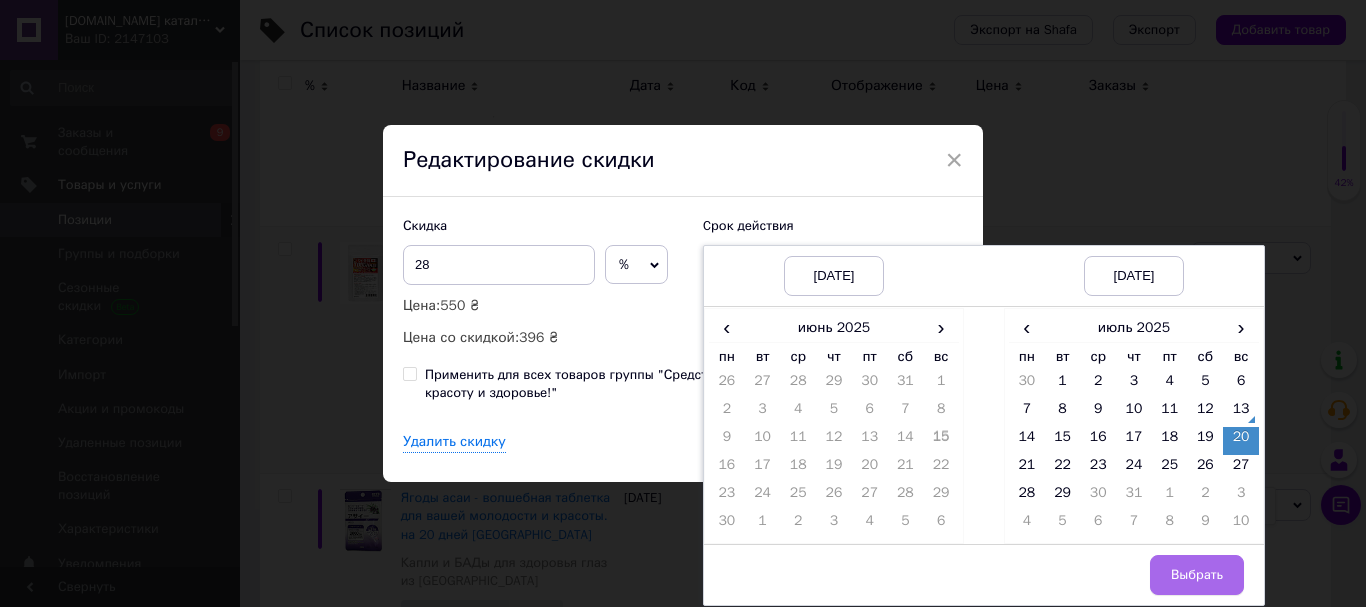 click on "Выбрать" at bounding box center [1197, 575] 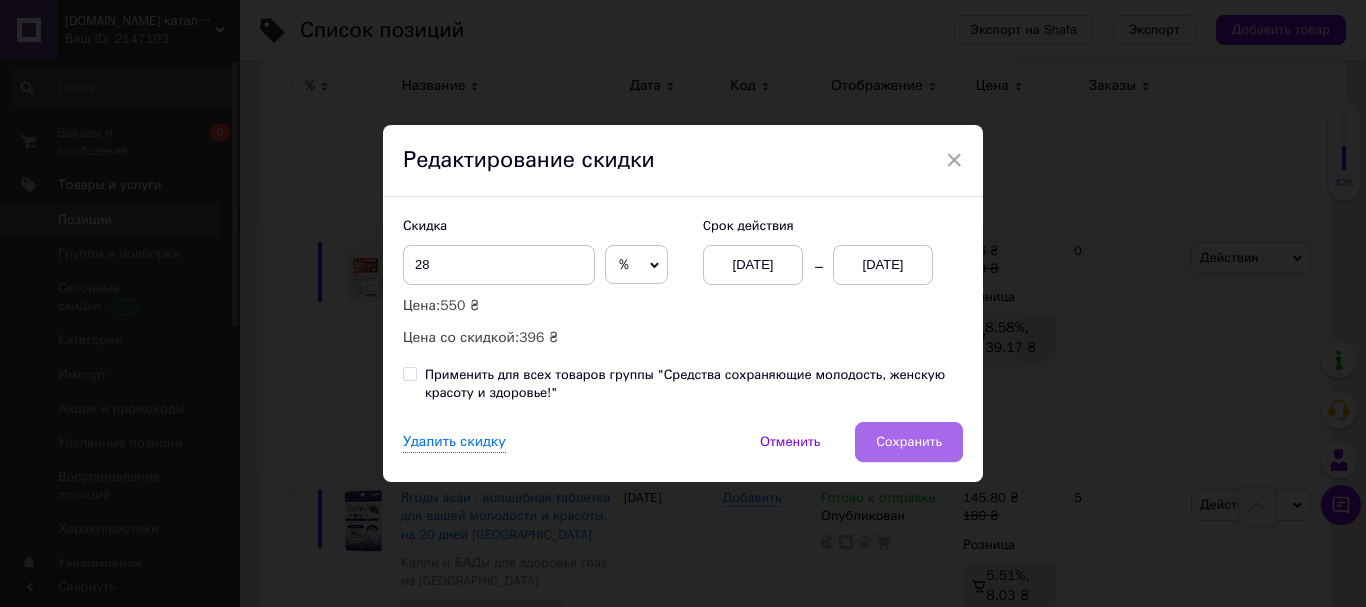 click on "Сохранить" at bounding box center (909, 442) 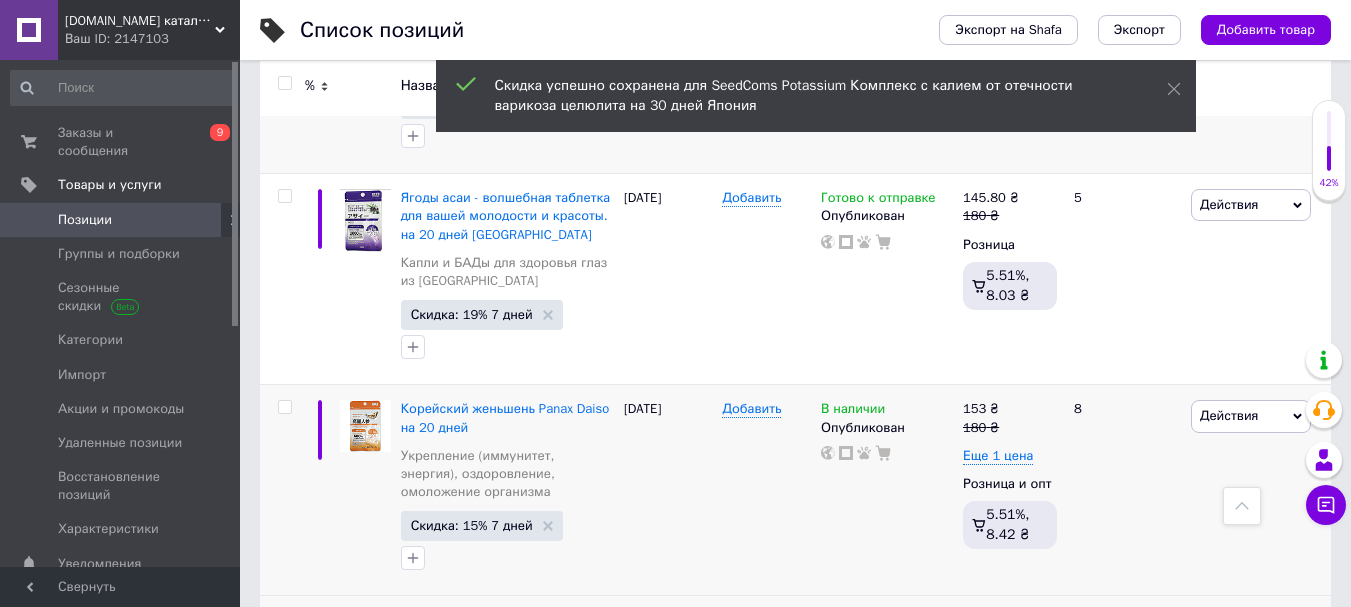 scroll, scrollTop: 13000, scrollLeft: 0, axis: vertical 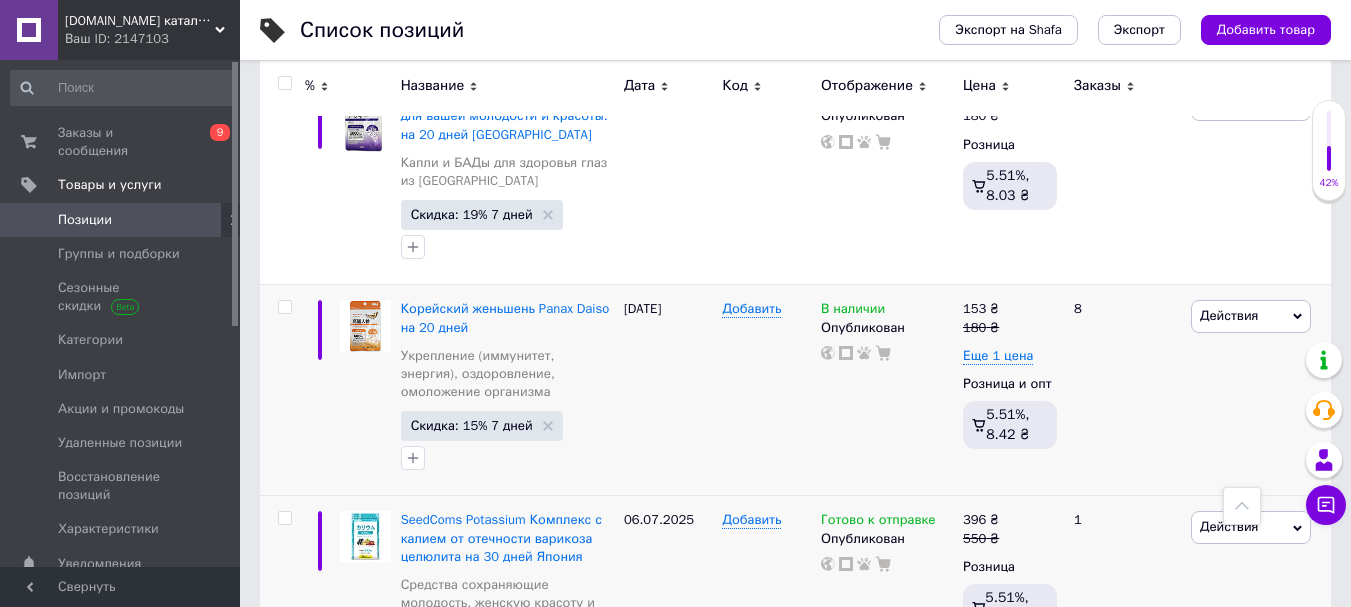 click on "Скидка: 15% 1 день" at bounding box center (471, 1106) 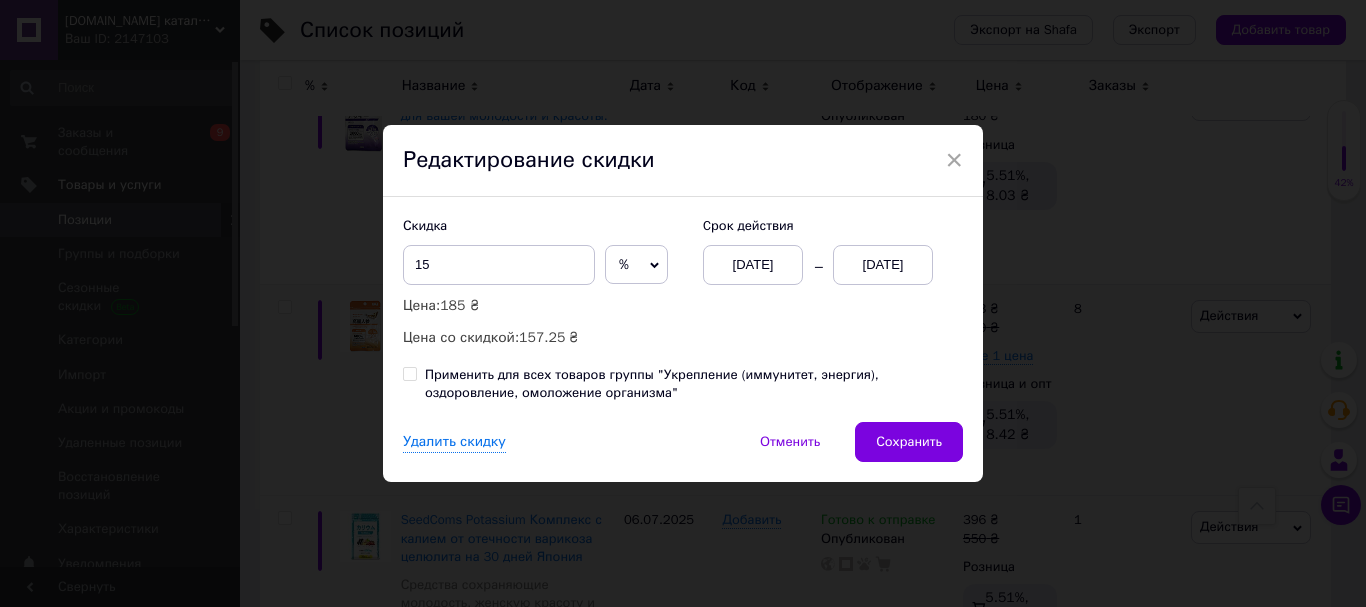 click on "[DATE]" at bounding box center (883, 265) 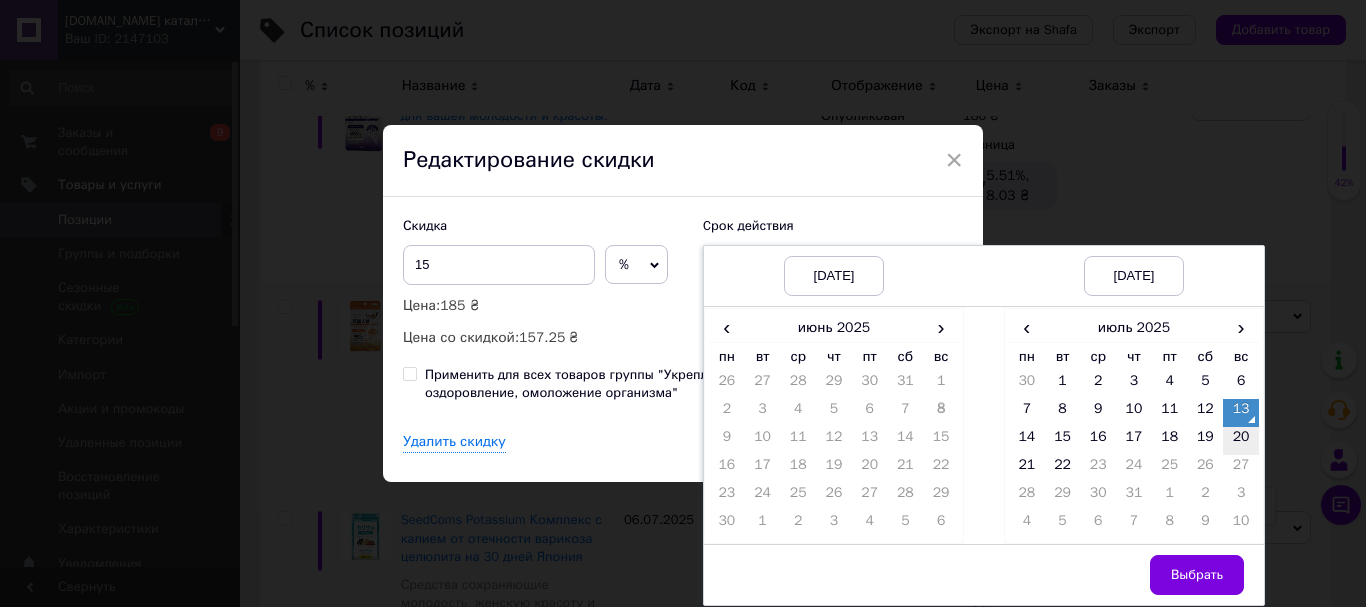 click on "30 1 2 3 4 5 6 7 8 9 10 11 12 13 14 15 16 17 18 19 20 21 22 23 24 25 26 27 28 29 30 31 1 2 3 4 5 6 7 8 9 10" at bounding box center (1134, 455) 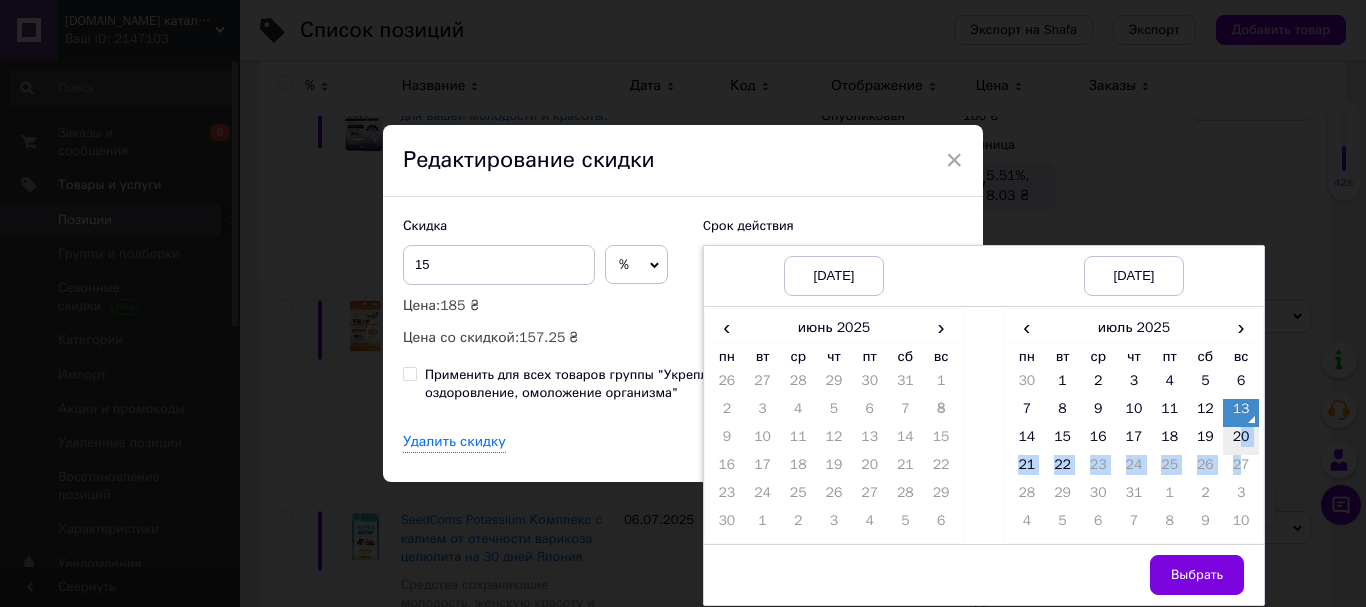 click on "20" at bounding box center (1241, 441) 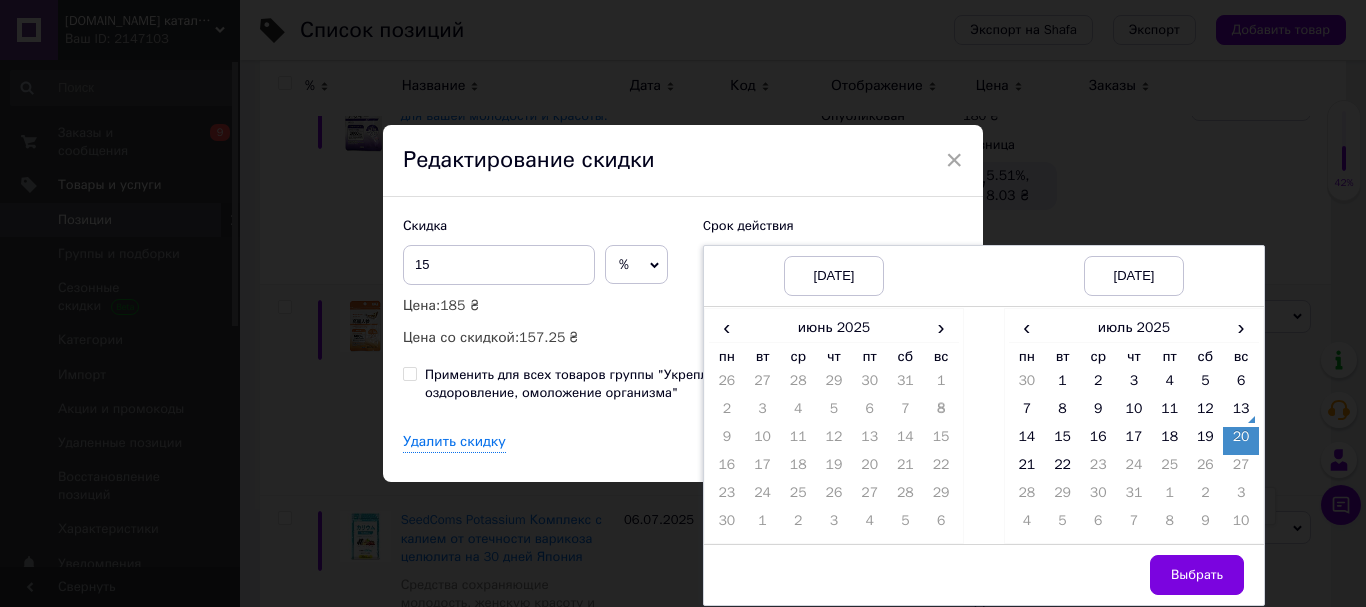 drag, startPoint x: 1218, startPoint y: 564, endPoint x: 1170, endPoint y: 536, distance: 55.569775 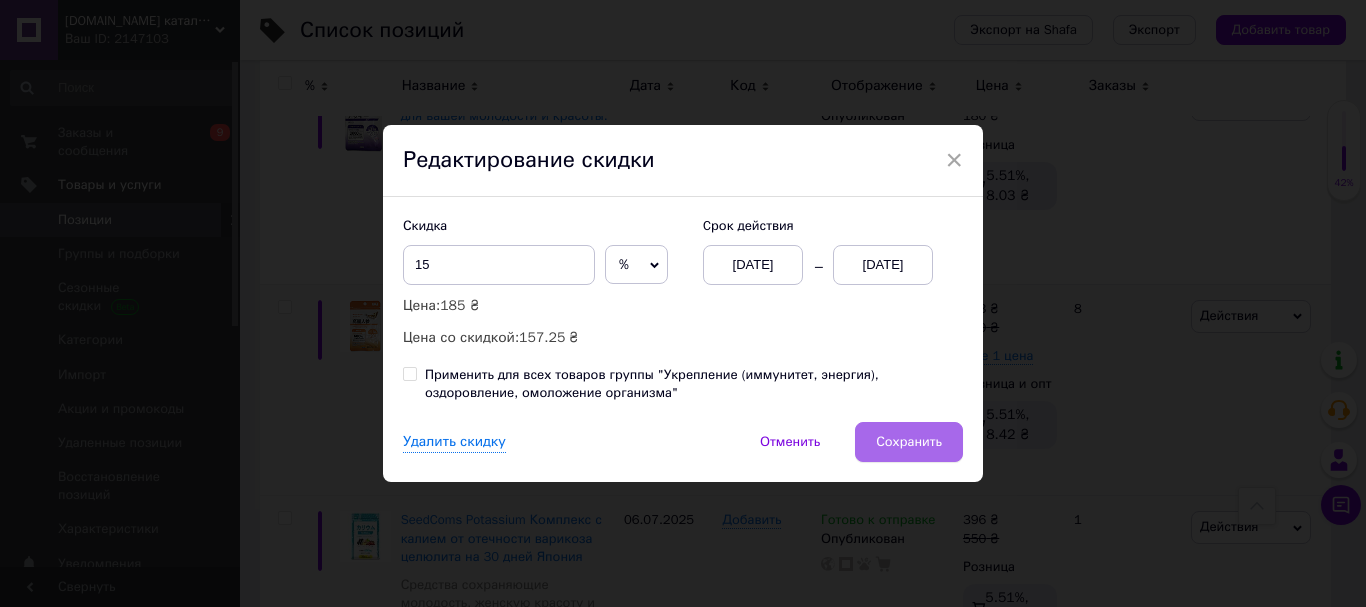 click on "Сохранить" at bounding box center (909, 442) 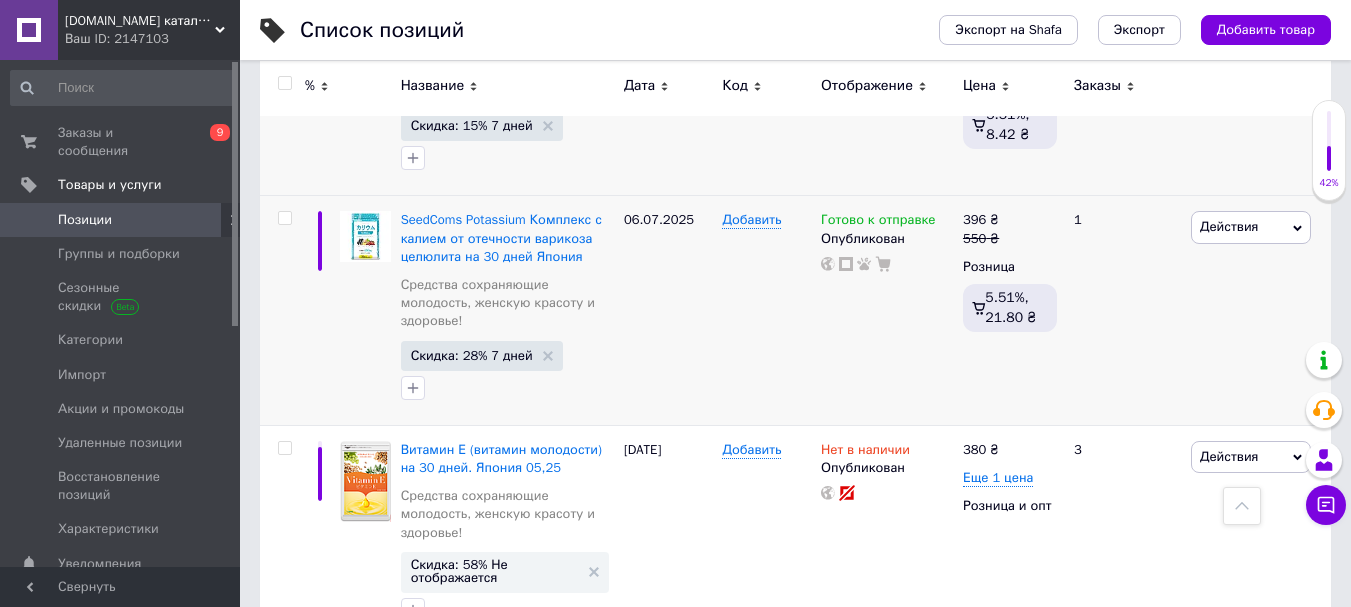 scroll, scrollTop: 13400, scrollLeft: 0, axis: vertical 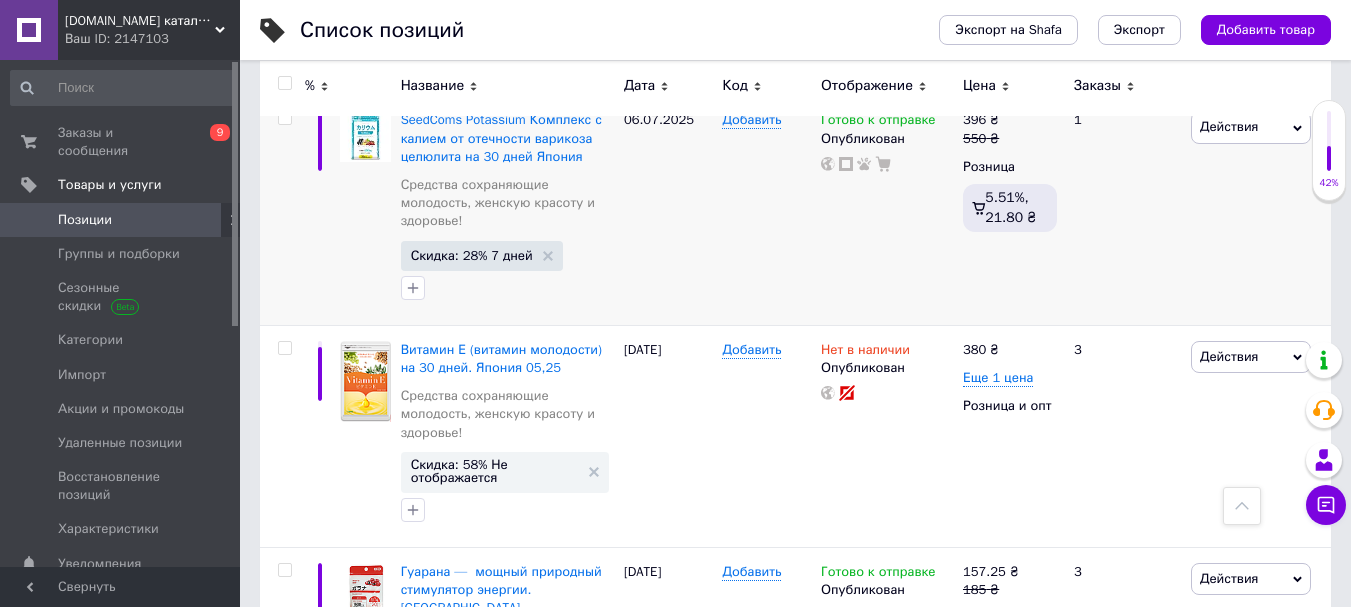 click on "Скидка: 7% 1 день" at bounding box center (467, 1085) 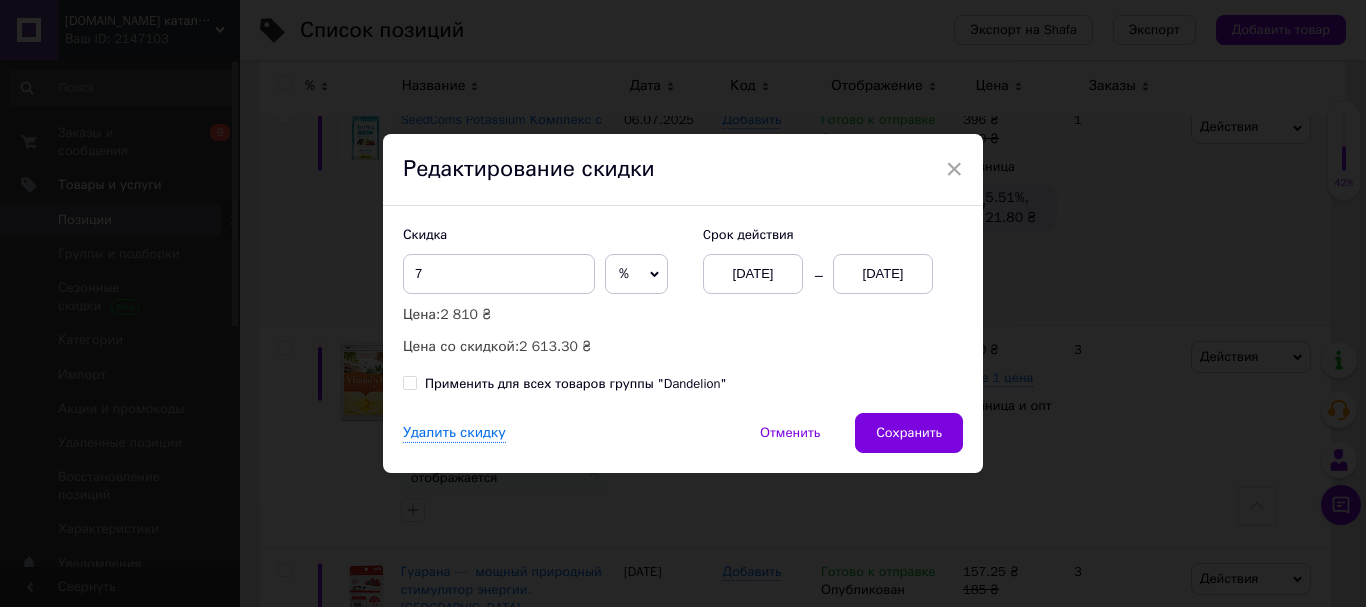 click on "[DATE]" at bounding box center [883, 274] 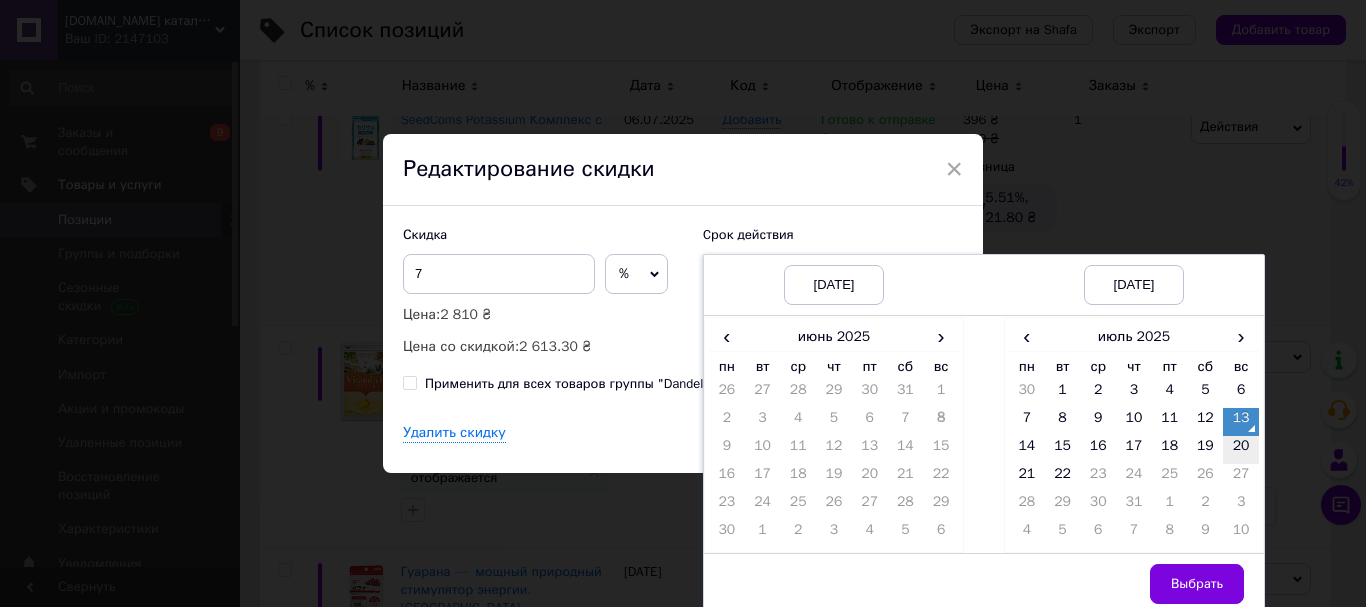 click on "20" at bounding box center [1241, 450] 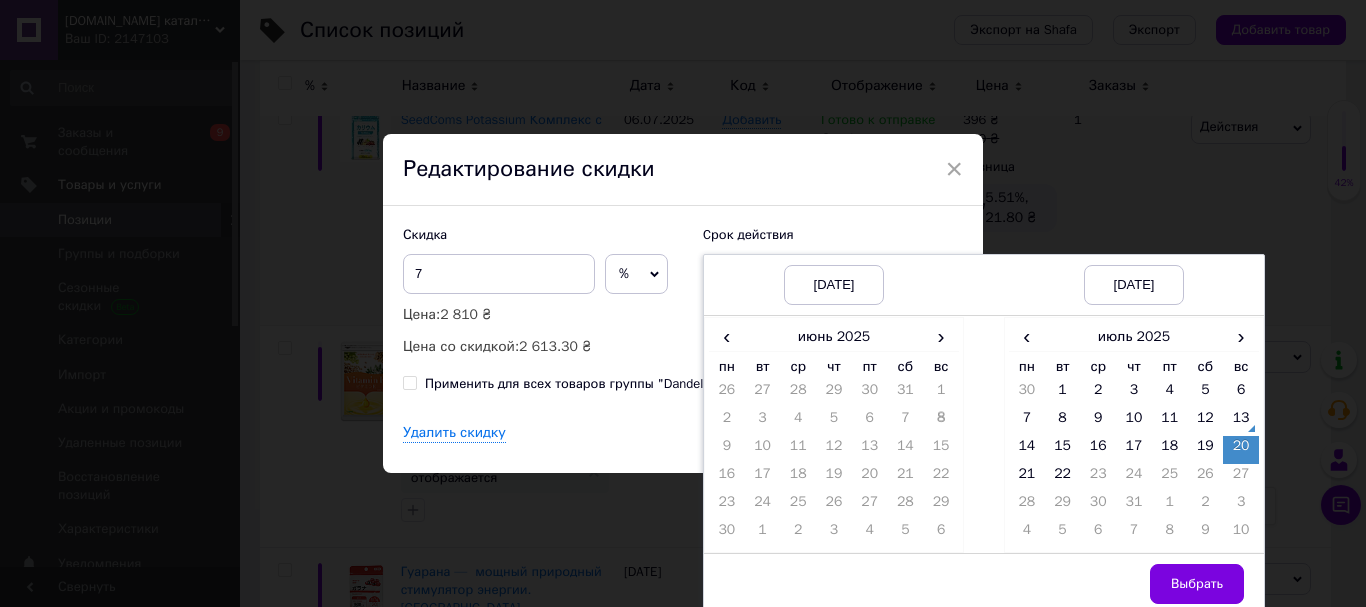 drag, startPoint x: 1209, startPoint y: 588, endPoint x: 1092, endPoint y: 497, distance: 148.22281 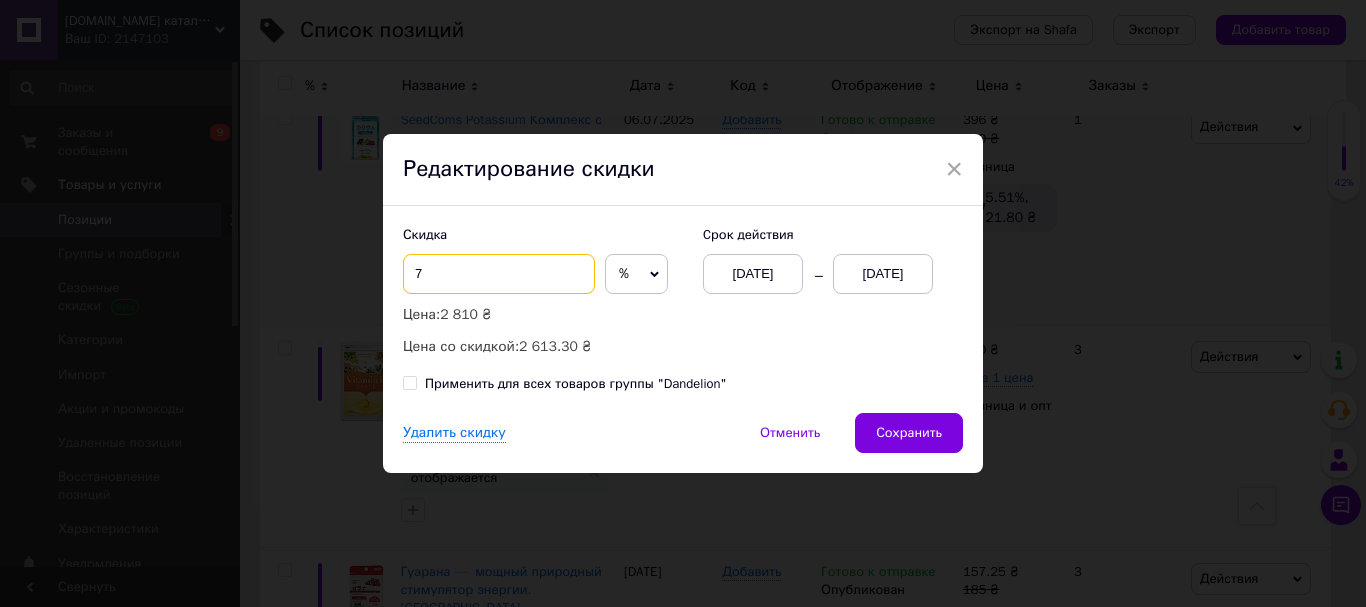 drag, startPoint x: 415, startPoint y: 276, endPoint x: 404, endPoint y: 273, distance: 11.401754 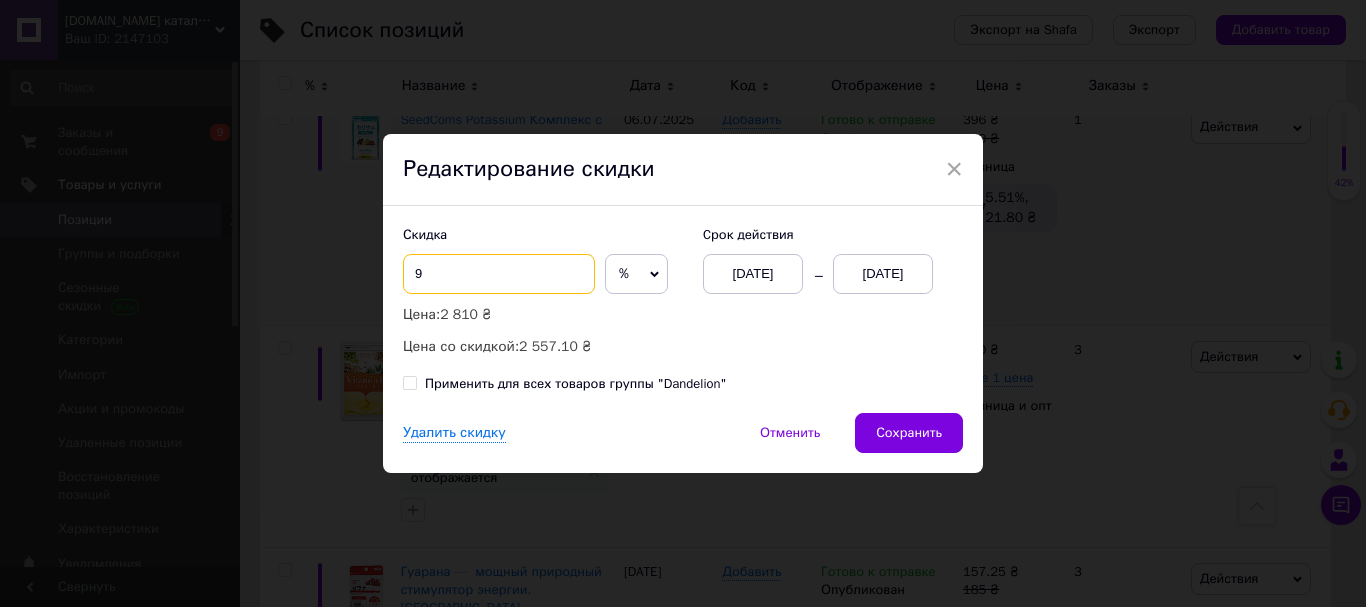 type on "9" 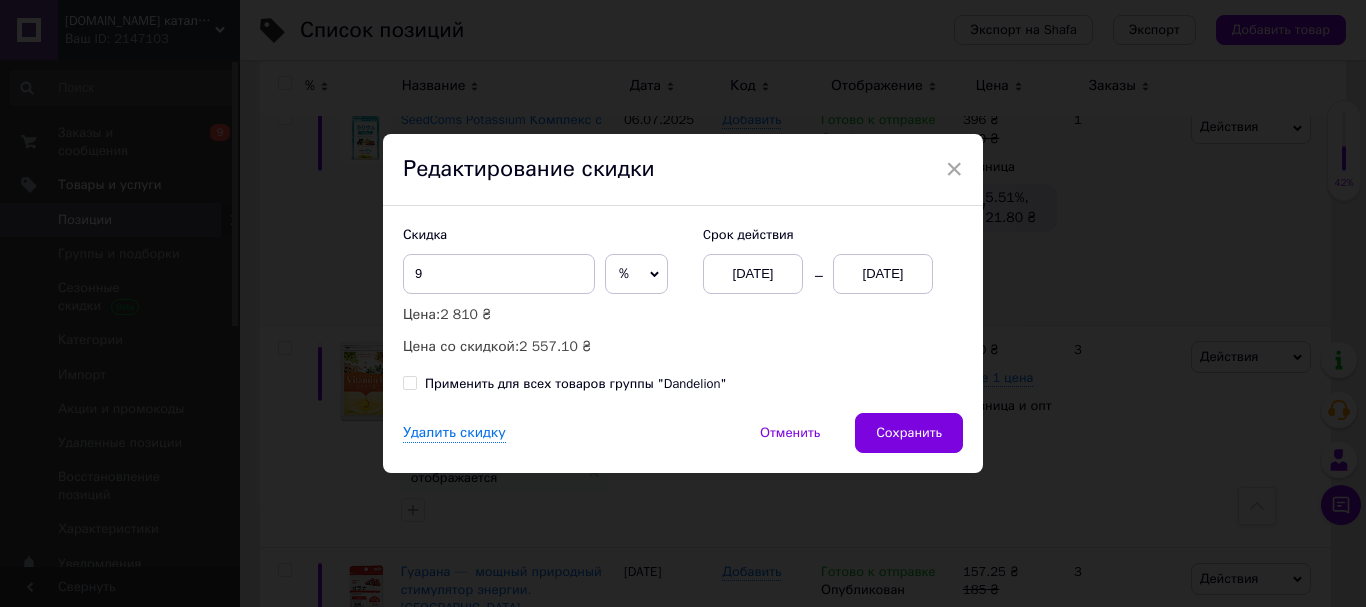 click on "[DATE]" at bounding box center (883, 274) 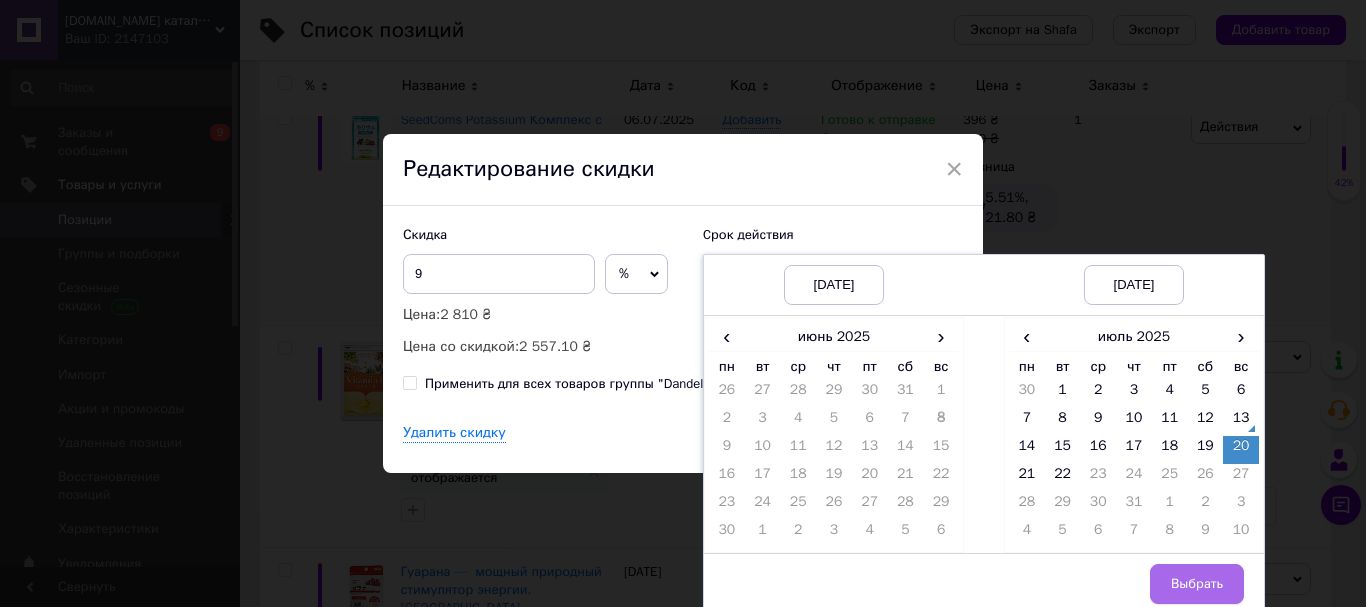 click on "Выбрать" at bounding box center (1197, 584) 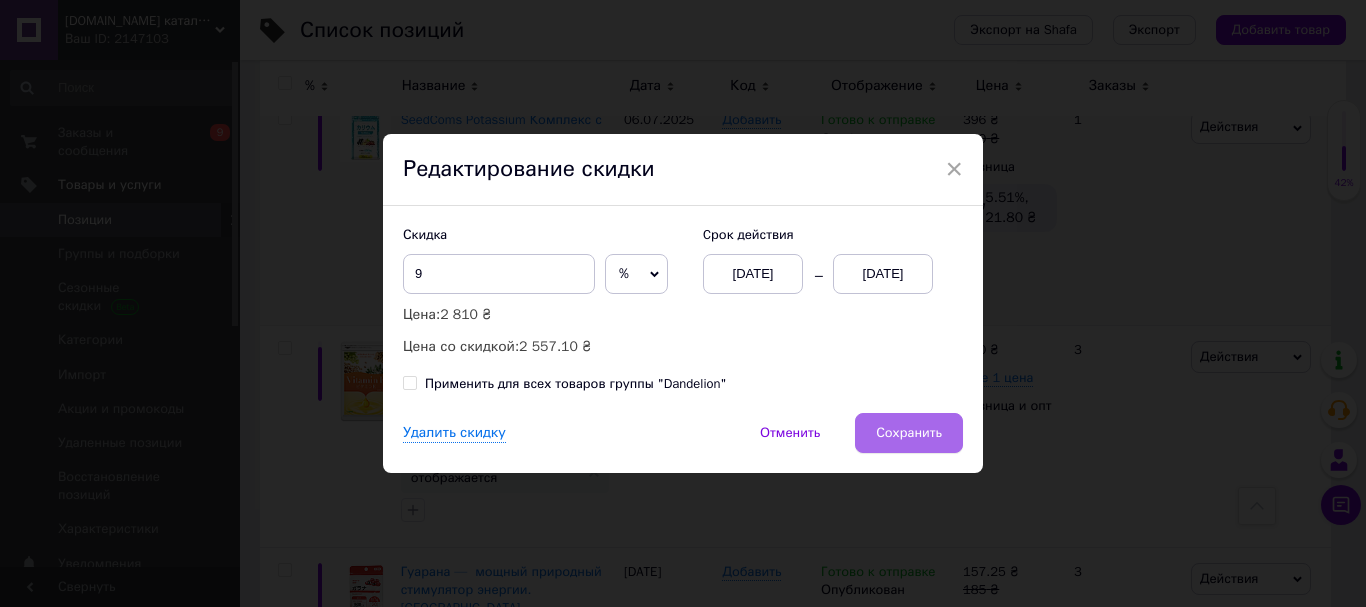 click on "Сохранить" at bounding box center (909, 433) 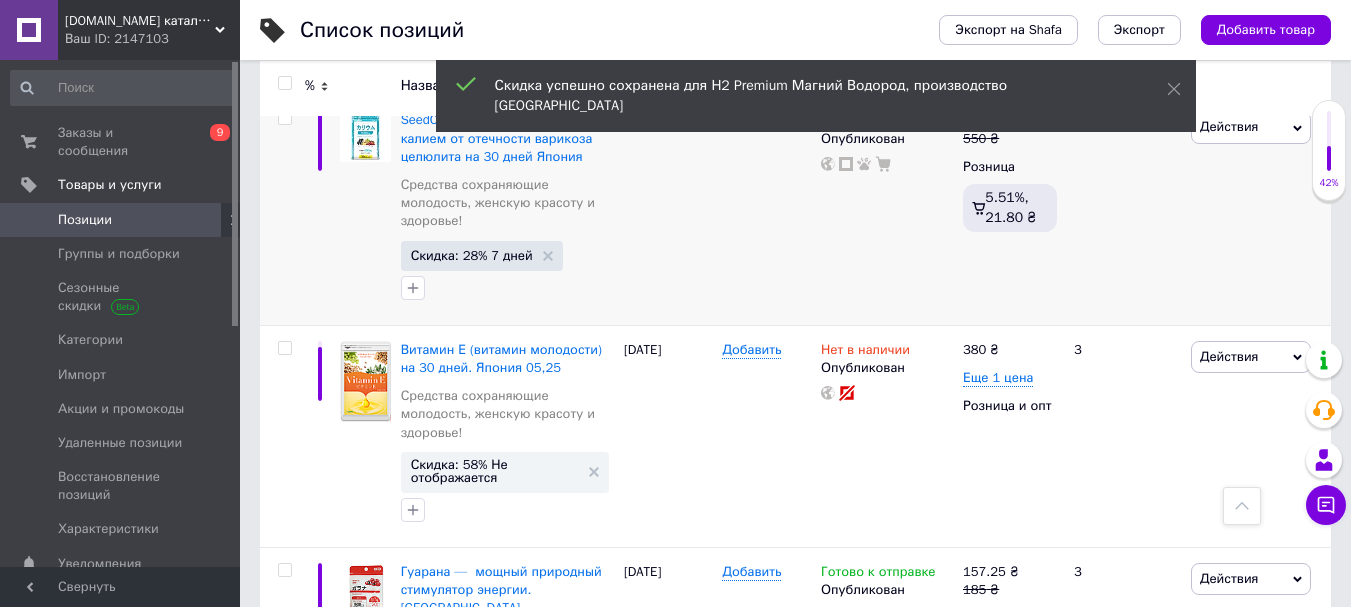 scroll, scrollTop: 13600, scrollLeft: 0, axis: vertical 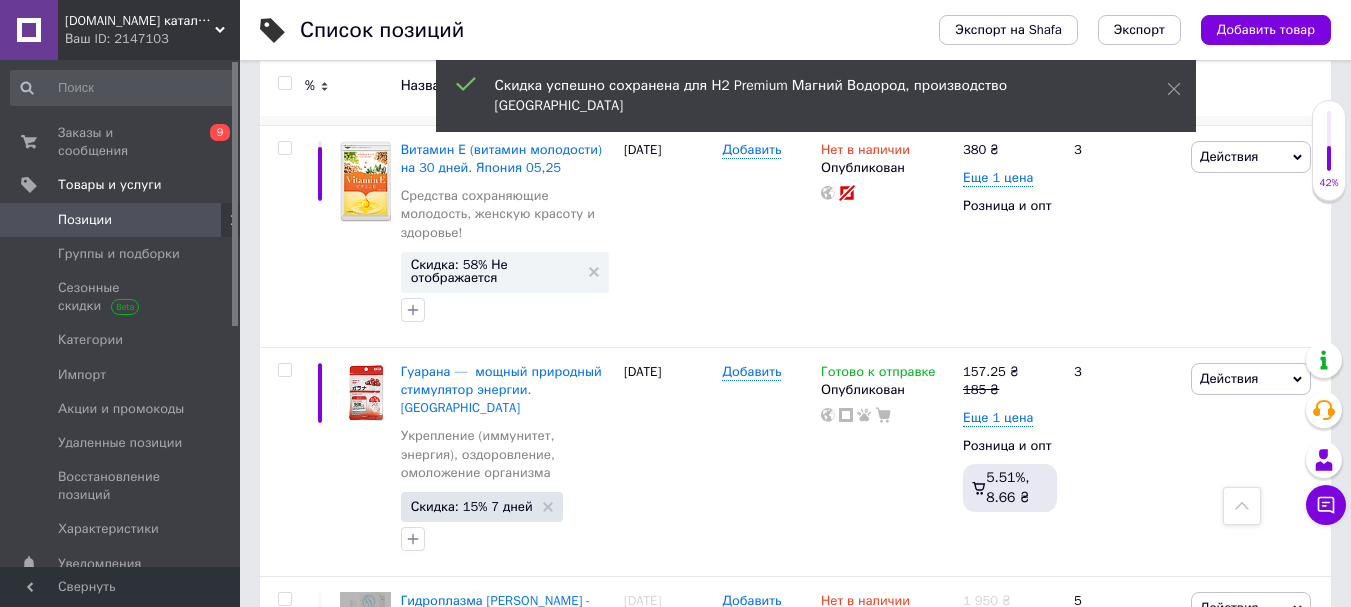 click on "Скидка: 15% 1 день" at bounding box center (471, 1096) 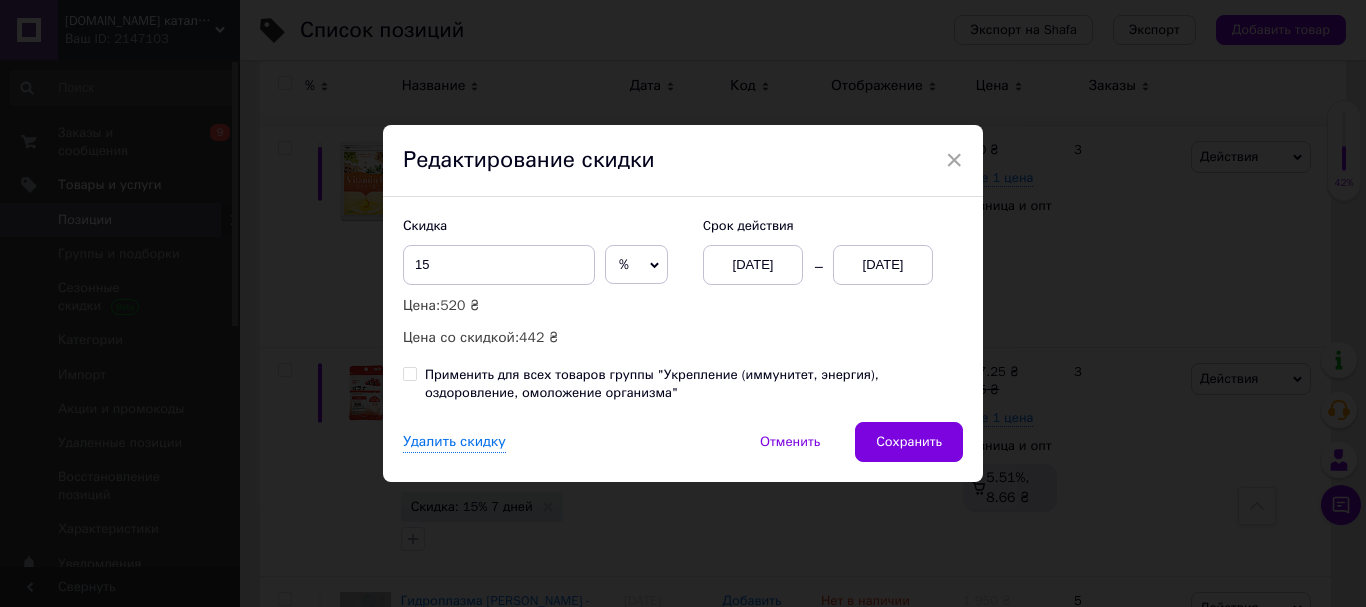 click on "[DATE]" at bounding box center [883, 265] 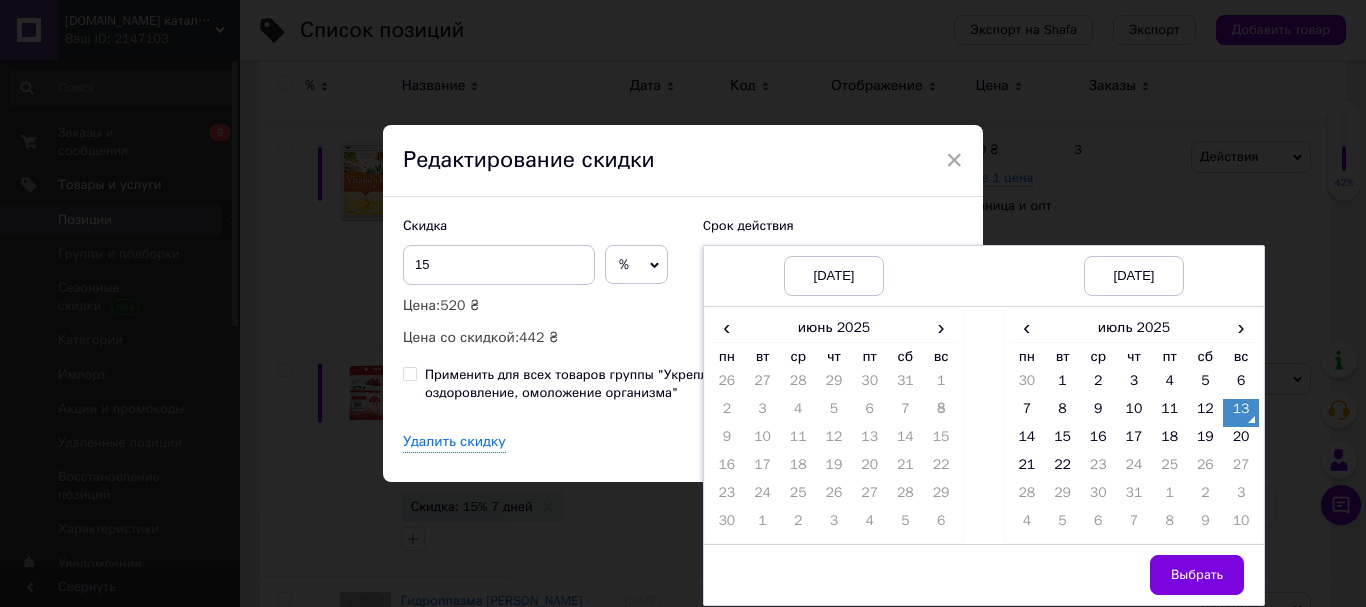drag, startPoint x: 1244, startPoint y: 441, endPoint x: 1242, endPoint y: 465, distance: 24.083189 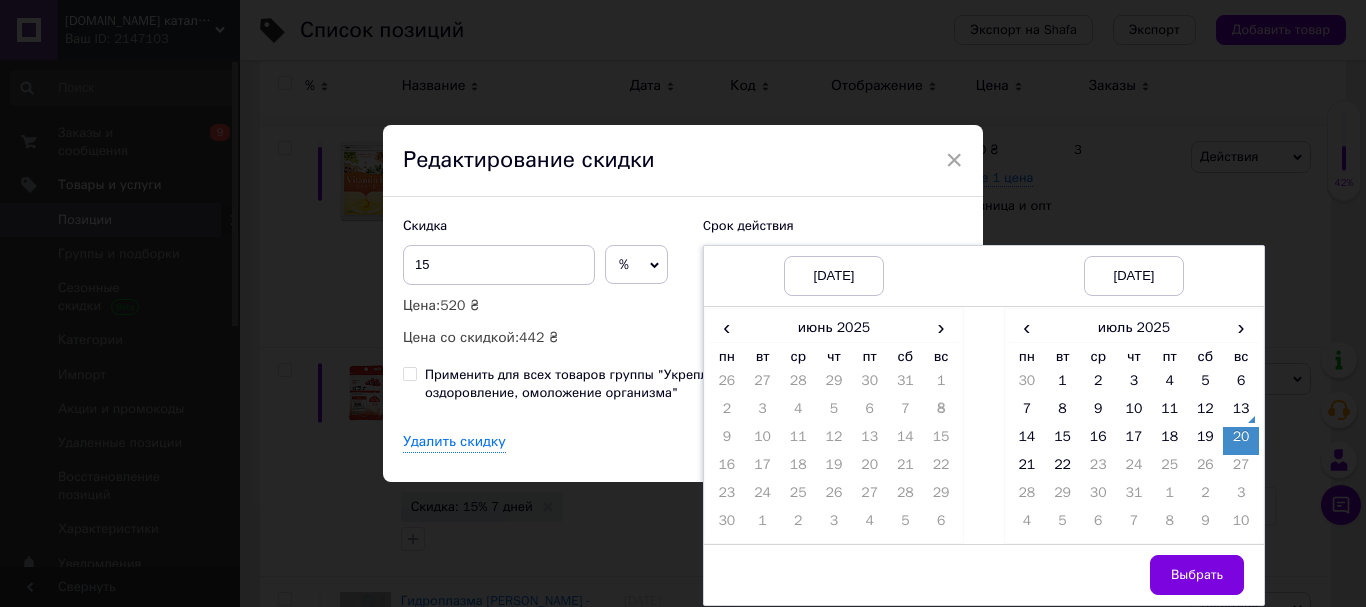 drag, startPoint x: 1183, startPoint y: 573, endPoint x: 1024, endPoint y: 520, distance: 167.60072 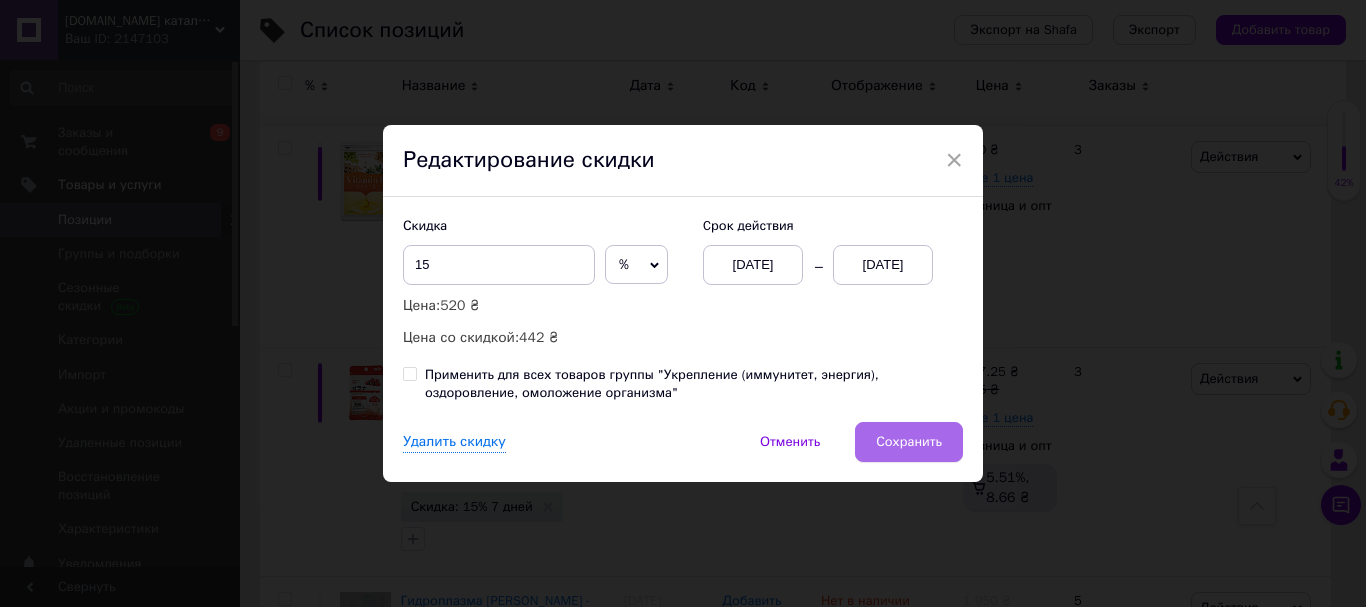 click on "Сохранить" at bounding box center [909, 442] 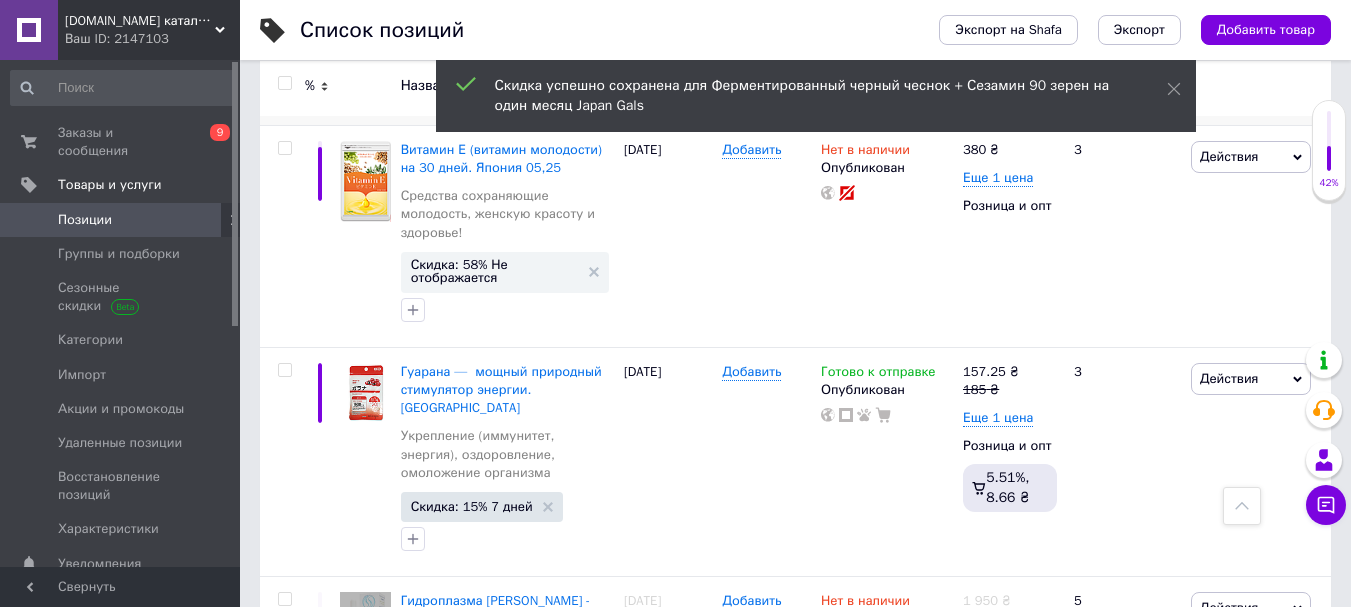 scroll, scrollTop: 13800, scrollLeft: 0, axis: vertical 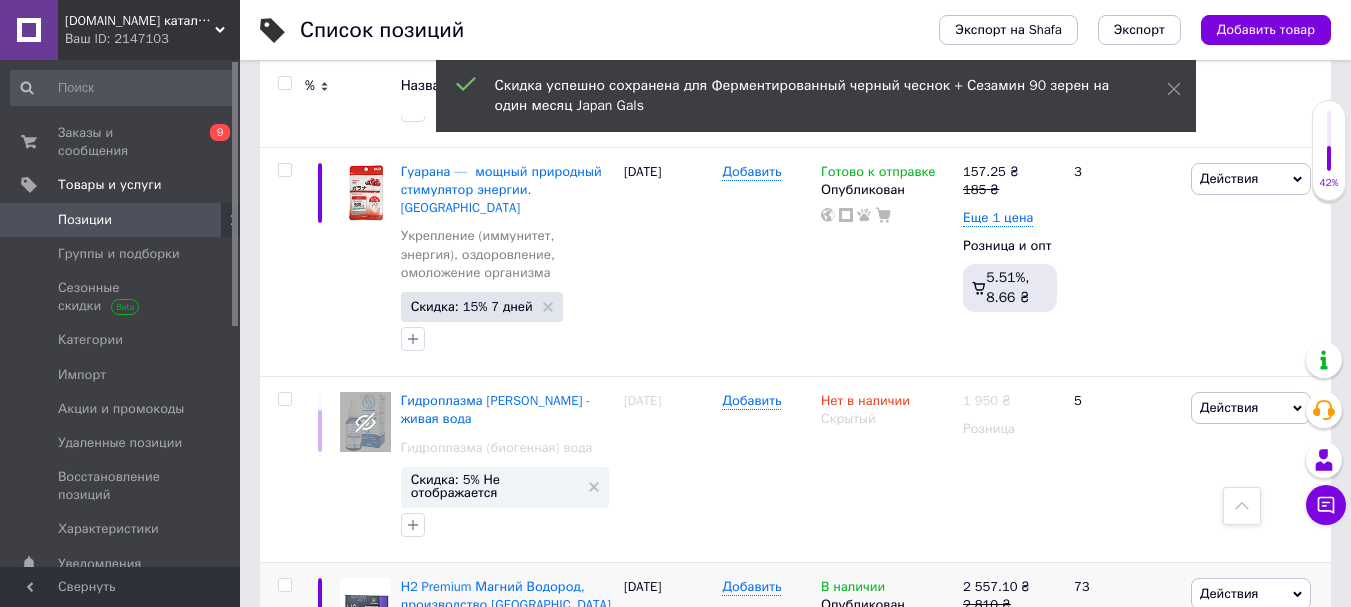 click on "Скидка: 51% 1 день" at bounding box center (471, 1143) 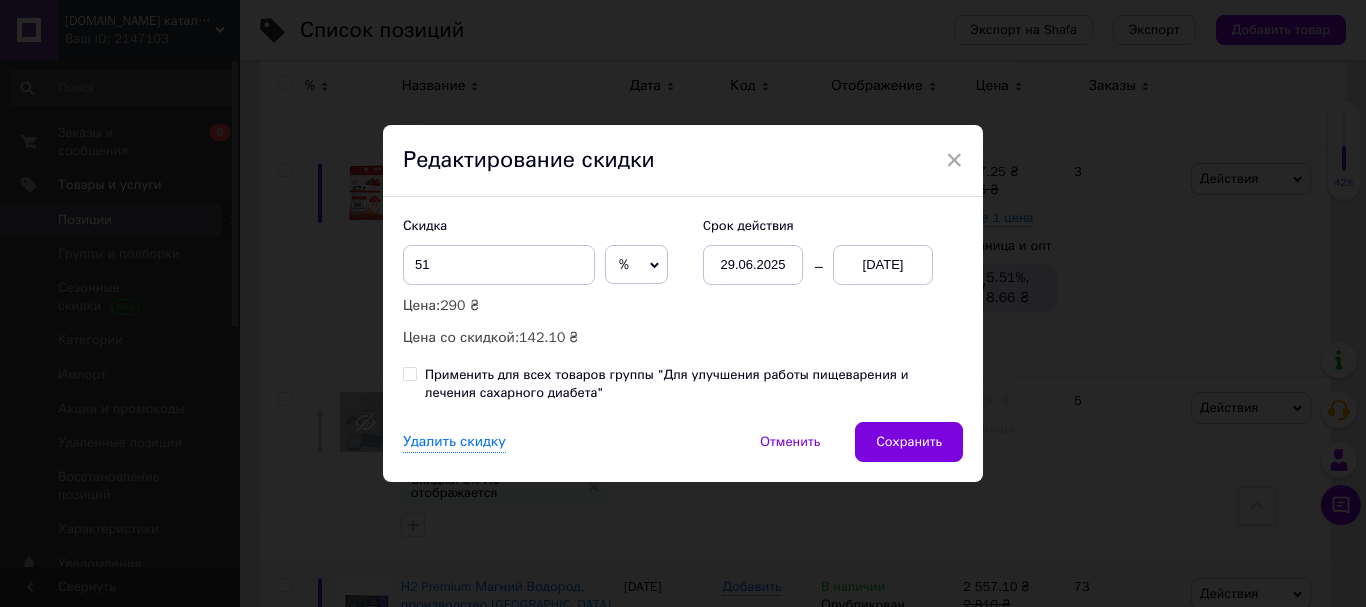 click on "[DATE]" at bounding box center (883, 265) 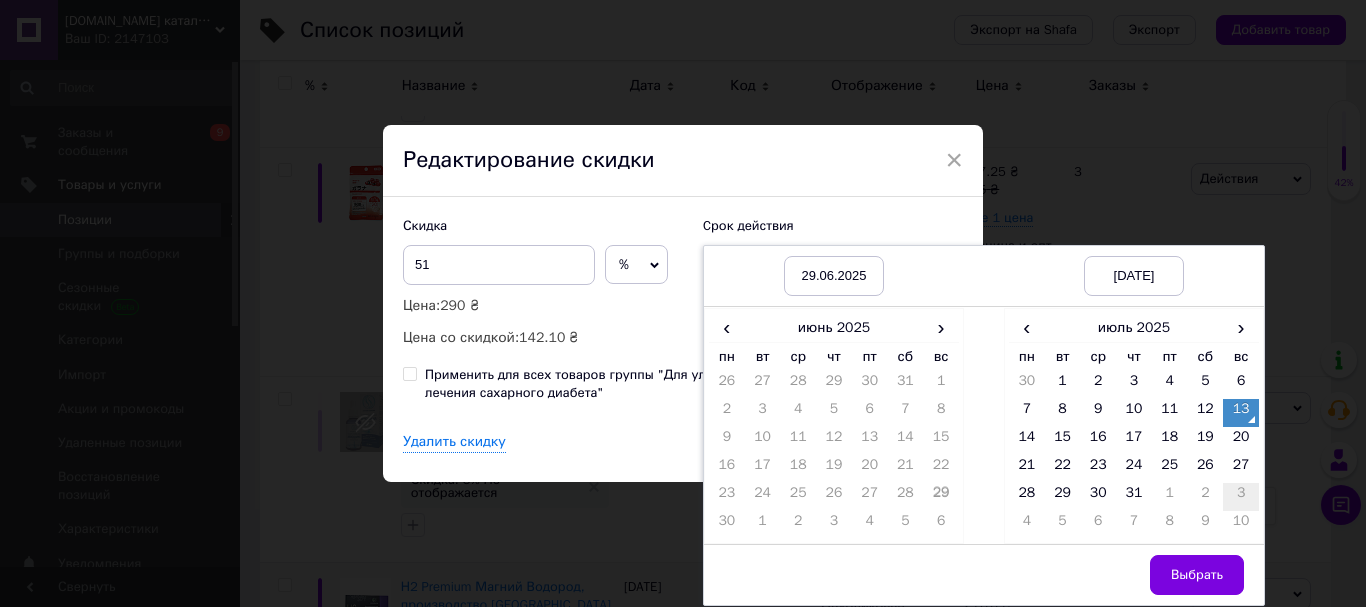 drag, startPoint x: 1233, startPoint y: 438, endPoint x: 1228, endPoint y: 501, distance: 63.1981 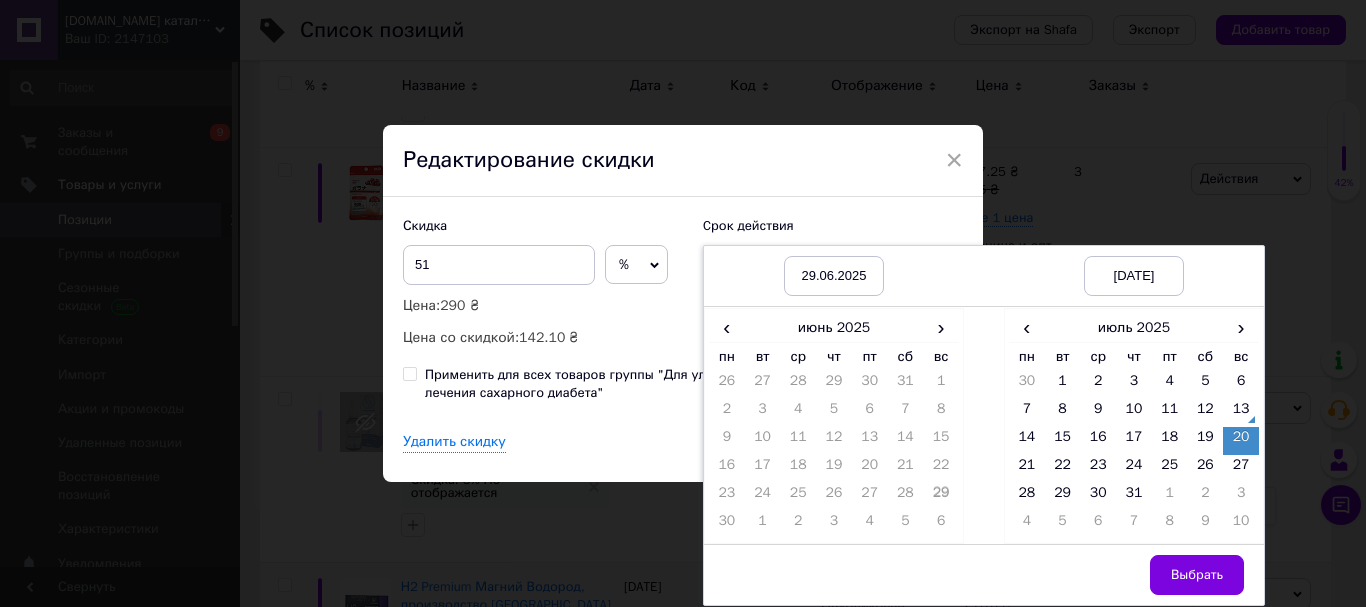 drag, startPoint x: 1195, startPoint y: 578, endPoint x: 1129, endPoint y: 551, distance: 71.30919 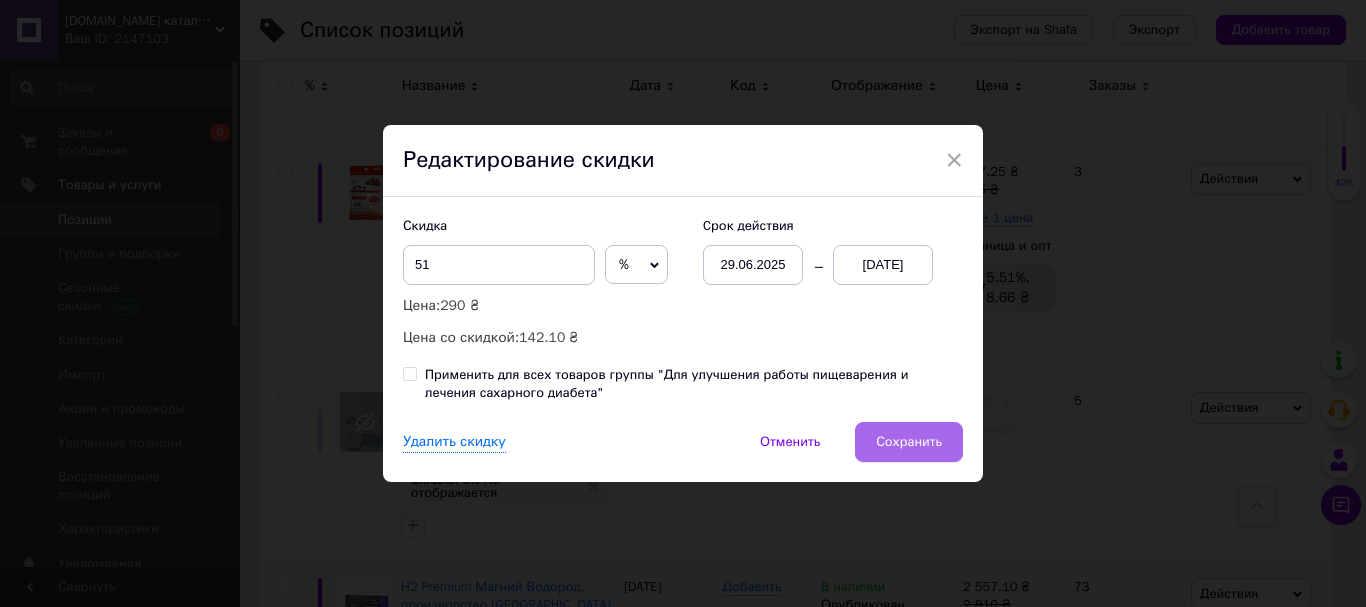 click on "Сохранить" at bounding box center (909, 442) 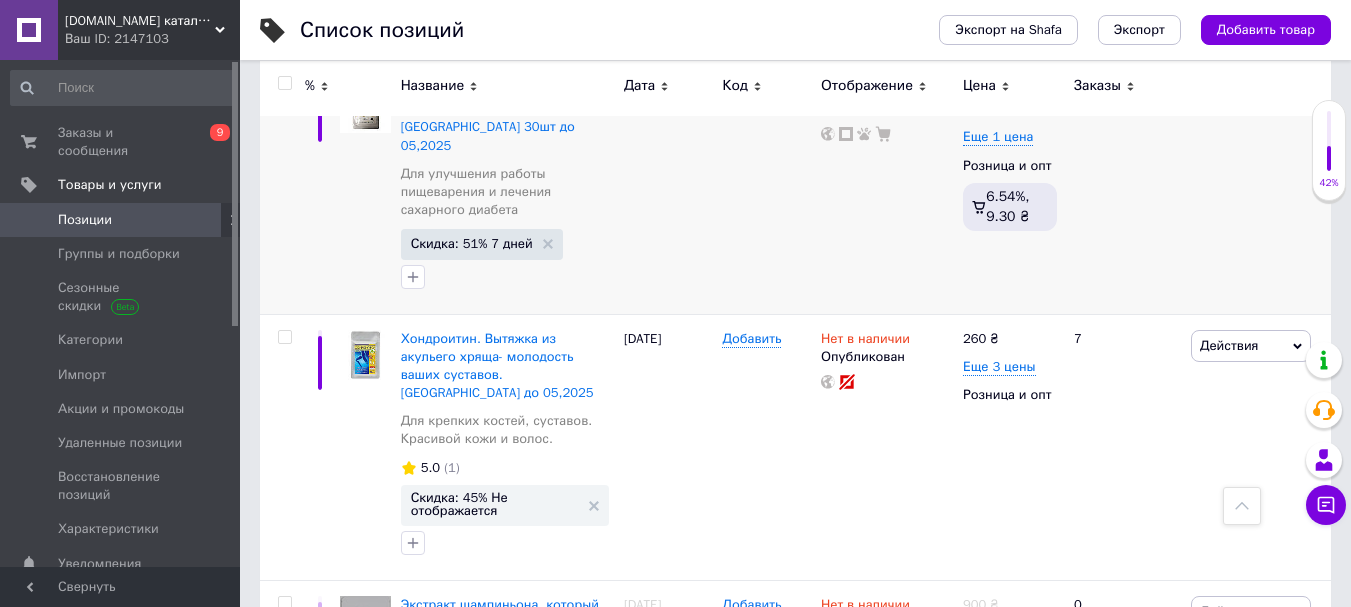 scroll, scrollTop: 14900, scrollLeft: 0, axis: vertical 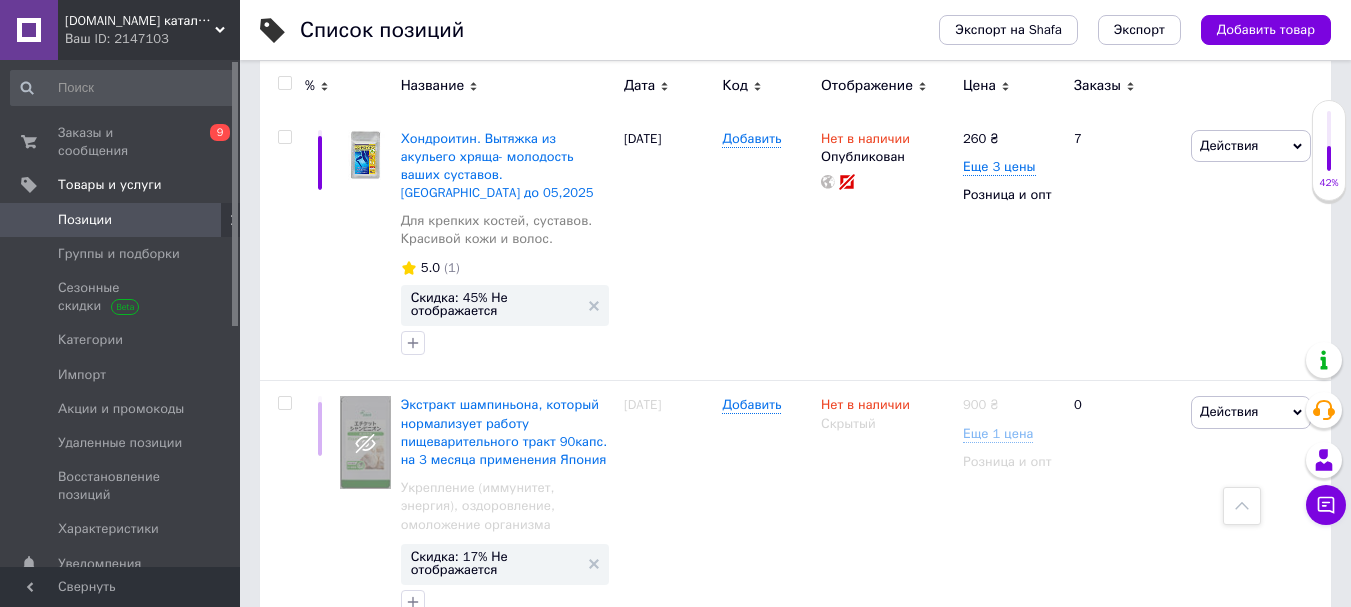 click on "Скидка: 15% 1 день" at bounding box center (471, 1038) 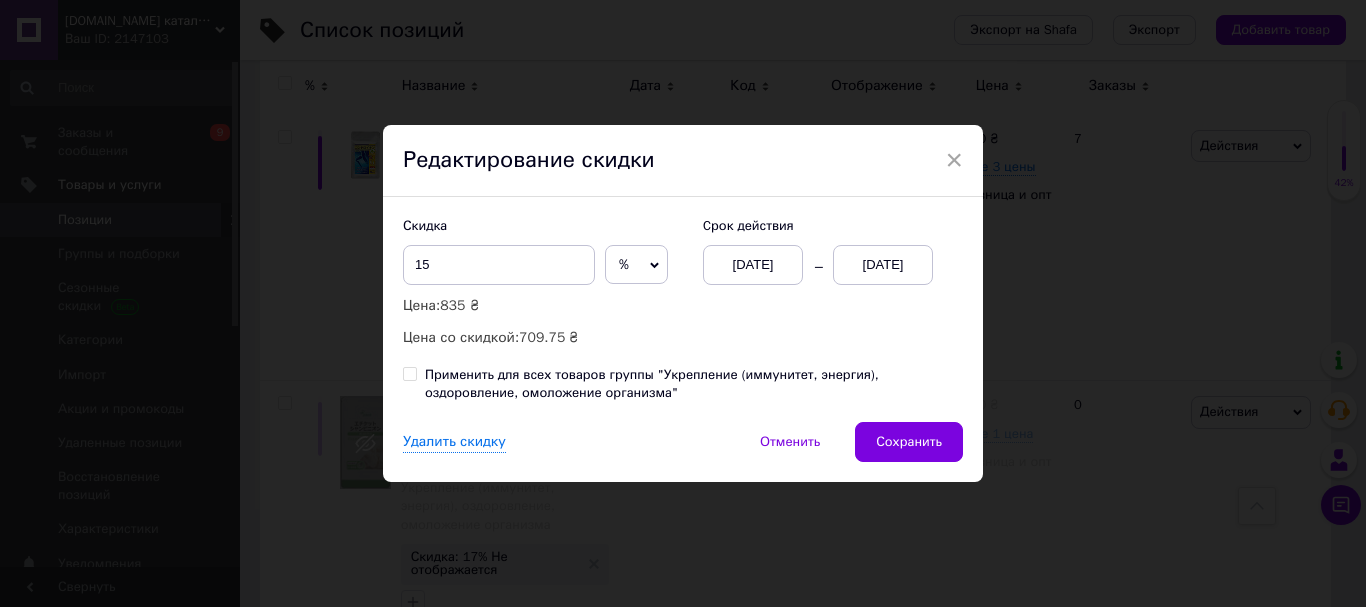 click on "[DATE]" at bounding box center (883, 265) 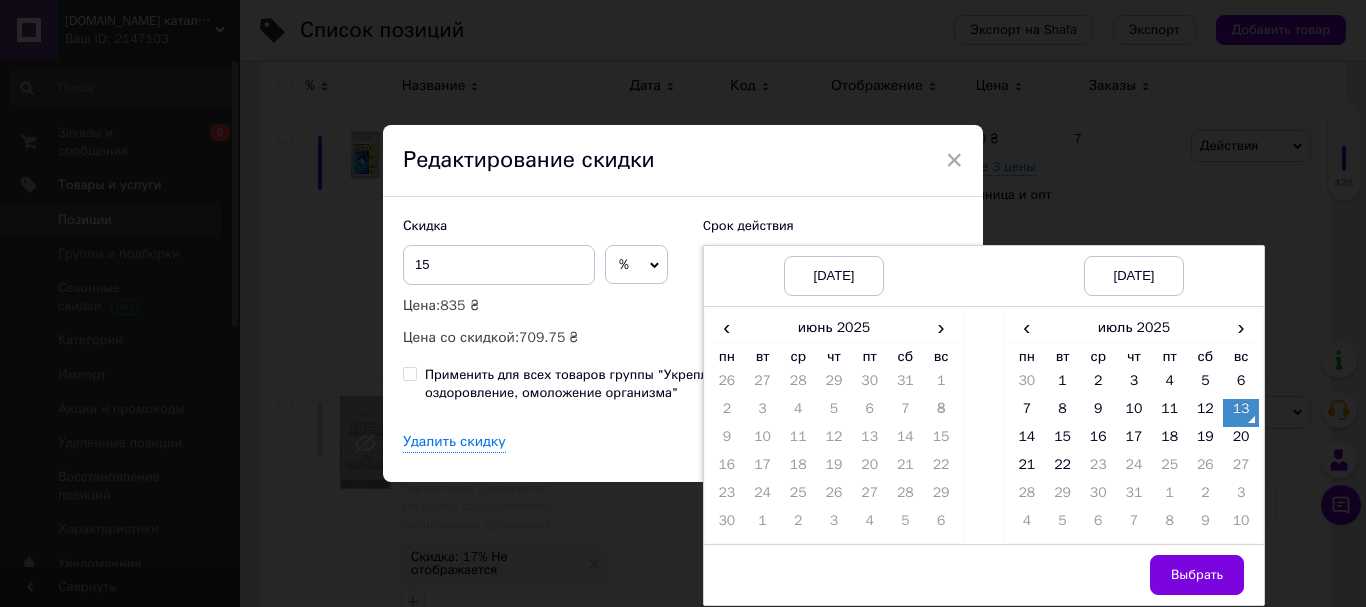 drag, startPoint x: 1238, startPoint y: 430, endPoint x: 1218, endPoint y: 525, distance: 97.082436 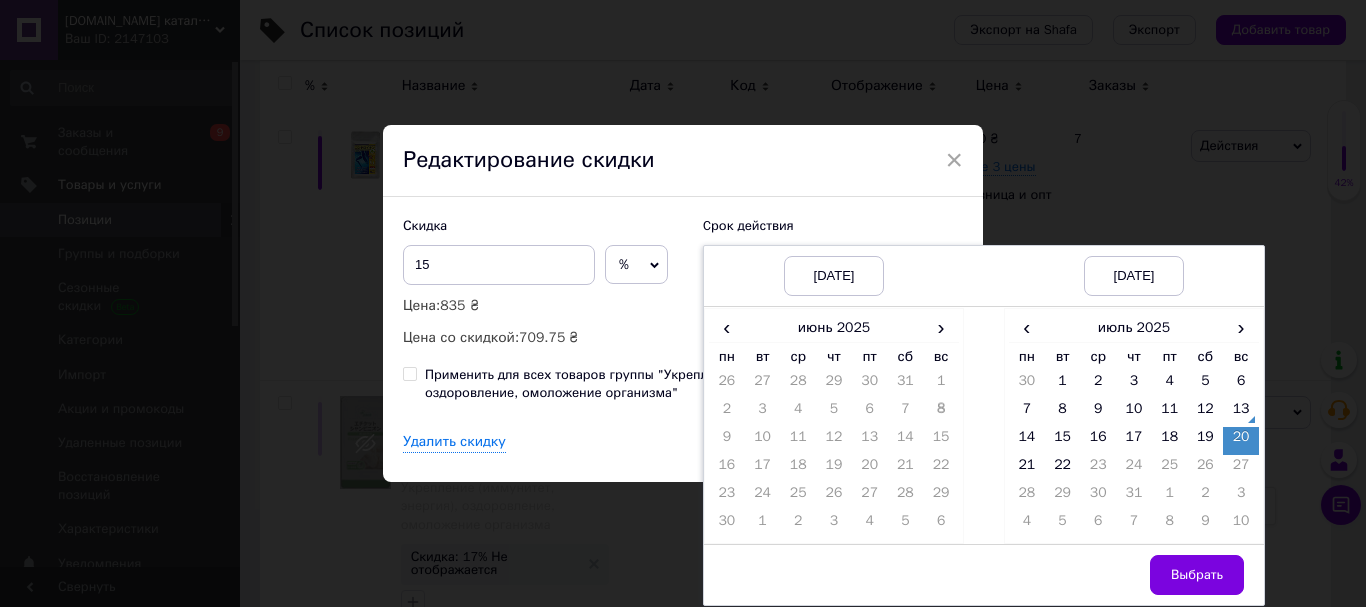 drag, startPoint x: 1200, startPoint y: 563, endPoint x: 1033, endPoint y: 484, distance: 184.74306 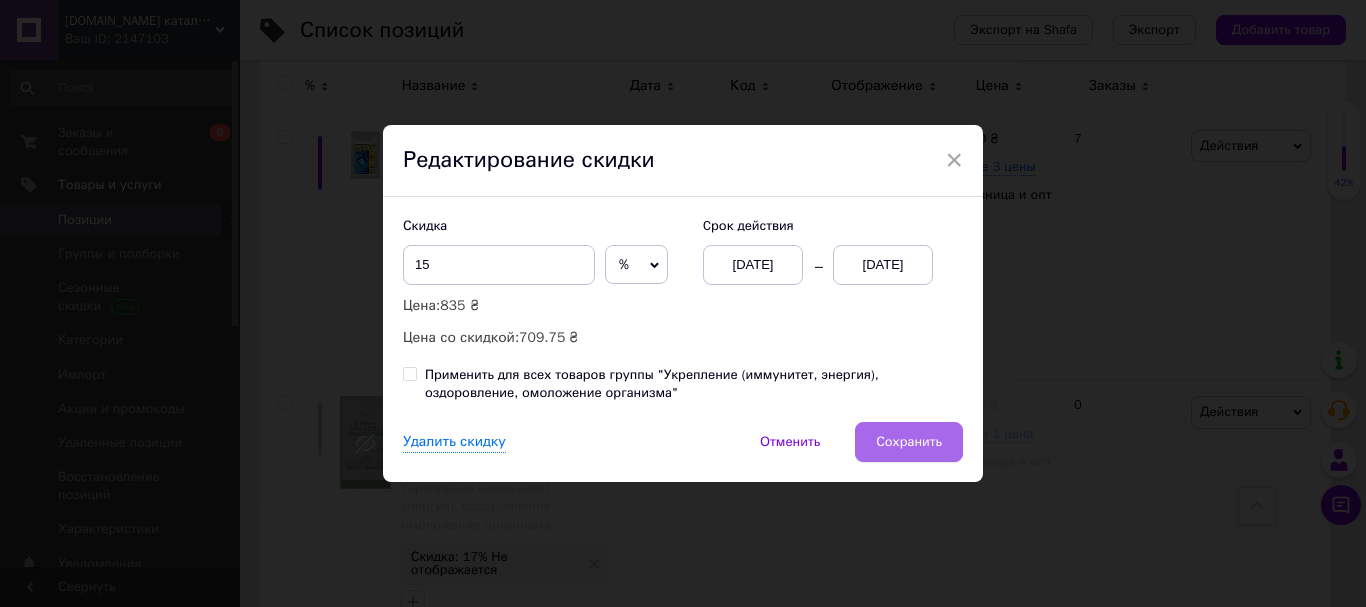 click on "Сохранить" at bounding box center (909, 442) 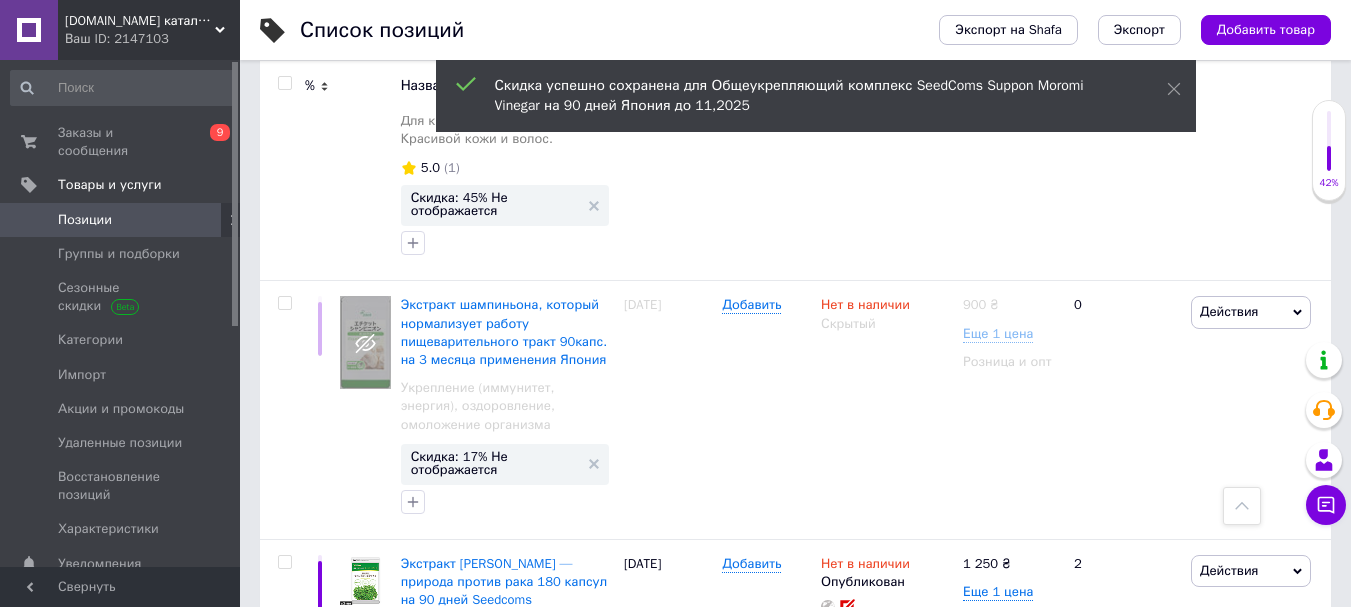 scroll, scrollTop: 15100, scrollLeft: 0, axis: vertical 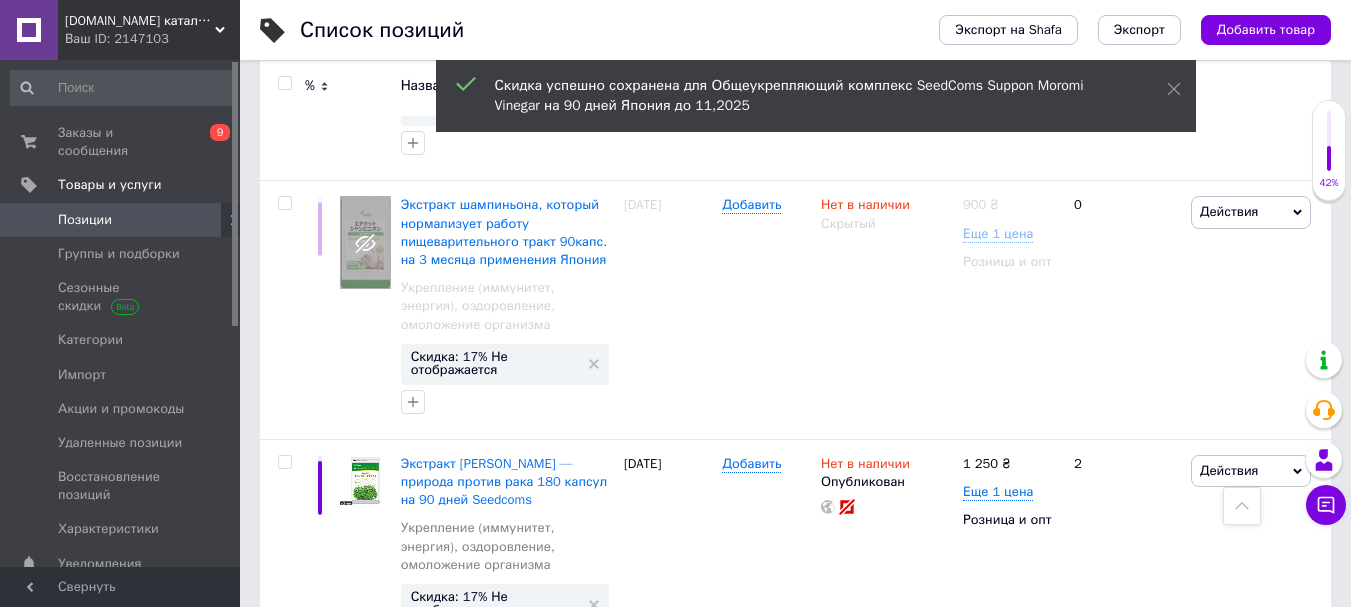 click on "Скидка: 15% 1 день" at bounding box center (471, 1049) 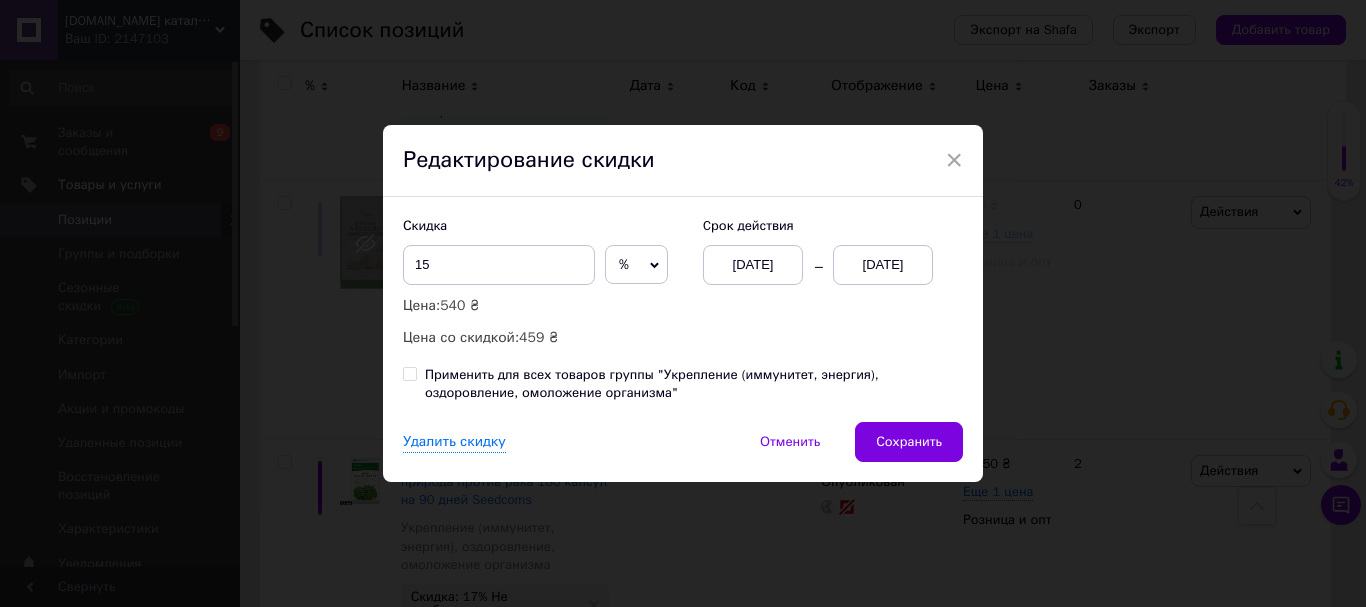 click on "[DATE]" at bounding box center [883, 265] 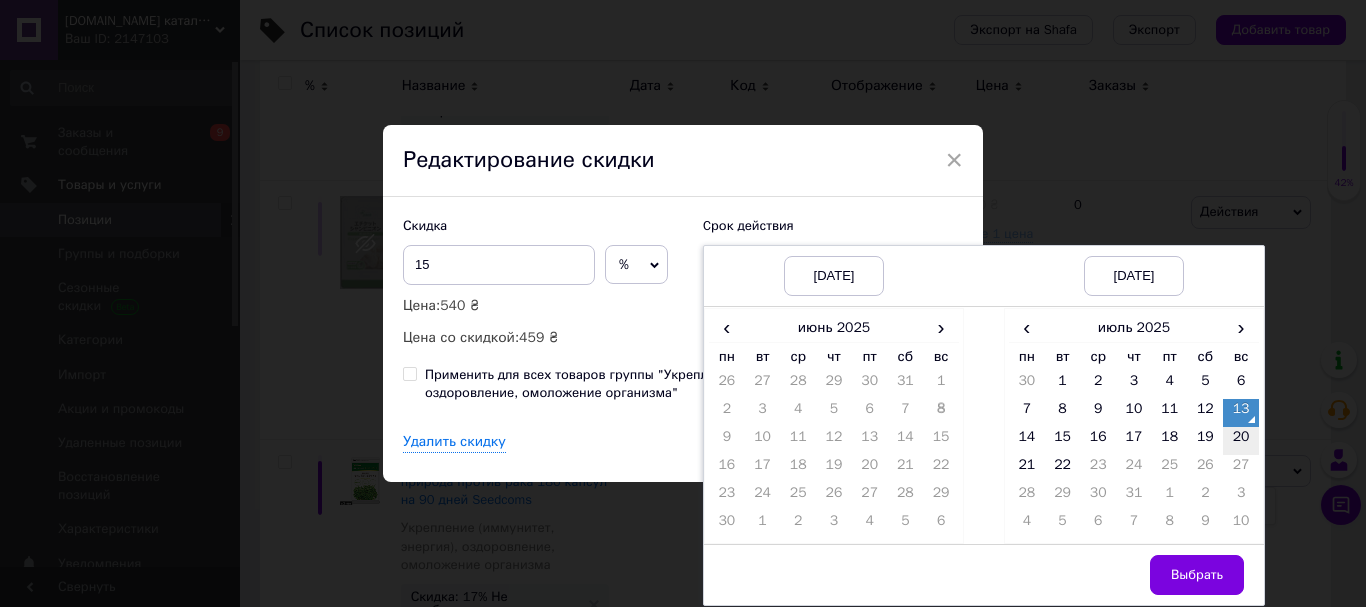 click on "20" at bounding box center [1241, 441] 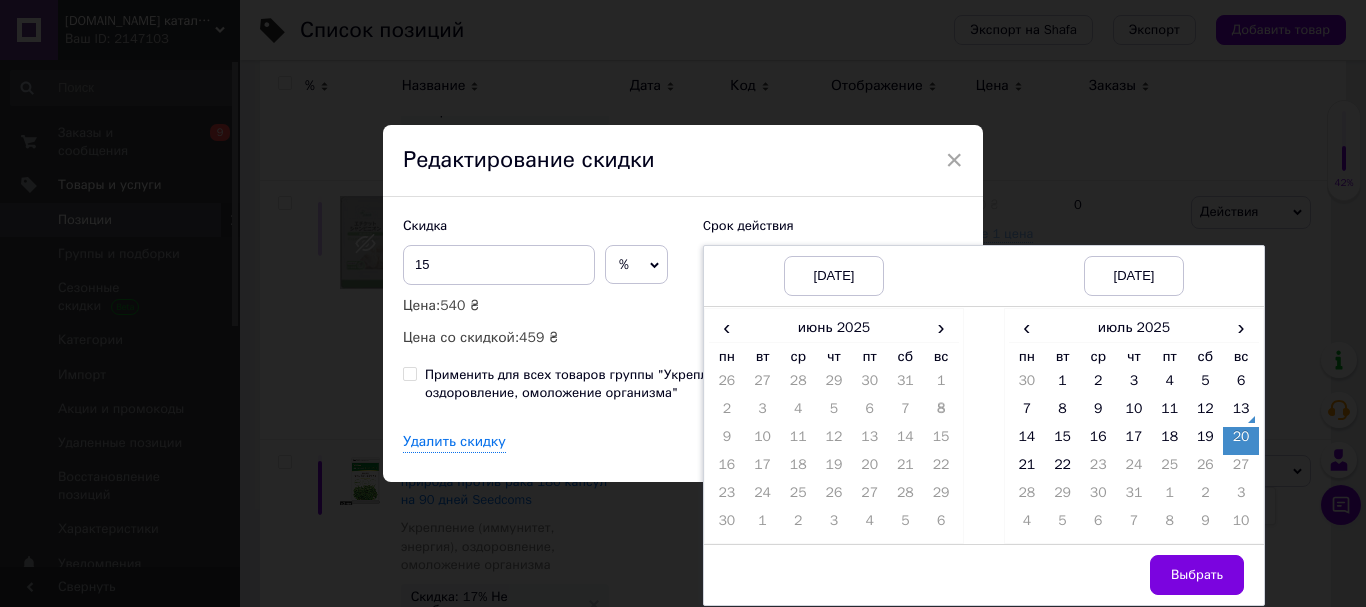 drag, startPoint x: 1195, startPoint y: 563, endPoint x: 1132, endPoint y: 538, distance: 67.77905 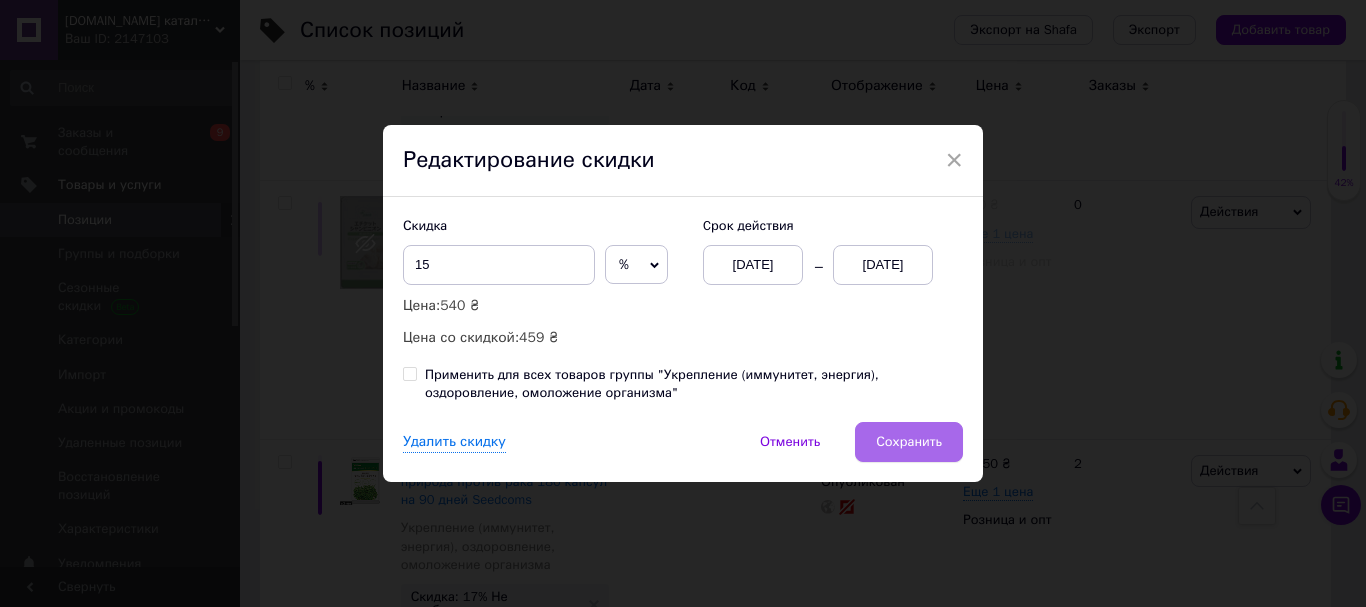 click on "Сохранить" at bounding box center [909, 442] 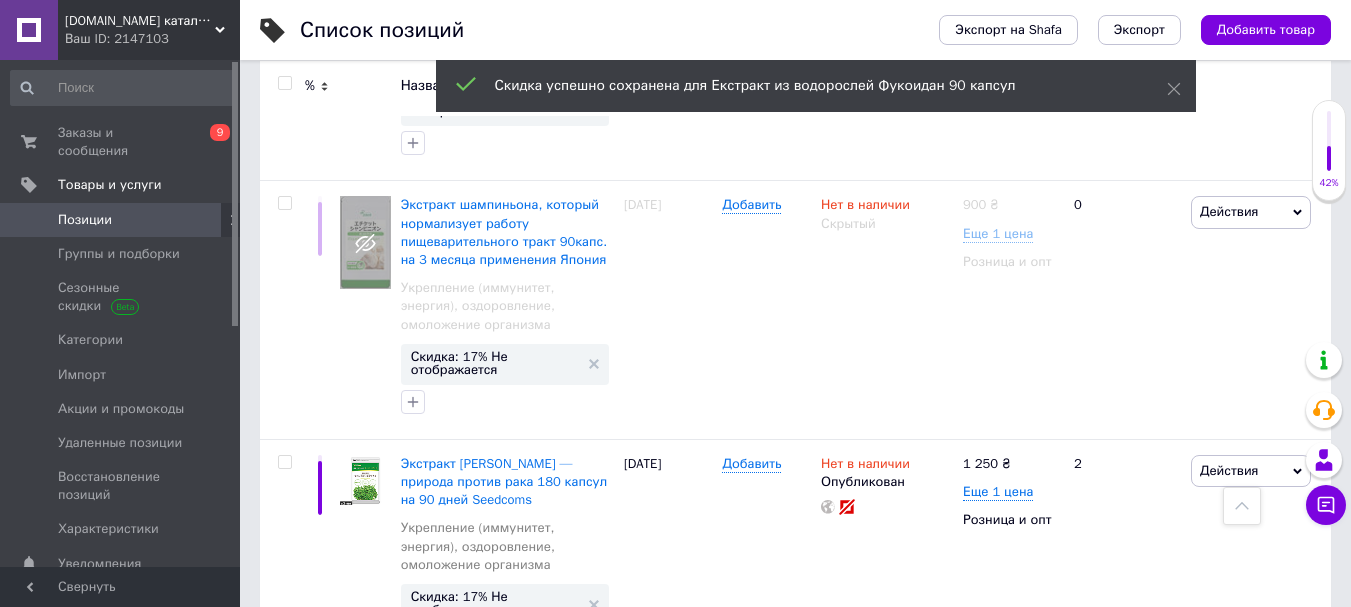 scroll, scrollTop: 15200, scrollLeft: 0, axis: vertical 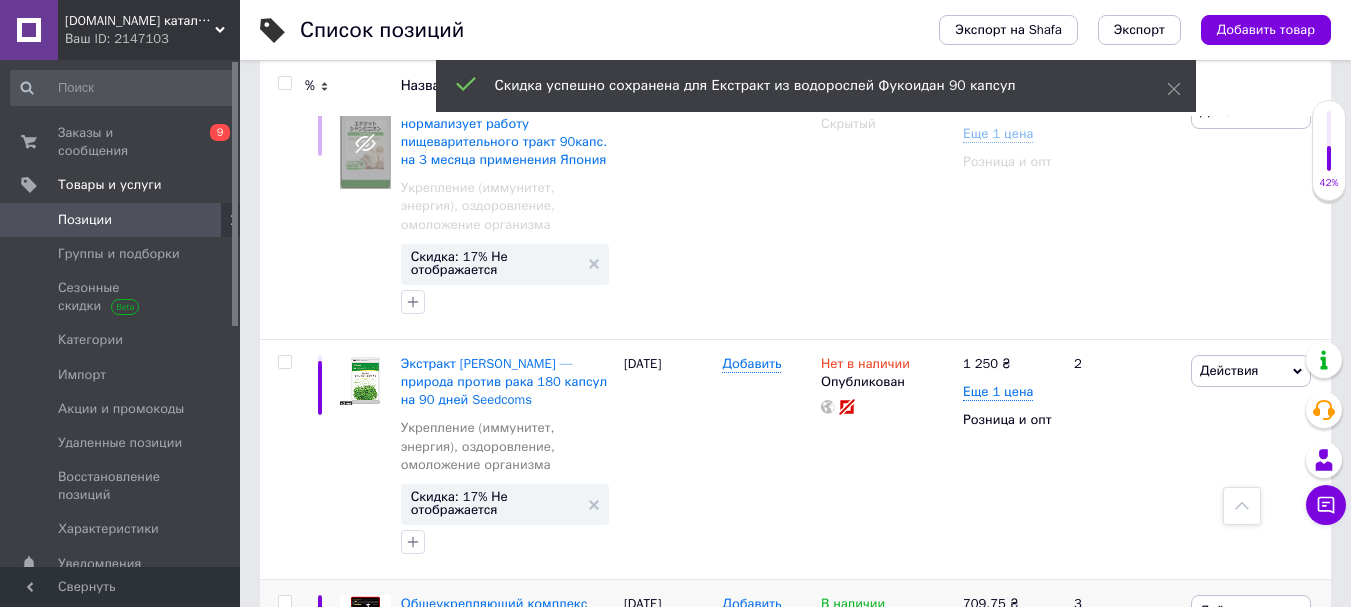 click on "Скидка: 17% 1 день" at bounding box center (471, 1161) 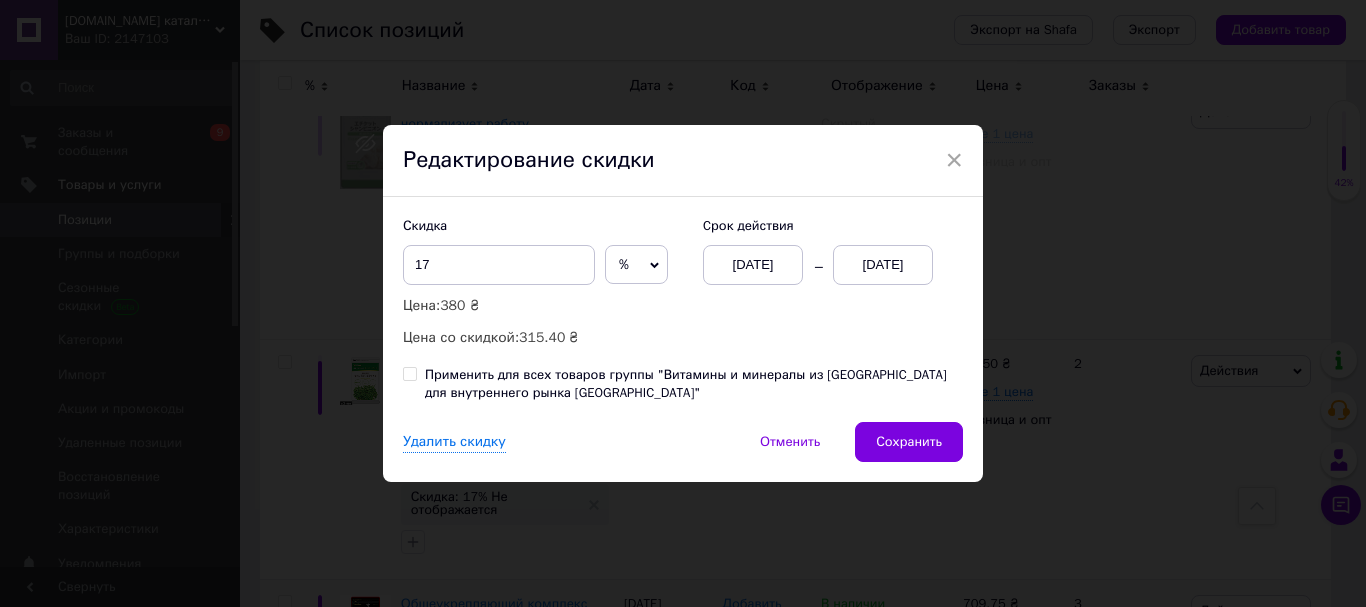 click on "[DATE]" at bounding box center (883, 265) 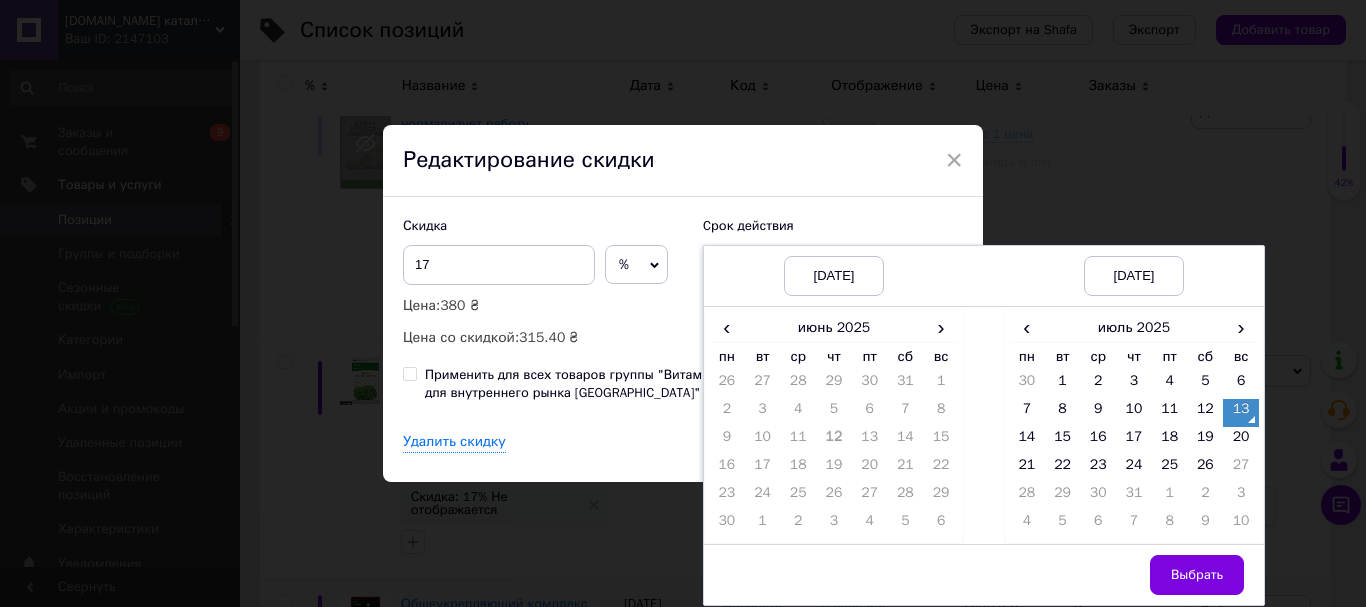drag, startPoint x: 1230, startPoint y: 444, endPoint x: 1204, endPoint y: 533, distance: 92.72001 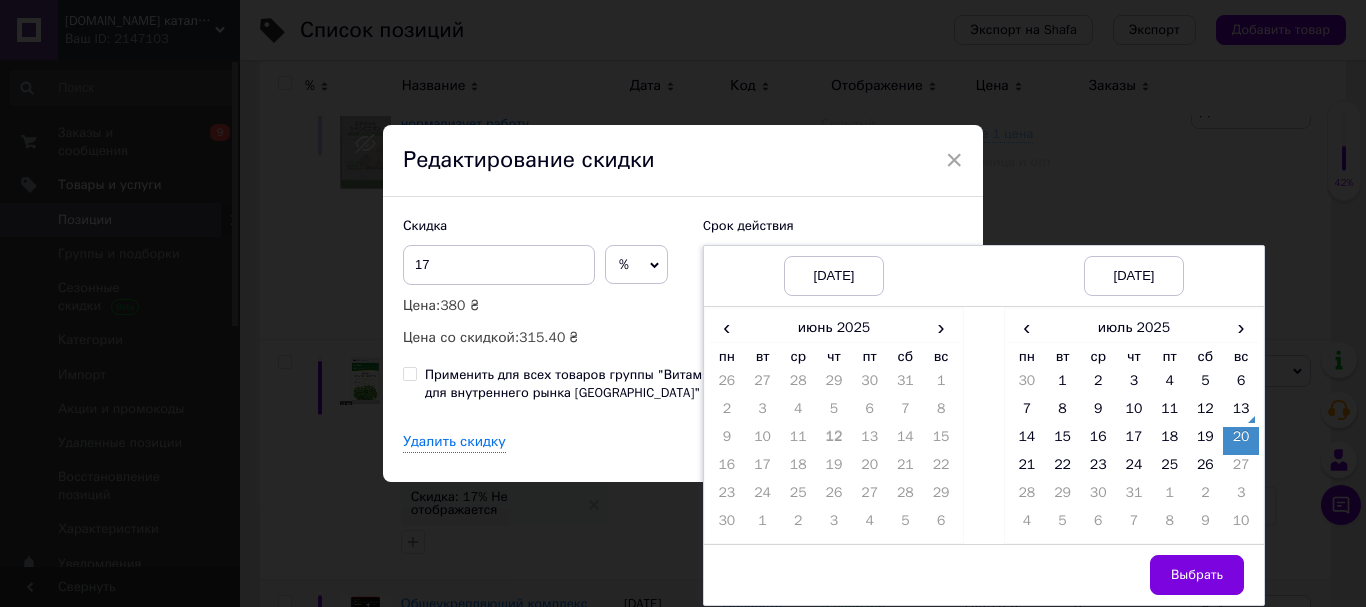 drag, startPoint x: 1175, startPoint y: 584, endPoint x: 919, endPoint y: 439, distance: 294.2125 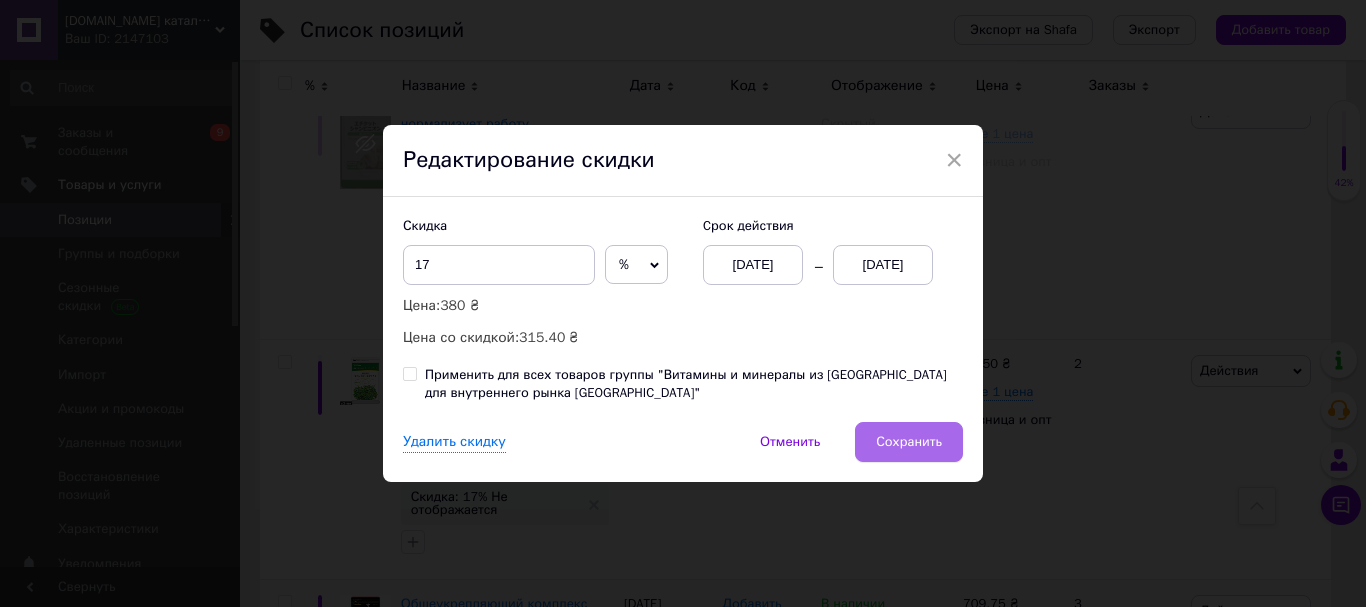 click on "Сохранить" at bounding box center [909, 442] 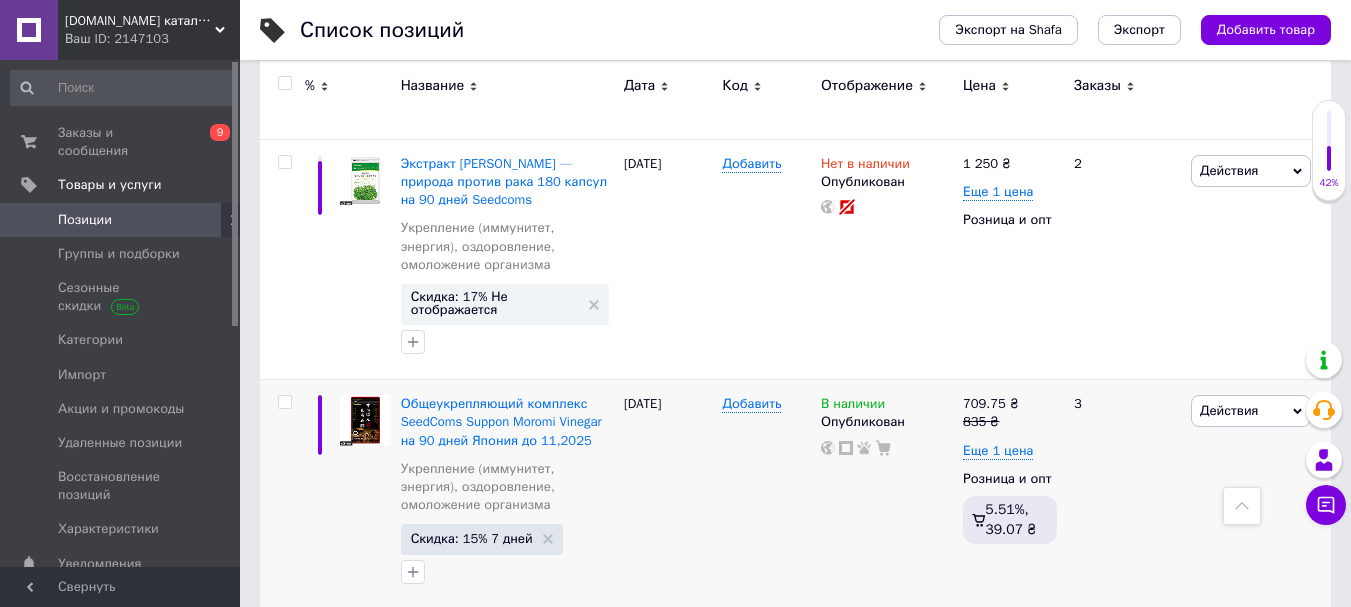 scroll, scrollTop: 15500, scrollLeft: 0, axis: vertical 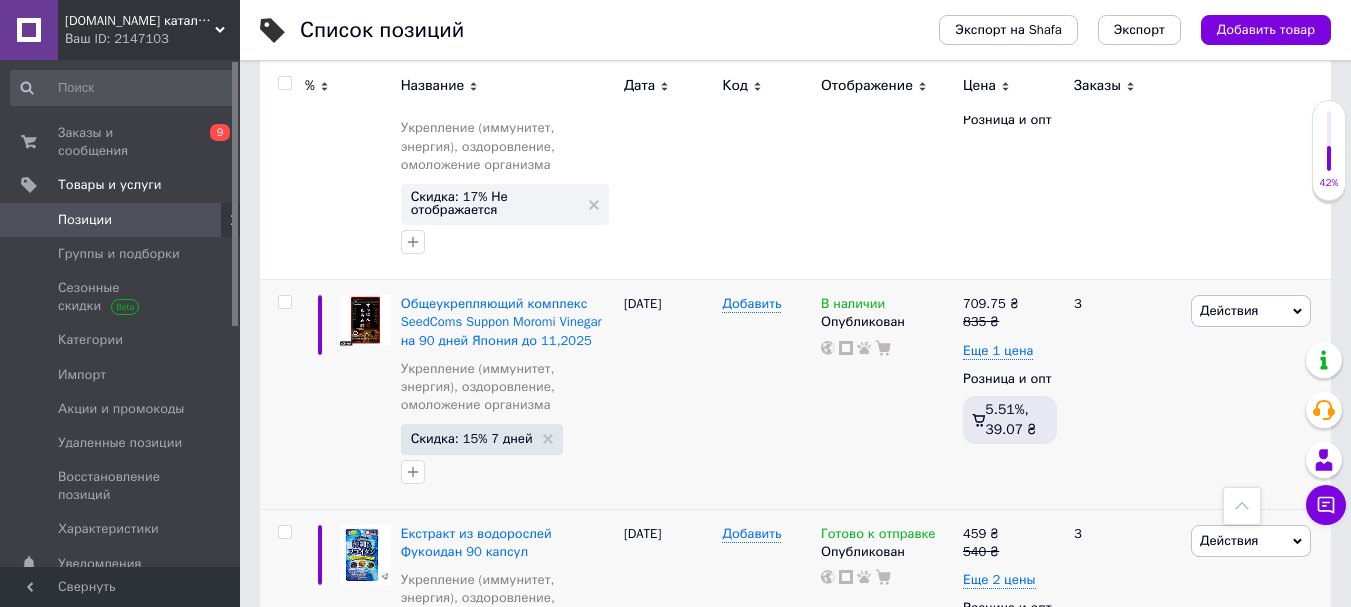 click on "Скидка: 21% 1 день" at bounding box center (471, 1108) 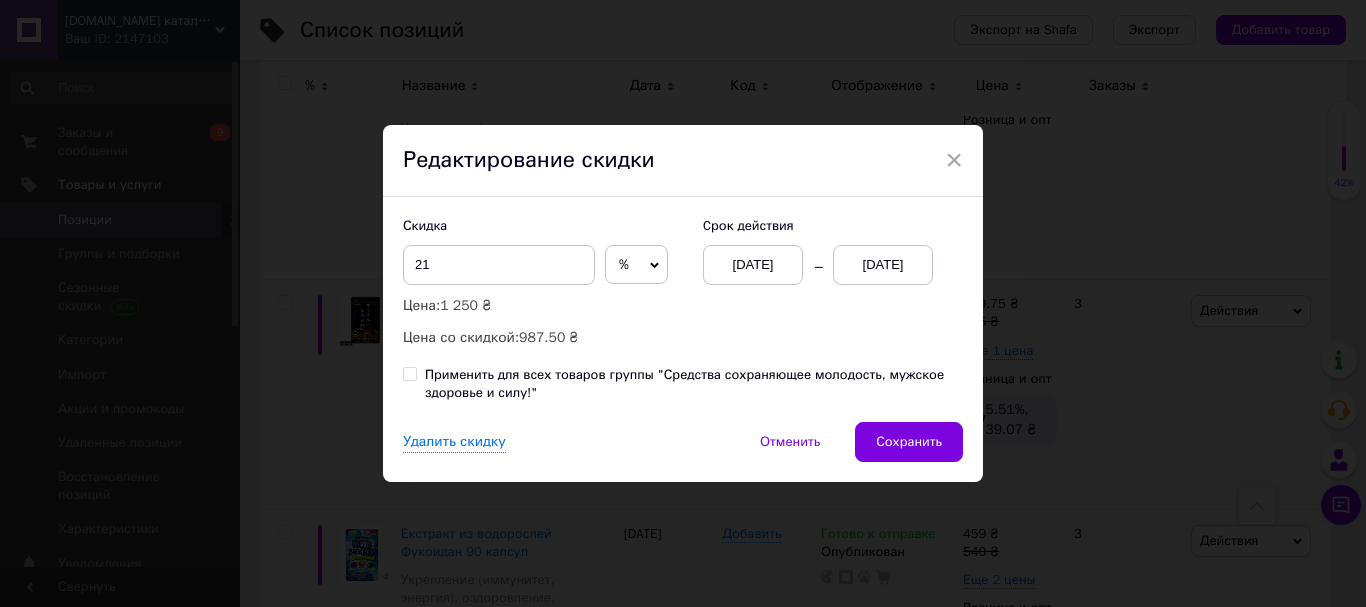 click on "[DATE]" at bounding box center [883, 265] 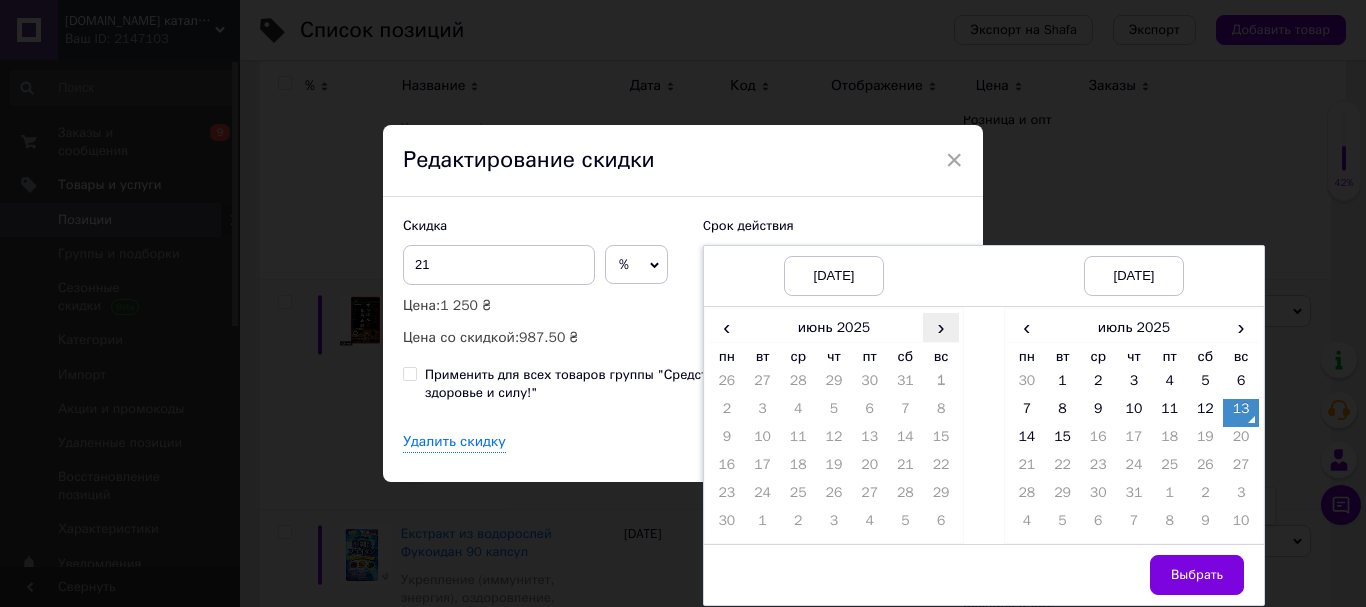 click on "›" at bounding box center (941, 327) 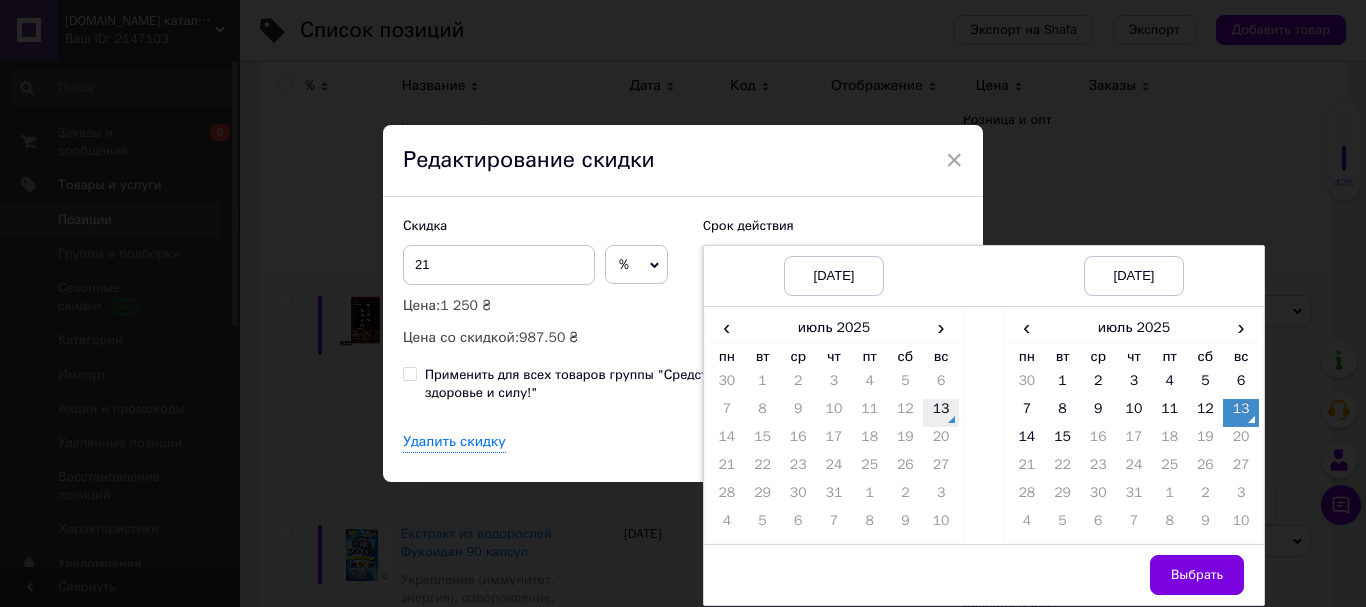 click on "13" at bounding box center (941, 413) 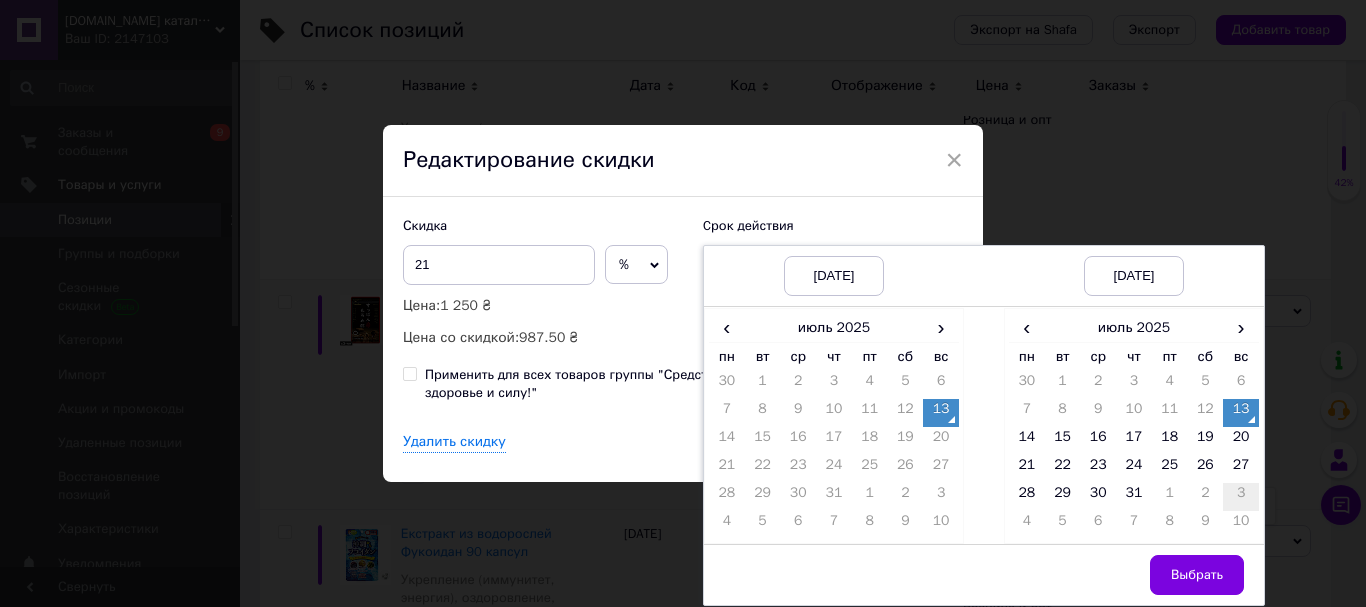 drag, startPoint x: 1239, startPoint y: 448, endPoint x: 1246, endPoint y: 496, distance: 48.507732 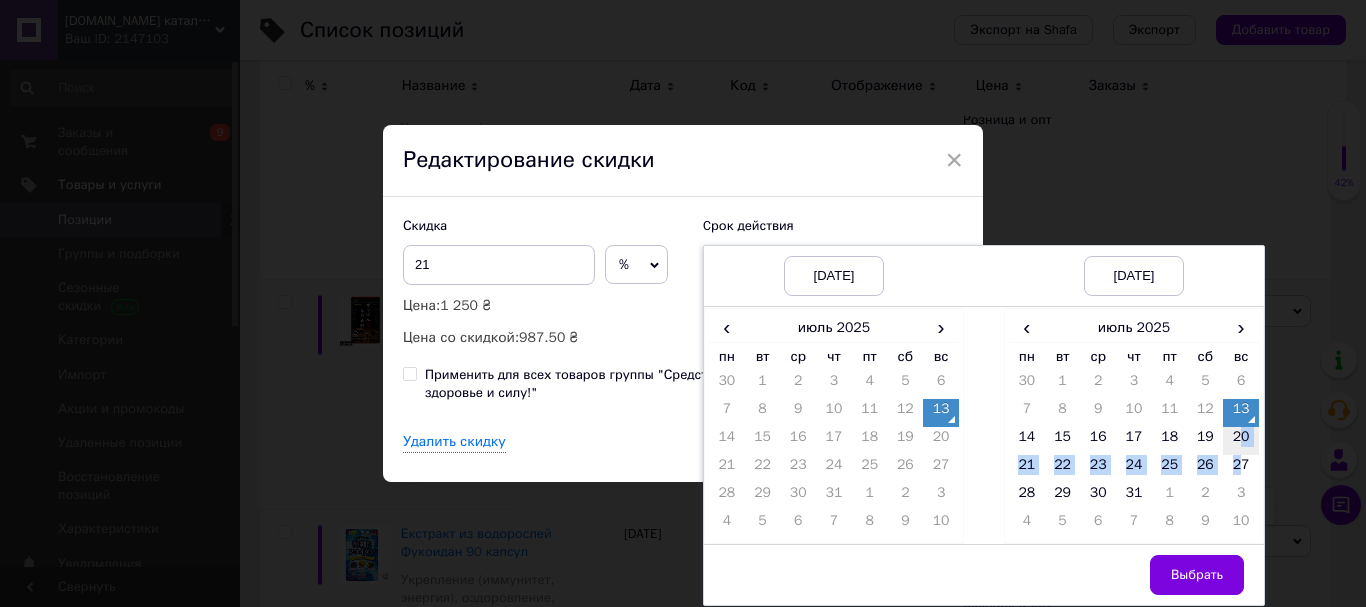 click on "20" at bounding box center [1241, 441] 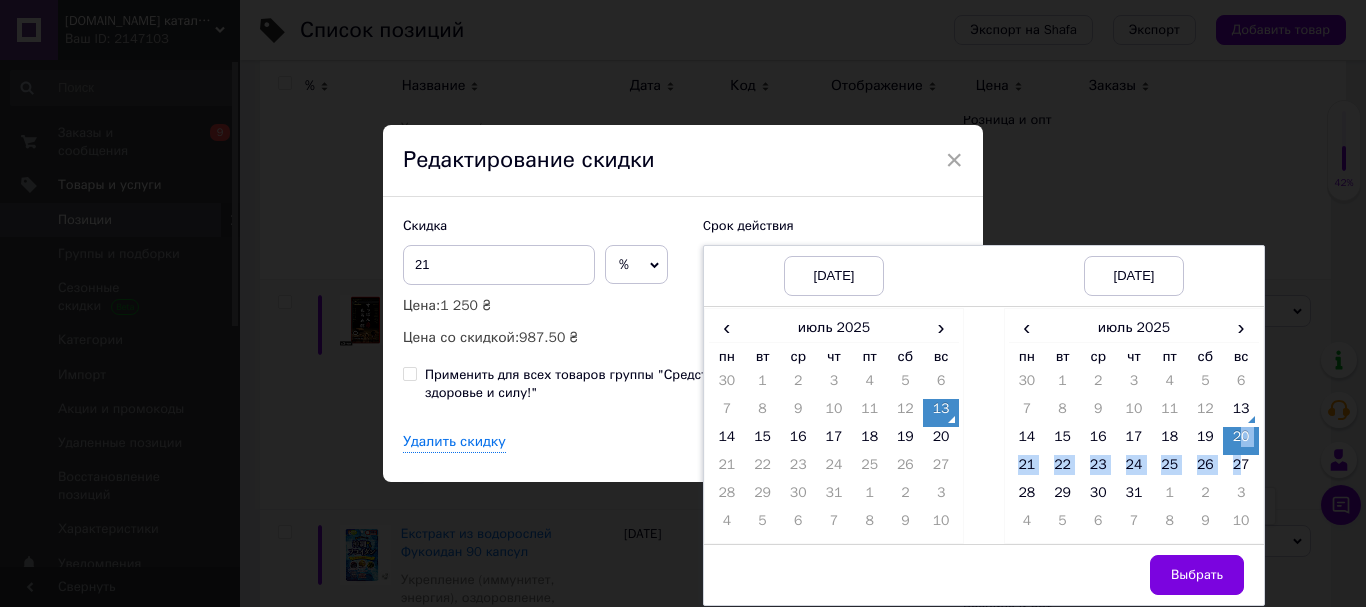 click on "Выбрать" at bounding box center (1197, 575) 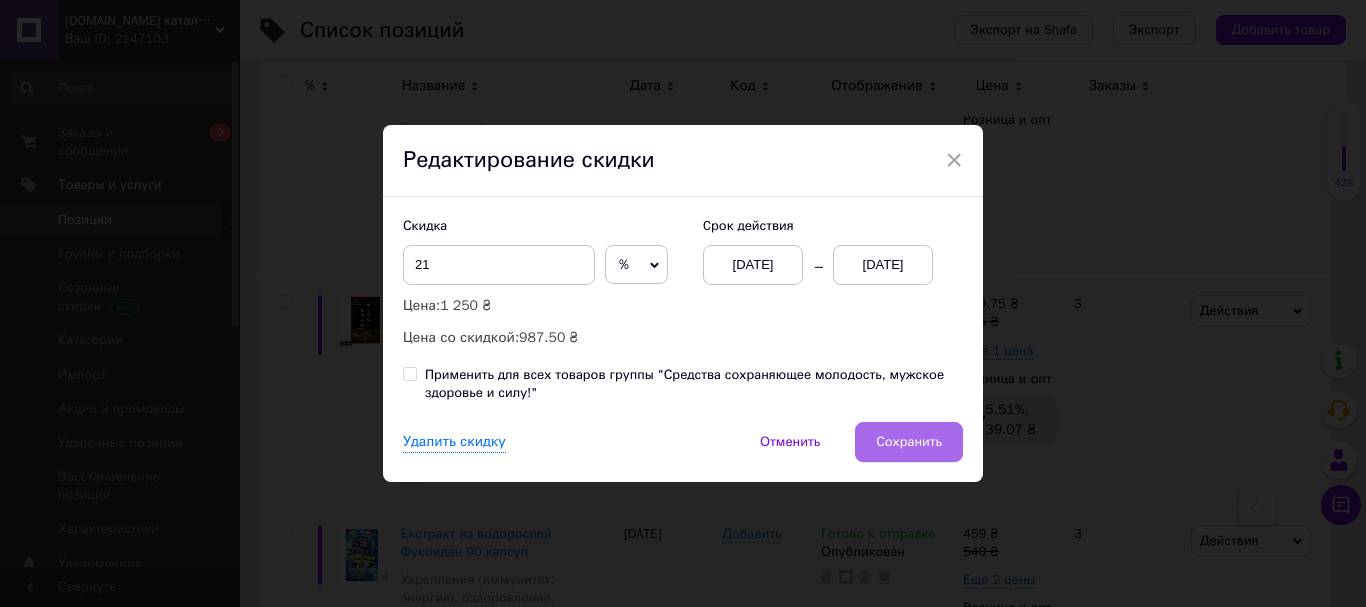 click on "Сохранить" at bounding box center (909, 442) 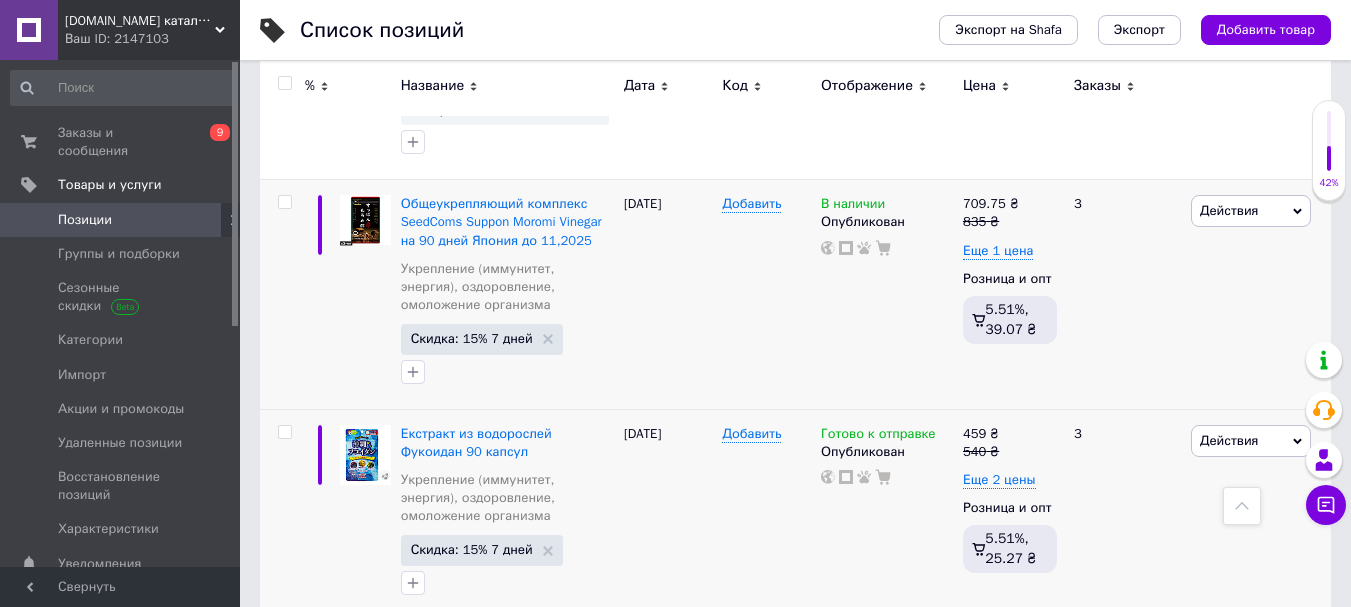 scroll, scrollTop: 15700, scrollLeft: 0, axis: vertical 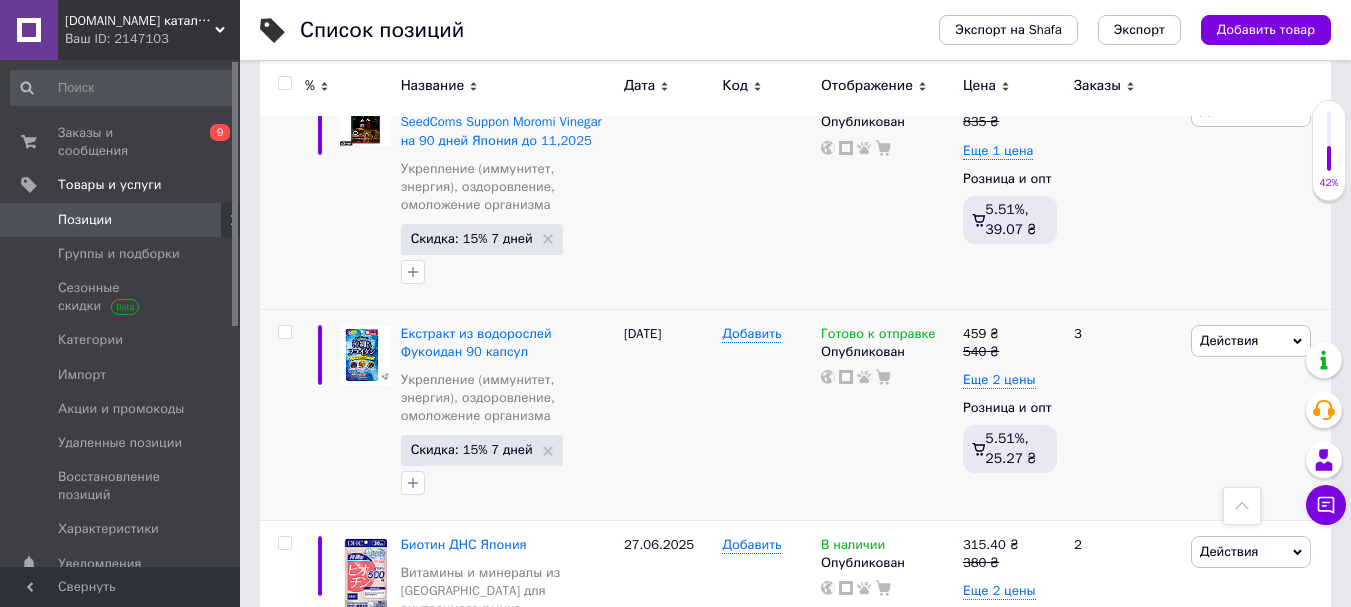 click on "Скидка: 15% 1 день" at bounding box center [471, 1119] 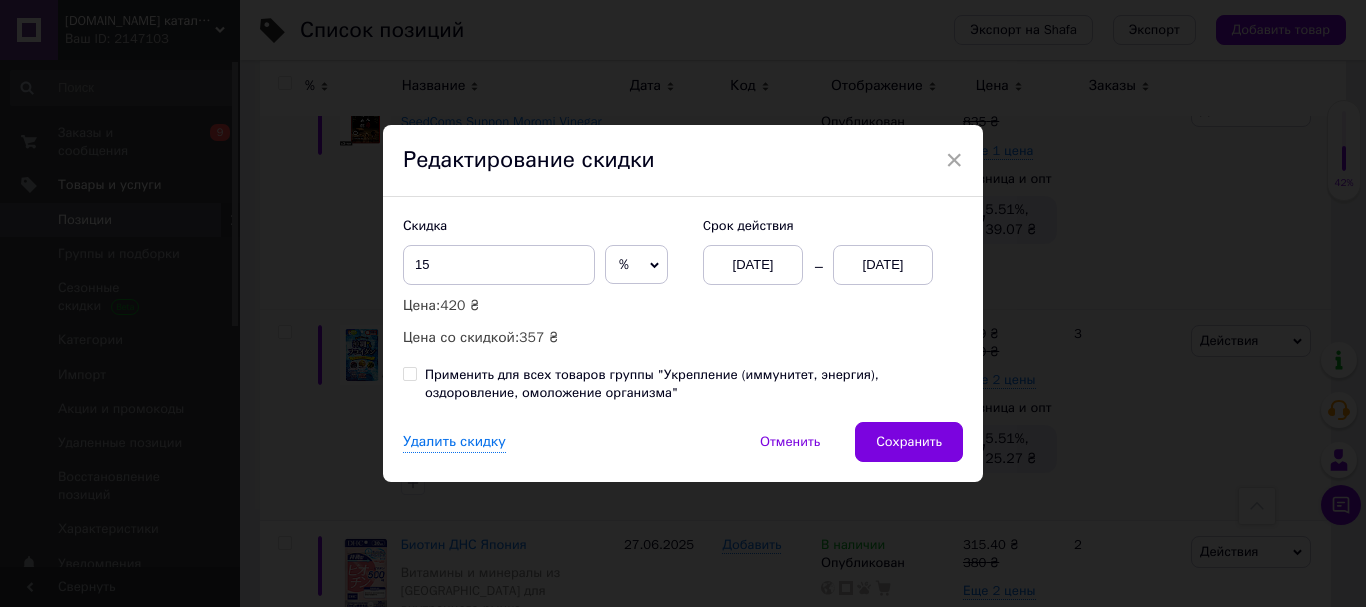 click on "[DATE]" at bounding box center (883, 265) 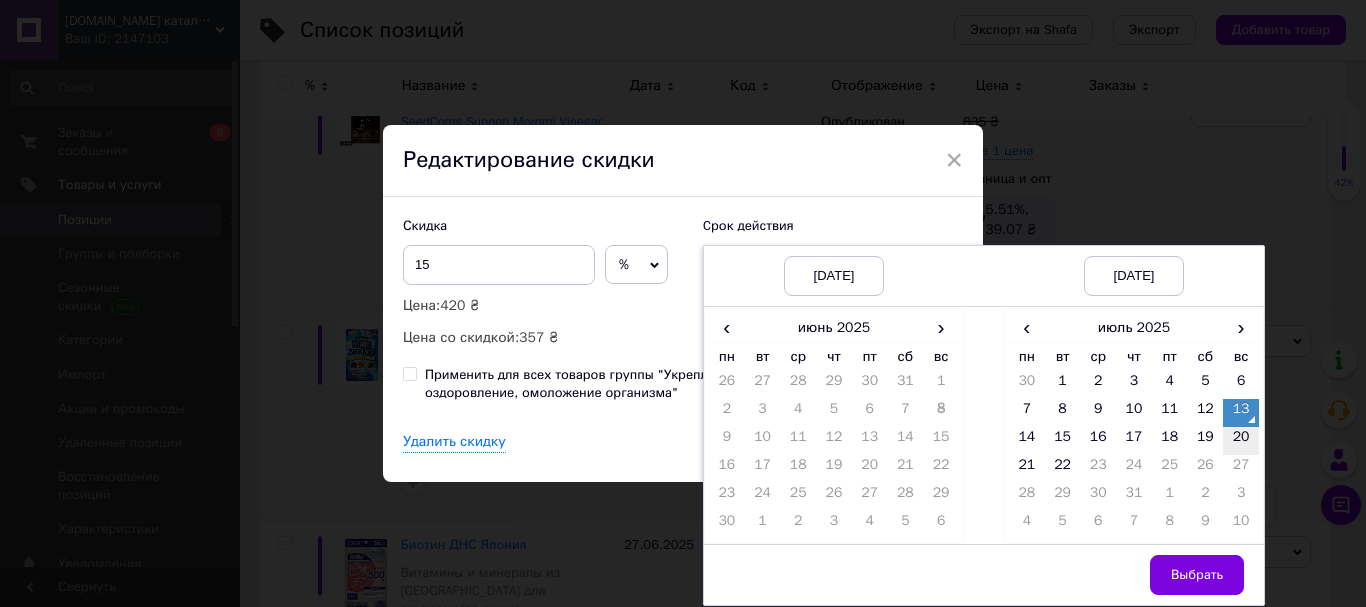 click on "20" at bounding box center (1241, 441) 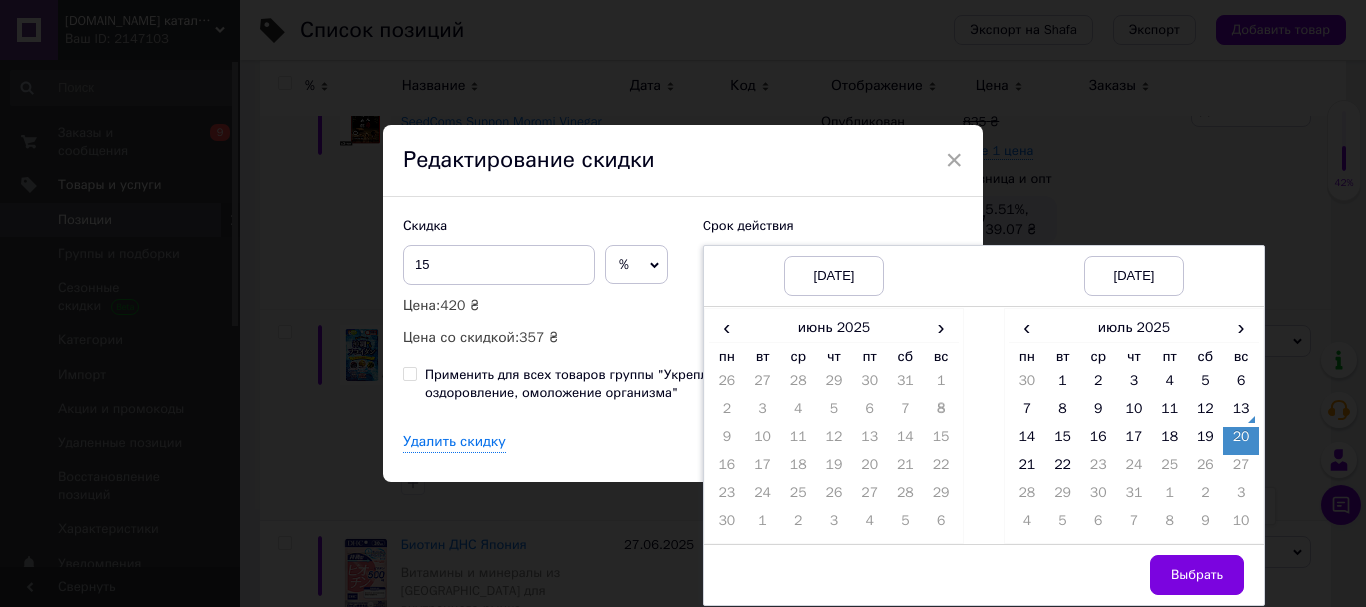 drag, startPoint x: 1186, startPoint y: 576, endPoint x: 1145, endPoint y: 556, distance: 45.617977 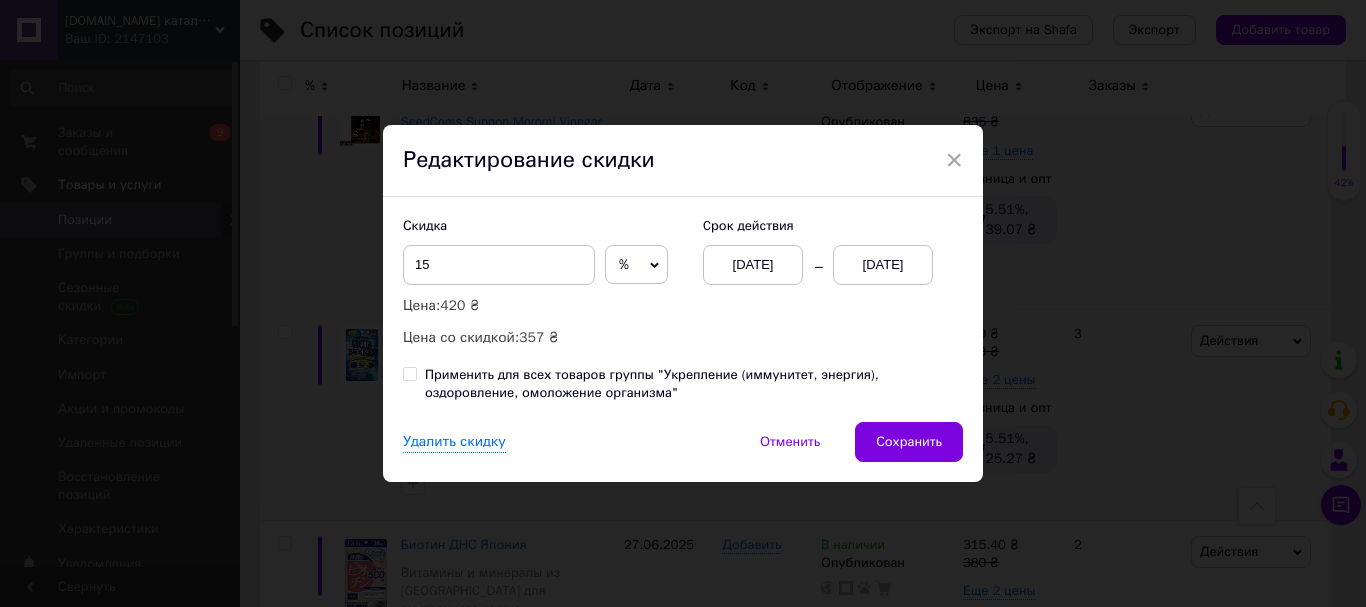 drag, startPoint x: 890, startPoint y: 437, endPoint x: 860, endPoint y: 436, distance: 30.016663 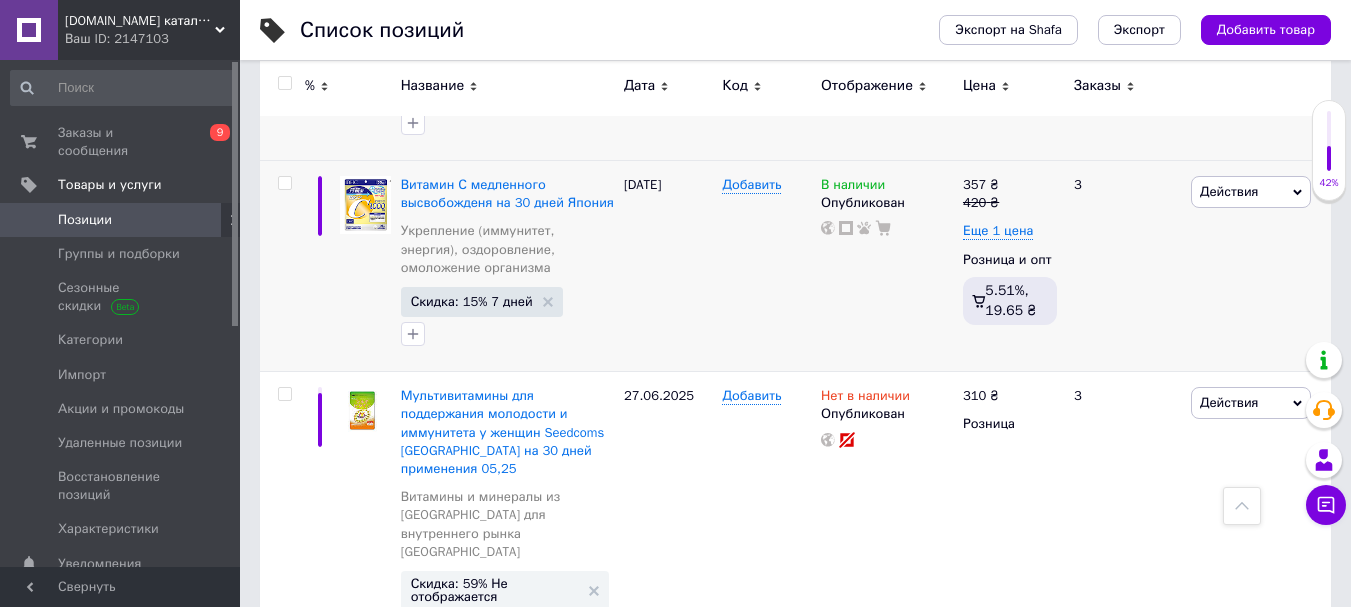 scroll, scrollTop: 16700, scrollLeft: 0, axis: vertical 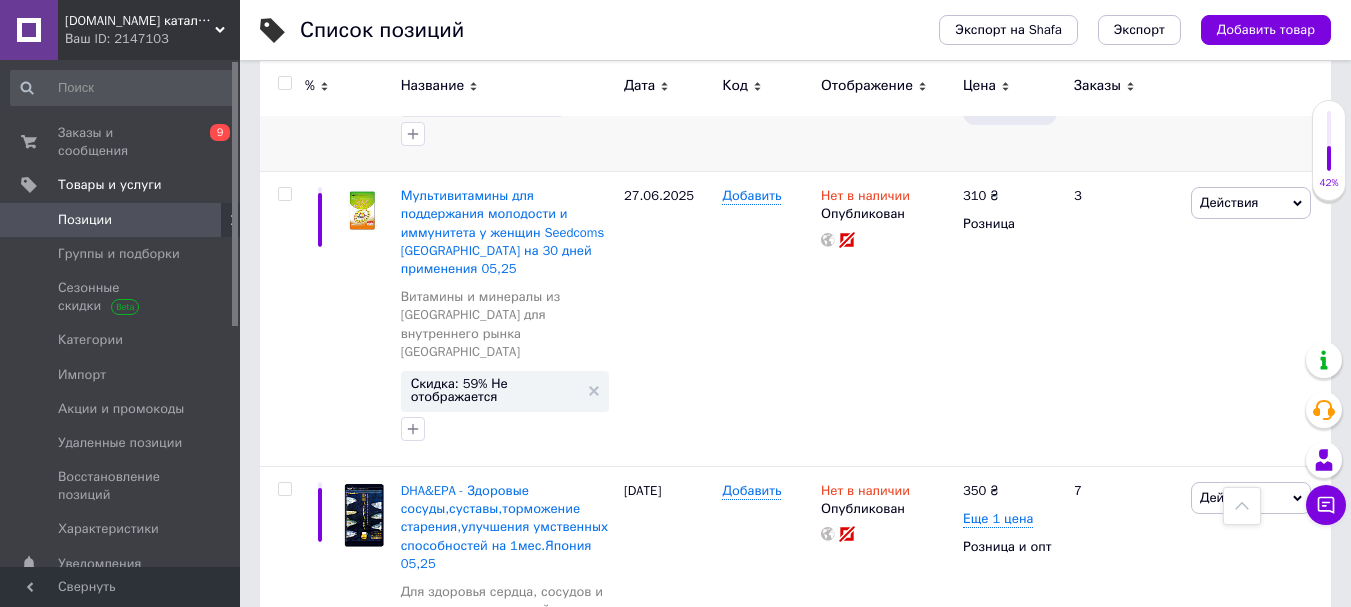 click on "Скидка: 13% 1 день" at bounding box center (481, 1180) 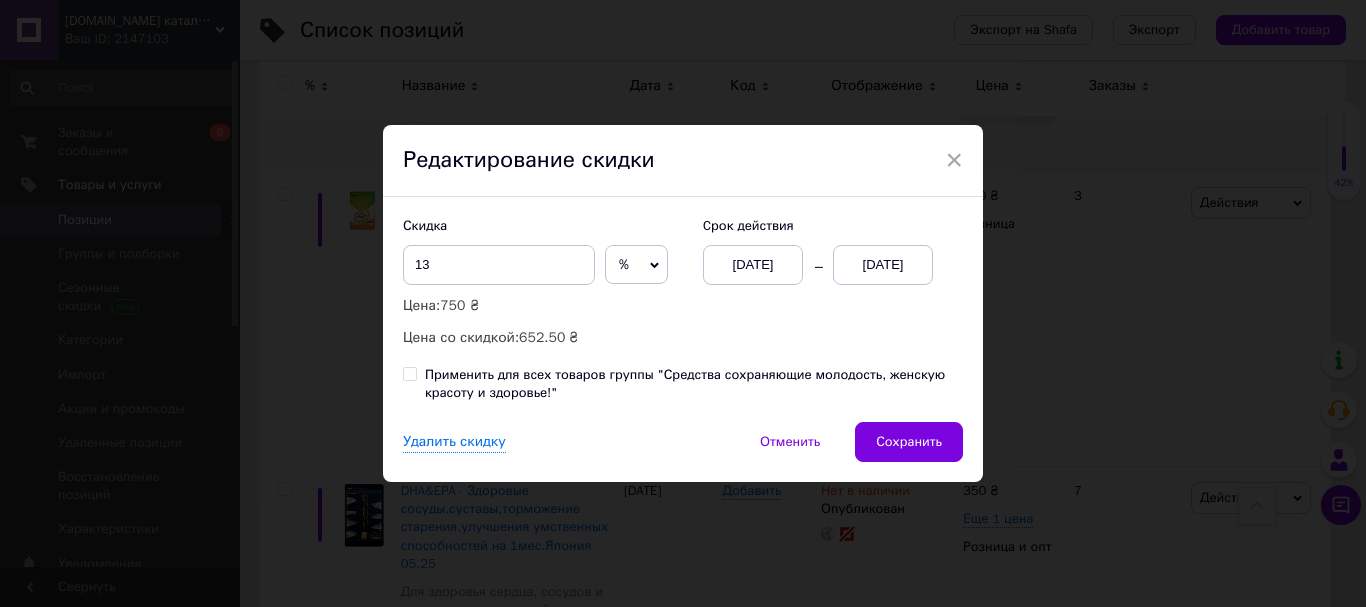 drag, startPoint x: 900, startPoint y: 259, endPoint x: 911, endPoint y: 259, distance: 11 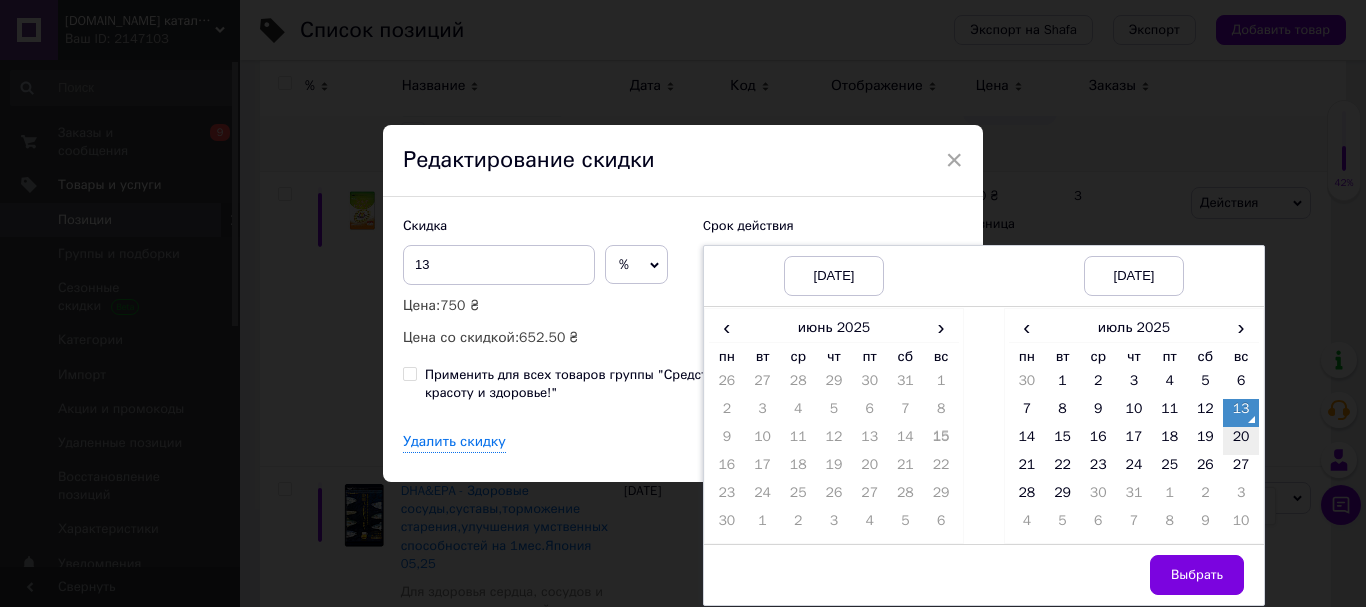 click on "20" at bounding box center [1241, 441] 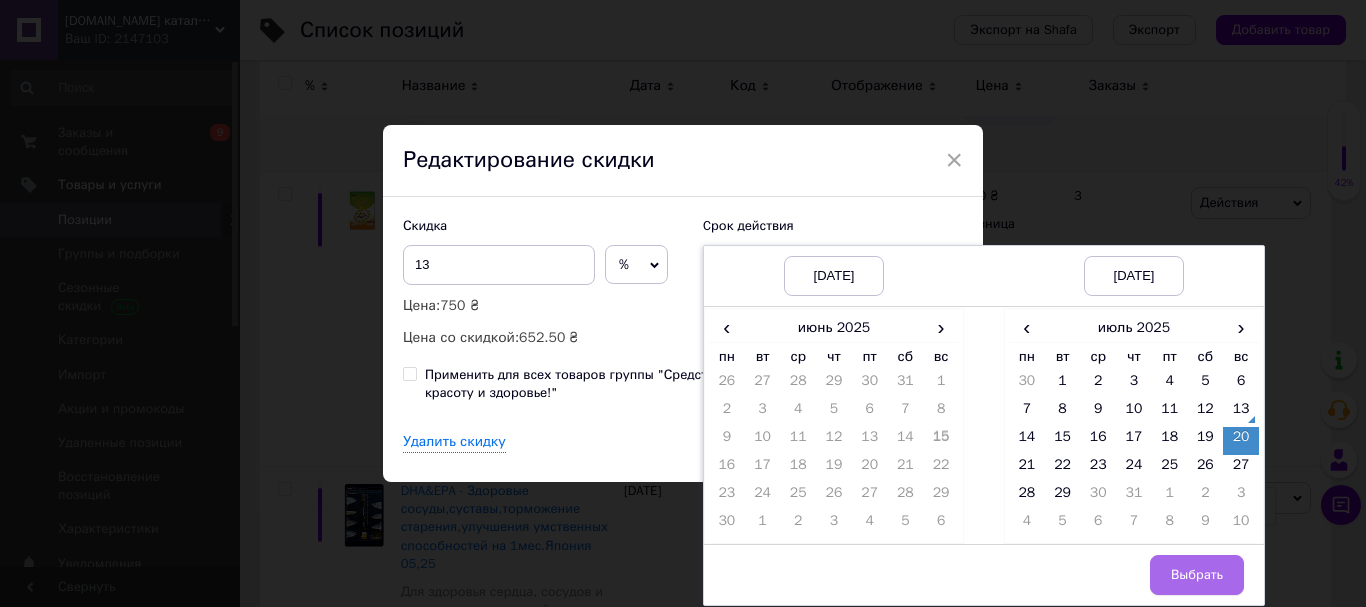 click on "Выбрать" at bounding box center [1197, 575] 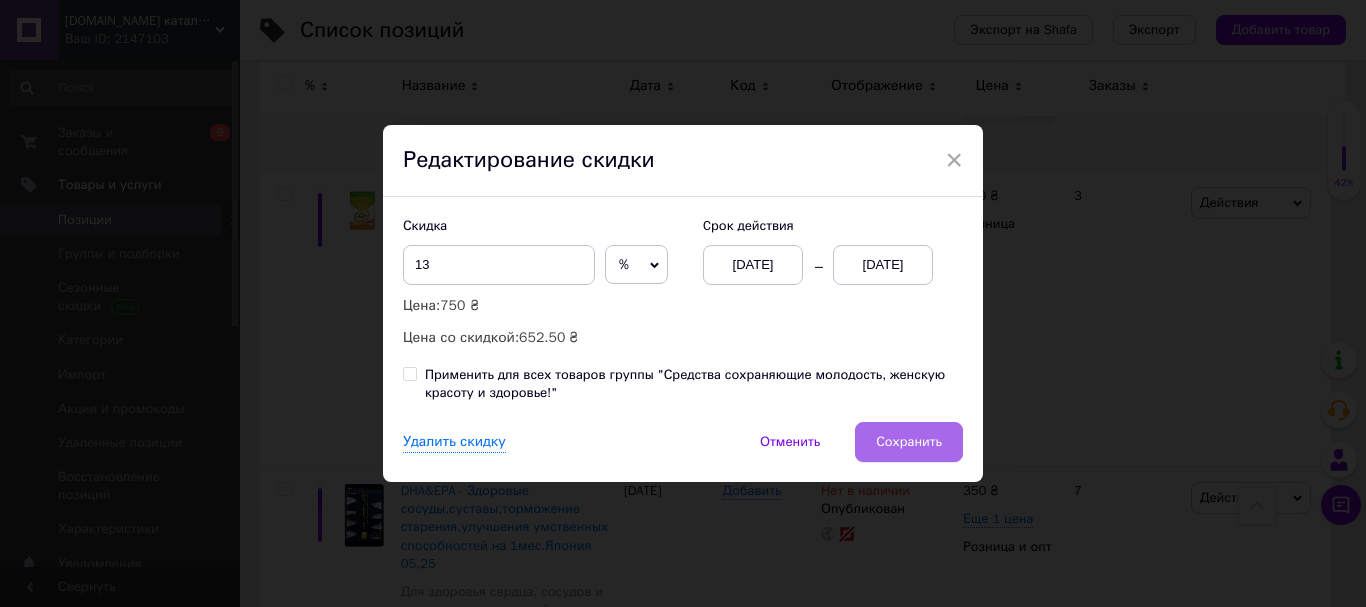 click on "Сохранить" at bounding box center (909, 442) 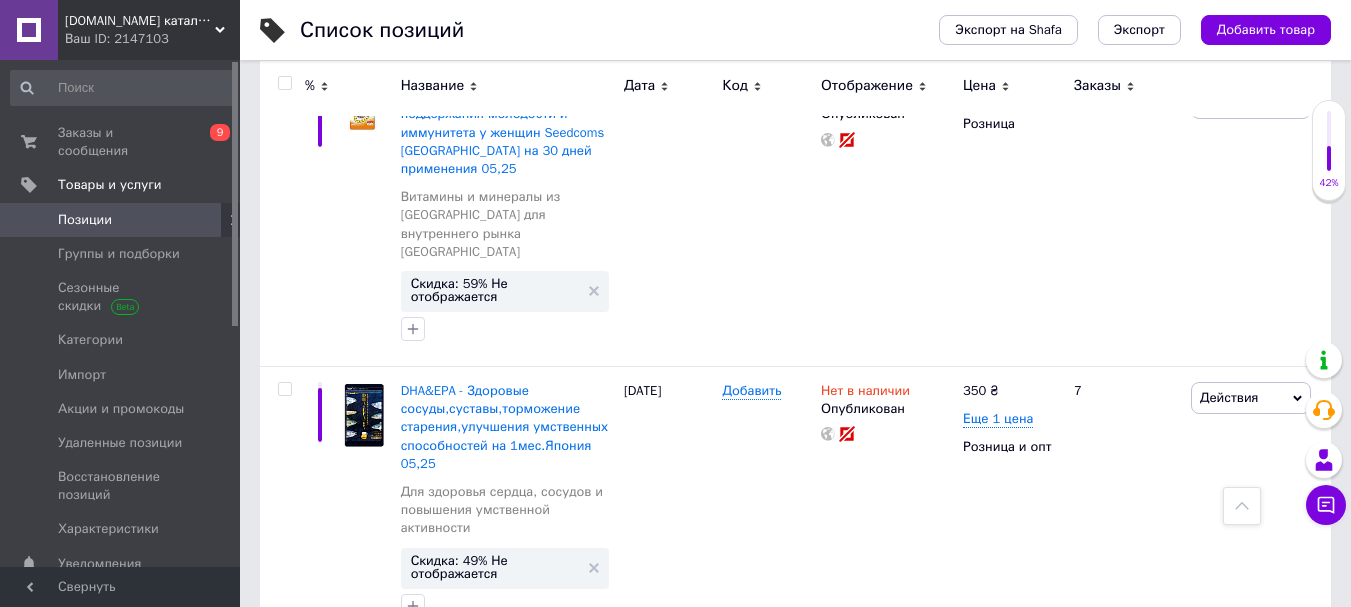 scroll, scrollTop: 16900, scrollLeft: 0, axis: vertical 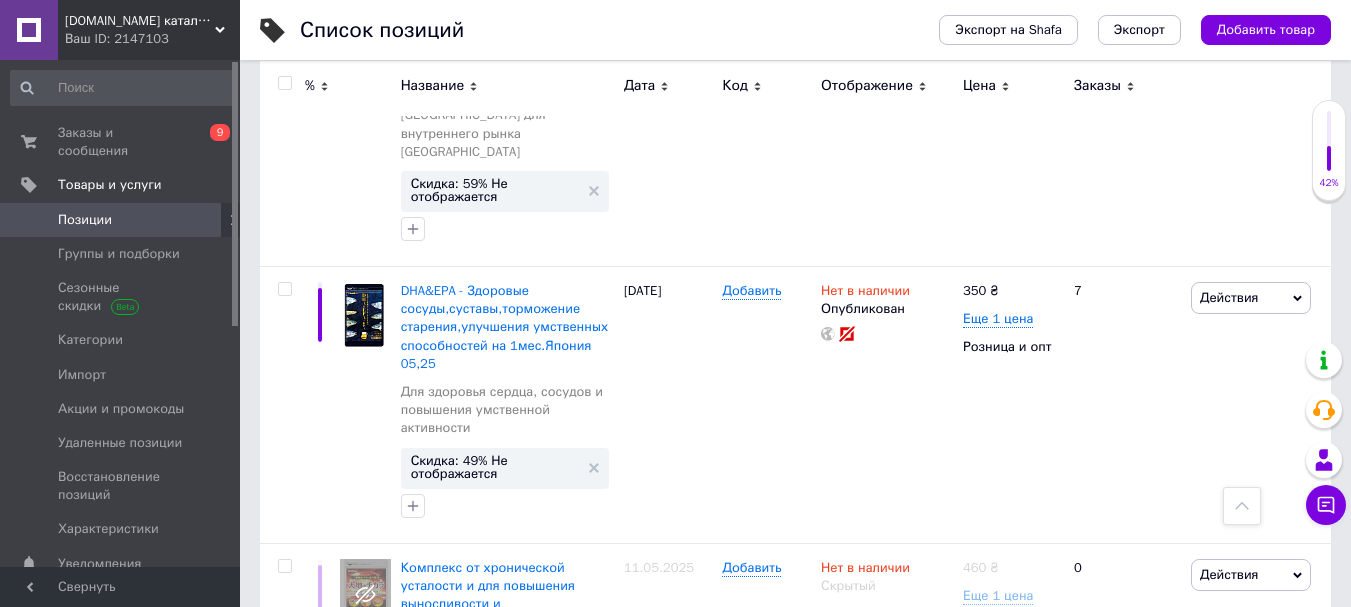 click on "Скидка: 15% 1 день" at bounding box center (471, 1234) 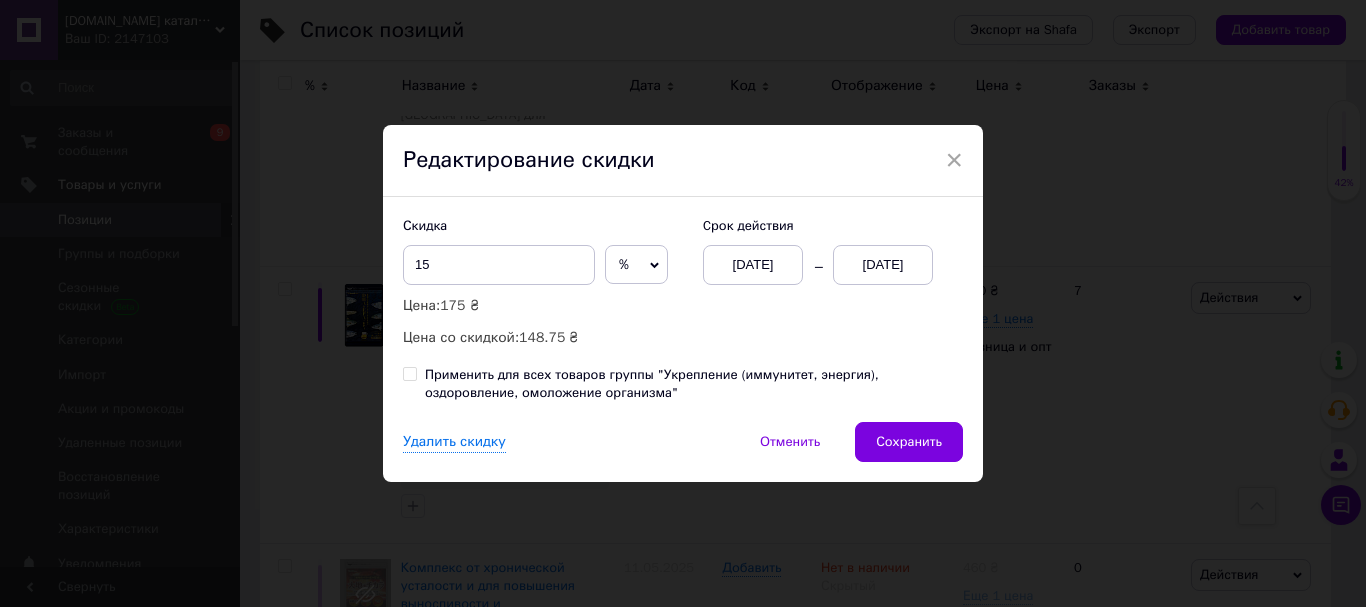 click on "[DATE]" at bounding box center [883, 265] 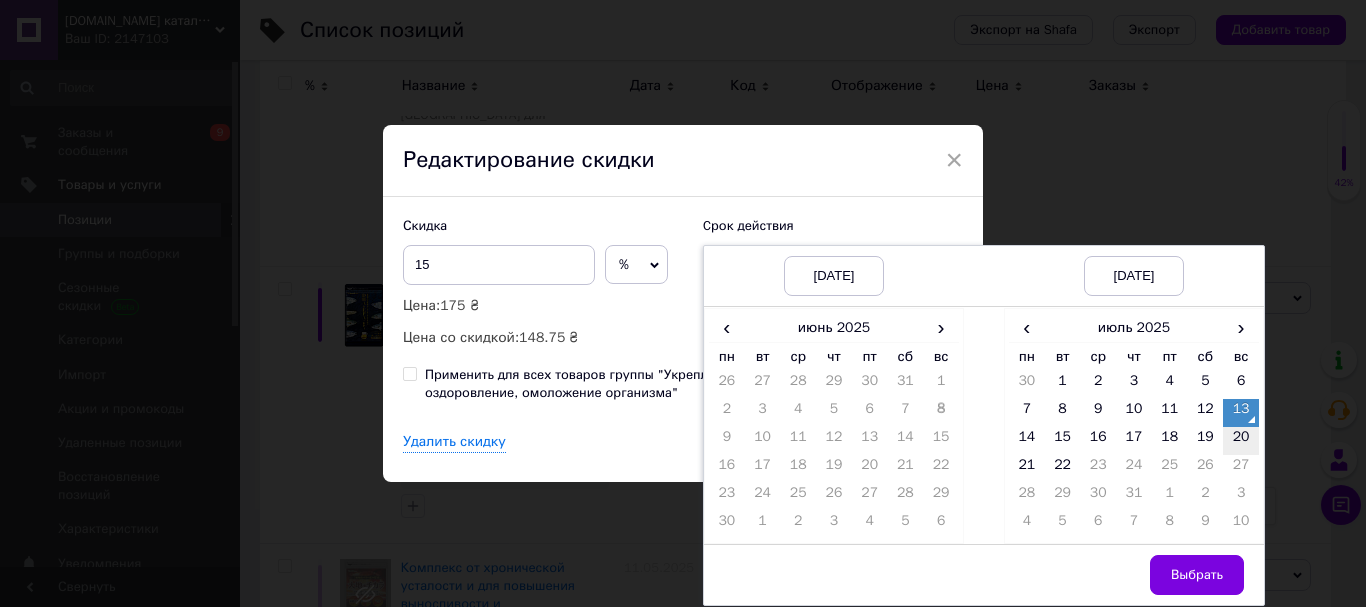 click on "20" at bounding box center (1241, 441) 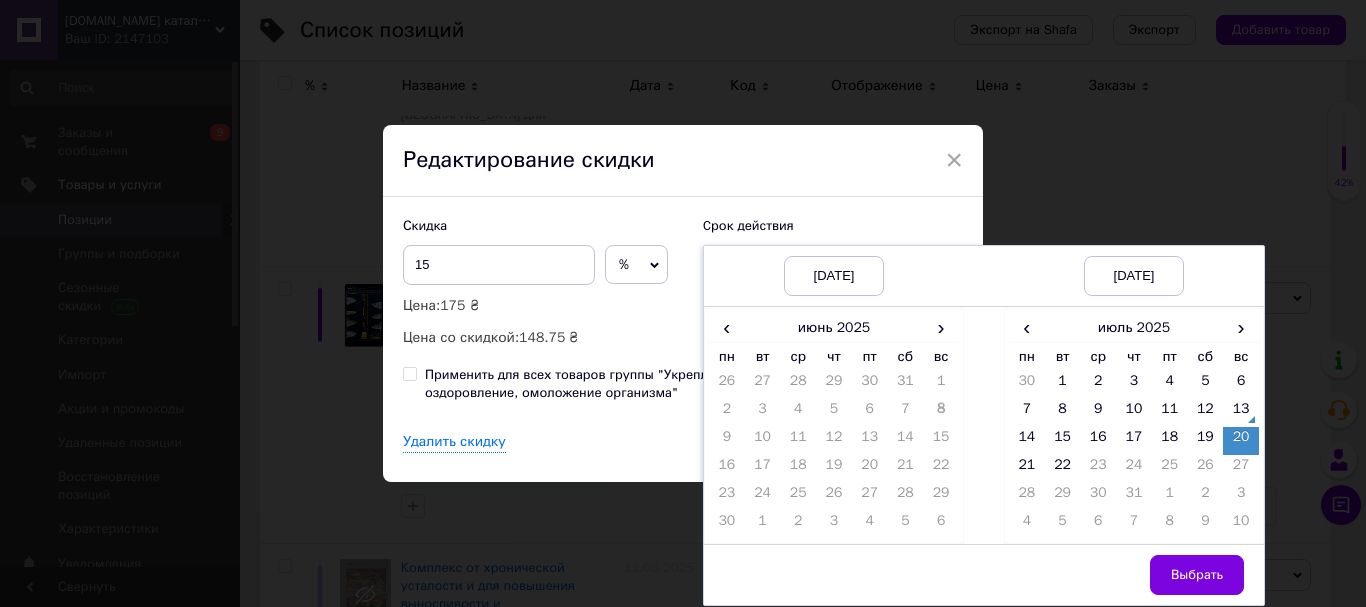 drag, startPoint x: 1183, startPoint y: 578, endPoint x: 1026, endPoint y: 549, distance: 159.65588 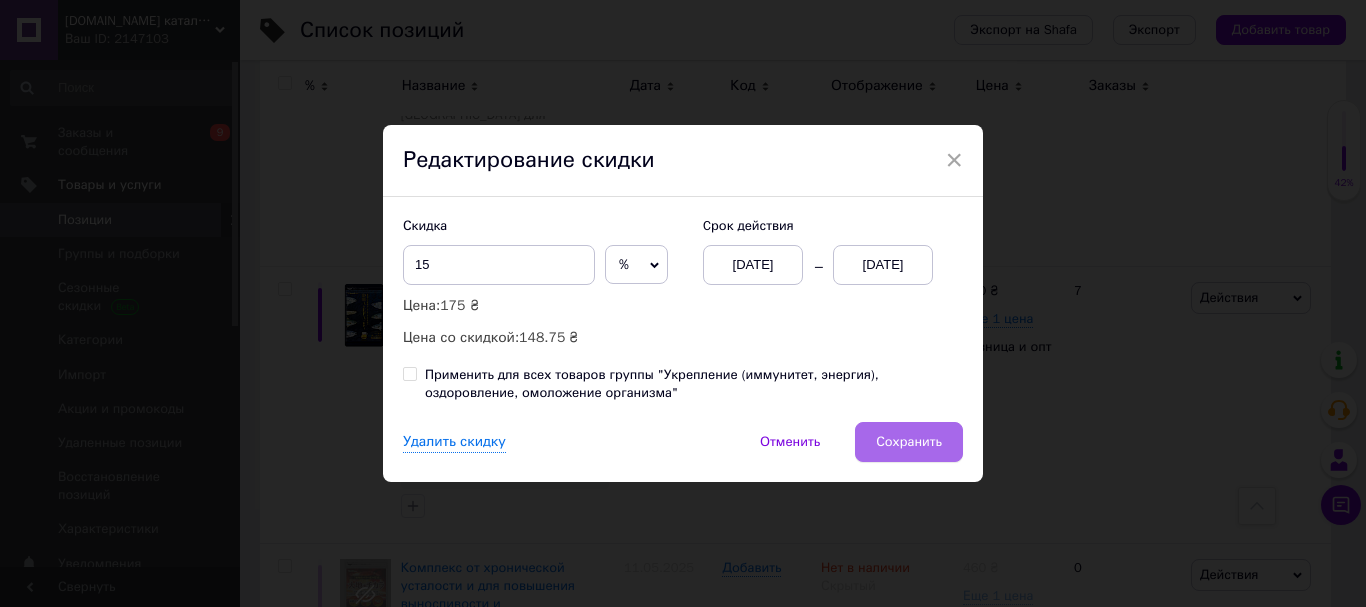 click on "Сохранить" at bounding box center (909, 442) 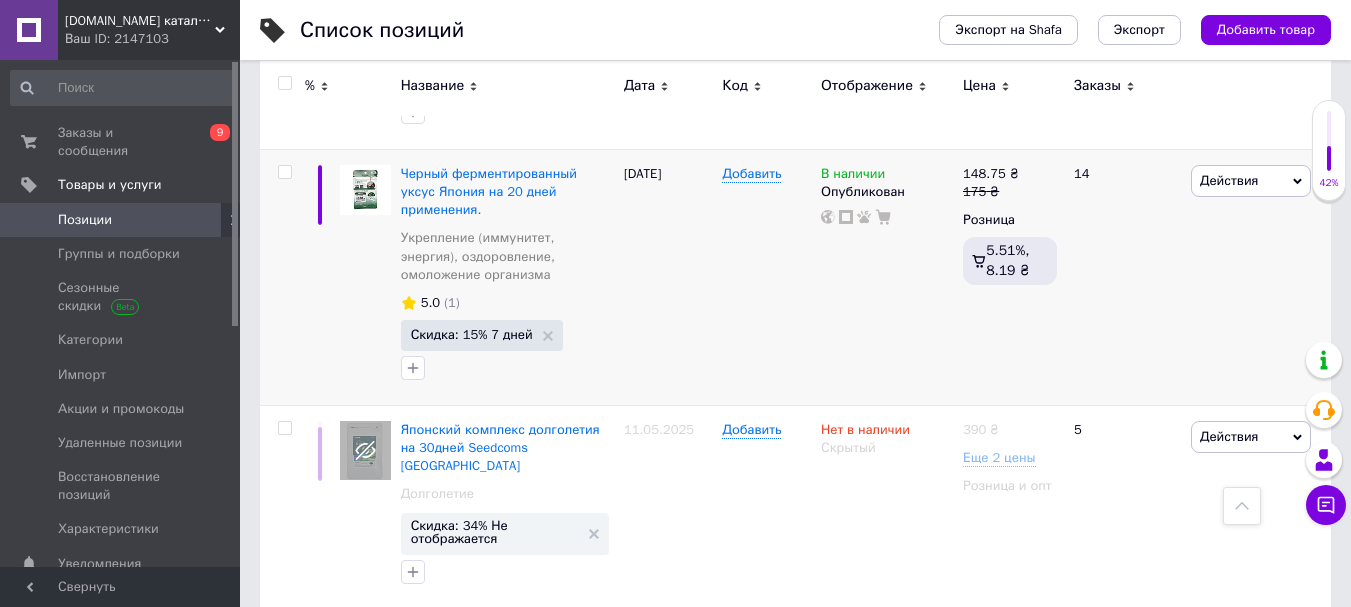 scroll, scrollTop: 18000, scrollLeft: 0, axis: vertical 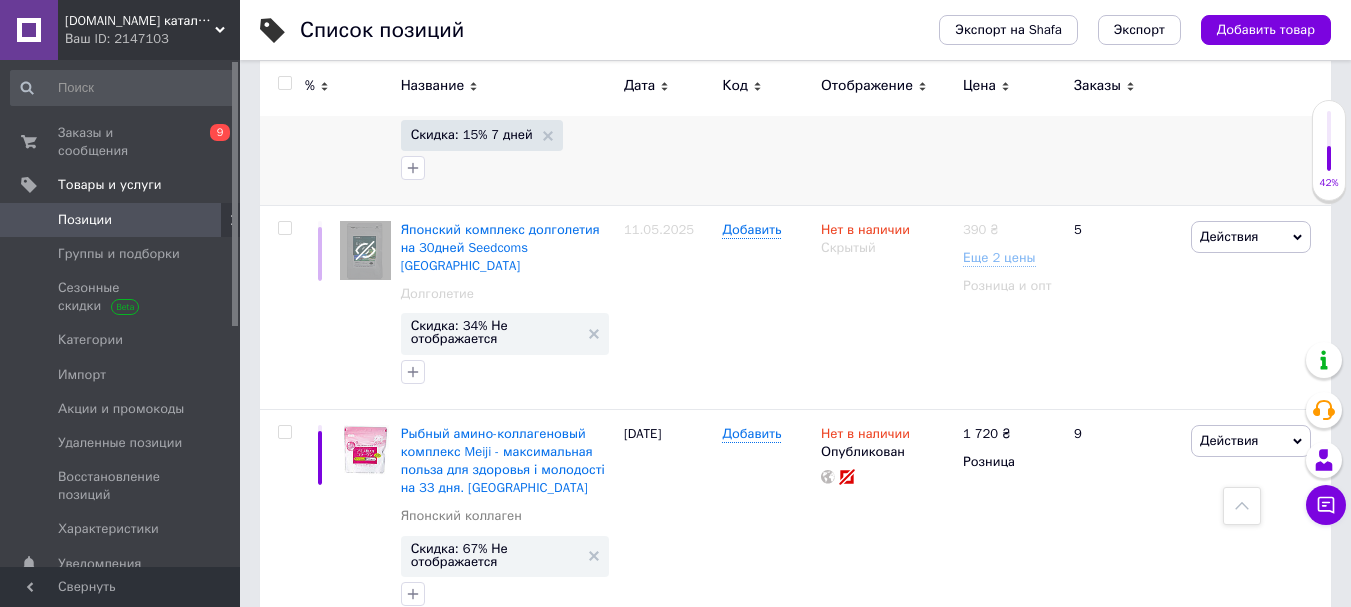click on "Скидка: 24% 1 день" at bounding box center (471, 1234) 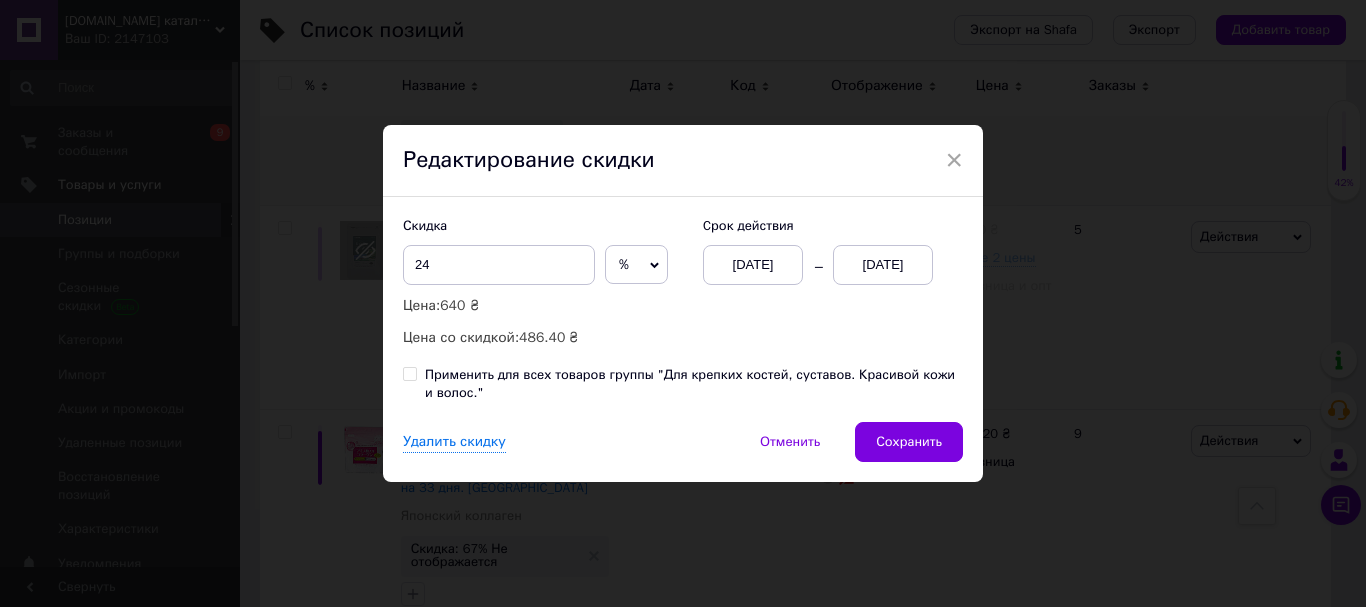 click on "[DATE]" at bounding box center [883, 265] 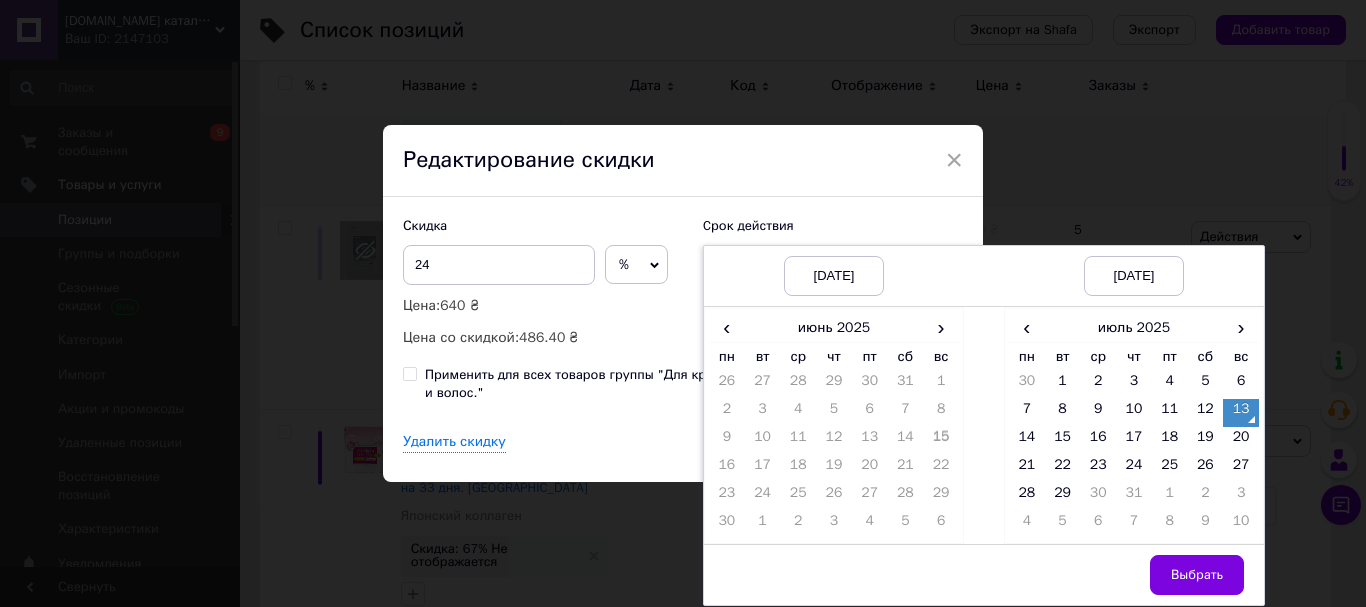 drag, startPoint x: 1241, startPoint y: 432, endPoint x: 1206, endPoint y: 529, distance: 103.121284 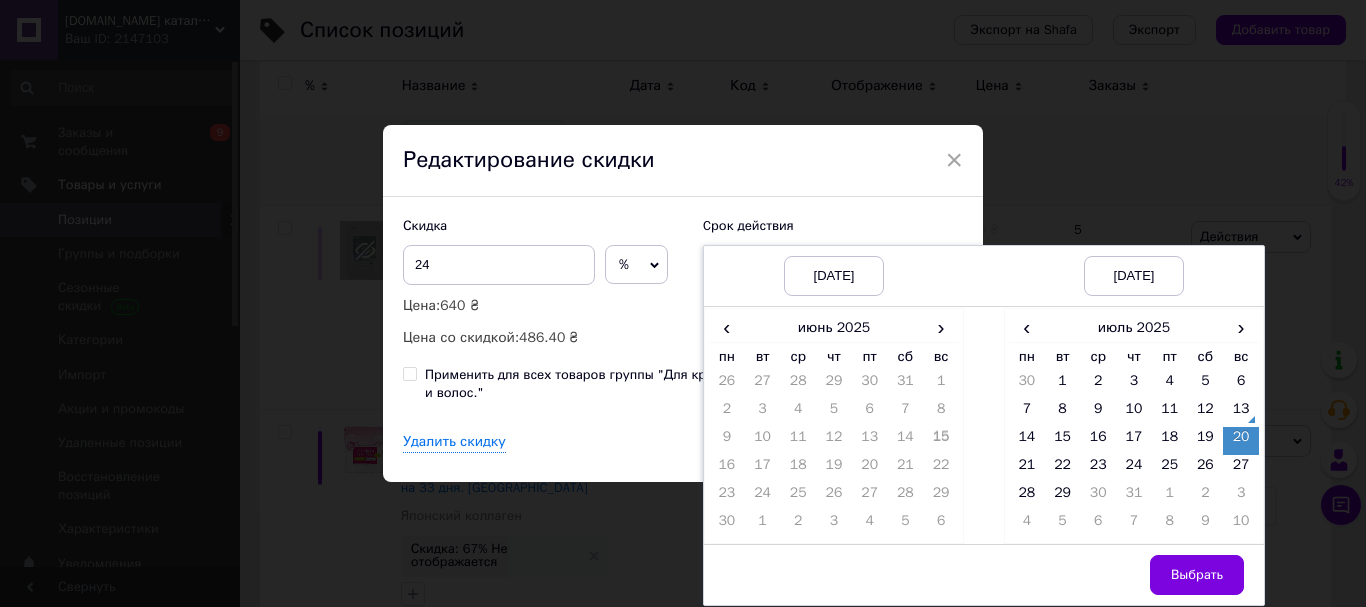 drag, startPoint x: 1180, startPoint y: 578, endPoint x: 1105, endPoint y: 550, distance: 80.05623 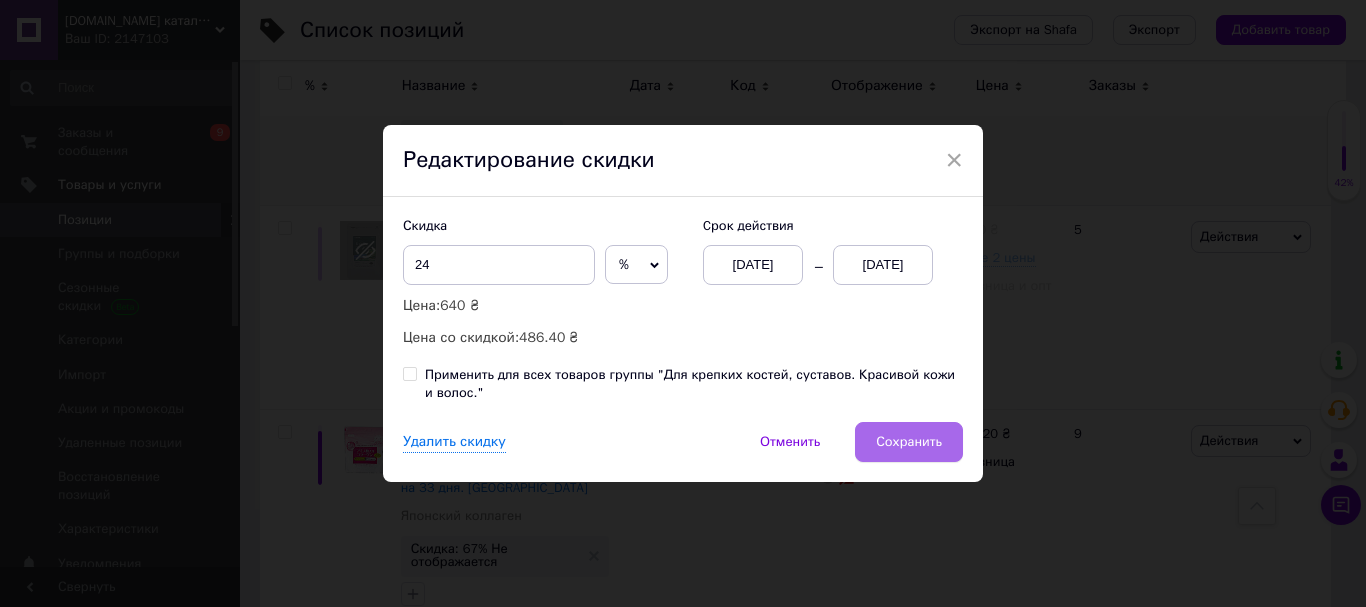 click on "Сохранить" at bounding box center [909, 442] 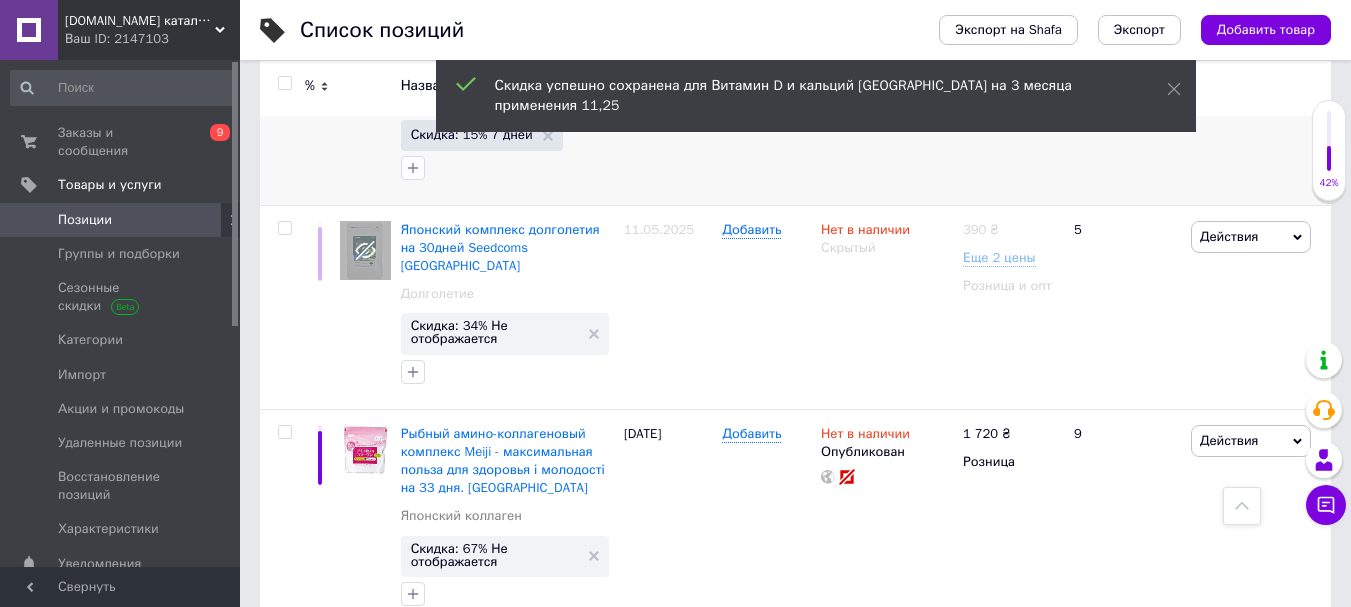 click on "Скидка: 17% 1 день" at bounding box center [471, 1463] 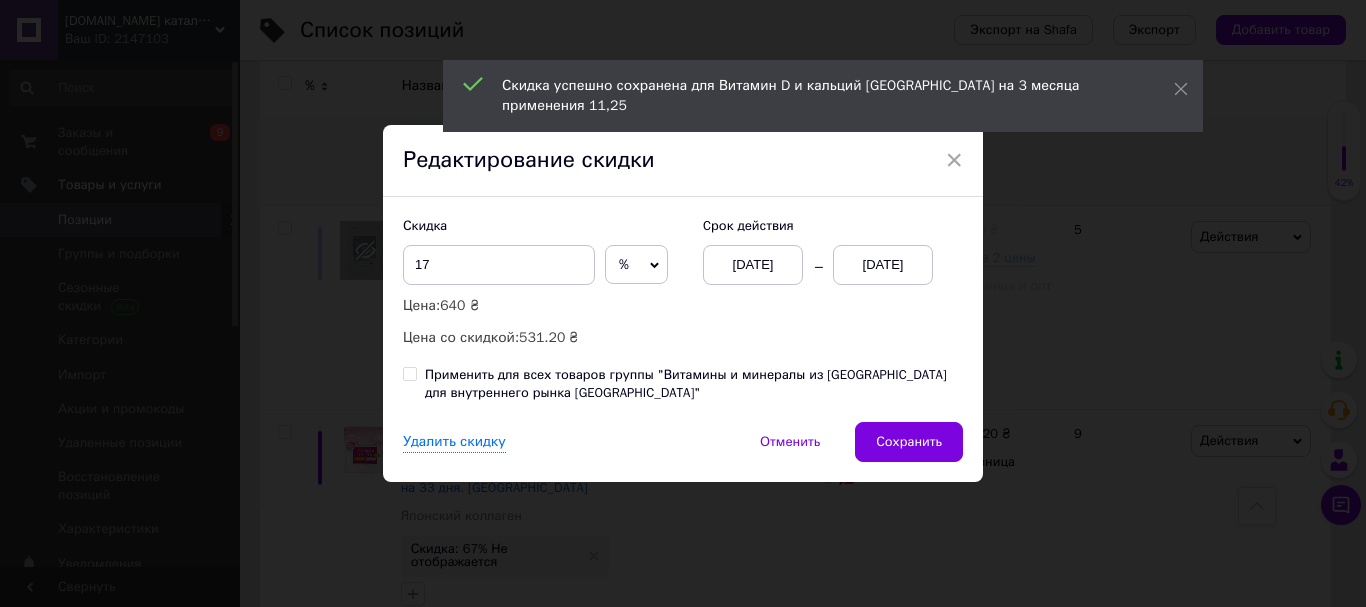 click on "[DATE]" at bounding box center (883, 265) 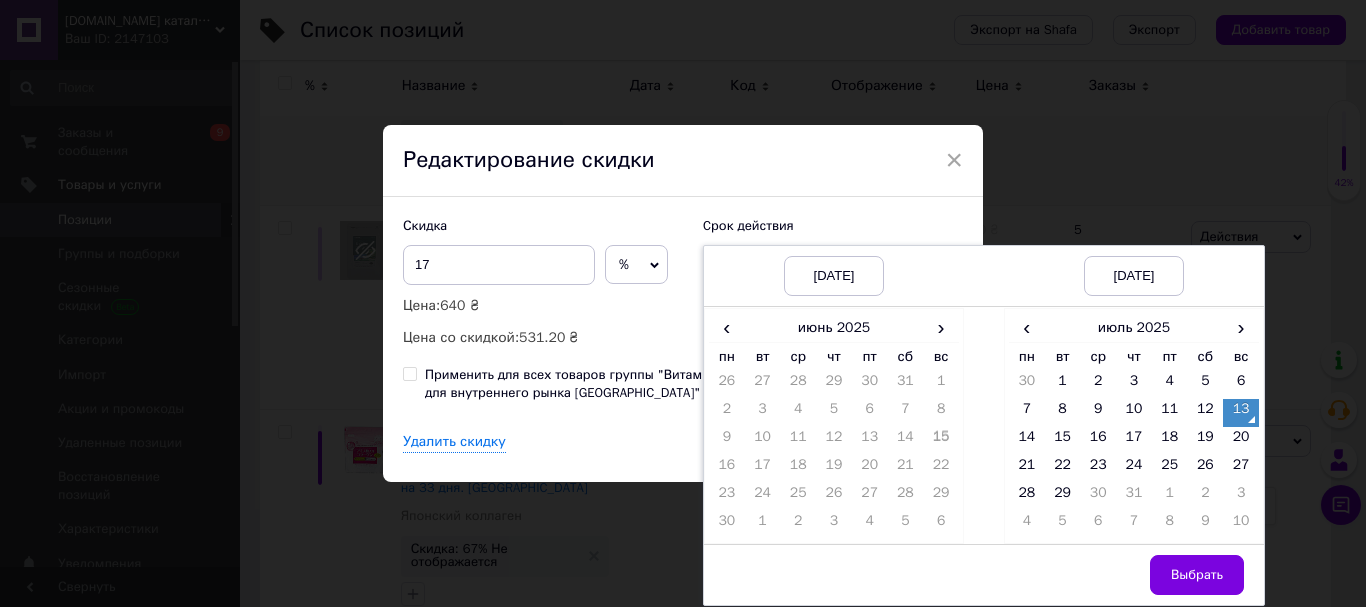 drag, startPoint x: 1234, startPoint y: 439, endPoint x: 1194, endPoint y: 522, distance: 92.13577 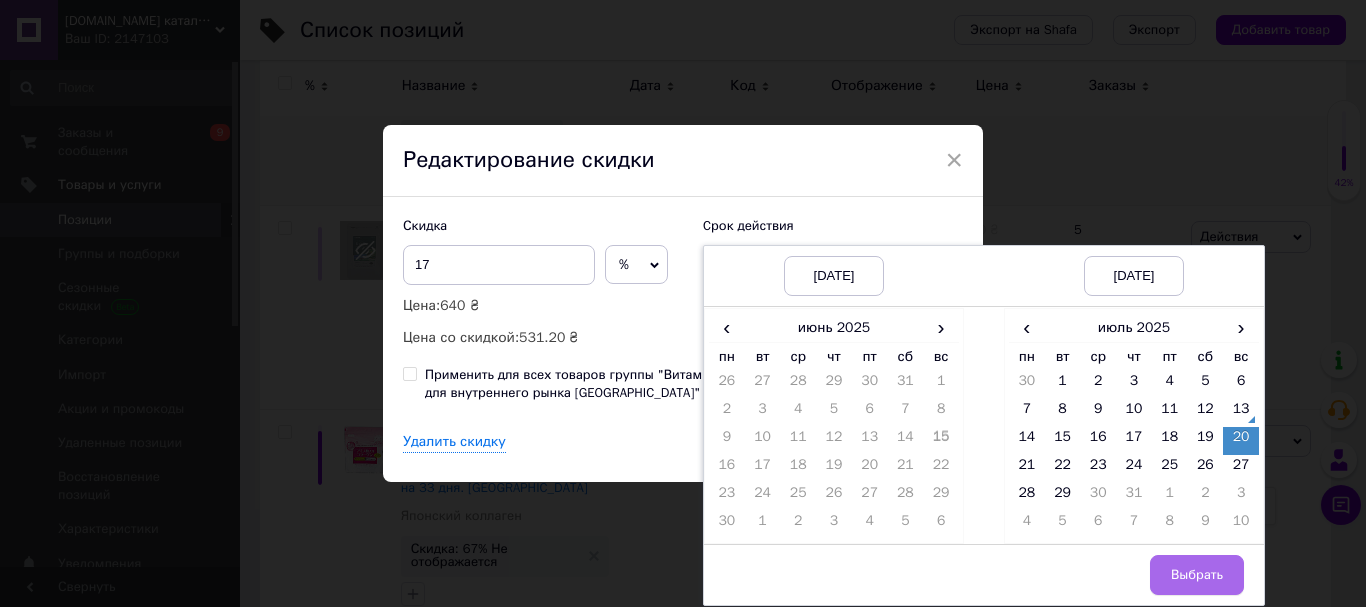 click on "Выбрать" at bounding box center (1197, 575) 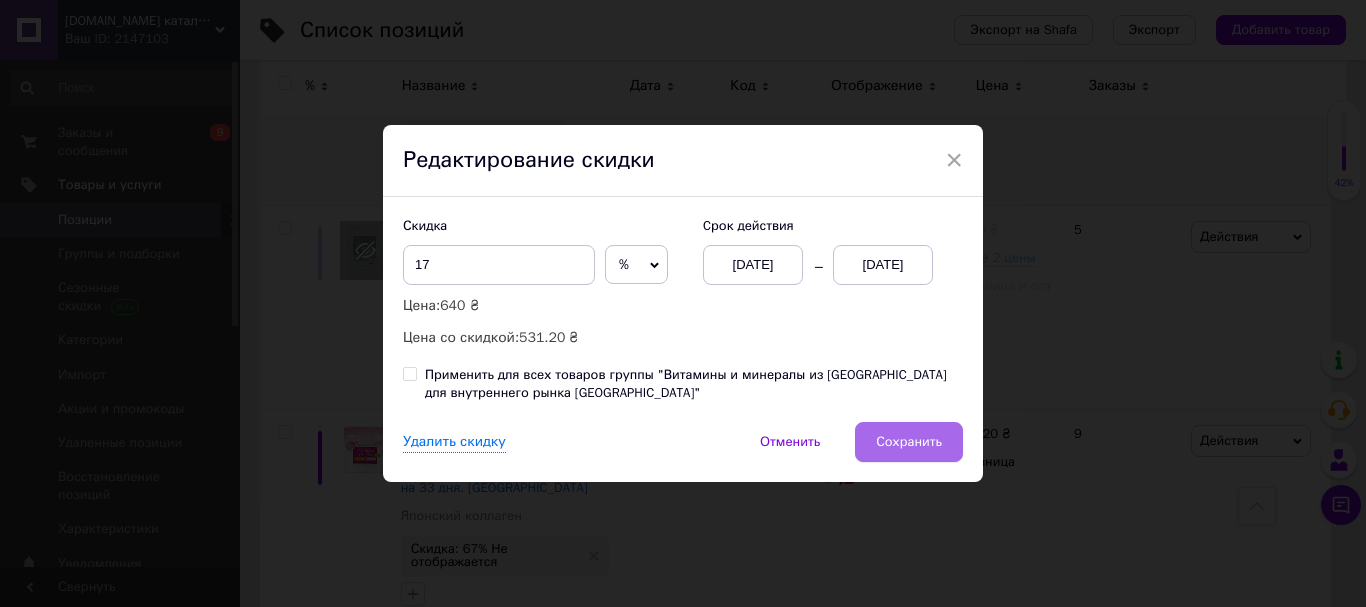 click on "Сохранить" at bounding box center (909, 442) 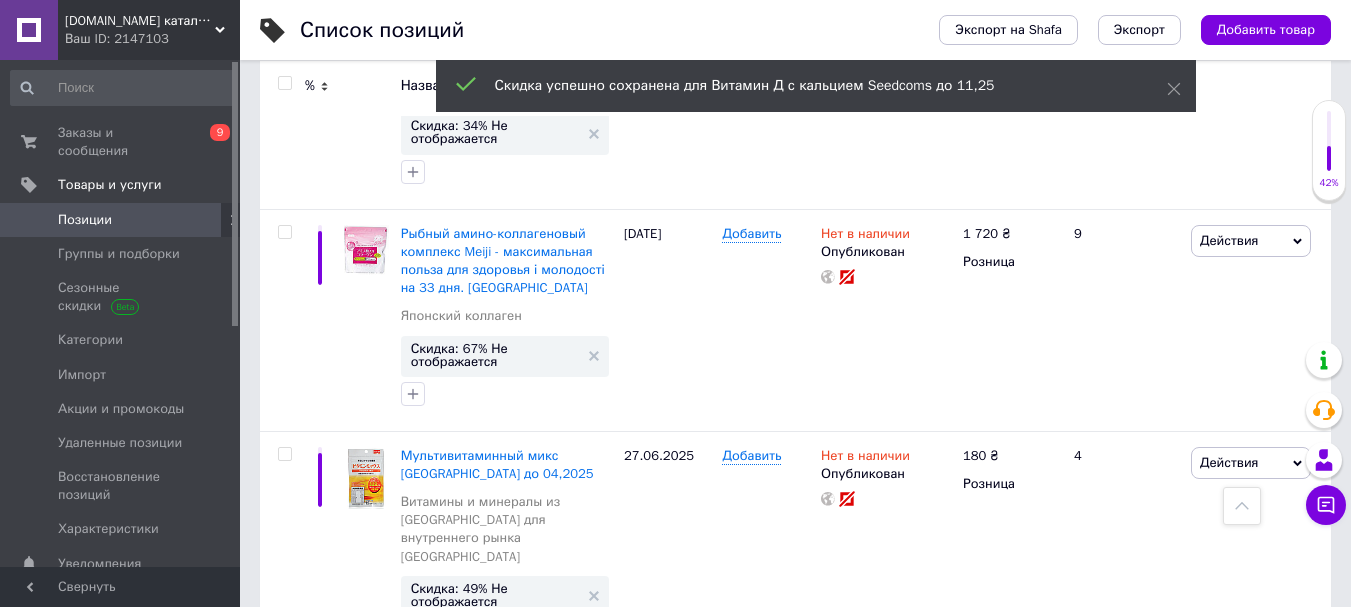scroll, scrollTop: 18400, scrollLeft: 0, axis: vertical 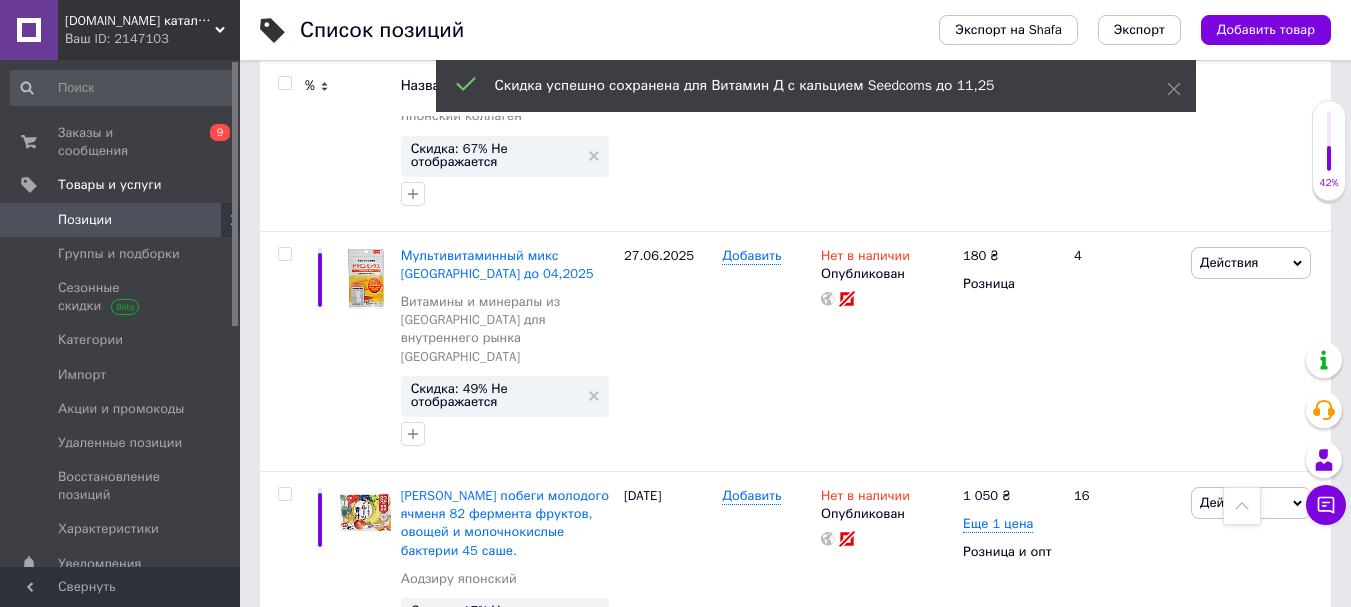 click on "Скидка: 28% 1 день" at bounding box center [471, 1329] 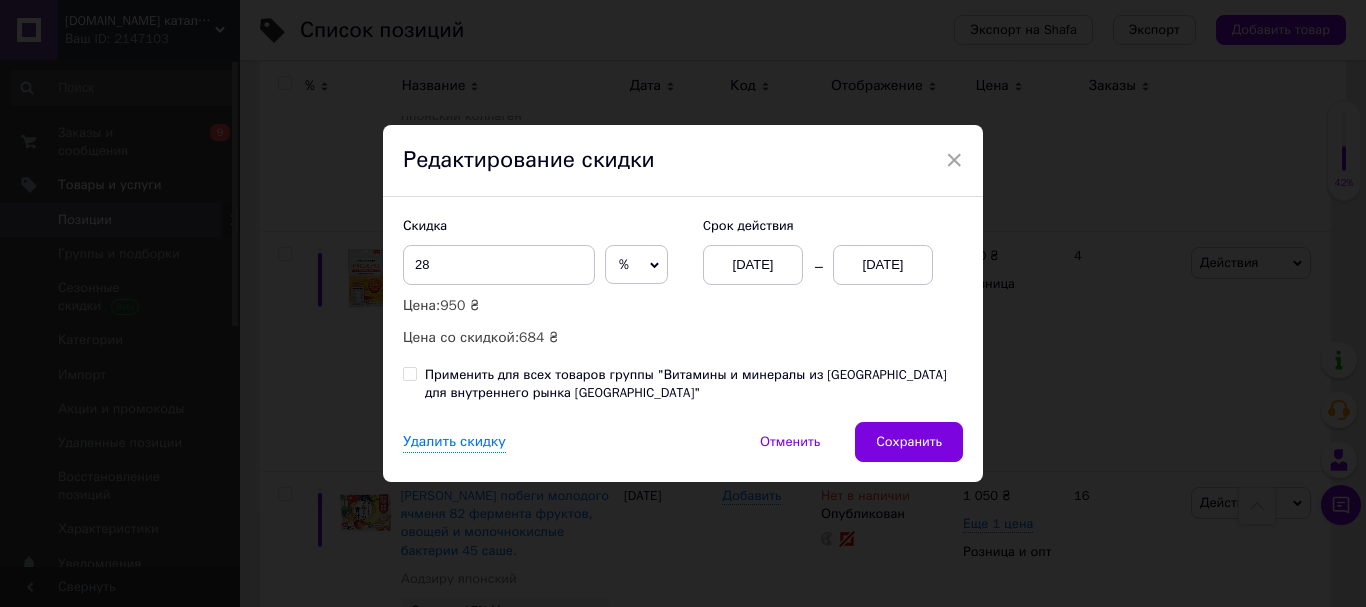 click on "[DATE]" at bounding box center (883, 265) 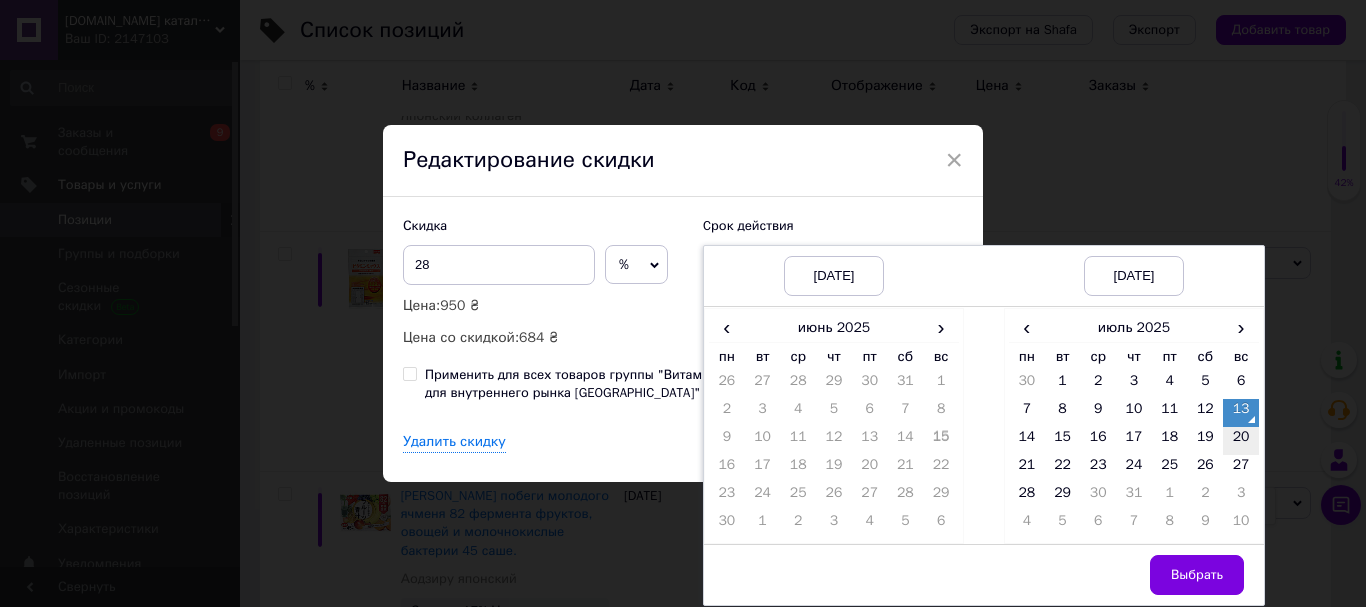 click on "20" at bounding box center (1241, 441) 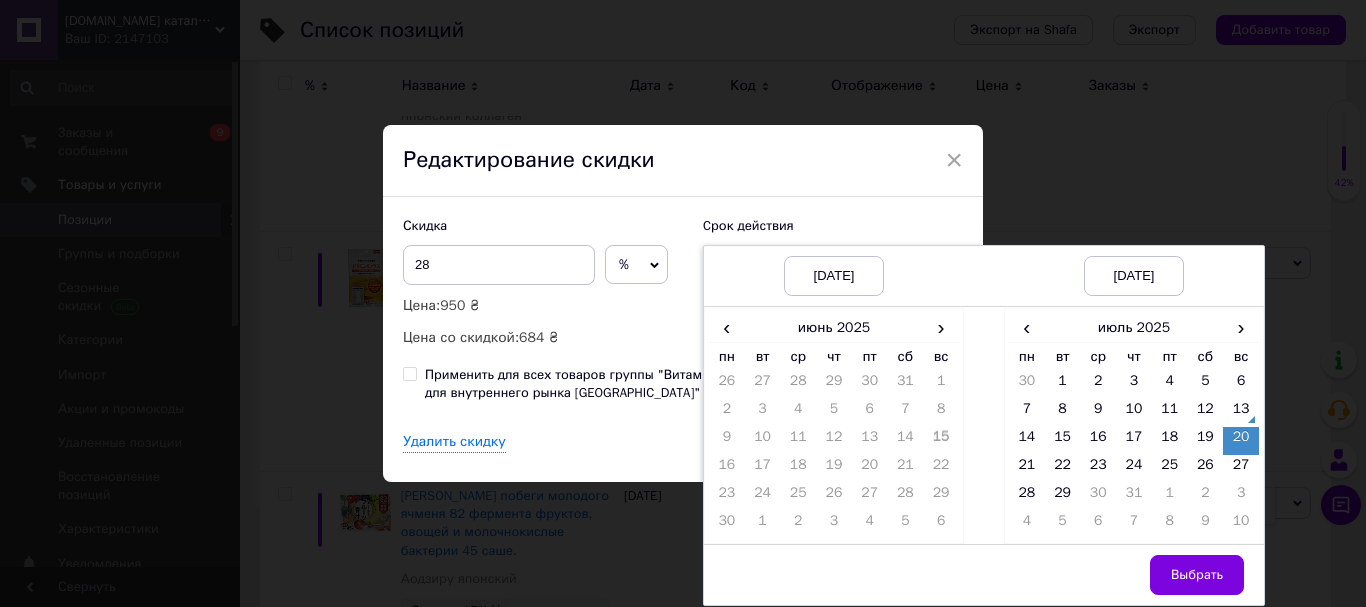 drag, startPoint x: 1189, startPoint y: 571, endPoint x: 1090, endPoint y: 528, distance: 107.935165 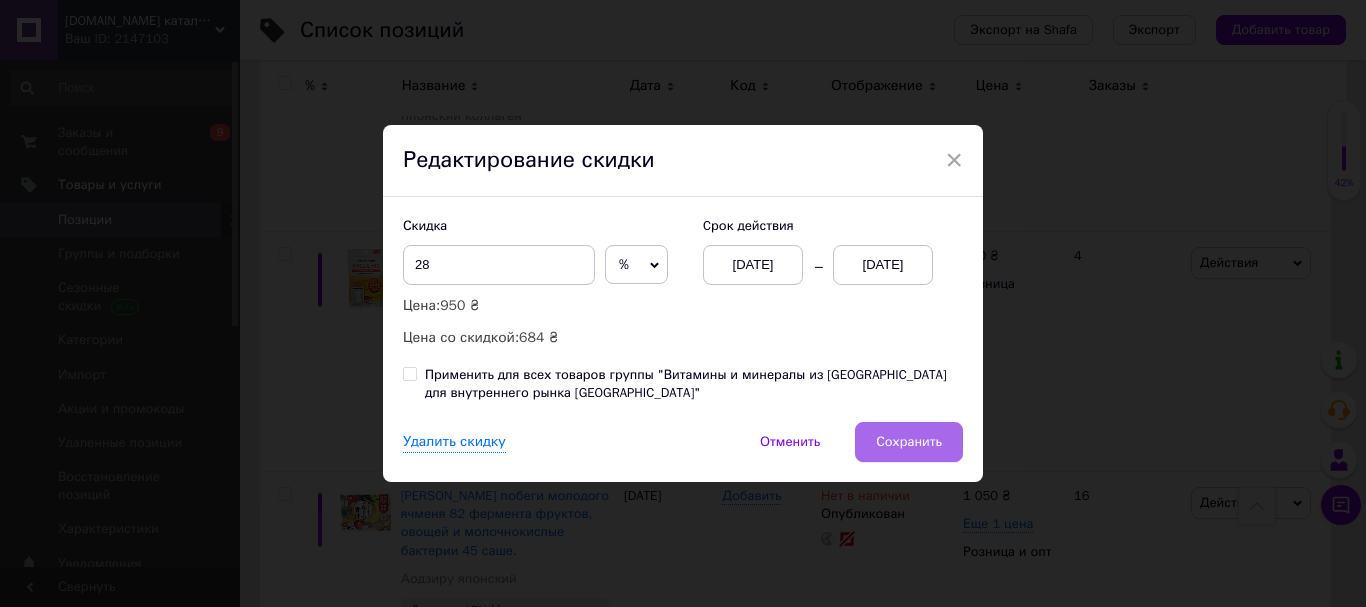 click on "Сохранить" at bounding box center (909, 442) 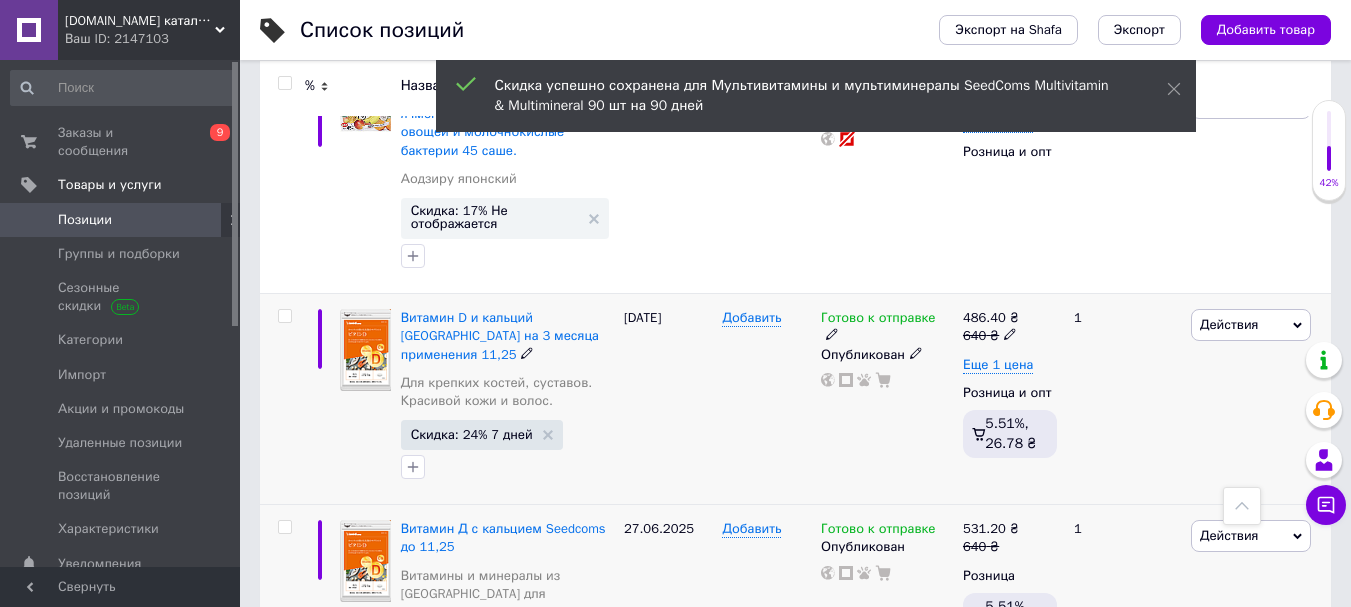 scroll, scrollTop: 19000, scrollLeft: 0, axis: vertical 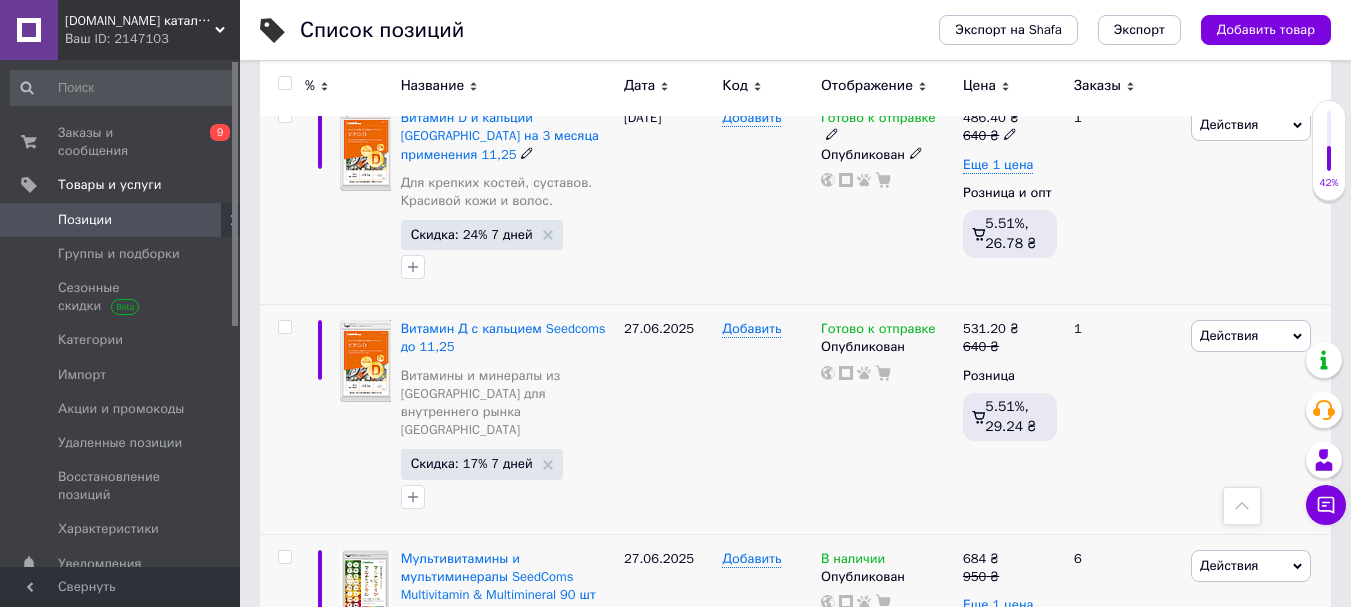 click on "Скидка: 5% 1 день" at bounding box center [467, 1411] 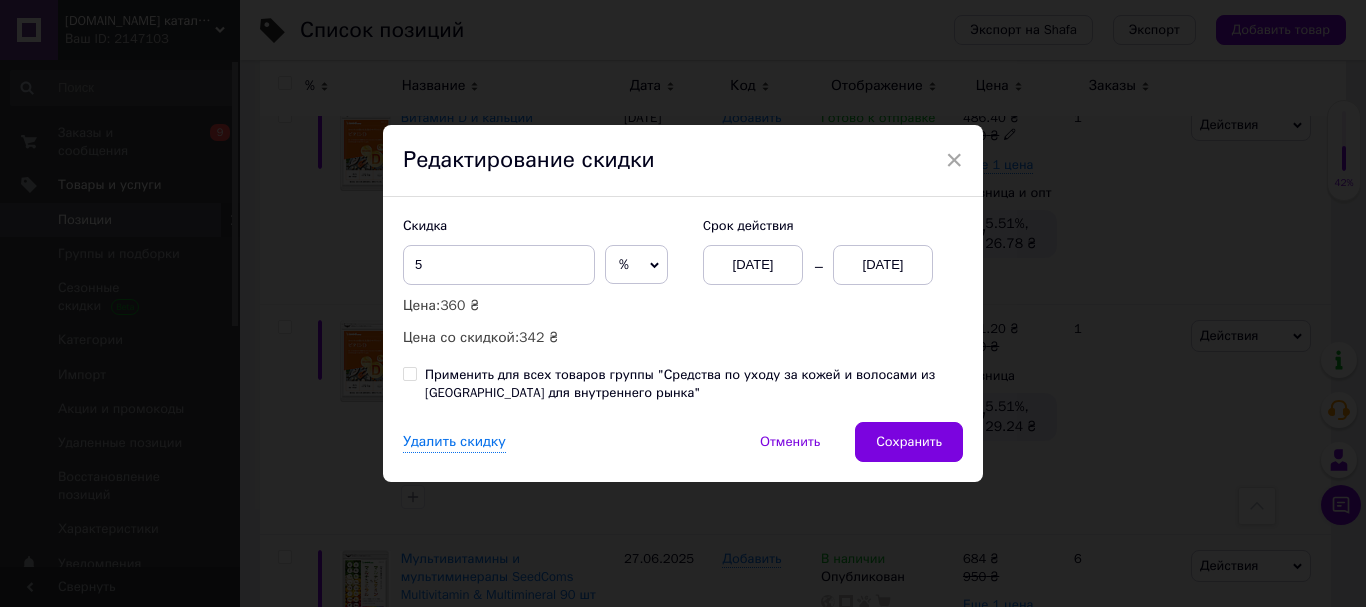 click on "[DATE]" at bounding box center [883, 265] 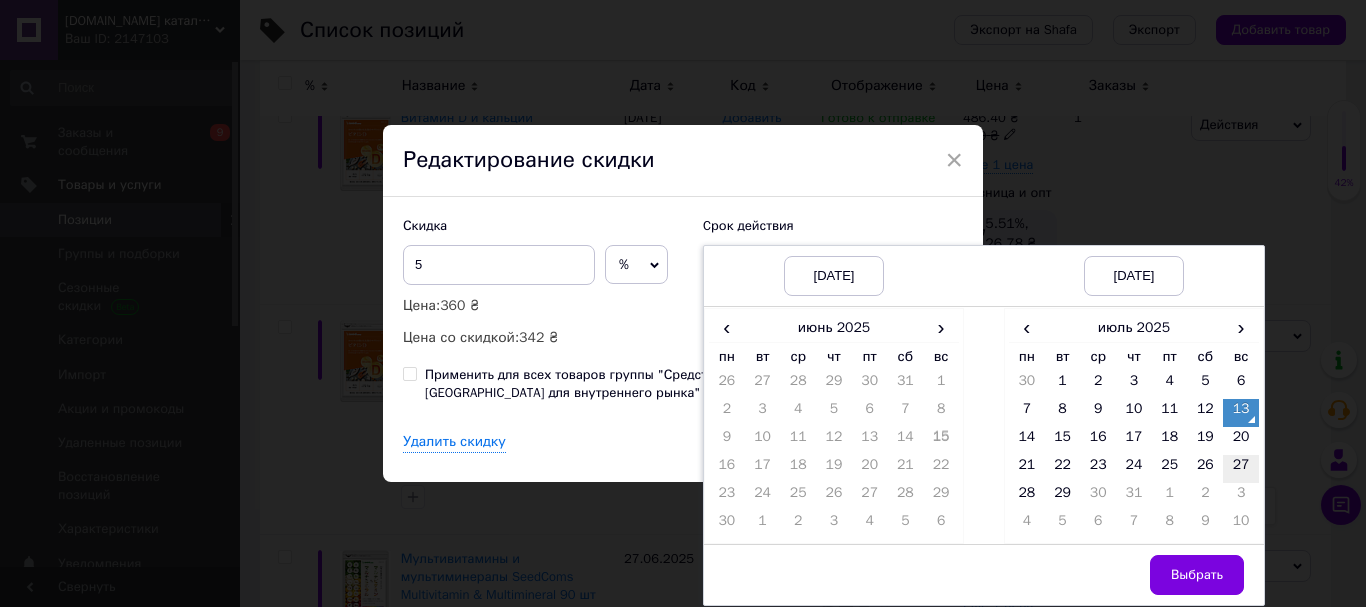 drag, startPoint x: 1242, startPoint y: 442, endPoint x: 1242, endPoint y: 455, distance: 13 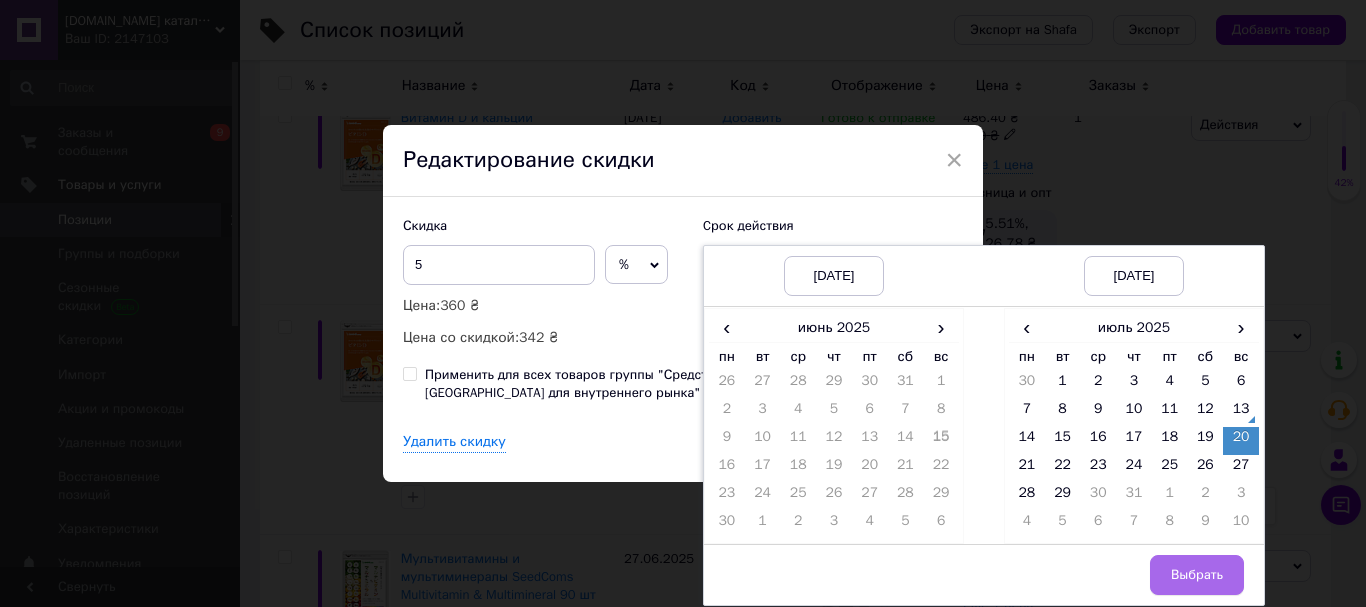 click on "Выбрать" at bounding box center (1197, 575) 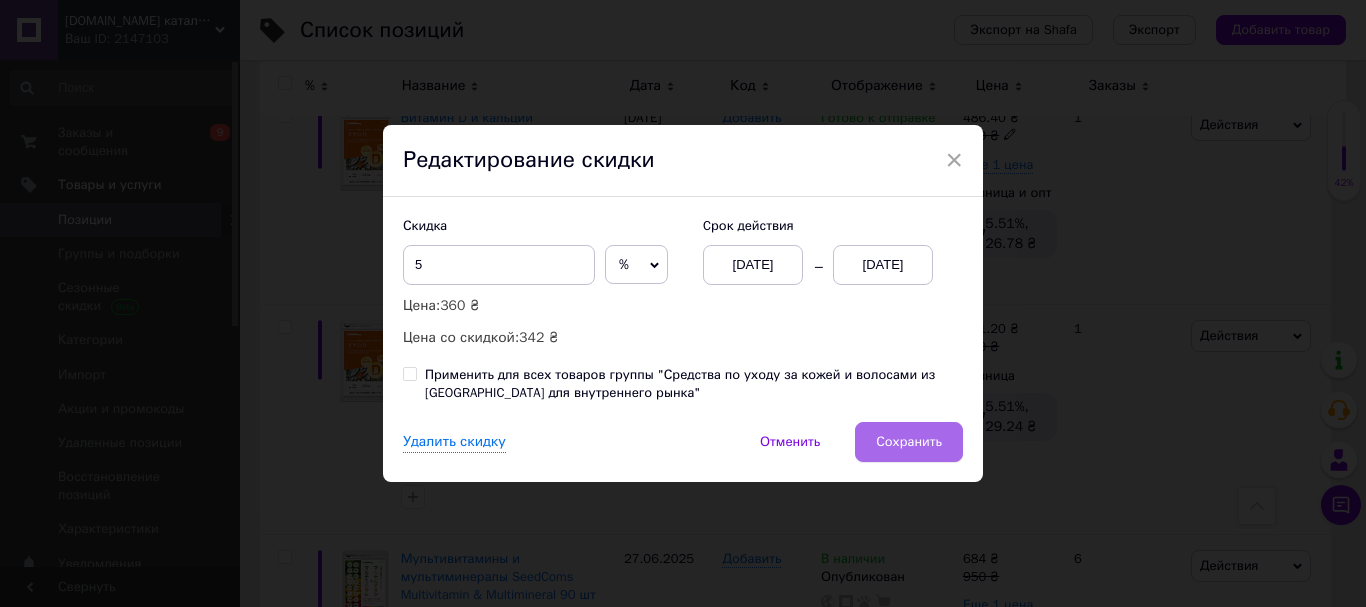 click on "Сохранить" at bounding box center (909, 442) 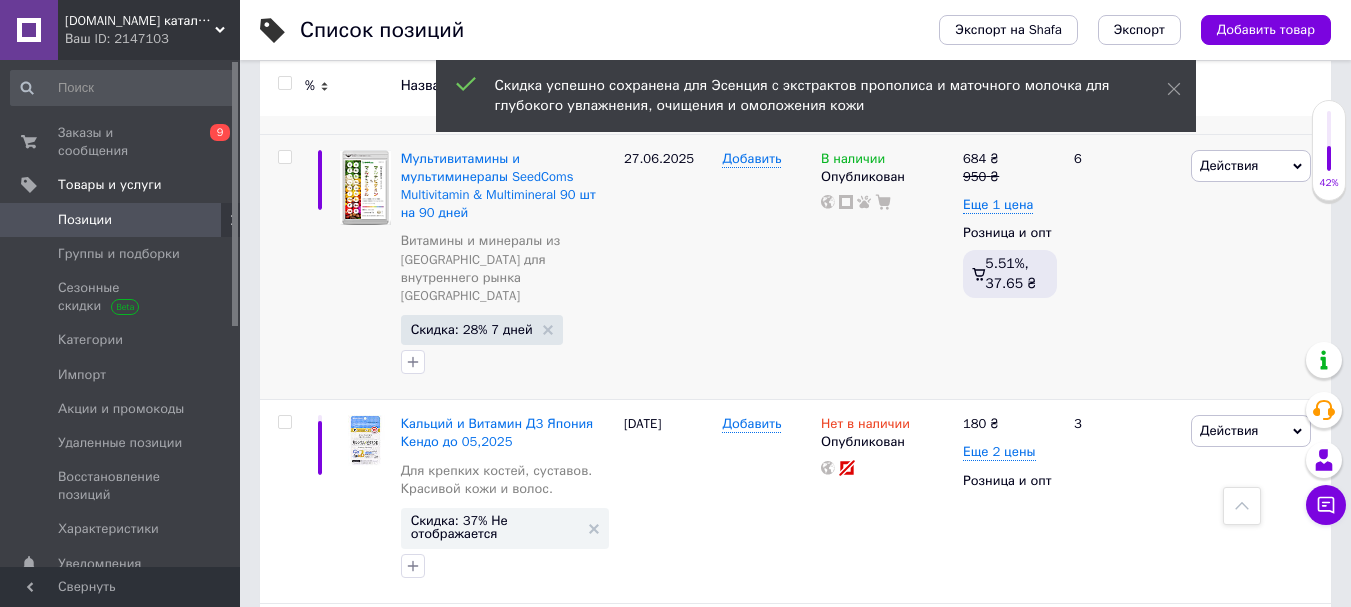 scroll, scrollTop: 19600, scrollLeft: 0, axis: vertical 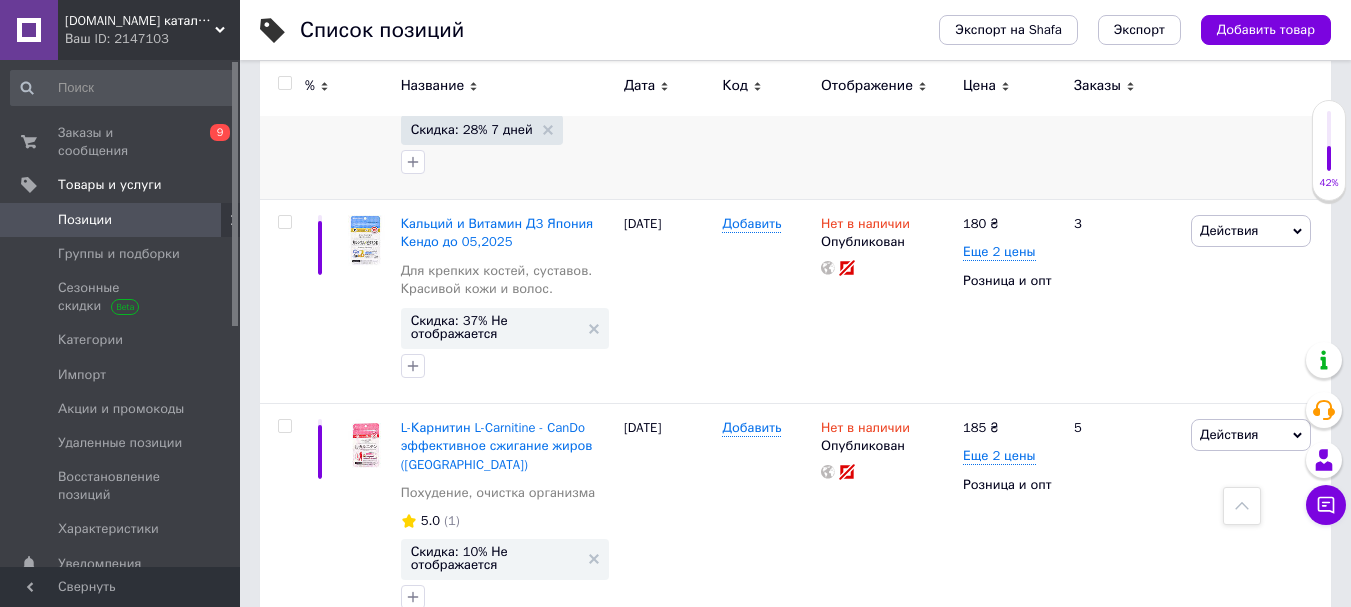 click on "Скидка: 48% 1 день" at bounding box center [471, 1539] 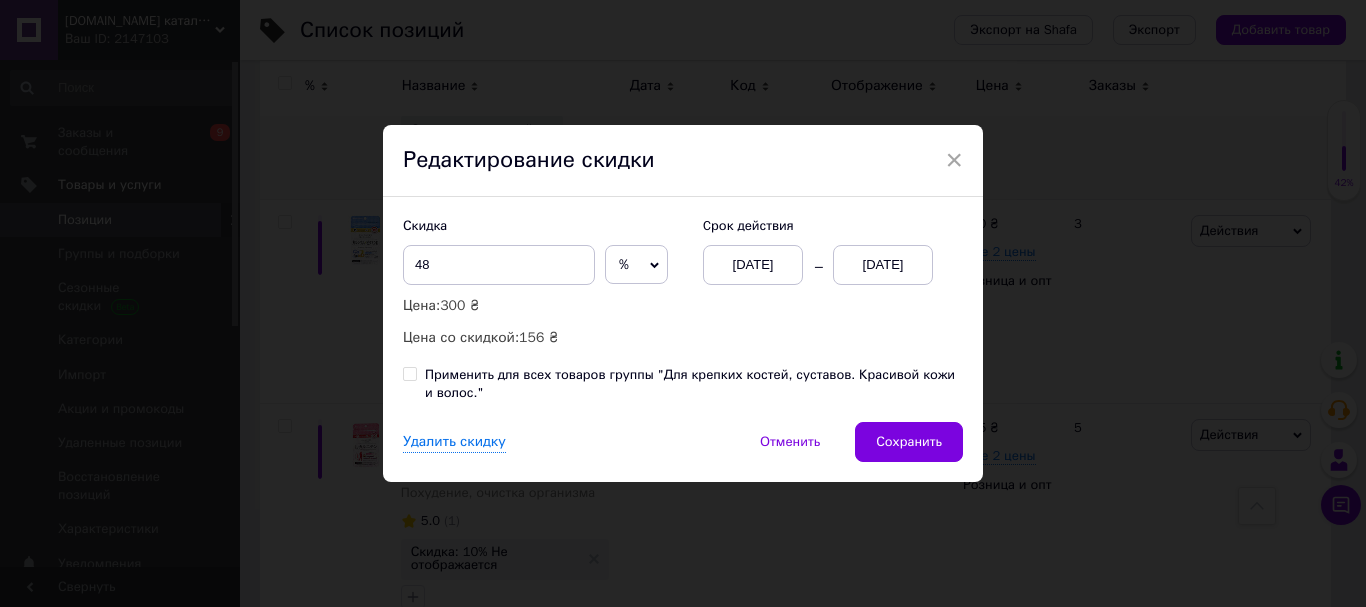 click on "[DATE]" at bounding box center [883, 265] 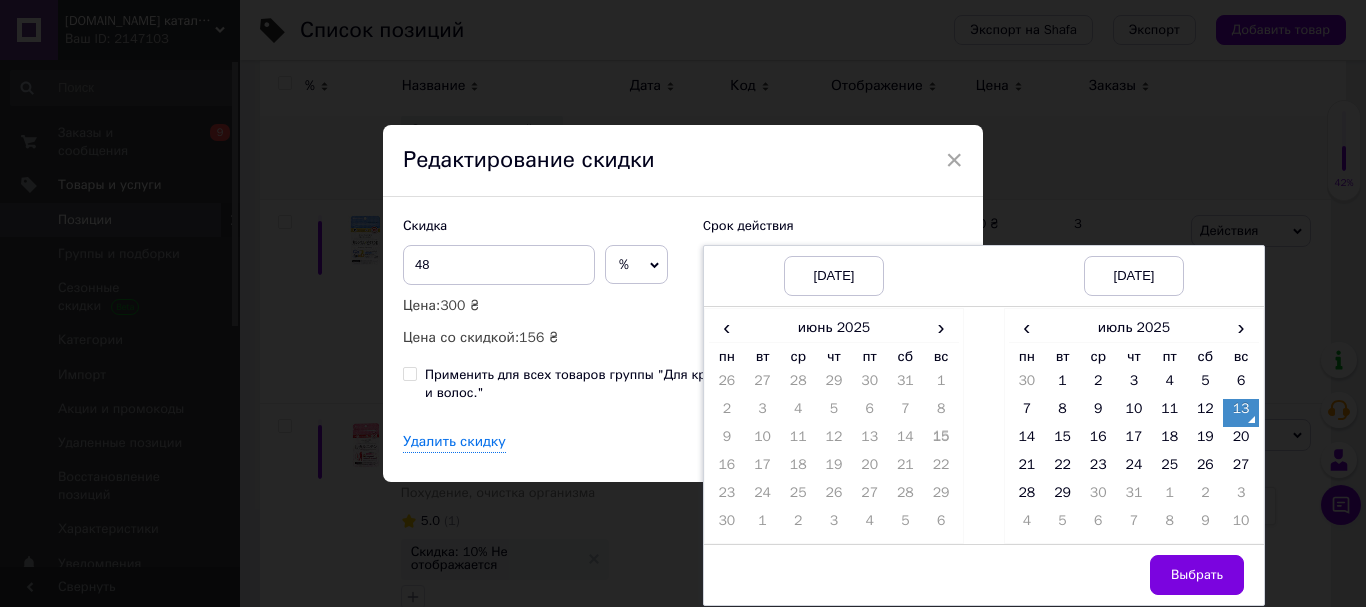 drag, startPoint x: 1241, startPoint y: 438, endPoint x: 1233, endPoint y: 490, distance: 52.611786 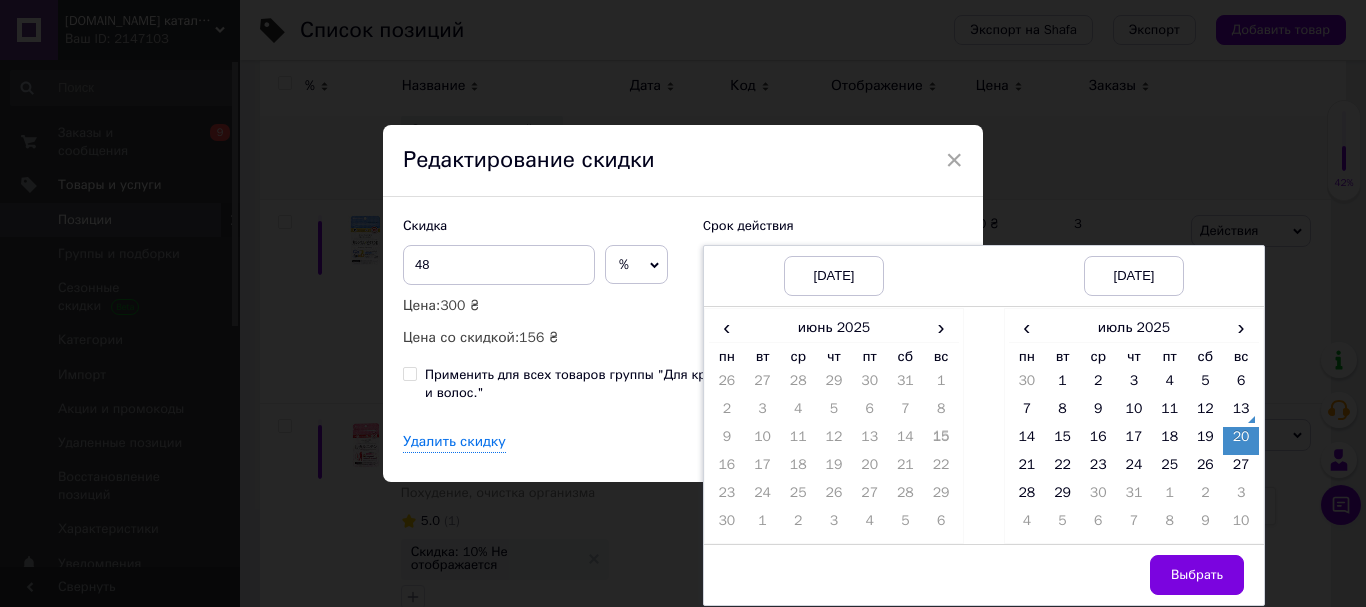 drag, startPoint x: 1195, startPoint y: 574, endPoint x: 1011, endPoint y: 494, distance: 200.63898 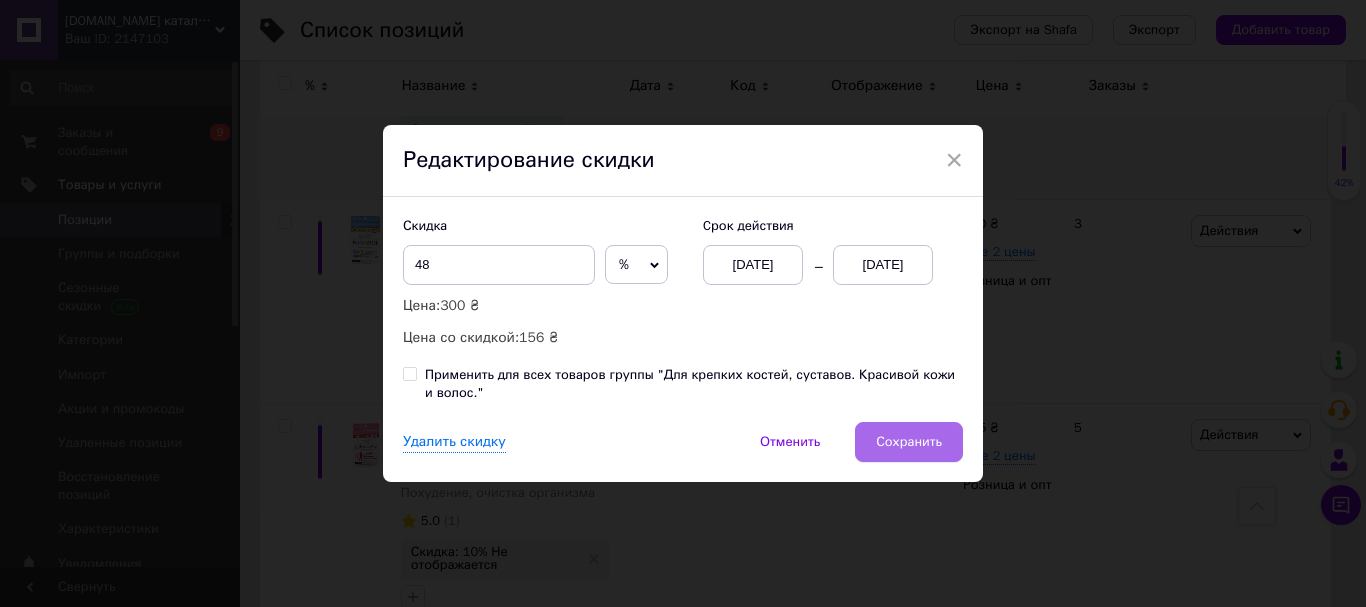 click on "Сохранить" at bounding box center [909, 442] 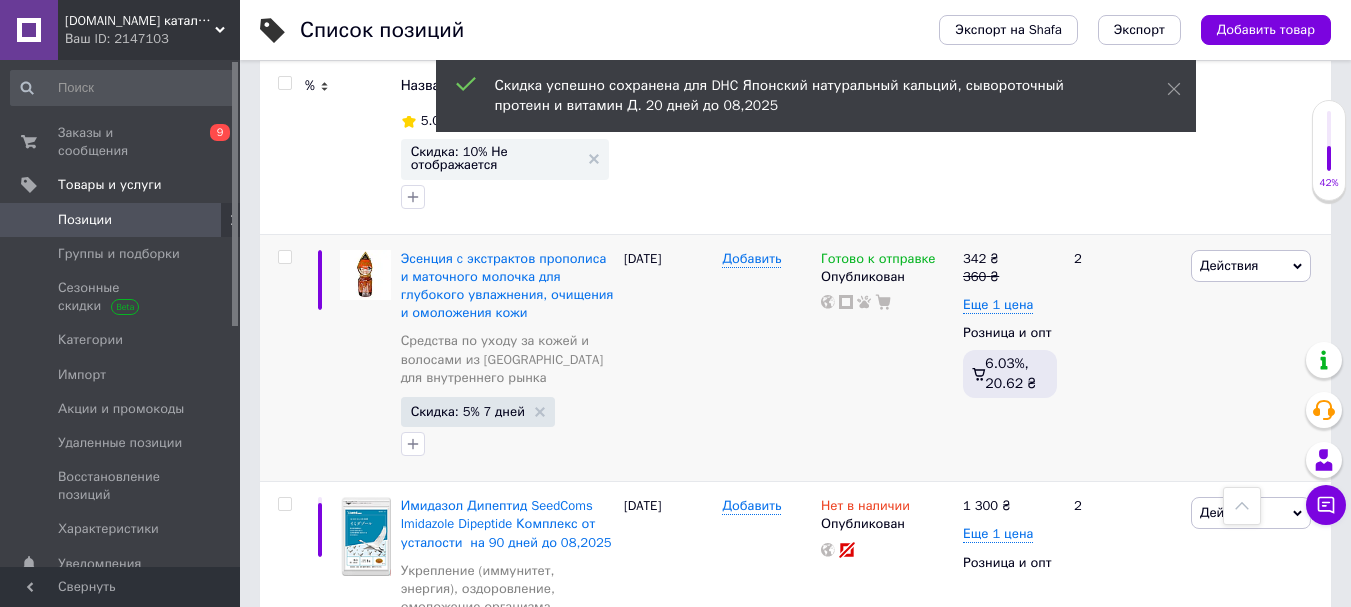 scroll, scrollTop: 20100, scrollLeft: 0, axis: vertical 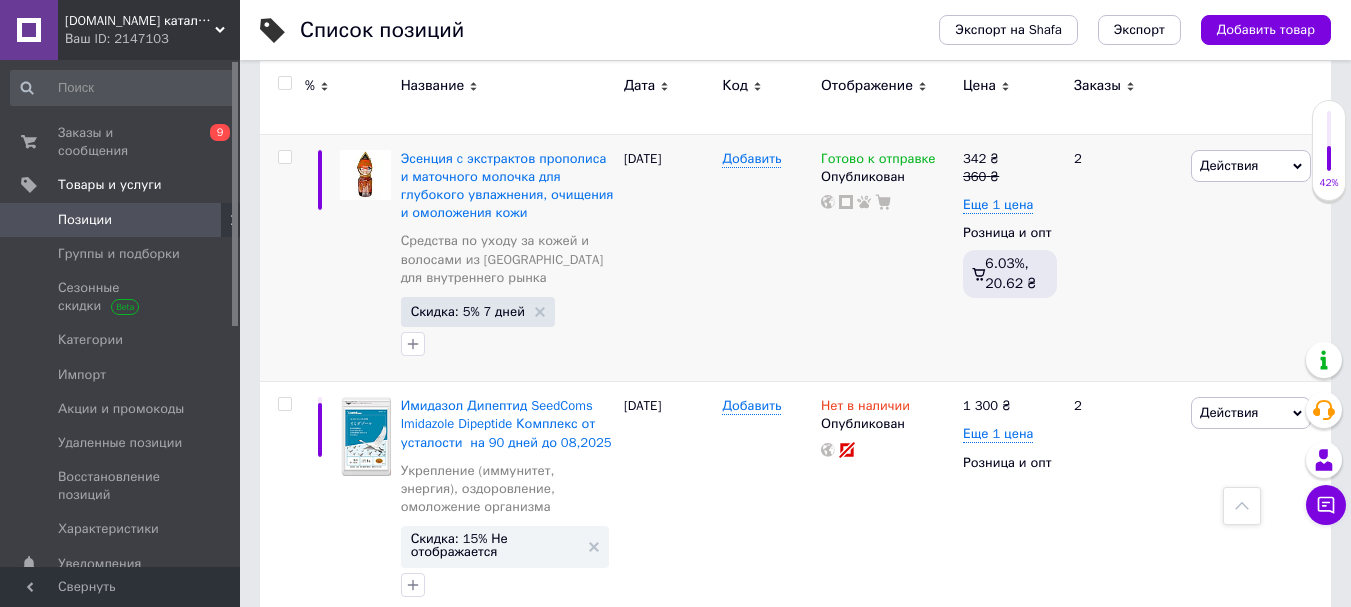 click on "Скидка: 15% 1 день" at bounding box center (471, 1499) 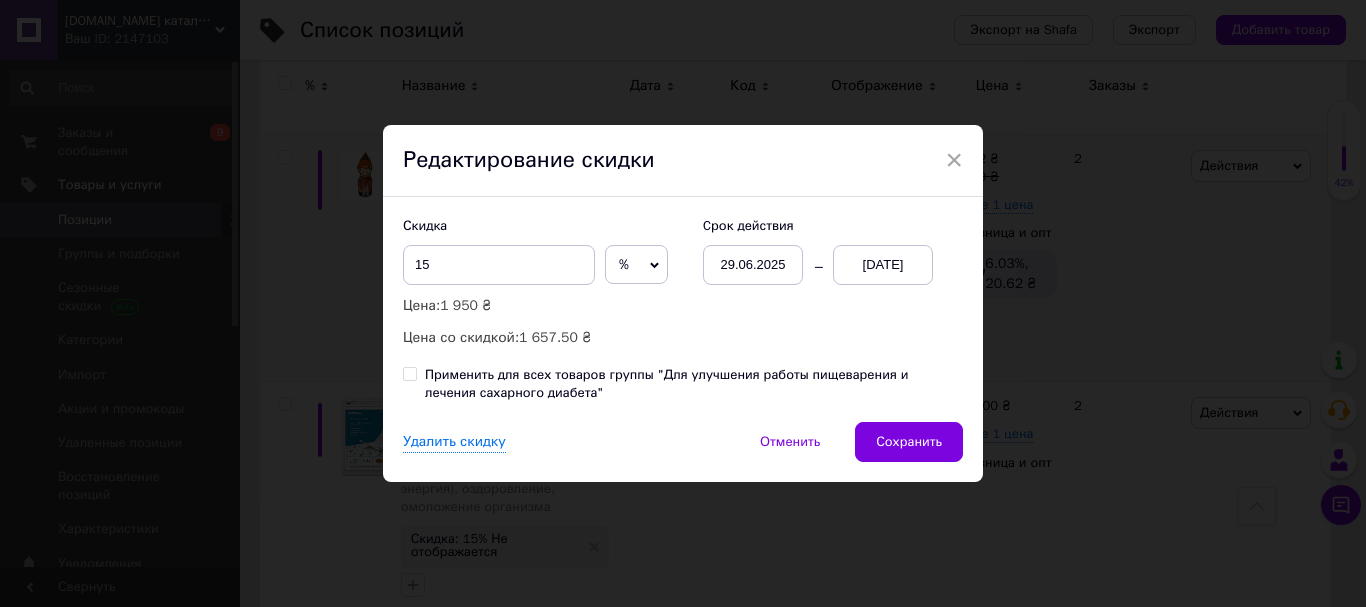 click on "[DATE]" at bounding box center (883, 265) 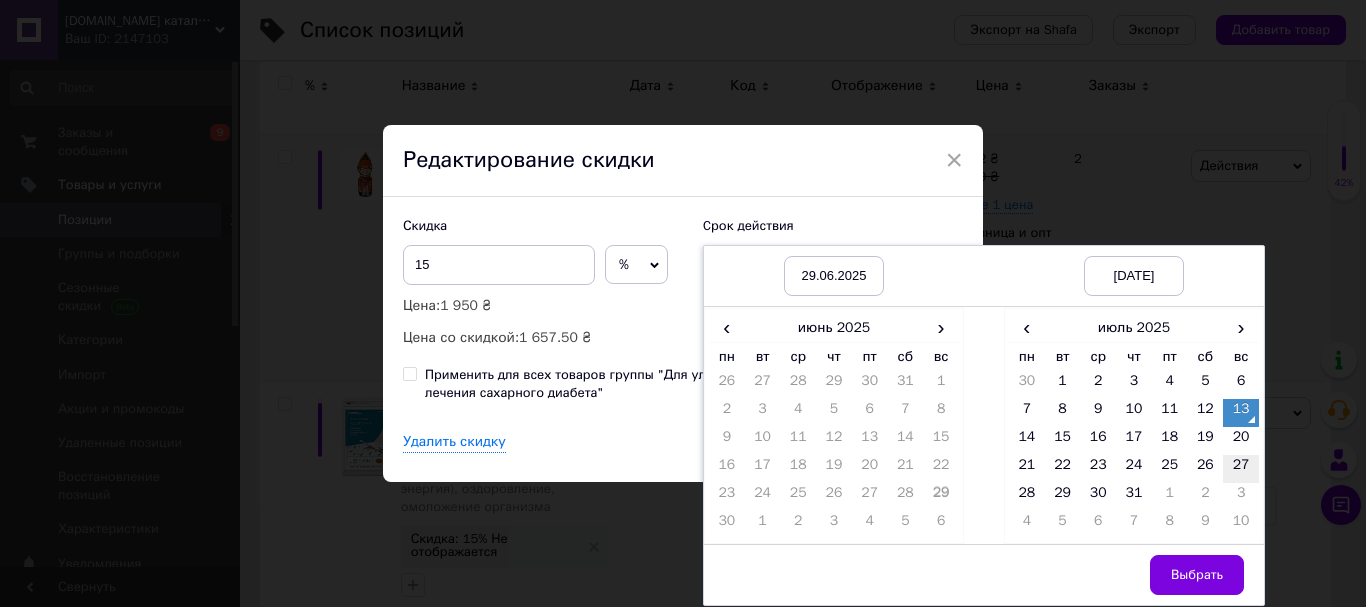 drag, startPoint x: 1238, startPoint y: 440, endPoint x: 1225, endPoint y: 473, distance: 35.468296 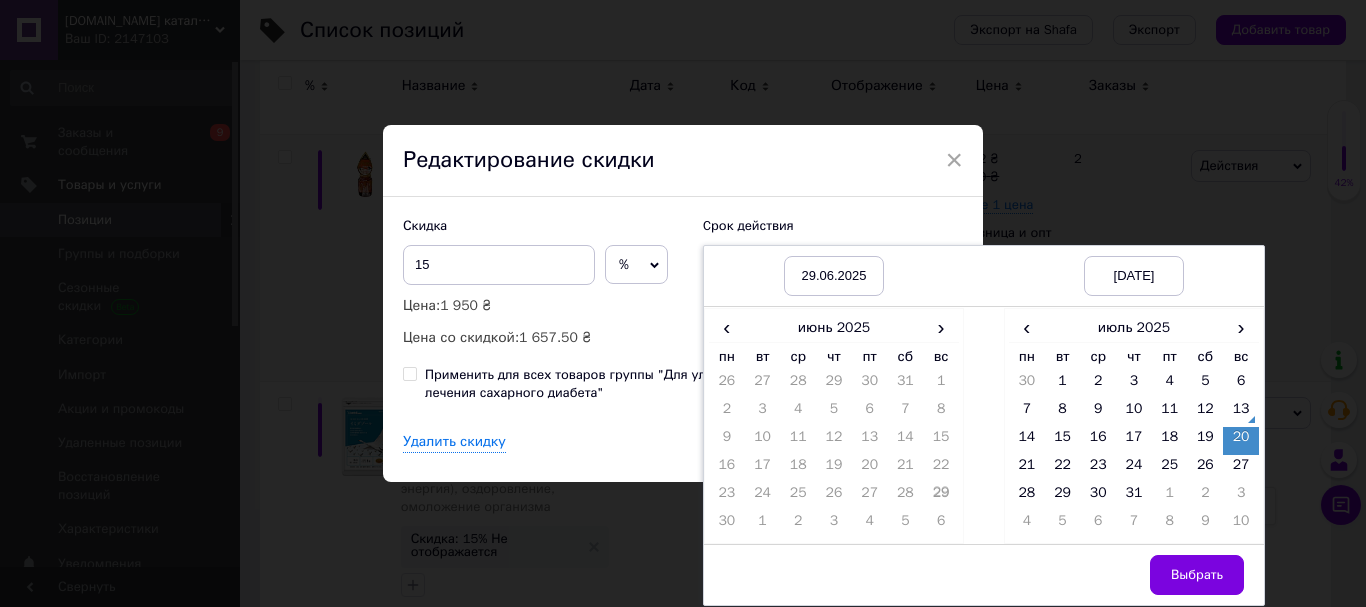 drag, startPoint x: 1207, startPoint y: 577, endPoint x: 1046, endPoint y: 501, distance: 178.03651 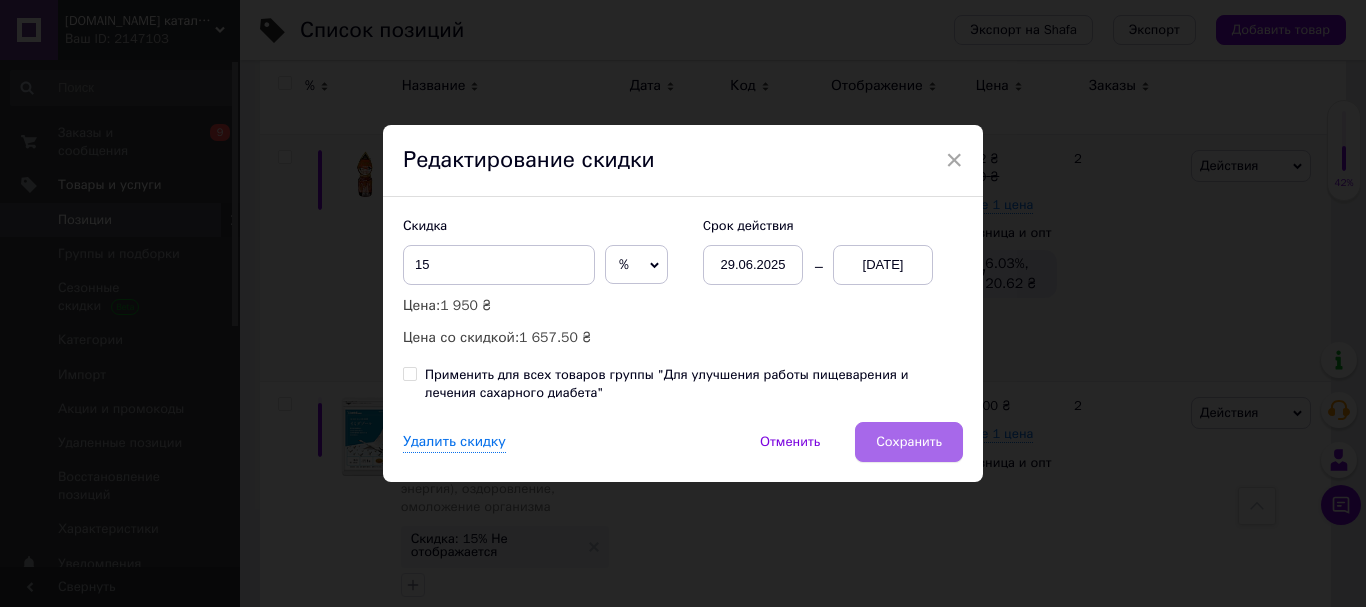 click on "Сохранить" at bounding box center (909, 442) 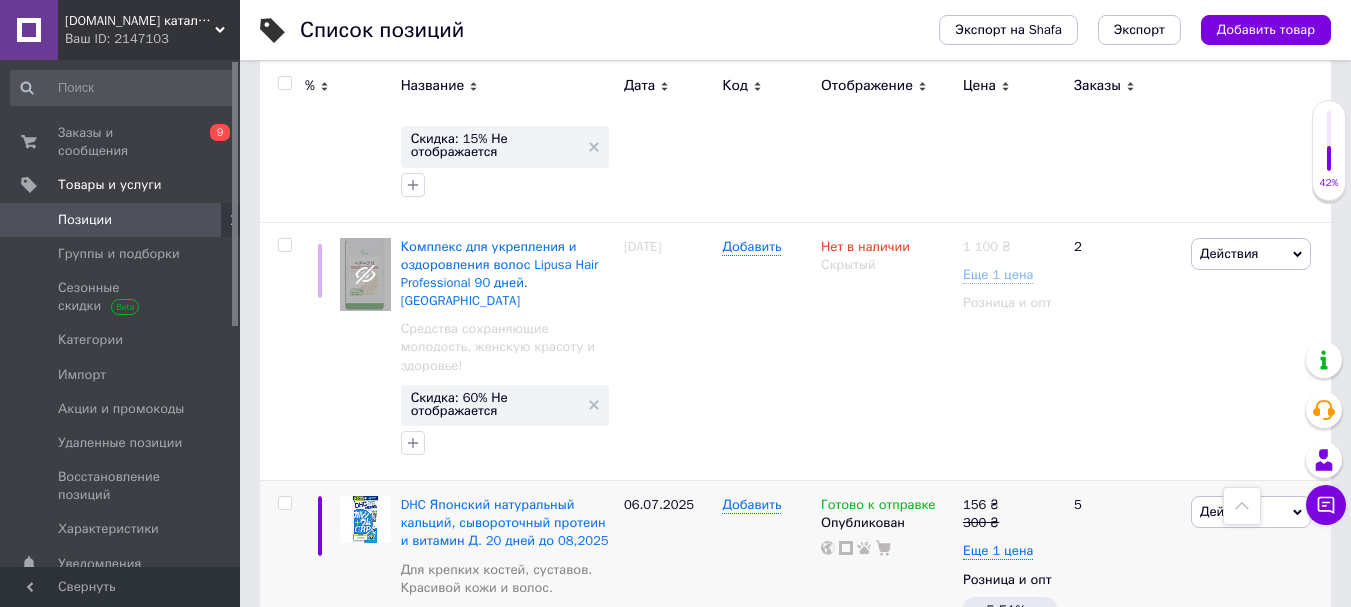 scroll, scrollTop: 20518, scrollLeft: 0, axis: vertical 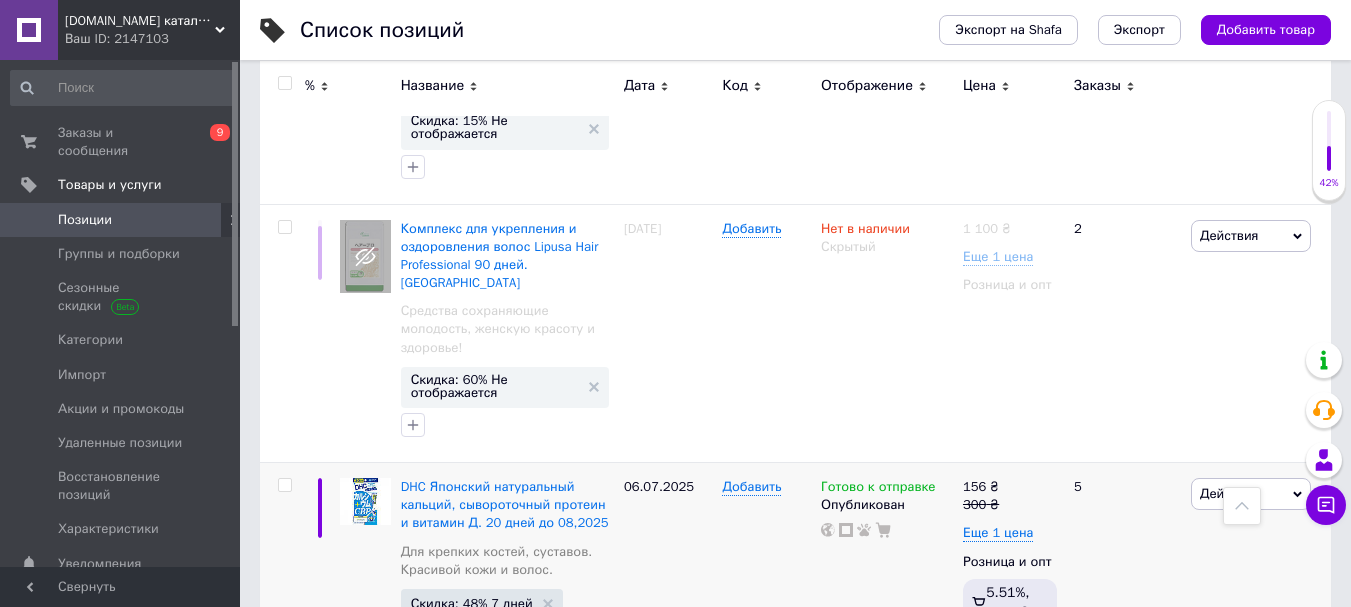 click on "5" at bounding box center (461, 1554) 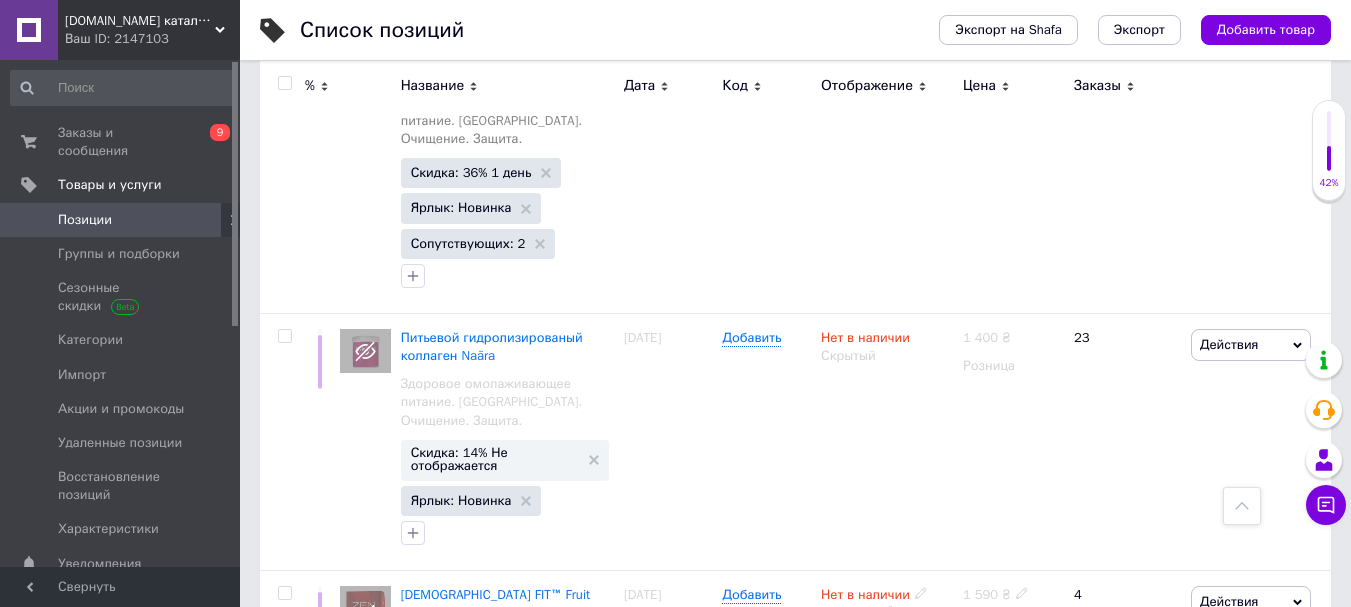 scroll, scrollTop: 4220, scrollLeft: 0, axis: vertical 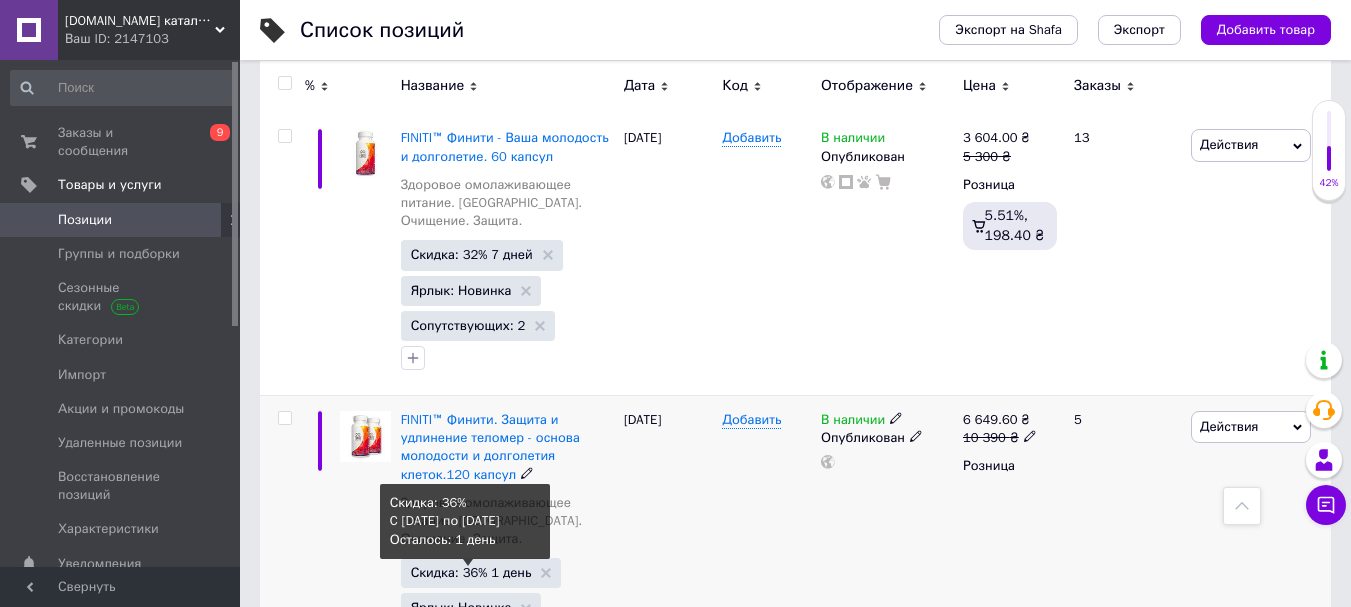 click on "Скидка: 36% 1 день" at bounding box center [471, 572] 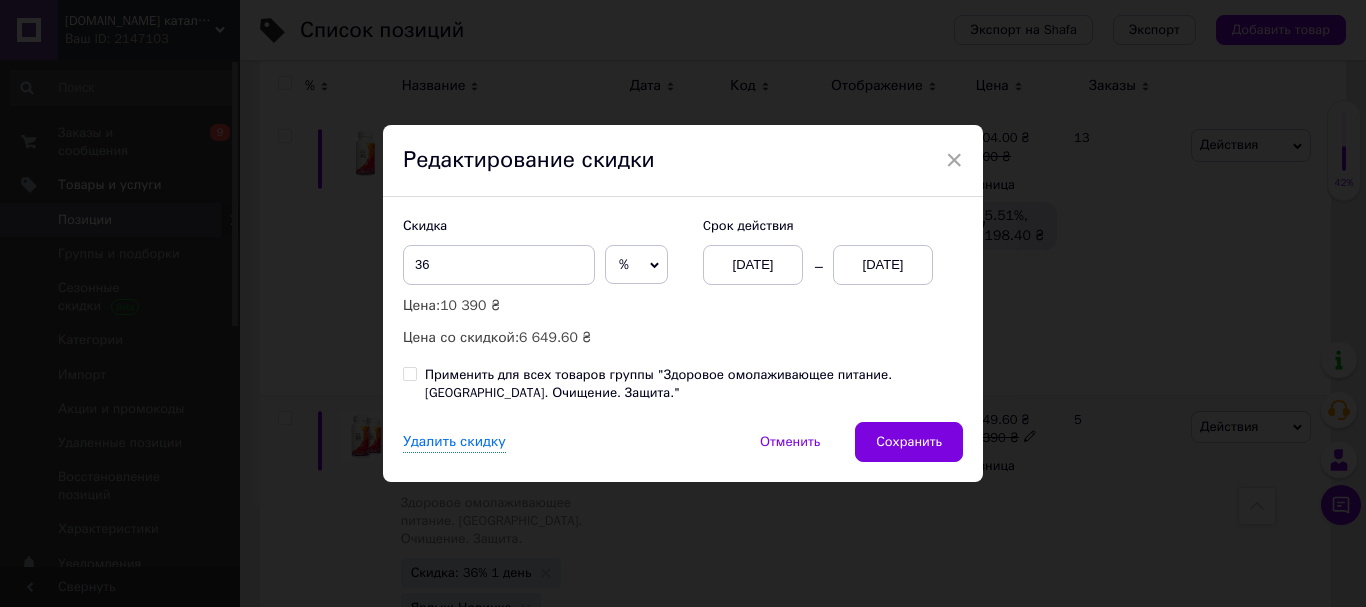 drag, startPoint x: 854, startPoint y: 255, endPoint x: 863, endPoint y: 261, distance: 10.816654 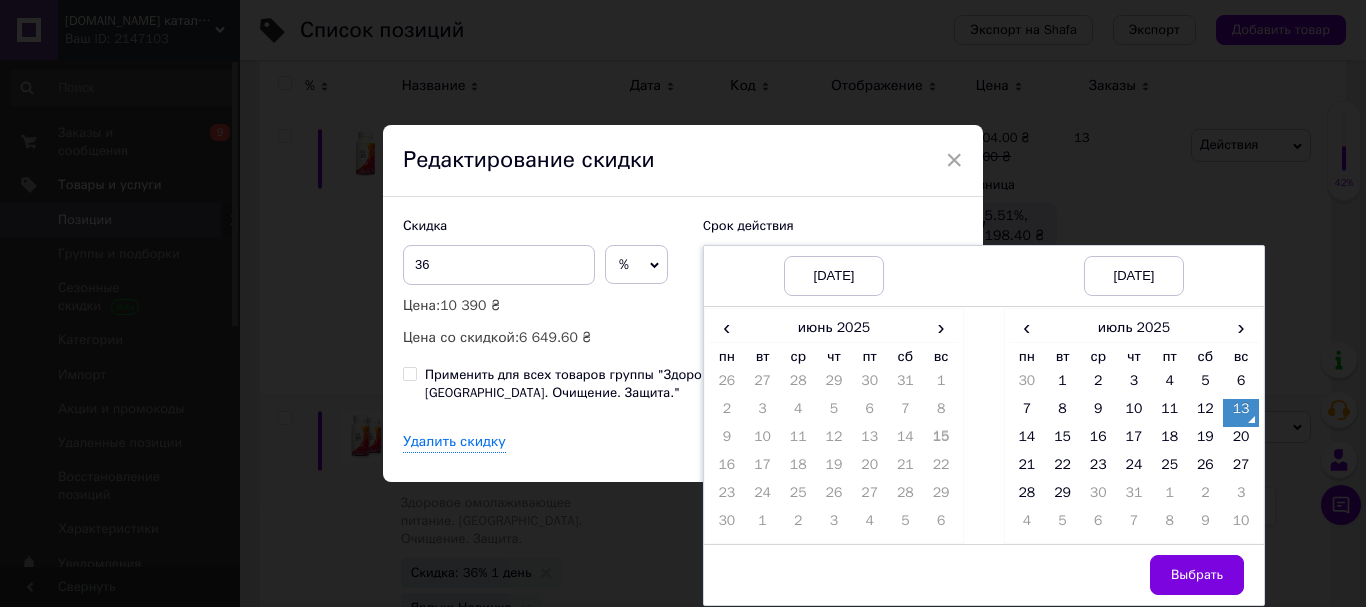 drag, startPoint x: 1237, startPoint y: 463, endPoint x: 1237, endPoint y: 494, distance: 31 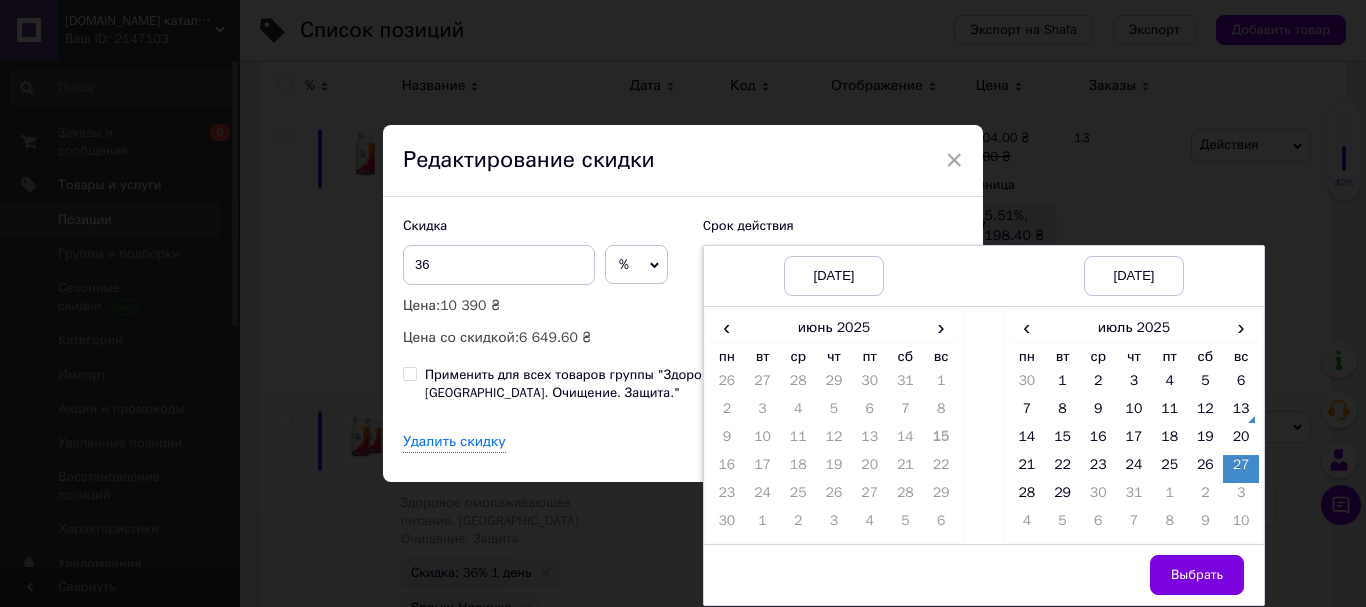 drag, startPoint x: 1204, startPoint y: 572, endPoint x: 1106, endPoint y: 513, distance: 114.38969 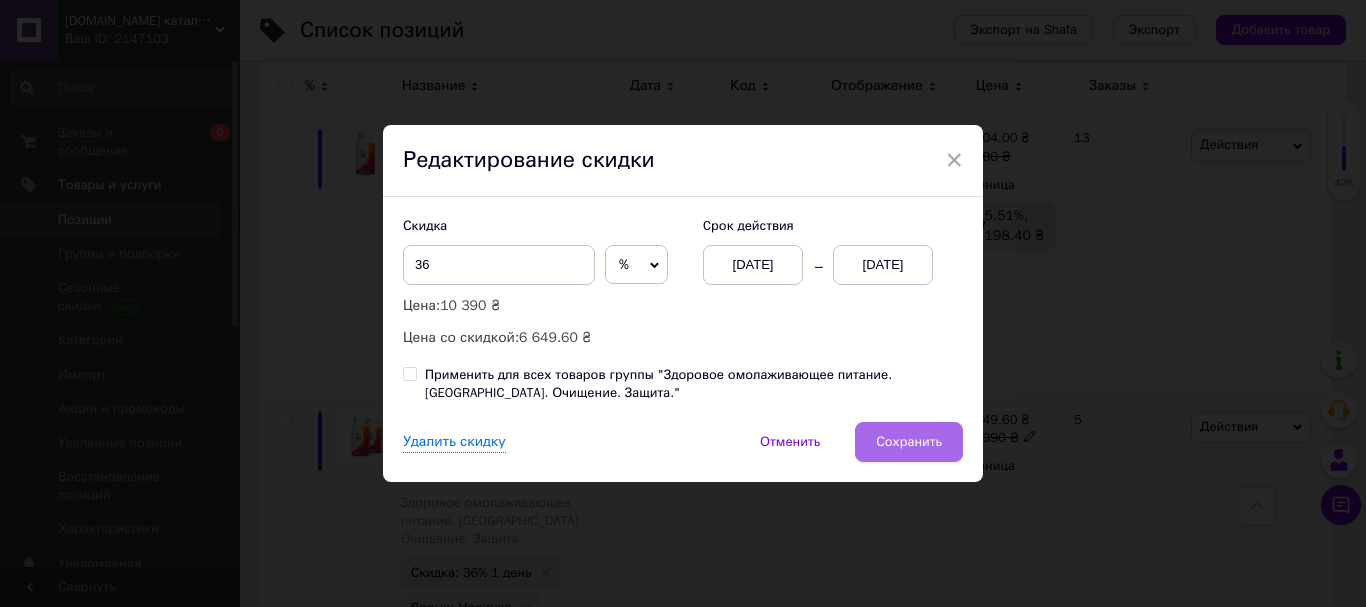 click on "Сохранить" at bounding box center [909, 442] 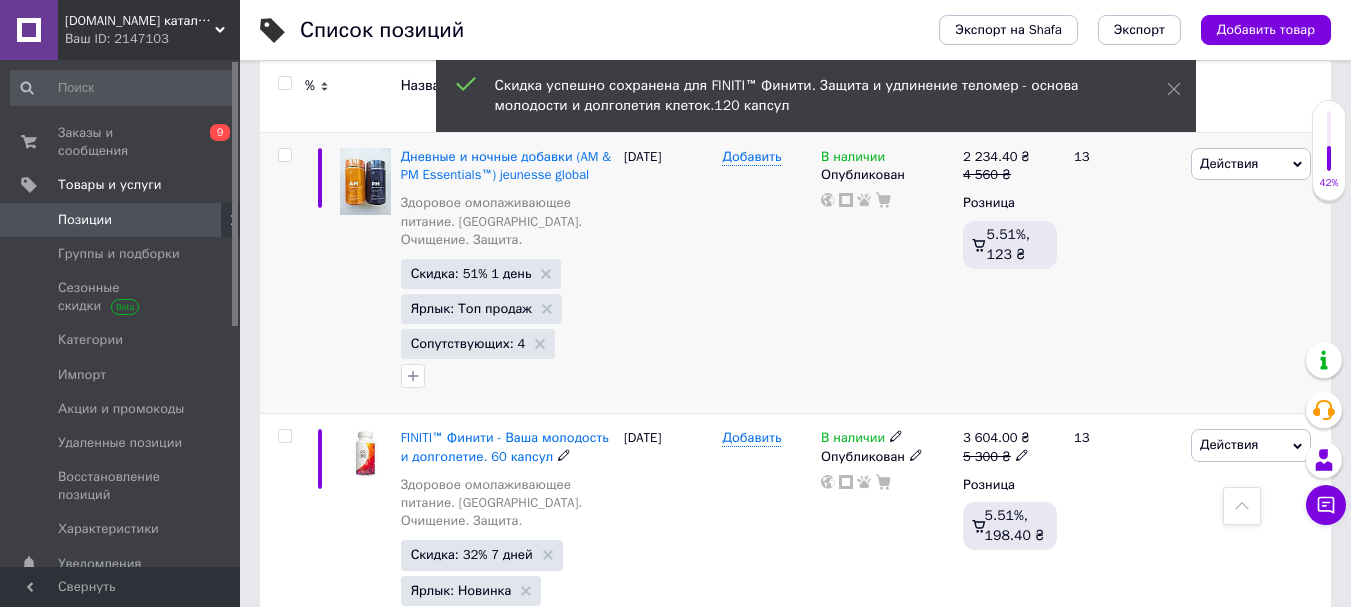 scroll, scrollTop: 3720, scrollLeft: 0, axis: vertical 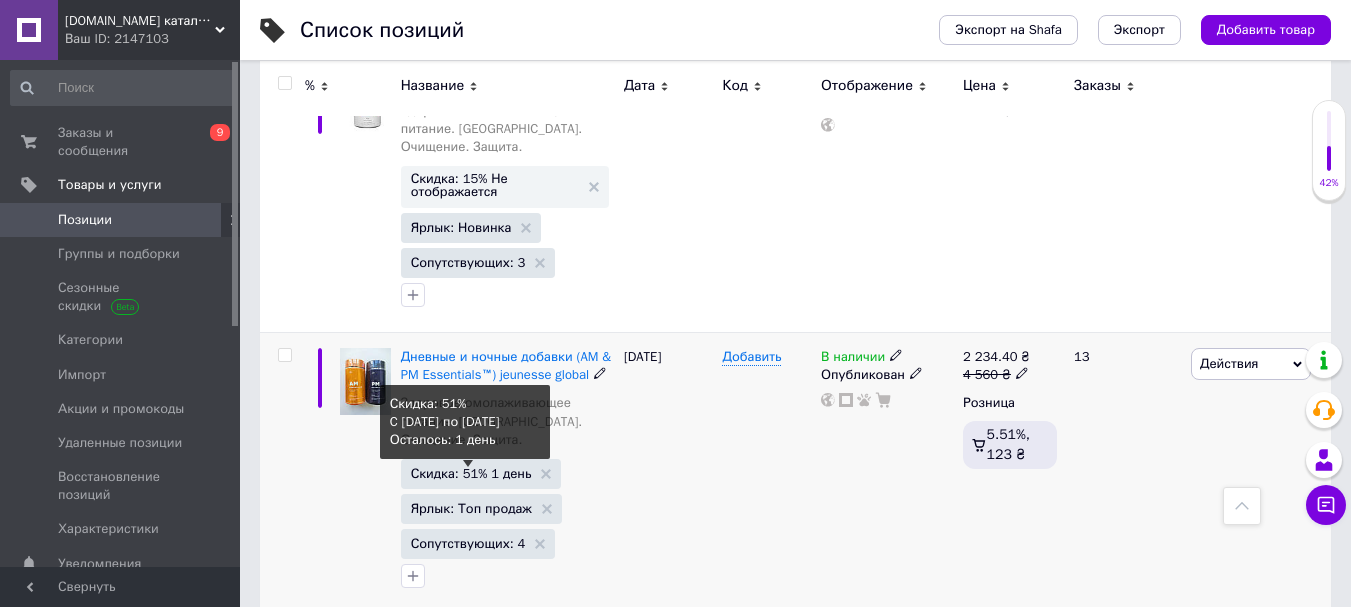 click on "Скидка: 51% 1 день" at bounding box center [471, 473] 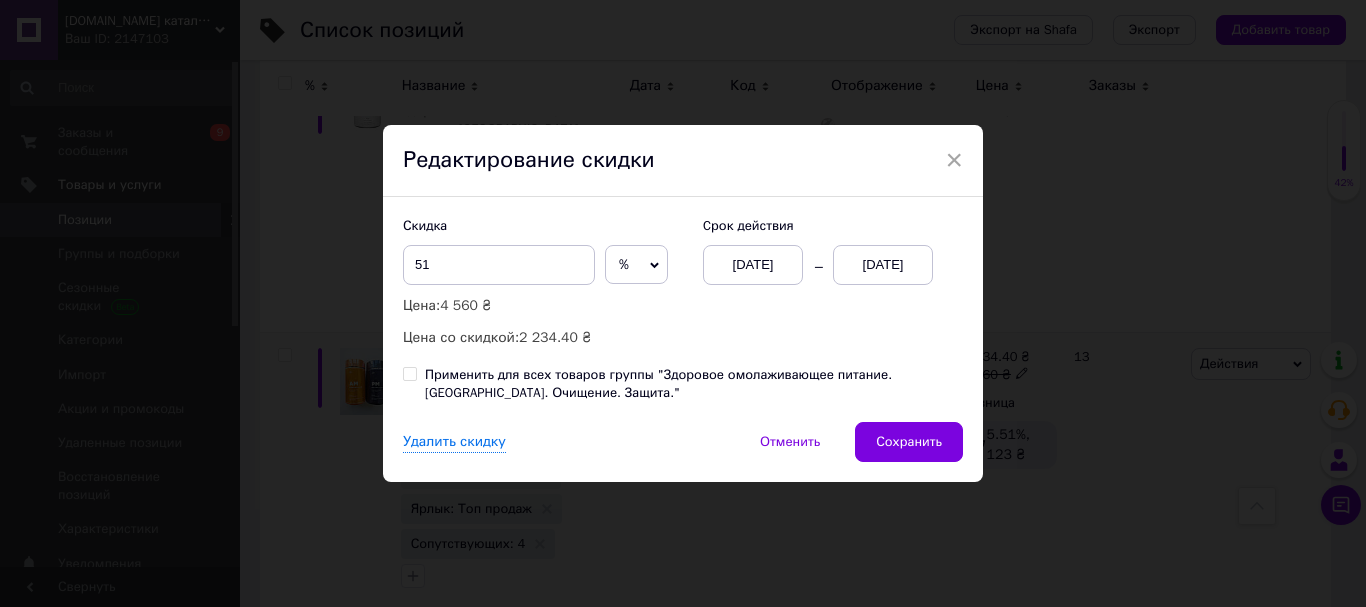 click on "[DATE]" at bounding box center [883, 265] 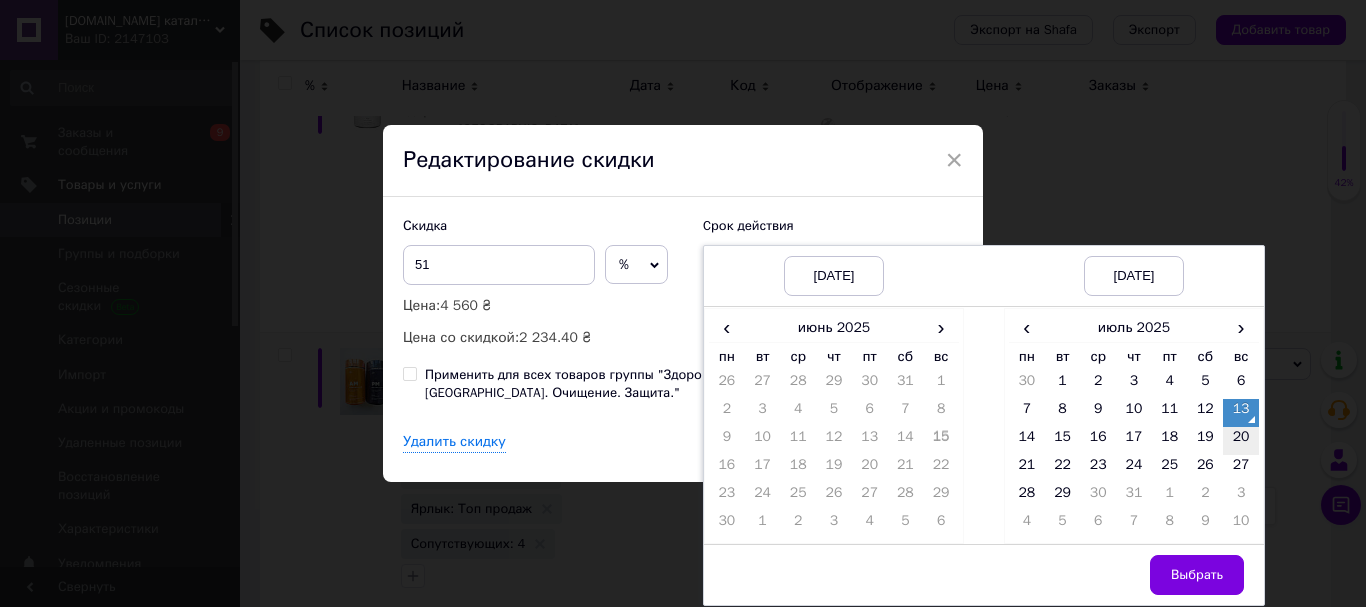 click on "20" at bounding box center [1241, 441] 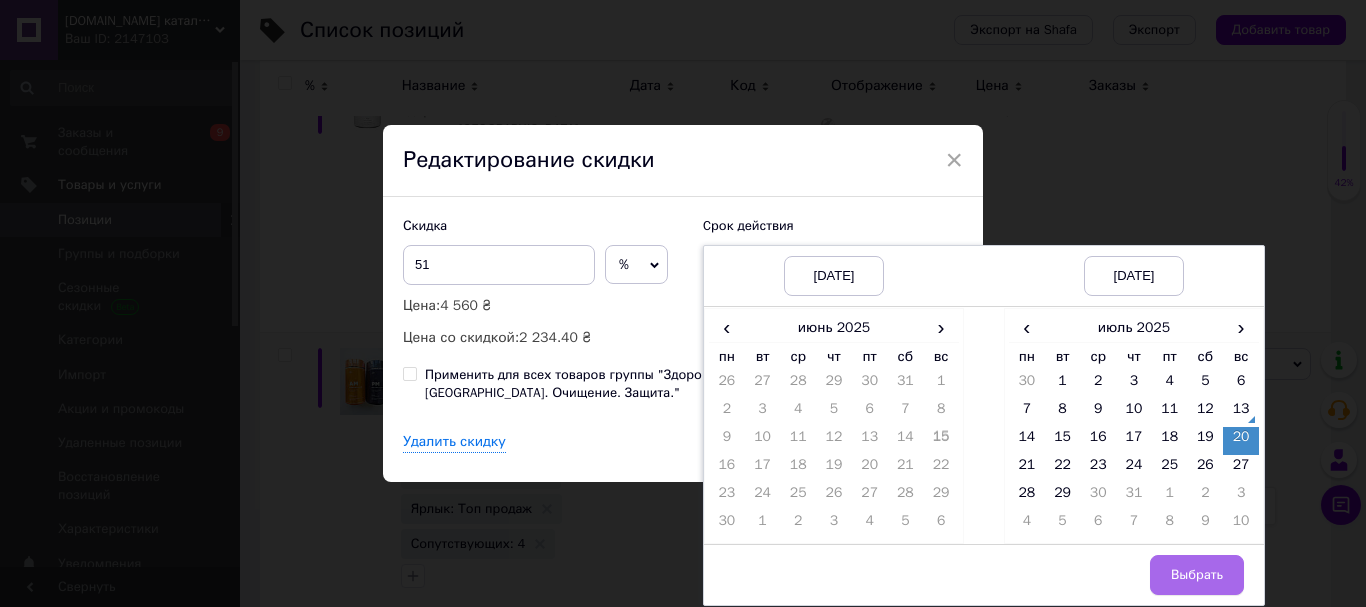 click on "Выбрать" at bounding box center [1197, 575] 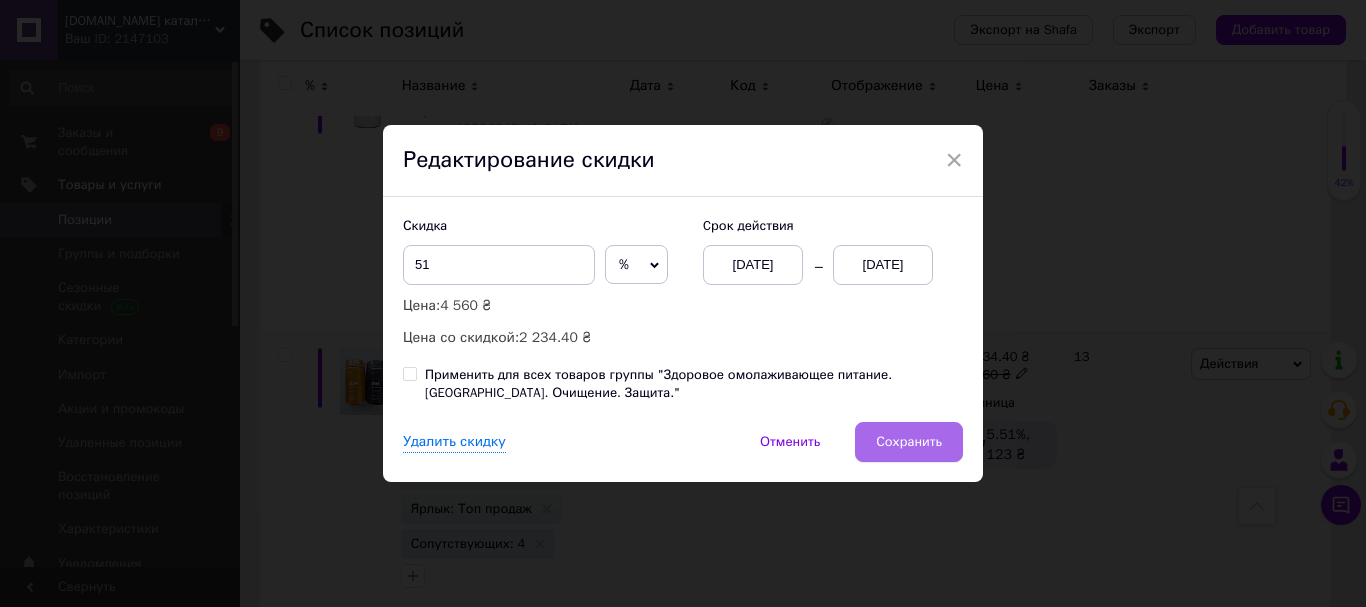 click on "Сохранить" at bounding box center (909, 442) 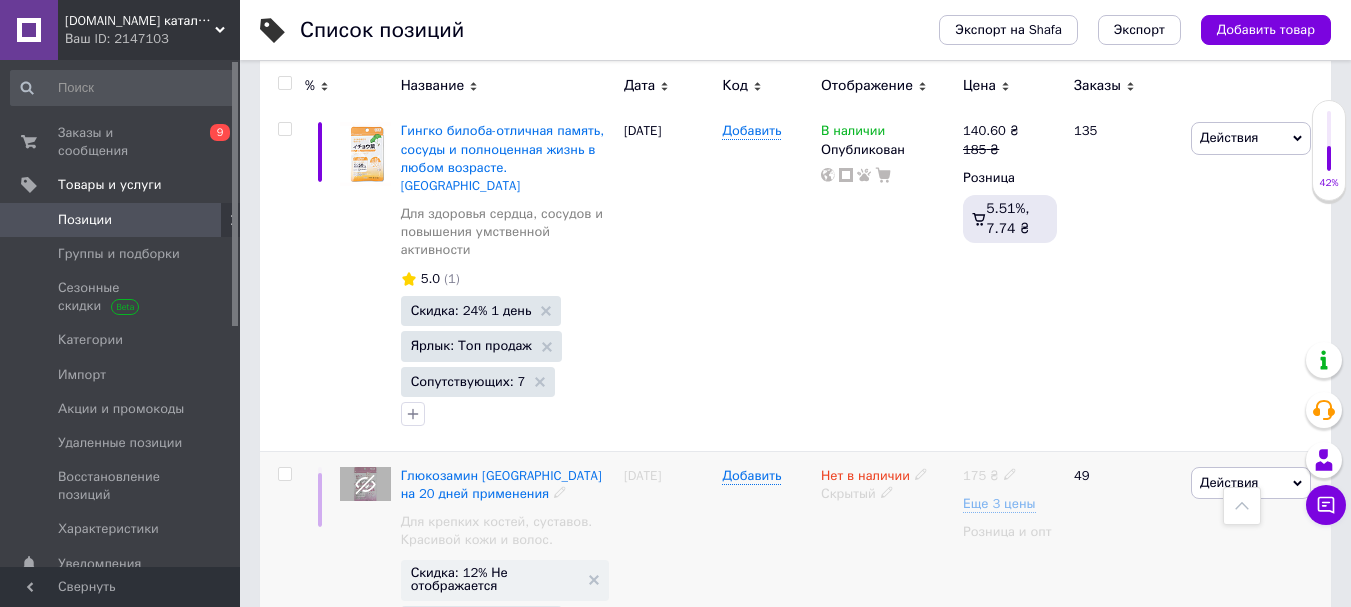 scroll, scrollTop: 2020, scrollLeft: 0, axis: vertical 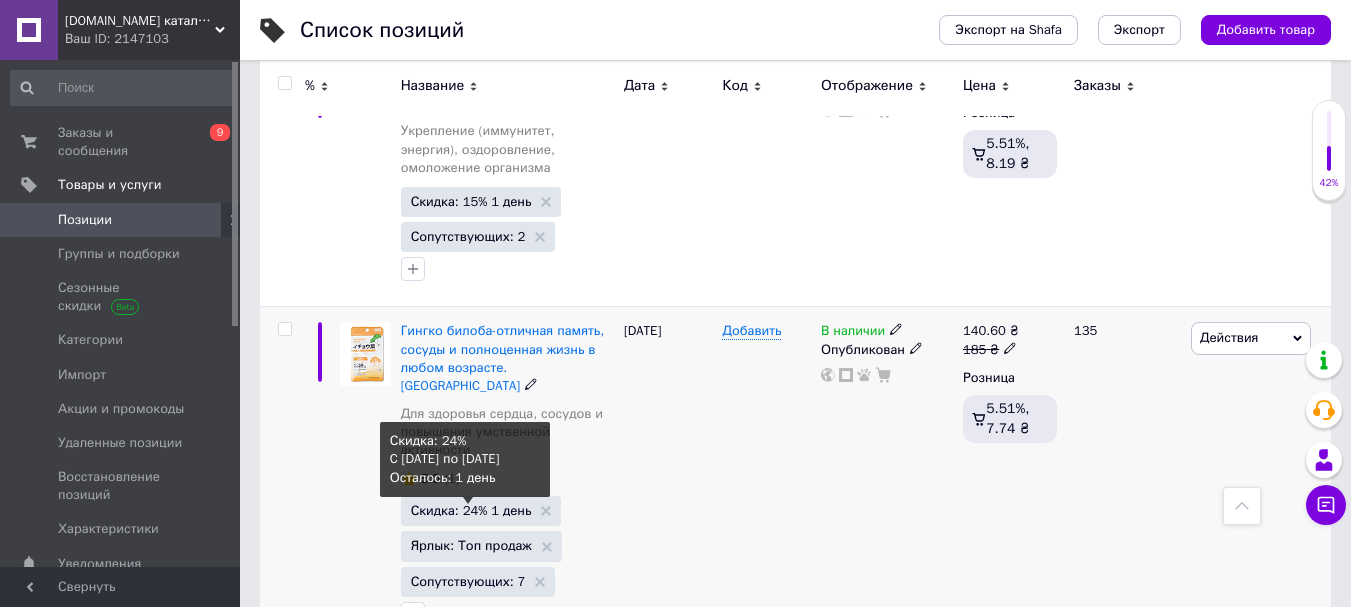 click on "Скидка: 24% 1 день" at bounding box center (471, 510) 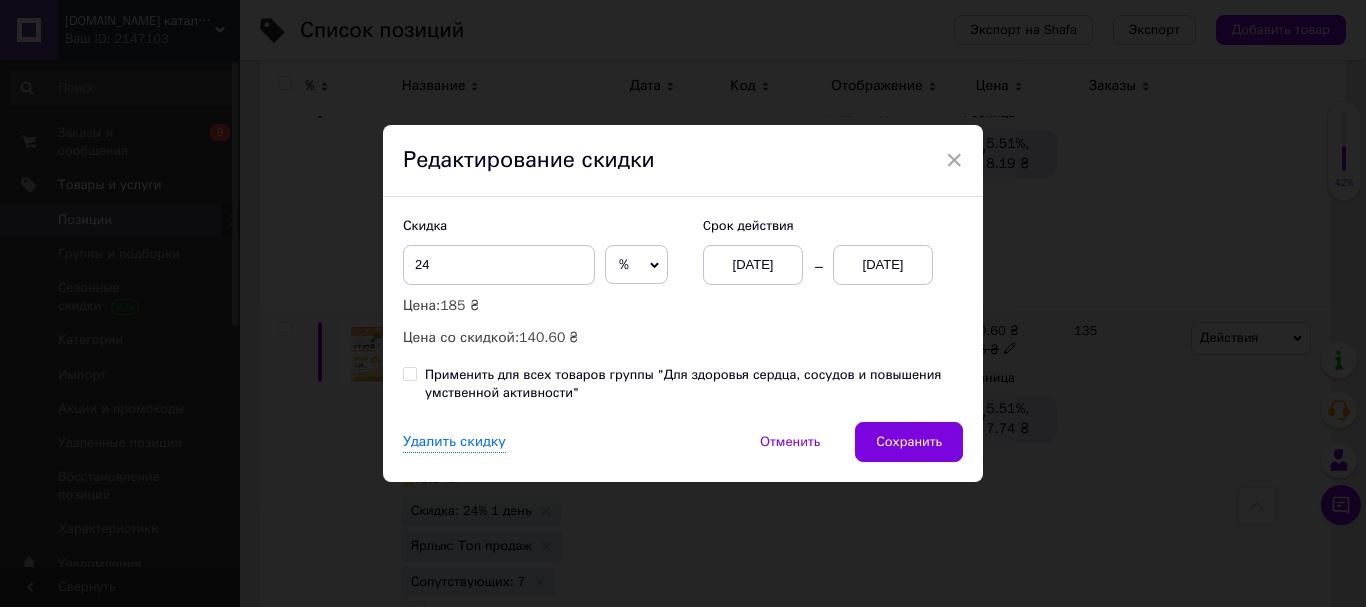 click on "[DATE]" at bounding box center [883, 265] 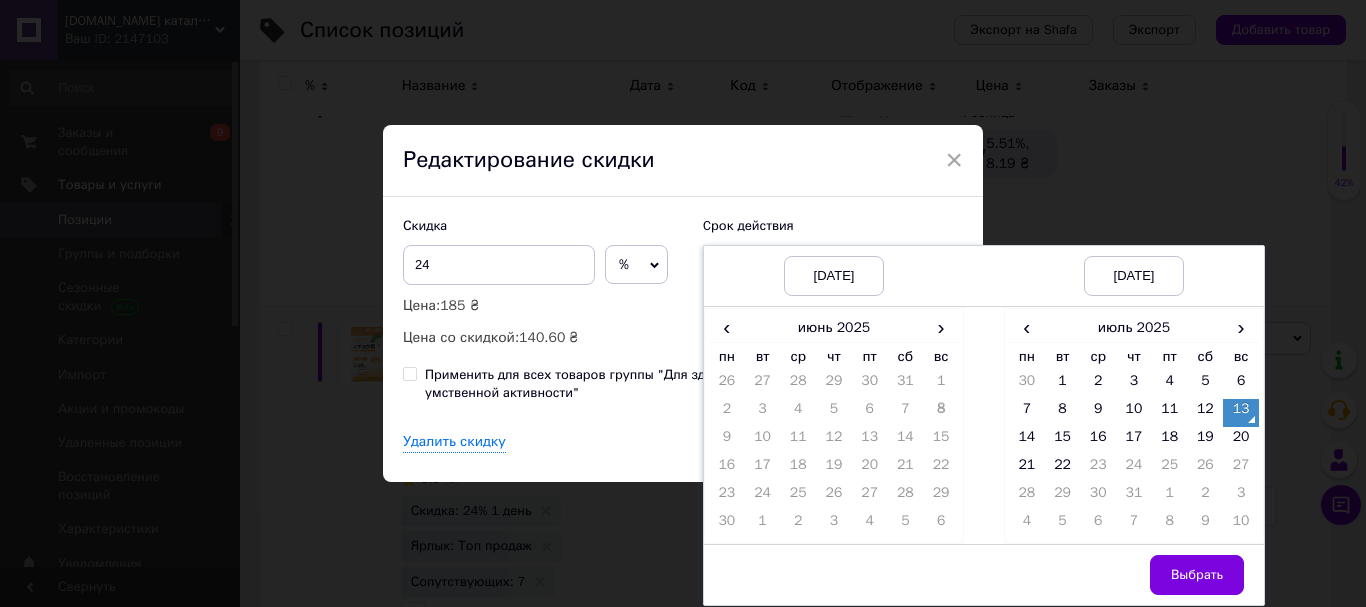 drag, startPoint x: 1229, startPoint y: 438, endPoint x: 1219, endPoint y: 493, distance: 55.9017 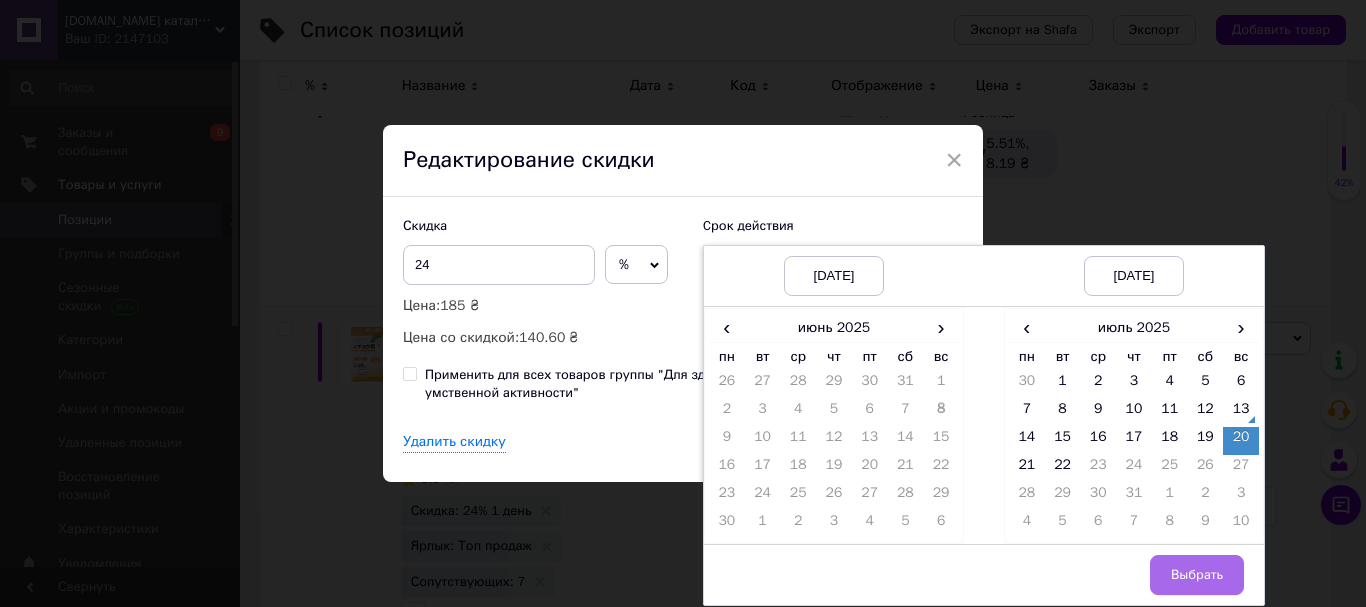 click on "Выбрать" at bounding box center [1197, 575] 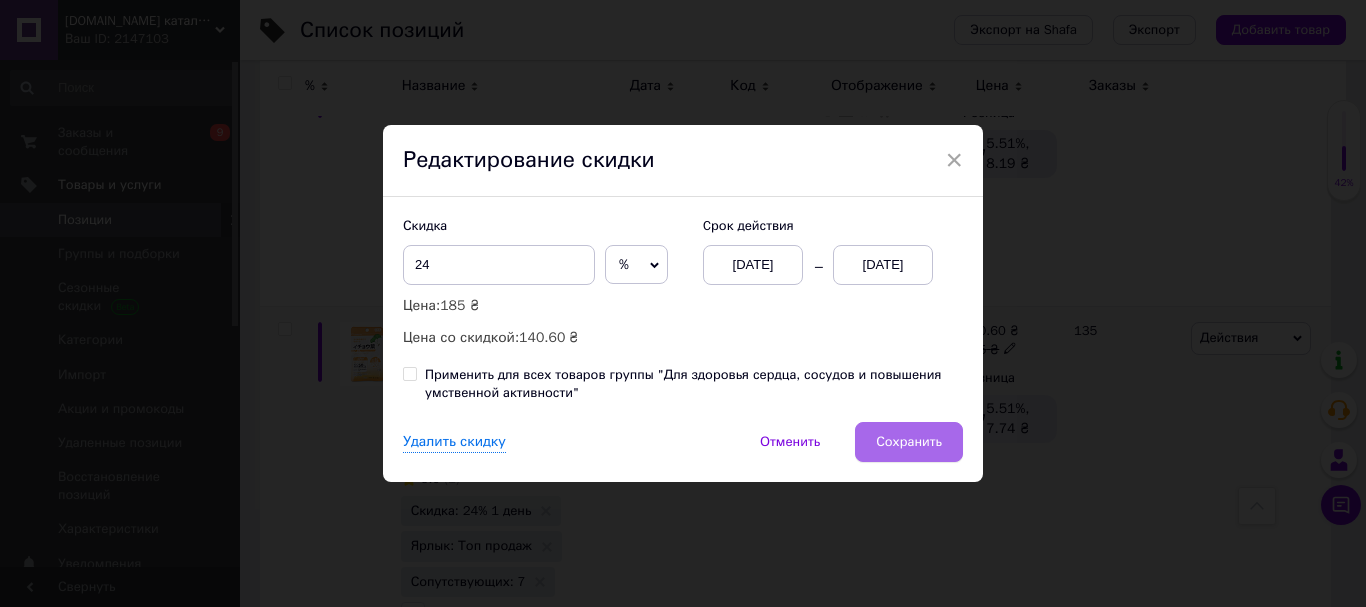 click on "Сохранить" at bounding box center [909, 442] 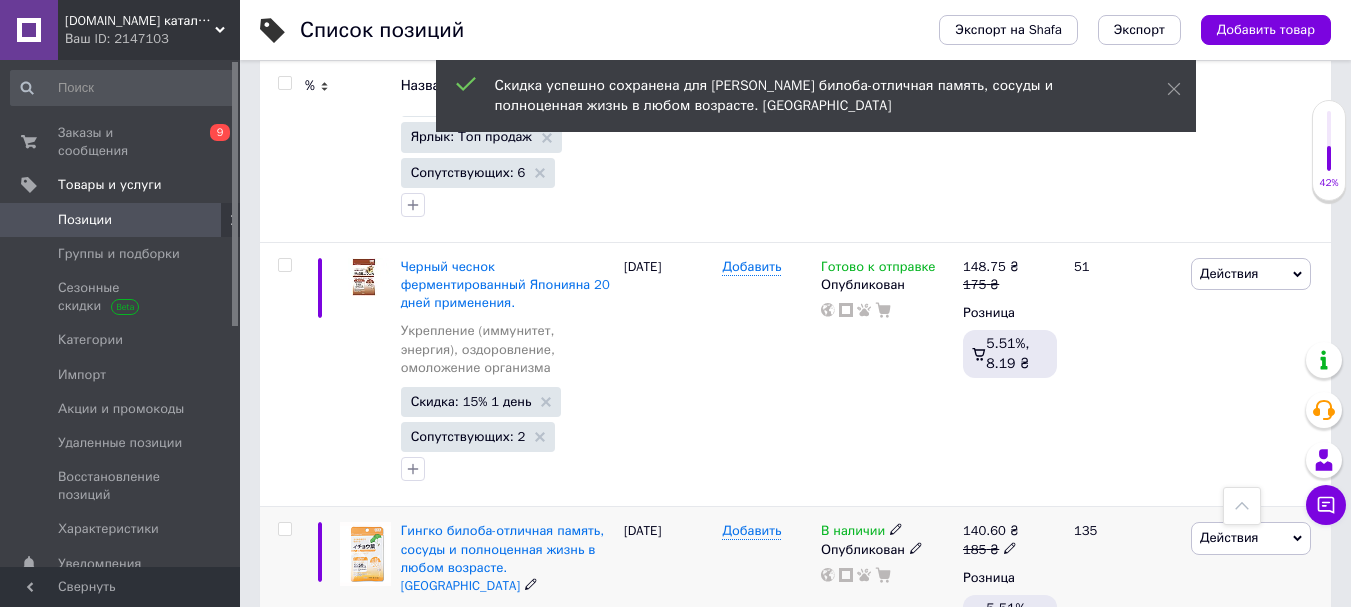 scroll, scrollTop: 1720, scrollLeft: 0, axis: vertical 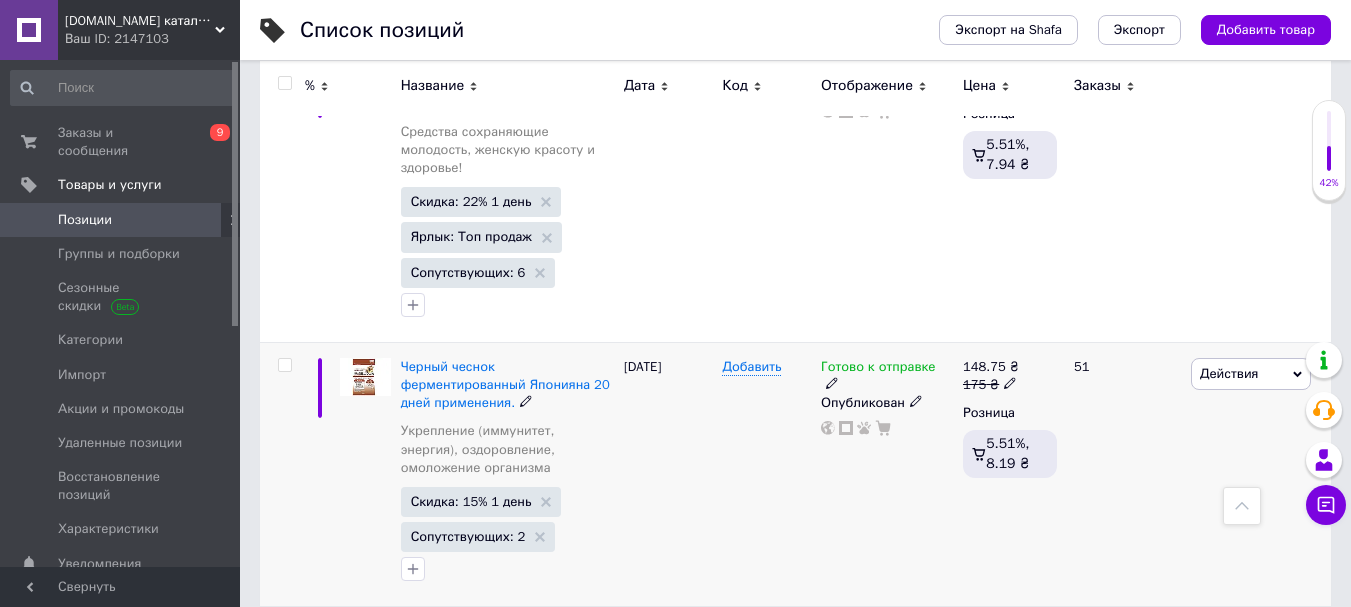 click on "Скидка: 15% 1 день" at bounding box center (481, 502) 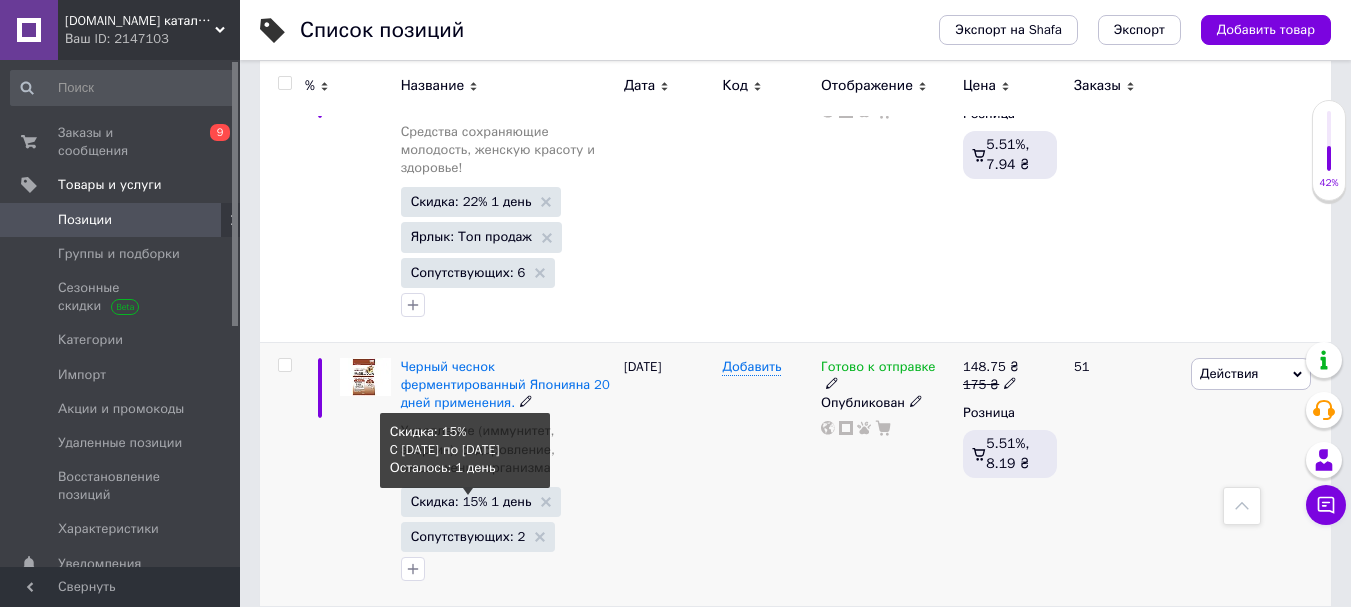 click on "Скидка: 15% 1 день" at bounding box center (471, 501) 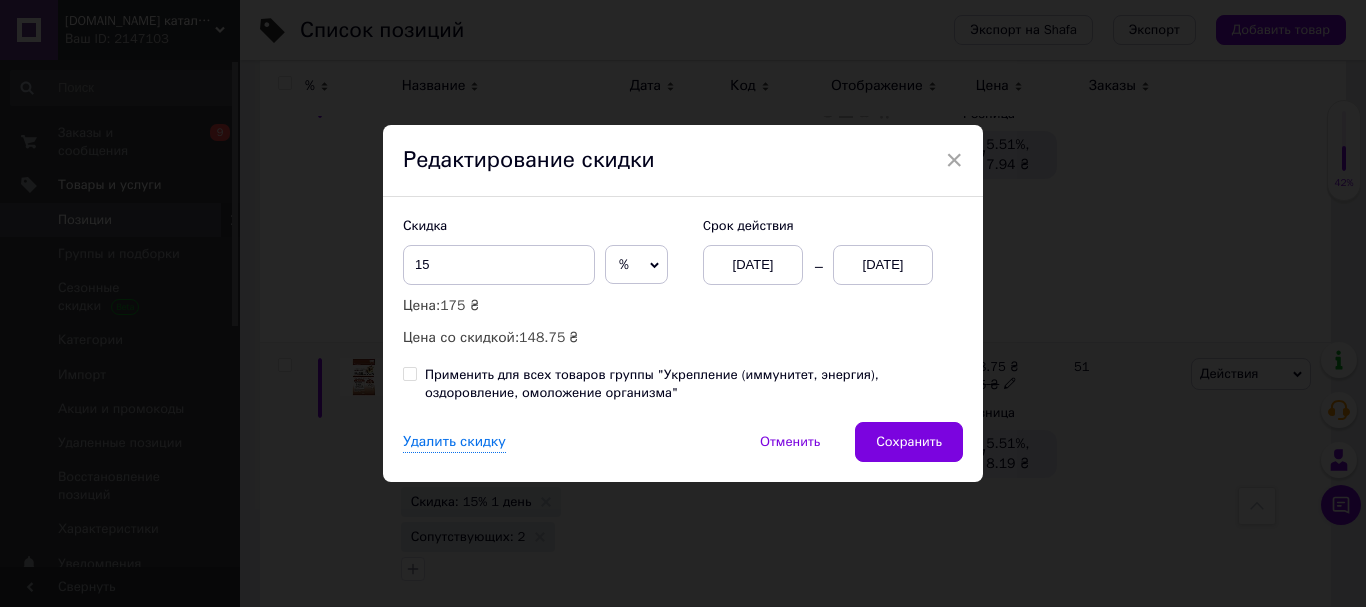 click on "[DATE]" at bounding box center (883, 265) 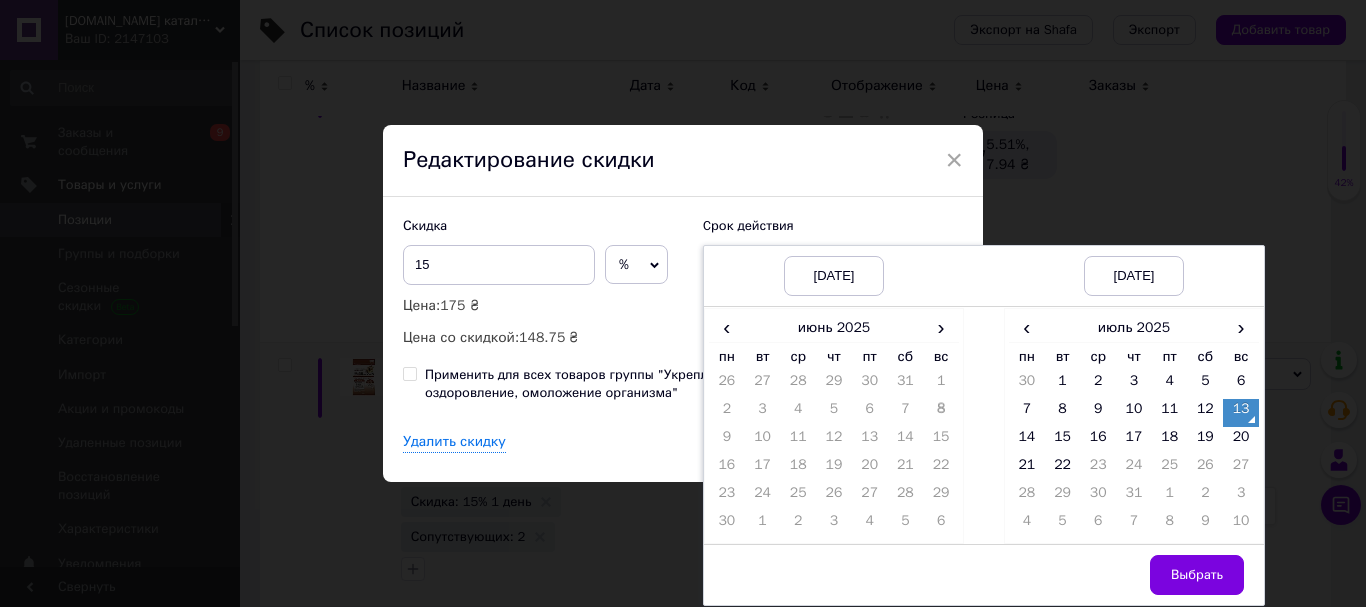 click on "20" at bounding box center (1241, 441) 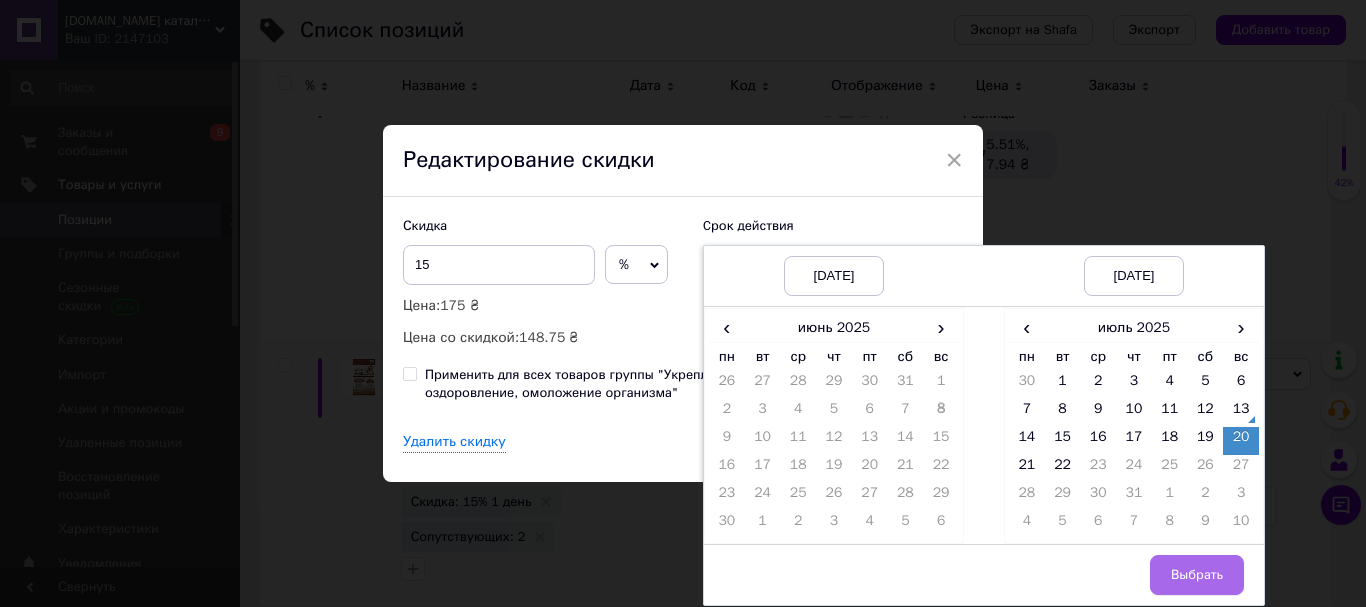 click on "Выбрать" at bounding box center [1197, 575] 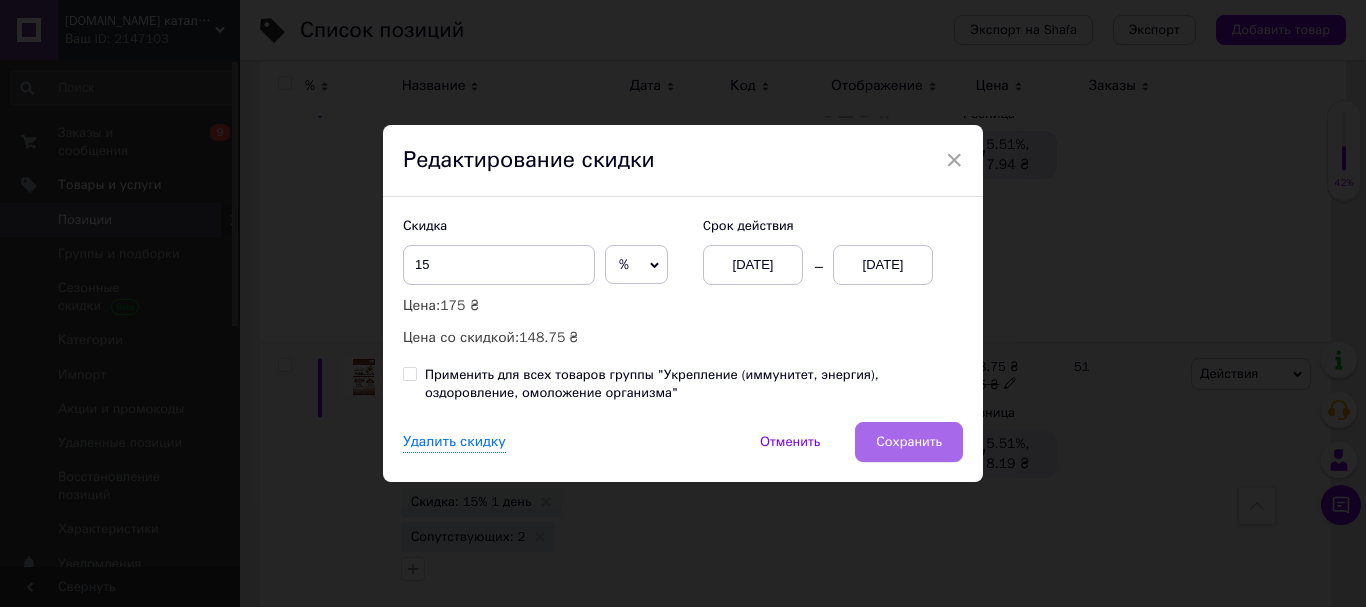 click on "Сохранить" at bounding box center (909, 442) 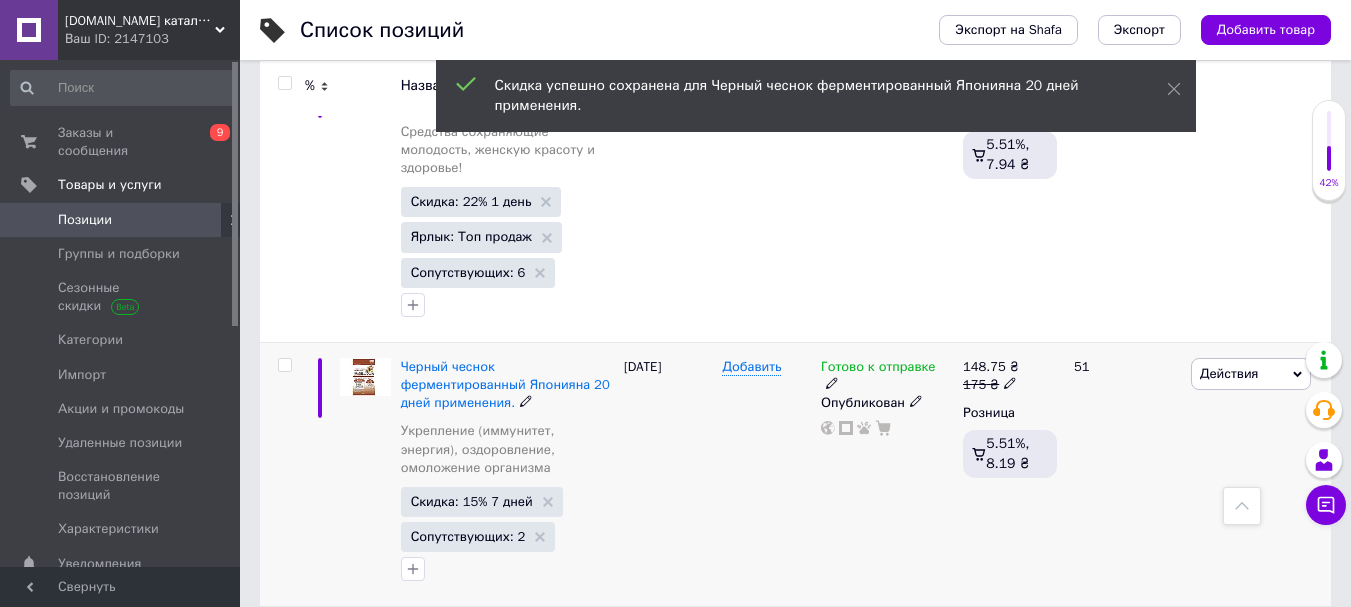 scroll, scrollTop: 1520, scrollLeft: 0, axis: vertical 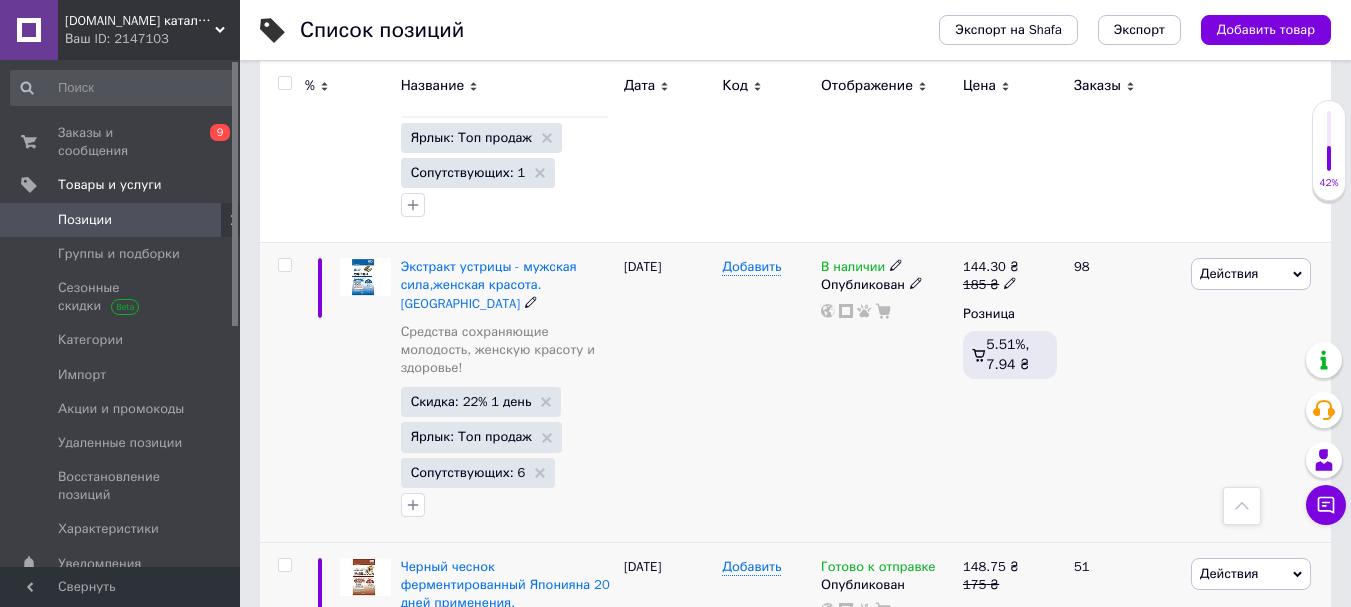 click on "Скидка: 22% 1 день" at bounding box center (481, 402) 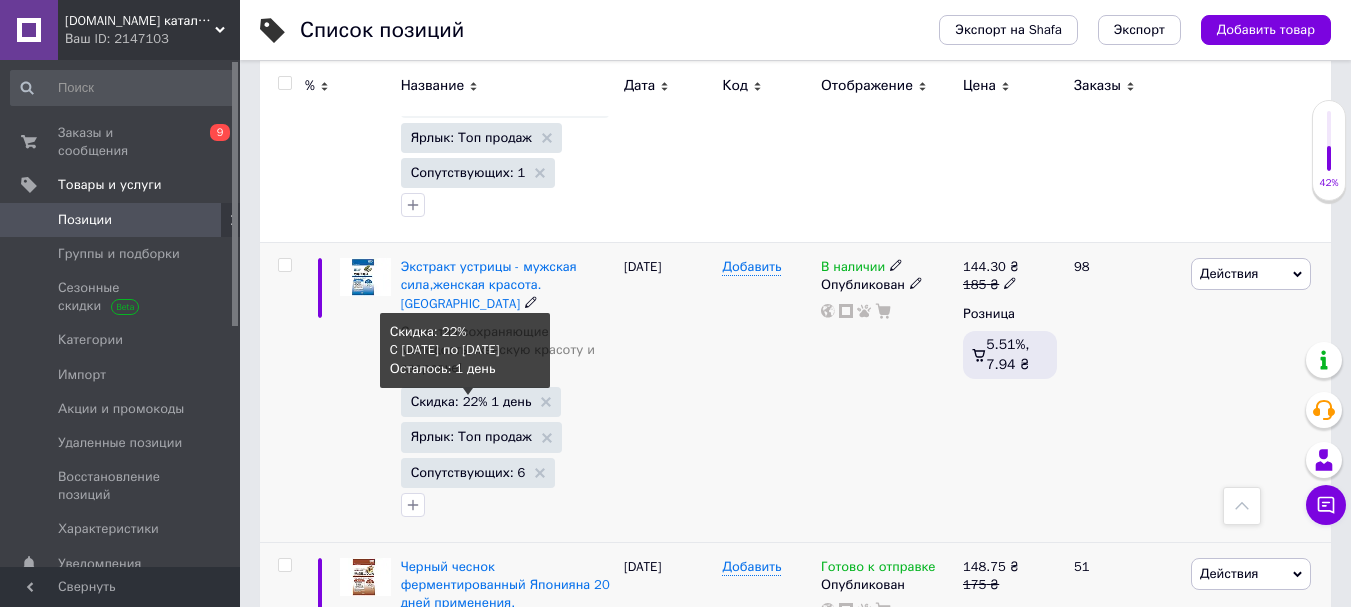 click on "Скидка: 22% 1 день" at bounding box center (471, 401) 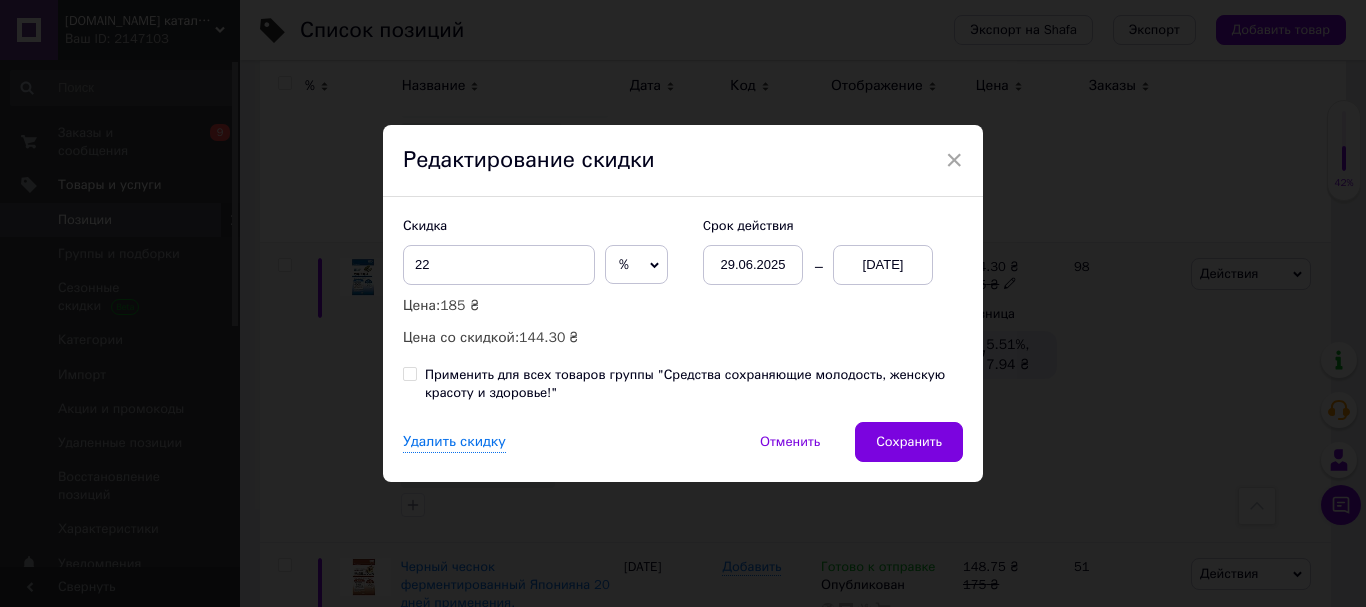click on "[DATE]" at bounding box center [883, 265] 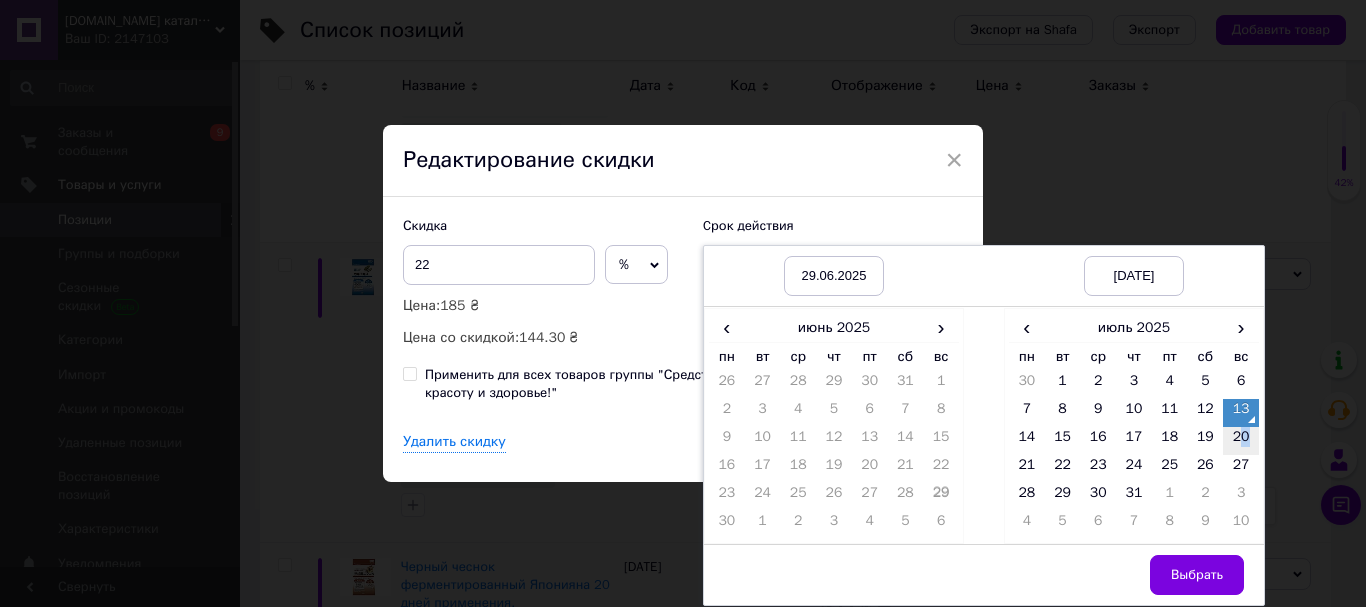 click on "20" at bounding box center [1241, 441] 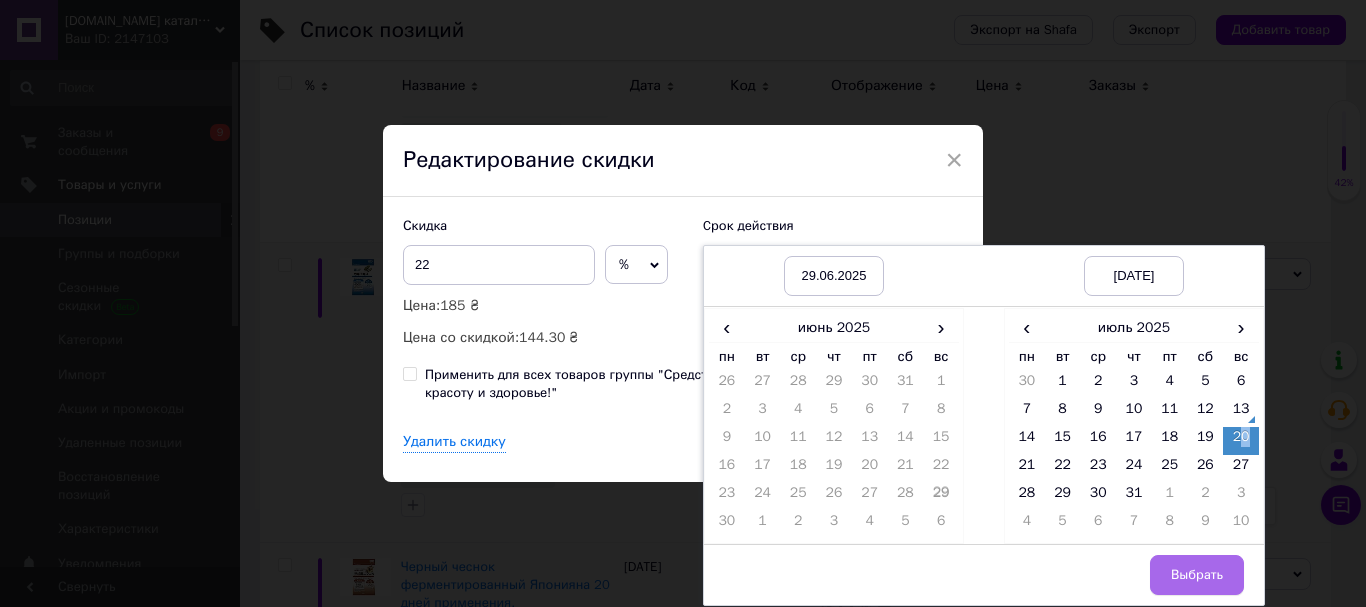 click on "Выбрать" at bounding box center [1197, 575] 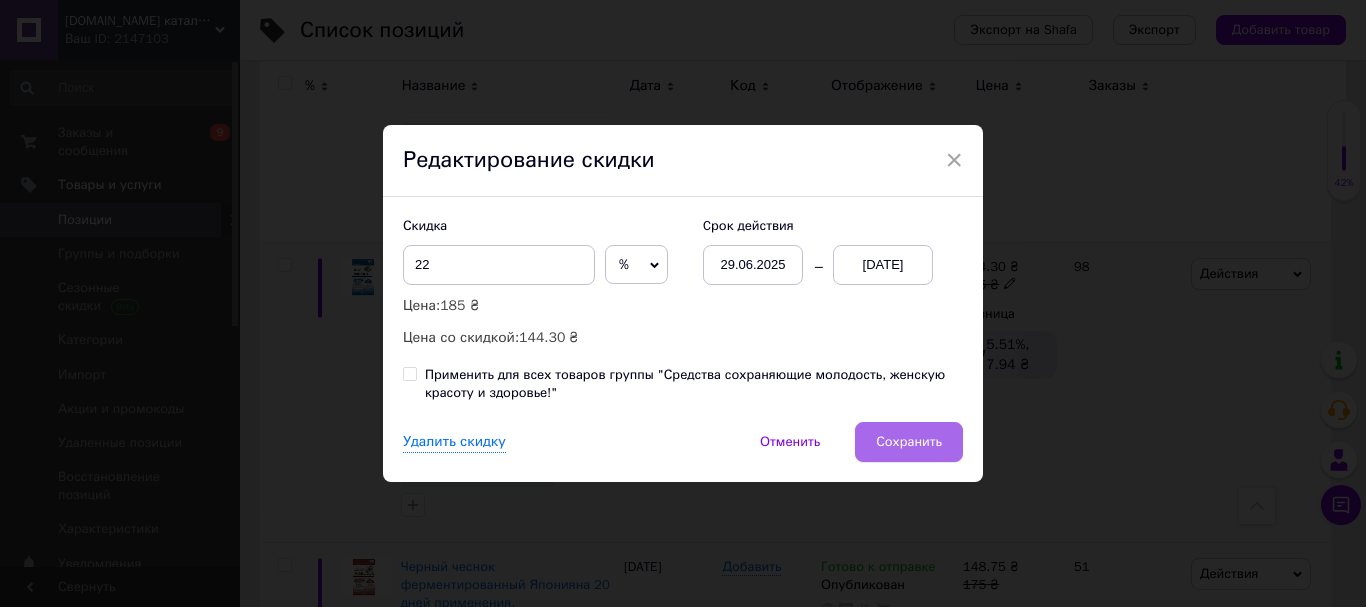 click on "Сохранить" at bounding box center [909, 442] 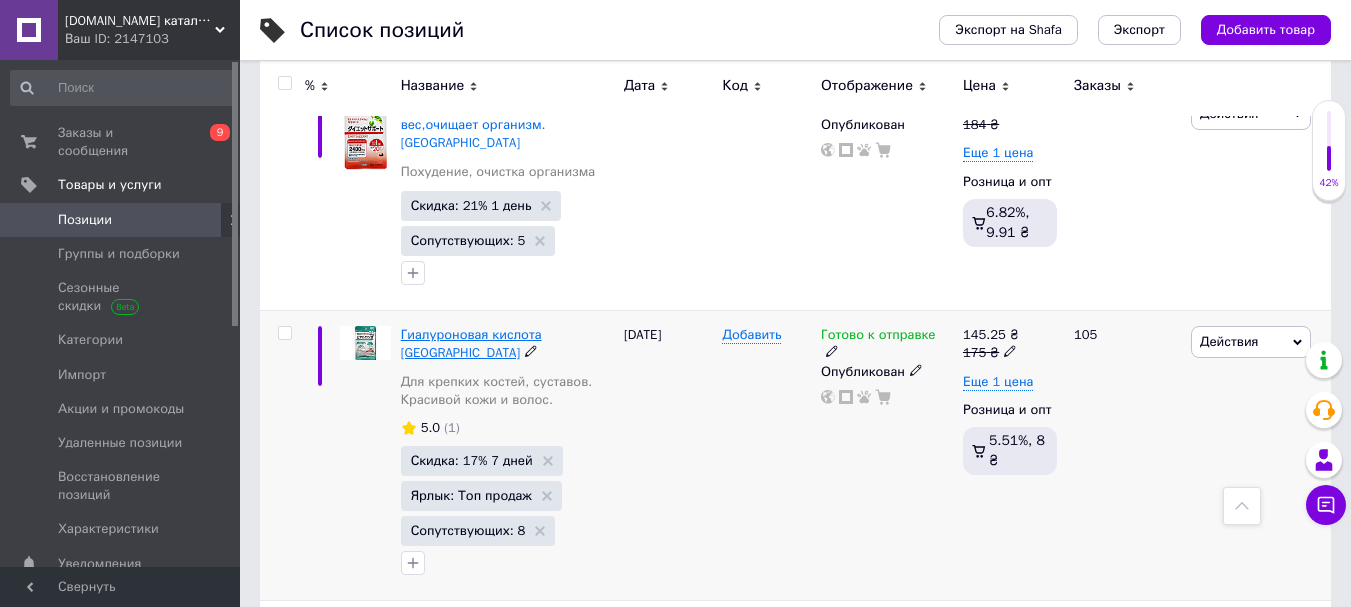 scroll, scrollTop: 220, scrollLeft: 0, axis: vertical 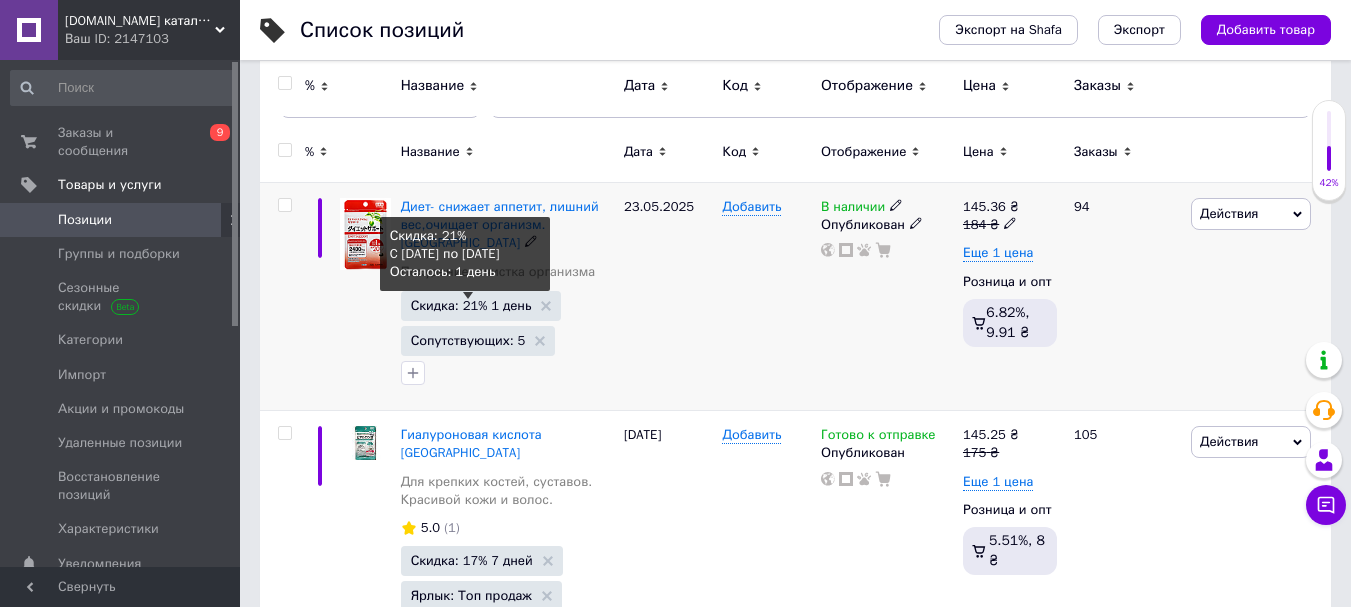 click on "Скидка: 21% 1 день" at bounding box center [471, 305] 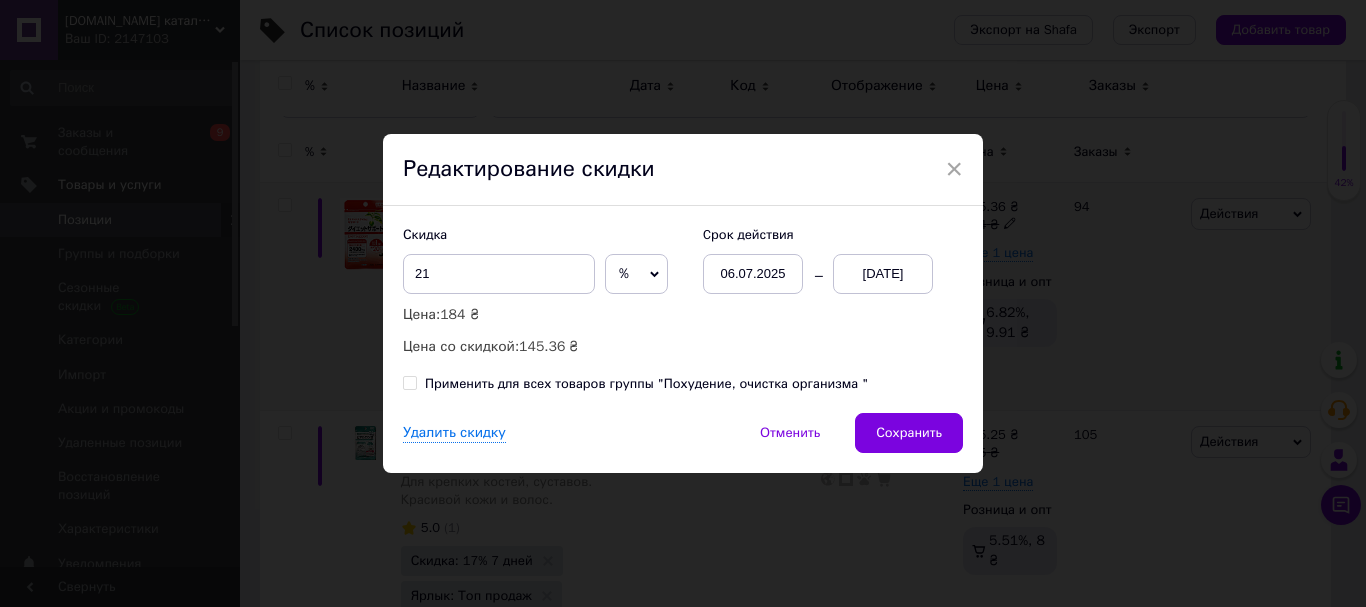 click on "[DATE]" at bounding box center [883, 274] 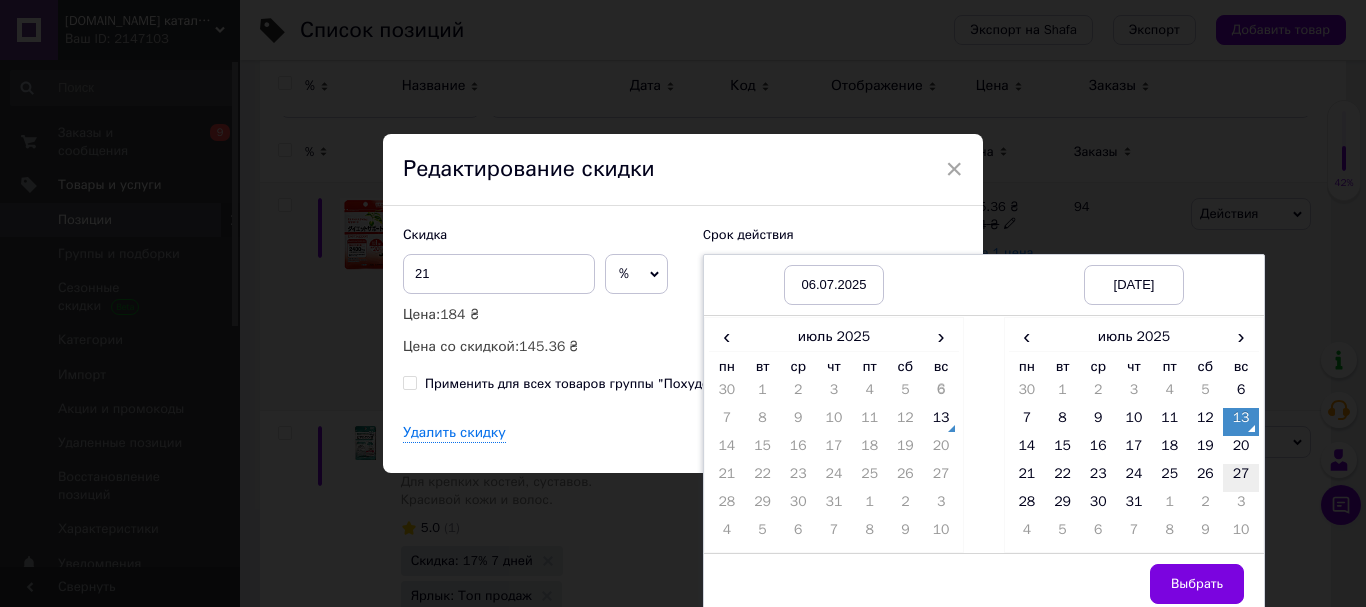 click on "27" at bounding box center (1241, 478) 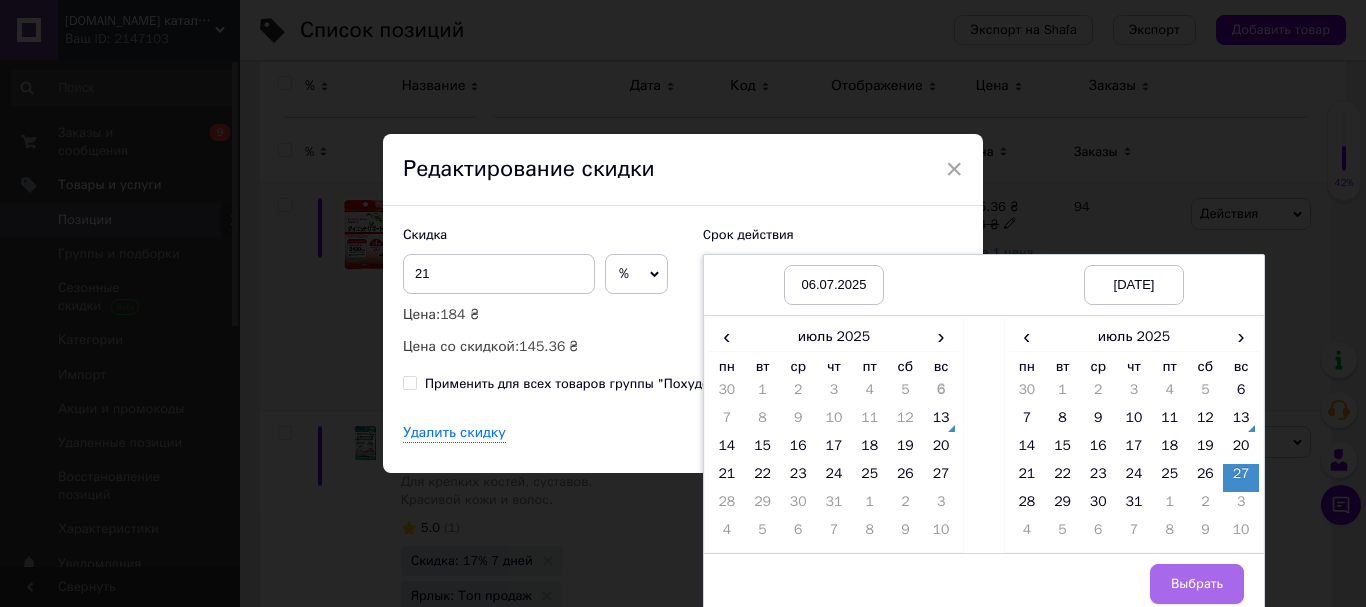 click on "Выбрать" at bounding box center [1197, 584] 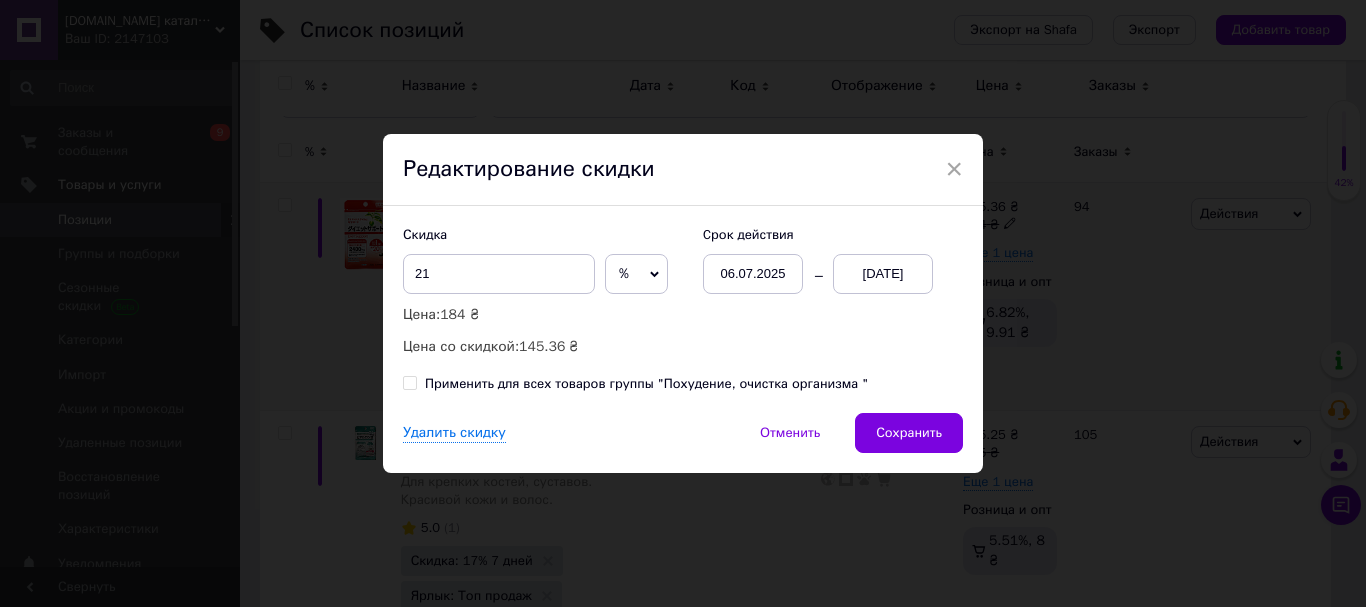 click on "Сохранить" at bounding box center [909, 433] 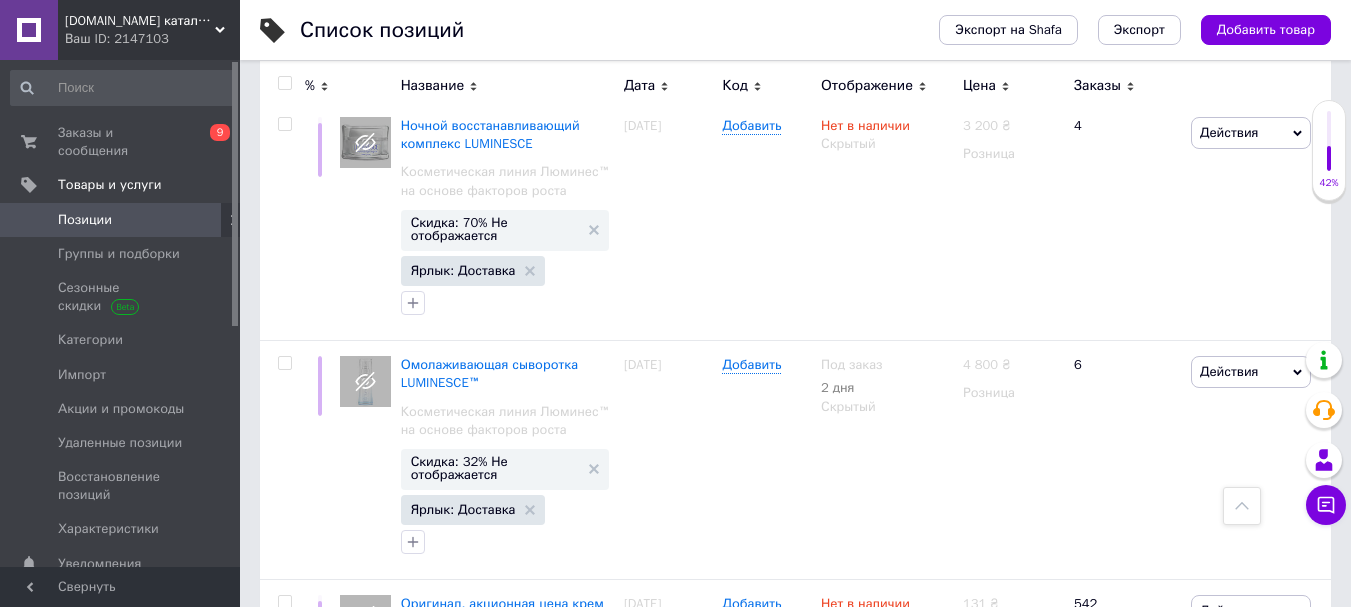 scroll, scrollTop: 6220, scrollLeft: 0, axis: vertical 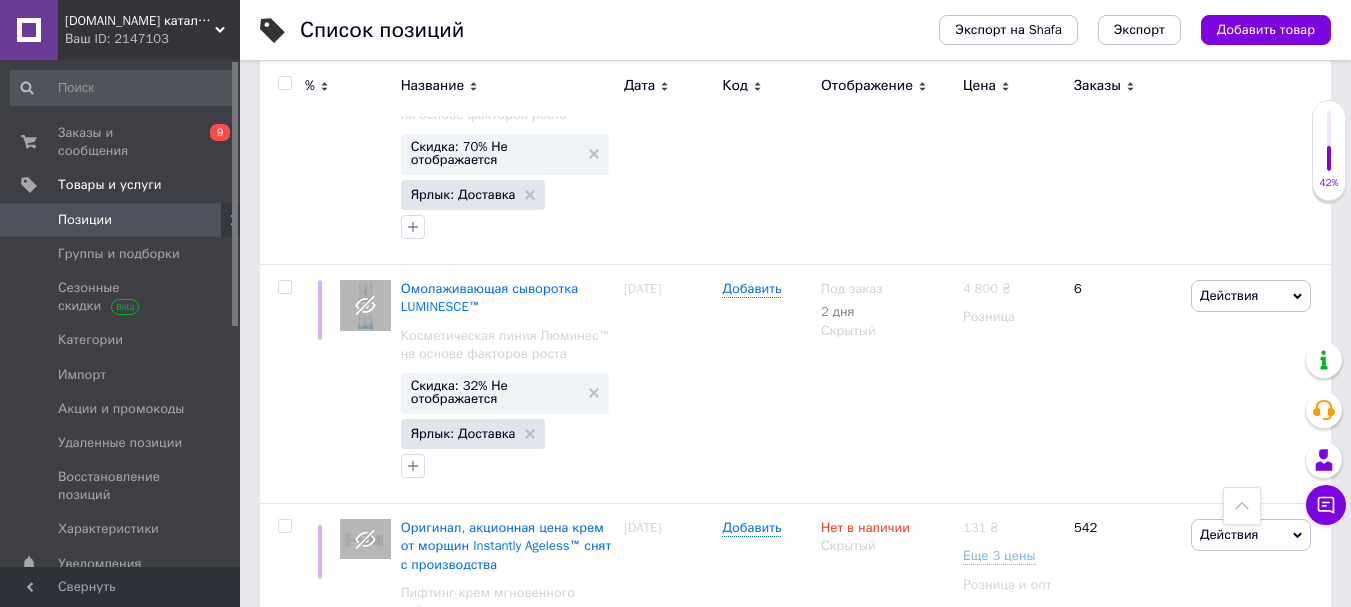 click on "4" at bounding box center (550, 820) 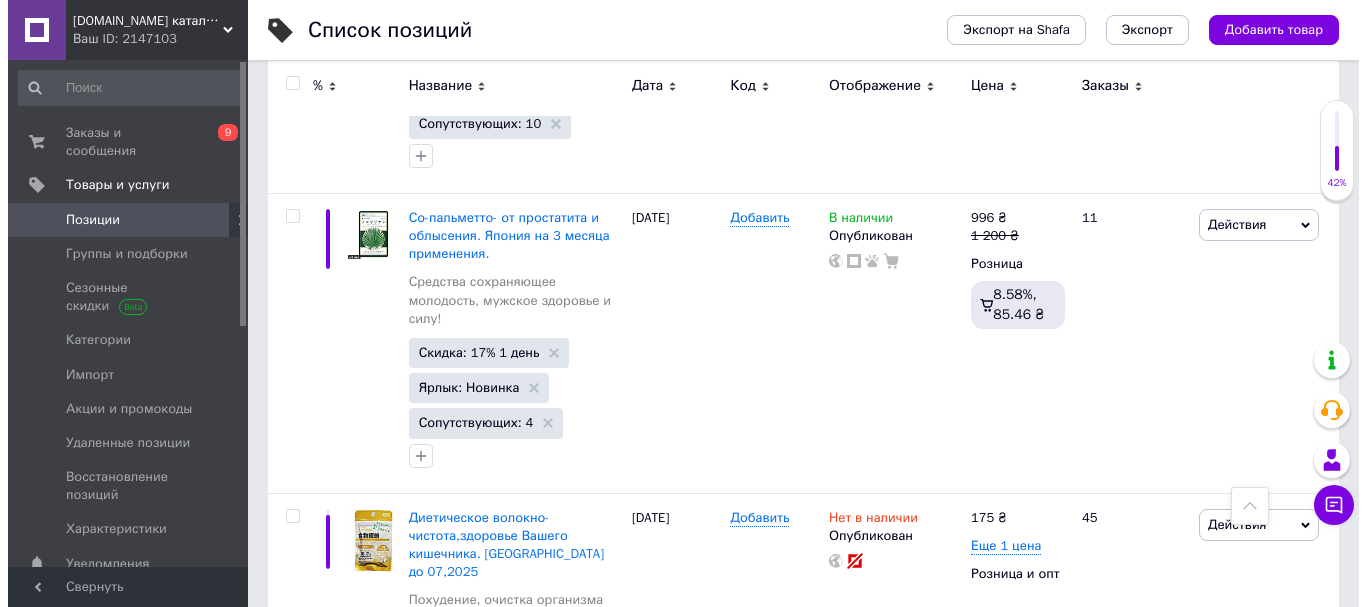 scroll, scrollTop: 22884, scrollLeft: 0, axis: vertical 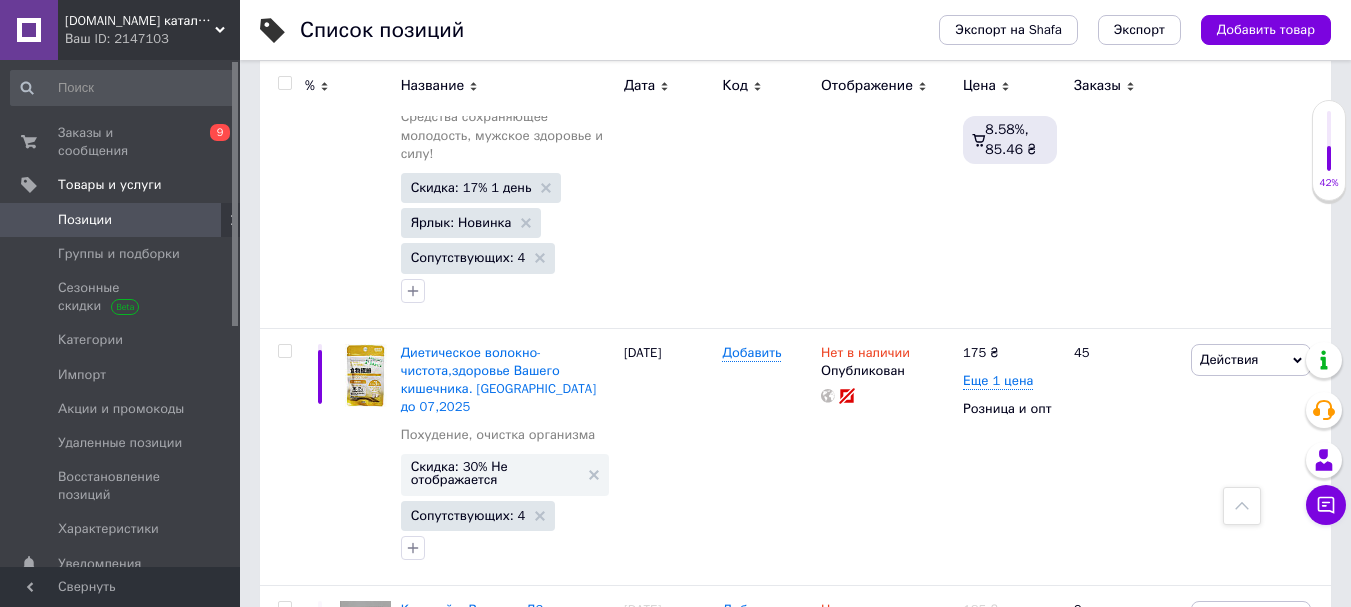 click on "Скидка: 22% 1 день" at bounding box center (471, 1765) 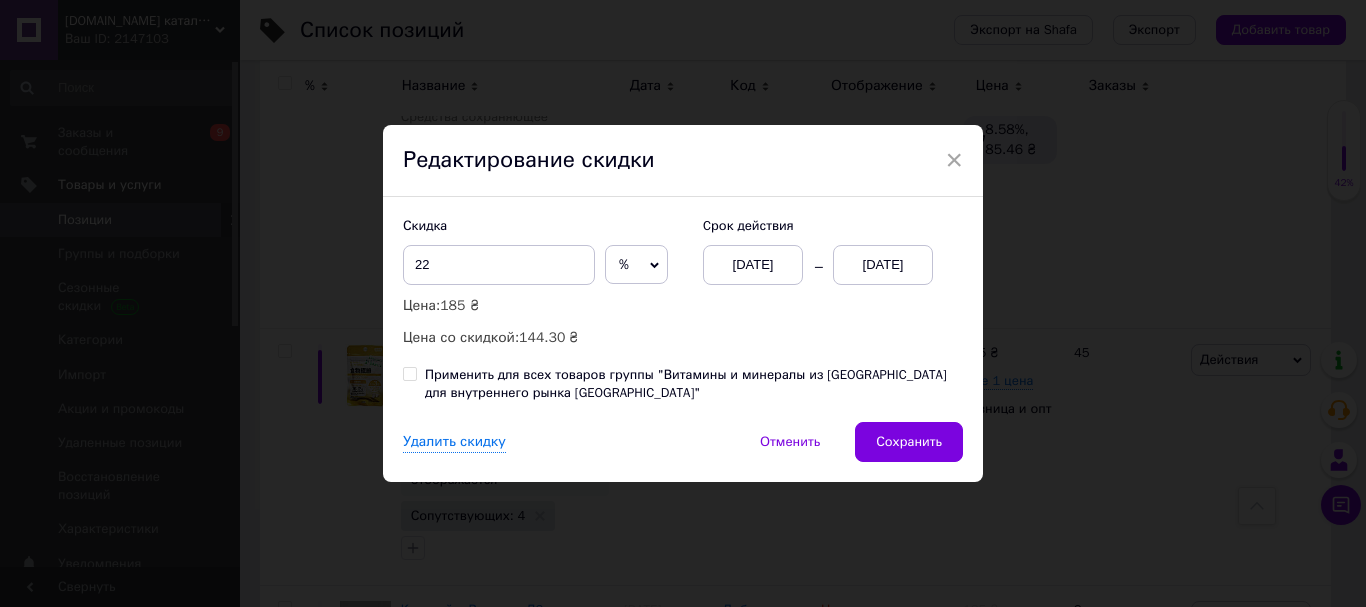 click on "[DATE]" at bounding box center [883, 265] 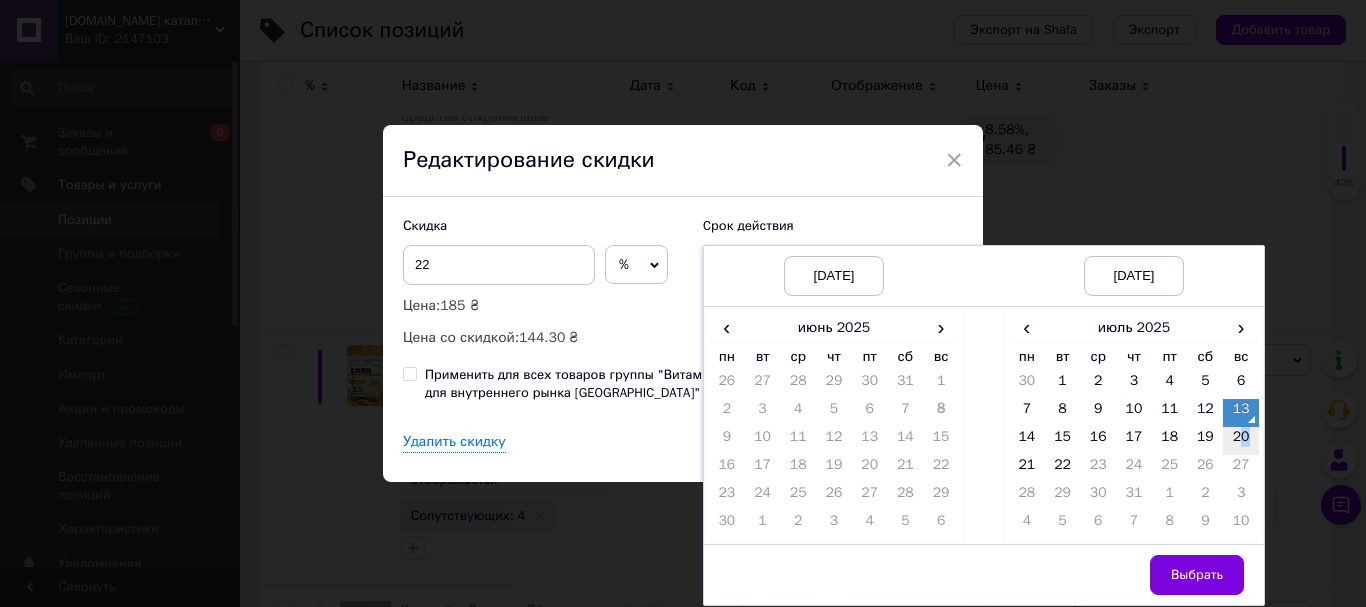 click on "20" at bounding box center (1241, 441) 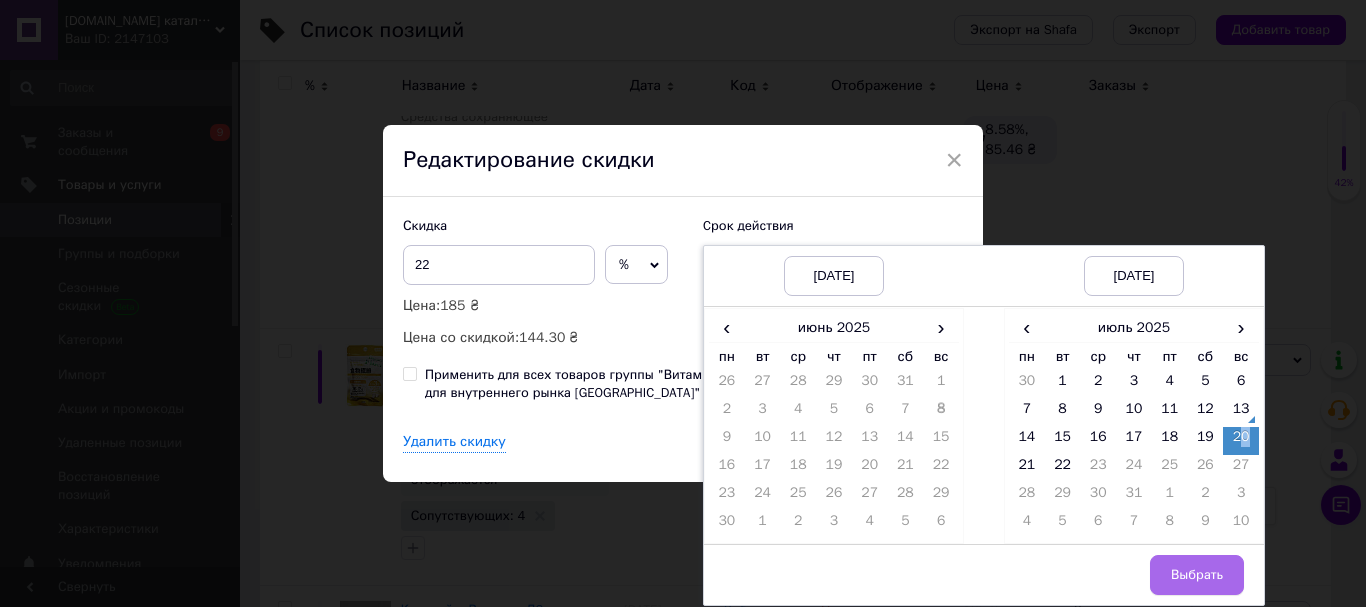 click on "Выбрать" at bounding box center (1197, 575) 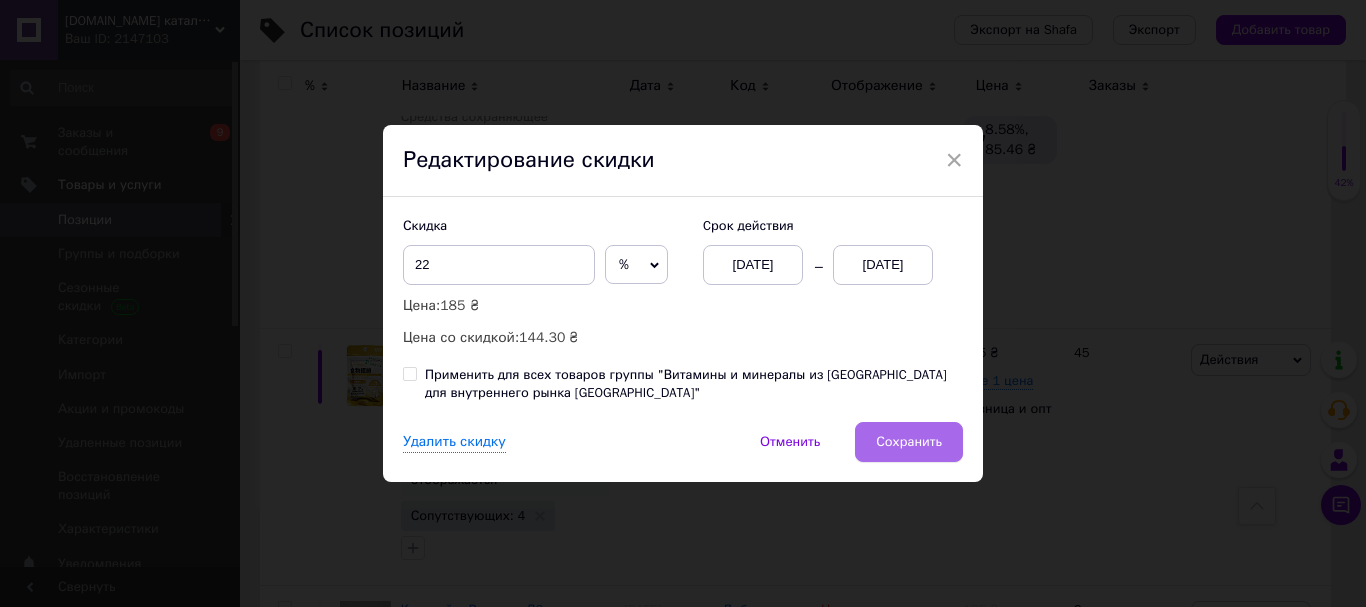click on "Сохранить" at bounding box center [909, 442] 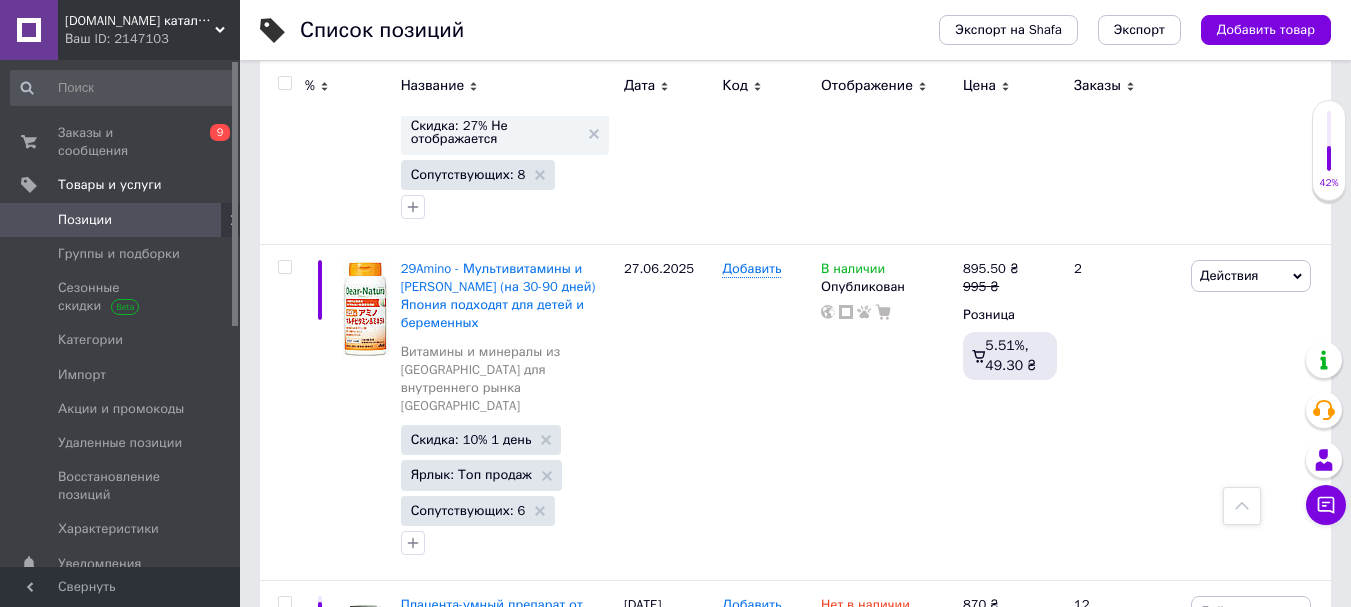 scroll, scrollTop: 21584, scrollLeft: 0, axis: vertical 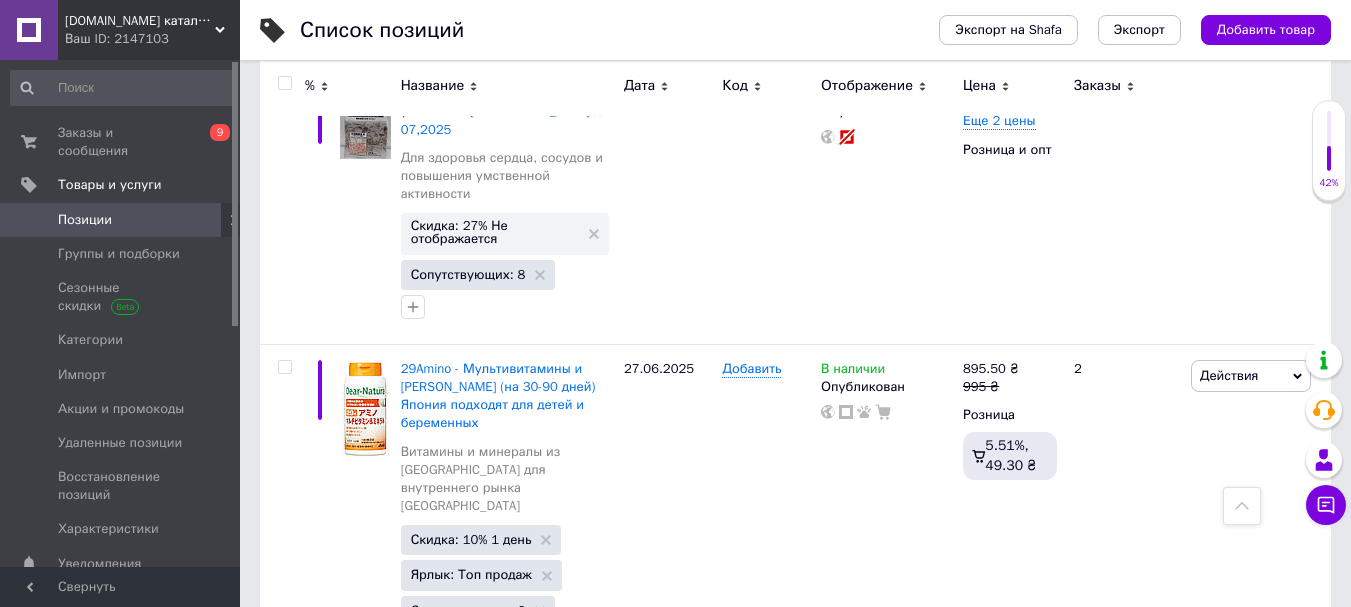 click on "Скидка: 17% 1 день" at bounding box center [471, 1487] 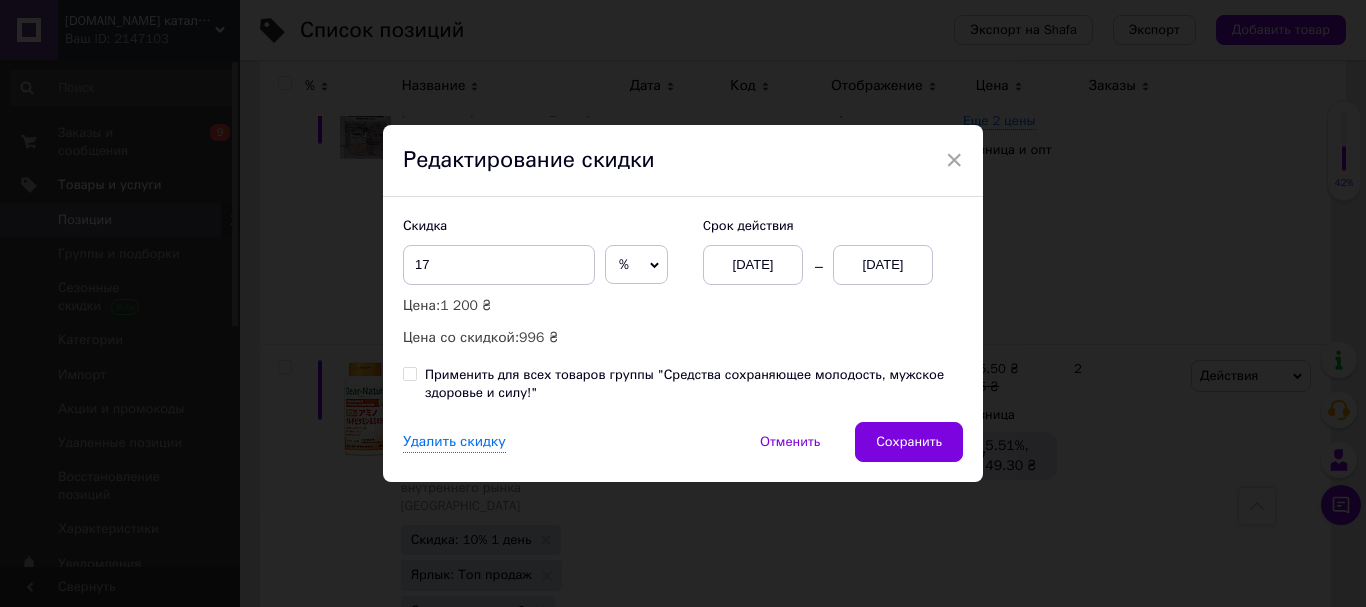 click on "[DATE]" at bounding box center [883, 265] 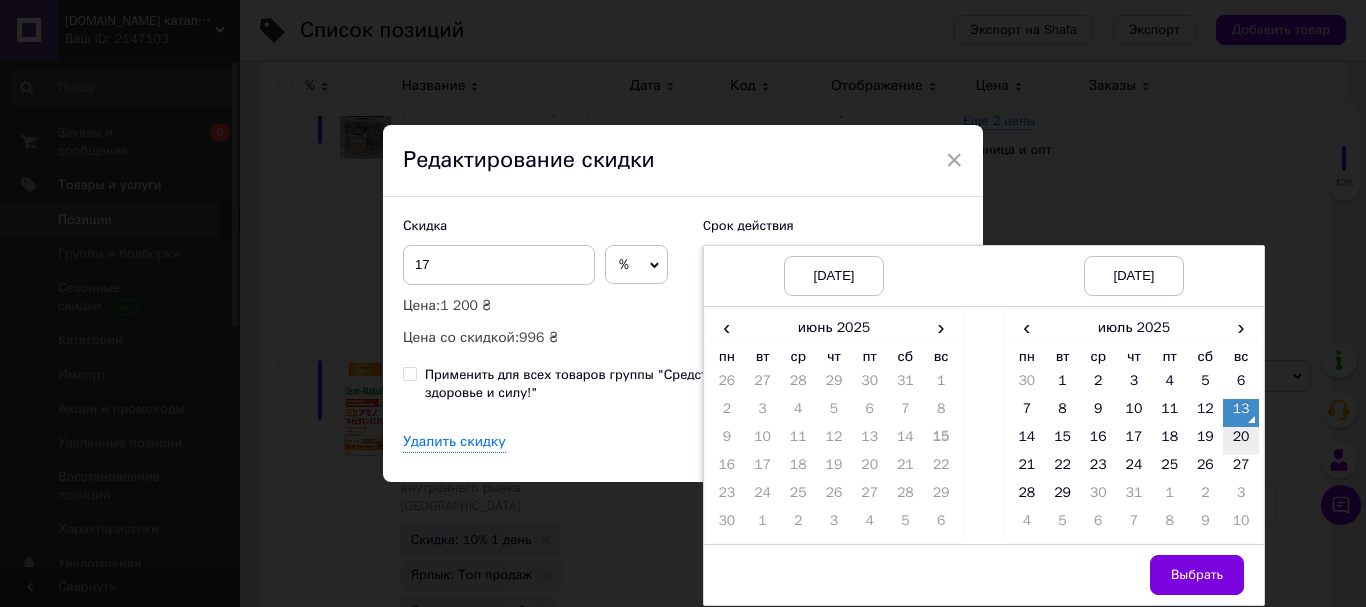 click on "20" at bounding box center (1241, 441) 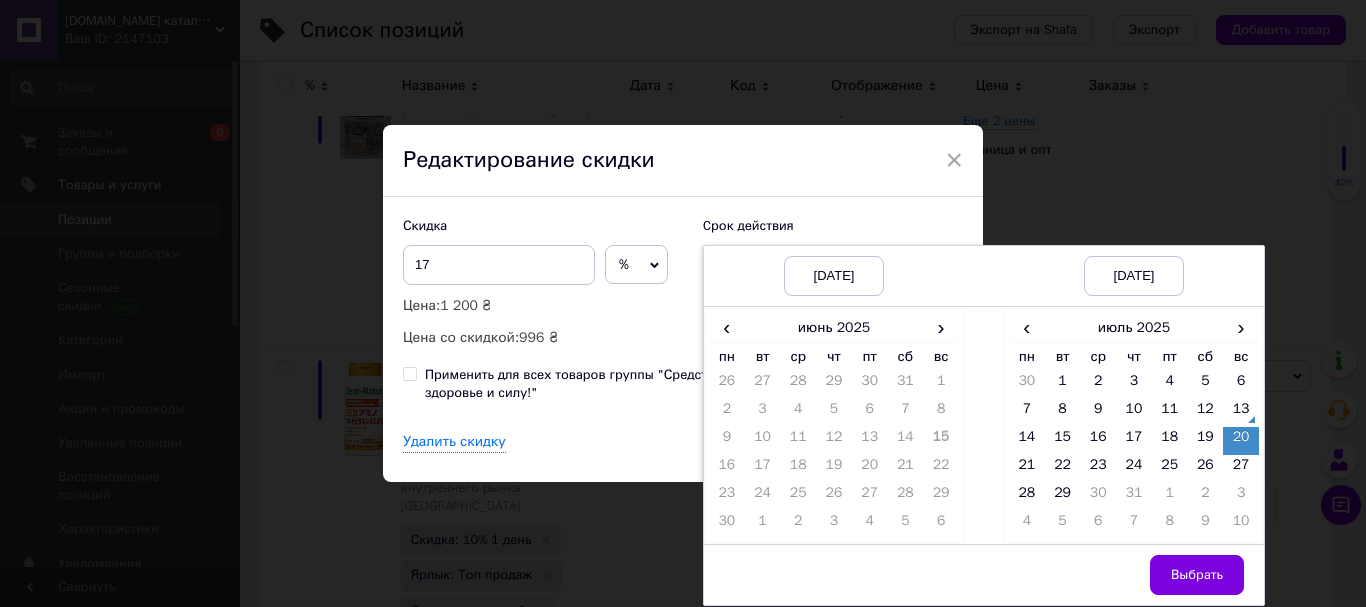 drag, startPoint x: 1213, startPoint y: 567, endPoint x: 1066, endPoint y: 486, distance: 167.8392 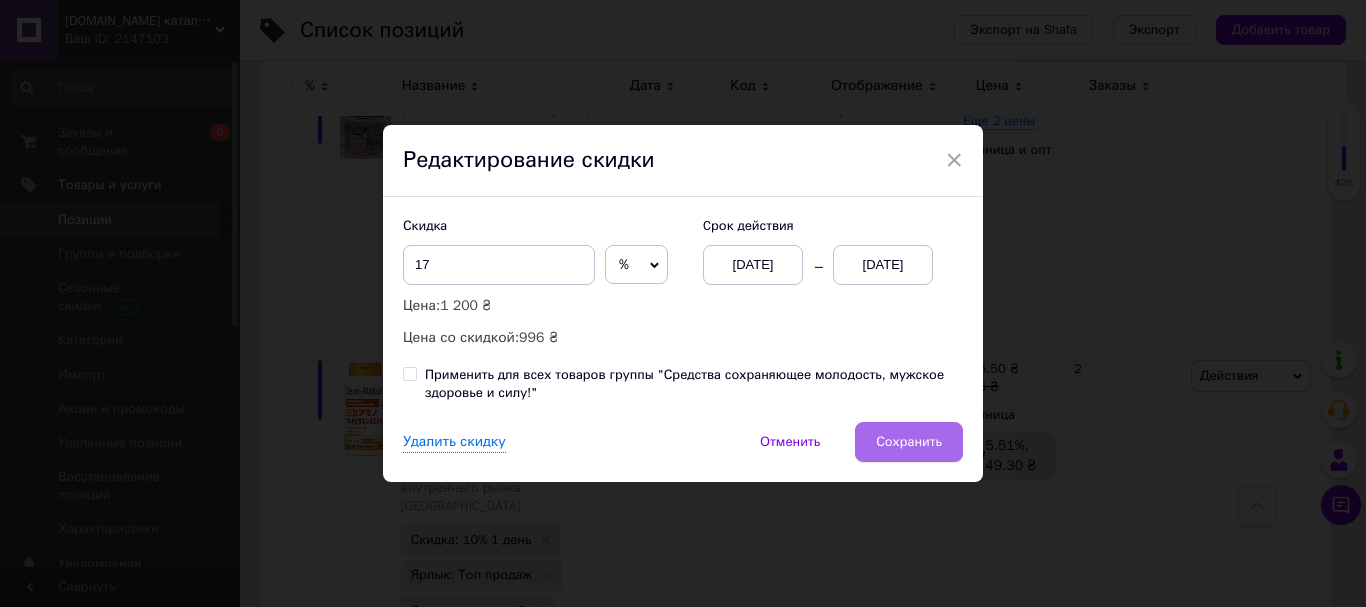click on "Сохранить" at bounding box center (909, 442) 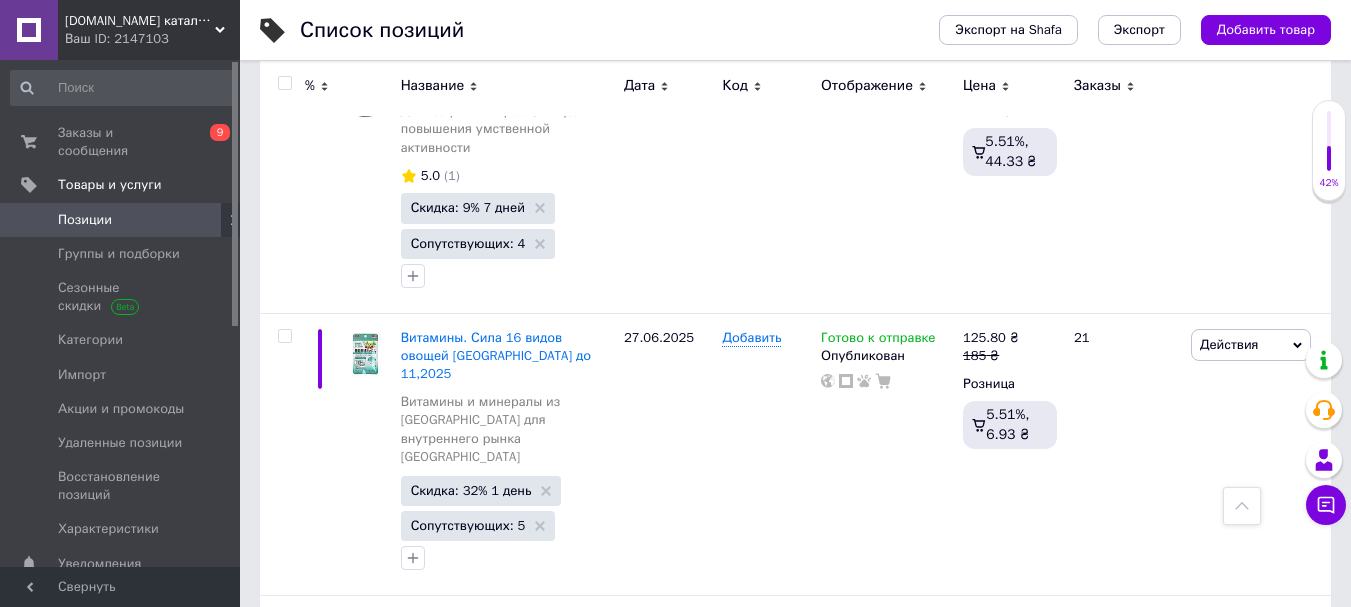 scroll, scrollTop: 20584, scrollLeft: 0, axis: vertical 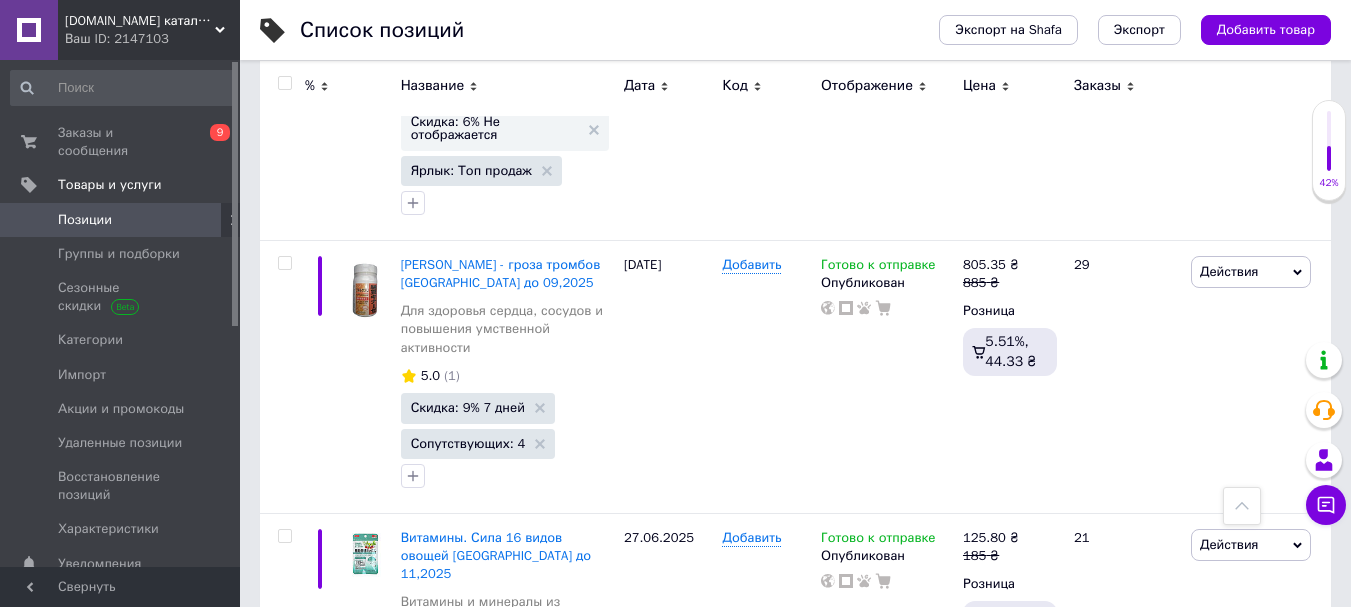 click on "Скидка: 10% 1 день" at bounding box center [471, 1539] 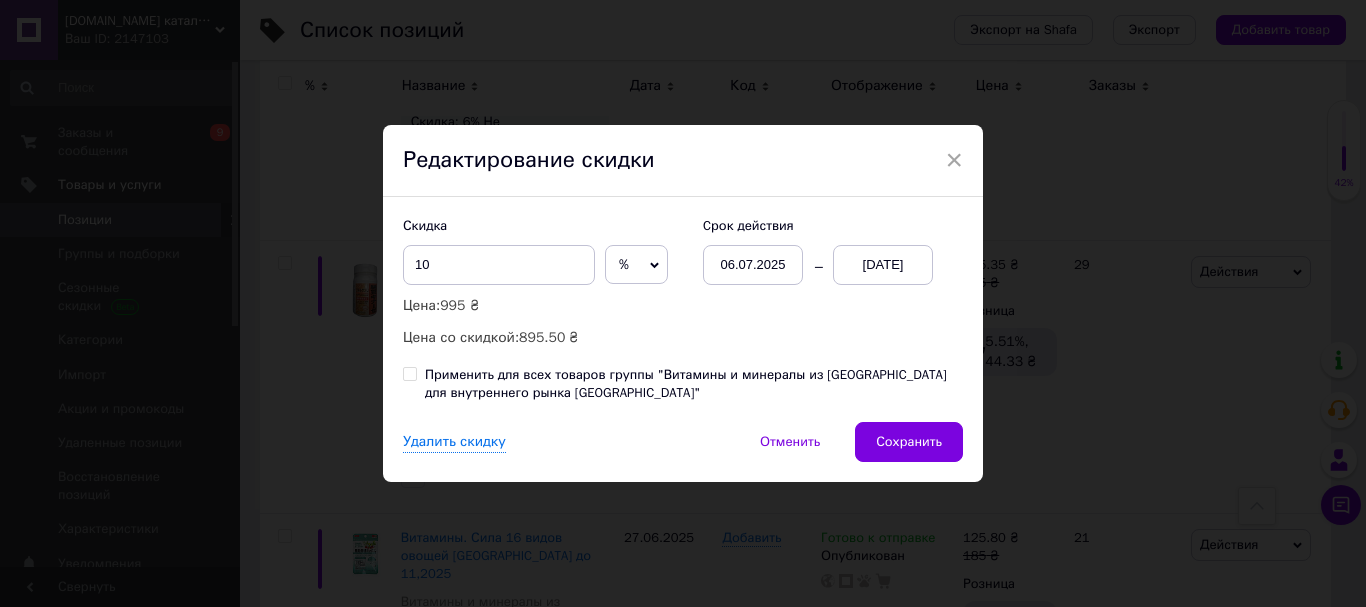 click on "[DATE]" at bounding box center [883, 265] 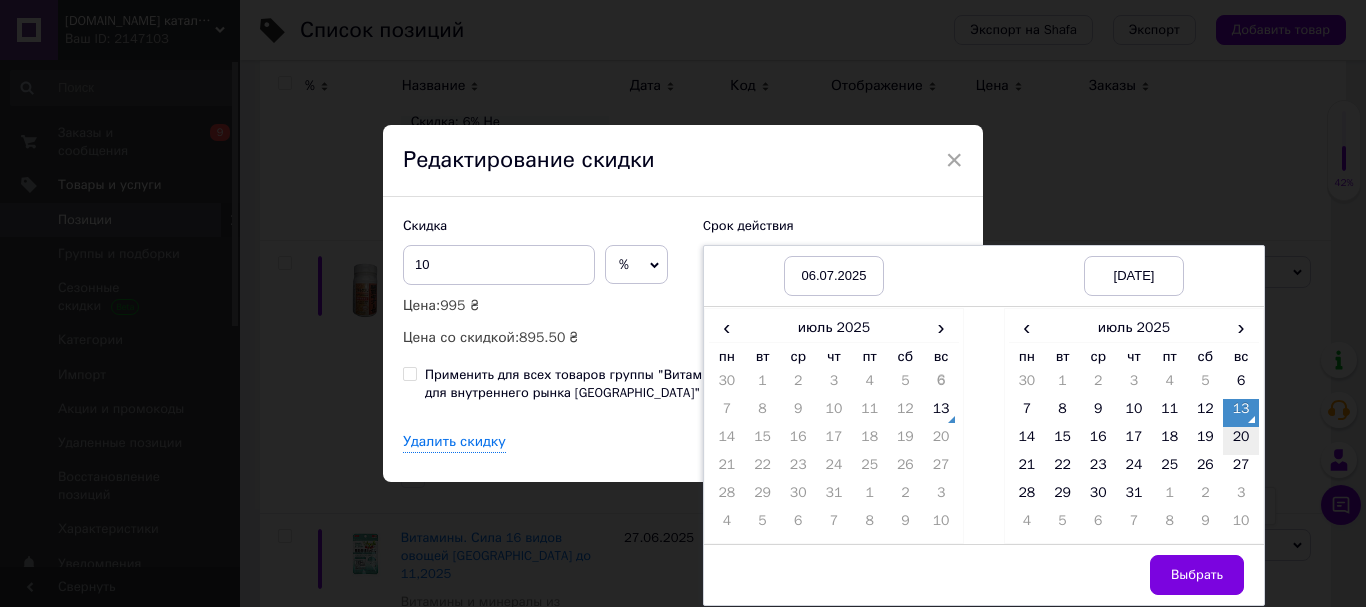 click on "20" at bounding box center (1241, 441) 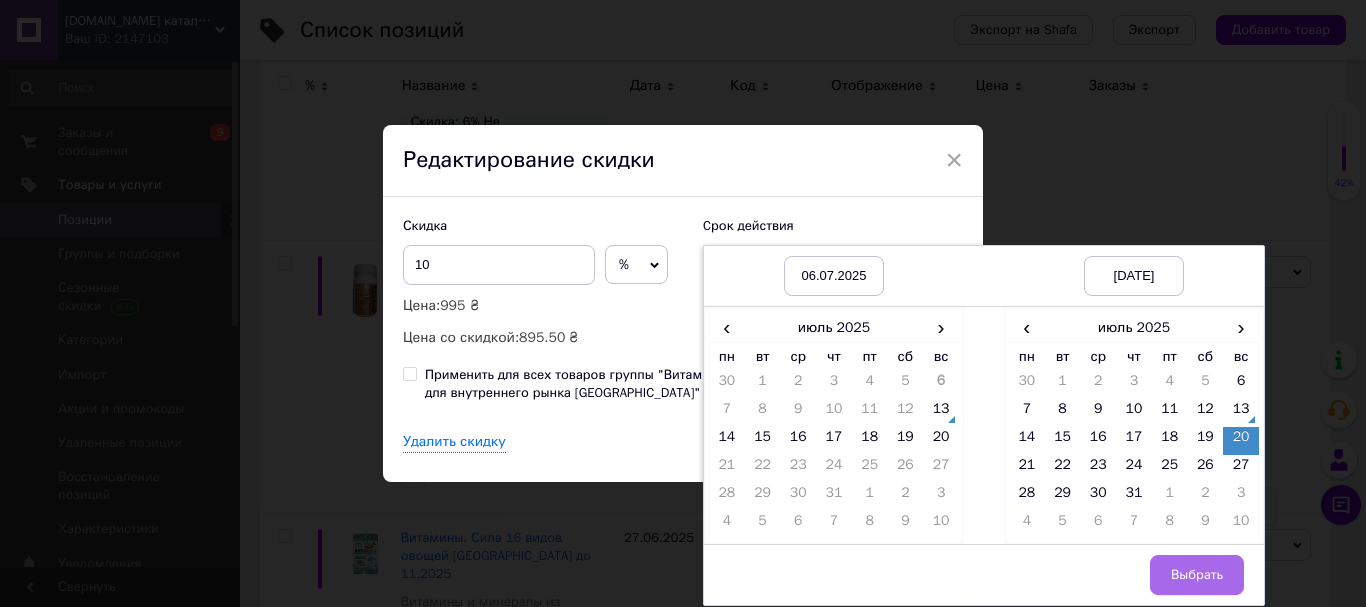 click on "Выбрать" at bounding box center (1197, 575) 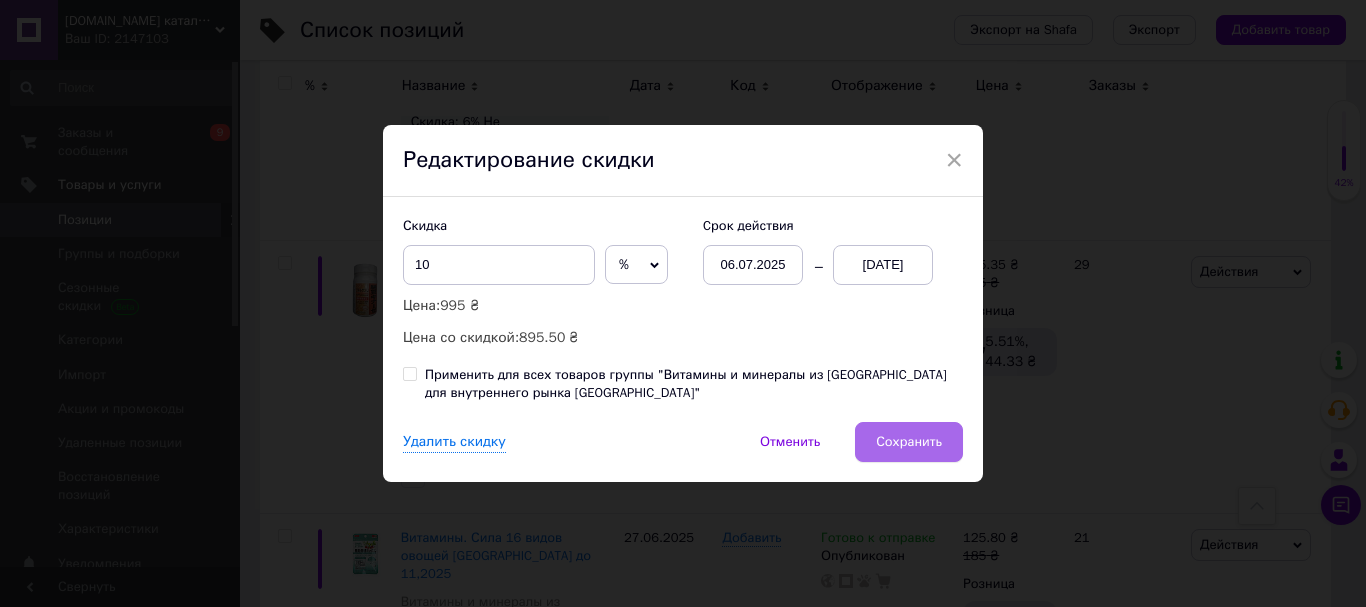 click on "Сохранить" at bounding box center (909, 442) 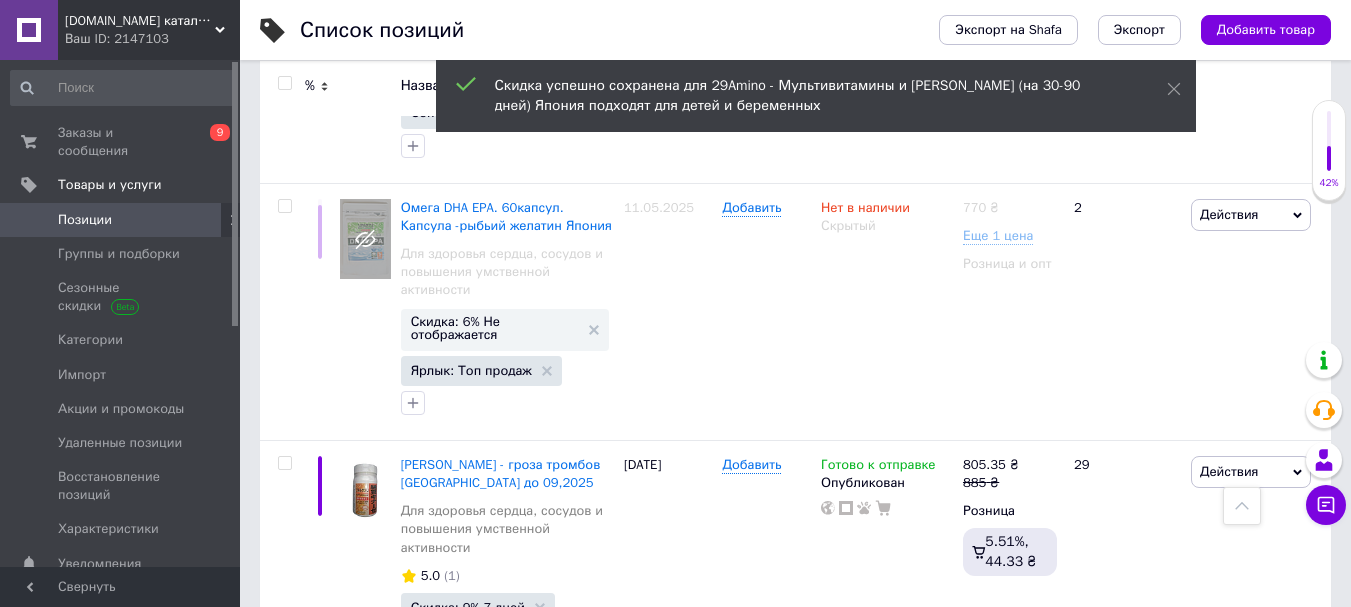 scroll, scrollTop: 20284, scrollLeft: 0, axis: vertical 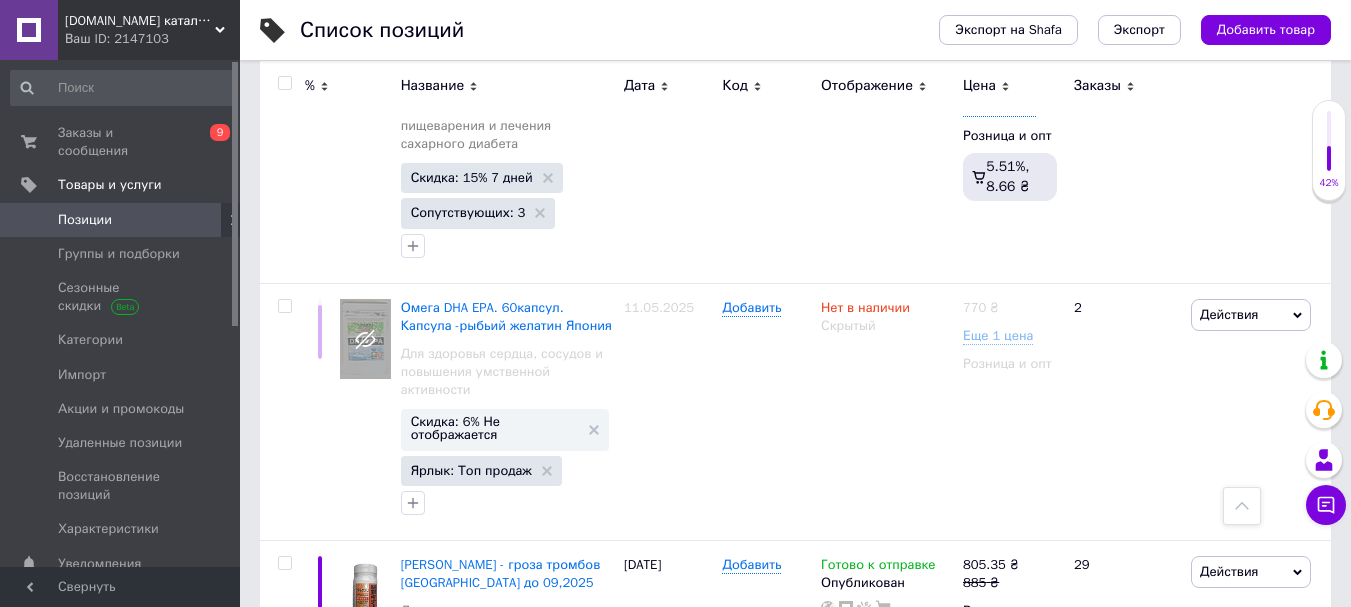 click on "Скидка: 20% 1 день" at bounding box center [471, 1263] 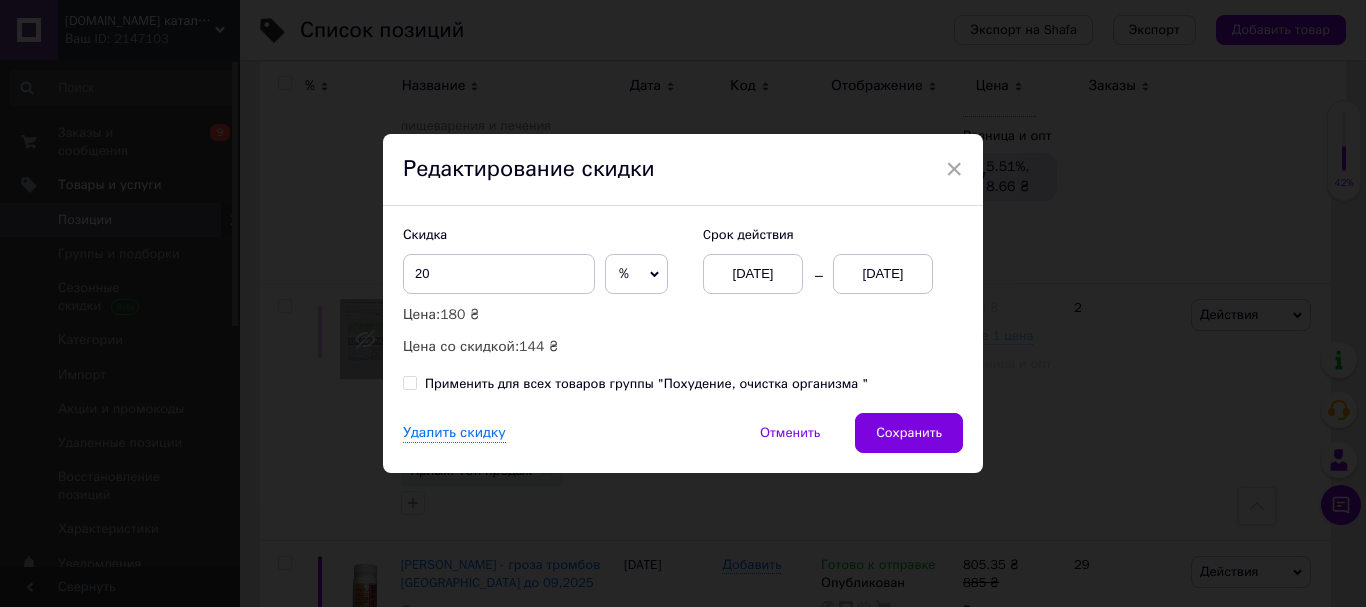 click on "[DATE]" at bounding box center [883, 274] 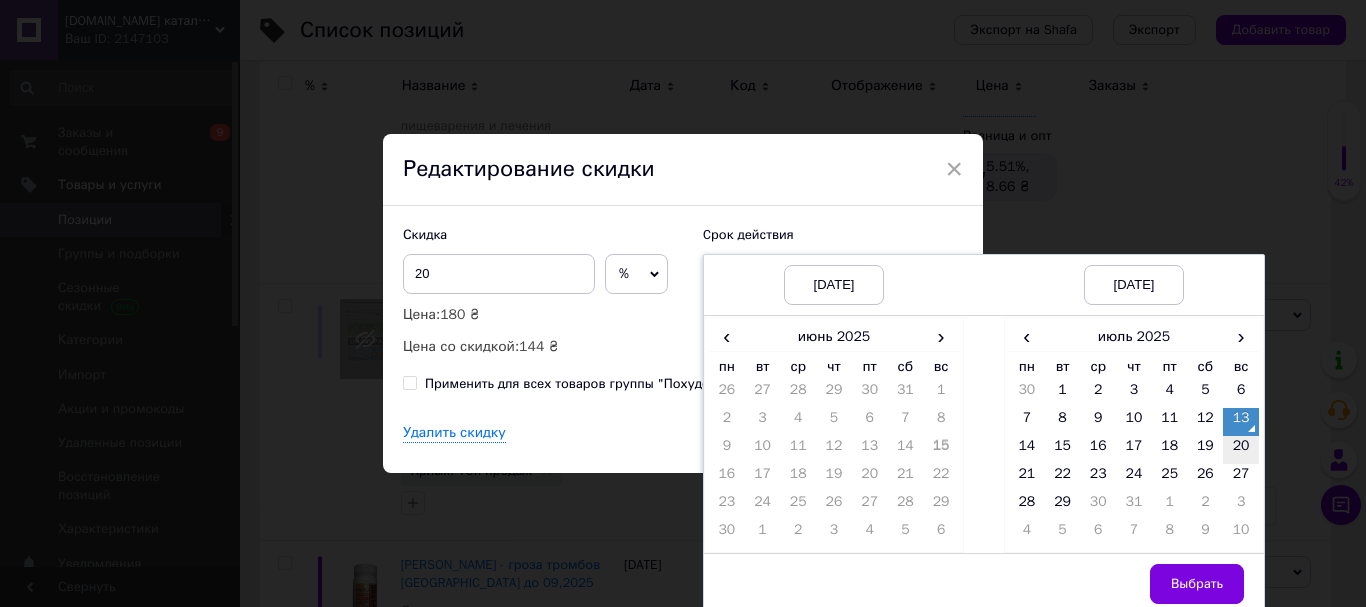 drag, startPoint x: 1230, startPoint y: 439, endPoint x: 1233, endPoint y: 454, distance: 15.297058 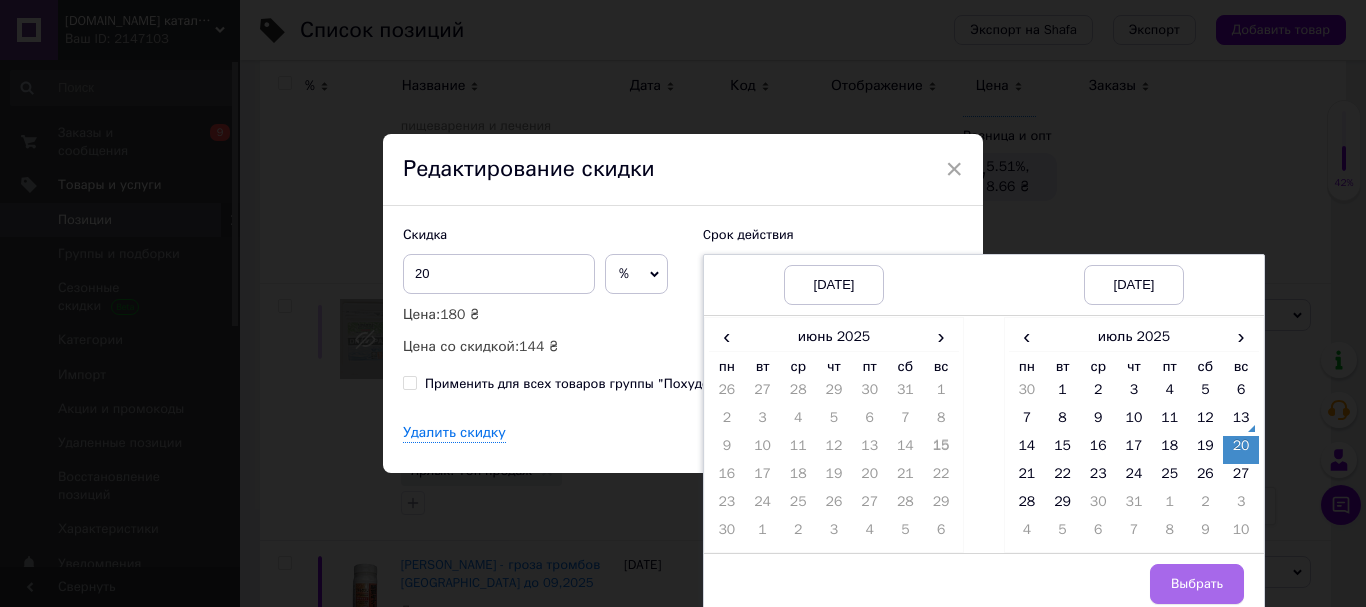 click on "Выбрать" at bounding box center (1197, 584) 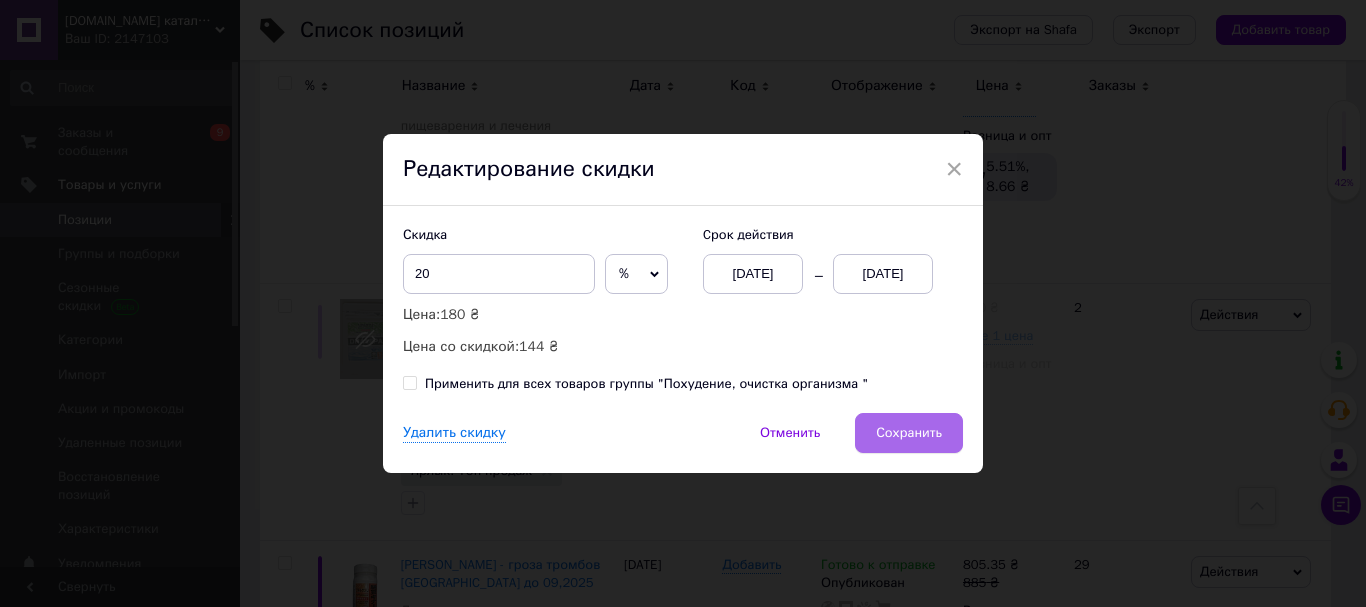 click on "Сохранить" at bounding box center (909, 433) 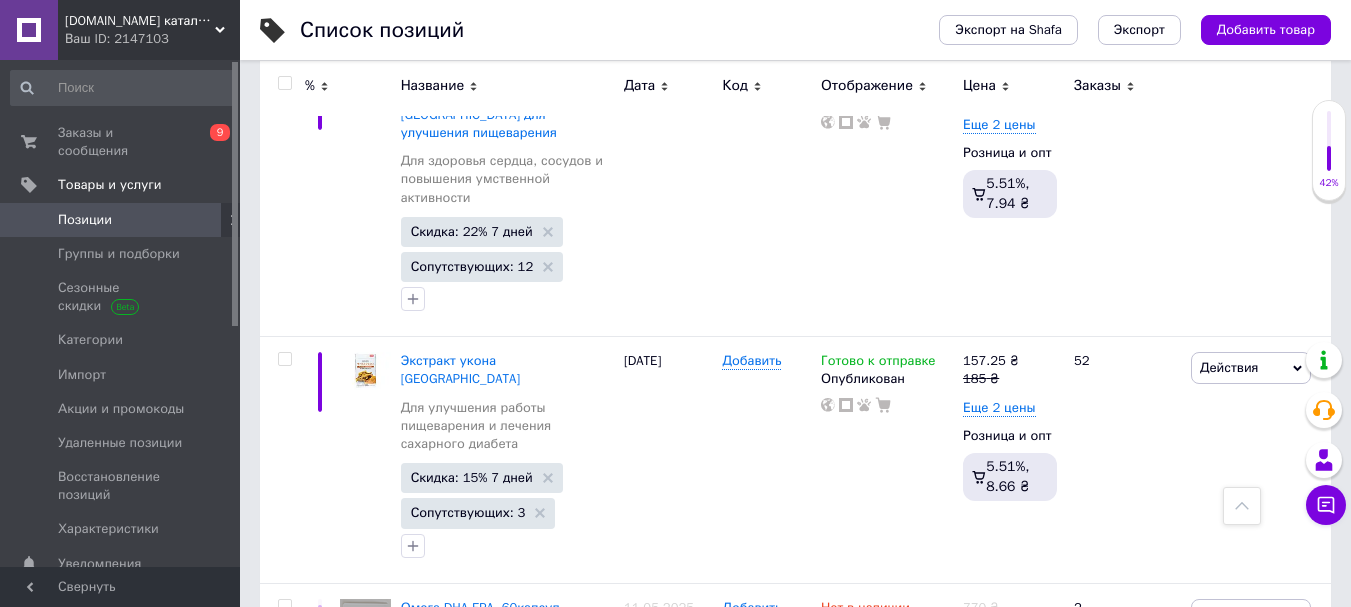 scroll, scrollTop: 19884, scrollLeft: 0, axis: vertical 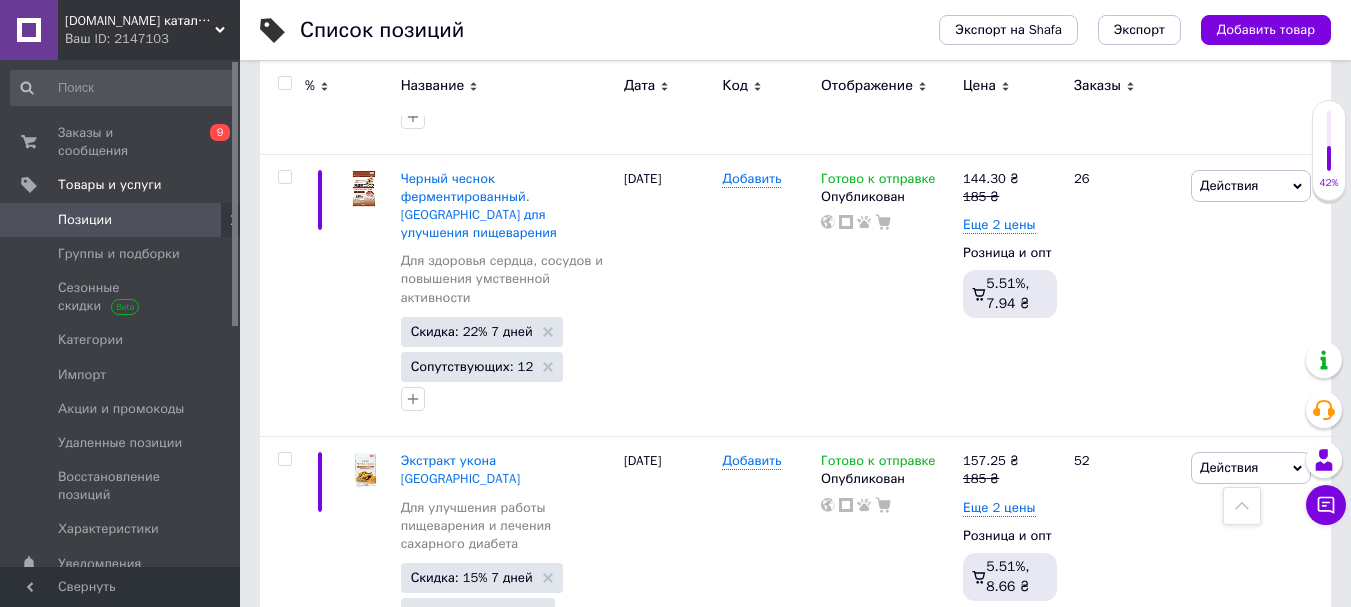 click on "Скидка: 32% 1 день" at bounding box center (471, 1390) 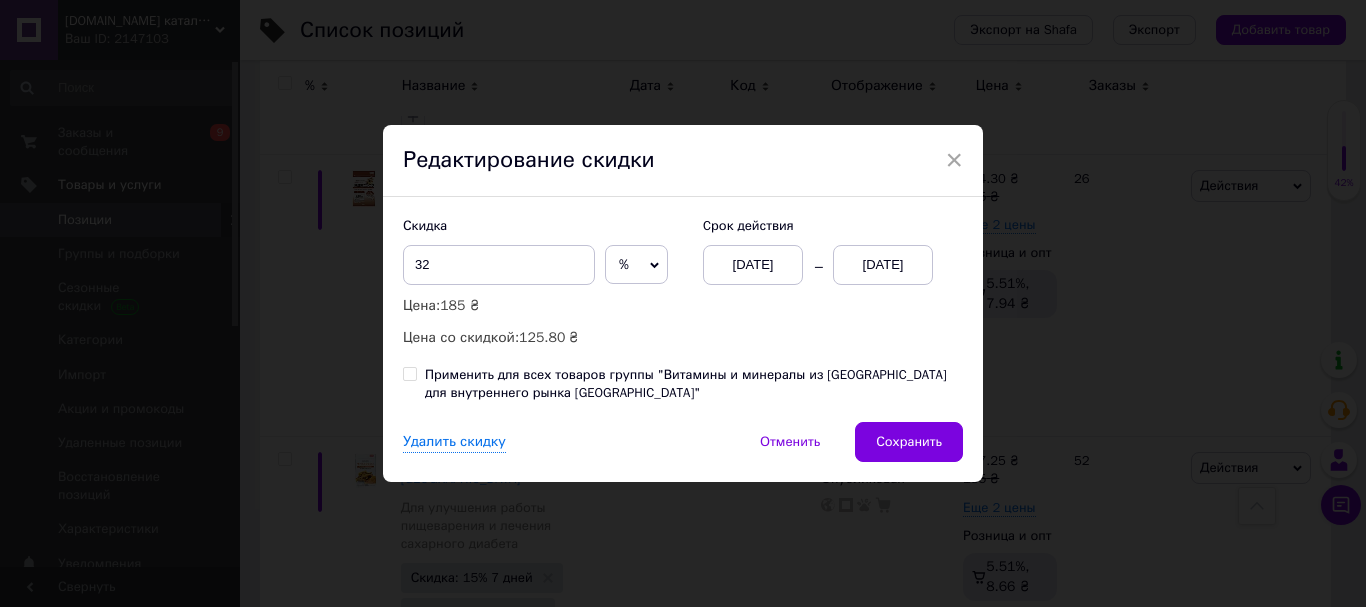 click on "[DATE]" at bounding box center (883, 265) 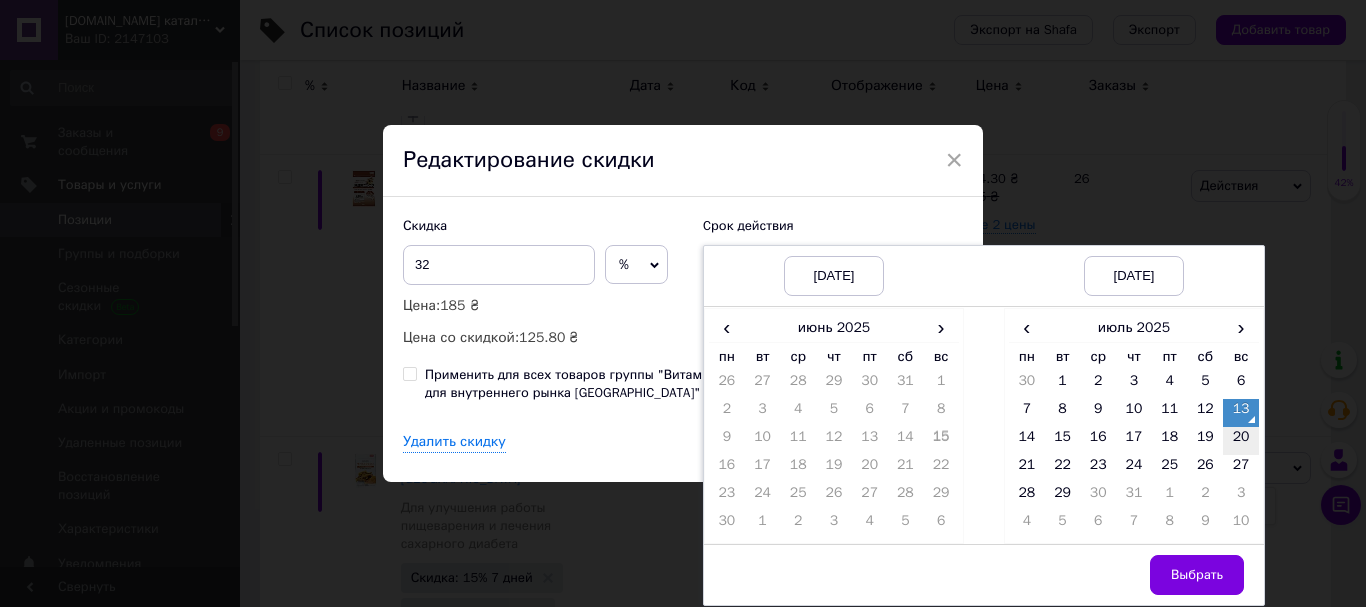 click on "20" at bounding box center [1241, 441] 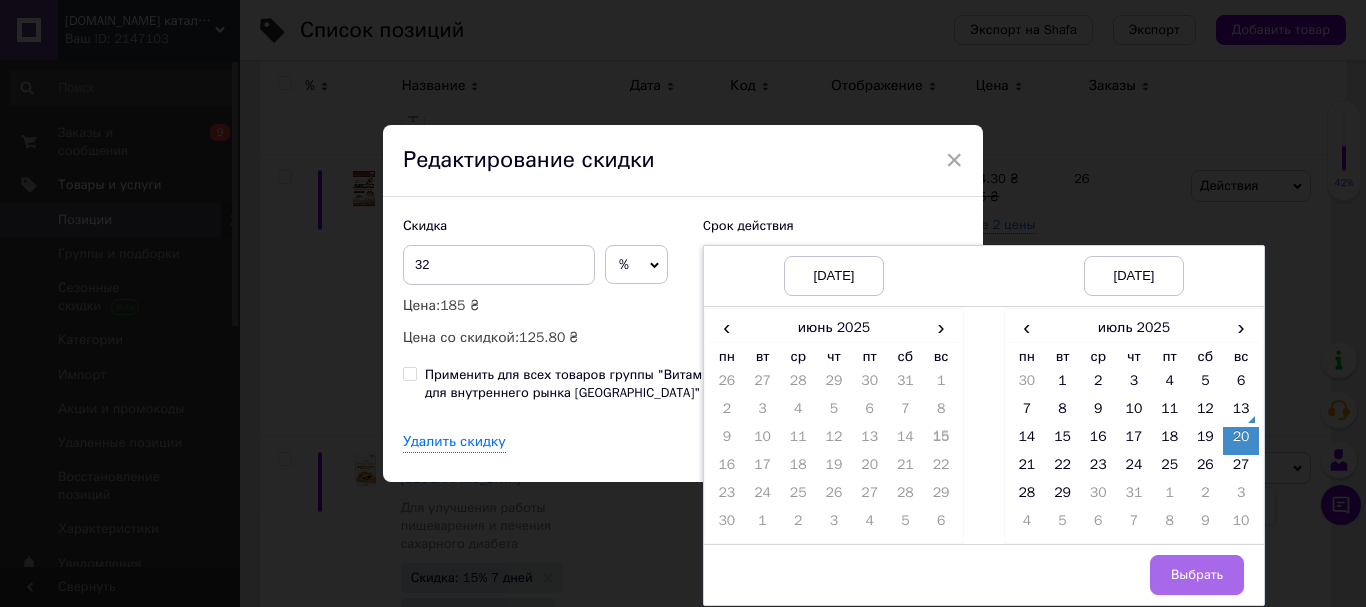 click on "Выбрать" at bounding box center [1197, 575] 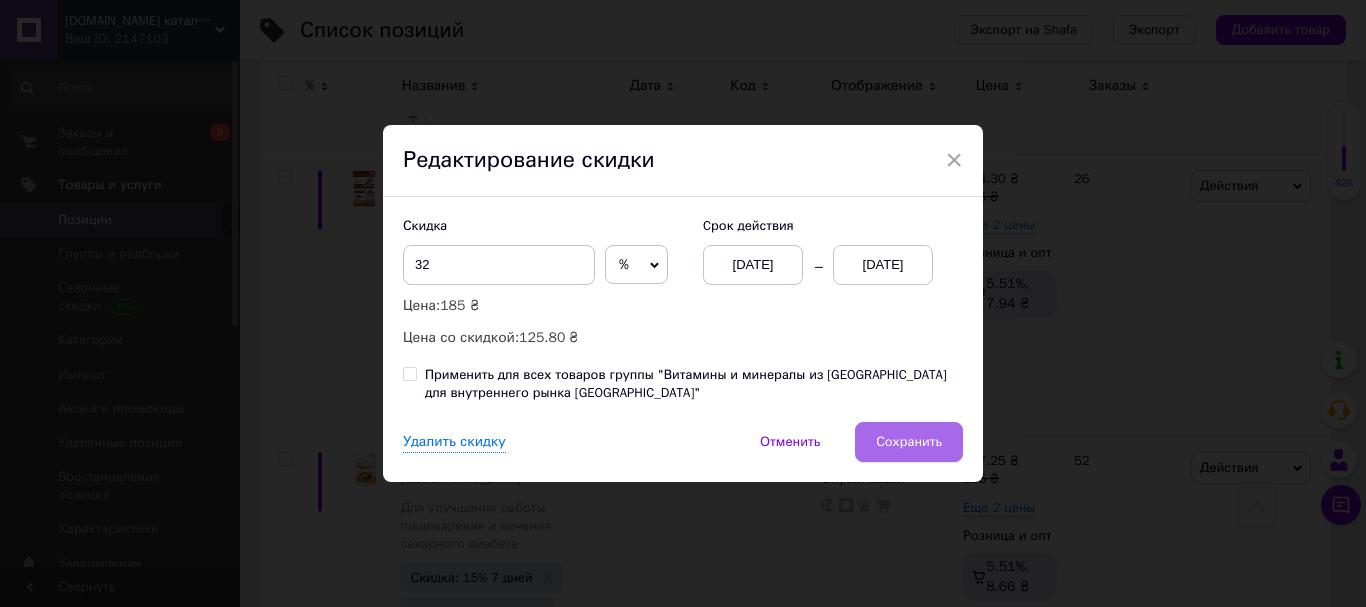 click on "Сохранить" at bounding box center [909, 442] 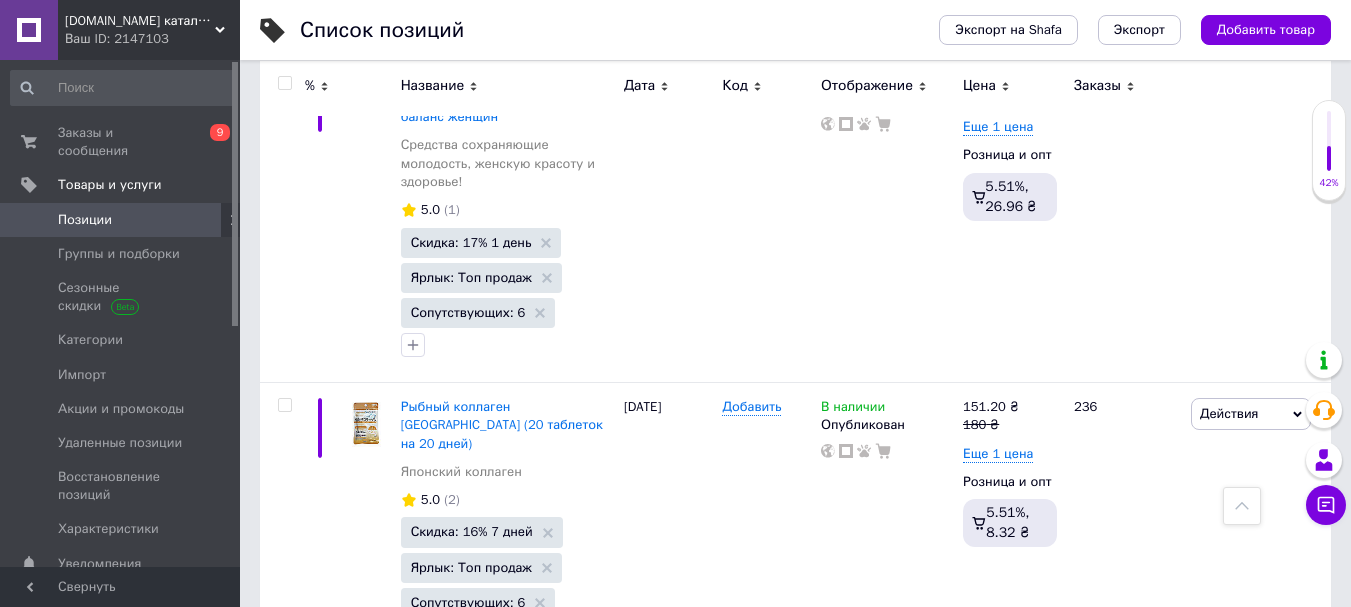 scroll, scrollTop: 17584, scrollLeft: 0, axis: vertical 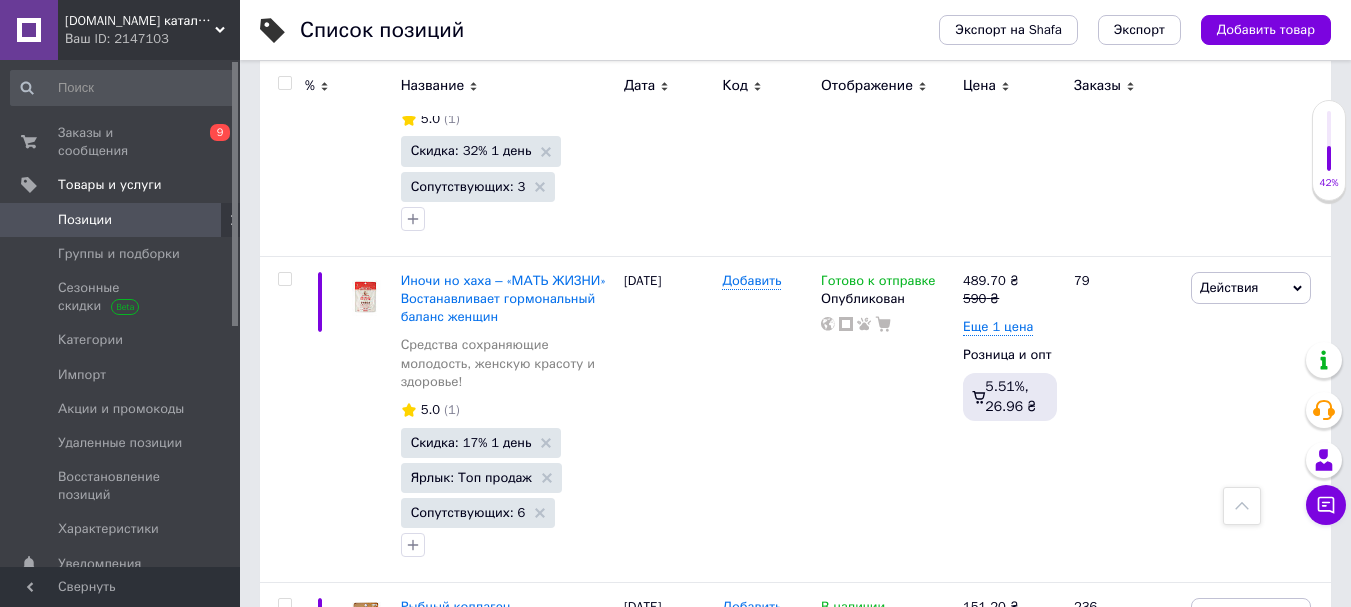 click on "Скидка: 13% 1 день" at bounding box center (471, 1313) 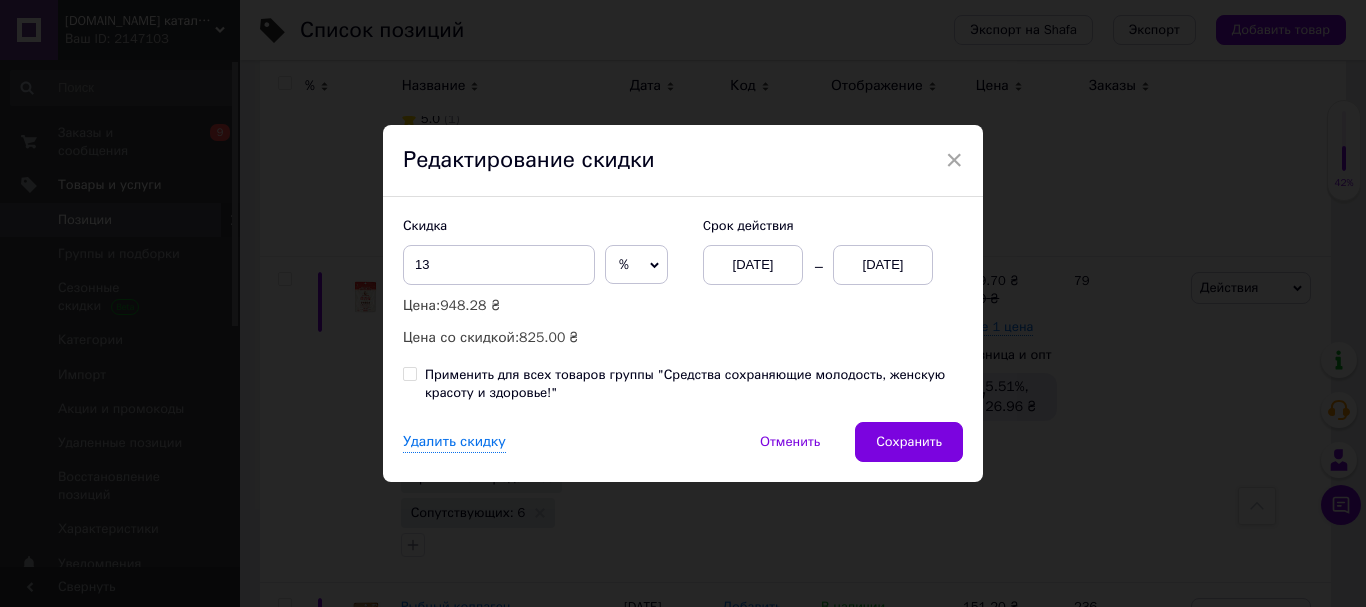 click on "[DATE]" at bounding box center (883, 265) 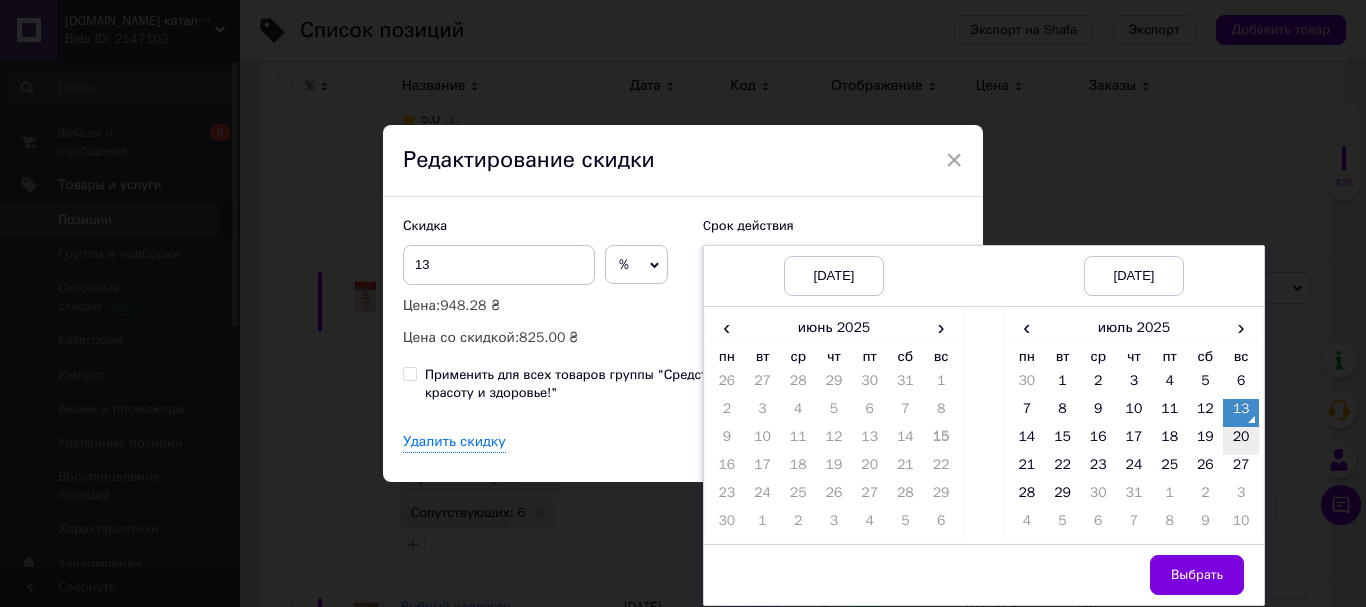 click on "20" at bounding box center [1241, 441] 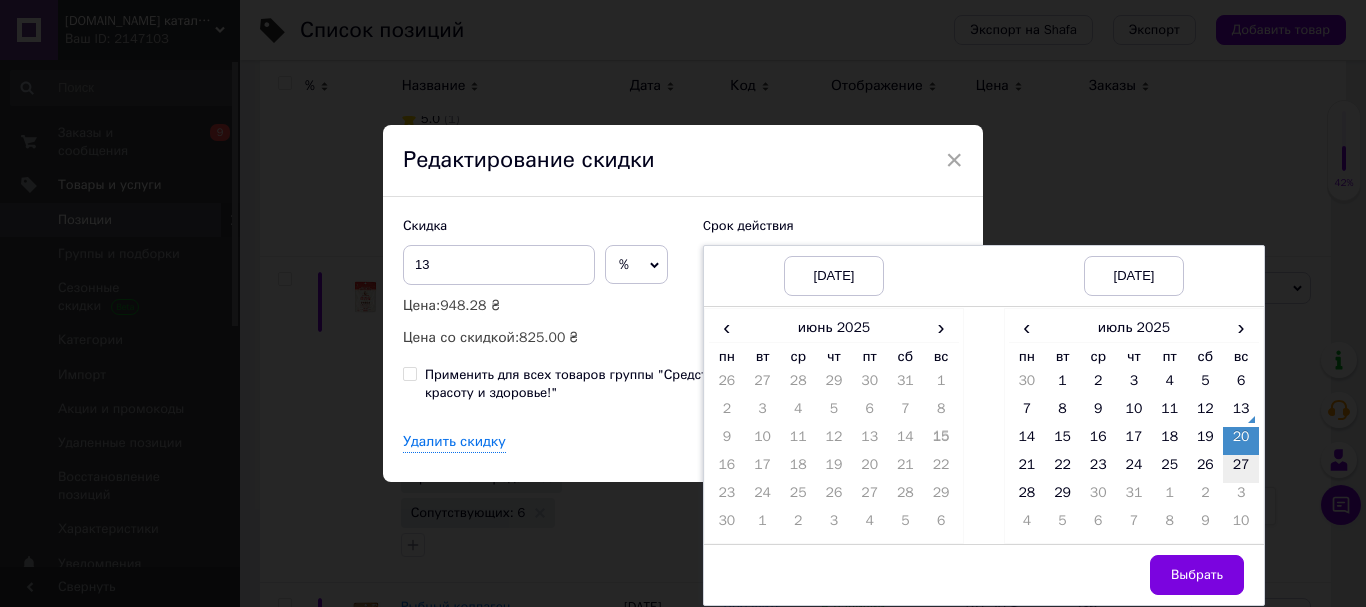 click on "27" at bounding box center [1241, 469] 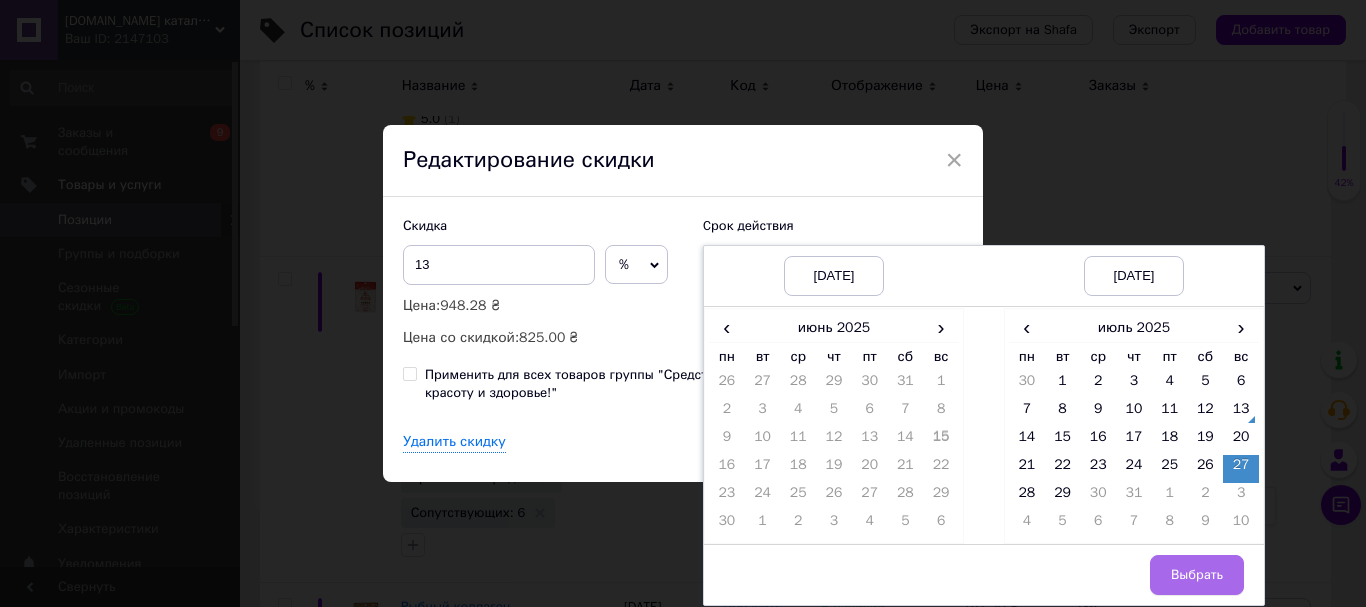 click on "Выбрать" at bounding box center (1197, 575) 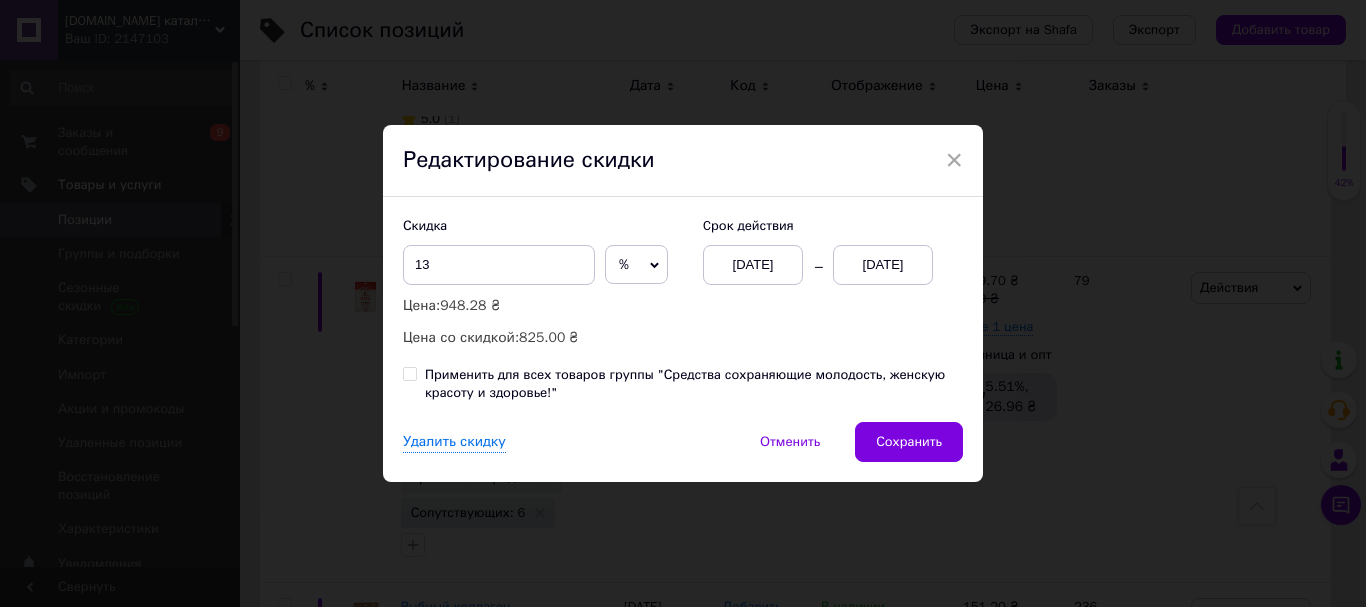 click on "Скидка 13 % ₴ Цена:  948.28   ₴ Цена со скидкой:  825.00   ₴ Cрок действия [DATE] [DATE] Применить для всех товаров группы "Средства сохраняющие молодость, женскую красоту и здоровье!"" at bounding box center (683, 309) 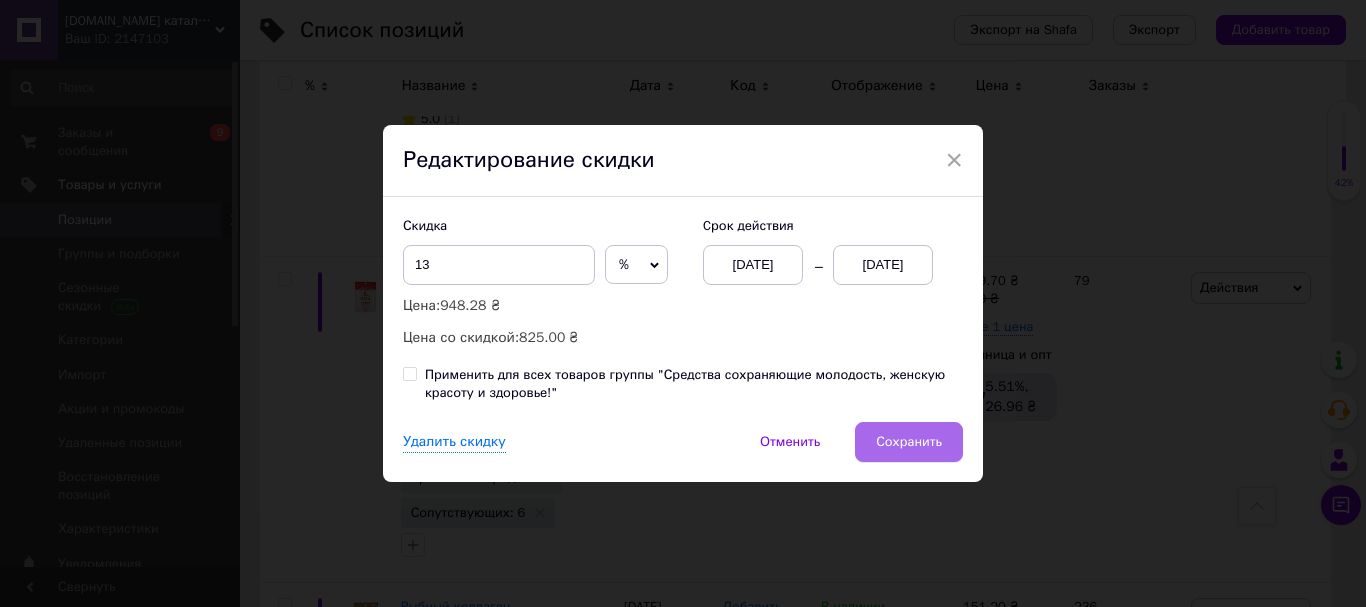click on "Сохранить" at bounding box center [909, 442] 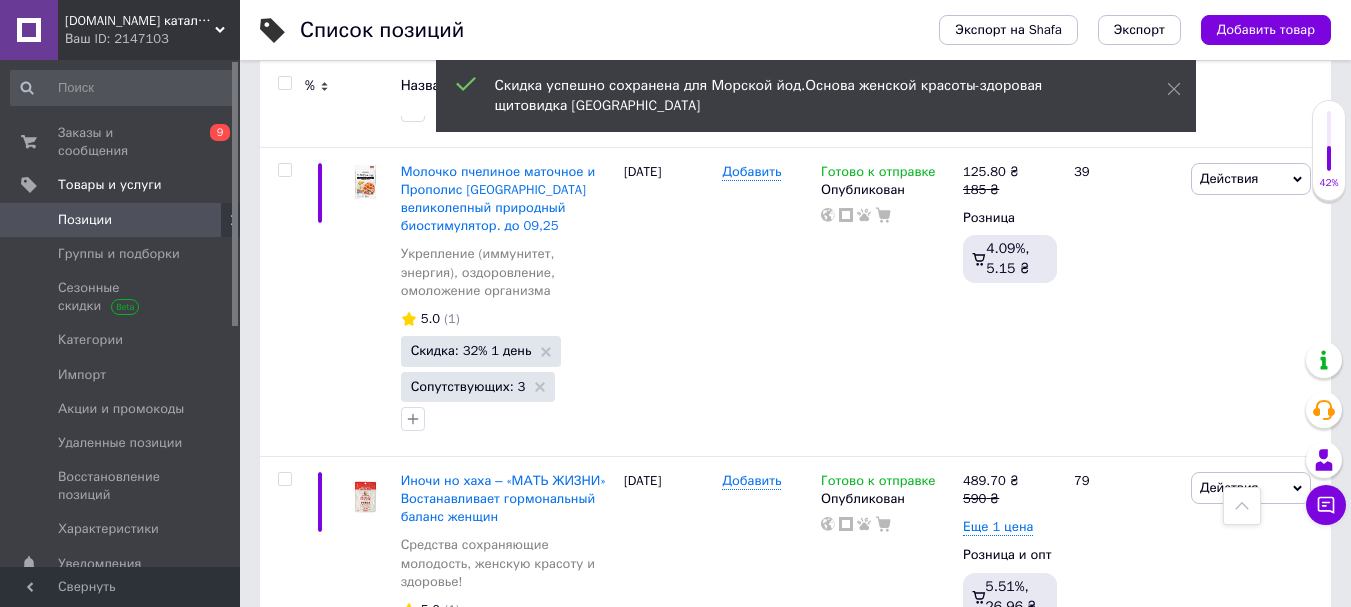 scroll, scrollTop: 17284, scrollLeft: 0, axis: vertical 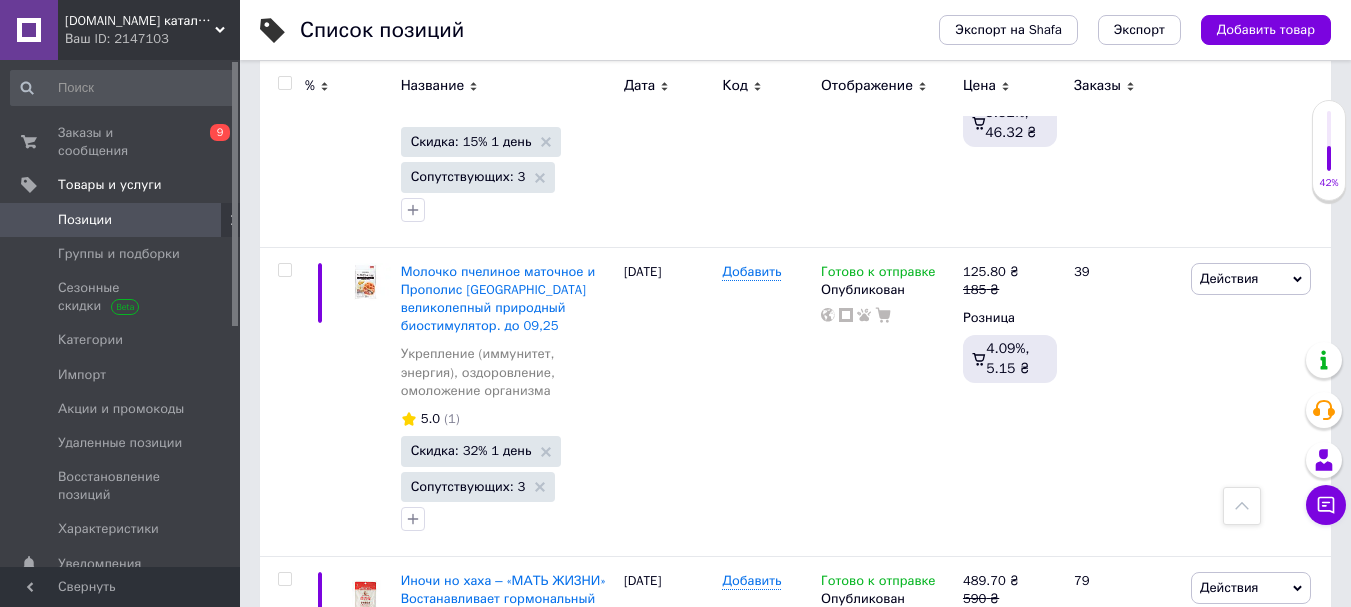 click on "Скидка: 19% 1 день" at bounding box center [471, 1313] 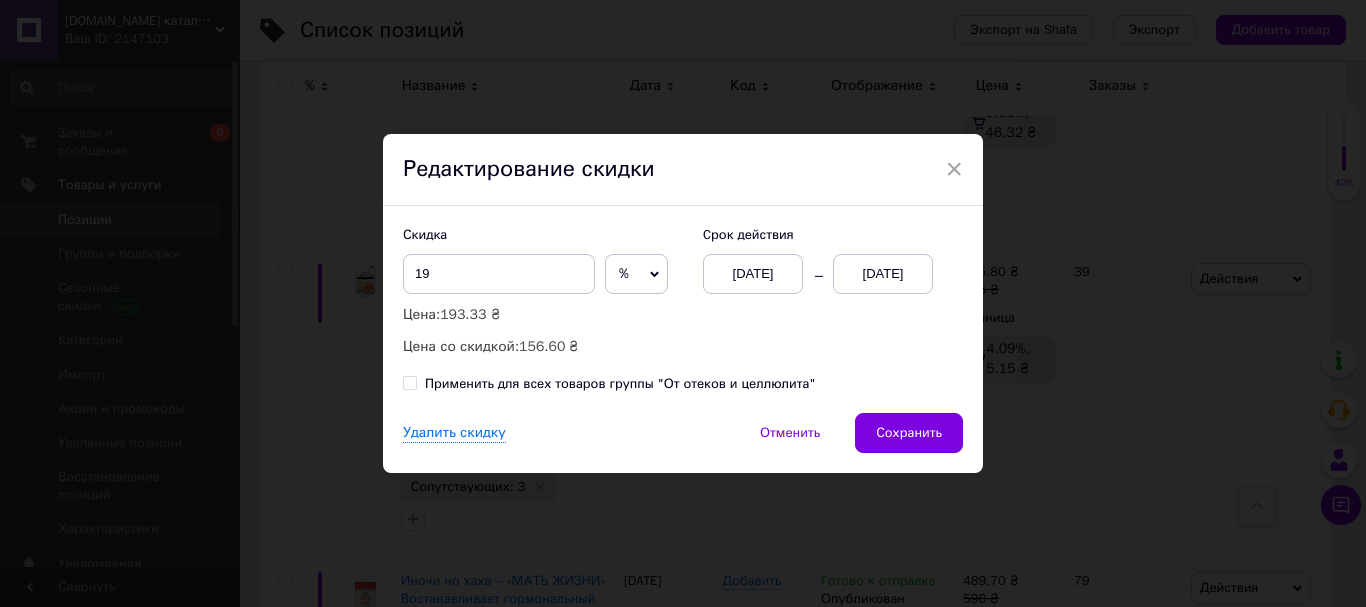 click on "[DATE]" at bounding box center [883, 274] 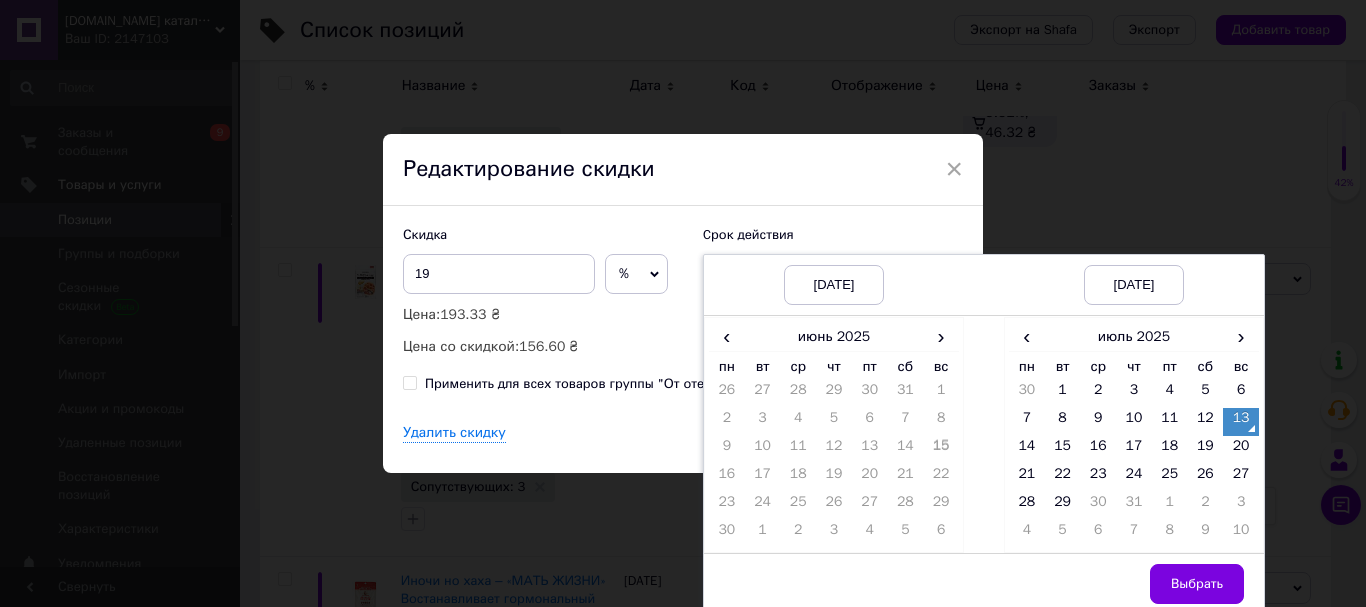 drag, startPoint x: 1244, startPoint y: 473, endPoint x: 1233, endPoint y: 500, distance: 29.15476 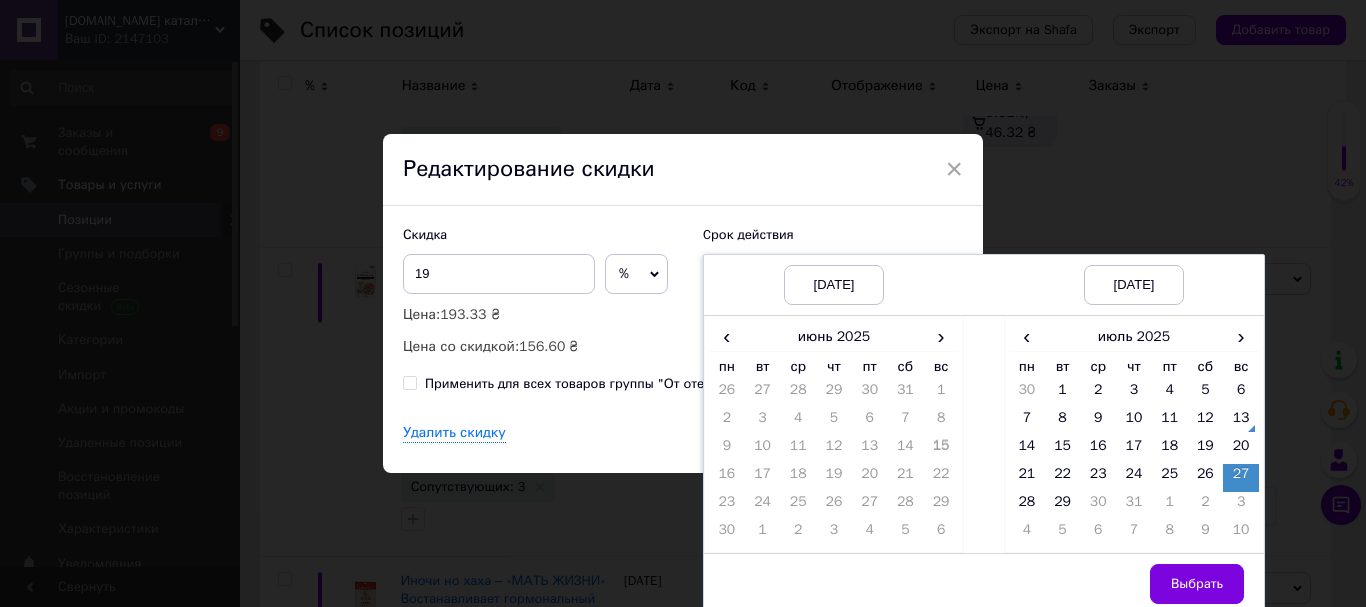 drag, startPoint x: 1200, startPoint y: 577, endPoint x: 1045, endPoint y: 466, distance: 190.64627 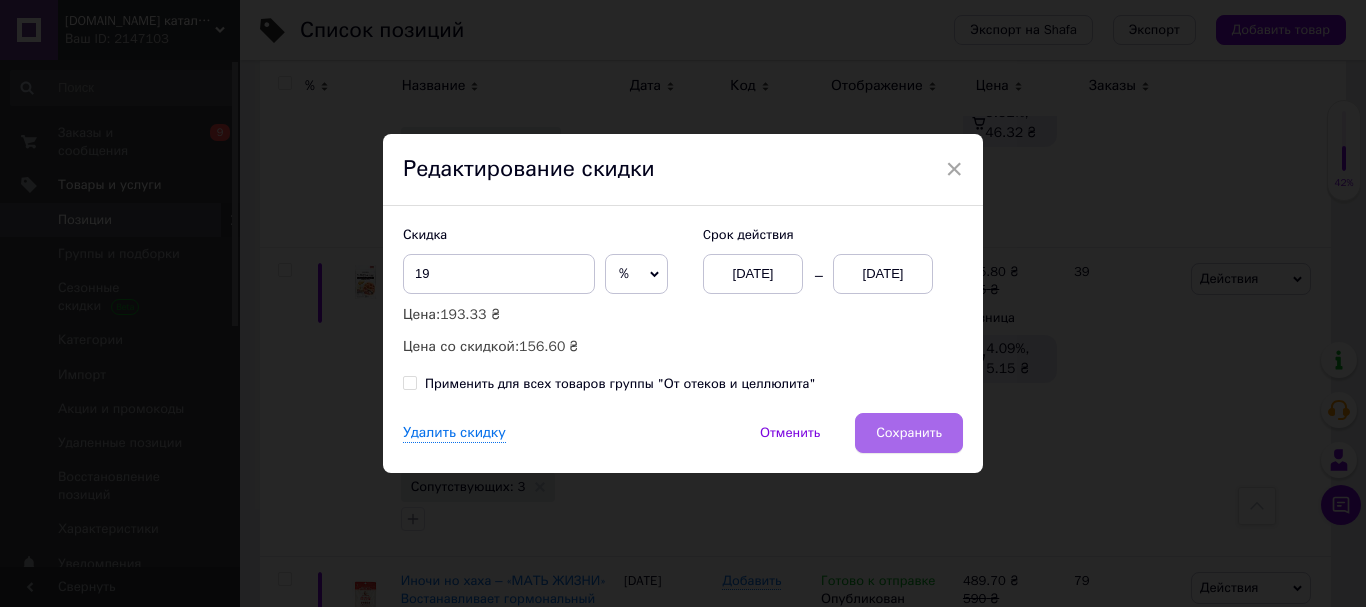 click on "Сохранить" at bounding box center (909, 433) 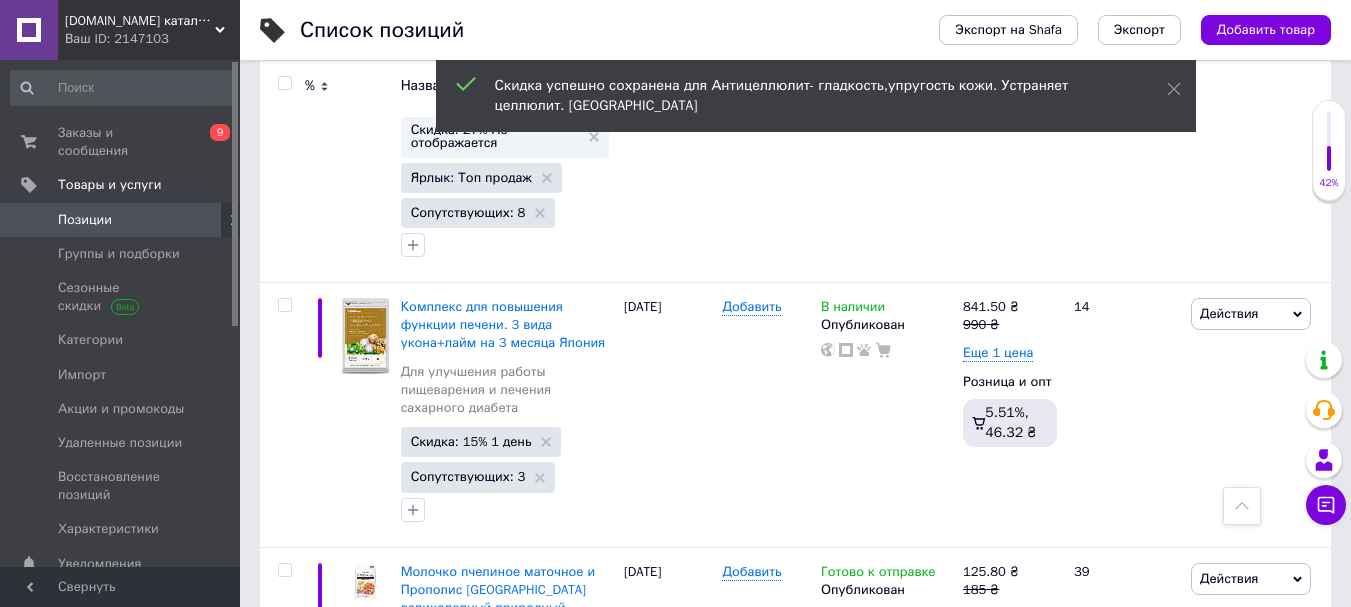 scroll, scrollTop: 16884, scrollLeft: 0, axis: vertical 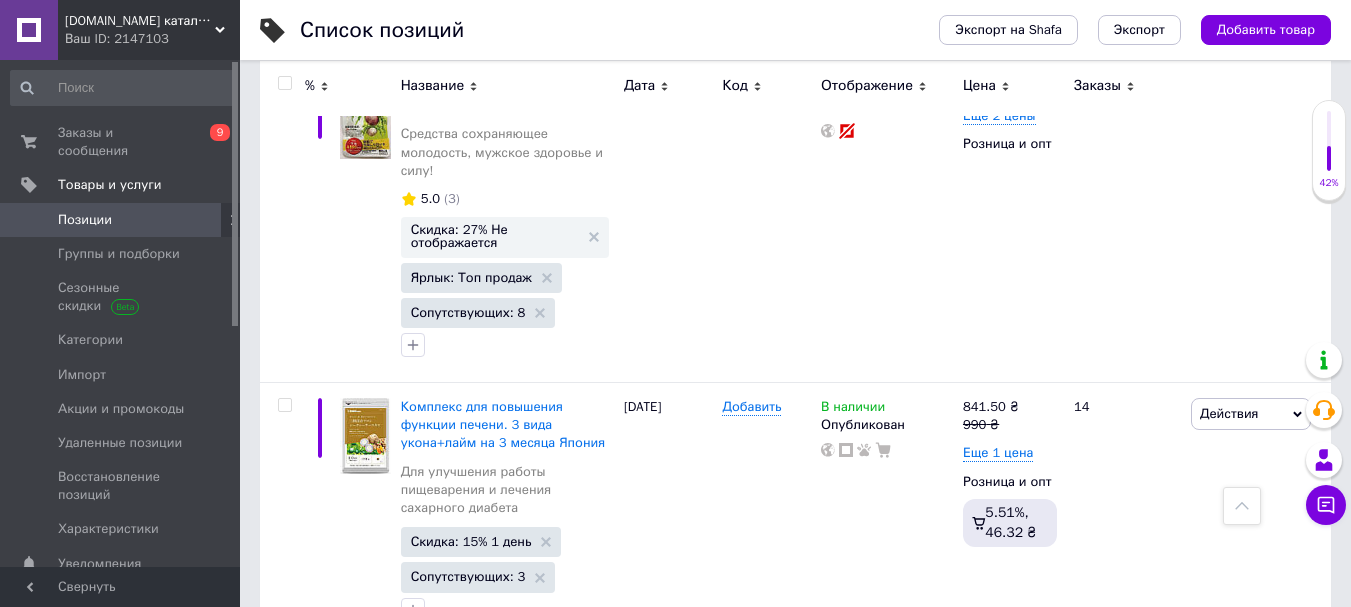 click on "Скидка: 17% 1 день" at bounding box center (471, 1142) 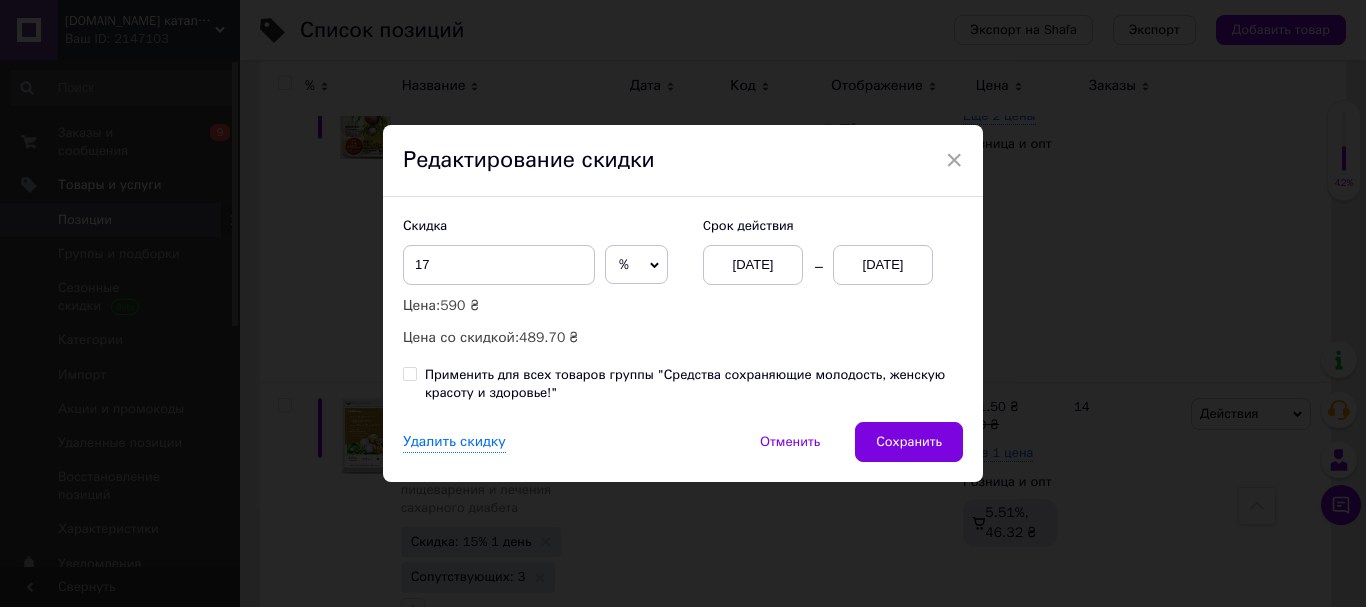 click on "[DATE]" at bounding box center (883, 265) 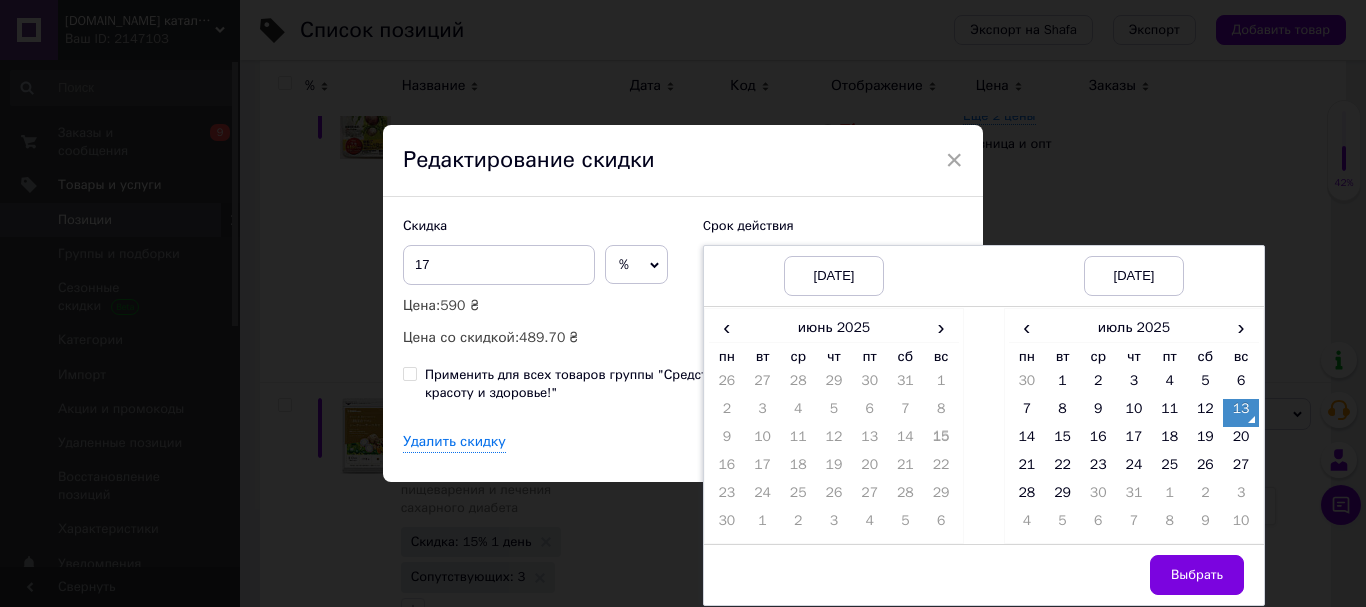 drag, startPoint x: 1244, startPoint y: 443, endPoint x: 1232, endPoint y: 503, distance: 61.188232 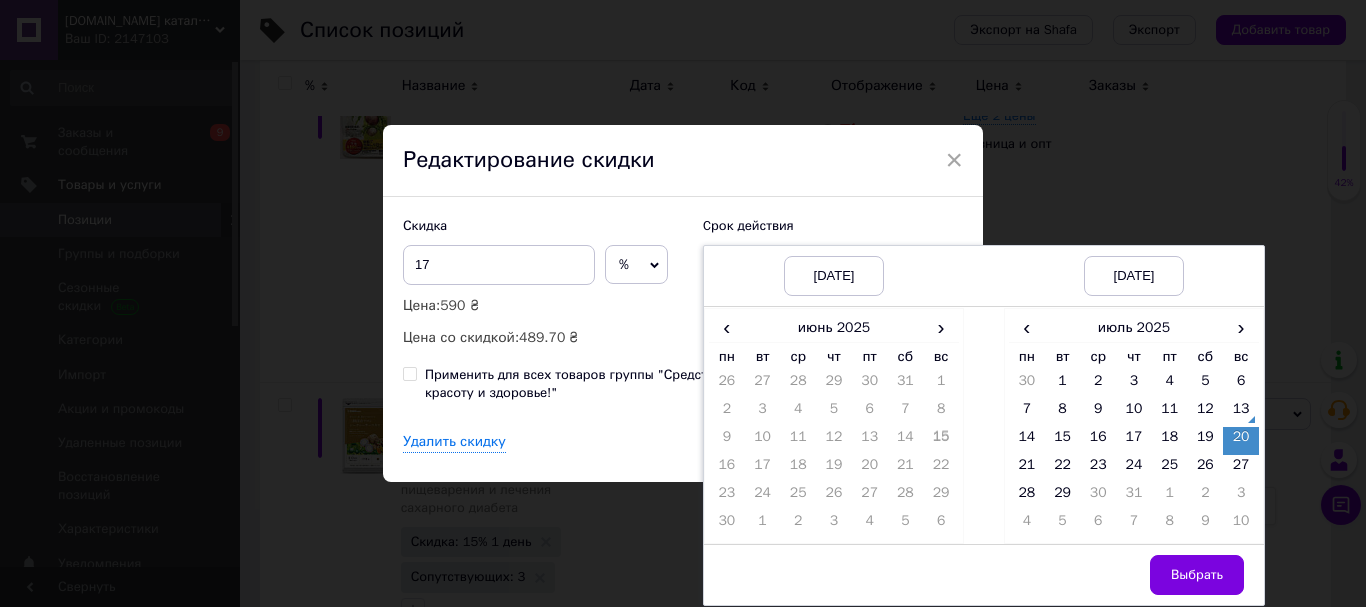 drag, startPoint x: 1206, startPoint y: 571, endPoint x: 1098, endPoint y: 508, distance: 125.032 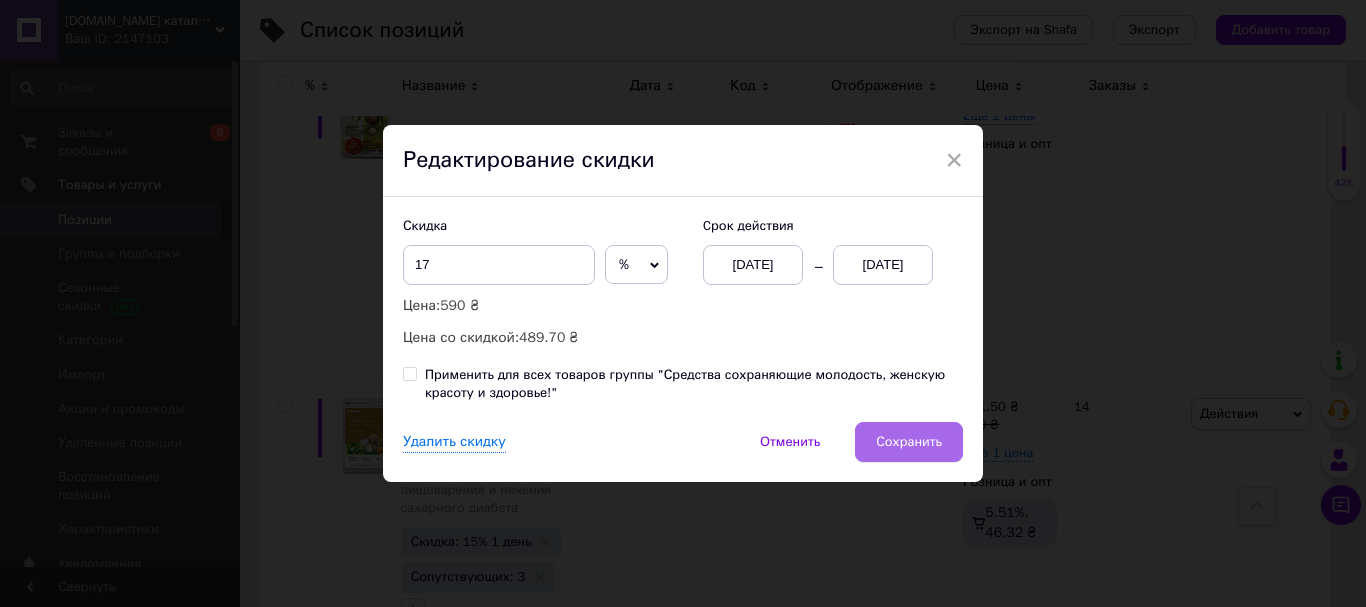 click on "Сохранить" at bounding box center [909, 442] 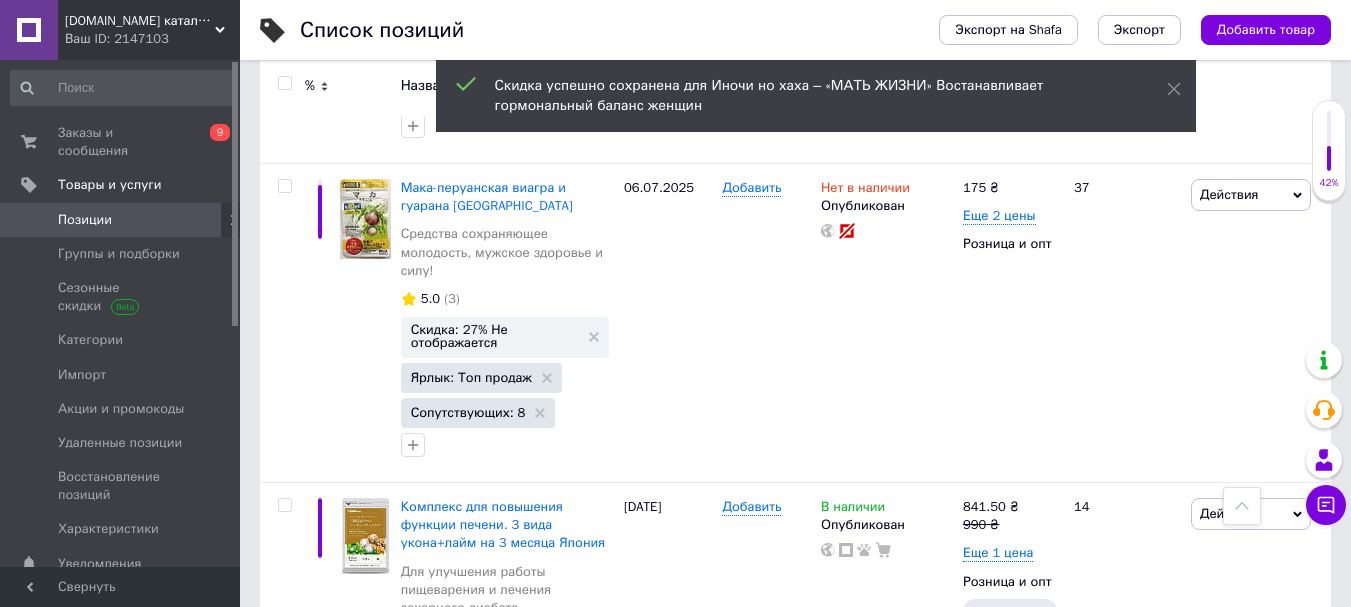 scroll, scrollTop: 16584, scrollLeft: 0, axis: vertical 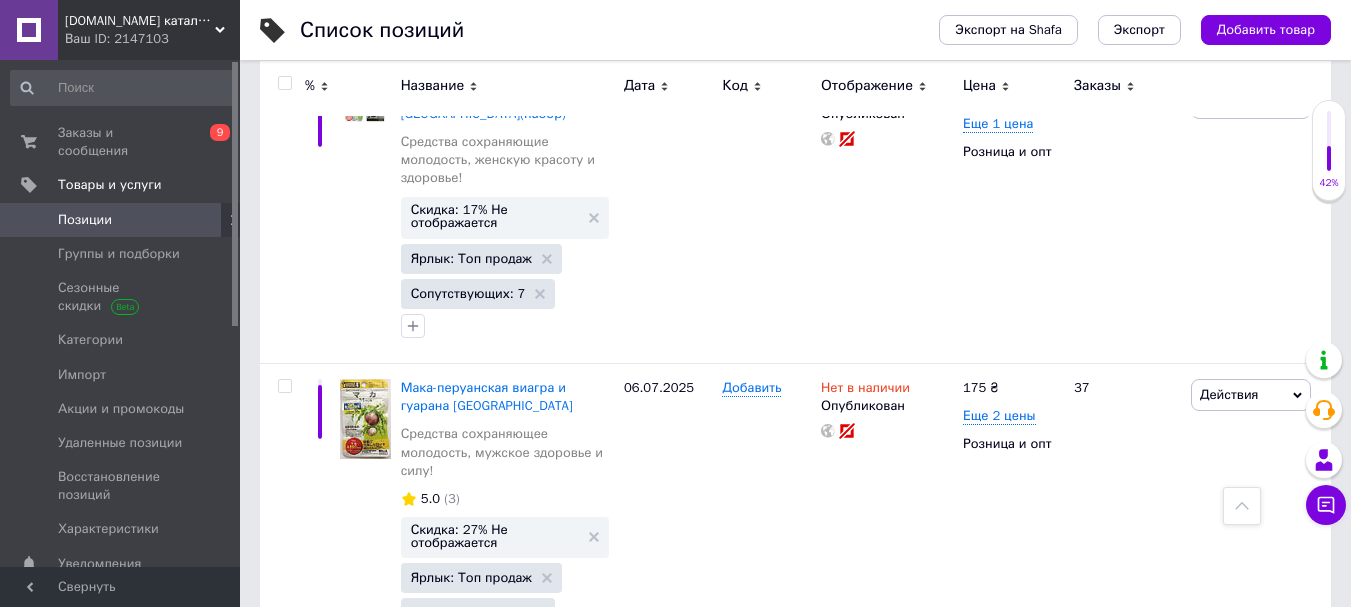 click on "Скидка: 32% 1 день" at bounding box center [471, 1150] 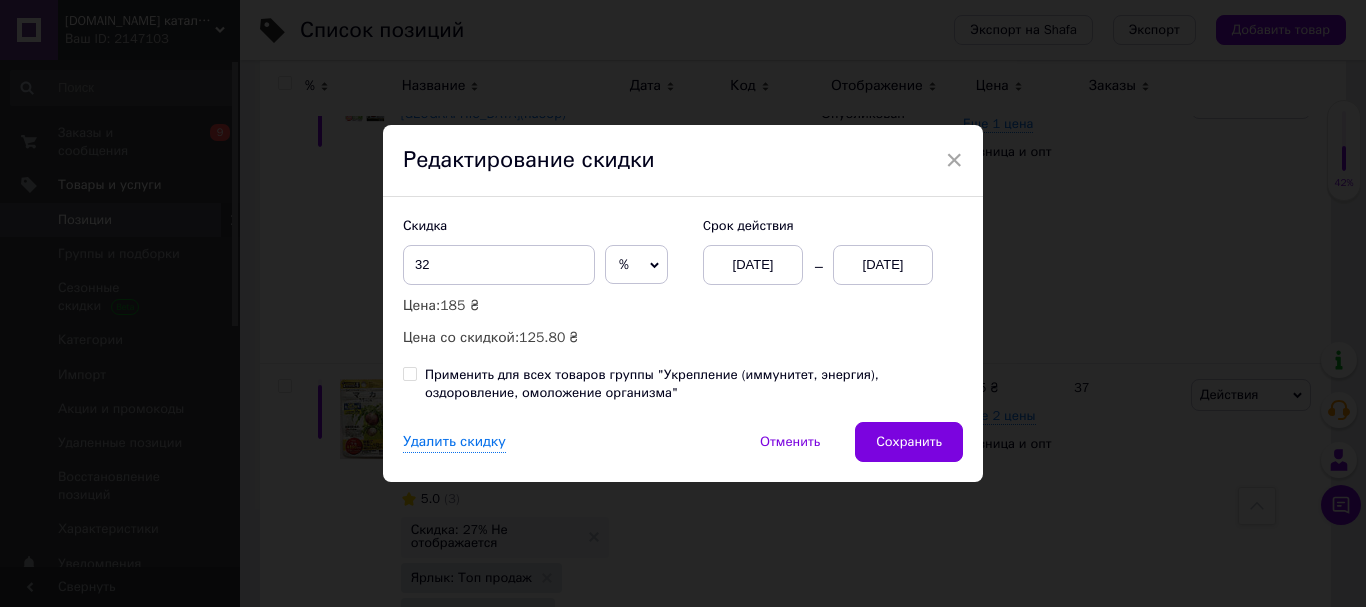 click on "[DATE]" at bounding box center (883, 265) 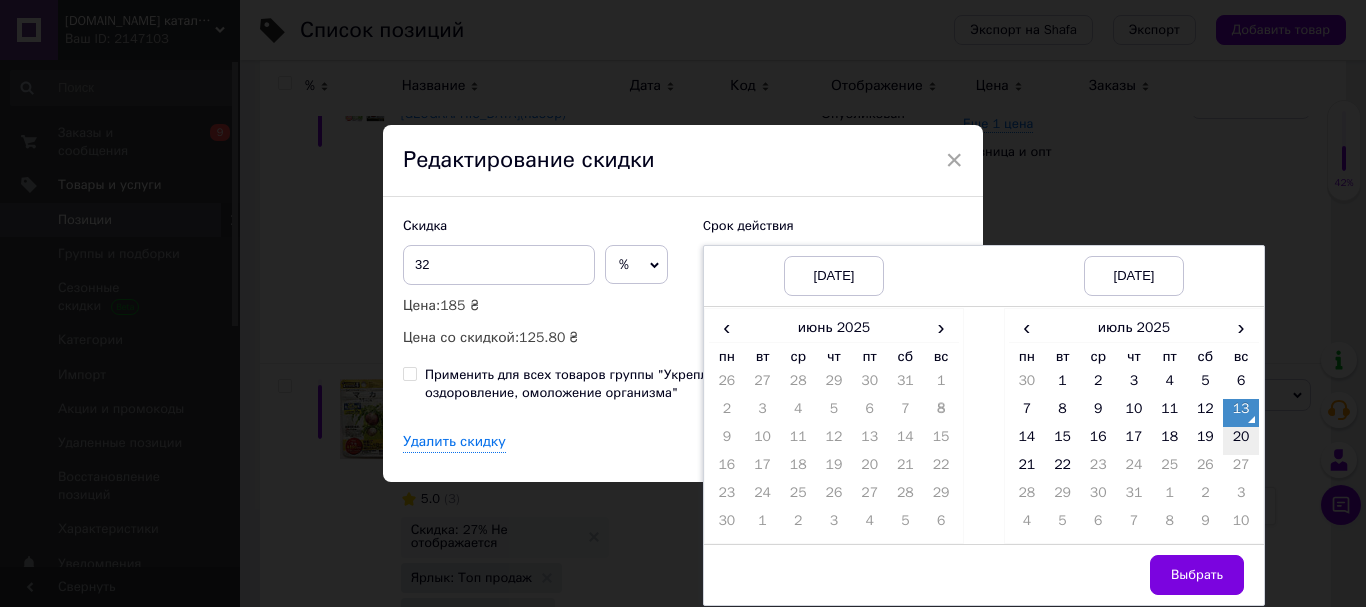 click on "20" at bounding box center [1241, 441] 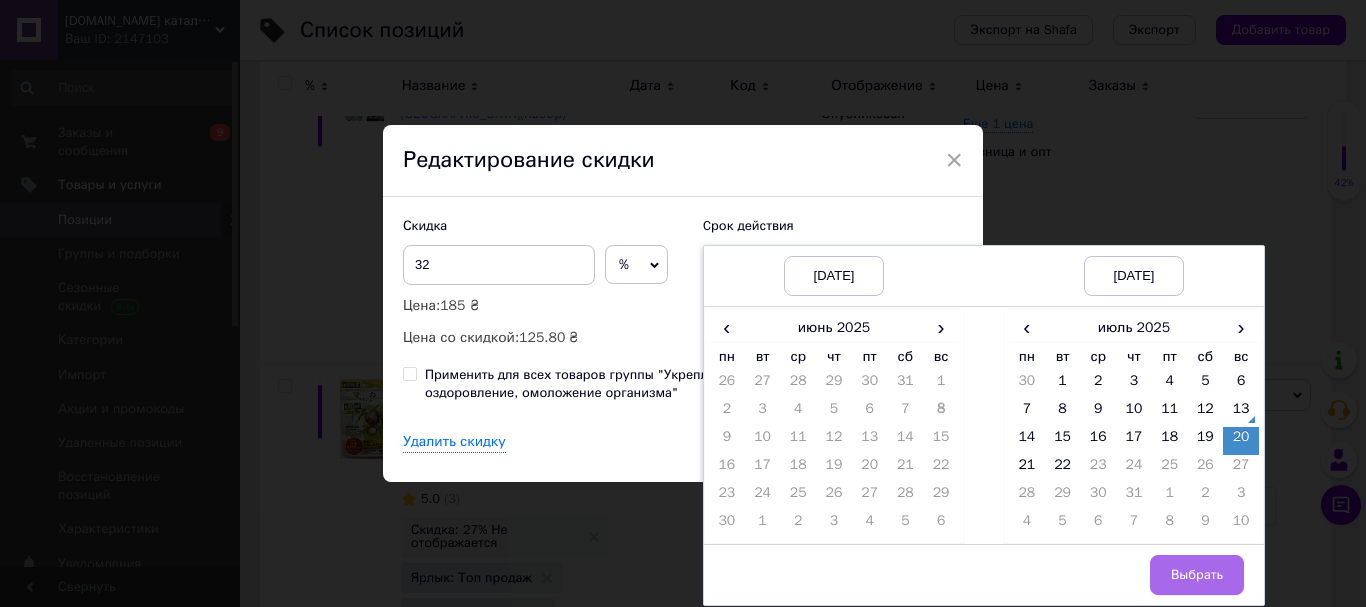 click on "Выбрать" at bounding box center [1197, 575] 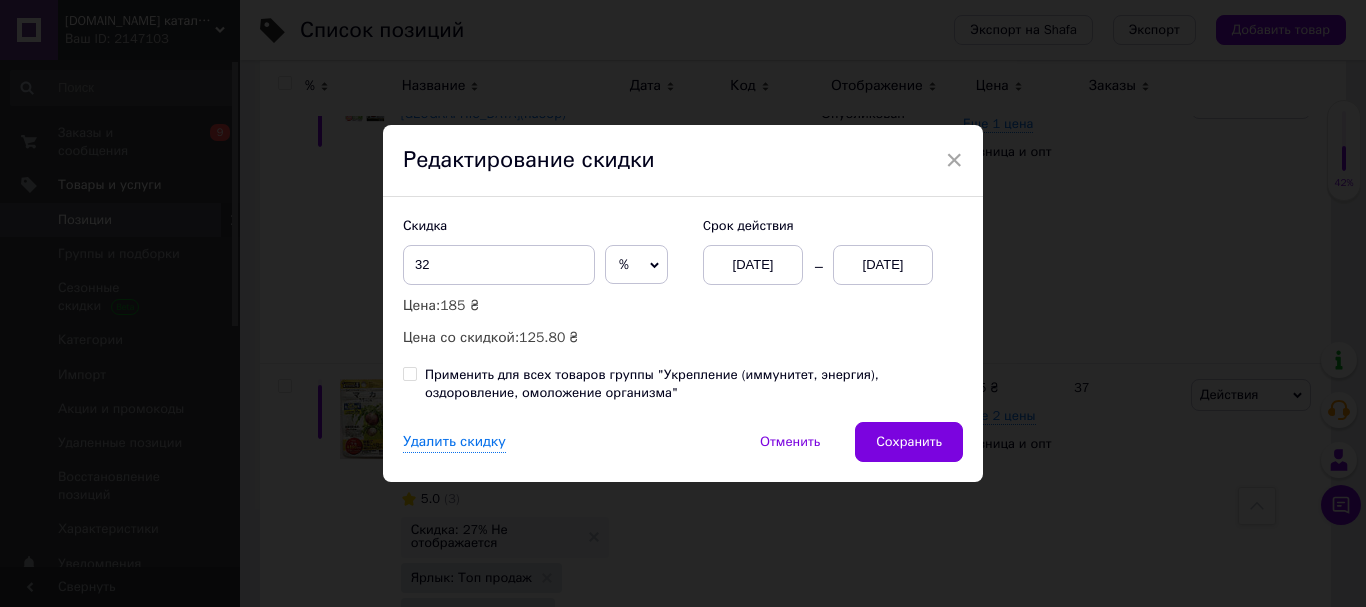 click on "Сохранить" at bounding box center (909, 442) 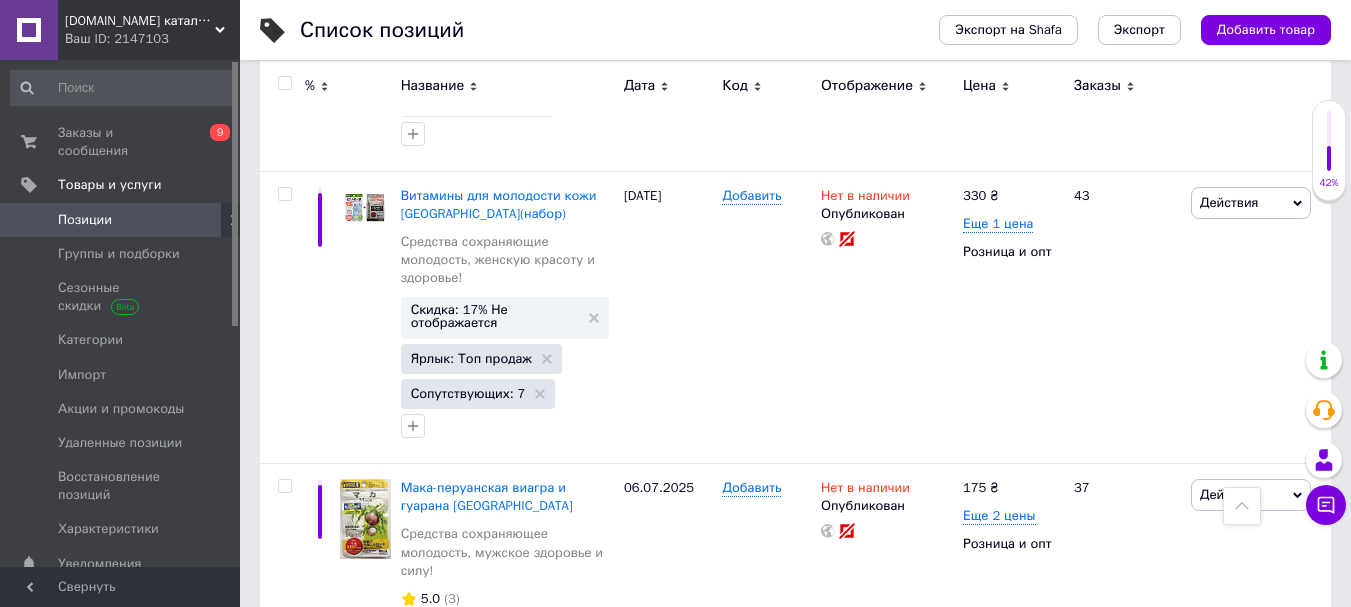 scroll, scrollTop: 16384, scrollLeft: 0, axis: vertical 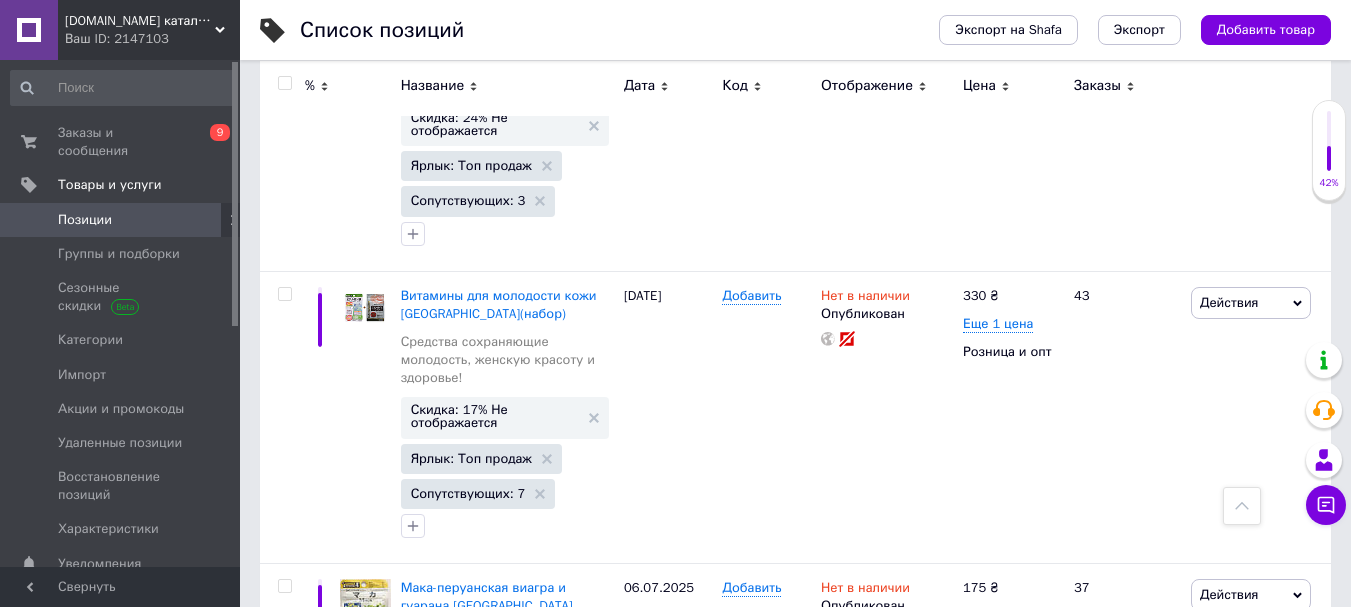click on "Скидка: 15% 1 день" at bounding box center [471, 1059] 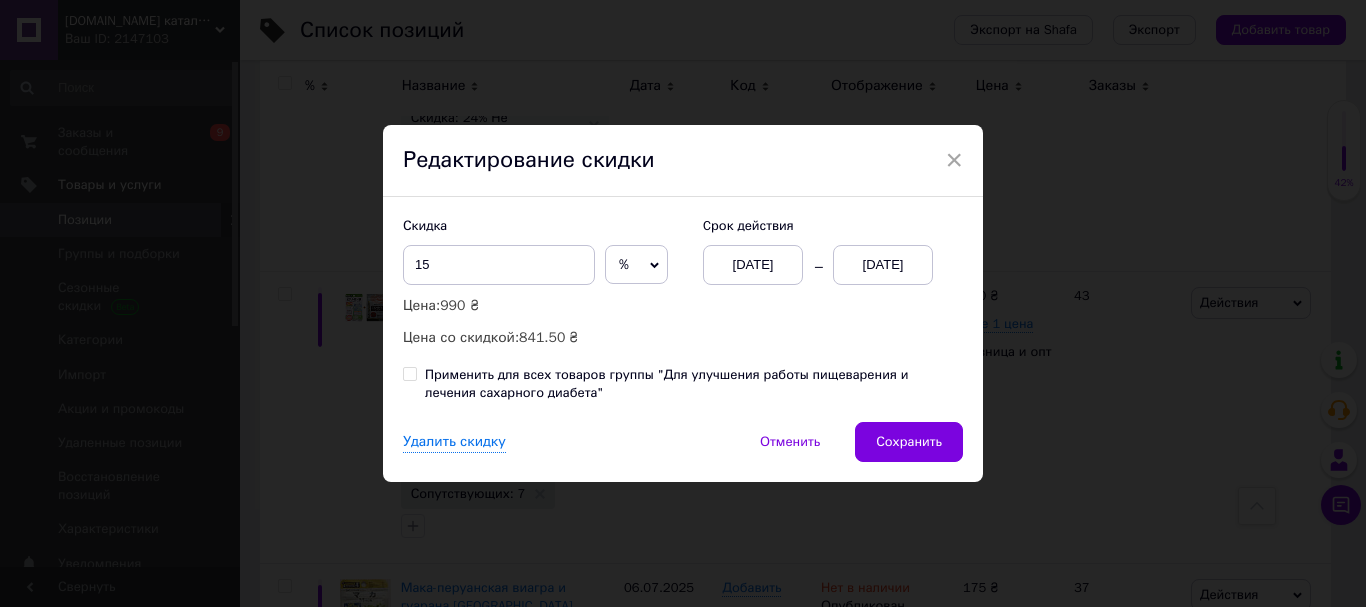 click on "[DATE]" at bounding box center (883, 265) 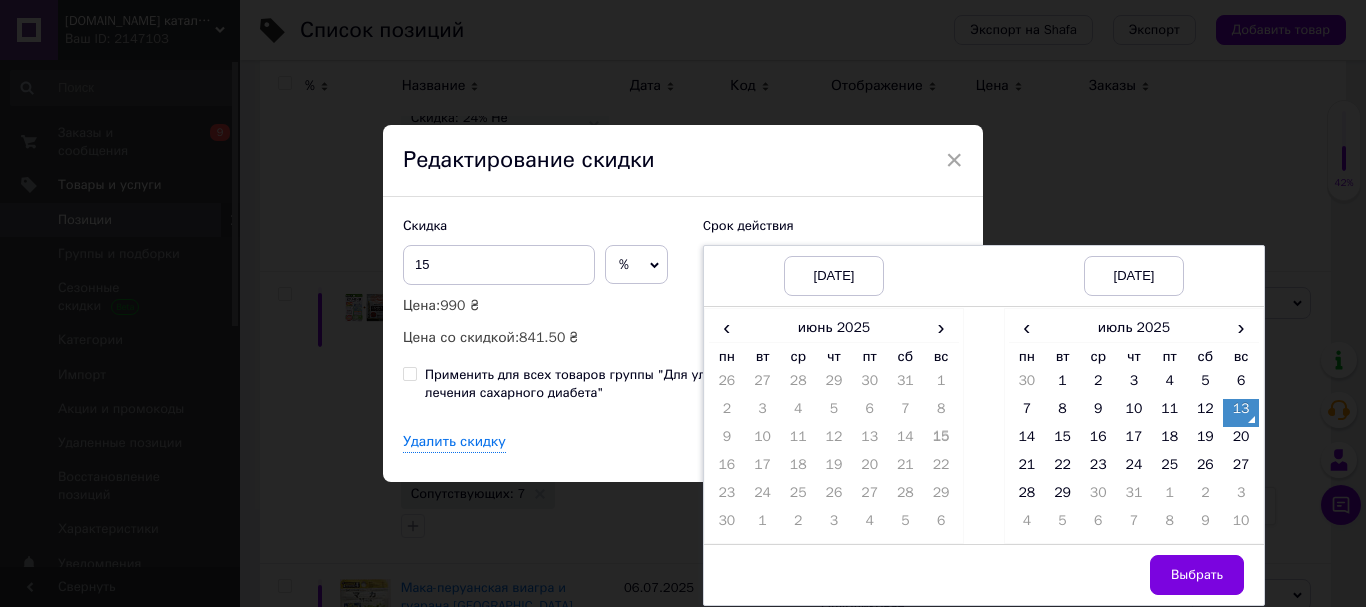 drag, startPoint x: 1237, startPoint y: 435, endPoint x: 1221, endPoint y: 506, distance: 72.780495 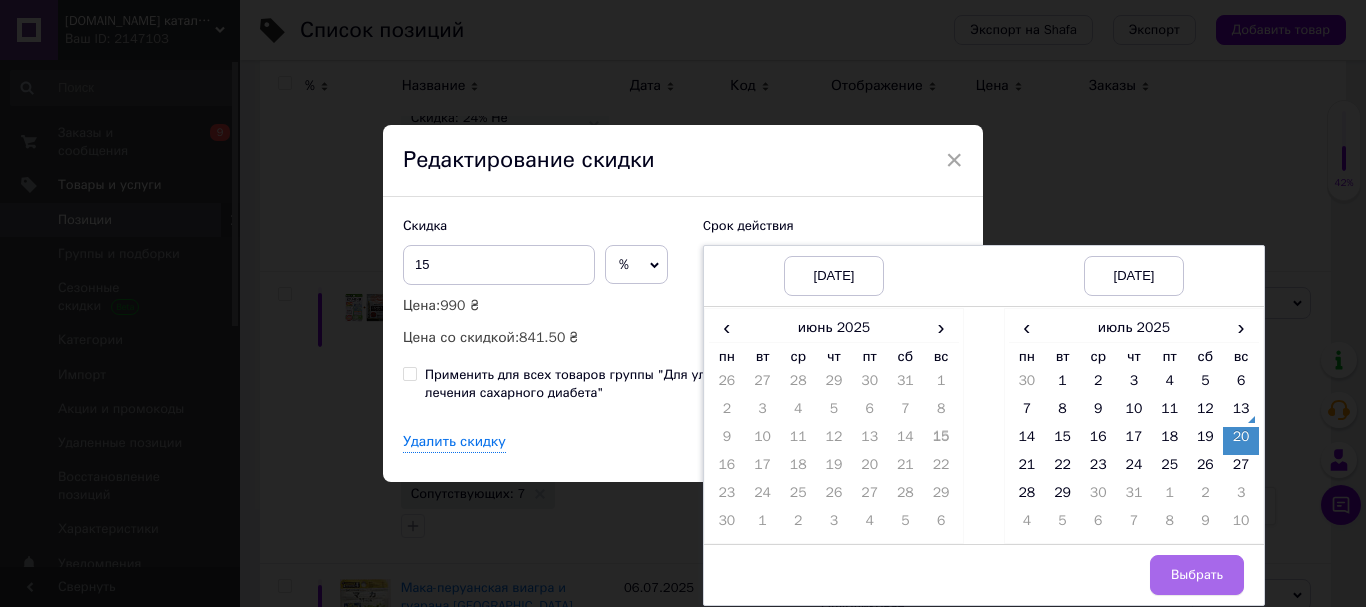 click on "Выбрать" at bounding box center [1197, 575] 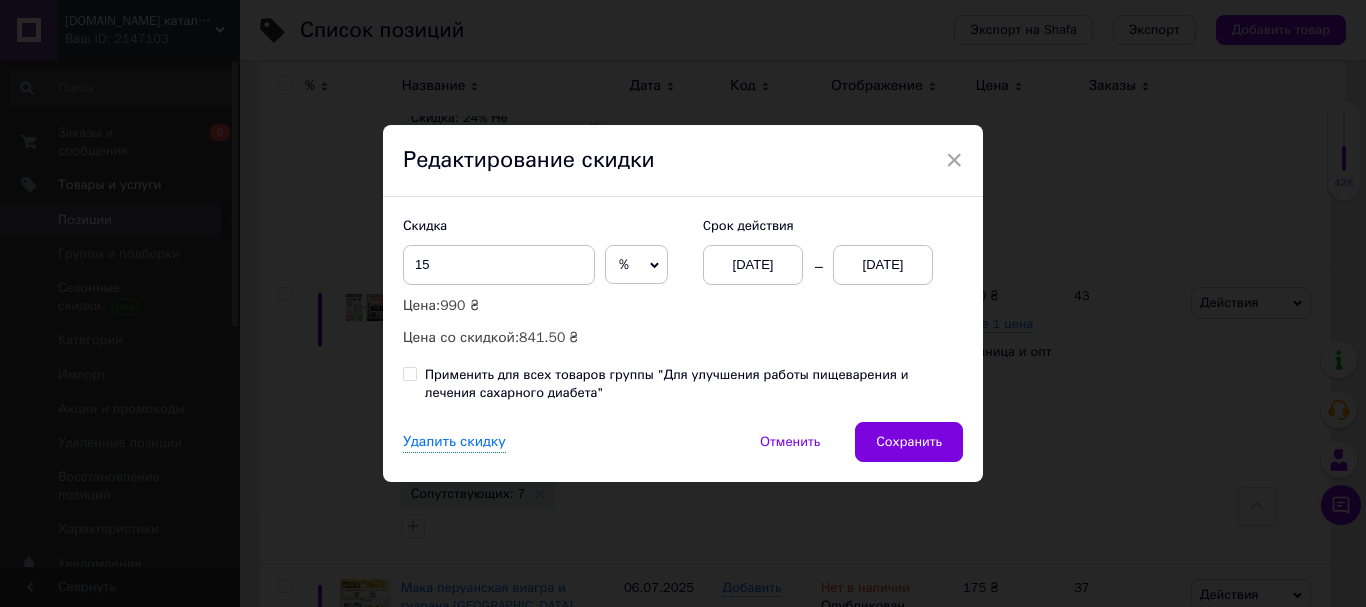 click on "Сохранить" at bounding box center (909, 442) 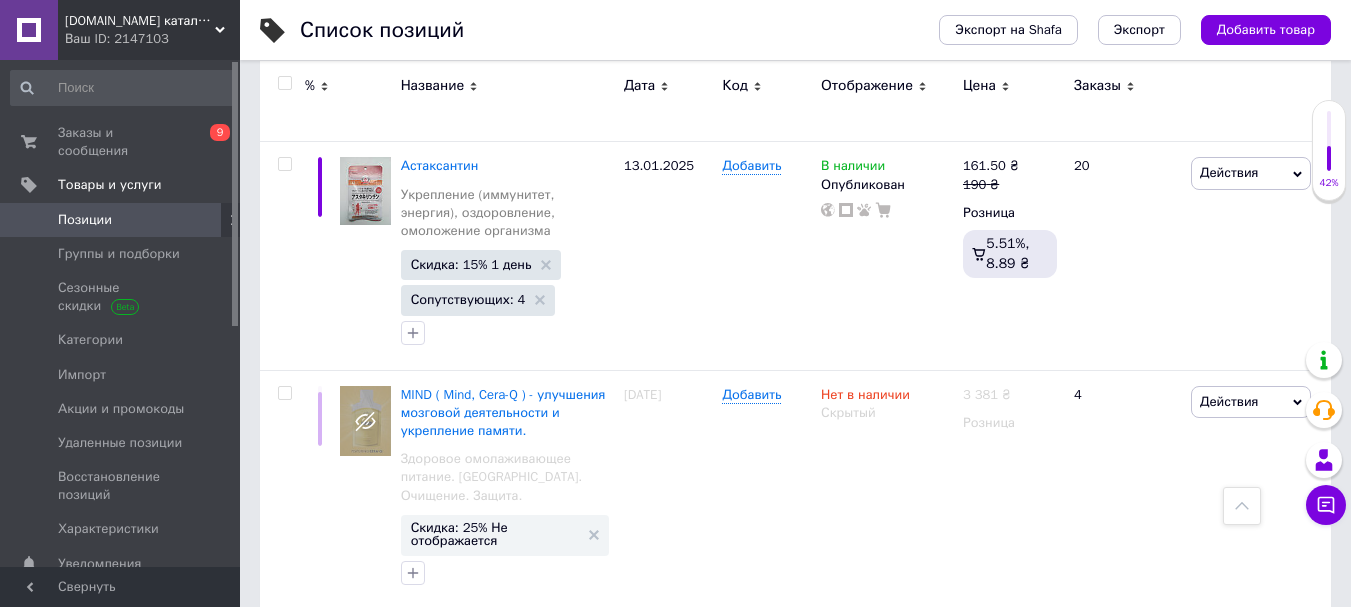 scroll, scrollTop: 14784, scrollLeft: 0, axis: vertical 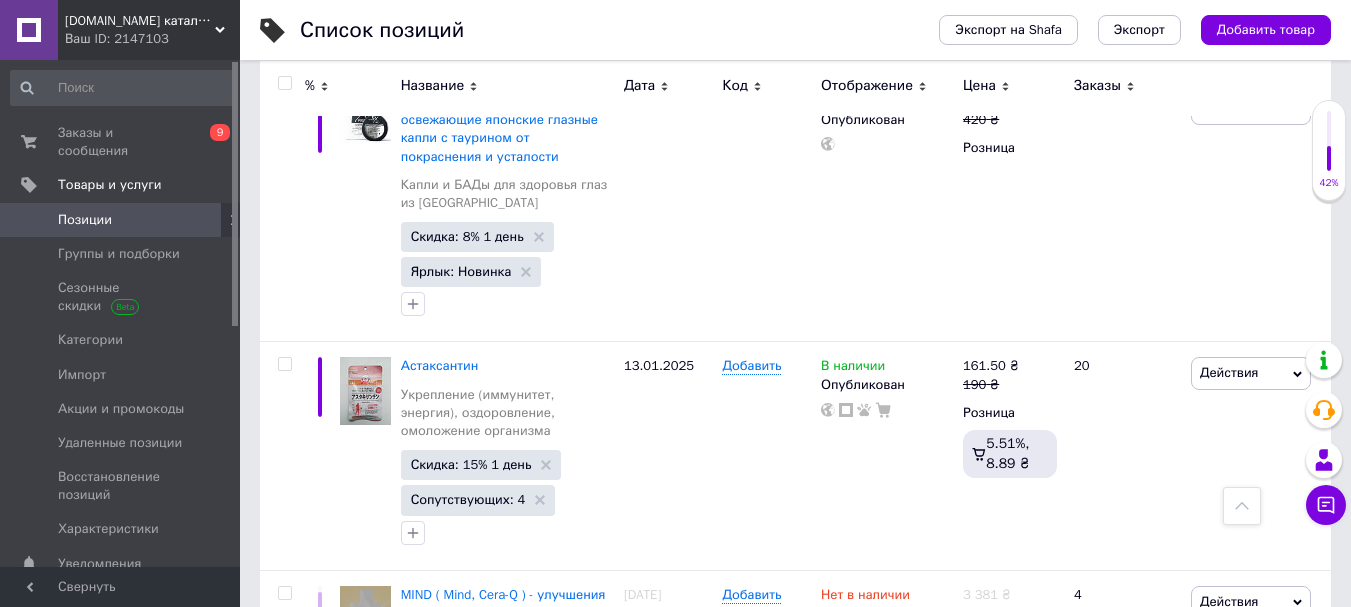 click on "Скидка: 15% 1 день" at bounding box center [471, 951] 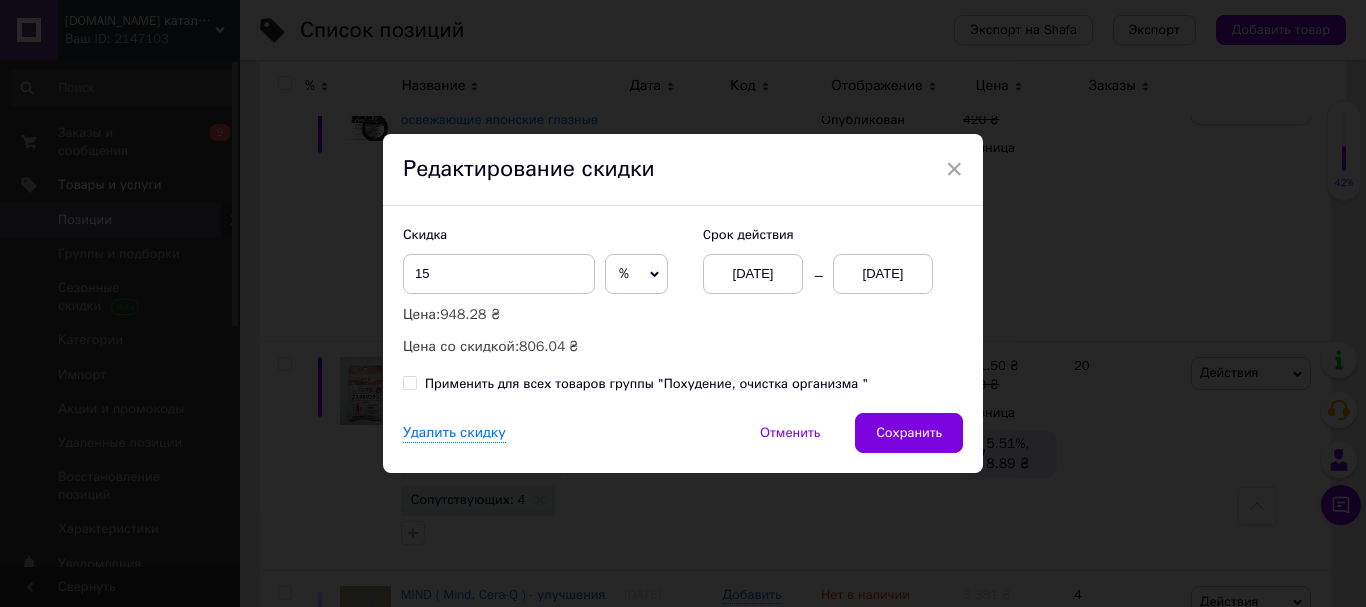 click on "[DATE]" at bounding box center [883, 274] 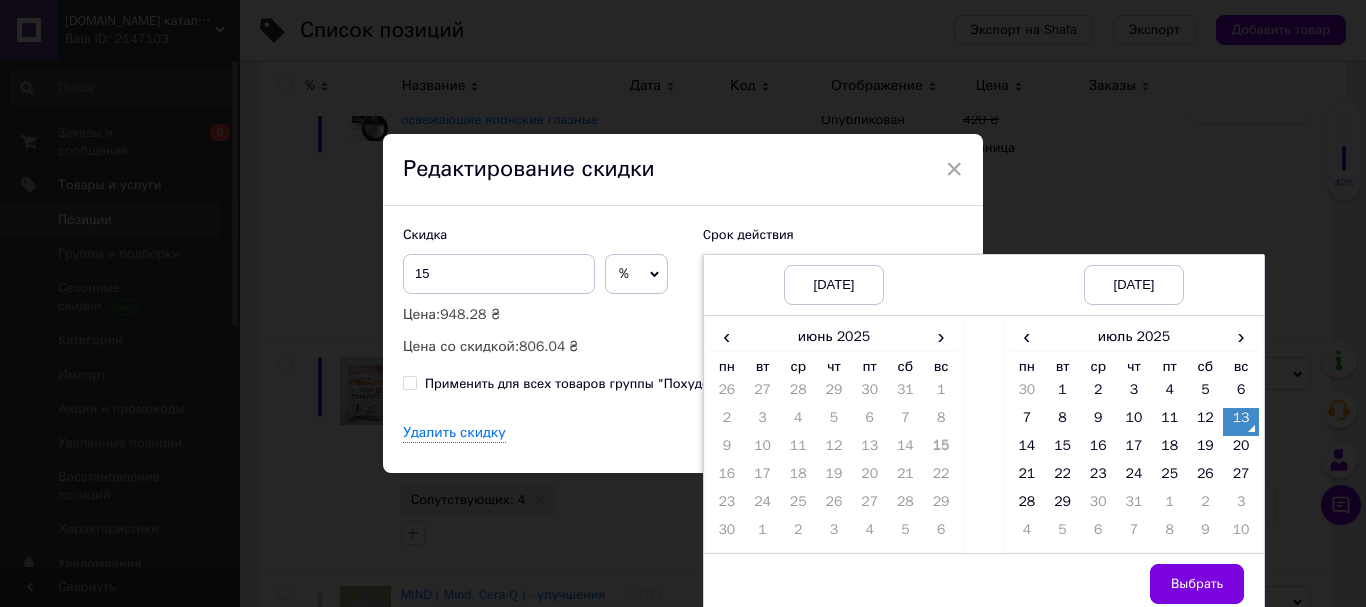 drag, startPoint x: 1243, startPoint y: 477, endPoint x: 1215, endPoint y: 562, distance: 89.49302 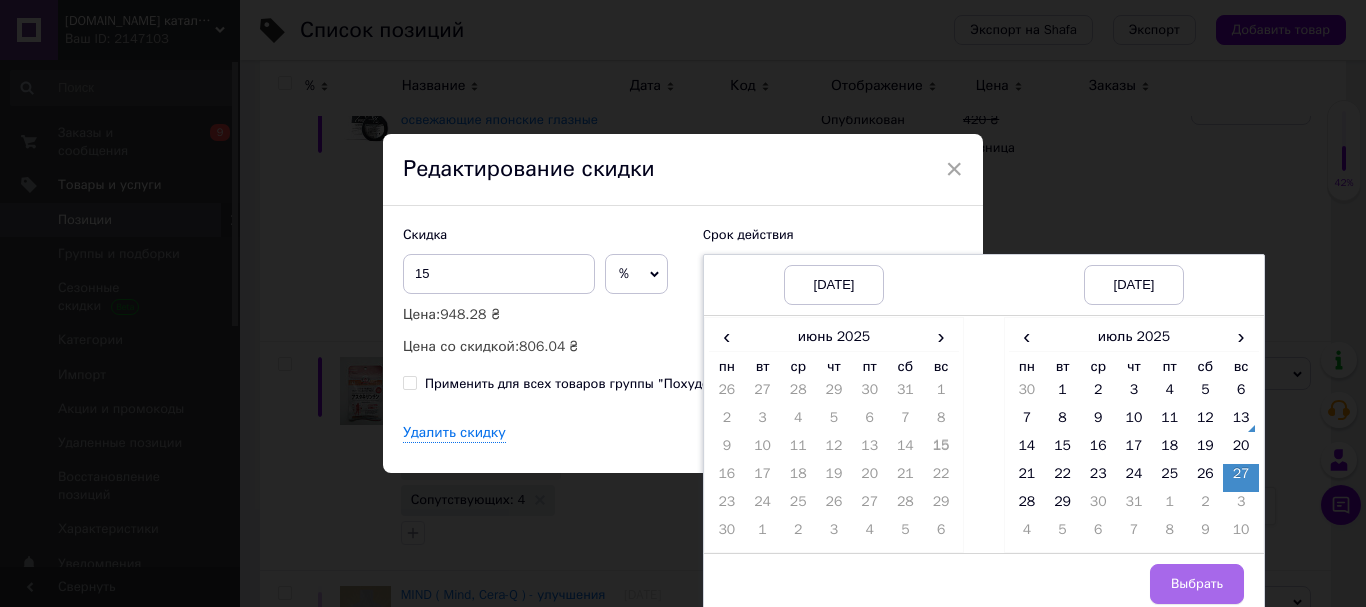 click on "Выбрать" at bounding box center (1197, 584) 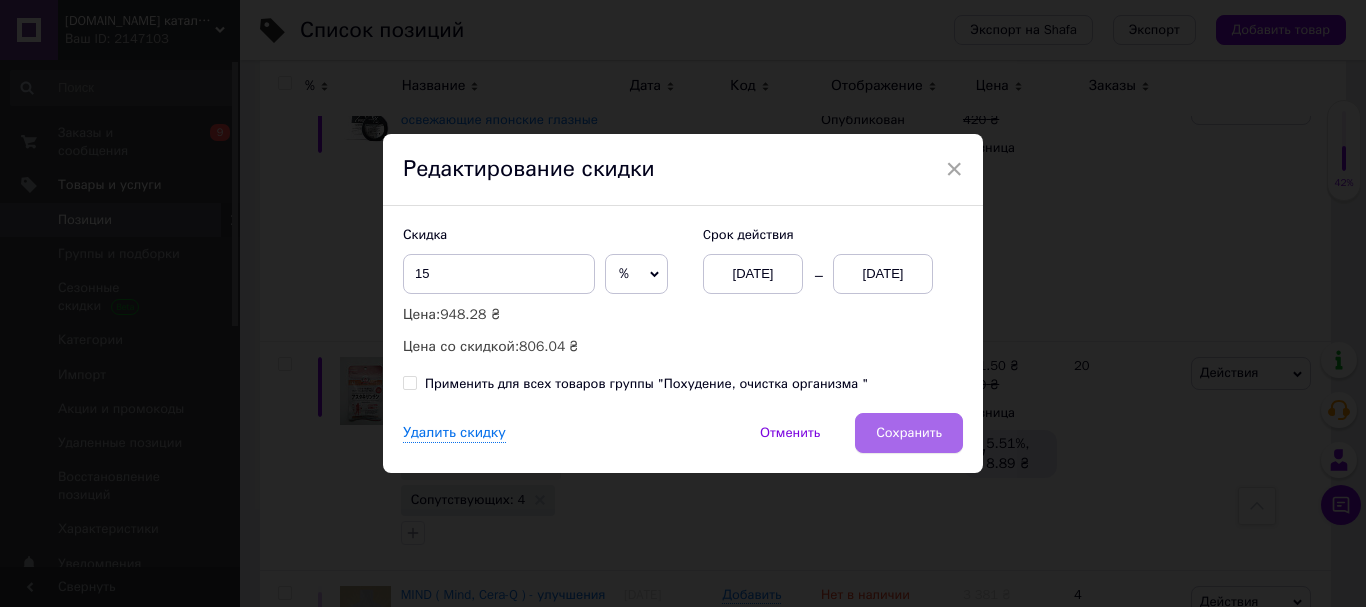 click on "Сохранить" at bounding box center [909, 433] 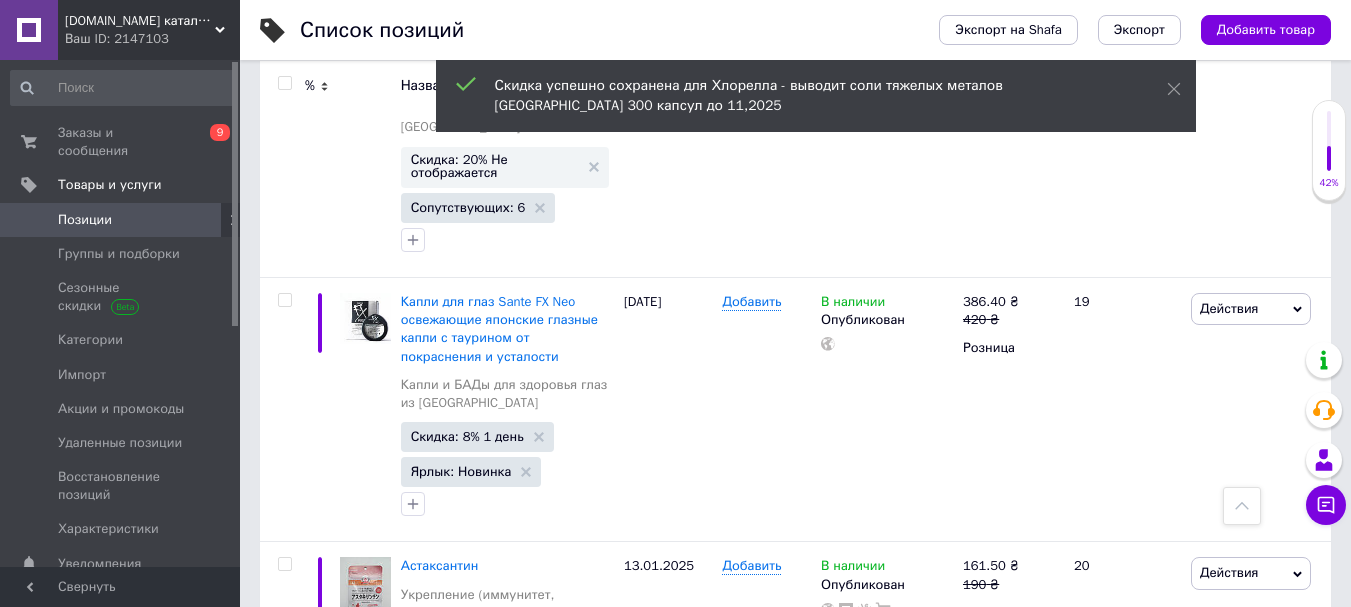 scroll, scrollTop: 14284, scrollLeft: 0, axis: vertical 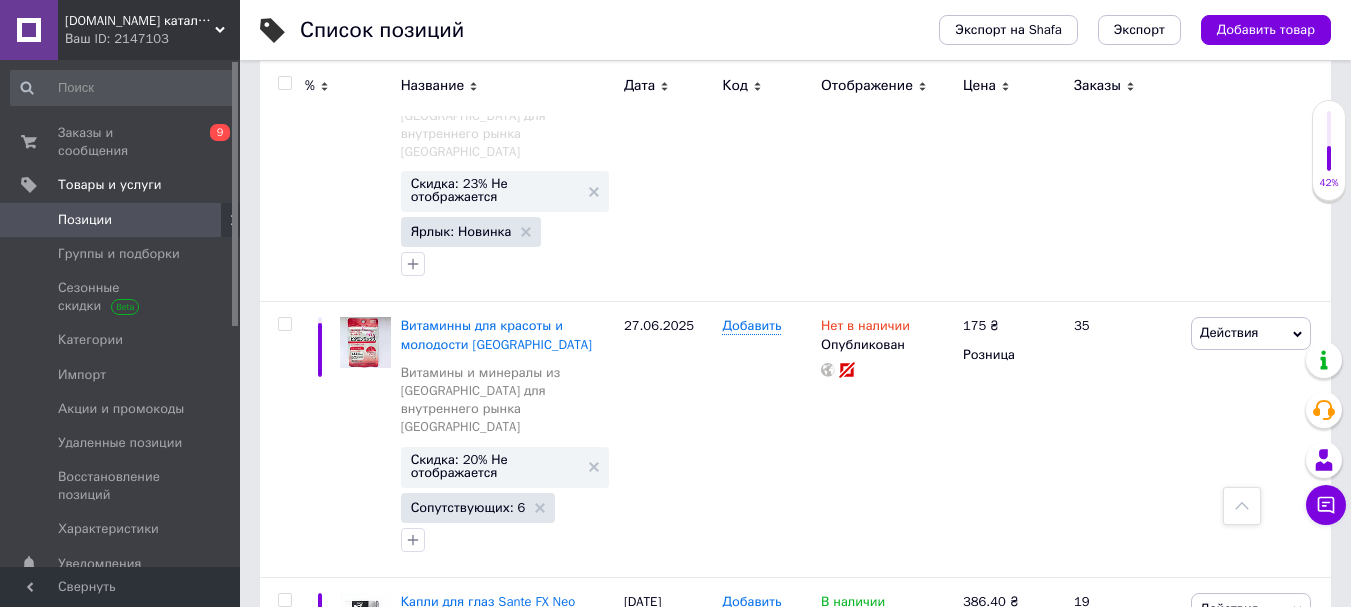 click on "Скидка: 15% 1 день" at bounding box center [471, 964] 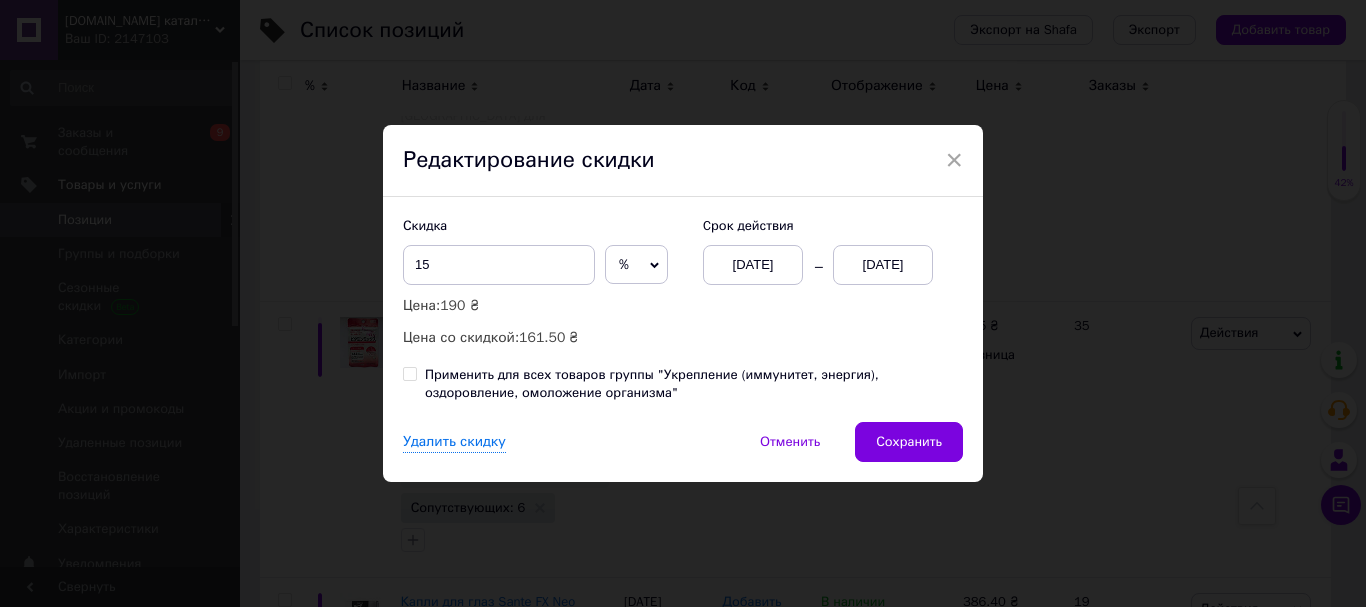 click on "[DATE]" at bounding box center (883, 265) 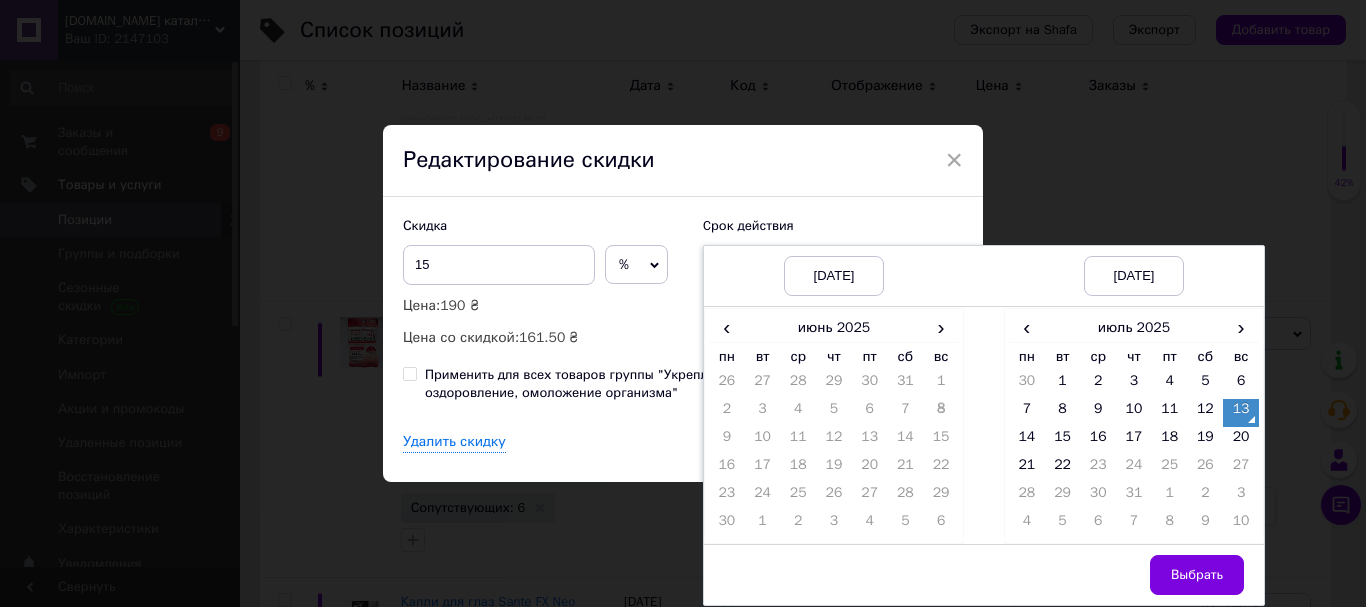 drag, startPoint x: 1246, startPoint y: 441, endPoint x: 1233, endPoint y: 500, distance: 60.41523 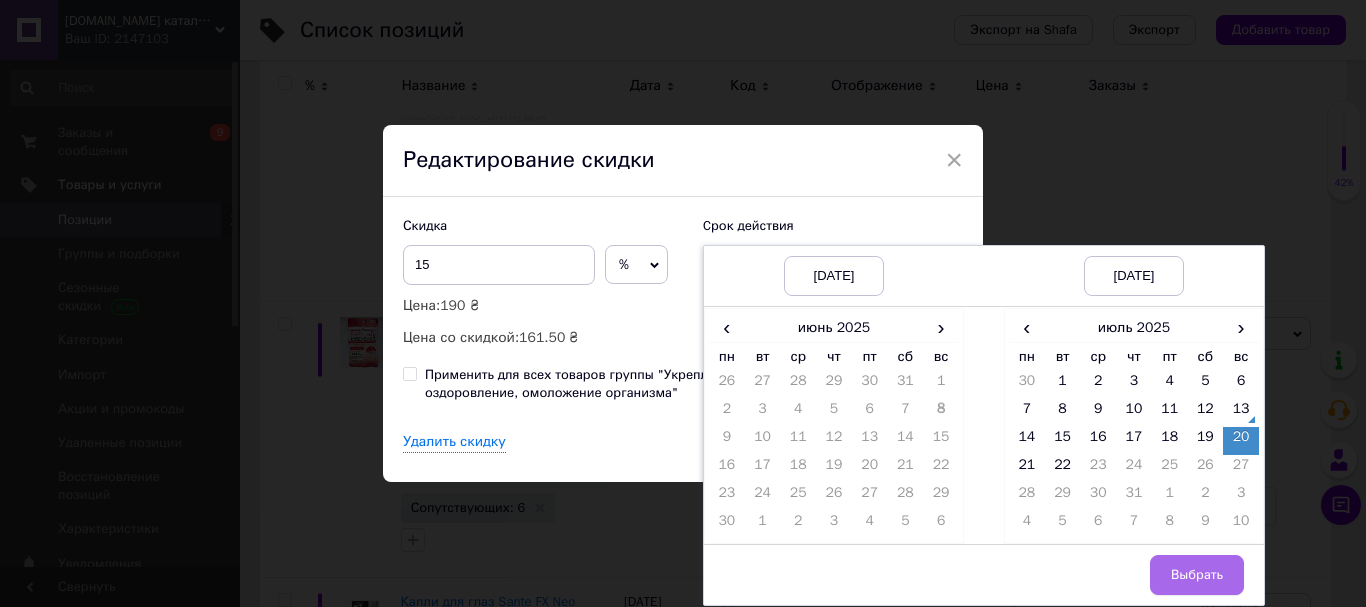 click on "Выбрать" at bounding box center (1197, 575) 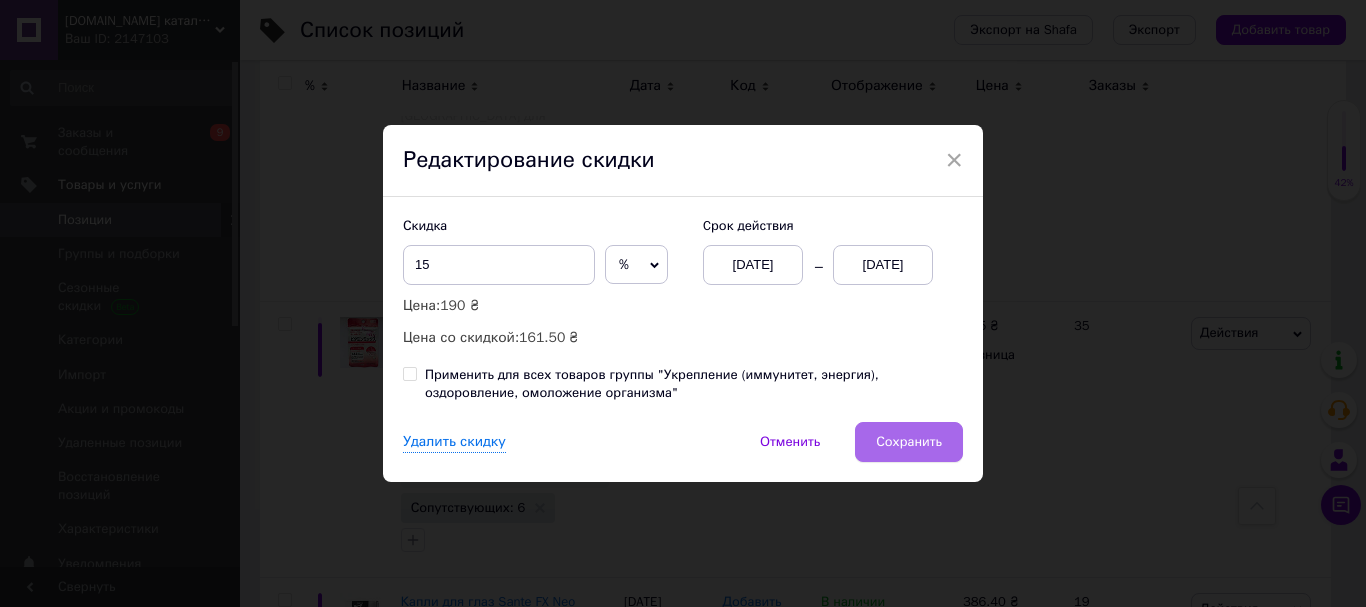 click on "Сохранить" at bounding box center (909, 442) 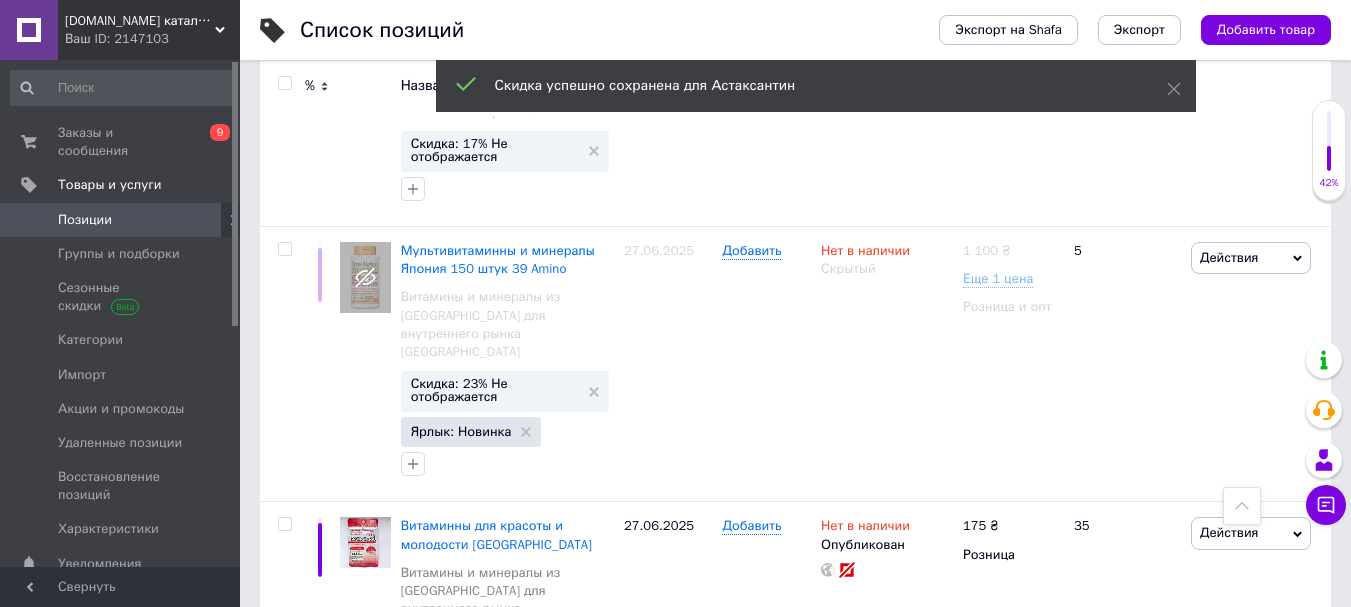 scroll, scrollTop: 13984, scrollLeft: 0, axis: vertical 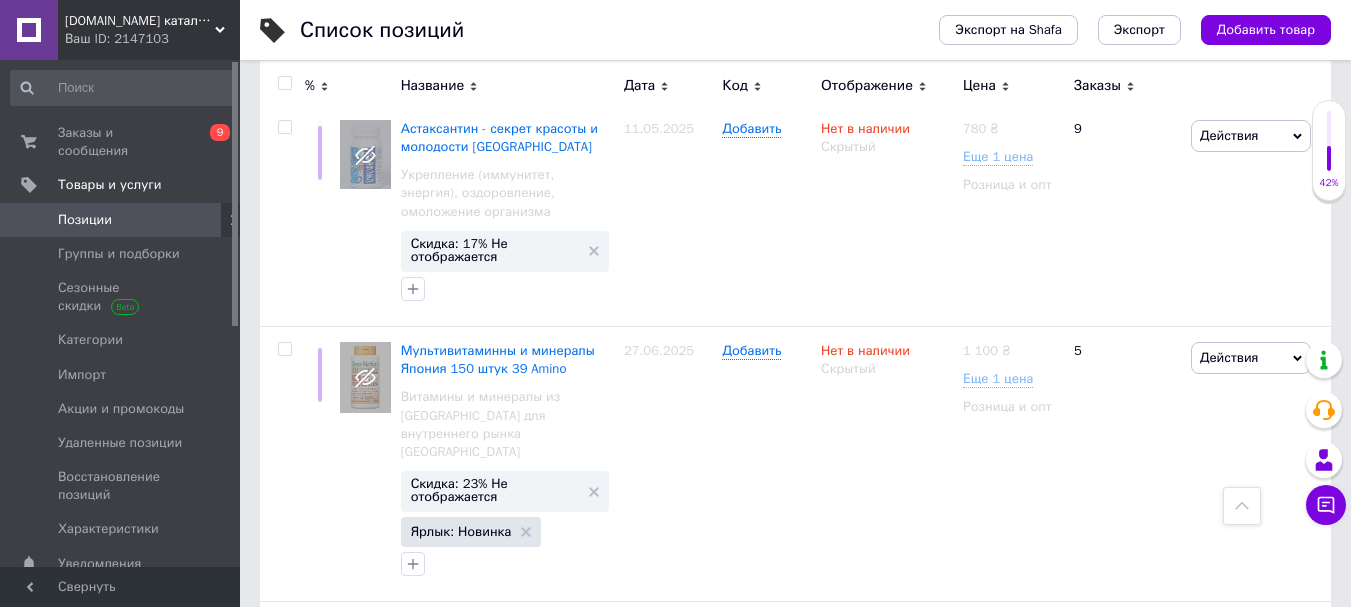 click on "В наличии" at bounding box center [853, 904] 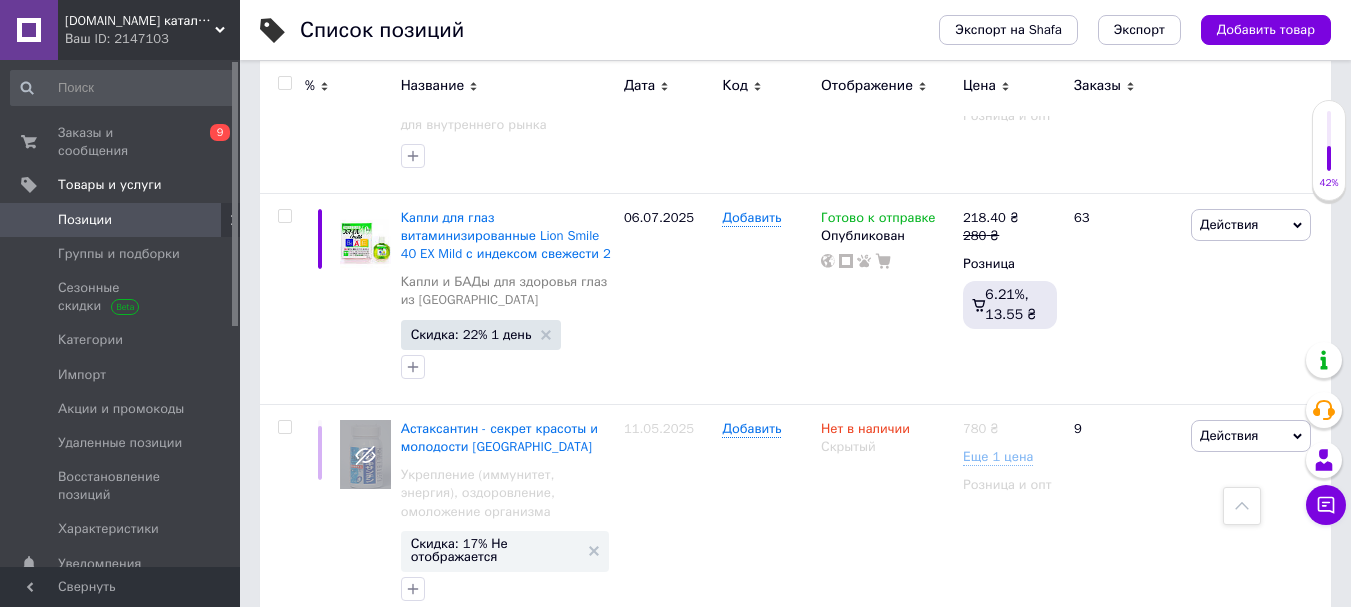 click on "В наличии" at bounding box center [1015, 1175] 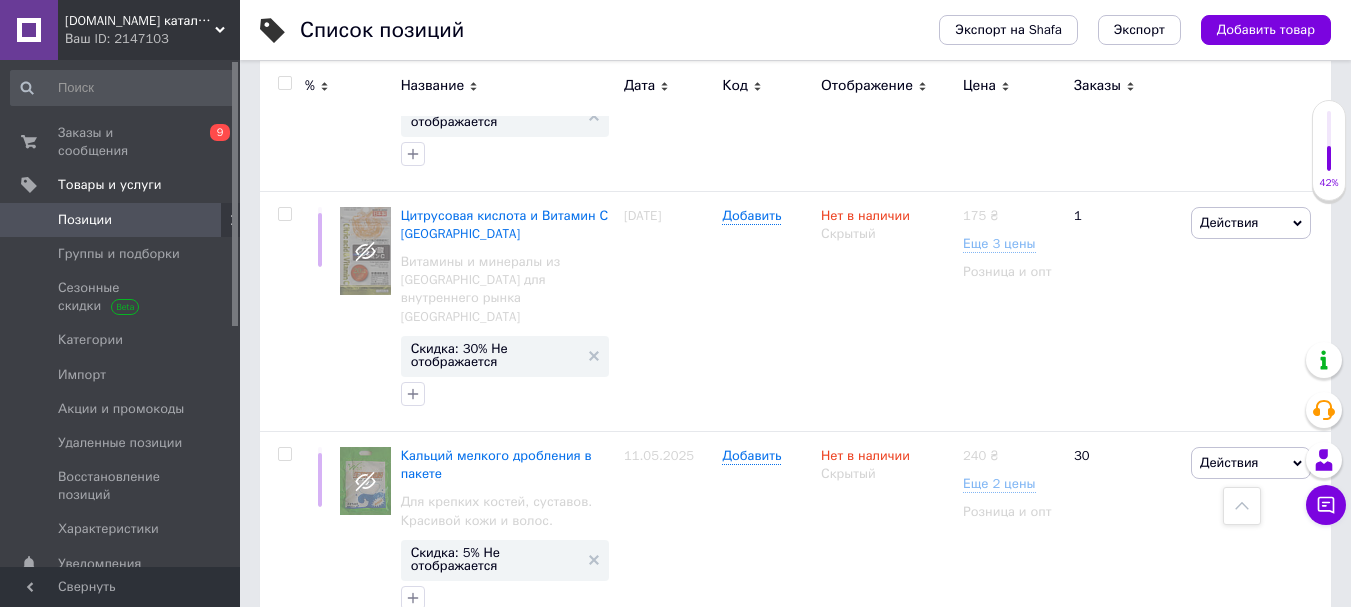 scroll, scrollTop: 12984, scrollLeft: 0, axis: vertical 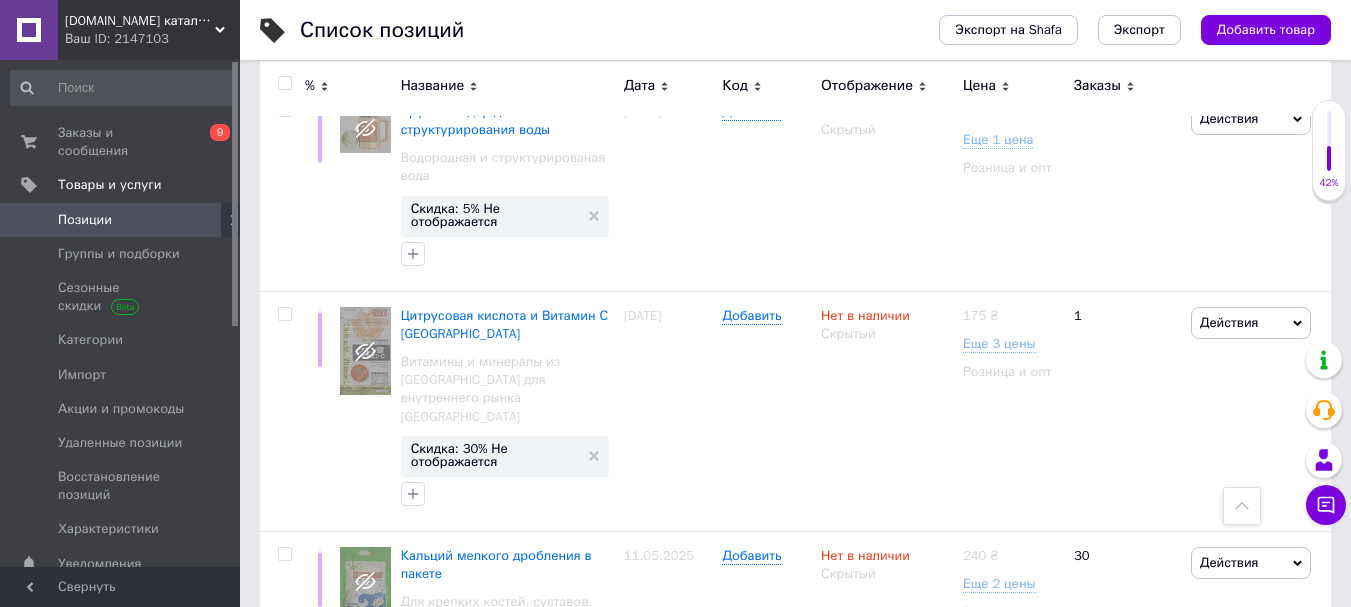 click on "Скидка: 22% 1 день" at bounding box center (471, 1052) 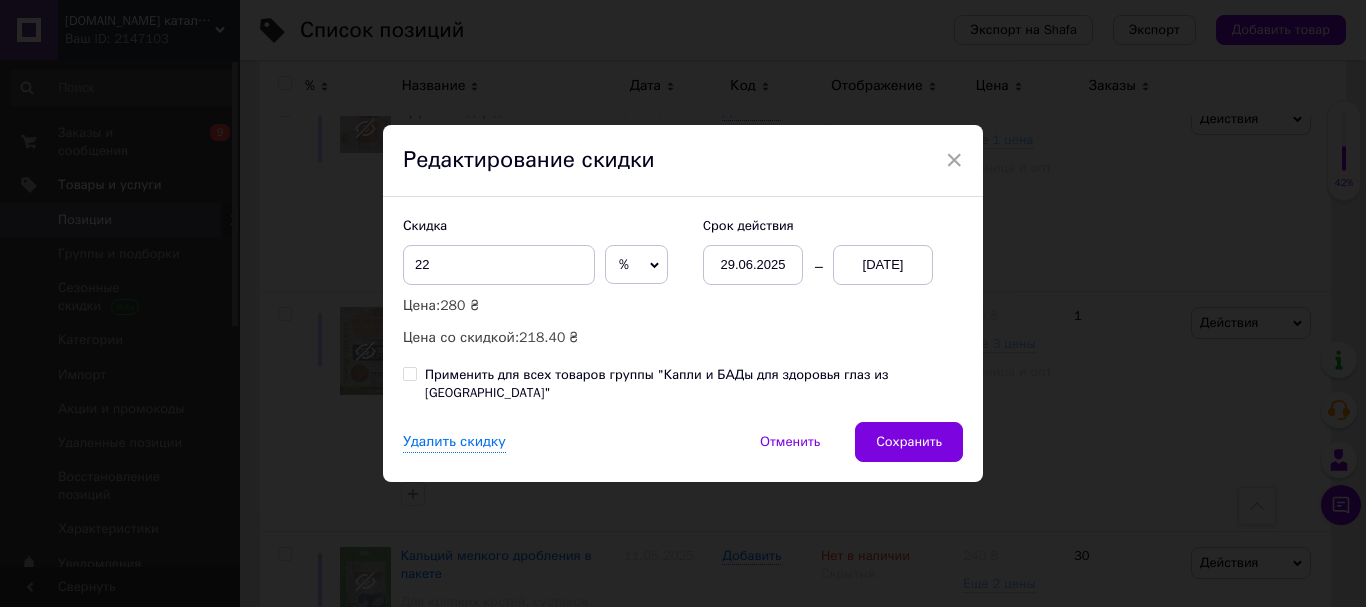 click on "[DATE]" at bounding box center [883, 265] 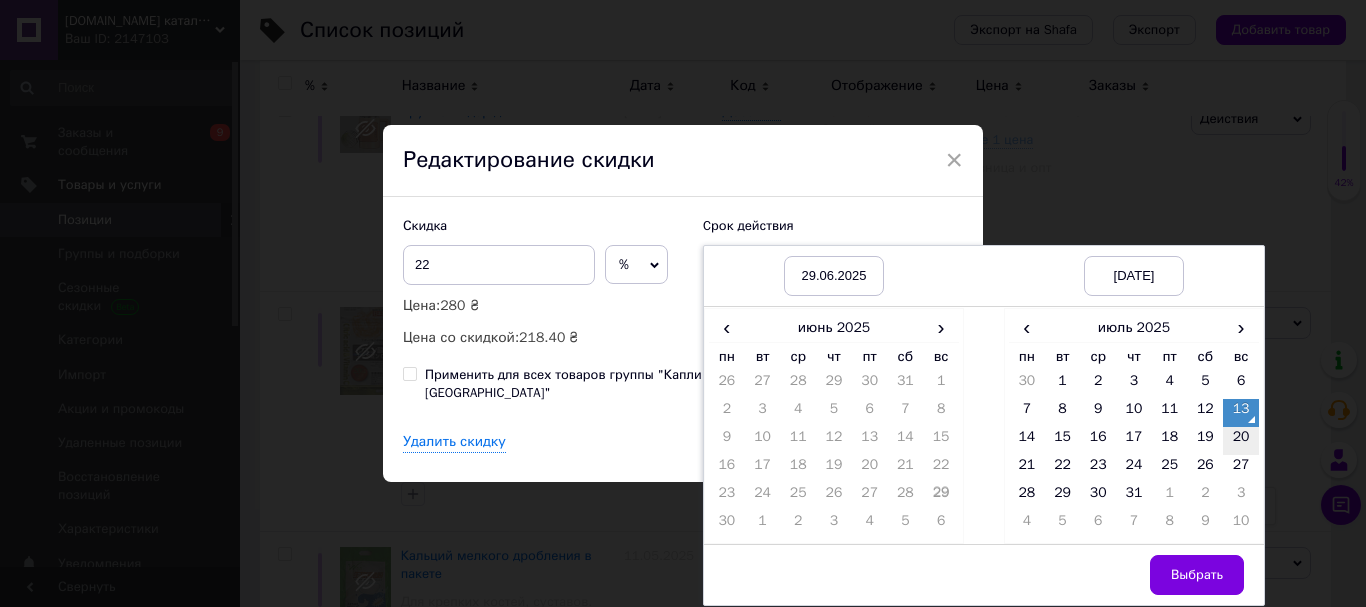 drag, startPoint x: 1238, startPoint y: 455, endPoint x: 1225, endPoint y: 518, distance: 64.327286 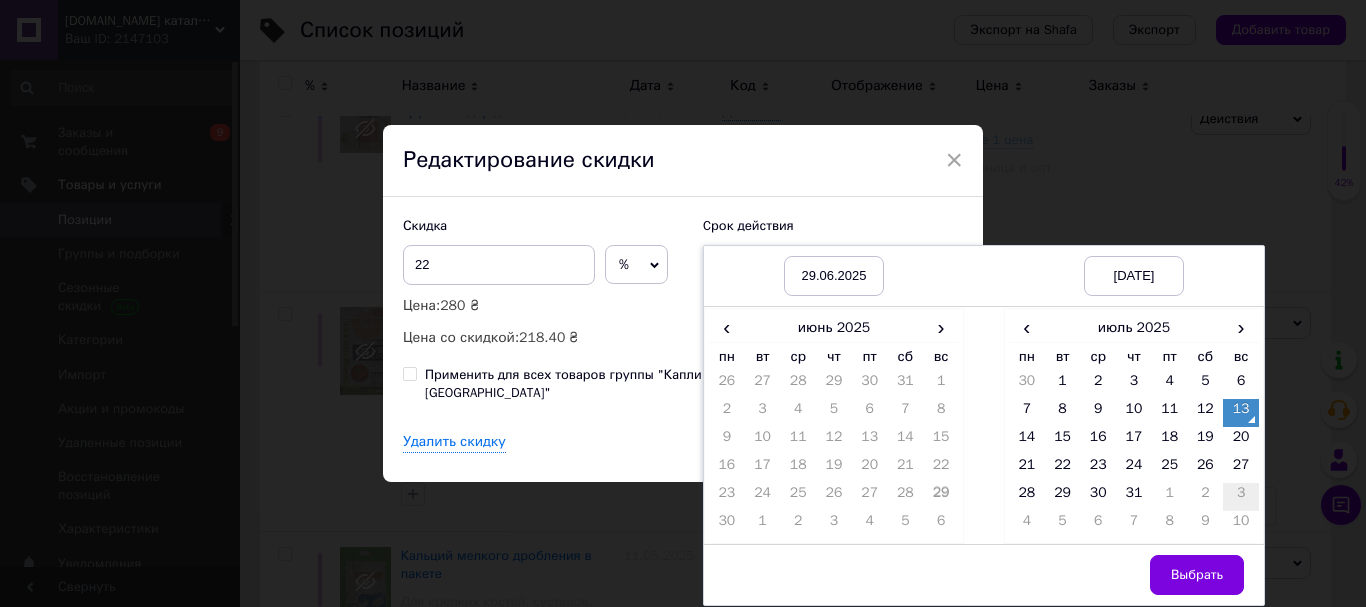 click on "20" at bounding box center (1241, 441) 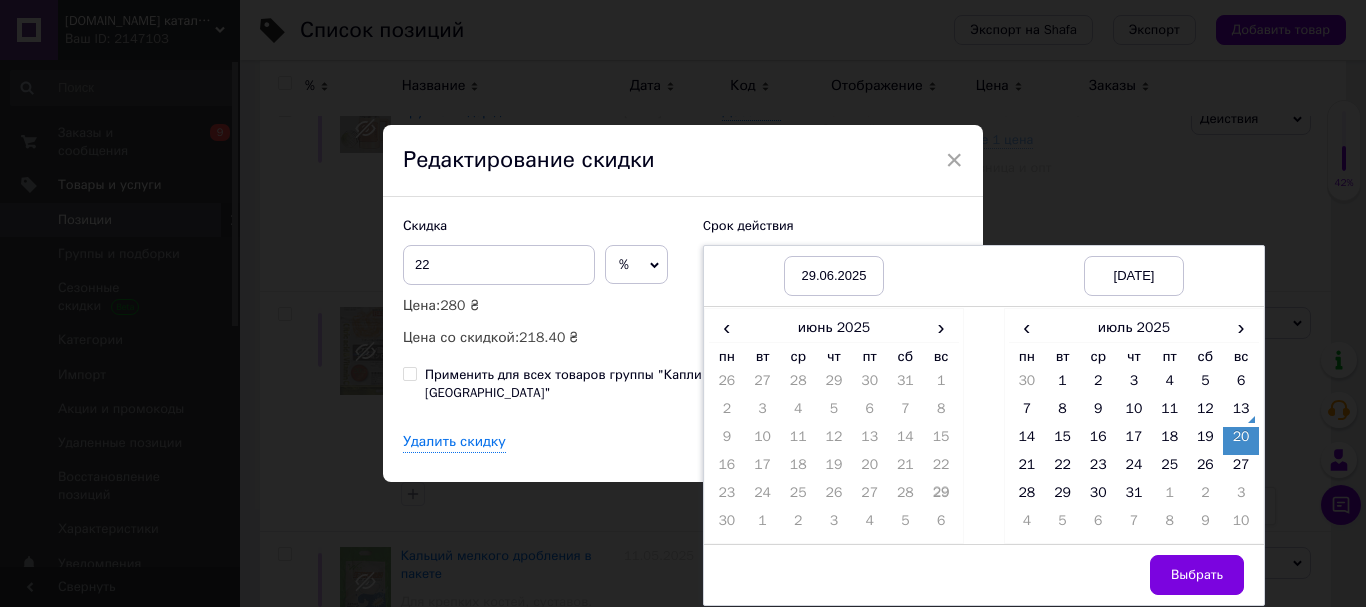 drag, startPoint x: 1189, startPoint y: 583, endPoint x: 1069, endPoint y: 491, distance: 151.20847 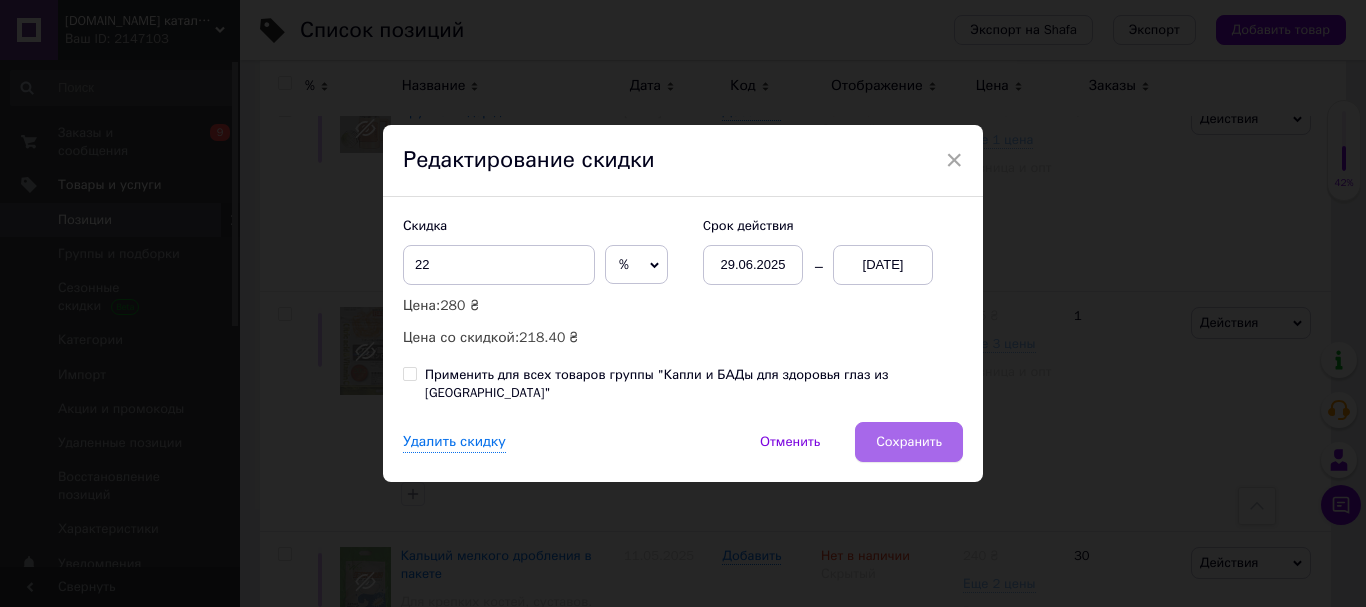 click on "Сохранить" at bounding box center (909, 442) 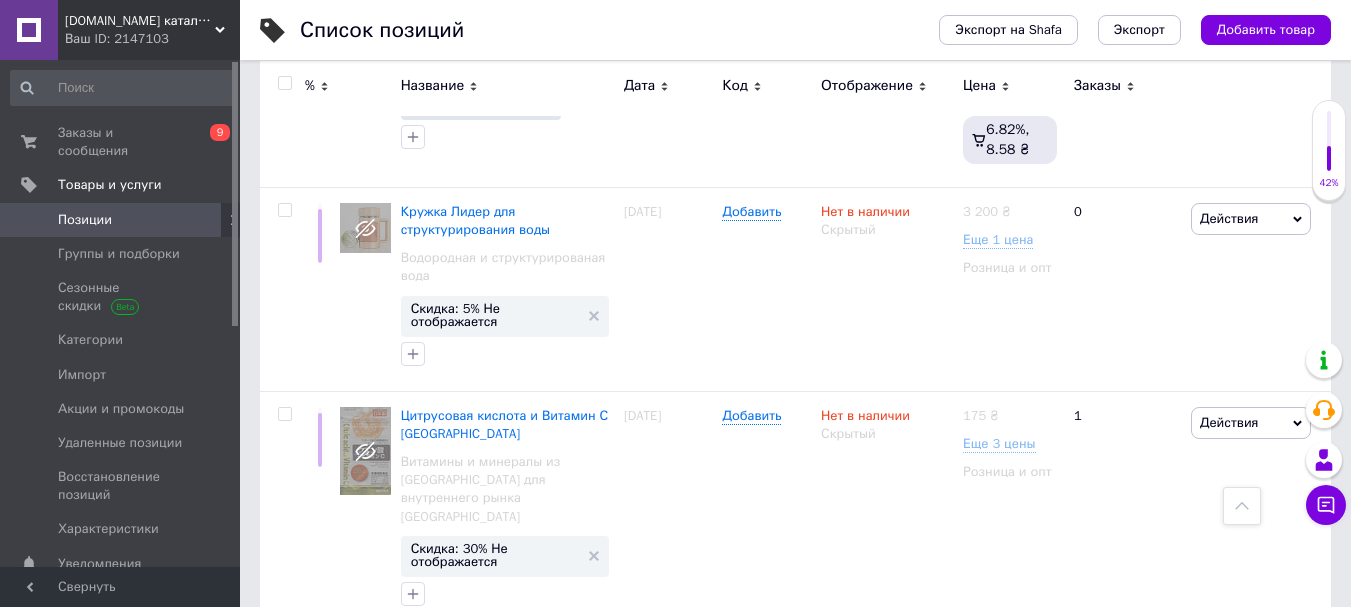 scroll, scrollTop: 12984, scrollLeft: 0, axis: vertical 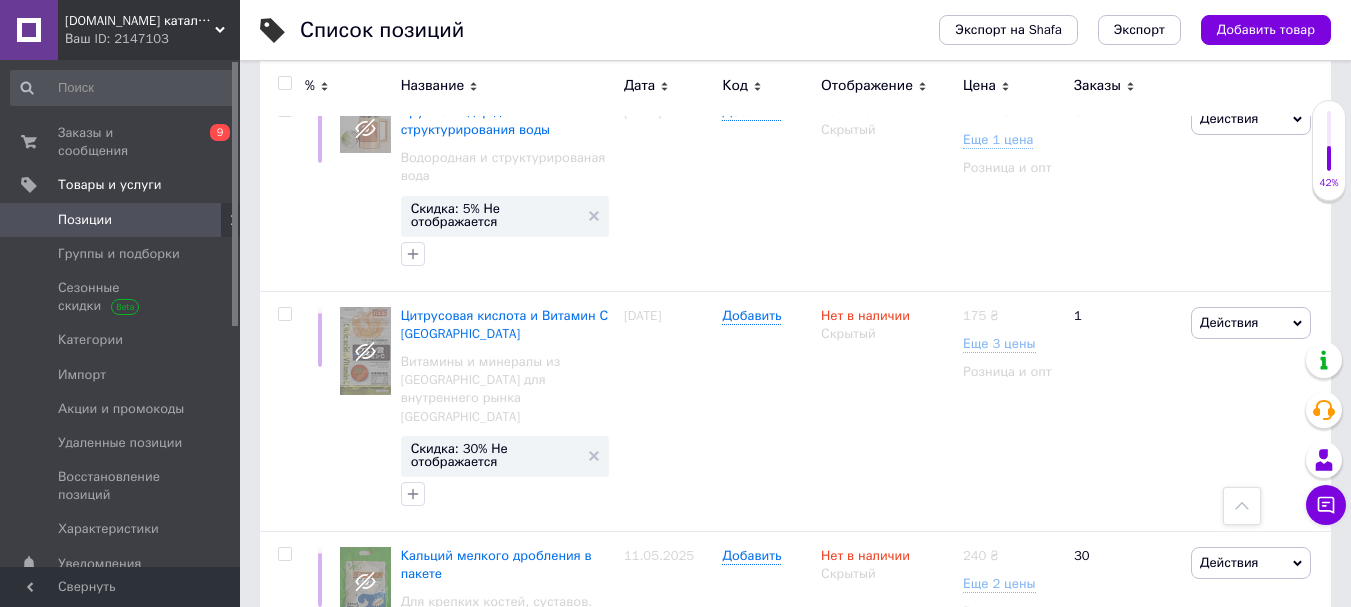click on "Скидка: 22% 7 дней" at bounding box center [472, 1052] 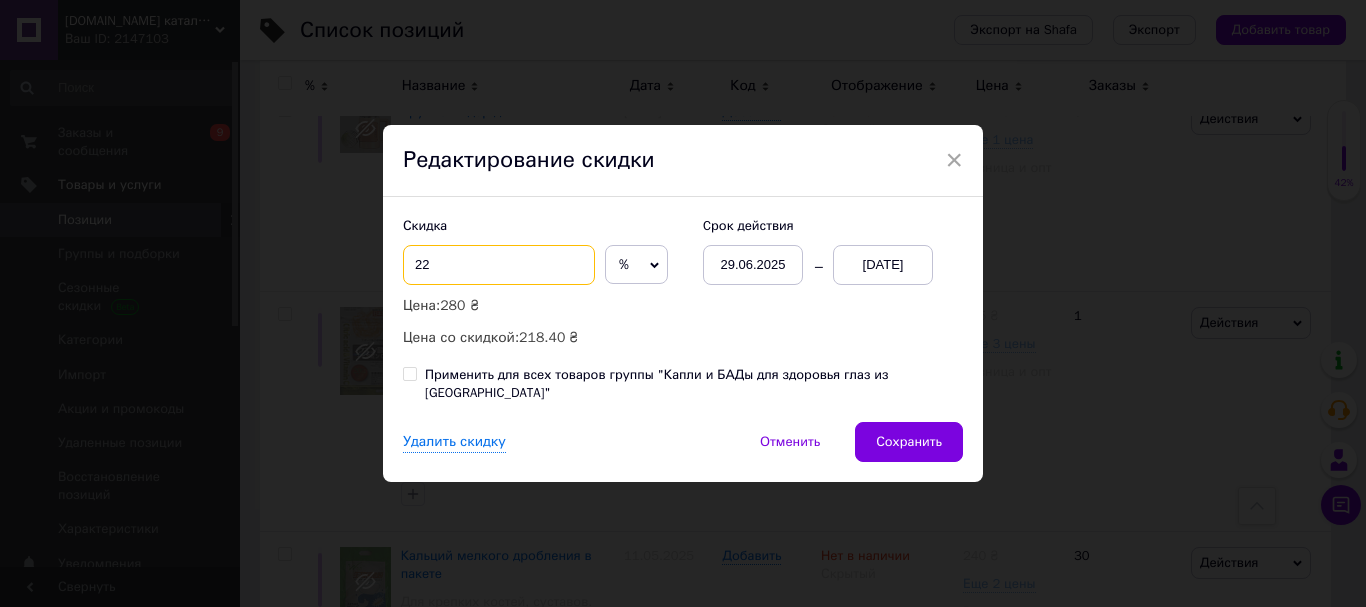 click on "22" at bounding box center (499, 265) 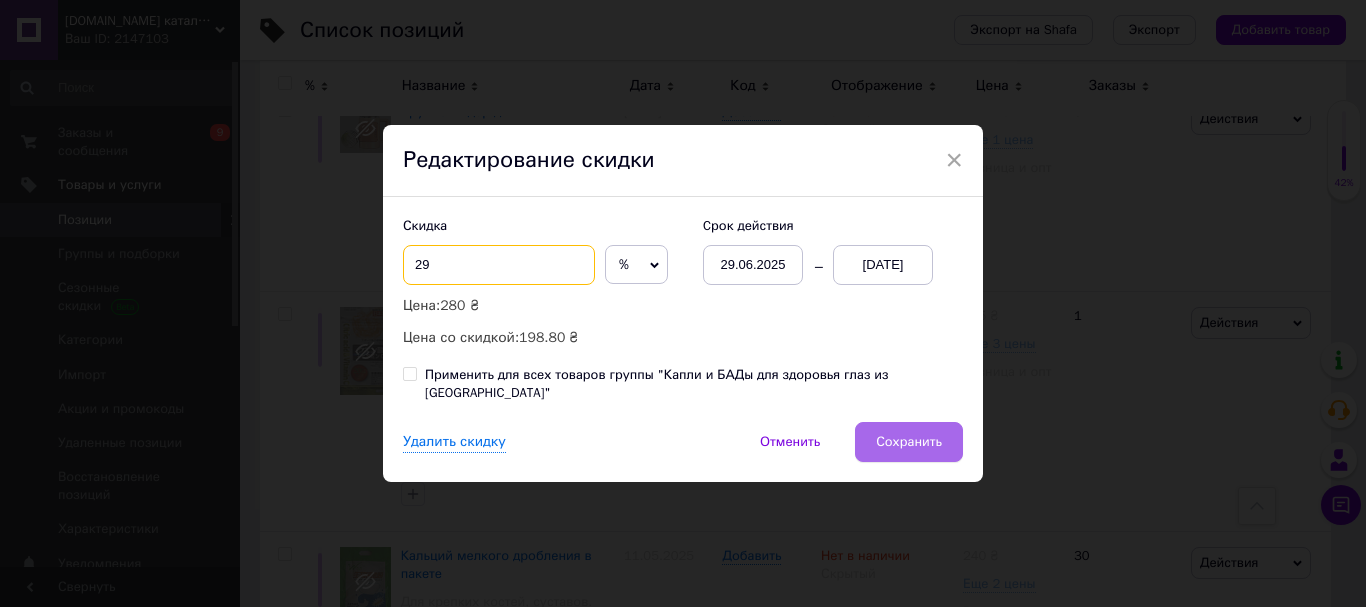 type on "29" 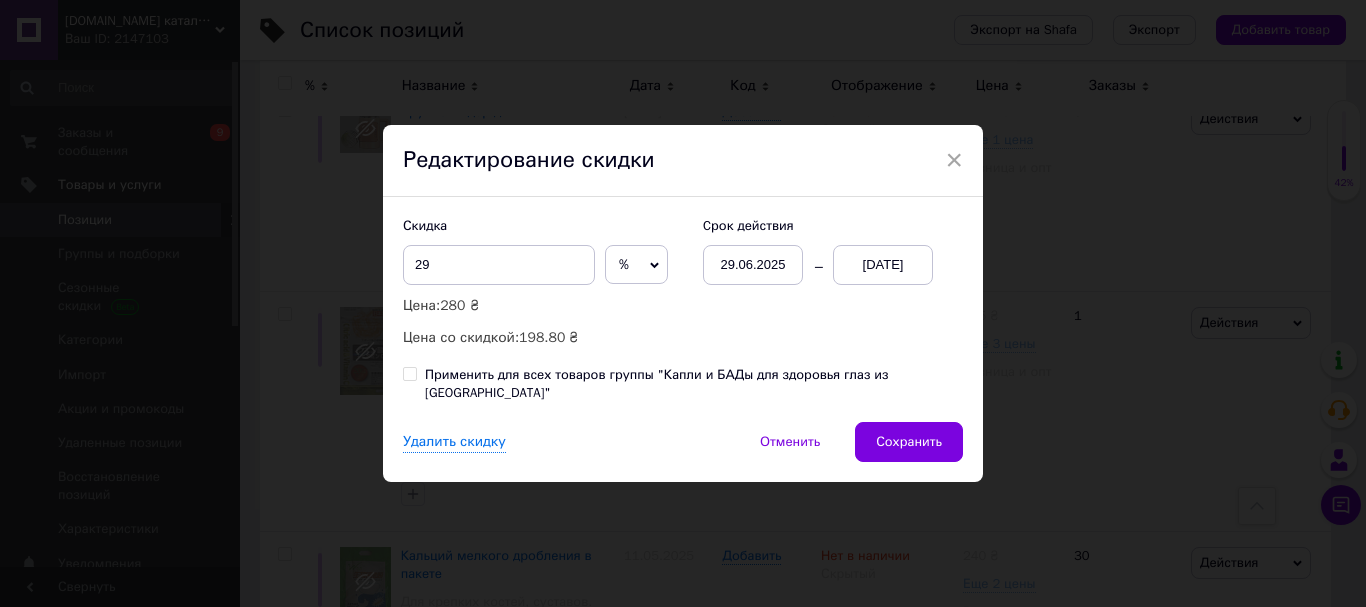 click on "Сохранить" at bounding box center [909, 442] 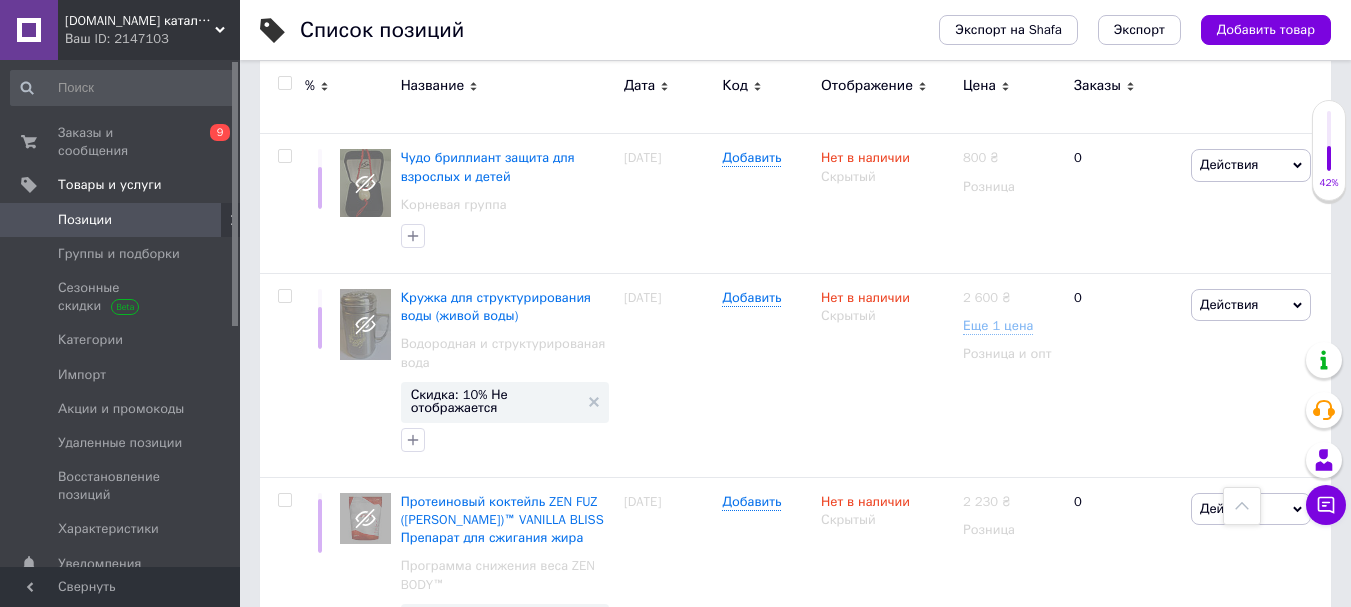 scroll, scrollTop: 12084, scrollLeft: 0, axis: vertical 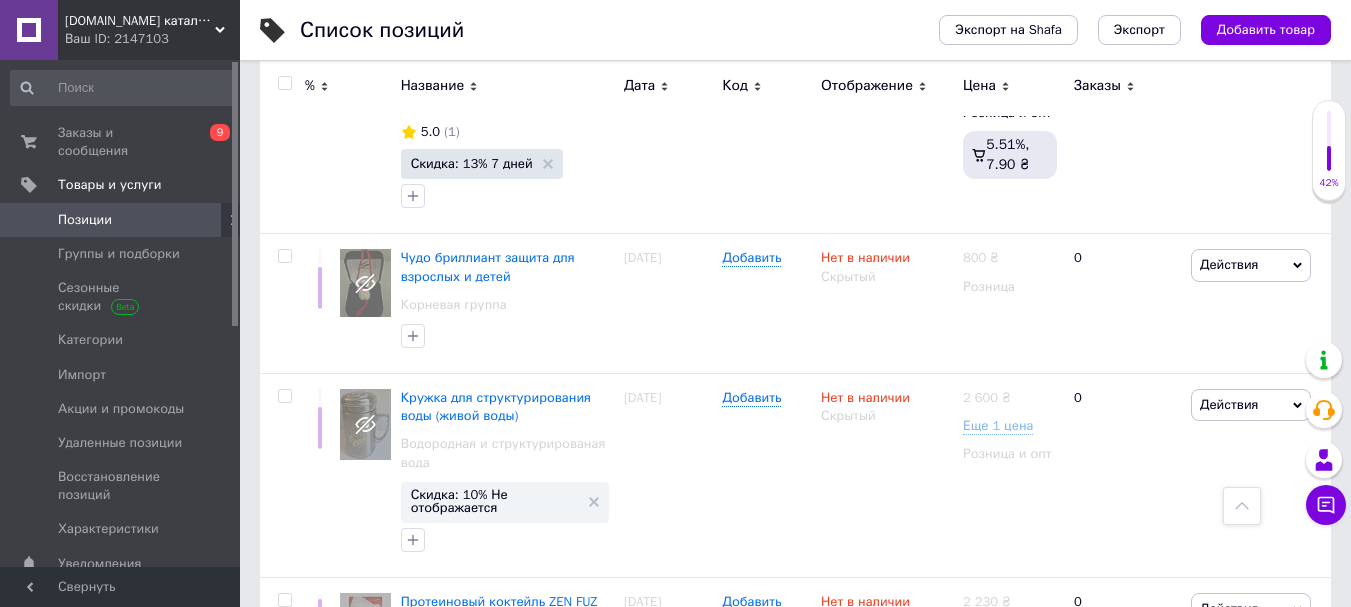 click on "Скидка: 32% 1 день" at bounding box center (471, 904) 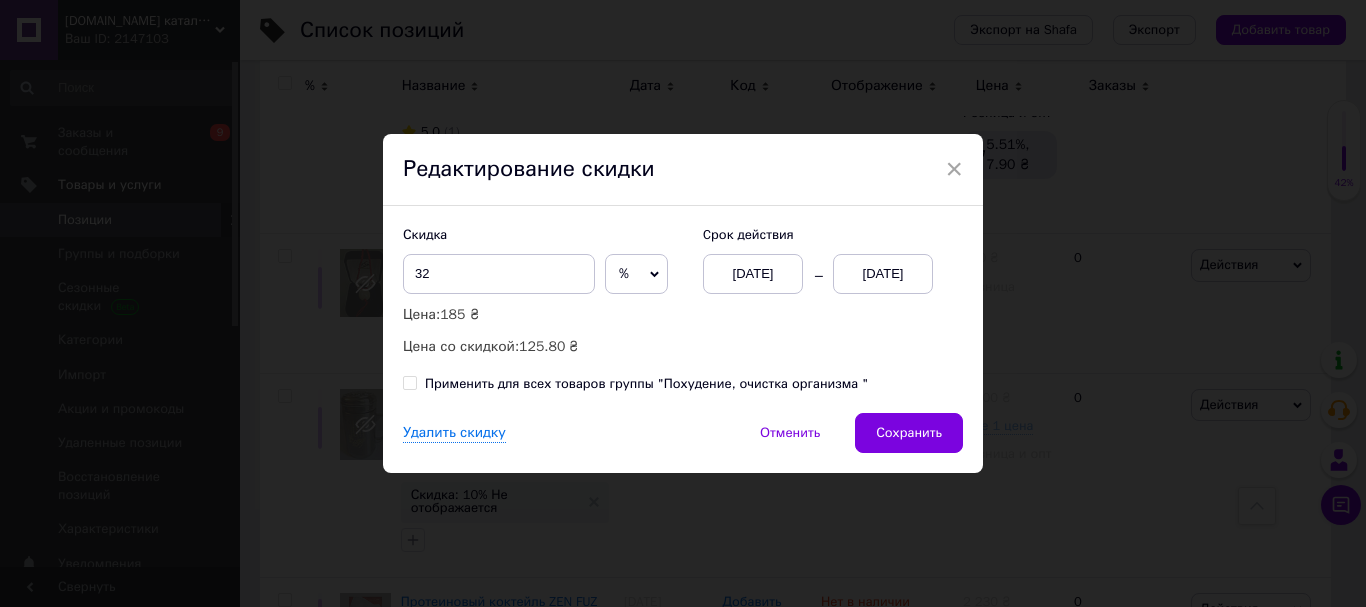 click on "[DATE]" at bounding box center (883, 274) 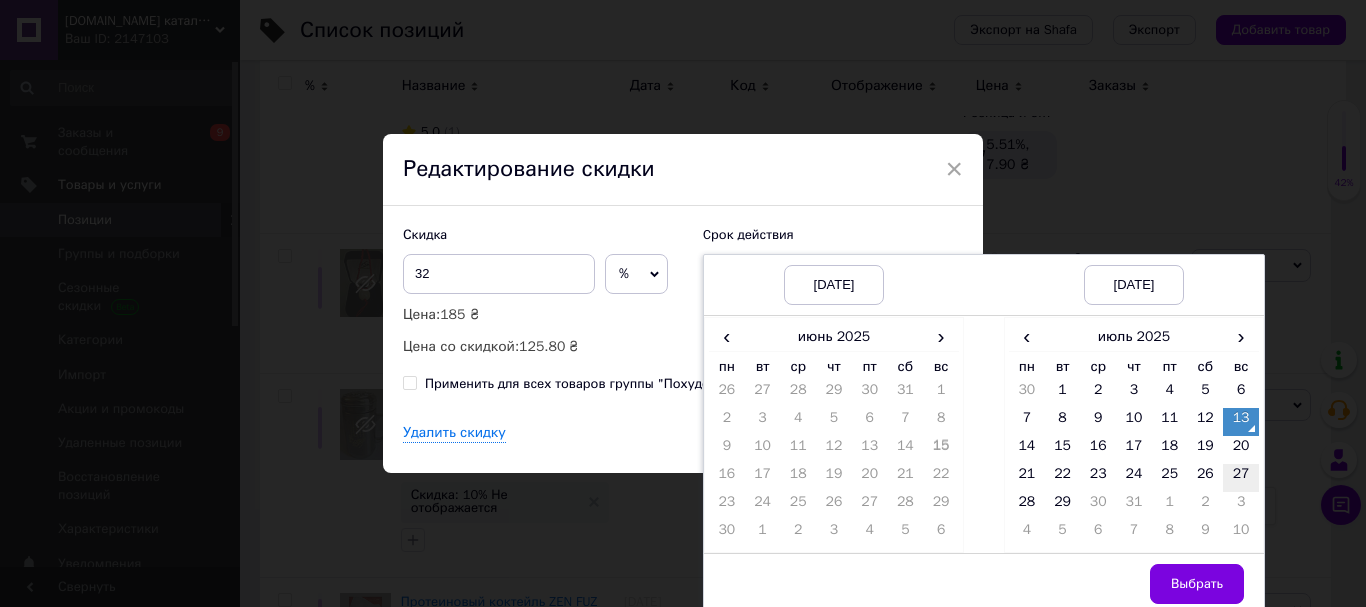 drag, startPoint x: 1236, startPoint y: 446, endPoint x: 1232, endPoint y: 484, distance: 38.209946 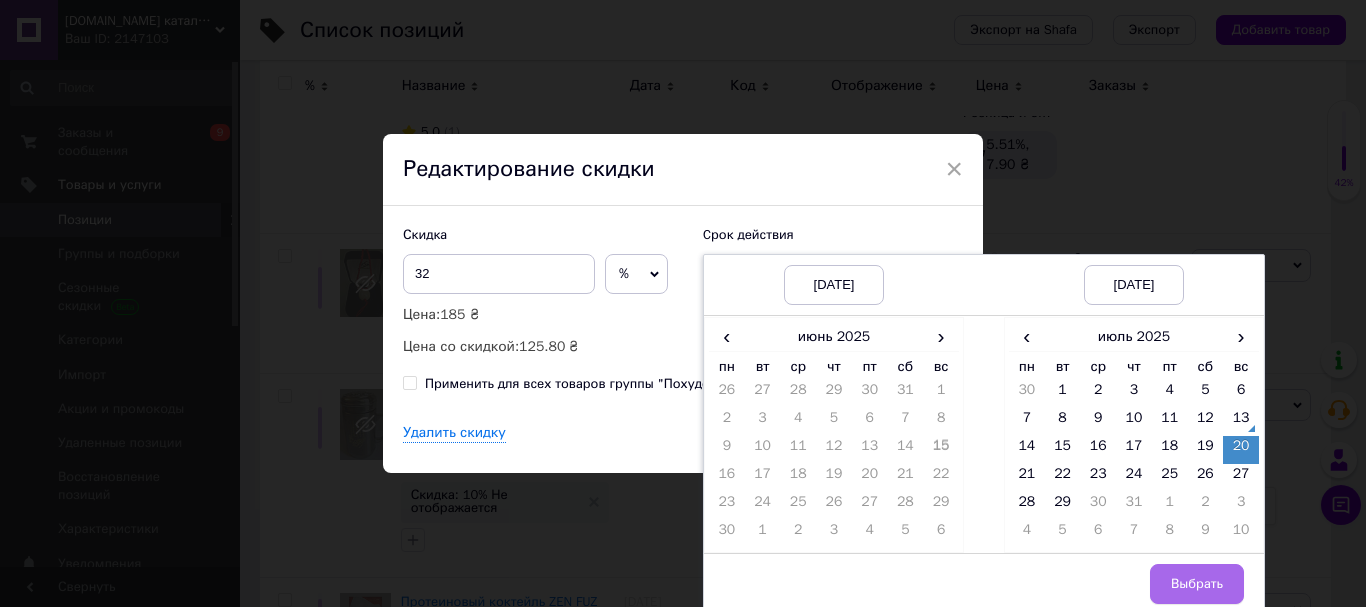 click on "Выбрать" at bounding box center [1197, 584] 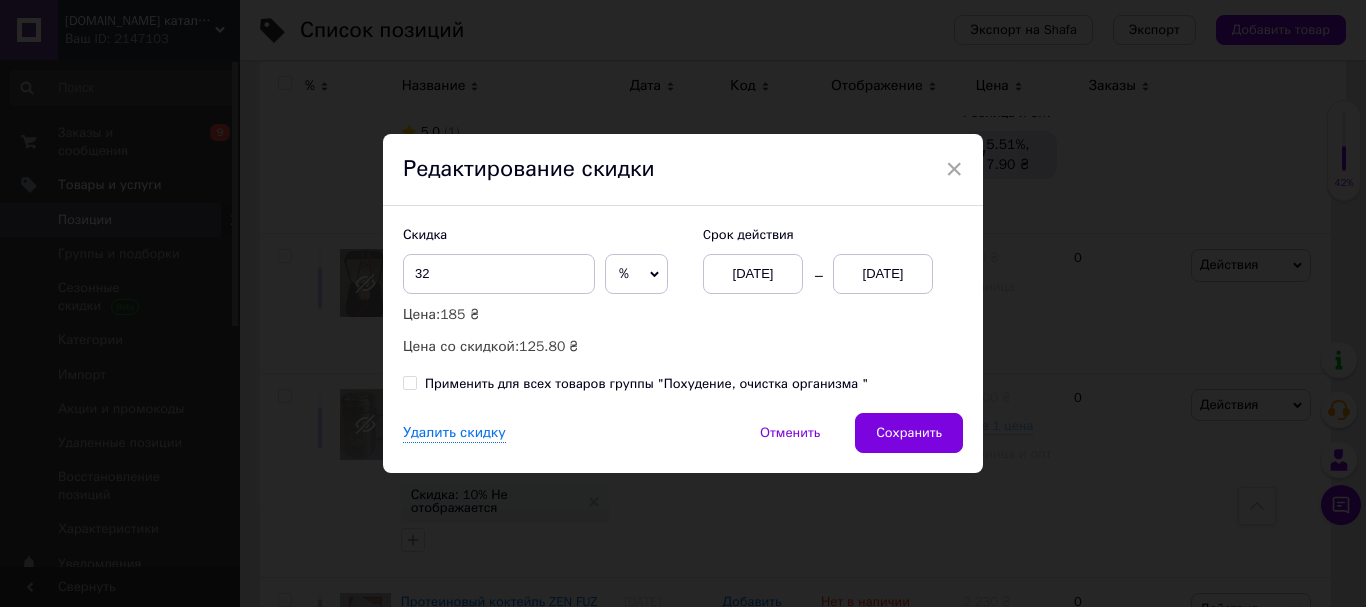 click on "Сохранить" at bounding box center (909, 433) 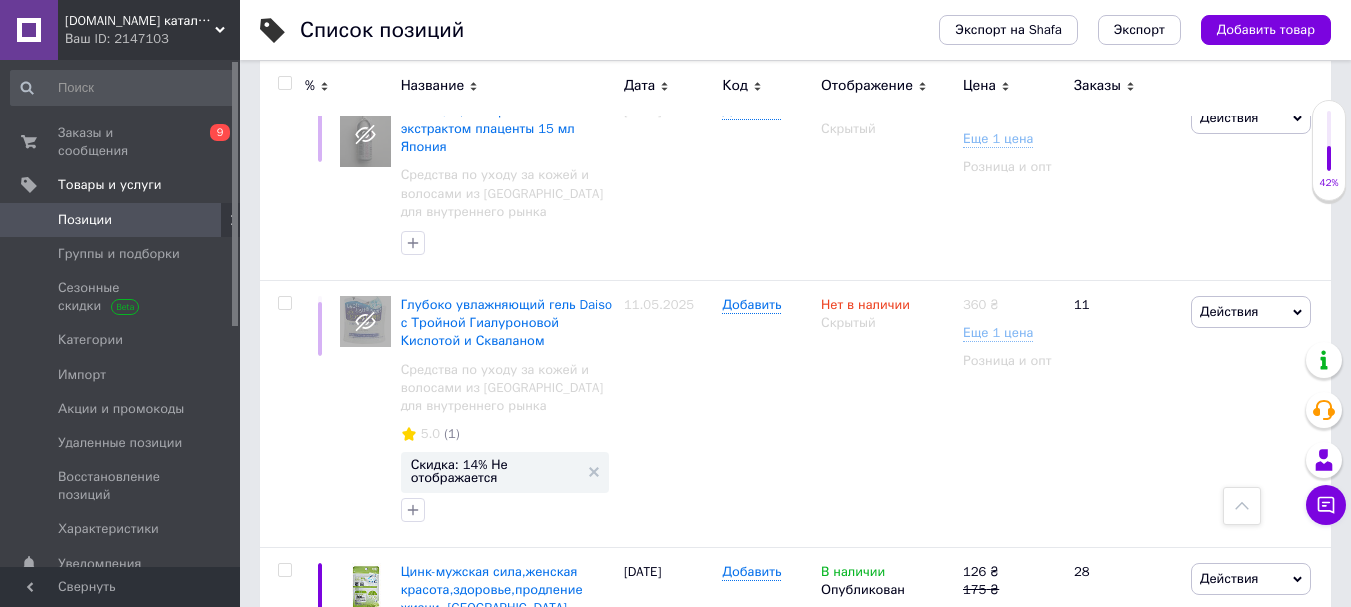scroll, scrollTop: 10884, scrollLeft: 0, axis: vertical 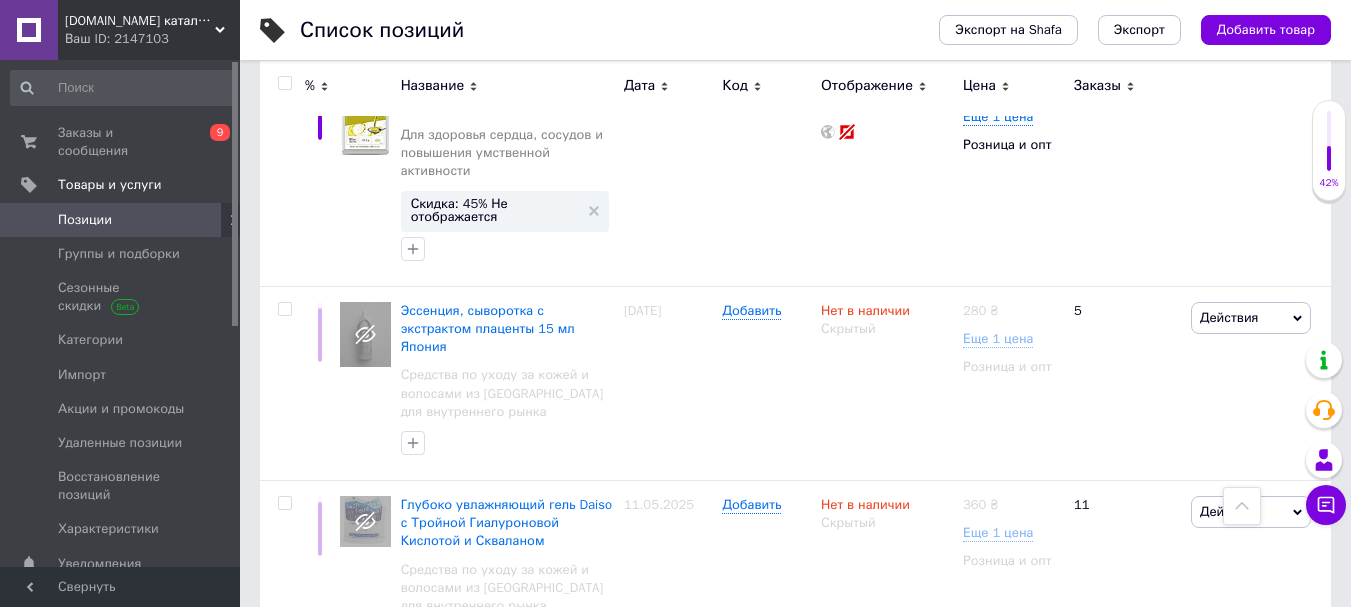 click on "Скидка: 28% 1 день" at bounding box center [471, 933] 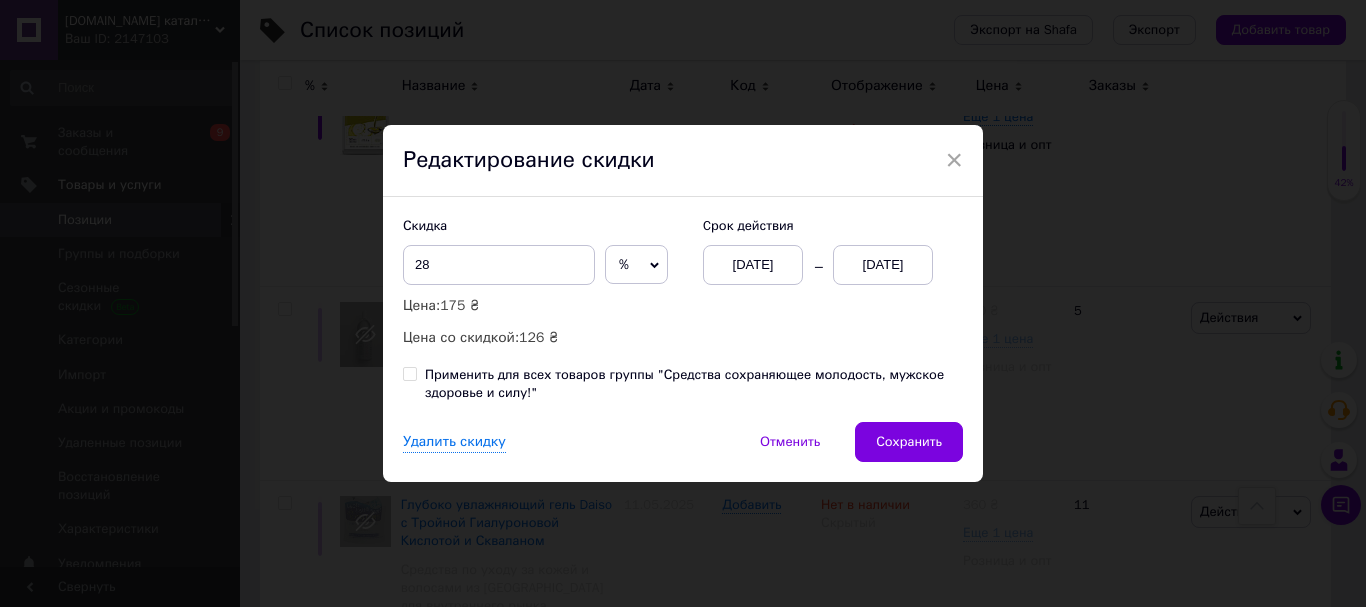 click on "[DATE]" at bounding box center (883, 265) 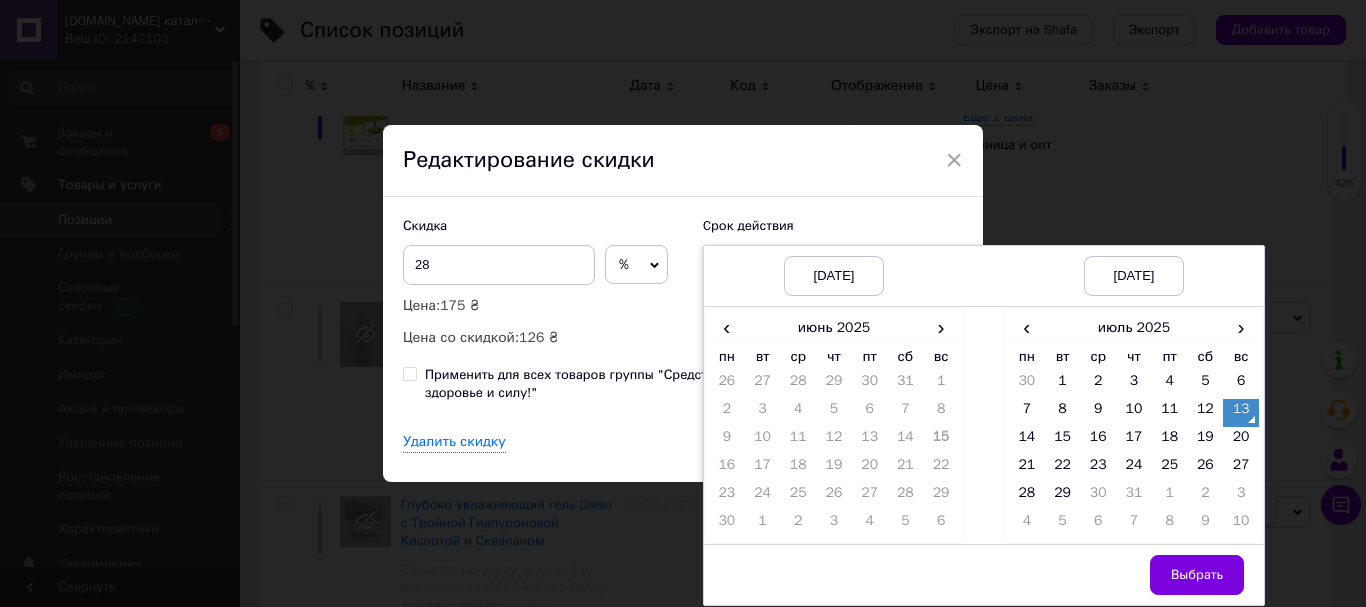 drag, startPoint x: 1235, startPoint y: 450, endPoint x: 1241, endPoint y: 496, distance: 46.389652 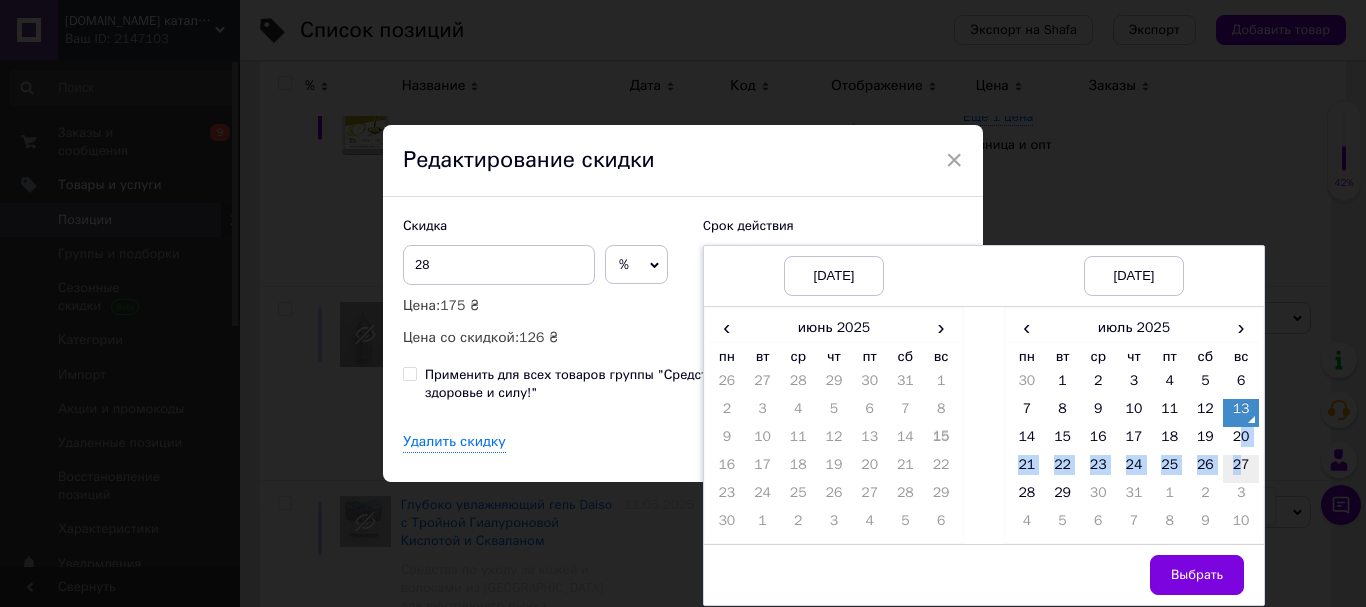 click on "27" at bounding box center (1241, 469) 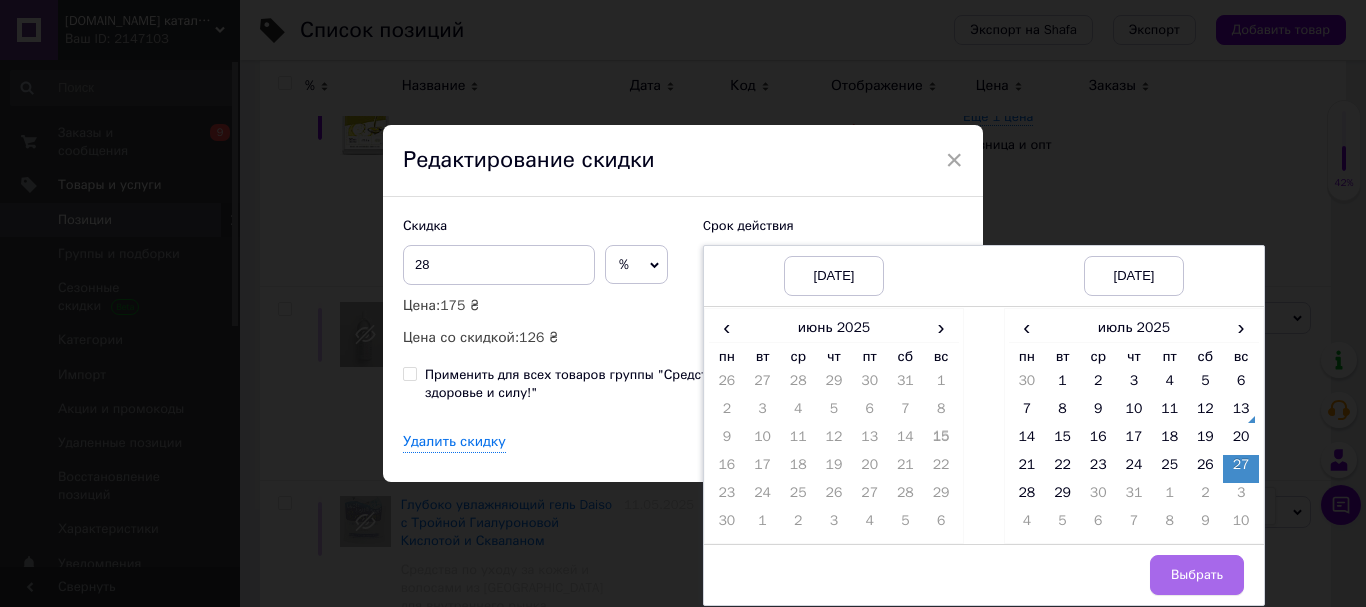 click on "Выбрать" at bounding box center [1197, 575] 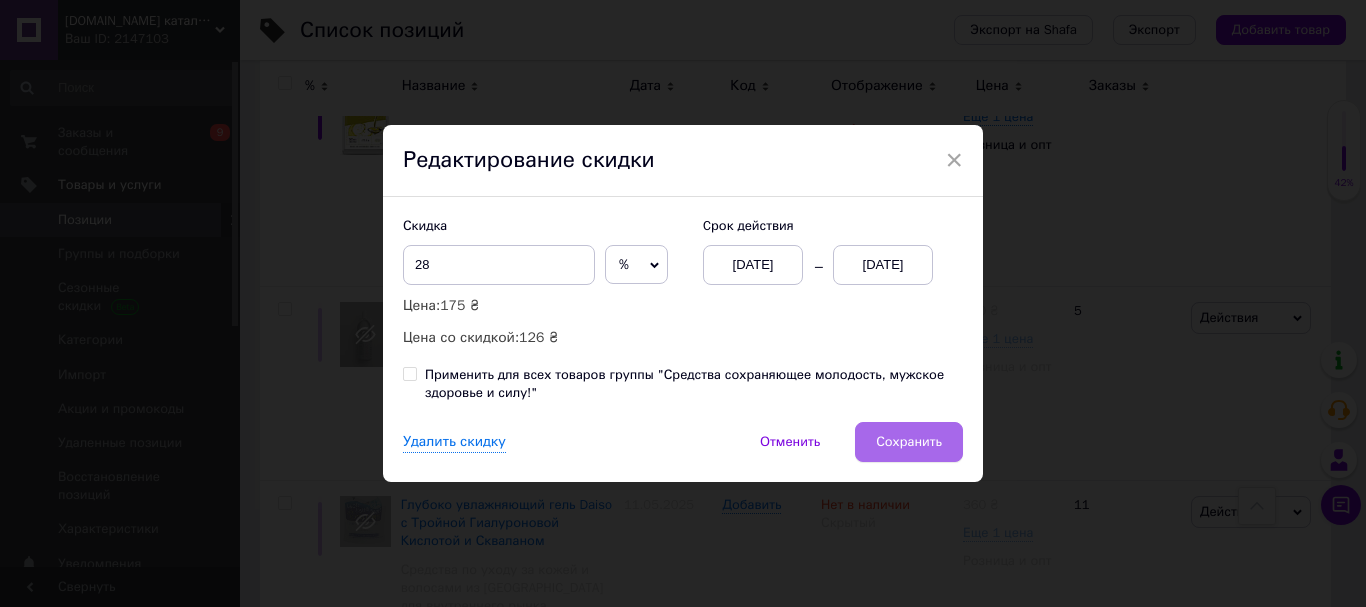 click on "Сохранить" at bounding box center (909, 442) 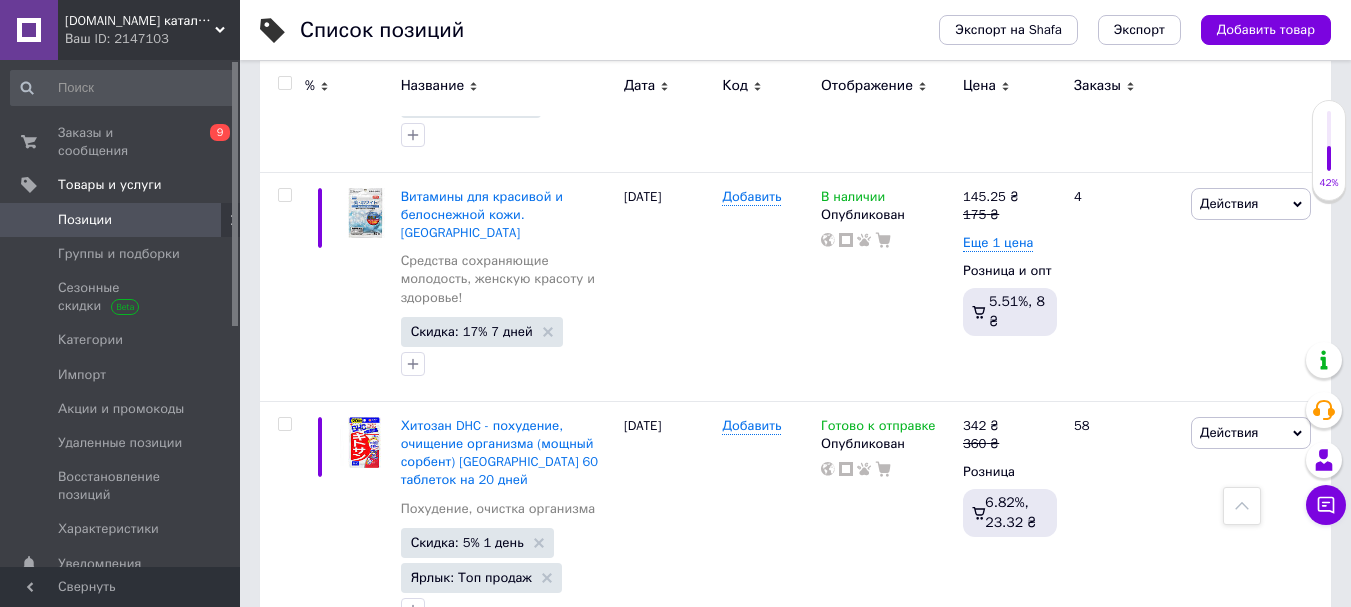 scroll, scrollTop: 8784, scrollLeft: 0, axis: vertical 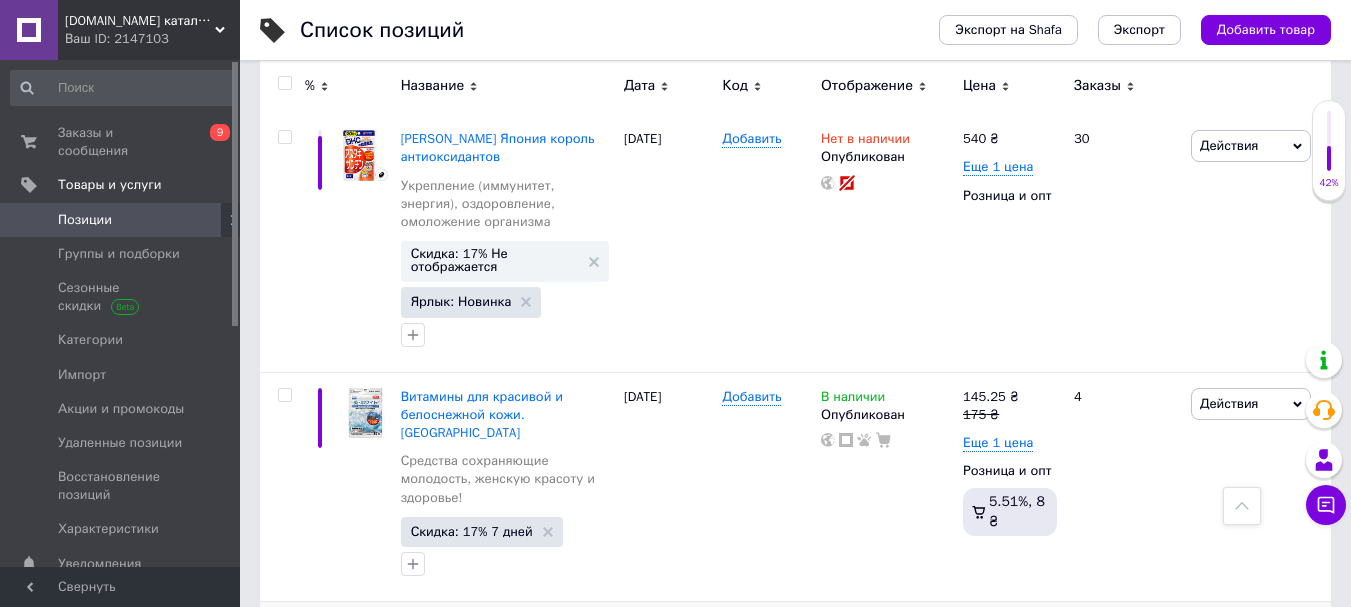 click on "Скидка: 5% 1 день" at bounding box center (467, 742) 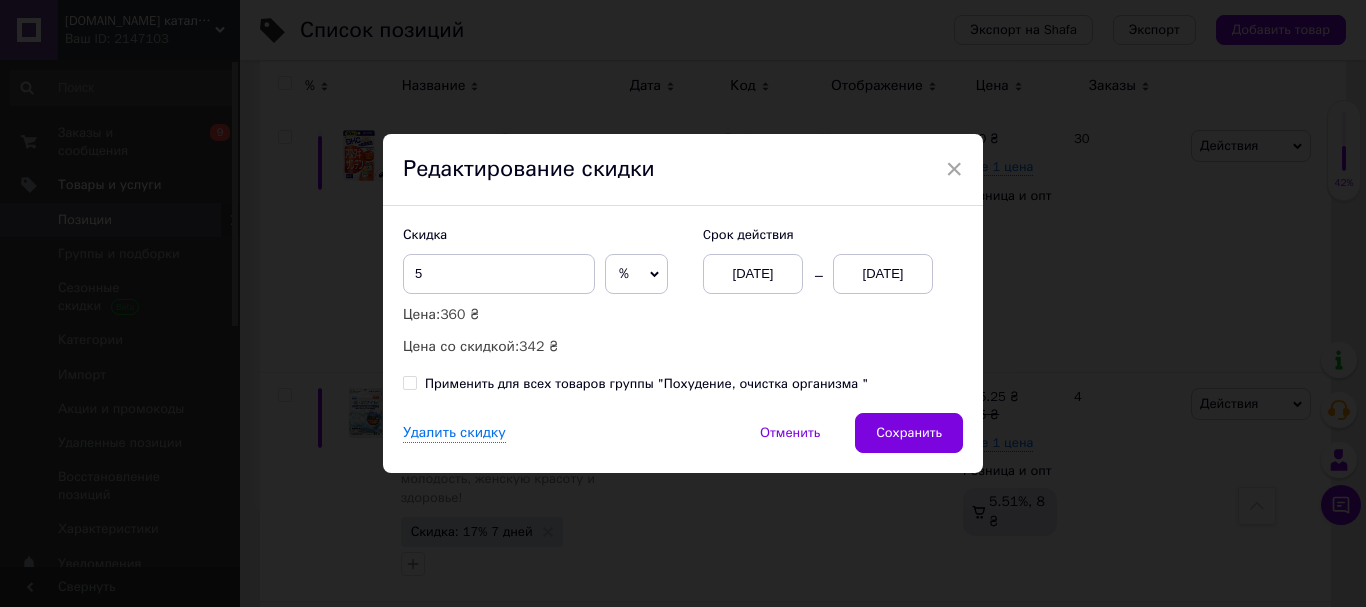 click on "[DATE]" at bounding box center [883, 274] 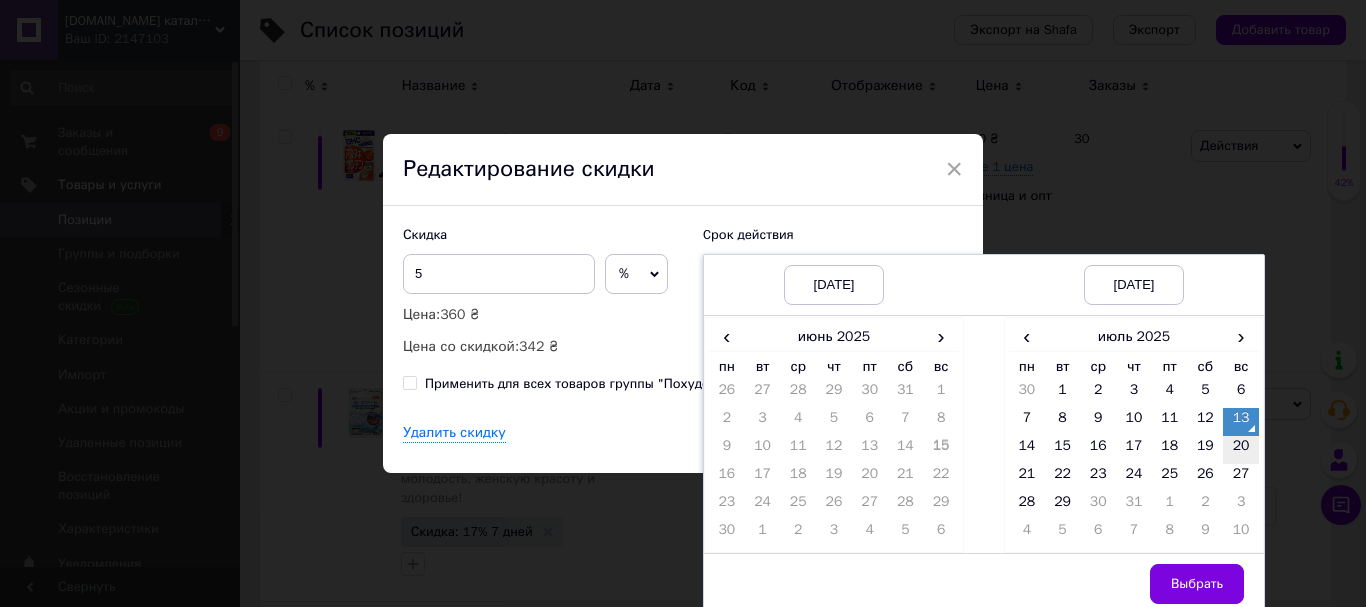 click on "20" at bounding box center (1241, 450) 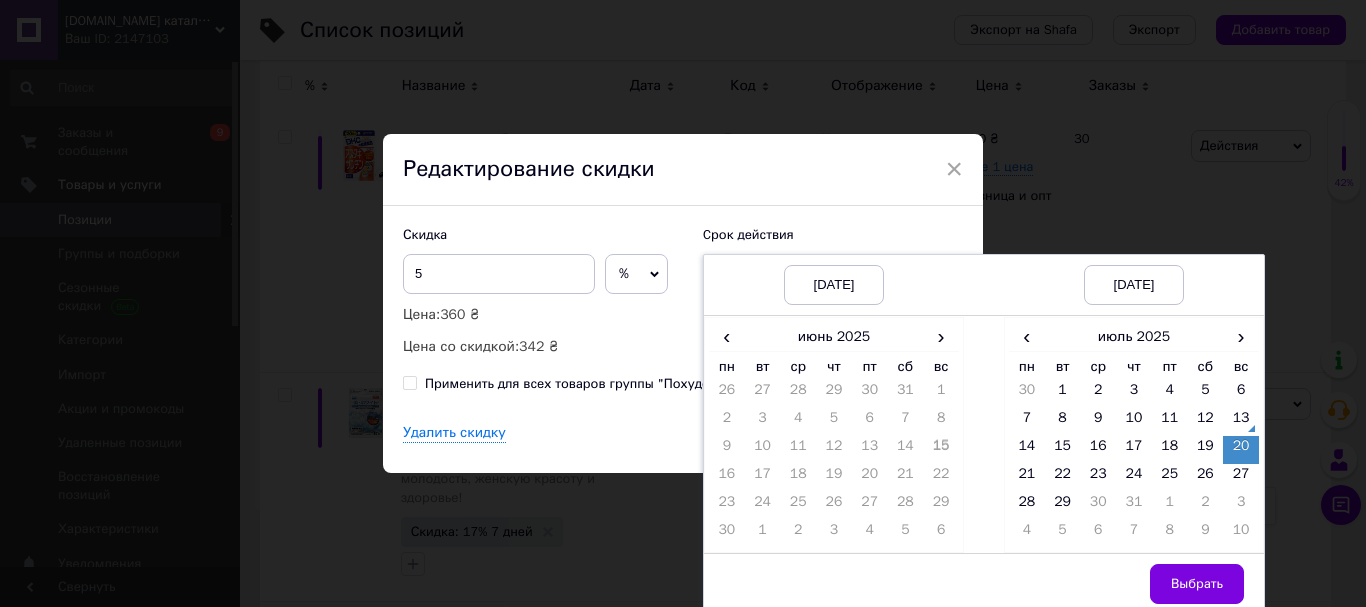 drag, startPoint x: 1206, startPoint y: 584, endPoint x: 1048, endPoint y: 529, distance: 167.29913 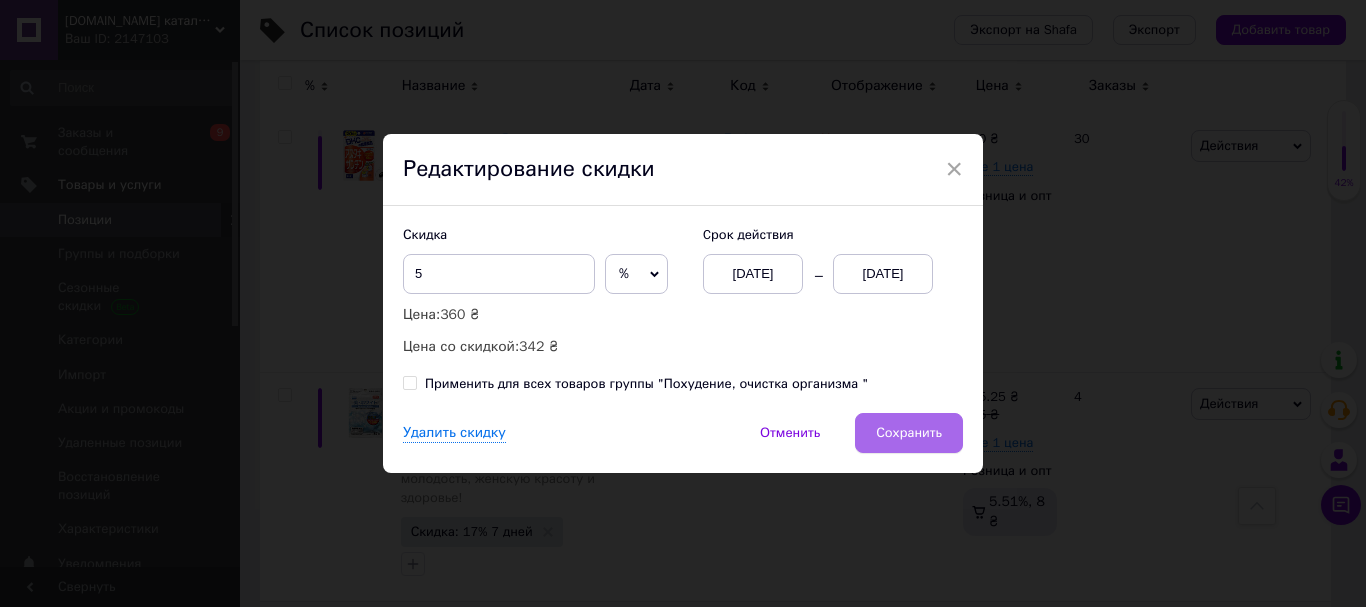 click on "Сохранить" at bounding box center (909, 433) 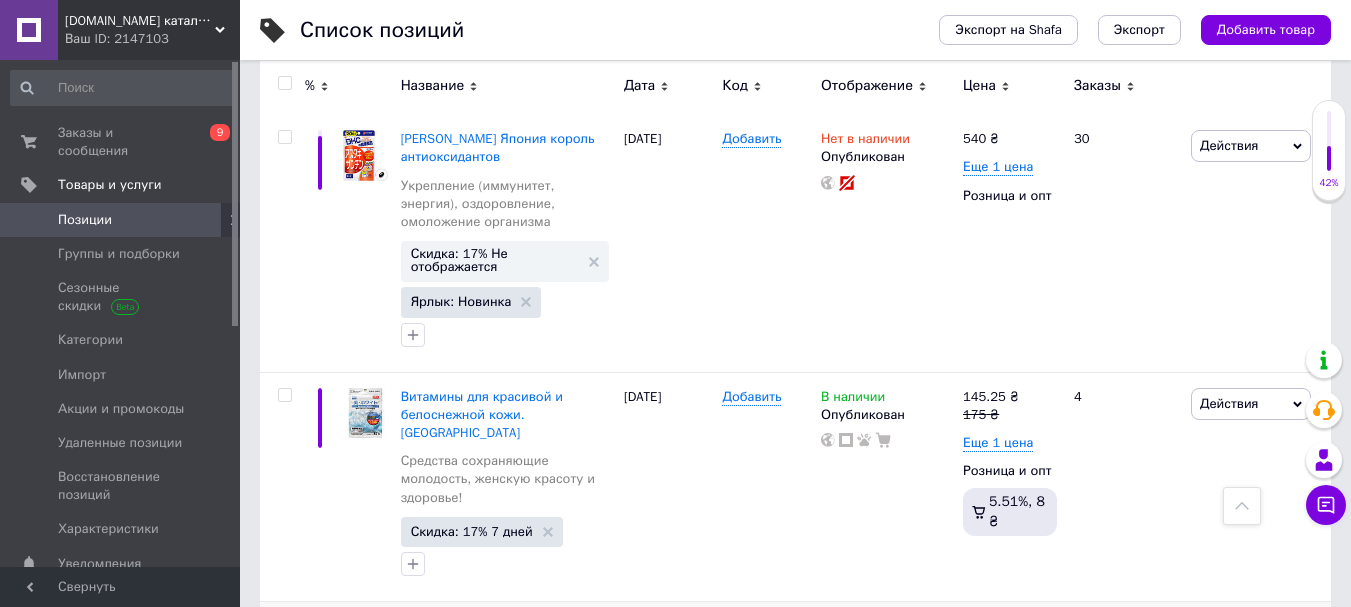 drag, startPoint x: 610, startPoint y: 333, endPoint x: 580, endPoint y: 184, distance: 151.99013 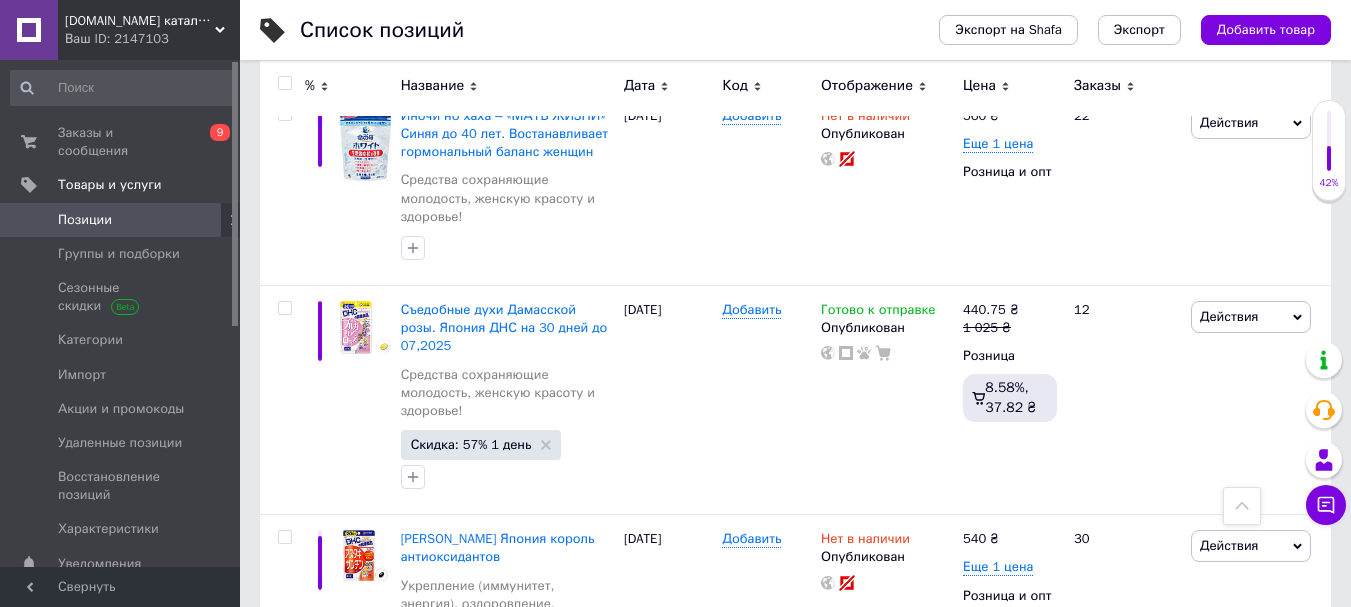 scroll, scrollTop: 8184, scrollLeft: 0, axis: vertical 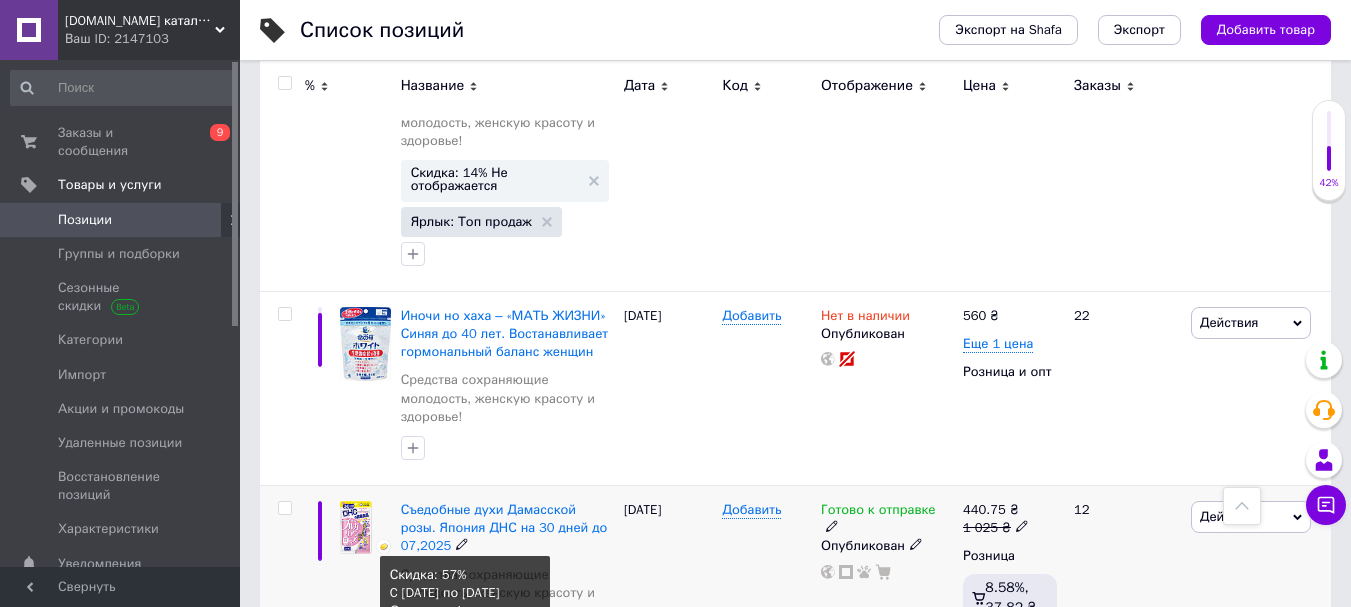 click on "Скидка: 57% 1 день" at bounding box center [471, 644] 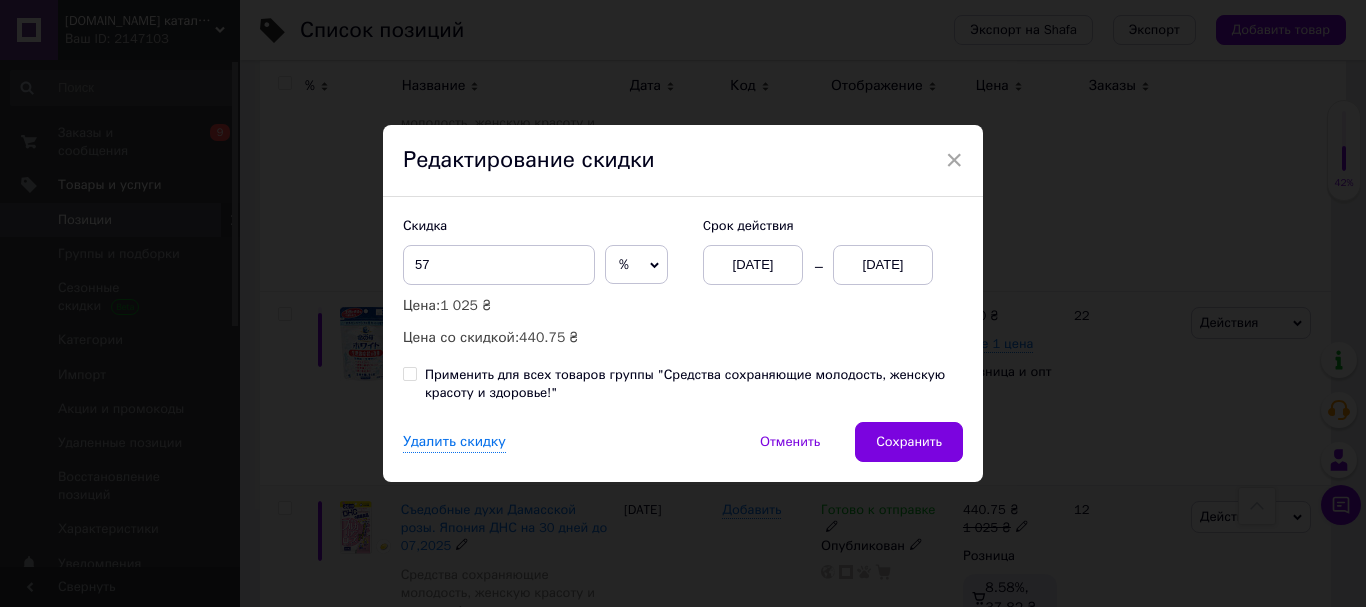 click on "[DATE]" at bounding box center (883, 265) 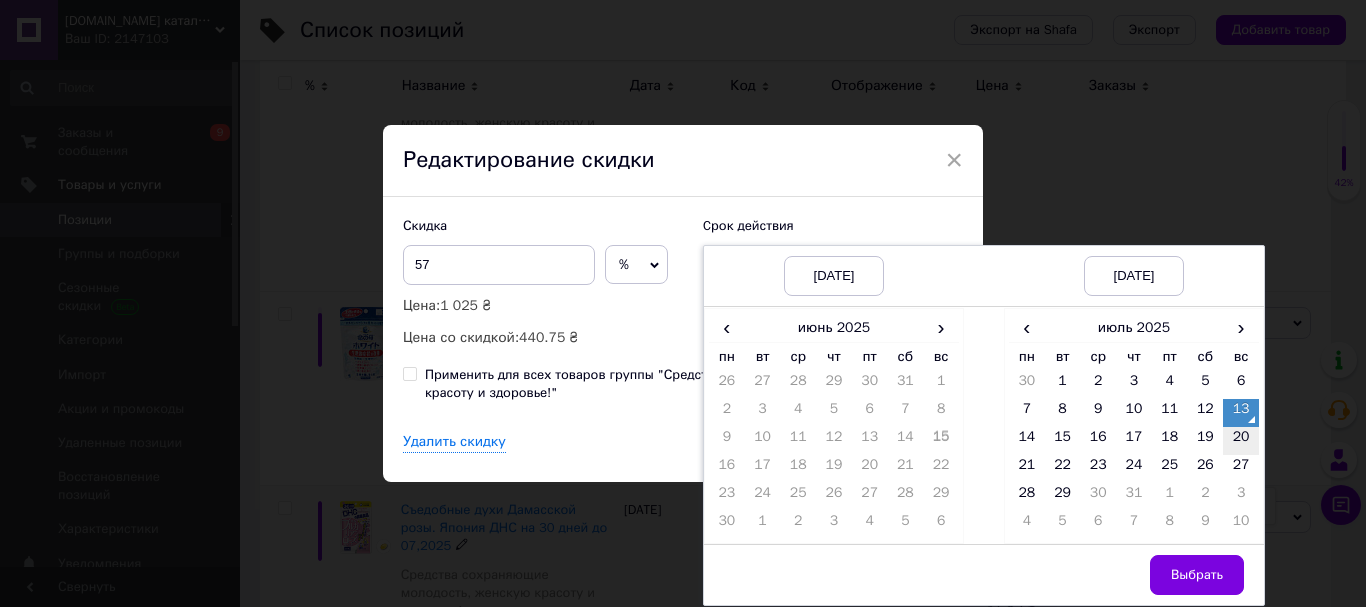 click on "20" at bounding box center (1241, 441) 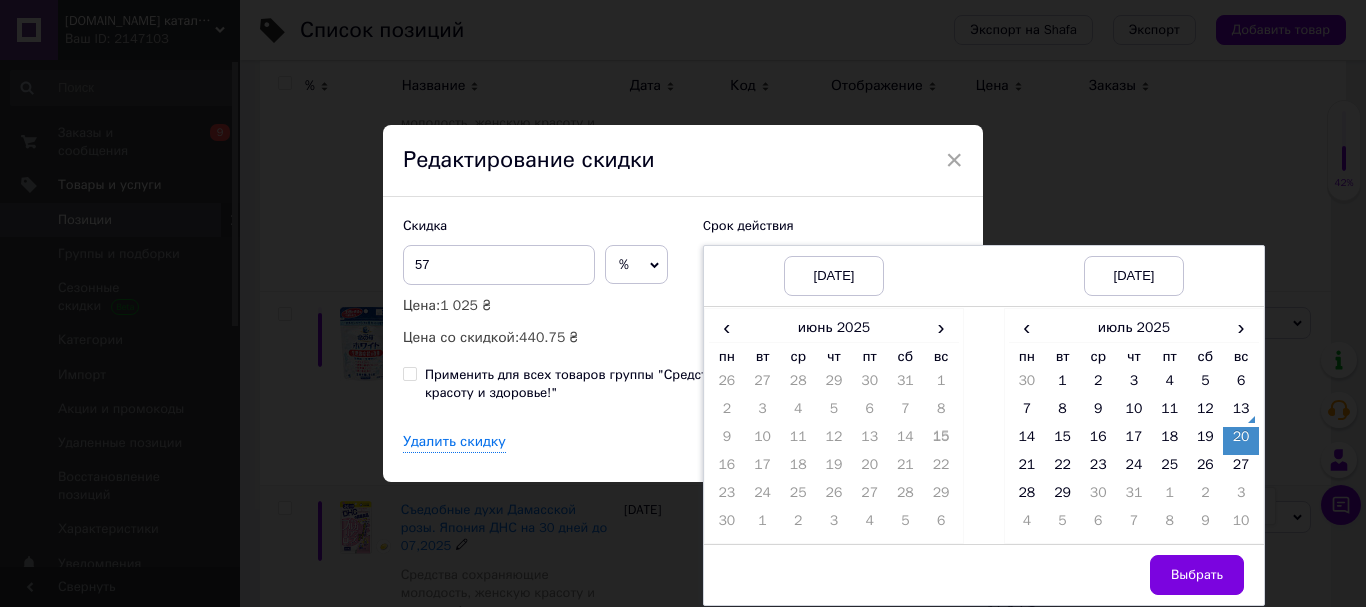 drag, startPoint x: 1189, startPoint y: 574, endPoint x: 1171, endPoint y: 570, distance: 18.439089 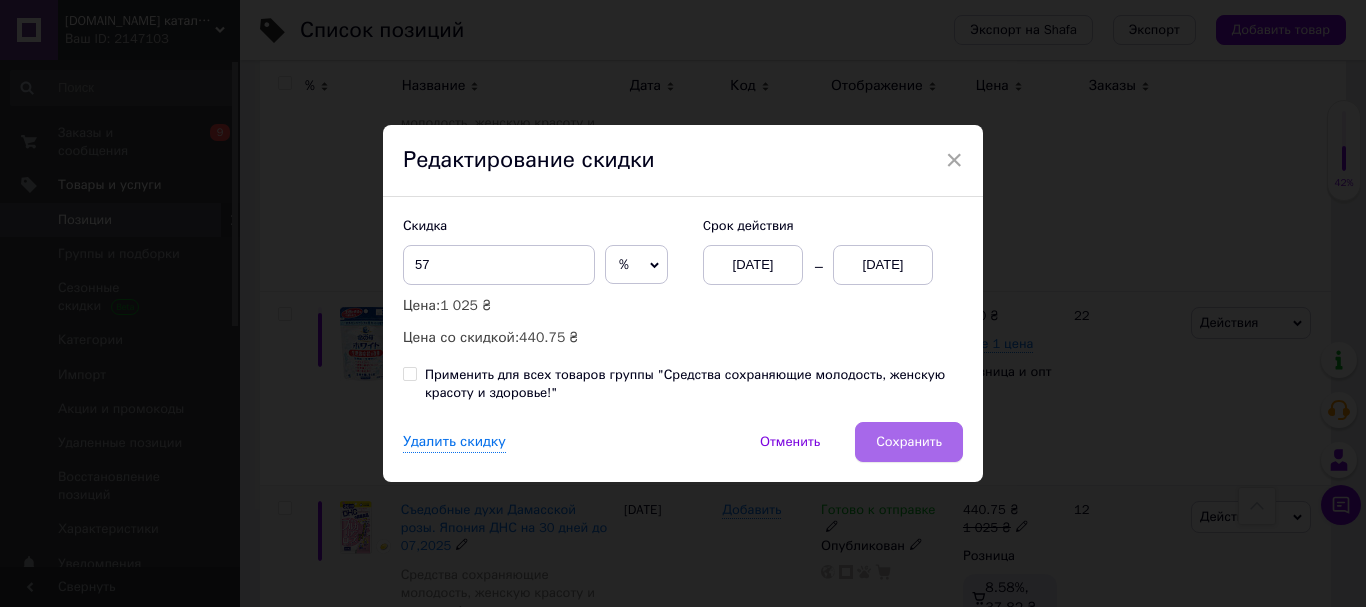 click on "Сохранить" at bounding box center (909, 442) 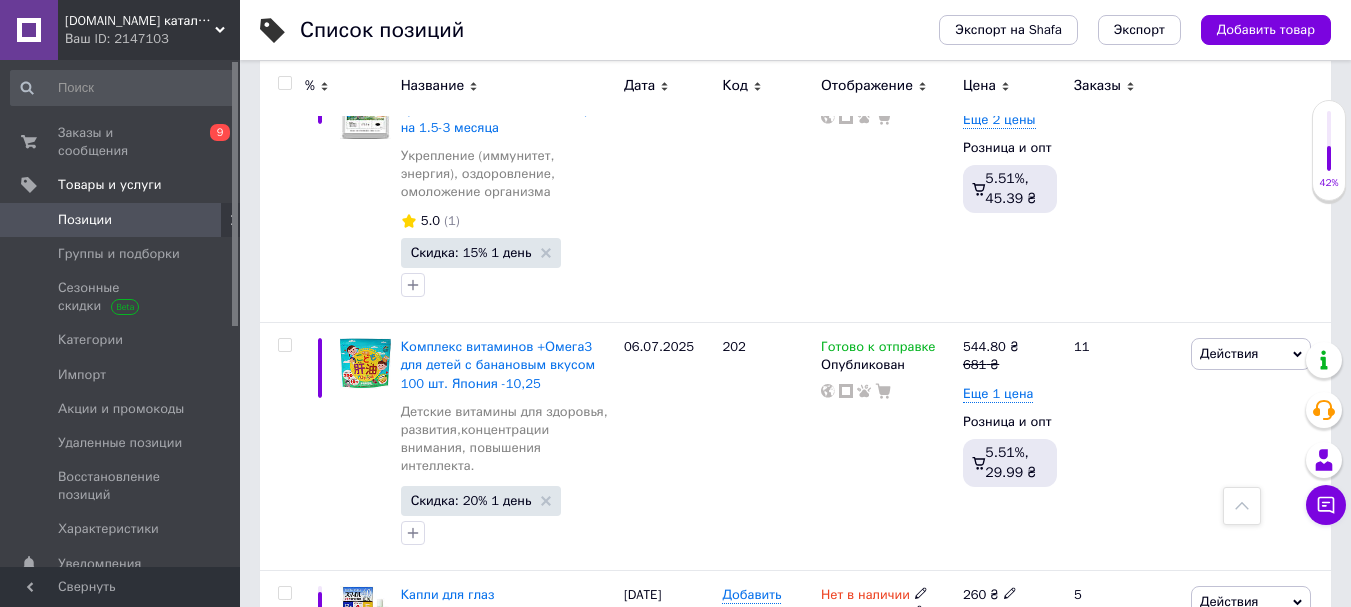 scroll, scrollTop: 6884, scrollLeft: 0, axis: vertical 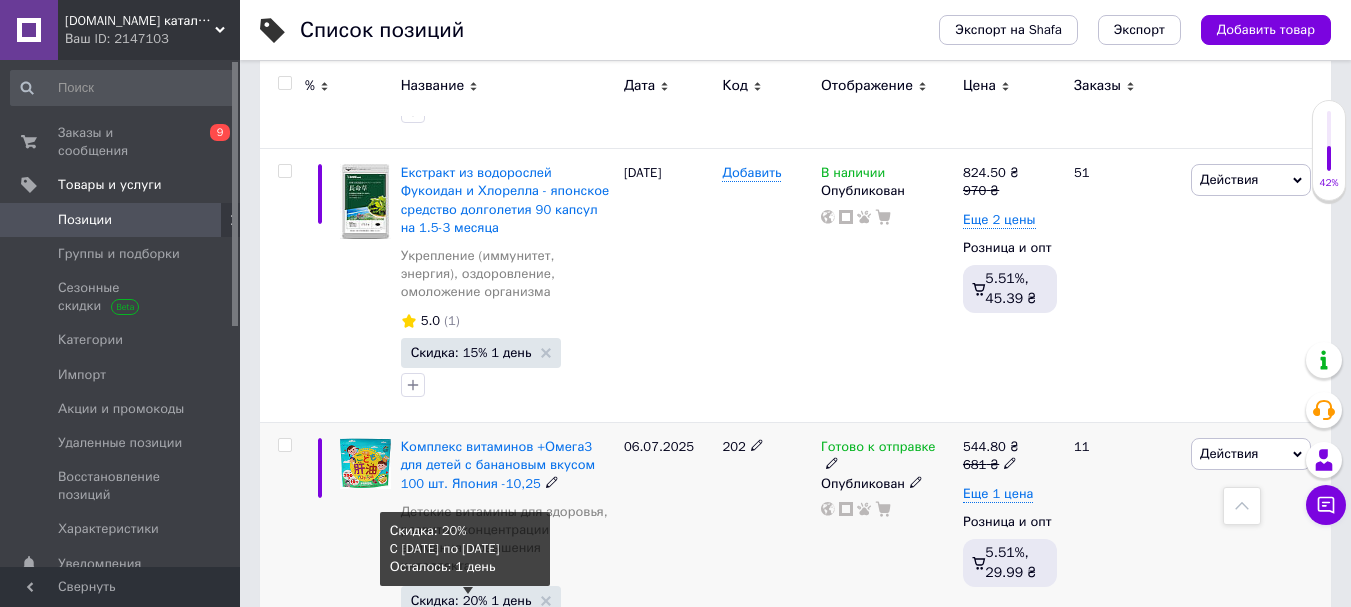 click on "Скидка: 20% 1 день" at bounding box center (471, 600) 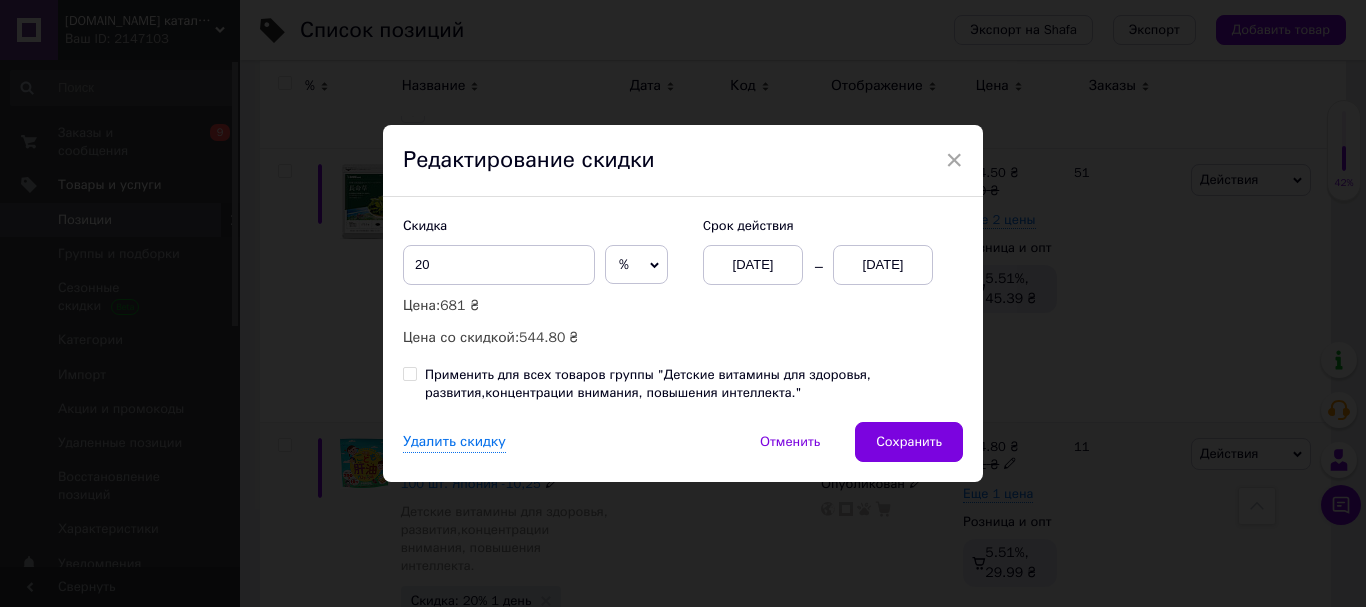 click on "[DATE]" at bounding box center [883, 265] 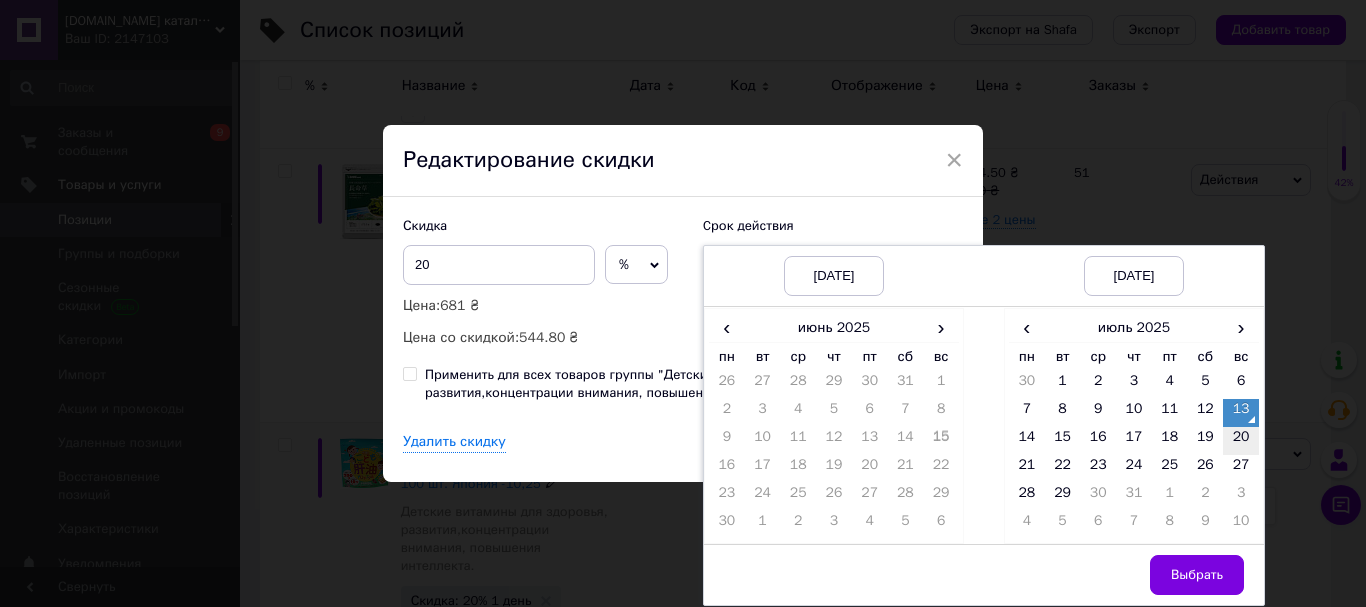 click on "20" at bounding box center (1241, 441) 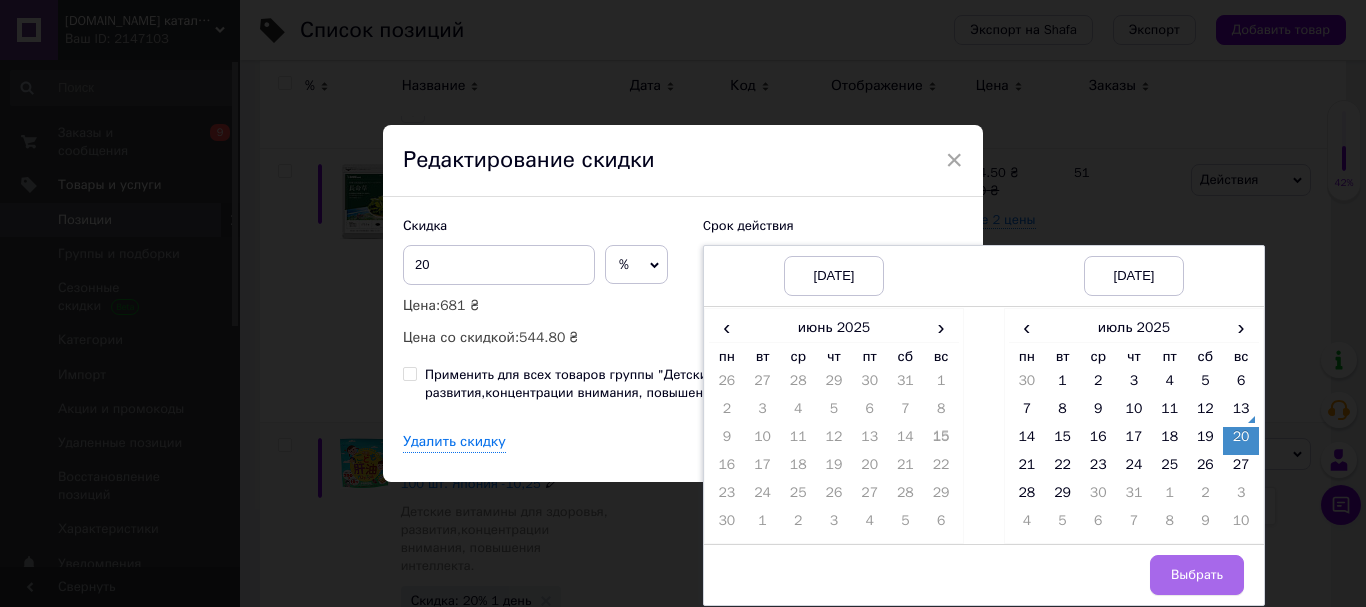 click on "Выбрать" at bounding box center [1197, 575] 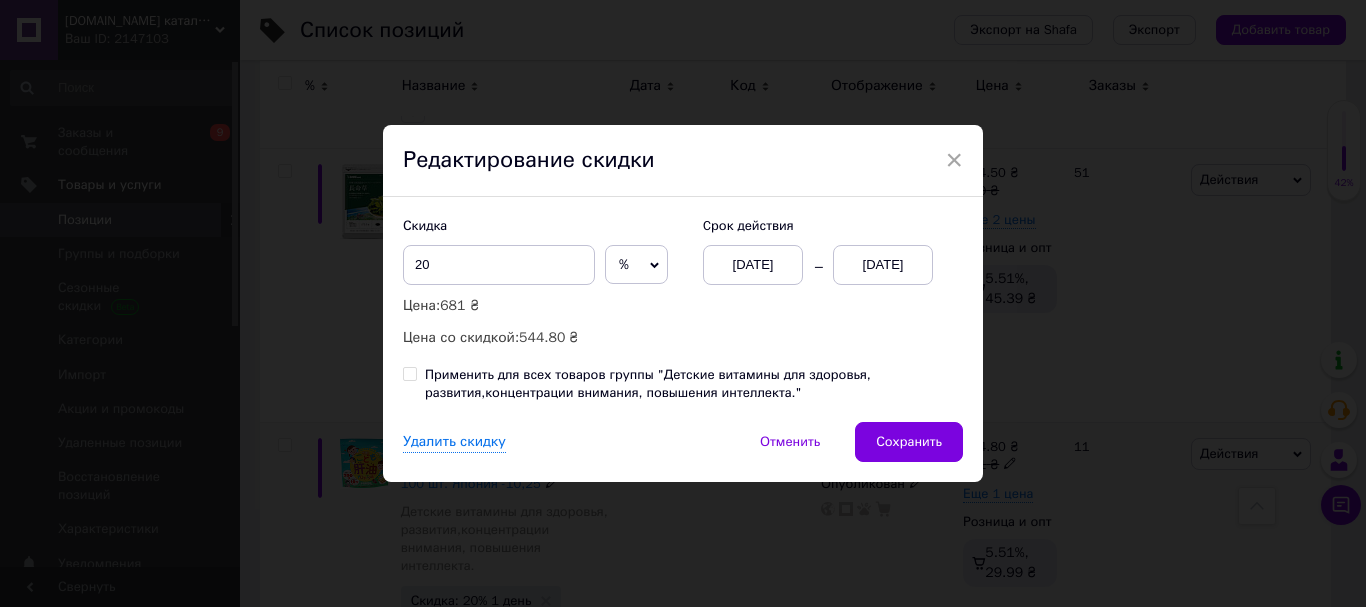 click on "Сохранить" at bounding box center [909, 442] 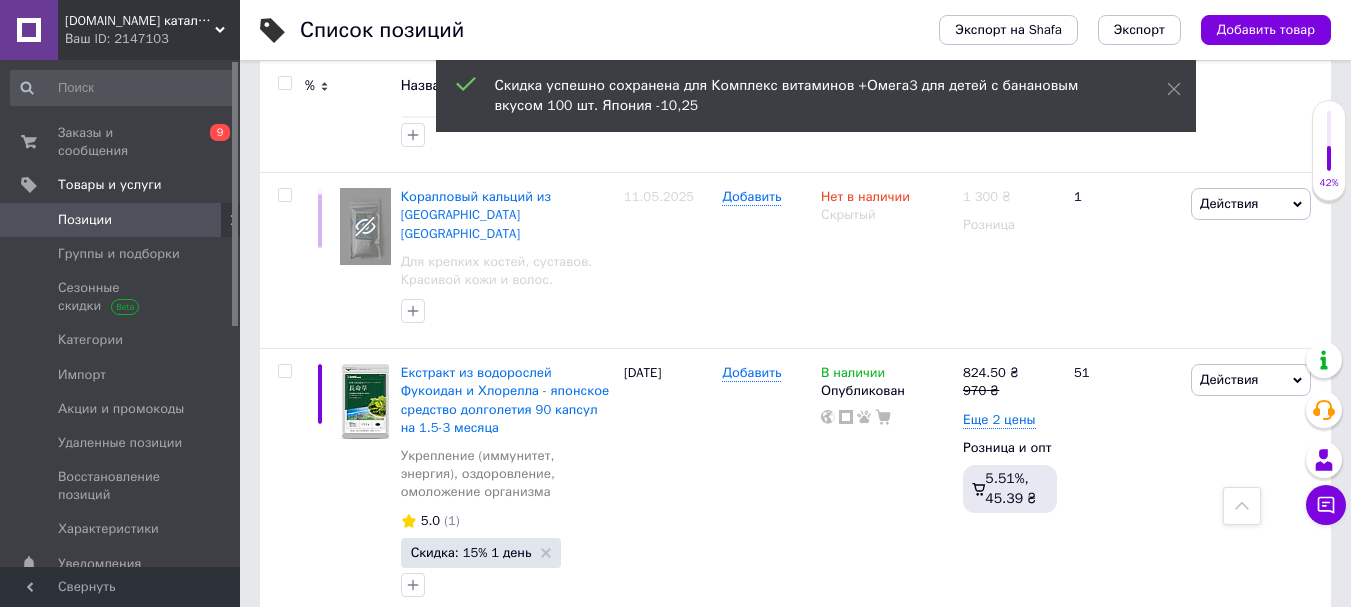 scroll, scrollTop: 6584, scrollLeft: 0, axis: vertical 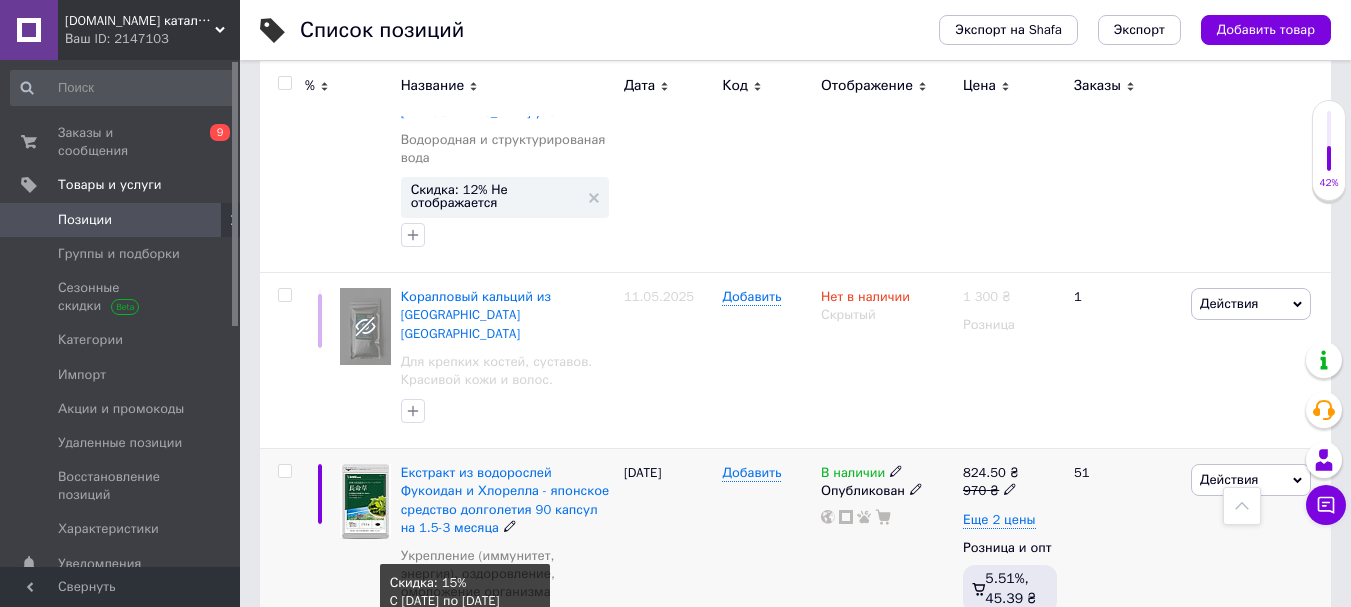 click on "Скидка: 15% 1 день" at bounding box center (471, 652) 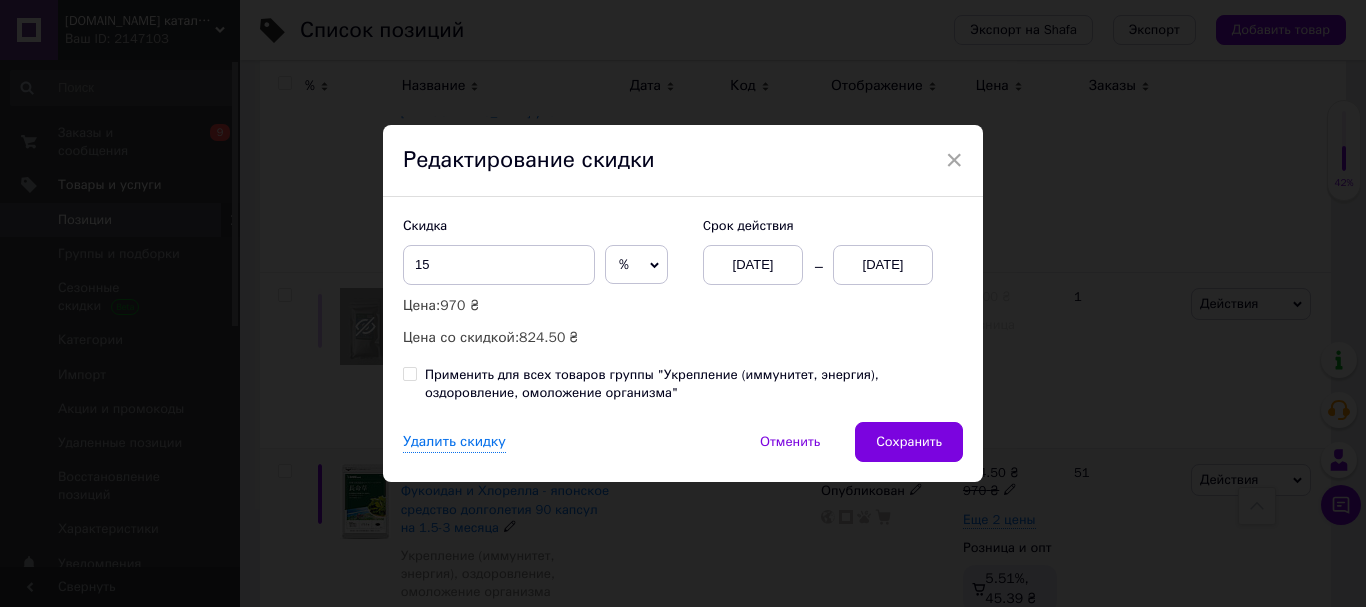 click on "[DATE]" at bounding box center [883, 265] 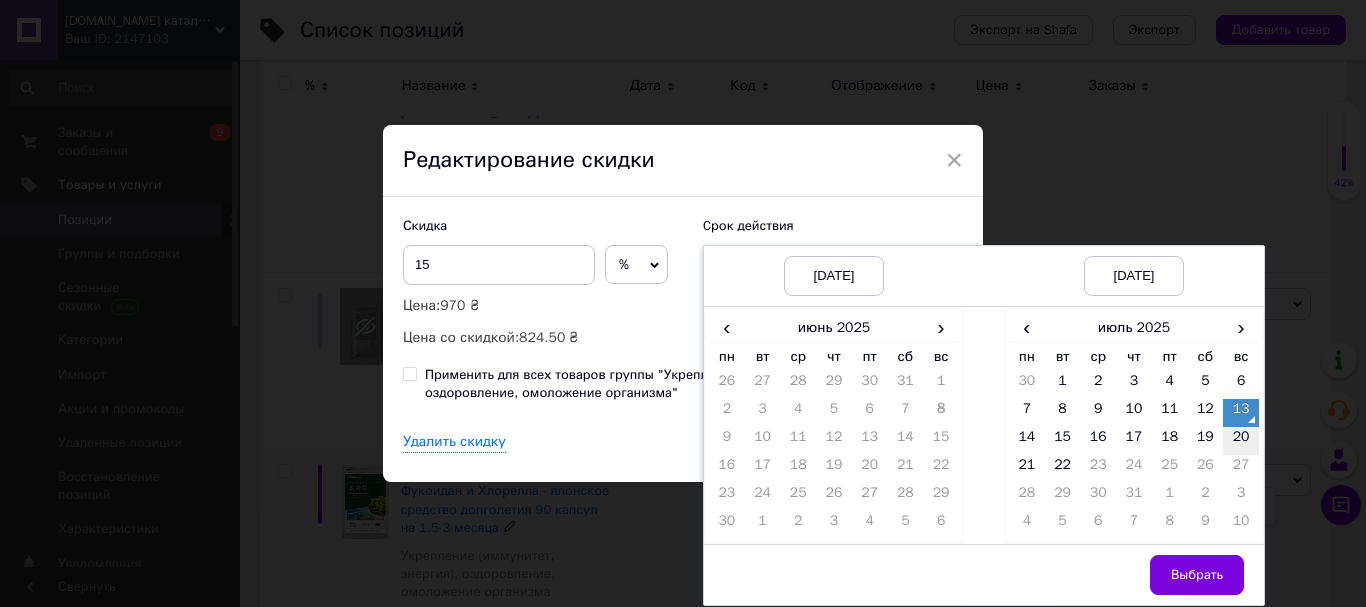drag, startPoint x: 1236, startPoint y: 442, endPoint x: 1237, endPoint y: 454, distance: 12.0415945 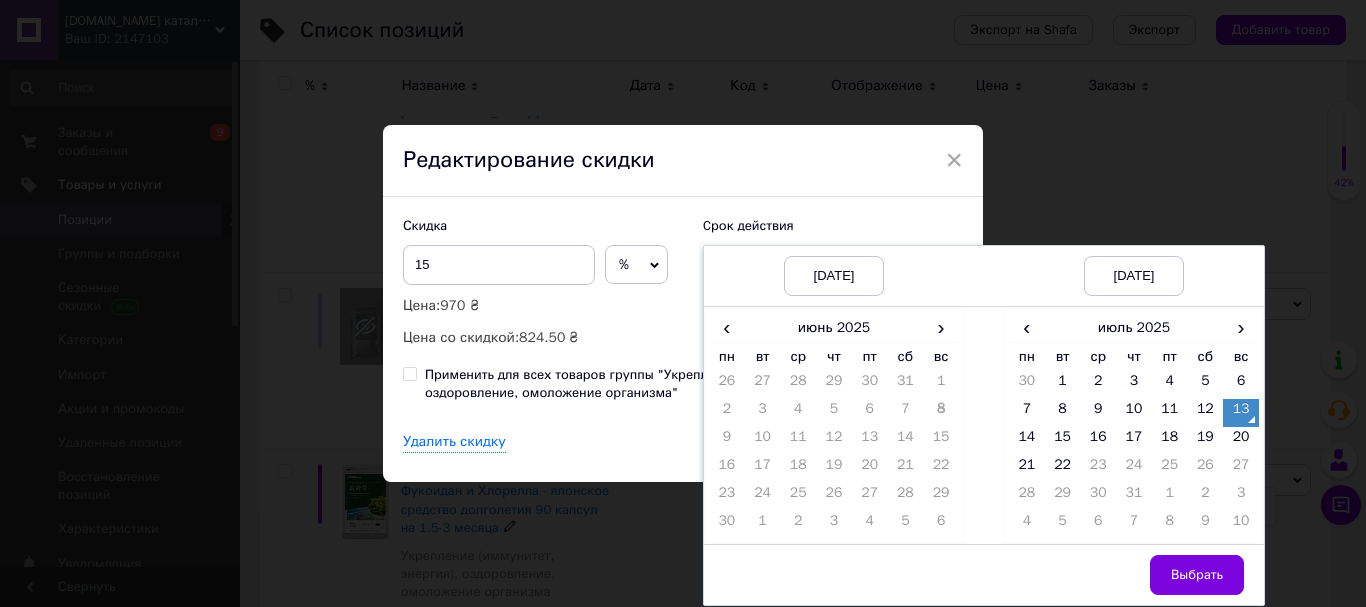 click on "20" at bounding box center [1241, 441] 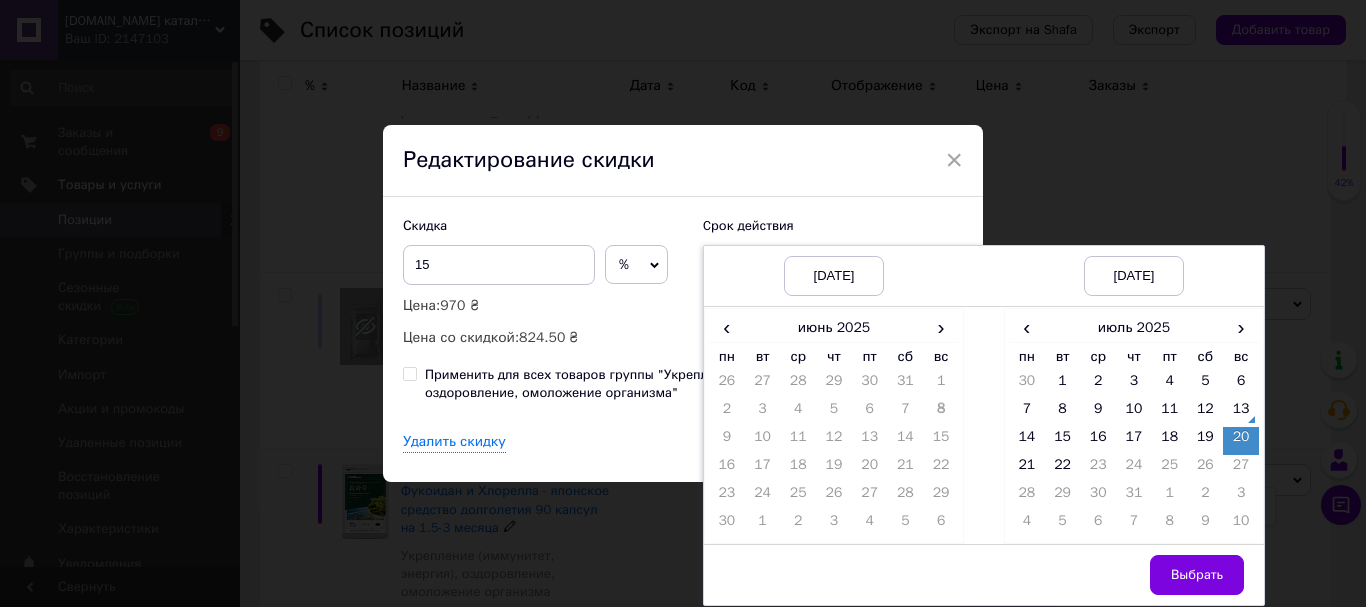 drag, startPoint x: 1202, startPoint y: 585, endPoint x: 1167, endPoint y: 571, distance: 37.696156 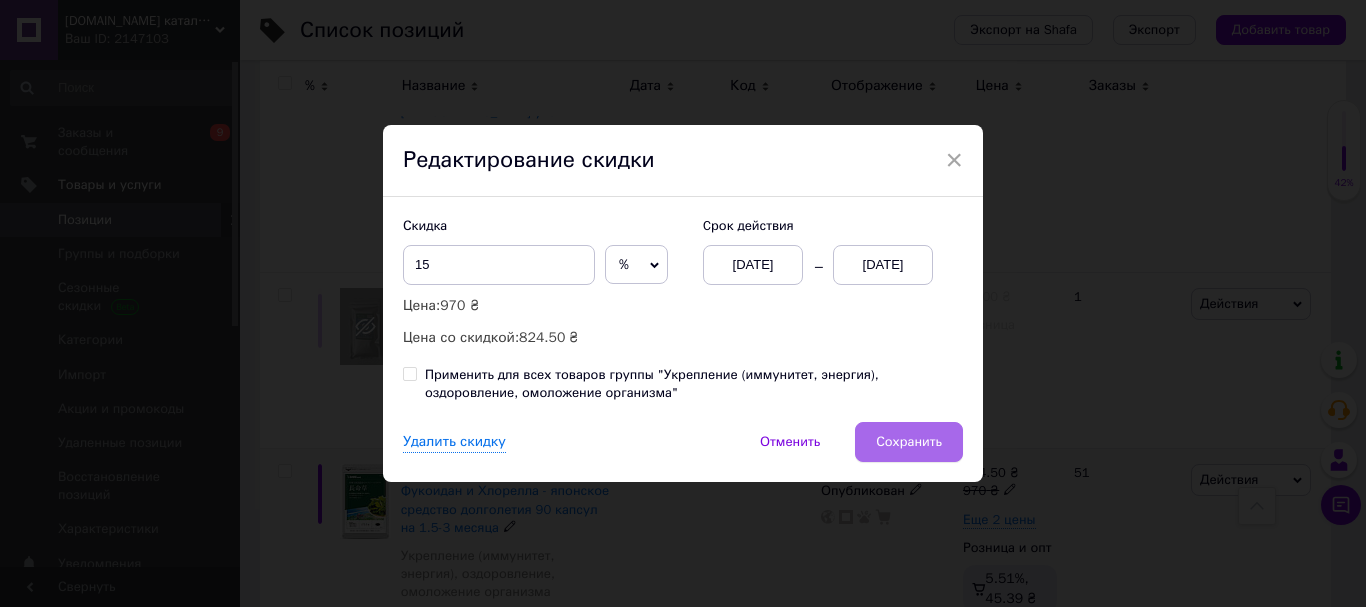 click on "Сохранить" at bounding box center [909, 442] 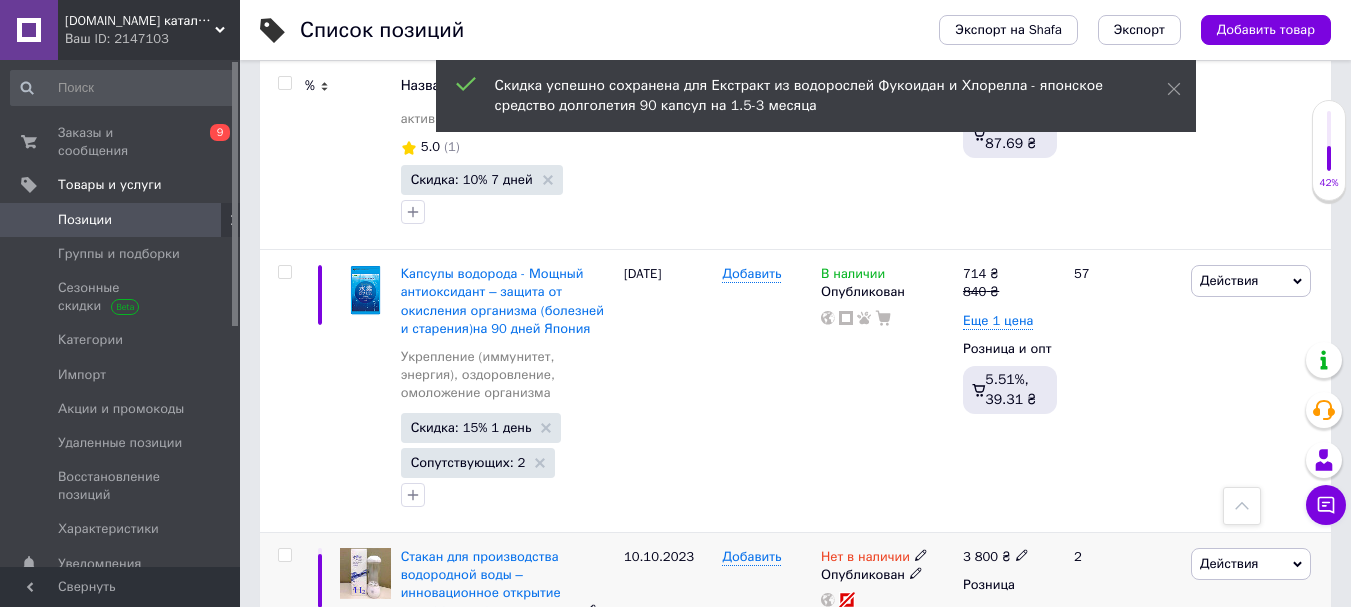 scroll, scrollTop: 5884, scrollLeft: 0, axis: vertical 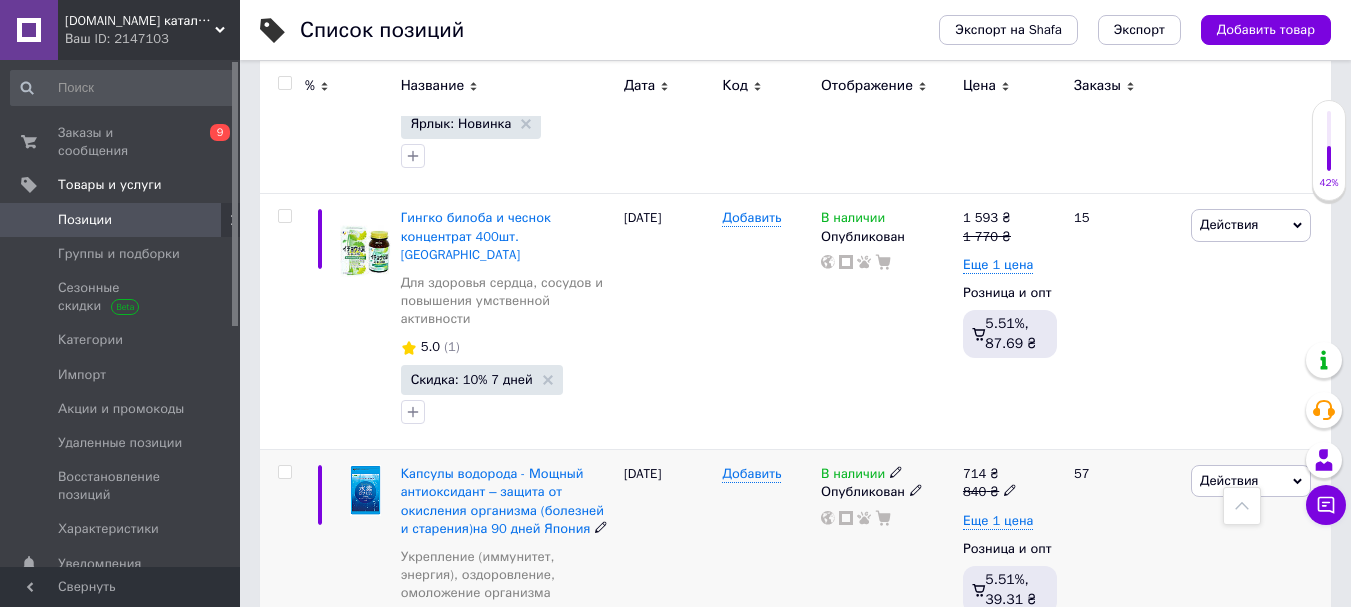 click on "Скидка: 15% 1 день" at bounding box center (481, 628) 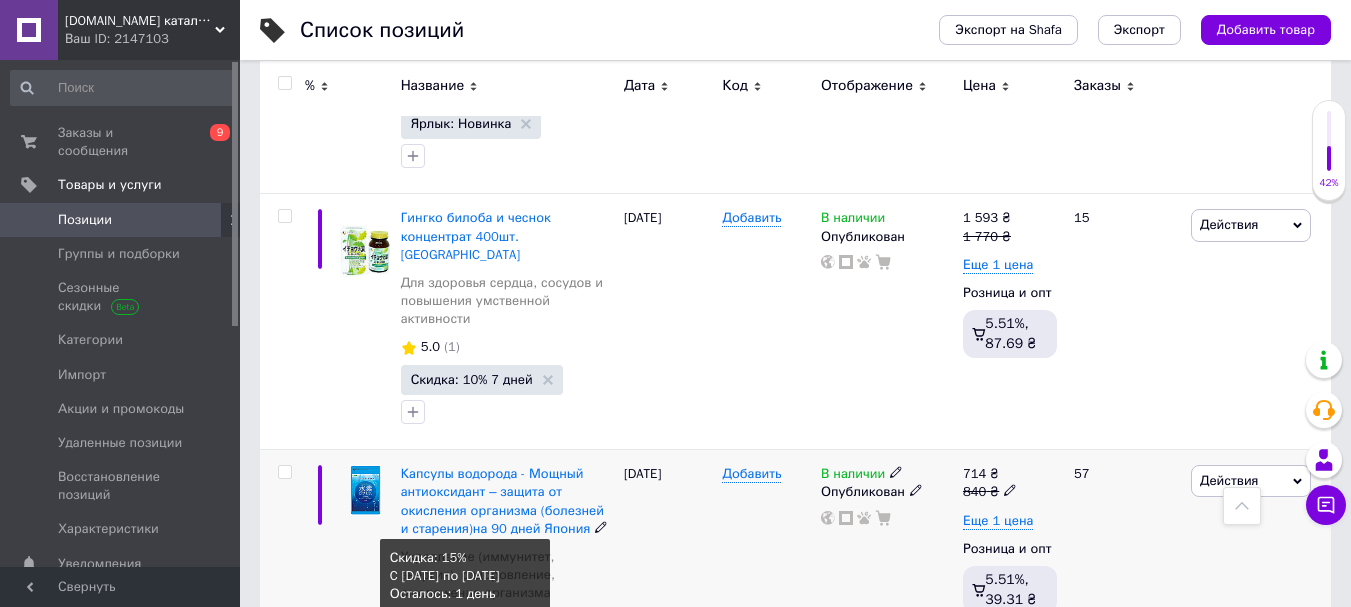 click on "Скидка: 15% 1 день" at bounding box center (471, 627) 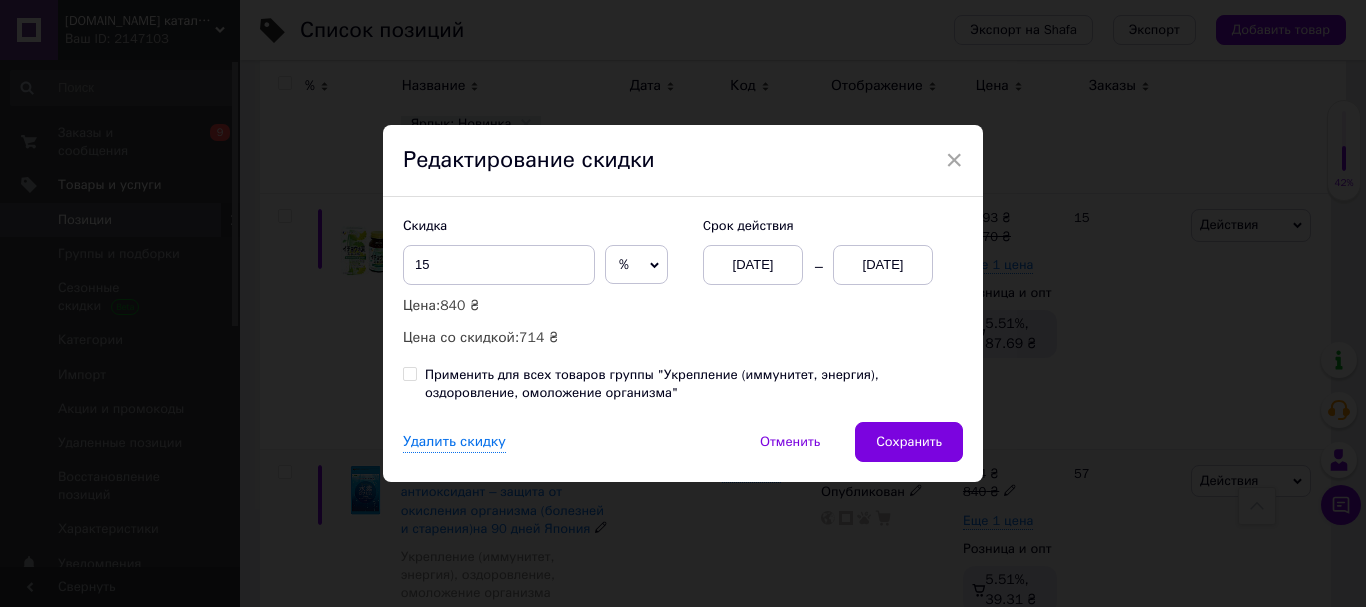click on "[DATE]" at bounding box center (883, 265) 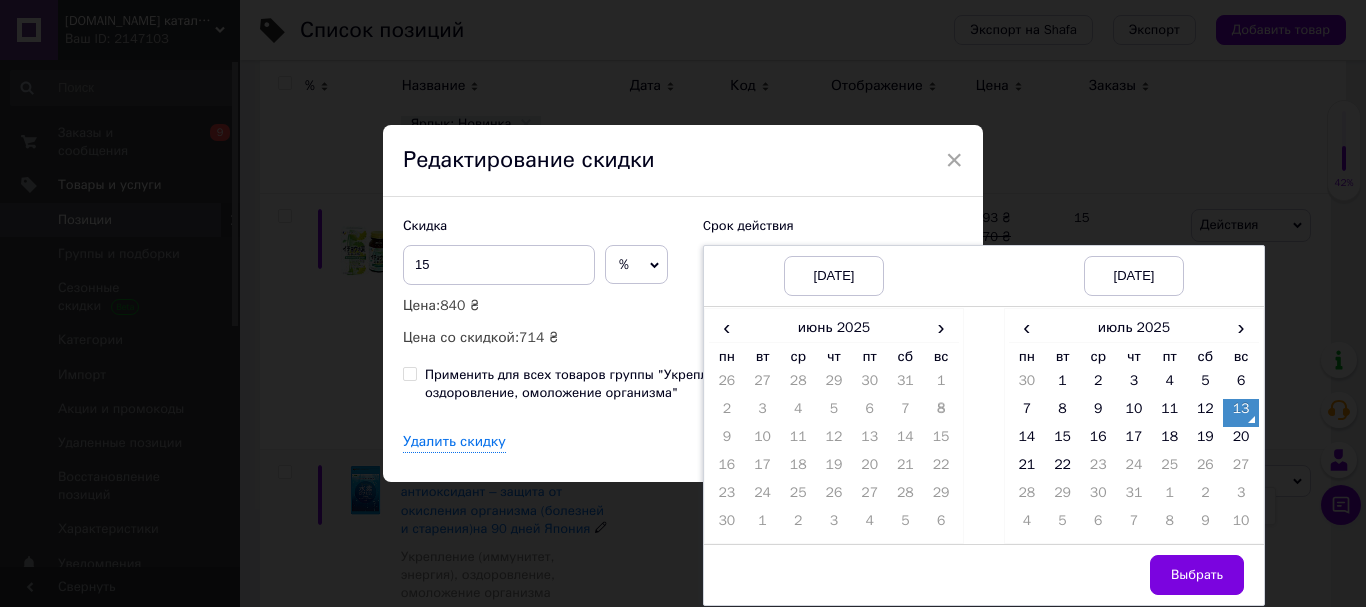 drag, startPoint x: 1237, startPoint y: 448, endPoint x: 1238, endPoint y: 462, distance: 14.035668 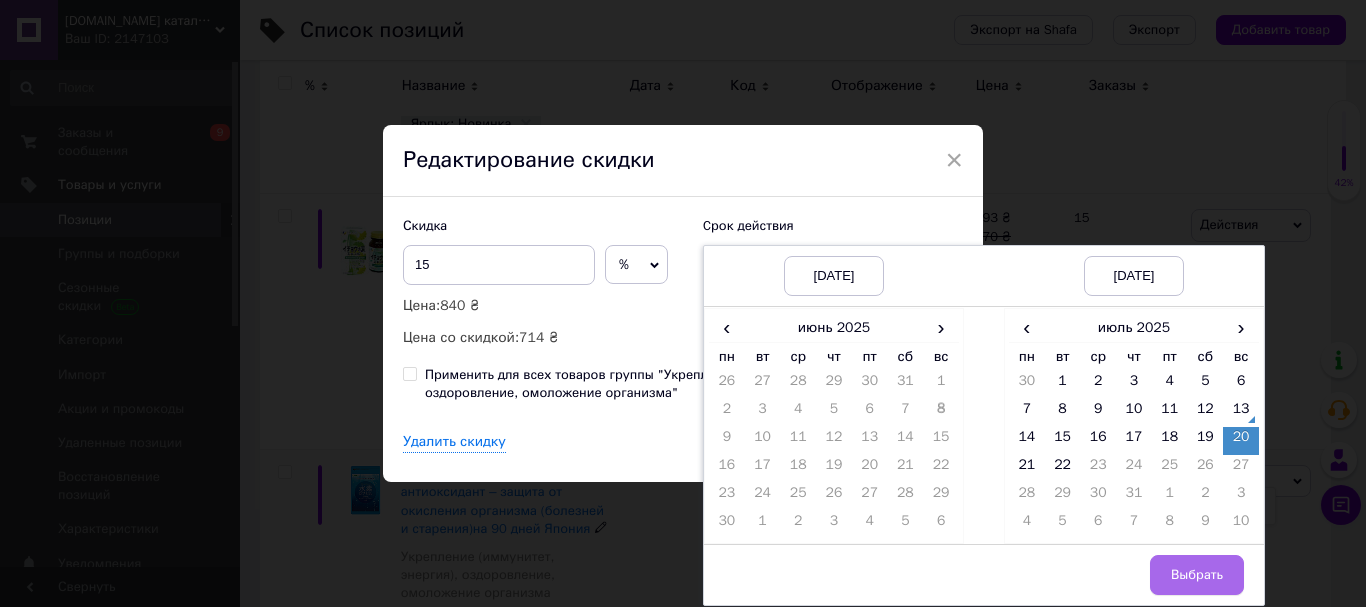 click on "Выбрать" at bounding box center (1197, 575) 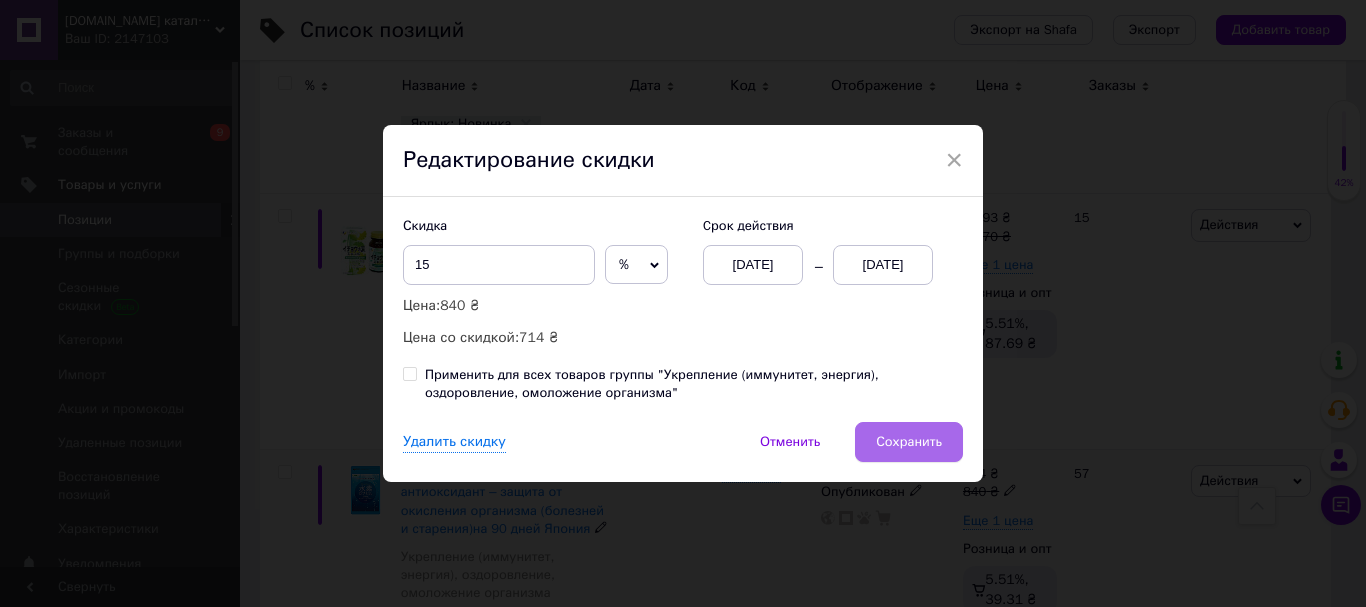 click on "Сохранить" at bounding box center [909, 442] 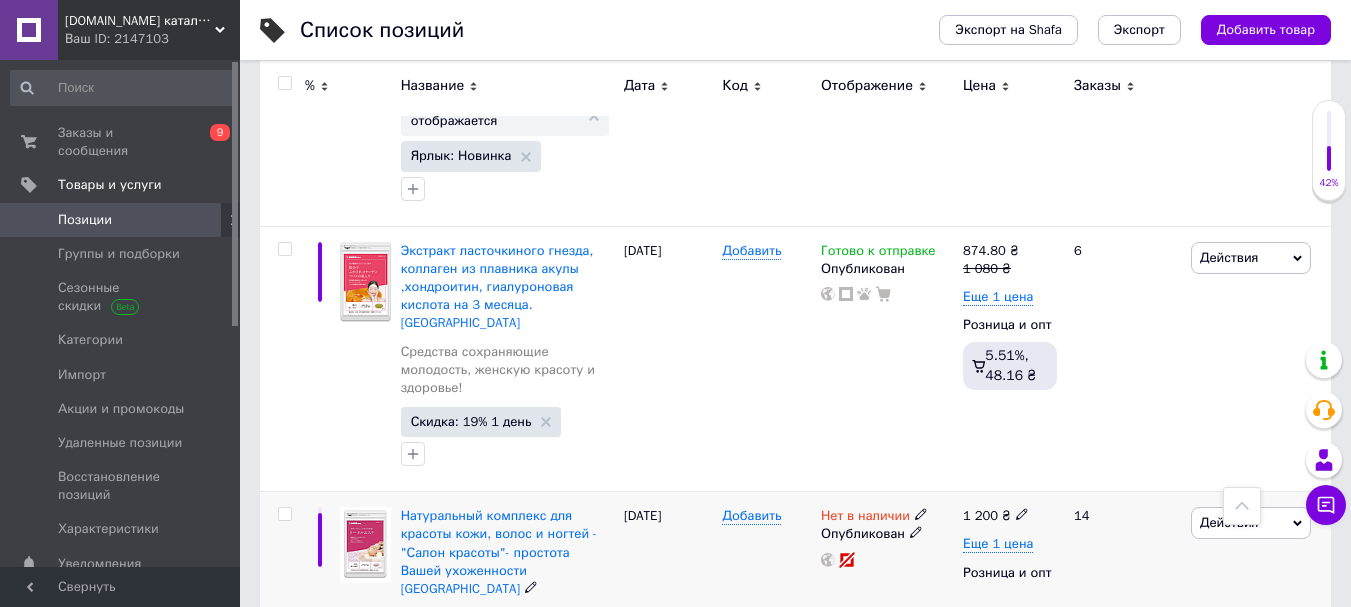 scroll, scrollTop: 5184, scrollLeft: 0, axis: vertical 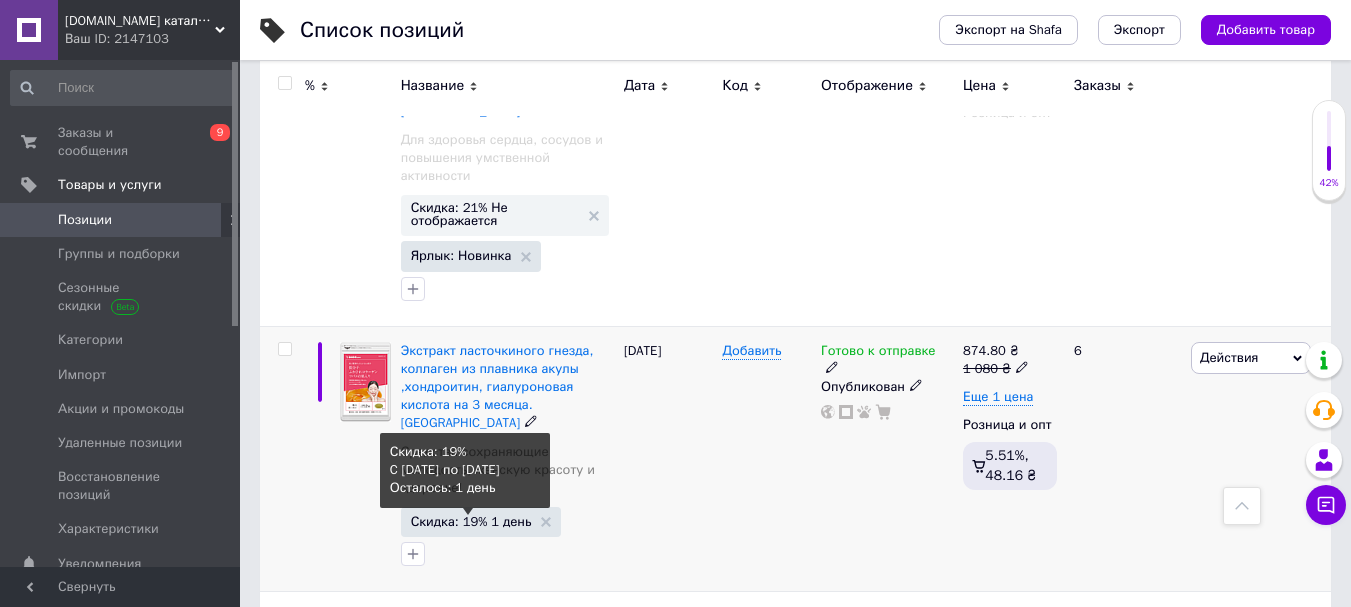 click on "Скидка: 19% 1 день" at bounding box center [471, 521] 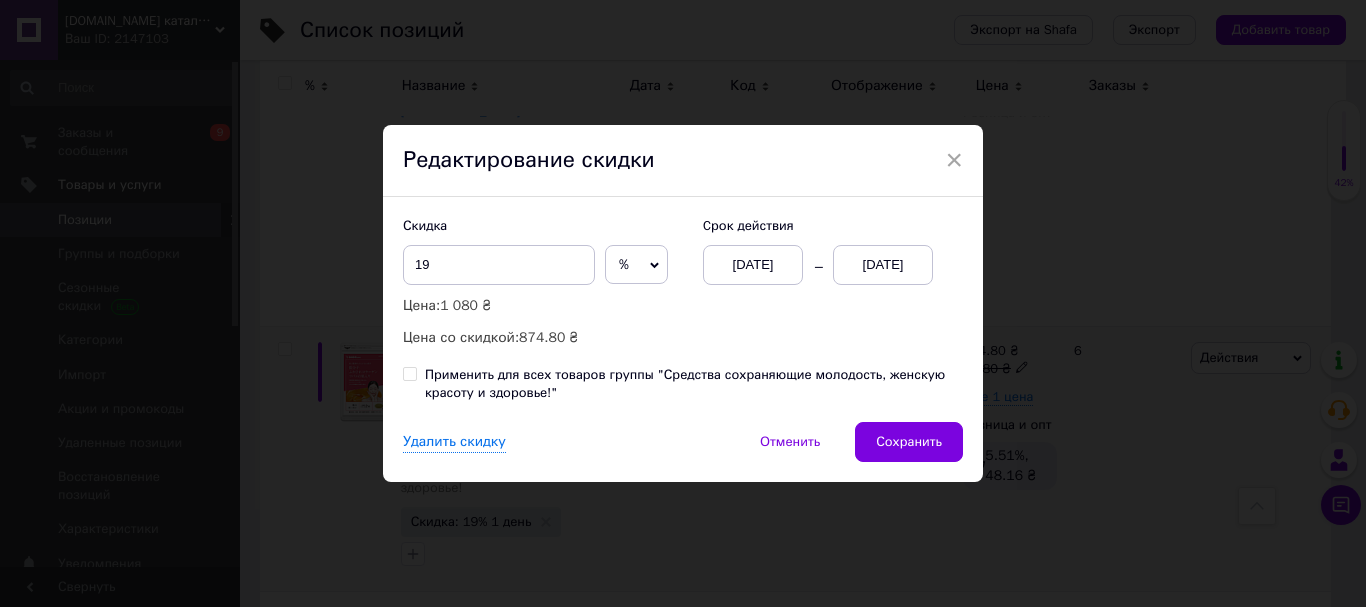 click on "[DATE]" at bounding box center [883, 265] 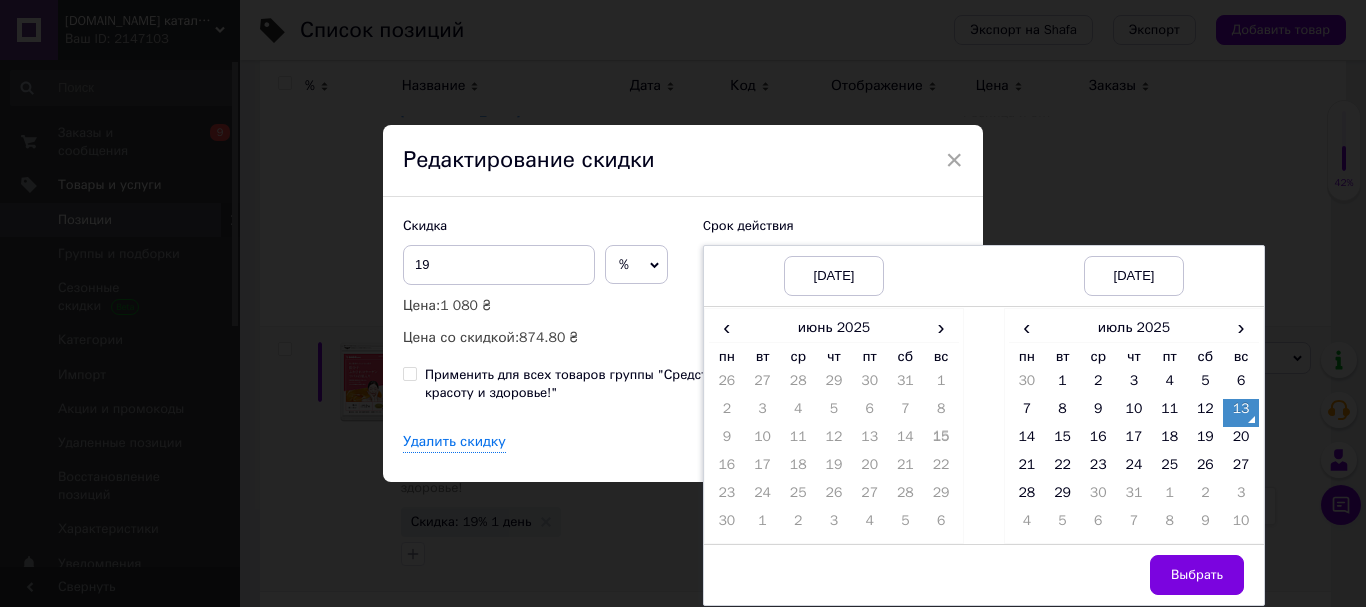 drag, startPoint x: 1242, startPoint y: 434, endPoint x: 1224, endPoint y: 524, distance: 91.78235 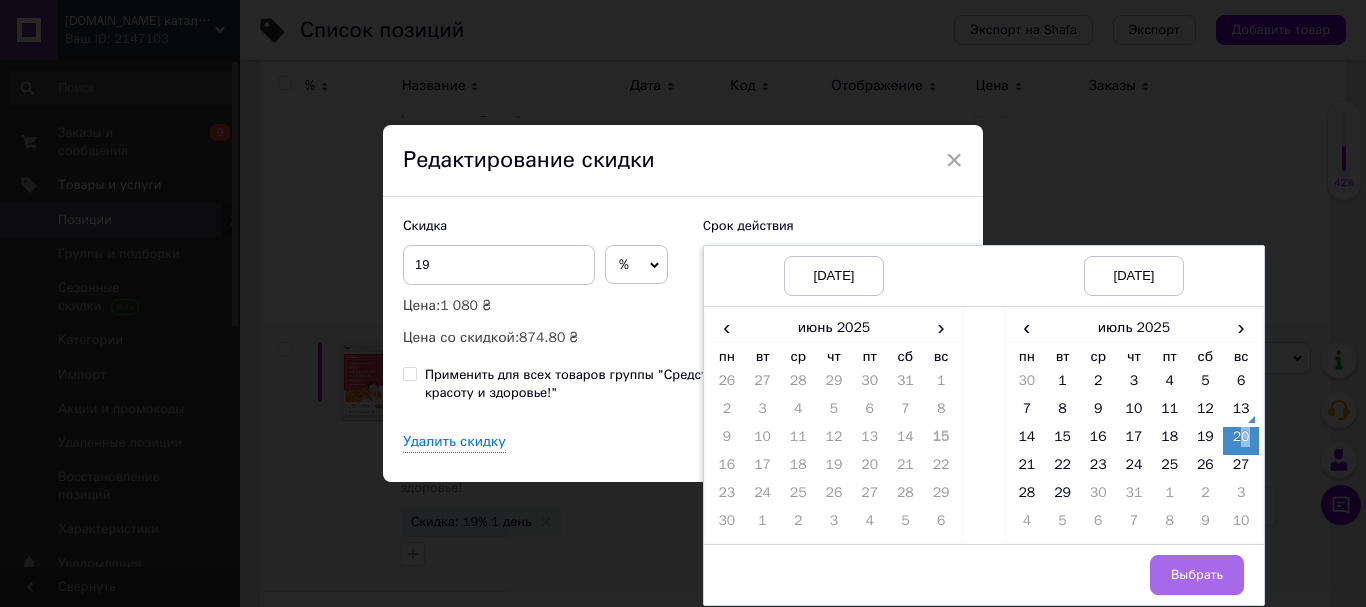 click on "Выбрать" at bounding box center (1197, 575) 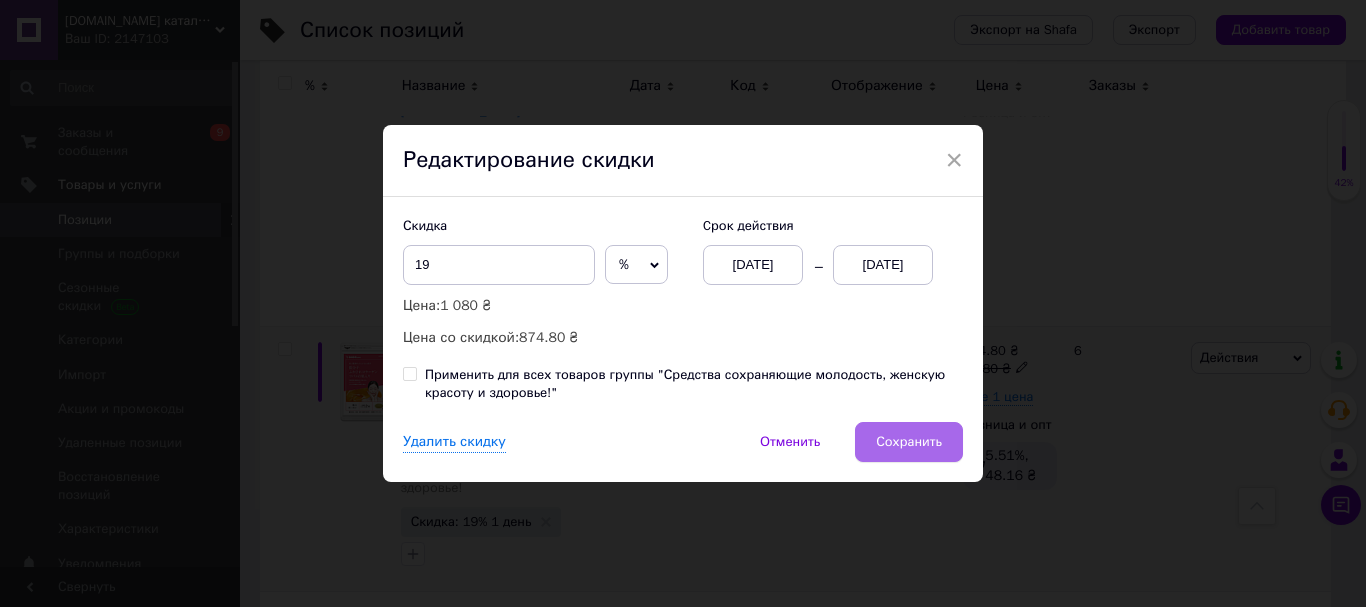 click on "Сохранить" at bounding box center (909, 442) 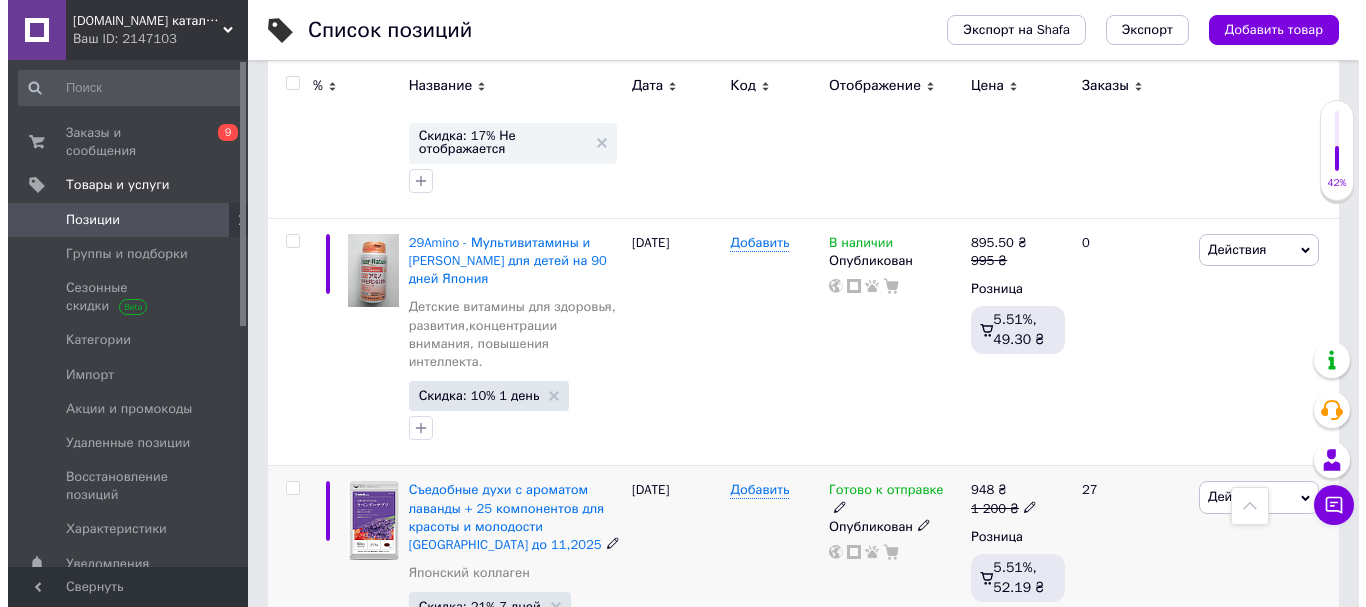 scroll, scrollTop: 3684, scrollLeft: 0, axis: vertical 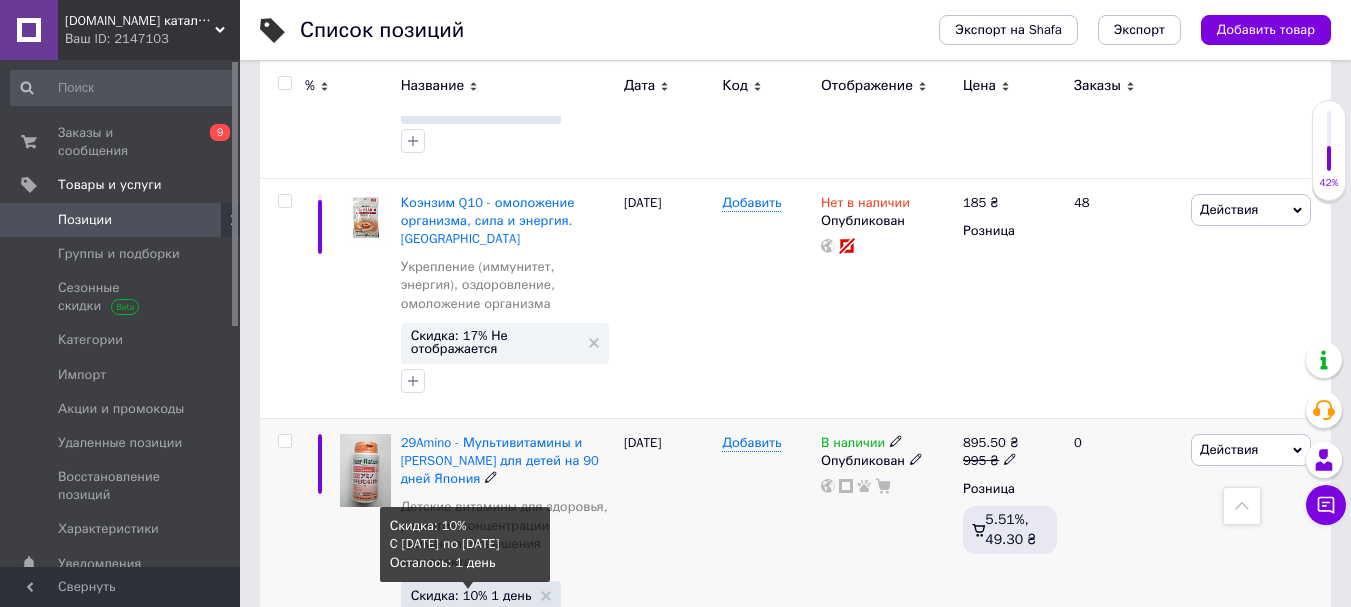 click on "Скидка: 10% 1 день" at bounding box center [471, 595] 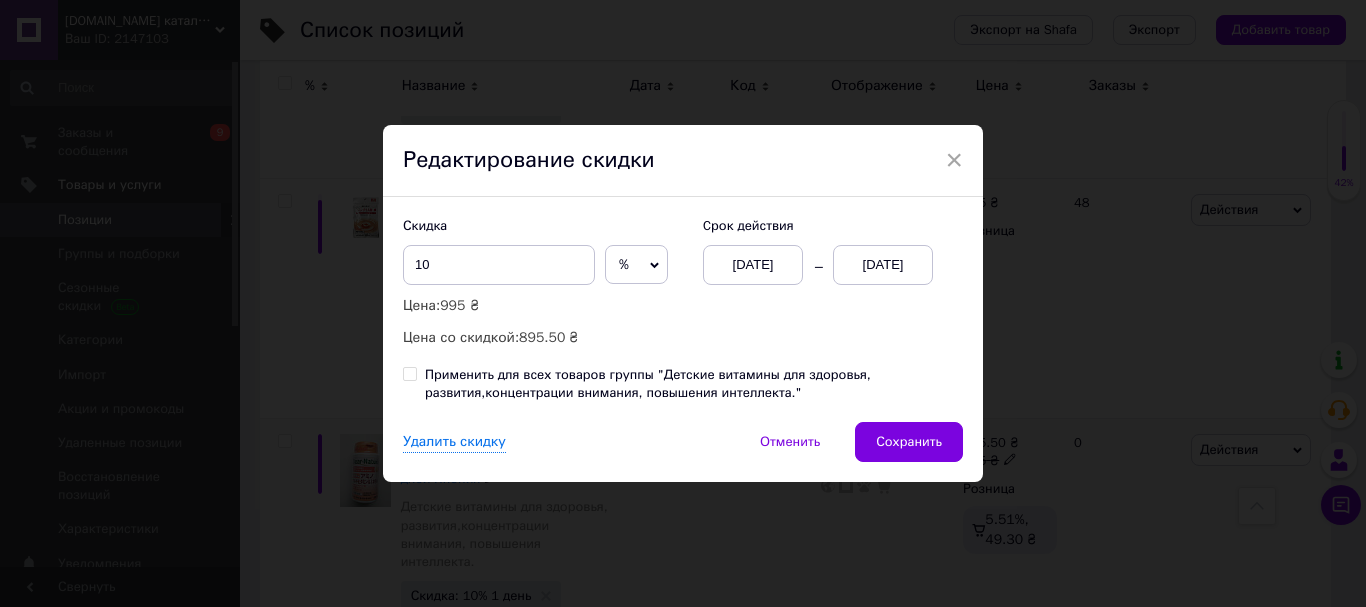 click on "[DATE]" at bounding box center (883, 265) 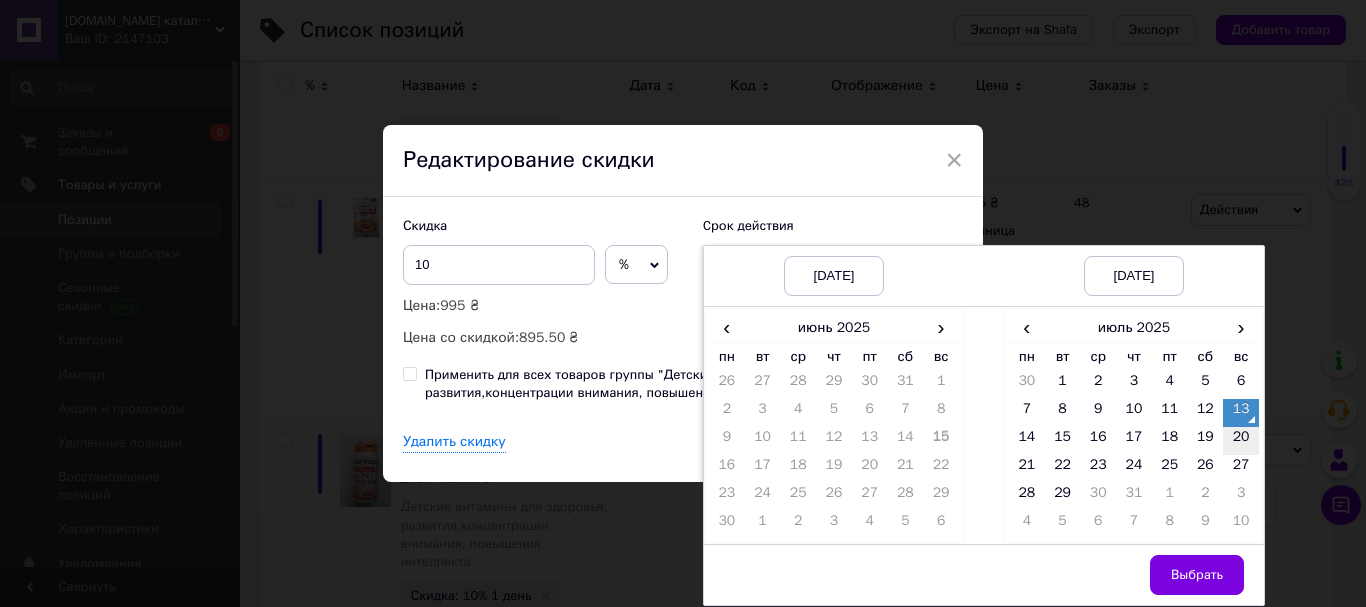 click on "20" at bounding box center [1241, 441] 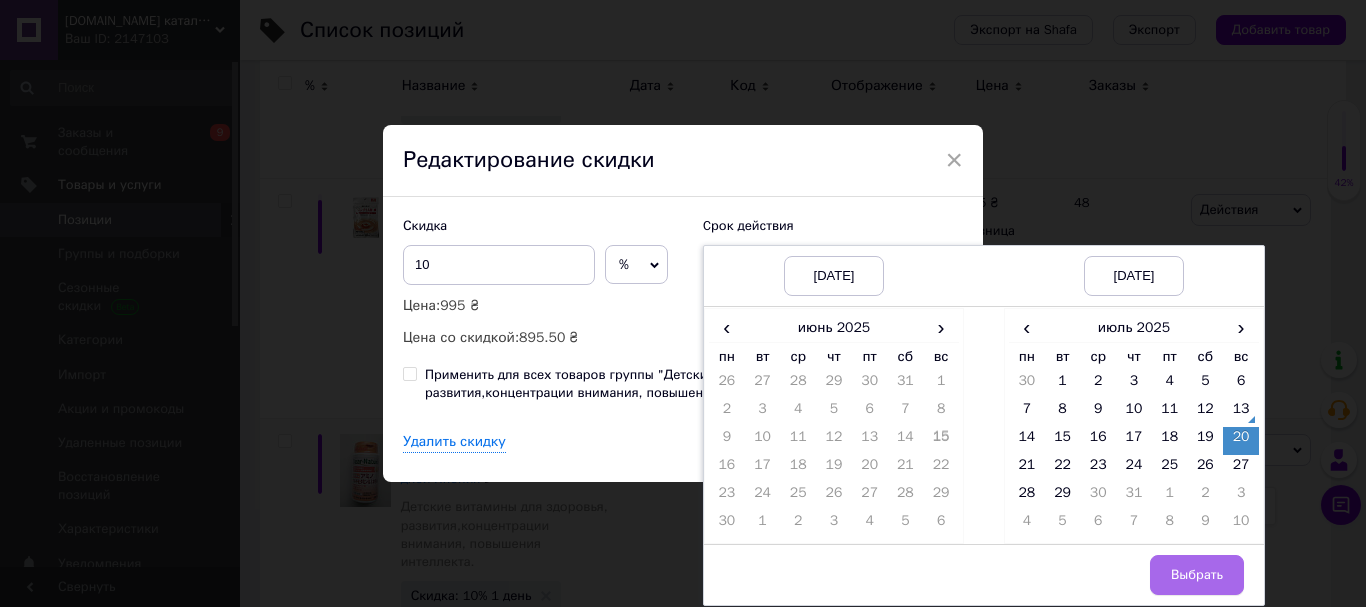 click on "Выбрать" at bounding box center [1197, 575] 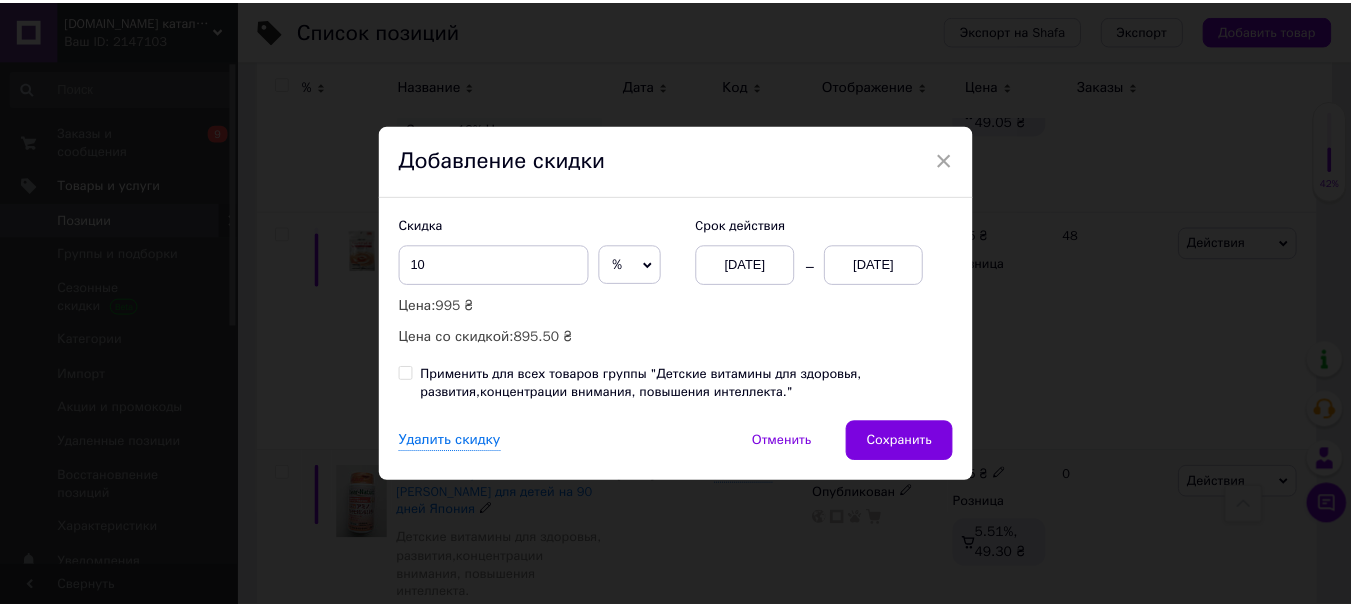scroll, scrollTop: 3717, scrollLeft: 0, axis: vertical 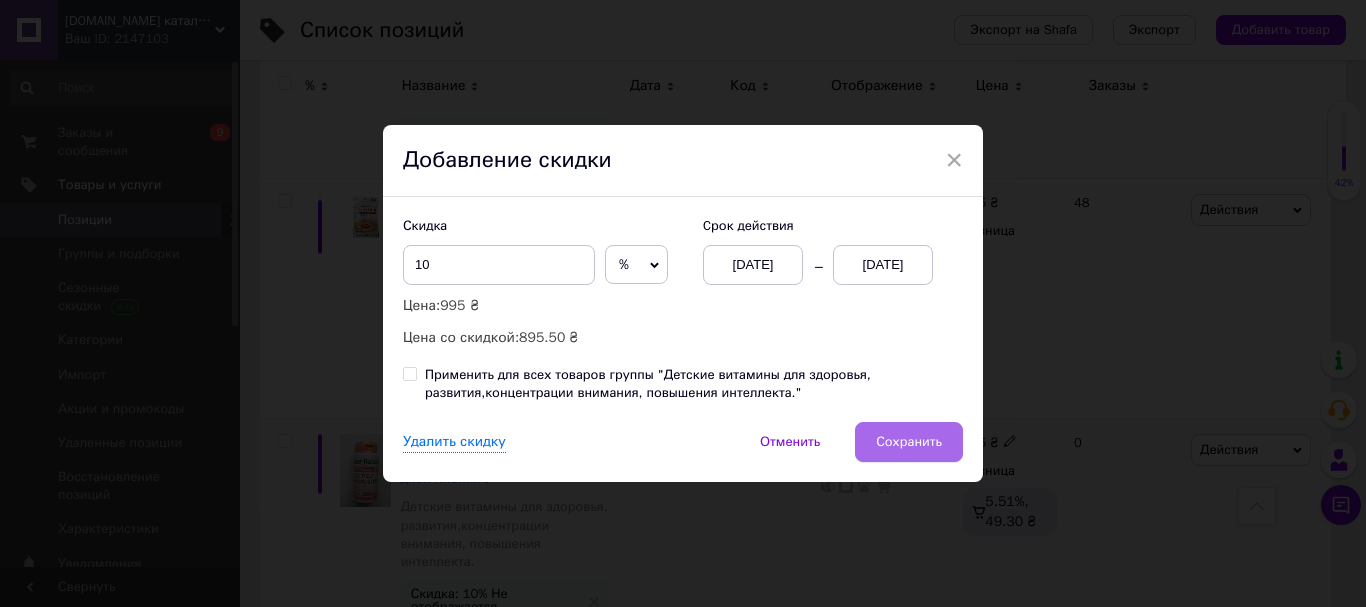 click on "Сохранить" at bounding box center [909, 442] 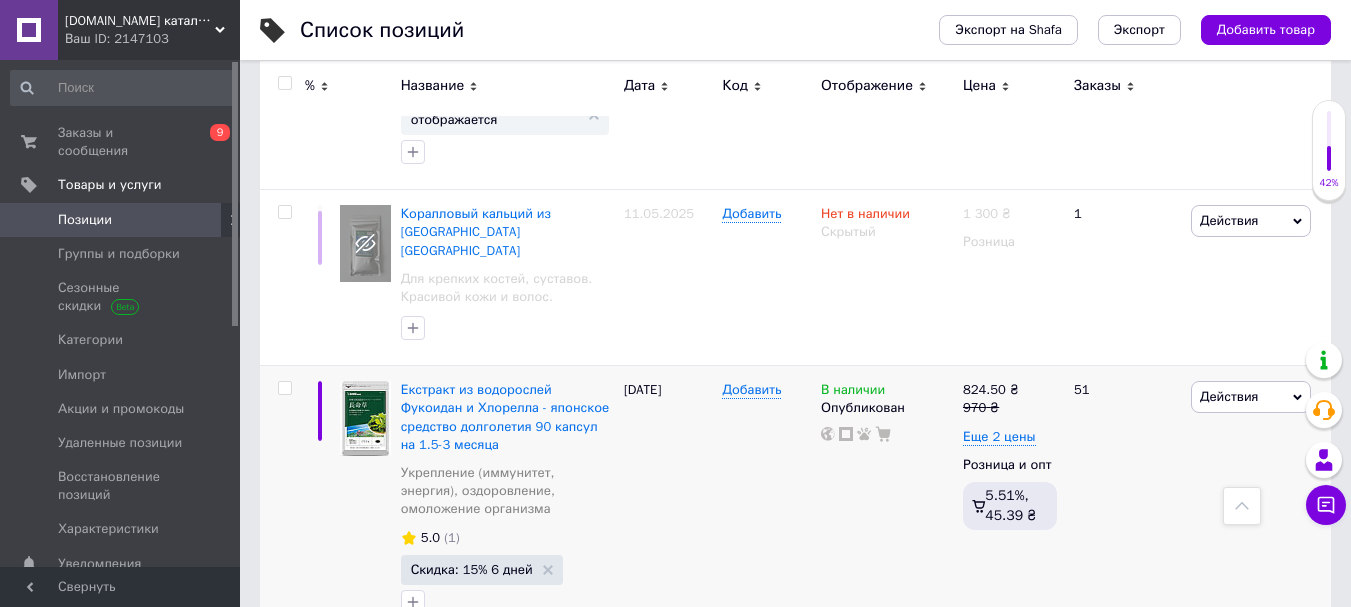 scroll, scrollTop: 7100, scrollLeft: 0, axis: vertical 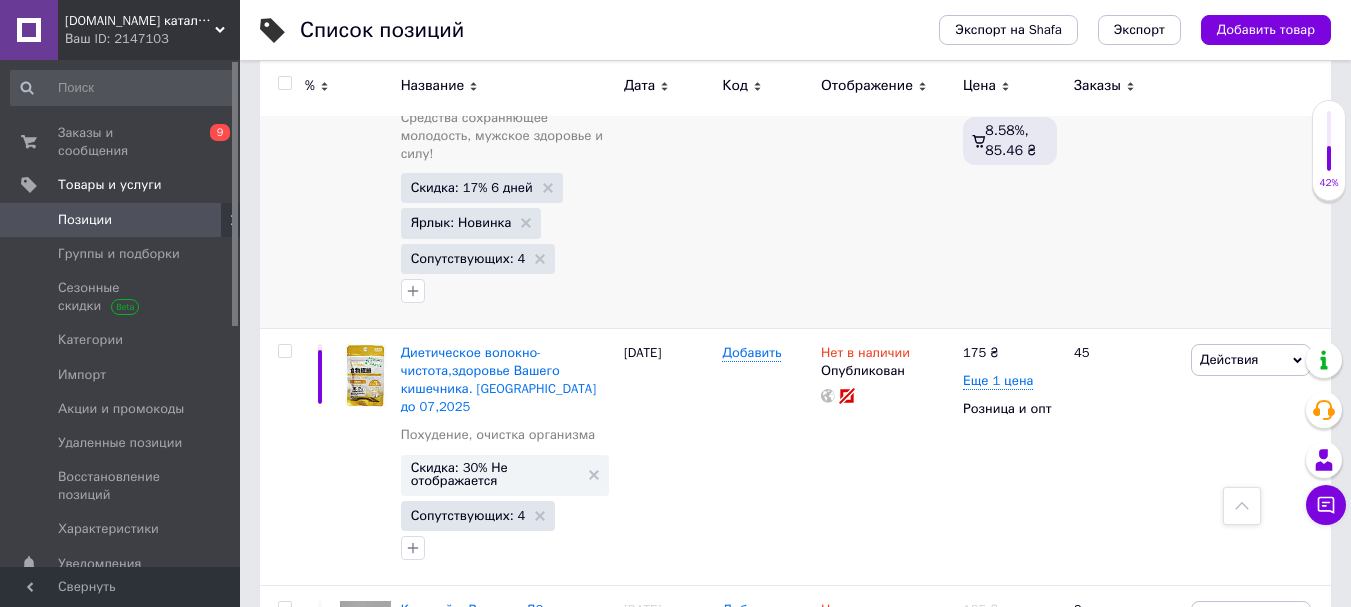 click on "3" at bounding box center [505, 1911] 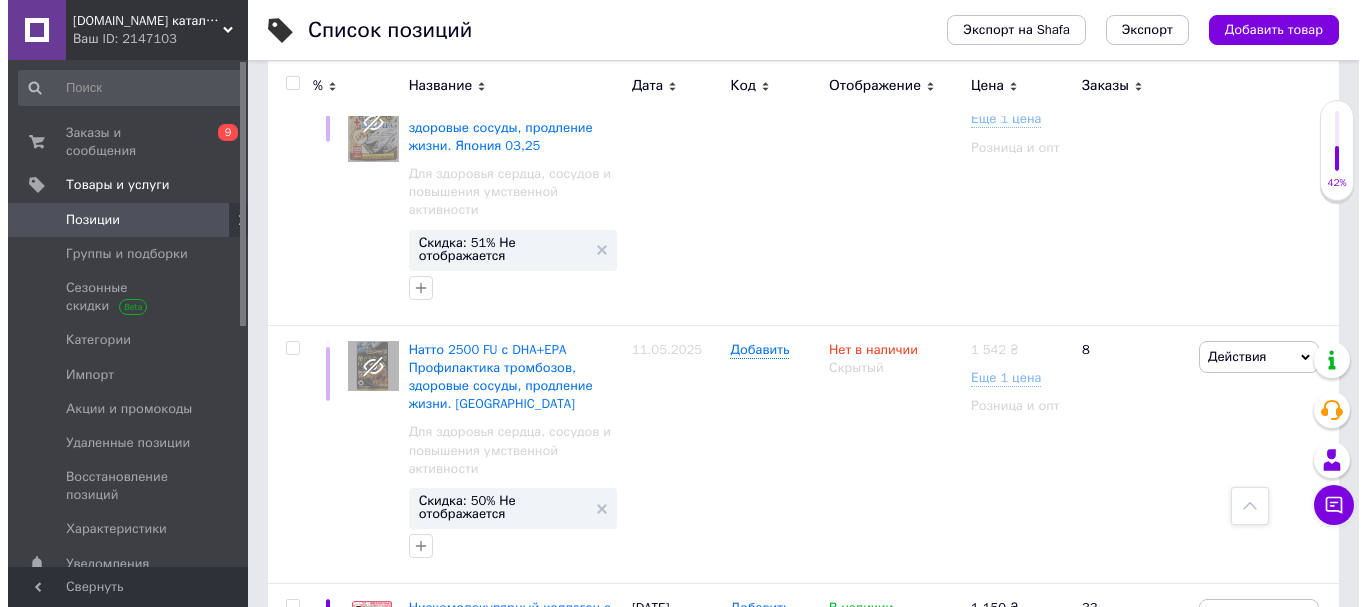 scroll, scrollTop: 22516, scrollLeft: 0, axis: vertical 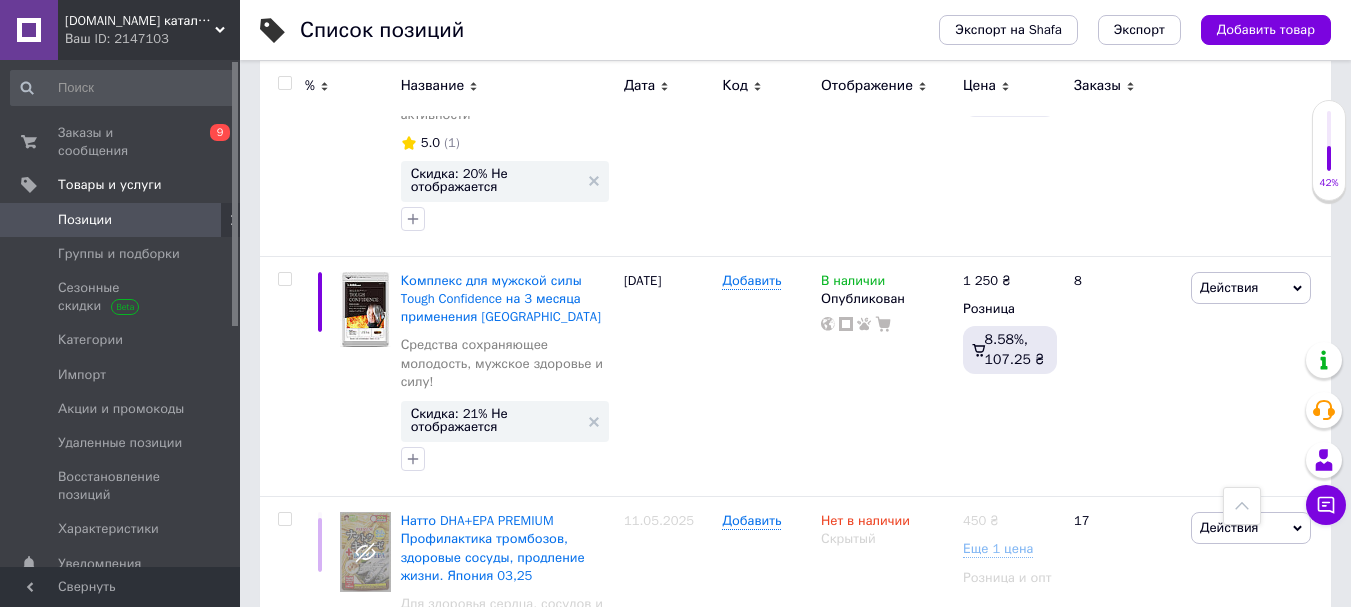 click on "Скидка: 15% Не отображается" at bounding box center [495, 1575] 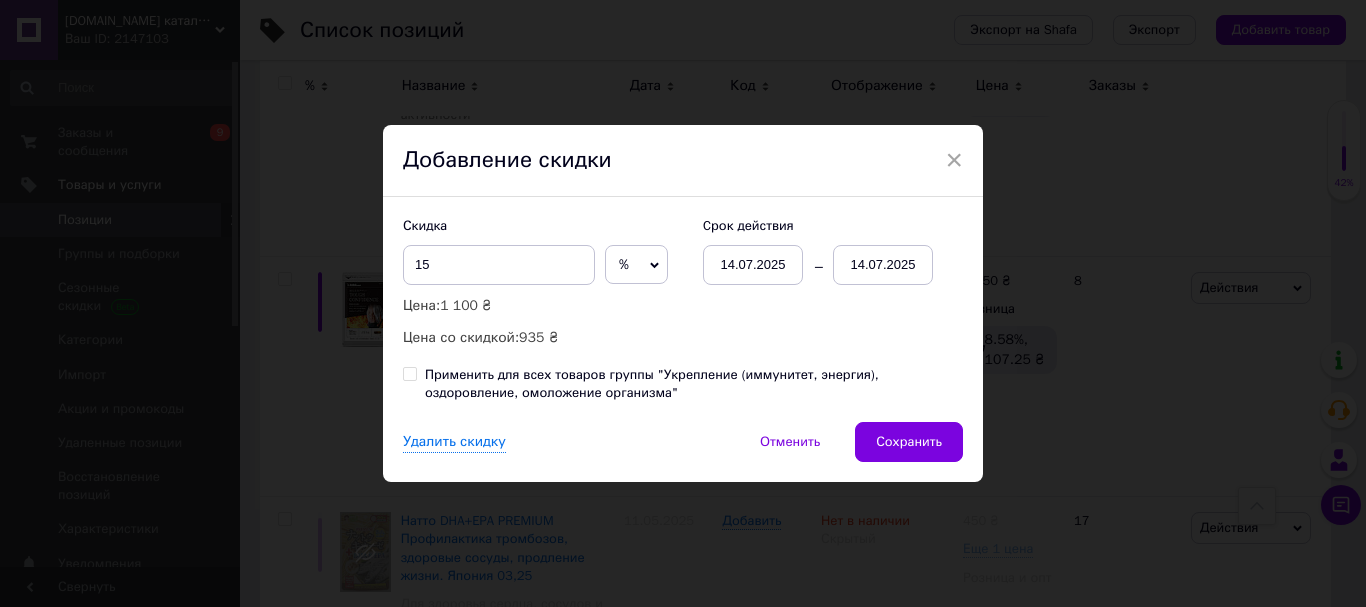 click on "14.07.2025" at bounding box center [883, 265] 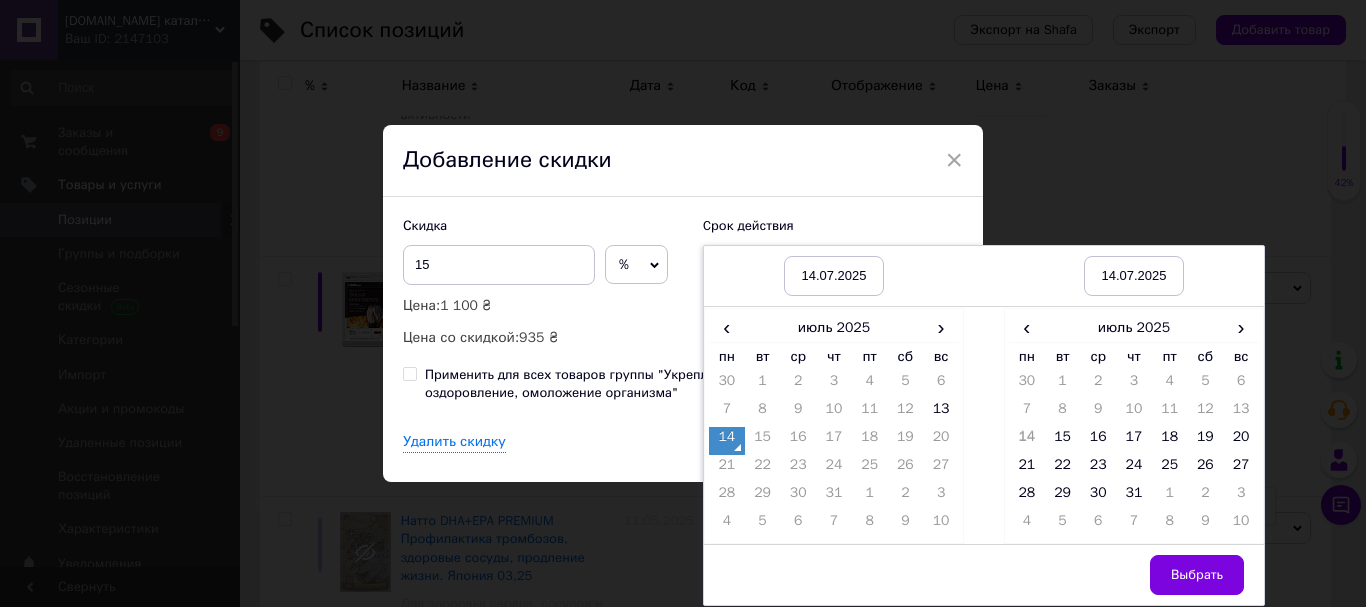 click on "13" at bounding box center (1241, 413) 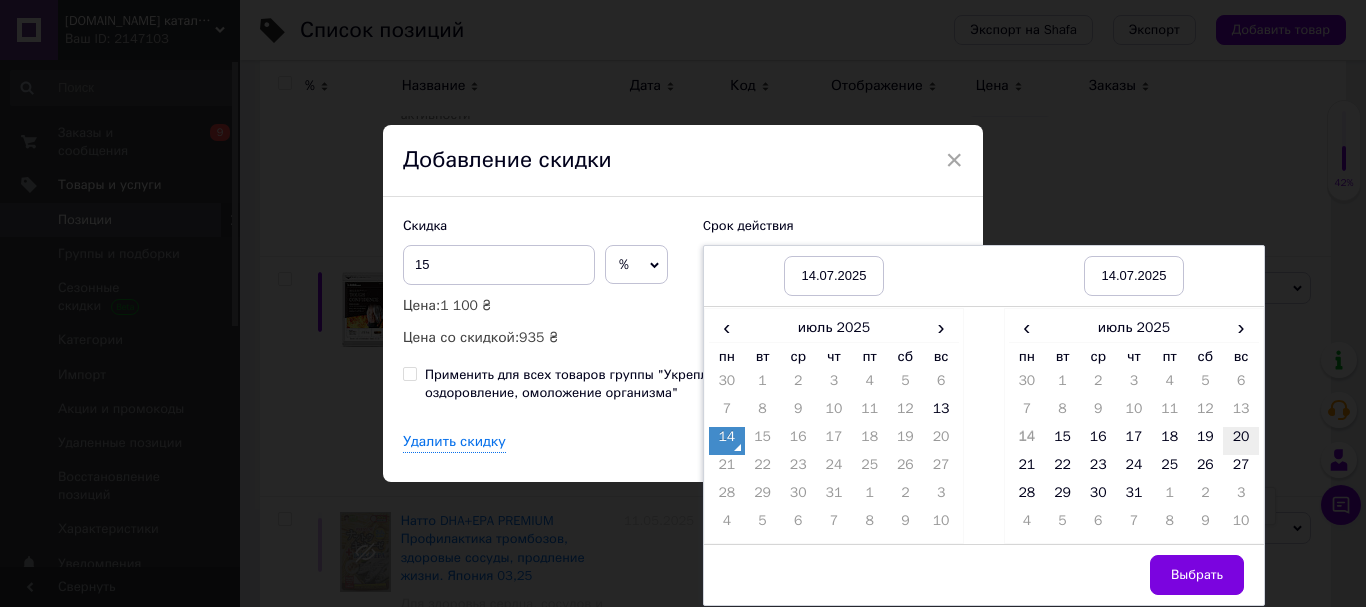 drag, startPoint x: 1238, startPoint y: 436, endPoint x: 1239, endPoint y: 449, distance: 13.038404 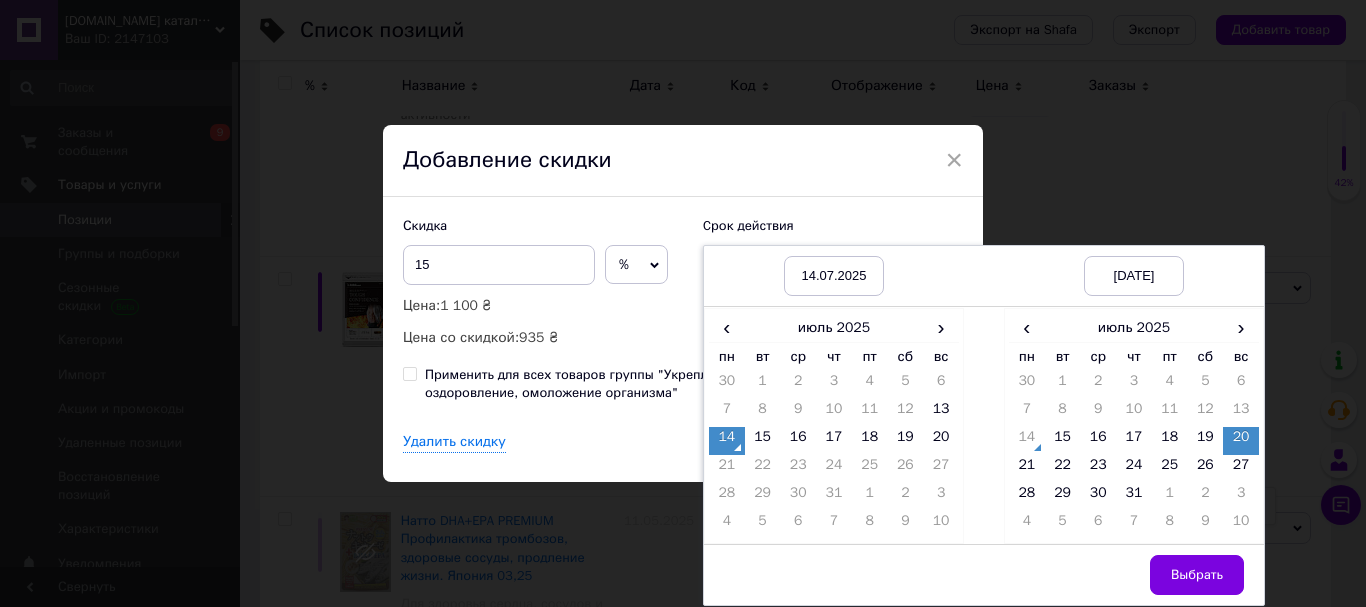 drag, startPoint x: 1181, startPoint y: 575, endPoint x: 878, endPoint y: 511, distance: 309.68533 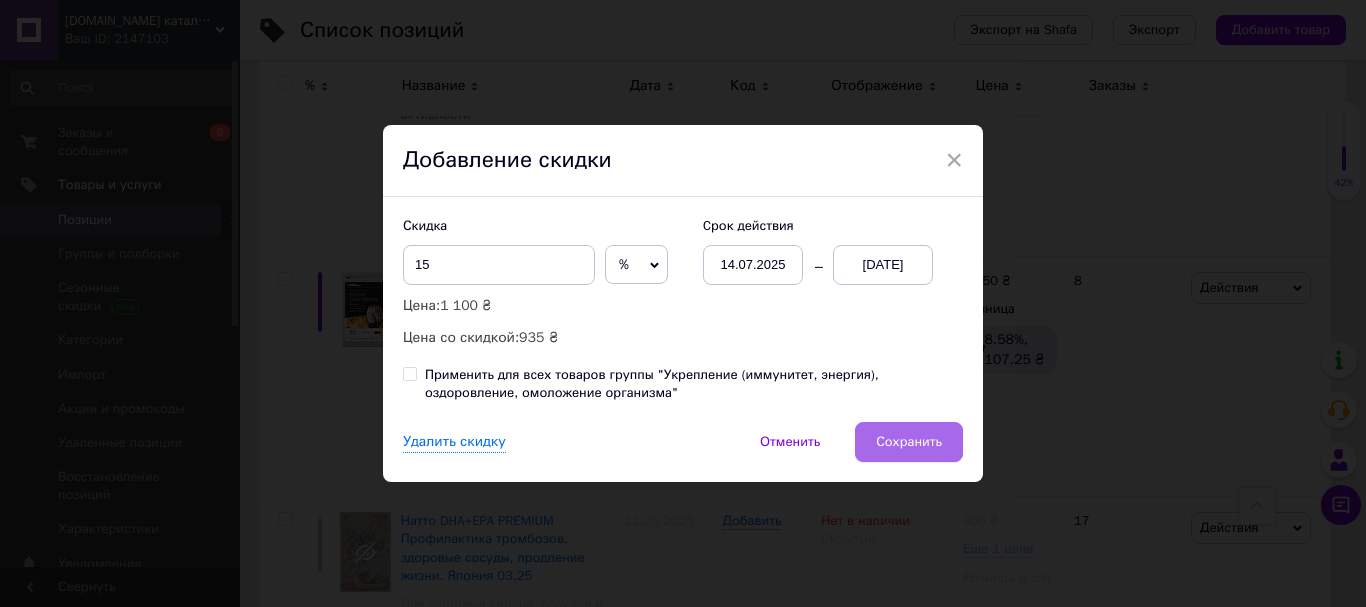 click on "Сохранить" at bounding box center (909, 442) 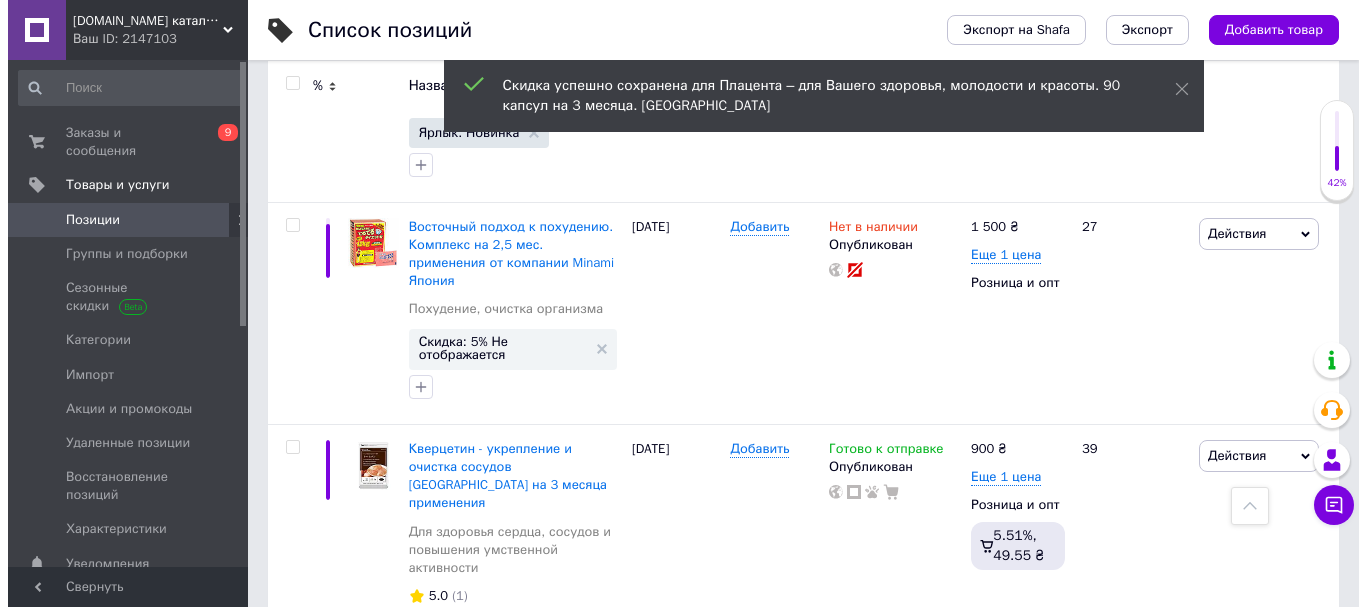 scroll, scrollTop: 22163, scrollLeft: 0, axis: vertical 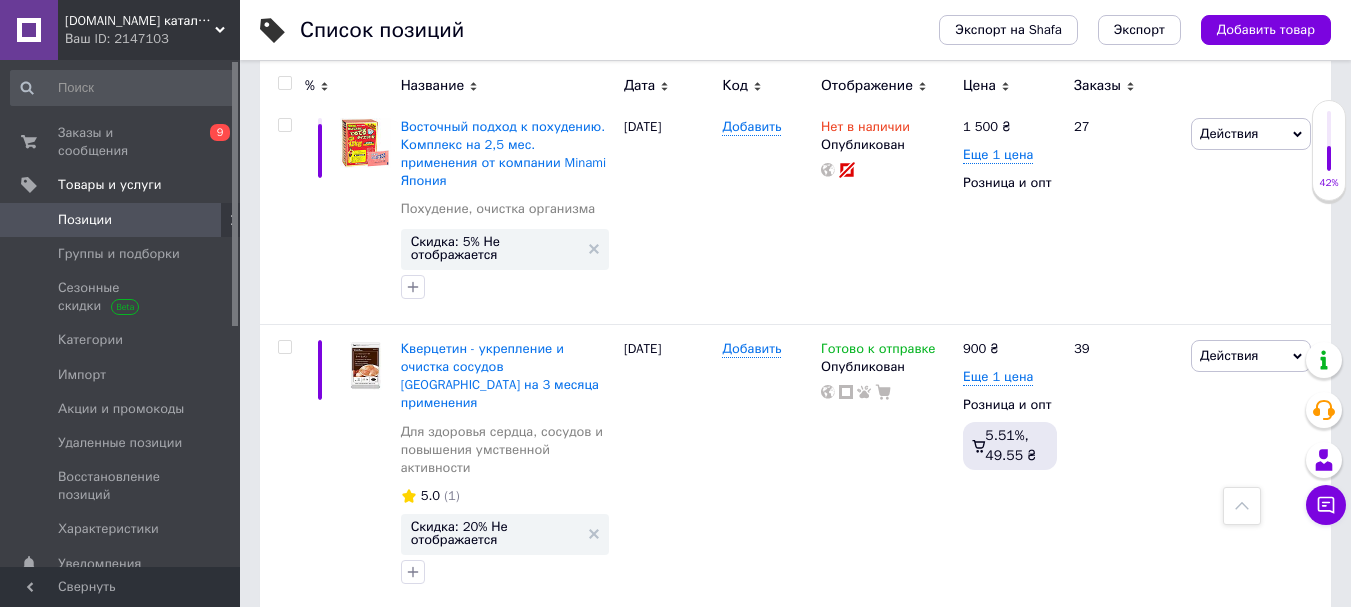 click on "Скидка: 25% Не отображается" at bounding box center [495, 1512] 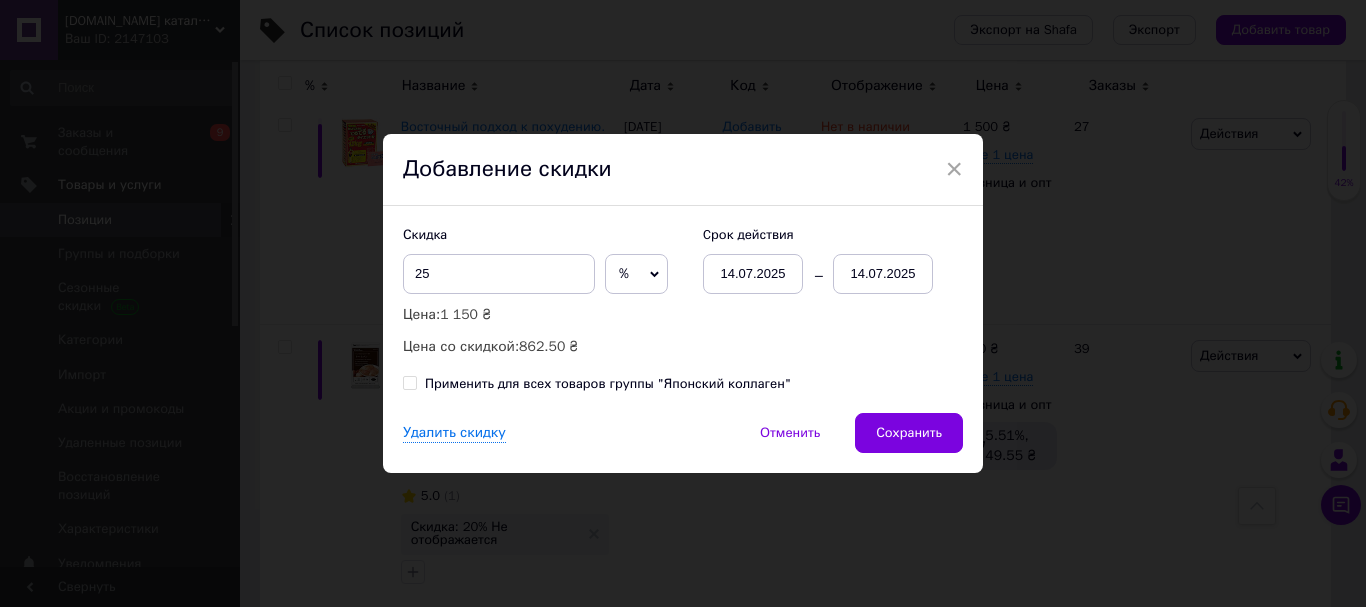 click on "14.07.2025" at bounding box center [883, 274] 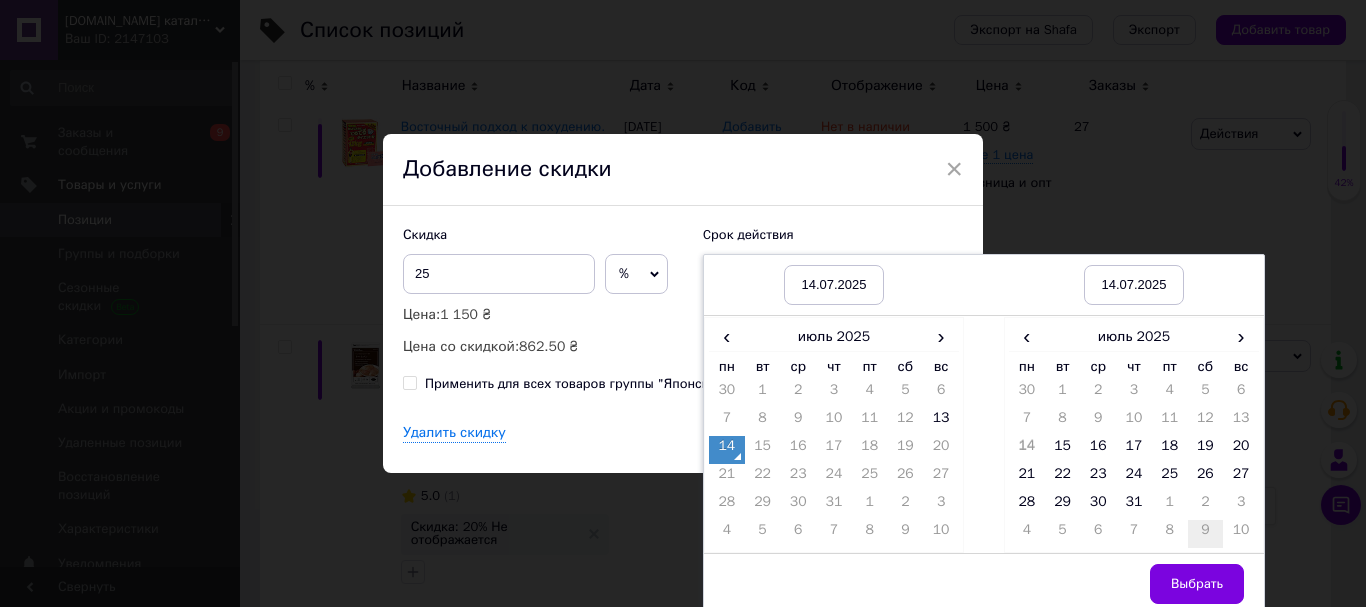 drag, startPoint x: 1240, startPoint y: 449, endPoint x: 1218, endPoint y: 525, distance: 79.12016 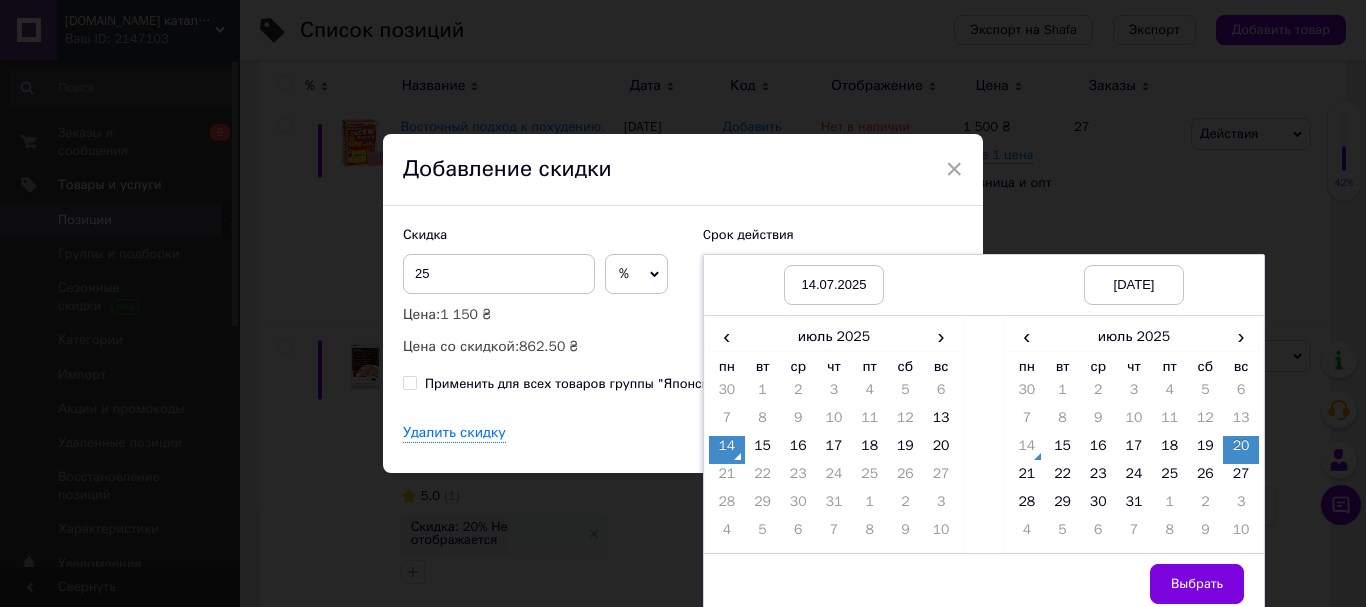 drag, startPoint x: 1188, startPoint y: 581, endPoint x: 932, endPoint y: 502, distance: 267.9123 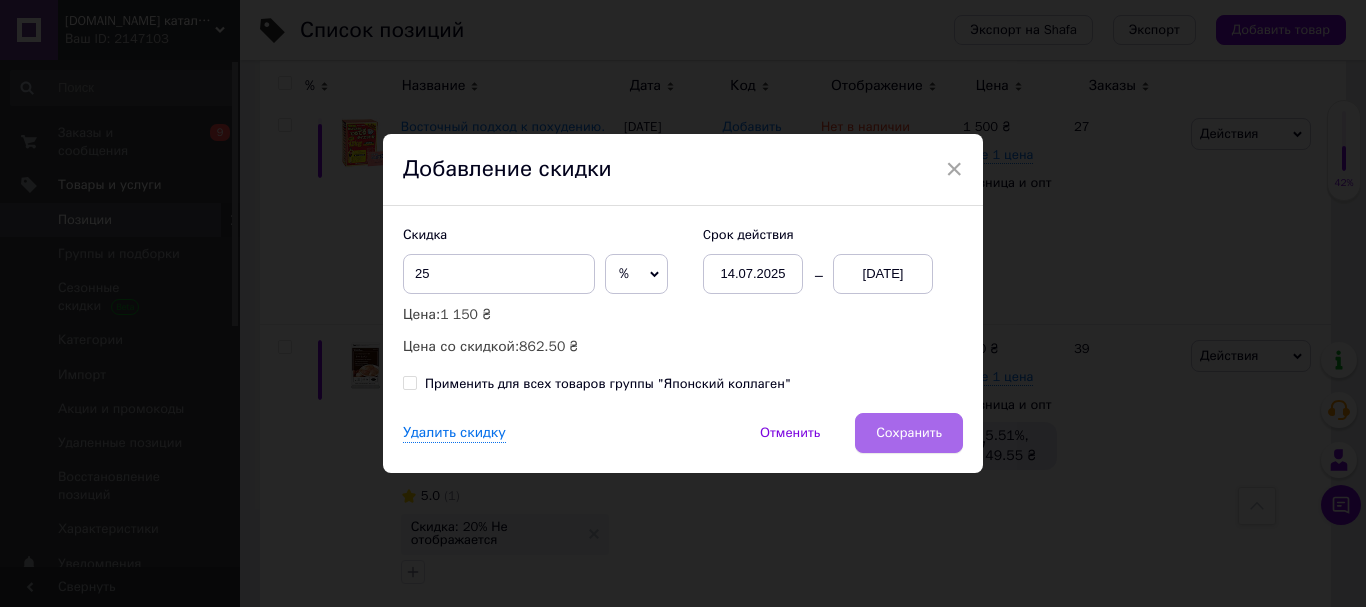 click on "Сохранить" at bounding box center [909, 433] 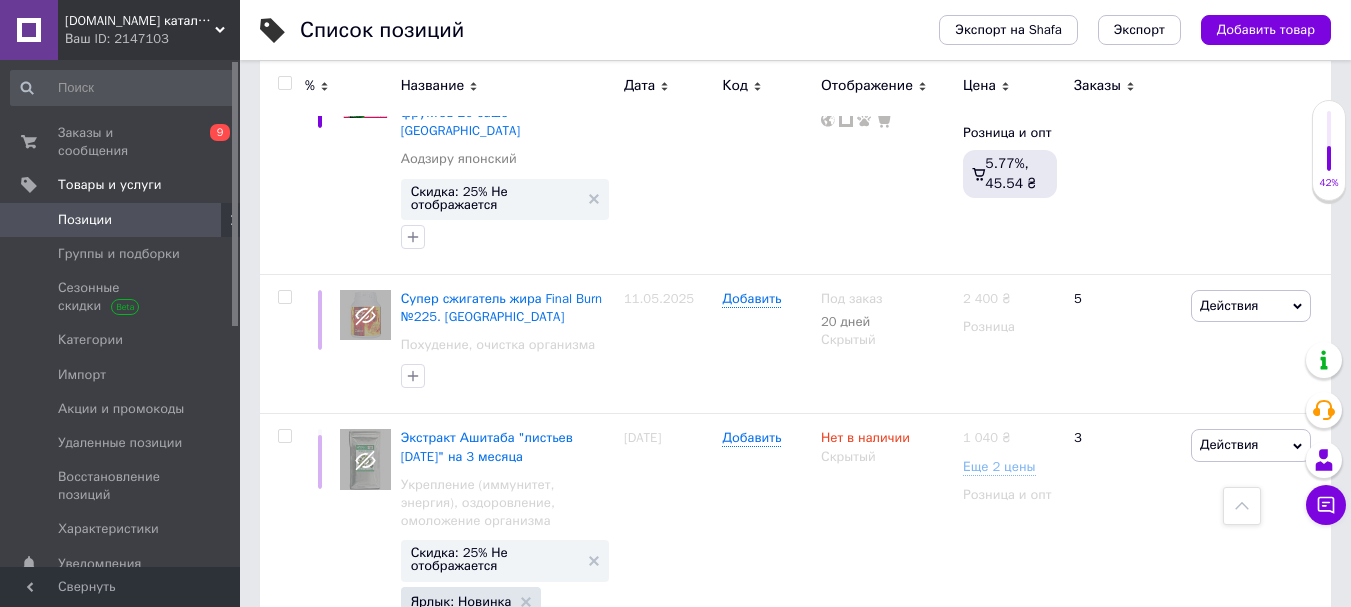 scroll, scrollTop: 21494, scrollLeft: 0, axis: vertical 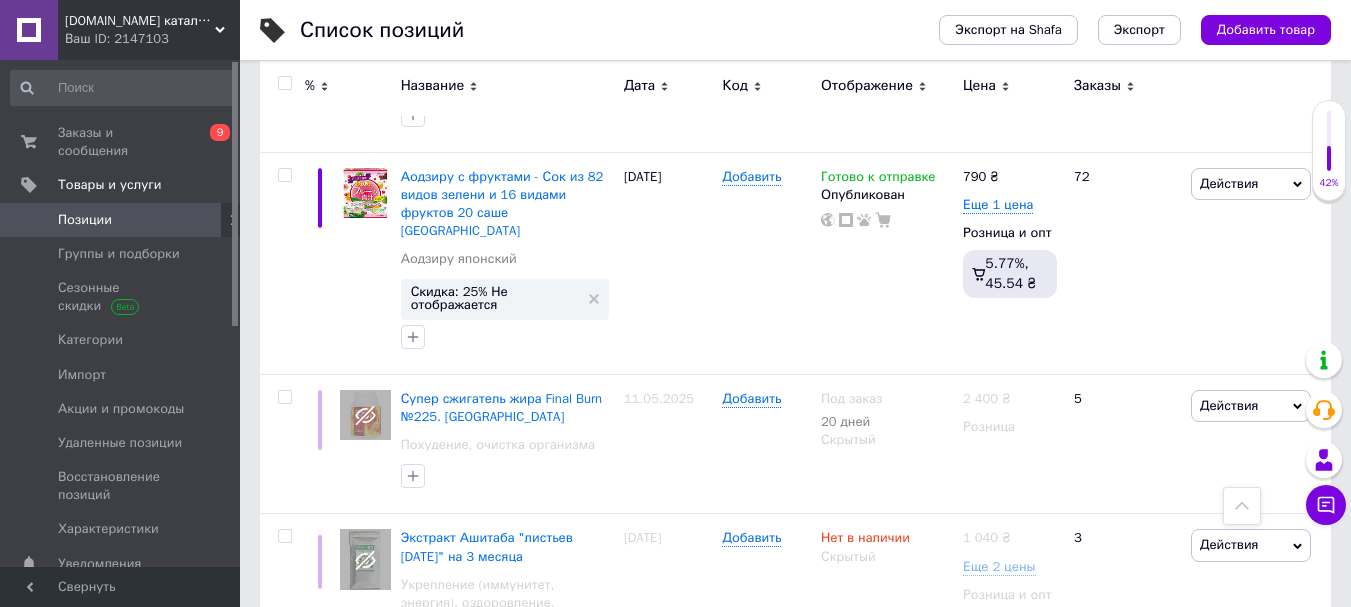 click on "Скидка: 21% Не отображается" at bounding box center (495, 1460) 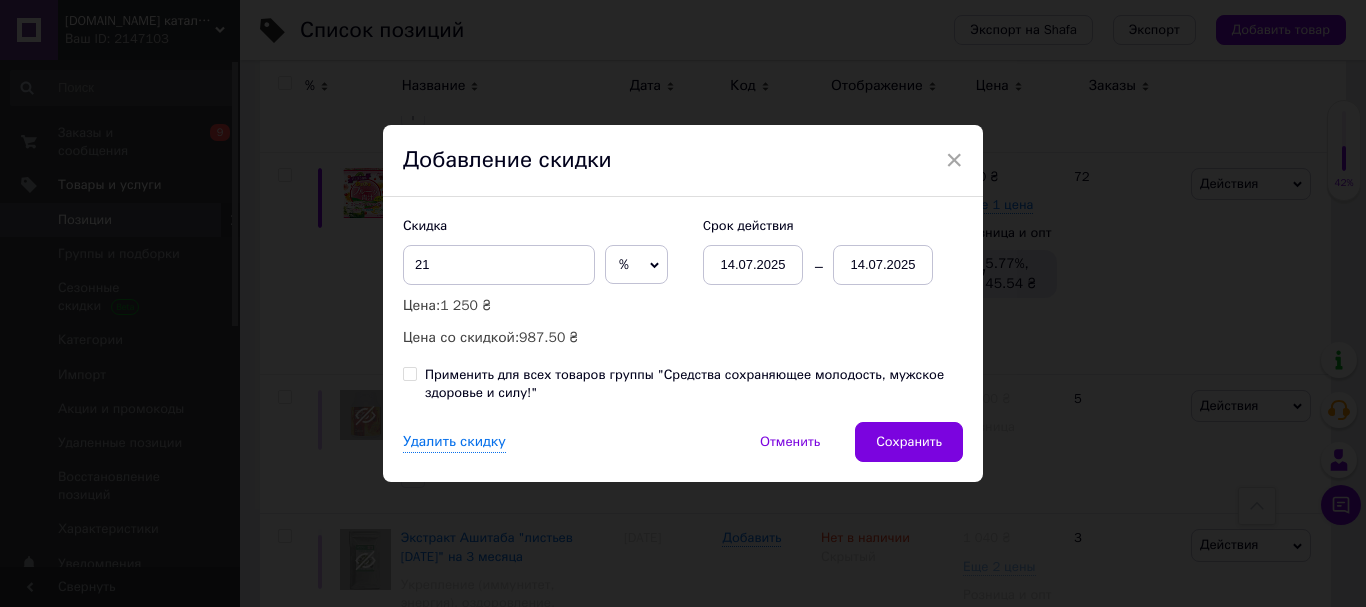 click on "14.07.2025" at bounding box center [883, 265] 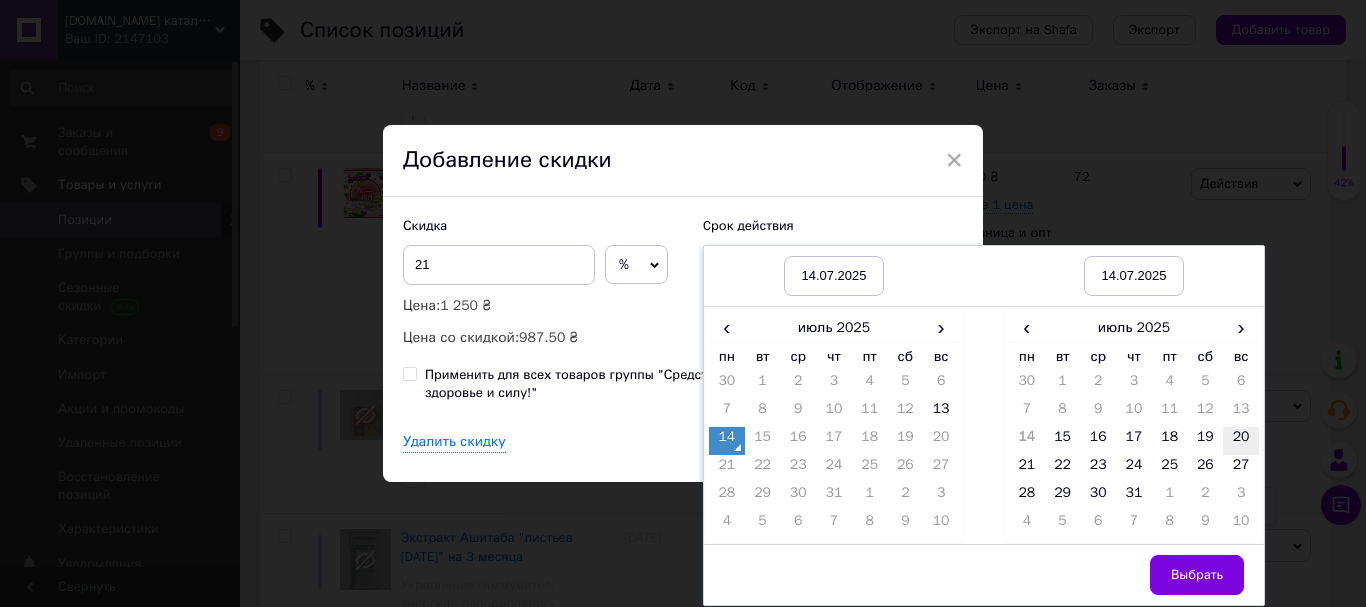 click on "20" at bounding box center [1241, 441] 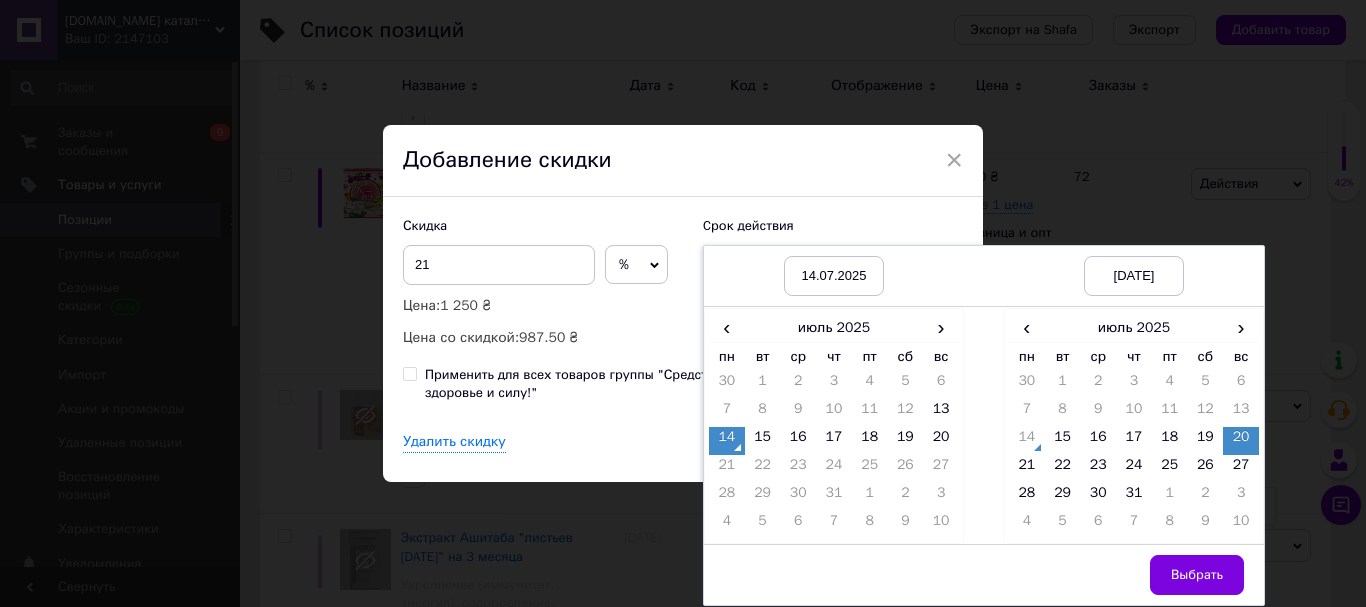 drag, startPoint x: 1196, startPoint y: 565, endPoint x: 1107, endPoint y: 530, distance: 95.63472 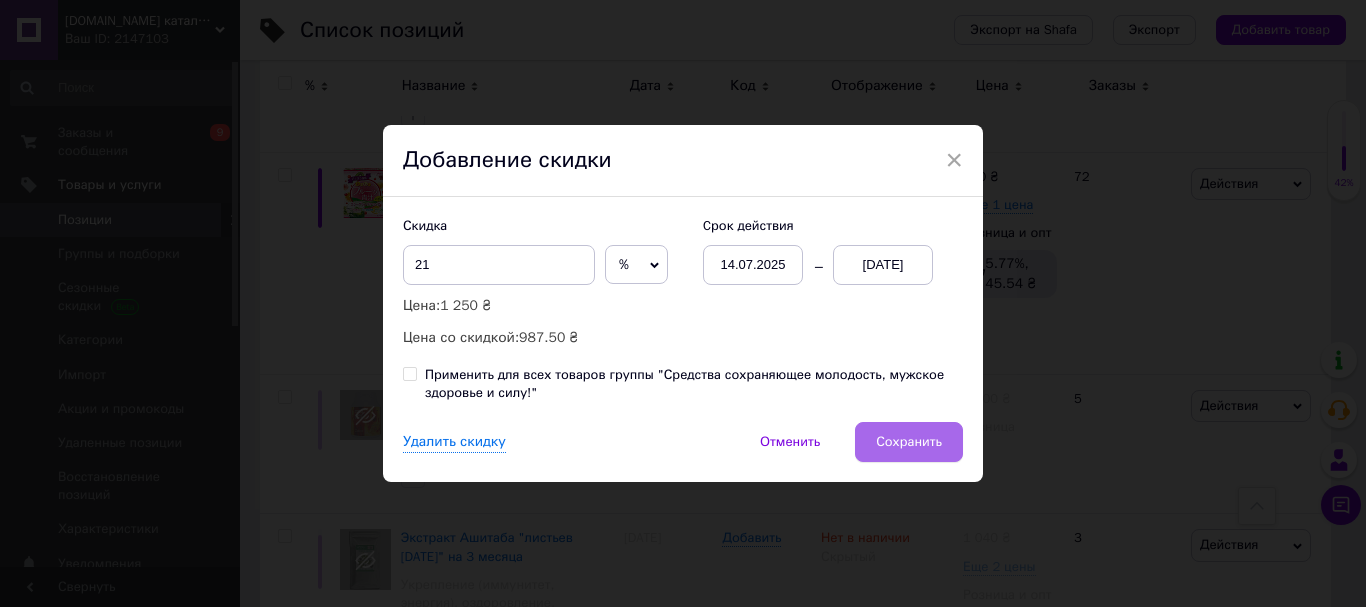 click on "Сохранить" at bounding box center [909, 442] 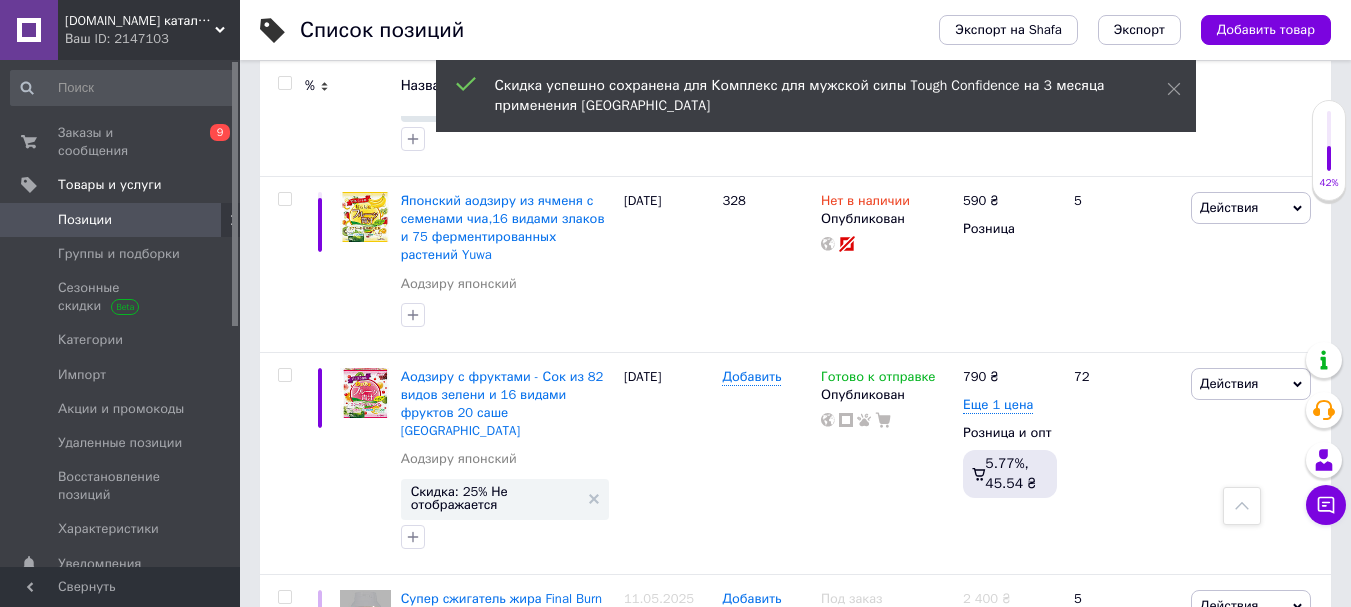 scroll, scrollTop: 21194, scrollLeft: 0, axis: vertical 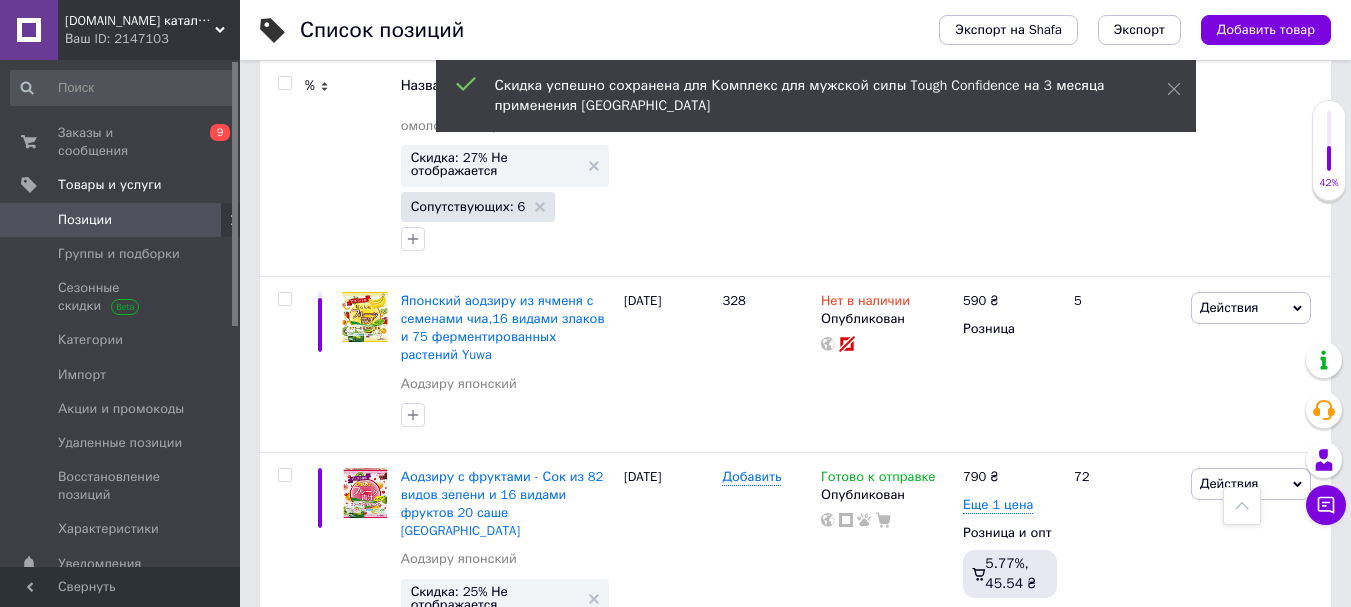 click on "Скидка: 20% Не отображается" at bounding box center (495, 1502) 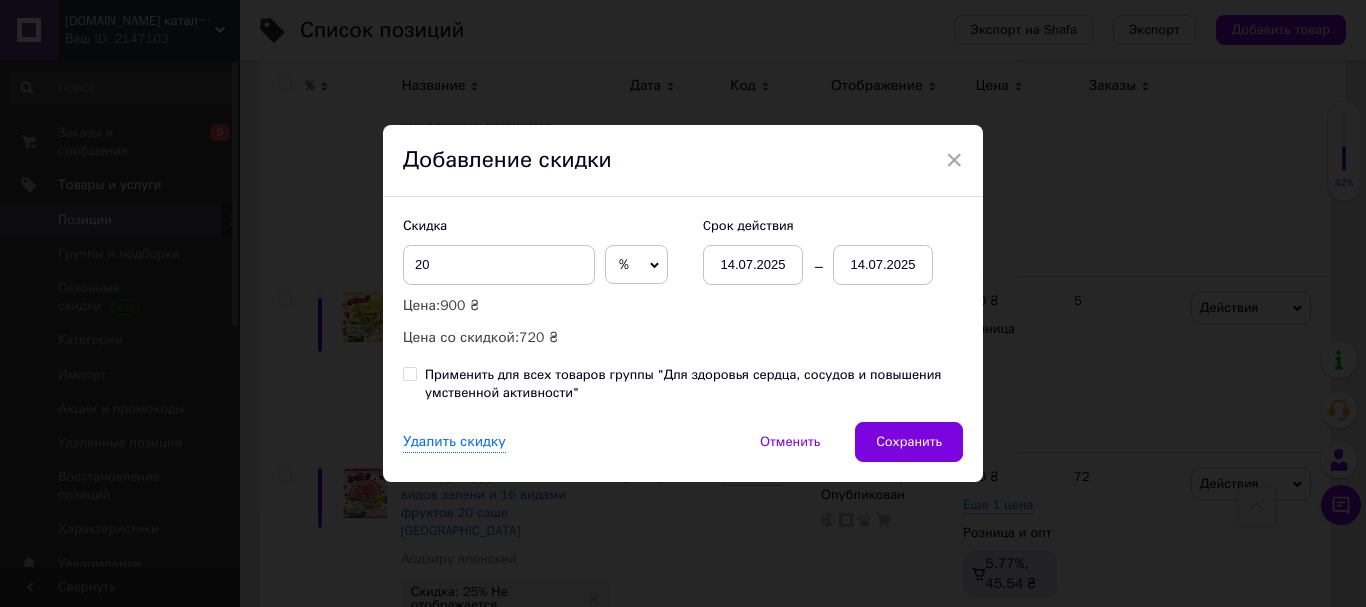 click on "14.07.2025" at bounding box center (883, 265) 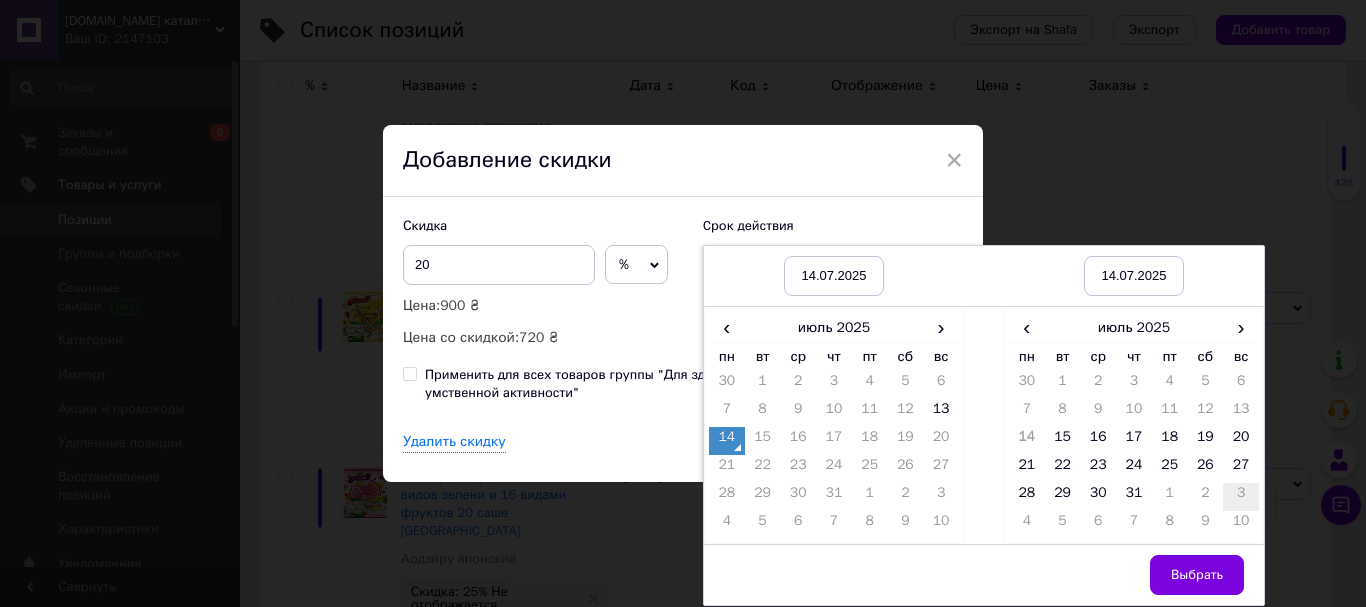 drag, startPoint x: 1236, startPoint y: 459, endPoint x: 1231, endPoint y: 497, distance: 38.327538 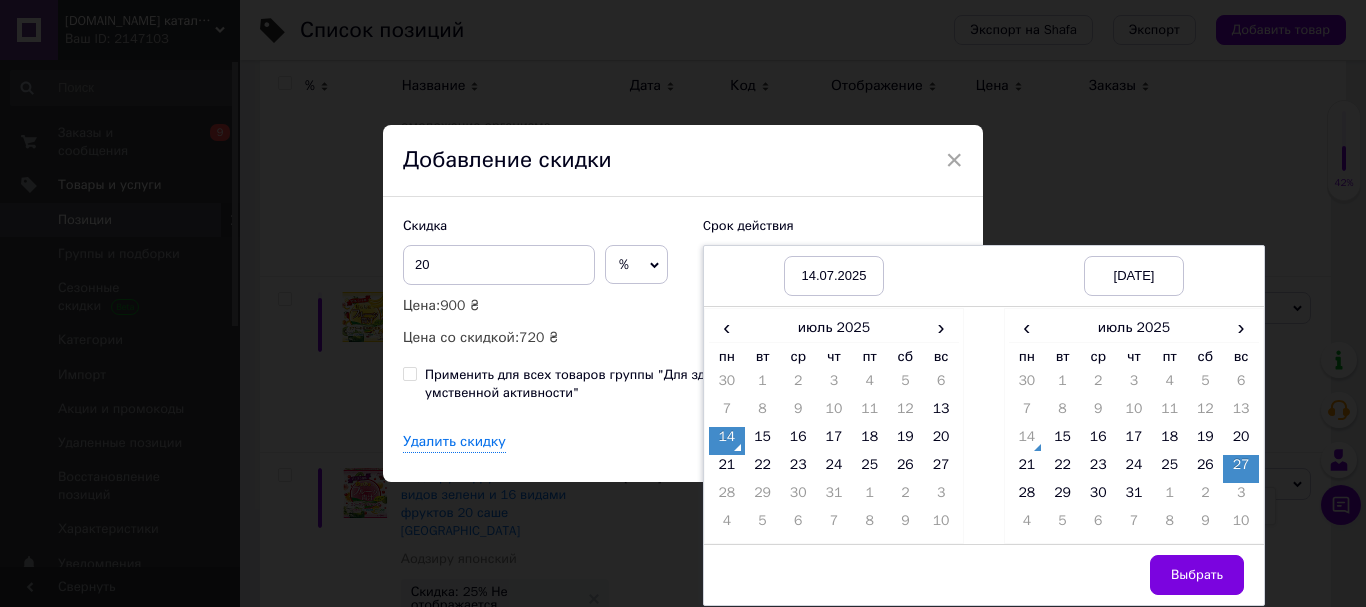 drag, startPoint x: 1204, startPoint y: 561, endPoint x: 1017, endPoint y: 489, distance: 200.38214 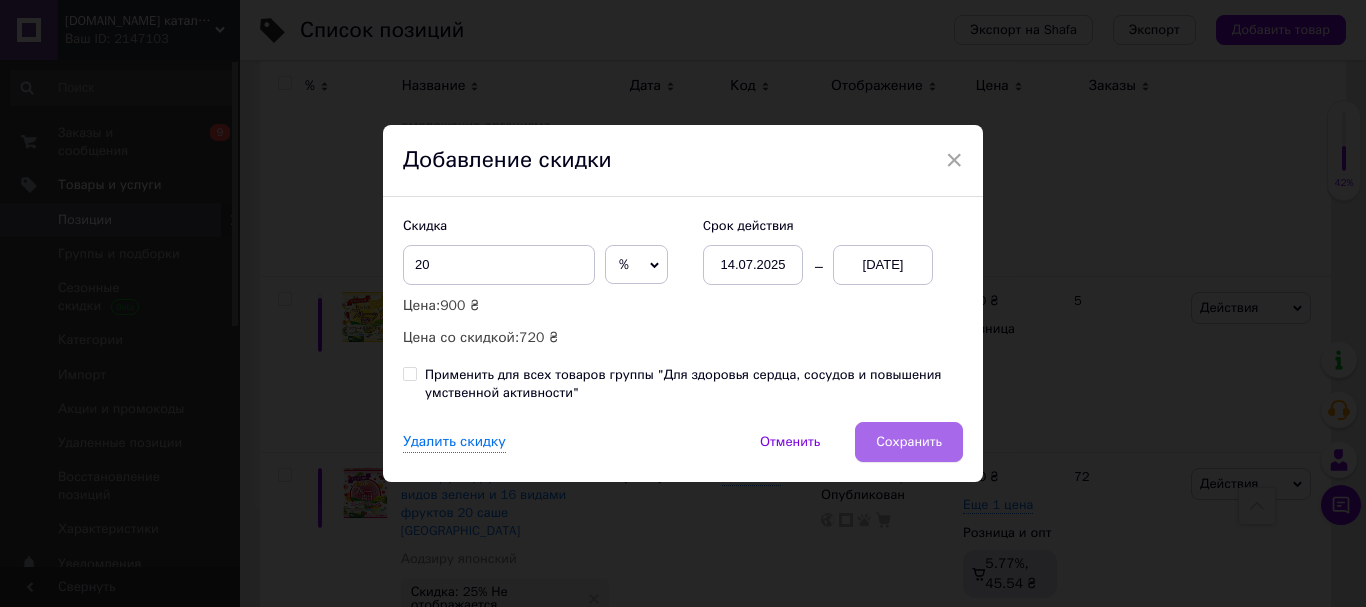 click on "Сохранить" at bounding box center [909, 442] 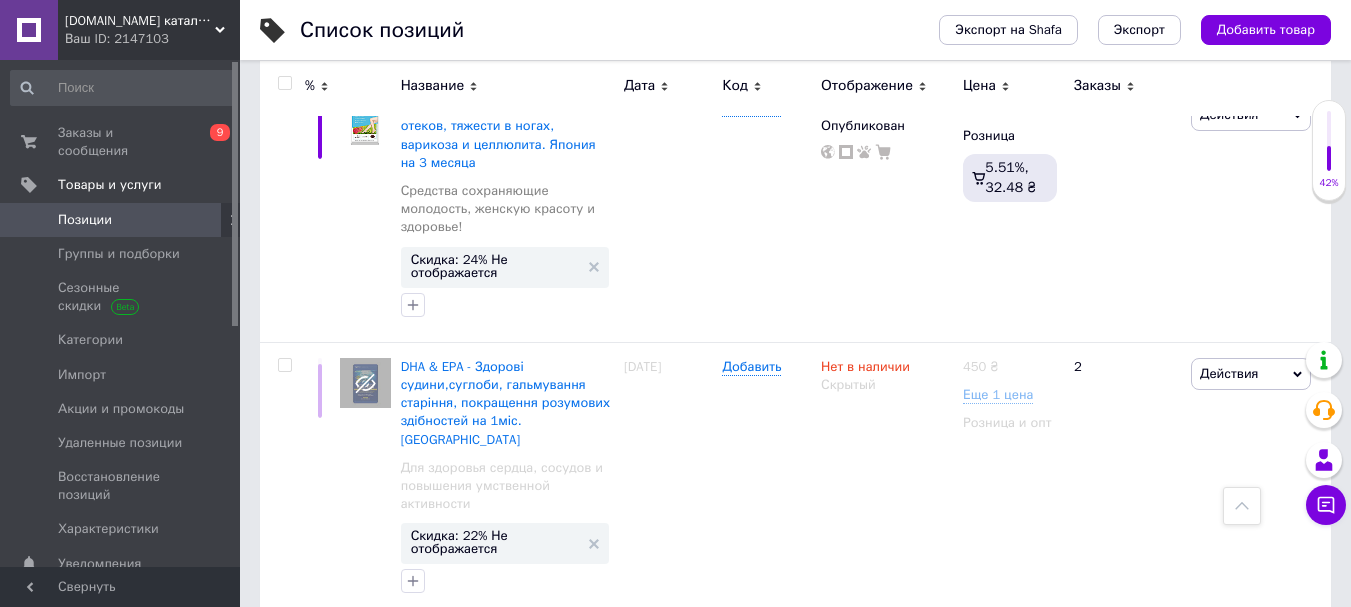 scroll, scrollTop: 20394, scrollLeft: 0, axis: vertical 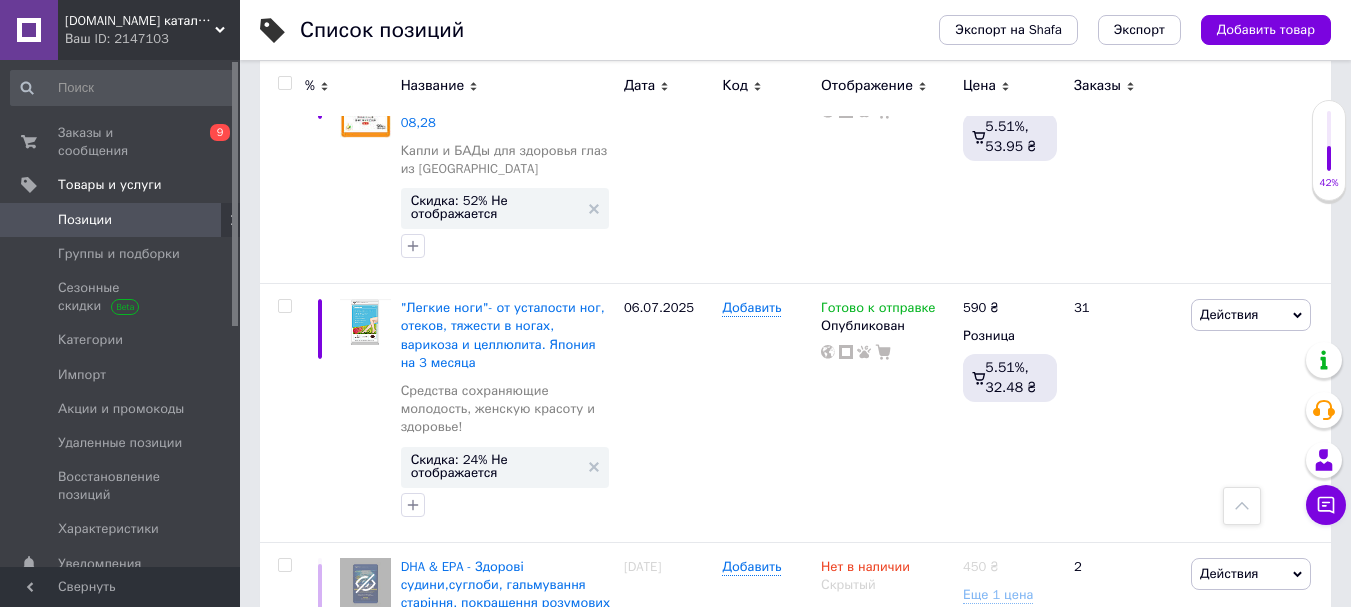click on "Скидка: 25% Не отображается" at bounding box center [495, 1398] 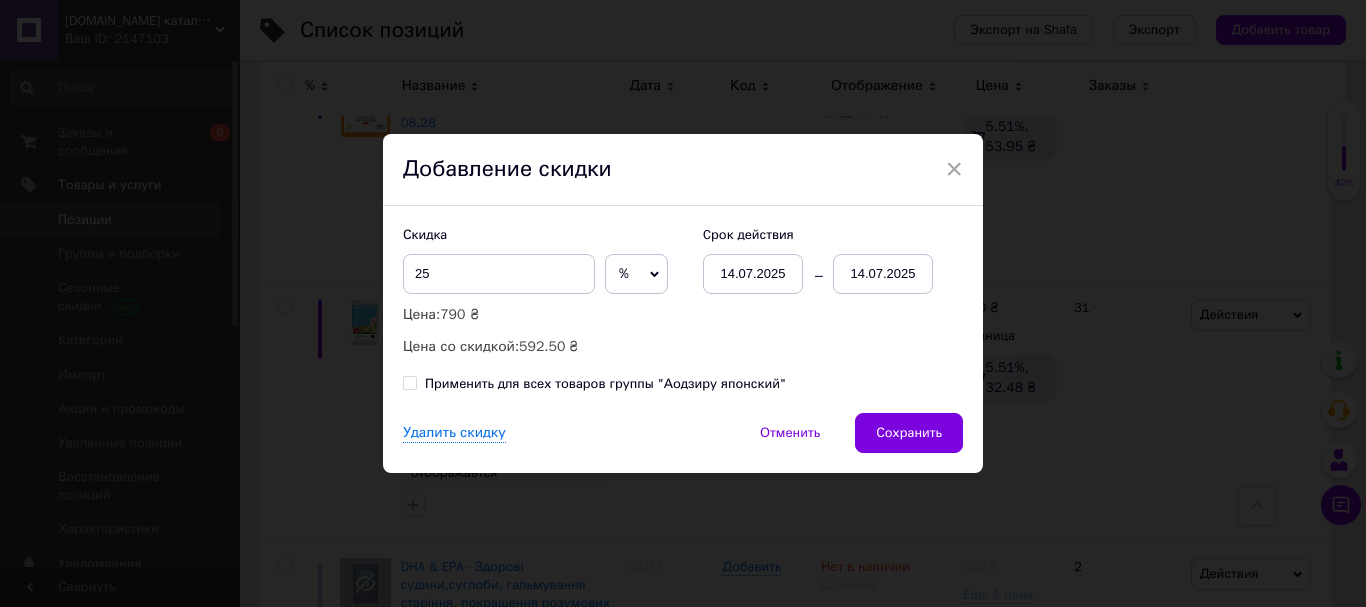click on "14.07.2025" at bounding box center (883, 274) 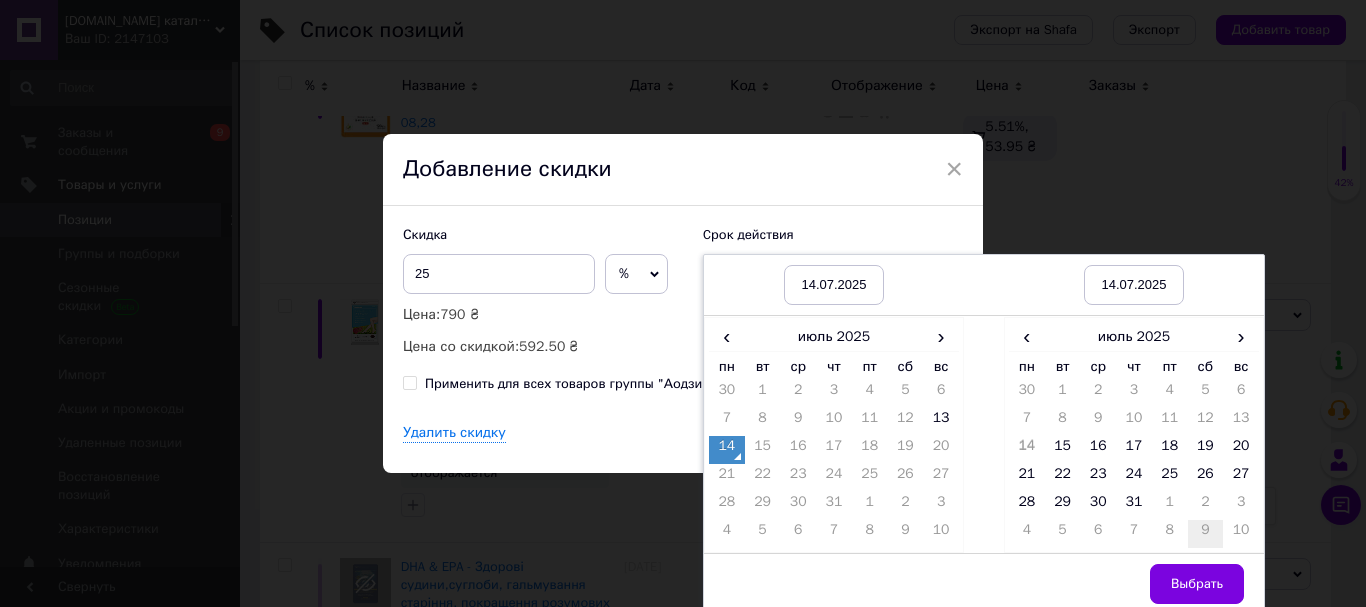 drag, startPoint x: 1242, startPoint y: 469, endPoint x: 1212, endPoint y: 539, distance: 76.15773 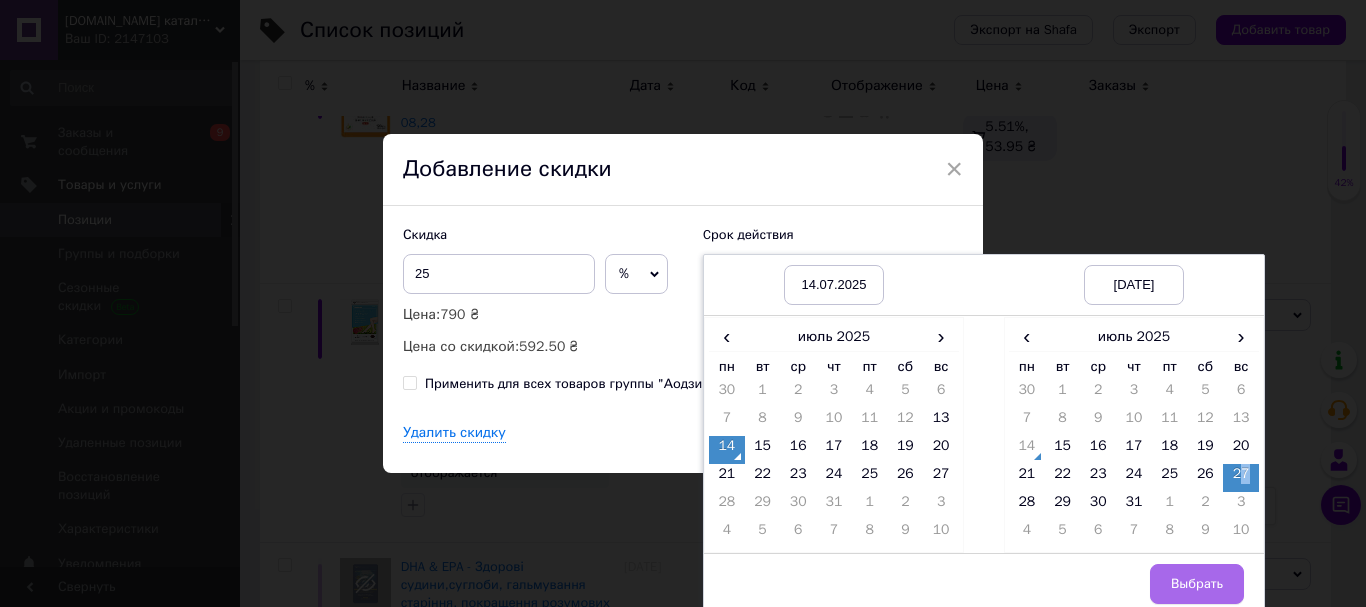 click on "Выбрать" at bounding box center [1197, 584] 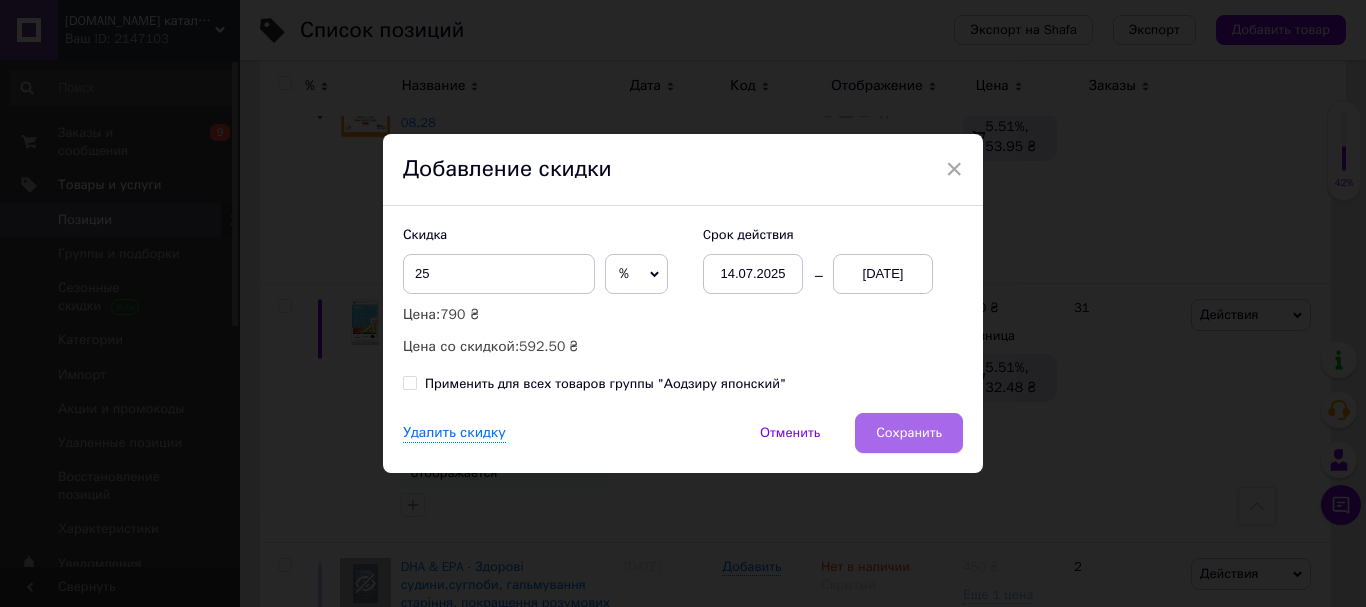 click on "Сохранить" at bounding box center (909, 433) 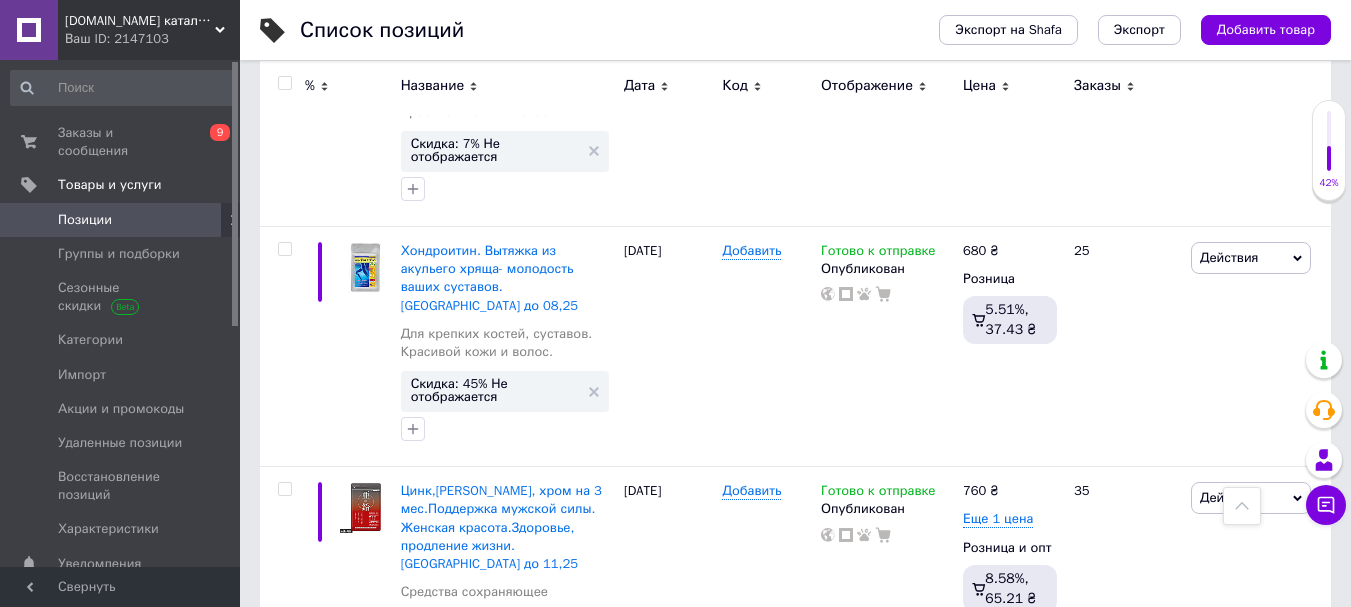 scroll, scrollTop: 19494, scrollLeft: 0, axis: vertical 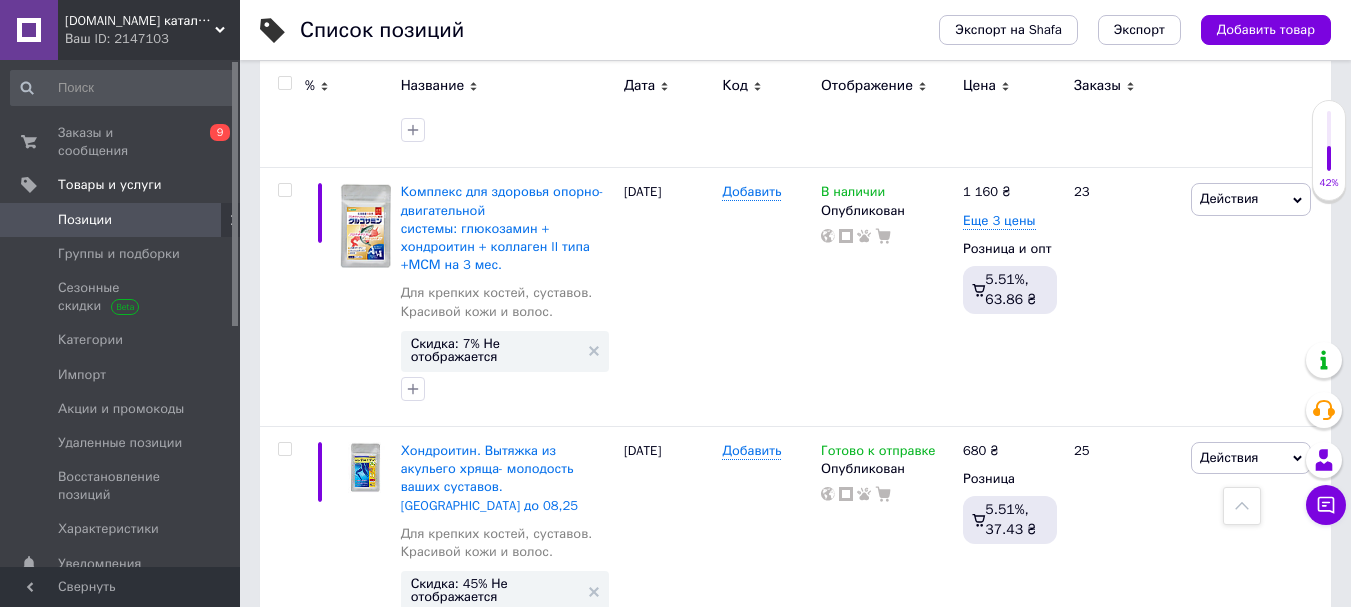 click on "Скидка: 24% Не отображается" at bounding box center (495, 1366) 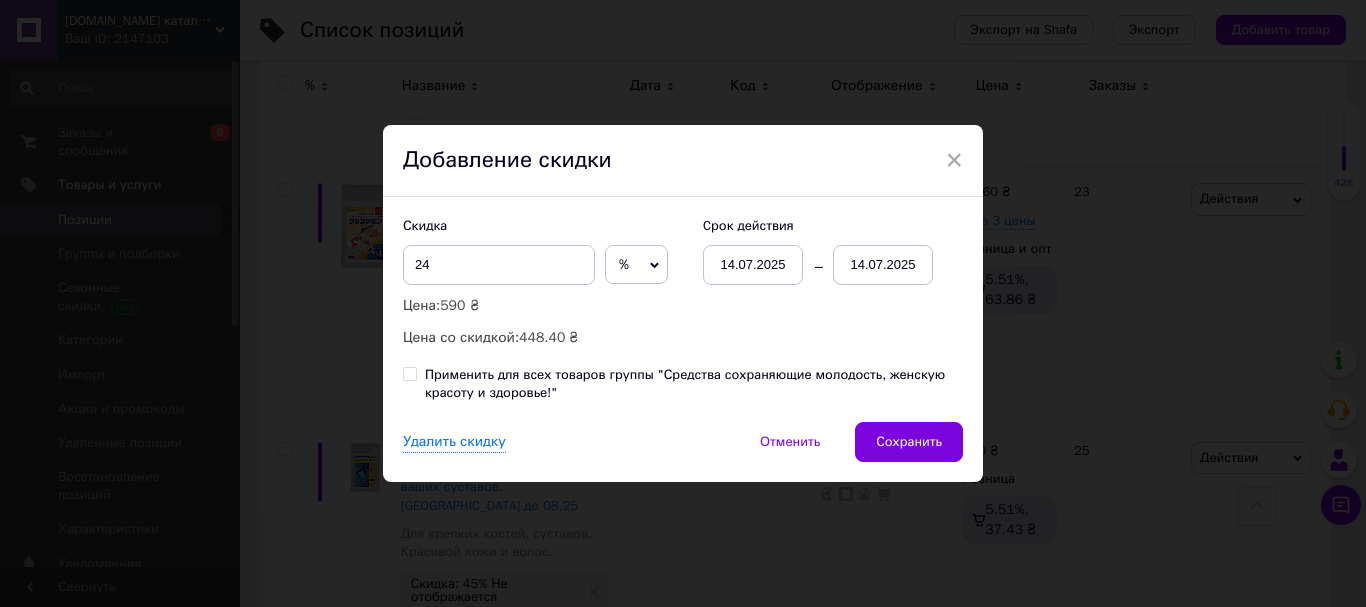 click on "14.07.2025" at bounding box center (883, 265) 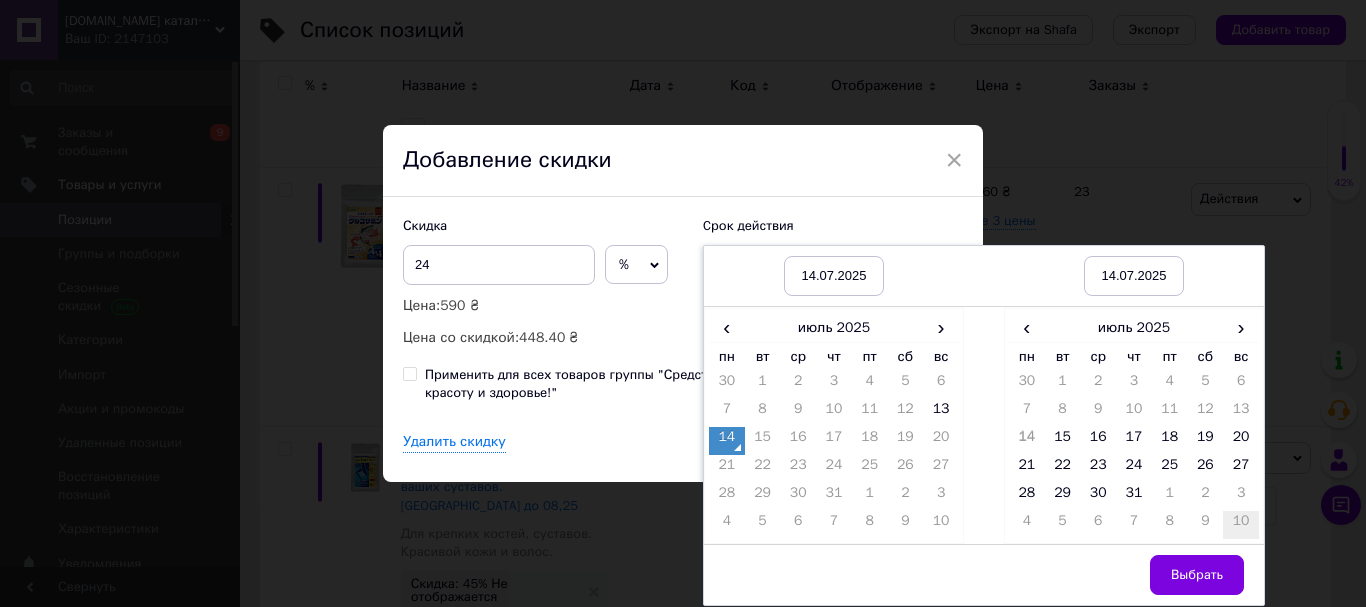 drag, startPoint x: 1231, startPoint y: 467, endPoint x: 1229, endPoint y: 517, distance: 50.039986 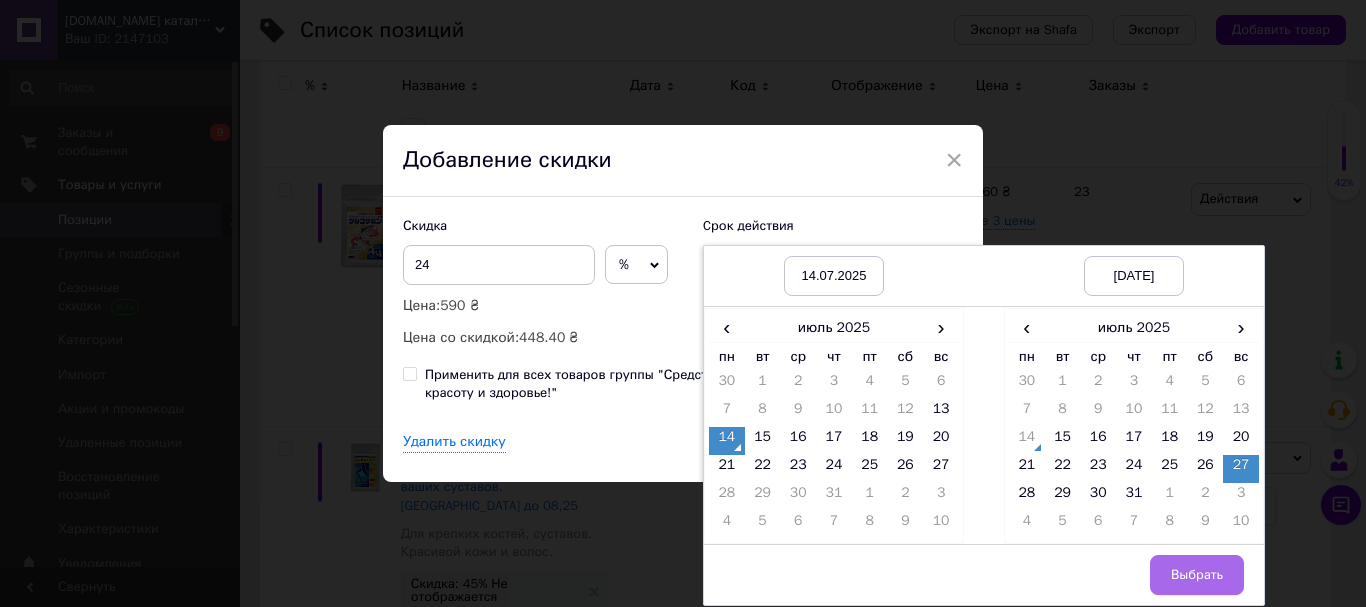 click on "Выбрать" at bounding box center [1197, 575] 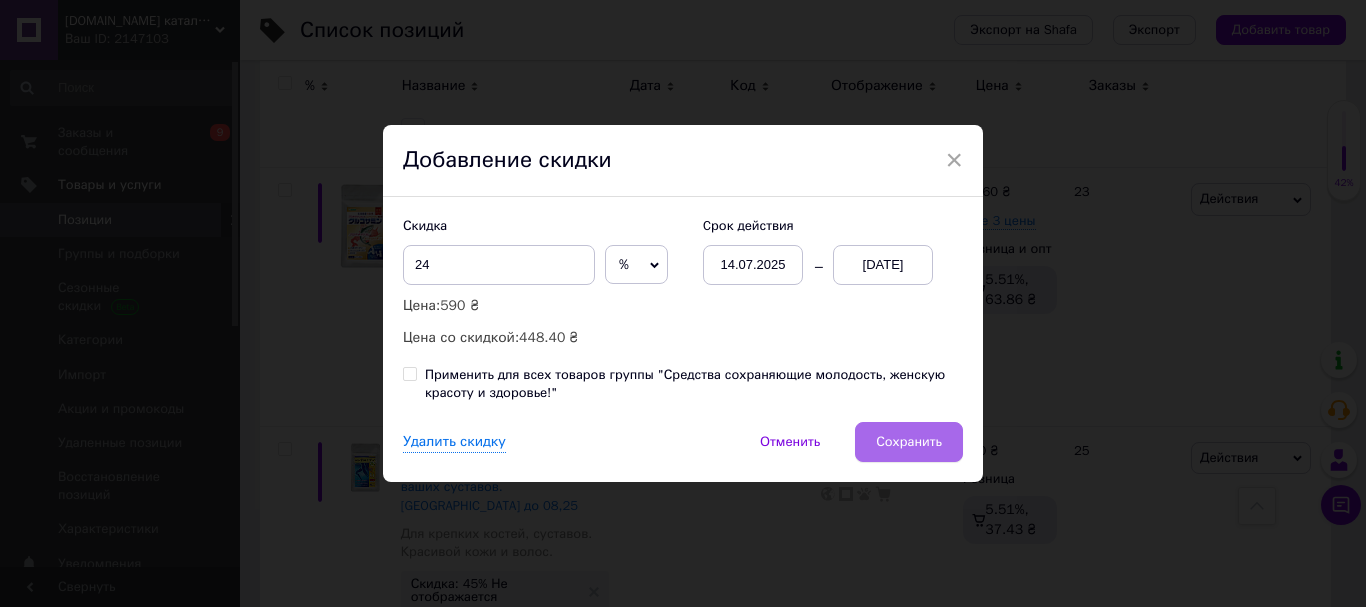 click on "Сохранить" at bounding box center (909, 442) 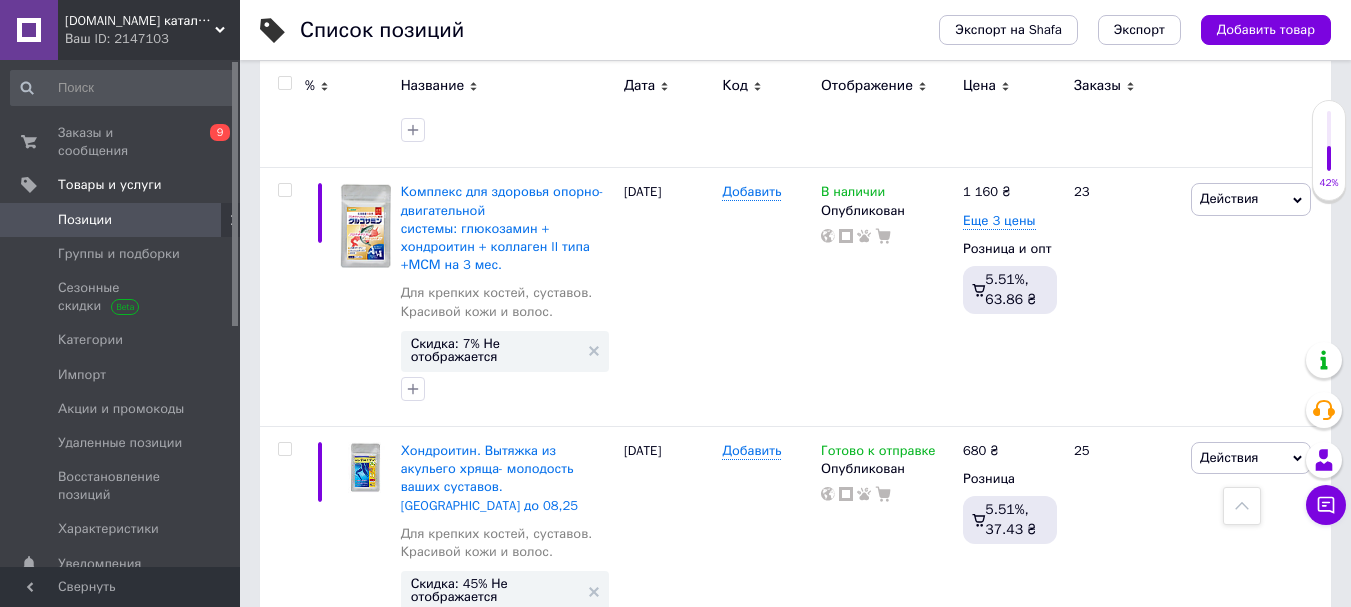 scroll, scrollTop: 19294, scrollLeft: 0, axis: vertical 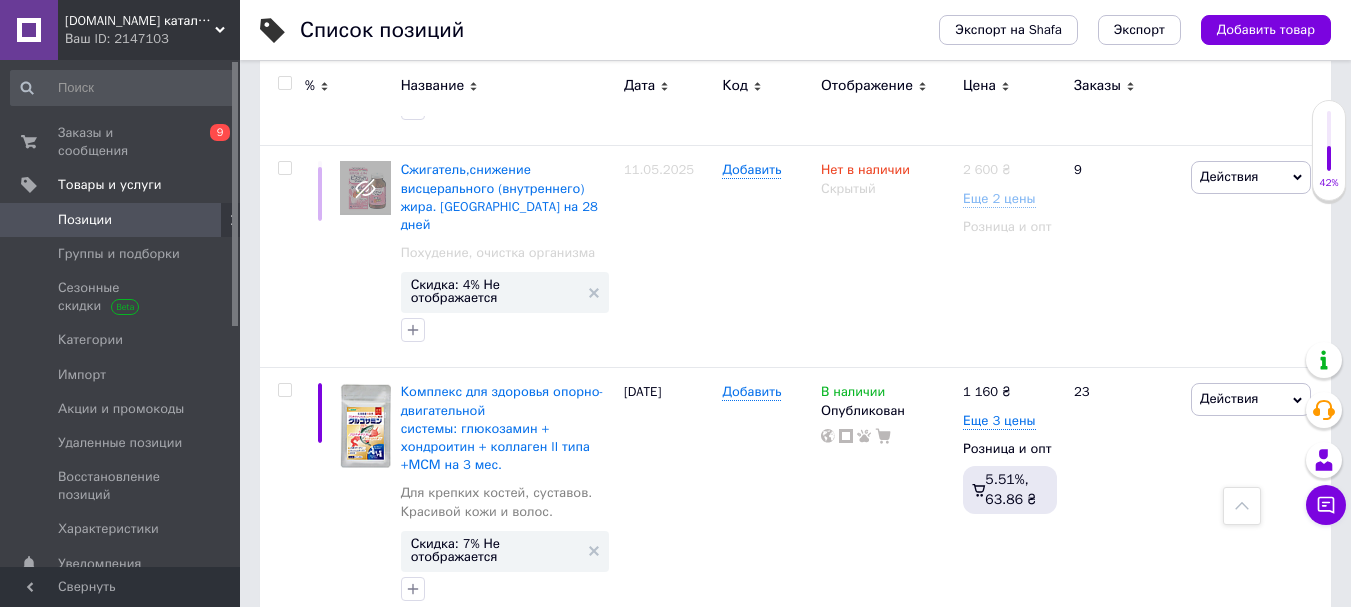 click on "Скидка: 52% Не отображается" at bounding box center (495, 1307) 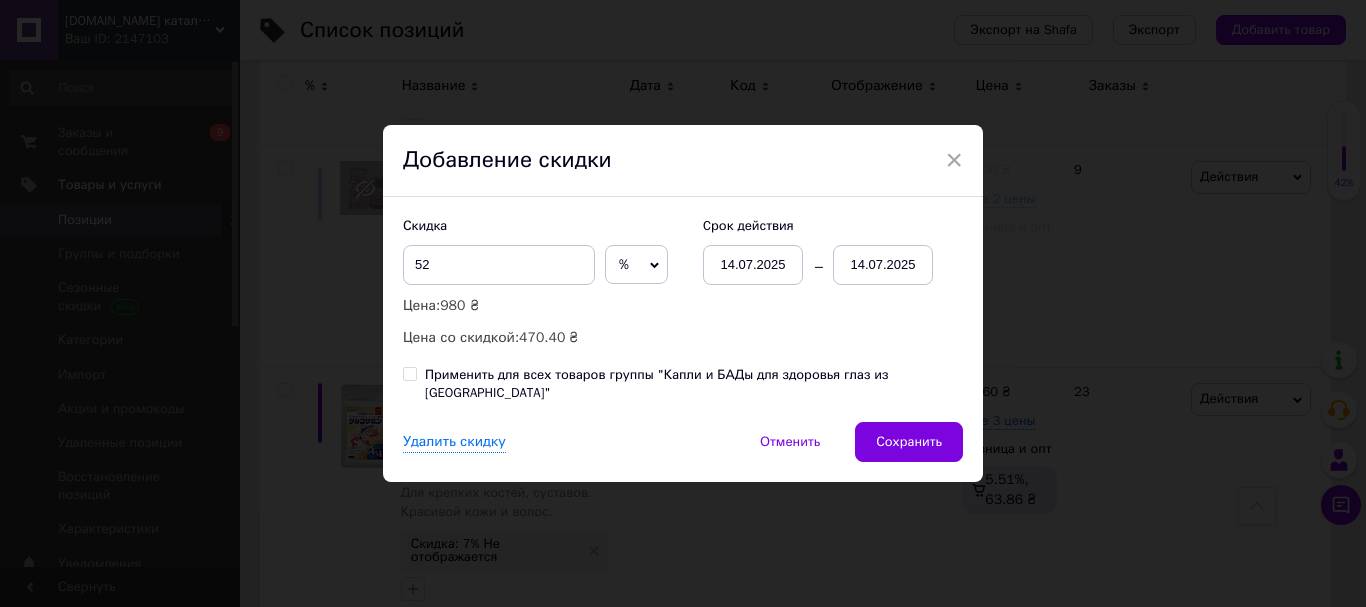 click on "14.07.2025" at bounding box center (883, 265) 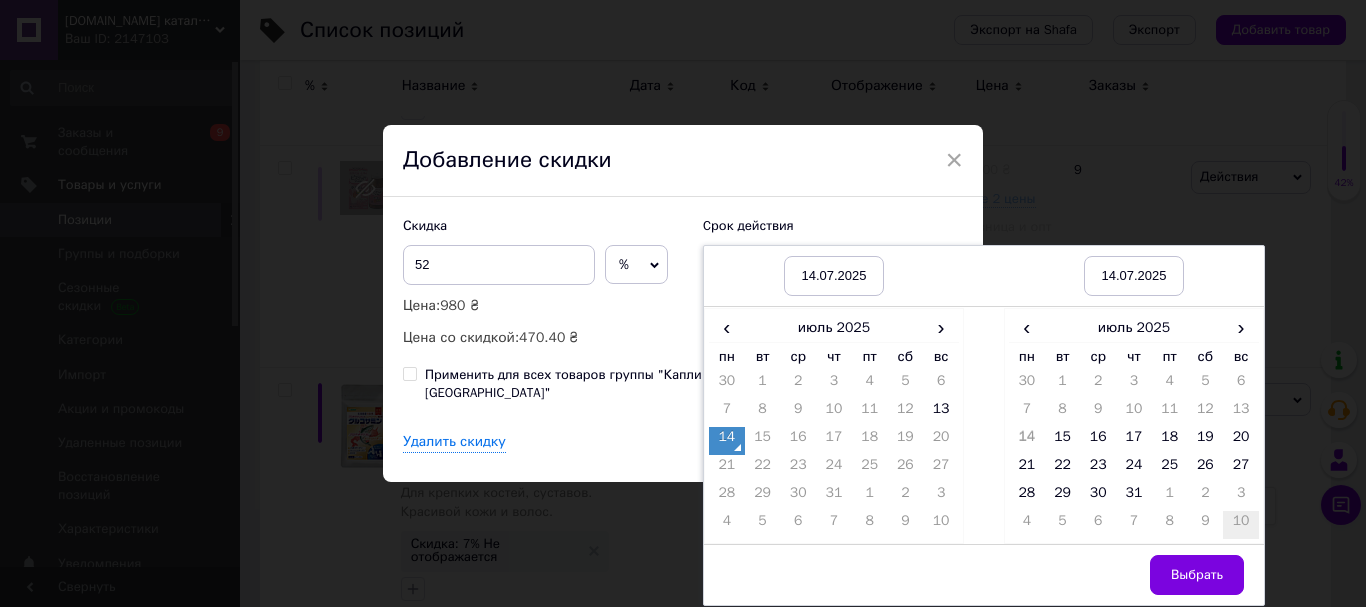 drag, startPoint x: 1238, startPoint y: 471, endPoint x: 1240, endPoint y: 536, distance: 65.03076 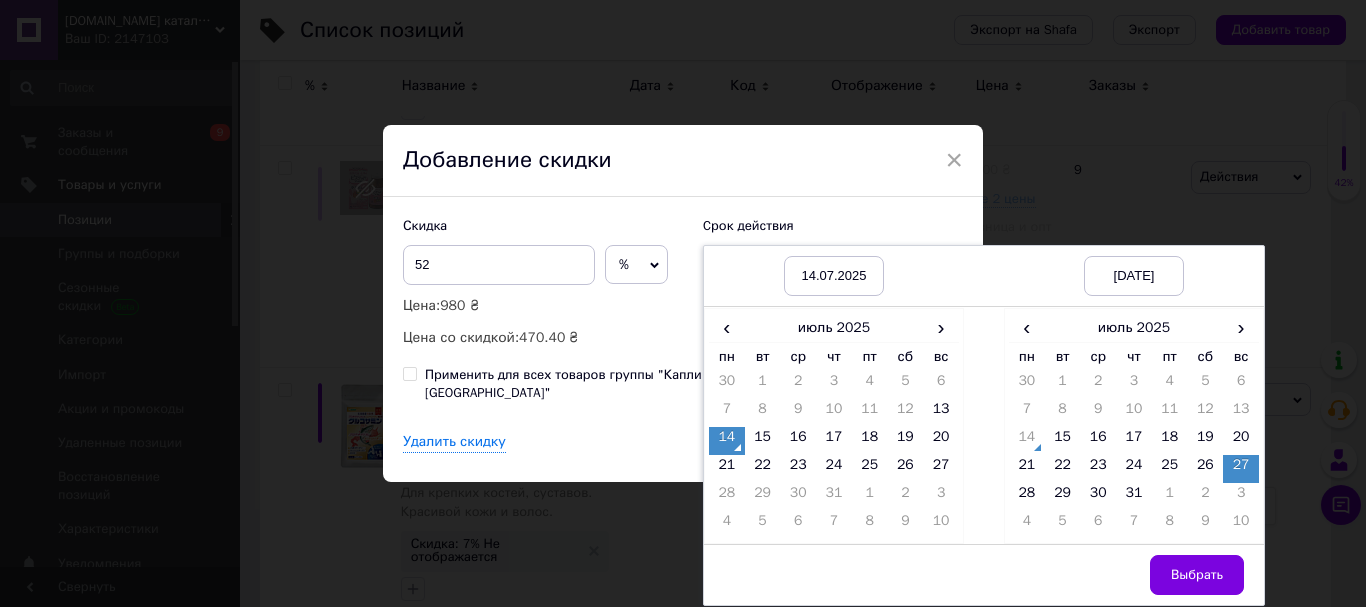 drag, startPoint x: 1214, startPoint y: 583, endPoint x: 1055, endPoint y: 535, distance: 166.08733 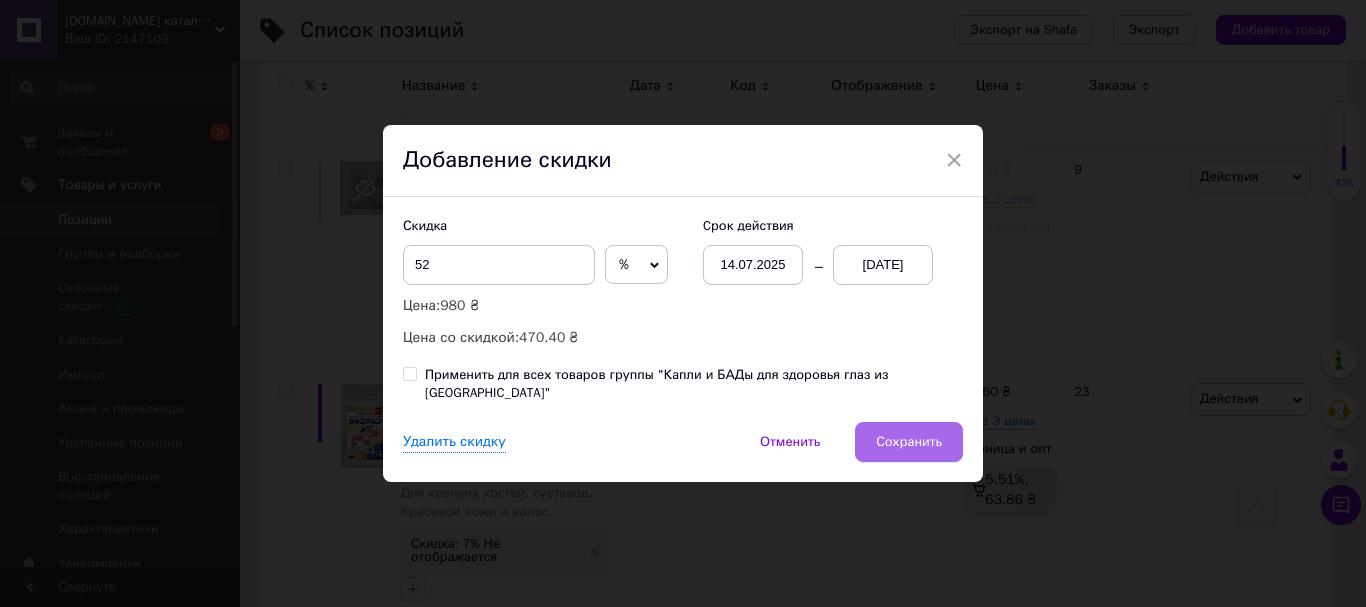 click on "Сохранить" at bounding box center [909, 442] 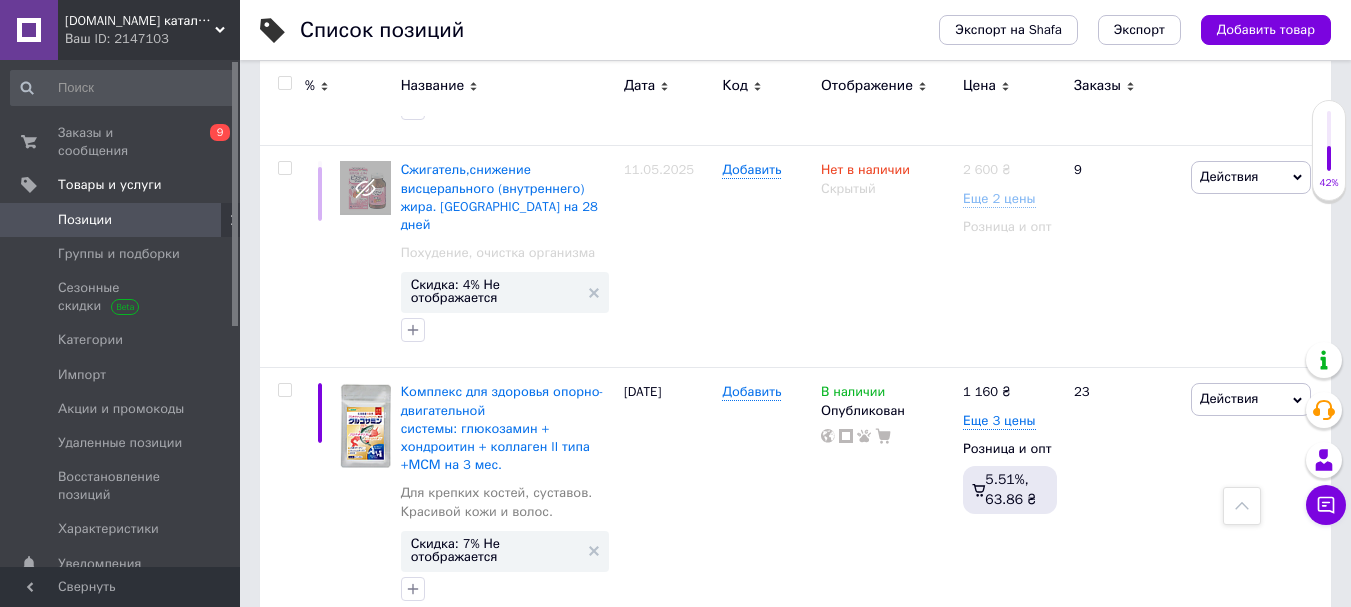 click on "Скидка: 52% 13 дней" at bounding box center (476, 1302) 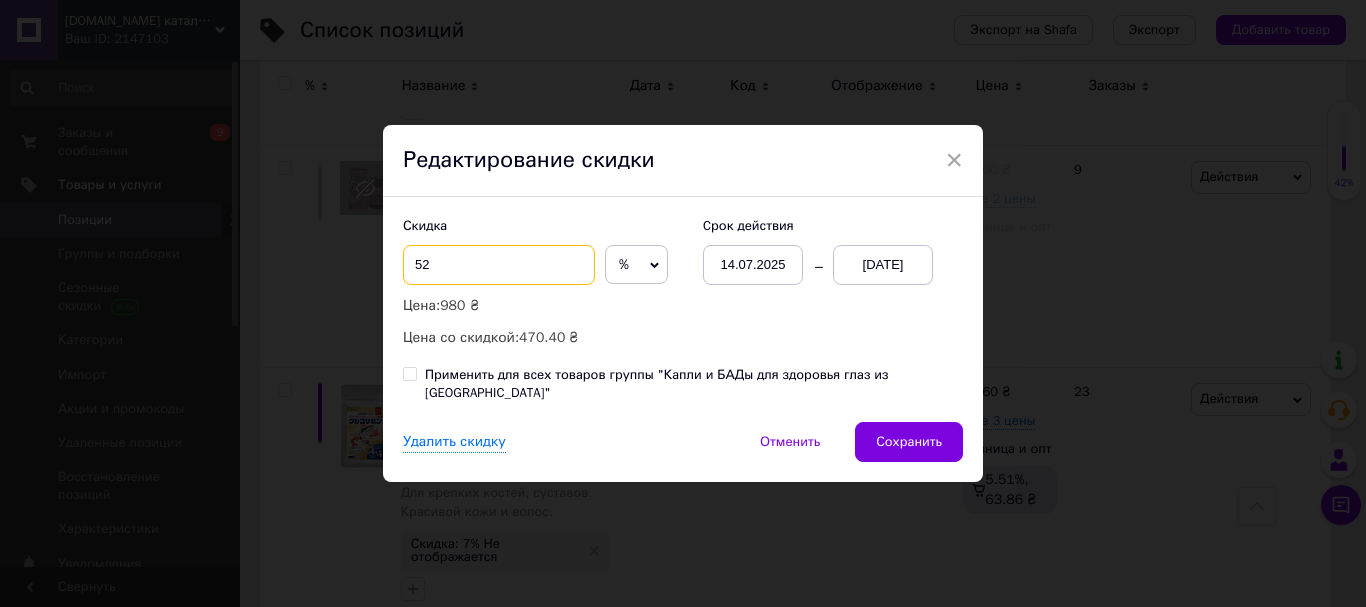 drag, startPoint x: 422, startPoint y: 271, endPoint x: 411, endPoint y: 270, distance: 11.045361 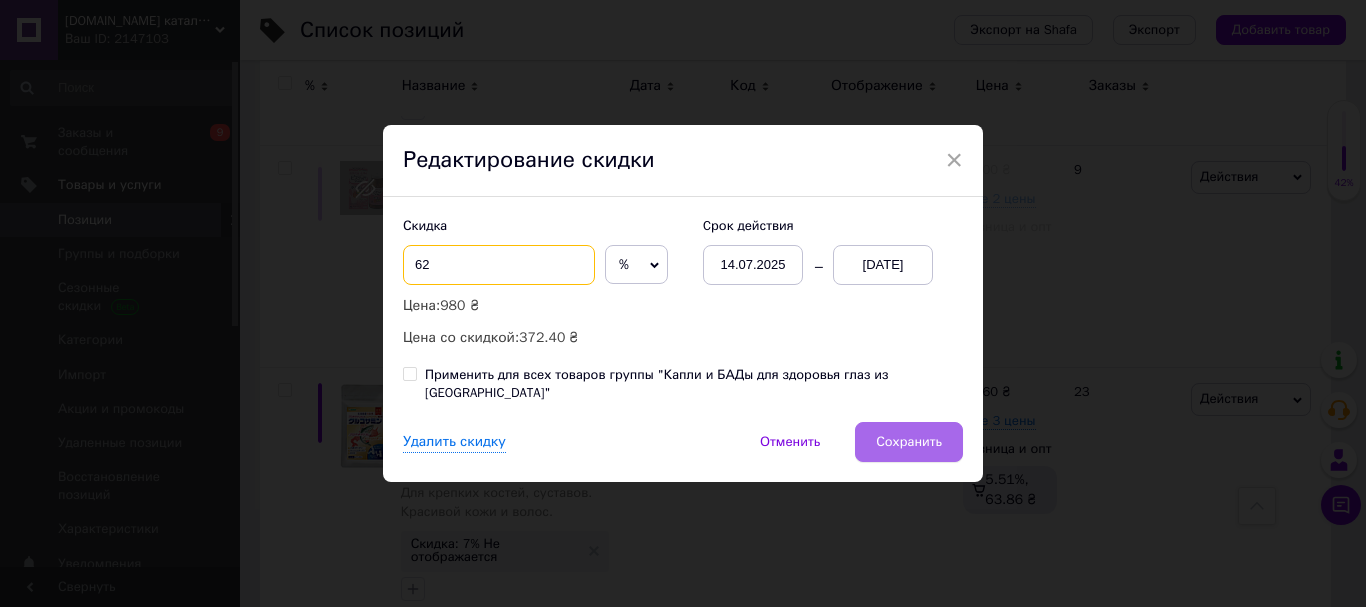 type on "62" 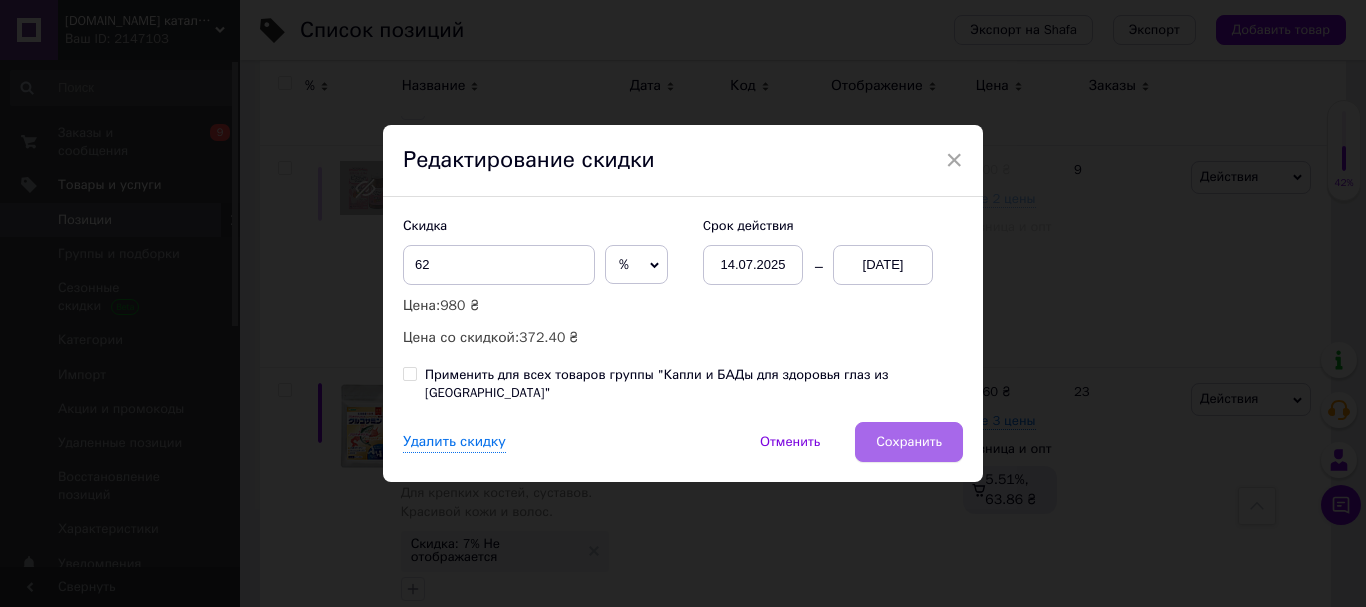 click on "Сохранить" at bounding box center [909, 442] 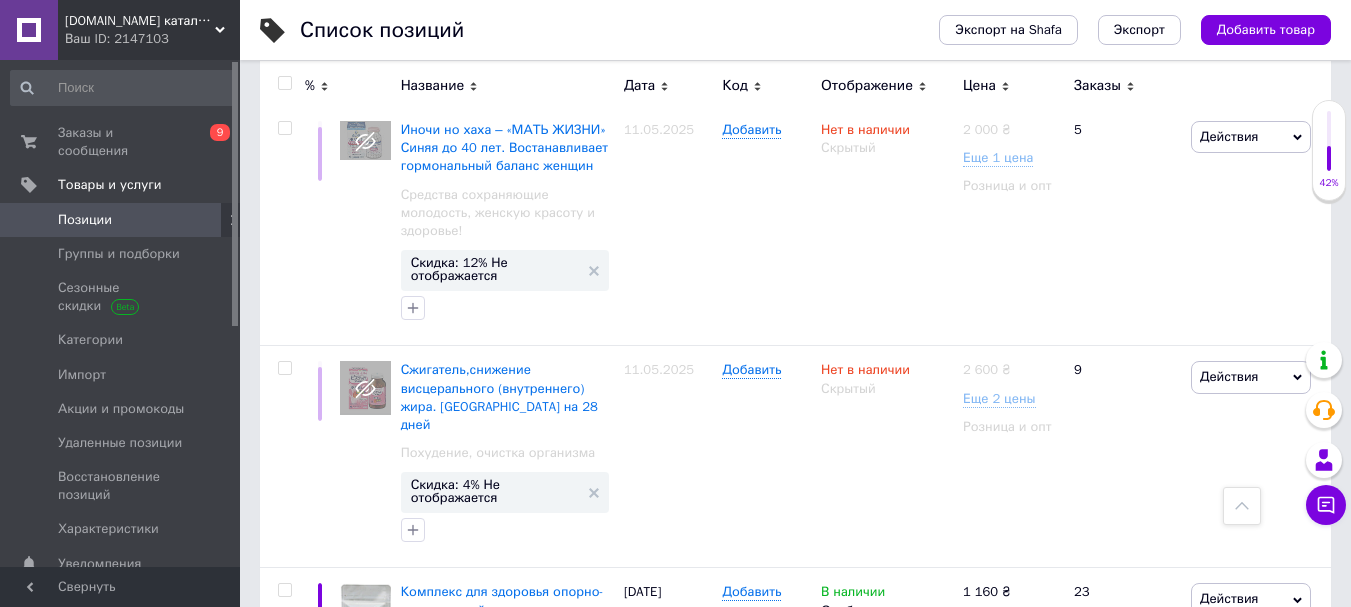 scroll, scrollTop: 18994, scrollLeft: 0, axis: vertical 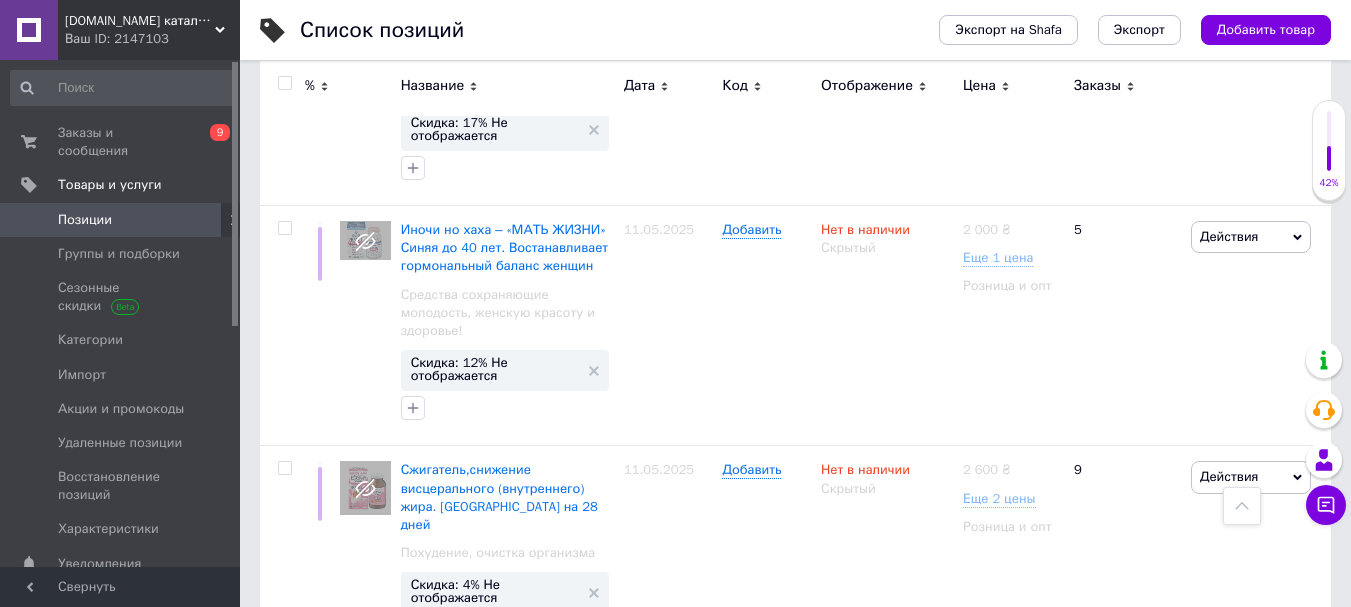click on "Скидка: 17% Не отображается" at bounding box center (495, 1367) 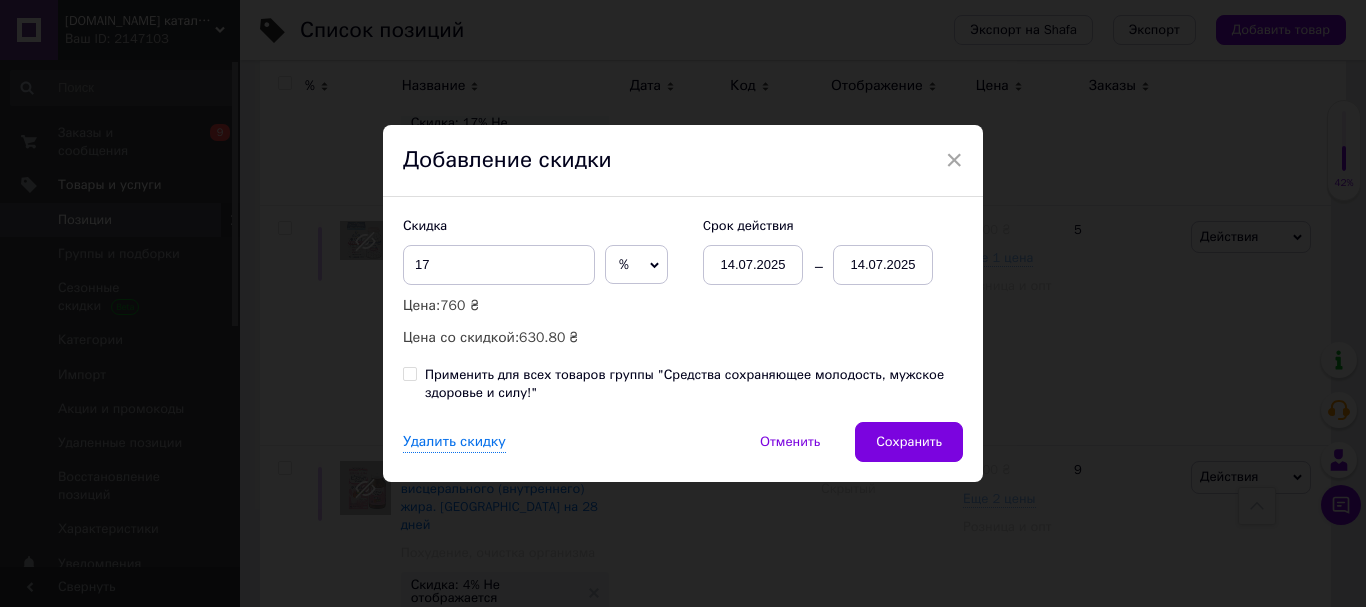 click on "14.07.2025" at bounding box center [883, 265] 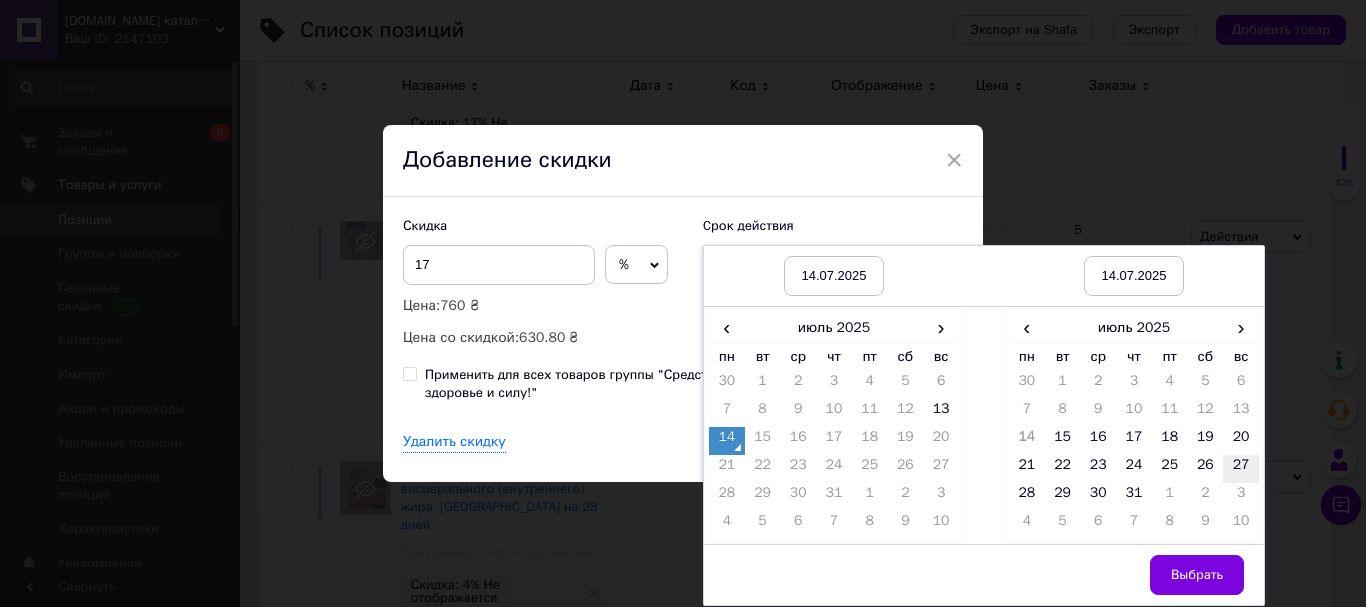 click on "27" at bounding box center [1241, 469] 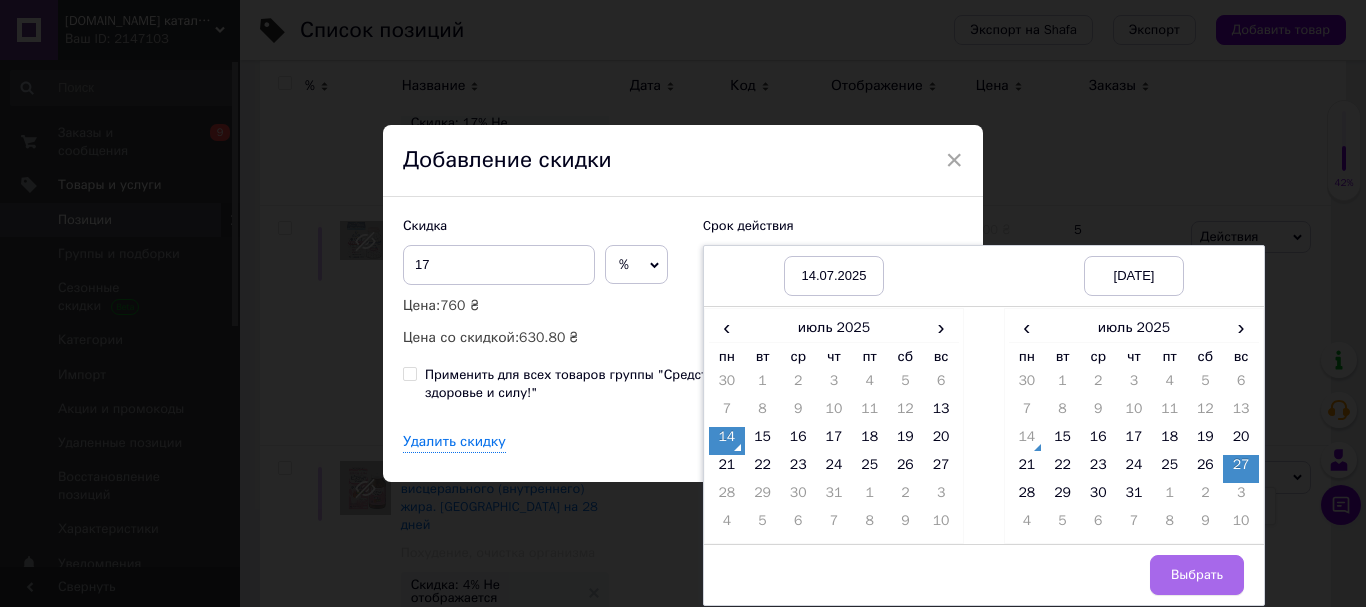 click on "Выбрать" at bounding box center (1197, 575) 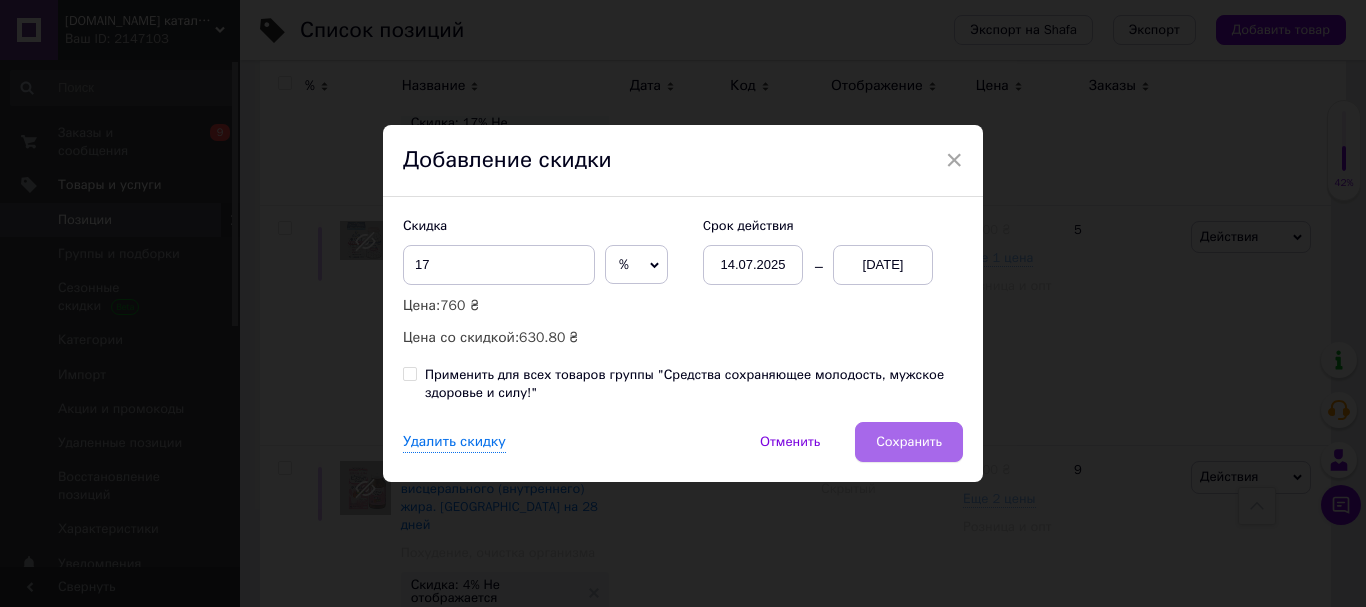click on "Сохранить" at bounding box center (909, 442) 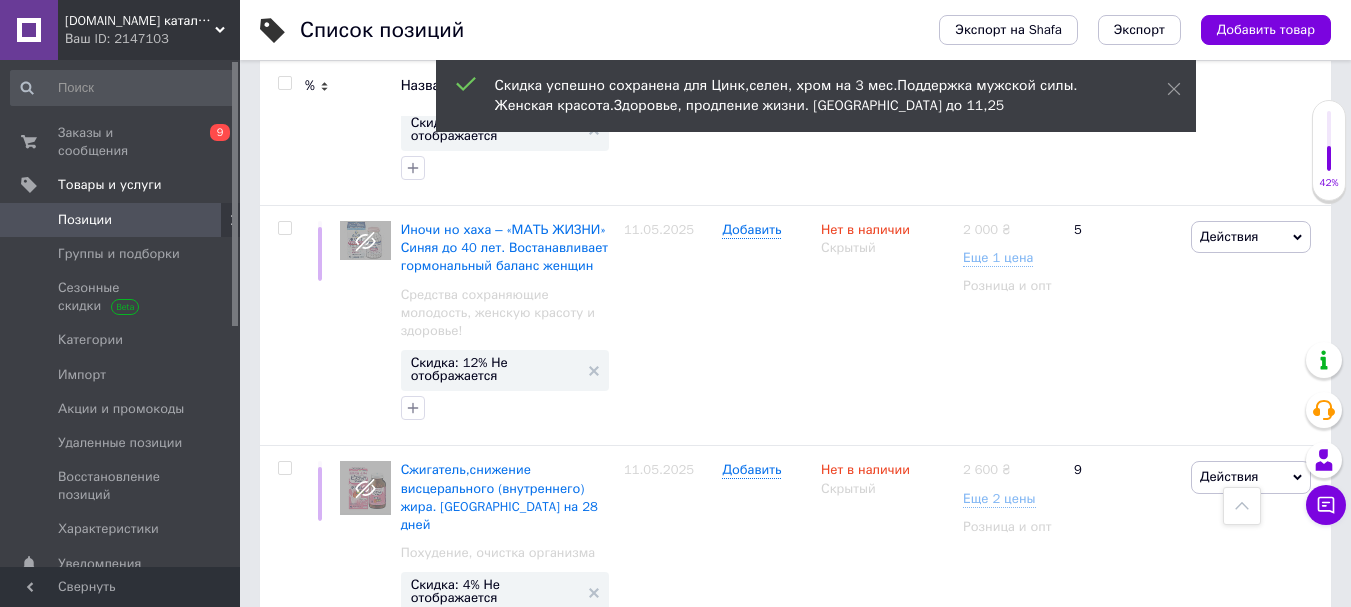 click on "Скидка: 17% 13 дней" at bounding box center [476, 1362] 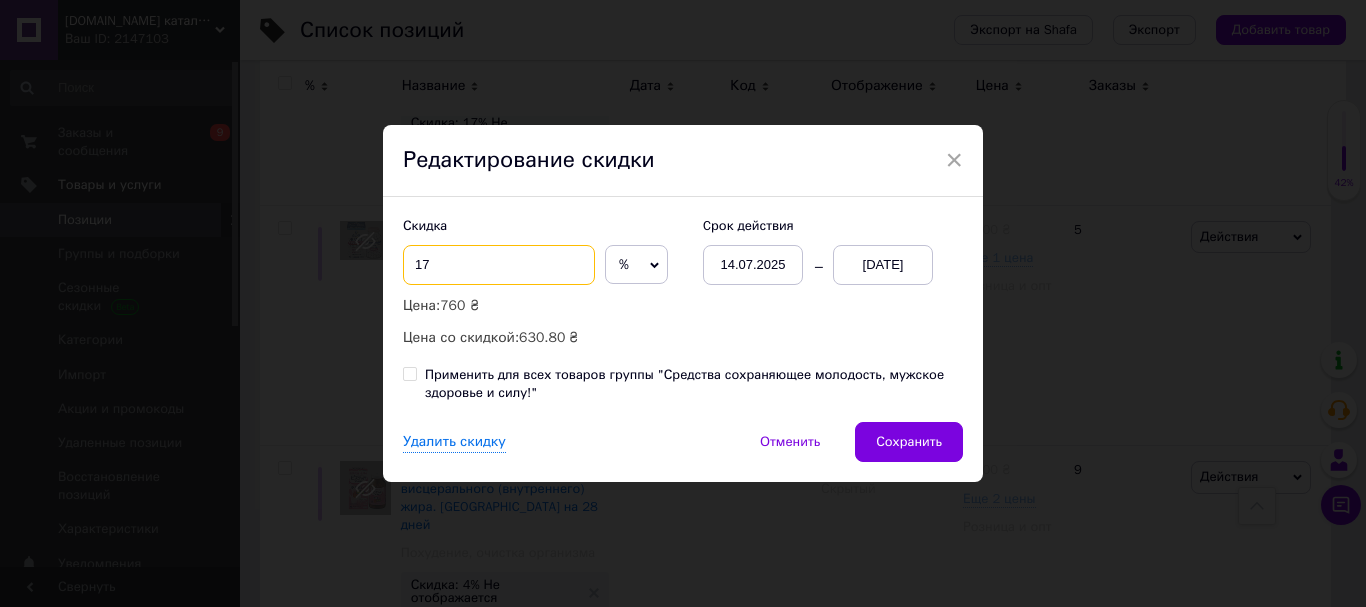 drag, startPoint x: 431, startPoint y: 270, endPoint x: 415, endPoint y: 265, distance: 16.763054 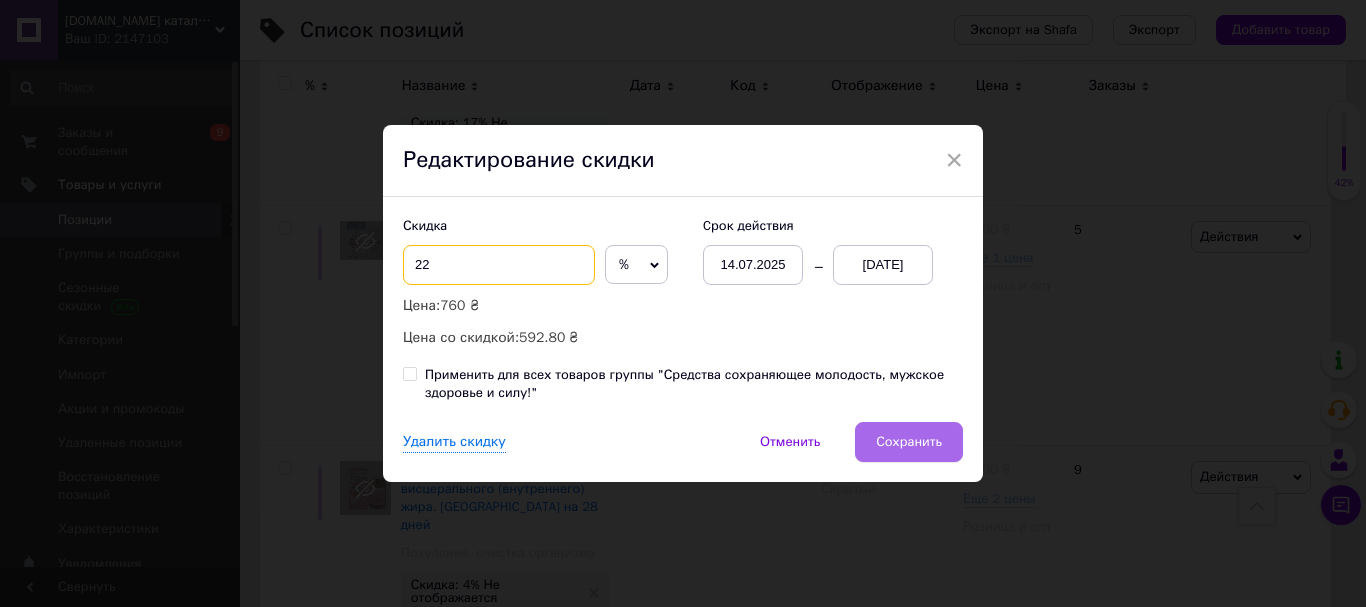 type on "22" 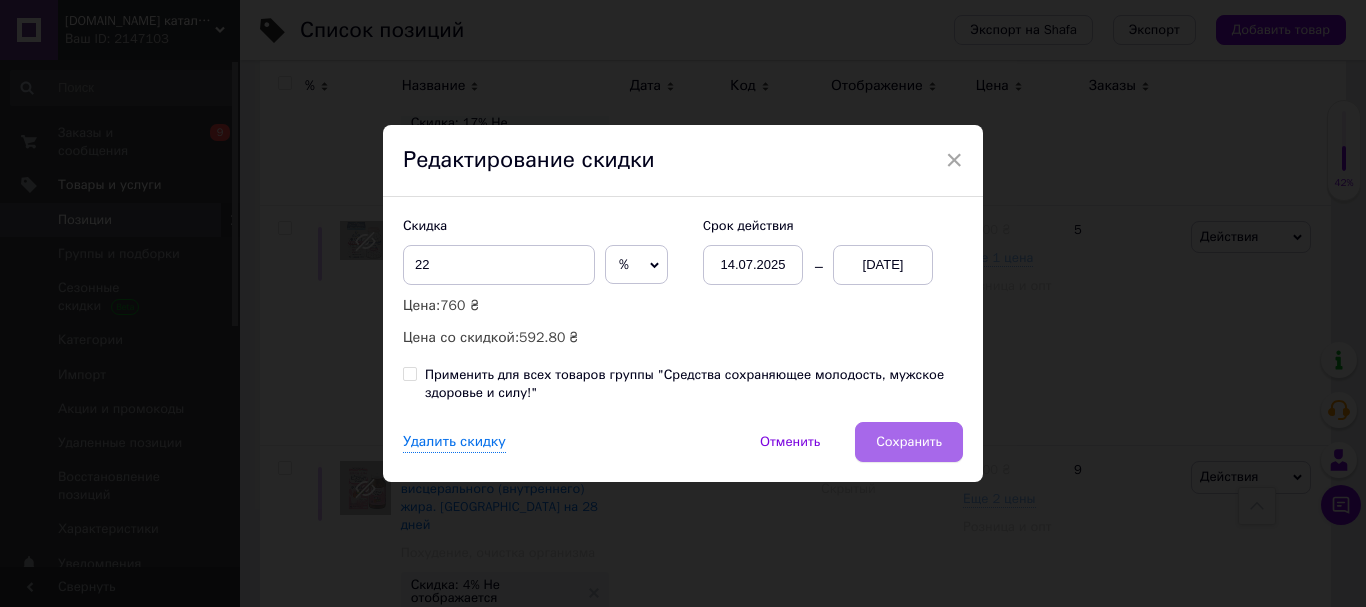 click on "Сохранить" at bounding box center (909, 442) 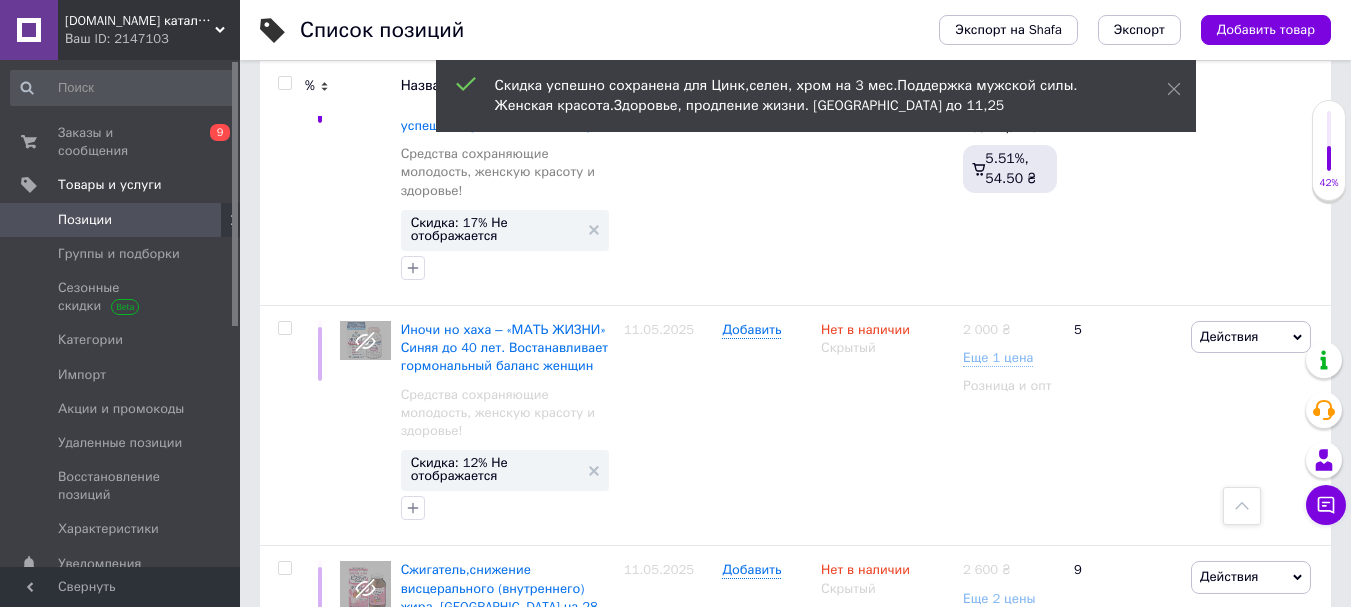 scroll, scrollTop: 18794, scrollLeft: 0, axis: vertical 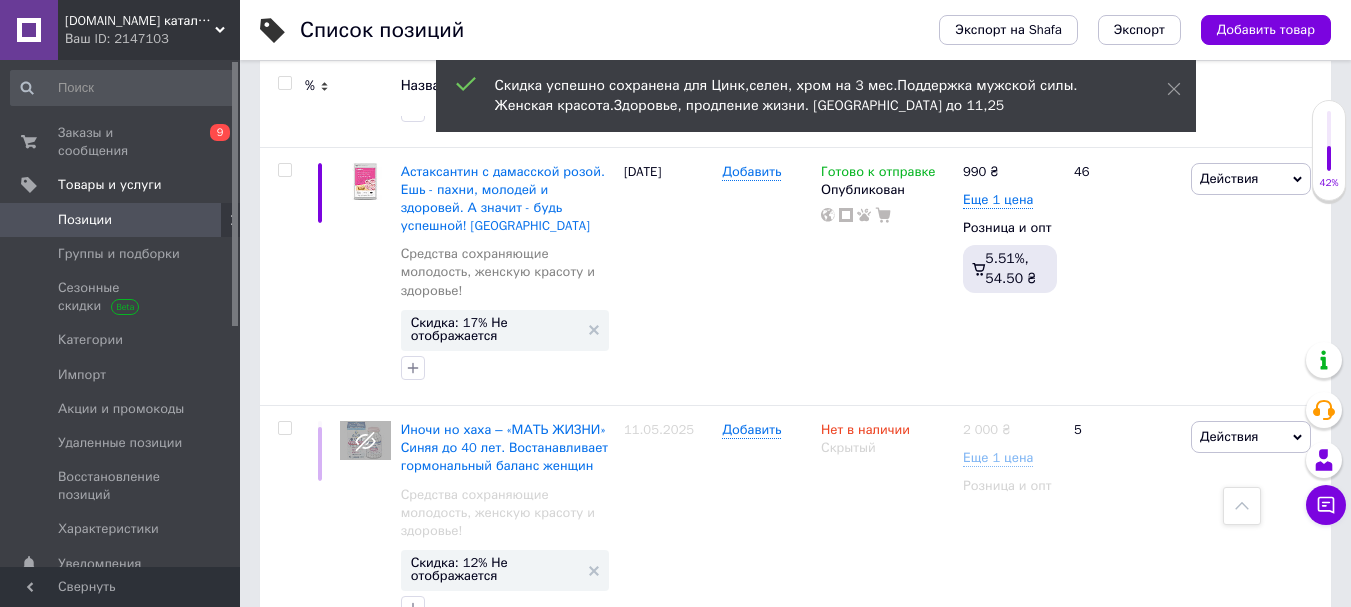click on "Скидка: 45% Не отображается" at bounding box center (495, 1290) 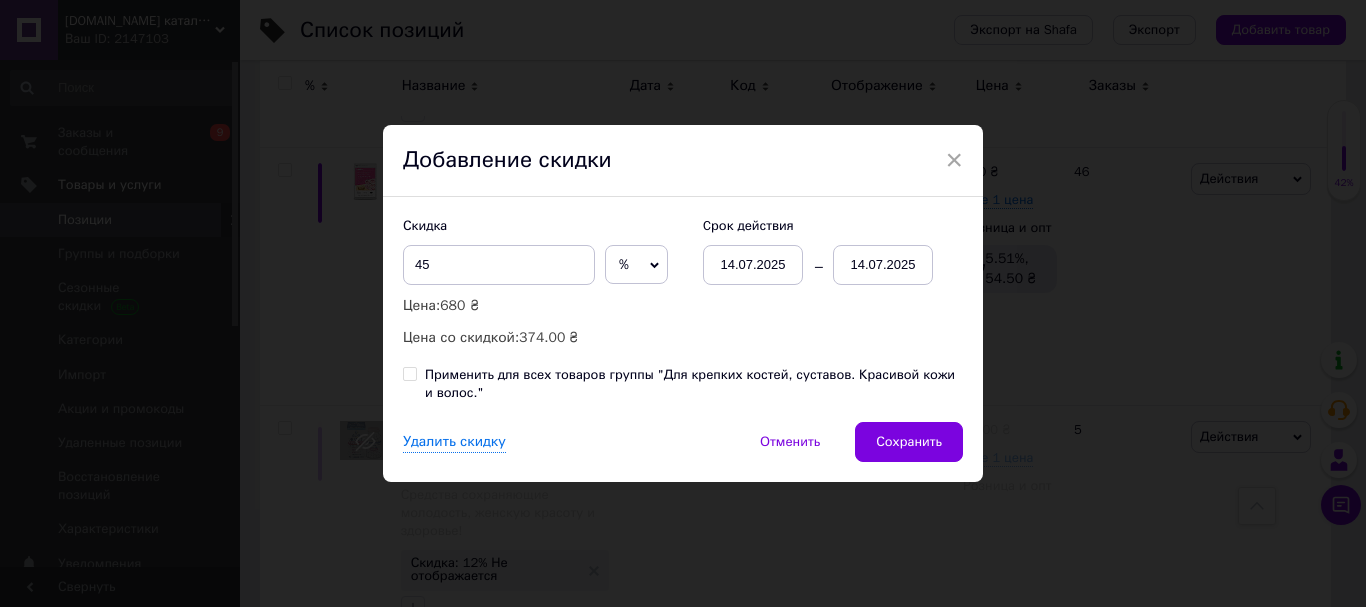 click on "14.07.2025" at bounding box center [883, 265] 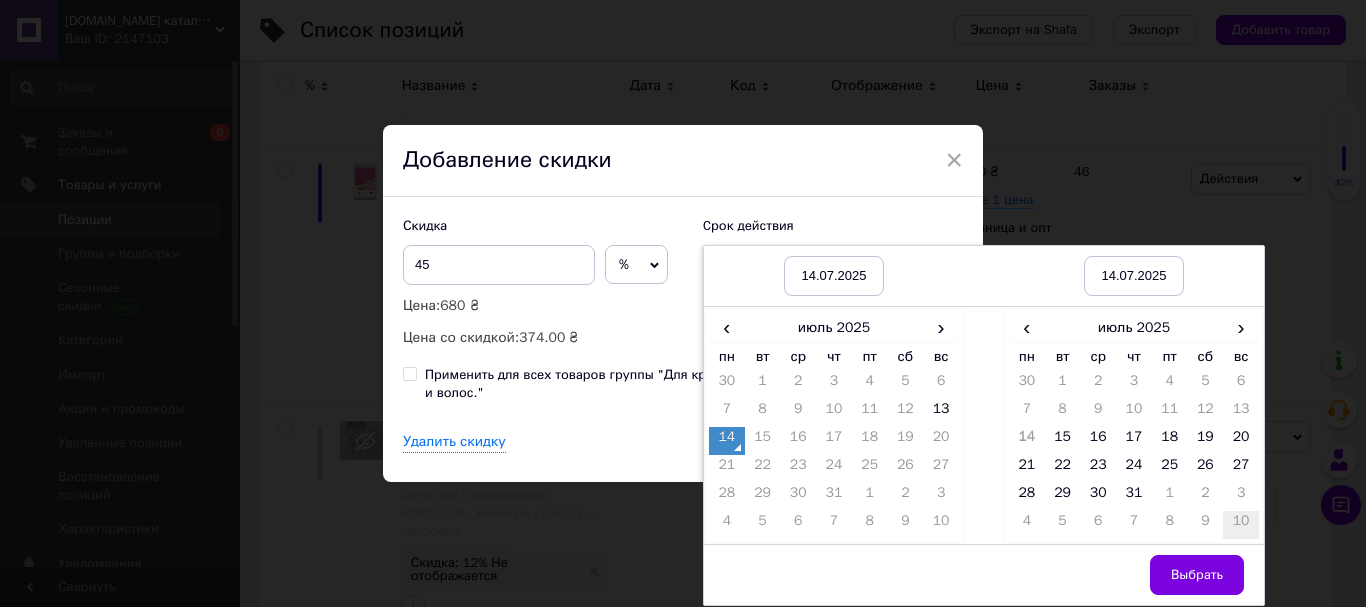 drag, startPoint x: 1243, startPoint y: 459, endPoint x: 1227, endPoint y: 510, distance: 53.450912 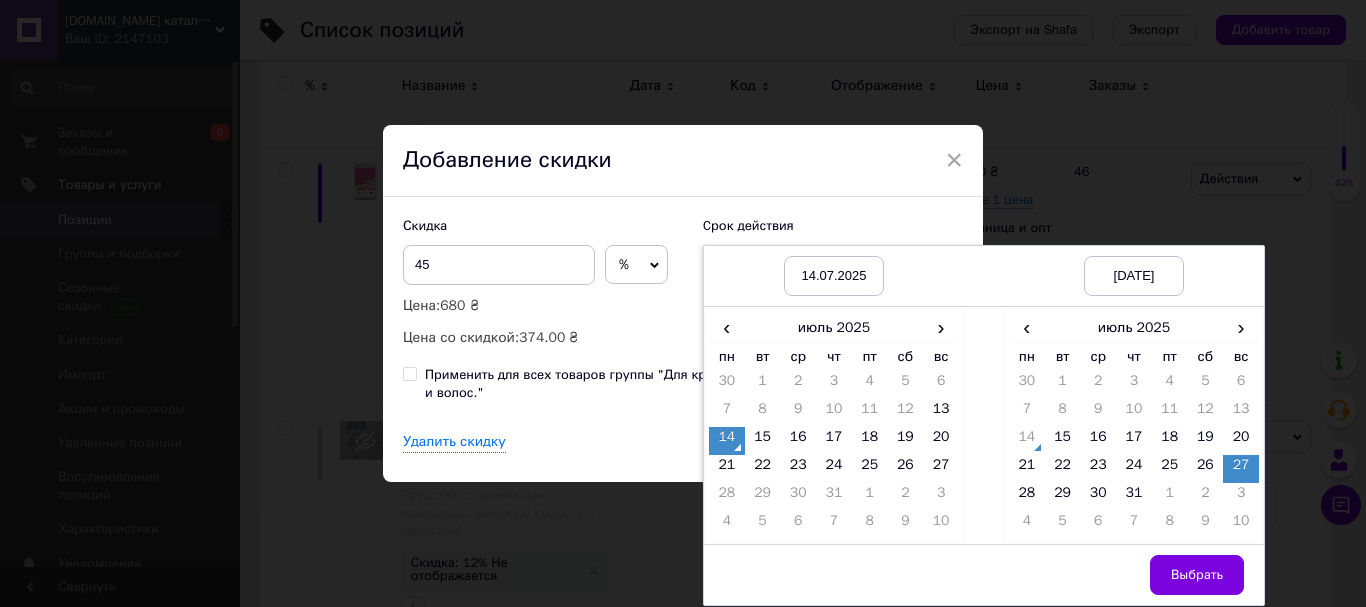 drag, startPoint x: 1193, startPoint y: 575, endPoint x: 1043, endPoint y: 495, distance: 170 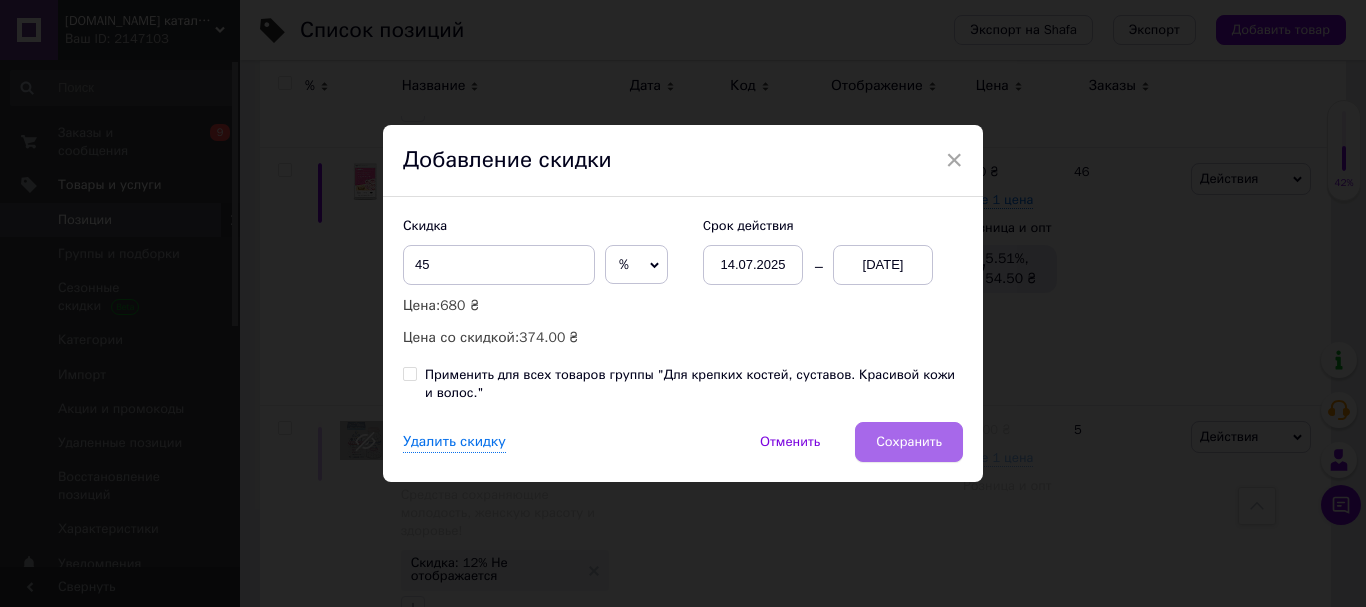 click on "Сохранить" at bounding box center [909, 442] 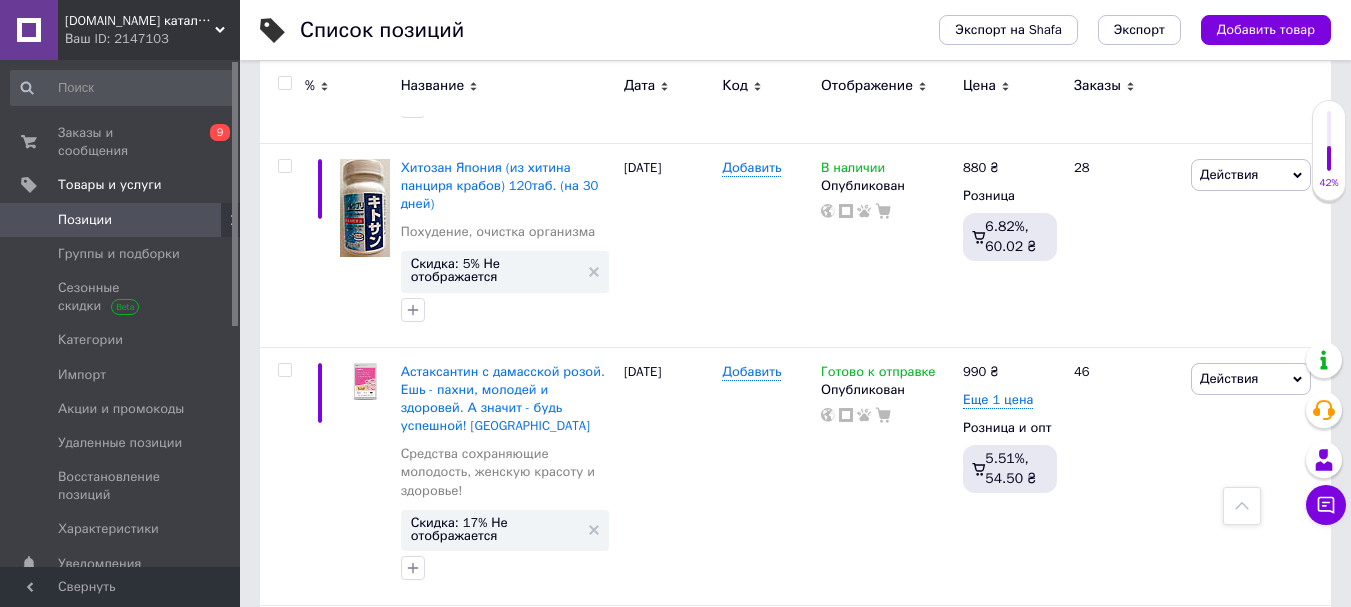 scroll, scrollTop: 18494, scrollLeft: 0, axis: vertical 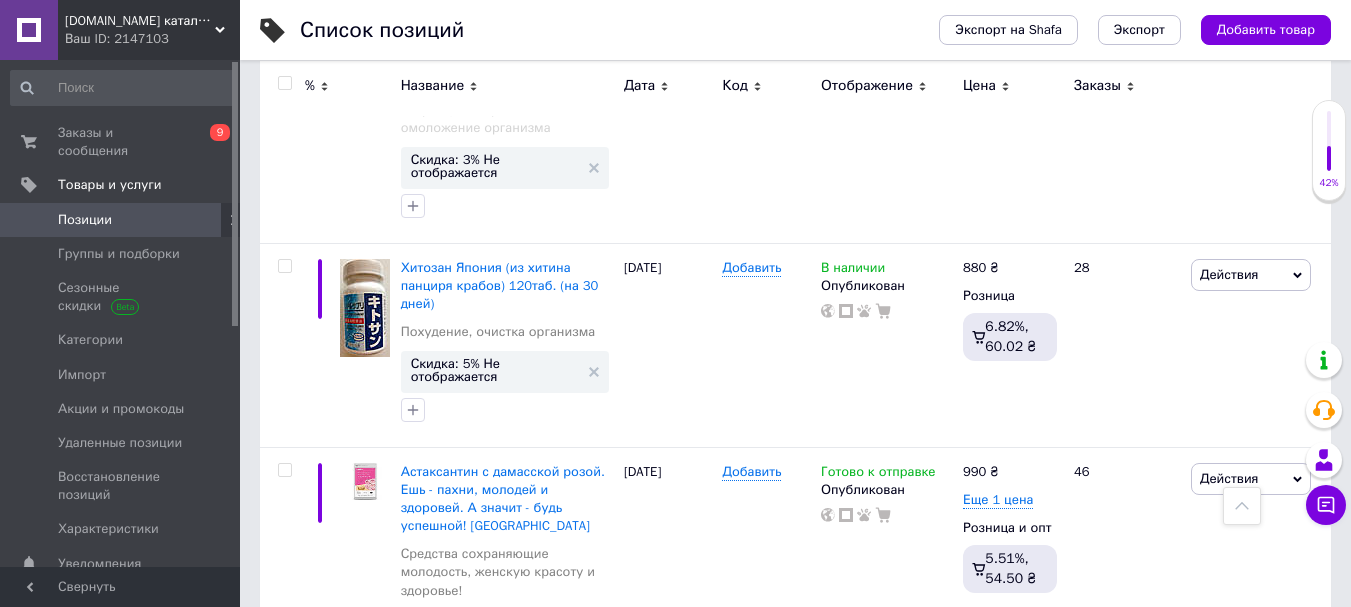 click on "Скидка: 7% Не отображается" at bounding box center [495, 1350] 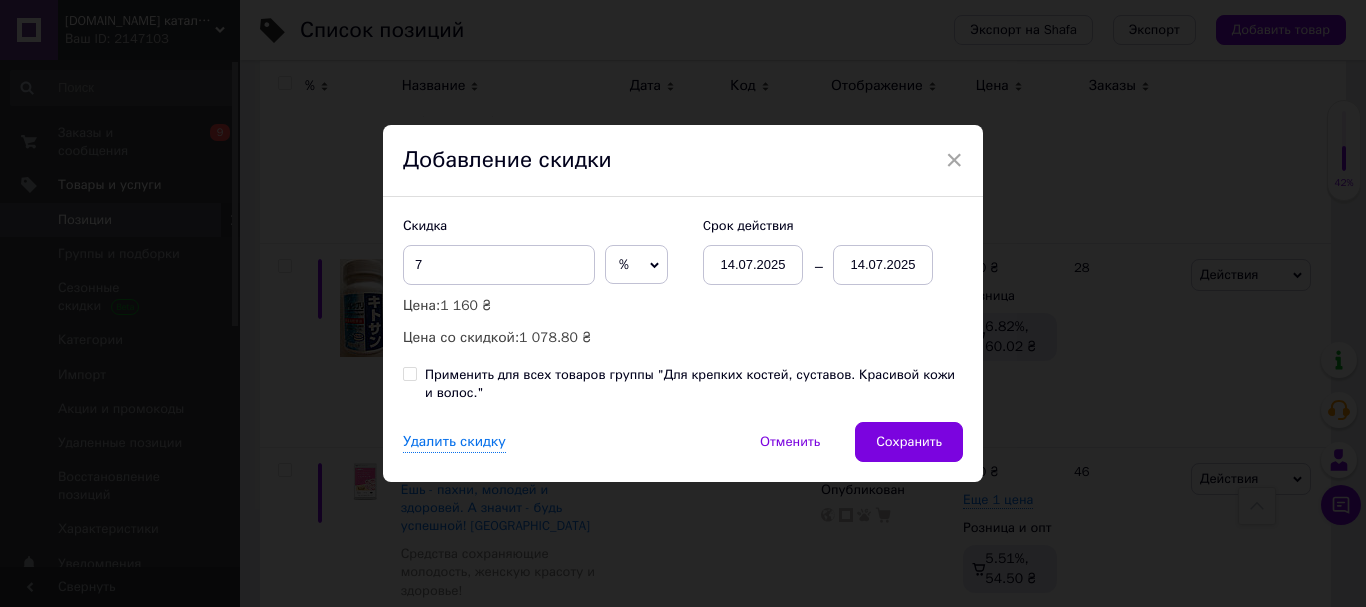 click on "14.07.2025" at bounding box center (883, 265) 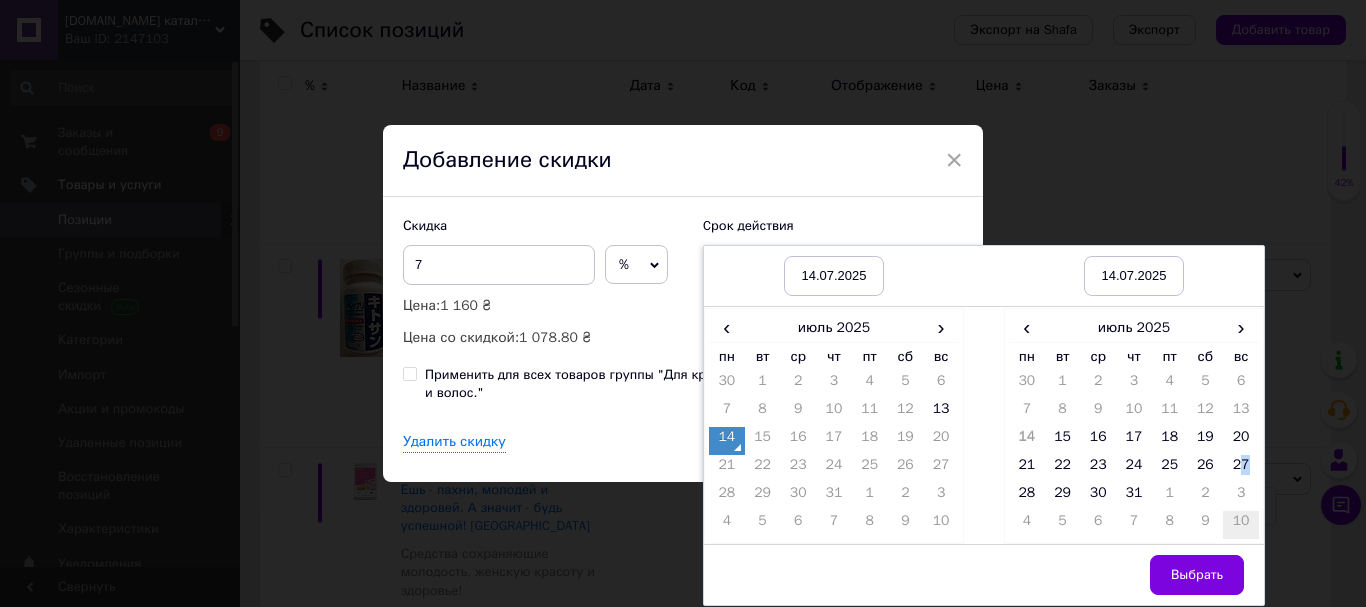 drag, startPoint x: 1242, startPoint y: 458, endPoint x: 1226, endPoint y: 526, distance: 69.856995 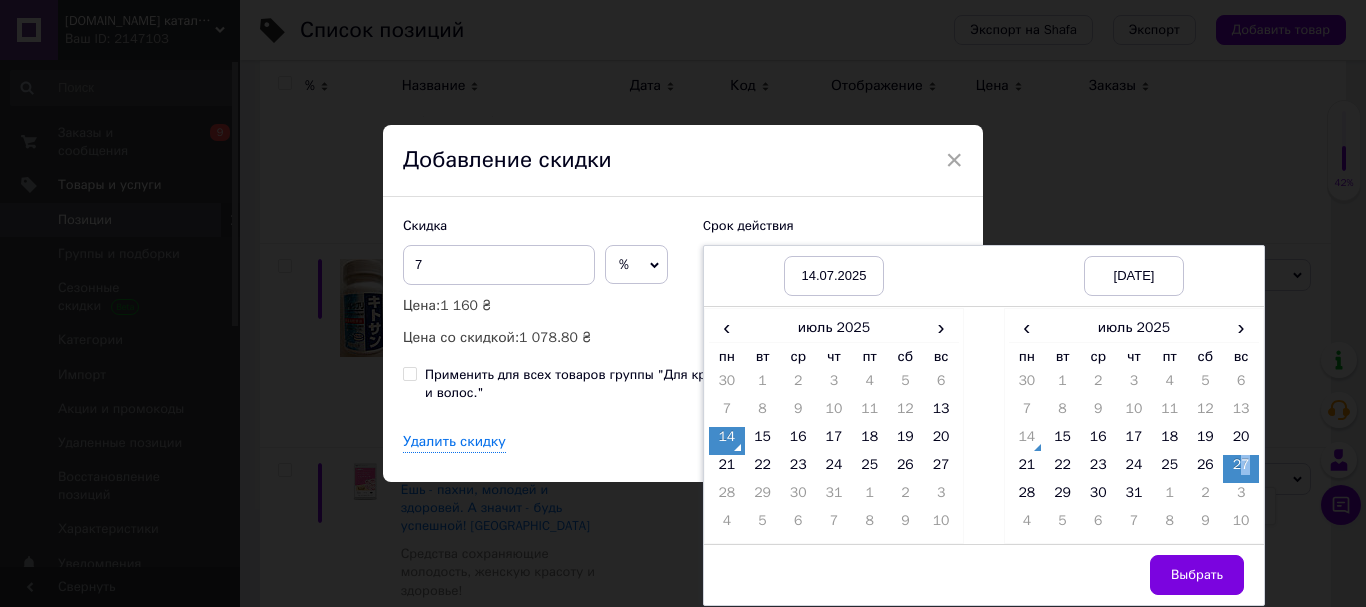 drag, startPoint x: 1199, startPoint y: 570, endPoint x: 1179, endPoint y: 560, distance: 22.36068 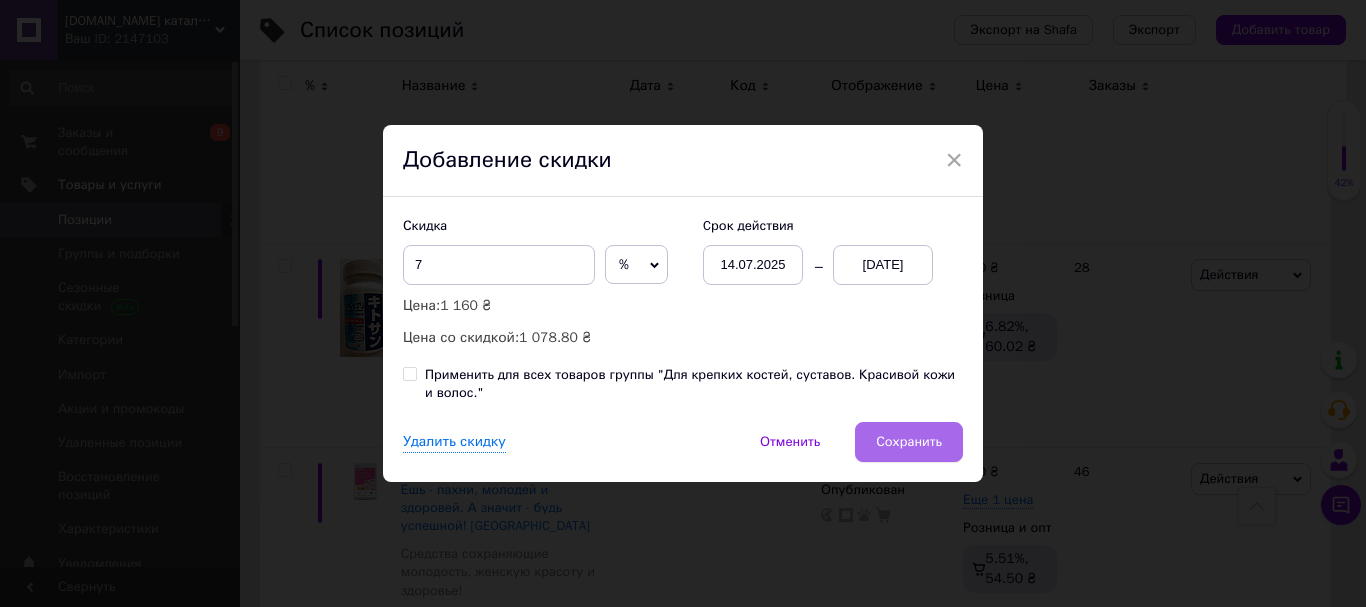 click on "Сохранить" at bounding box center (909, 442) 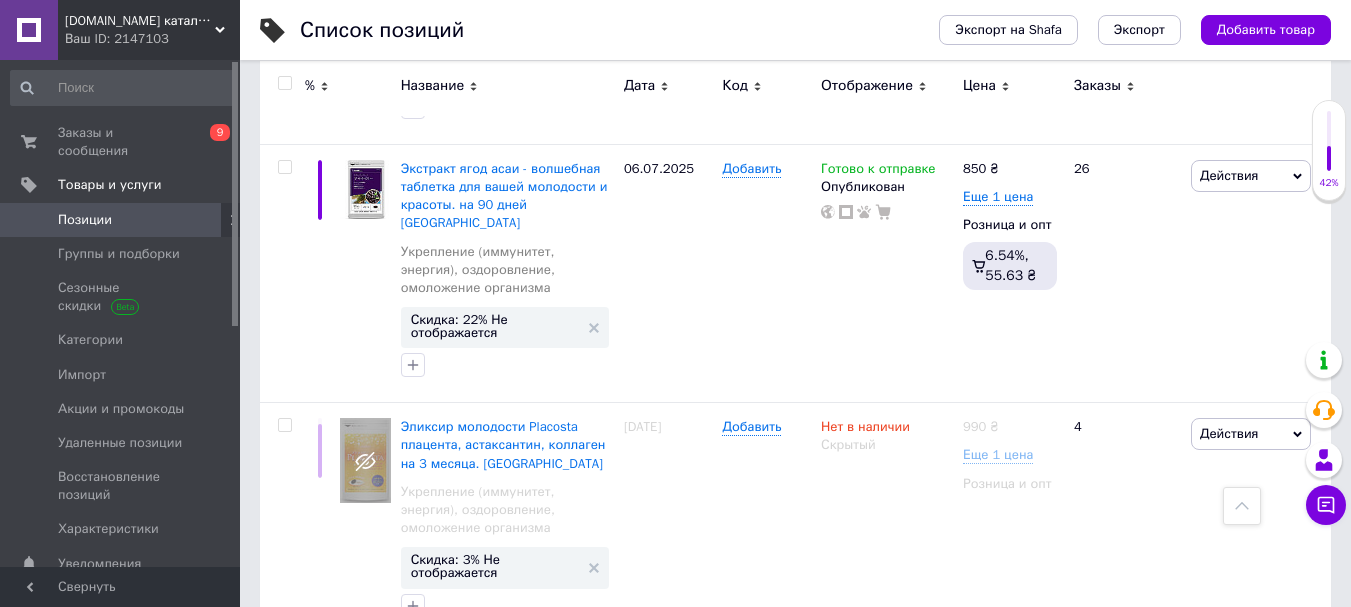 scroll, scrollTop: 17794, scrollLeft: 0, axis: vertical 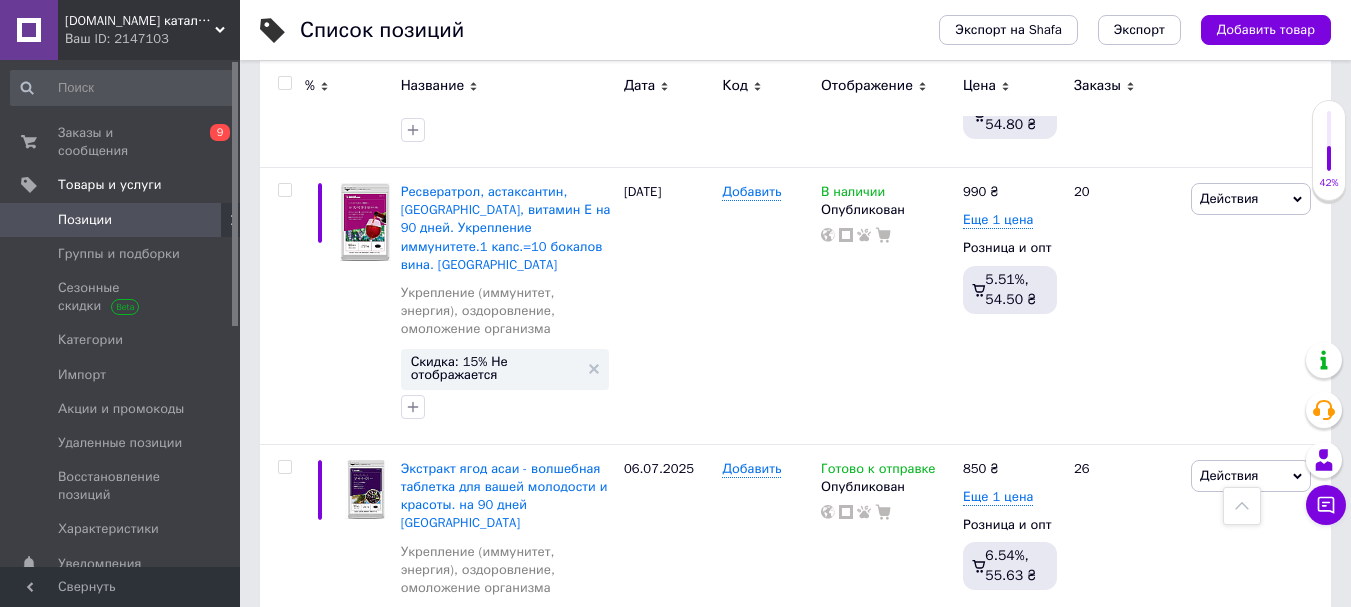 click on "Скидка: 17% Не отображается" at bounding box center [495, 1329] 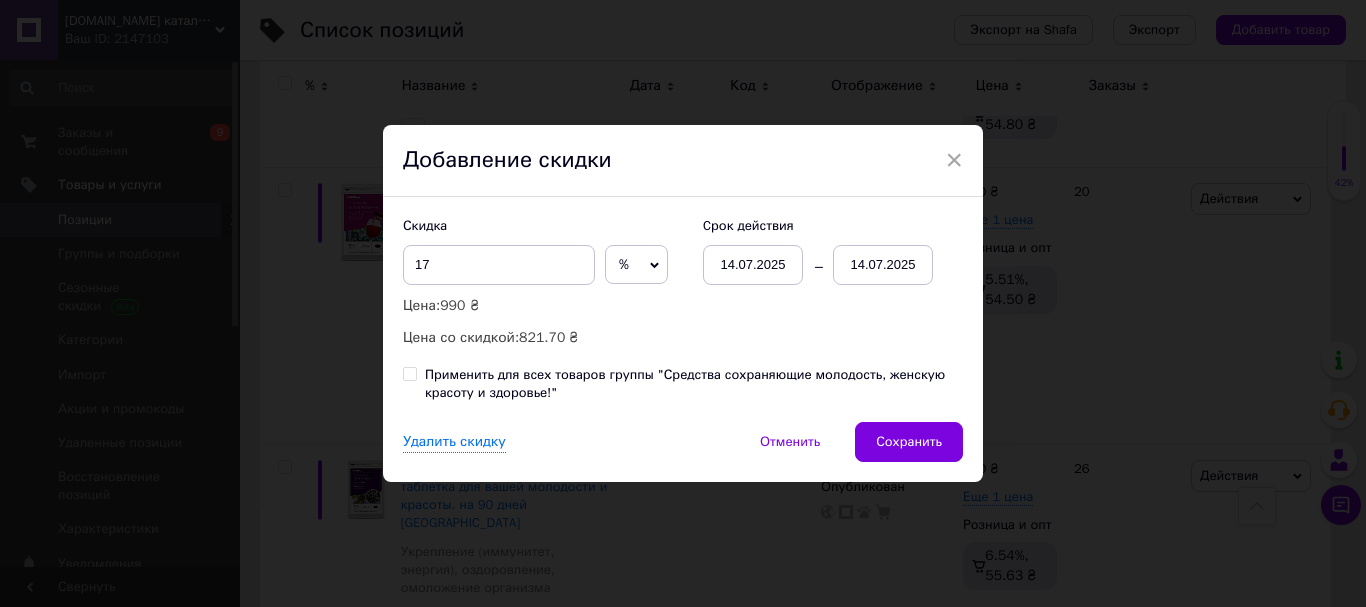 click on "14.07.2025" at bounding box center [883, 265] 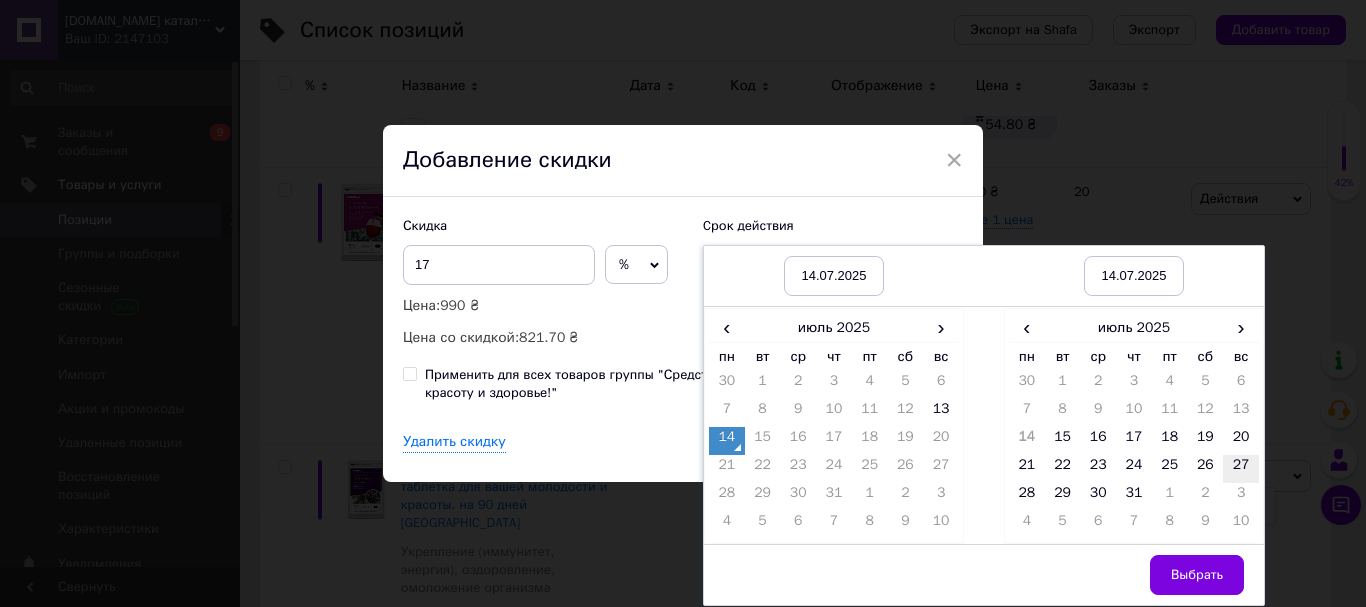 click on "27" at bounding box center (1241, 469) 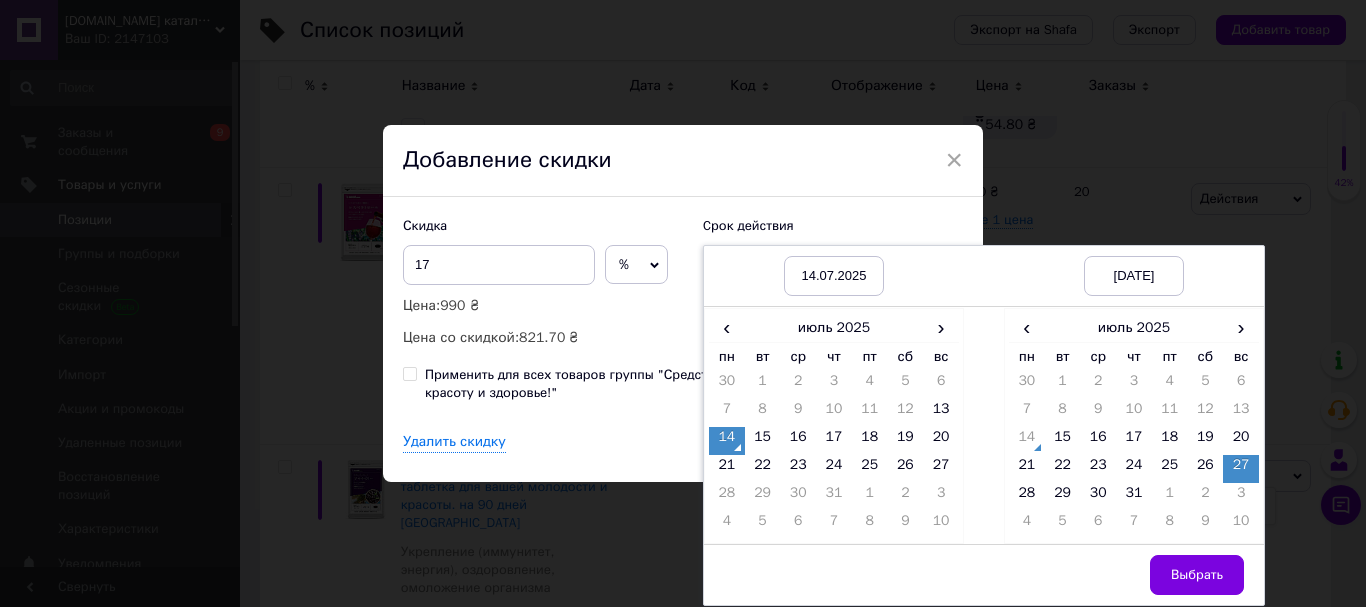 drag, startPoint x: 1212, startPoint y: 575, endPoint x: 1163, endPoint y: 528, distance: 67.89698 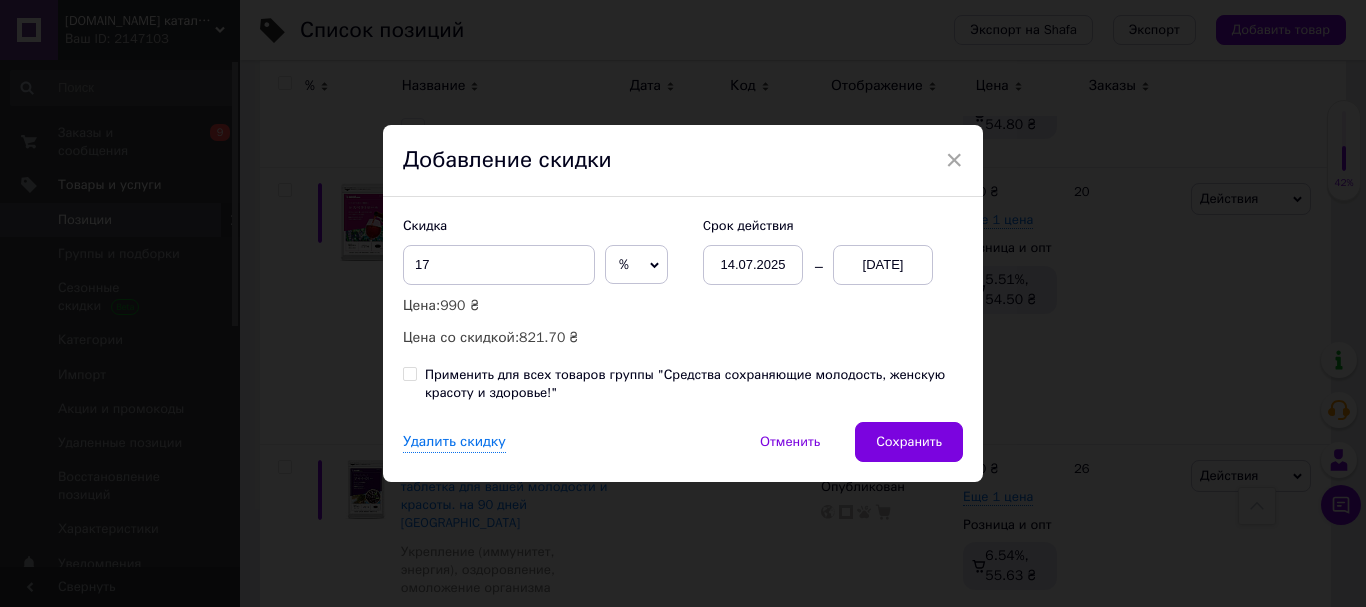 click on "Скидка 17 % ₴ Цена:  990   ₴ Цена со скидкой:  821.70   ₴ Cрок действия [DATE] [DATE] Применить для всех товаров группы "Средства сохраняющие молодость, женскую красоту и здоровье!"" at bounding box center (683, 309) 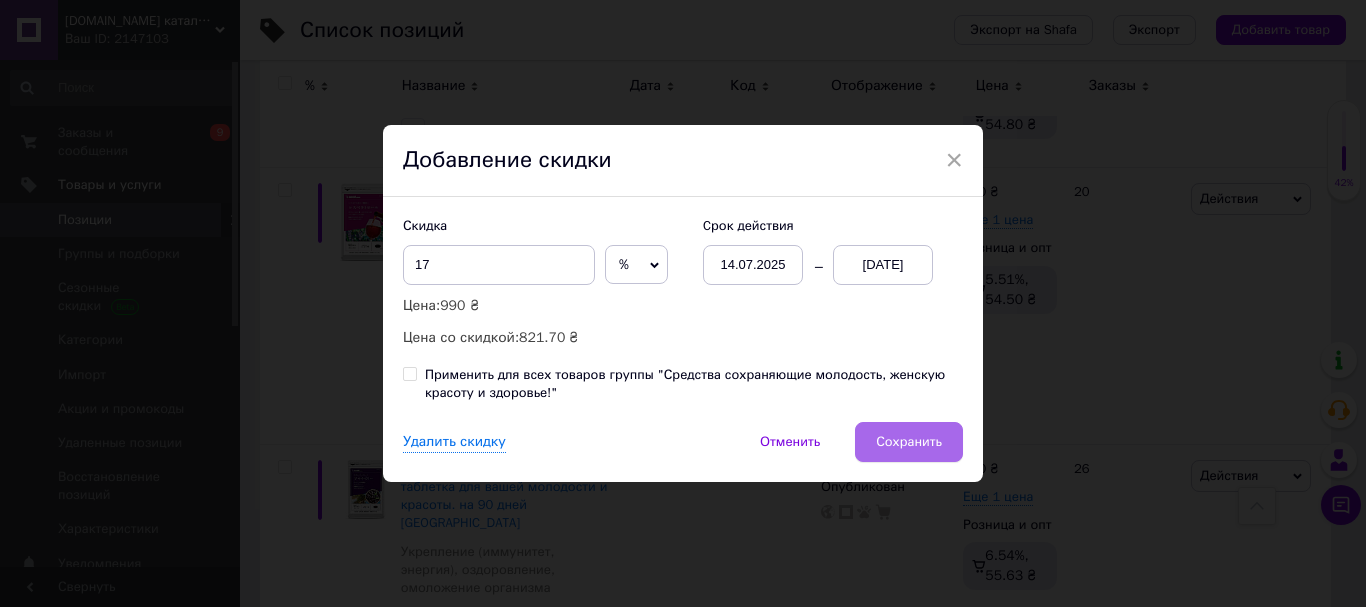 click on "Сохранить" at bounding box center (909, 442) 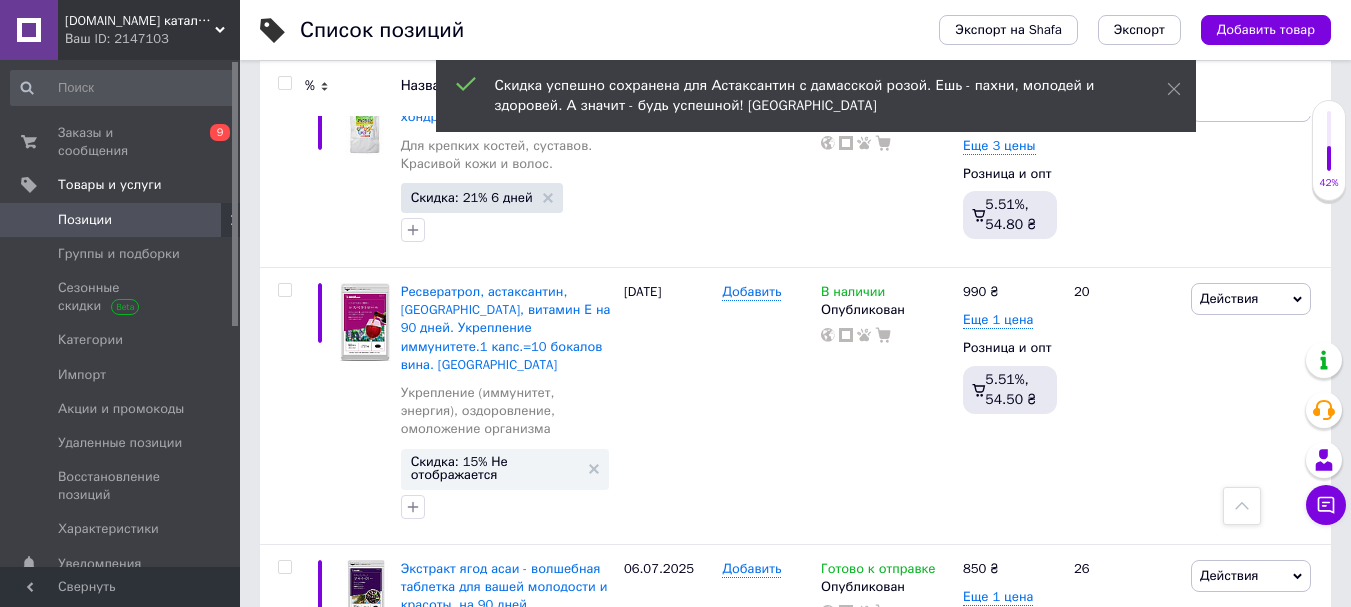 scroll, scrollTop: 17594, scrollLeft: 0, axis: vertical 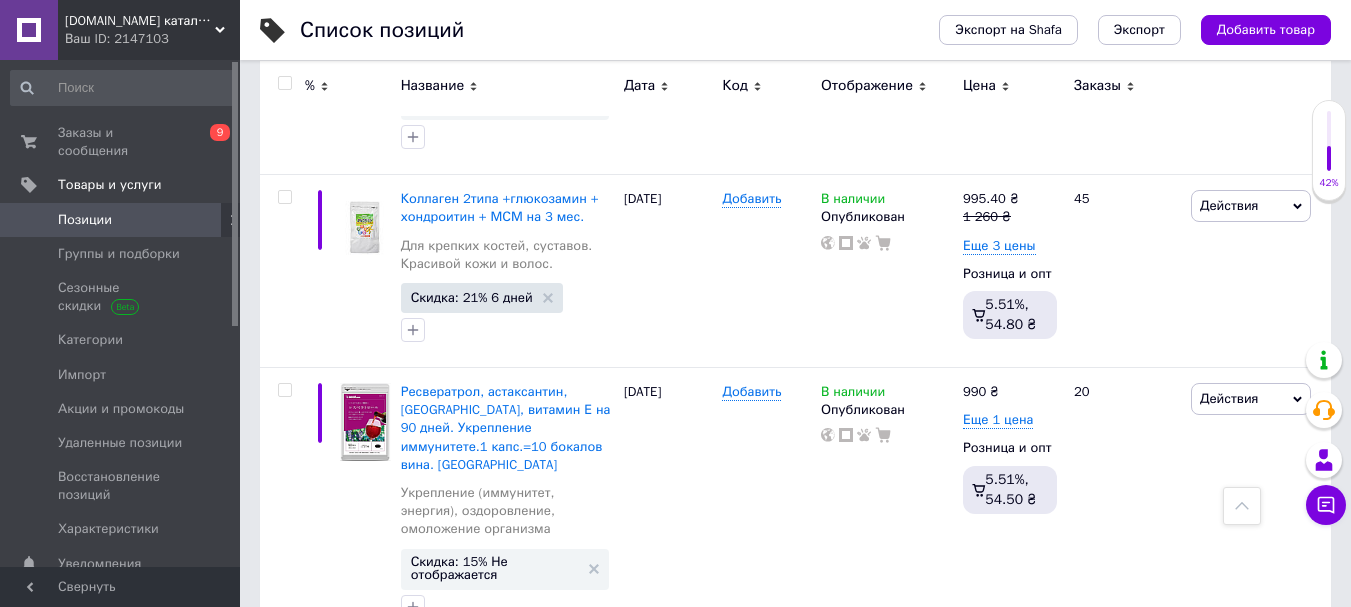 click on "Скидка: 5% Не отображается" at bounding box center (495, 1270) 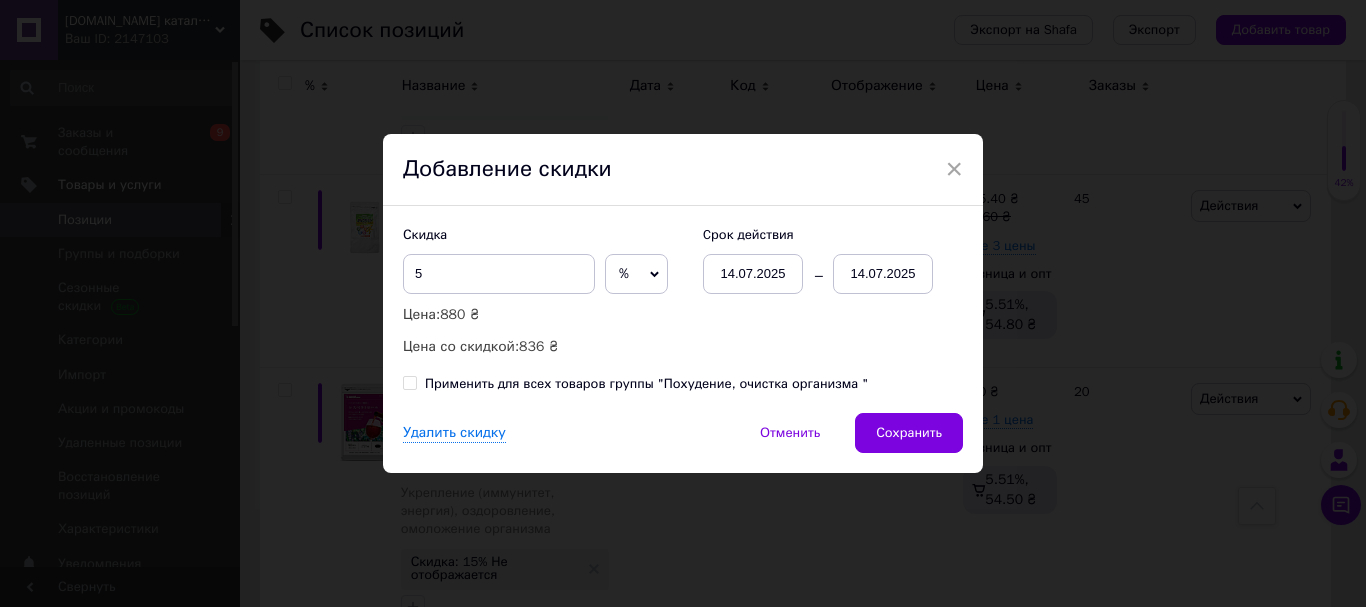 click on "14.07.2025" at bounding box center (883, 274) 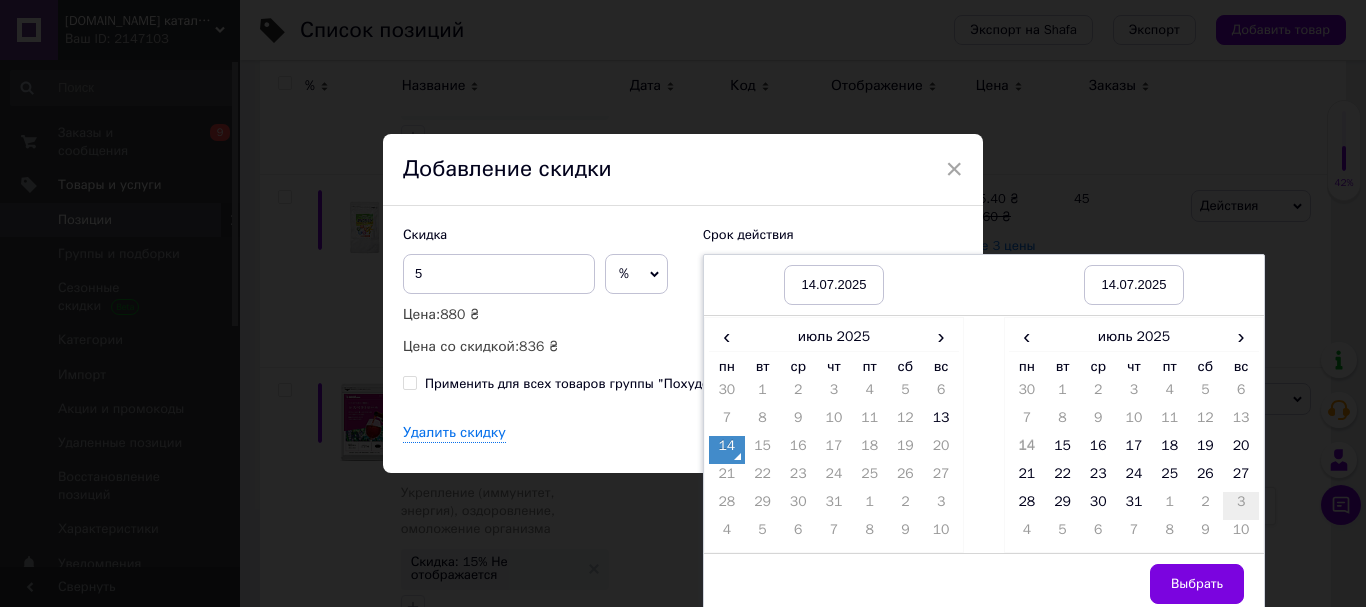 drag, startPoint x: 1240, startPoint y: 478, endPoint x: 1239, endPoint y: 516, distance: 38.013157 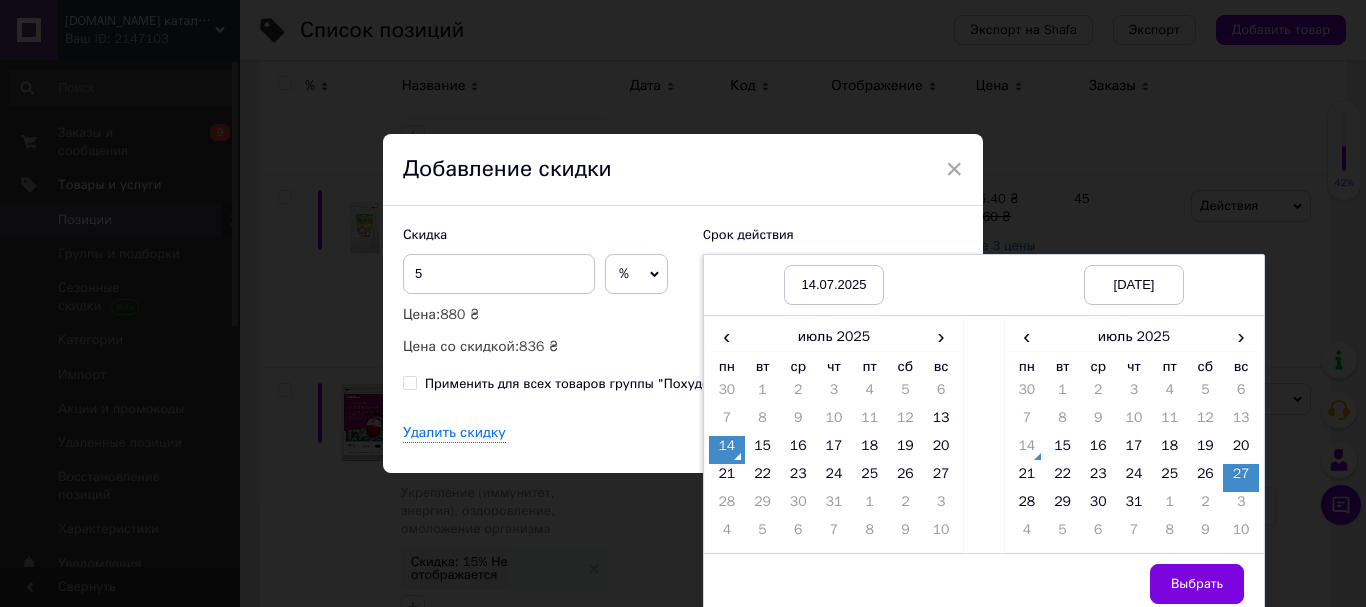 drag, startPoint x: 1212, startPoint y: 587, endPoint x: 1163, endPoint y: 558, distance: 56.938564 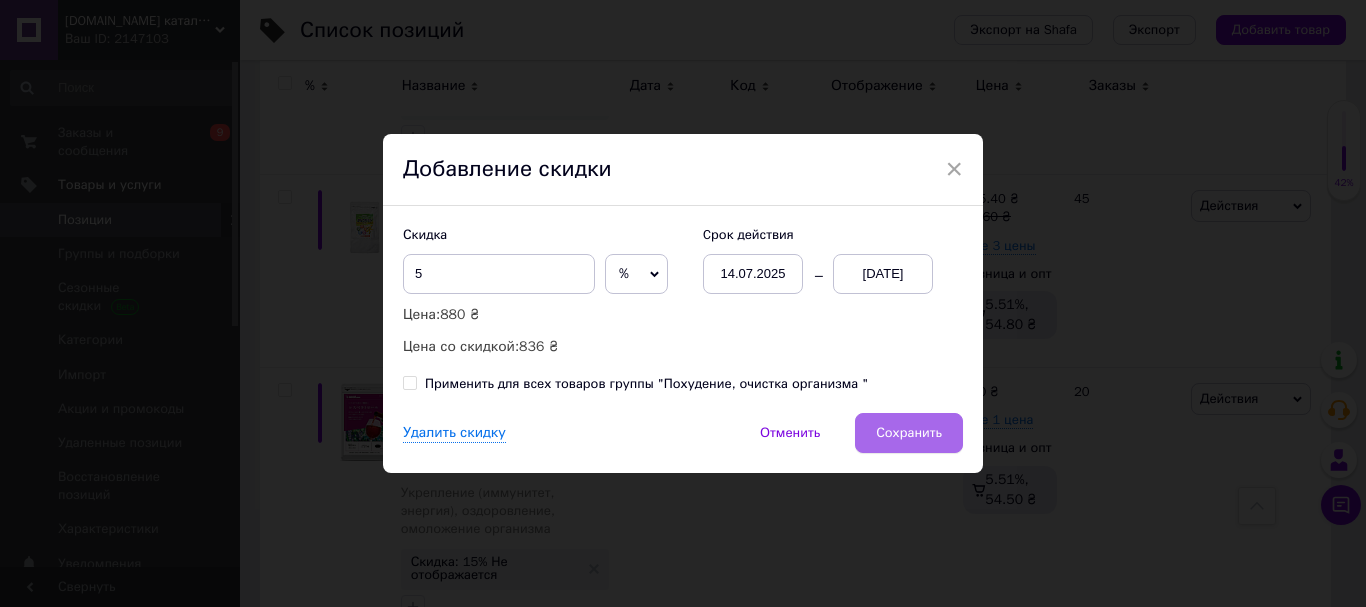 click on "Сохранить" at bounding box center [909, 433] 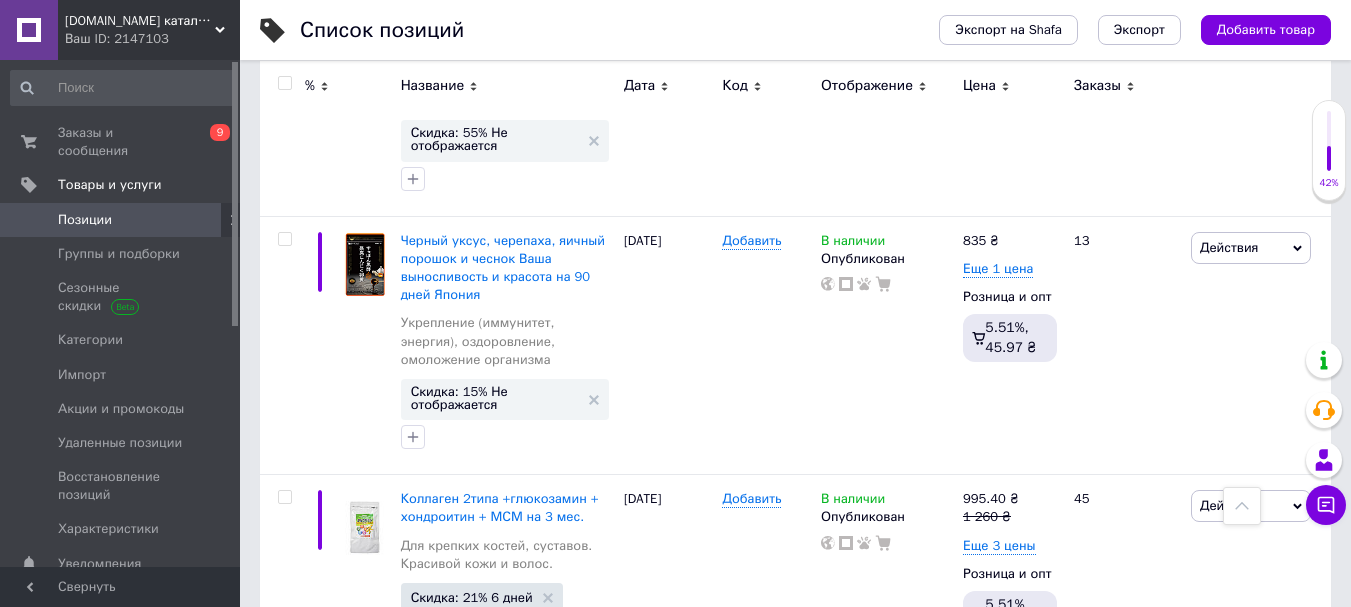 scroll, scrollTop: 17194, scrollLeft: 0, axis: vertical 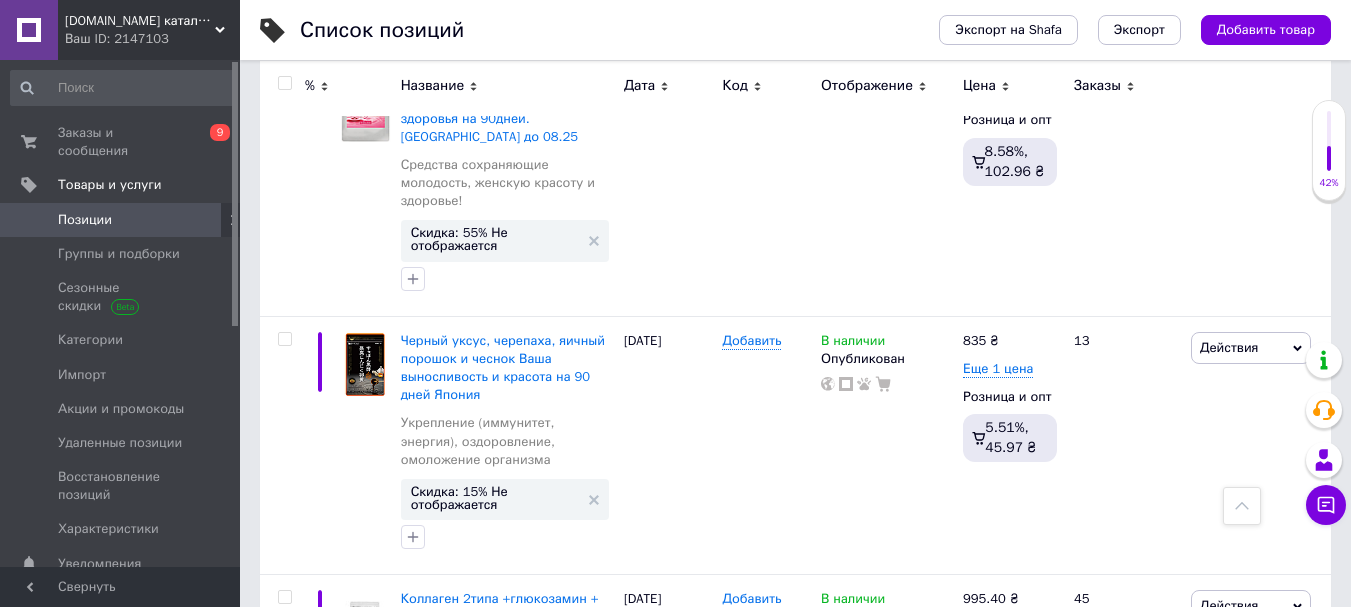 click on "Скидка: 22% Не отображается" at bounding box center [495, 1226] 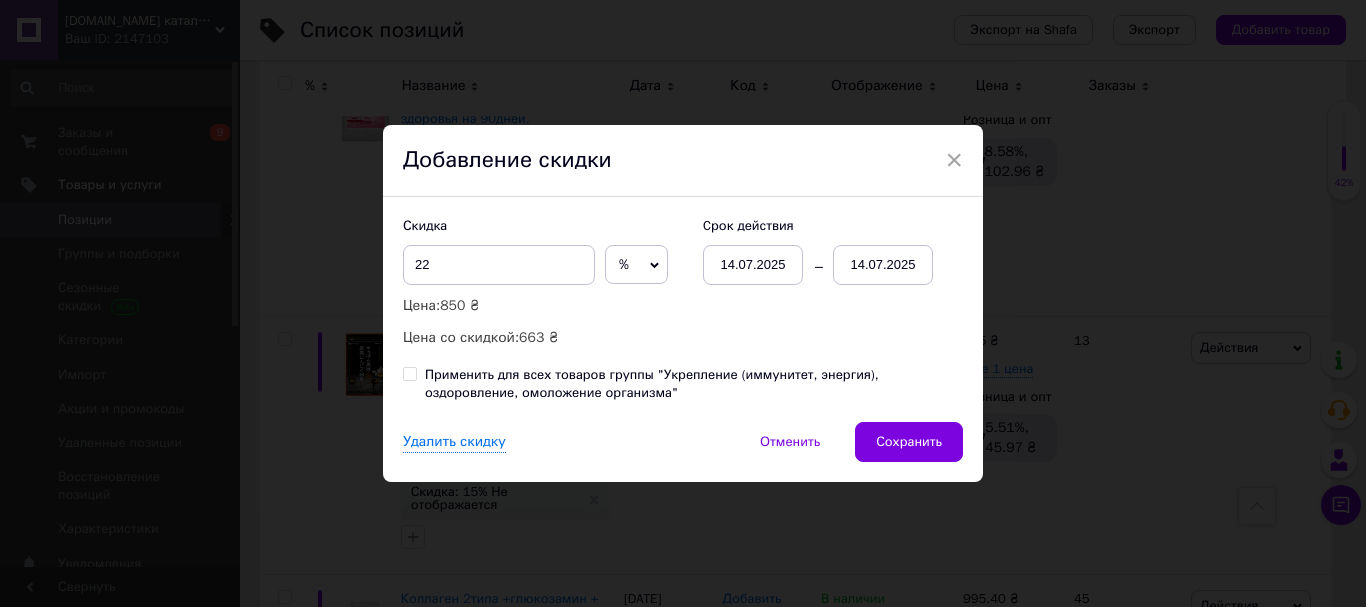 click on "14.07.2025" at bounding box center [883, 265] 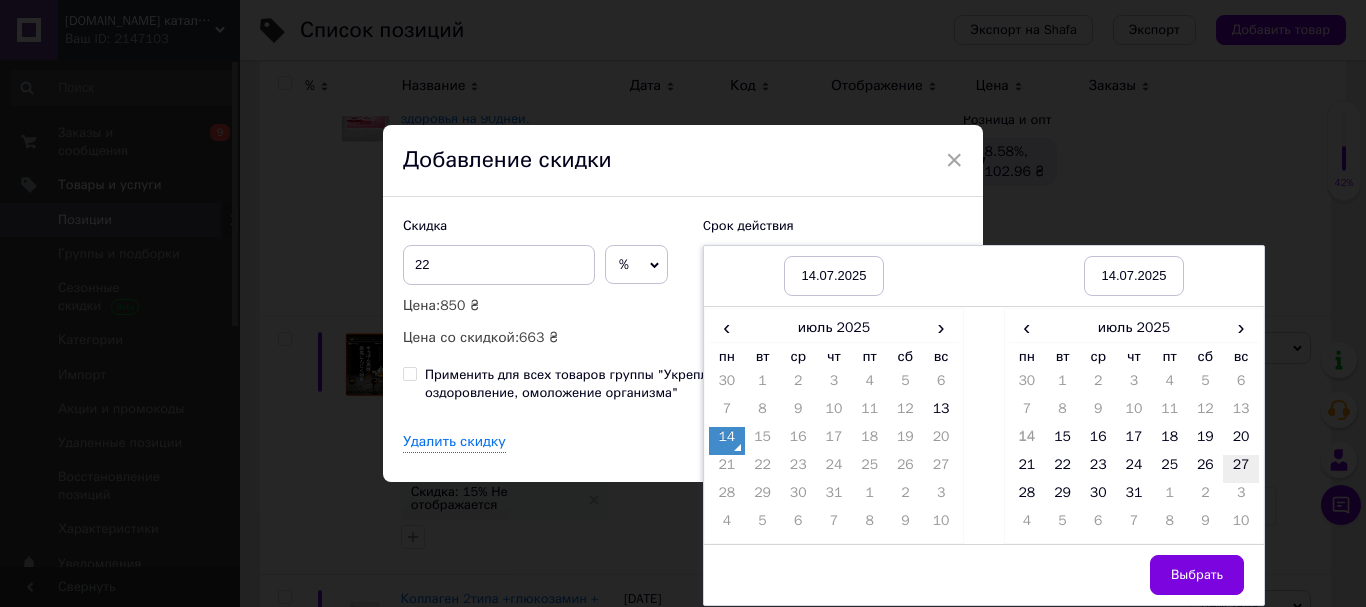 drag, startPoint x: 1232, startPoint y: 469, endPoint x: 1232, endPoint y: 480, distance: 11 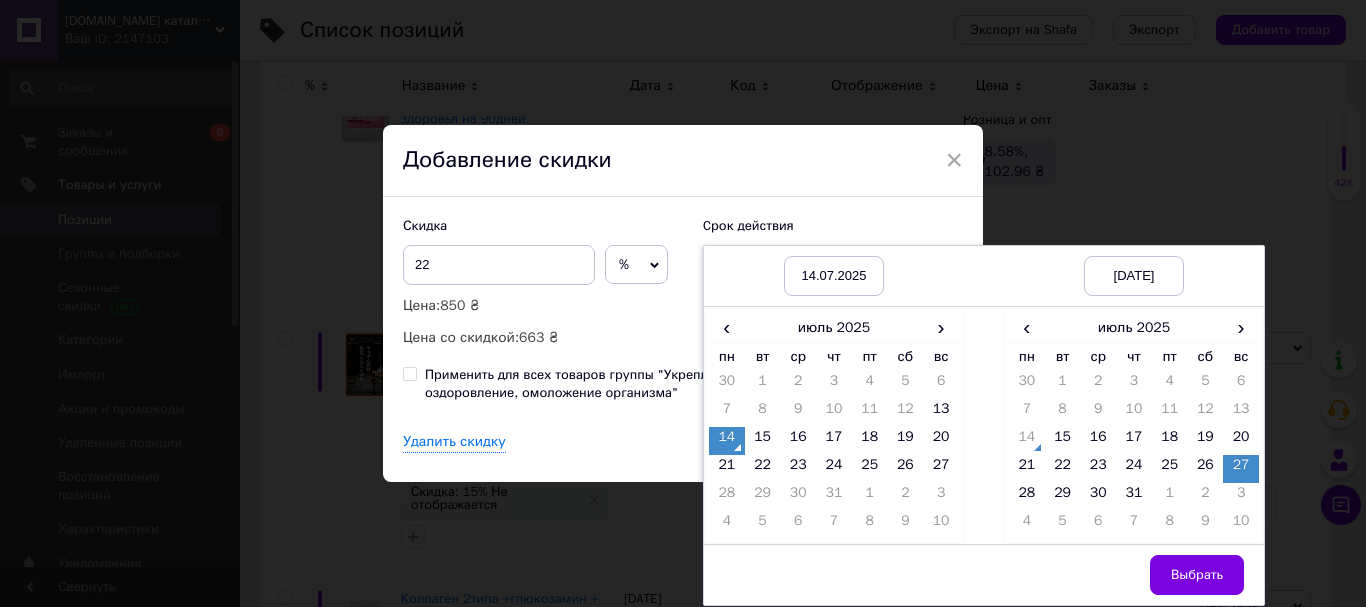 drag, startPoint x: 1196, startPoint y: 564, endPoint x: 1048, endPoint y: 480, distance: 170.17638 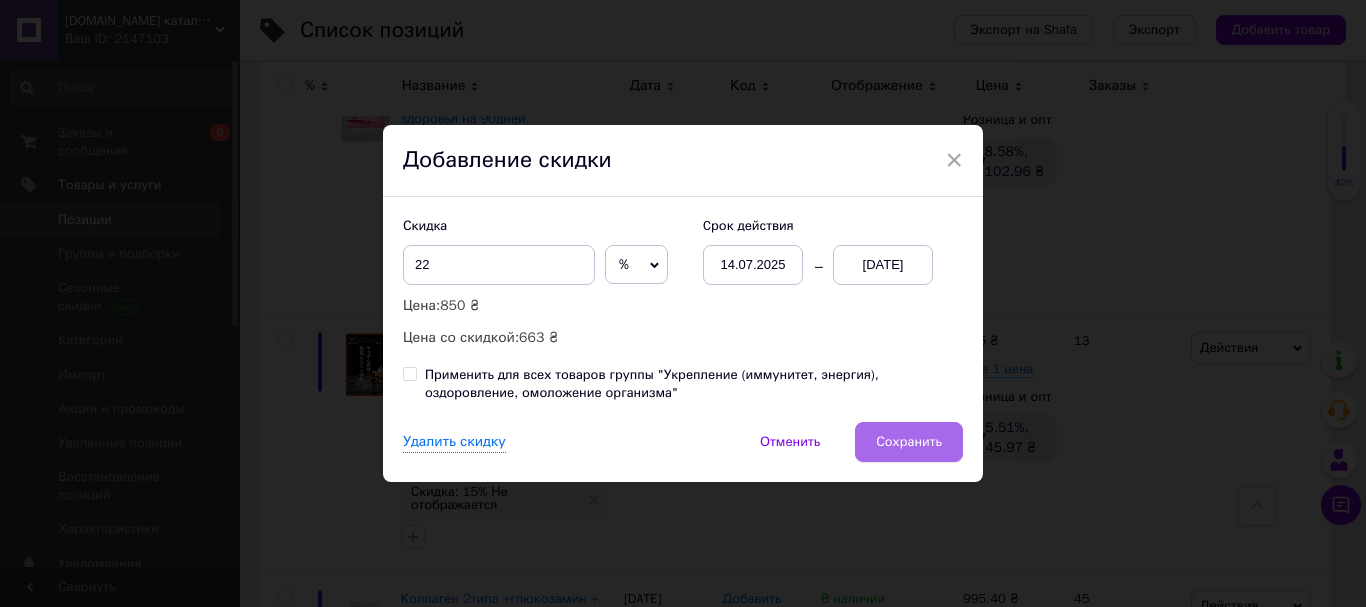 click on "Сохранить" at bounding box center (909, 442) 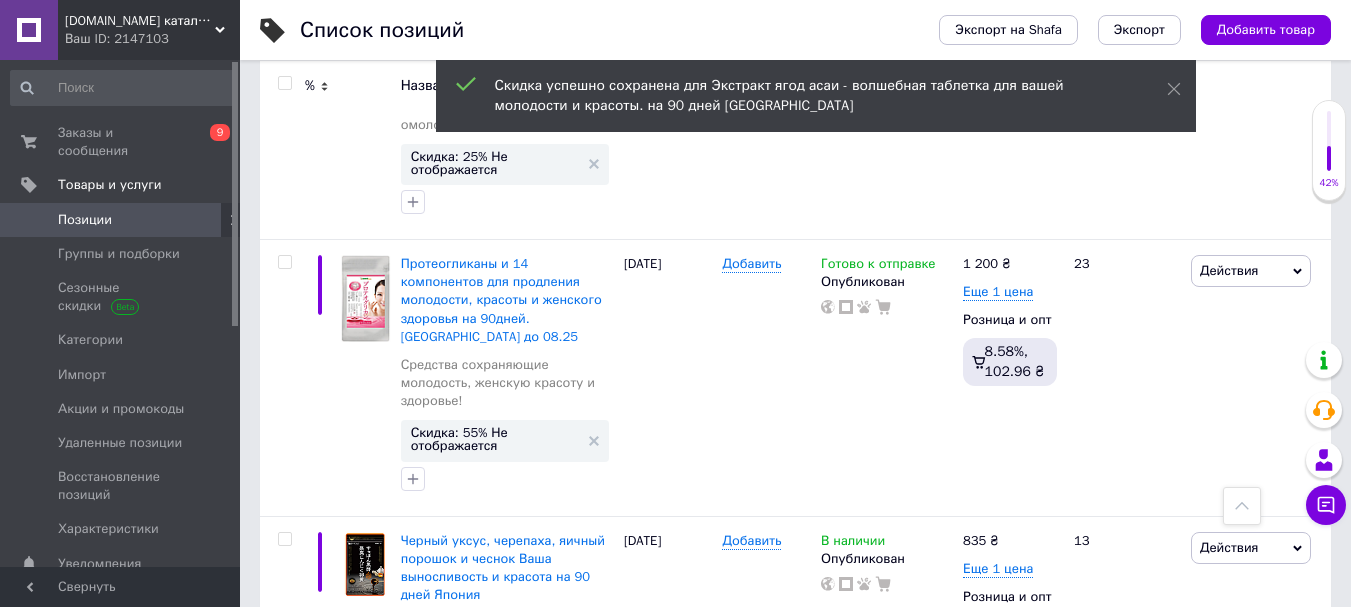 scroll, scrollTop: 16894, scrollLeft: 0, axis: vertical 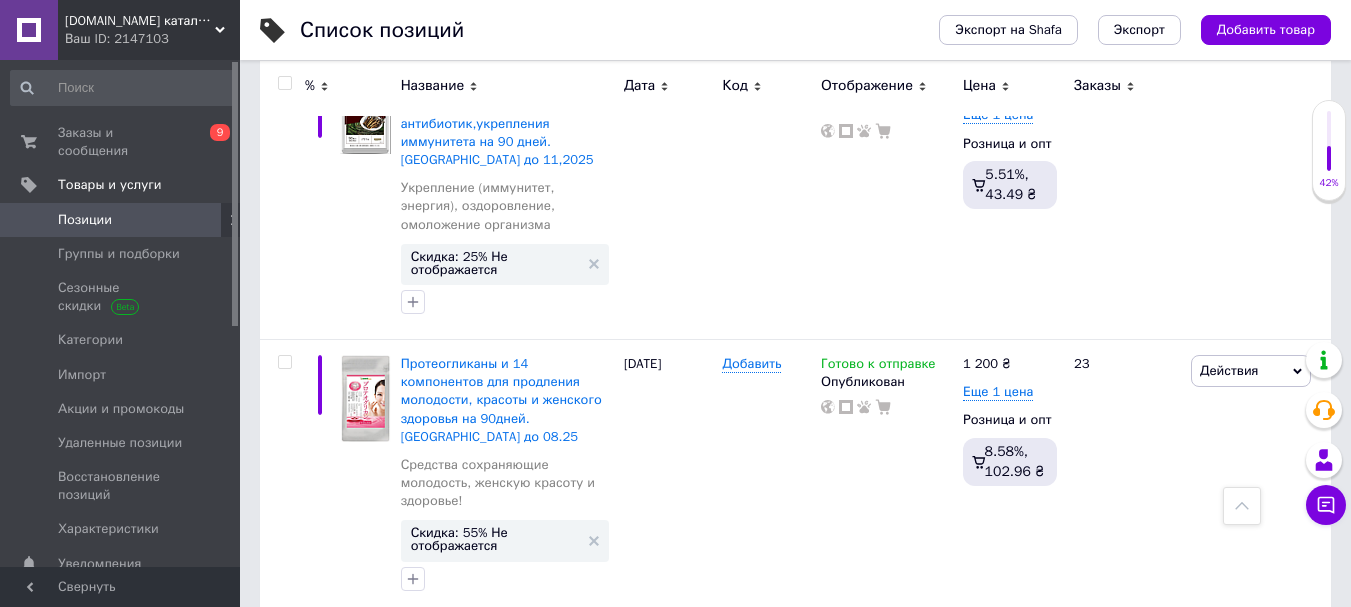 click on "Скидка: 15% Не отображается" at bounding box center (495, 1268) 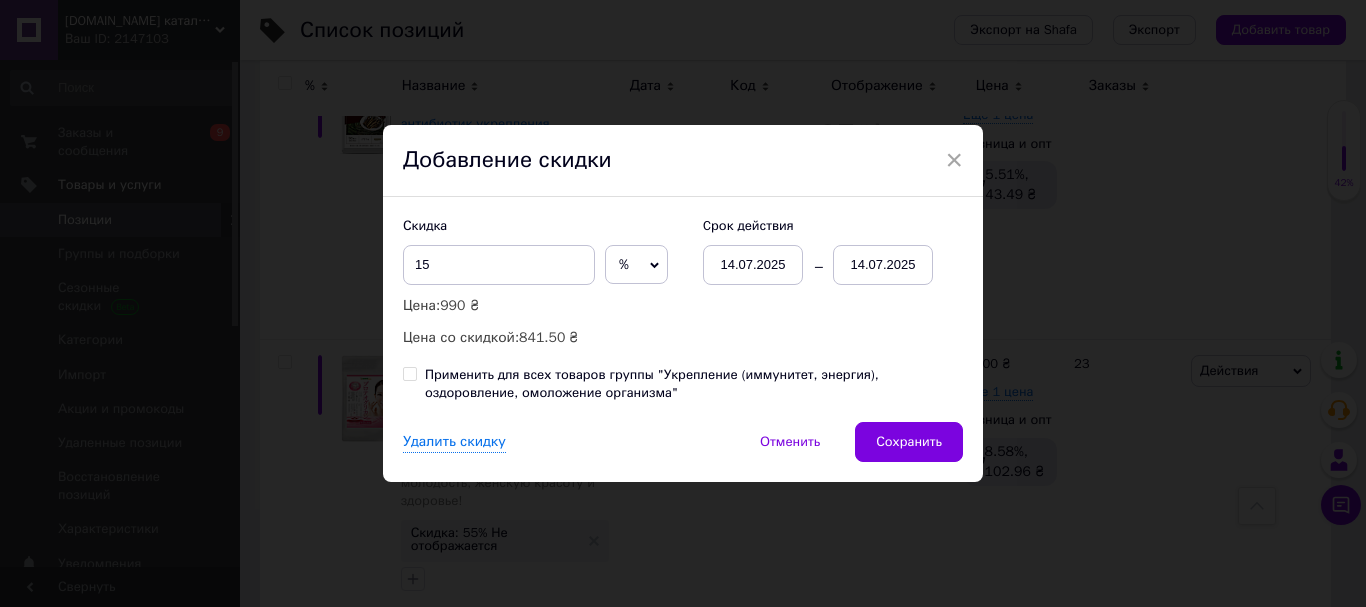 click on "14.07.2025" at bounding box center (883, 265) 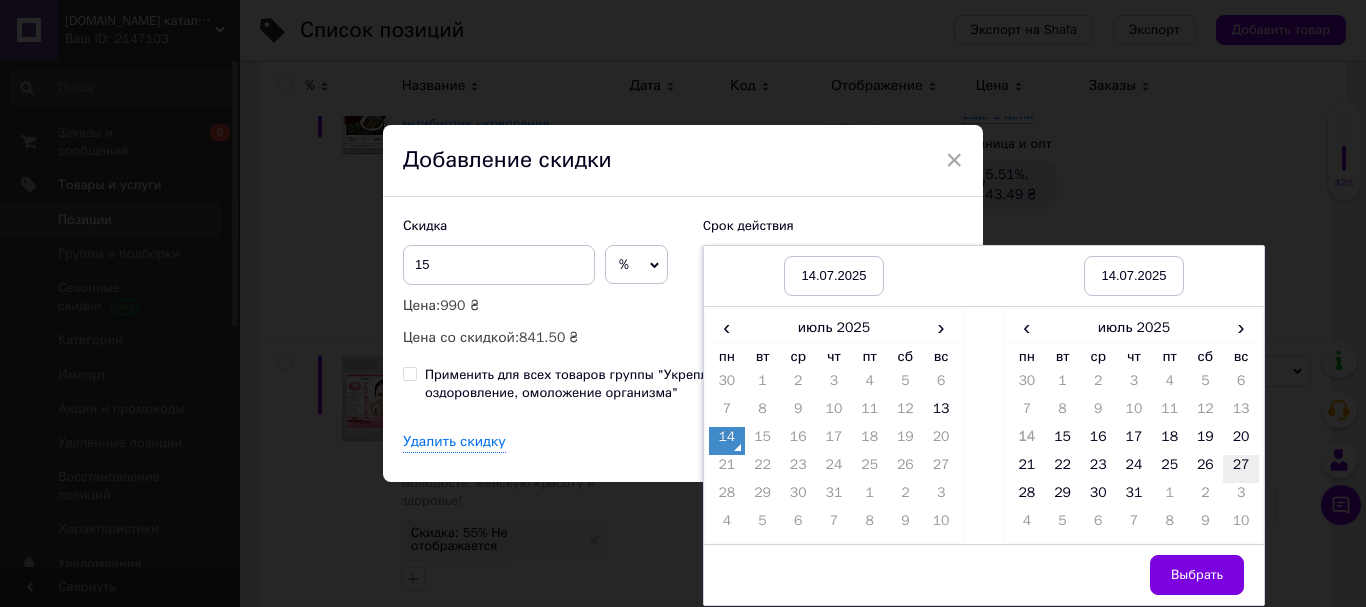 click on "27" at bounding box center (1241, 469) 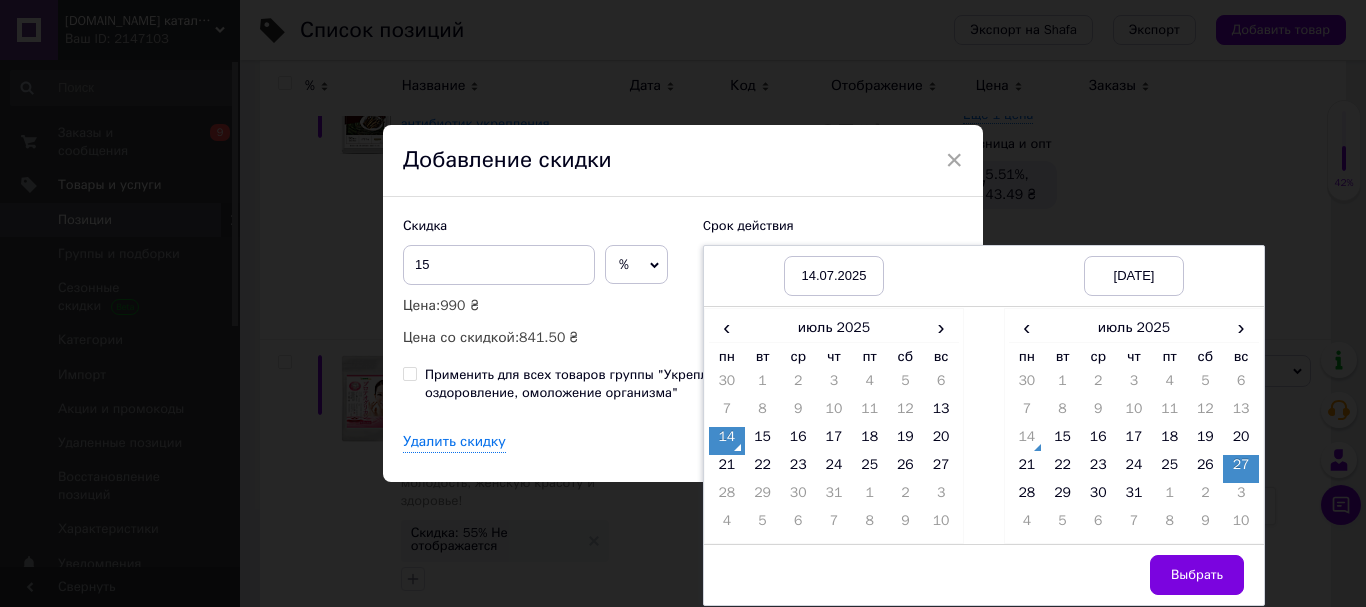 drag, startPoint x: 1191, startPoint y: 575, endPoint x: 1035, endPoint y: 486, distance: 179.60234 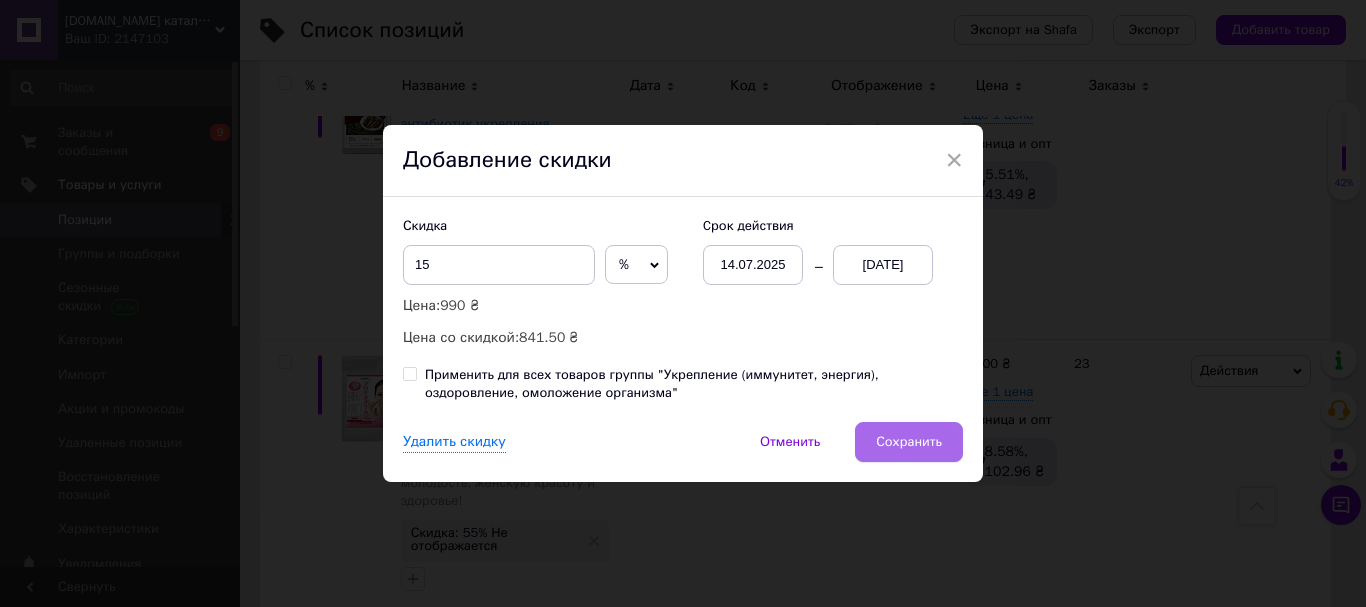click on "Сохранить" at bounding box center [909, 442] 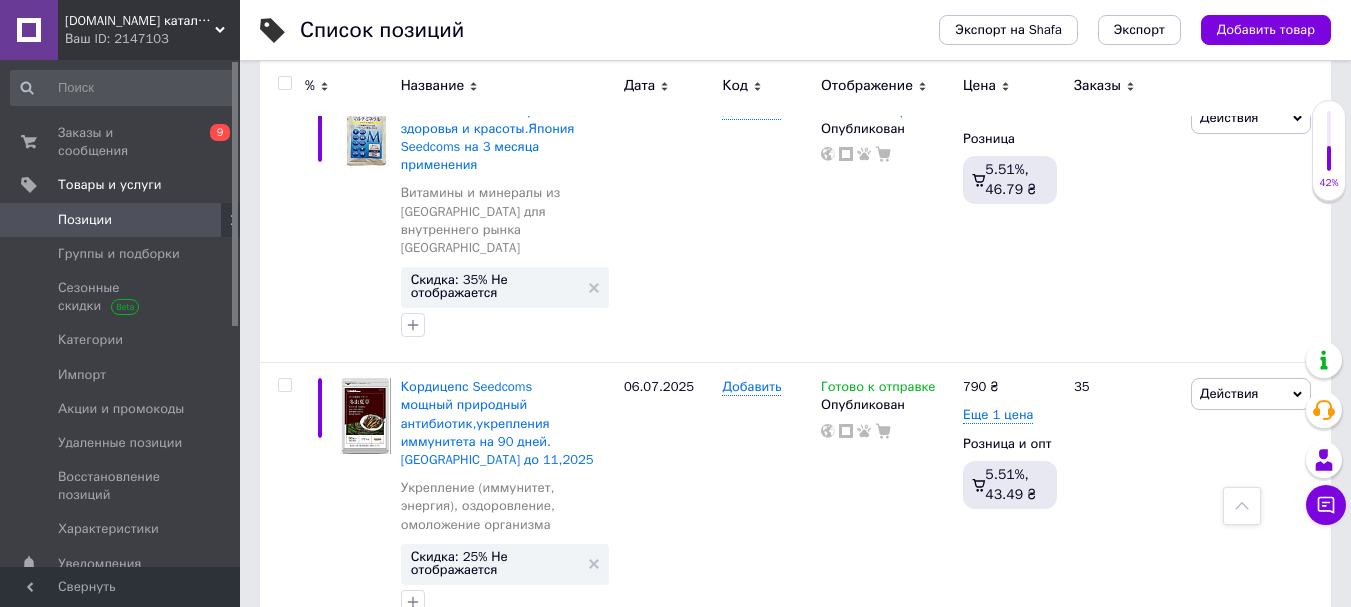 scroll, scrollTop: 16494, scrollLeft: 0, axis: vertical 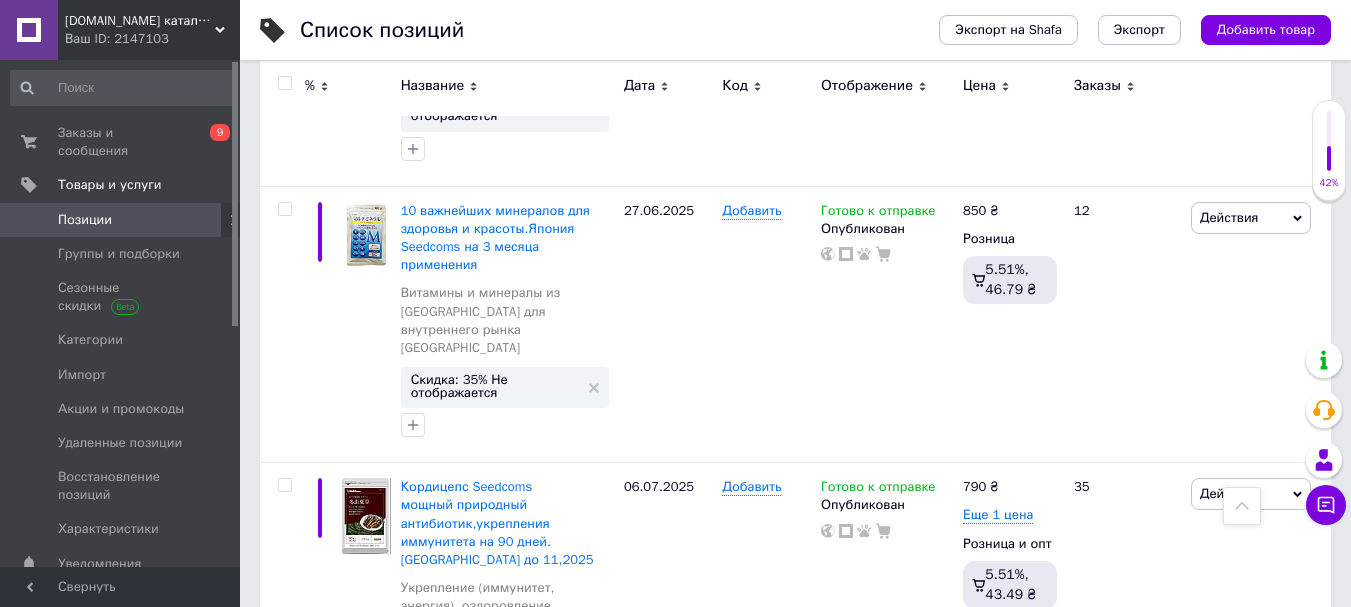 click on "Скидка: 15% Не отображается" at bounding box center [495, 1198] 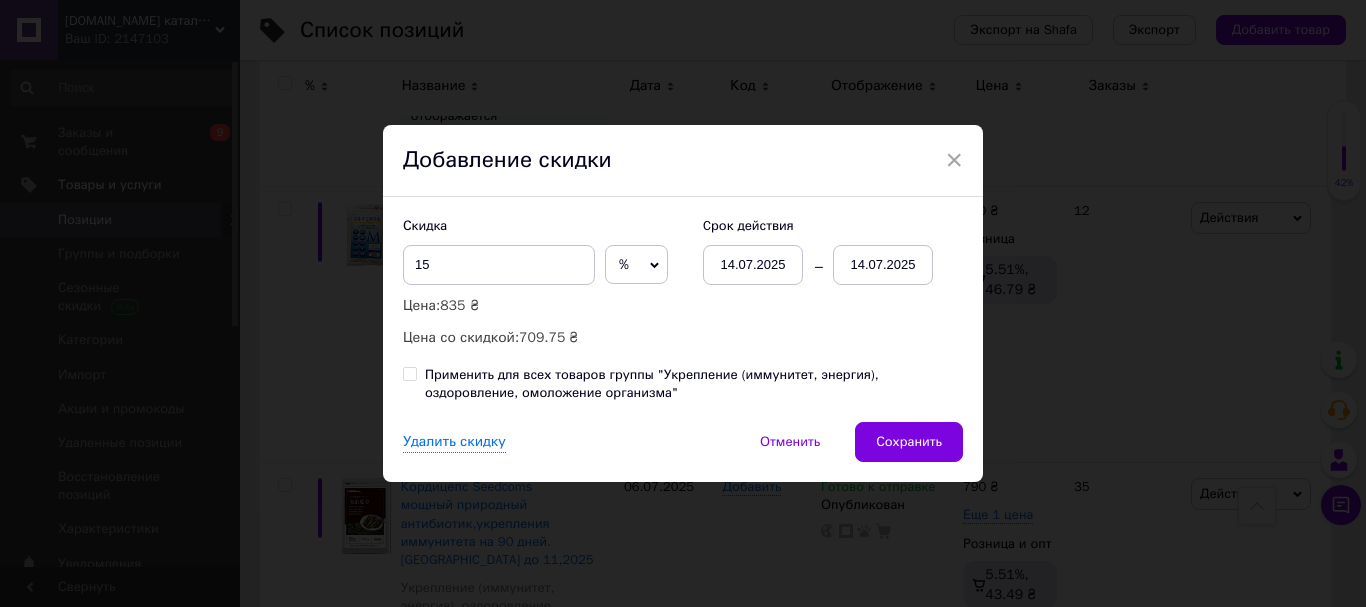 click on "14.07.2025" at bounding box center [883, 265] 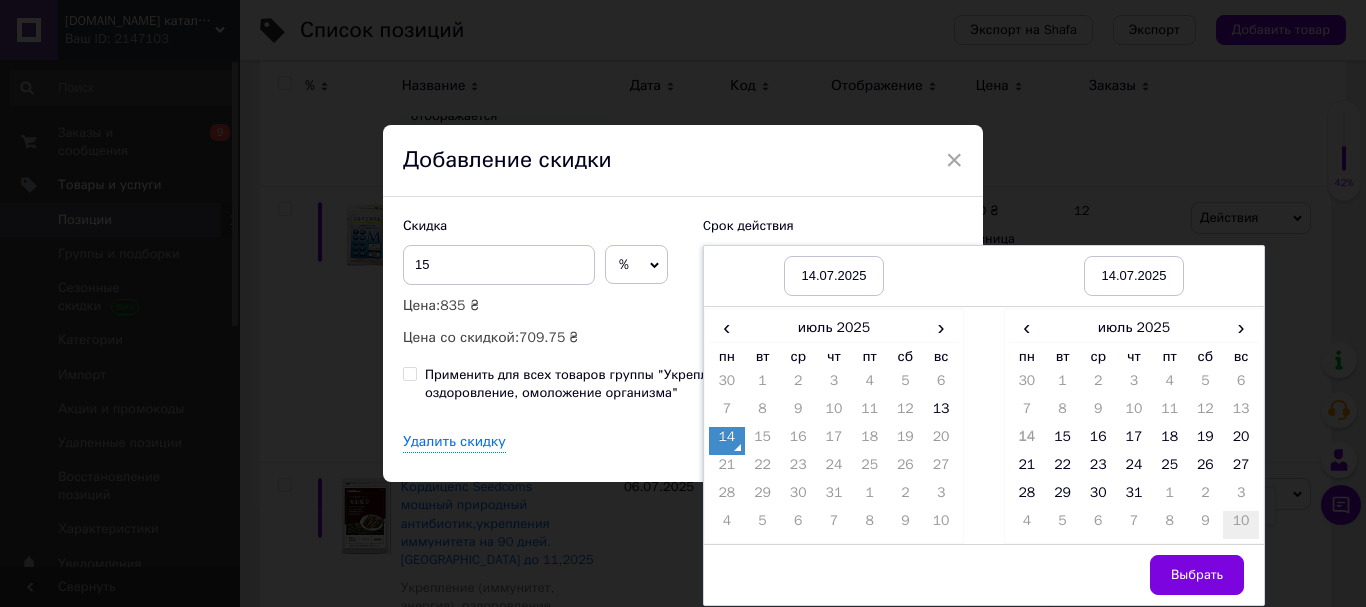 drag, startPoint x: 1237, startPoint y: 462, endPoint x: 1226, endPoint y: 537, distance: 75.802376 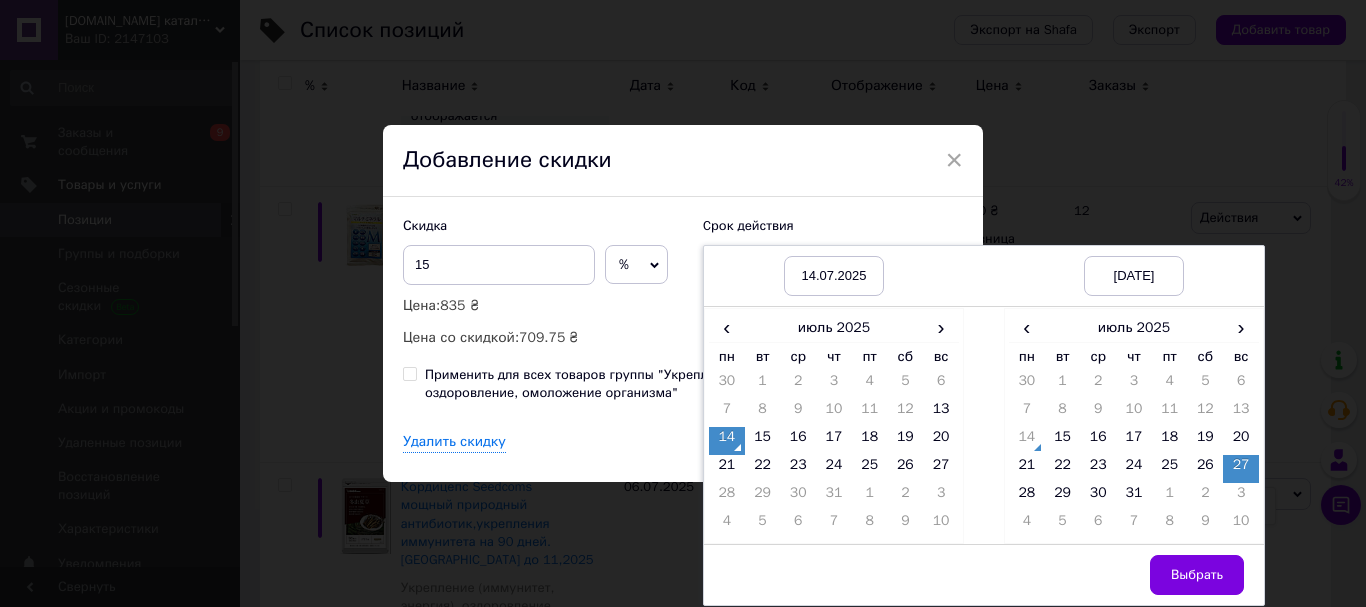 drag, startPoint x: 1209, startPoint y: 569, endPoint x: 1141, endPoint y: 525, distance: 80.99383 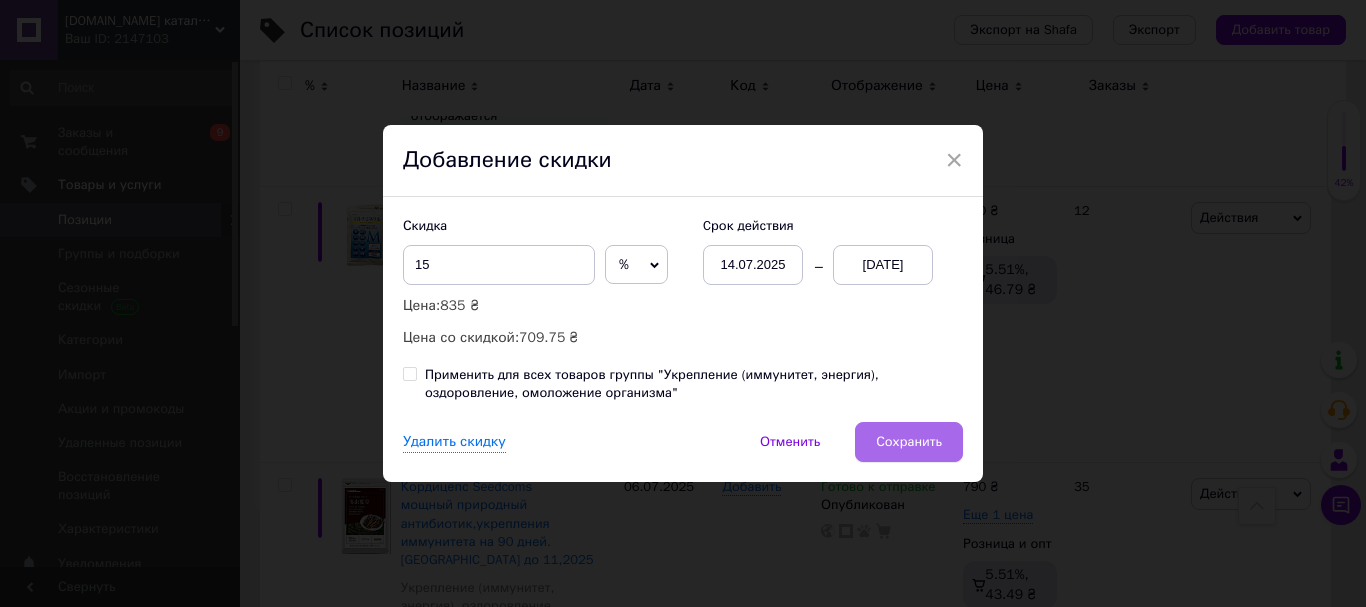 click on "Сохранить" at bounding box center (909, 442) 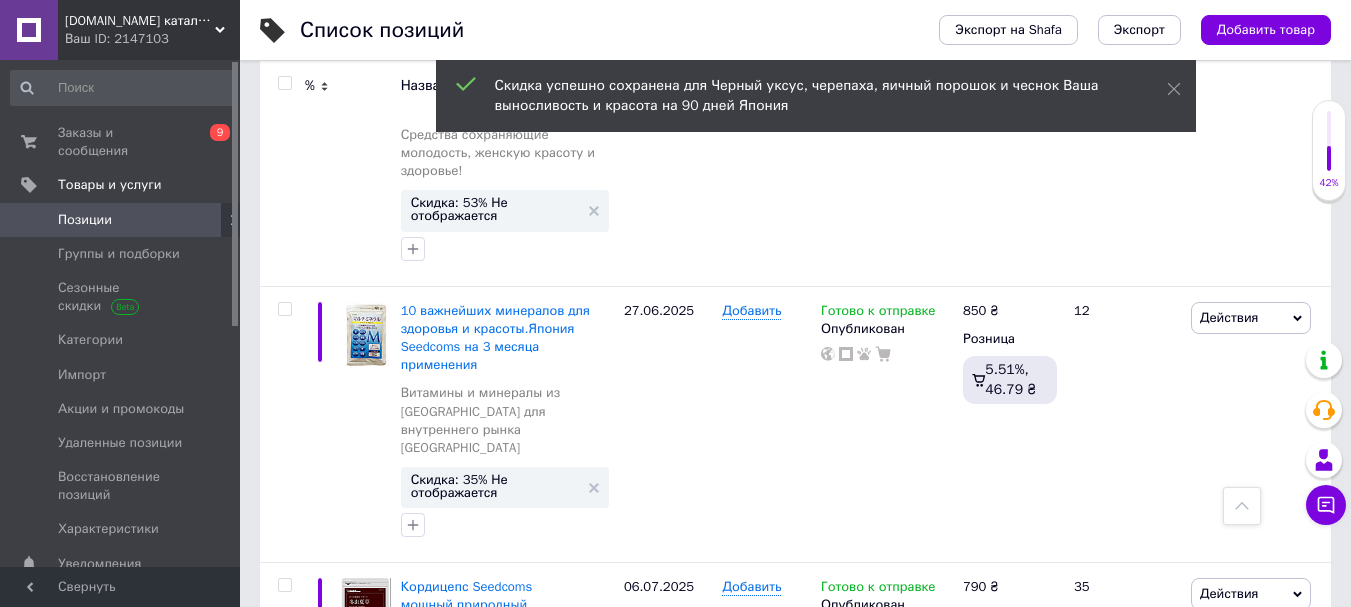 scroll, scrollTop: 16294, scrollLeft: 0, axis: vertical 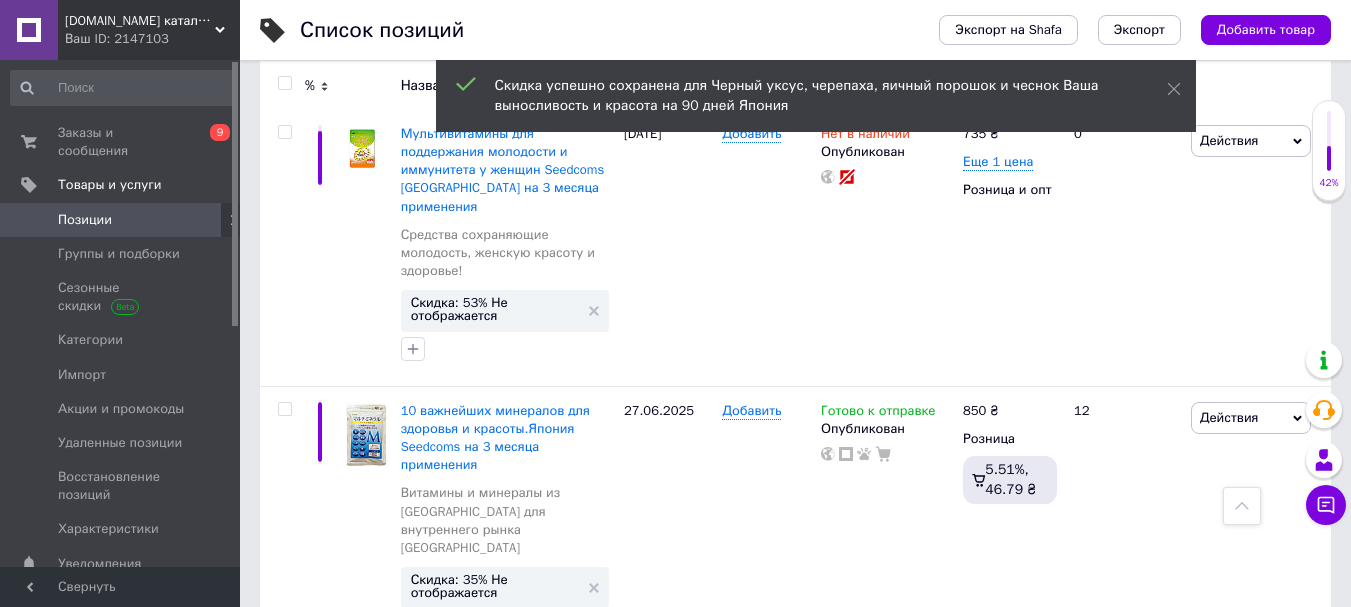 click on "Скидка: 55% Не отображается" at bounding box center [495, 1139] 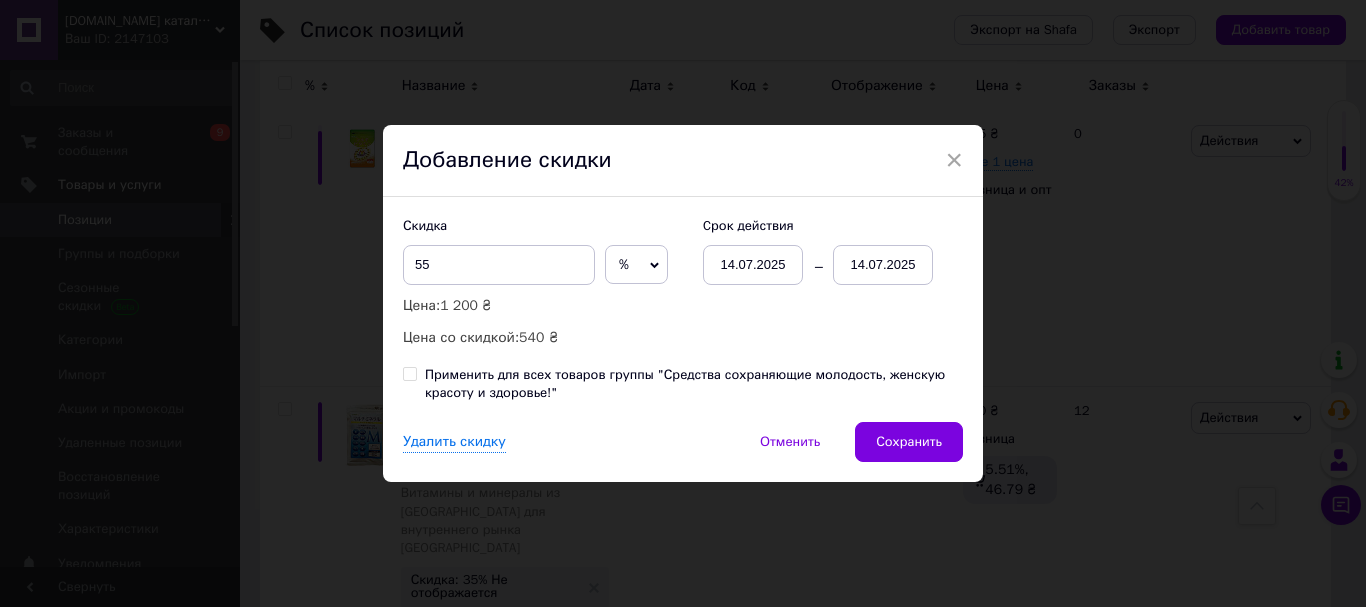 click on "14.07.2025" at bounding box center [883, 265] 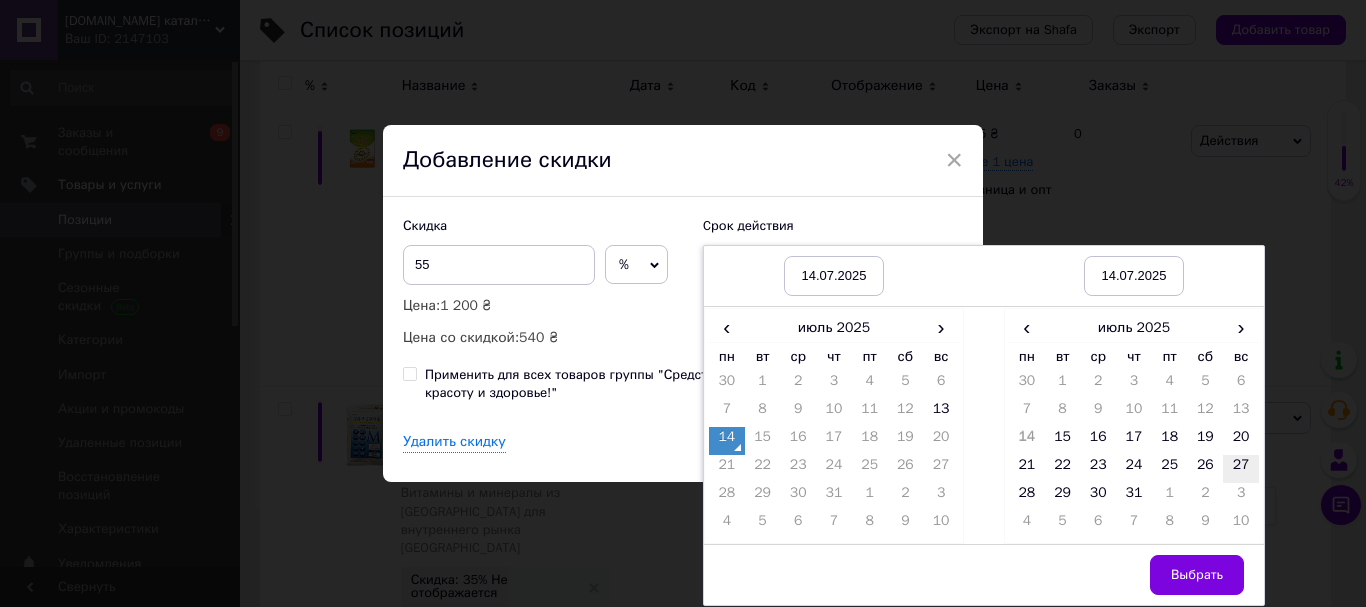 drag, startPoint x: 1236, startPoint y: 459, endPoint x: 1232, endPoint y: 474, distance: 15.524175 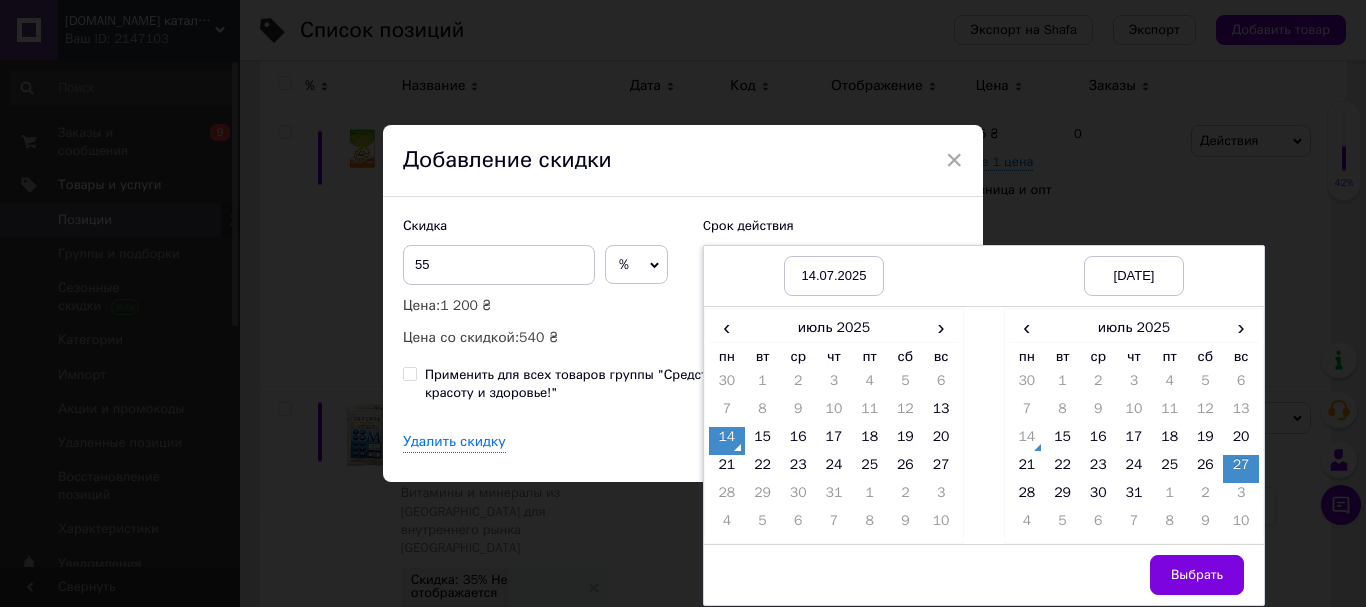 drag, startPoint x: 1192, startPoint y: 582, endPoint x: 1156, endPoint y: 557, distance: 43.829212 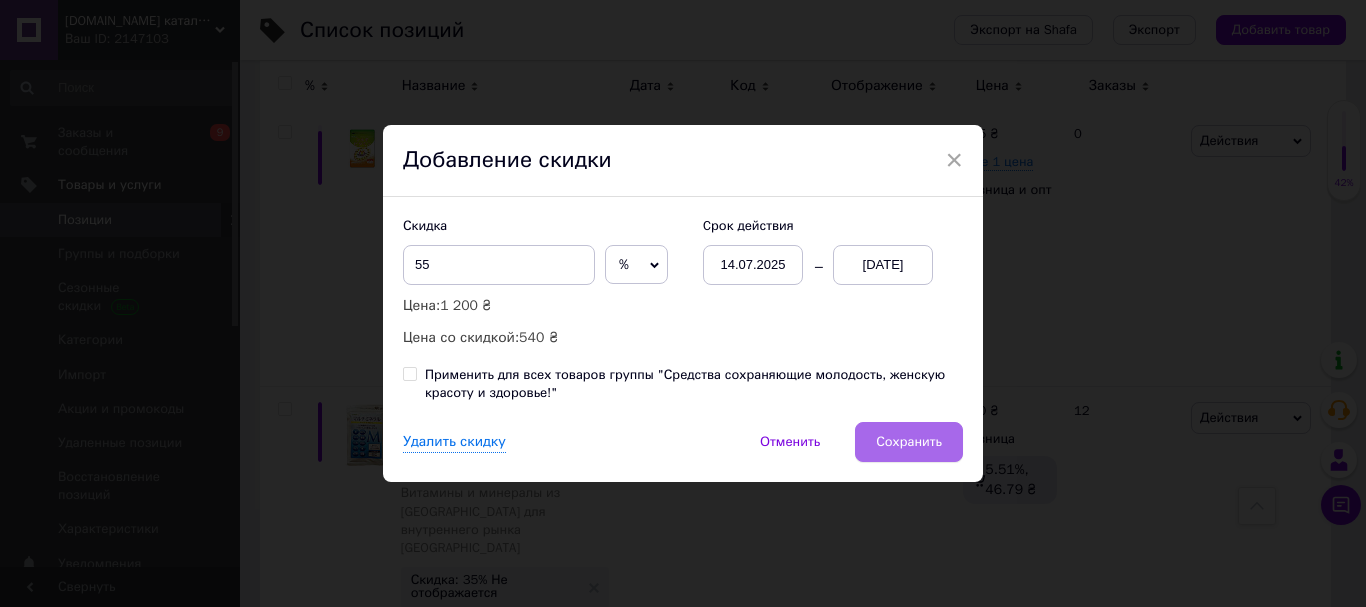 click on "Сохранить" at bounding box center (909, 442) 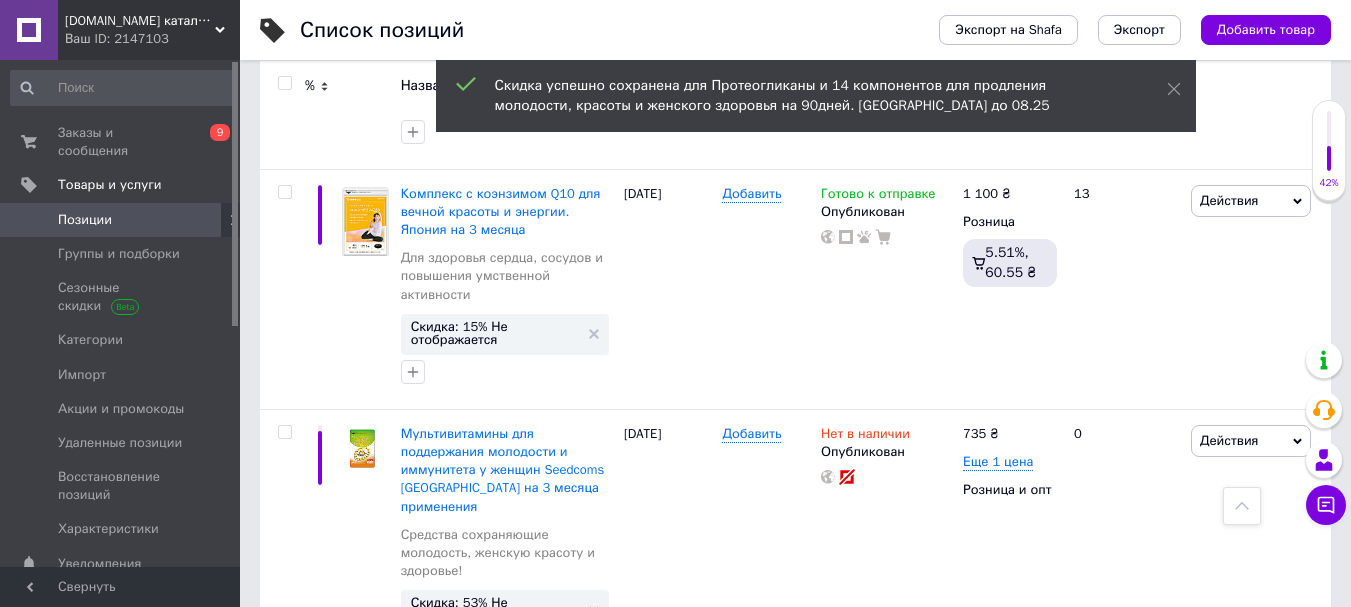 scroll, scrollTop: 15894, scrollLeft: 0, axis: vertical 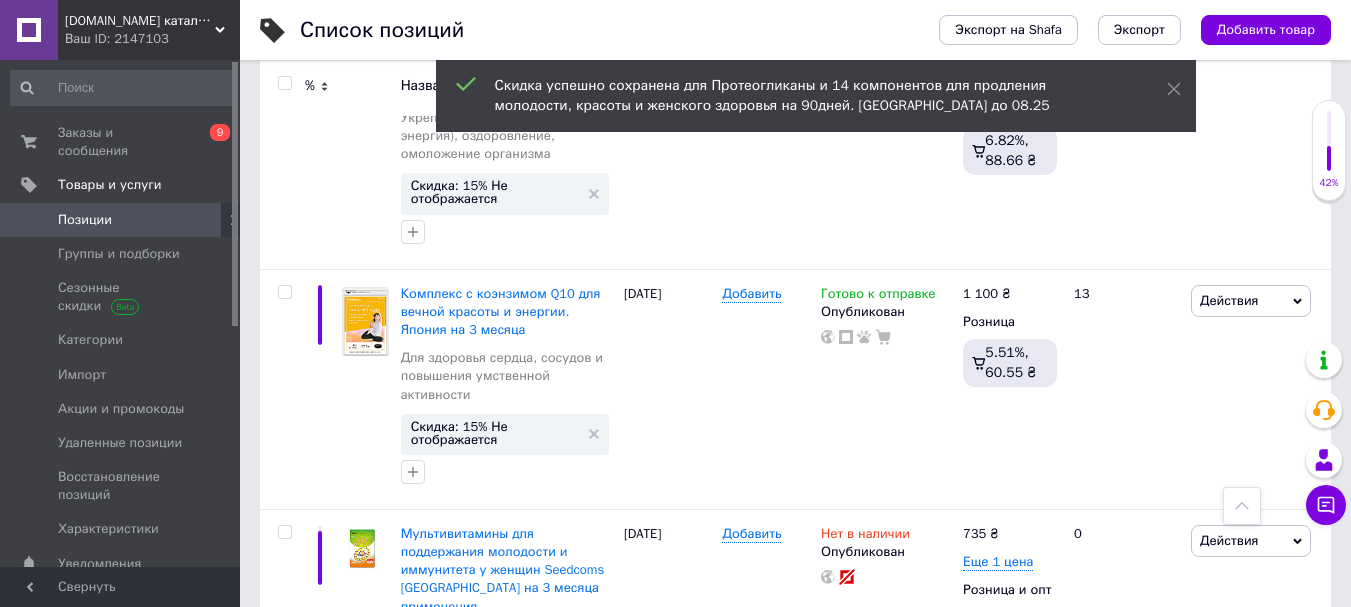 click on "Скидка: 25% Не отображается" at bounding box center (495, 1263) 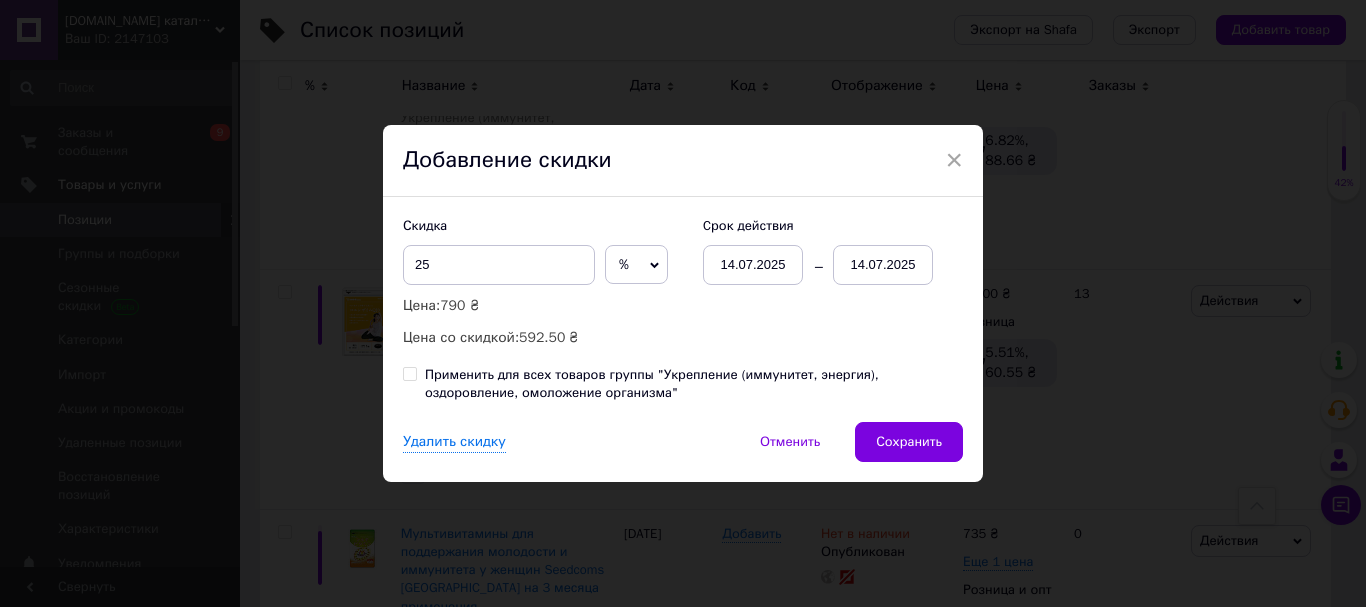 click on "14.07.2025" at bounding box center [883, 265] 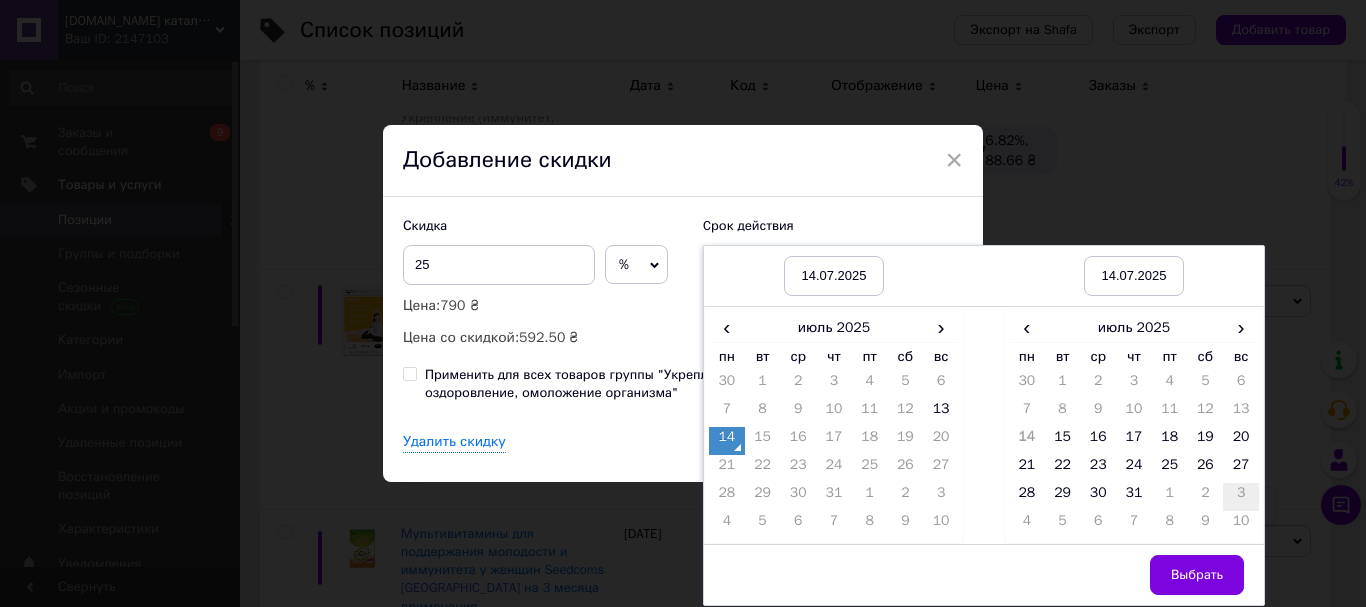 drag, startPoint x: 1236, startPoint y: 432, endPoint x: 1248, endPoint y: 508, distance: 76.941536 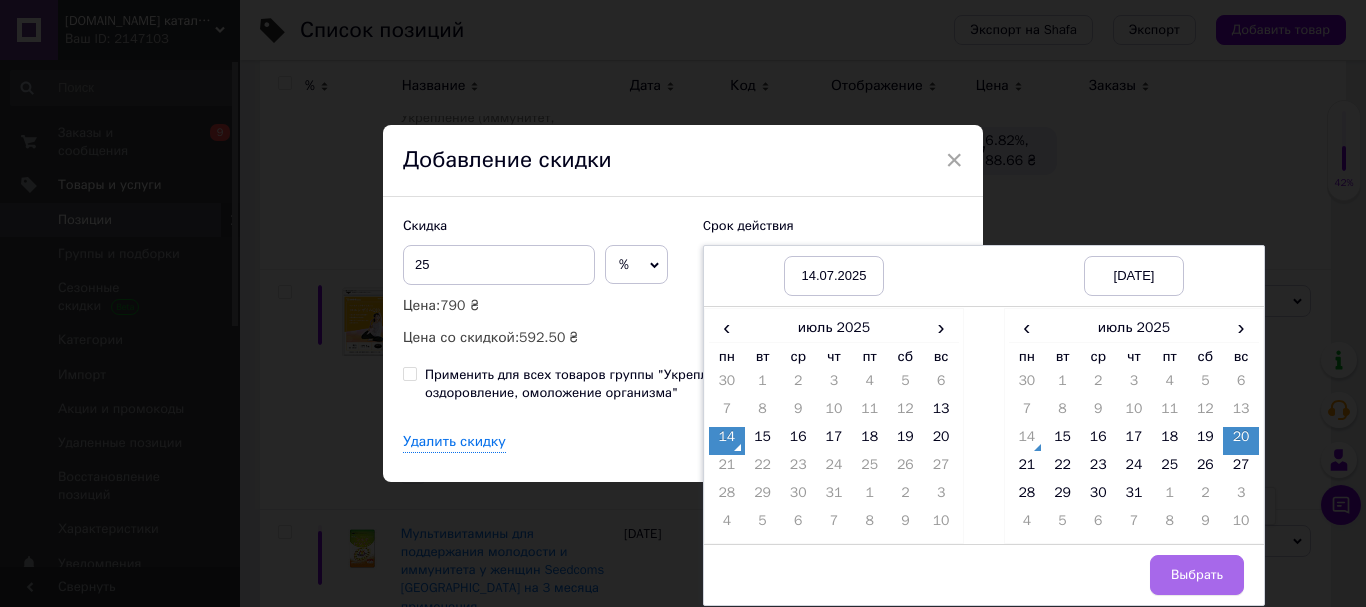 click on "Выбрать" at bounding box center (1197, 575) 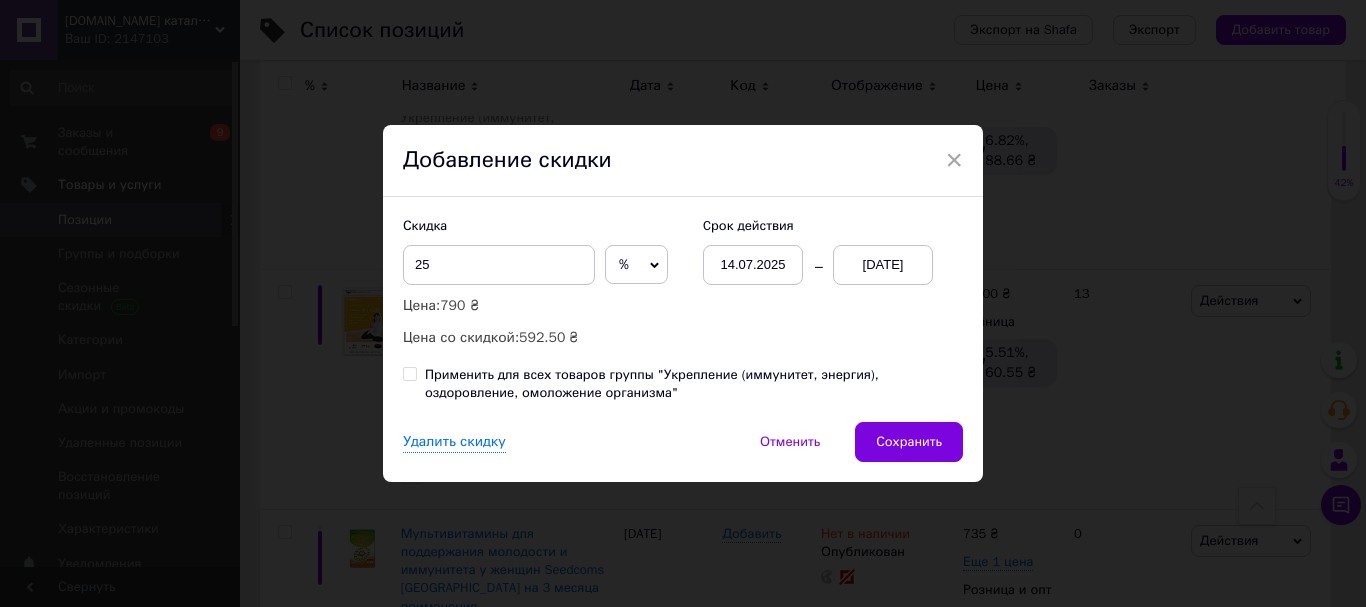 click on "Сохранить" at bounding box center [909, 442] 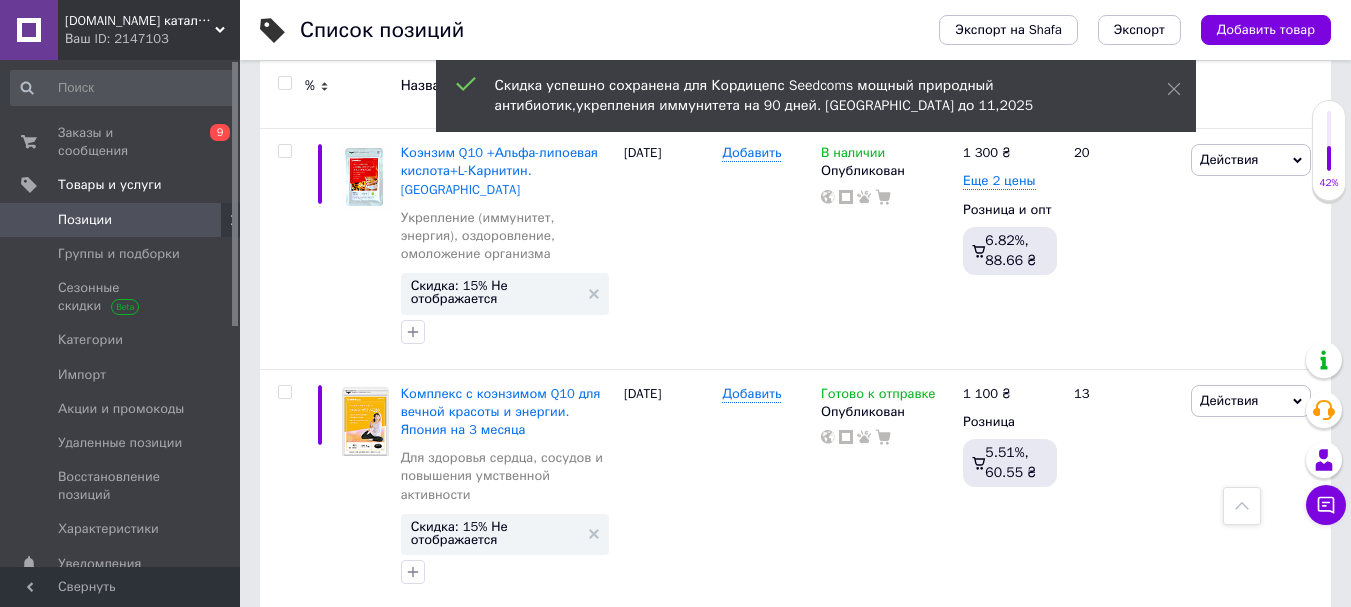 scroll, scrollTop: 15694, scrollLeft: 0, axis: vertical 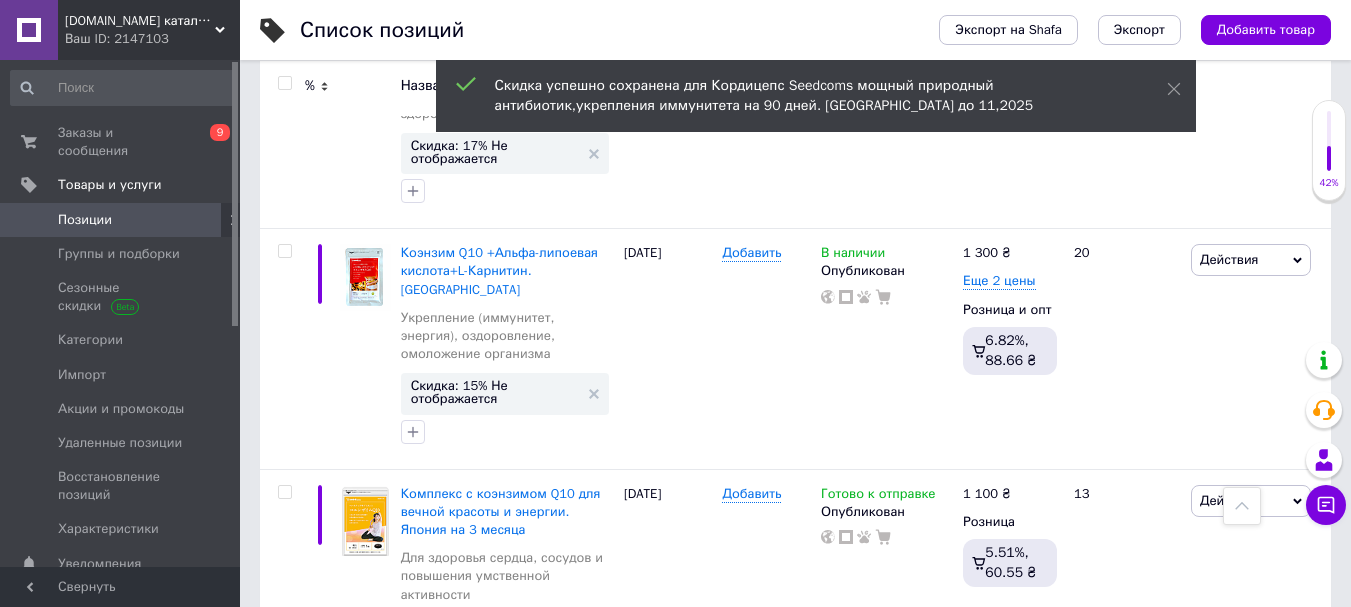 click on "Скидка: 35% Не отображается" at bounding box center (495, 1186) 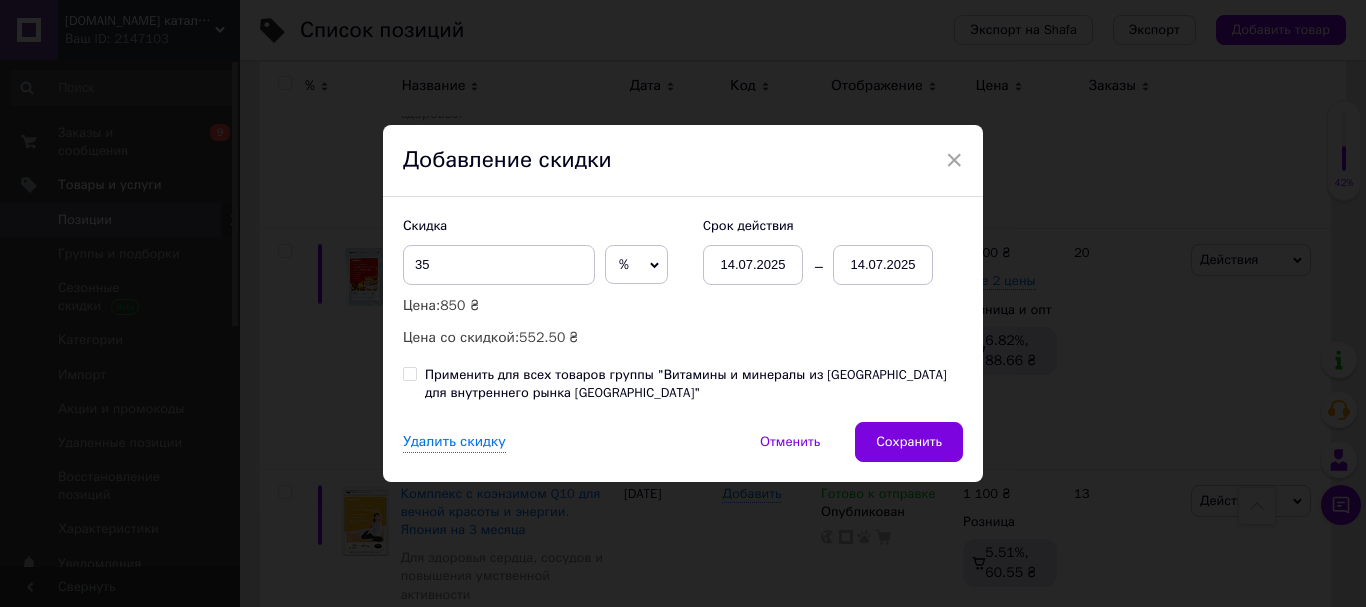 click on "14.07.2025" at bounding box center [883, 265] 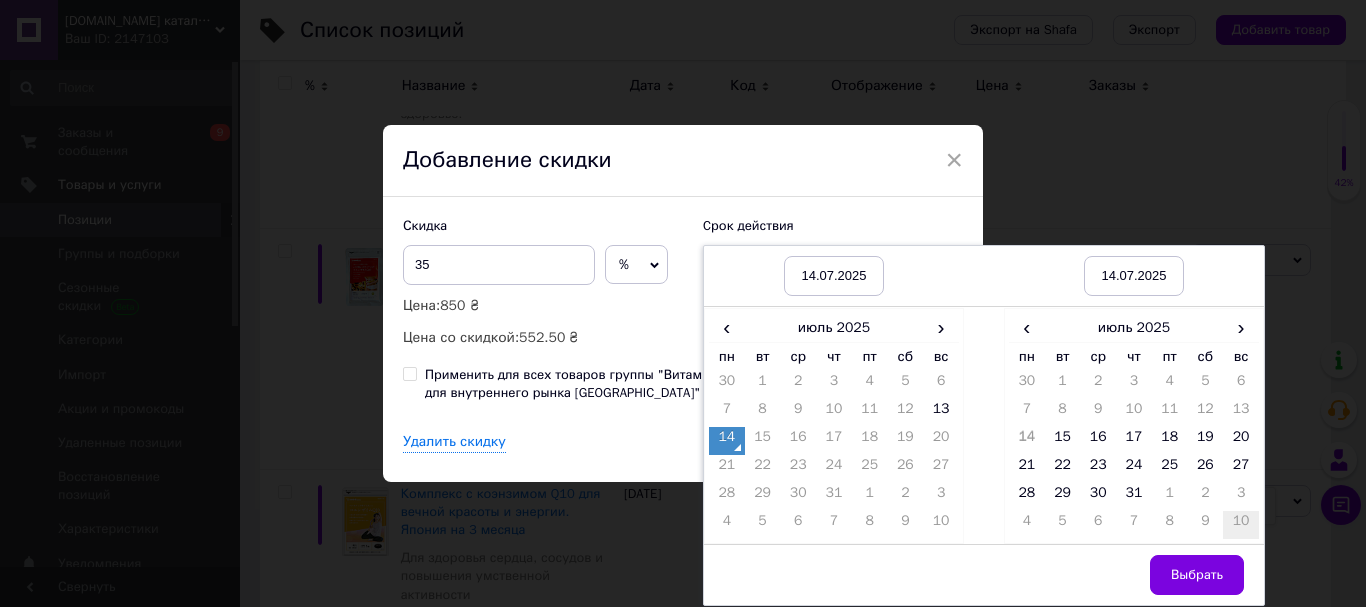 drag, startPoint x: 1248, startPoint y: 440, endPoint x: 1234, endPoint y: 515, distance: 76.29548 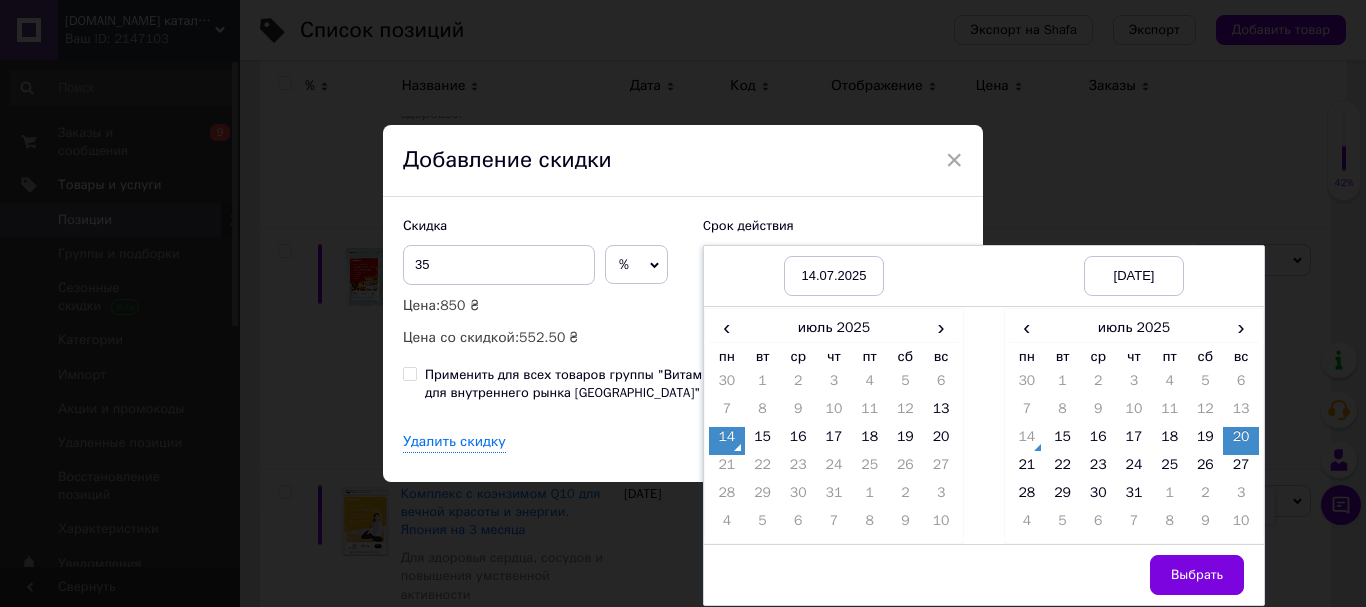 drag, startPoint x: 1210, startPoint y: 559, endPoint x: 1177, endPoint y: 534, distance: 41.400482 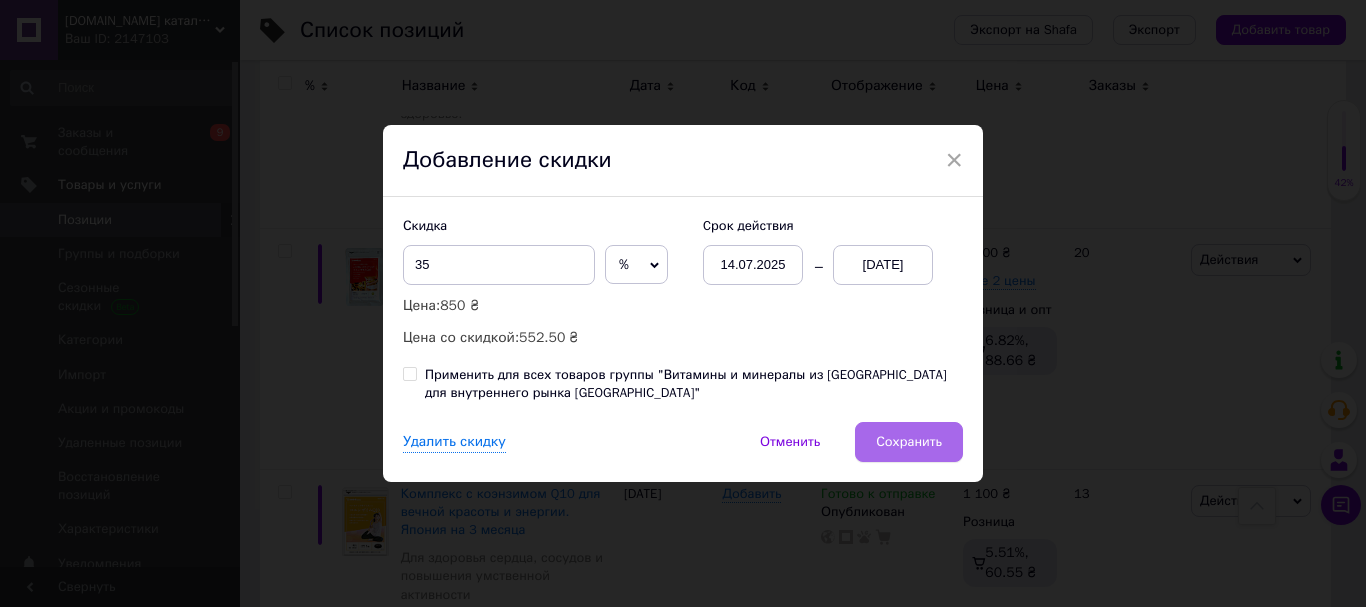 click on "Сохранить" at bounding box center [909, 442] 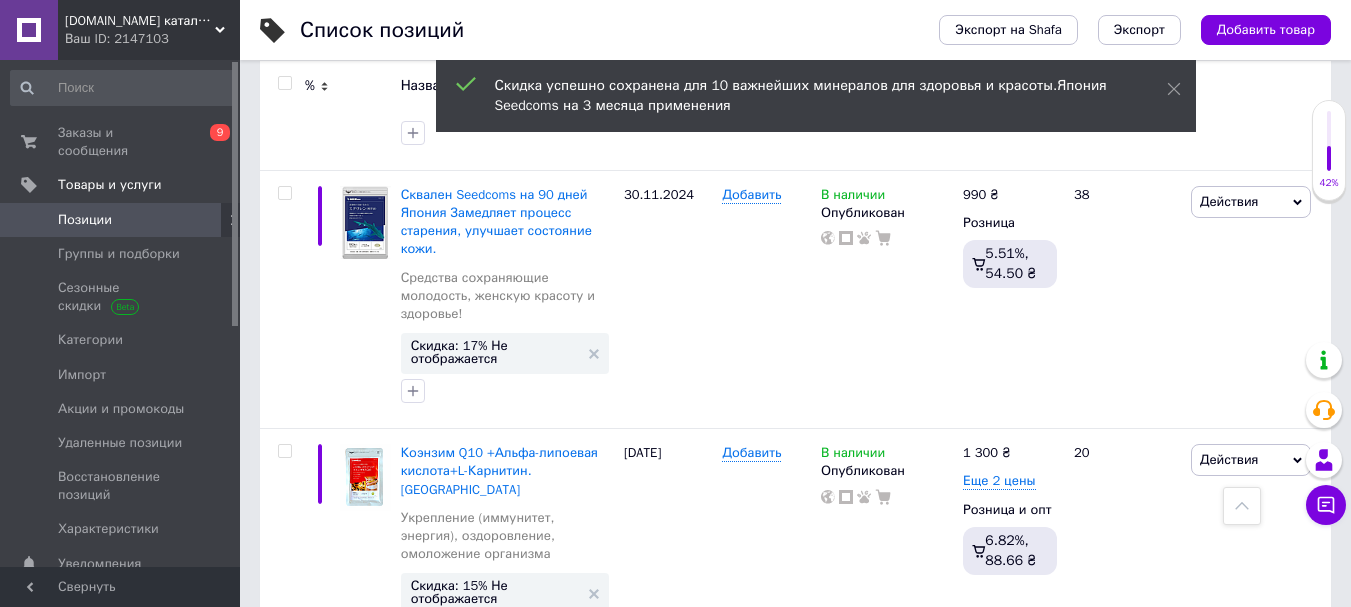 scroll, scrollTop: 15294, scrollLeft: 0, axis: vertical 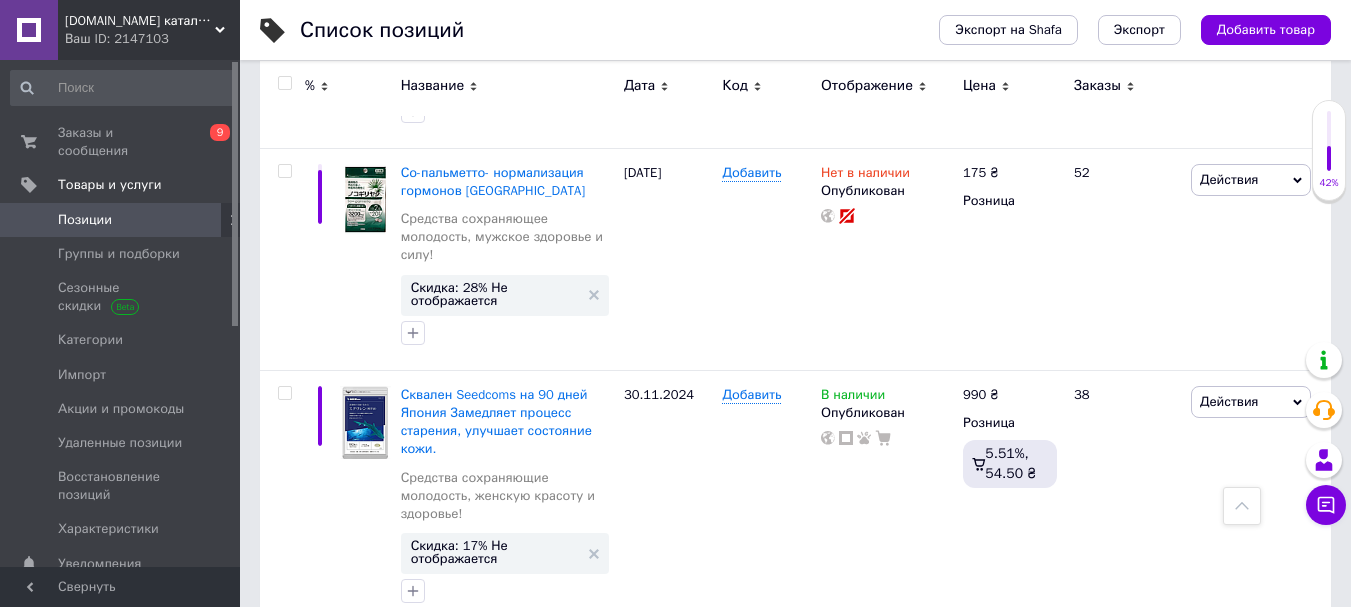 click on "Скидка: 15% Не отображается" at bounding box center [495, 1033] 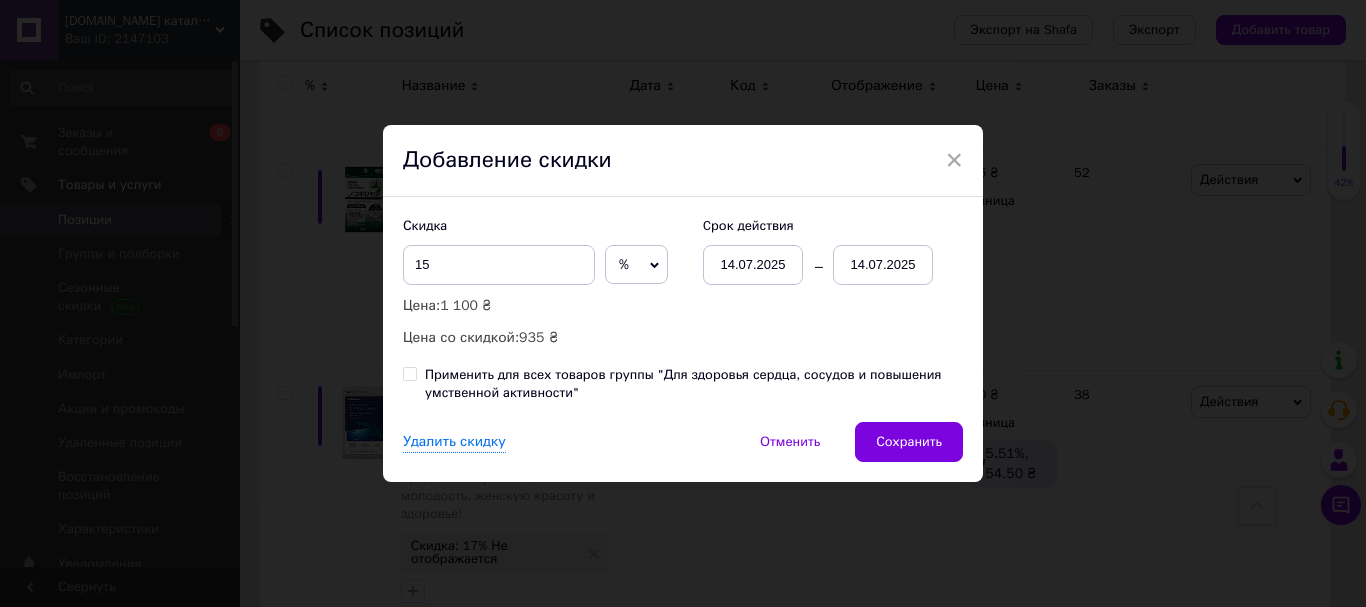 click on "14.07.2025" at bounding box center [883, 265] 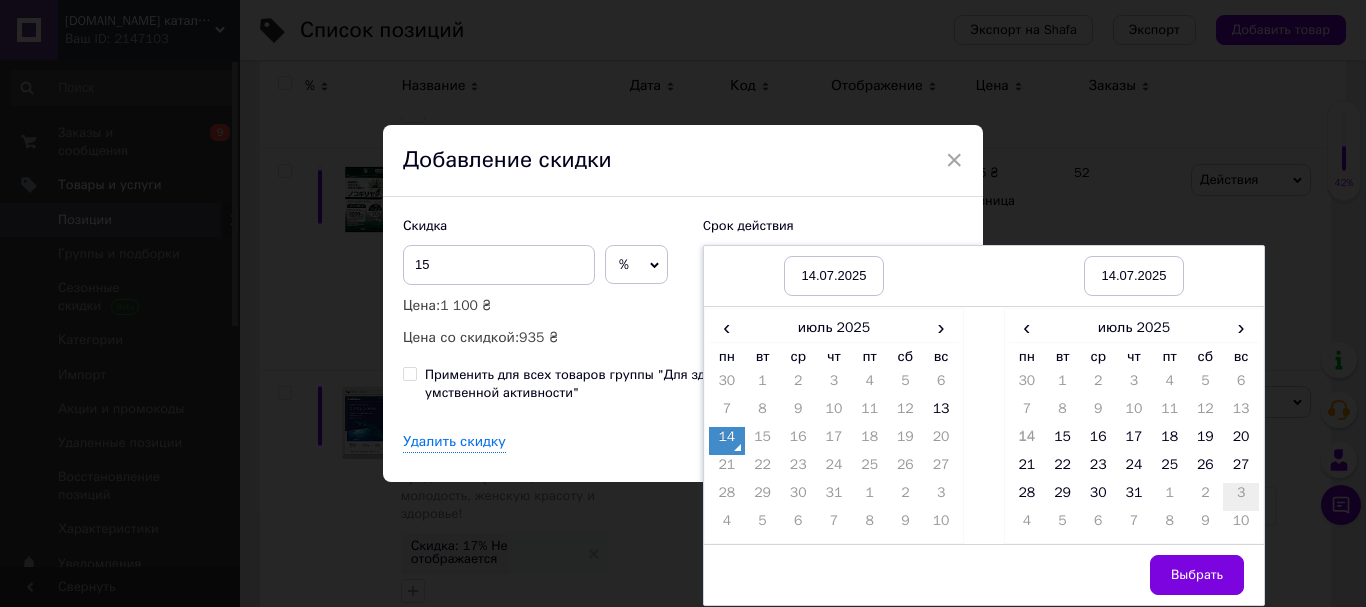 drag, startPoint x: 1246, startPoint y: 437, endPoint x: 1245, endPoint y: 494, distance: 57.00877 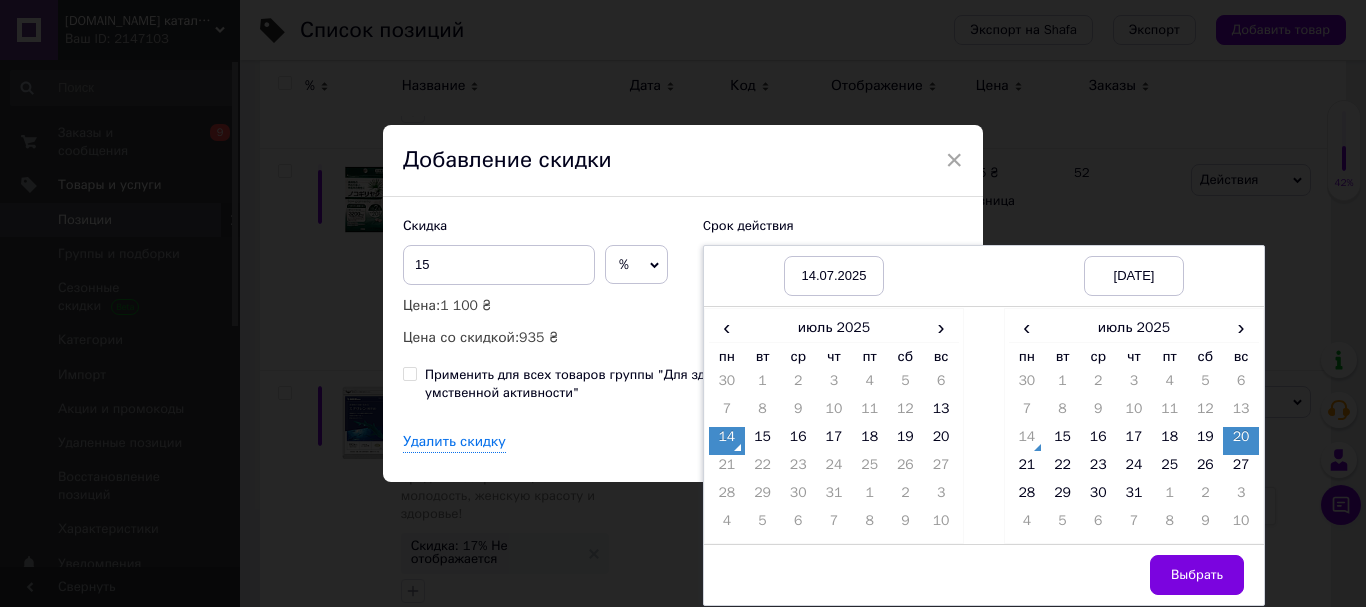drag, startPoint x: 1201, startPoint y: 568, endPoint x: 1174, endPoint y: 562, distance: 27.658634 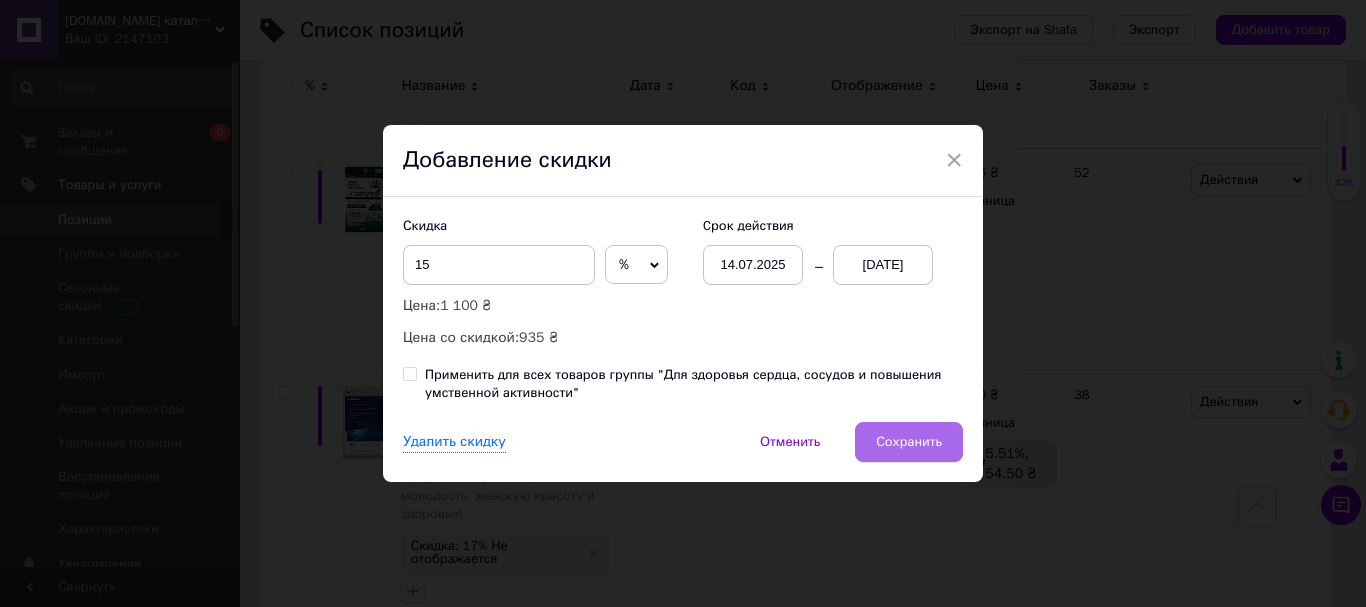 click on "Сохранить" at bounding box center (909, 442) 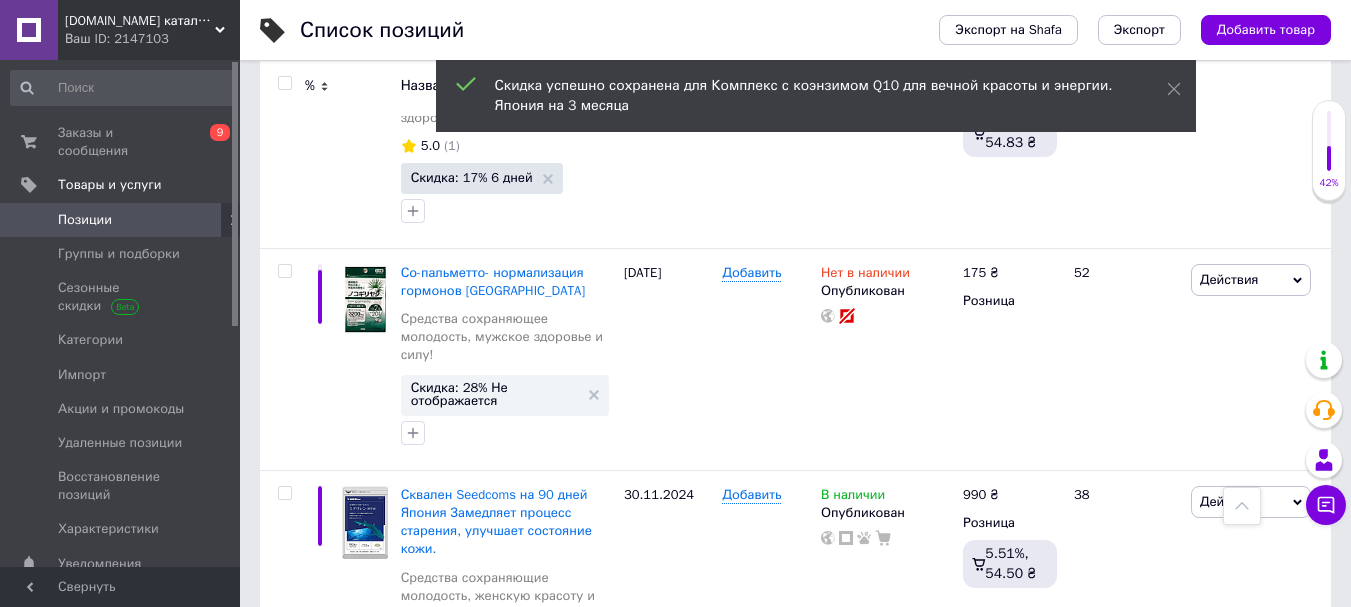 scroll, scrollTop: 15094, scrollLeft: 0, axis: vertical 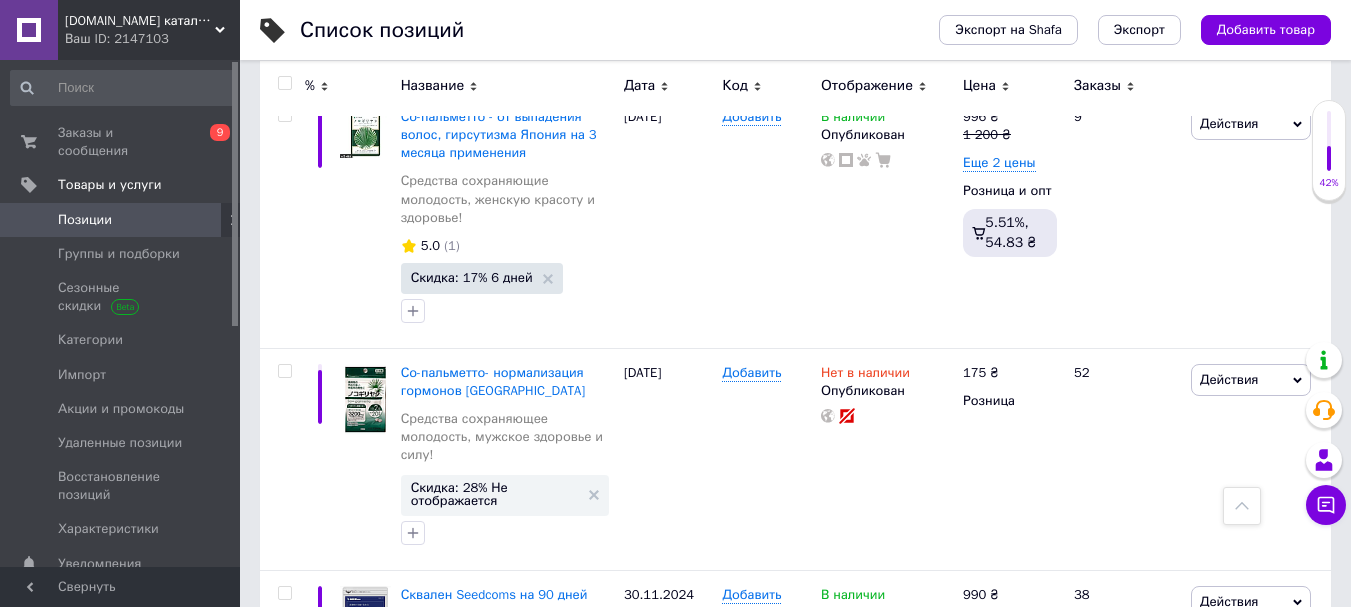 click on "Скидка: 15% Не отображается" at bounding box center [495, 992] 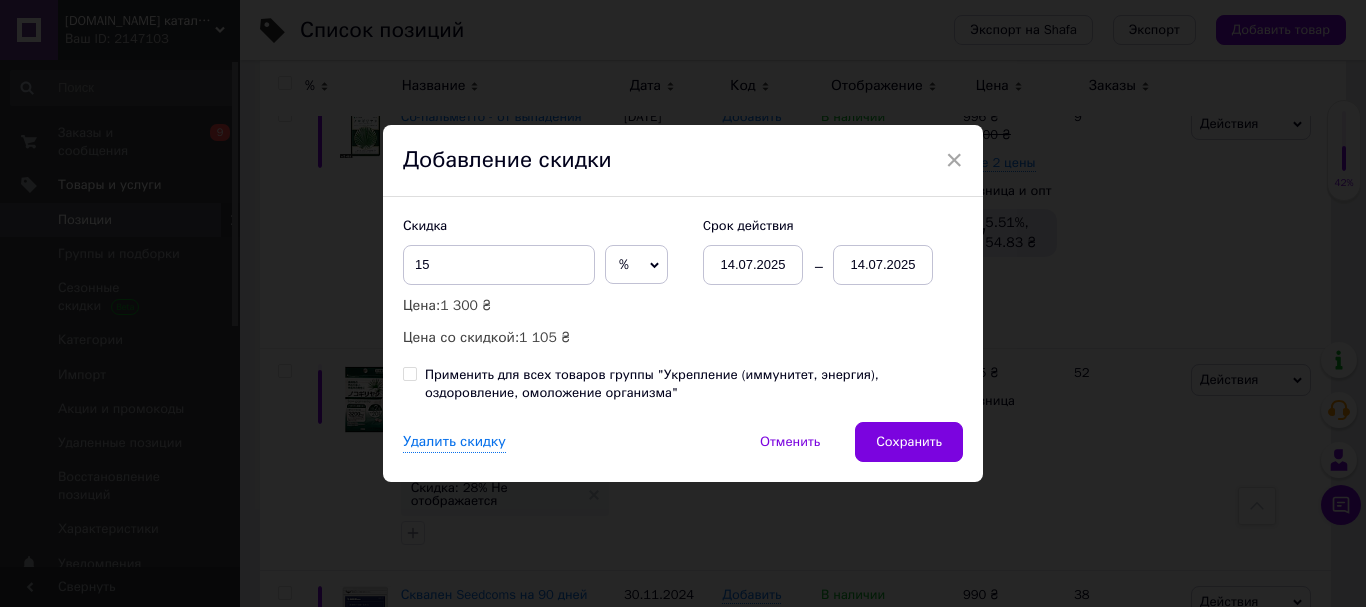 click on "14.07.2025" at bounding box center [883, 265] 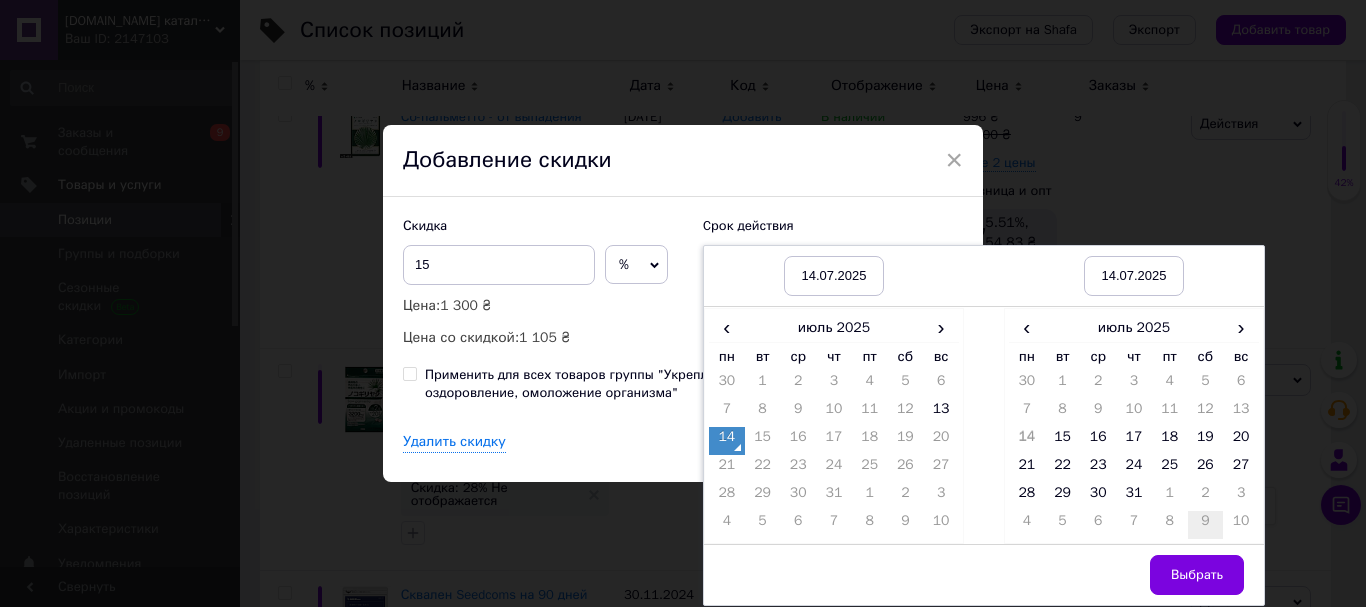 drag, startPoint x: 1238, startPoint y: 461, endPoint x: 1217, endPoint y: 517, distance: 59.808025 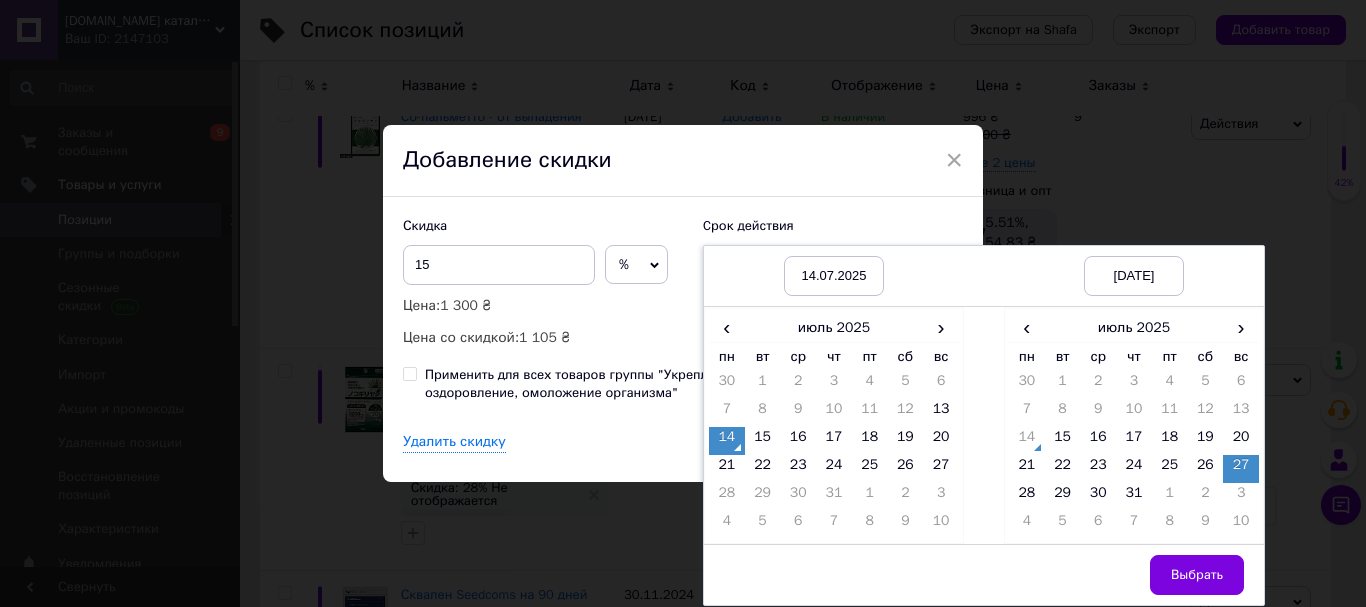 click on "Выбрать" at bounding box center [1197, 575] 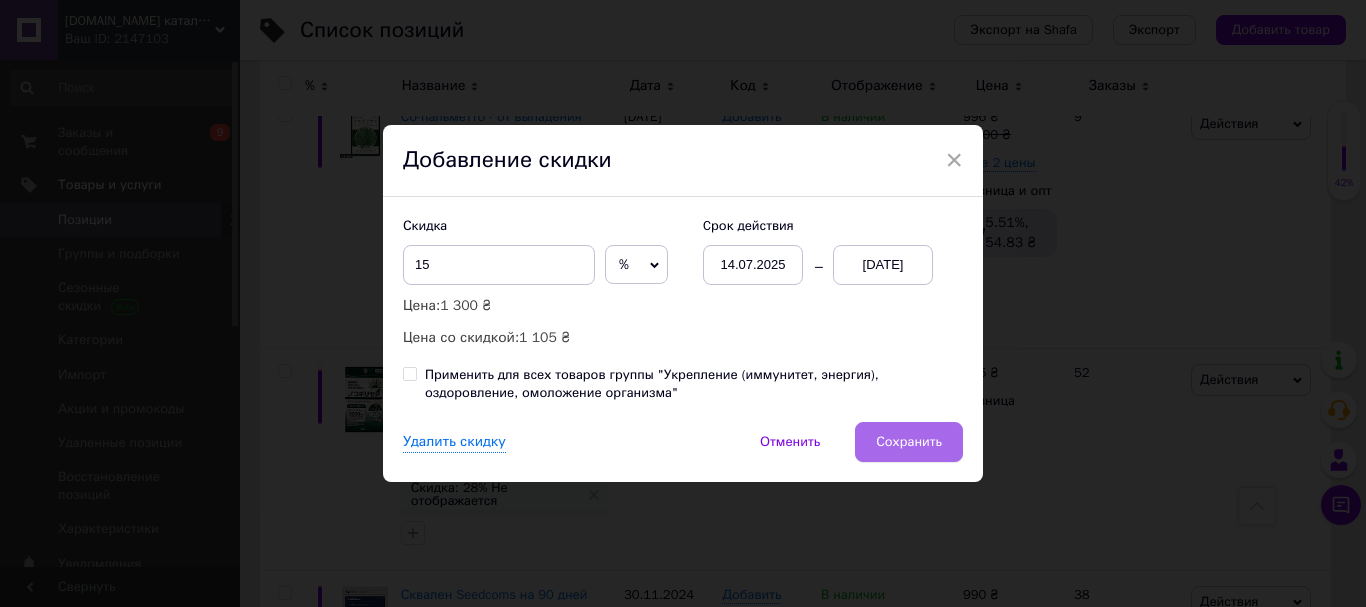 click on "Сохранить" at bounding box center [909, 442] 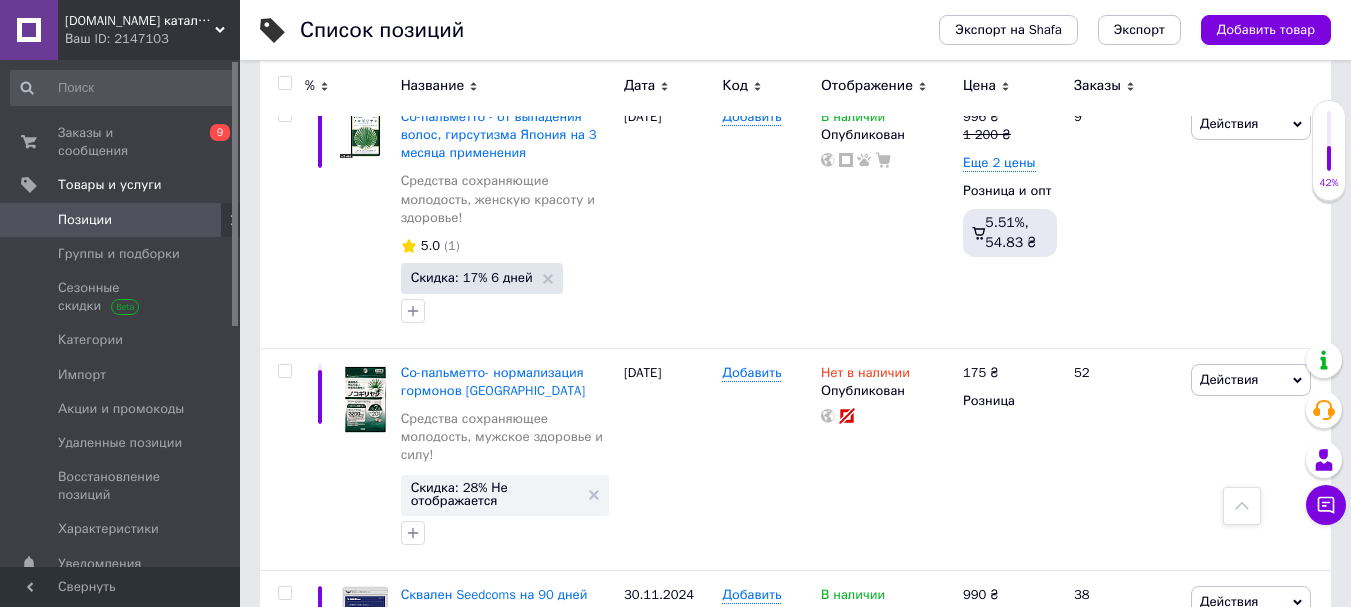 scroll, scrollTop: 14894, scrollLeft: 0, axis: vertical 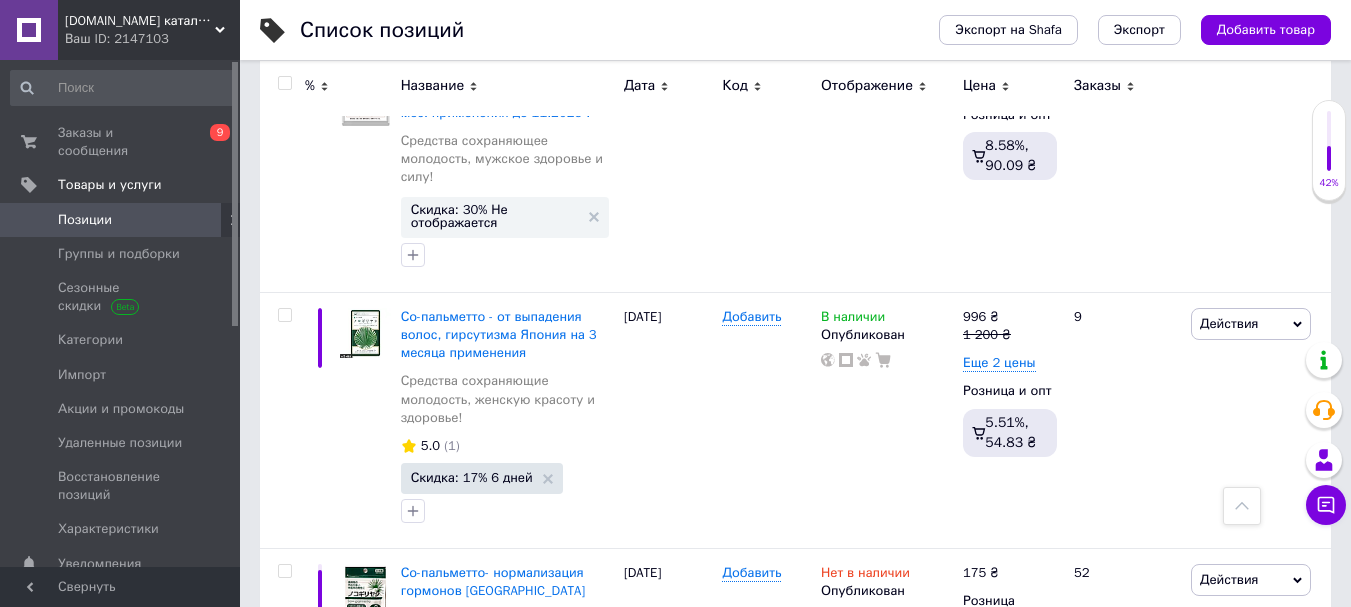 click on "Скидка: 17% Не отображается" at bounding box center (495, 952) 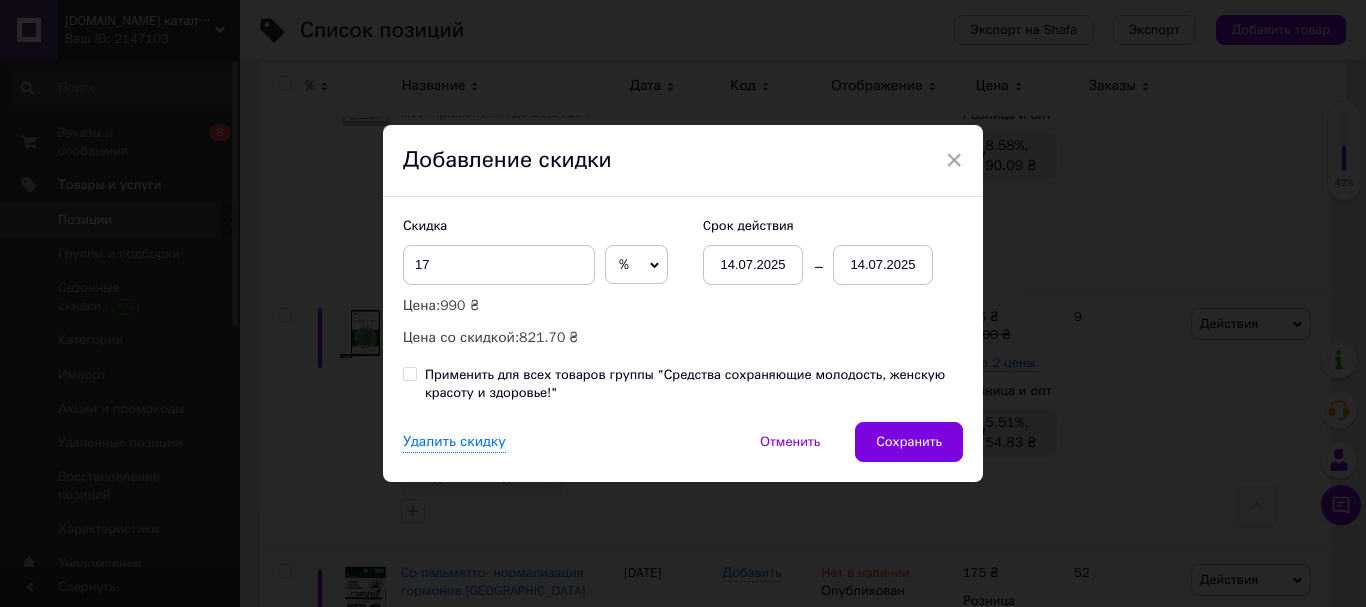 click on "14.07.2025" at bounding box center (883, 265) 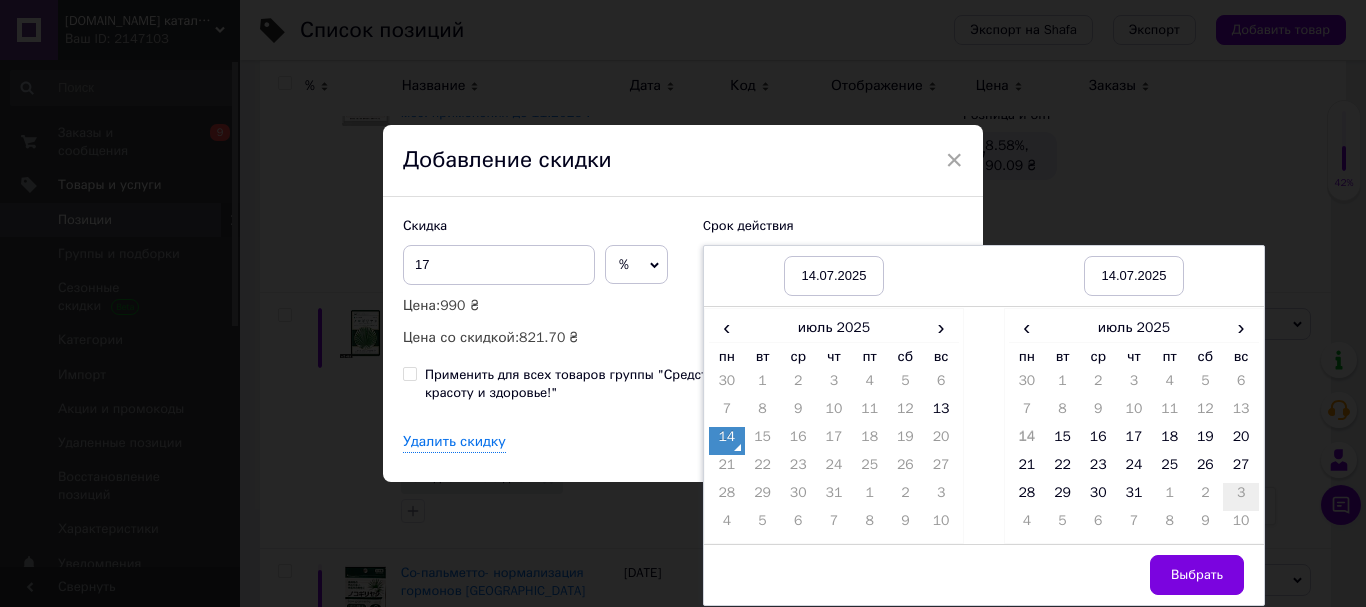 drag, startPoint x: 1244, startPoint y: 460, endPoint x: 1237, endPoint y: 498, distance: 38.63936 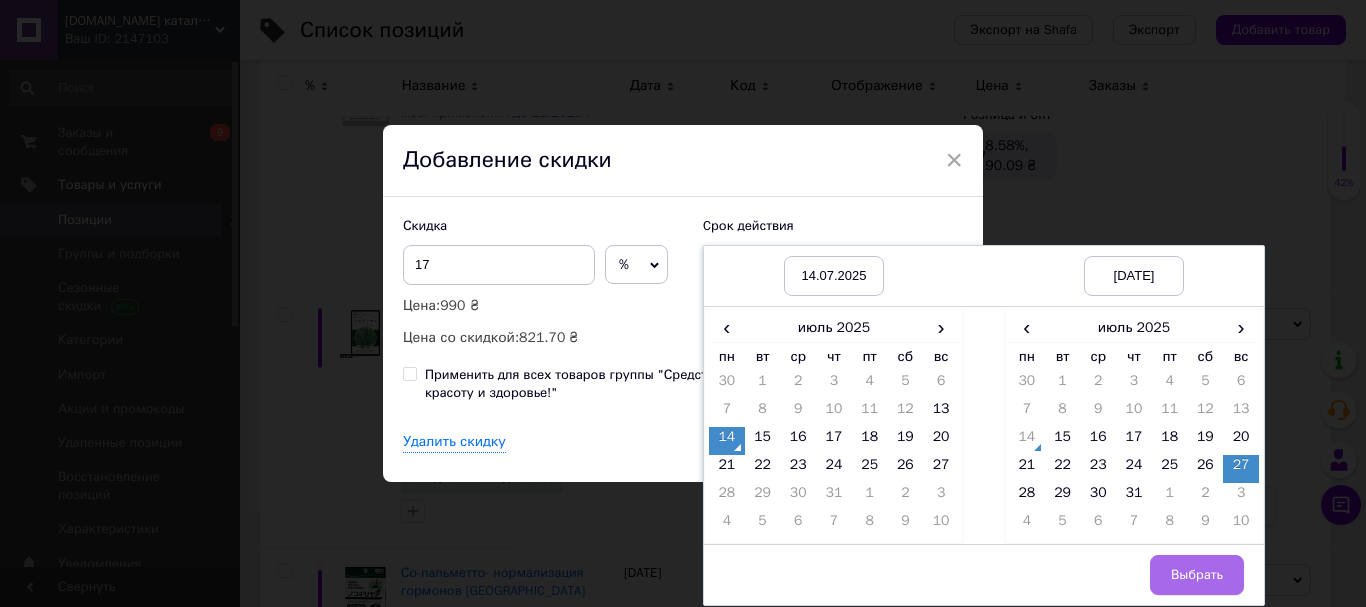 click on "Выбрать" at bounding box center [1197, 575] 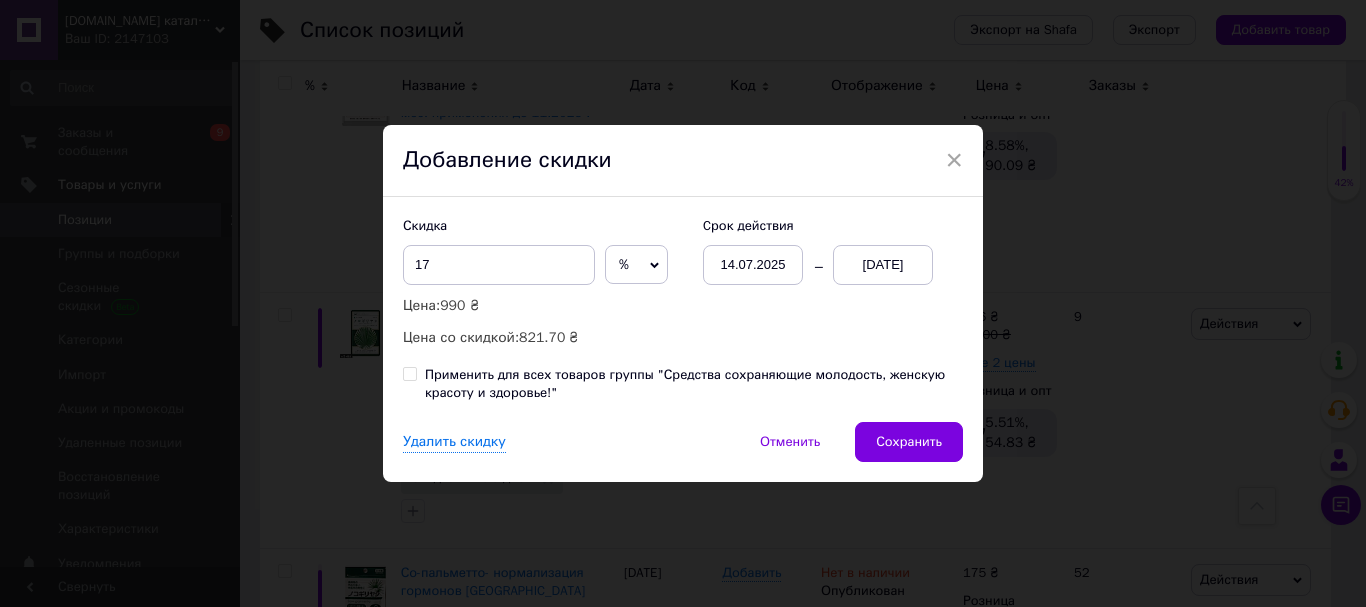 click on "Сохранить" at bounding box center (909, 442) 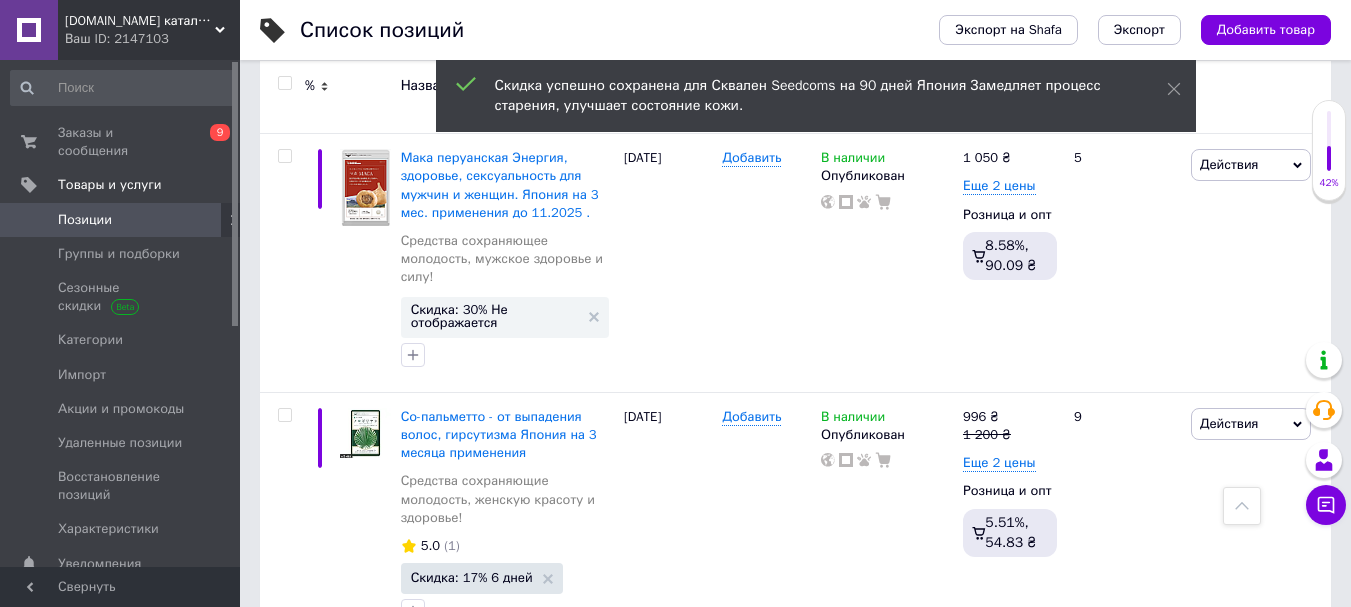 scroll, scrollTop: 14694, scrollLeft: 0, axis: vertical 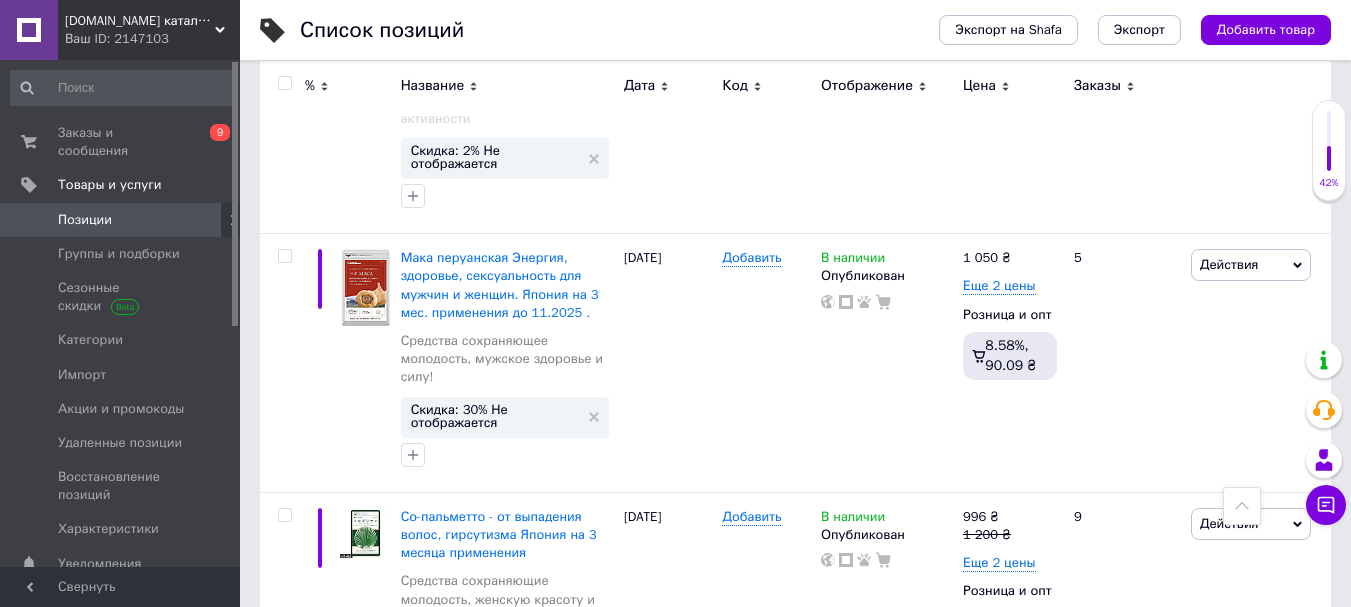click on "Скидка: 28% Не отображается" at bounding box center [495, 894] 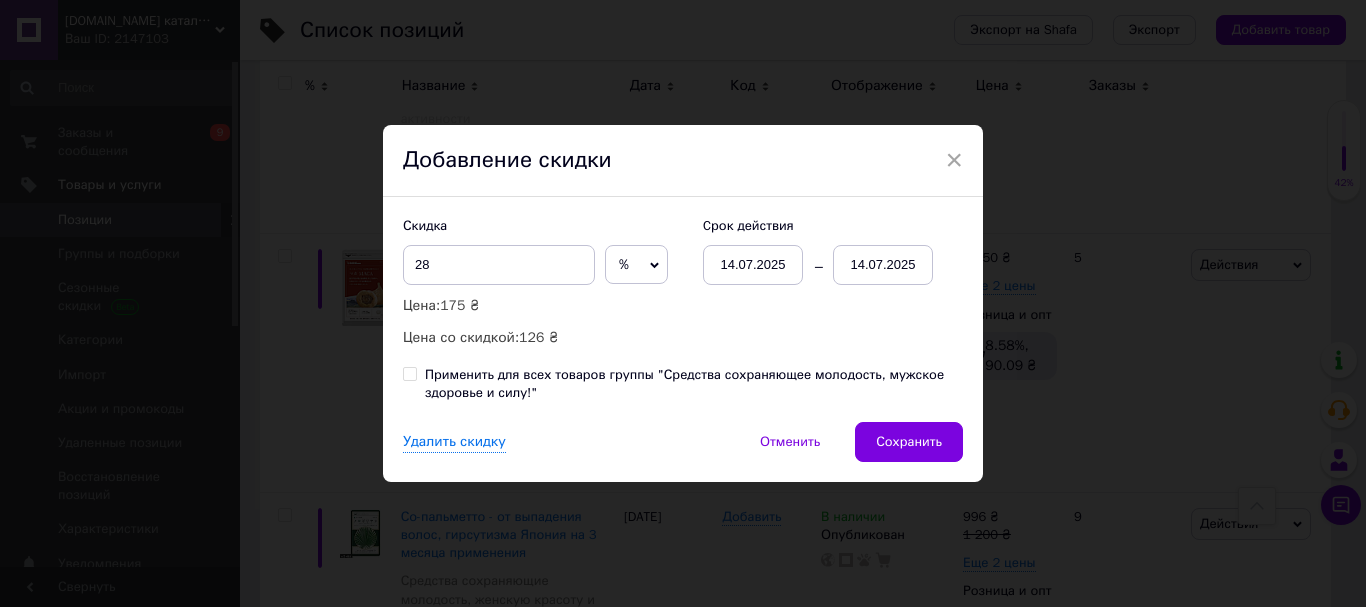 drag, startPoint x: 1151, startPoint y: 317, endPoint x: 847, endPoint y: 327, distance: 304.16443 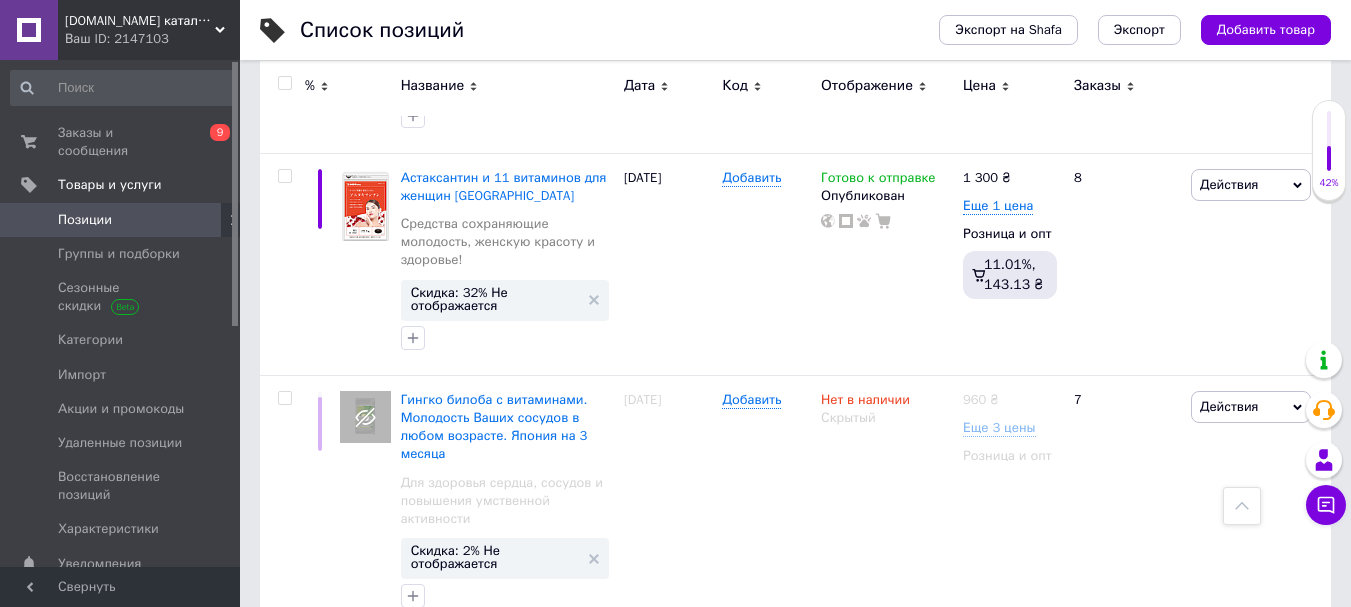 scroll, scrollTop: 14194, scrollLeft: 0, axis: vertical 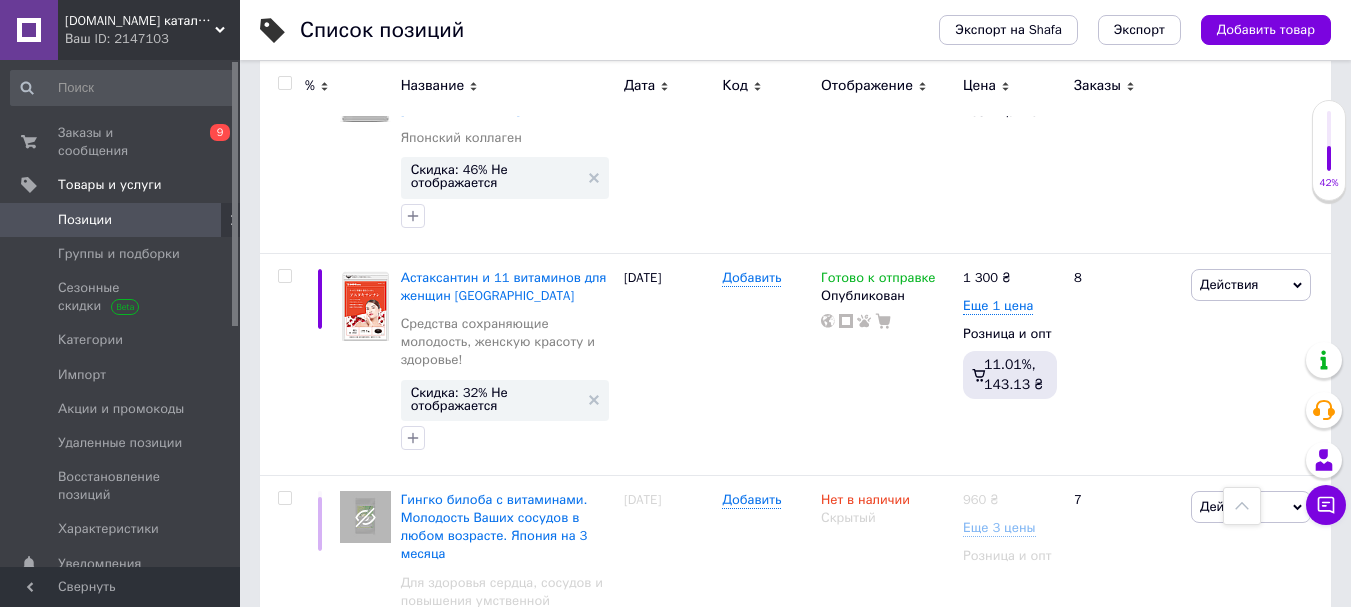 click on "Скидка: 30% Не отображается" at bounding box center (495, 916) 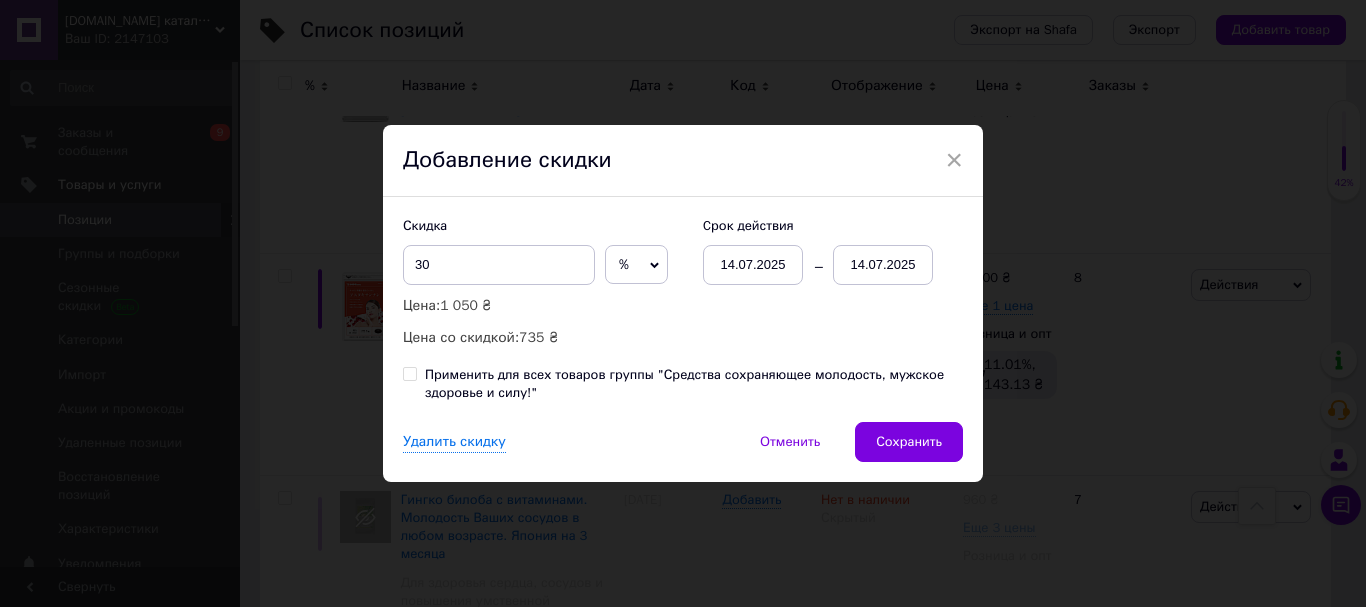 click on "14.07.2025" at bounding box center (883, 265) 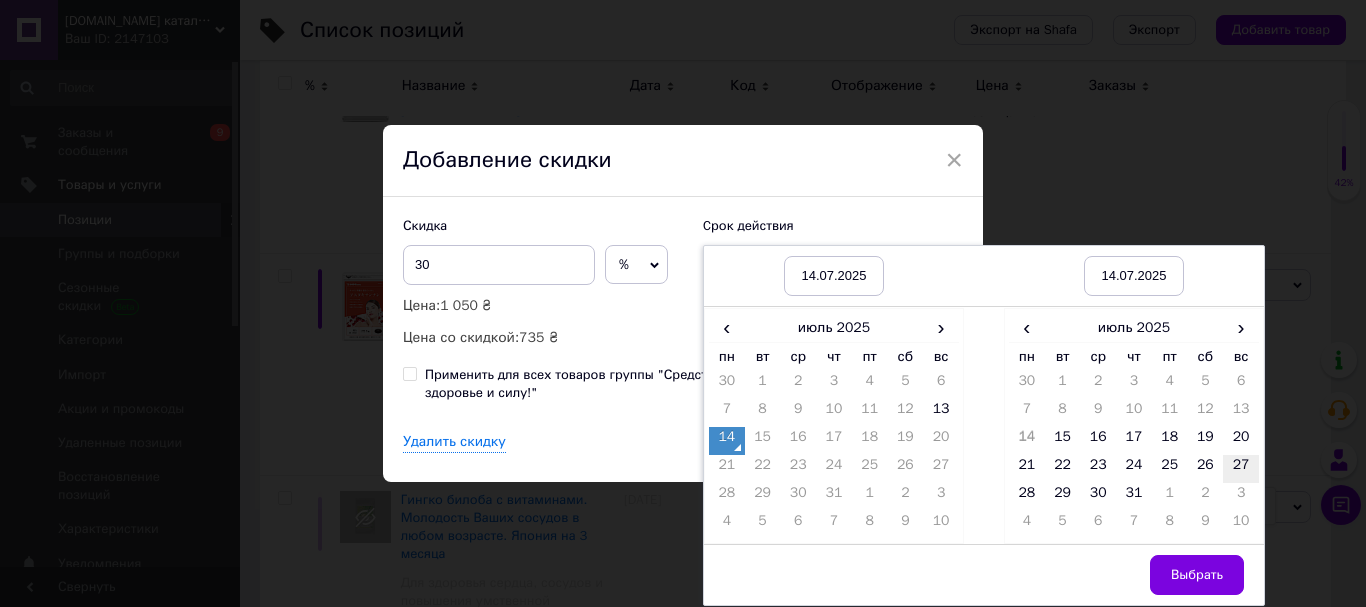 click on "27" at bounding box center [1241, 469] 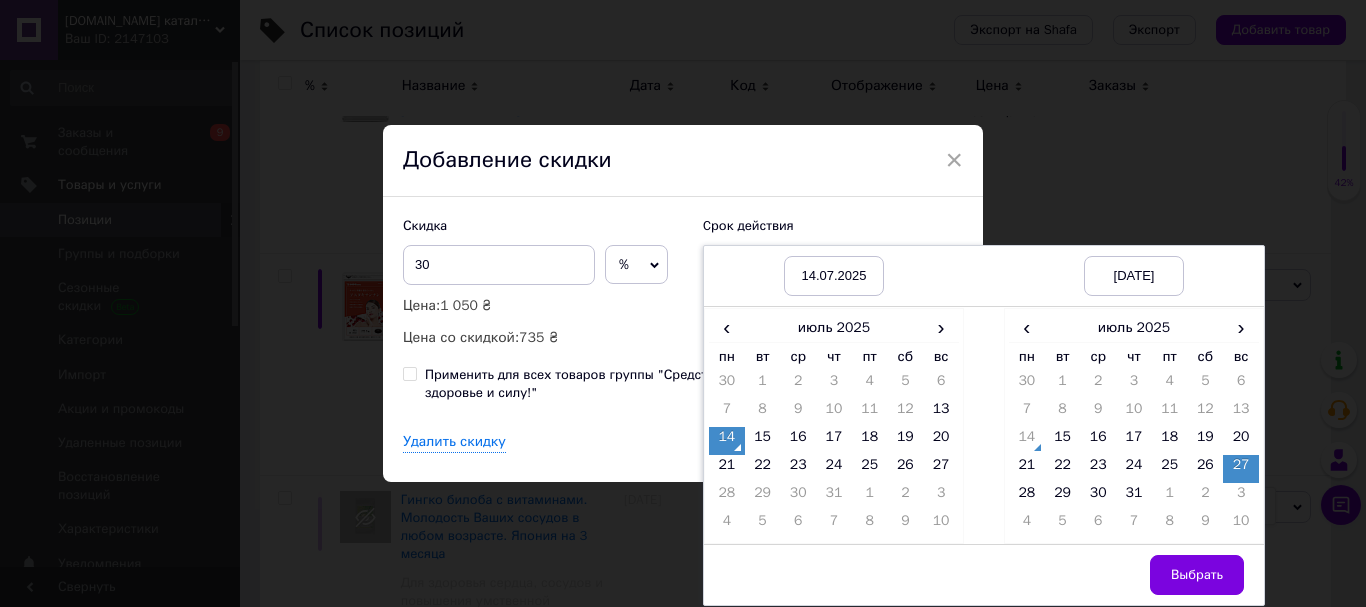 drag, startPoint x: 1188, startPoint y: 571, endPoint x: 1036, endPoint y: 496, distance: 169.4963 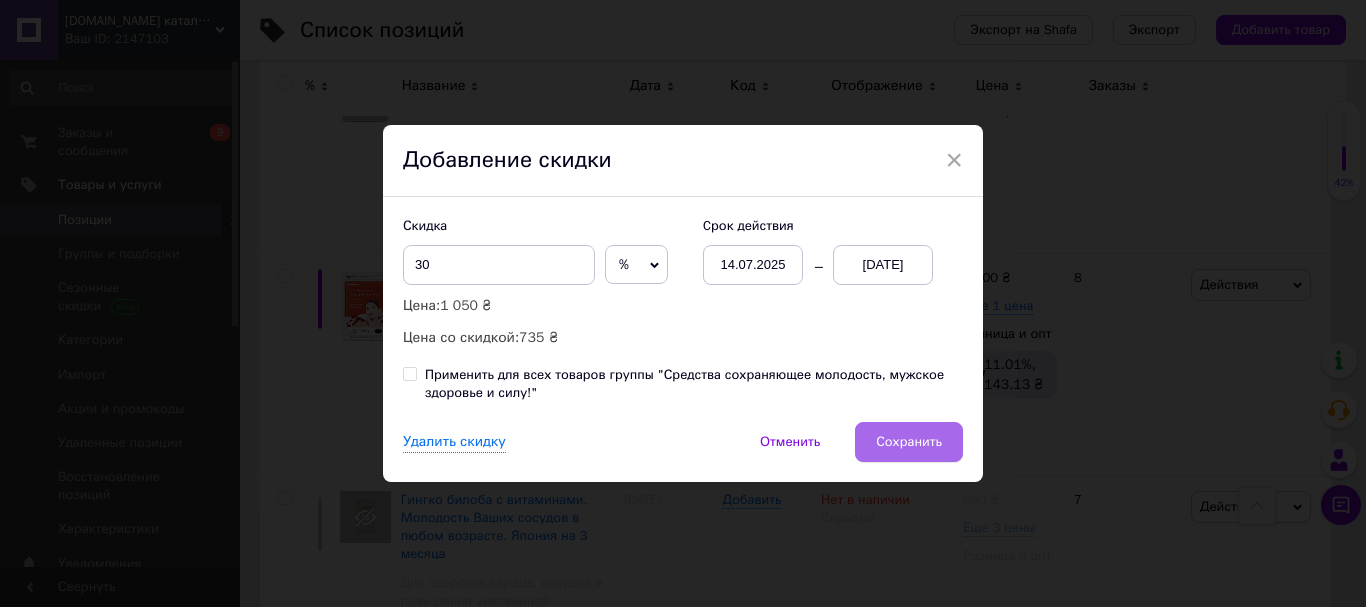 click on "Сохранить" at bounding box center (909, 442) 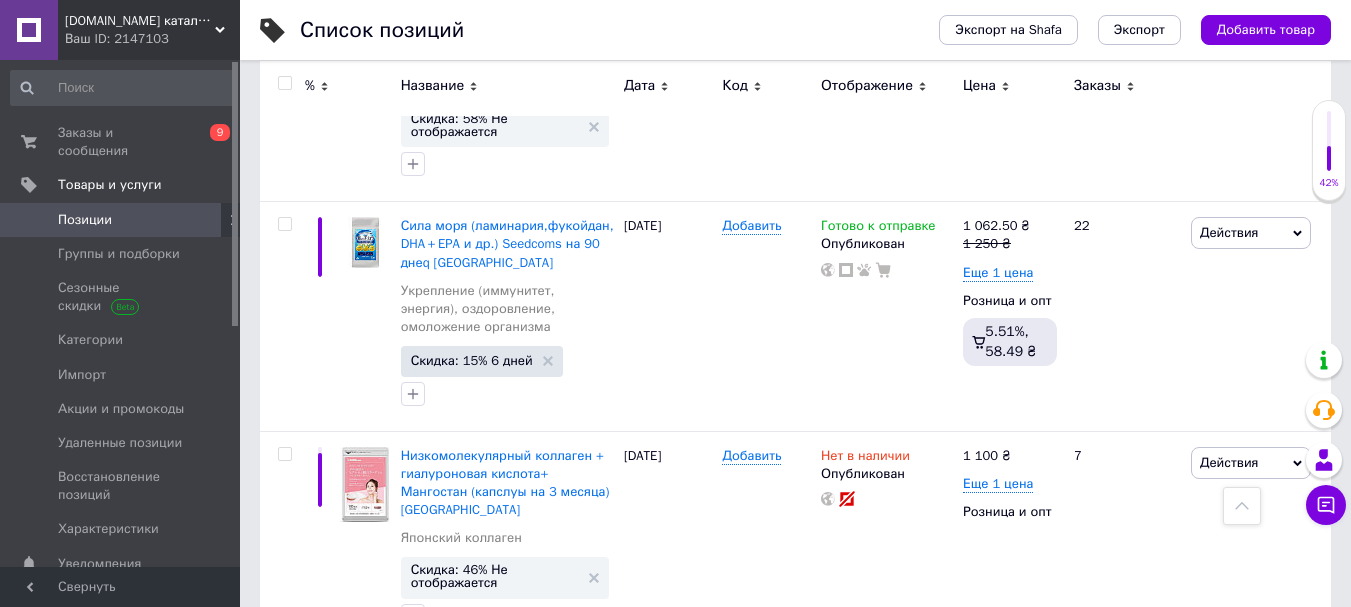 scroll, scrollTop: 13694, scrollLeft: 0, axis: vertical 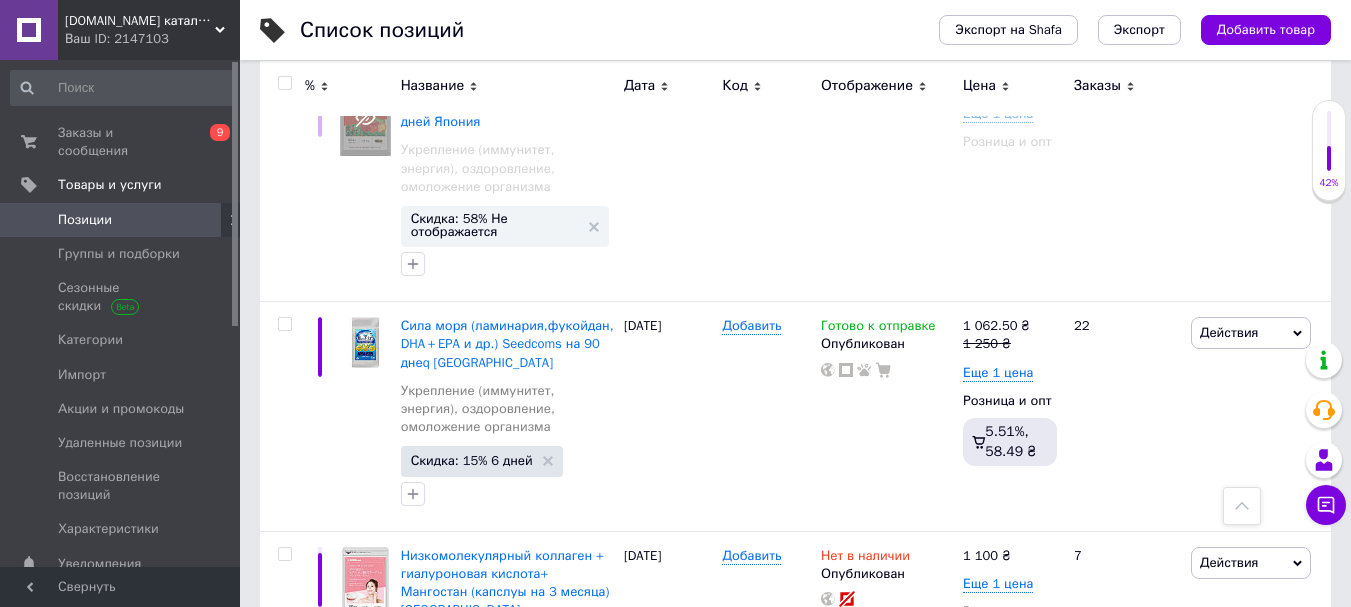 click on "Скидка: 32% Не отображается" at bounding box center [495, 899] 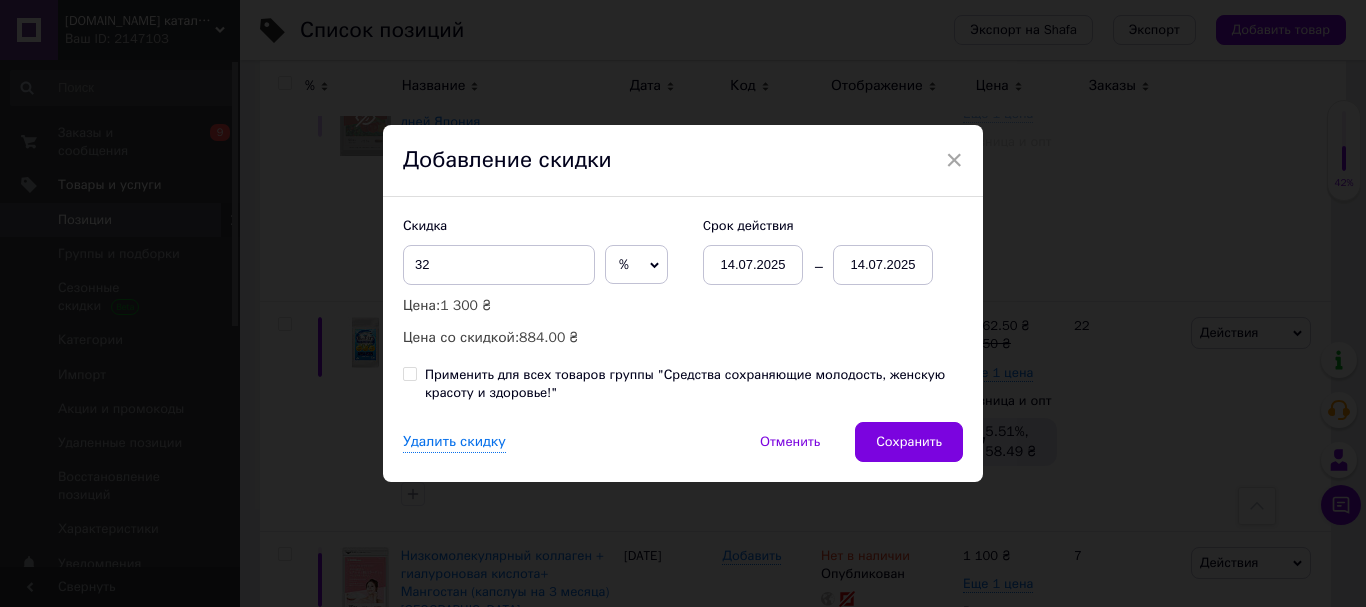 click on "14.07.2025" at bounding box center [883, 265] 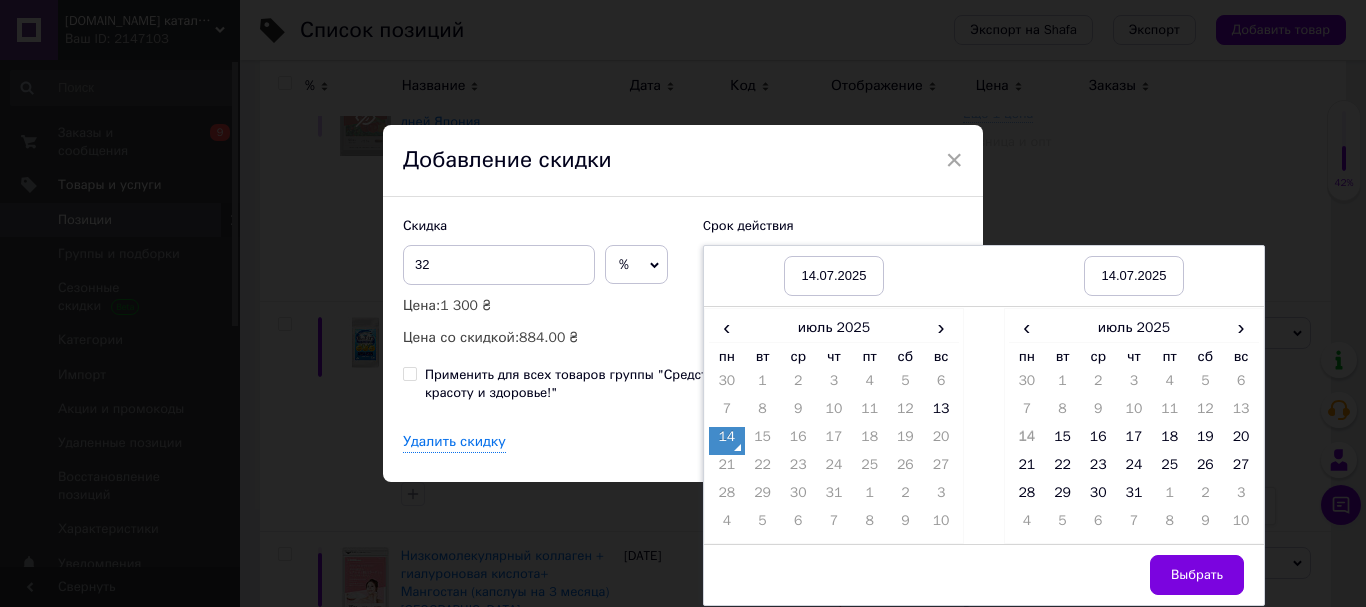 drag, startPoint x: 1234, startPoint y: 463, endPoint x: 1250, endPoint y: 556, distance: 94.36631 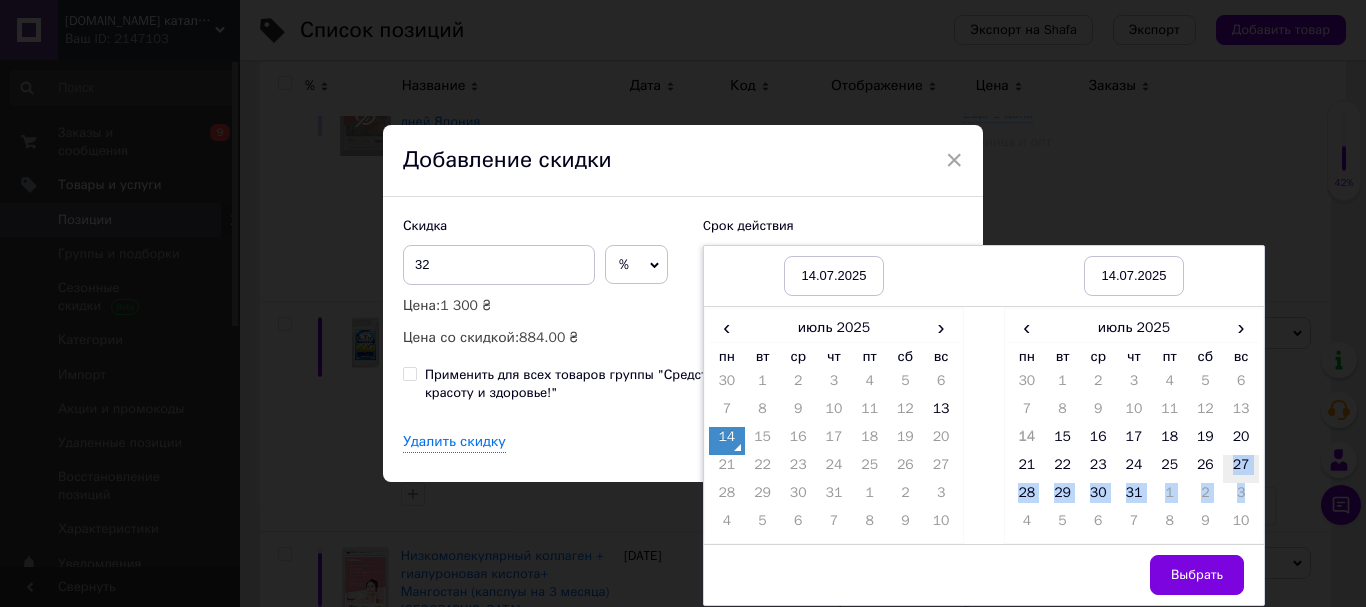 click on "27" at bounding box center (1241, 469) 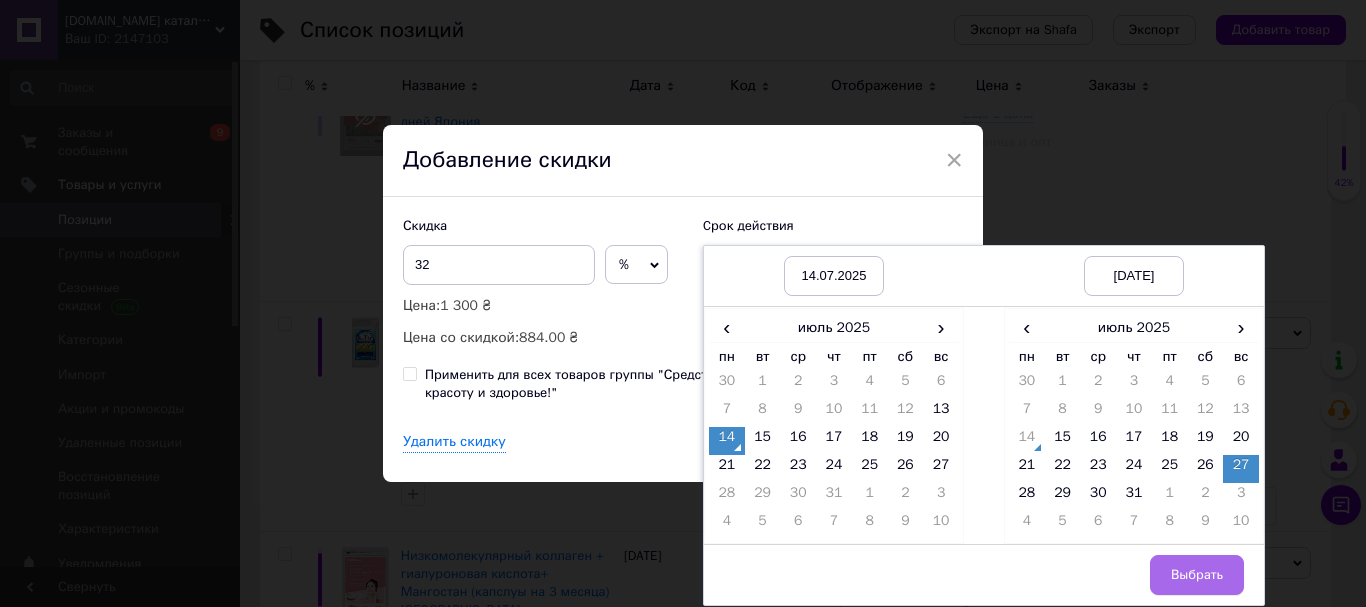 click on "Выбрать" at bounding box center [1197, 575] 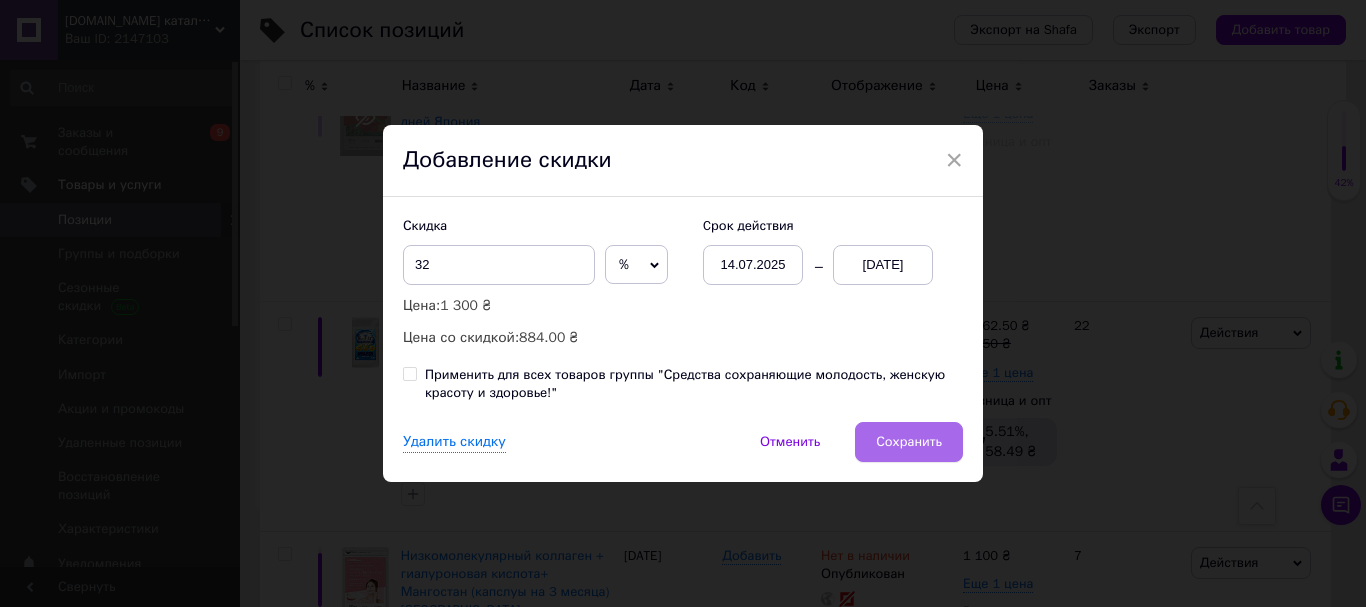click on "Сохранить" at bounding box center [909, 442] 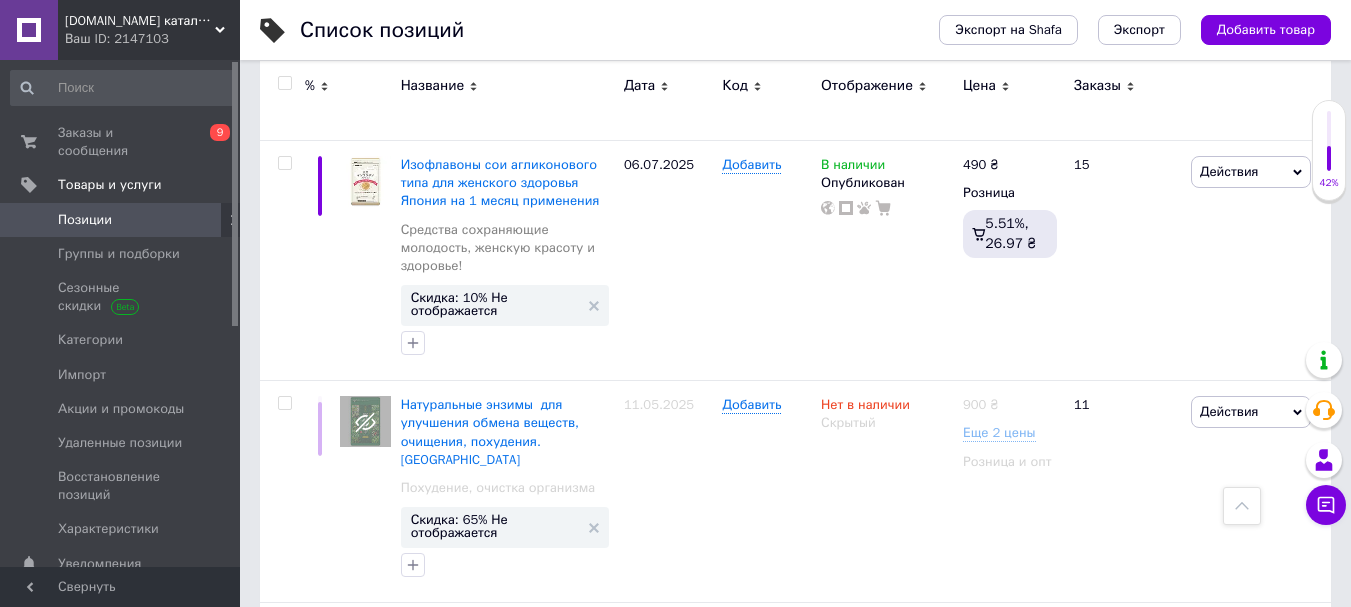 scroll, scrollTop: 12694, scrollLeft: 0, axis: vertical 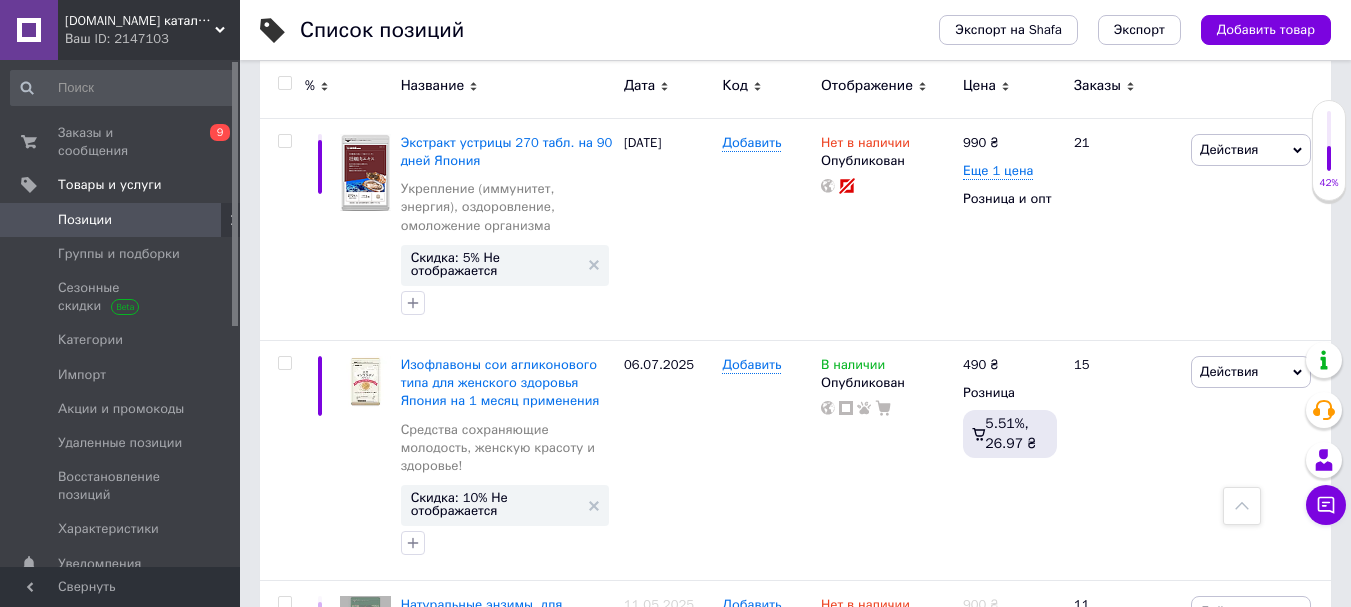 click on "Скидка: 15% Не отображается" at bounding box center (495, 985) 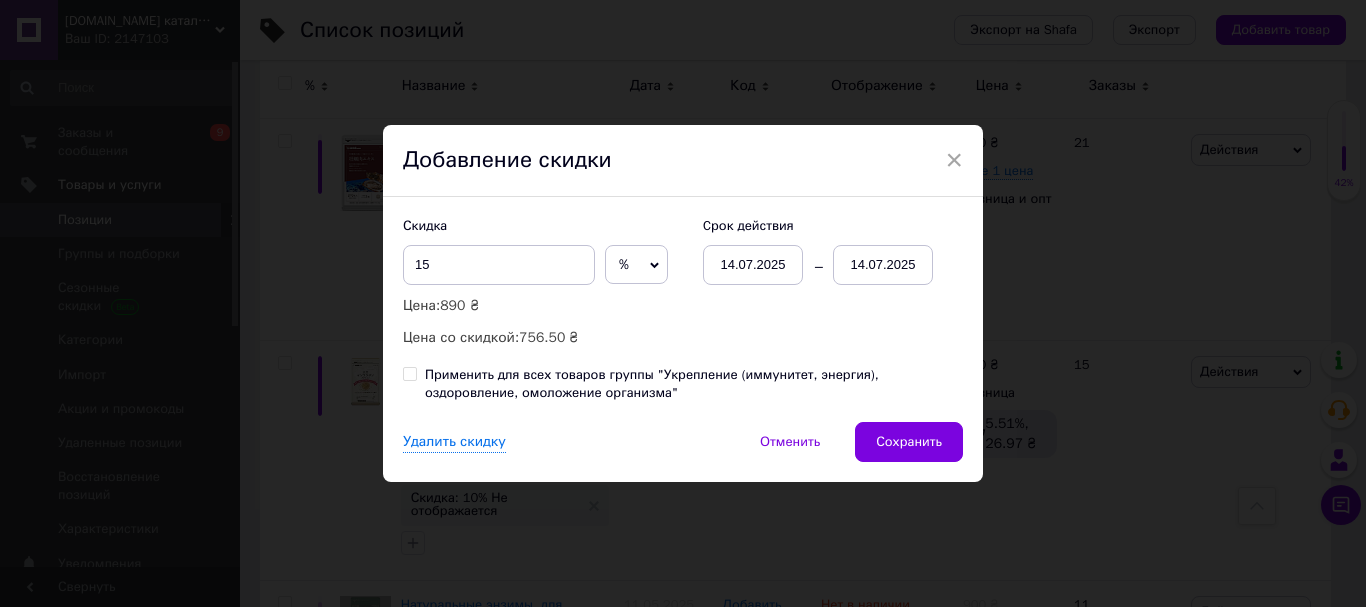 click on "14.07.2025" at bounding box center (883, 265) 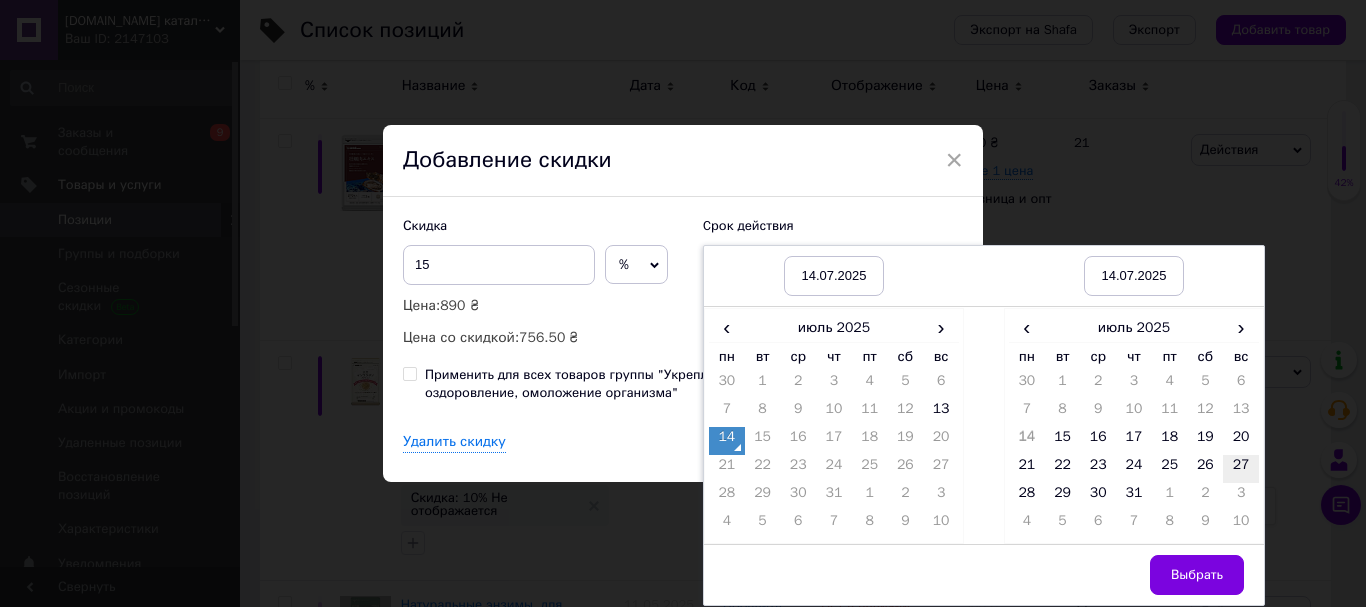 drag, startPoint x: 1230, startPoint y: 472, endPoint x: 1229, endPoint y: 518, distance: 46.010868 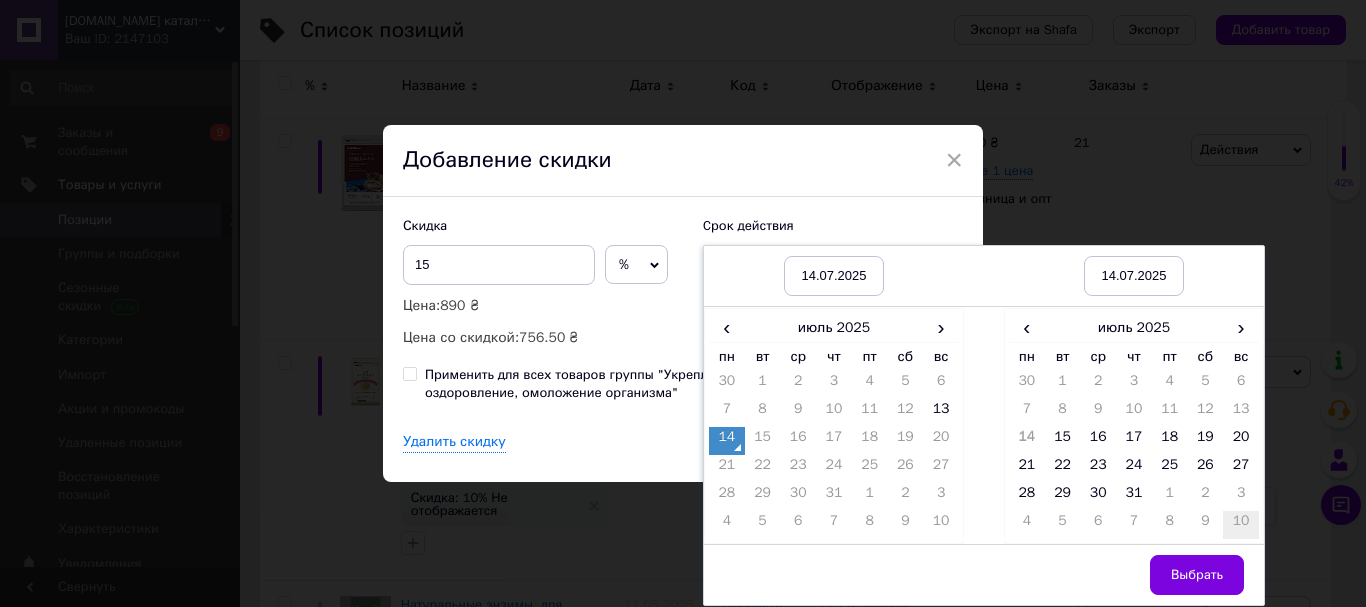 click on "27" at bounding box center [1241, 469] 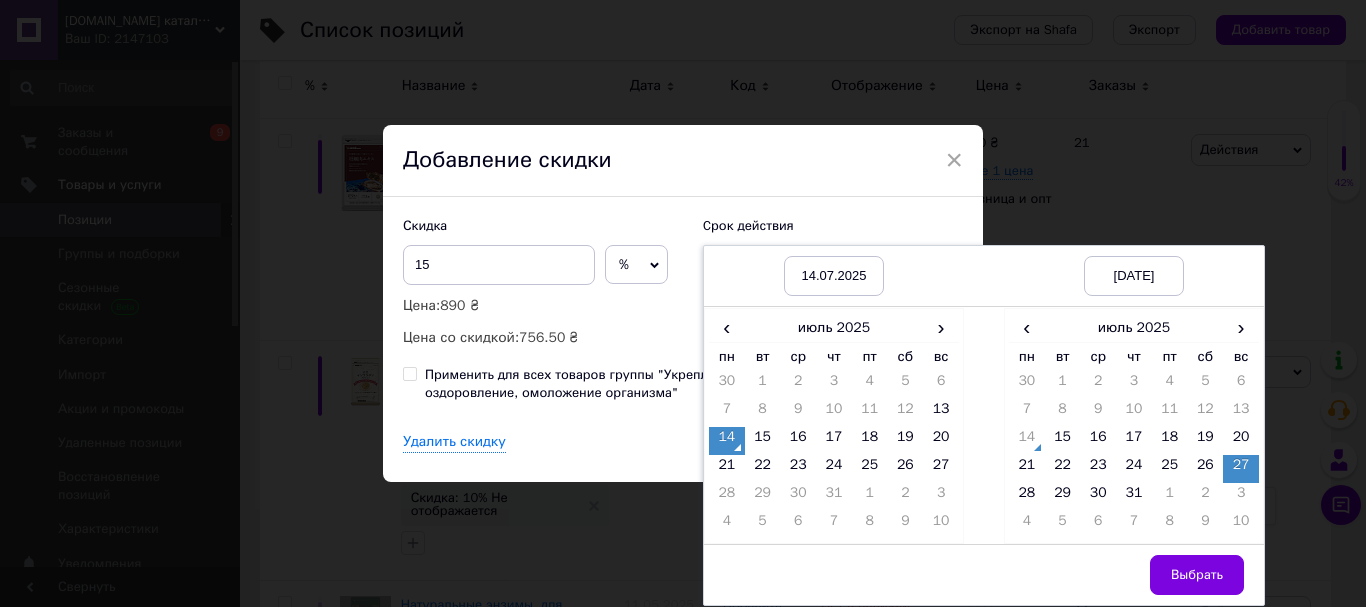 drag, startPoint x: 1203, startPoint y: 570, endPoint x: 1172, endPoint y: 537, distance: 45.276924 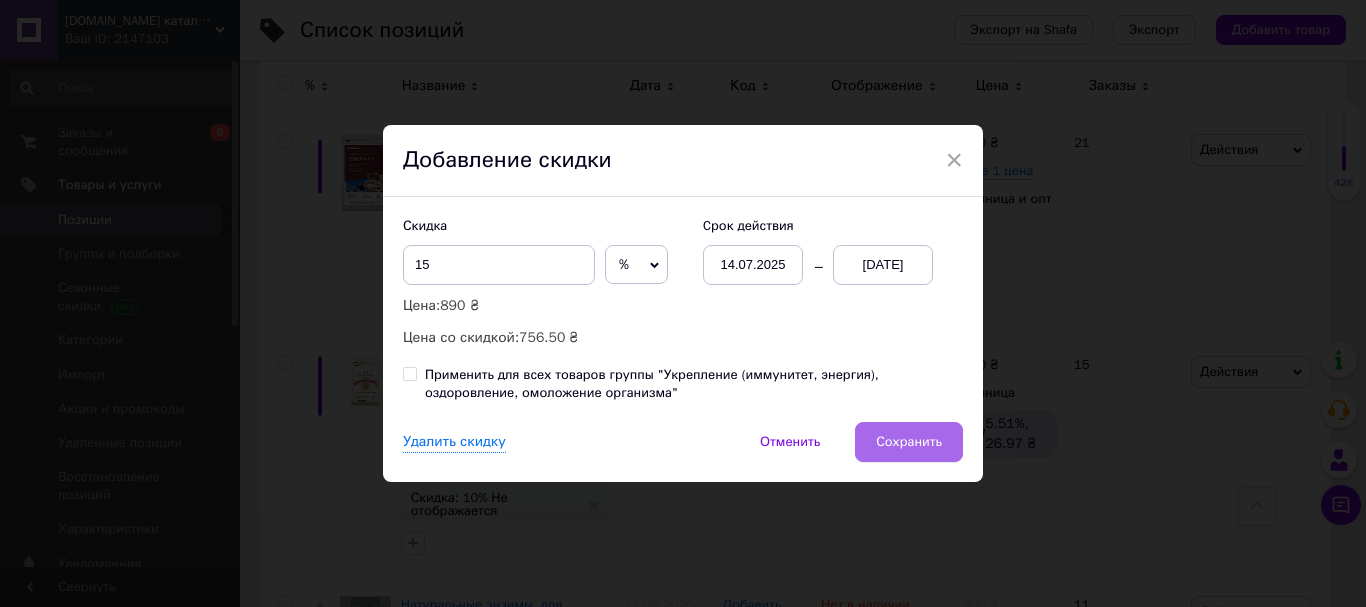 click on "Сохранить" at bounding box center (909, 442) 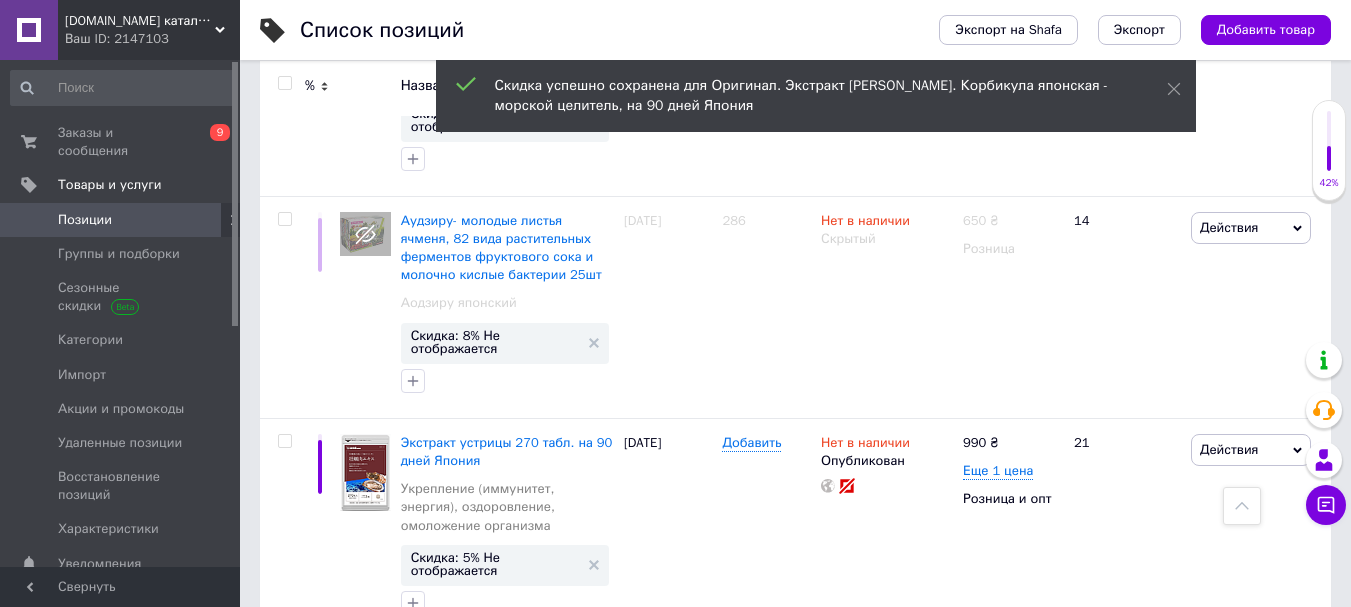 scroll, scrollTop: 12294, scrollLeft: 0, axis: vertical 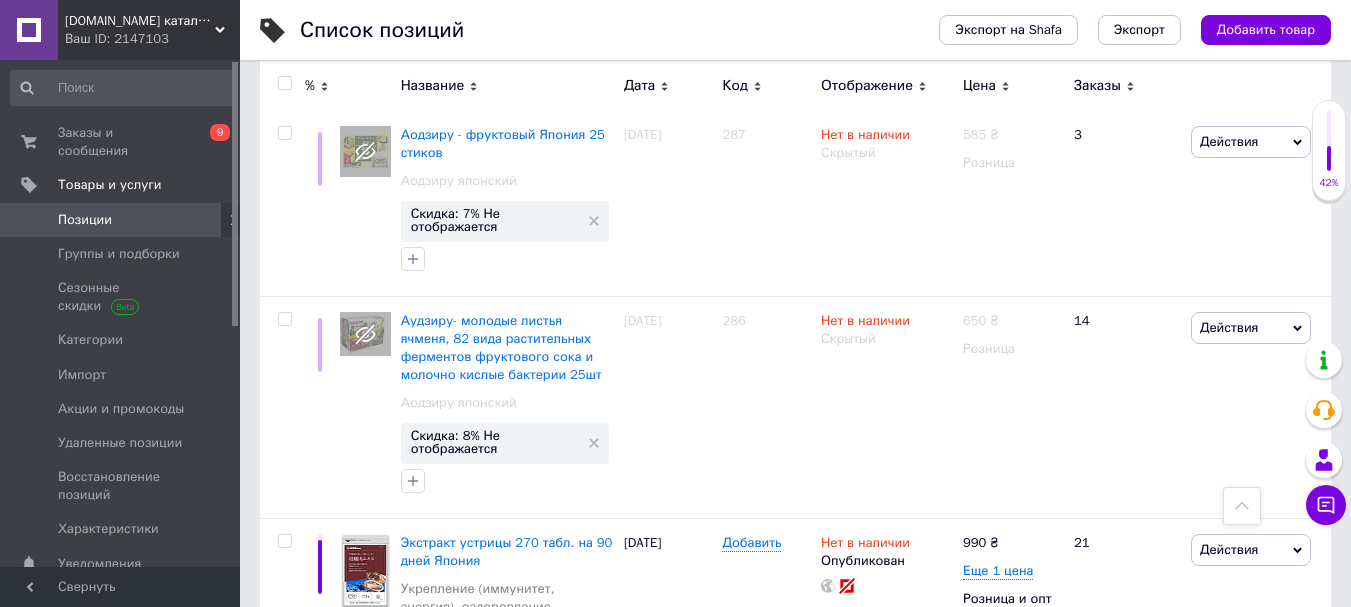 click on "Скидка: 10% Не отображается" at bounding box center [495, 922] 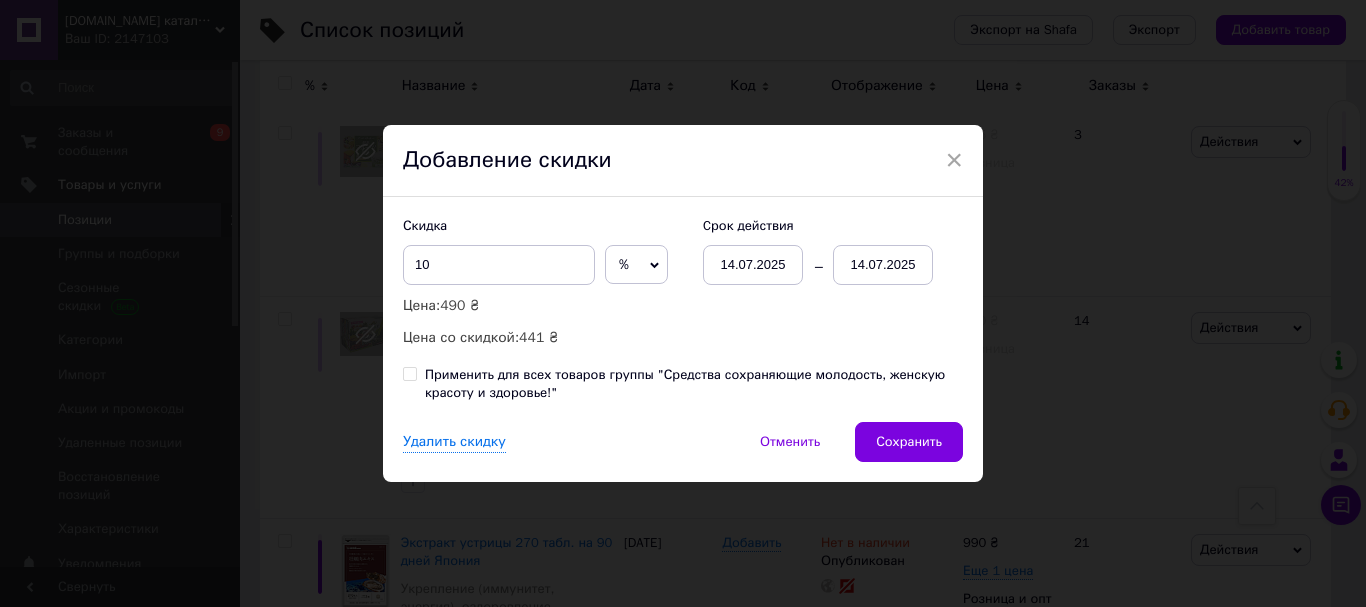 click on "14.07.2025" at bounding box center [883, 265] 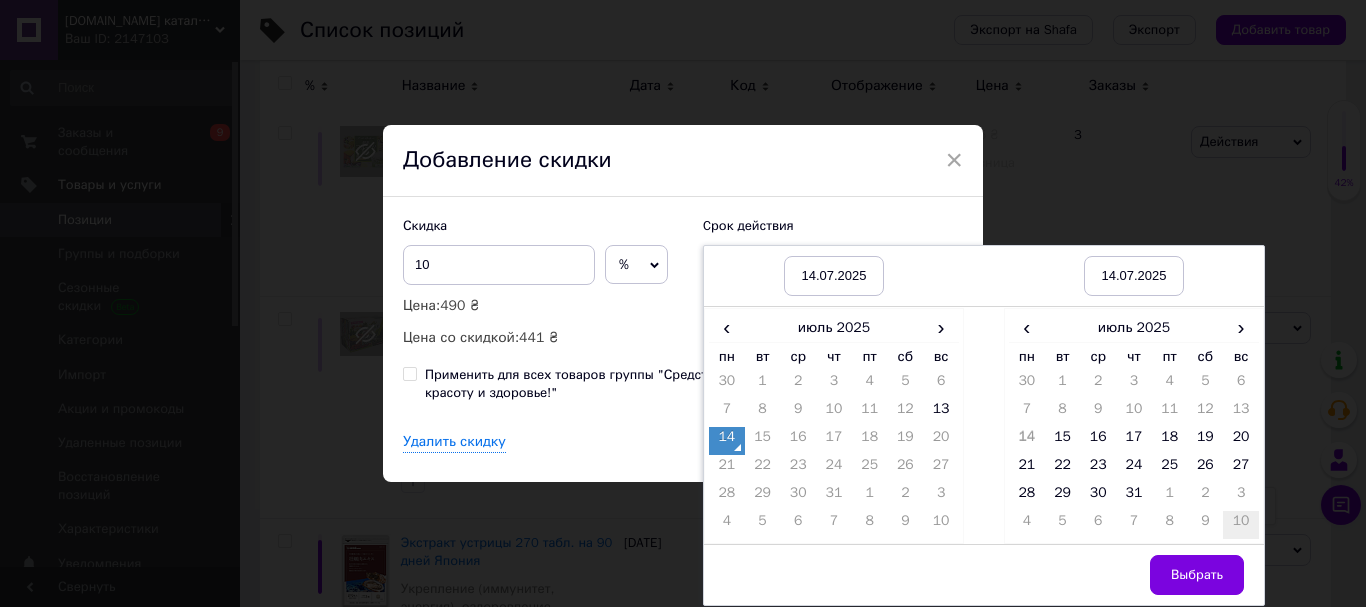 drag, startPoint x: 1244, startPoint y: 473, endPoint x: 1226, endPoint y: 532, distance: 61.68468 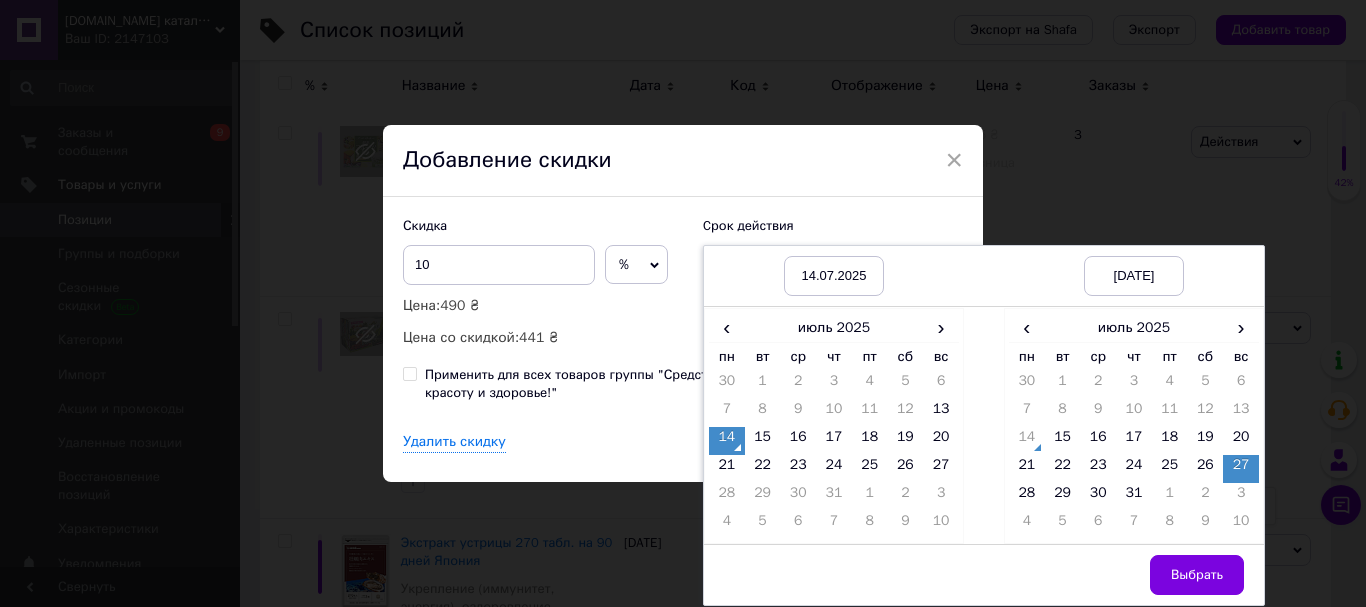 drag, startPoint x: 1213, startPoint y: 561, endPoint x: 1096, endPoint y: 497, distance: 133.36041 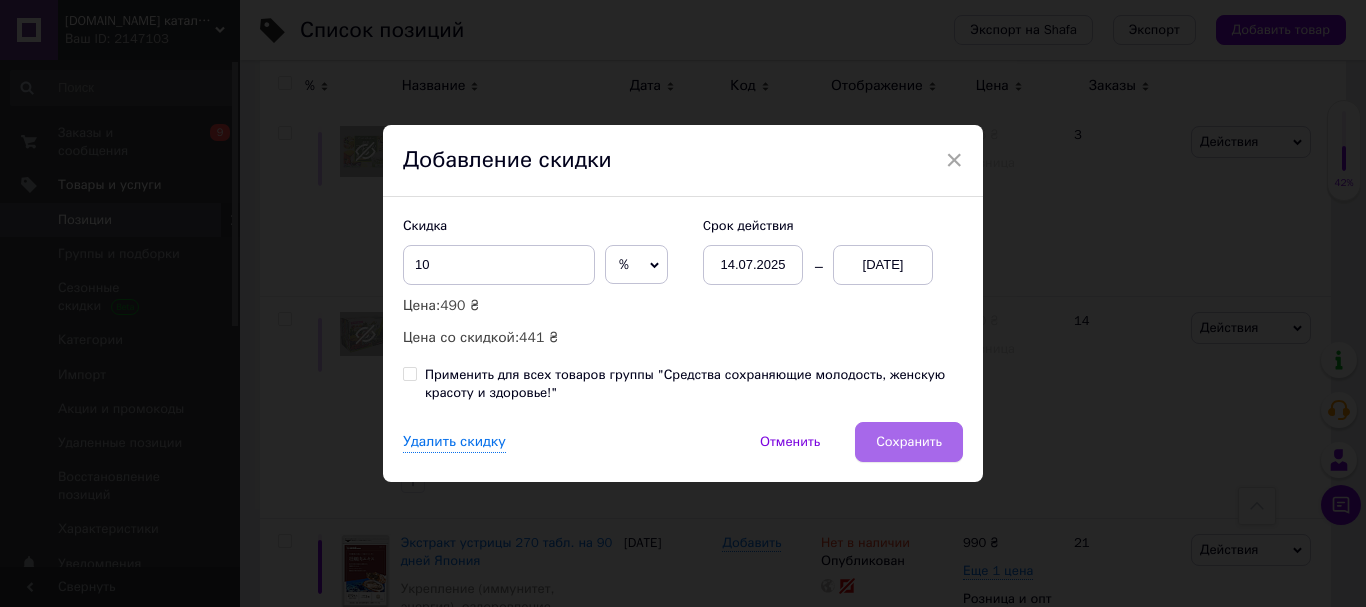 click on "Сохранить" at bounding box center (909, 442) 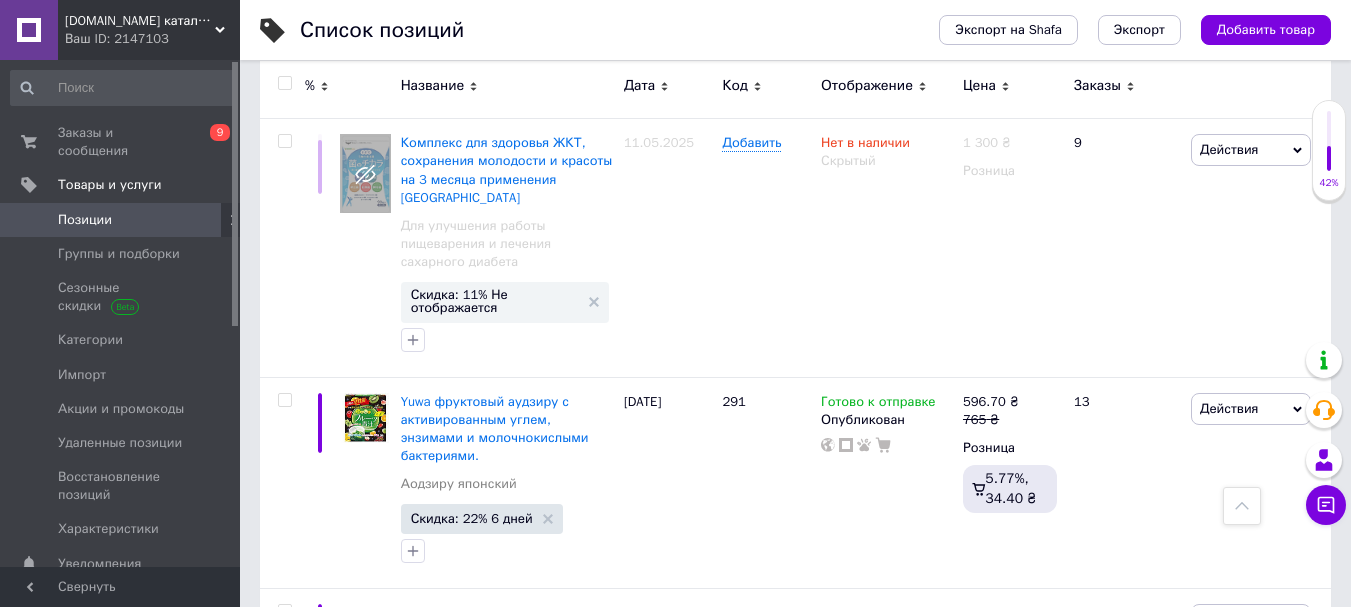 scroll, scrollTop: 11494, scrollLeft: 0, axis: vertical 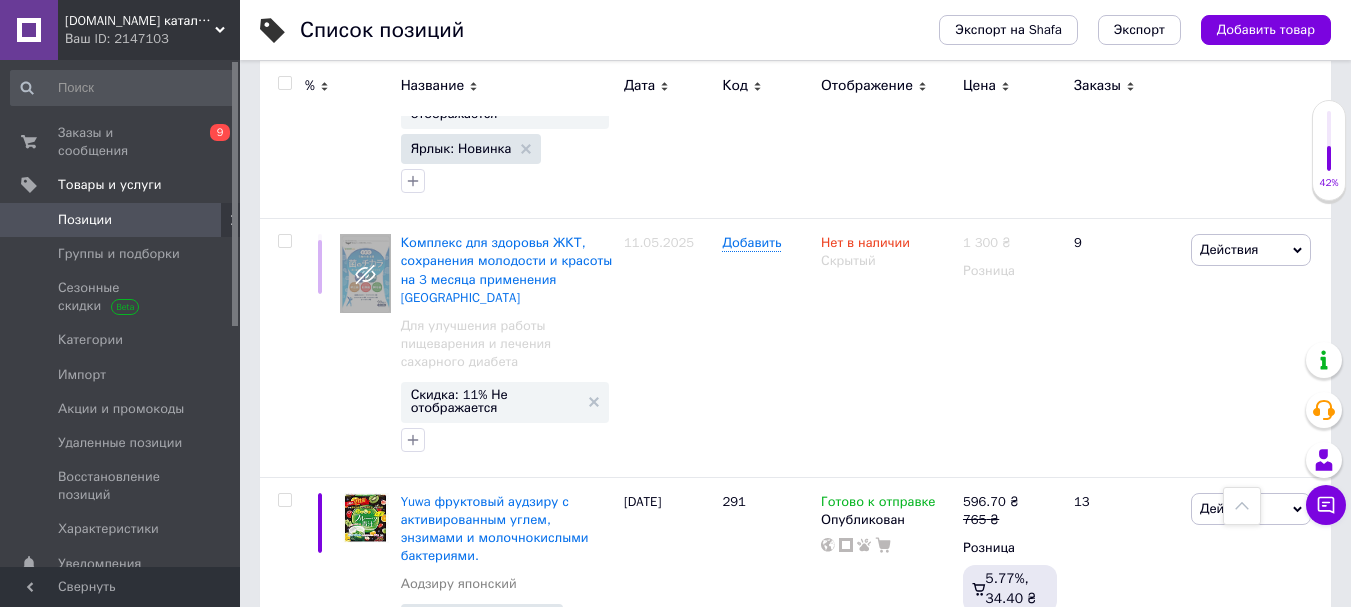 click on "Скидка: 11% Не отображается" at bounding box center (495, 834) 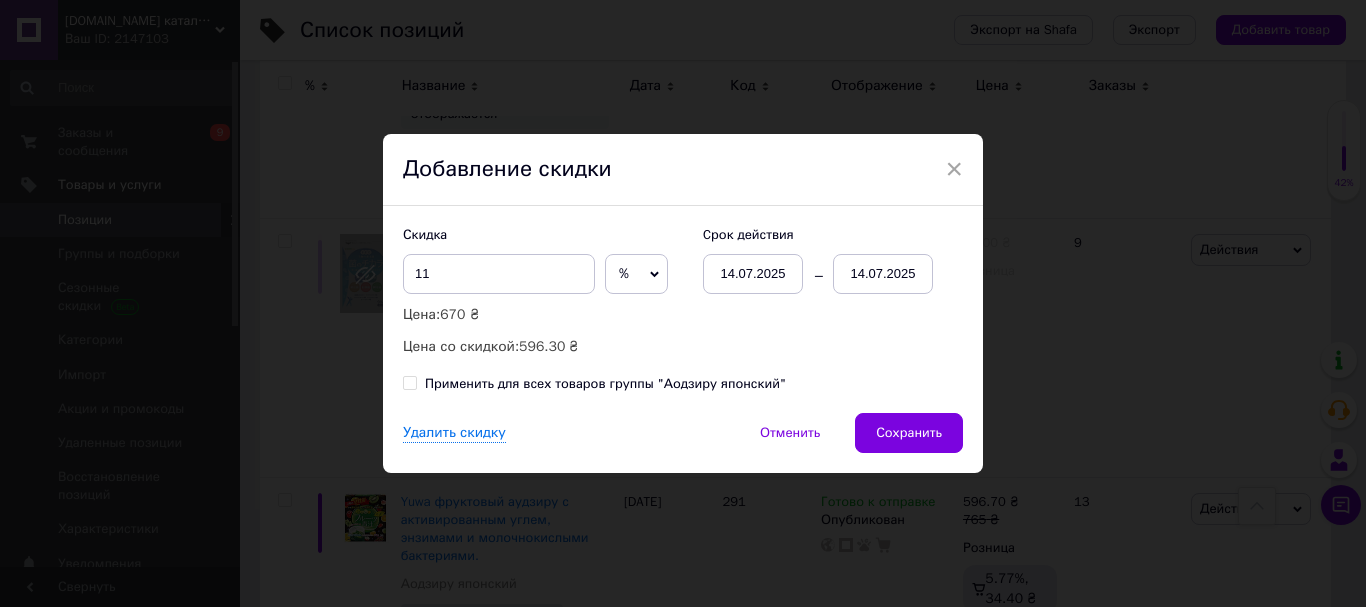 click on "14.07.2025" at bounding box center (883, 274) 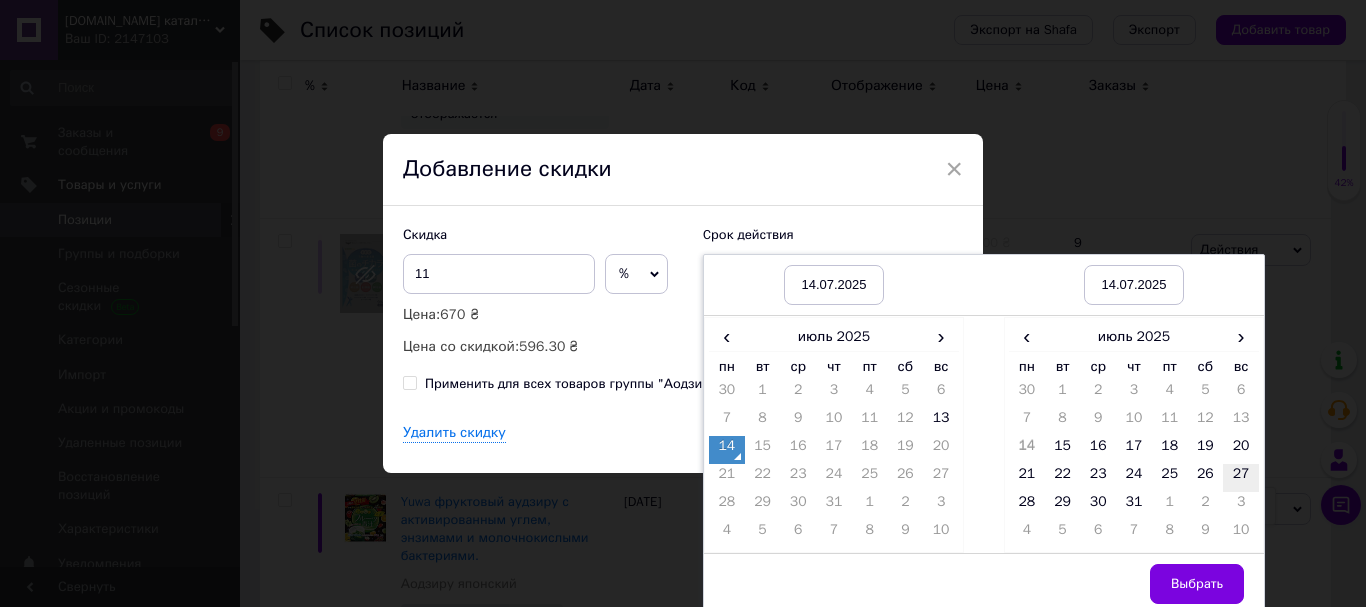 click on "20" at bounding box center (1241, 450) 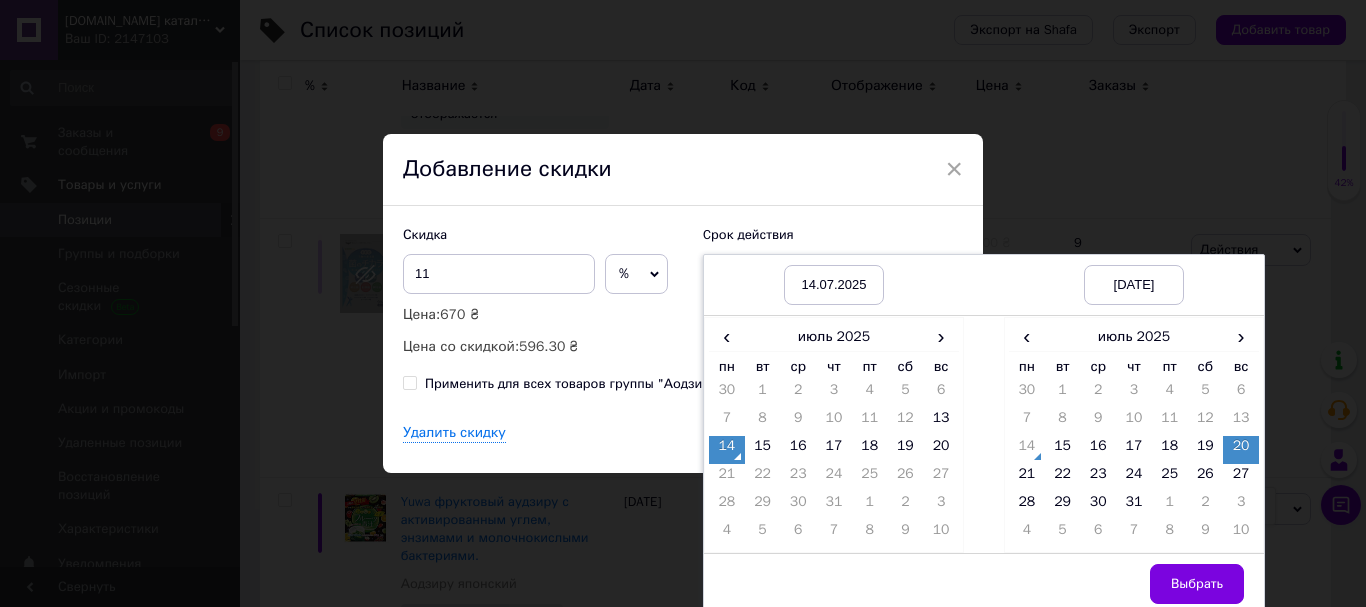 drag, startPoint x: 1205, startPoint y: 577, endPoint x: 1045, endPoint y: 512, distance: 172.69916 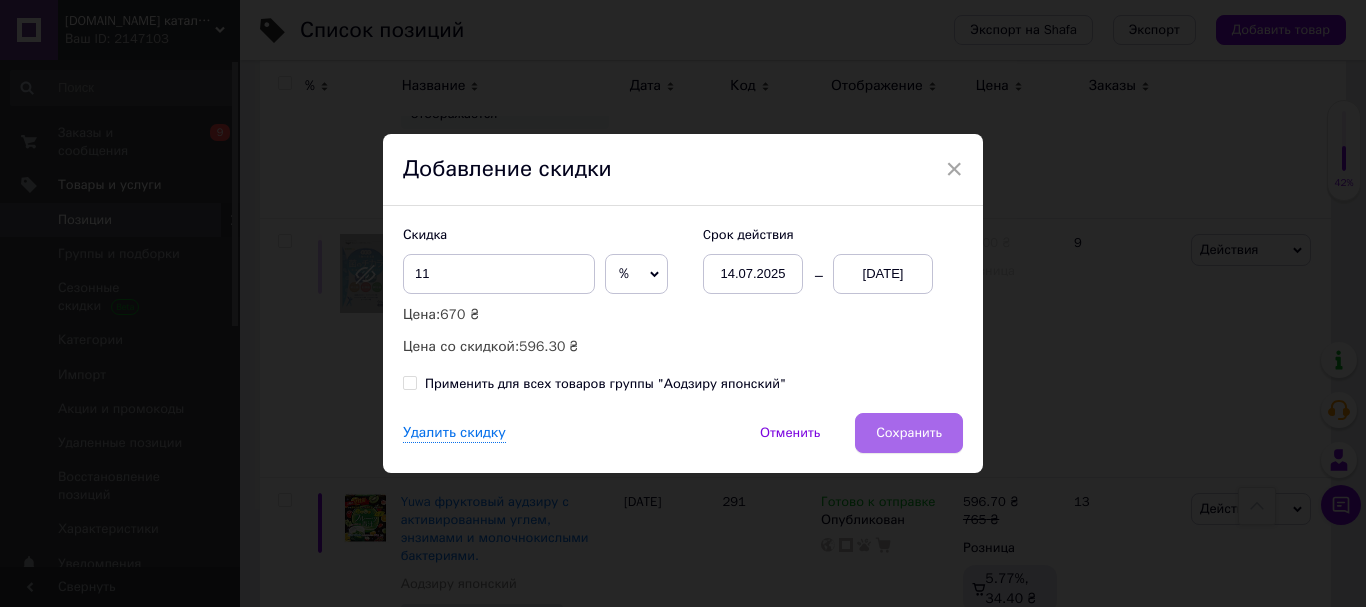 click on "Сохранить" at bounding box center [909, 433] 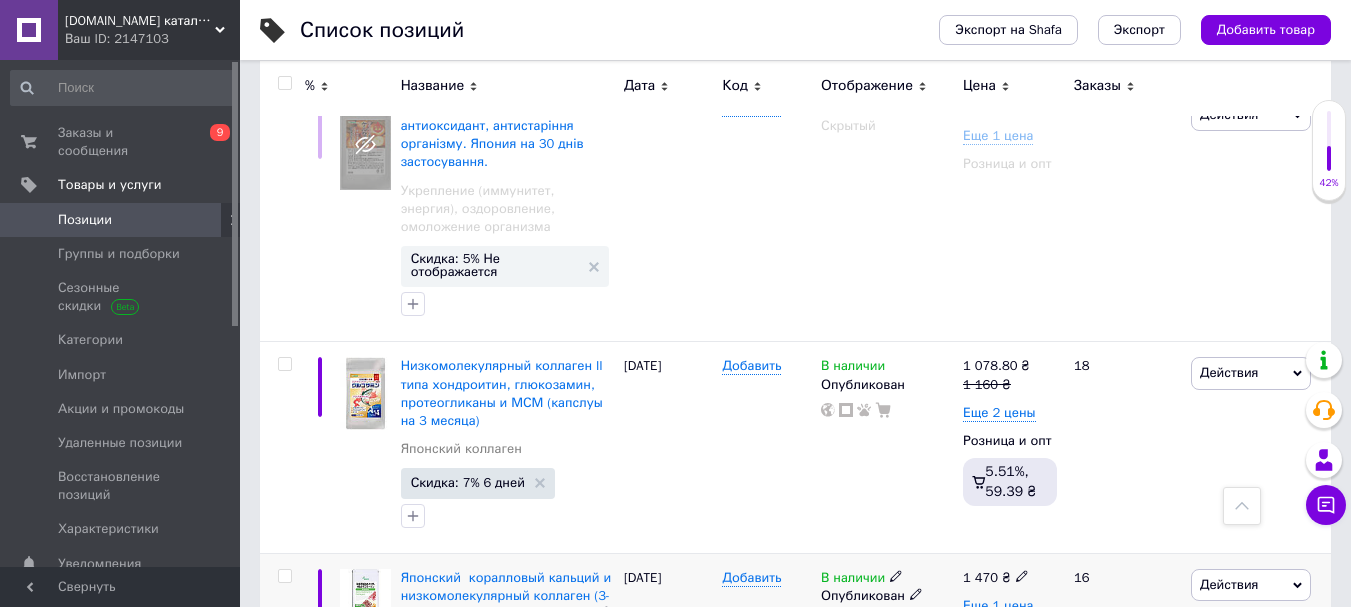 scroll, scrollTop: 10794, scrollLeft: 0, axis: vertical 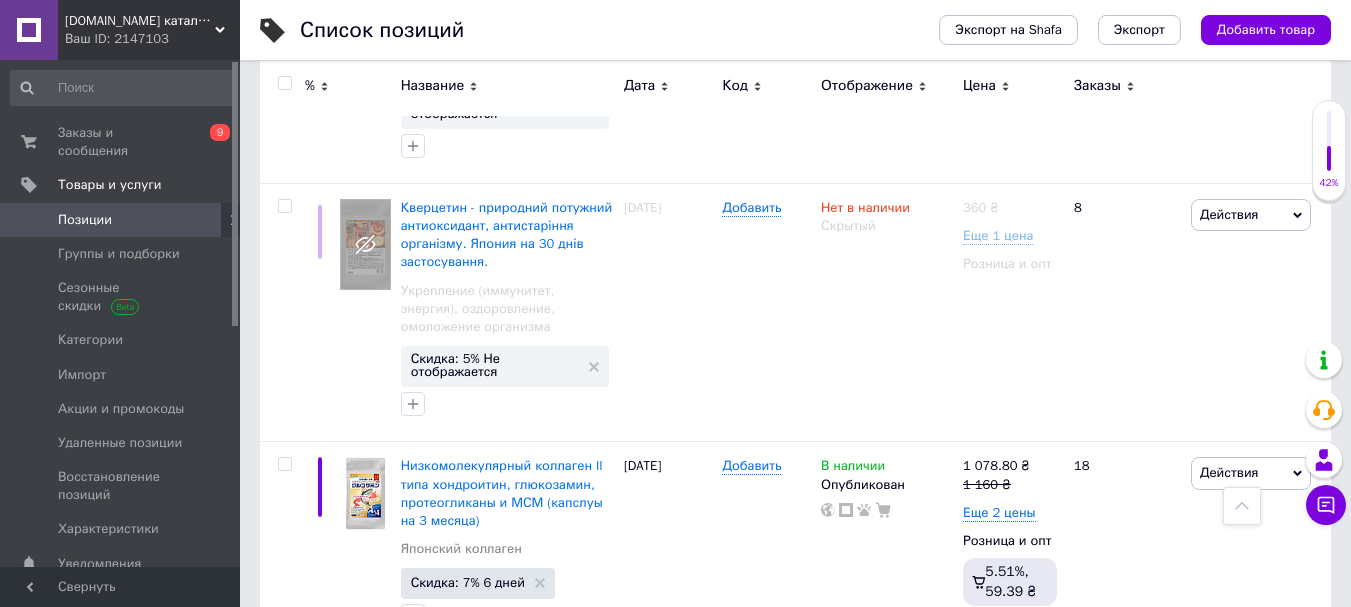 click on "Скидка: 20% Не отображается" at bounding box center (495, 807) 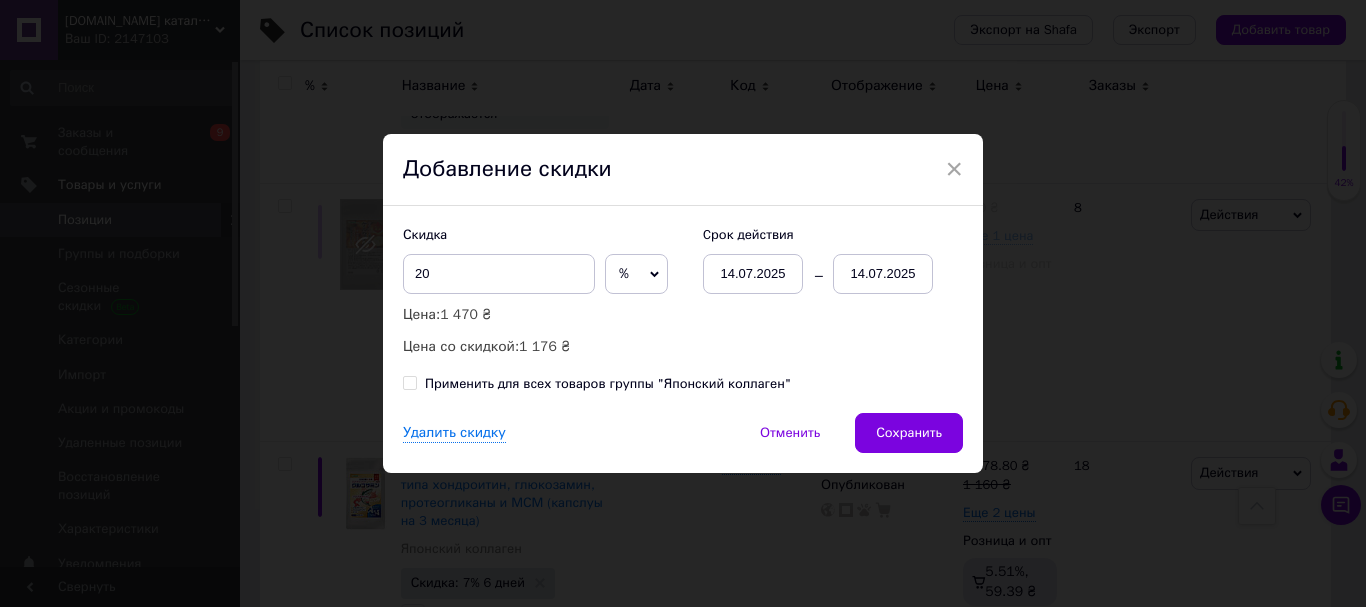click on "14.07.2025" at bounding box center (883, 274) 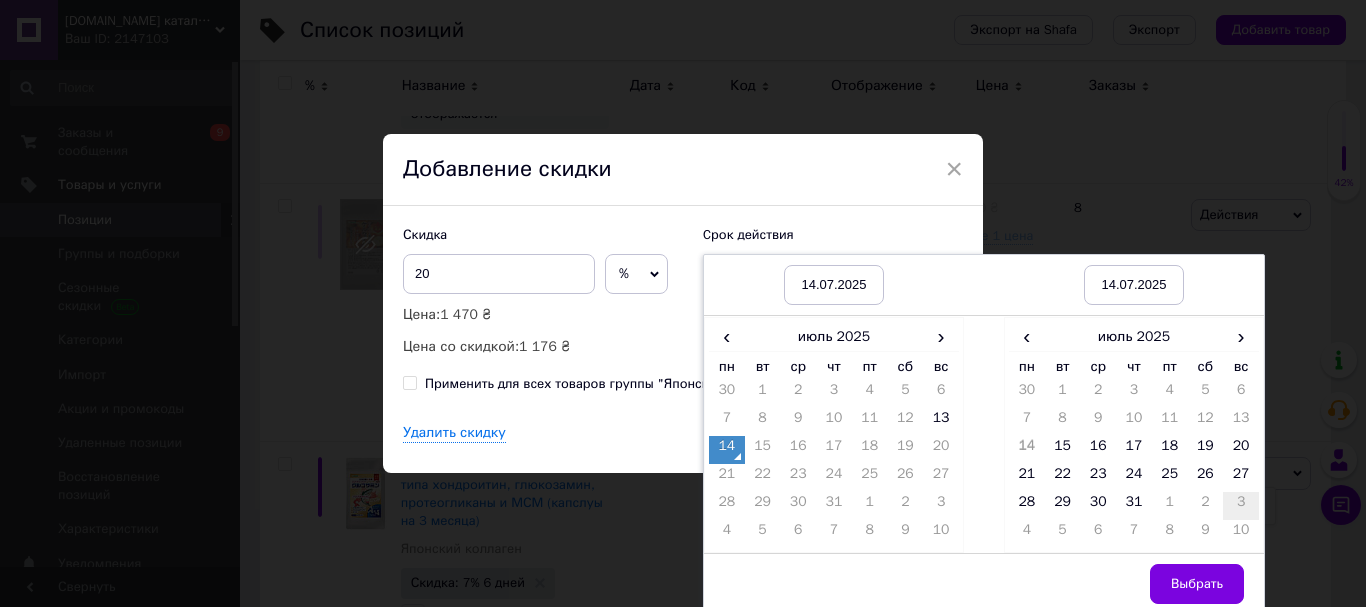 drag, startPoint x: 1232, startPoint y: 450, endPoint x: 1226, endPoint y: 514, distance: 64.28063 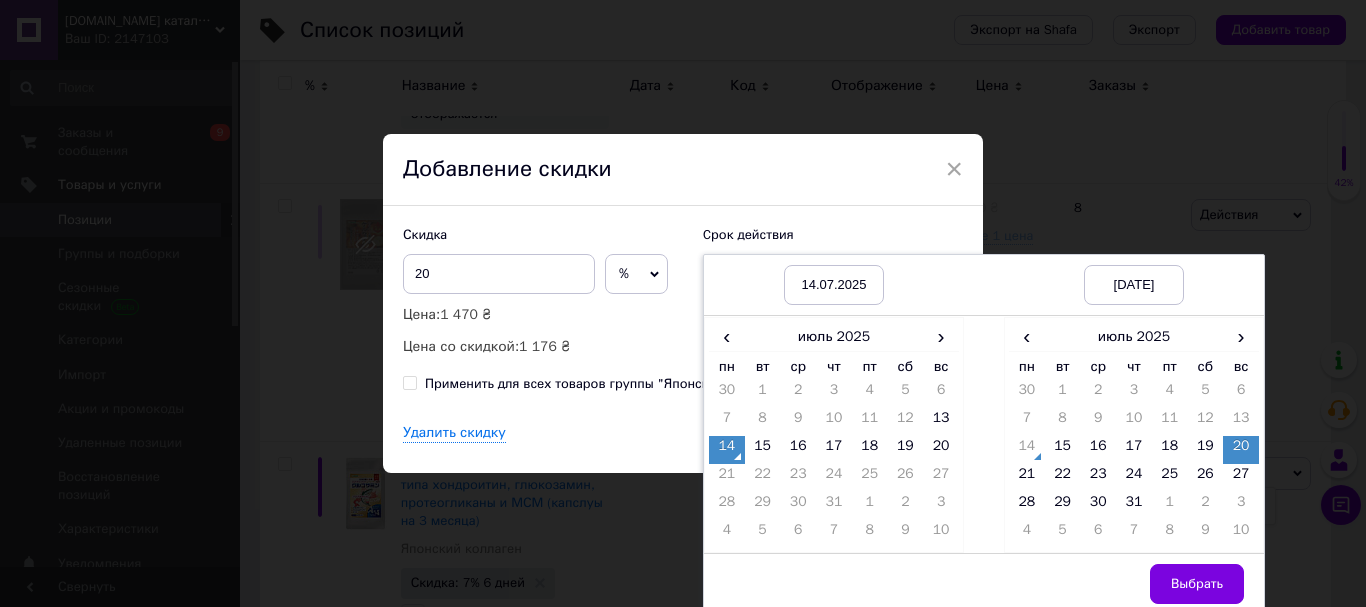drag, startPoint x: 1197, startPoint y: 572, endPoint x: 984, endPoint y: 509, distance: 222.12158 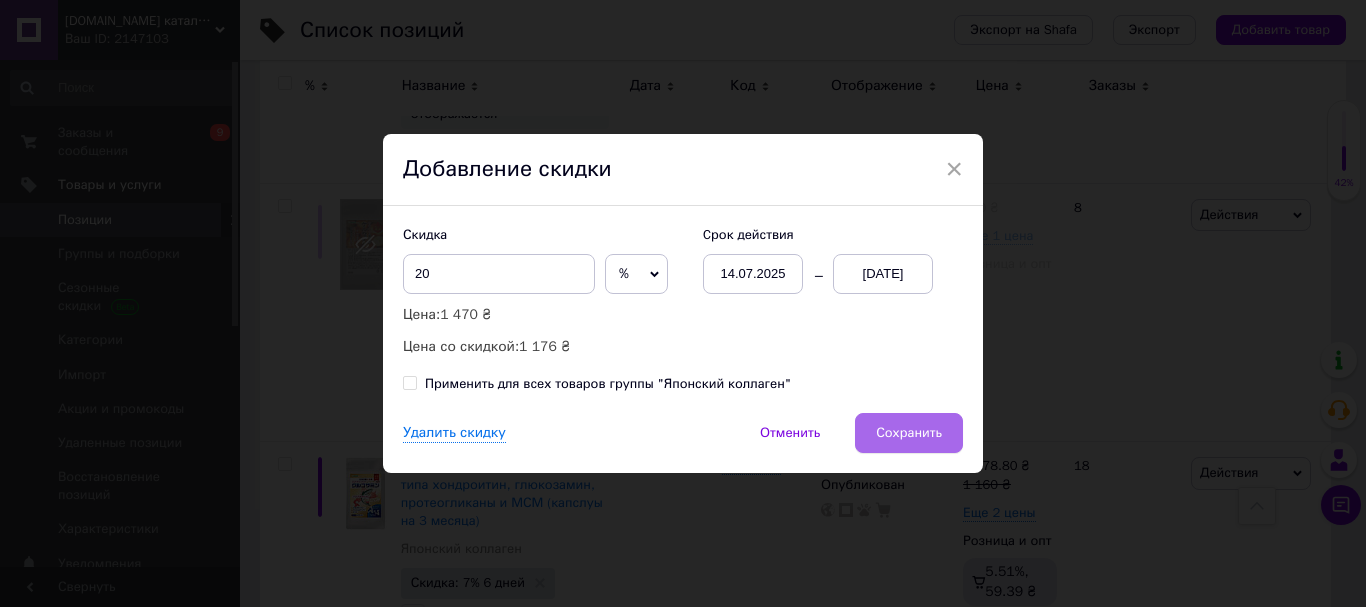 click on "Сохранить" at bounding box center [909, 433] 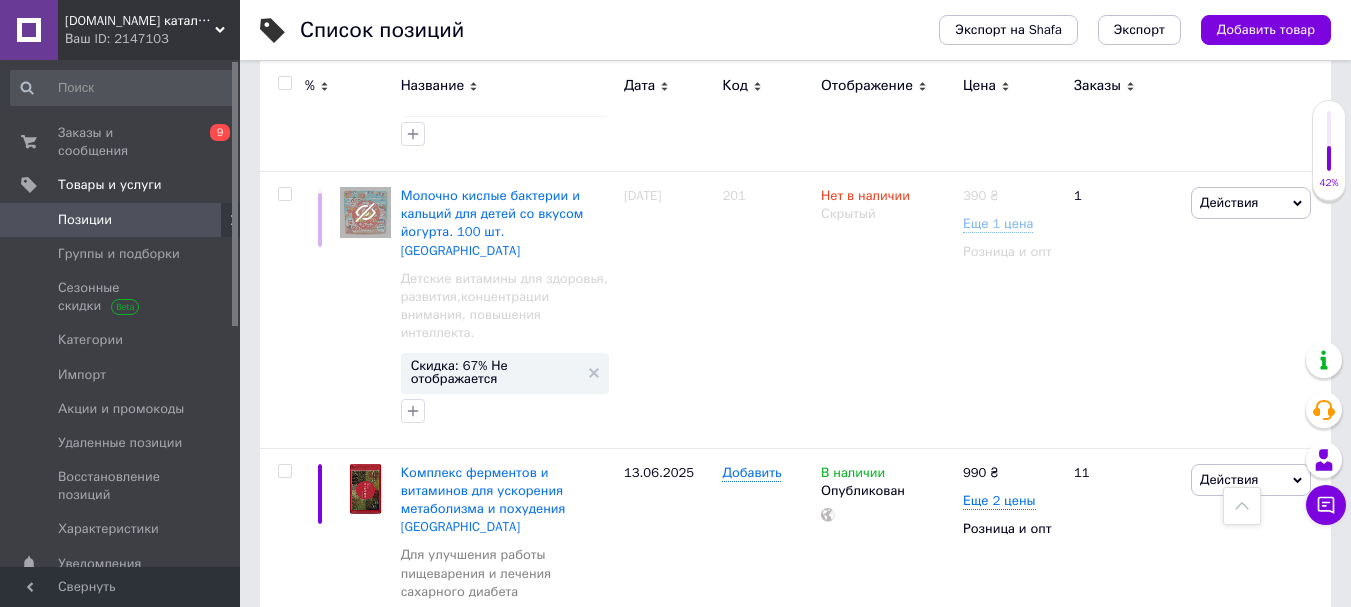 scroll, scrollTop: 9794, scrollLeft: 0, axis: vertical 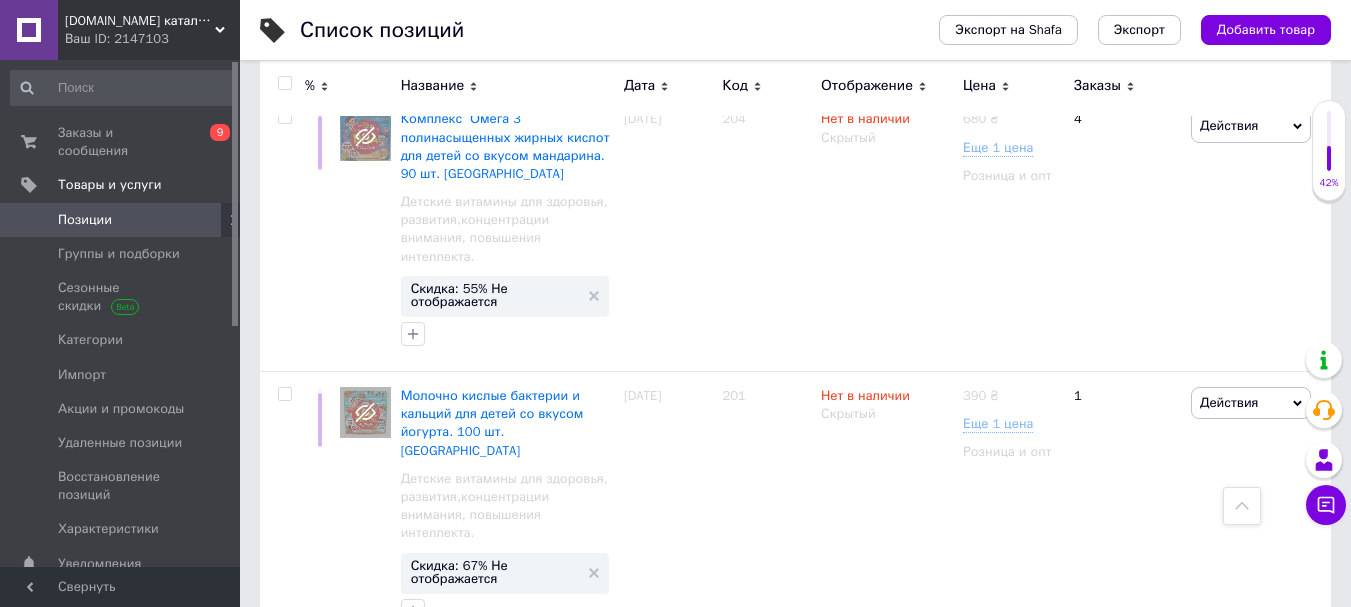 click on "Скидка: 20% Не отображается" at bounding box center (495, 830) 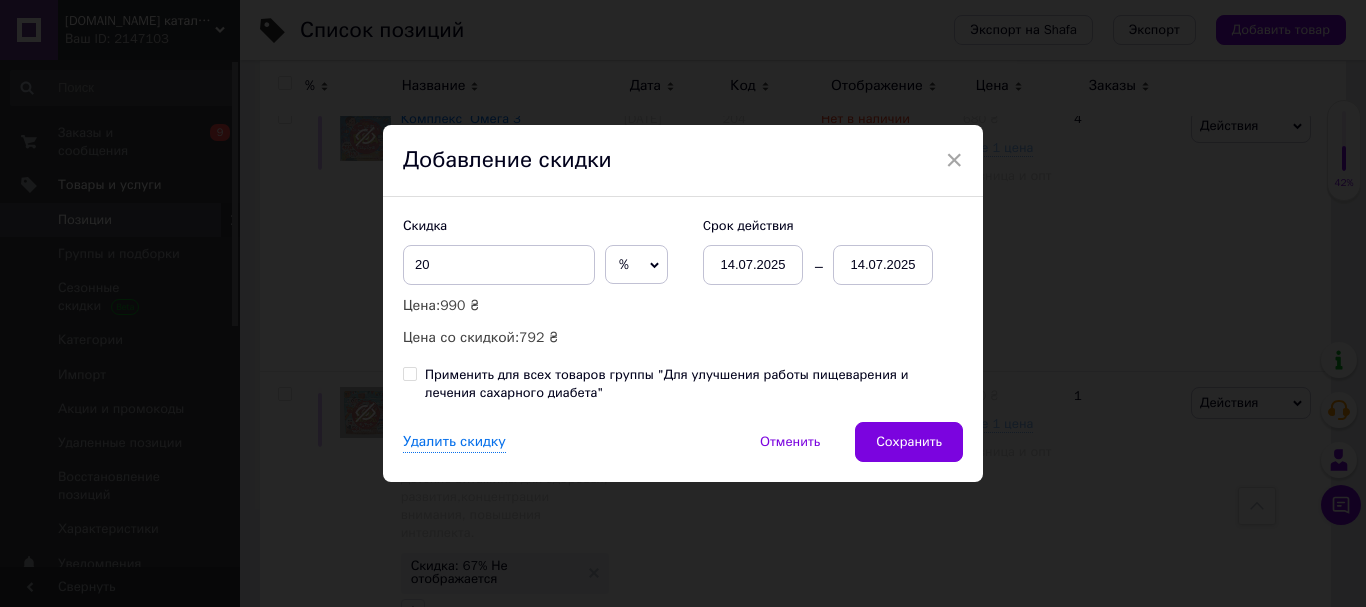 click on "14.07.2025" at bounding box center (883, 265) 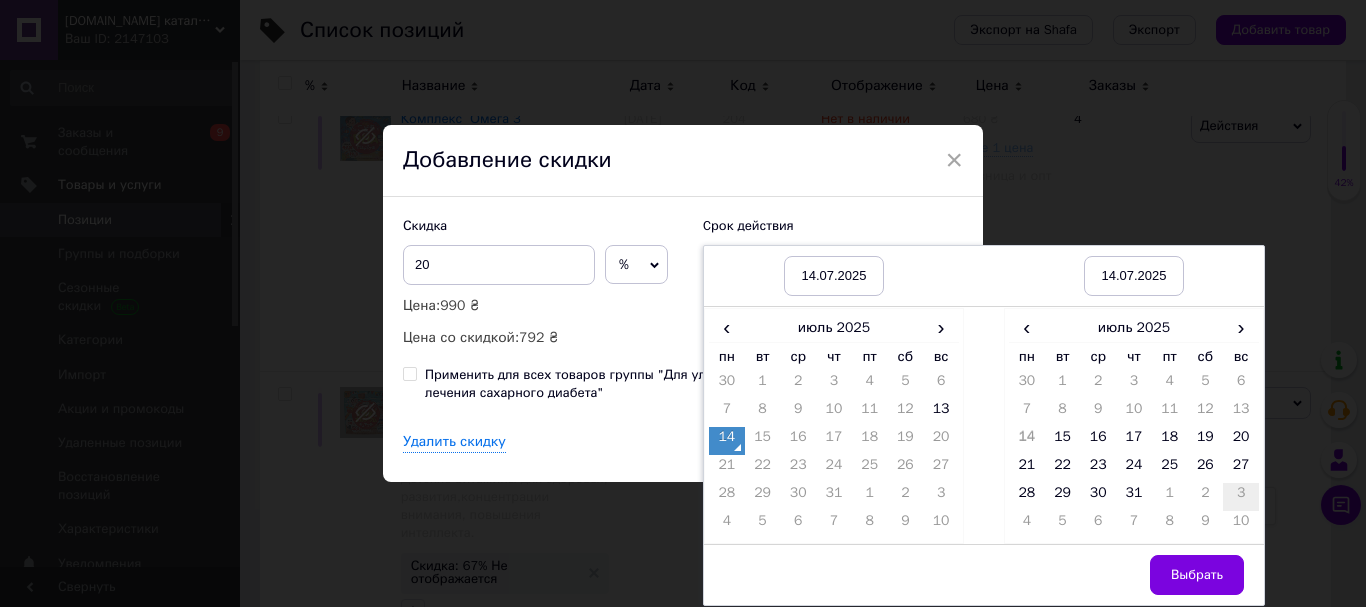 drag, startPoint x: 1242, startPoint y: 459, endPoint x: 1240, endPoint y: 490, distance: 31.06445 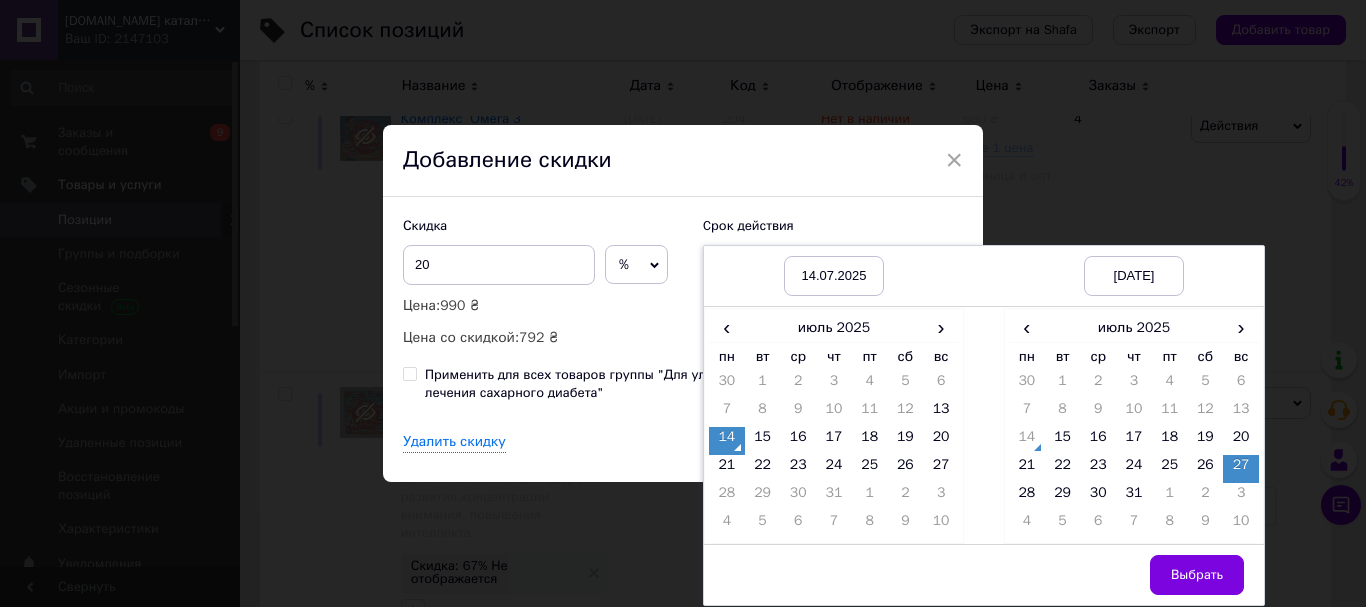 drag, startPoint x: 1204, startPoint y: 567, endPoint x: 985, endPoint y: 483, distance: 234.55702 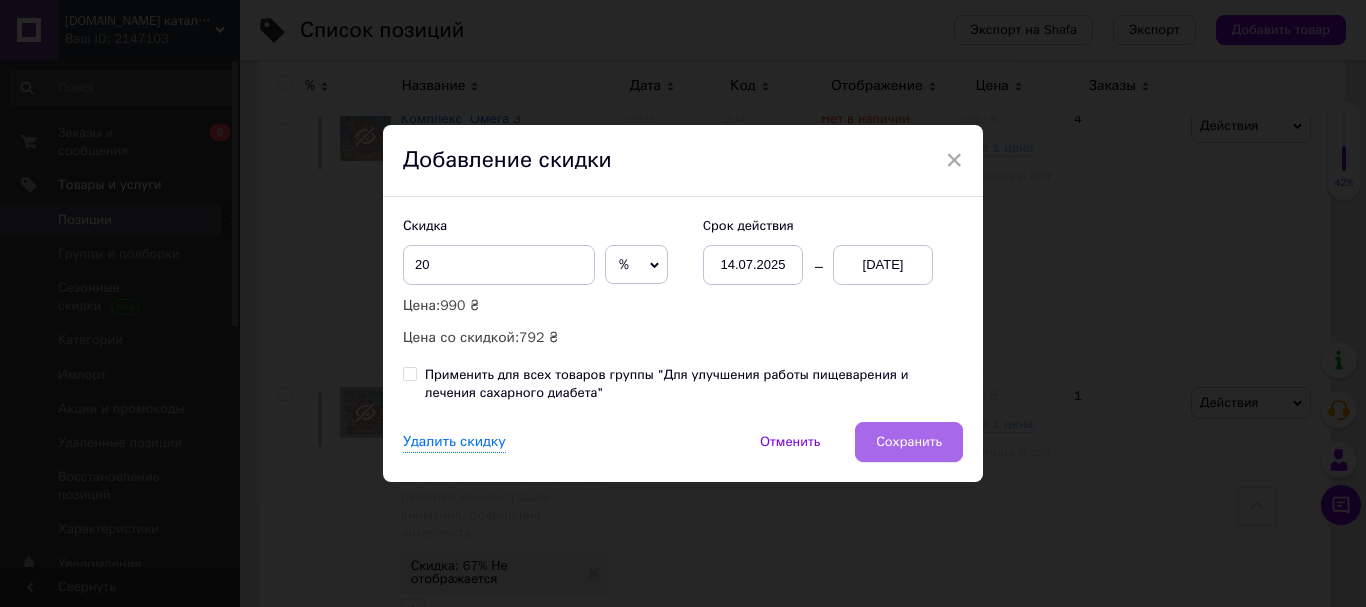 click on "Сохранить" at bounding box center (909, 442) 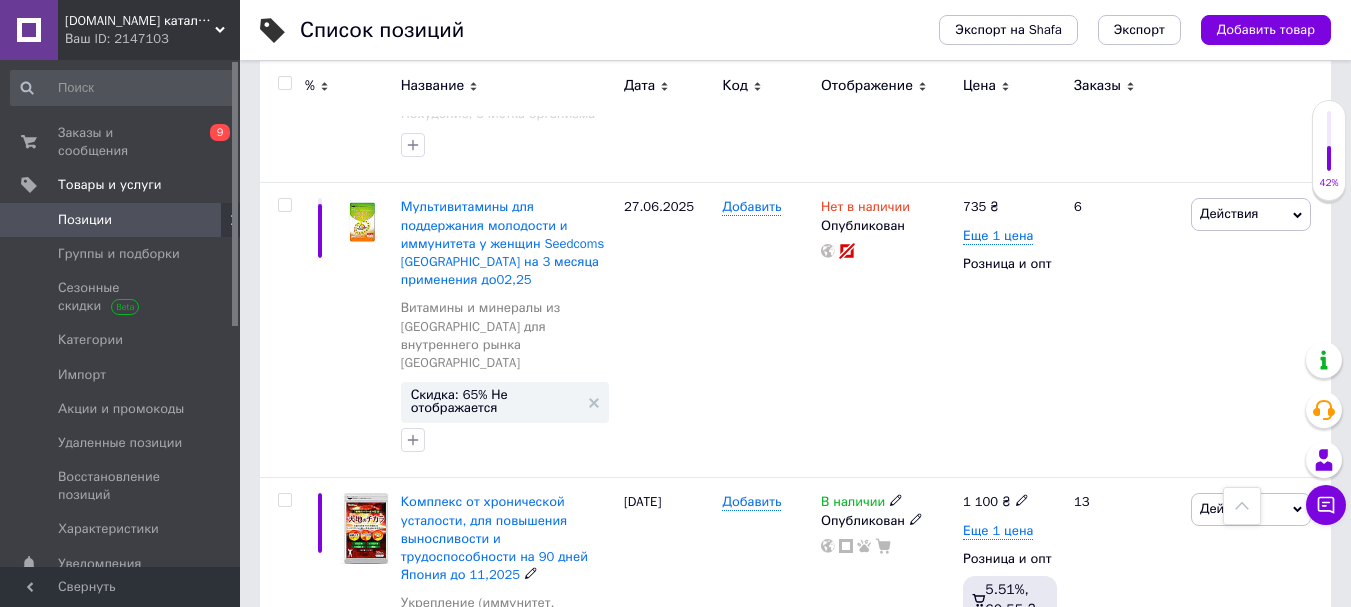 scroll, scrollTop: 8794, scrollLeft: 0, axis: vertical 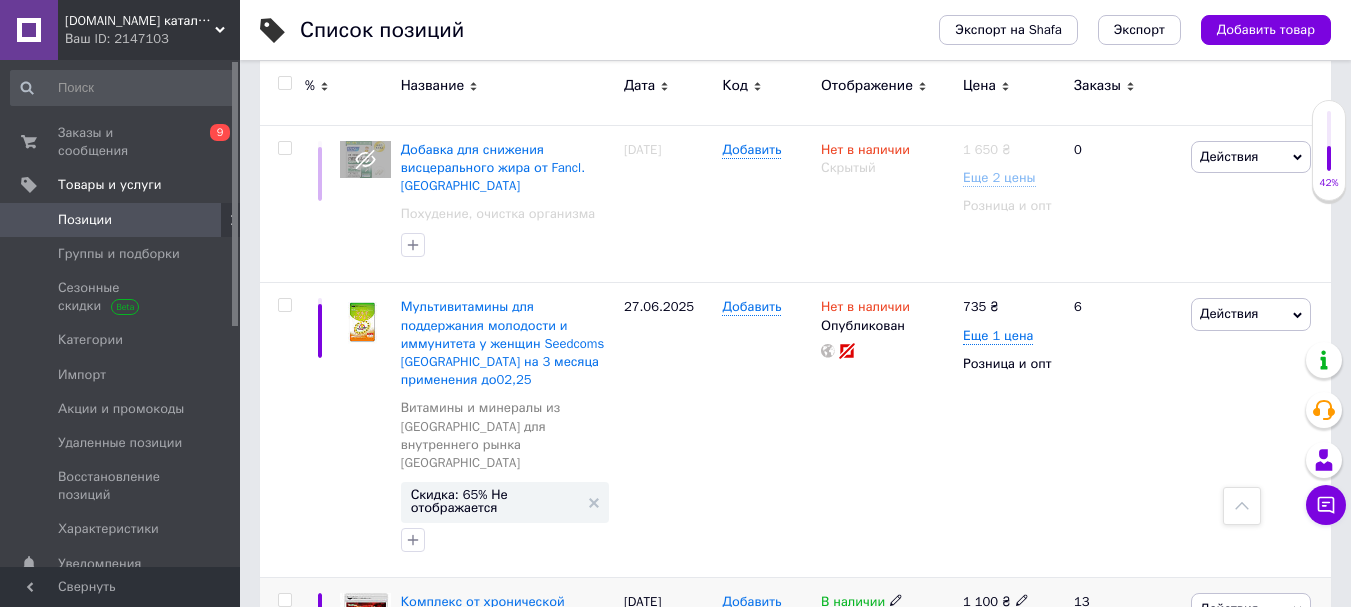 click on "Скидка: 30% Не отображается" at bounding box center (495, 778) 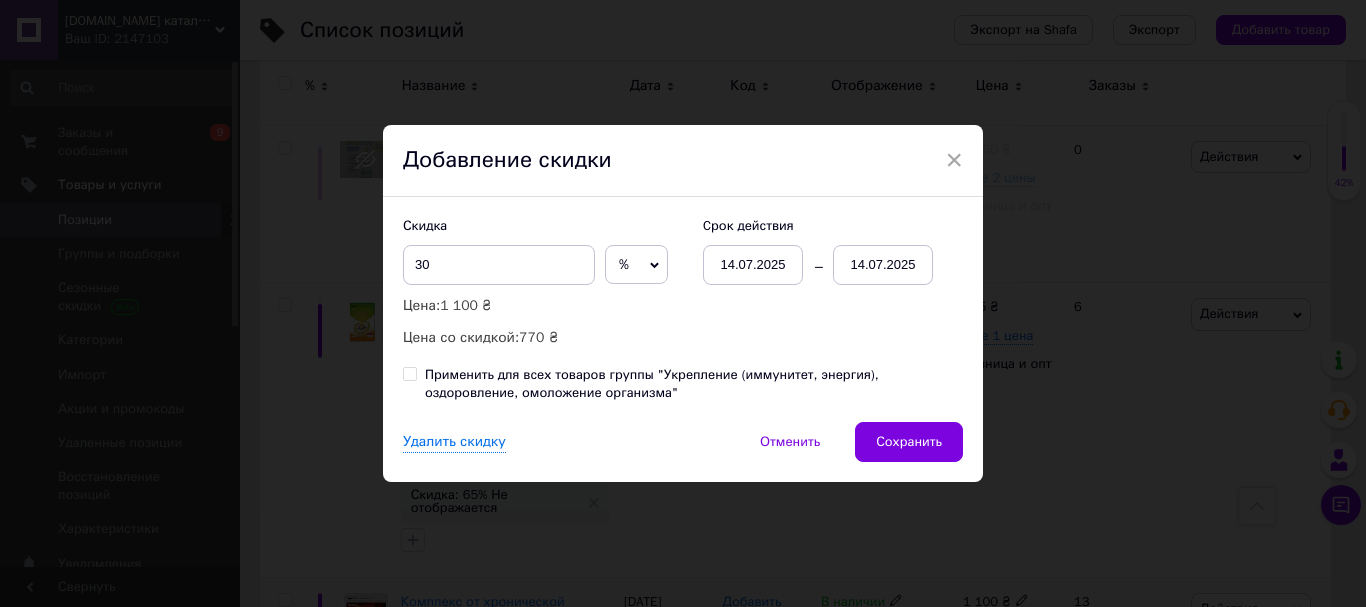 click on "14.07.2025" at bounding box center (883, 265) 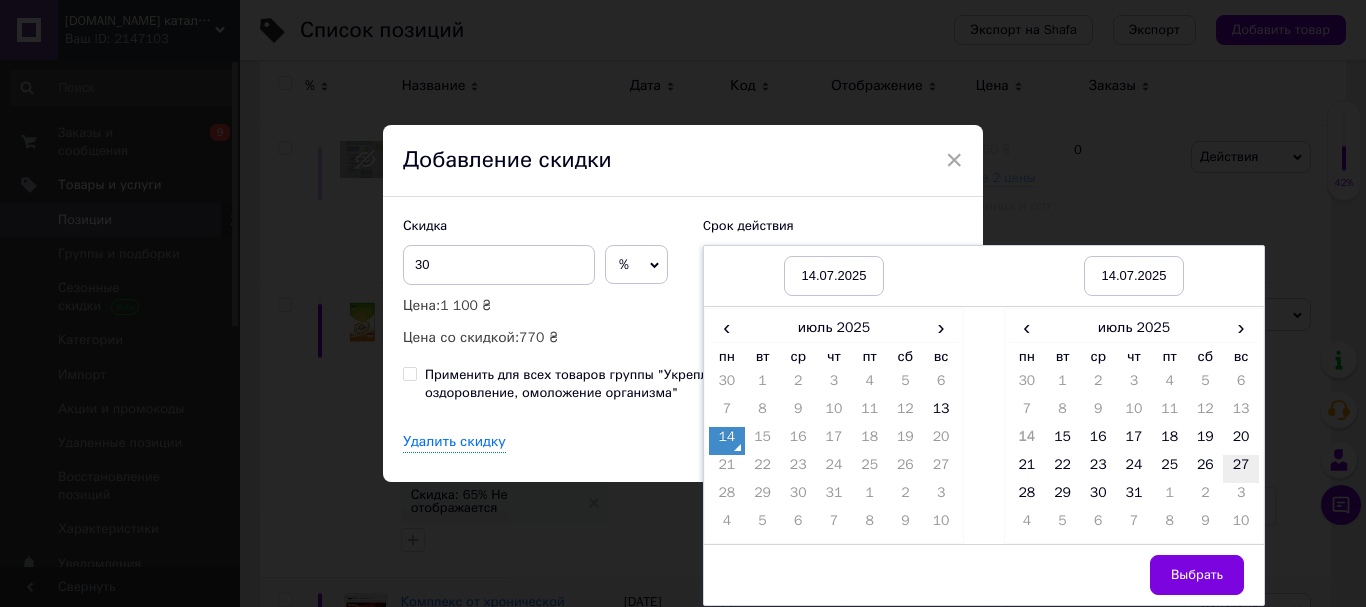 click on "27" at bounding box center [1241, 469] 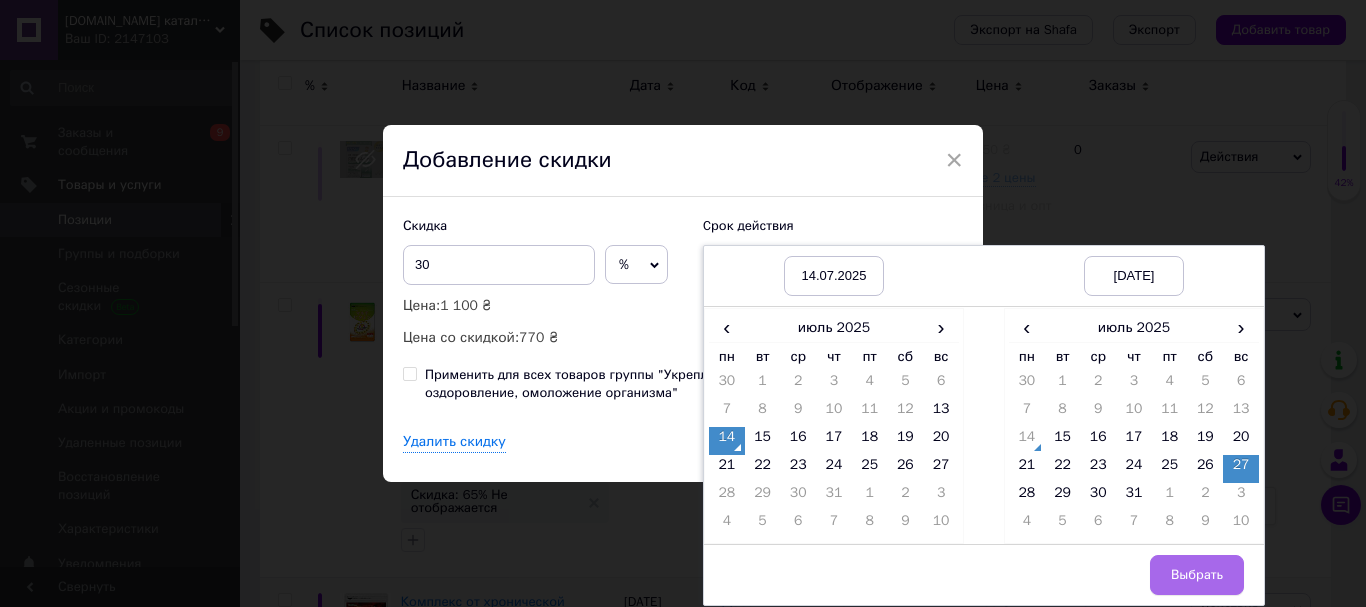click on "Выбрать" at bounding box center [1197, 575] 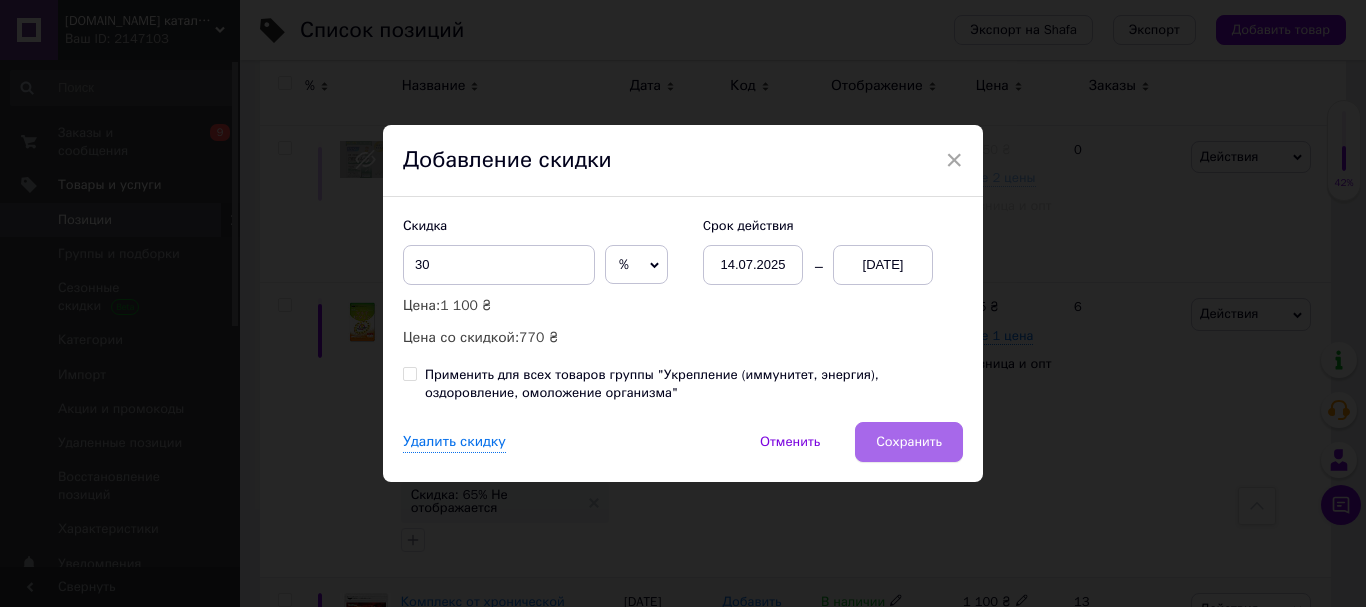 click on "Сохранить" at bounding box center (909, 442) 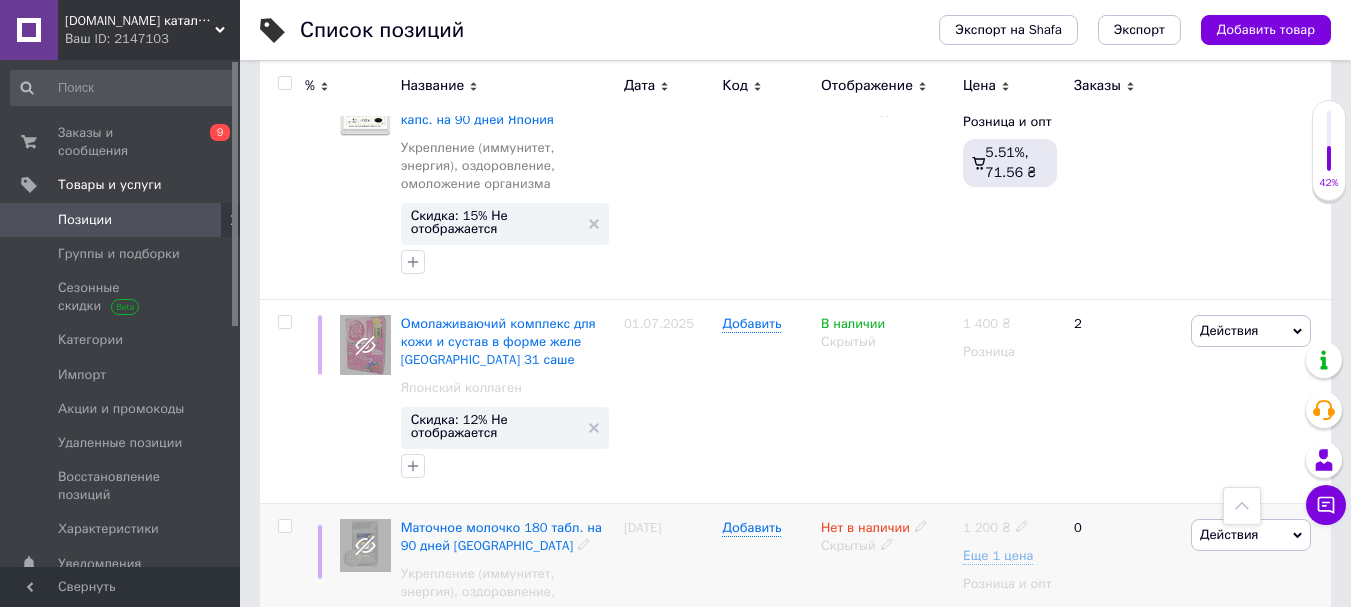 scroll, scrollTop: 7994, scrollLeft: 0, axis: vertical 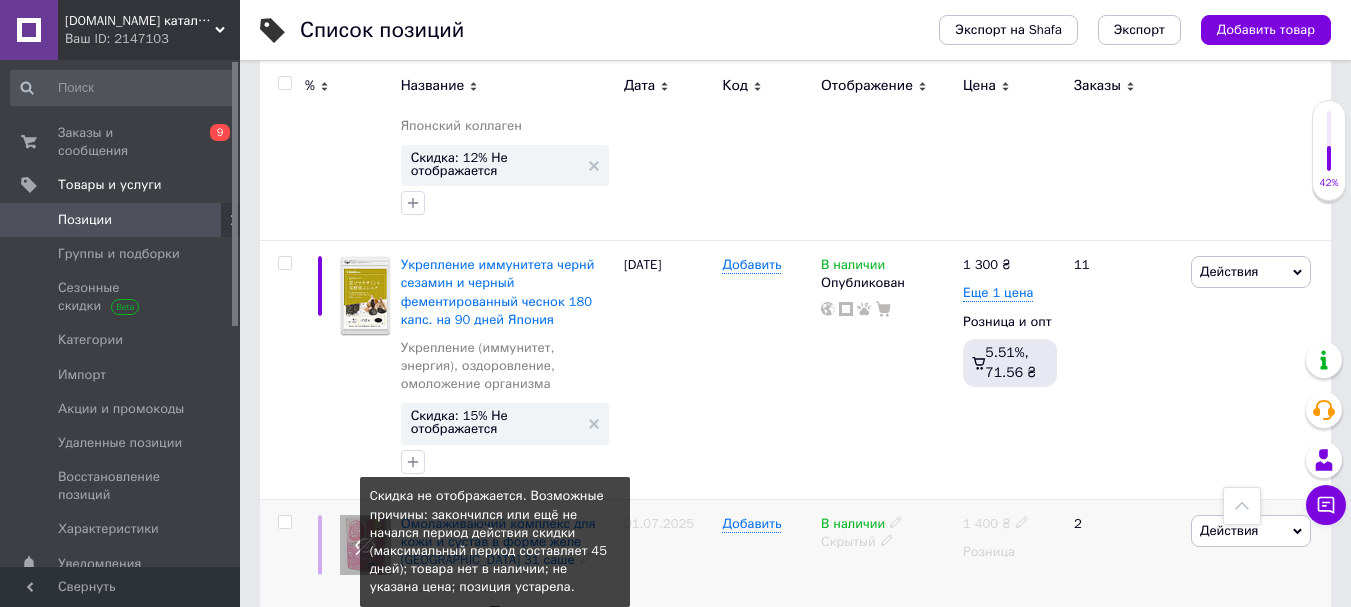 click on "Скидка: 12% Не отображается" at bounding box center [495, 626] 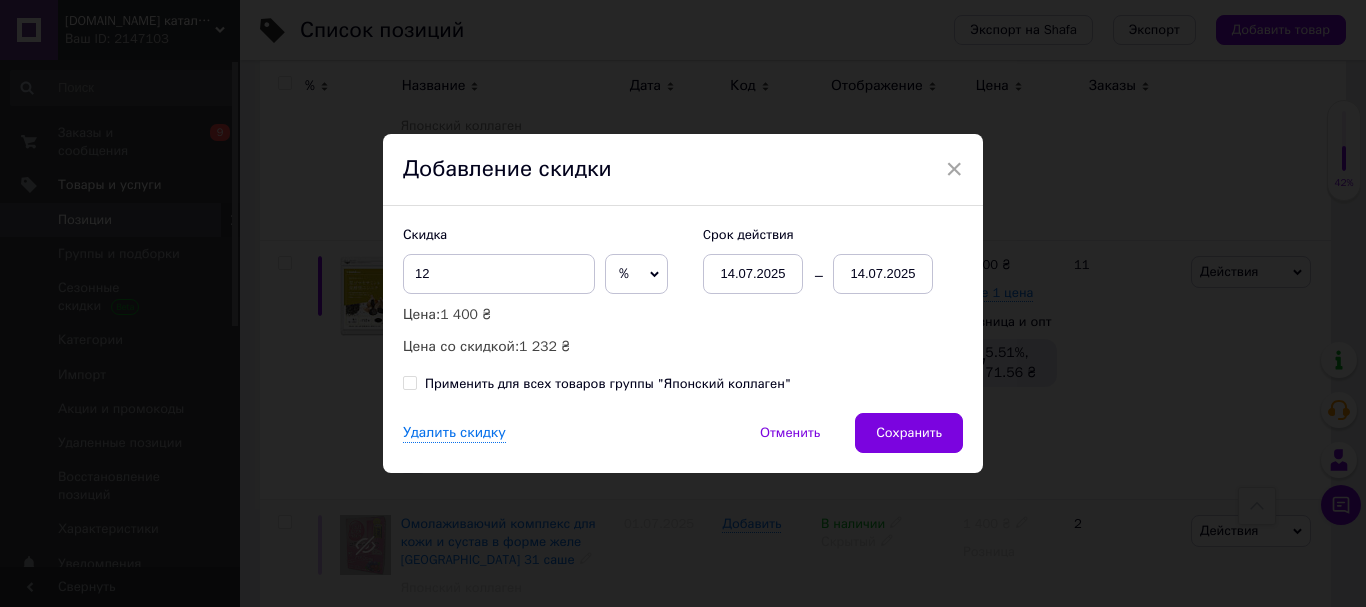 click on "14.07.2025" at bounding box center [883, 274] 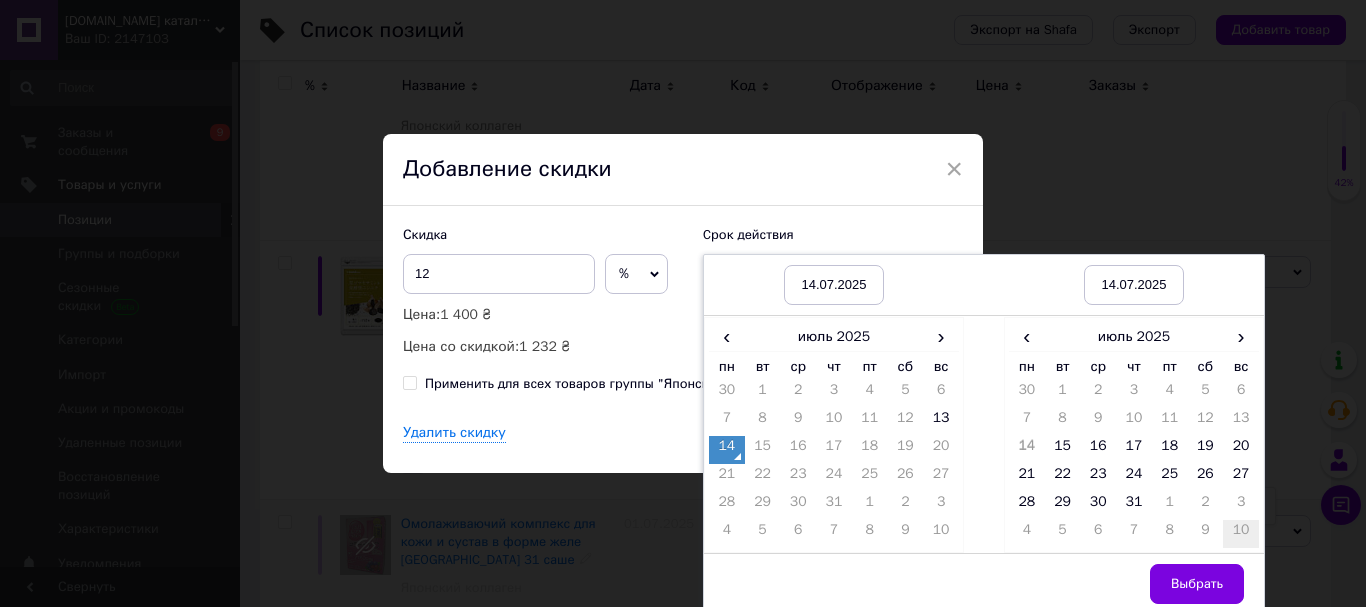 drag, startPoint x: 1244, startPoint y: 453, endPoint x: 1227, endPoint y: 535, distance: 83.74366 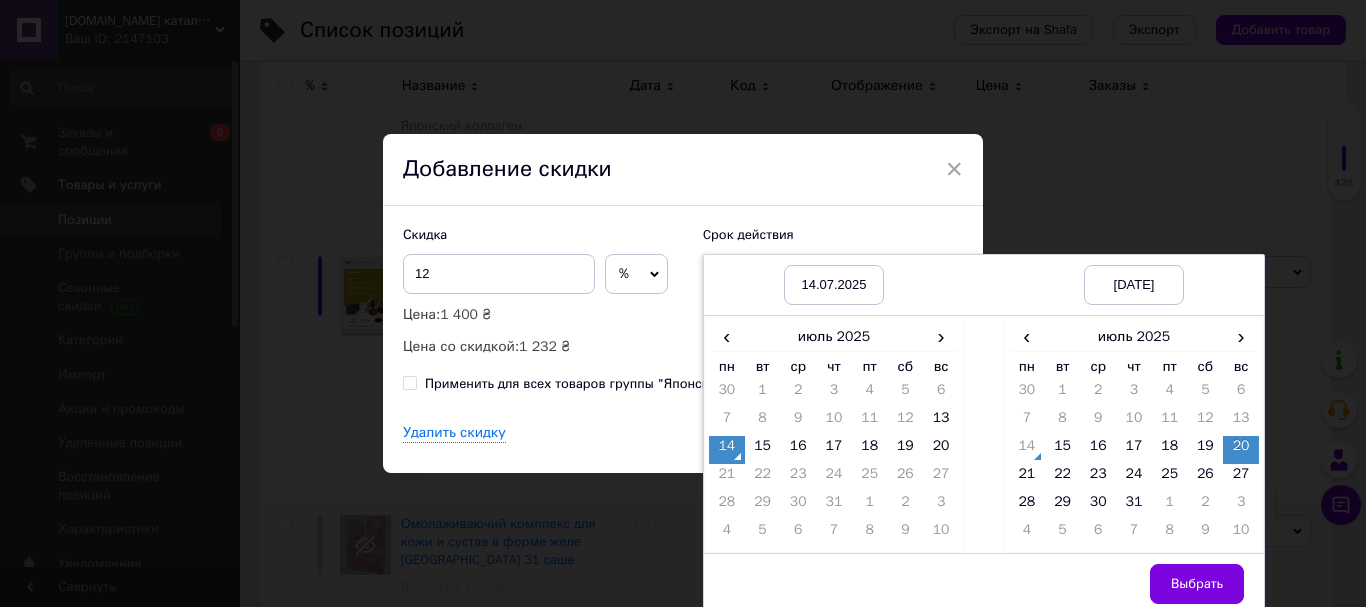 drag, startPoint x: 1198, startPoint y: 571, endPoint x: 1174, endPoint y: 560, distance: 26.400757 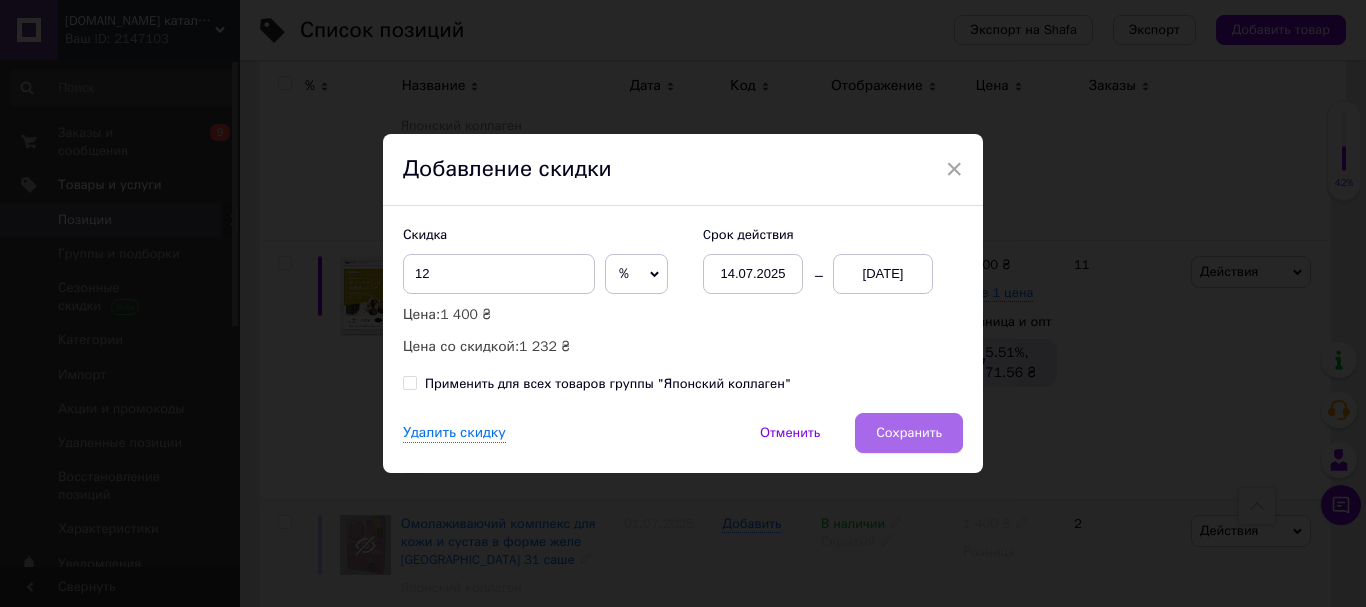 click on "Удалить скидку   Отменить   Сохранить" at bounding box center (683, 443) 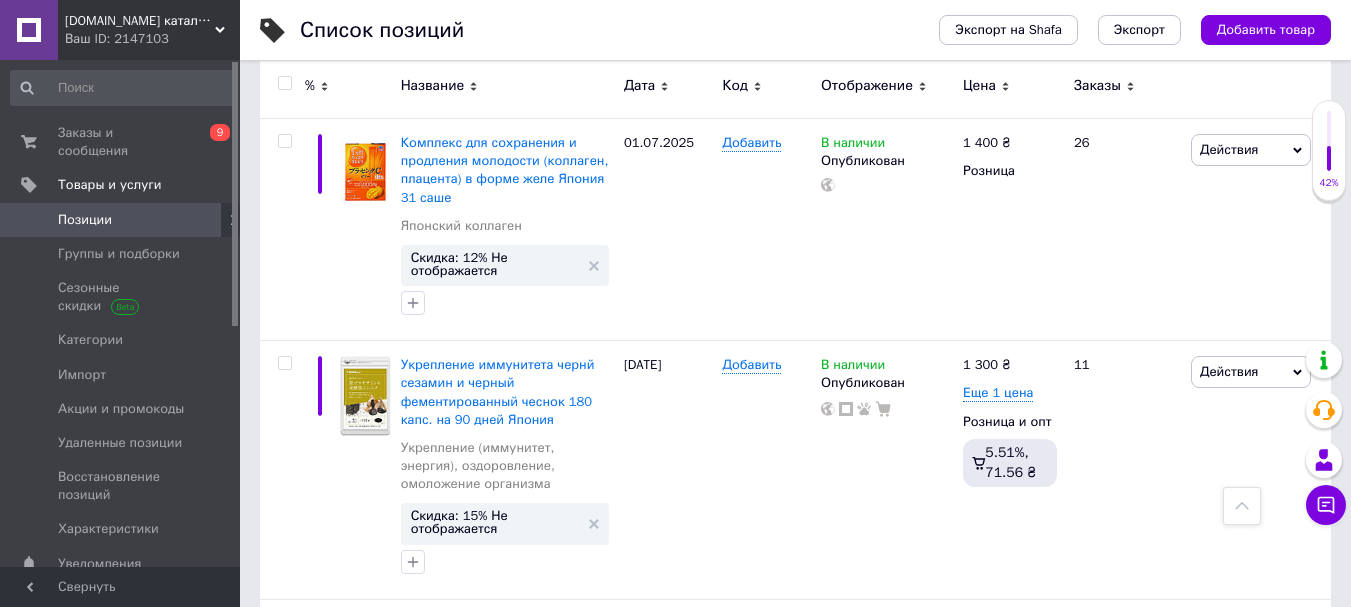 scroll, scrollTop: 7794, scrollLeft: 0, axis: vertical 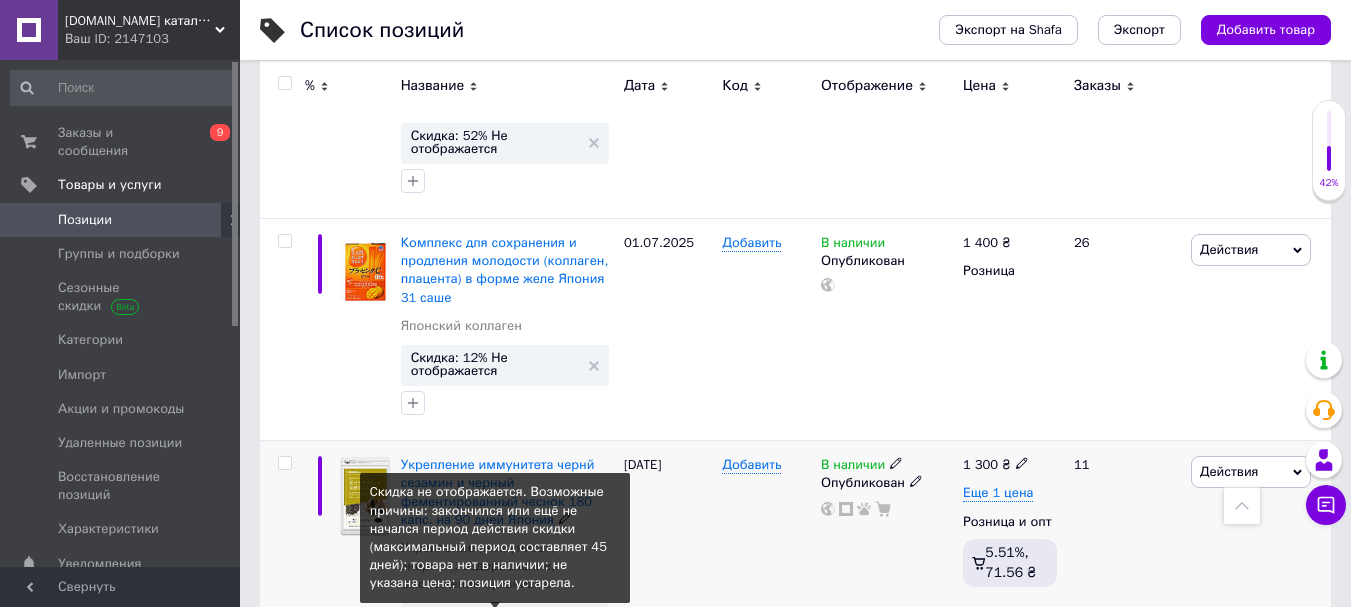 click on "Скидка: 15% Не отображается" at bounding box center (495, 622) 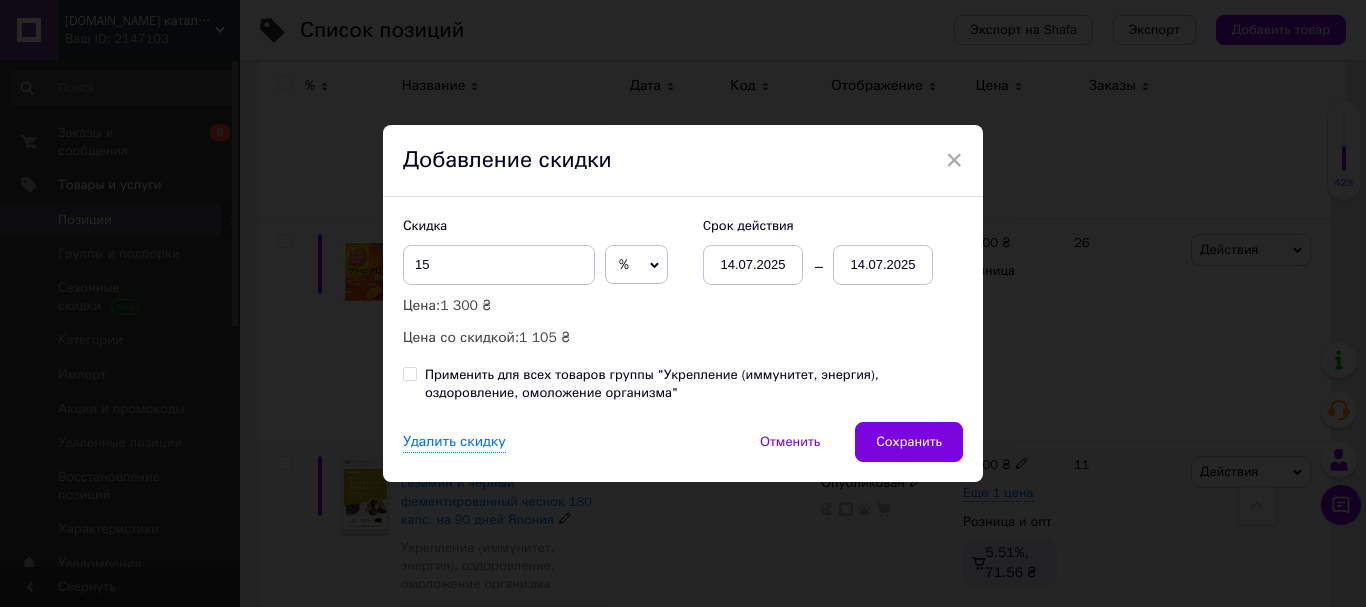 click on "14.07.2025" at bounding box center [883, 265] 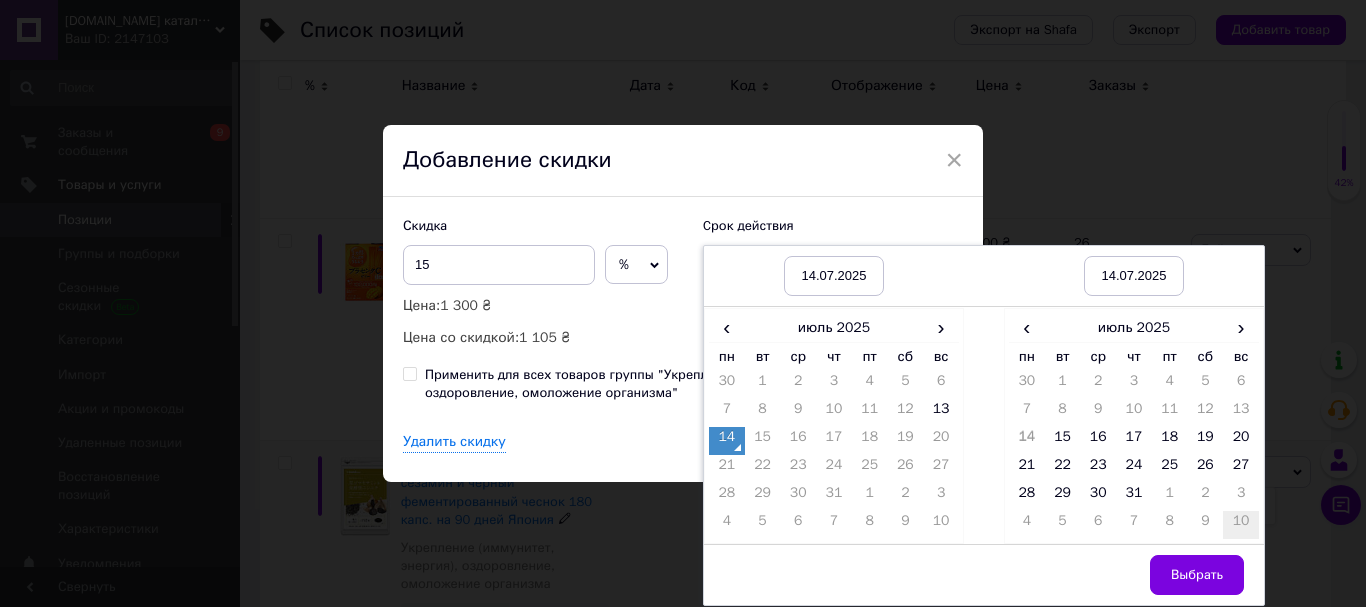 drag, startPoint x: 1251, startPoint y: 436, endPoint x: 1224, endPoint y: 526, distance: 93.96276 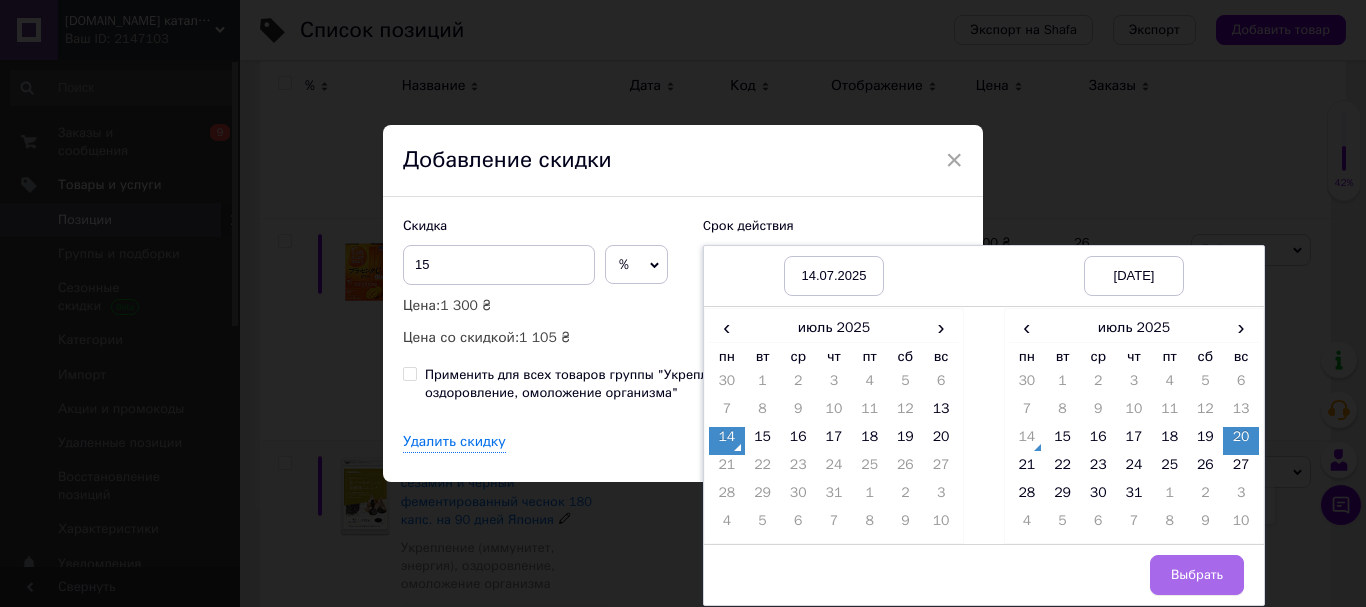 click on "Выбрать" at bounding box center [1197, 575] 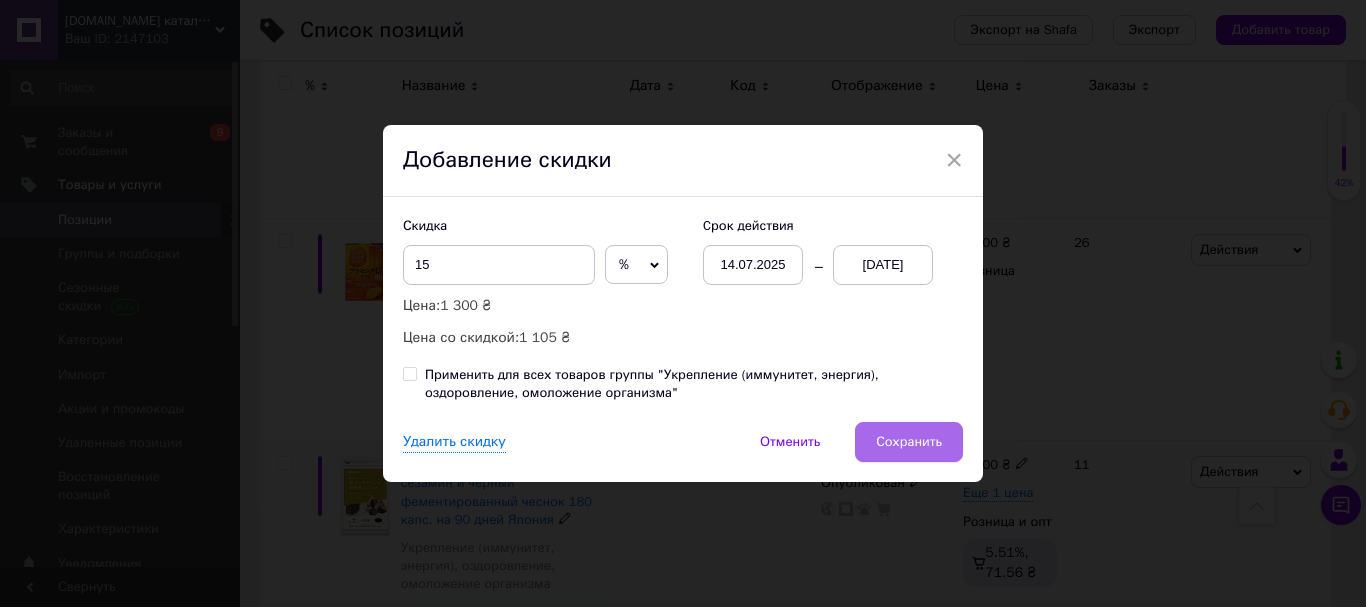 click on "Сохранить" at bounding box center [909, 442] 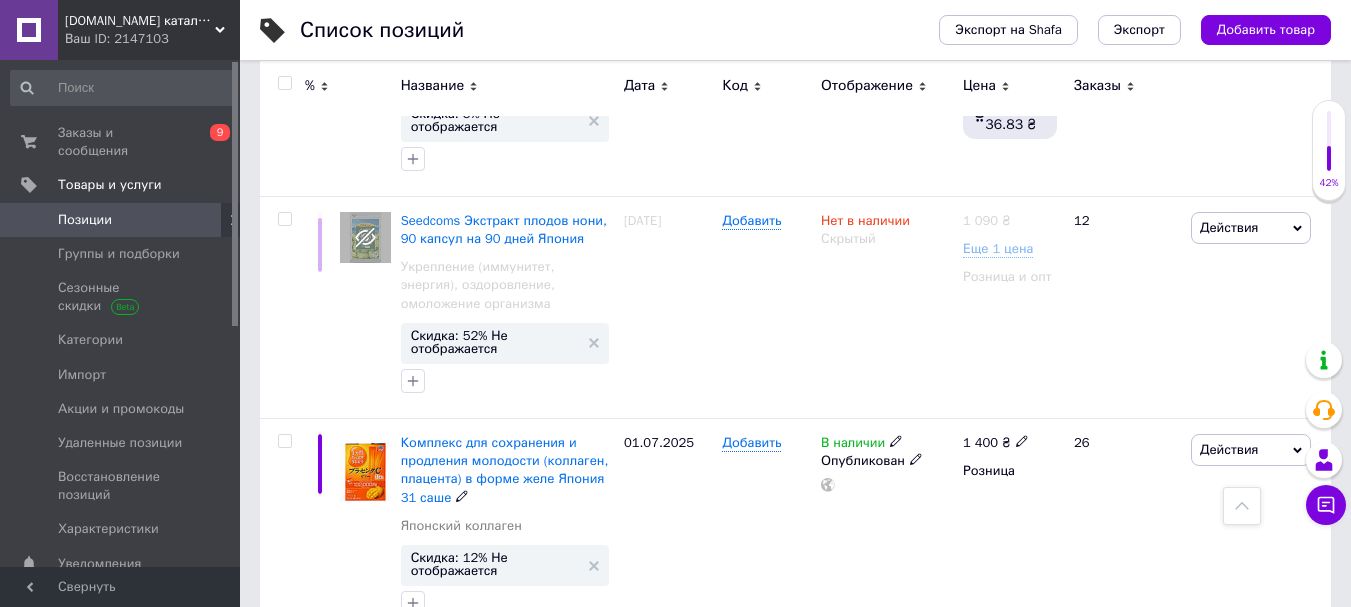 scroll, scrollTop: 7494, scrollLeft: 0, axis: vertical 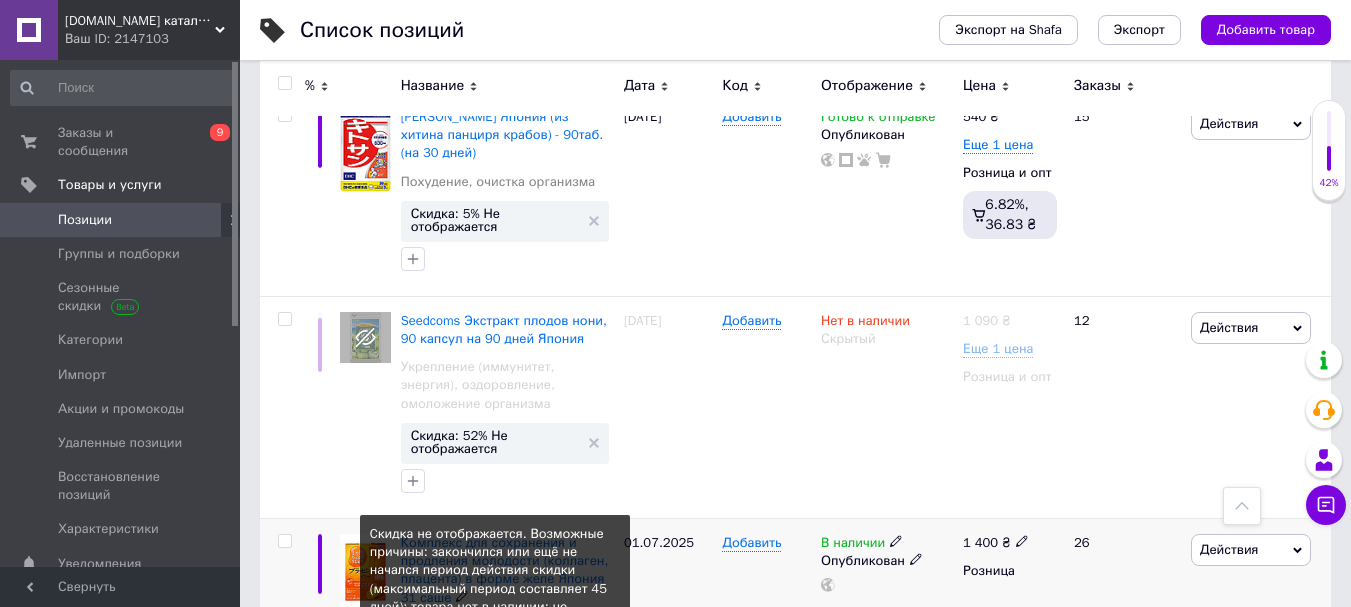 click on "Скидка: 12% Не отображается" at bounding box center (495, 664) 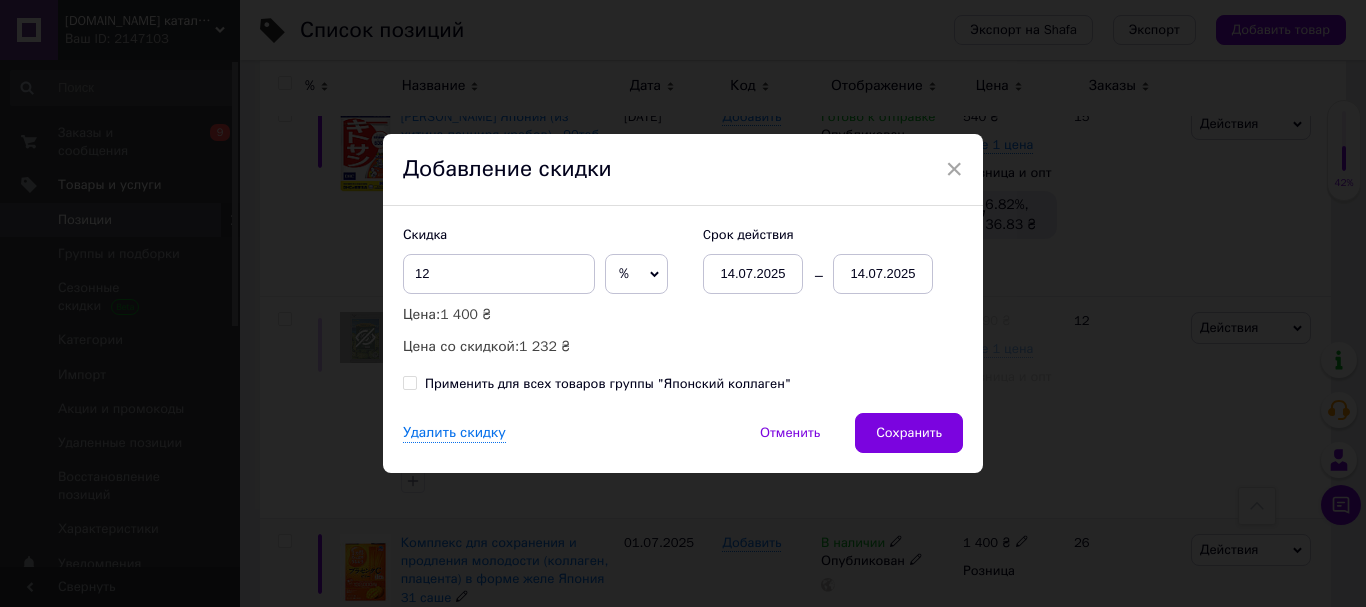 click on "14.07.2025" at bounding box center [883, 274] 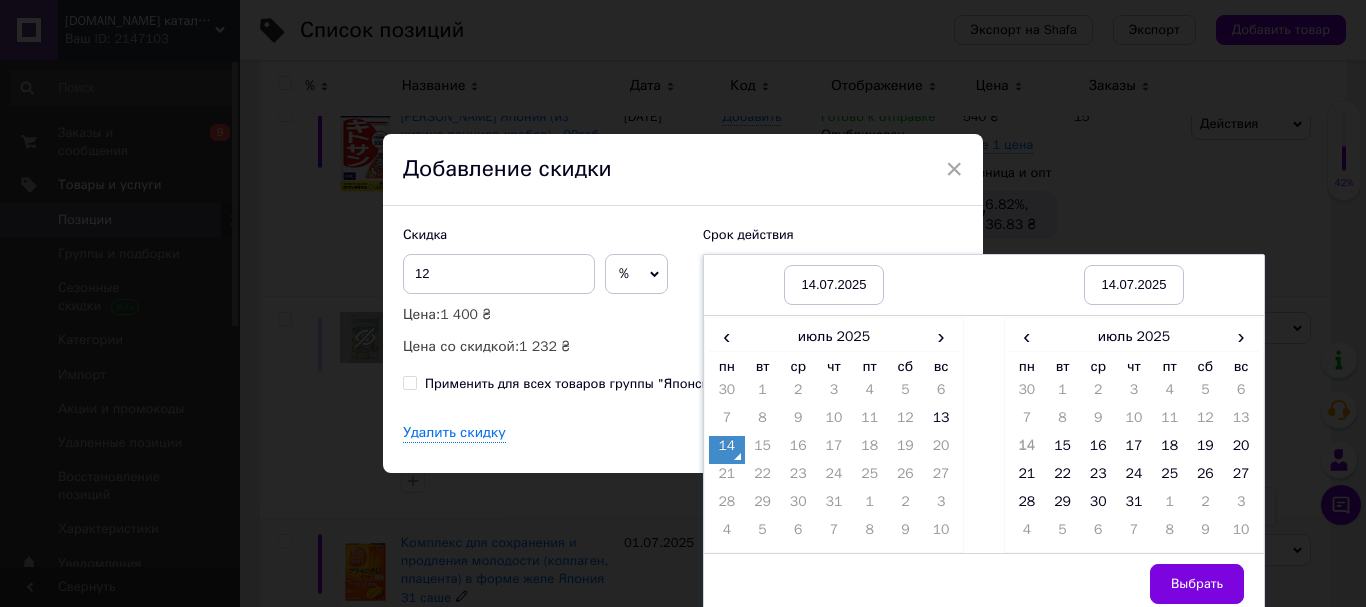drag, startPoint x: 1238, startPoint y: 473, endPoint x: 1211, endPoint y: 559, distance: 90.13878 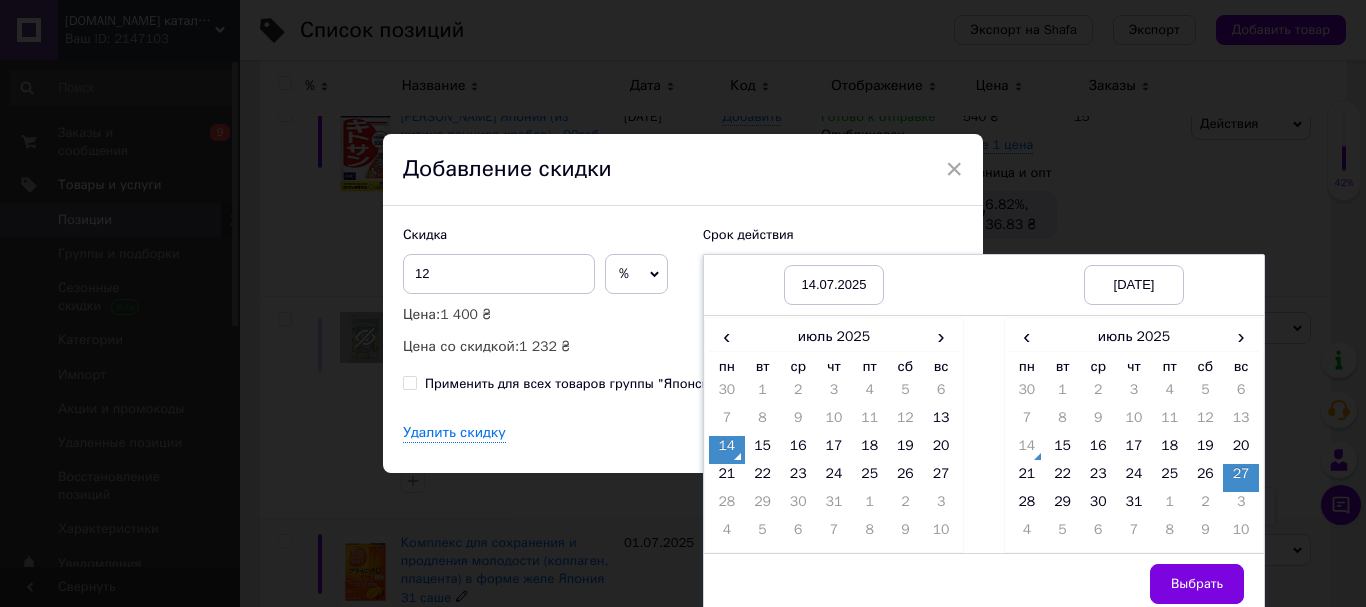 drag, startPoint x: 1192, startPoint y: 588, endPoint x: 1052, endPoint y: 544, distance: 146.7515 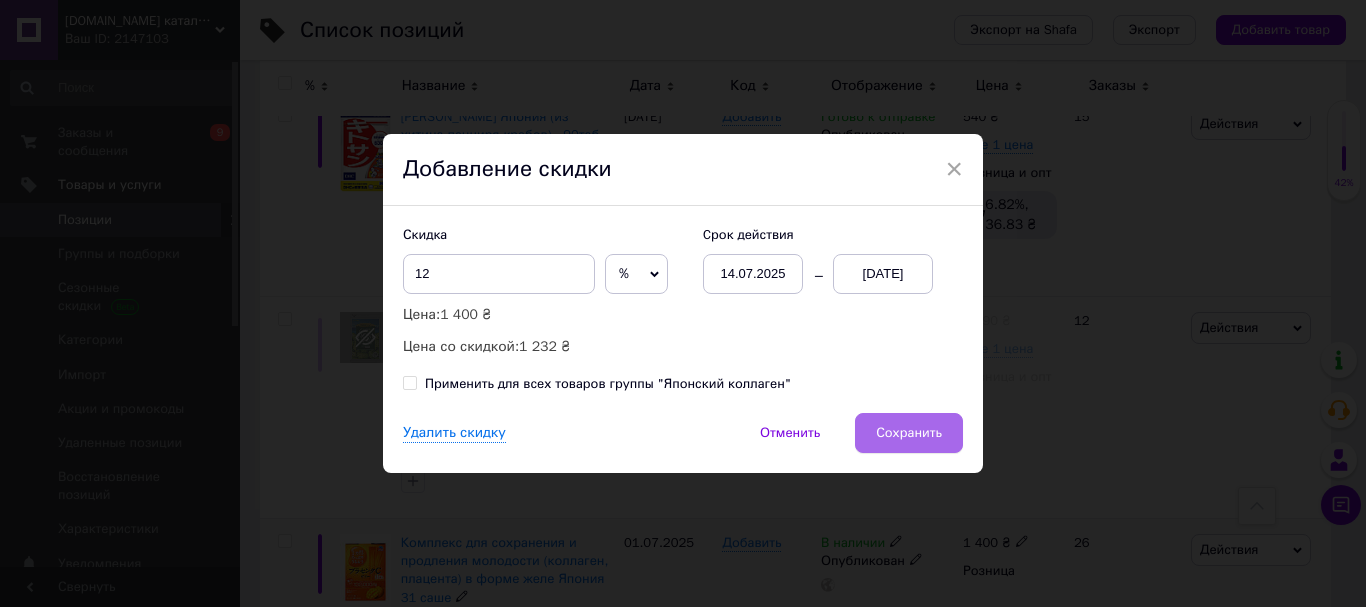 click on "Сохранить" at bounding box center (909, 433) 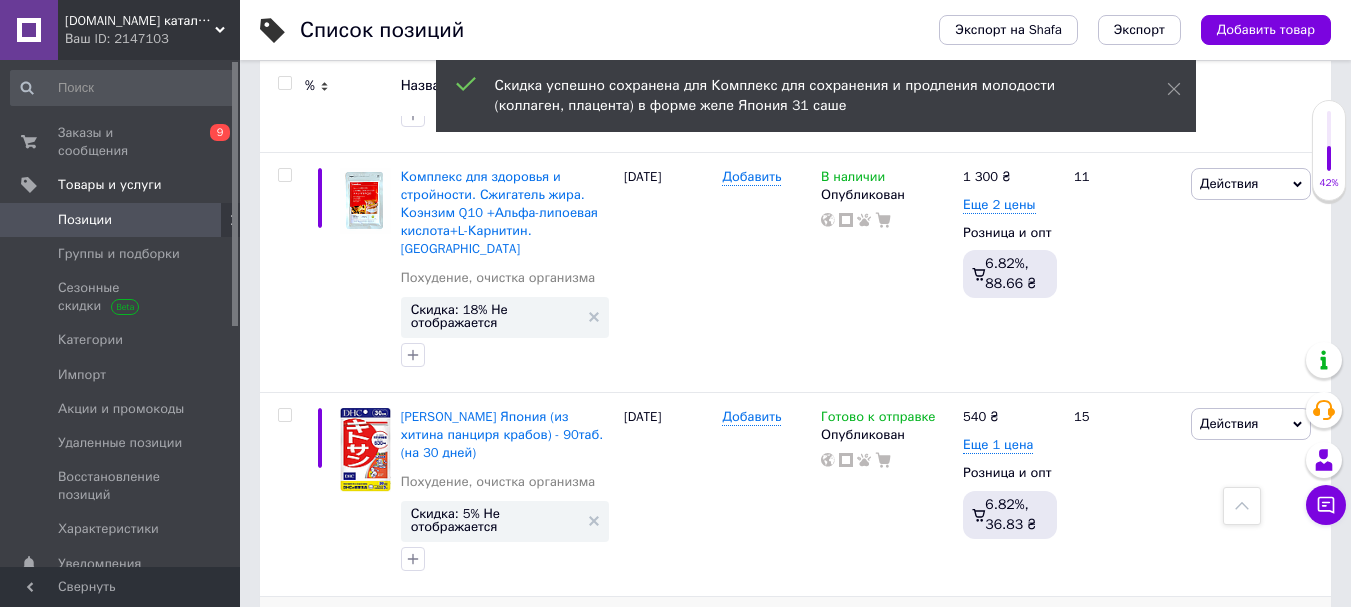 scroll, scrollTop: 6994, scrollLeft: 0, axis: vertical 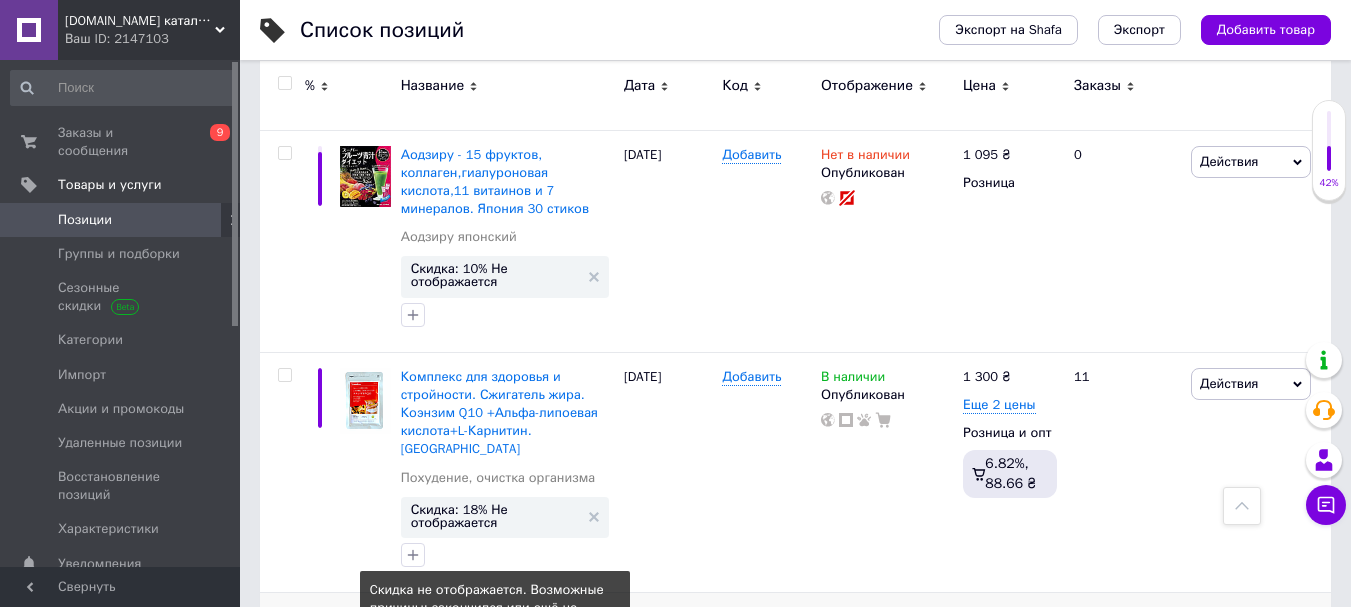 click on "Скидка: 5% Не отображается" at bounding box center (495, 720) 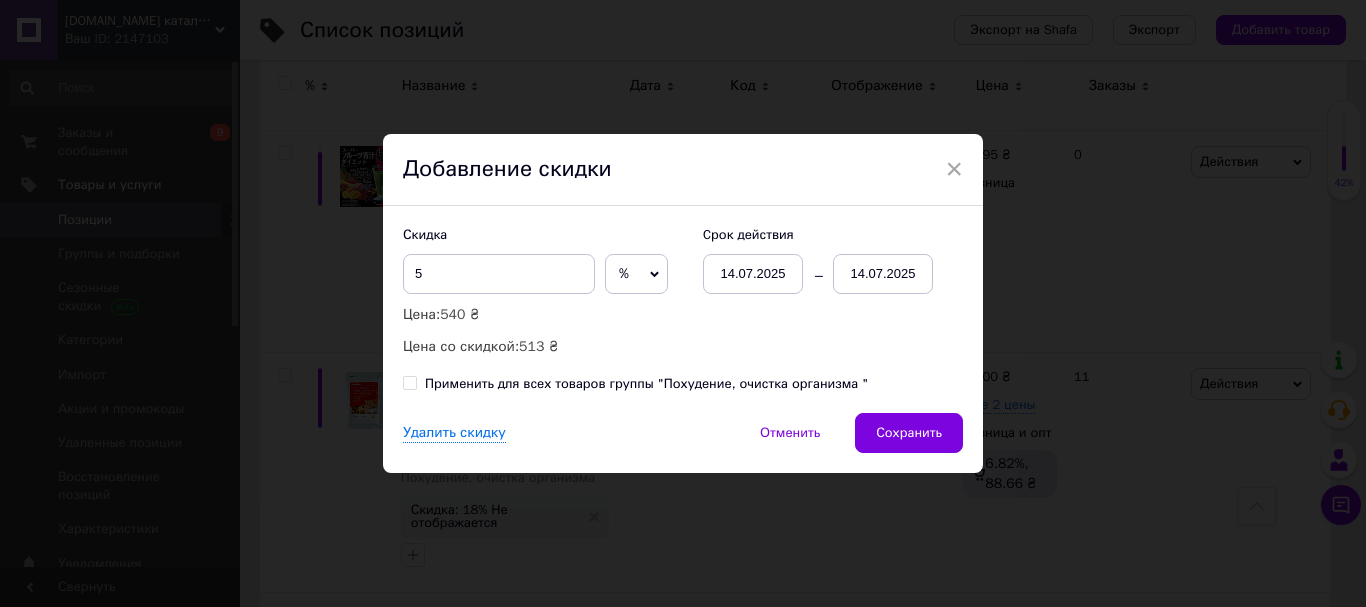 click on "14.07.2025" at bounding box center (883, 274) 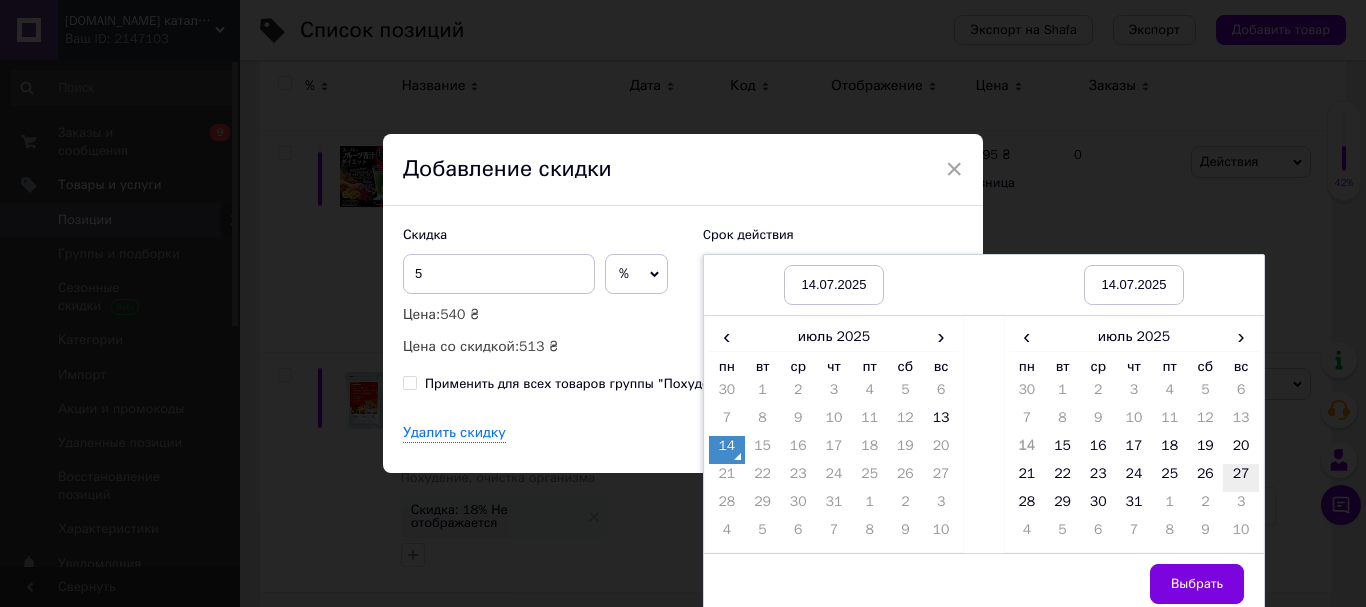 drag, startPoint x: 1252, startPoint y: 450, endPoint x: 1244, endPoint y: 474, distance: 25.298222 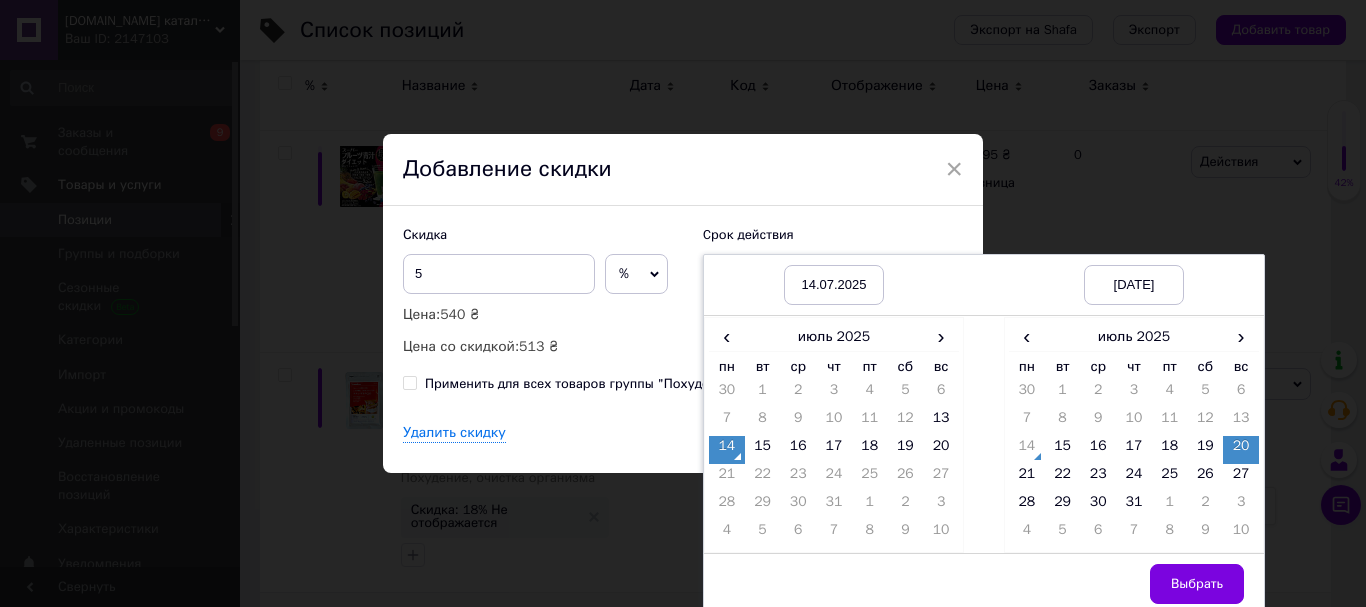 drag, startPoint x: 1187, startPoint y: 593, endPoint x: 1014, endPoint y: 507, distance: 193.1968 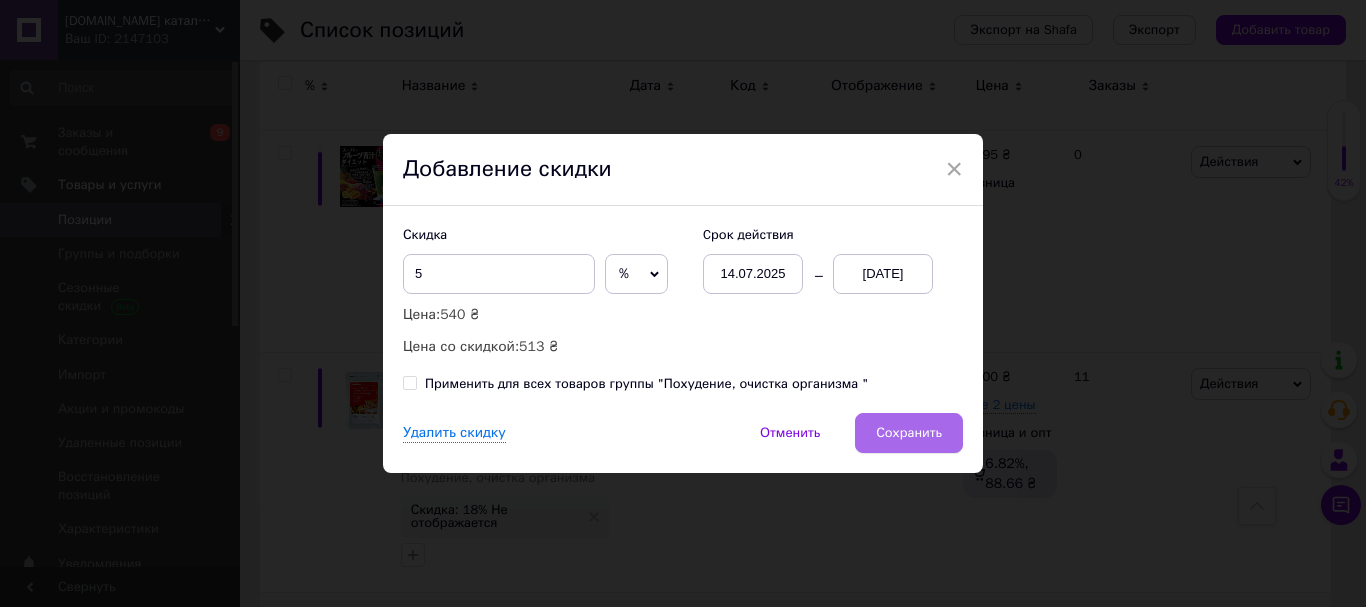 click on "Сохранить" at bounding box center (909, 433) 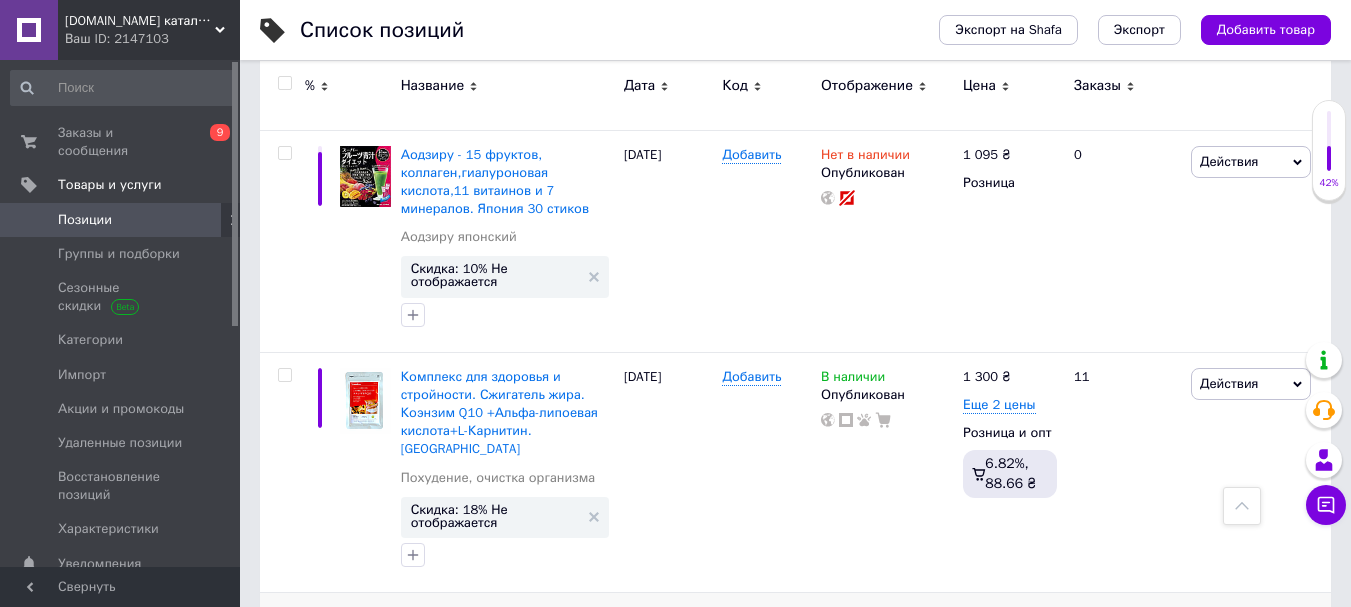scroll, scrollTop: 6894, scrollLeft: 0, axis: vertical 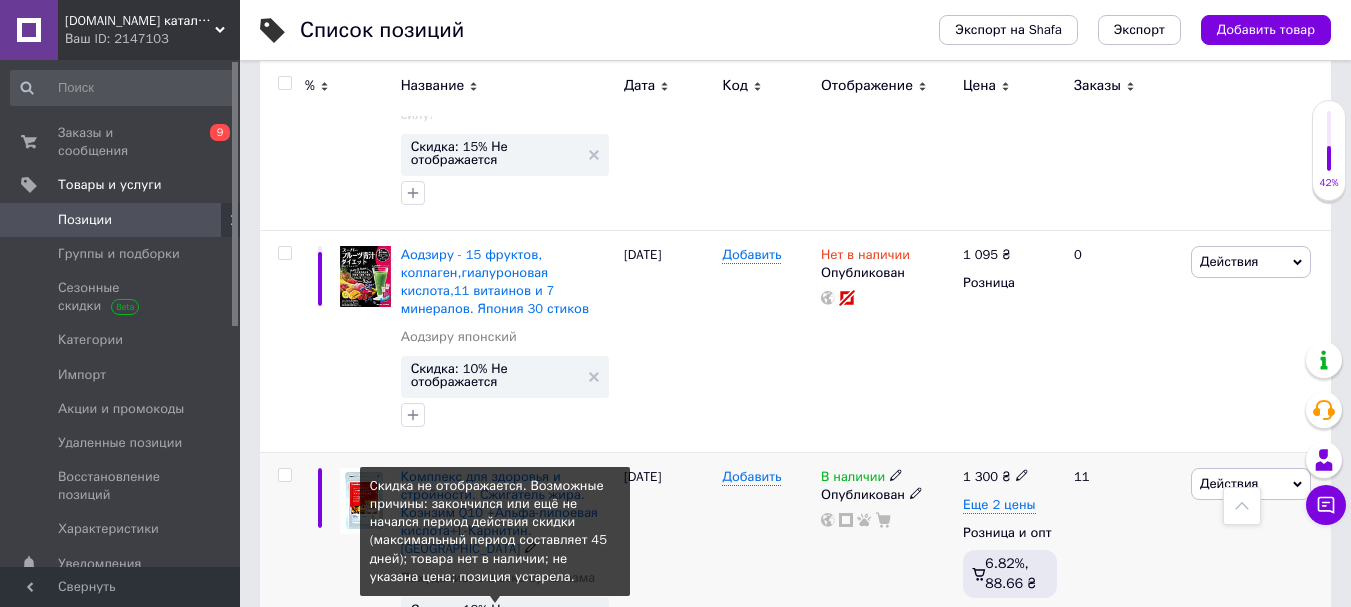 click on "Скидка: 18% Не отображается" at bounding box center [495, 616] 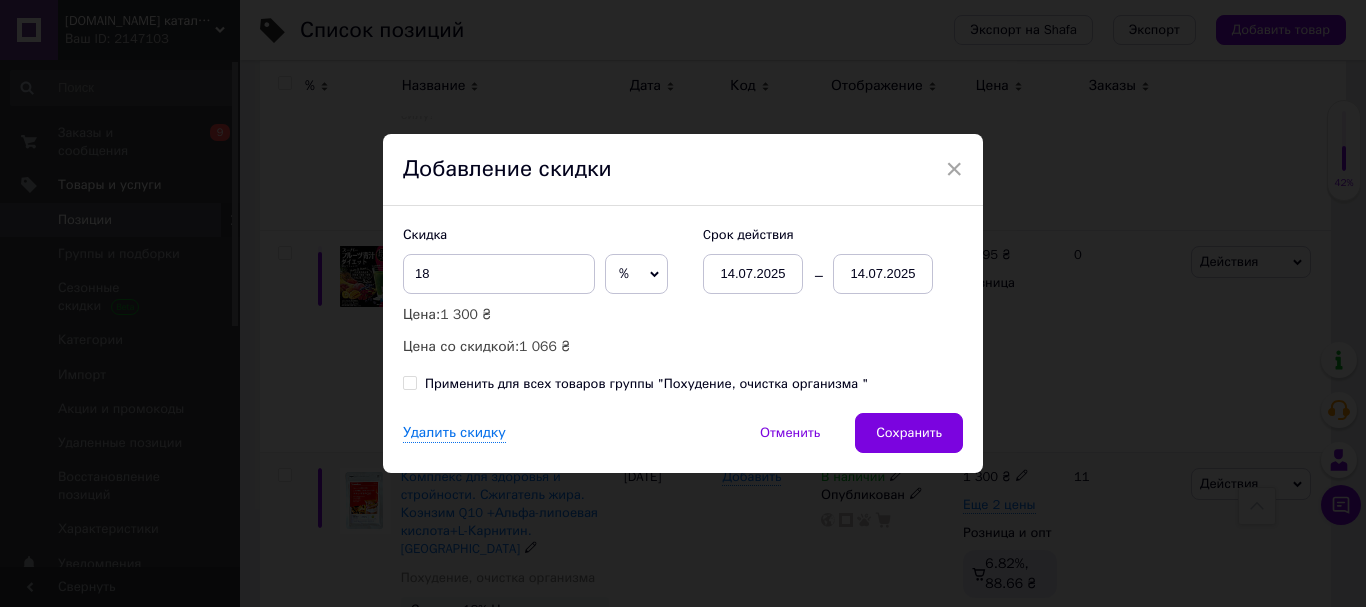 click on "14.07.2025" at bounding box center (883, 274) 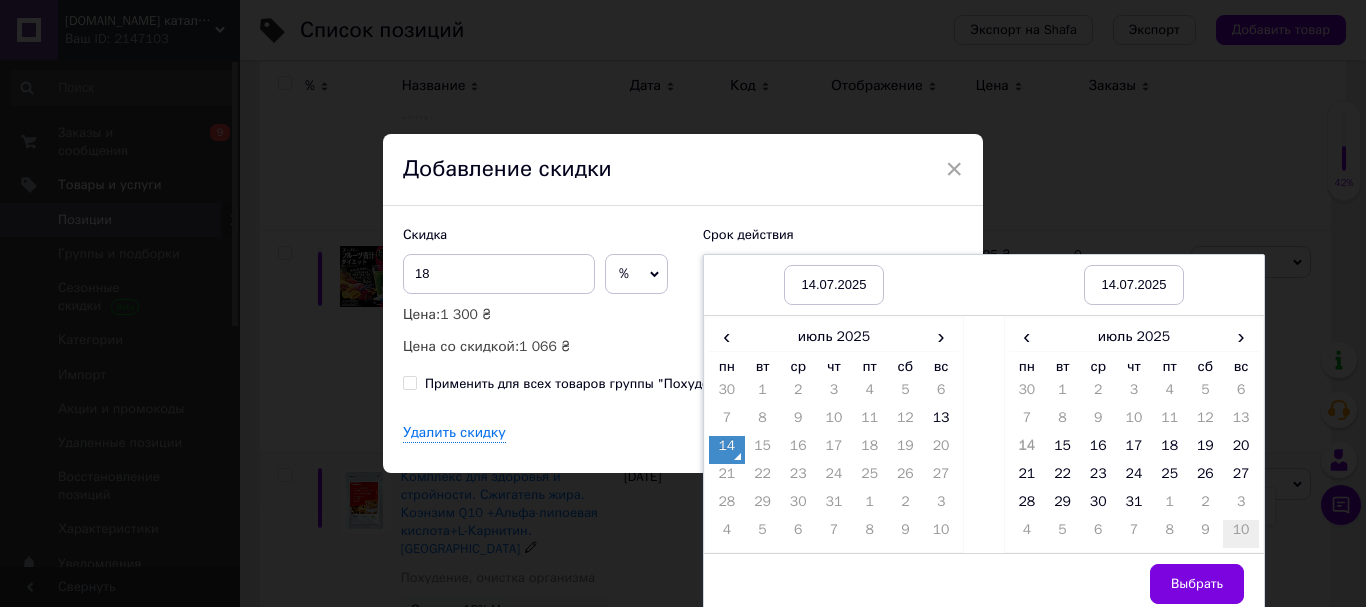 drag, startPoint x: 1239, startPoint y: 475, endPoint x: 1234, endPoint y: 523, distance: 48.259712 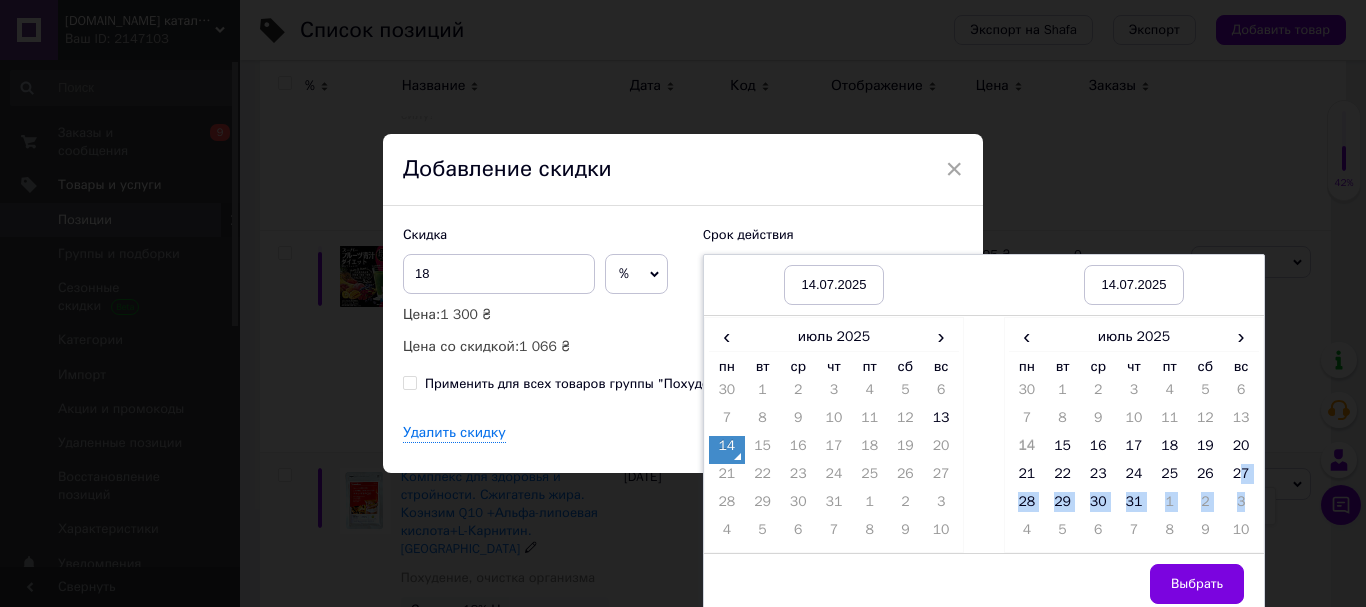 drag, startPoint x: 1185, startPoint y: 582, endPoint x: 1170, endPoint y: 560, distance: 26.627054 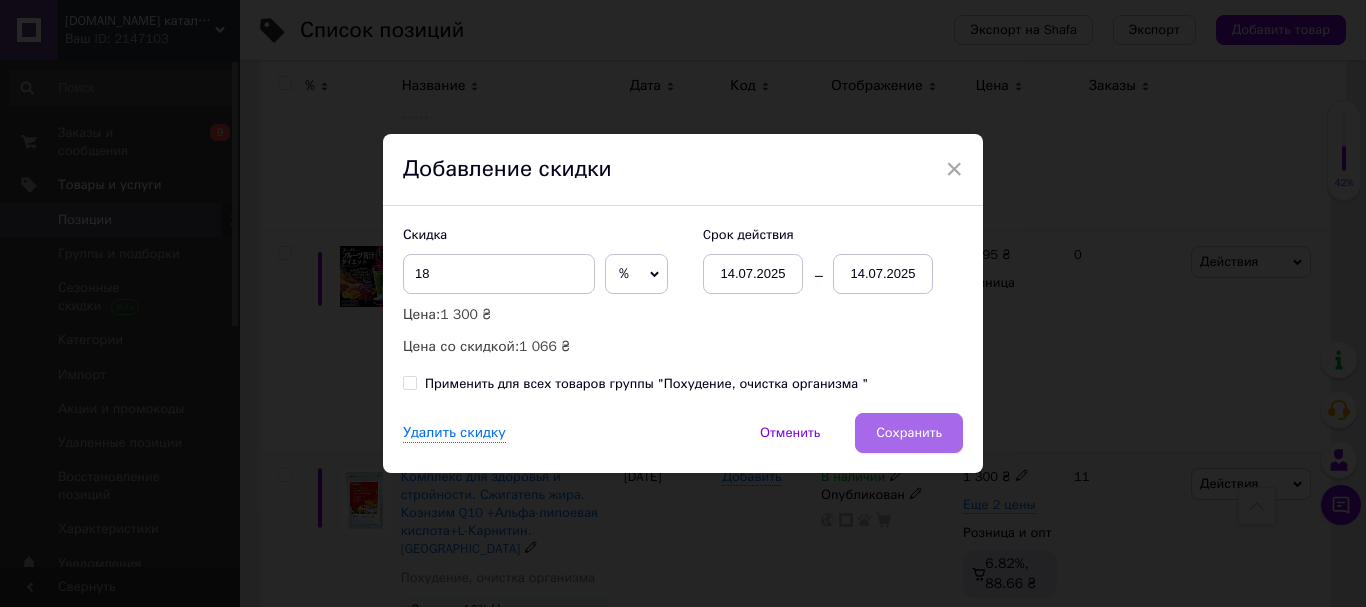 click on "Сохранить" at bounding box center [909, 433] 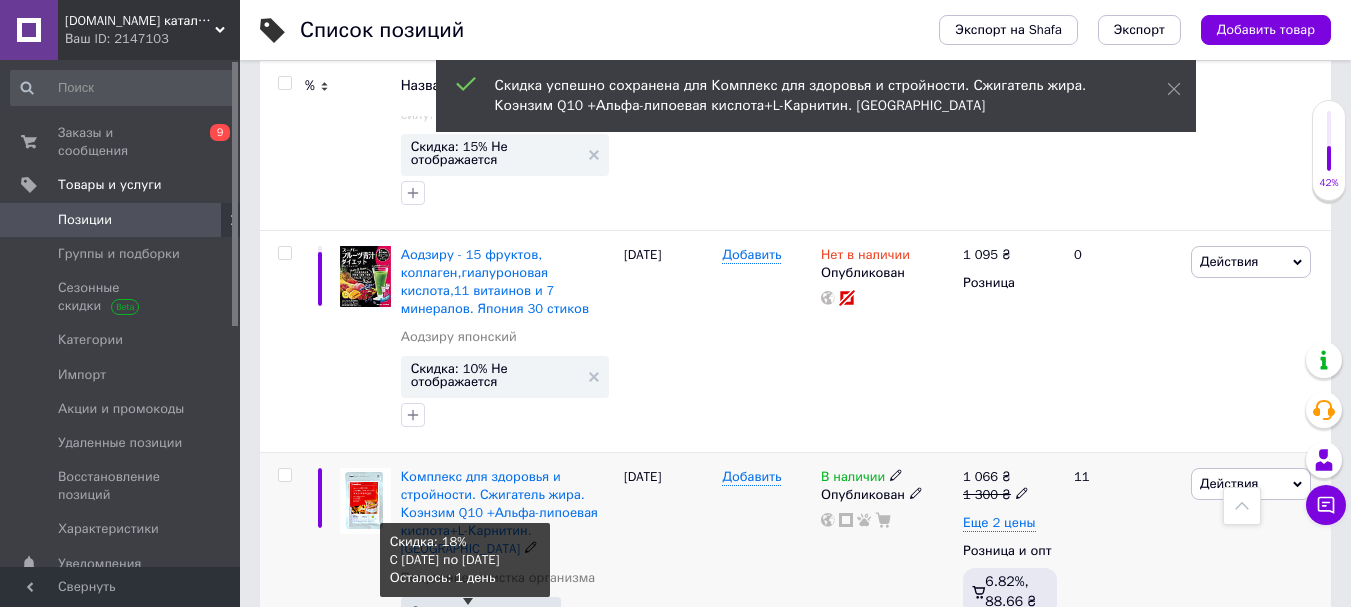 click on "Скидка: 18% 1 день" at bounding box center [471, 611] 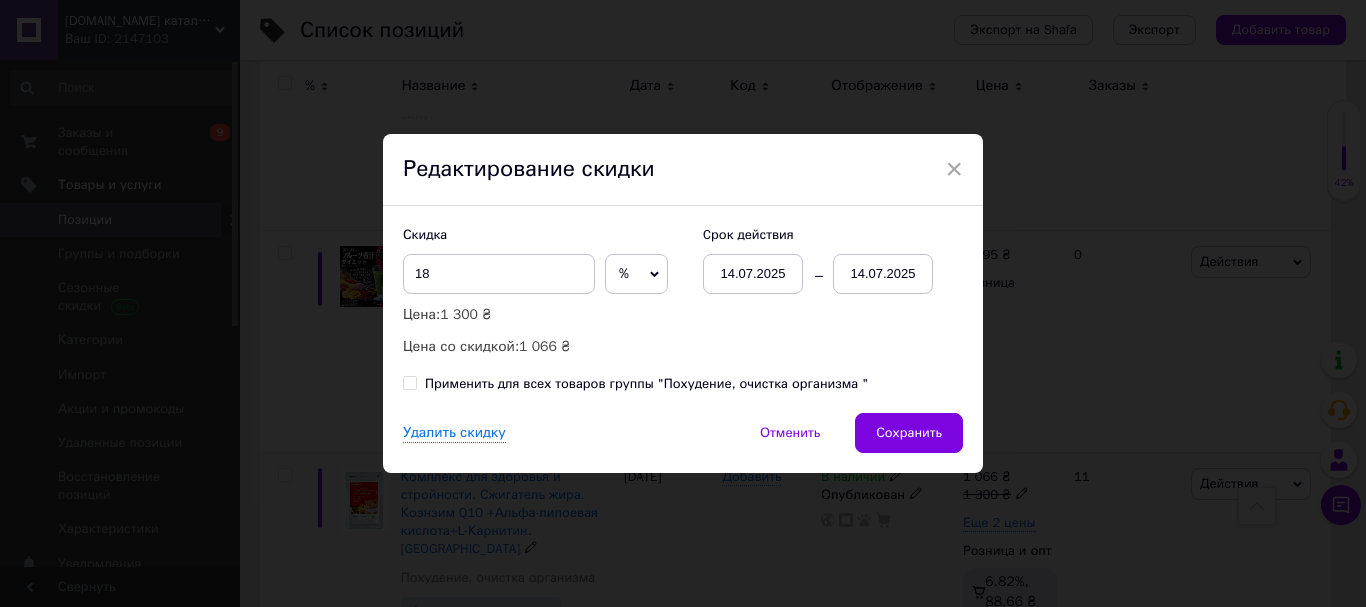 click on "14.07.2025" at bounding box center (883, 274) 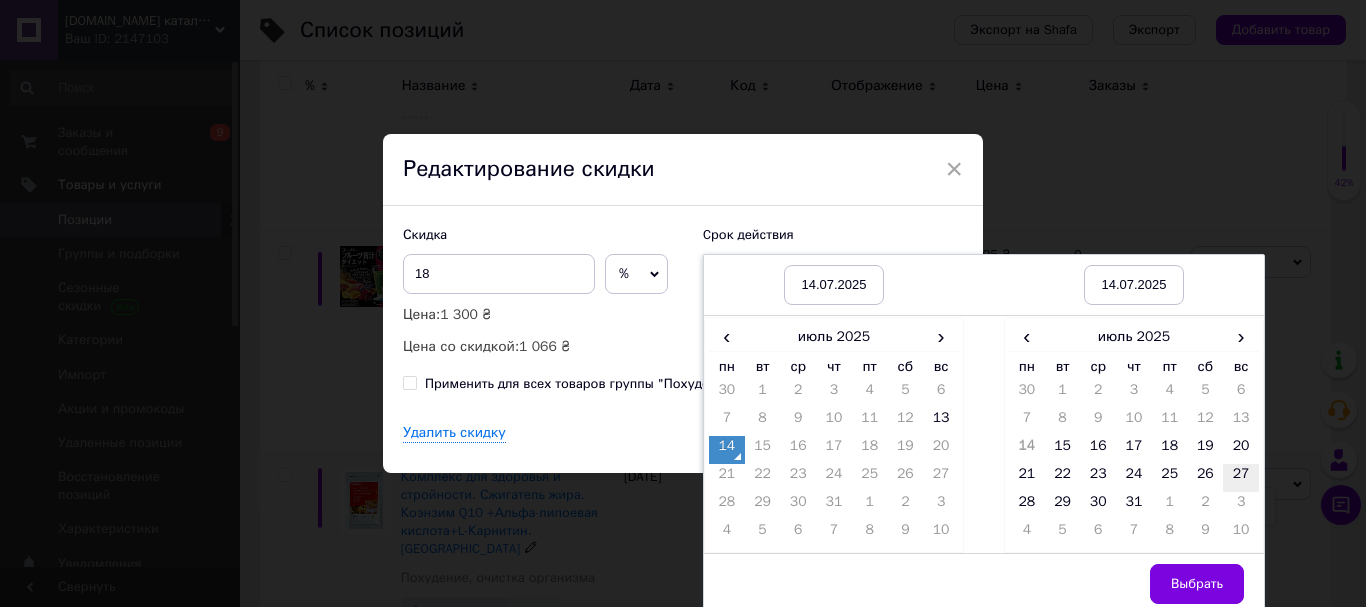 drag, startPoint x: 1235, startPoint y: 472, endPoint x: 1235, endPoint y: 483, distance: 11 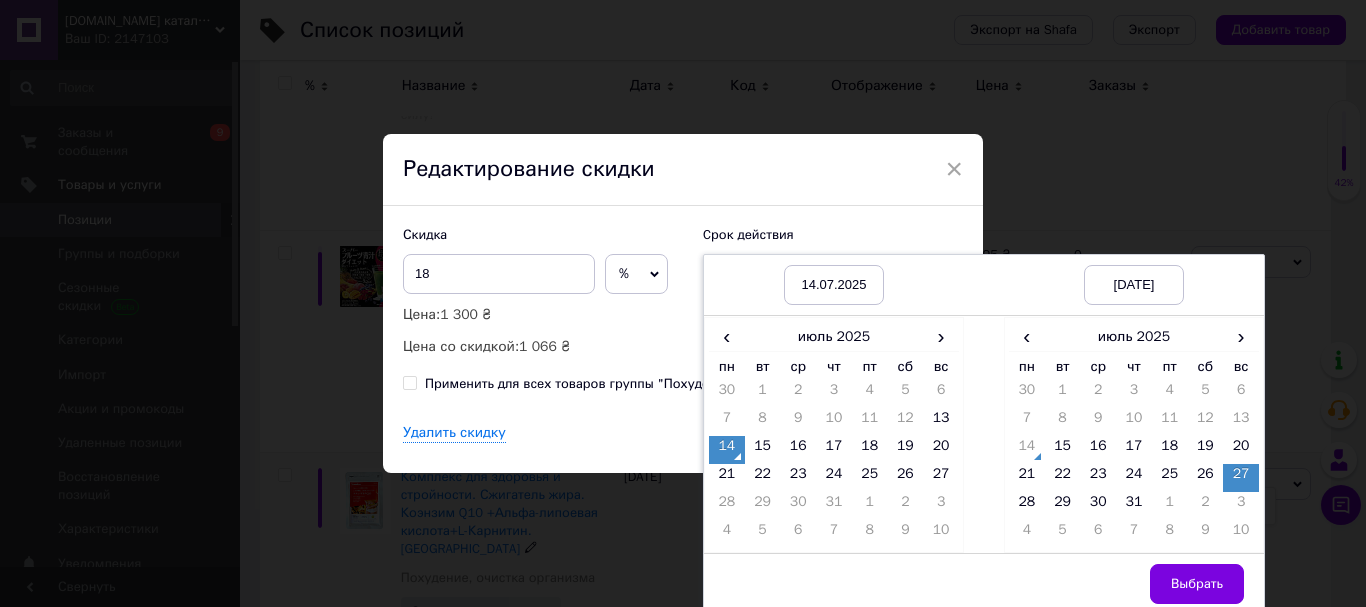 drag, startPoint x: 1206, startPoint y: 588, endPoint x: 1105, endPoint y: 521, distance: 121.20231 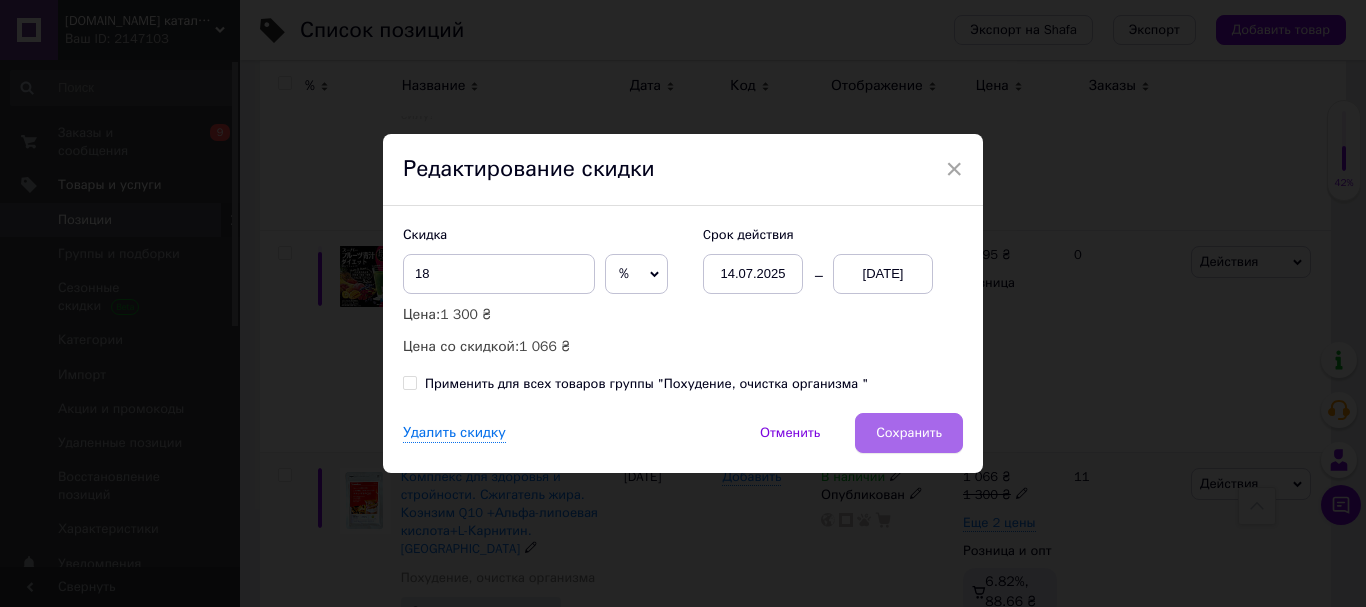 click on "Сохранить" at bounding box center (909, 433) 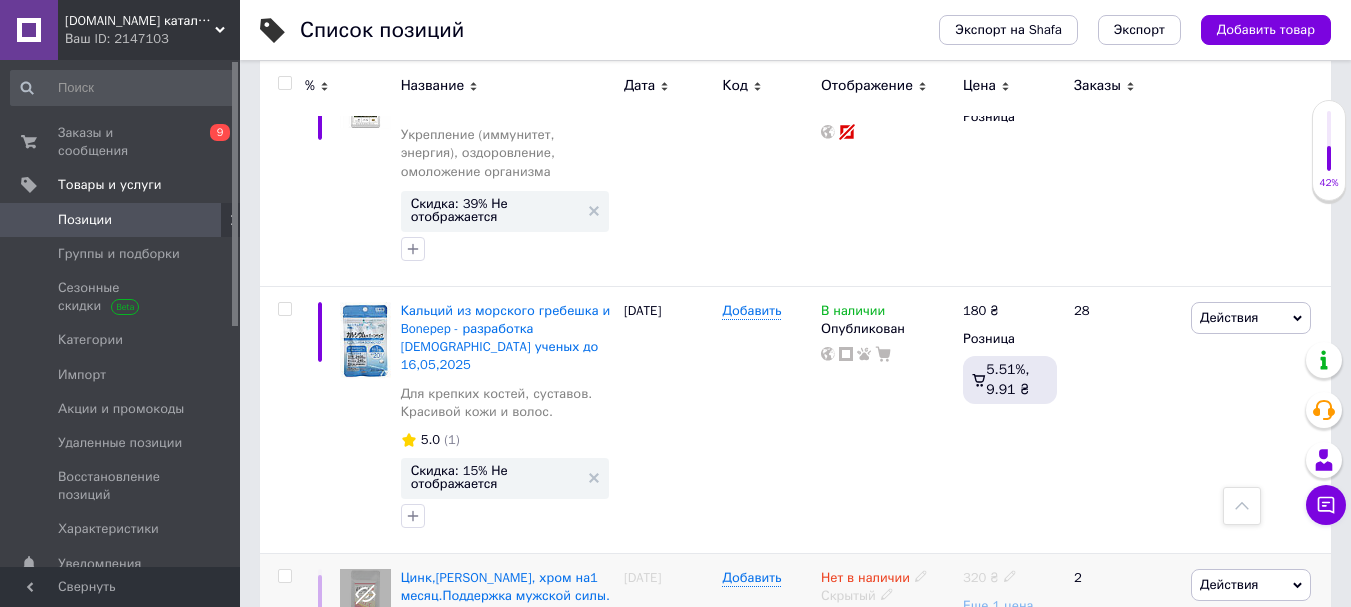 scroll, scrollTop: 6094, scrollLeft: 0, axis: vertical 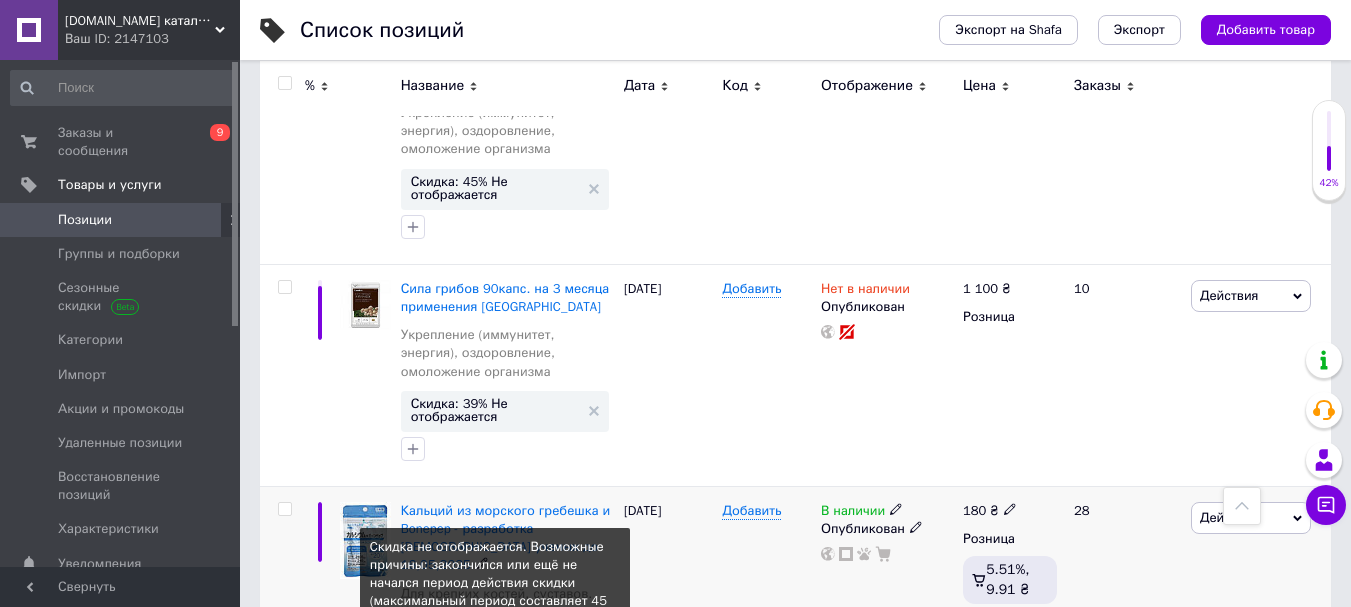 click on "Скидка: 15% Не отображается" at bounding box center [495, 677] 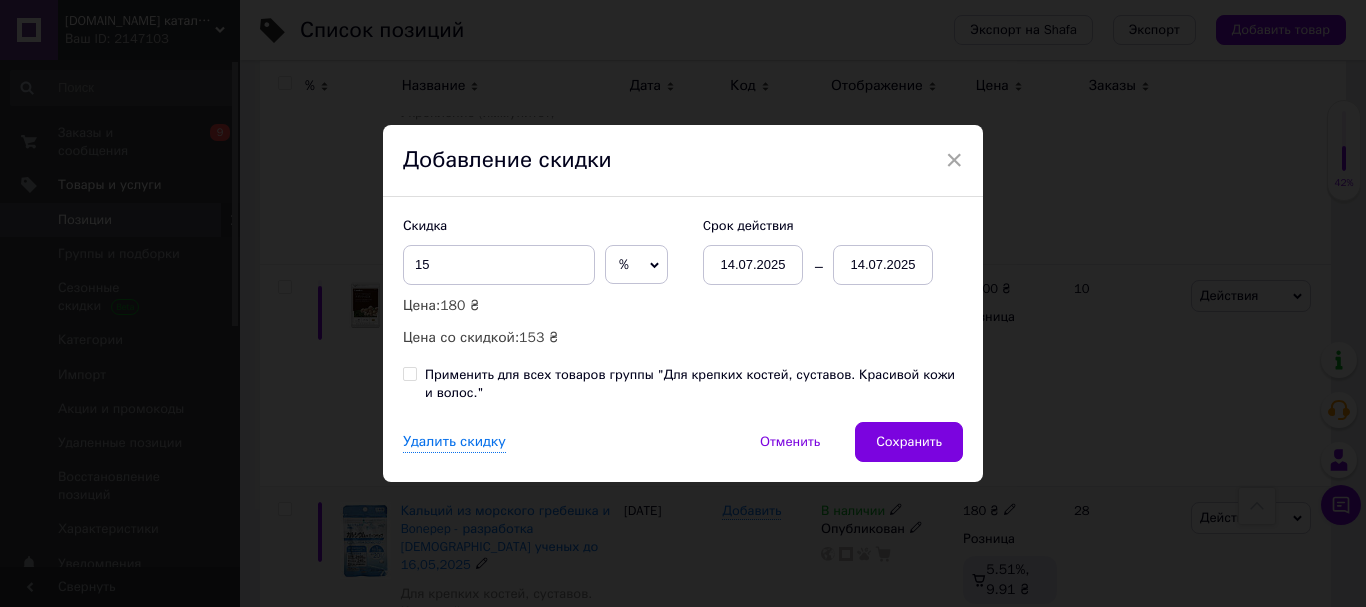 click on "14.07.2025" at bounding box center (883, 265) 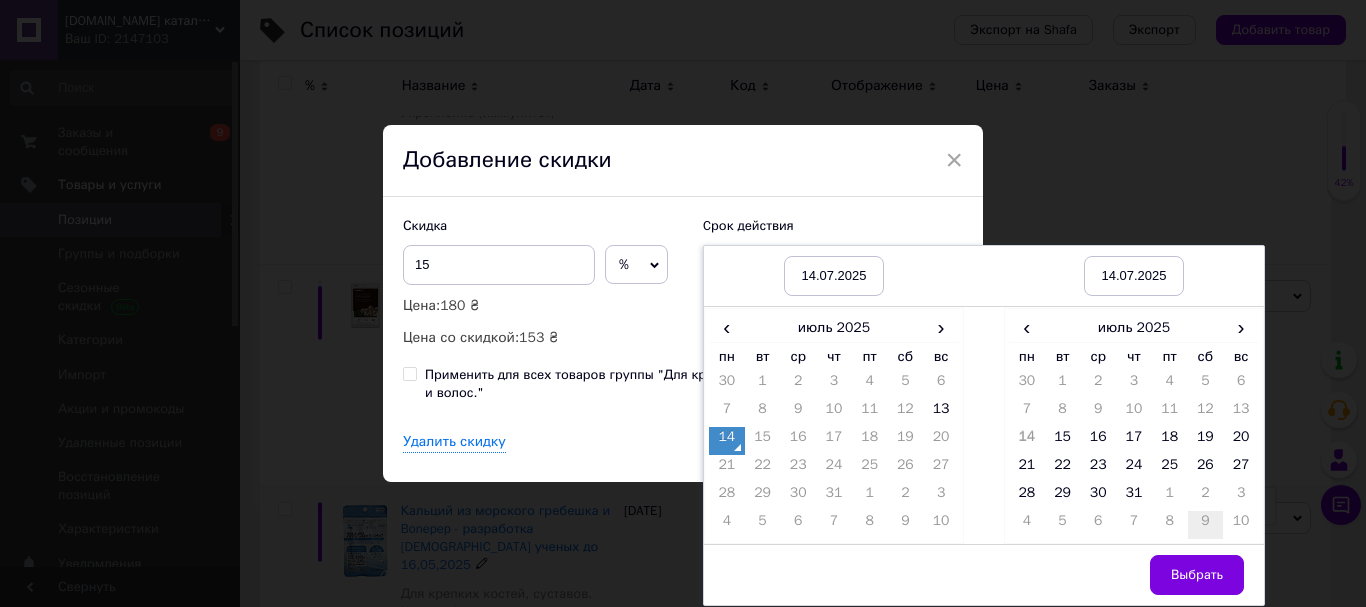 drag, startPoint x: 1240, startPoint y: 471, endPoint x: 1215, endPoint y: 521, distance: 55.9017 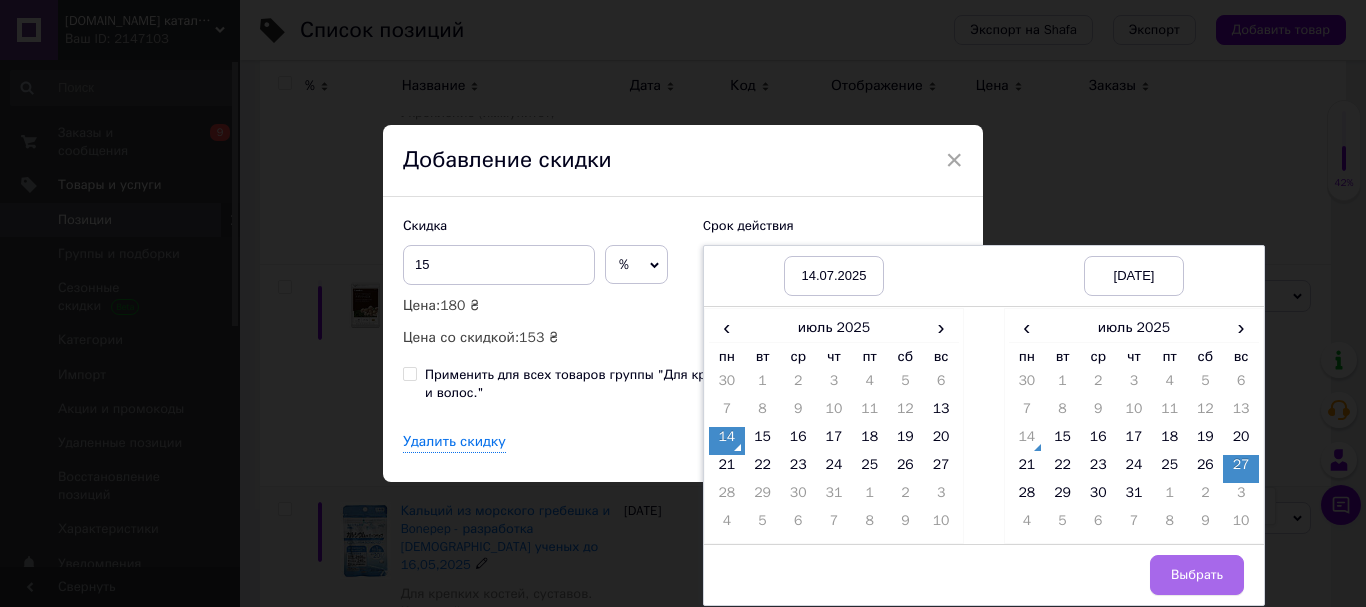click on "Выбрать" at bounding box center (1197, 575) 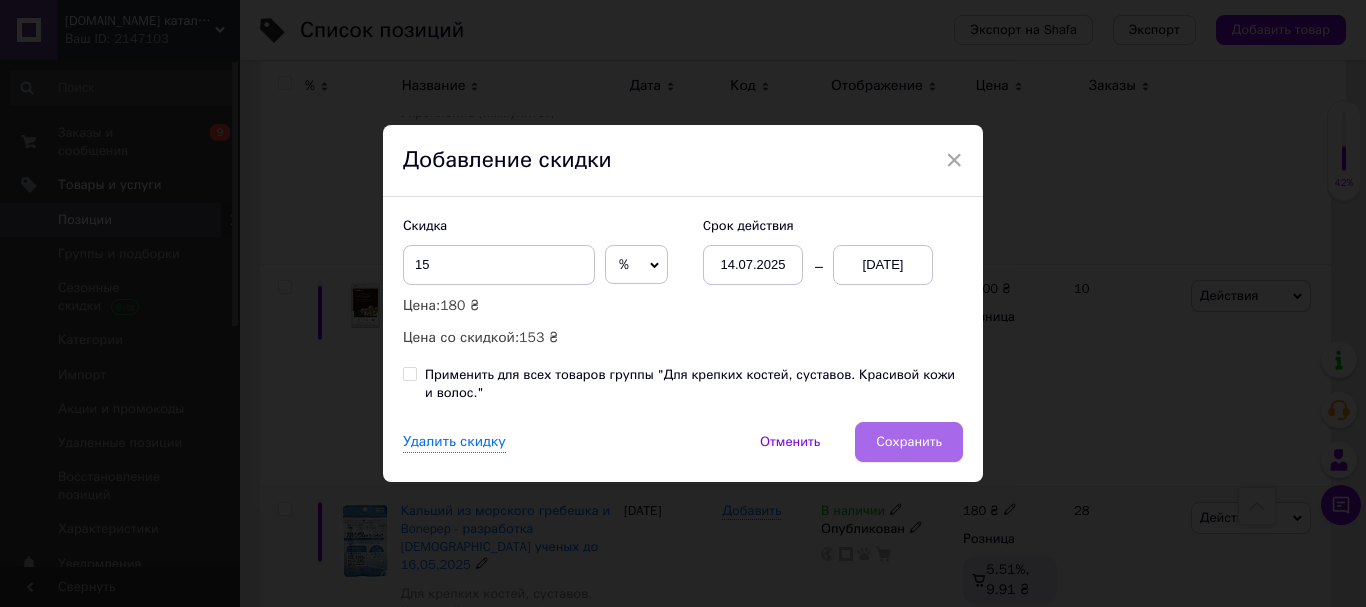 click on "Сохранить" at bounding box center [909, 442] 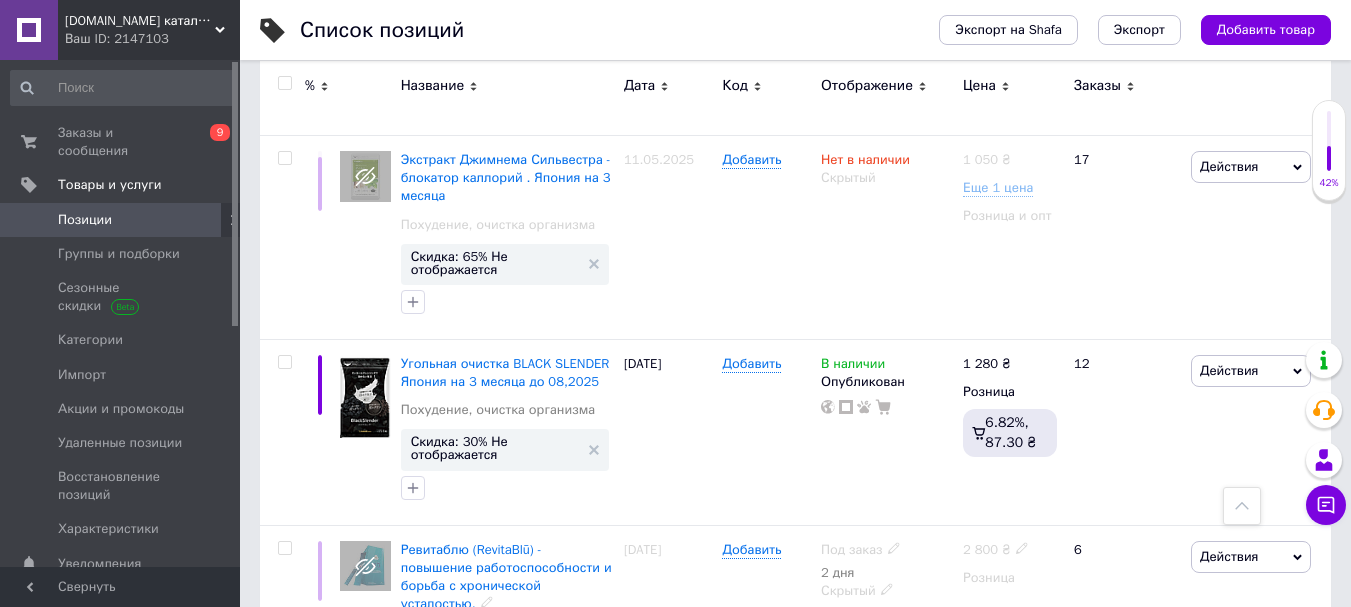 scroll, scrollTop: 4994, scrollLeft: 0, axis: vertical 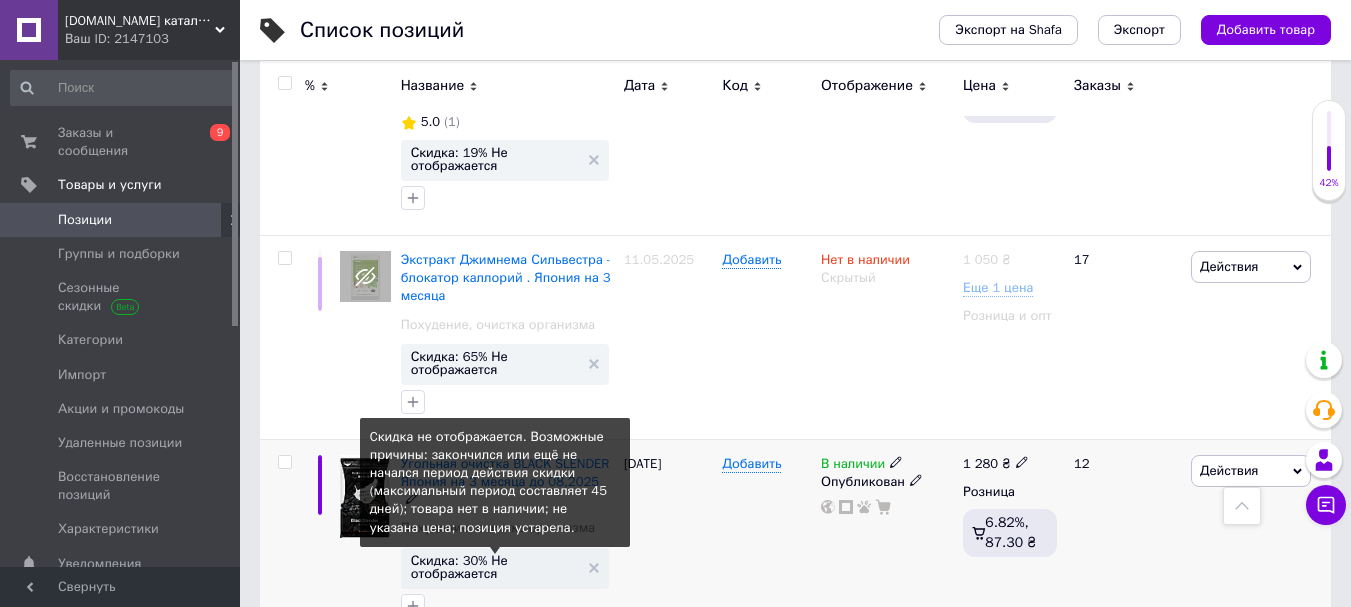 click on "Скидка: 30% Не отображается" at bounding box center [495, 567] 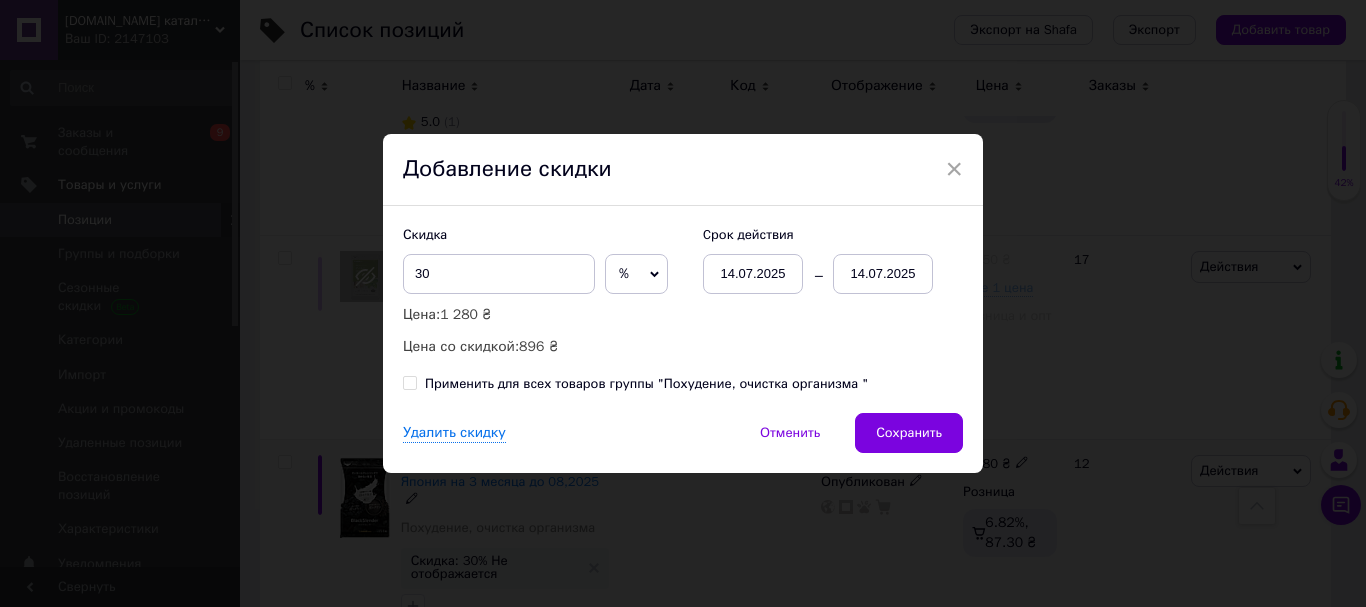 click on "14.07.2025" at bounding box center (883, 274) 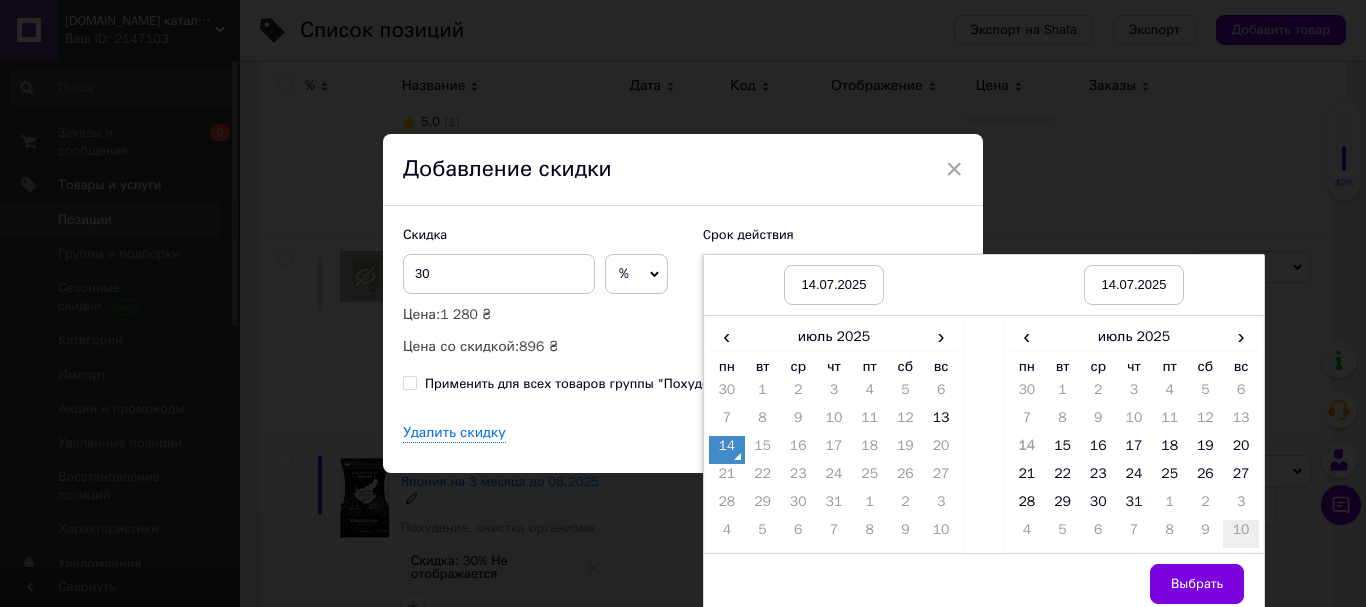 drag, startPoint x: 1233, startPoint y: 470, endPoint x: 1228, endPoint y: 535, distance: 65.192024 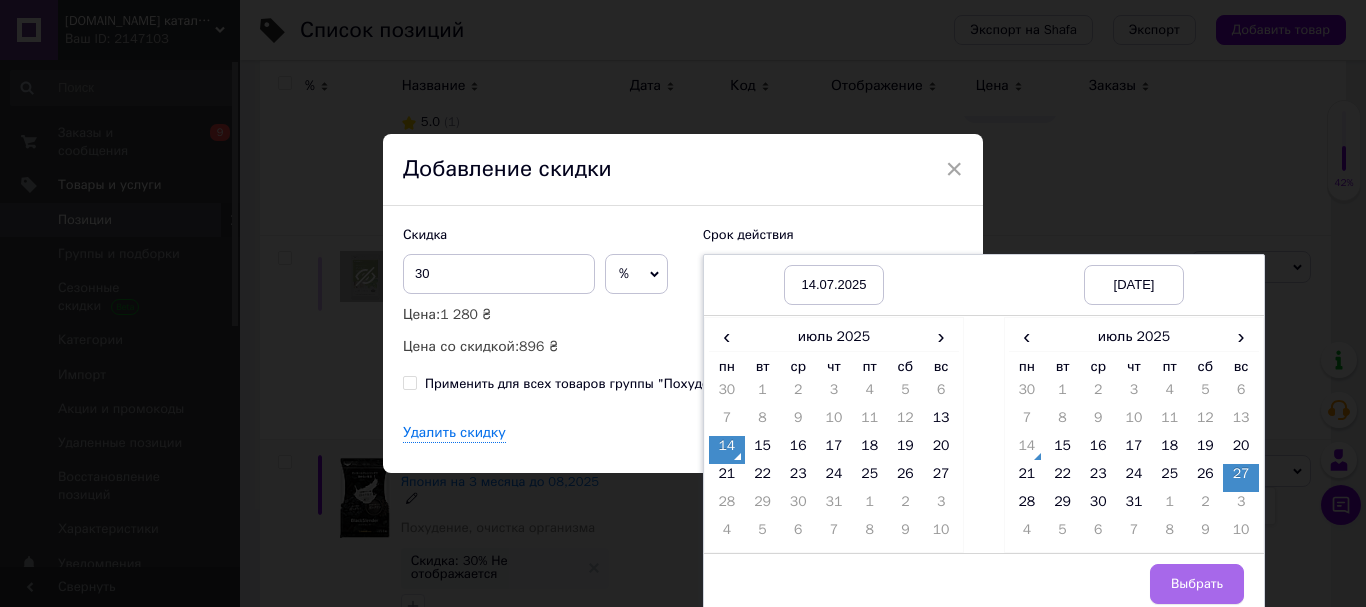click on "Выбрать" at bounding box center [1197, 584] 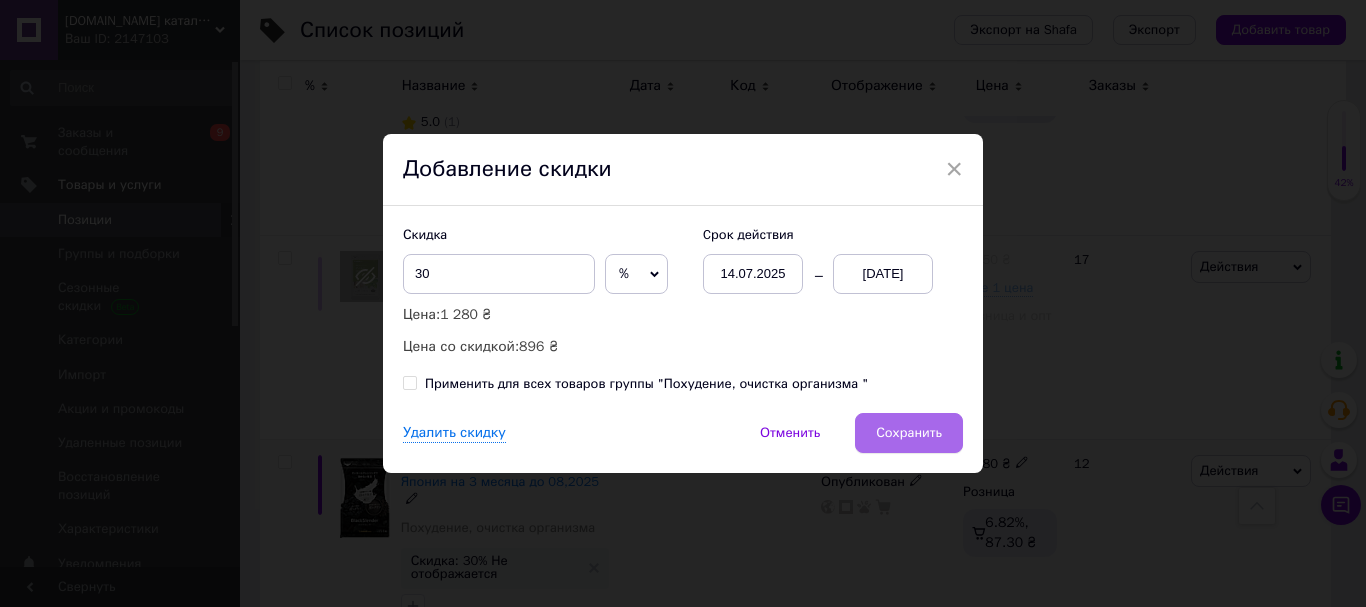 click on "Сохранить" at bounding box center [909, 433] 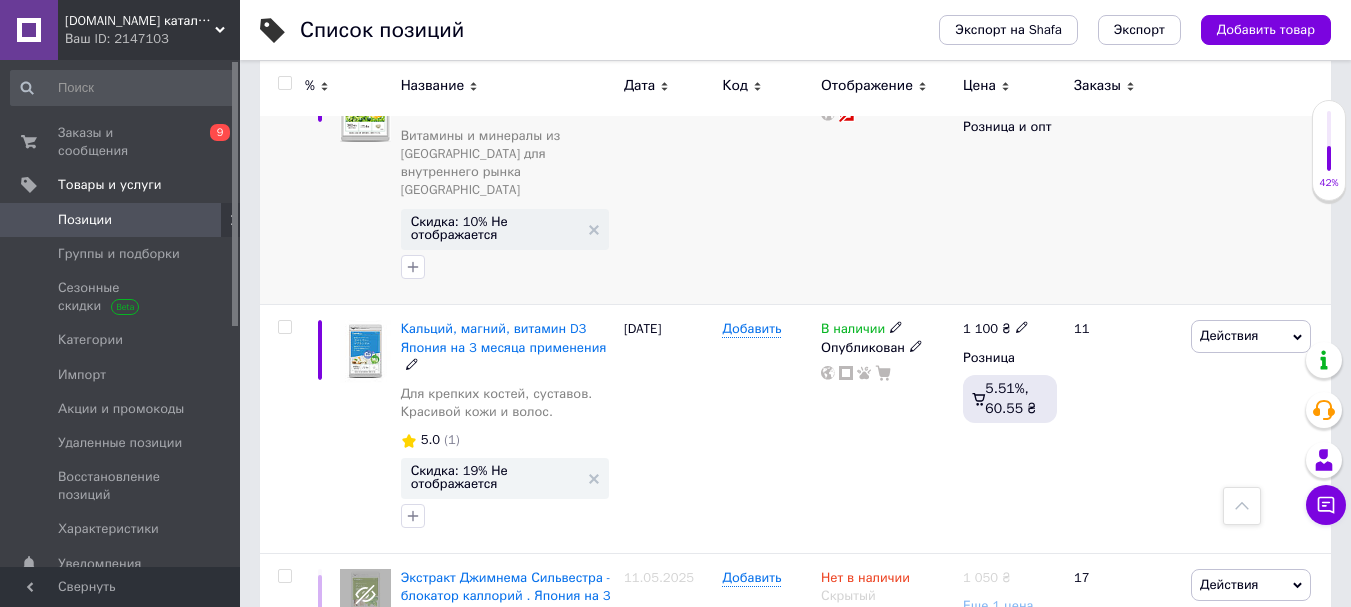scroll, scrollTop: 4494, scrollLeft: 0, axis: vertical 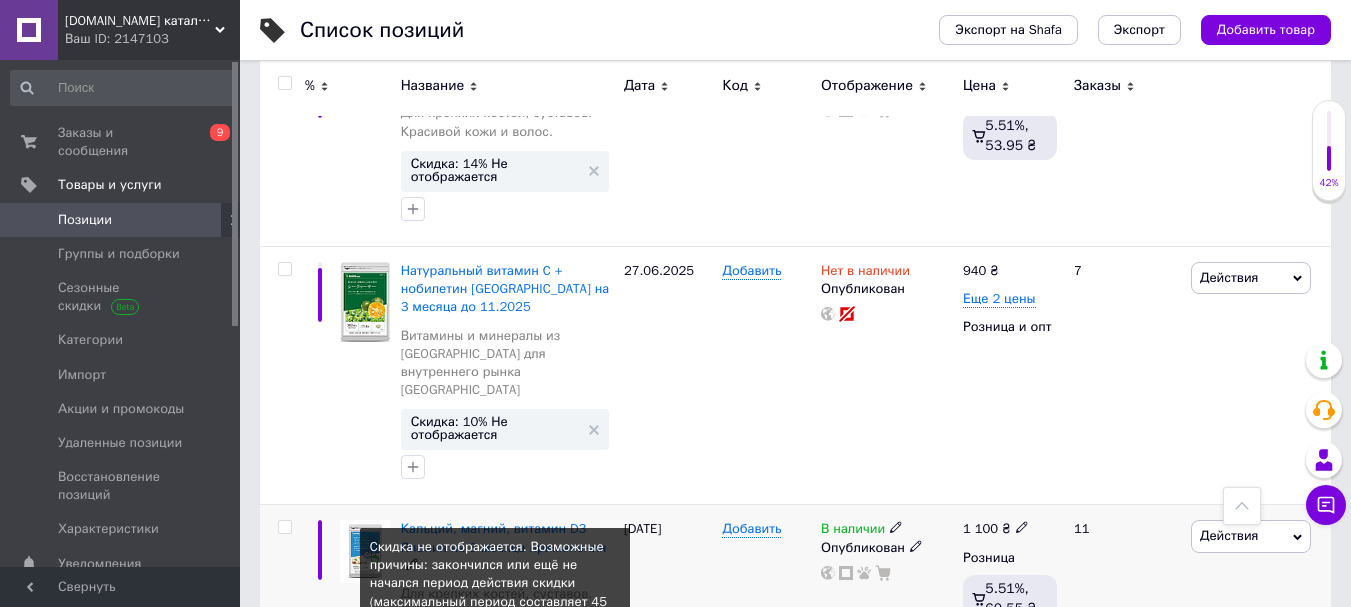 click on "Скидка: 19% Не отображается" at bounding box center [495, 677] 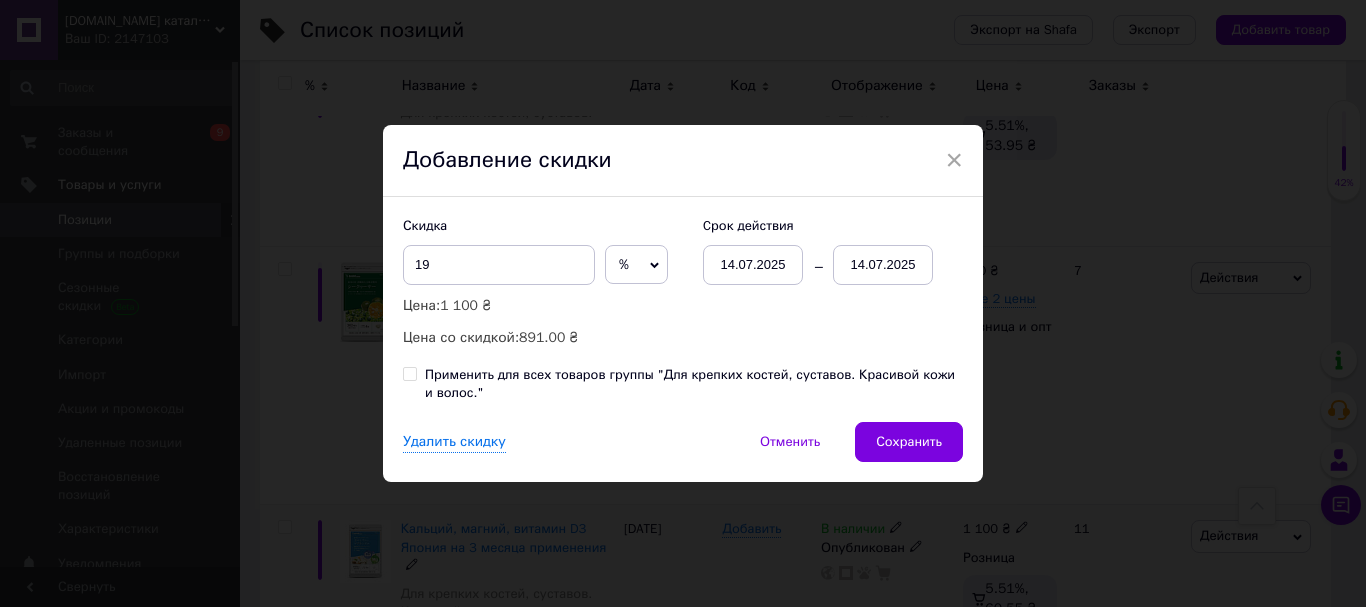 click on "14.07.2025" at bounding box center (883, 265) 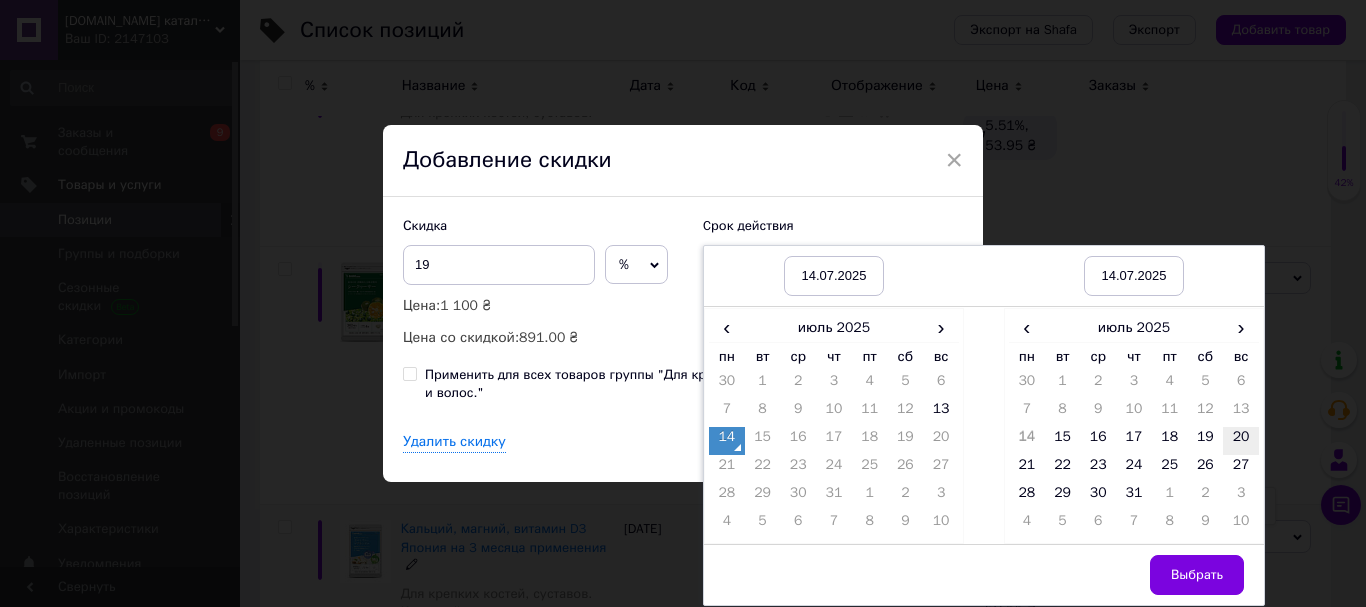 click on "20" at bounding box center [1241, 441] 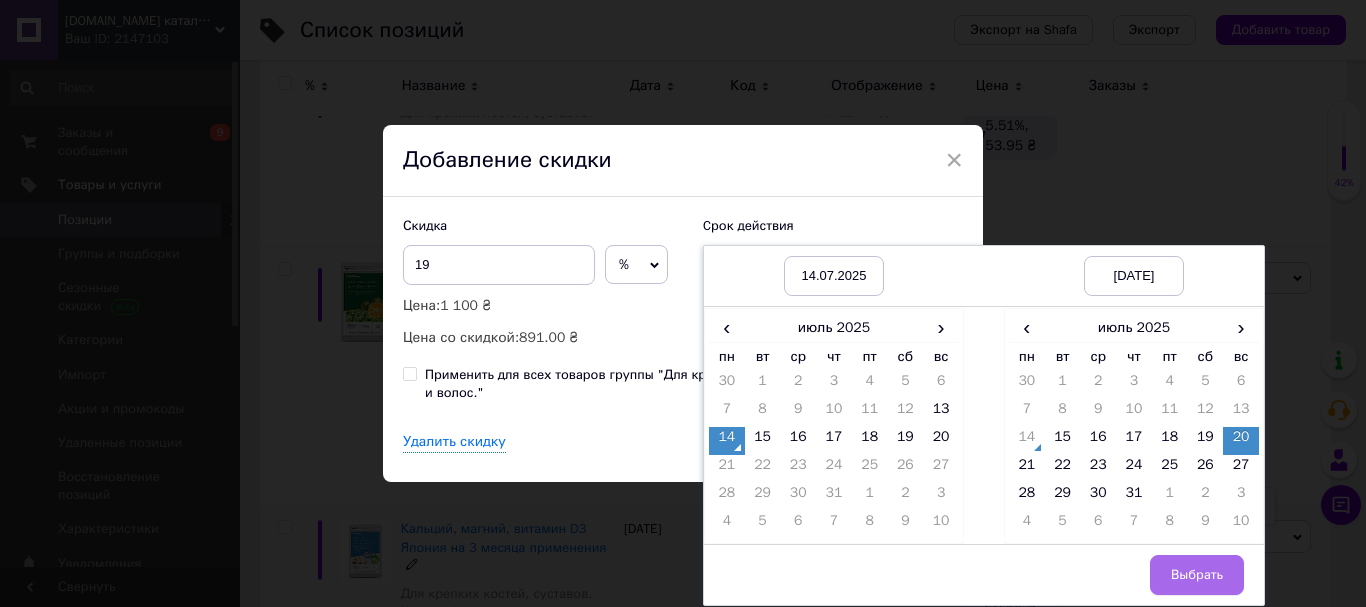click on "Выбрать" at bounding box center (1197, 575) 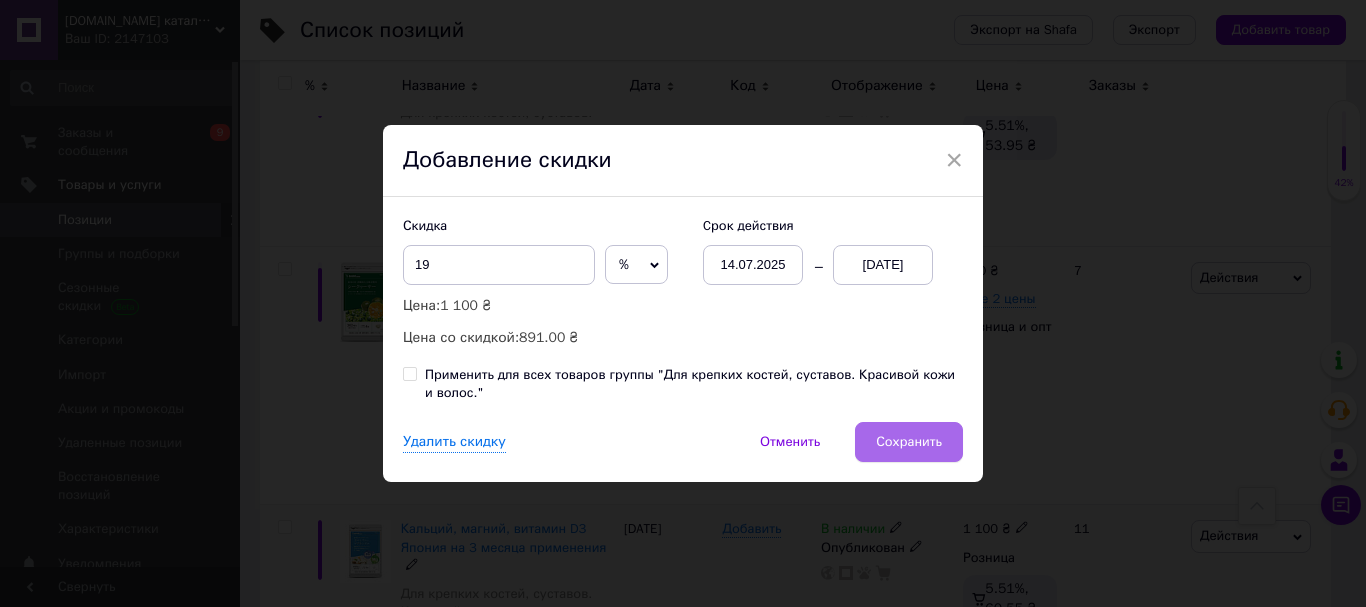 click on "Сохранить" at bounding box center [909, 442] 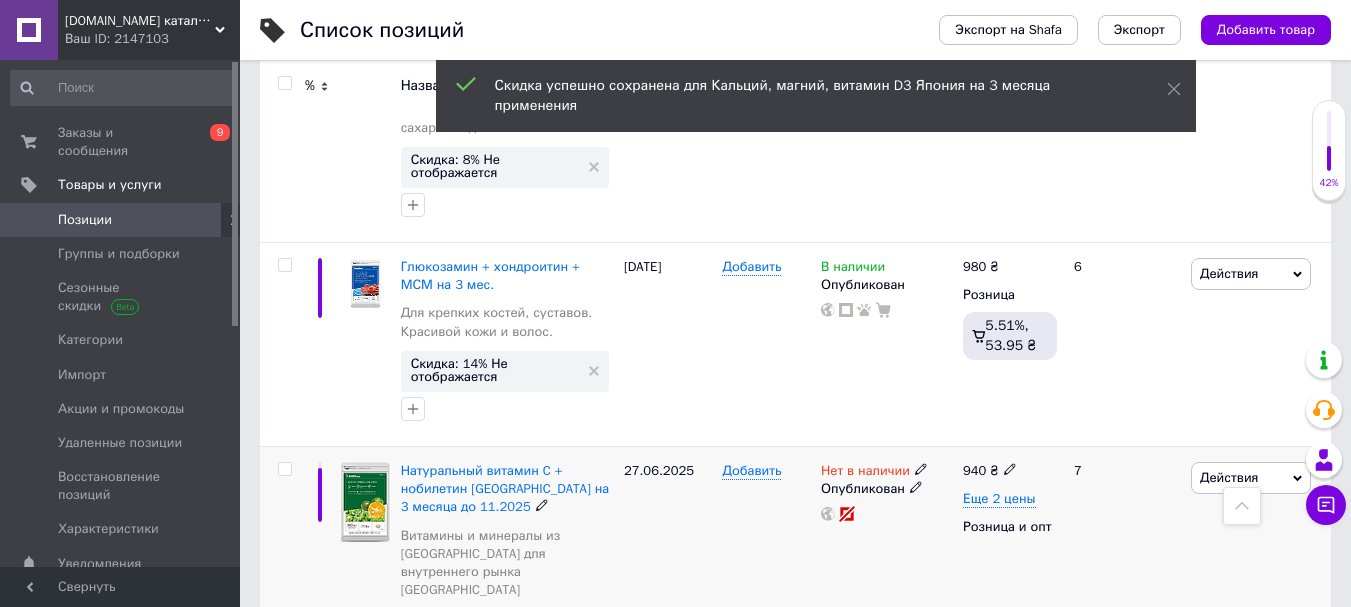 scroll, scrollTop: 4194, scrollLeft: 0, axis: vertical 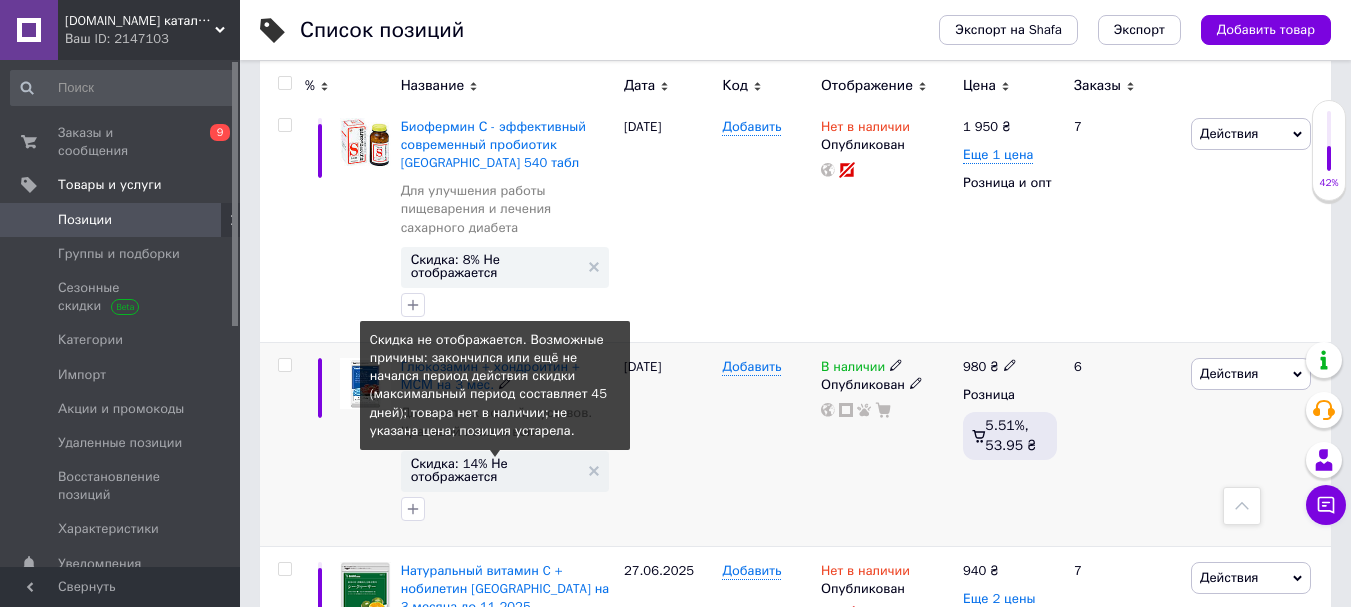 click on "Скидка: 14% Не отображается" at bounding box center (495, 470) 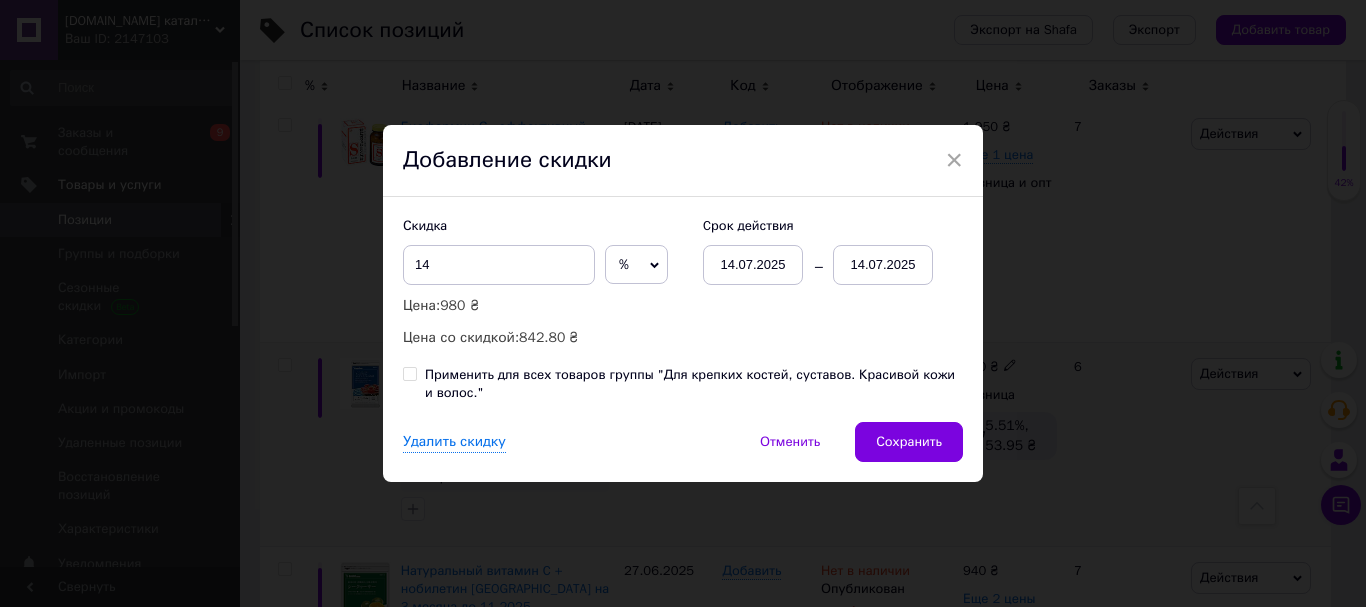 click on "14.07.2025" at bounding box center (883, 265) 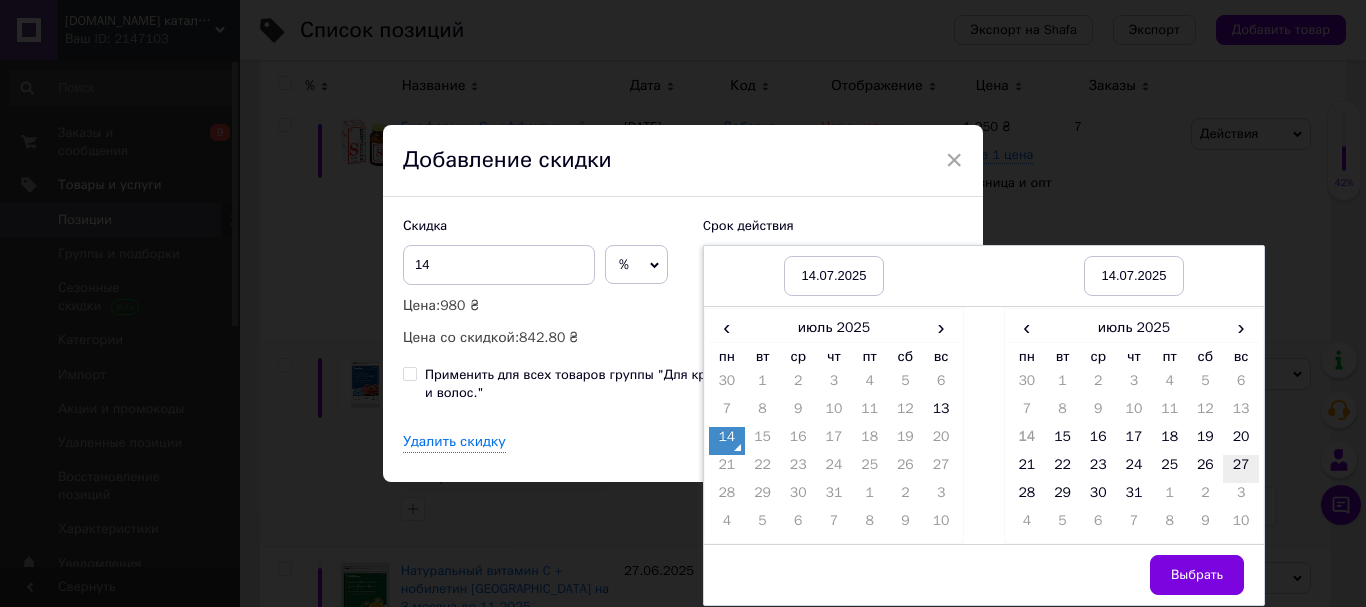 click on "27" at bounding box center [1241, 469] 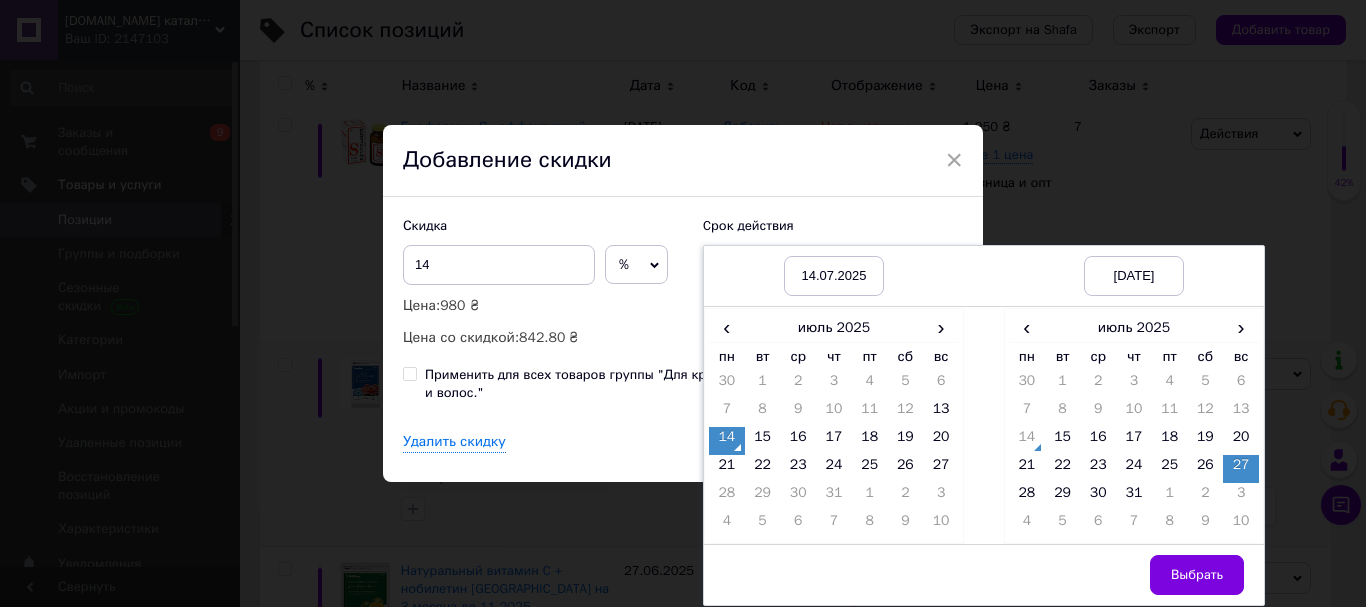 drag, startPoint x: 1205, startPoint y: 577, endPoint x: 1117, endPoint y: 523, distance: 103.24728 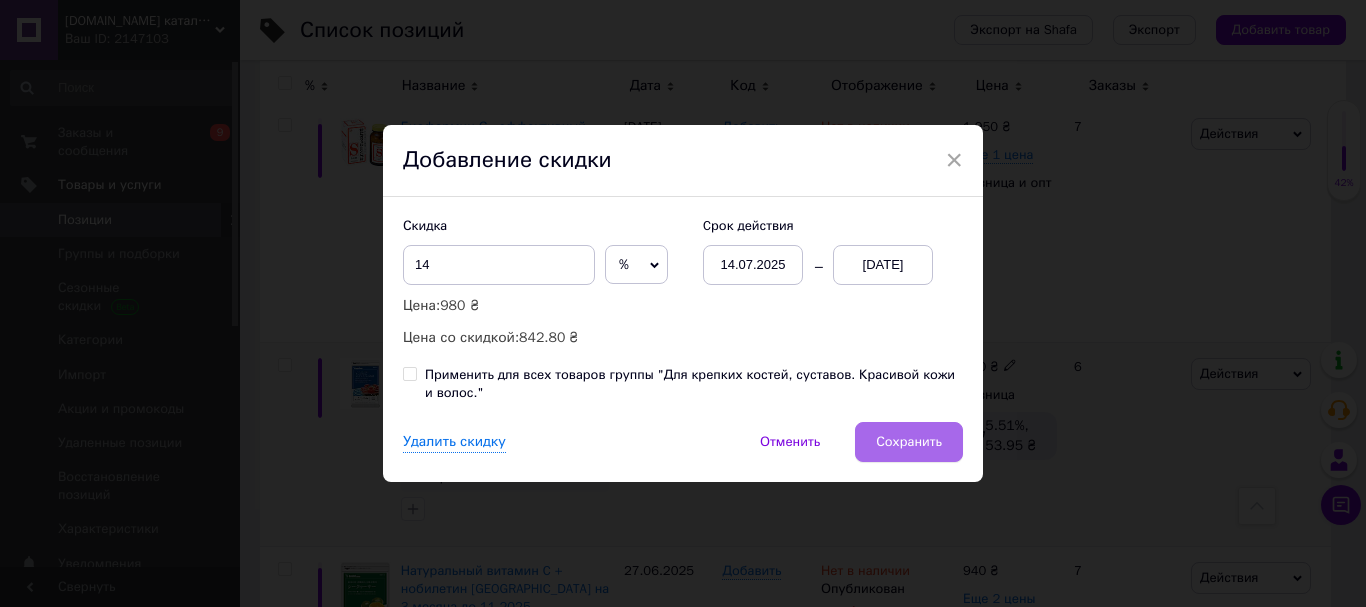 click on "Сохранить" at bounding box center [909, 442] 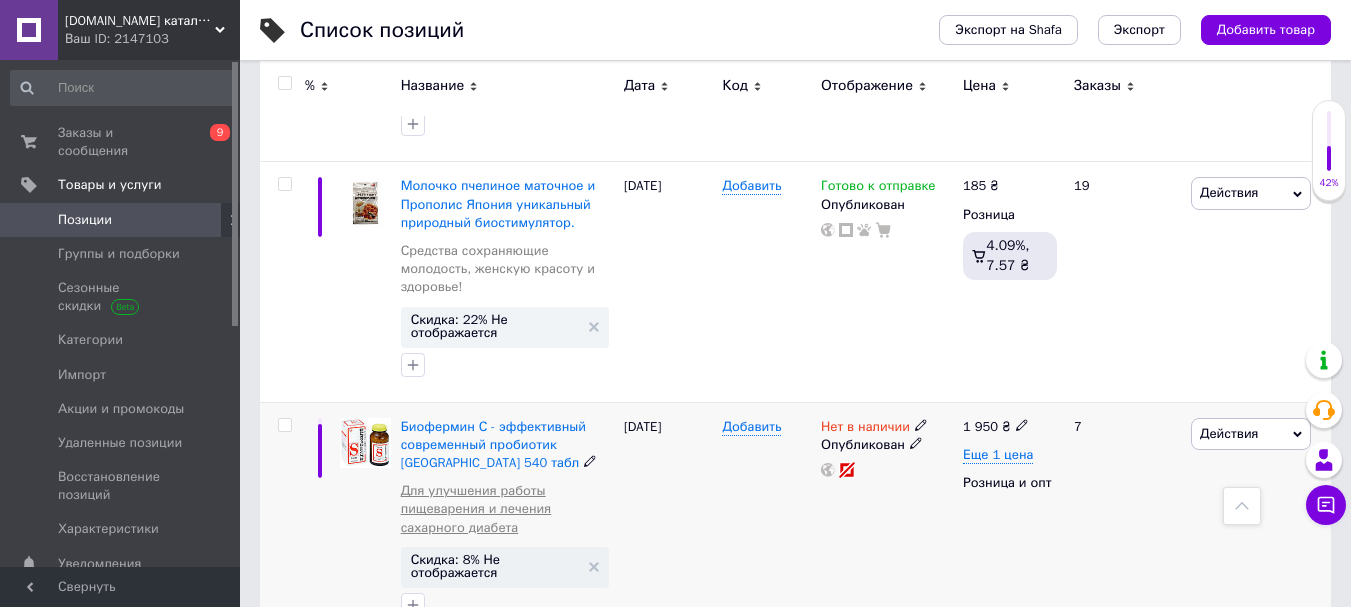 scroll, scrollTop: 3694, scrollLeft: 0, axis: vertical 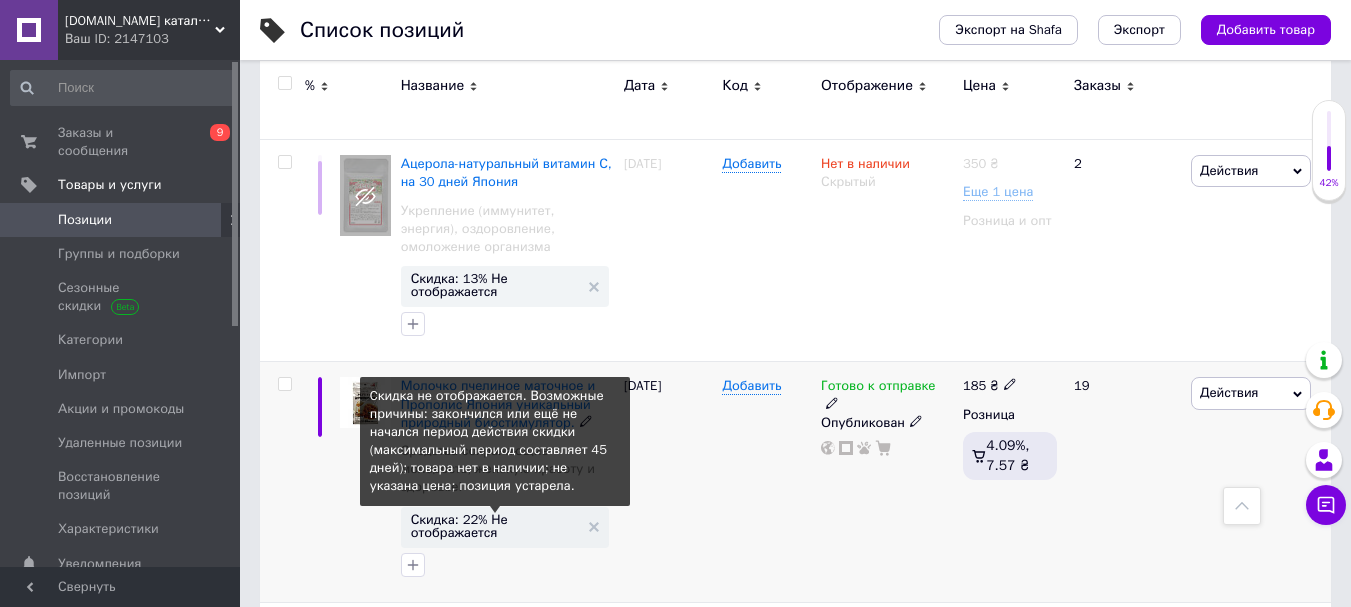 click on "Скидка: 22% Не отображается" at bounding box center [495, 526] 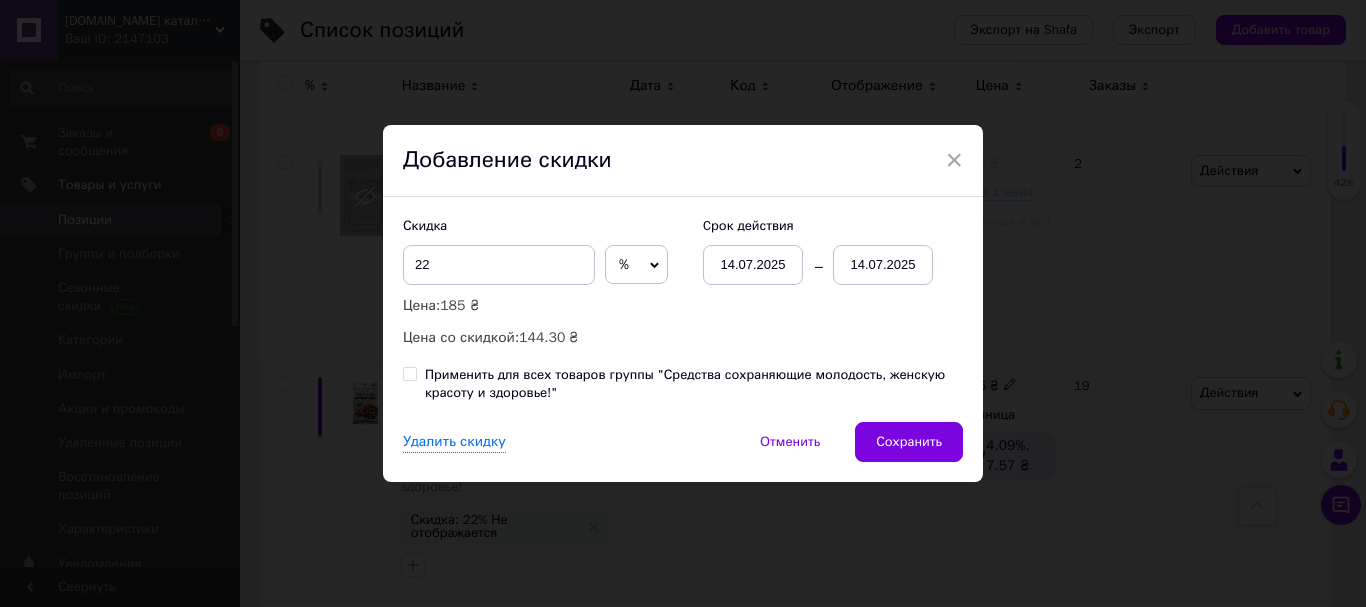 click on "14.07.2025" at bounding box center [883, 265] 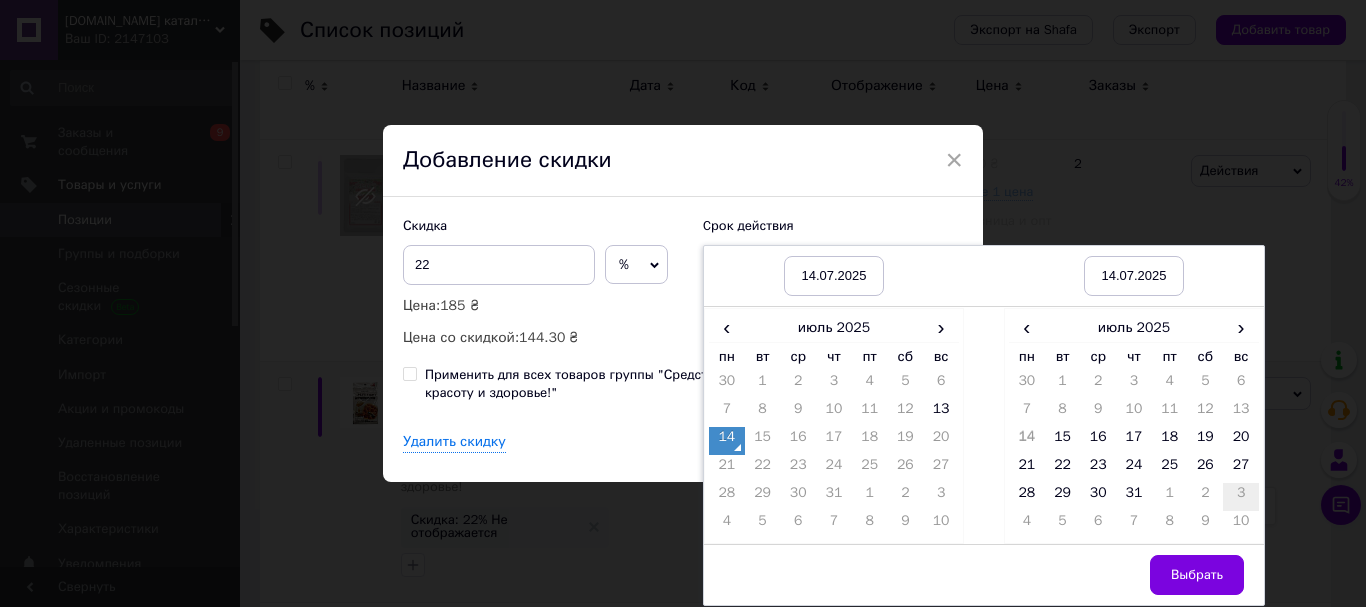 drag, startPoint x: 1236, startPoint y: 434, endPoint x: 1224, endPoint y: 487, distance: 54.34151 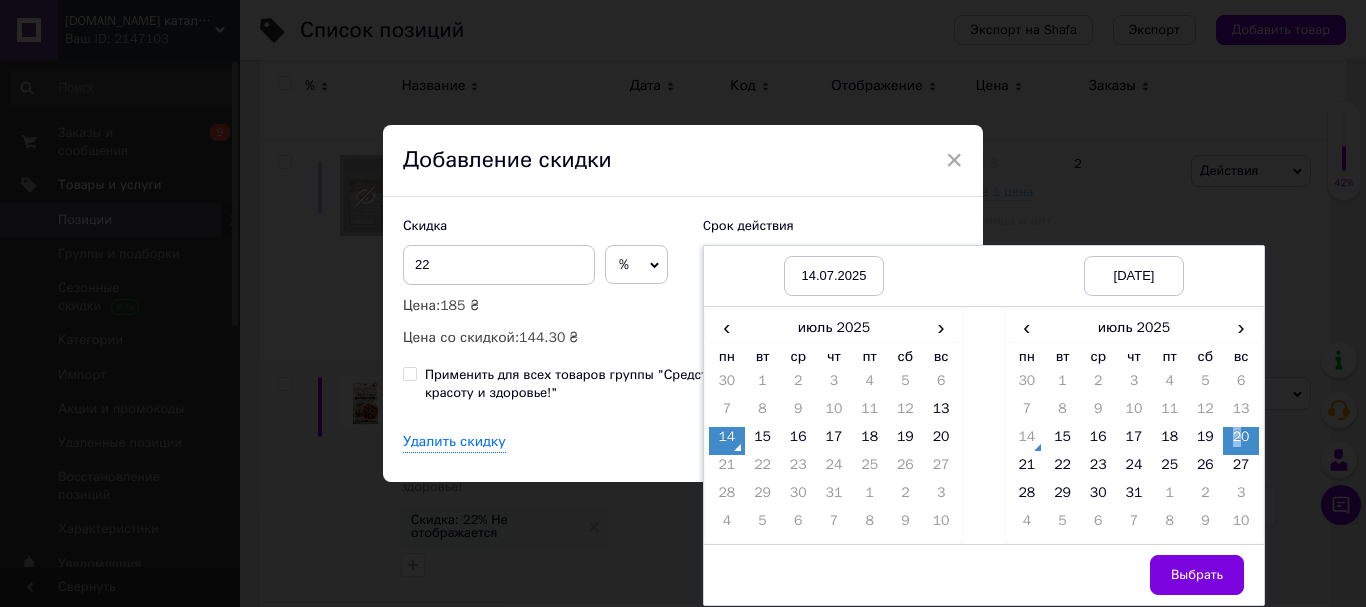 drag, startPoint x: 1195, startPoint y: 580, endPoint x: 1076, endPoint y: 531, distance: 128.69344 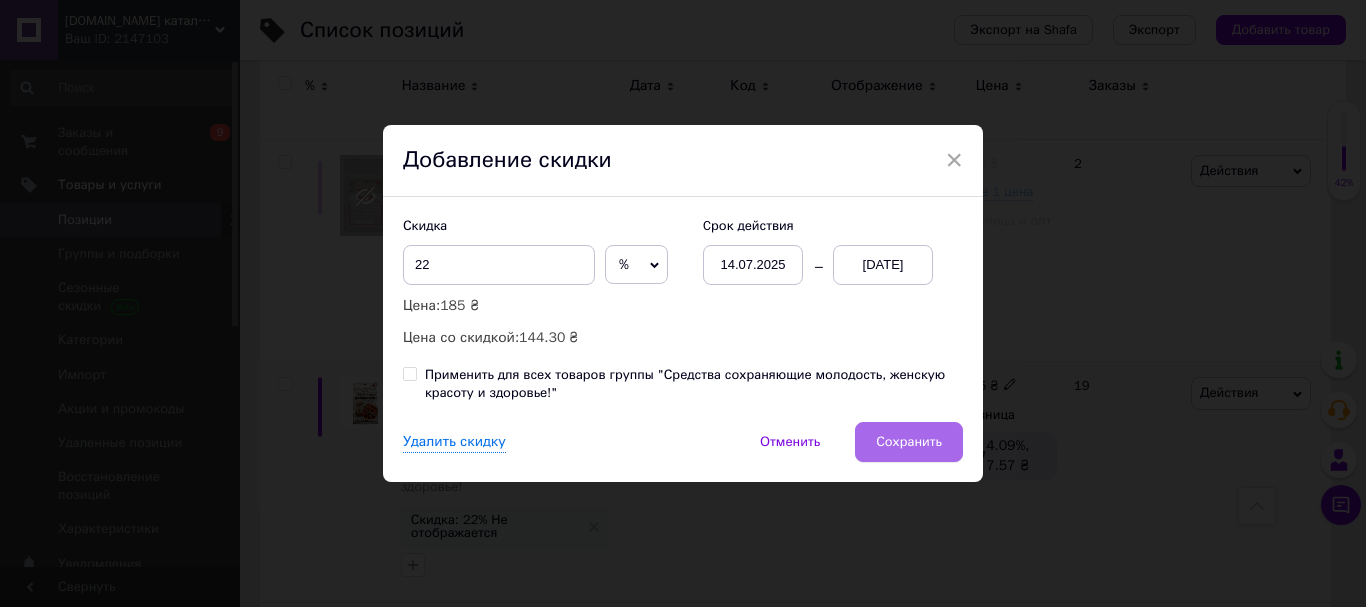 click on "Сохранить" at bounding box center (909, 442) 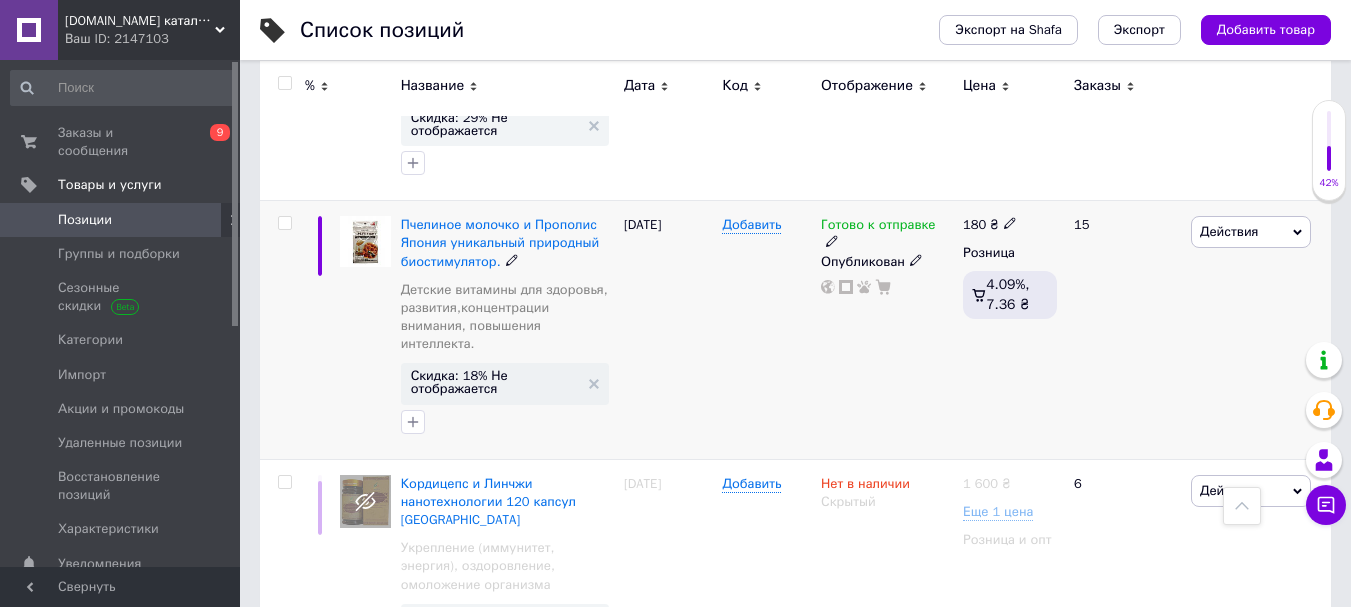 scroll, scrollTop: 2794, scrollLeft: 0, axis: vertical 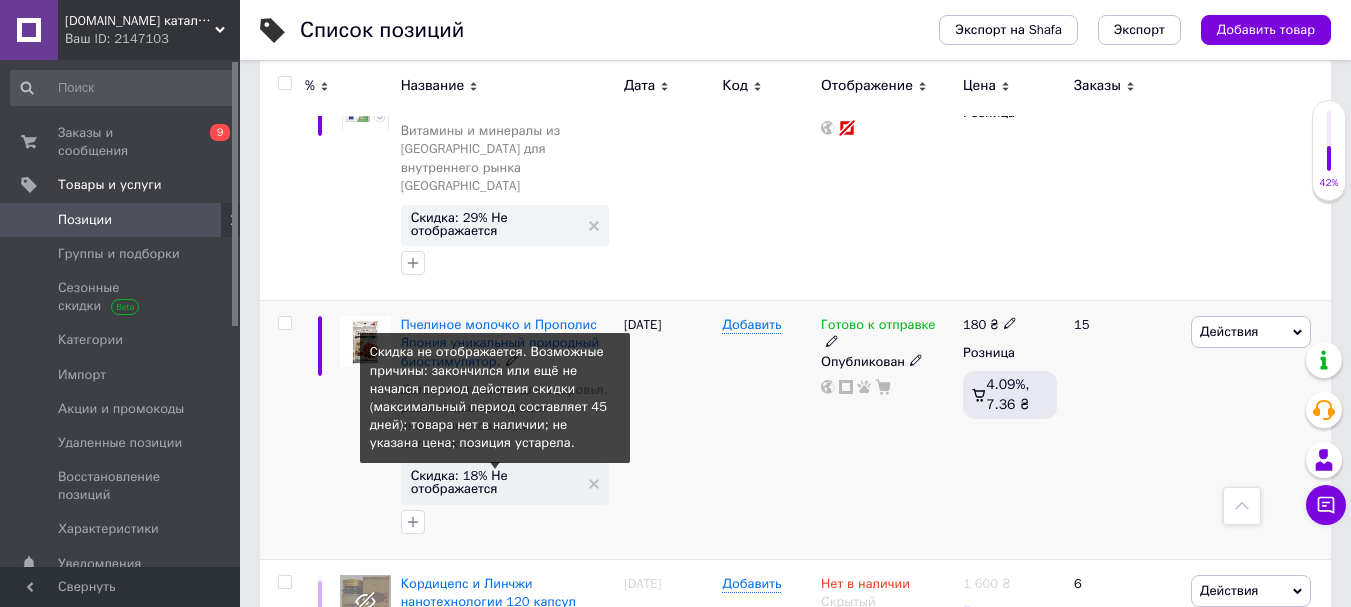 click on "Скидка: 18% Не отображается" at bounding box center (495, 482) 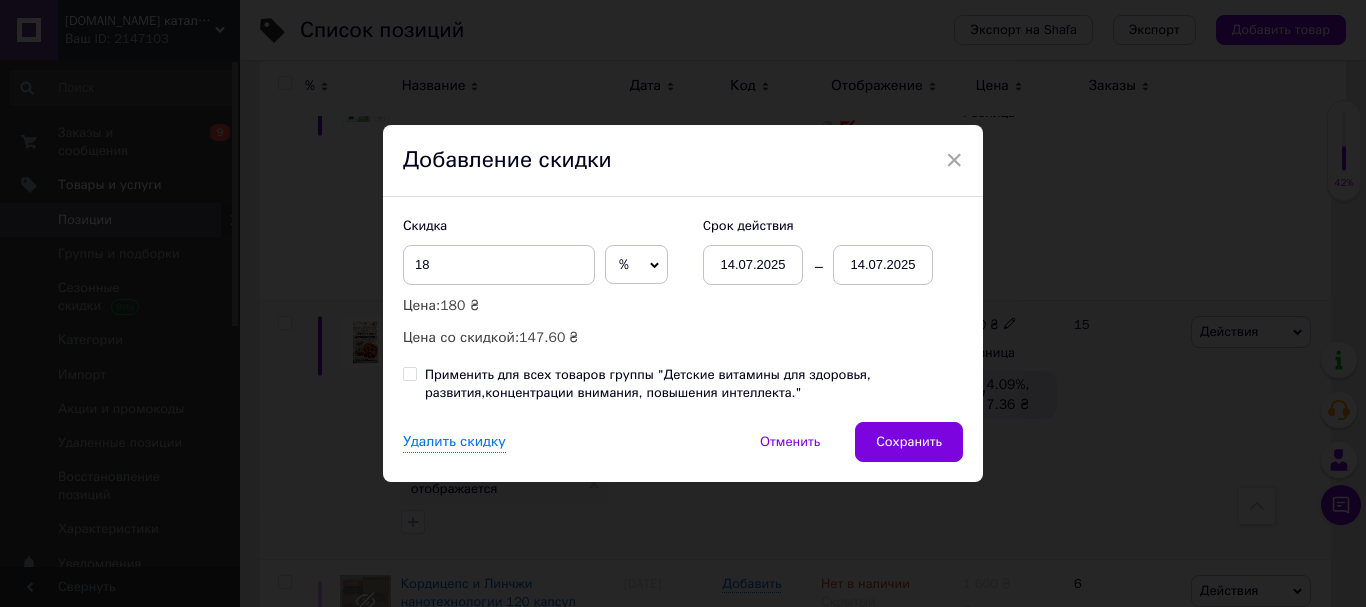 click on "14.07.2025" at bounding box center [883, 265] 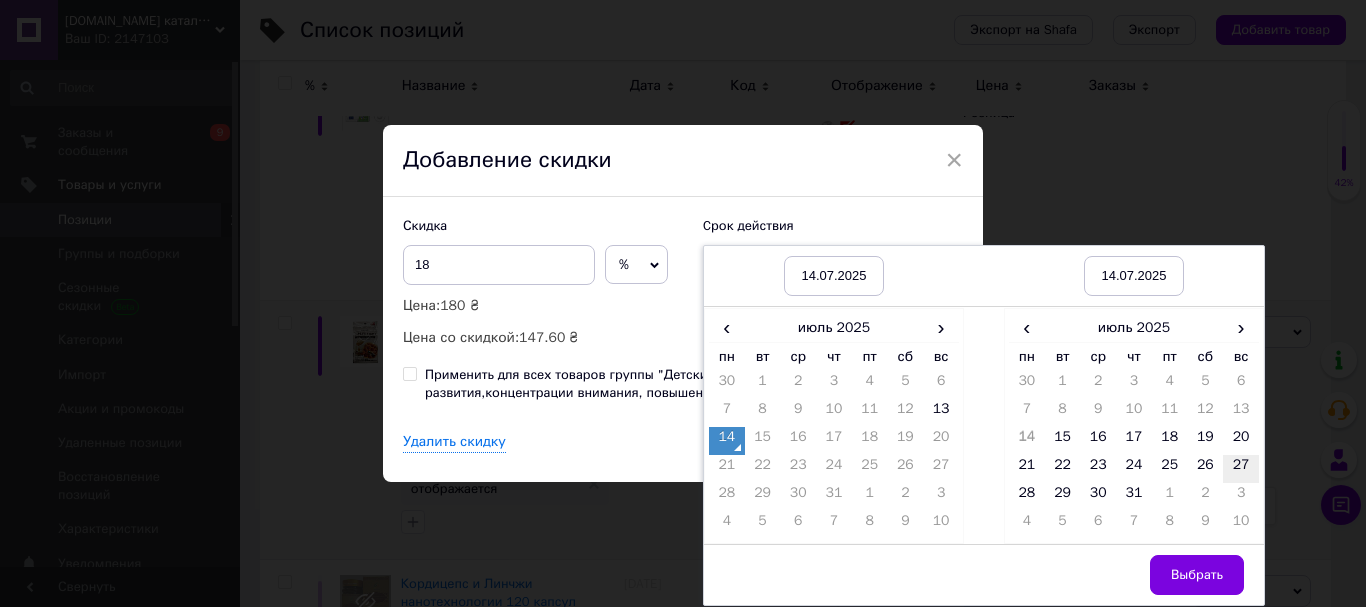 drag, startPoint x: 1248, startPoint y: 459, endPoint x: 1249, endPoint y: 469, distance: 10.049875 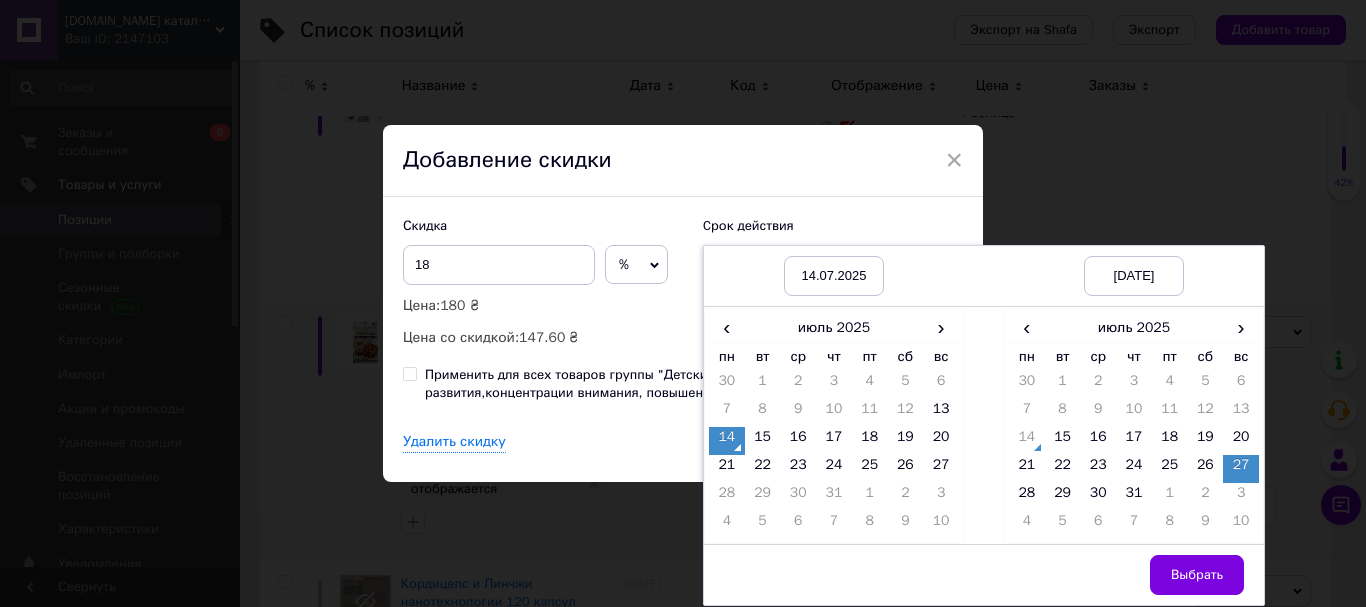 drag, startPoint x: 1203, startPoint y: 575, endPoint x: 1144, endPoint y: 567, distance: 59.5399 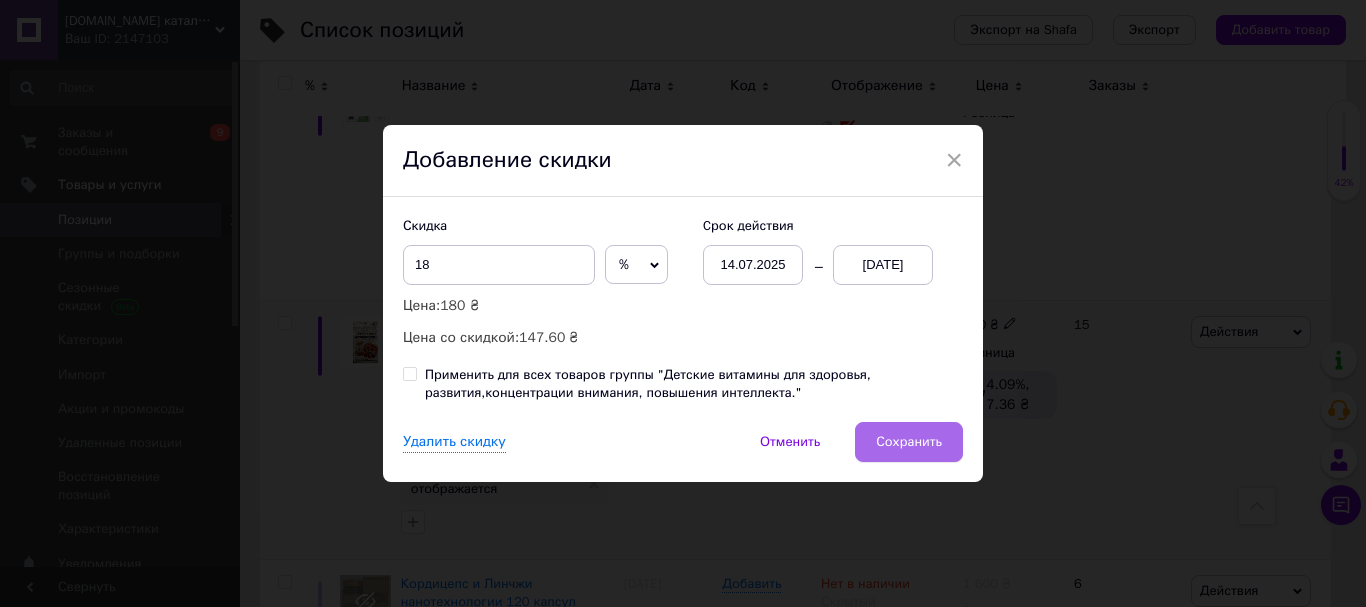 click on "Сохранить" at bounding box center (909, 442) 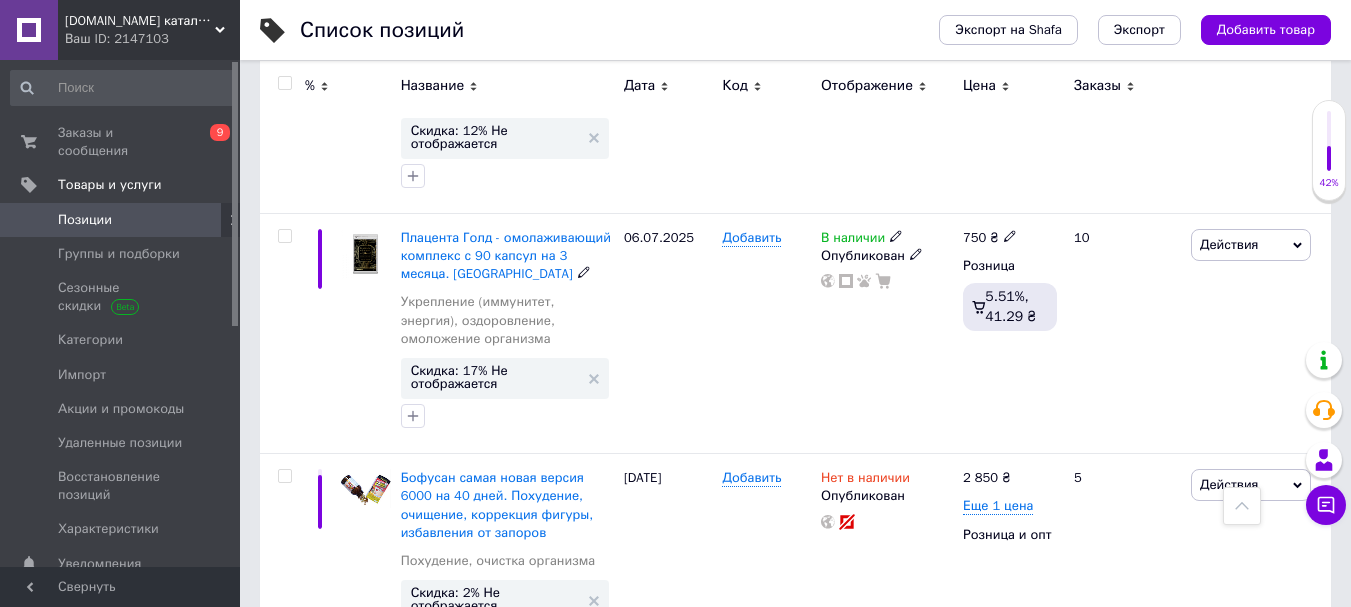 scroll, scrollTop: 1394, scrollLeft: 0, axis: vertical 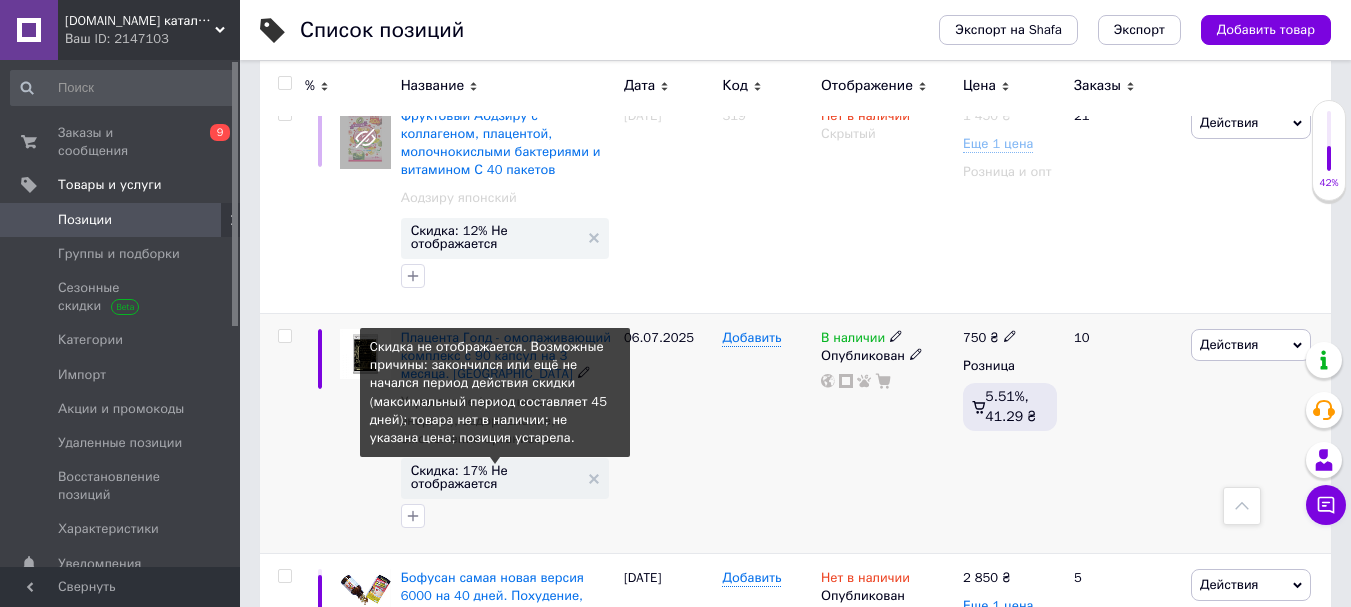 click on "Скидка: 17% Не отображается" at bounding box center [495, 477] 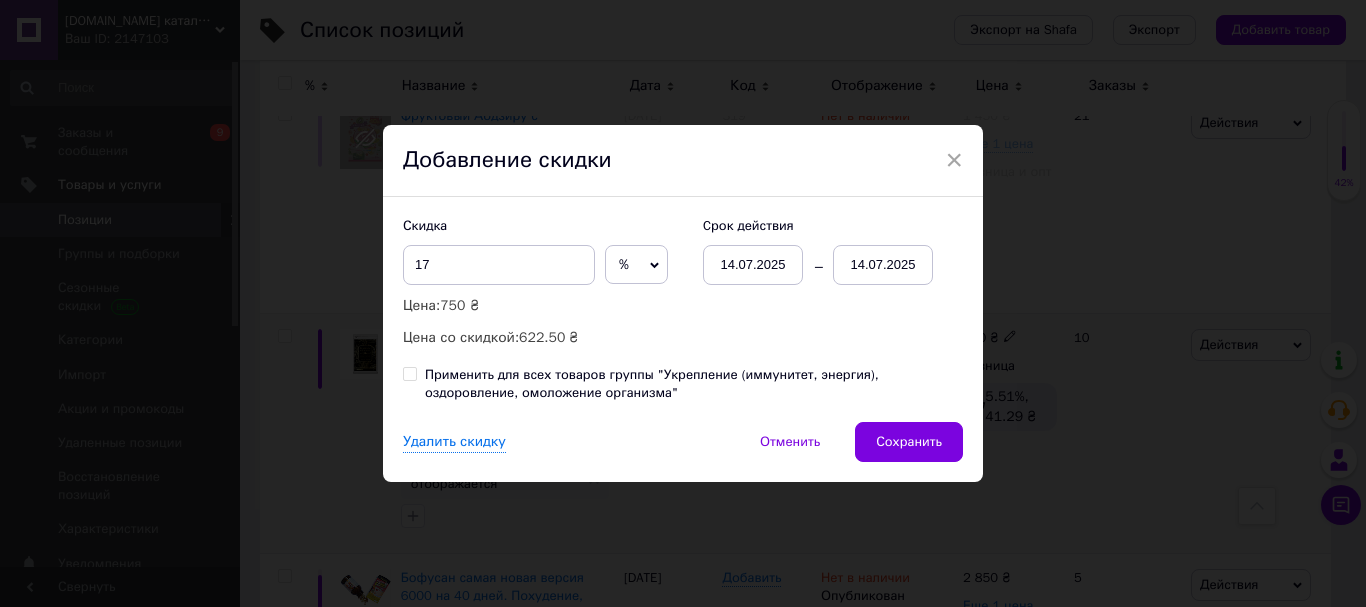 click on "14.07.2025" at bounding box center (883, 265) 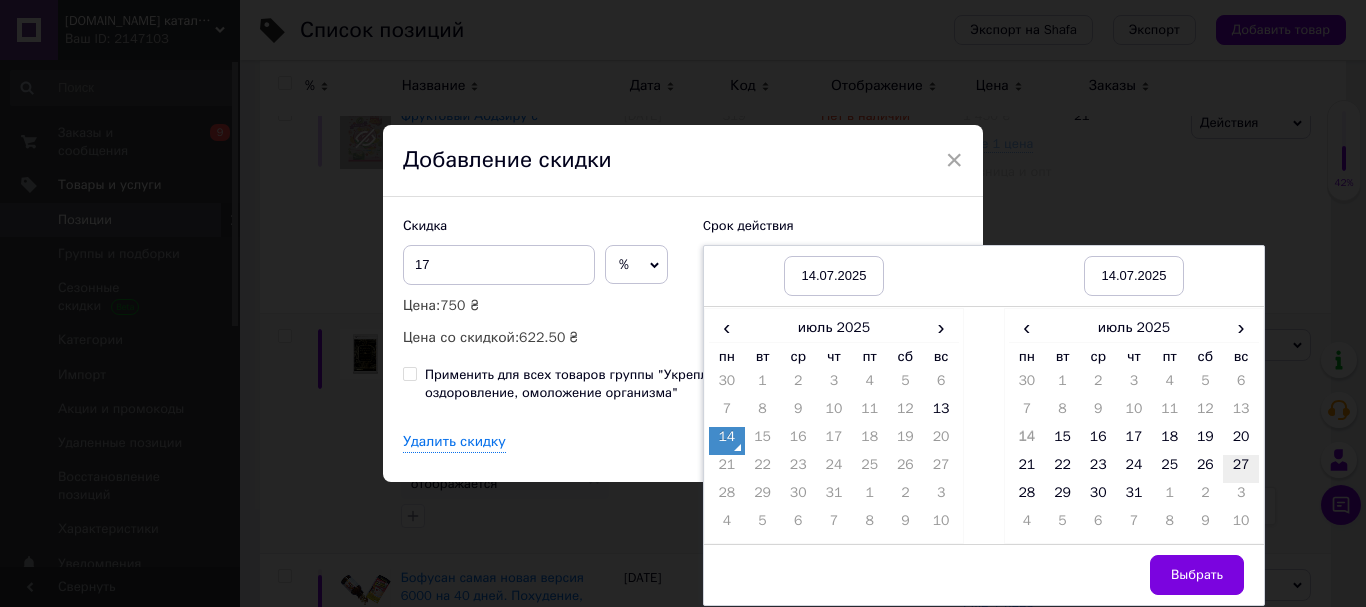 click on "27" at bounding box center (1241, 469) 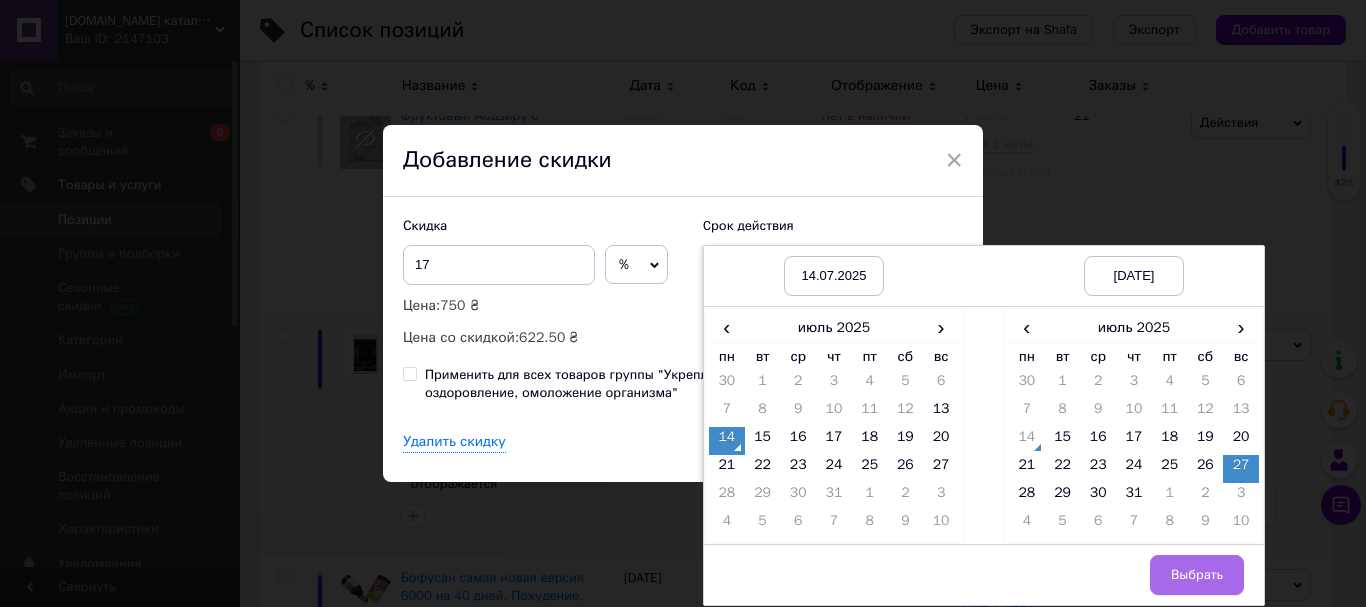 click on "Выбрать" at bounding box center (1197, 575) 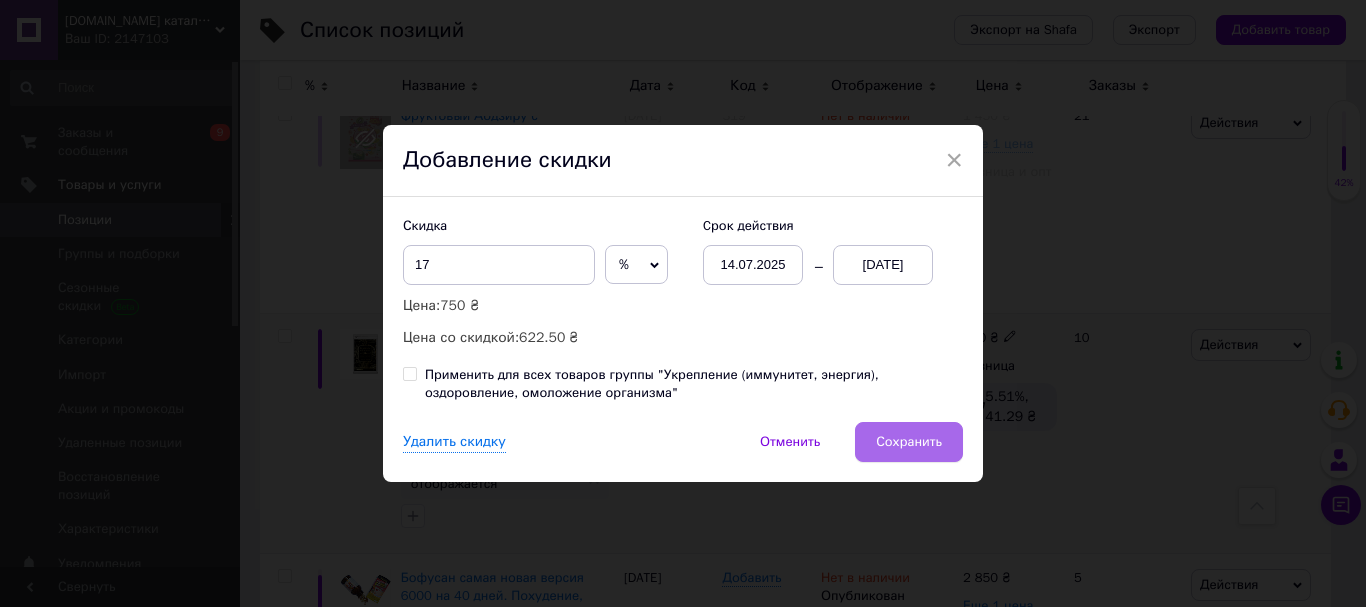 click on "Сохранить" at bounding box center (909, 442) 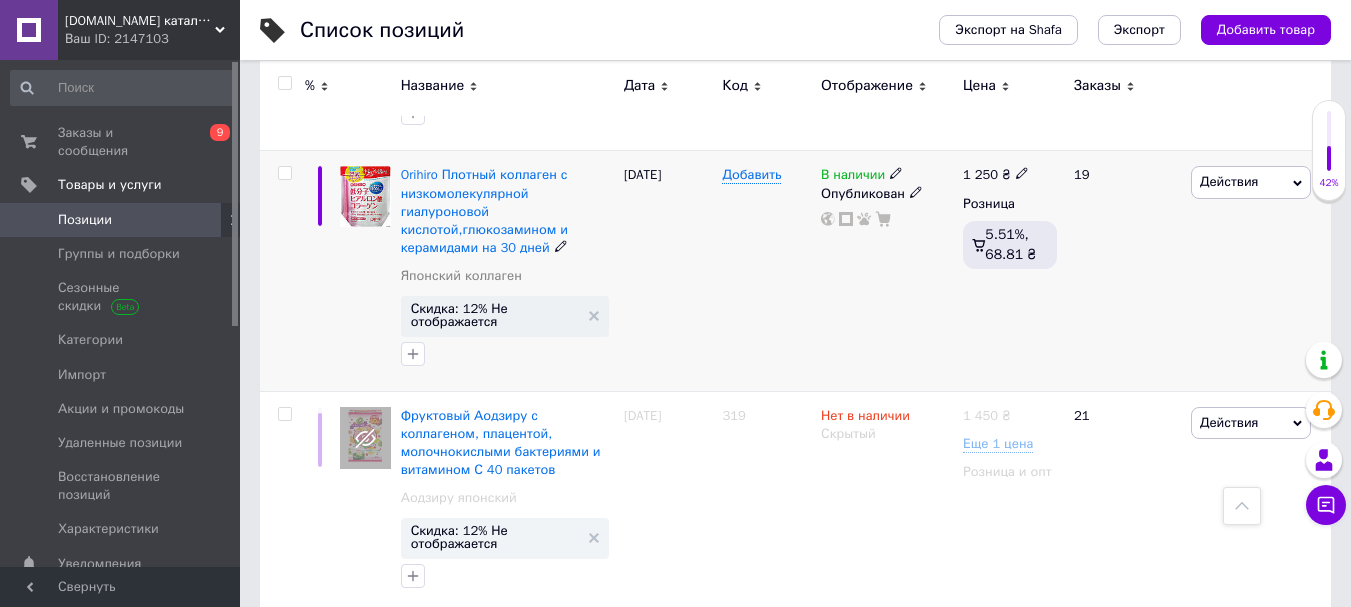 scroll, scrollTop: 994, scrollLeft: 0, axis: vertical 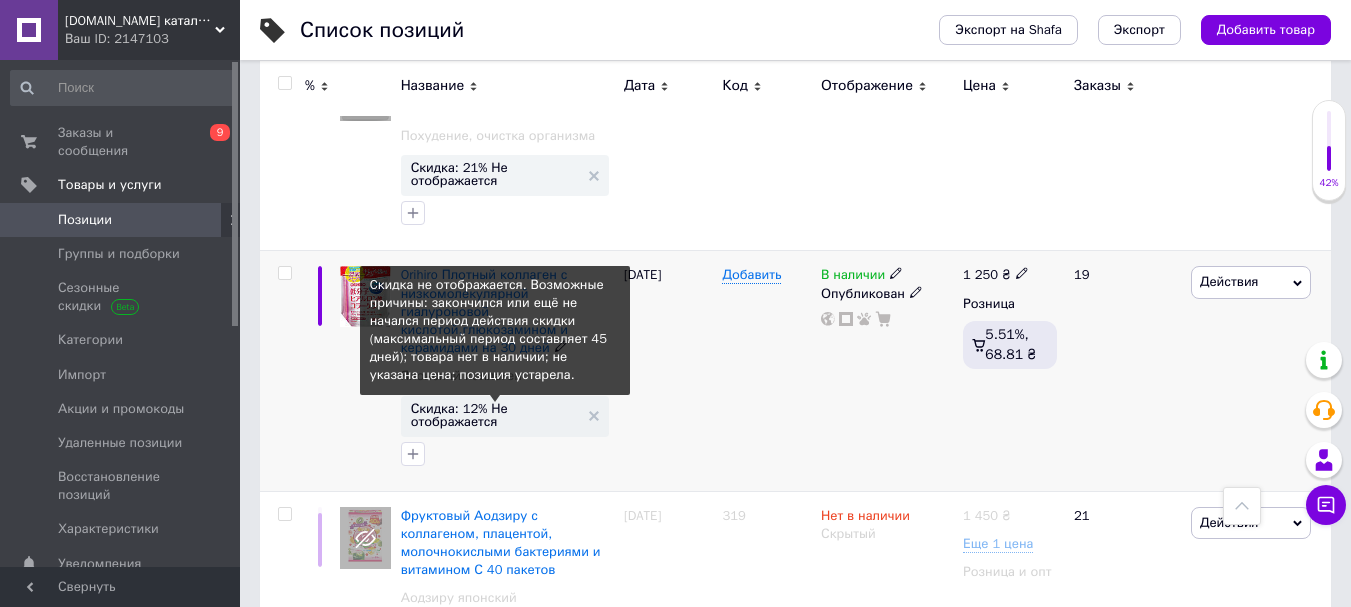click on "Скидка: 12% Не отображается" at bounding box center (495, 415) 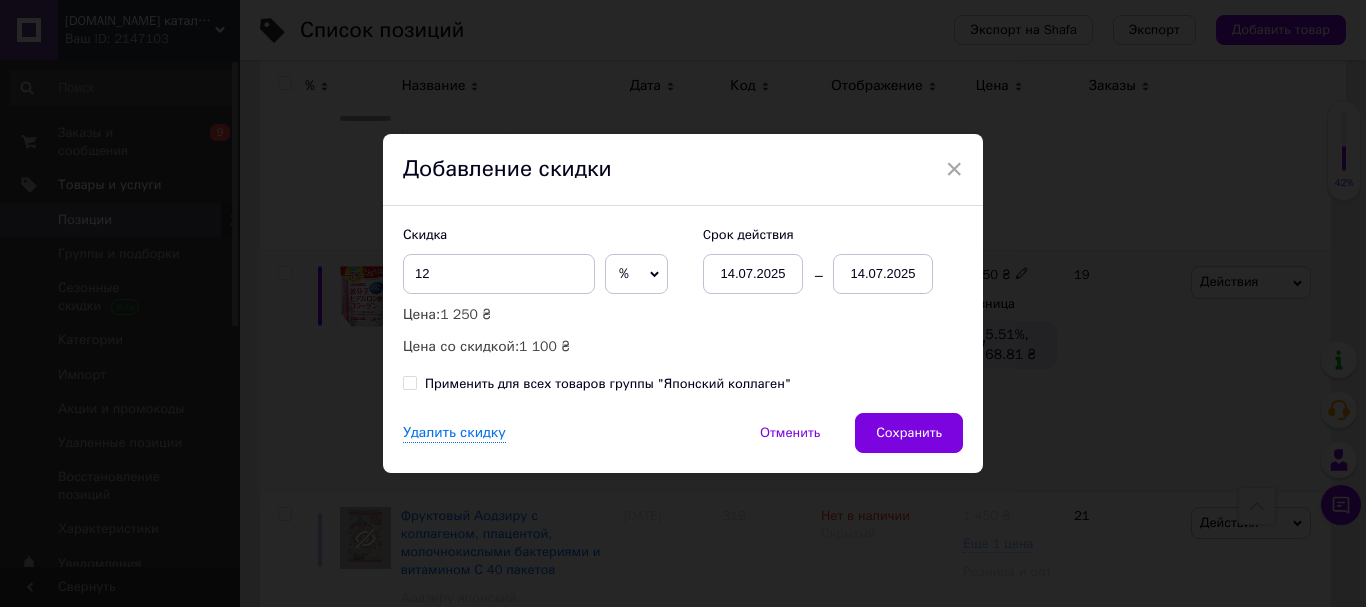 click on "14.07.2025" at bounding box center (883, 274) 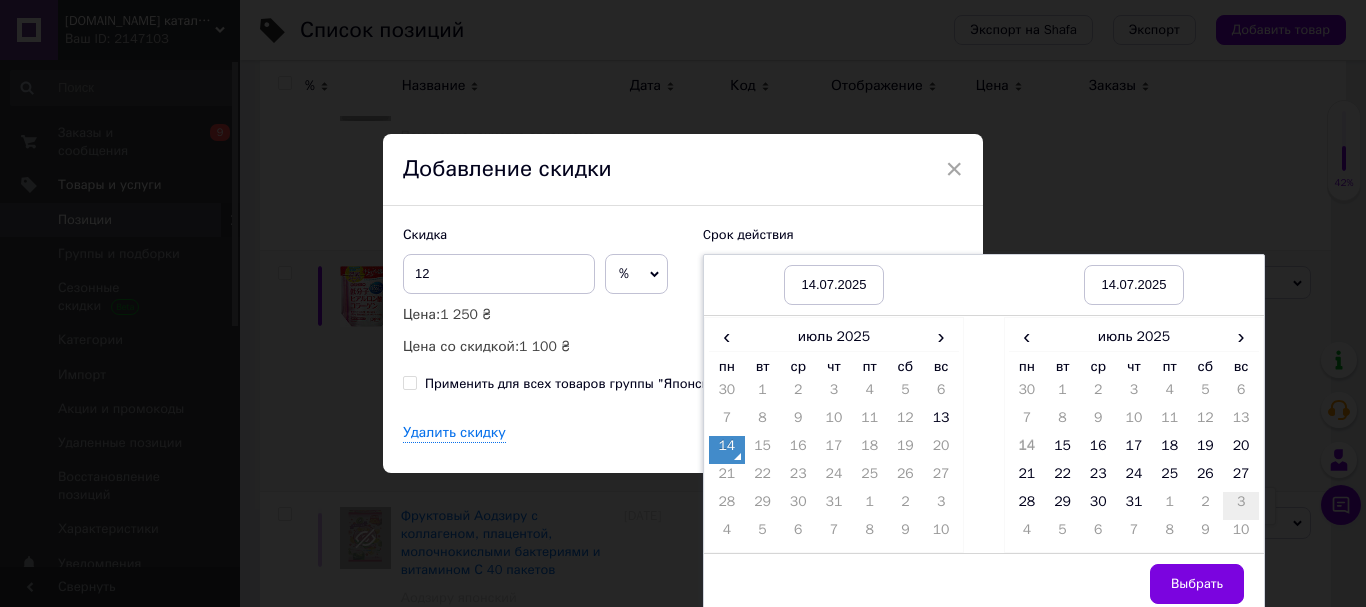 drag, startPoint x: 1229, startPoint y: 456, endPoint x: 1232, endPoint y: 511, distance: 55.081757 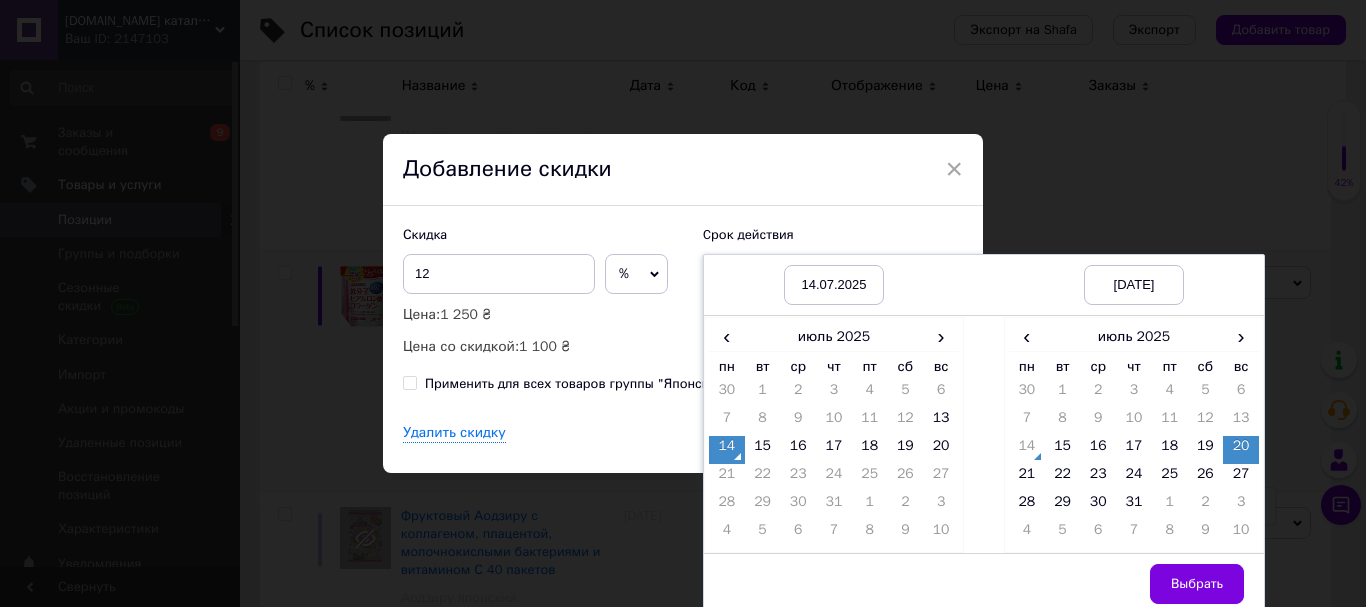 drag, startPoint x: 1201, startPoint y: 581, endPoint x: 1160, endPoint y: 561, distance: 45.617977 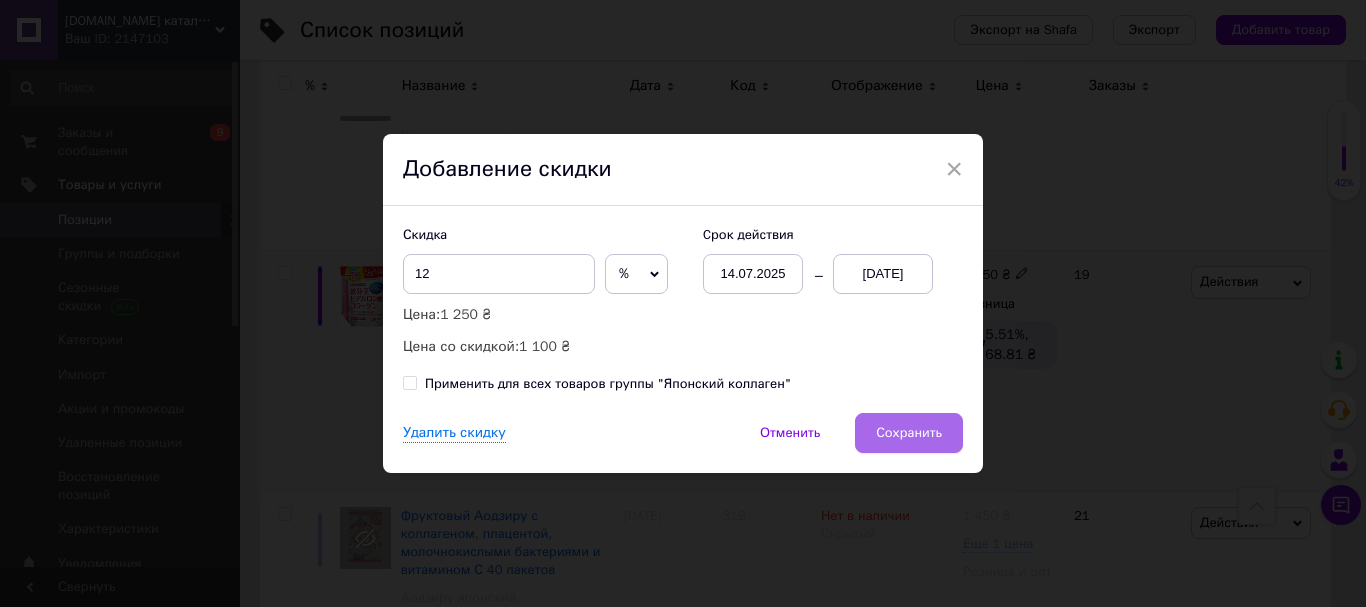 click on "Сохранить" at bounding box center [909, 433] 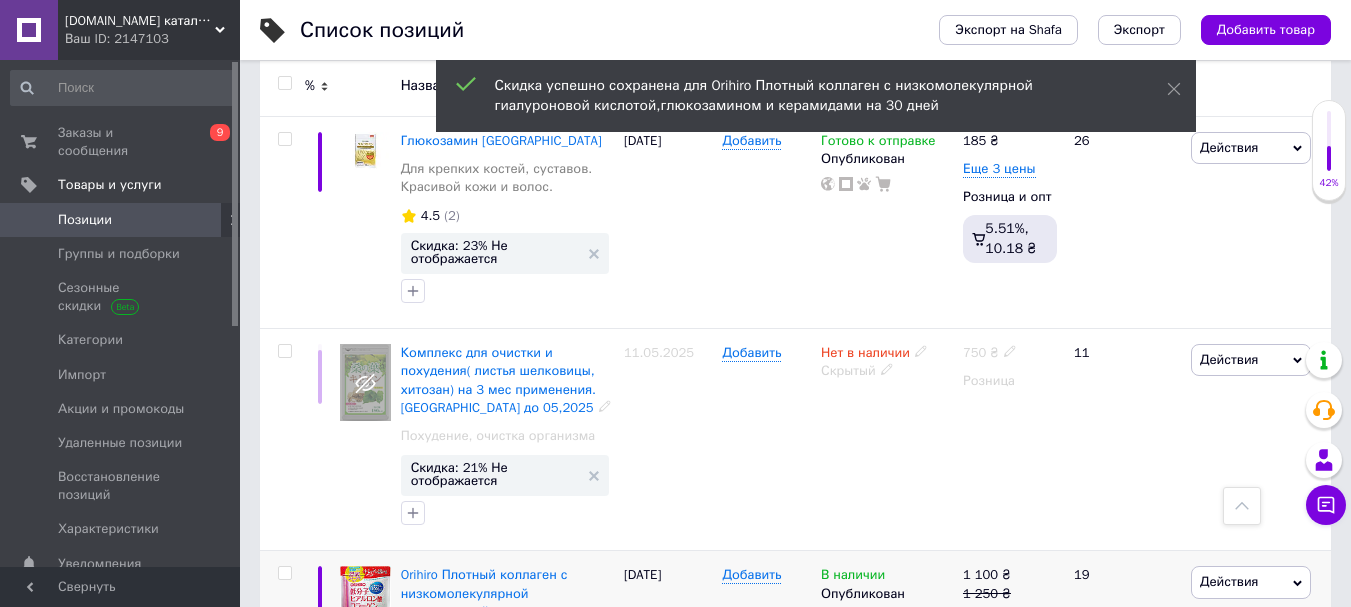 scroll, scrollTop: 594, scrollLeft: 0, axis: vertical 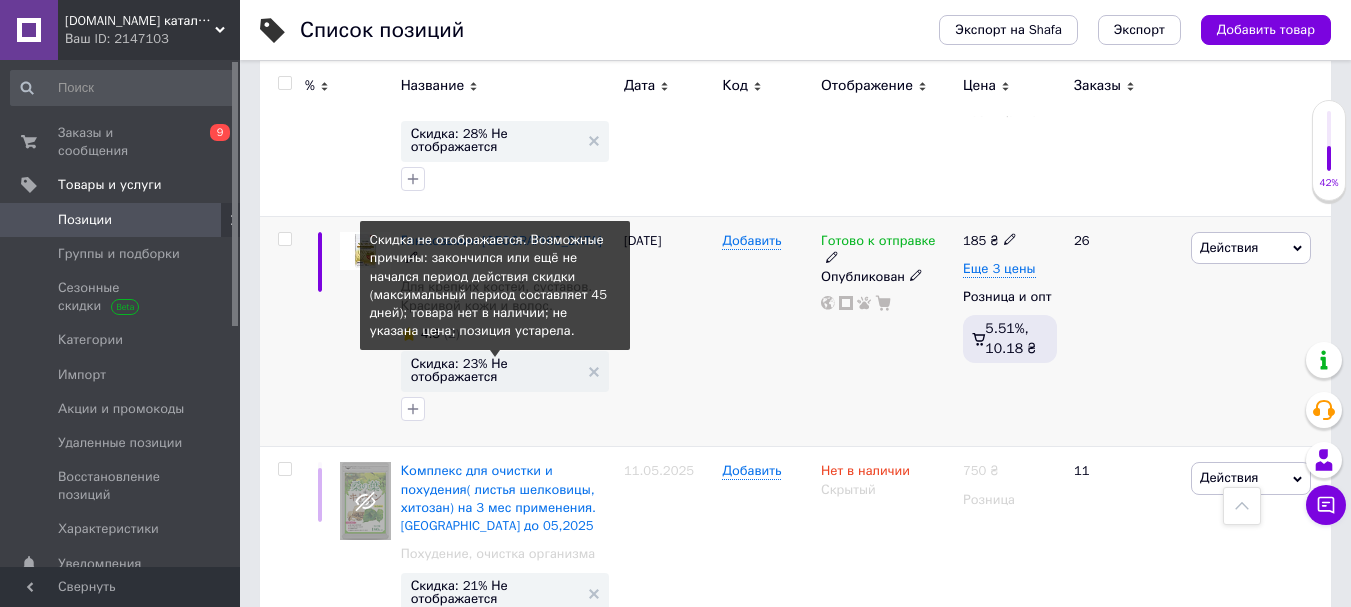 click on "Скидка: 23% Не отображается" at bounding box center (495, 370) 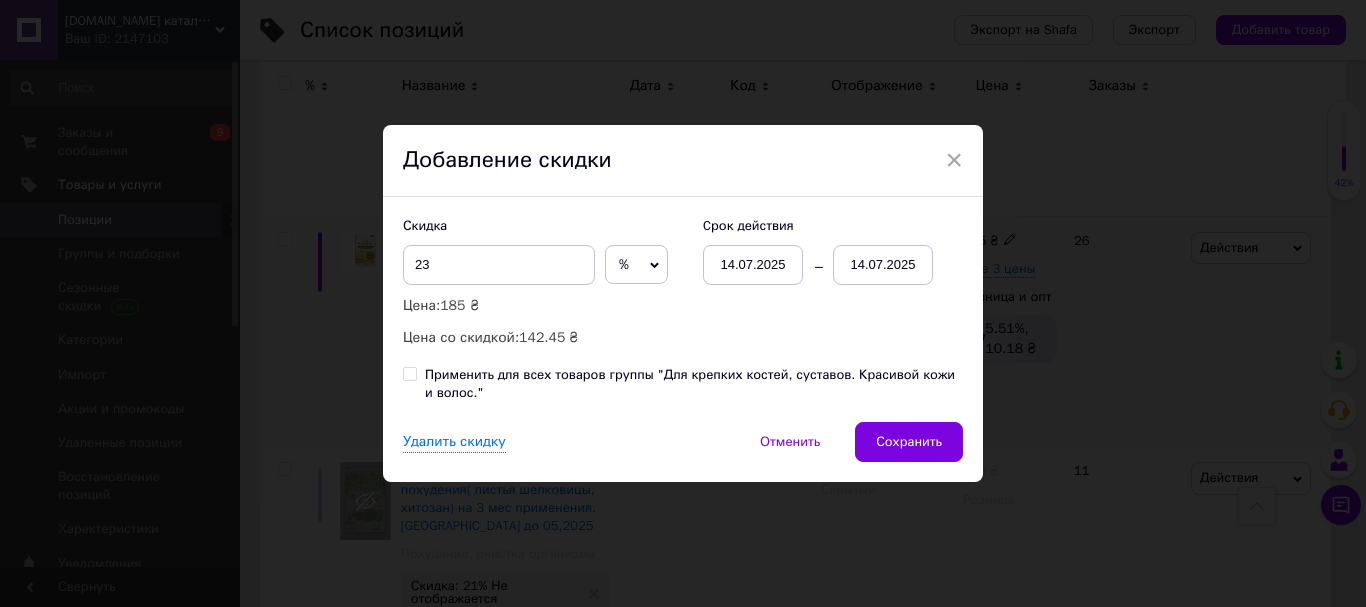 click on "14.07.2025" at bounding box center [883, 265] 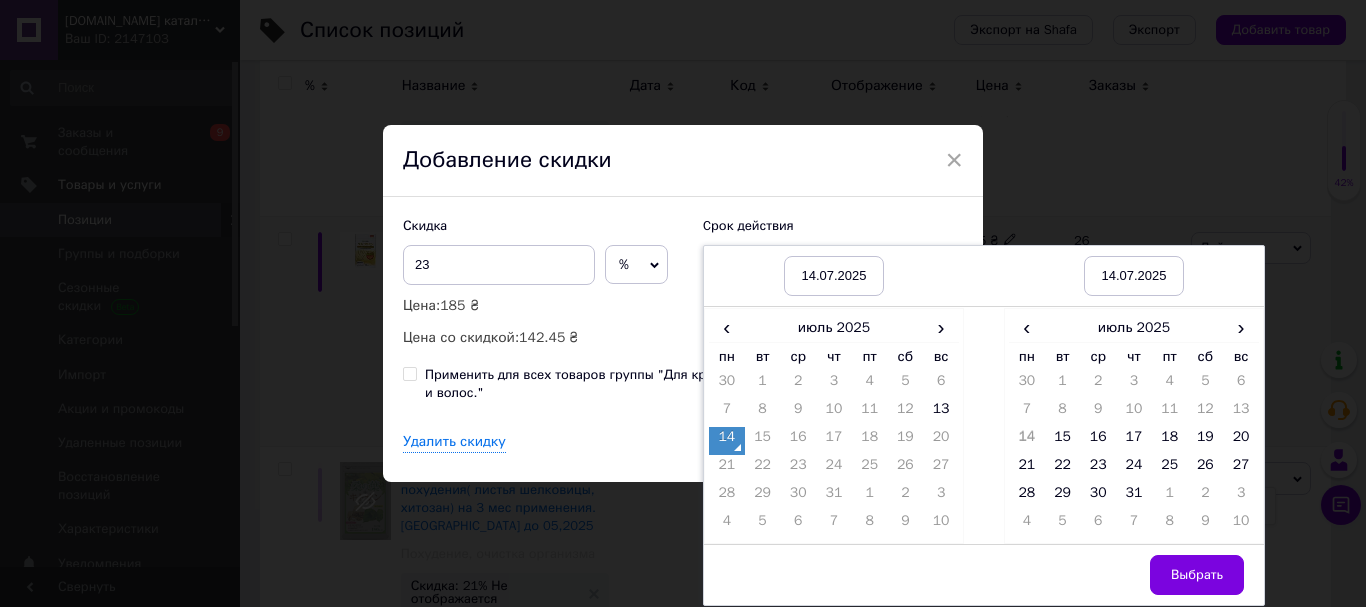 drag, startPoint x: 1239, startPoint y: 465, endPoint x: 1273, endPoint y: 511, distance: 57.201397 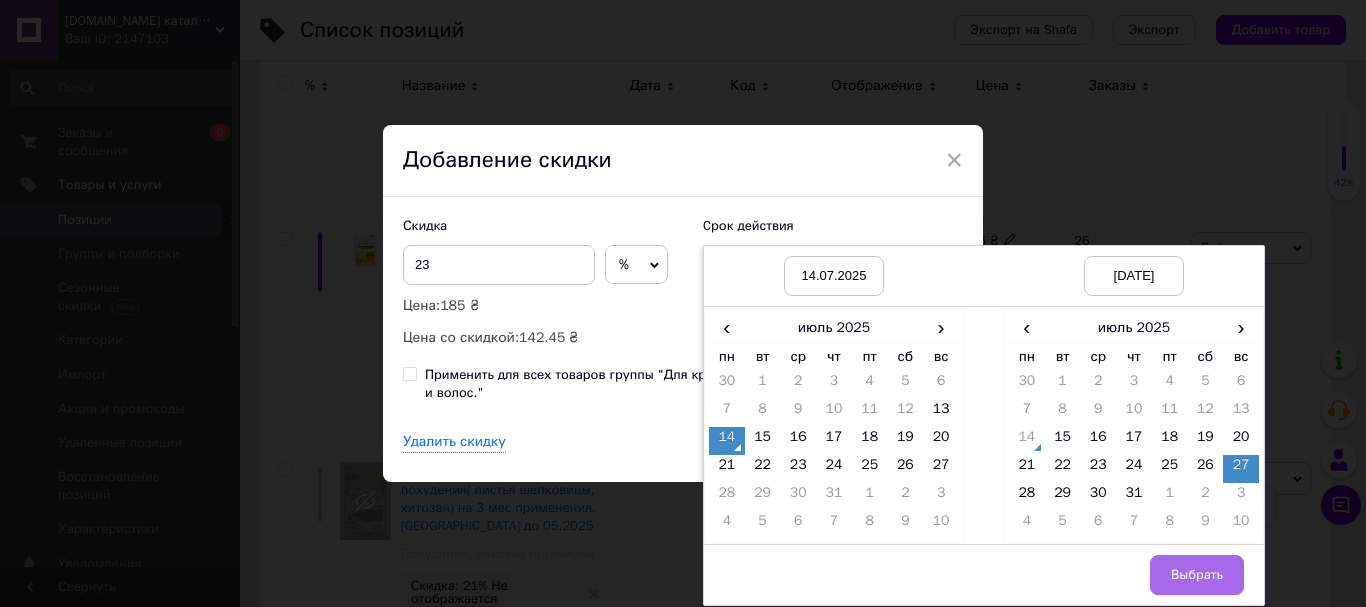 click on "Выбрать" at bounding box center [1197, 575] 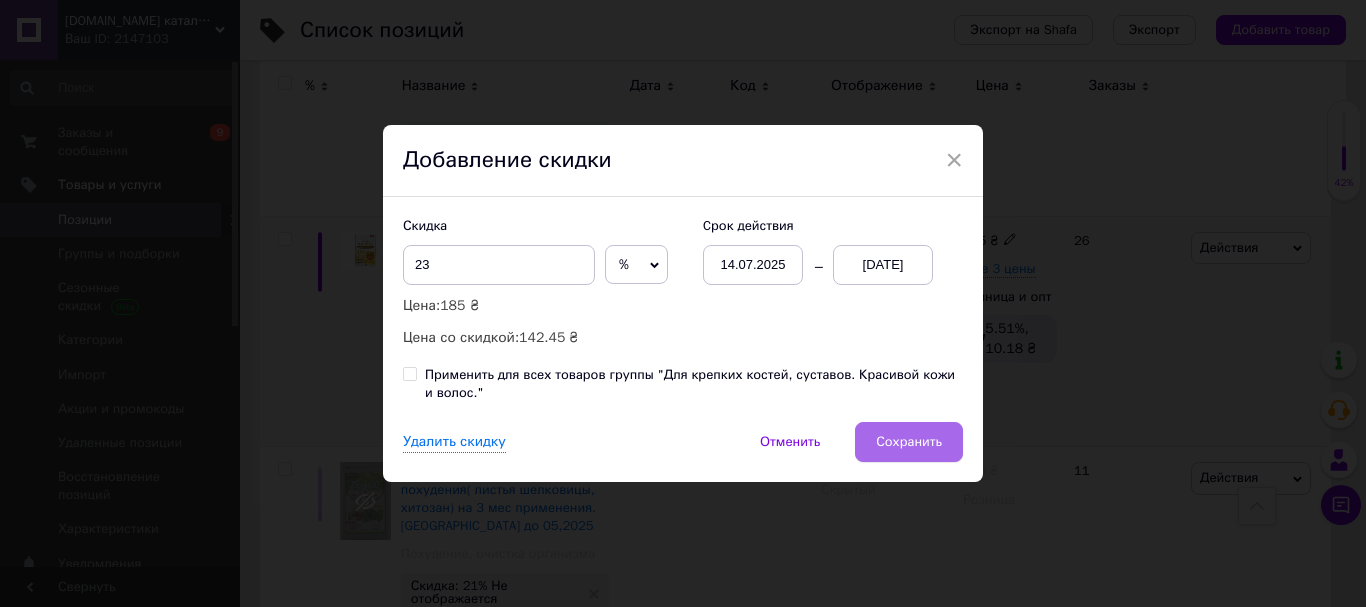 click on "Сохранить" at bounding box center [909, 442] 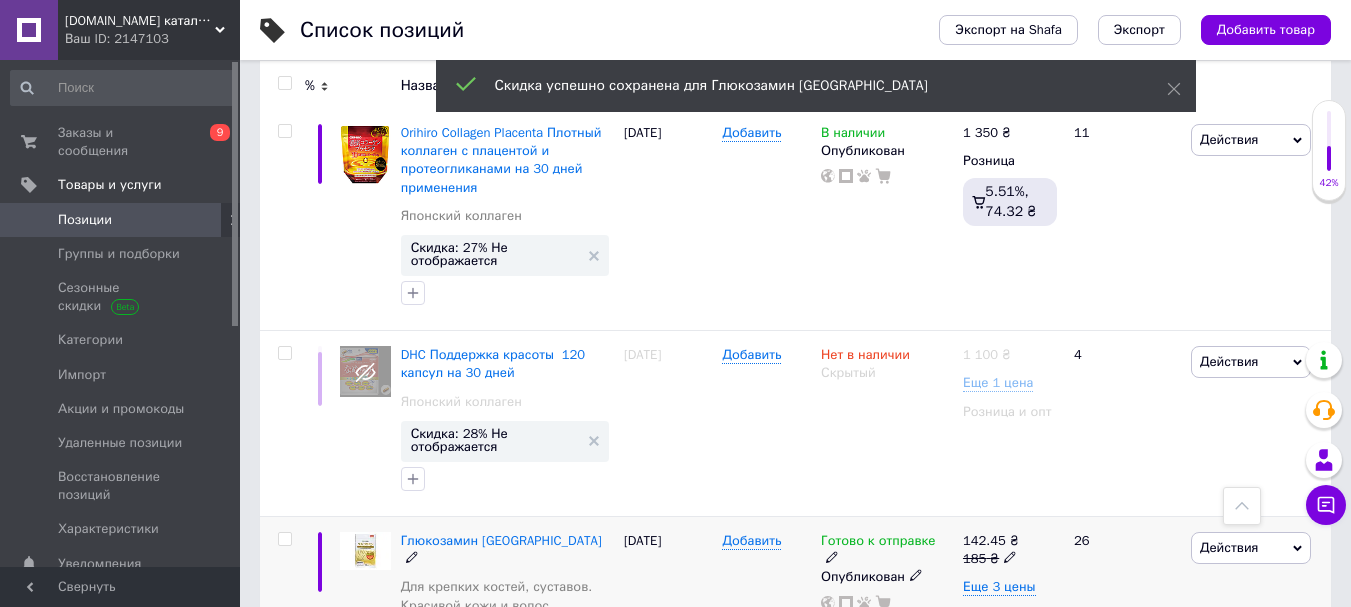 scroll, scrollTop: 194, scrollLeft: 0, axis: vertical 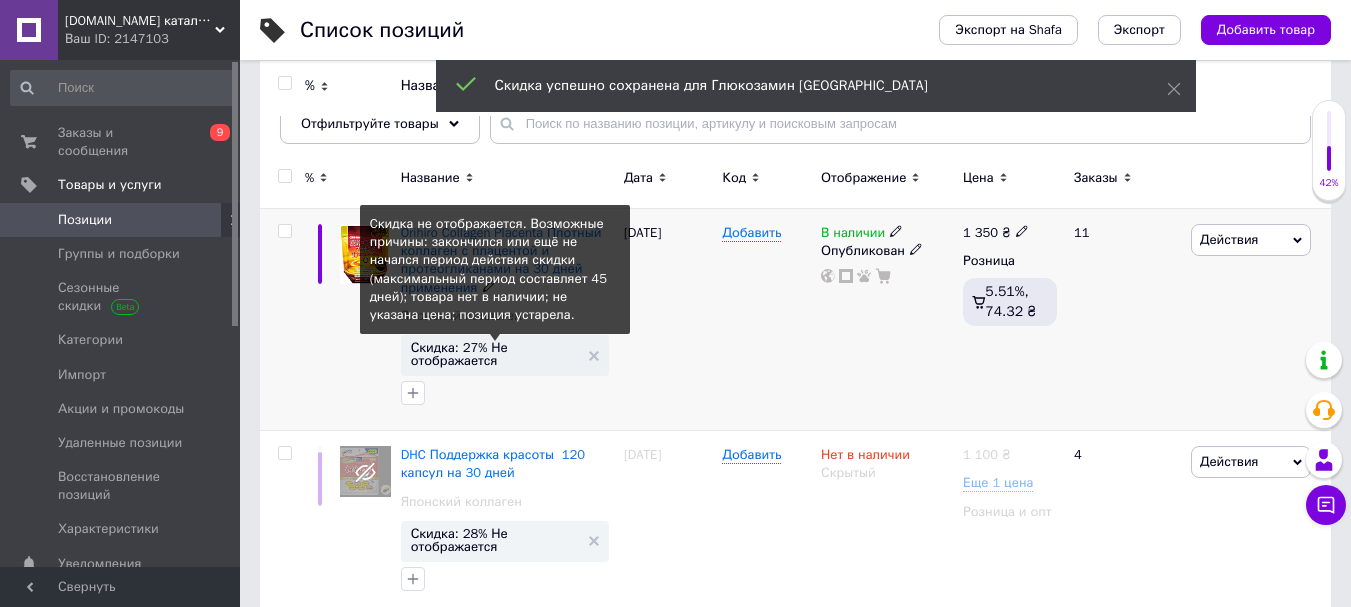 click on "Скидка: 27% Не отображается" at bounding box center (495, 354) 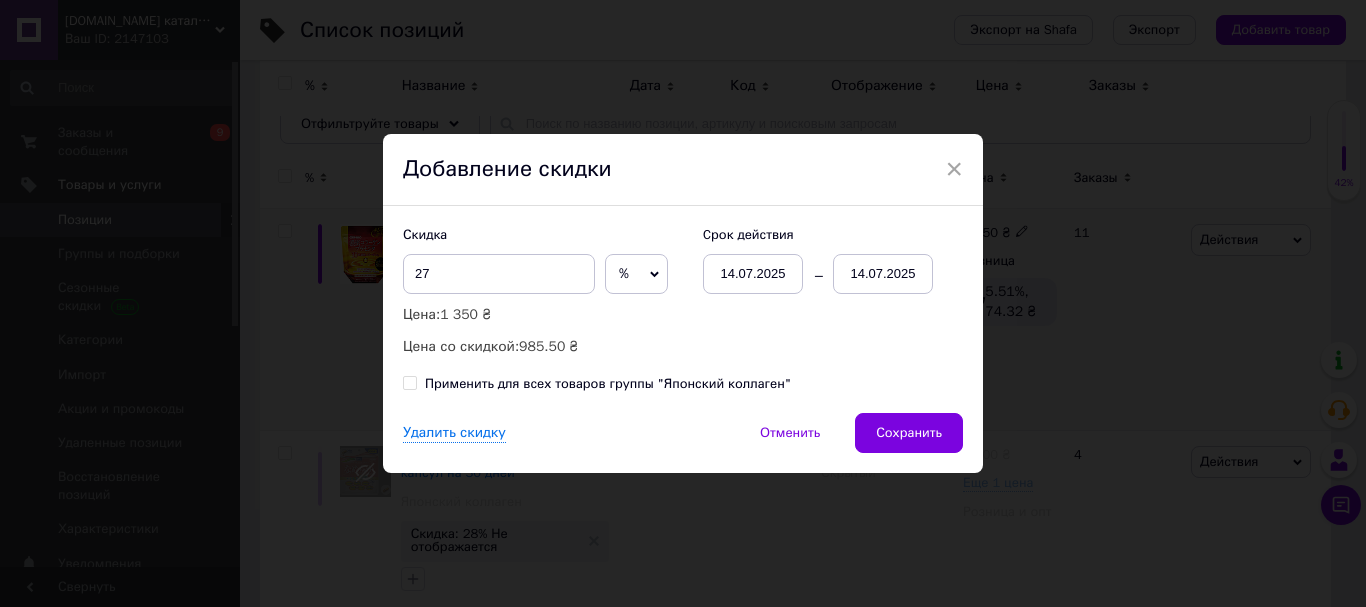 click on "14.07.2025" at bounding box center [883, 274] 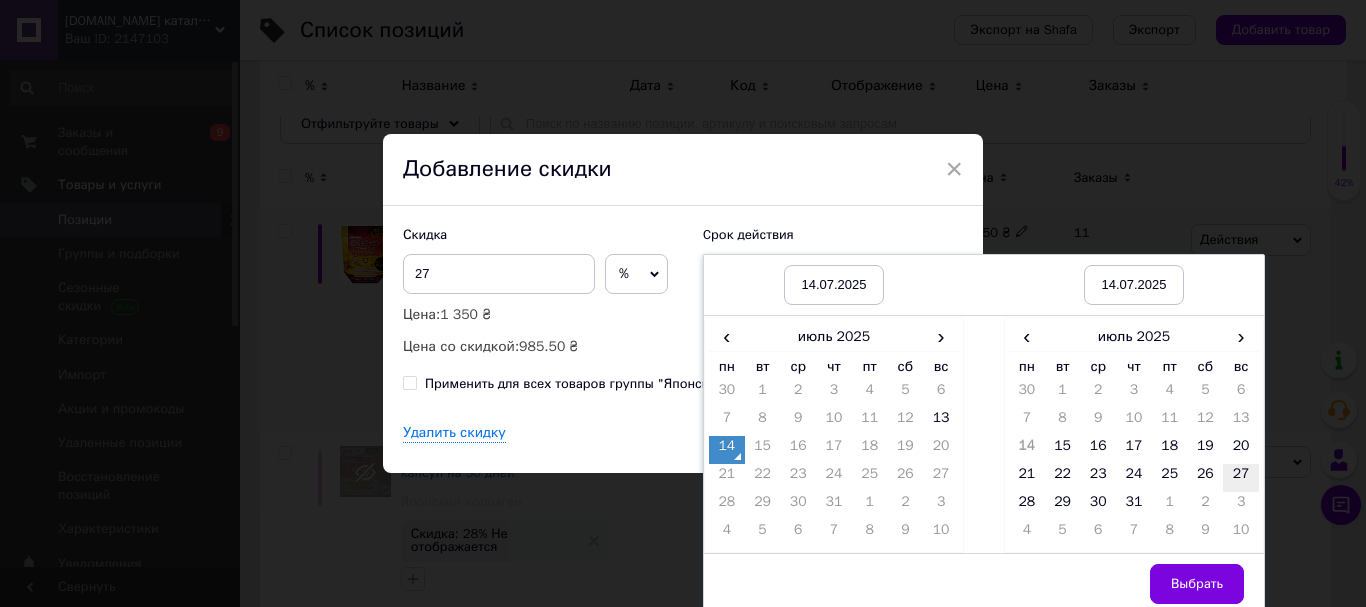 click on "27" at bounding box center (1241, 478) 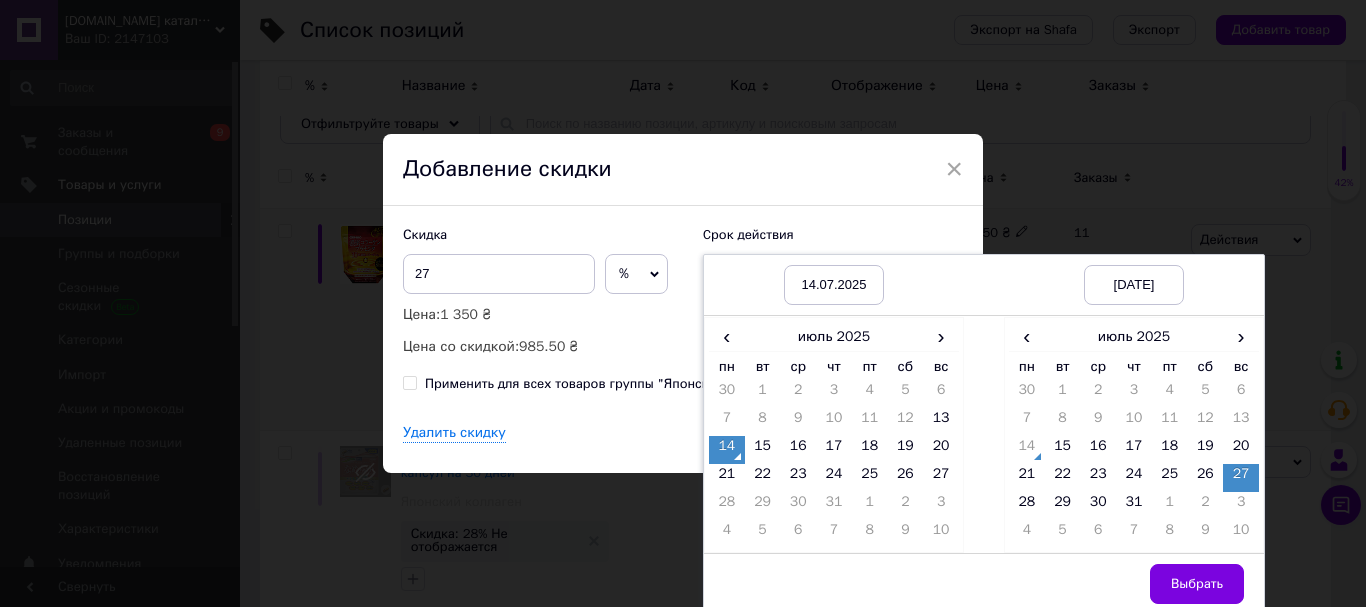 click on "Выбрать" at bounding box center (1197, 584) 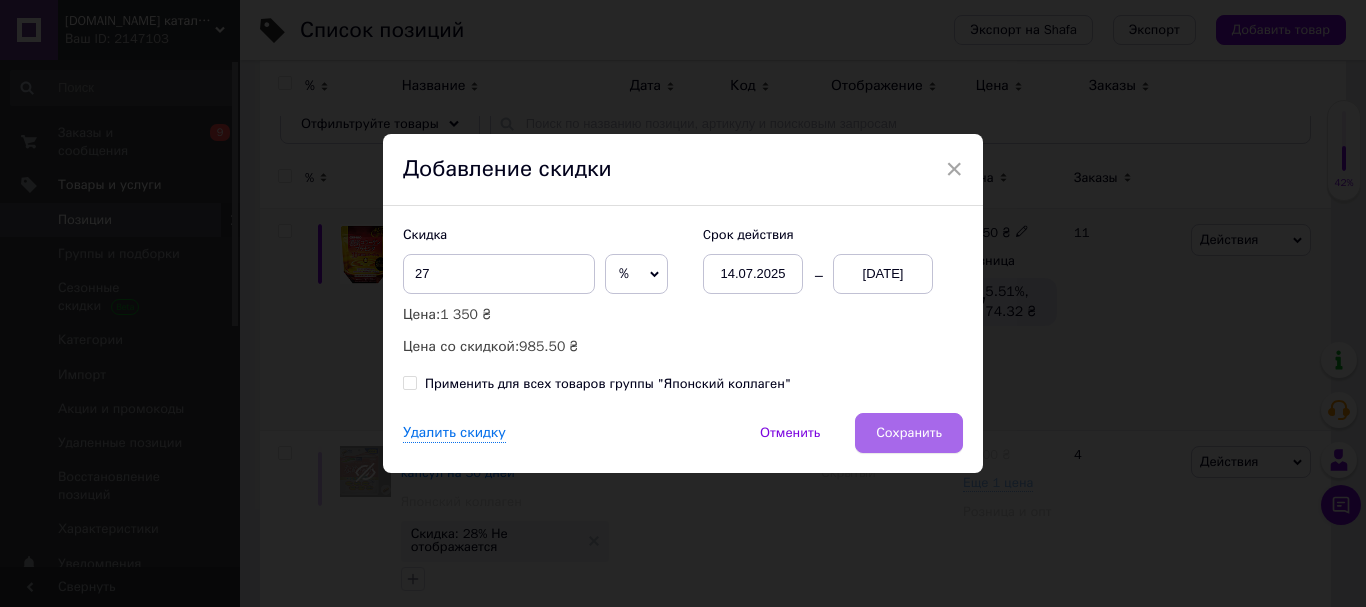 click on "Сохранить" at bounding box center [909, 433] 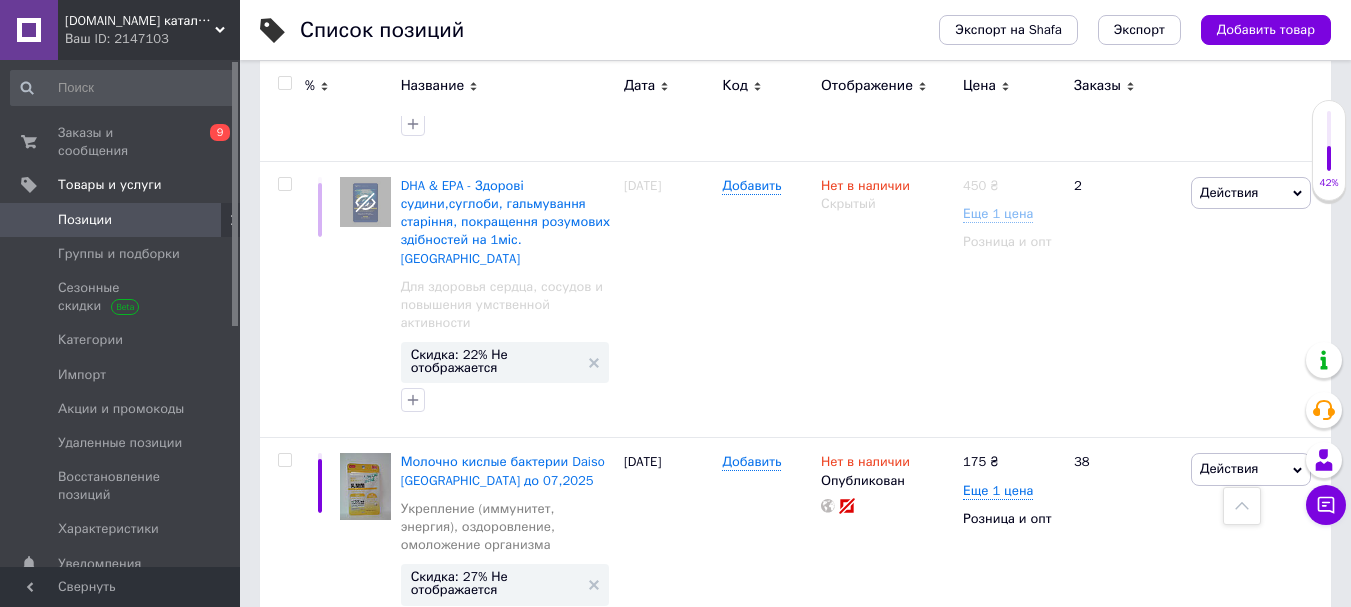 scroll, scrollTop: 22032, scrollLeft: 0, axis: vertical 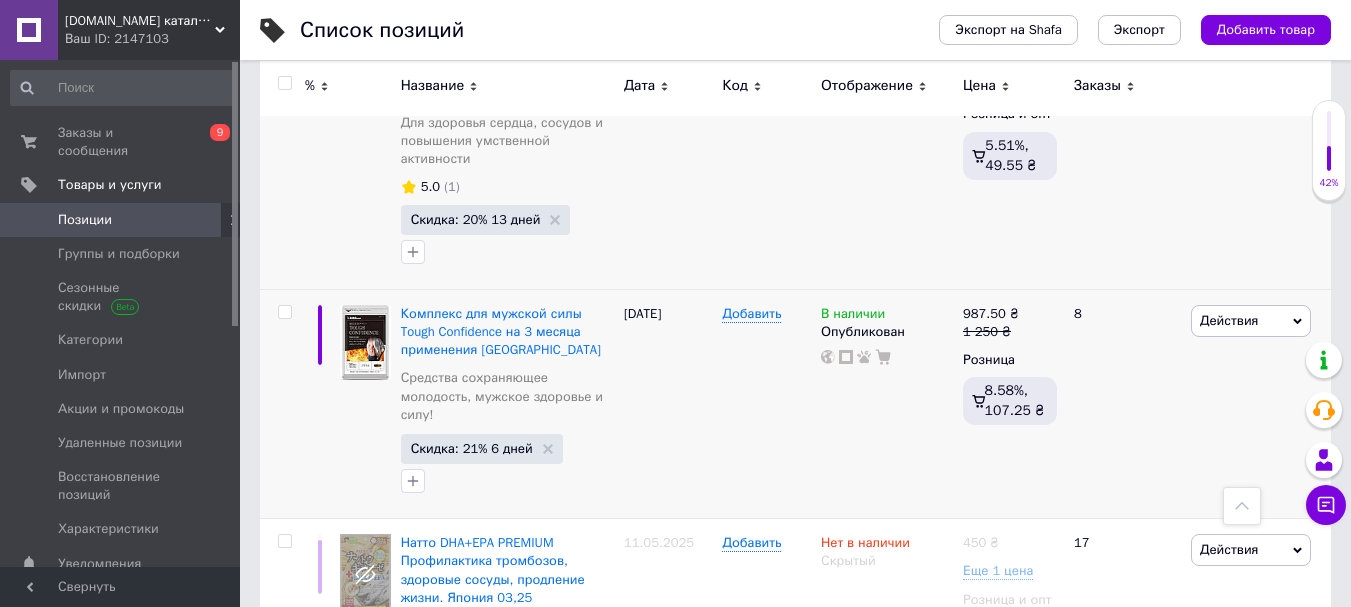 click on "2" at bounding box center [460, 1674] 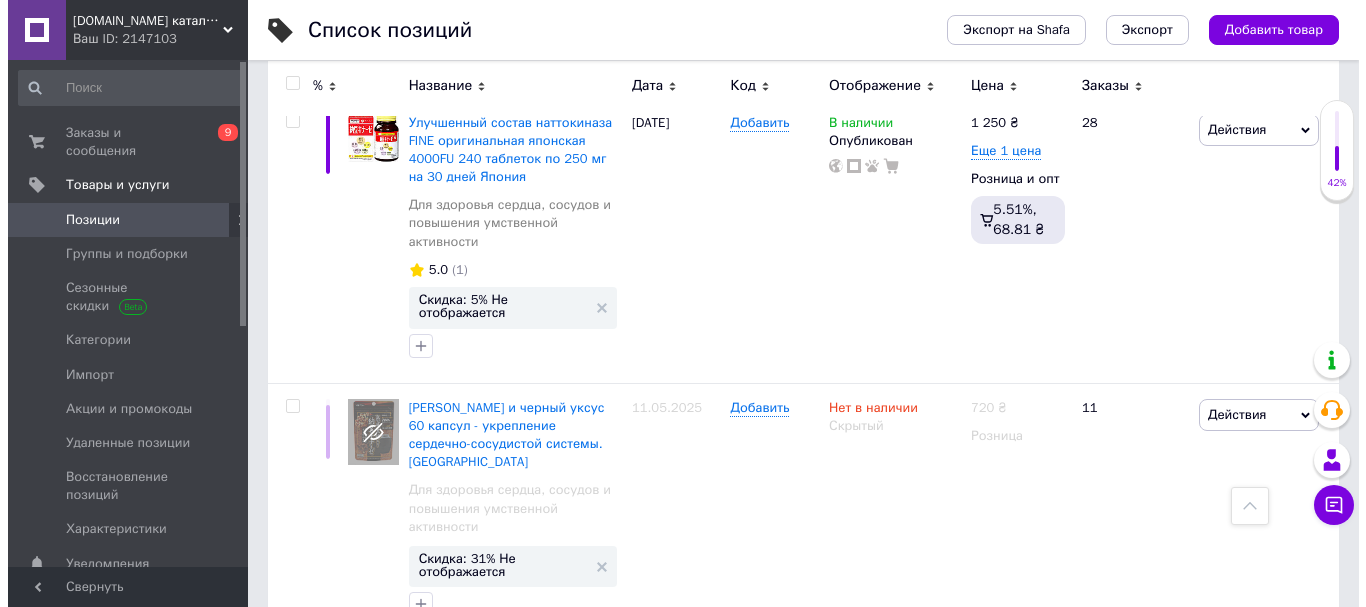 scroll, scrollTop: 20440, scrollLeft: 0, axis: vertical 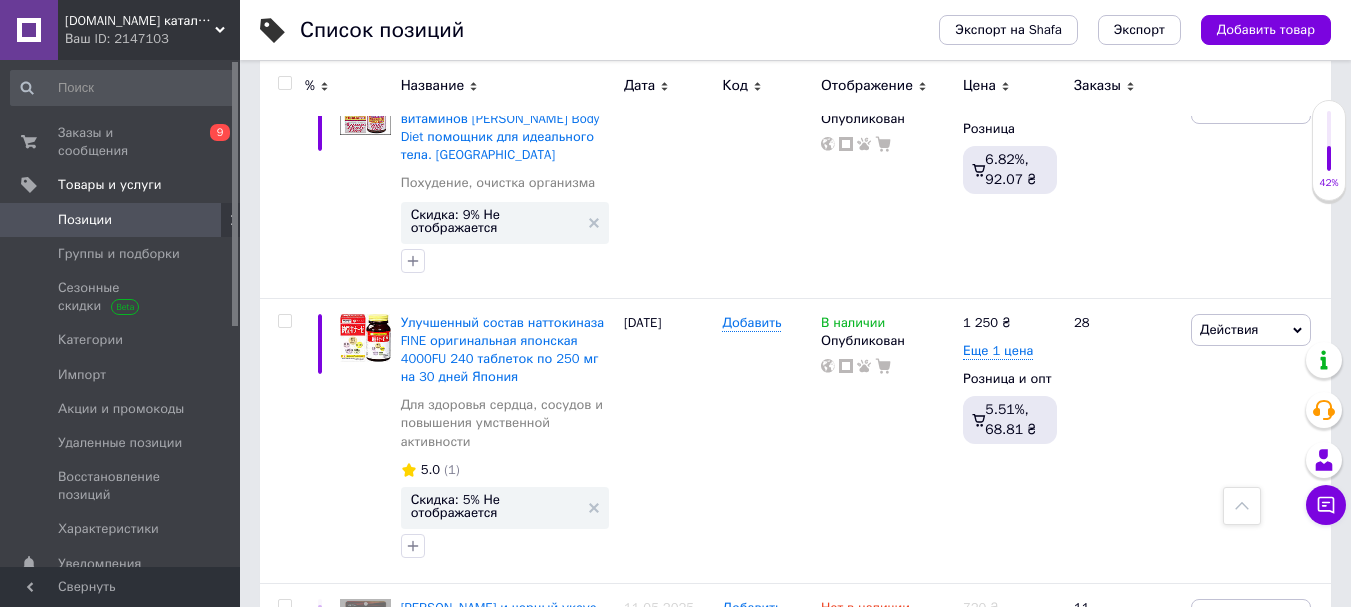click on "Скидка: 12% Не отображается" at bounding box center [495, 1431] 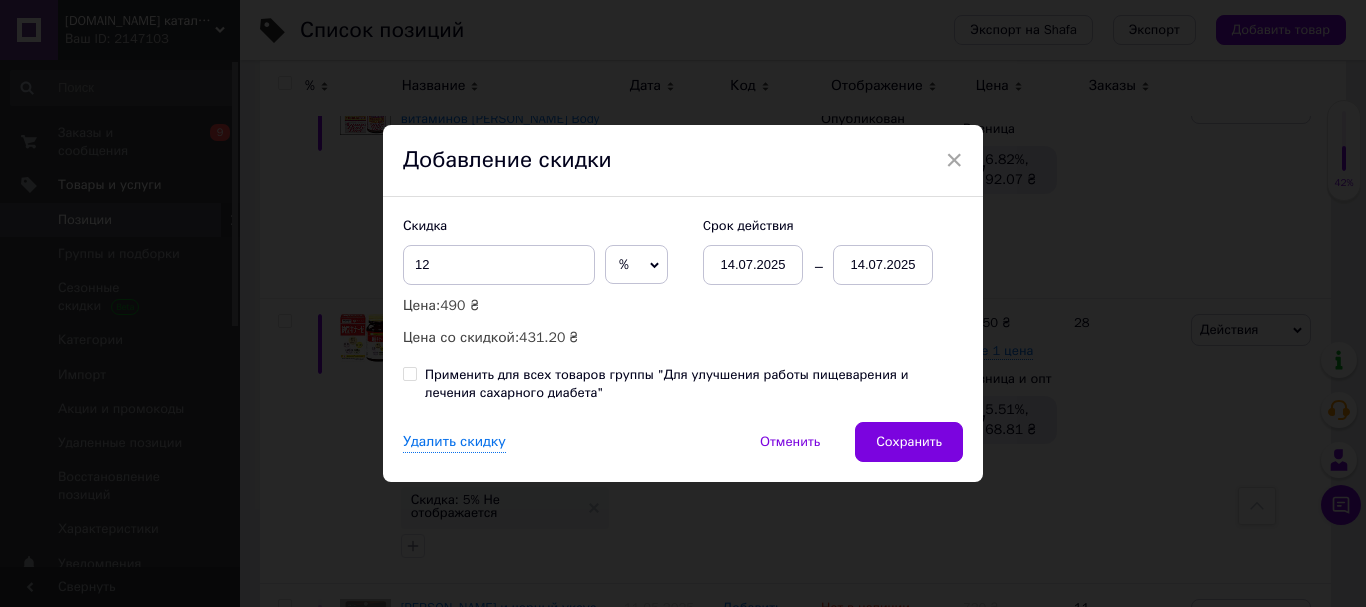 click on "14.07.2025" at bounding box center (883, 265) 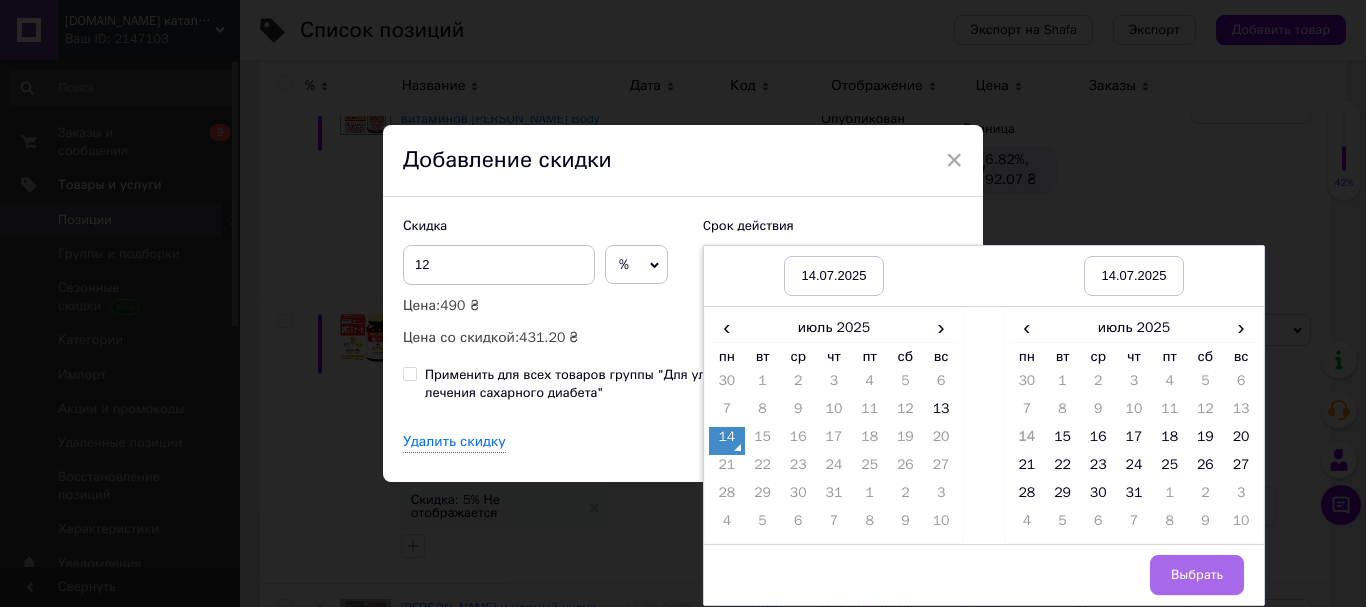 drag, startPoint x: 1246, startPoint y: 460, endPoint x: 1207, endPoint y: 582, distance: 128.082 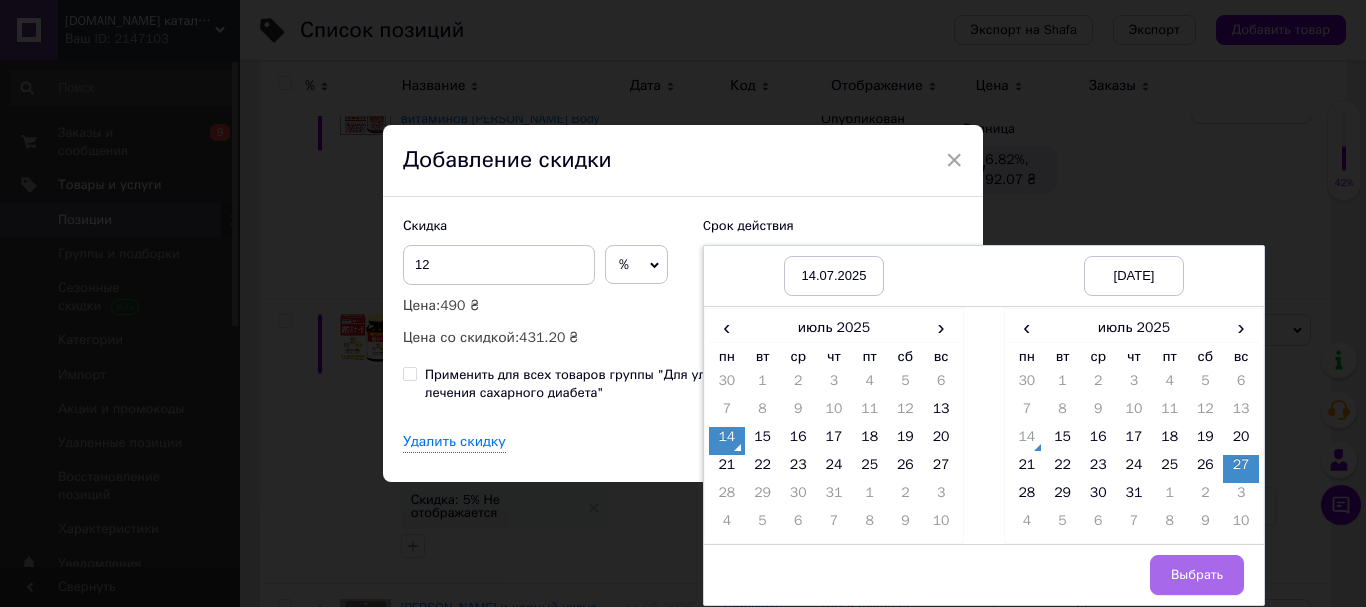 drag, startPoint x: 1195, startPoint y: 580, endPoint x: 1060, endPoint y: 504, distance: 154.92256 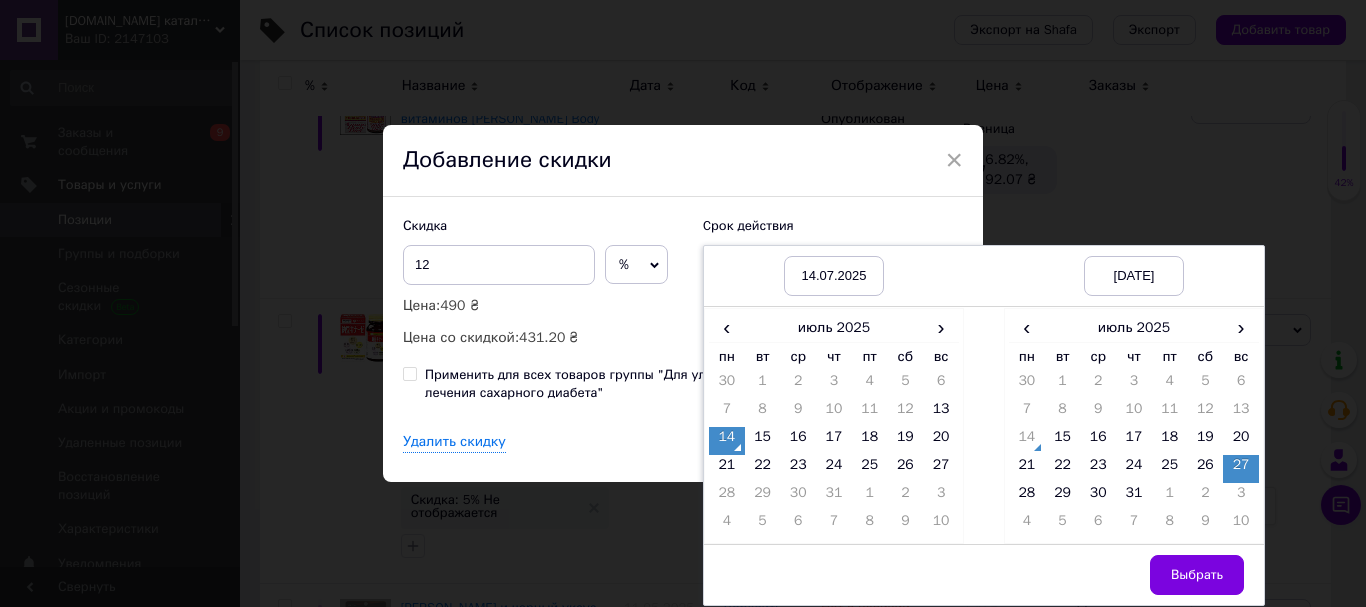 click on "Выбрать" at bounding box center [1197, 575] 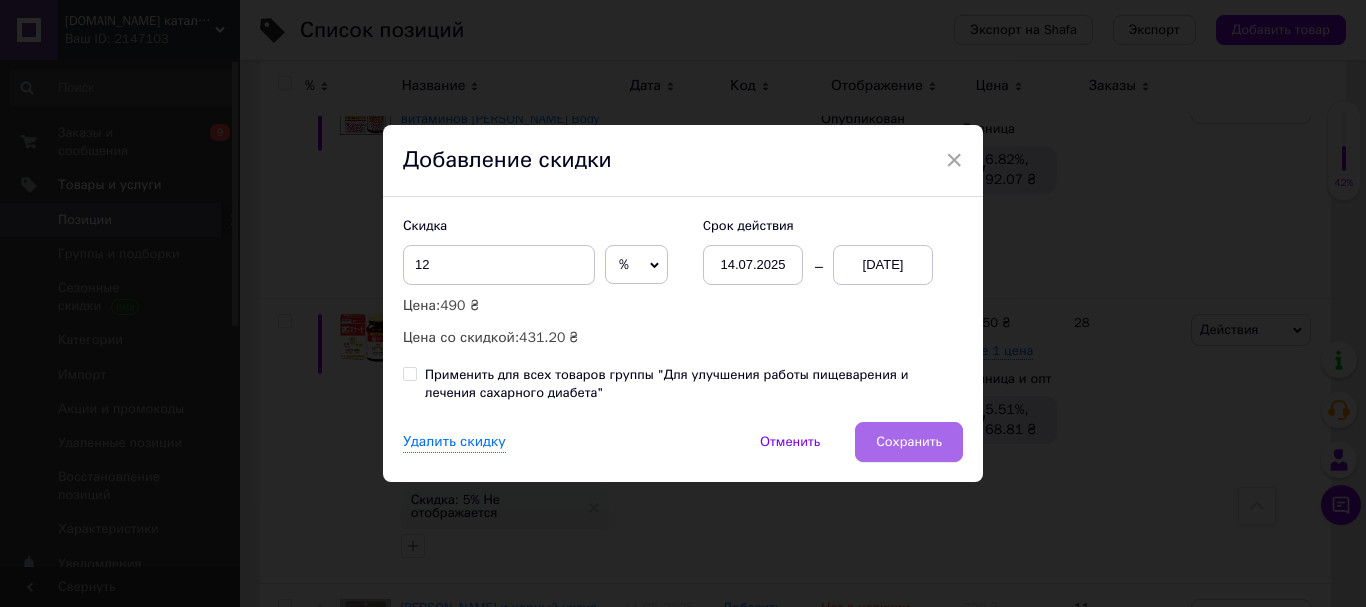 click on "Сохранить" at bounding box center (909, 442) 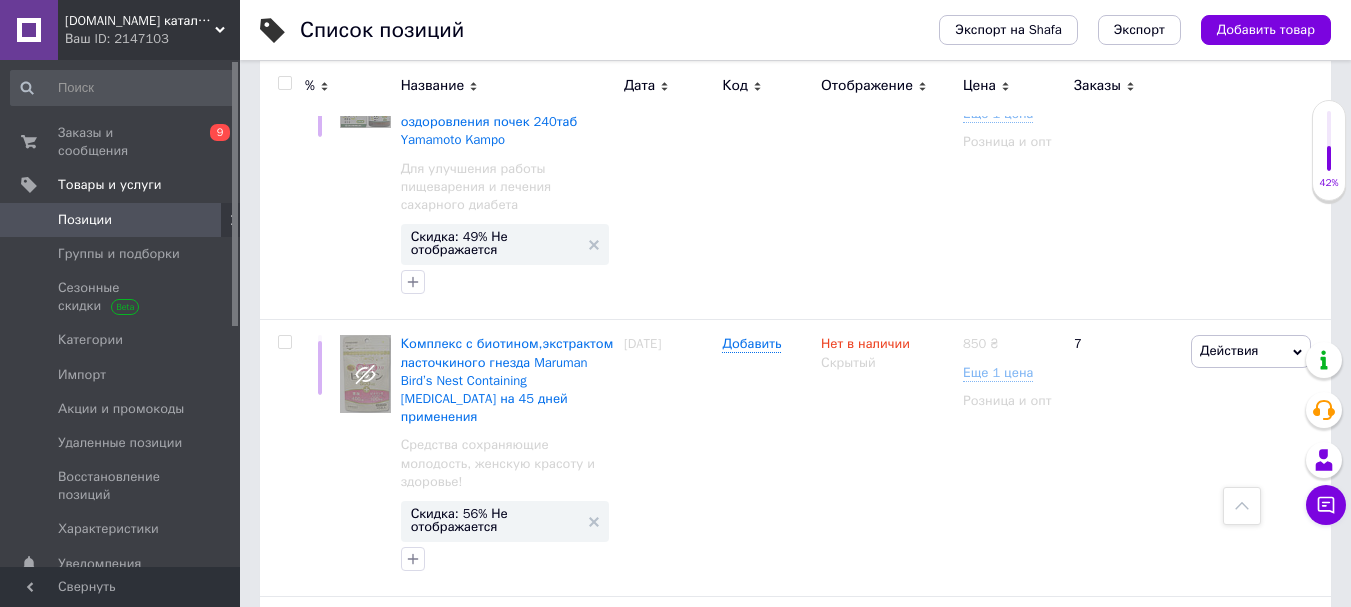scroll, scrollTop: 19479, scrollLeft: 0, axis: vertical 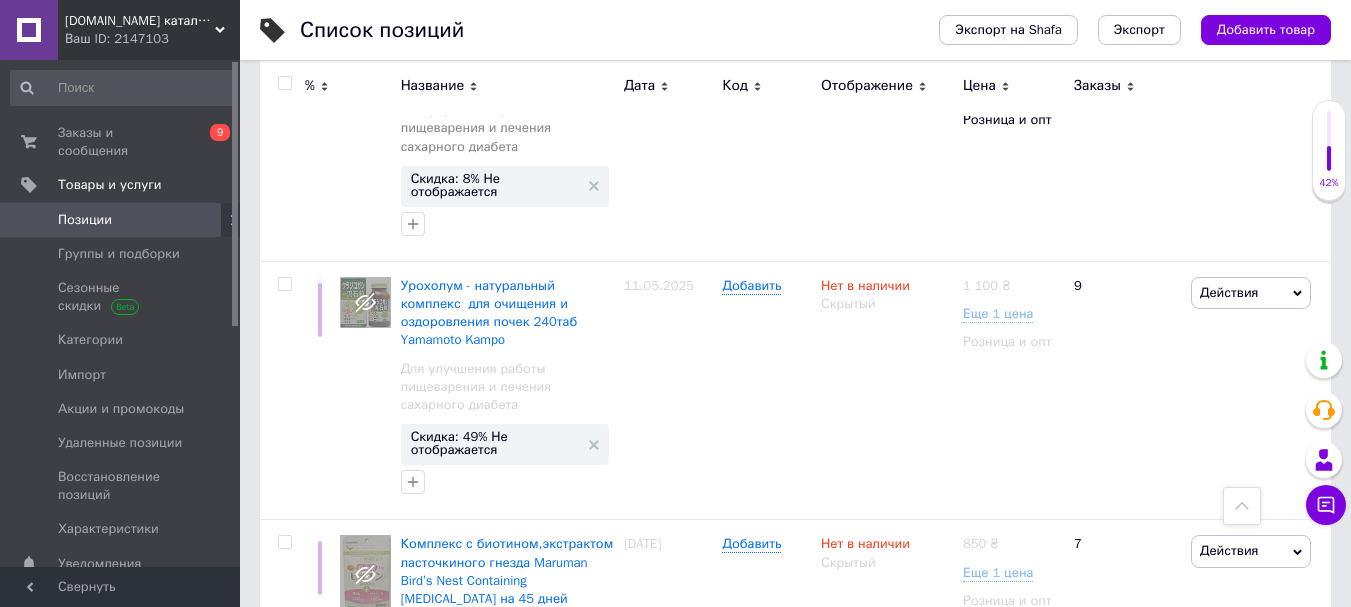 click on "Скидка: 5% Не отображается" at bounding box center [495, 1467] 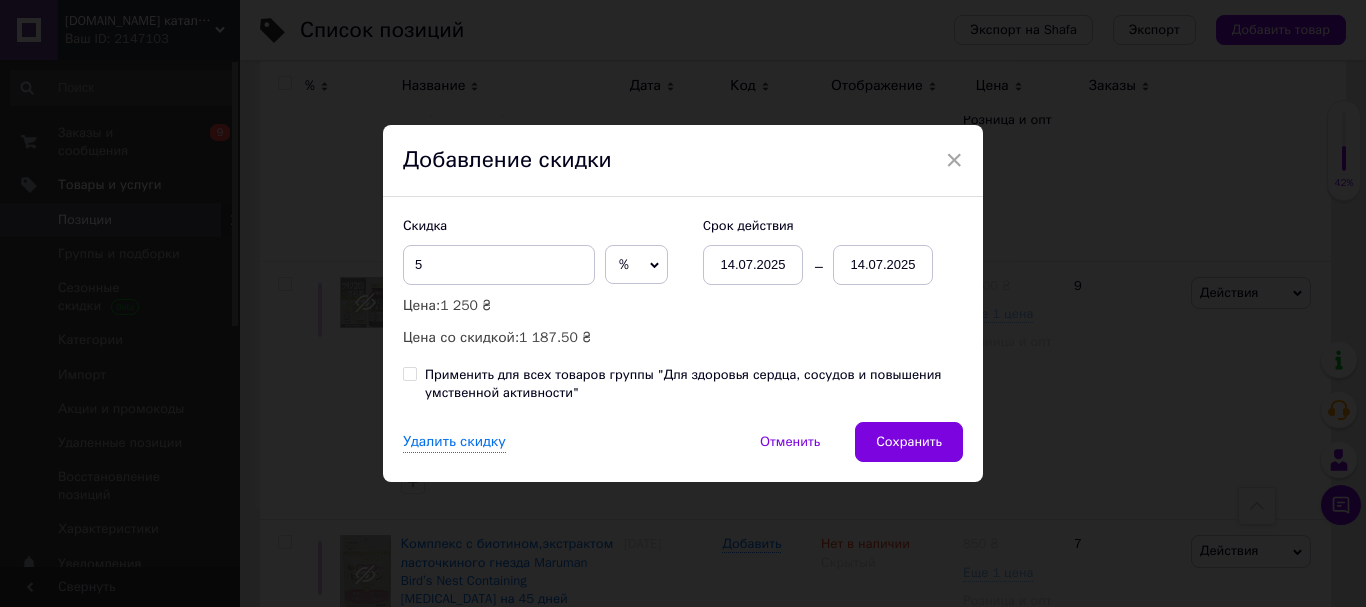 click on "14.07.2025" at bounding box center (883, 265) 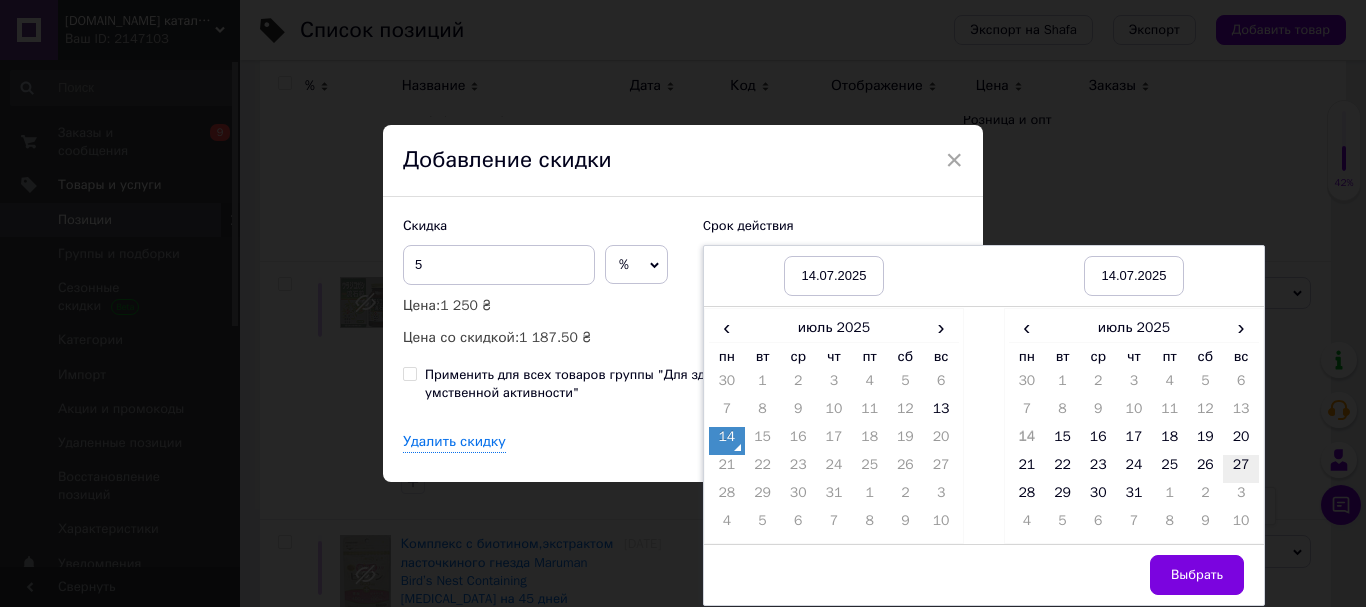 click on "27" at bounding box center (1241, 469) 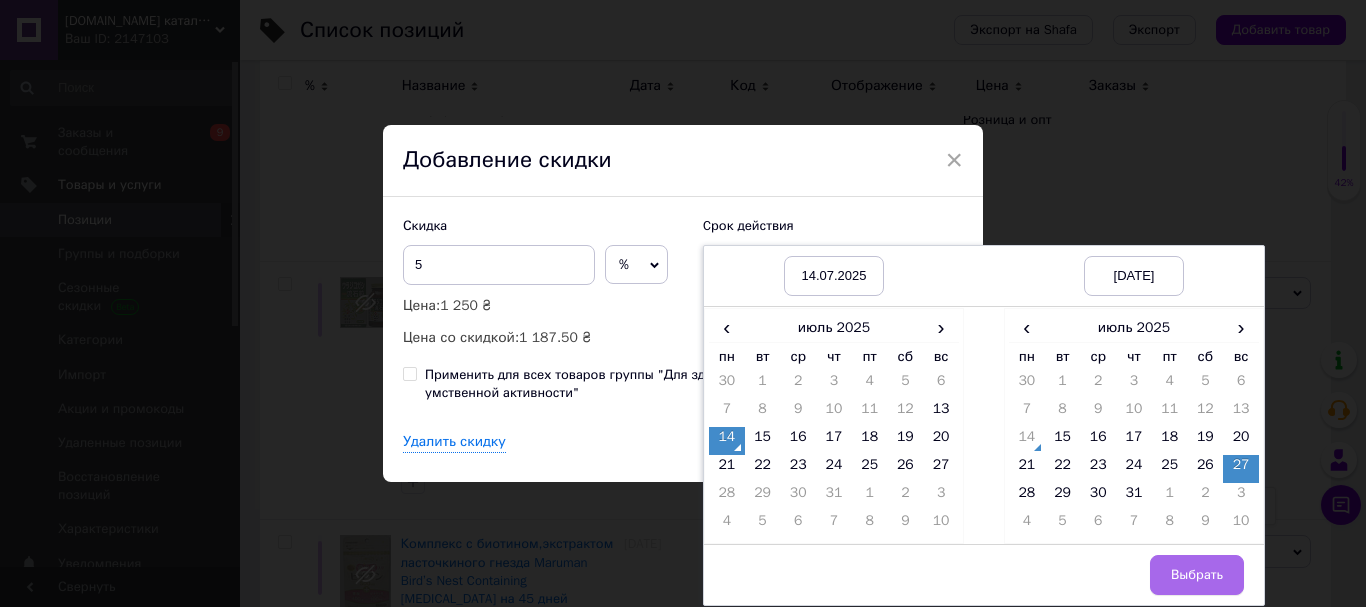 click on "Выбрать" at bounding box center (1197, 575) 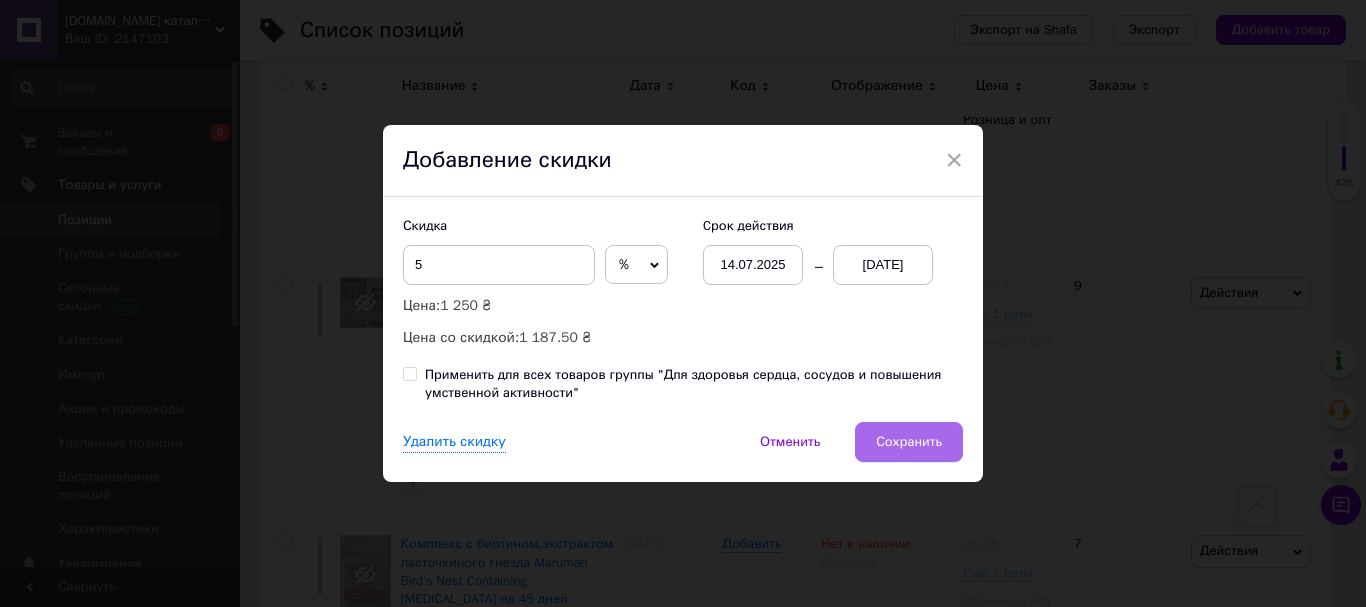 click on "Сохранить" at bounding box center [909, 442] 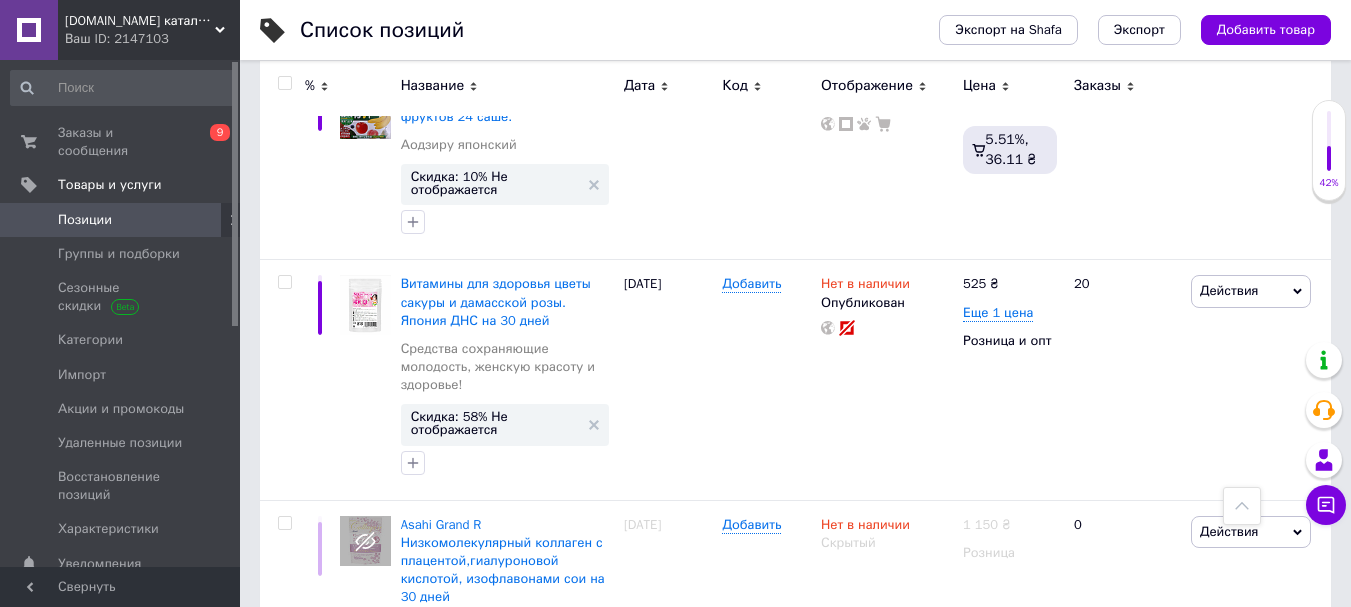 scroll, scrollTop: 18179, scrollLeft: 0, axis: vertical 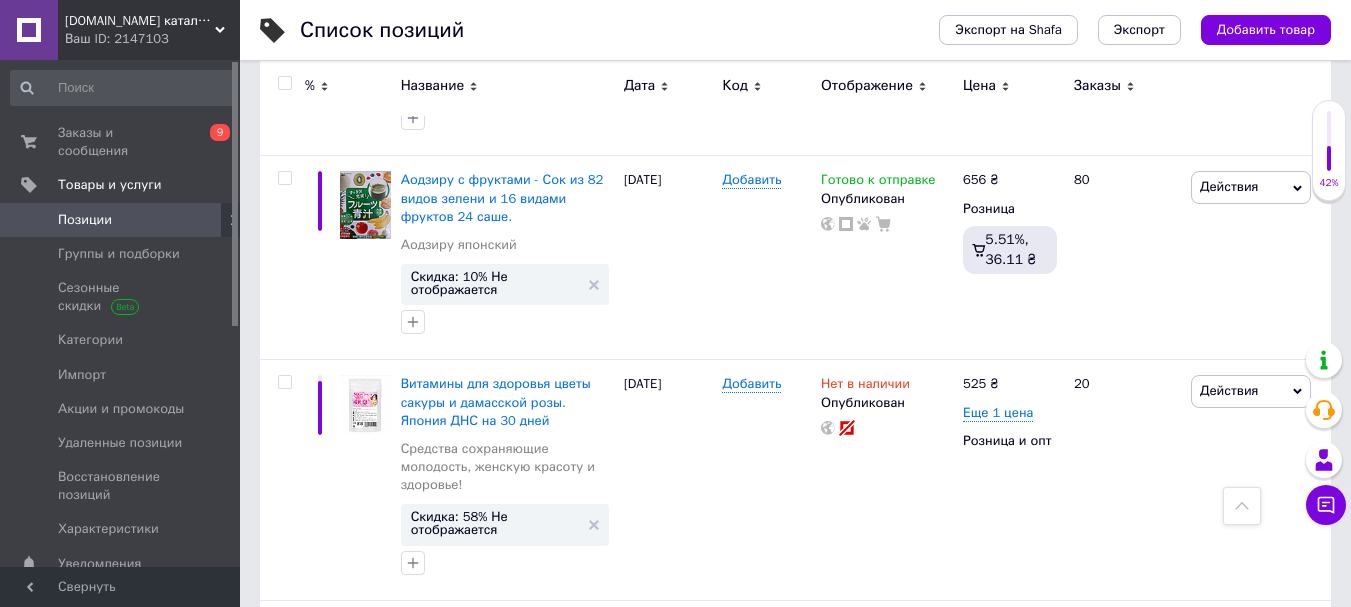 click on "Скидка: 25% Не отображается" at bounding box center (495, 1263) 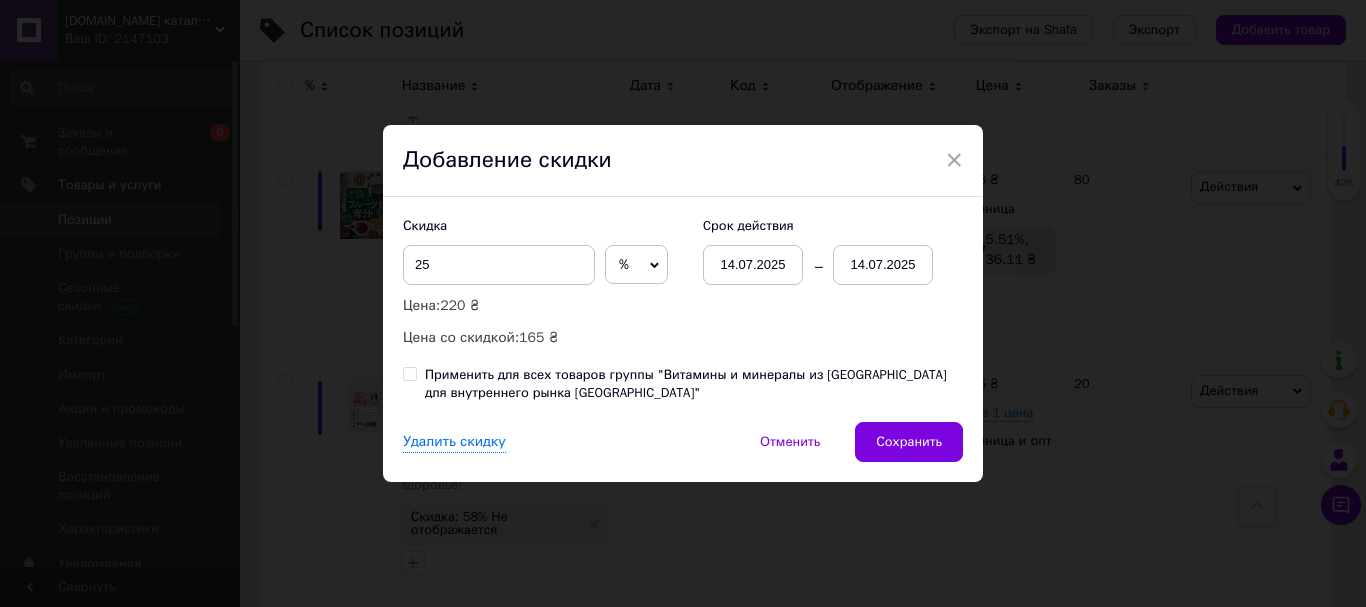click on "14.07.2025" at bounding box center (883, 265) 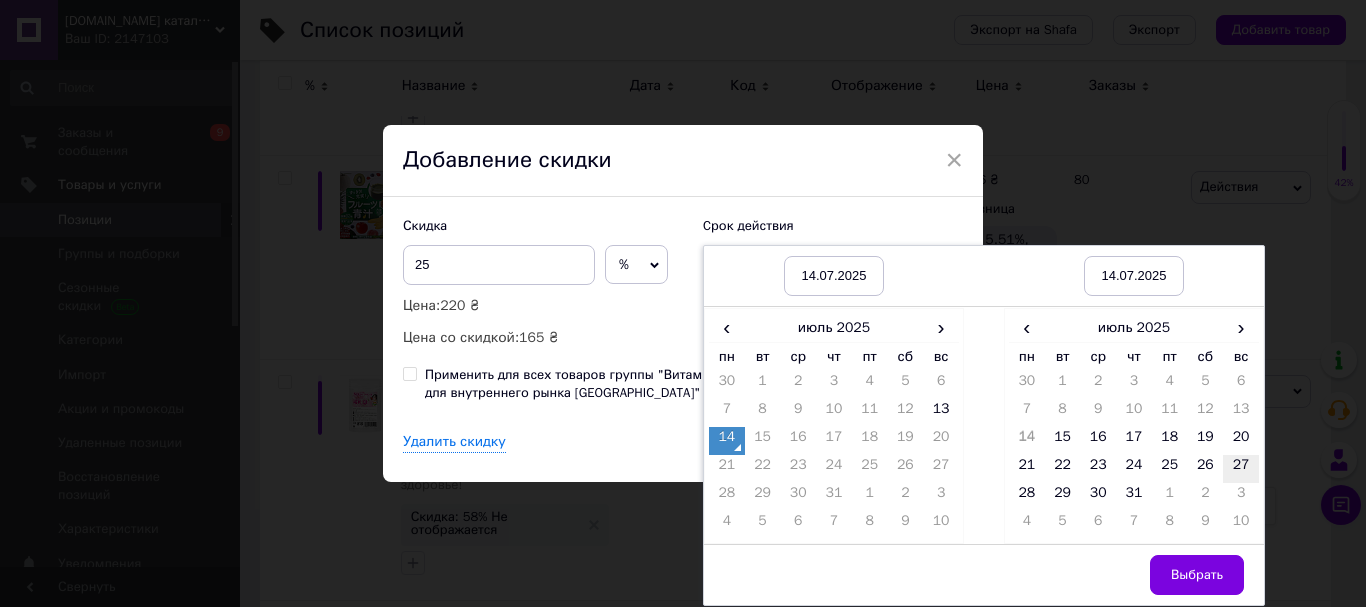 click on "27" at bounding box center (1241, 469) 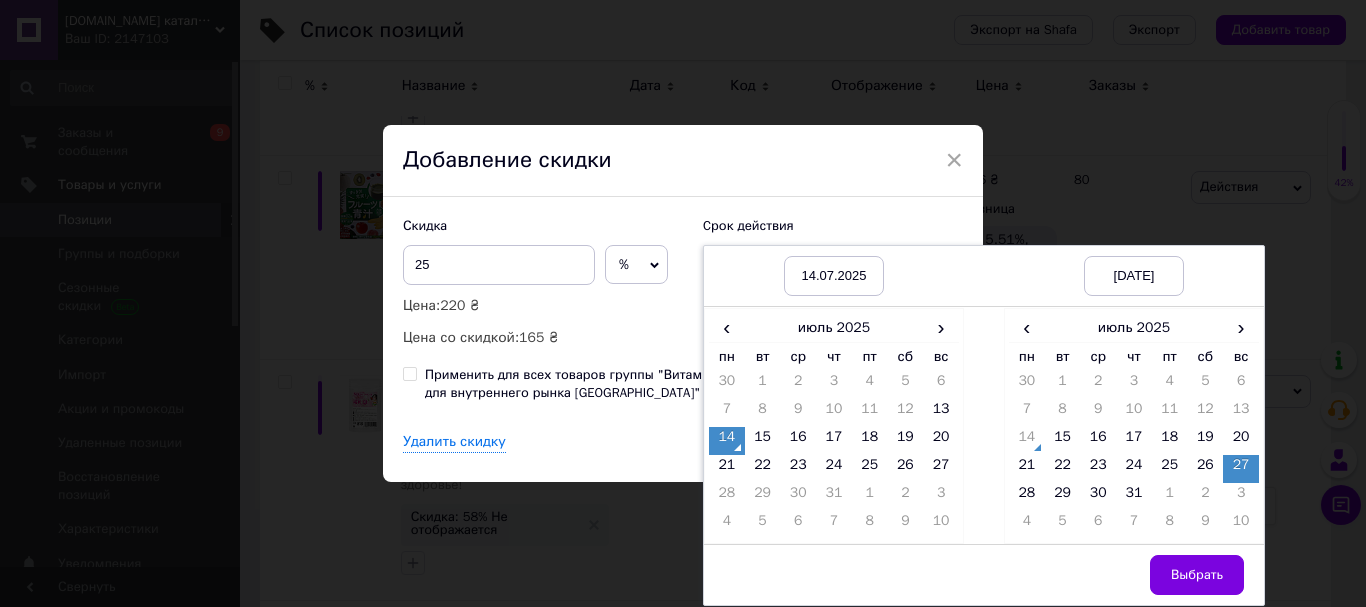 drag, startPoint x: 1204, startPoint y: 569, endPoint x: 1047, endPoint y: 507, distance: 168.79869 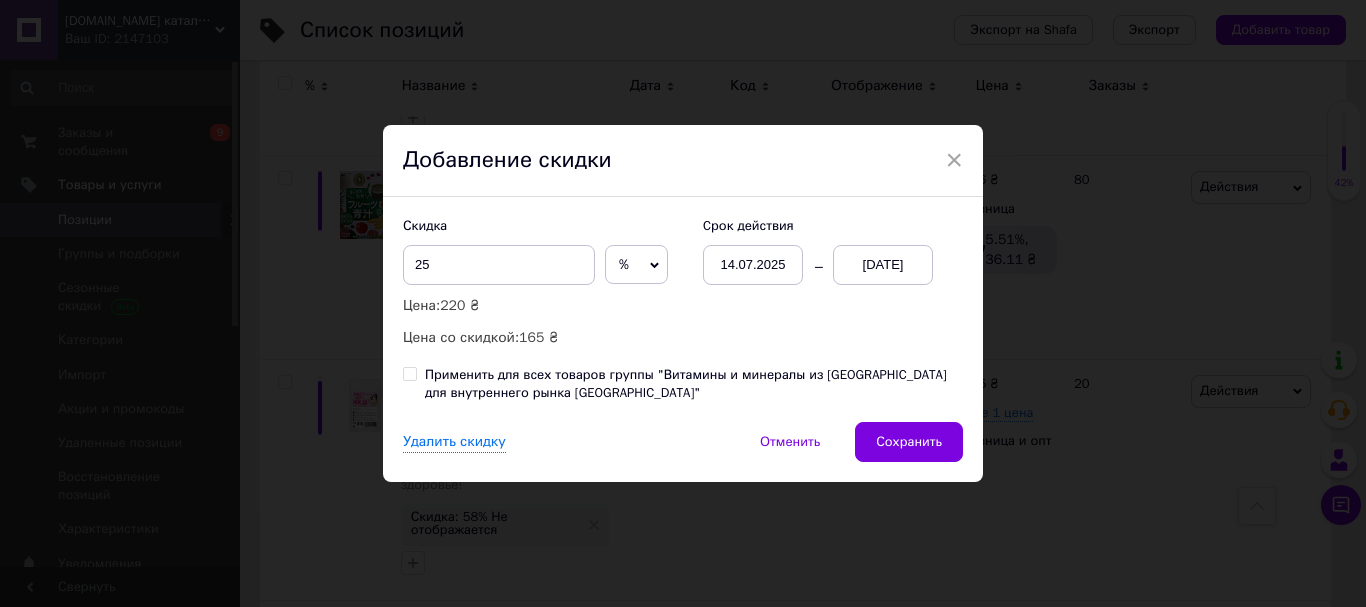 drag, startPoint x: 927, startPoint y: 441, endPoint x: 917, endPoint y: 434, distance: 12.206555 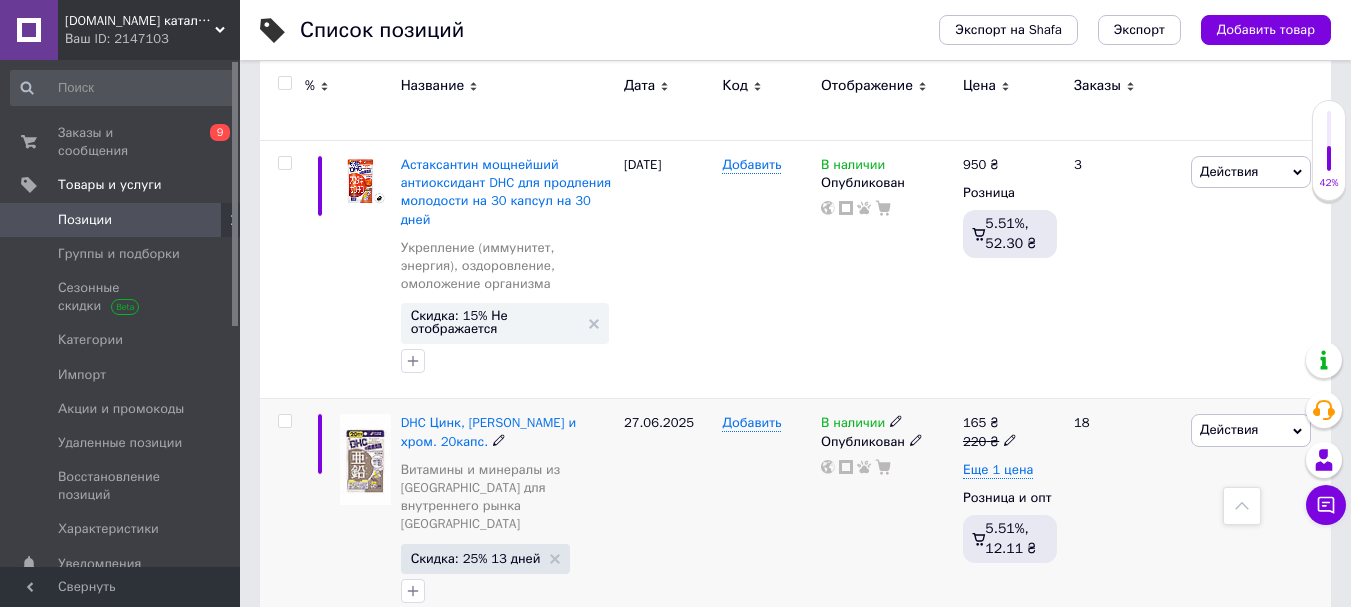 scroll, scrollTop: 19079, scrollLeft: 0, axis: vertical 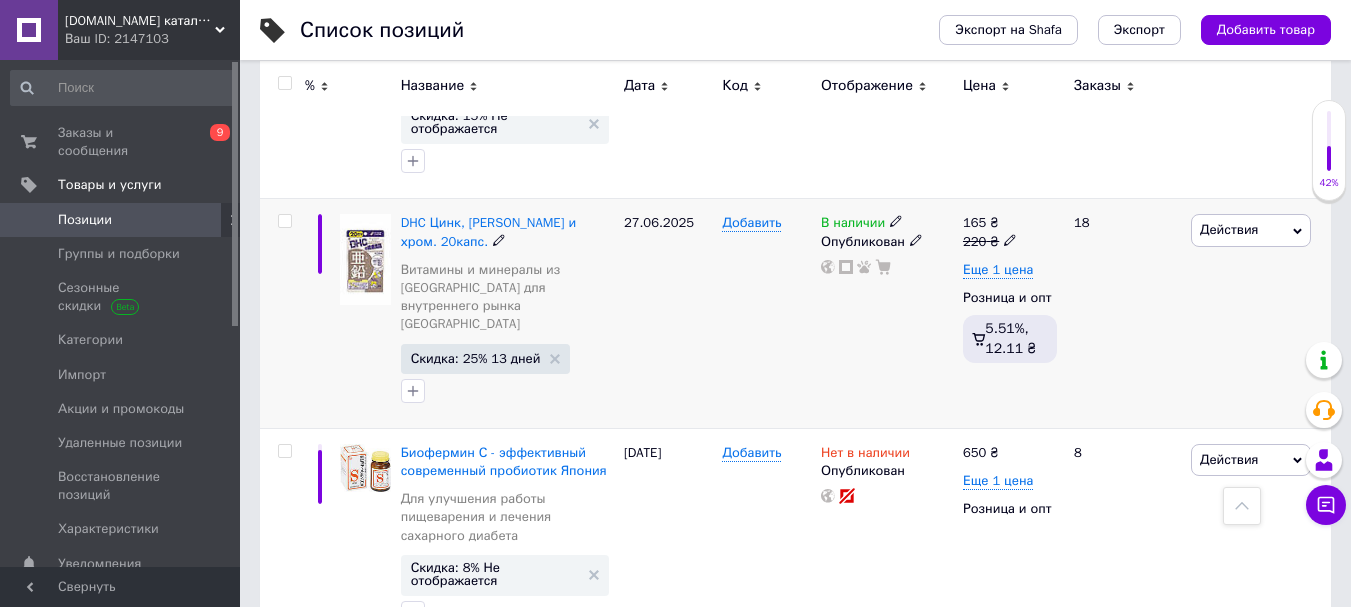 click on "Скидка: 9% Не отображается" at bounding box center (495, 1571) 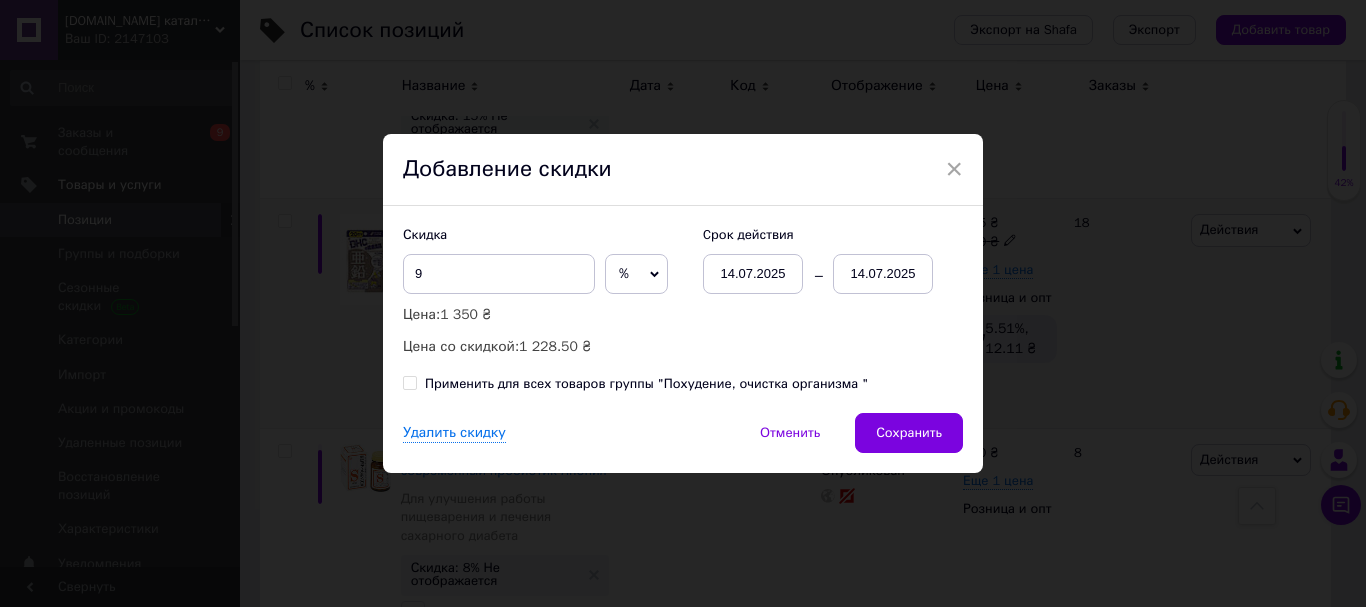 click on "14.07.2025" at bounding box center [883, 274] 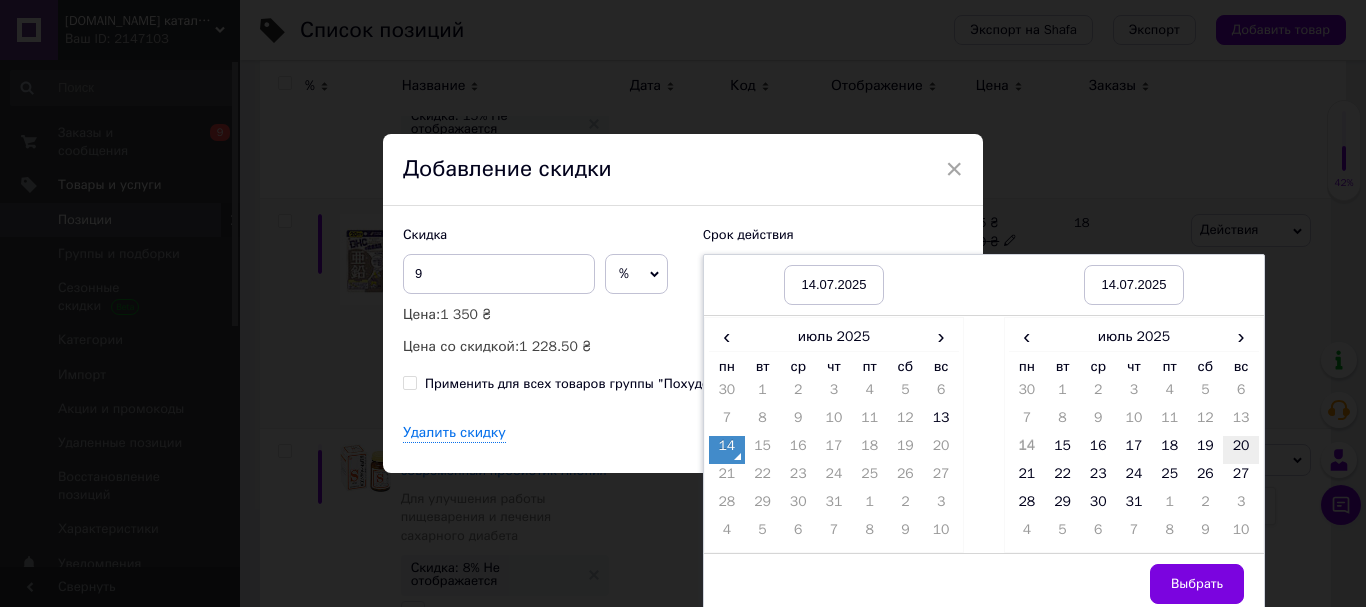 drag, startPoint x: 1242, startPoint y: 444, endPoint x: 1237, endPoint y: 463, distance: 19.646883 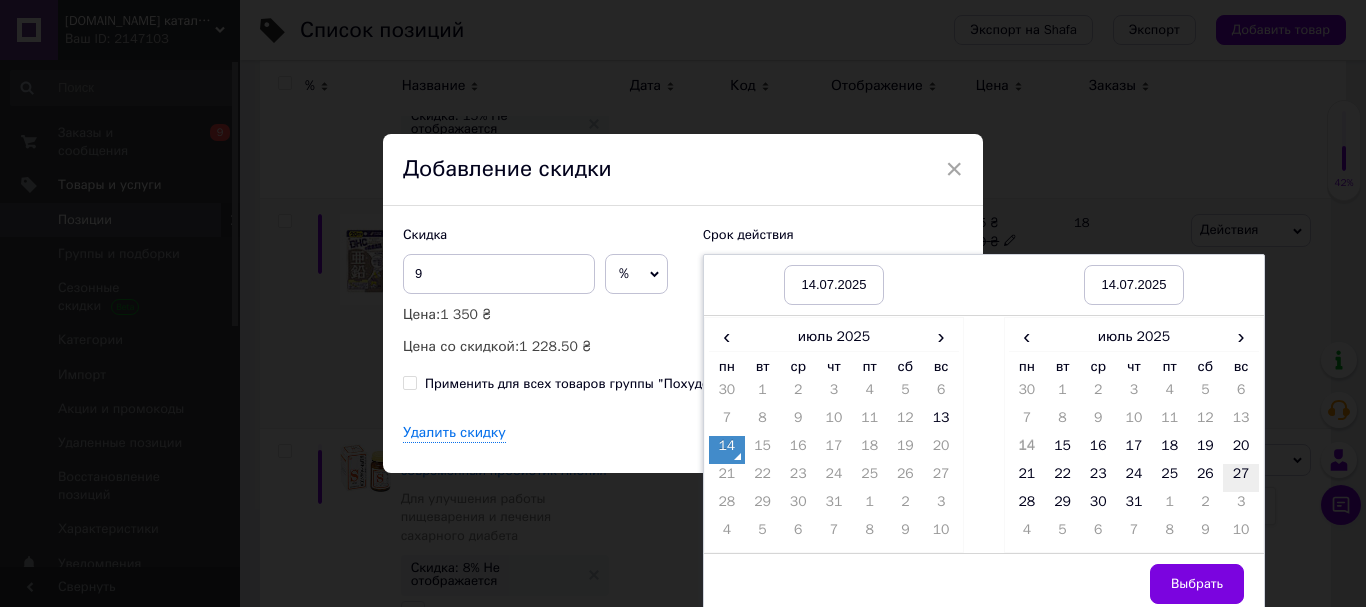 click on "20" at bounding box center [1241, 450] 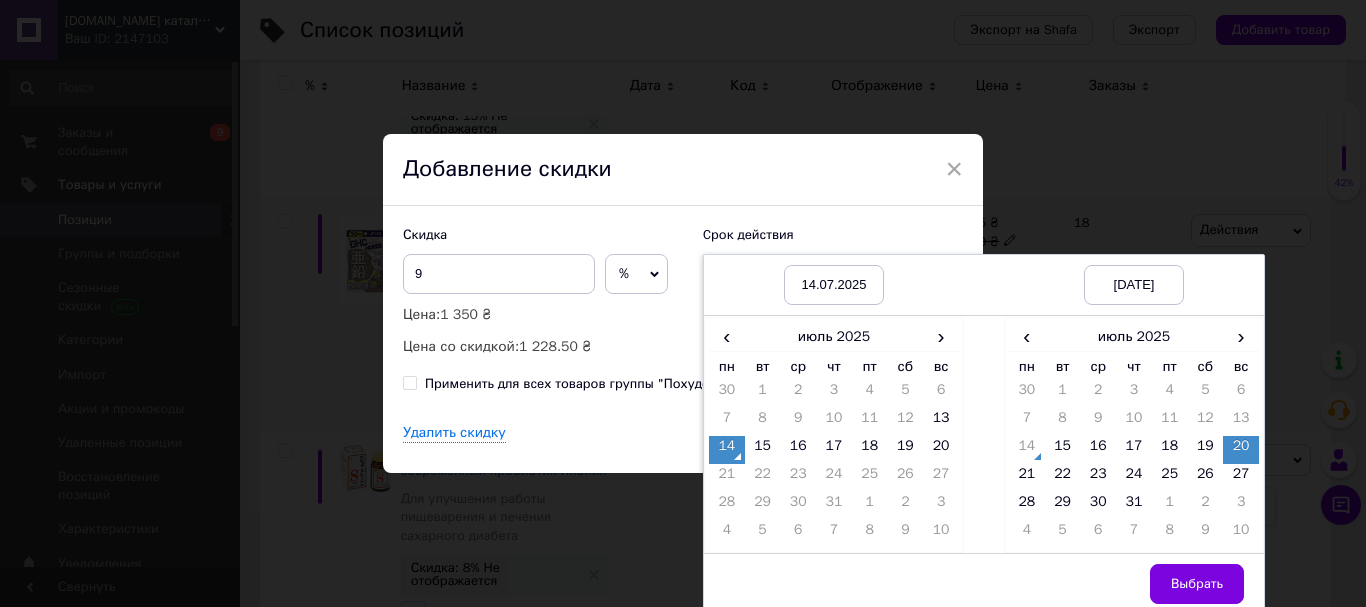 drag, startPoint x: 1175, startPoint y: 576, endPoint x: 1011, endPoint y: 488, distance: 186.11824 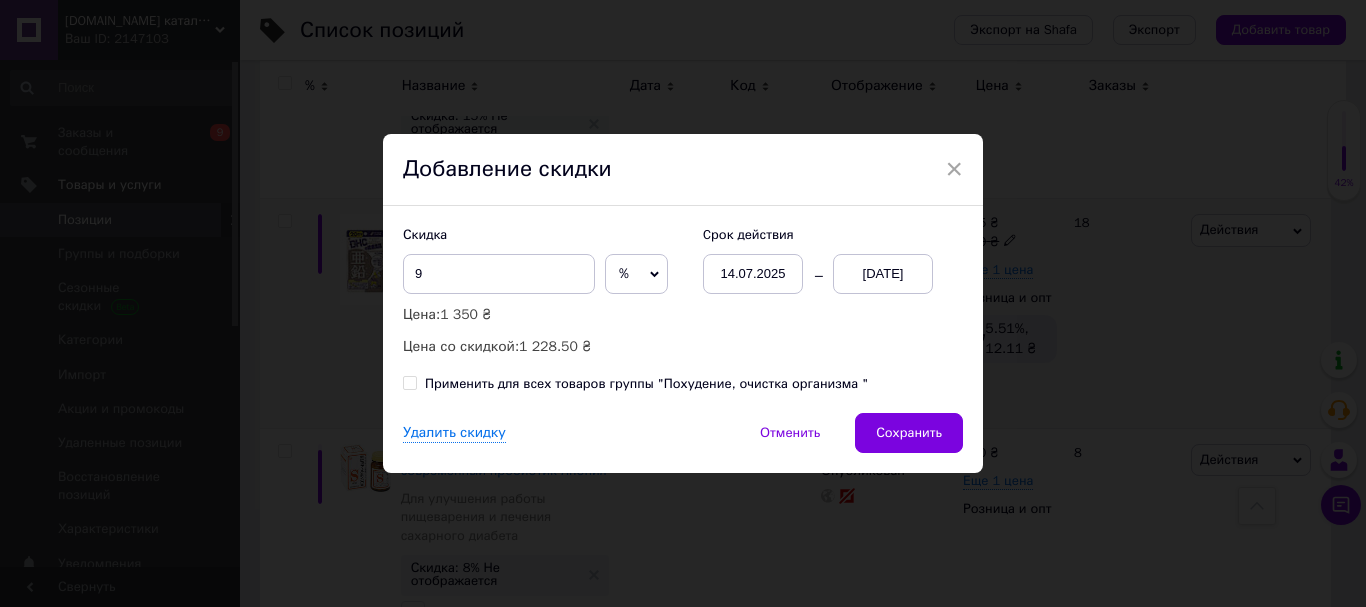 click on "Удалить скидку   Отменить   Сохранить" at bounding box center (683, 443) 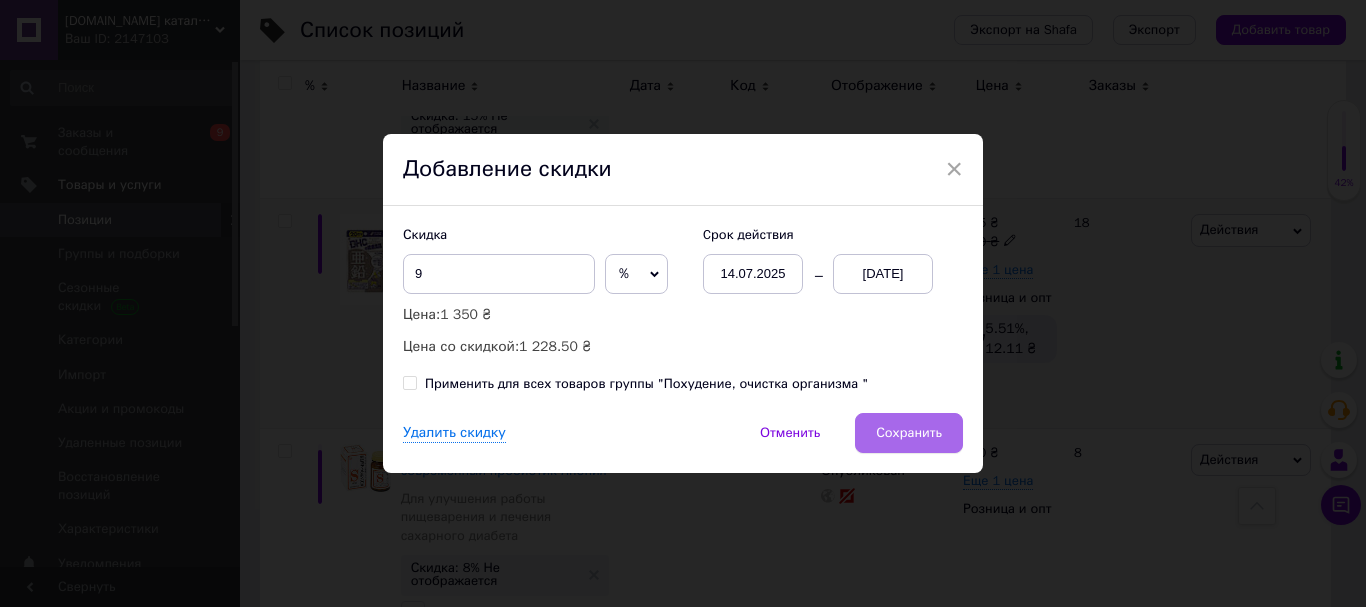 click on "Сохранить" at bounding box center (909, 433) 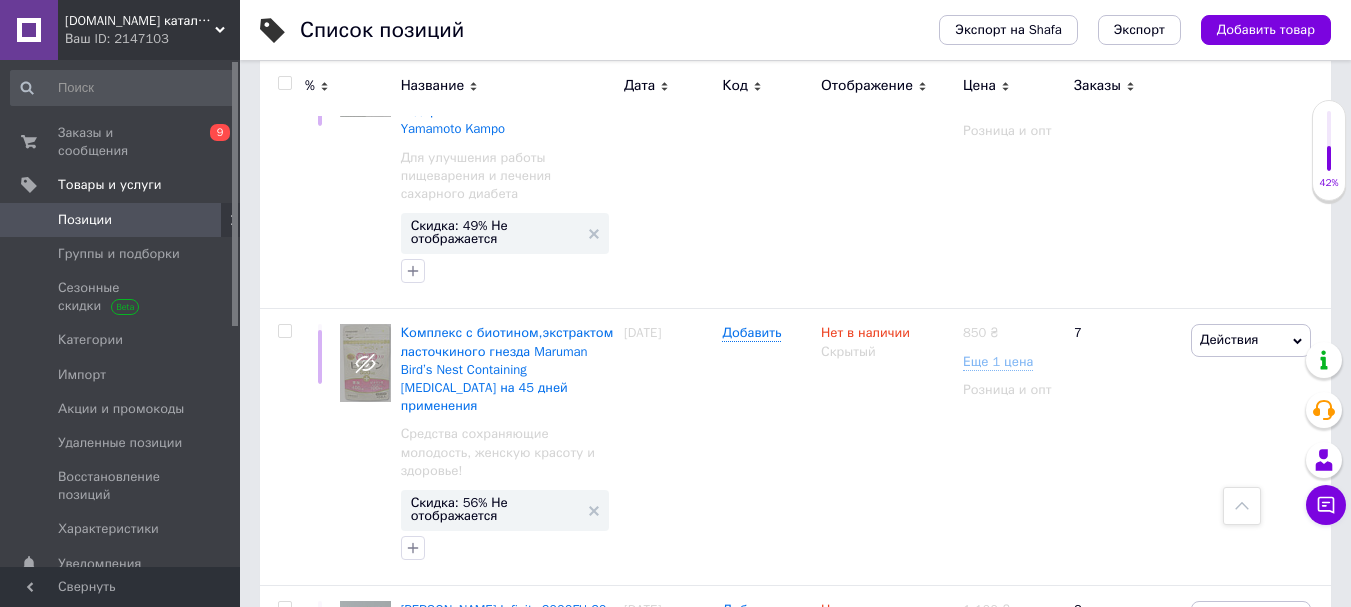 scroll, scrollTop: 19479, scrollLeft: 0, axis: vertical 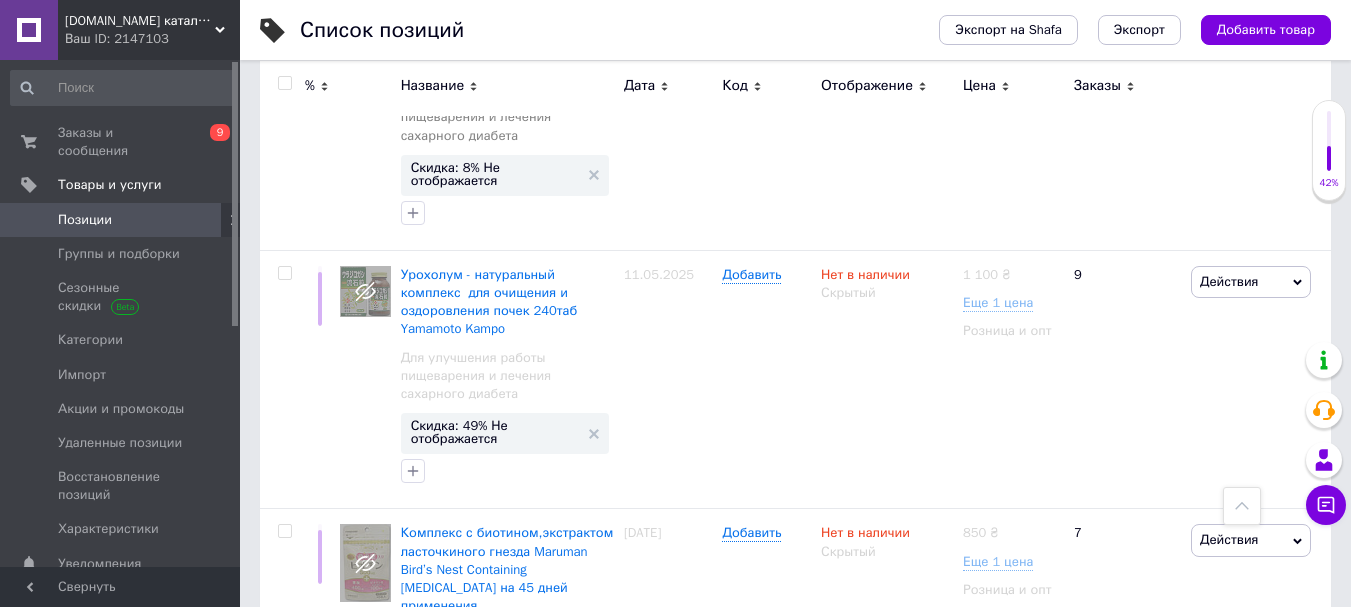 click at bounding box center (320, 1374) 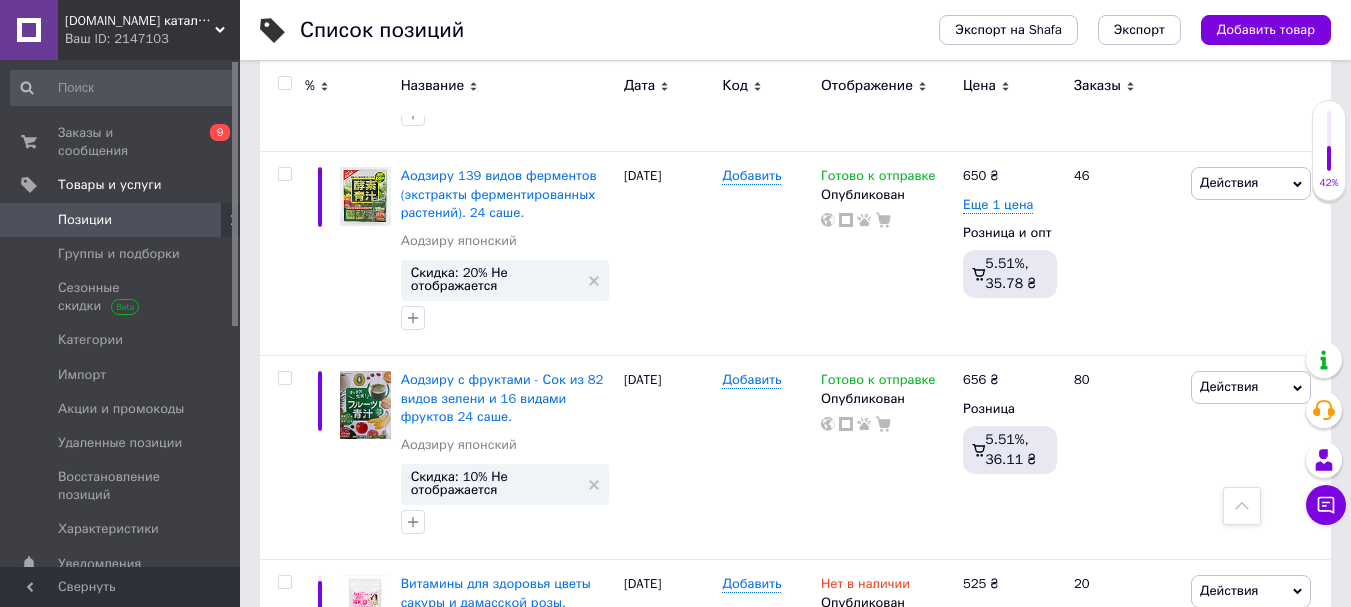 scroll, scrollTop: 17879, scrollLeft: 0, axis: vertical 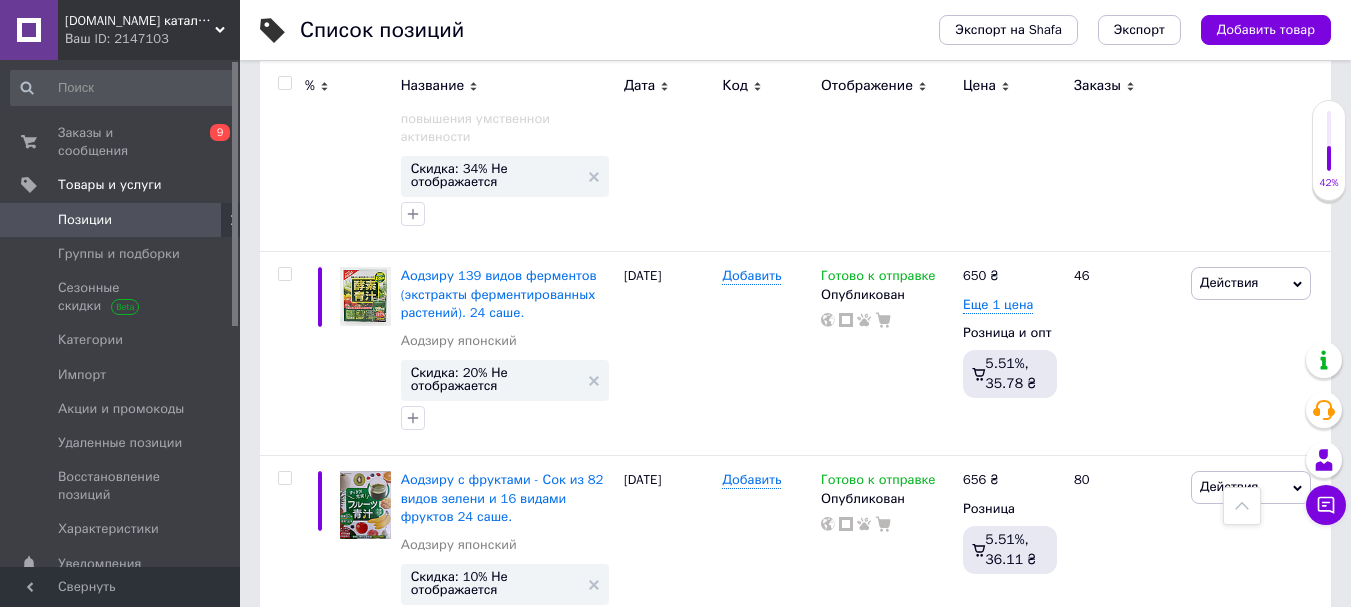 click on "Скидка: 15% Не отображается" at bounding box center (495, 1322) 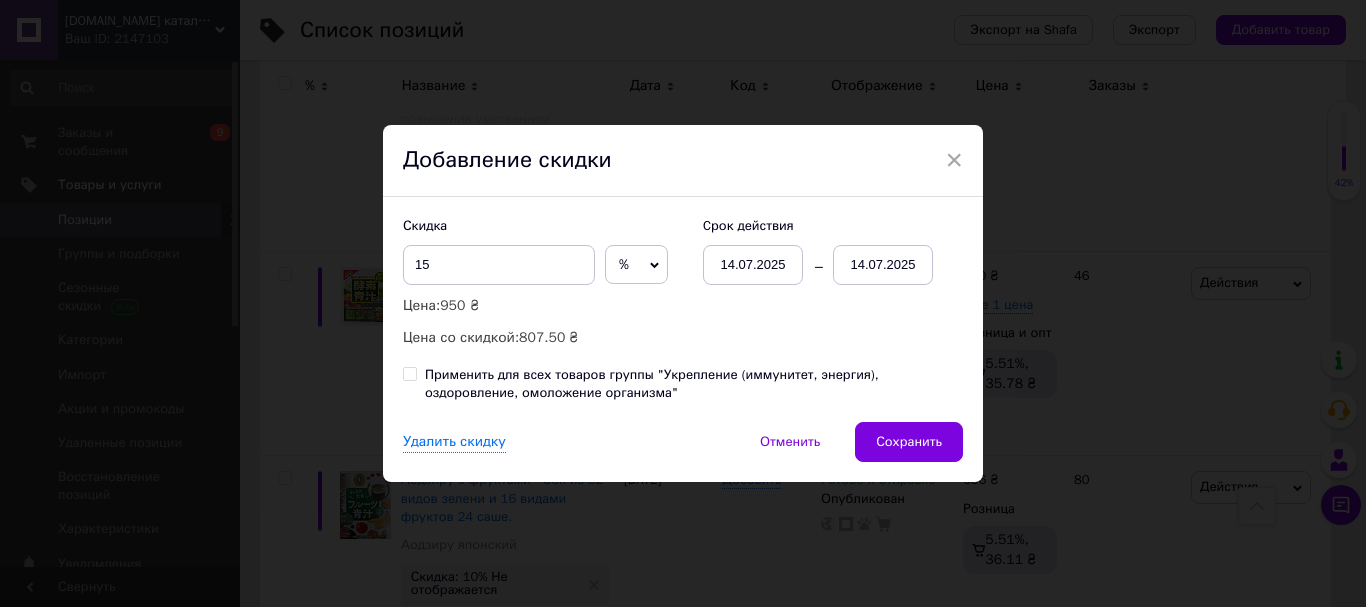 click on "14.07.2025" at bounding box center [883, 265] 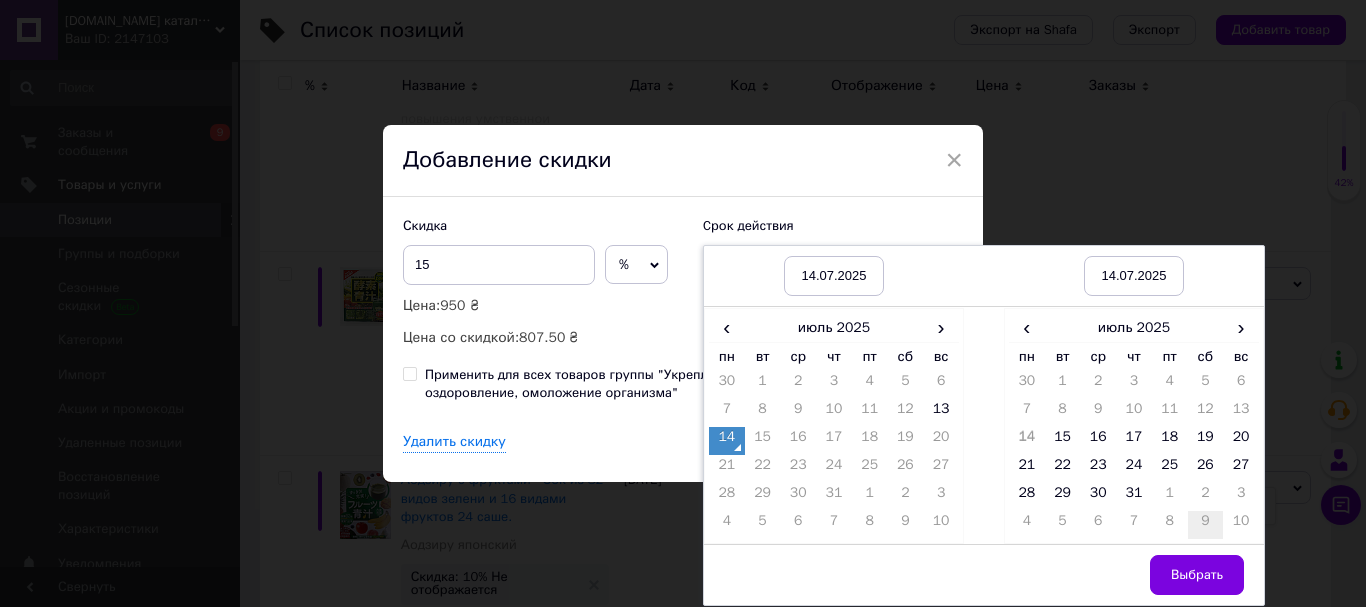 drag, startPoint x: 1239, startPoint y: 469, endPoint x: 1206, endPoint y: 537, distance: 75.58439 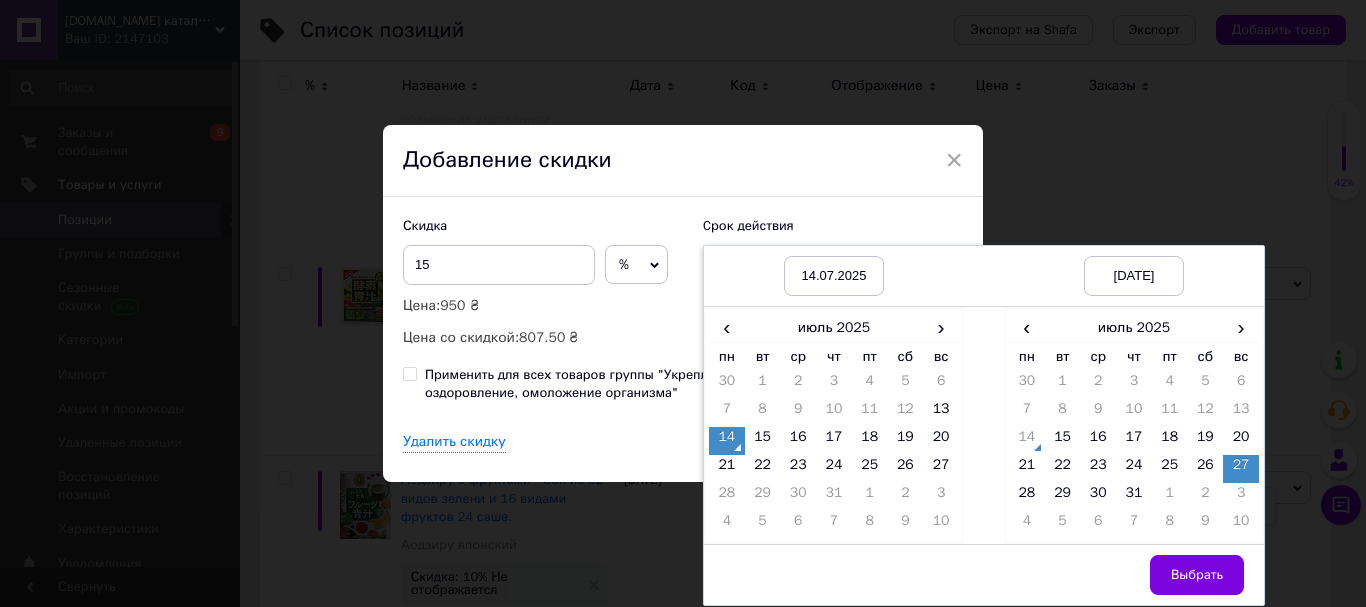 drag, startPoint x: 1192, startPoint y: 569, endPoint x: 968, endPoint y: 477, distance: 242.15697 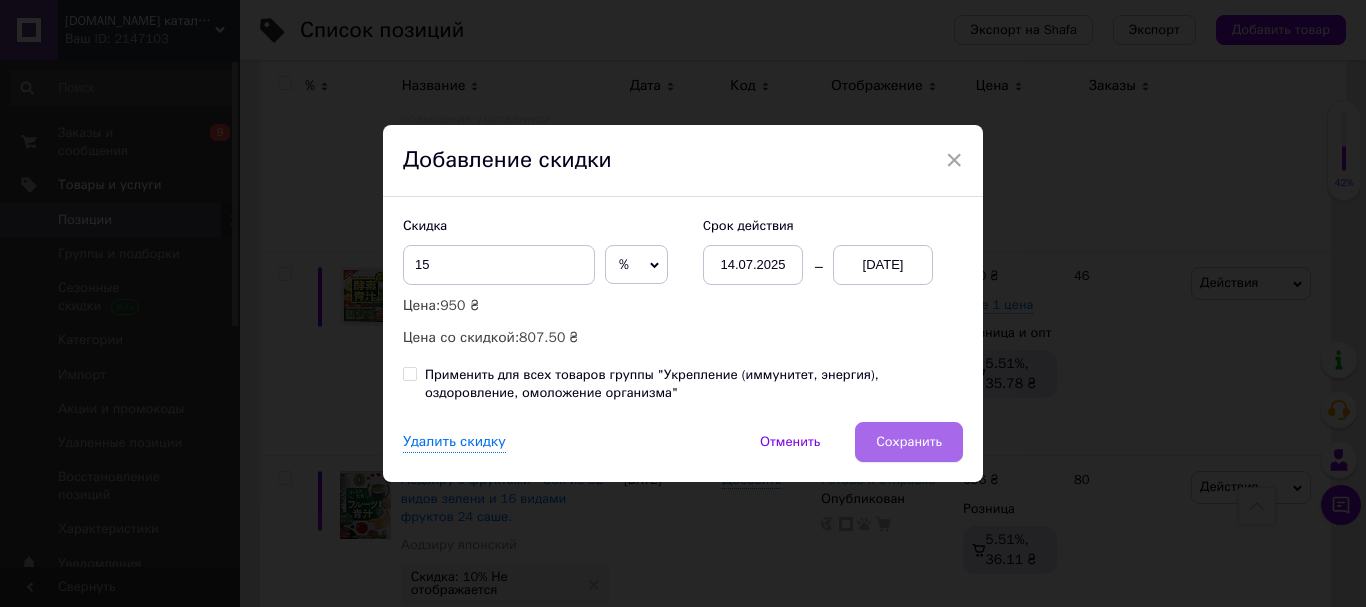 click on "Сохранить" at bounding box center (909, 442) 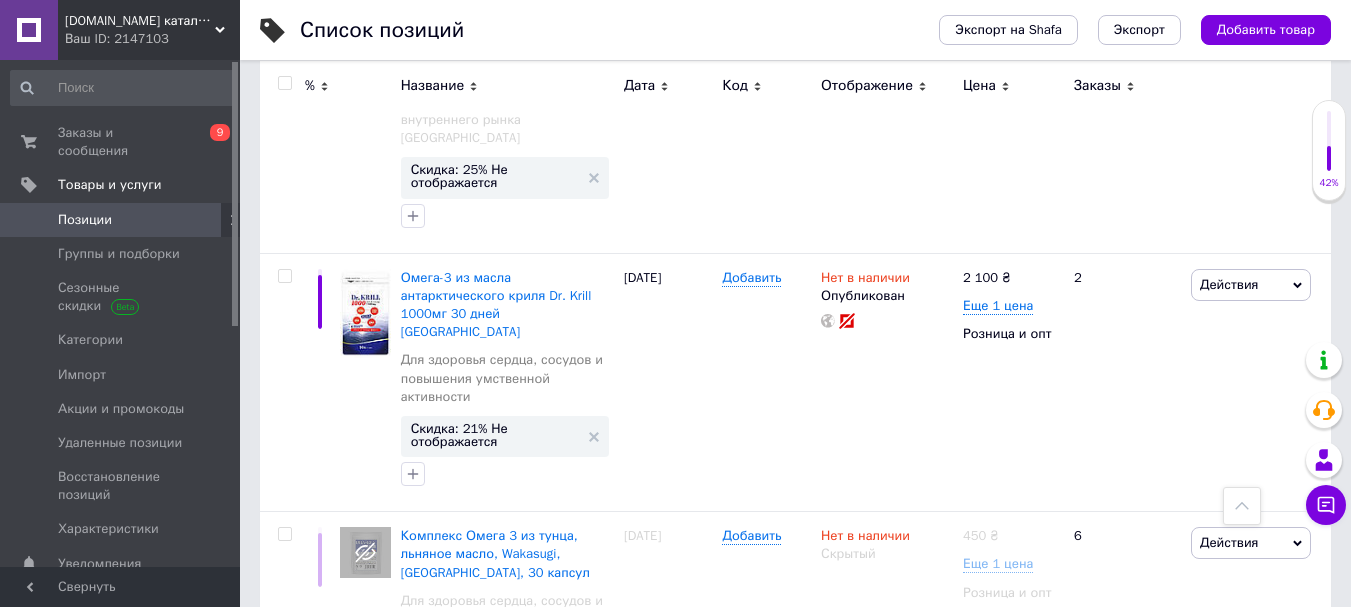 scroll, scrollTop: 17179, scrollLeft: 0, axis: vertical 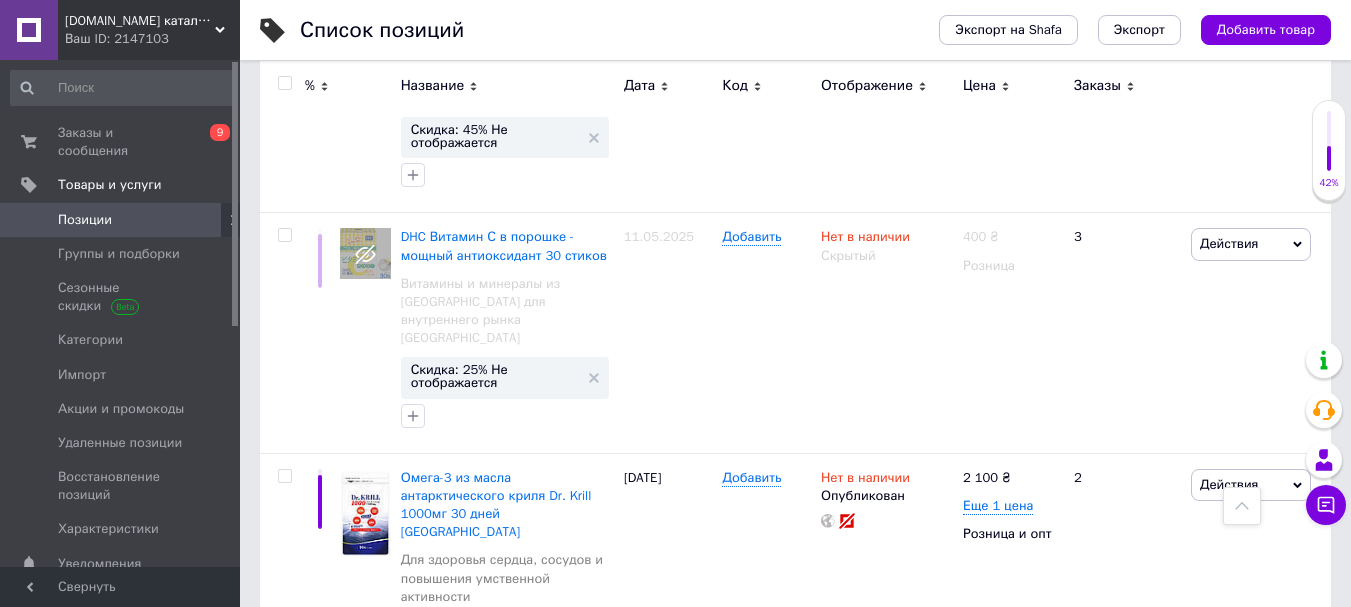 click on "Скидка: 10% Не отображается" at bounding box center (495, 1283) 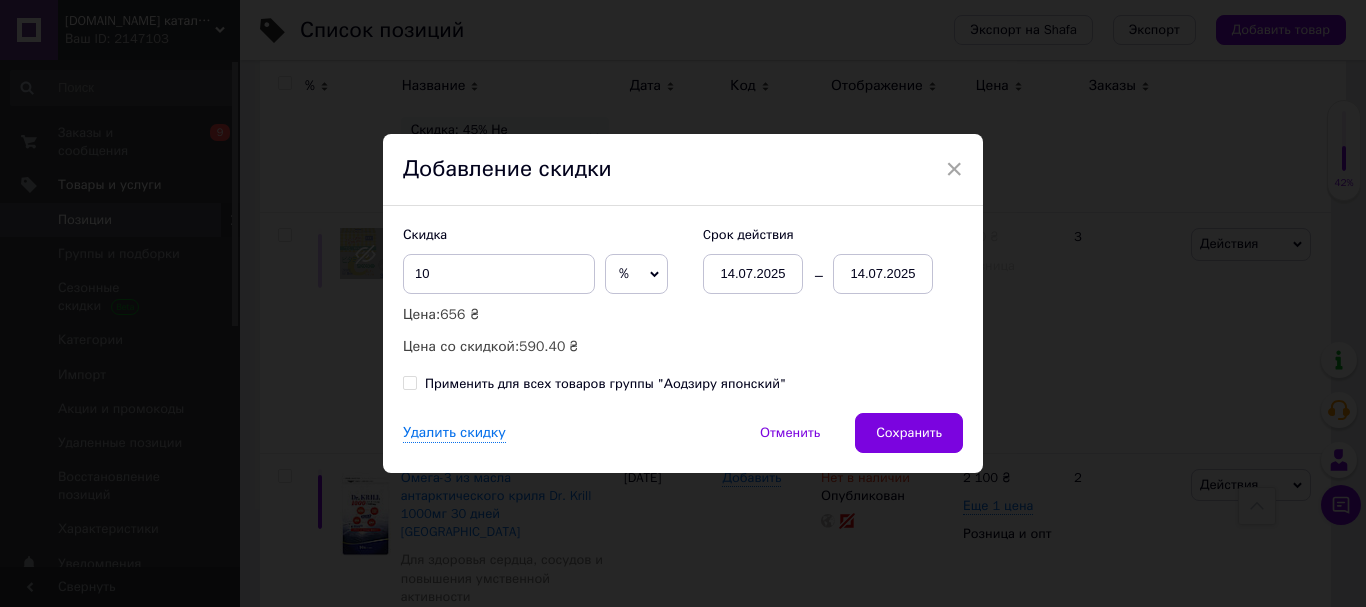 click on "14.07.2025" at bounding box center [883, 274] 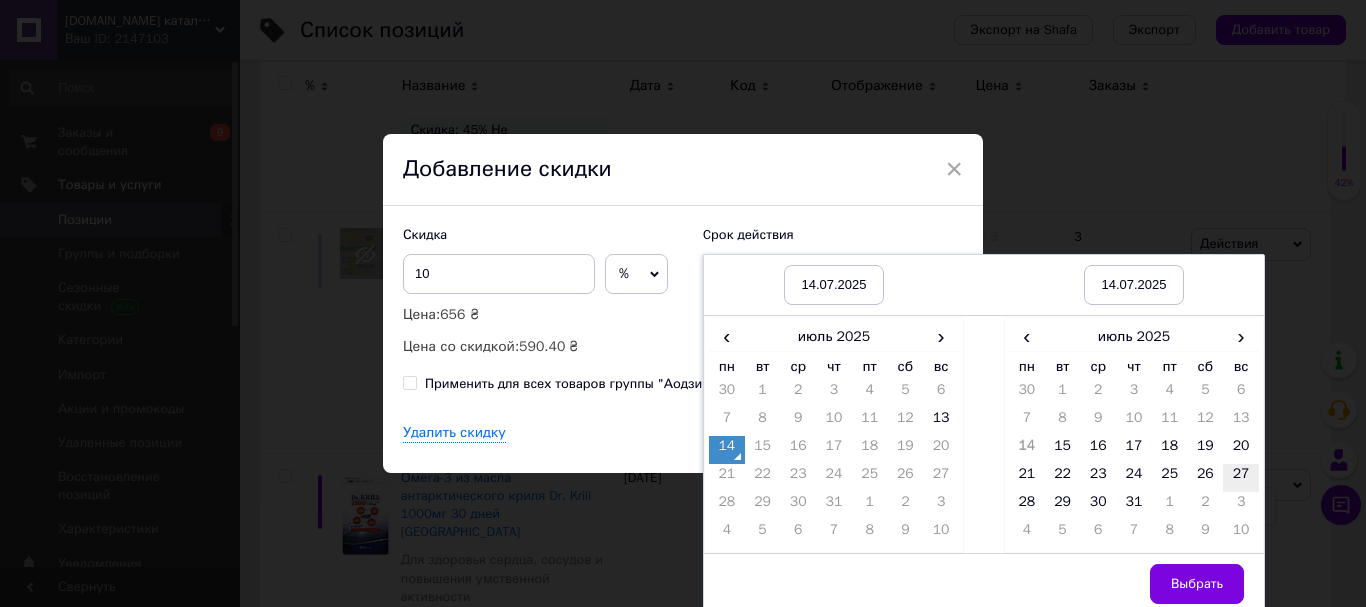 click on "27" at bounding box center (1241, 478) 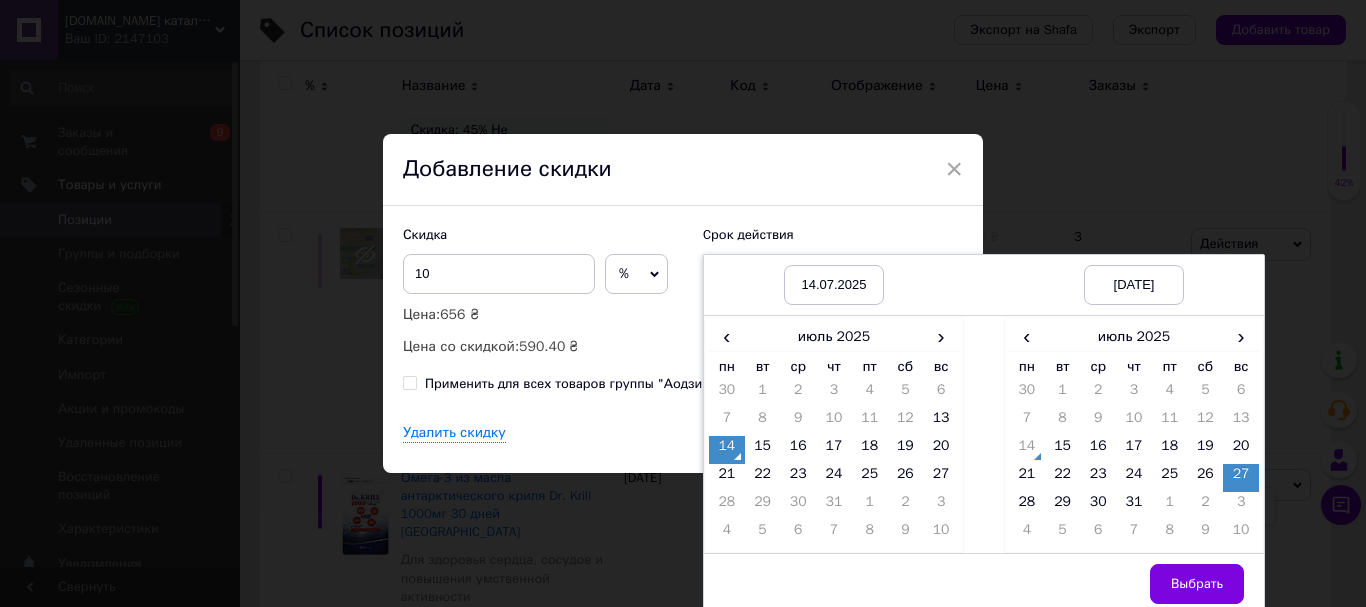 drag, startPoint x: 1178, startPoint y: 584, endPoint x: 1084, endPoint y: 555, distance: 98.37174 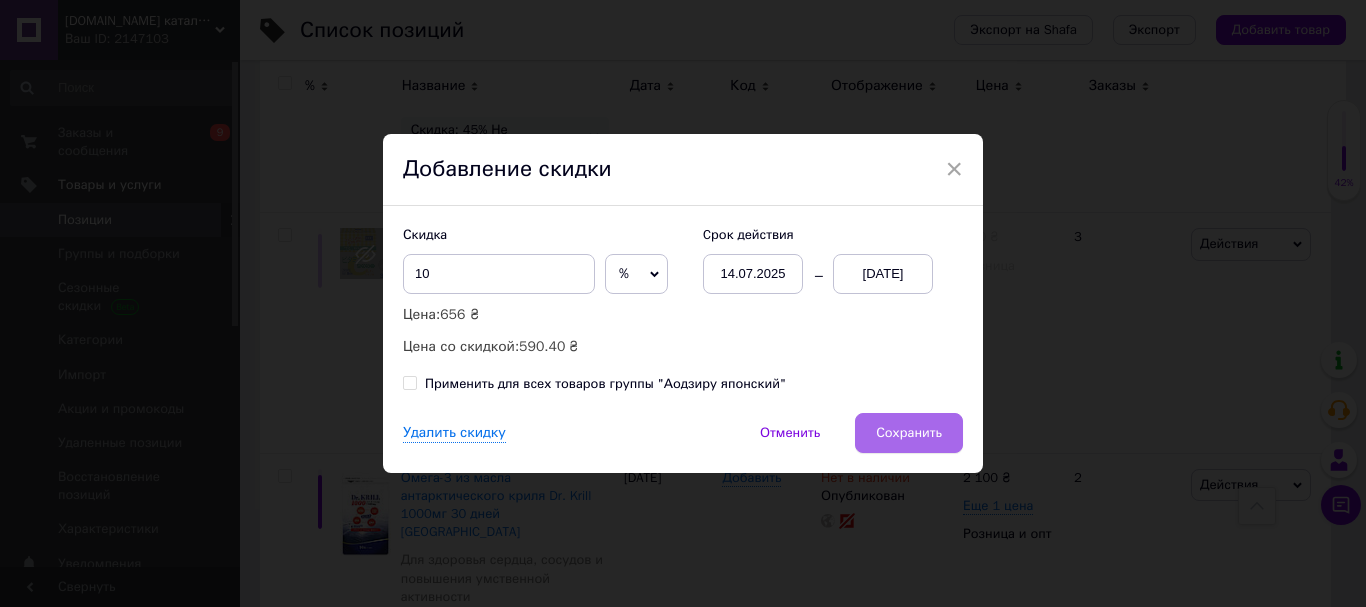 click on "Сохранить" at bounding box center (909, 433) 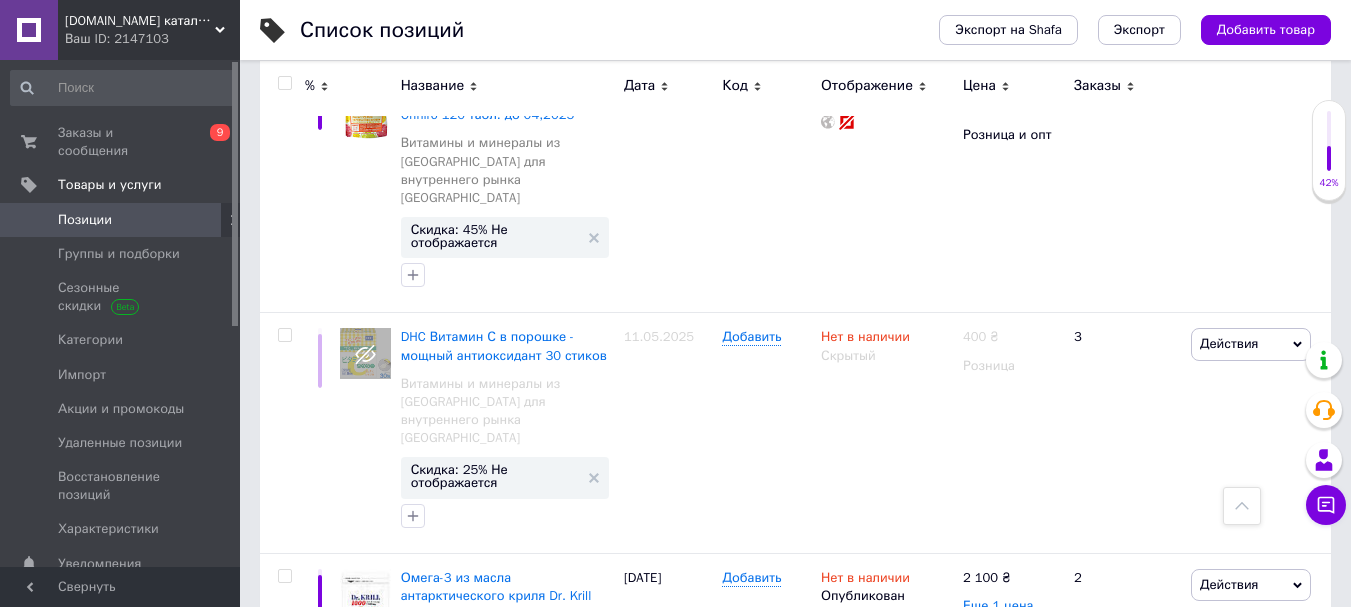 scroll, scrollTop: 16979, scrollLeft: 0, axis: vertical 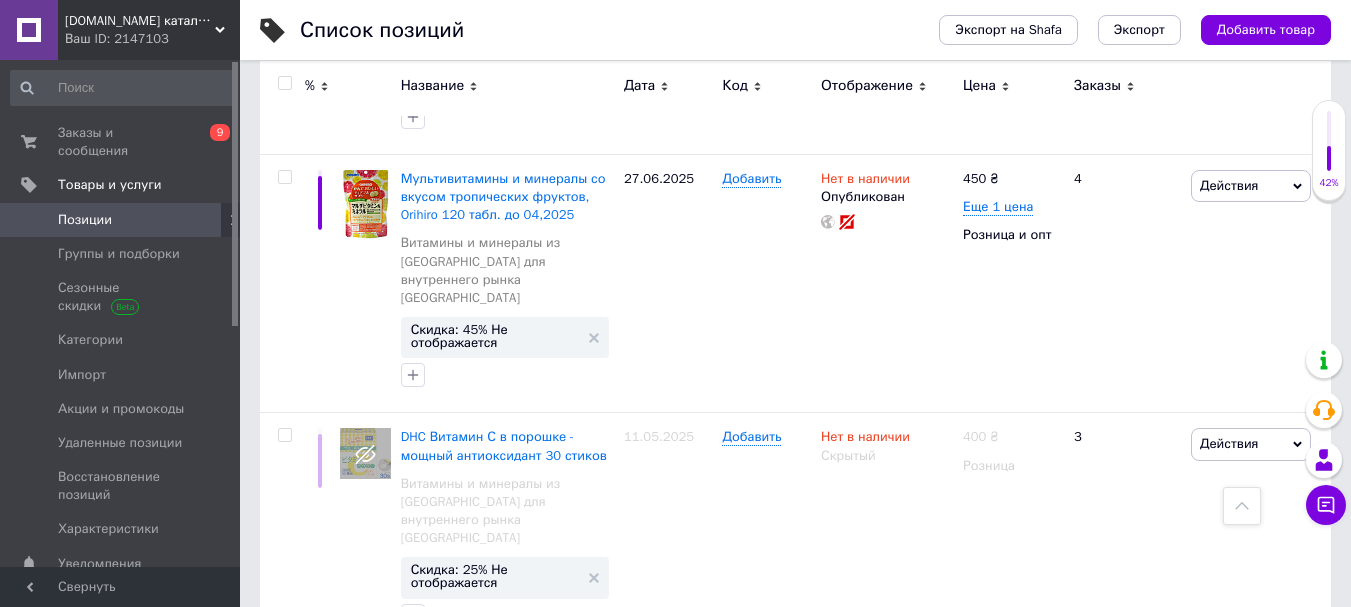 click on "Скидка: 20% Не отображается" at bounding box center (495, 1279) 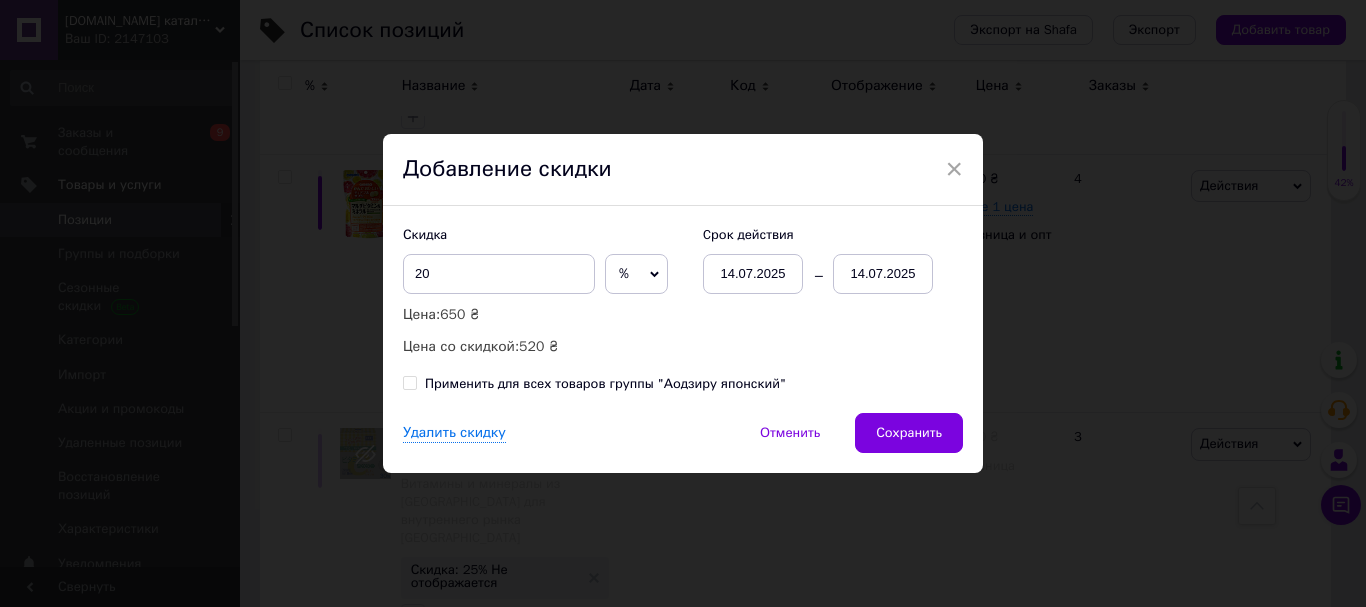 click on "14.07.2025" at bounding box center (883, 274) 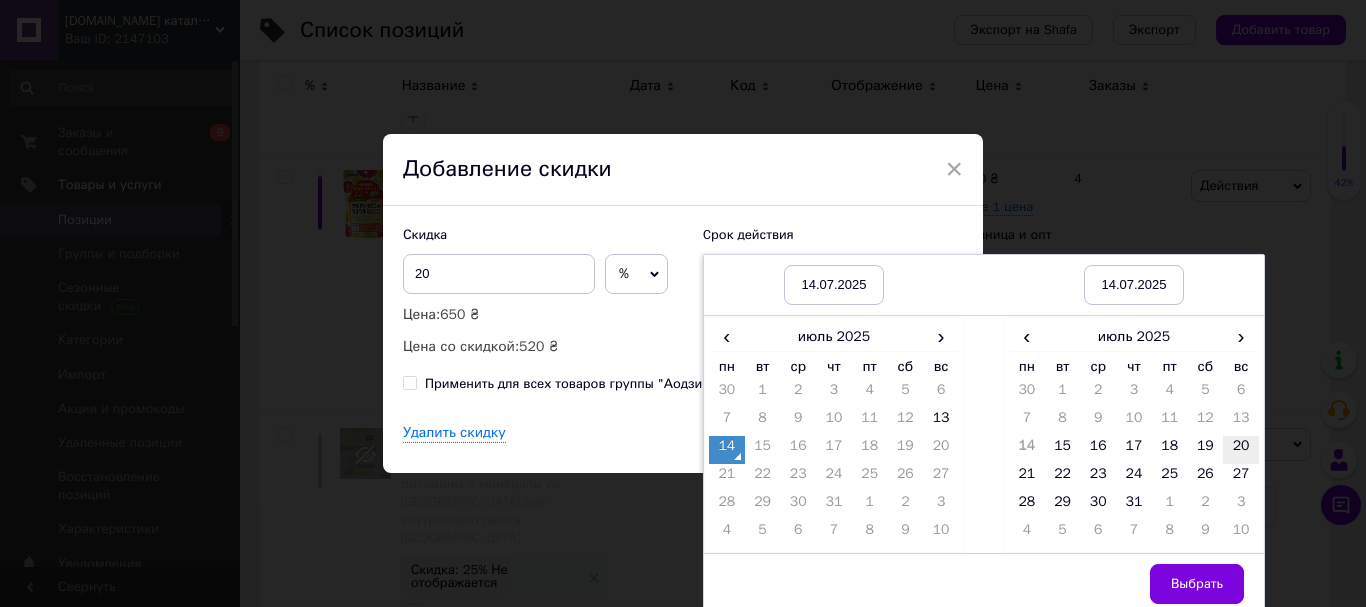 click on "20" at bounding box center (1241, 450) 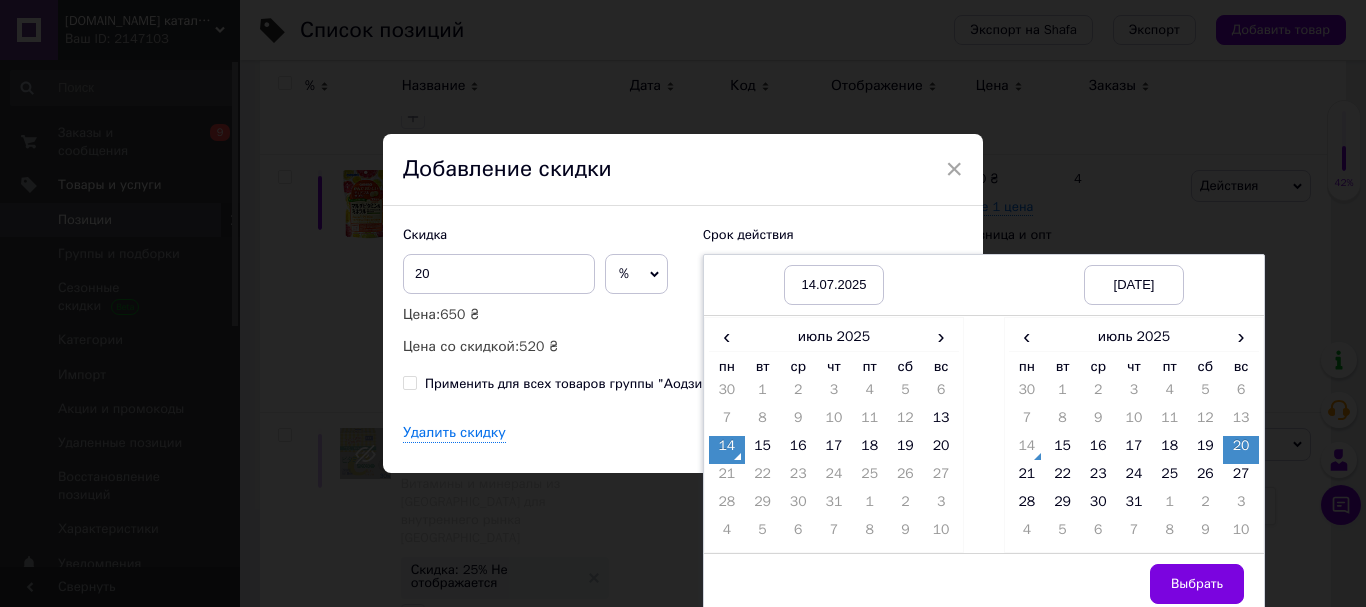drag, startPoint x: 1182, startPoint y: 591, endPoint x: 1155, endPoint y: 550, distance: 49.09175 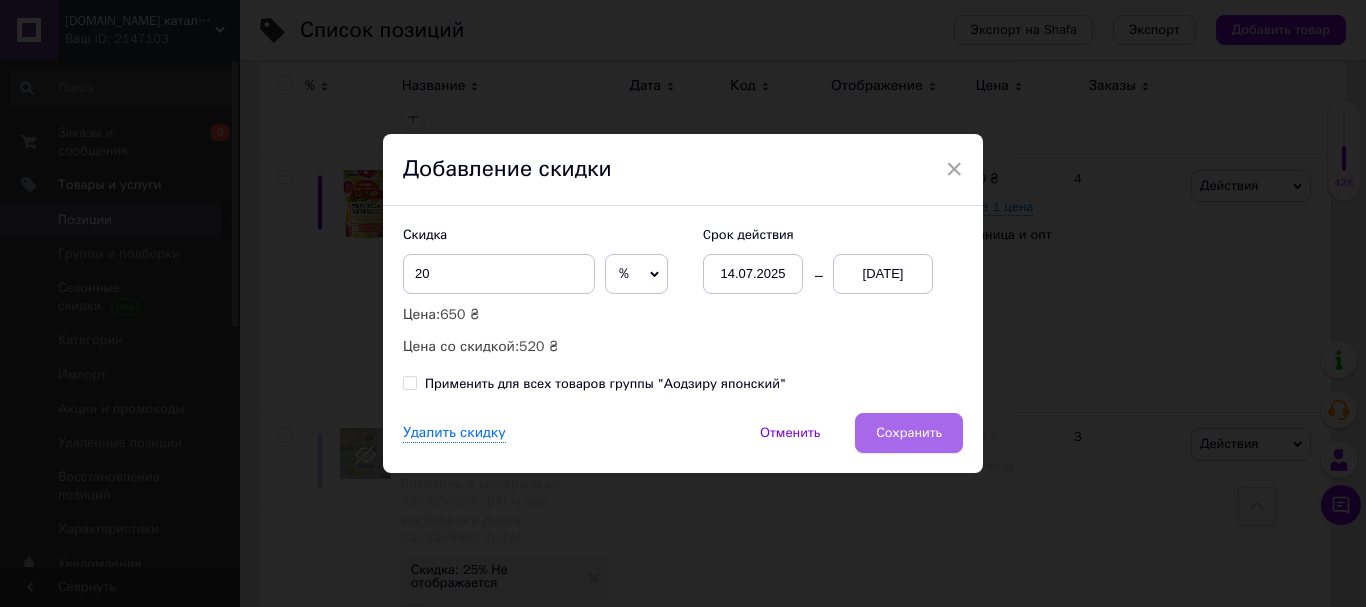 click on "Сохранить" at bounding box center (909, 433) 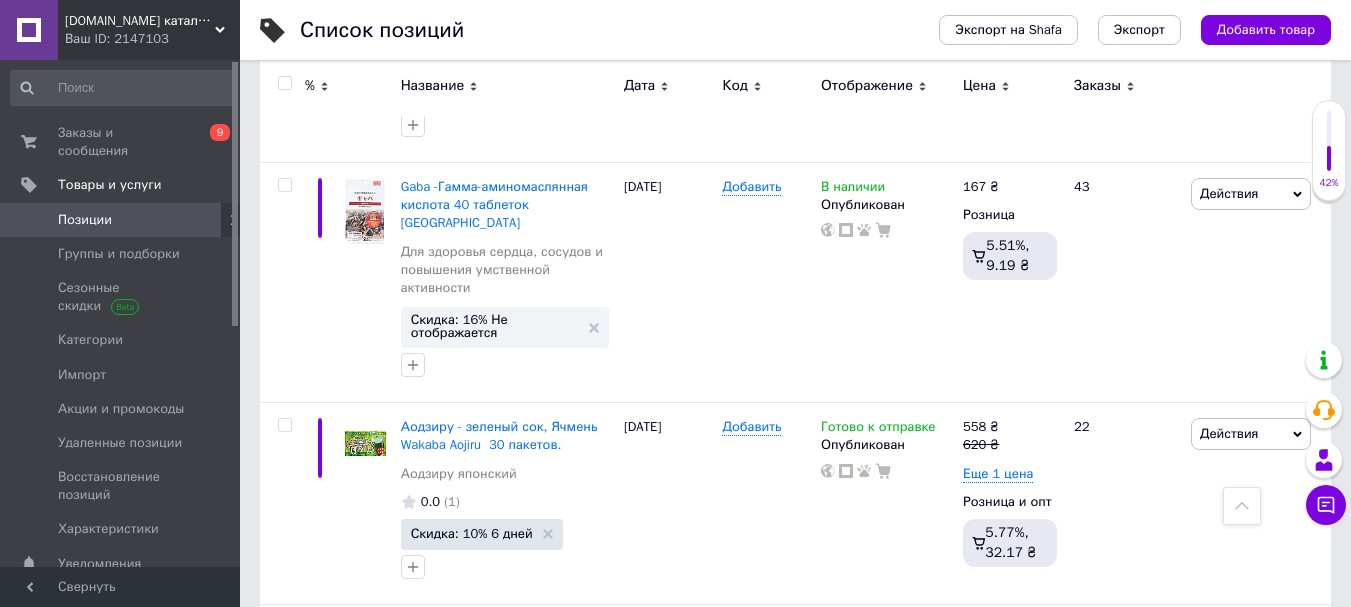 scroll, scrollTop: 14979, scrollLeft: 0, axis: vertical 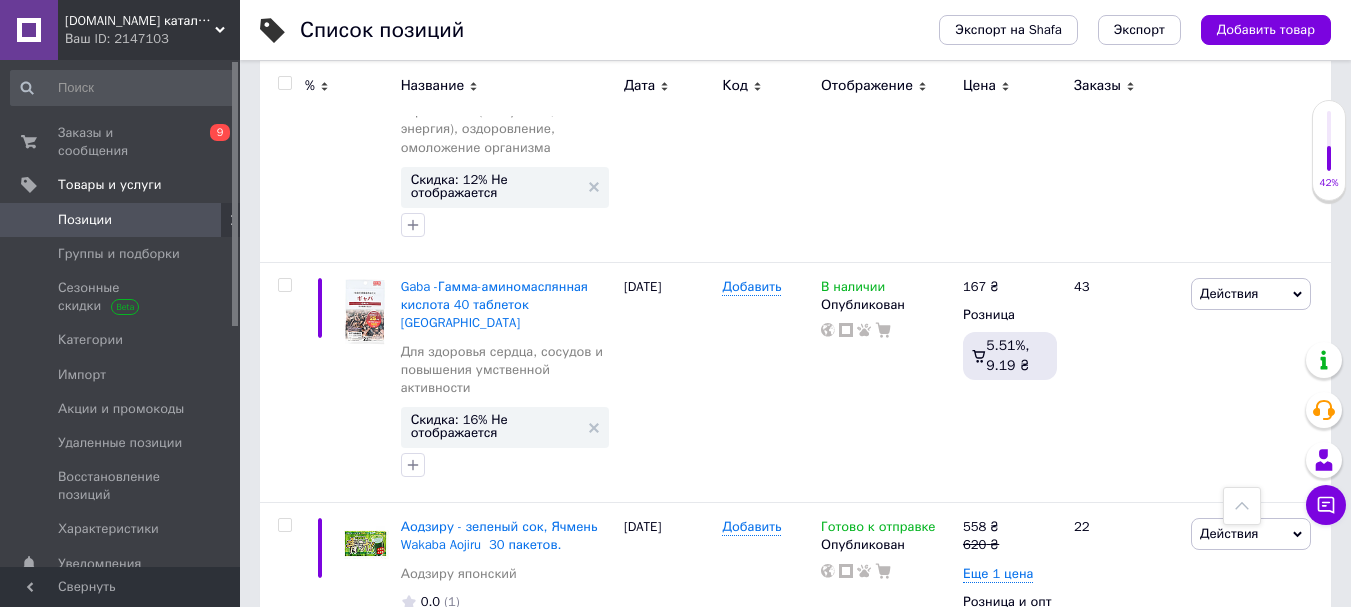 click on "Скидка: 37% Не отображается" at bounding box center [495, 1090] 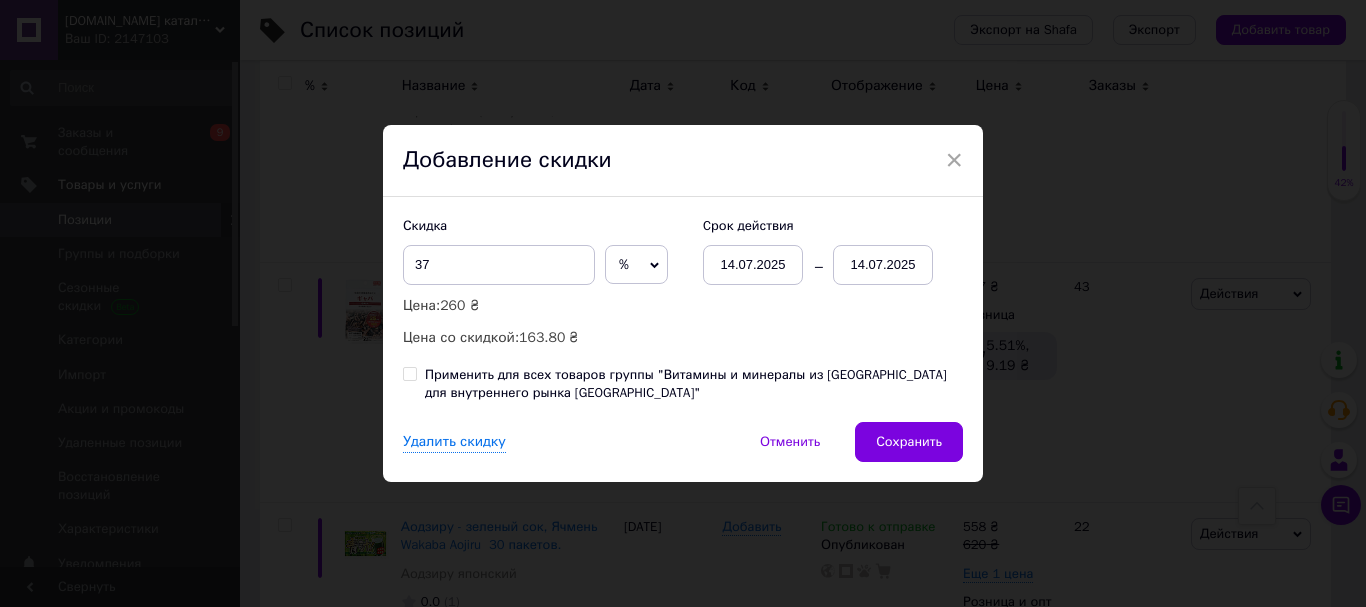 click on "14.07.2025" at bounding box center [883, 265] 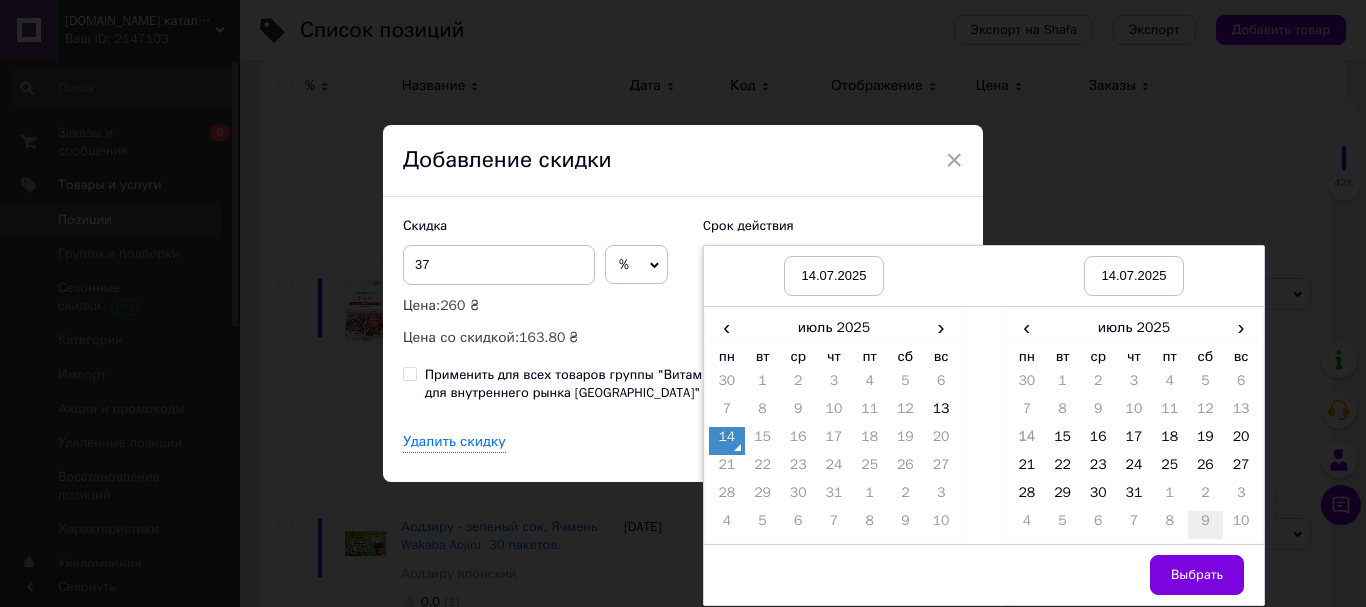 drag, startPoint x: 1236, startPoint y: 464, endPoint x: 1202, endPoint y: 523, distance: 68.09552 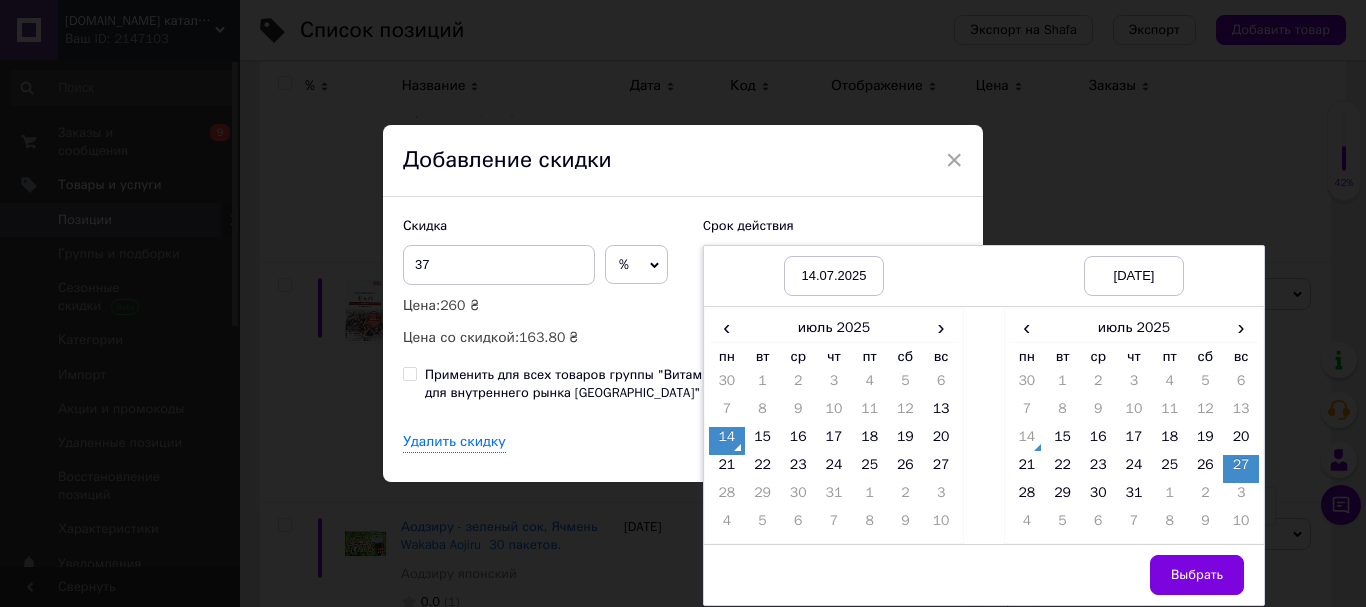 drag, startPoint x: 1183, startPoint y: 571, endPoint x: 1063, endPoint y: 527, distance: 127.81236 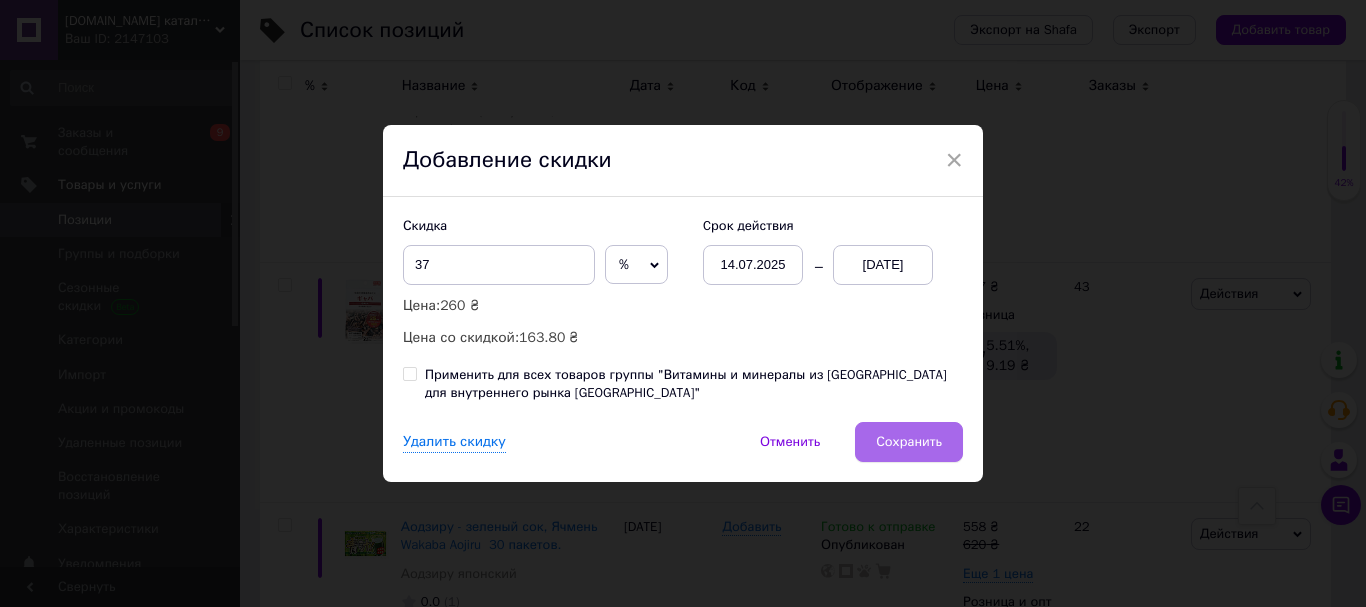 click on "Сохранить" at bounding box center (909, 442) 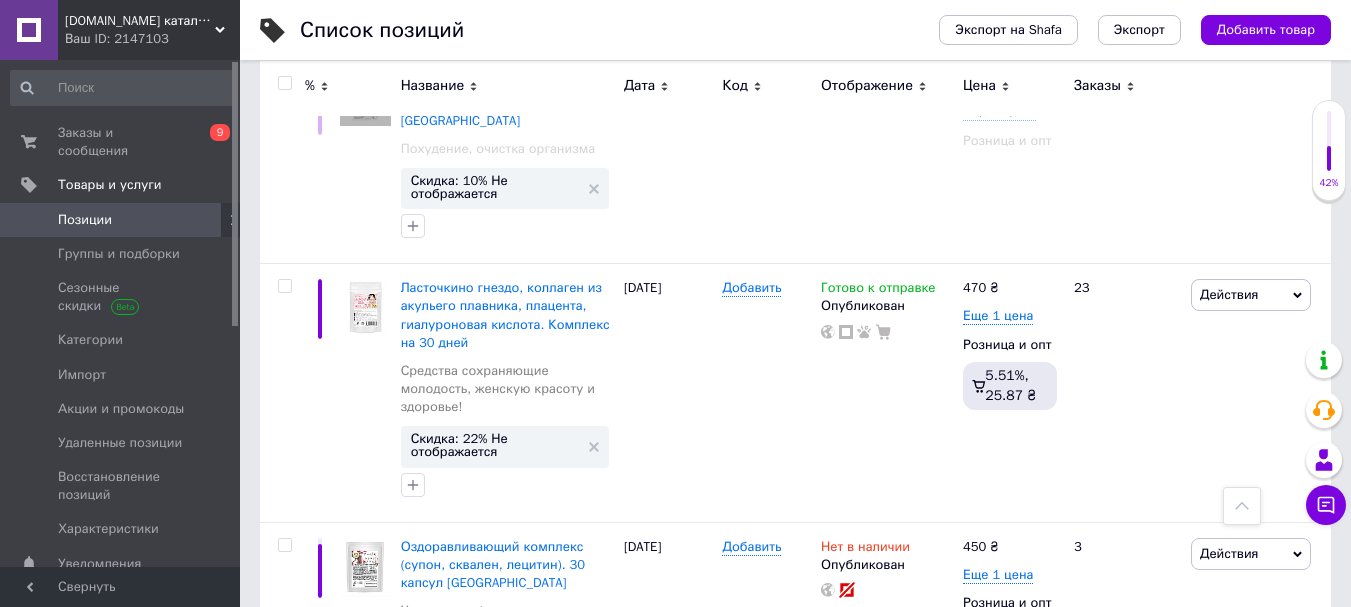 scroll, scrollTop: 14379, scrollLeft: 0, axis: vertical 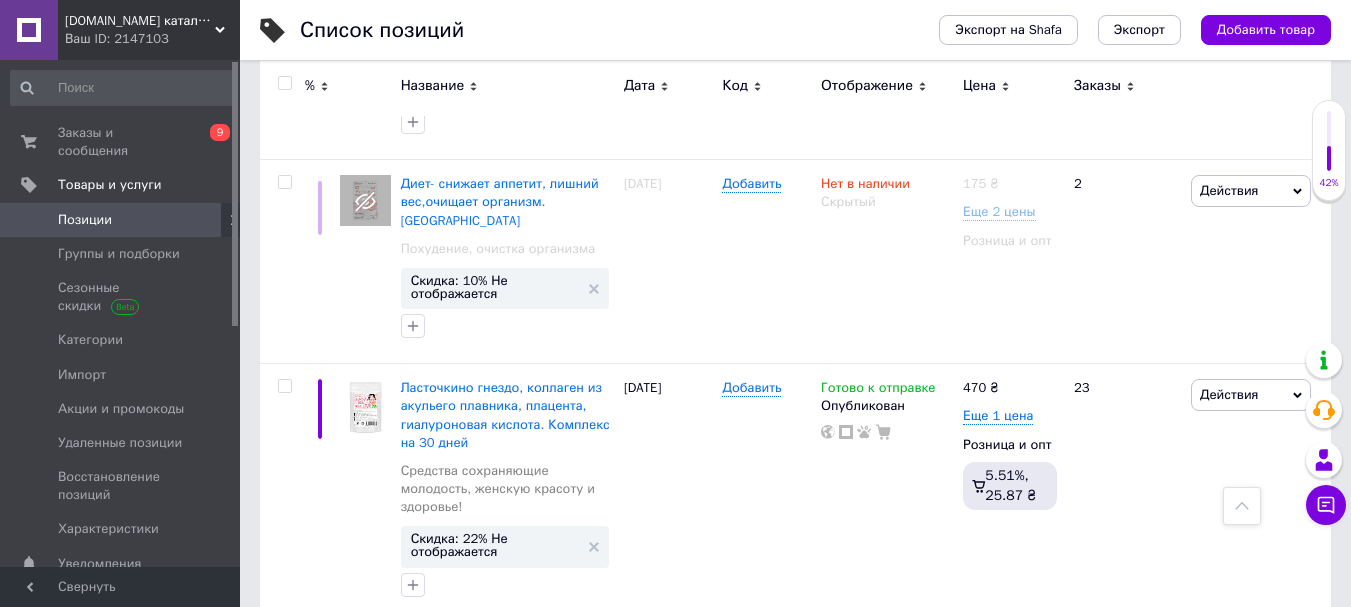 click on "Скидка: 16% Не отображается" at bounding box center (495, 1026) 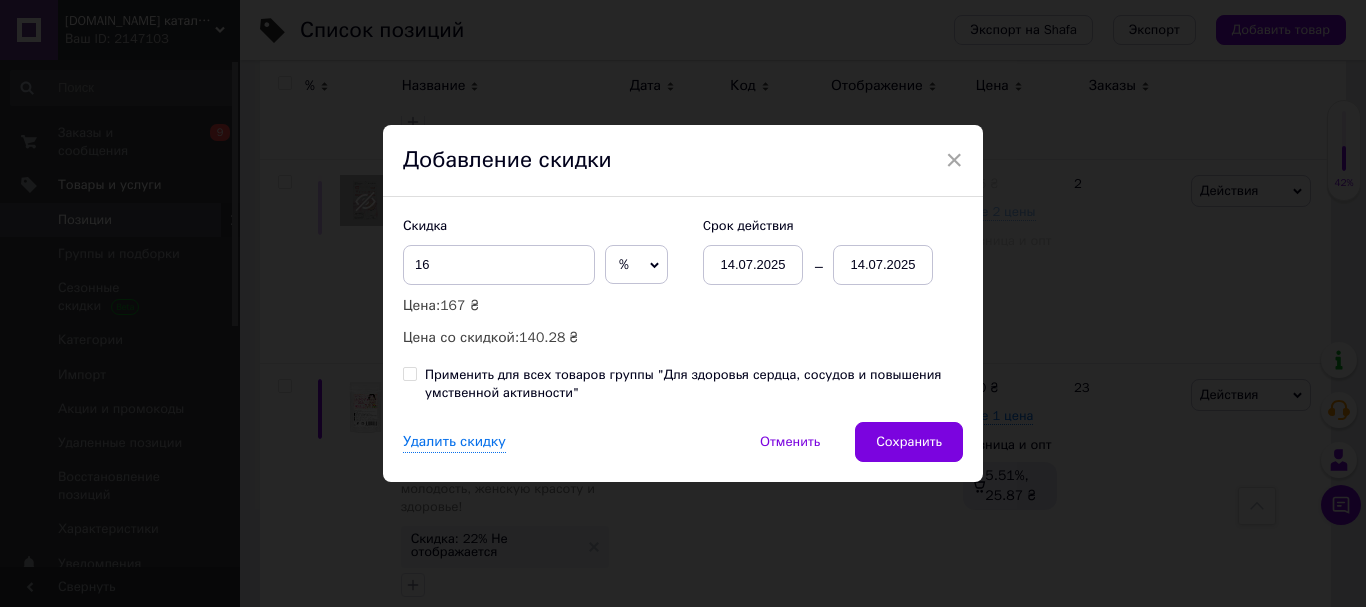 click on "14.07.2025" at bounding box center [883, 265] 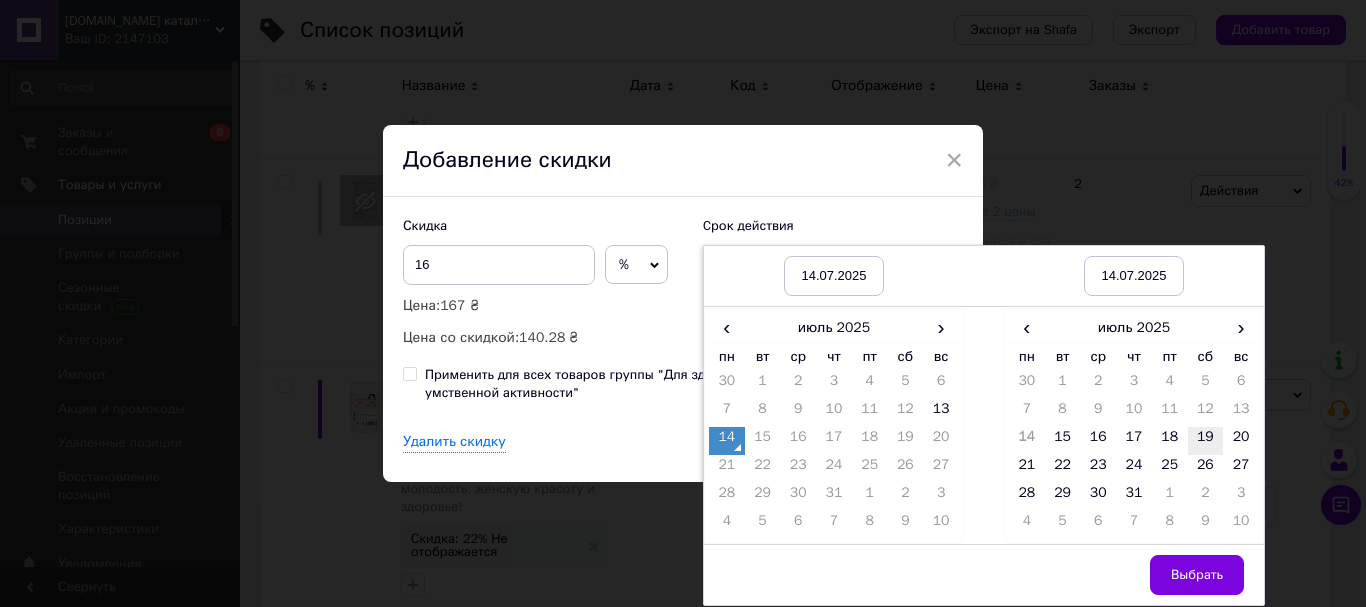 click on "19" at bounding box center (1206, 441) 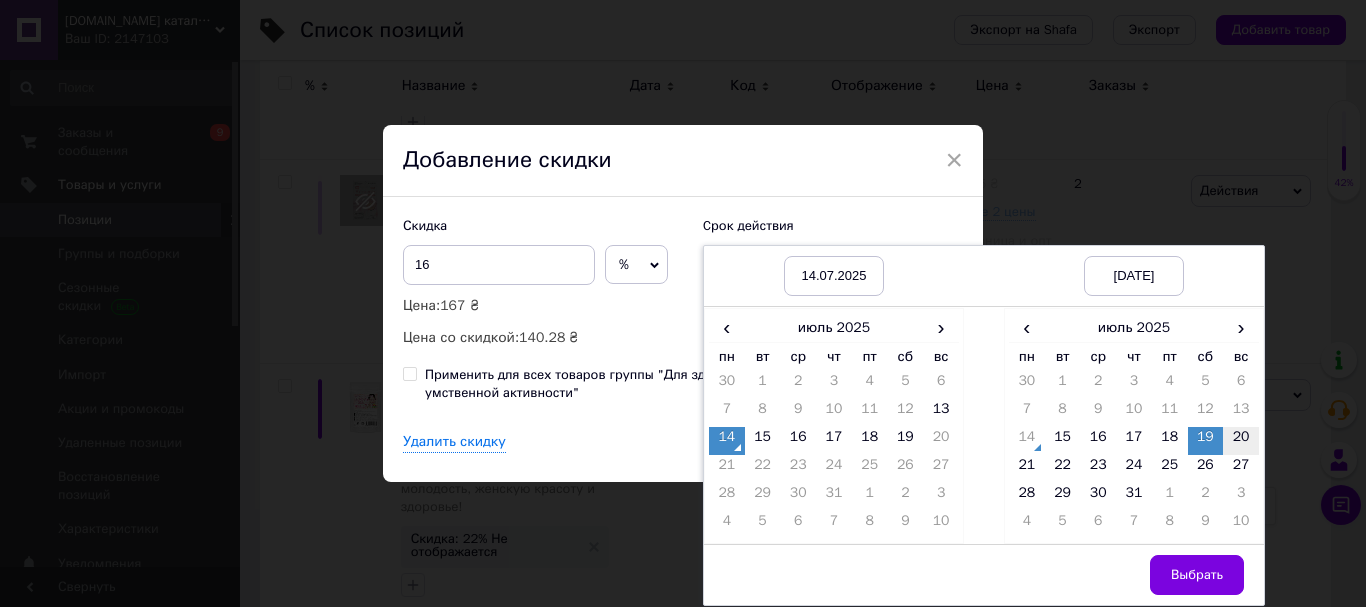 click on "20" at bounding box center (1241, 441) 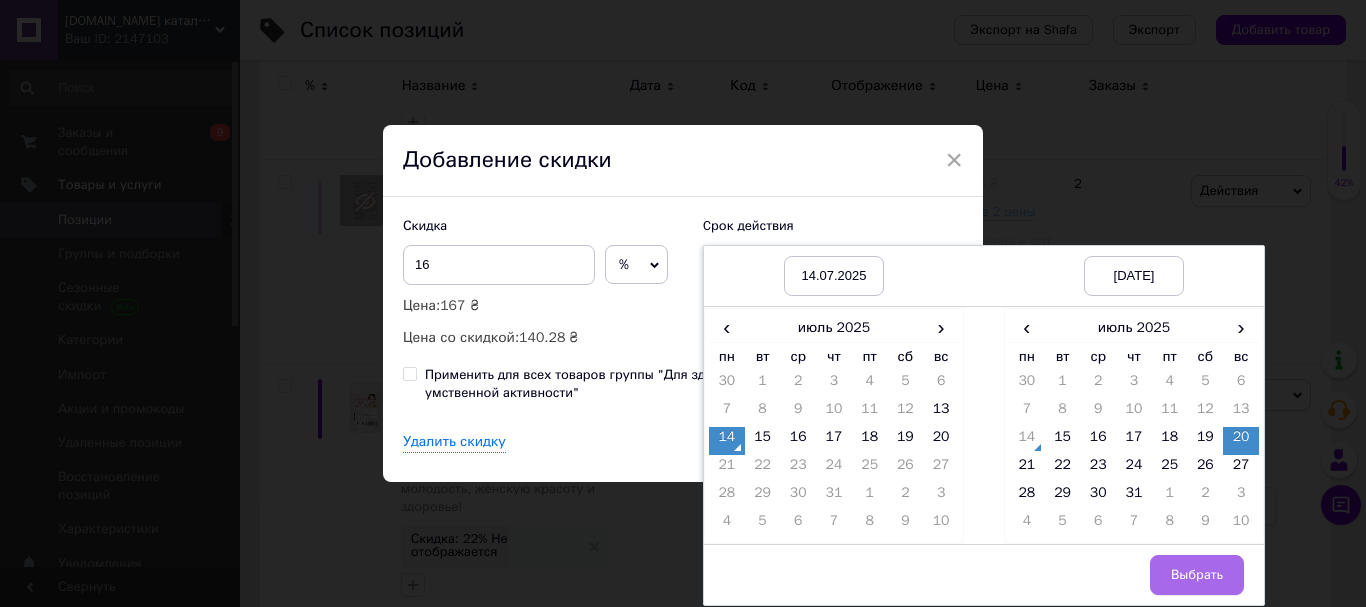 click on "Выбрать" at bounding box center (1197, 575) 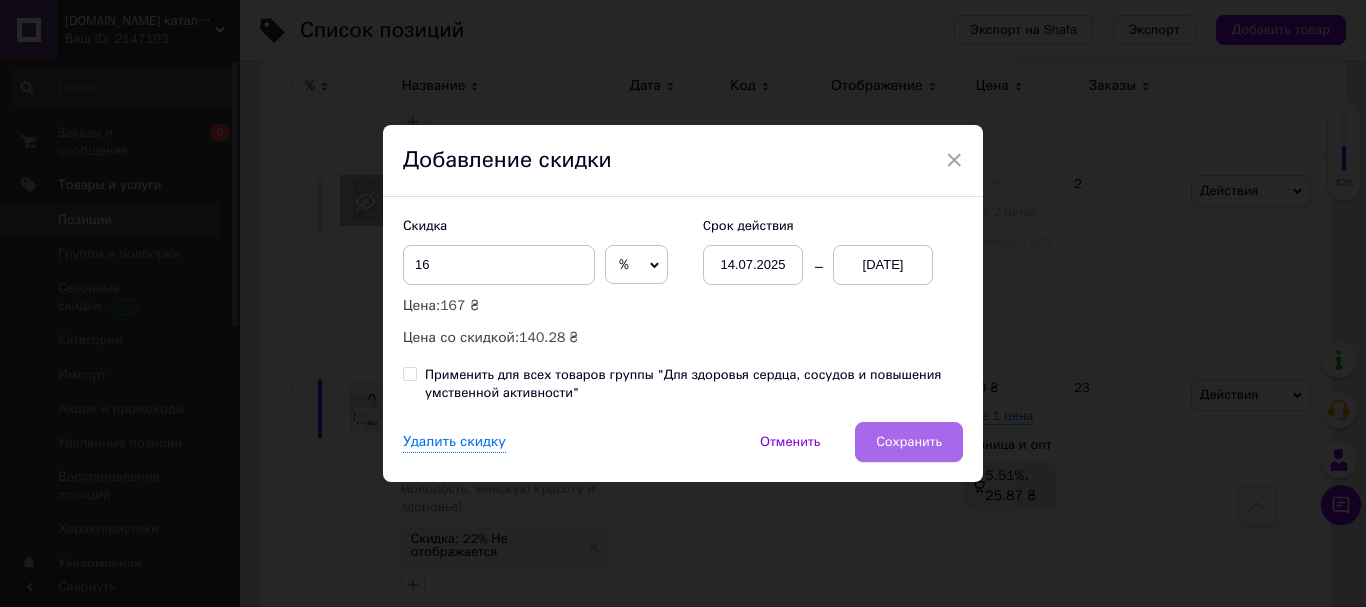 click on "Сохранить" at bounding box center (909, 442) 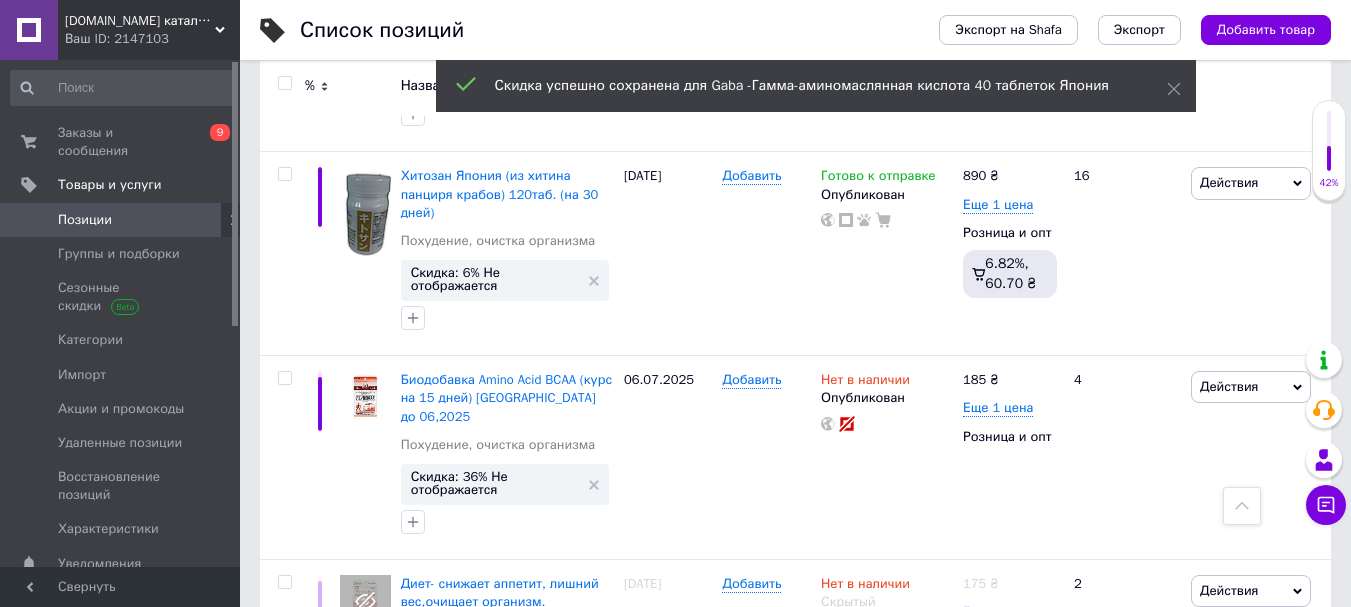 scroll, scrollTop: 13879, scrollLeft: 0, axis: vertical 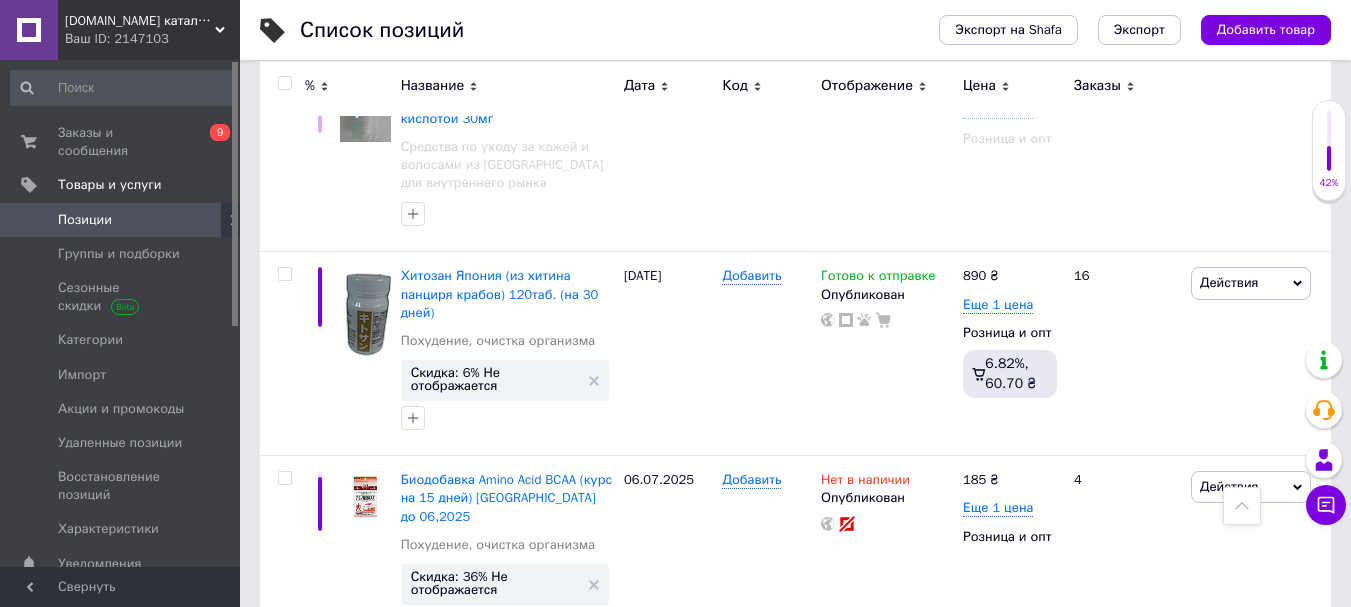 click on "Скидка: 22% Не отображается" at bounding box center [495, 1045] 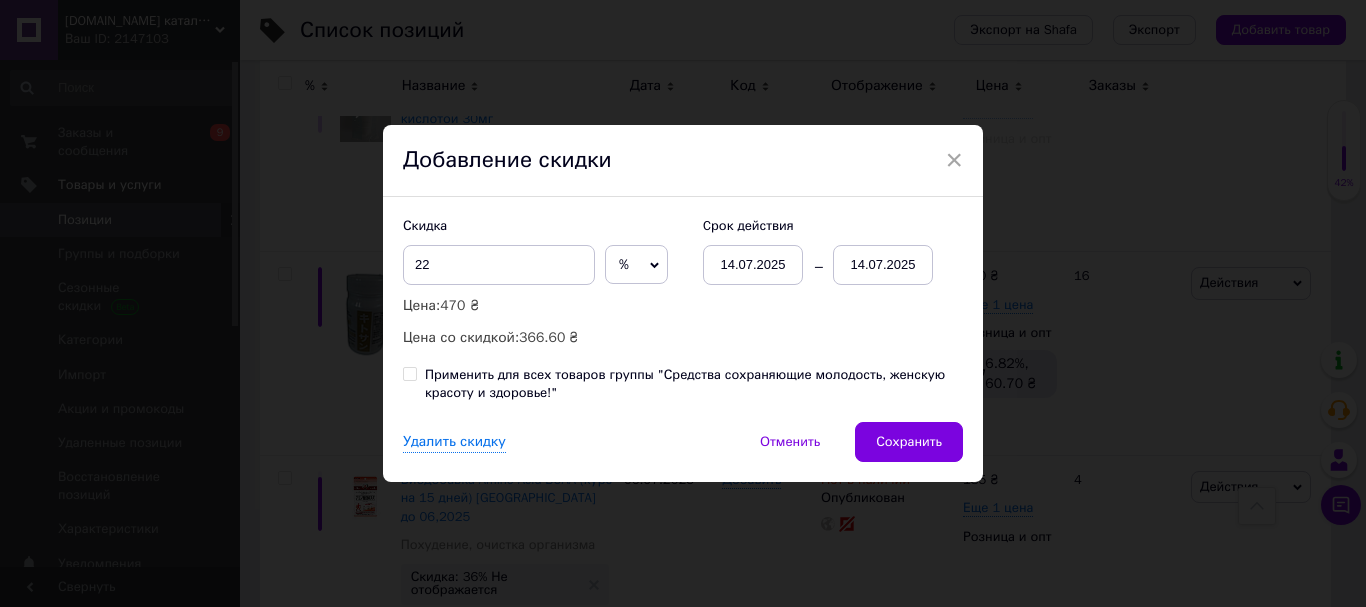 click on "14.07.2025" at bounding box center (883, 265) 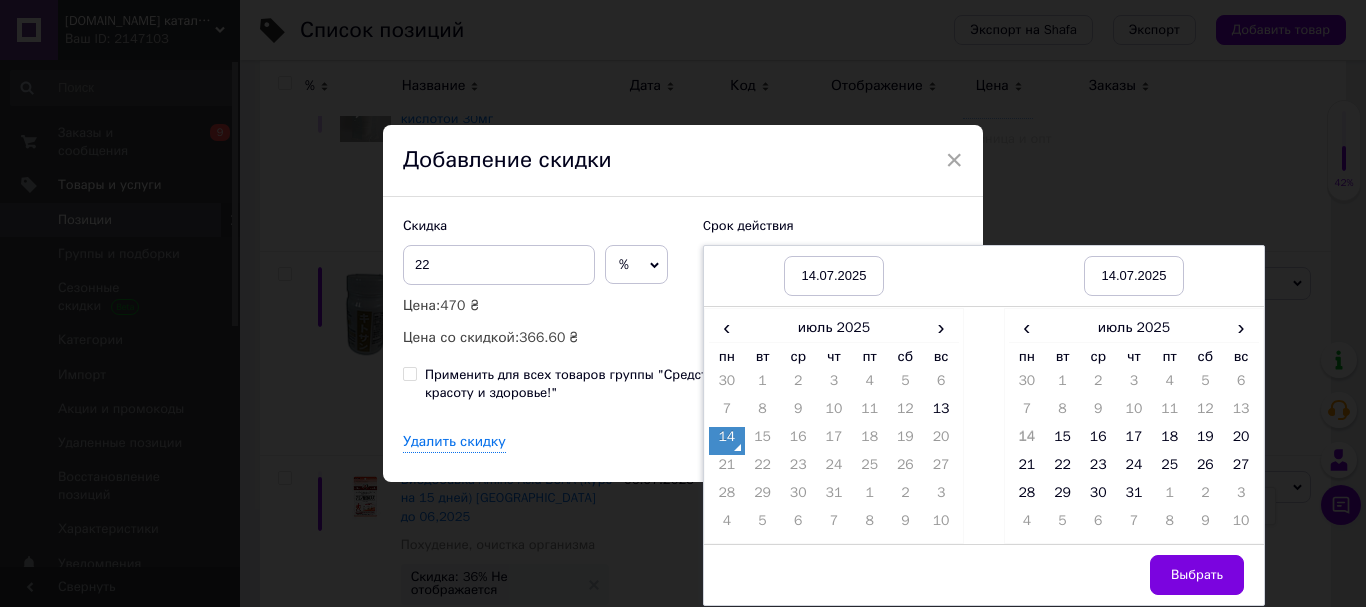 drag, startPoint x: 1239, startPoint y: 471, endPoint x: 1214, endPoint y: 543, distance: 76.2168 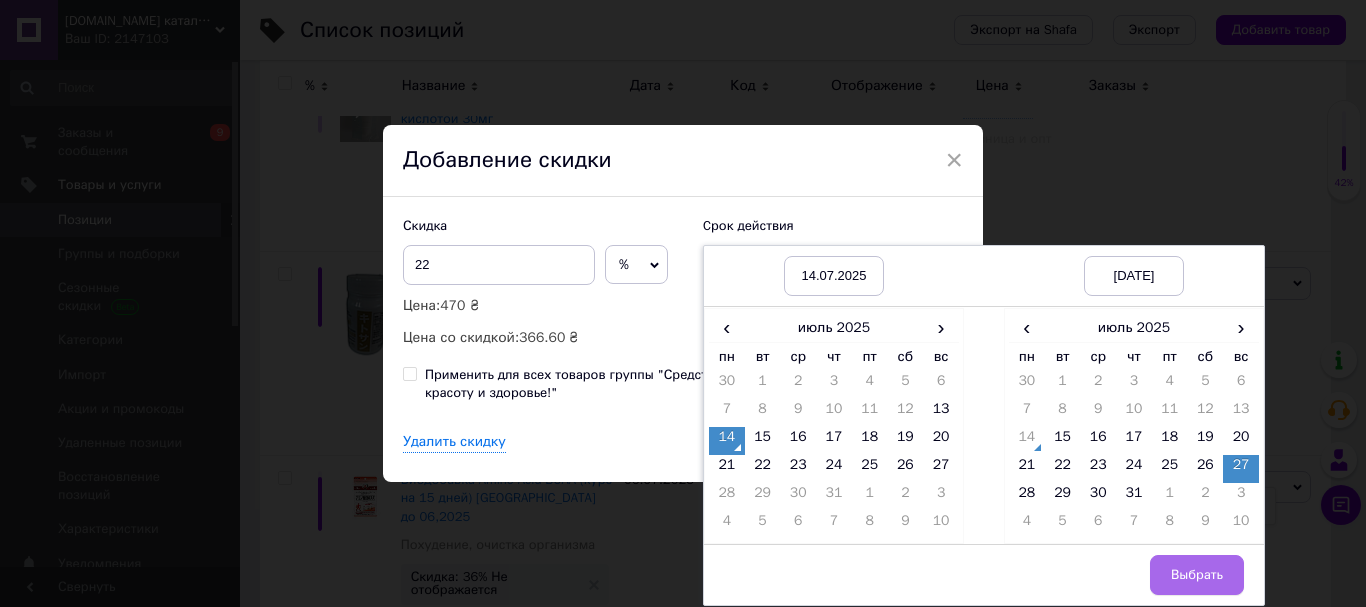 click on "Выбрать" at bounding box center [1197, 575] 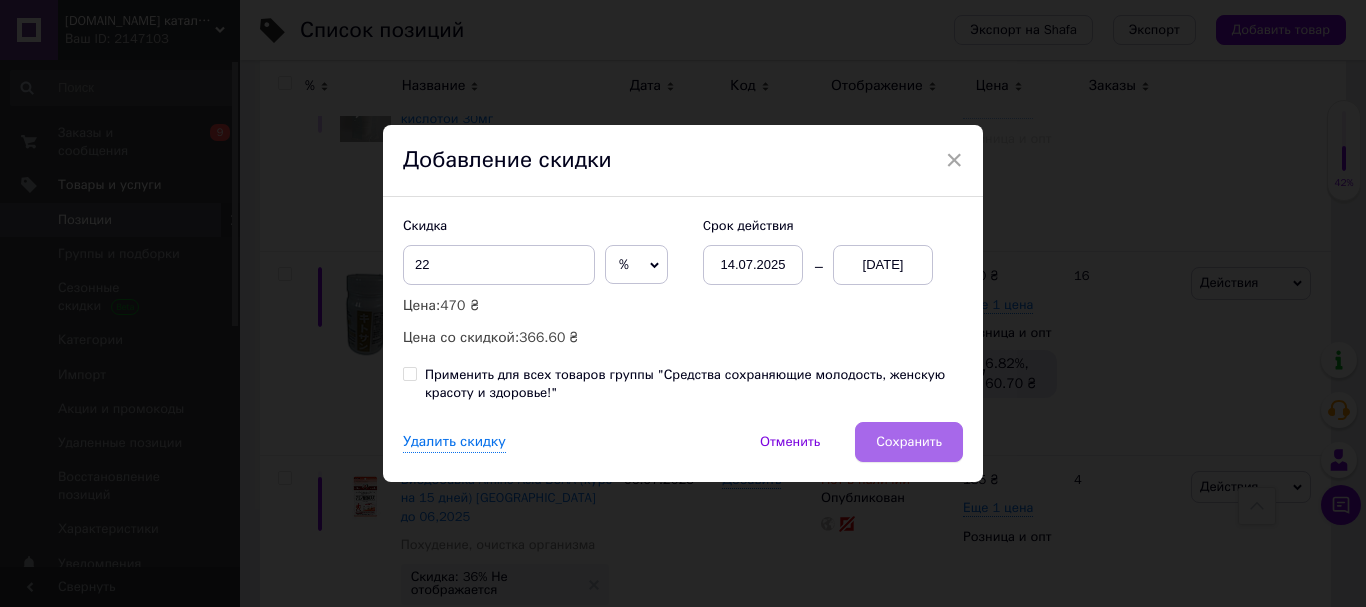 click on "Сохранить" at bounding box center [909, 442] 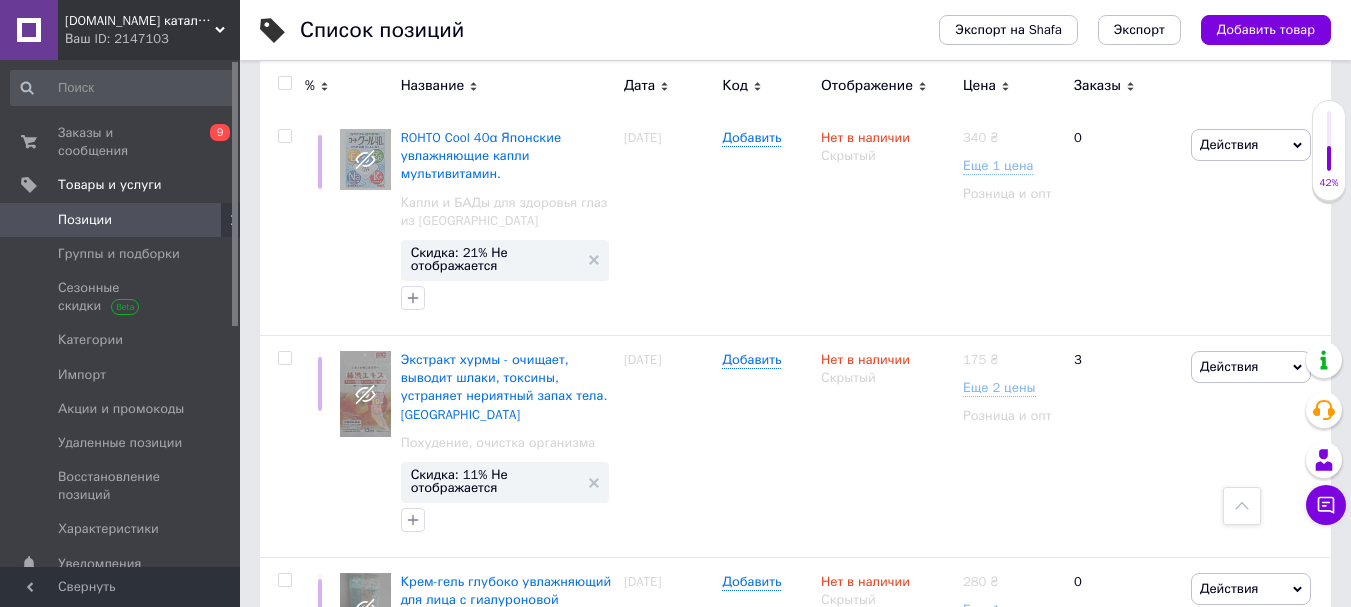 scroll, scrollTop: 13279, scrollLeft: 0, axis: vertical 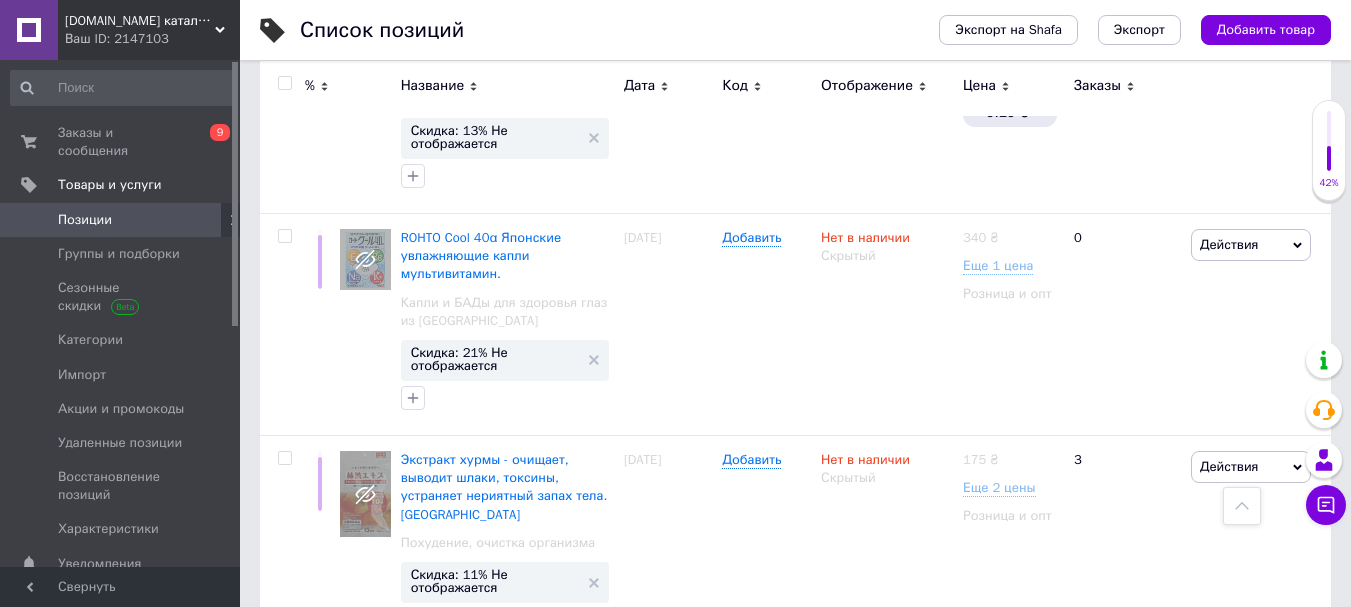 click on "Скидка: 6% Не отображается" at bounding box center (495, 979) 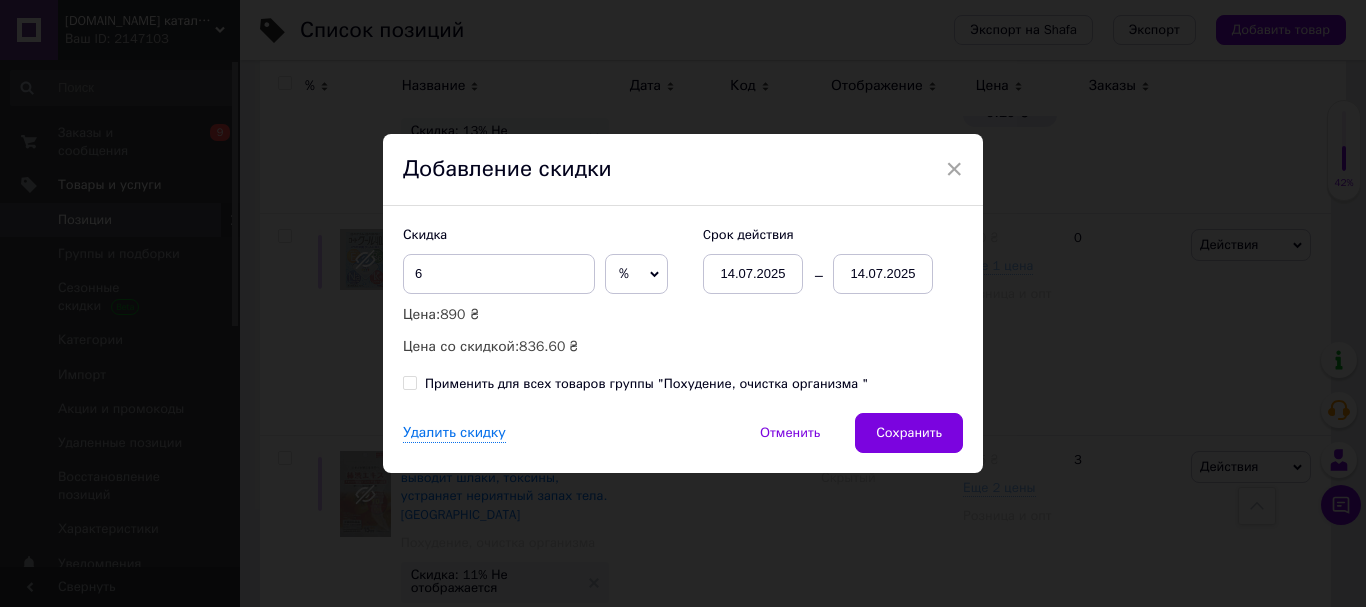 click on "14.07.2025" at bounding box center (883, 274) 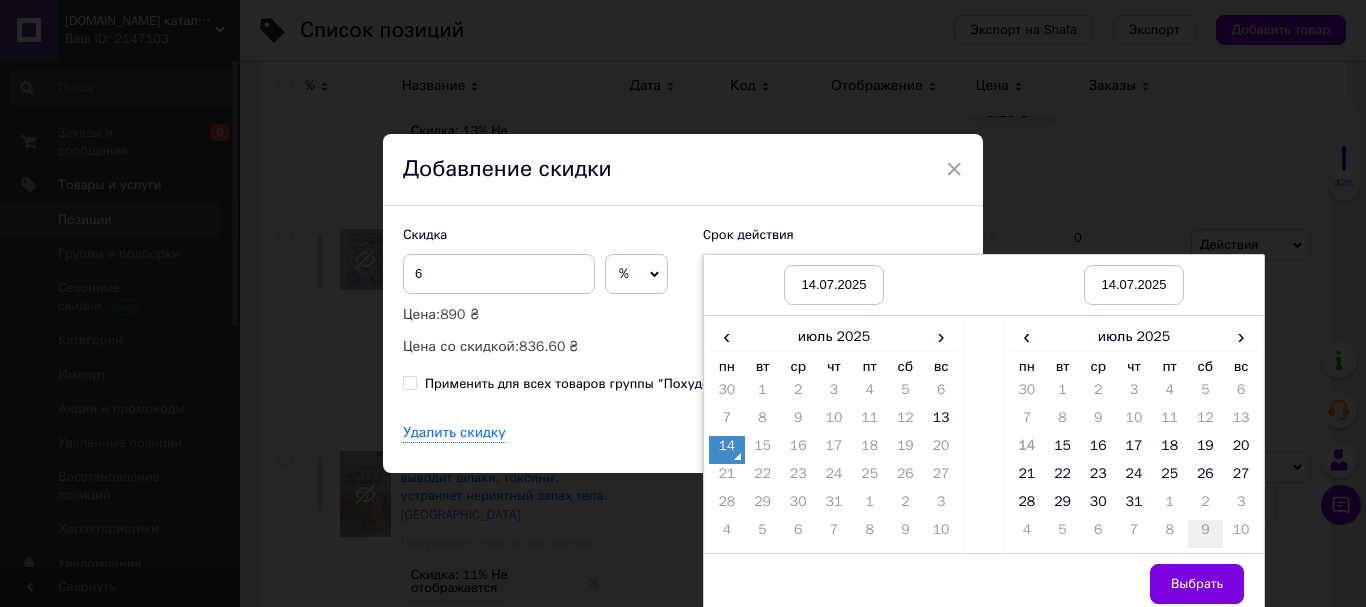 drag, startPoint x: 1236, startPoint y: 450, endPoint x: 1217, endPoint y: 522, distance: 74.46476 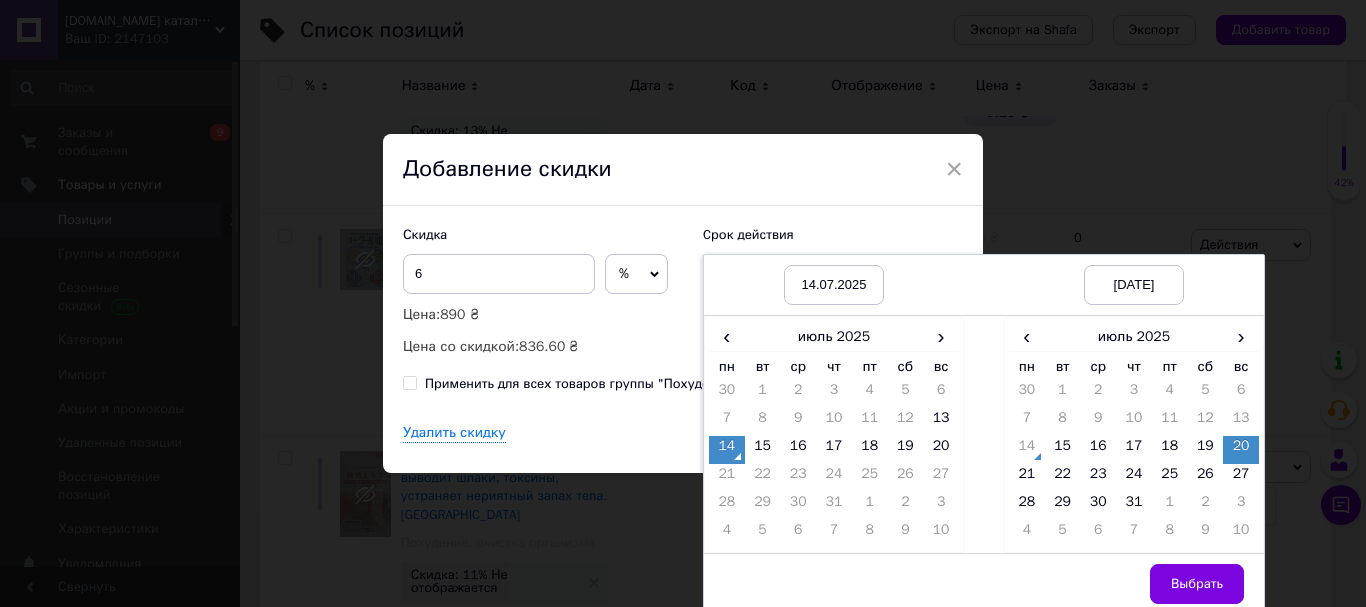 drag, startPoint x: 1195, startPoint y: 584, endPoint x: 1048, endPoint y: 522, distance: 159.53996 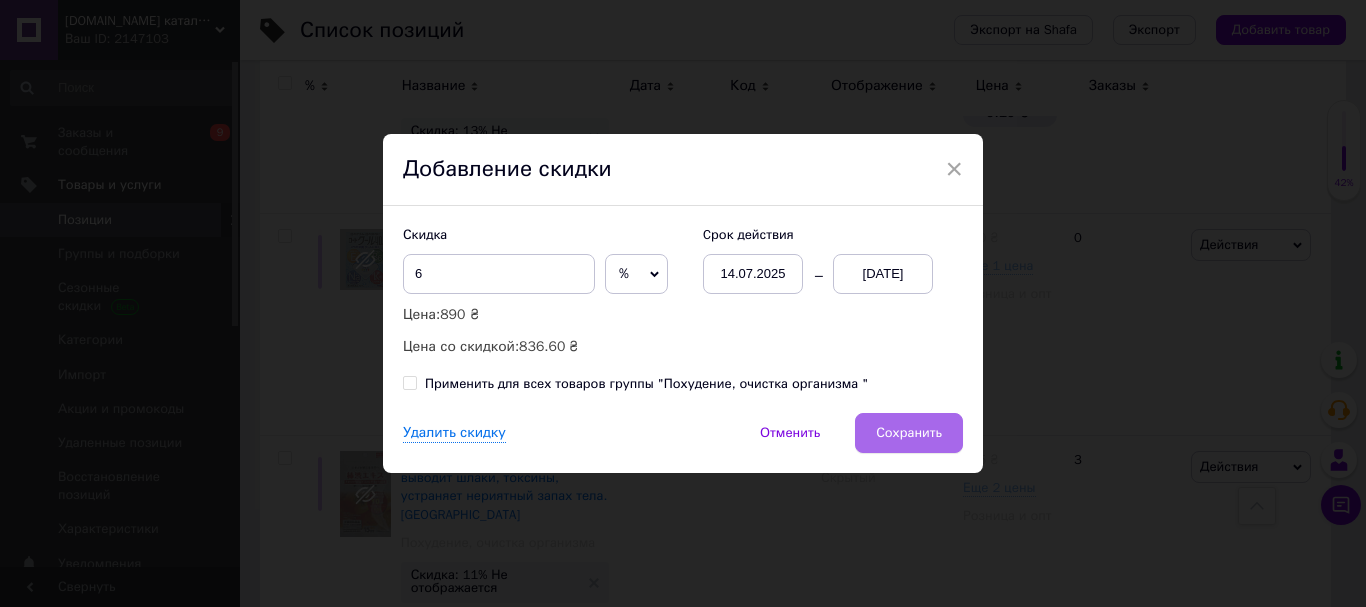 click on "Сохранить" at bounding box center (909, 433) 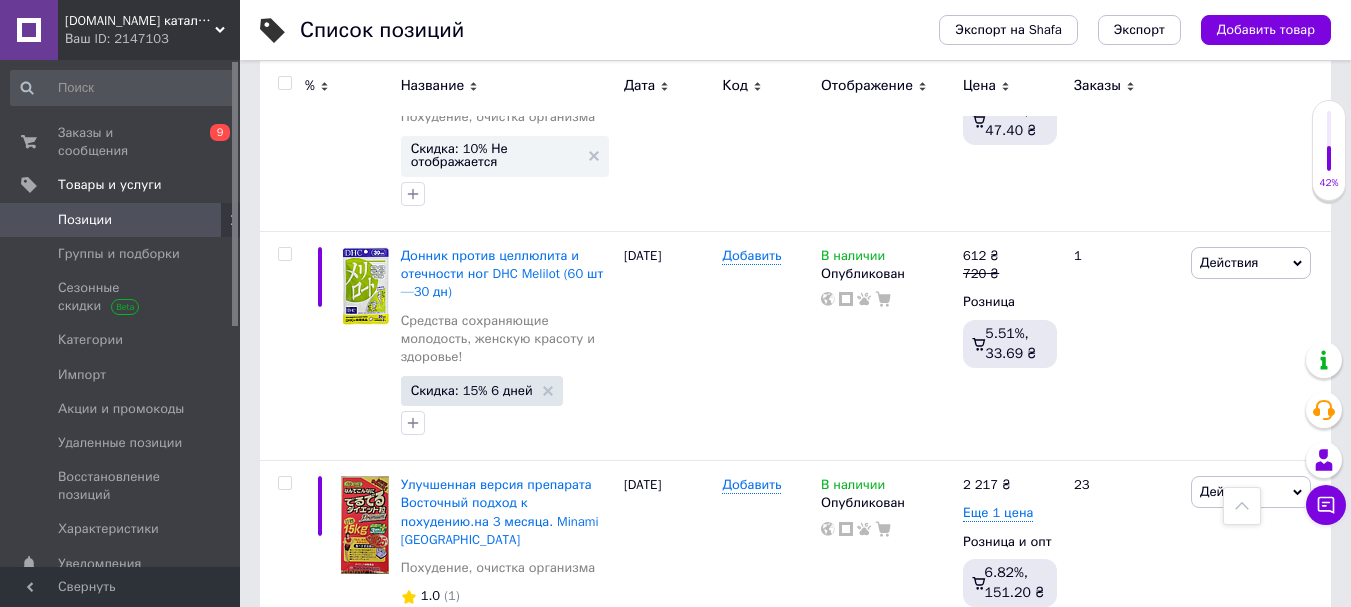 scroll, scrollTop: 12479, scrollLeft: 0, axis: vertical 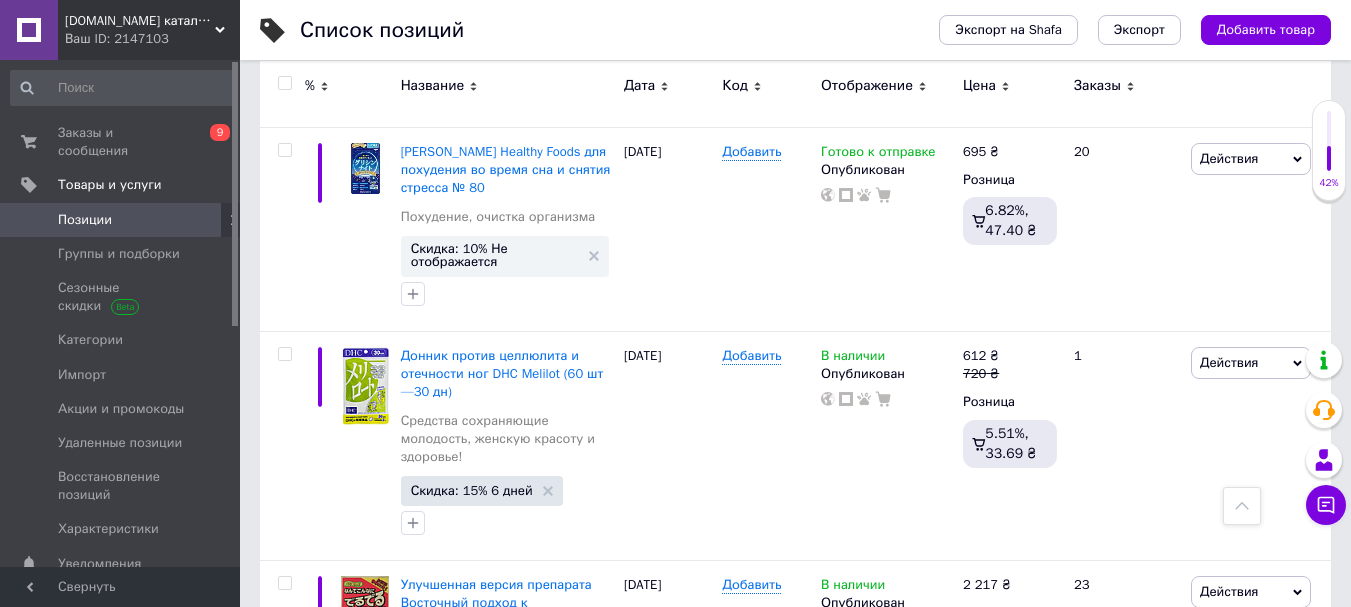 click on "Скидка: 13% Не отображается" at bounding box center [495, 955] 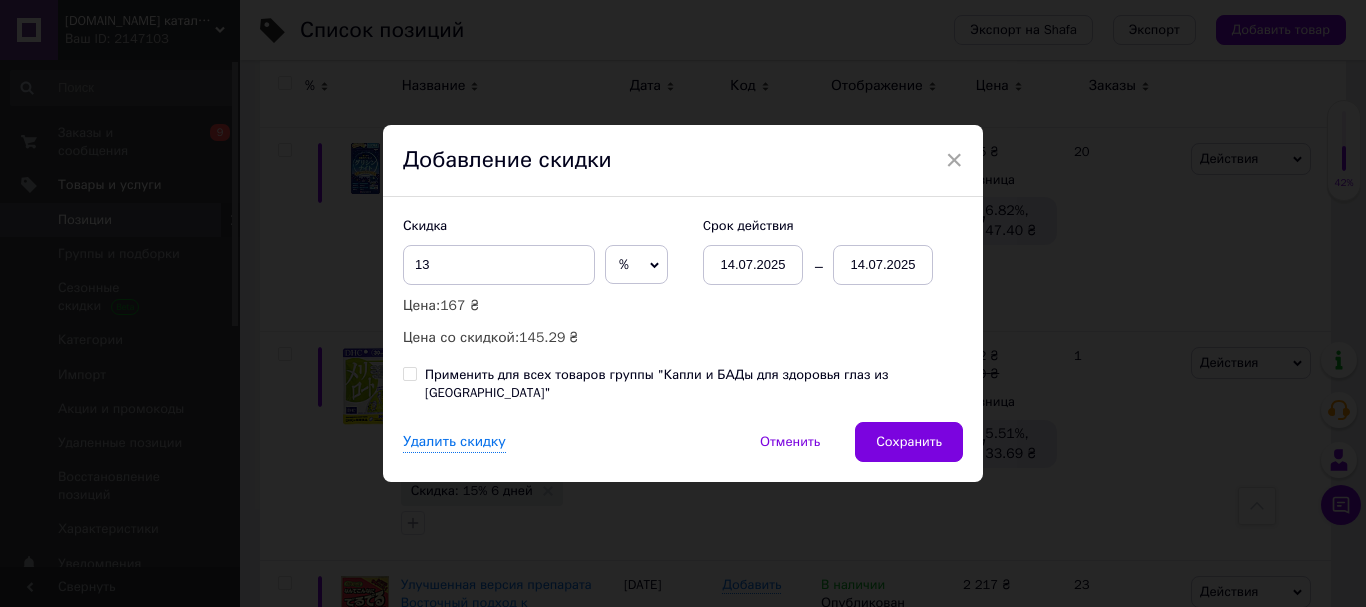 click on "14.07.2025" at bounding box center (883, 265) 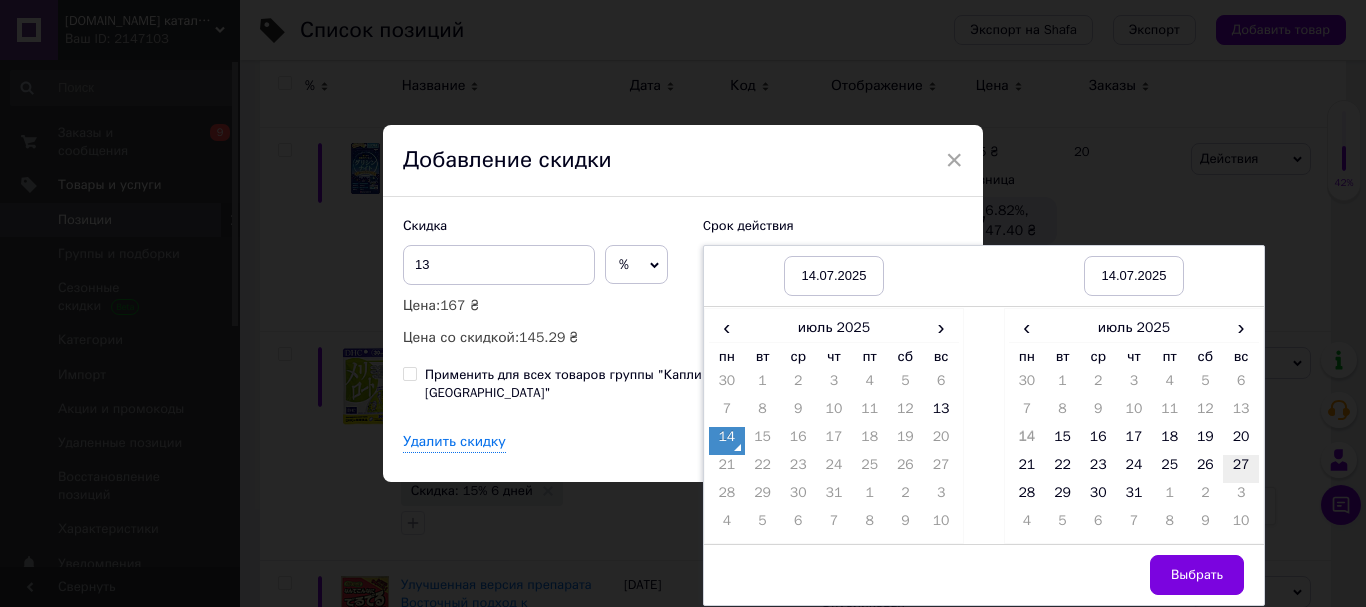 drag, startPoint x: 1244, startPoint y: 451, endPoint x: 1240, endPoint y: 467, distance: 16.492422 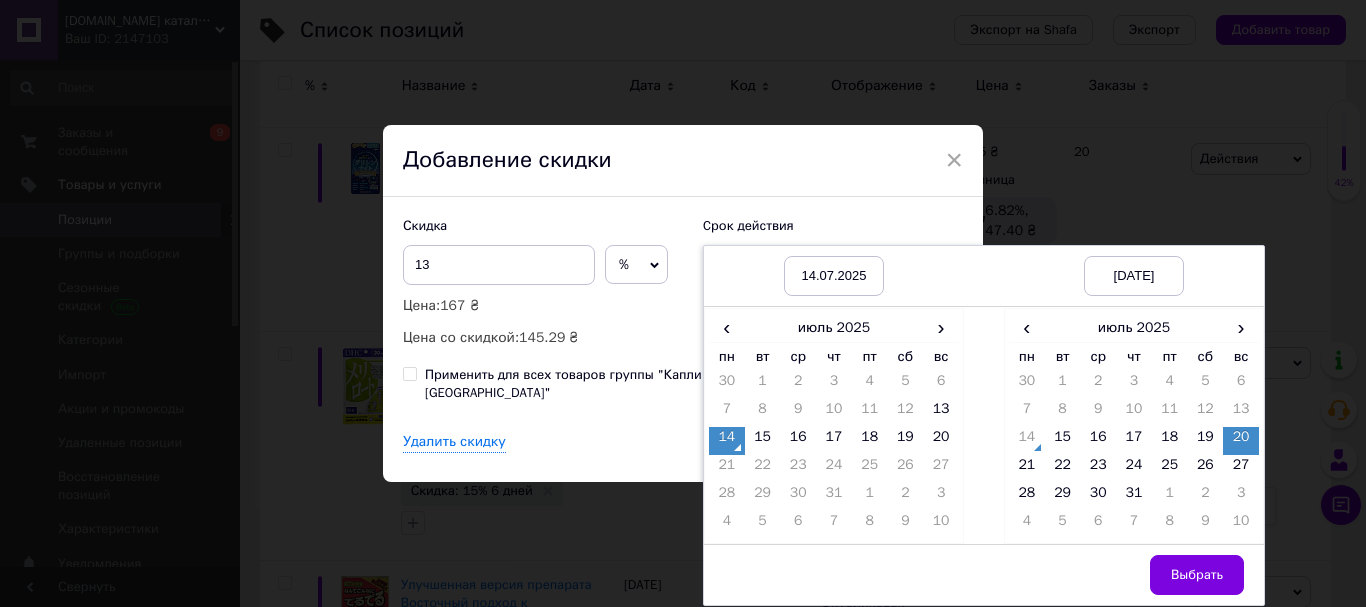 drag, startPoint x: 1201, startPoint y: 583, endPoint x: 979, endPoint y: 472, distance: 248.20355 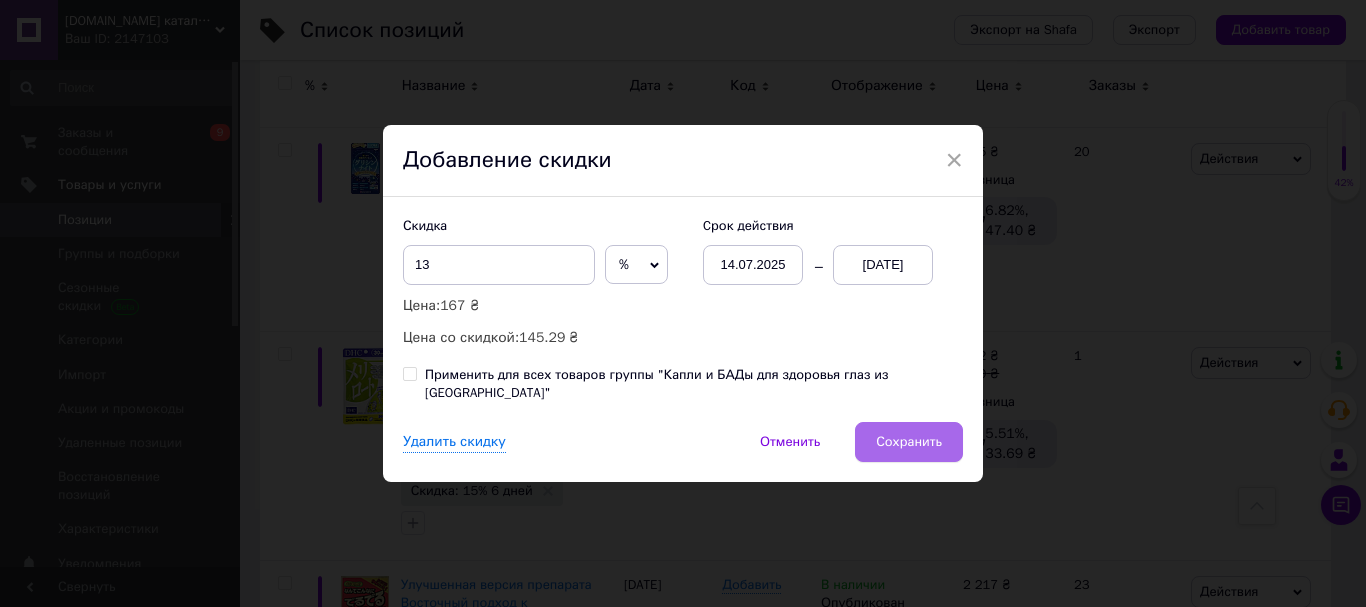 click on "Сохранить" at bounding box center (909, 442) 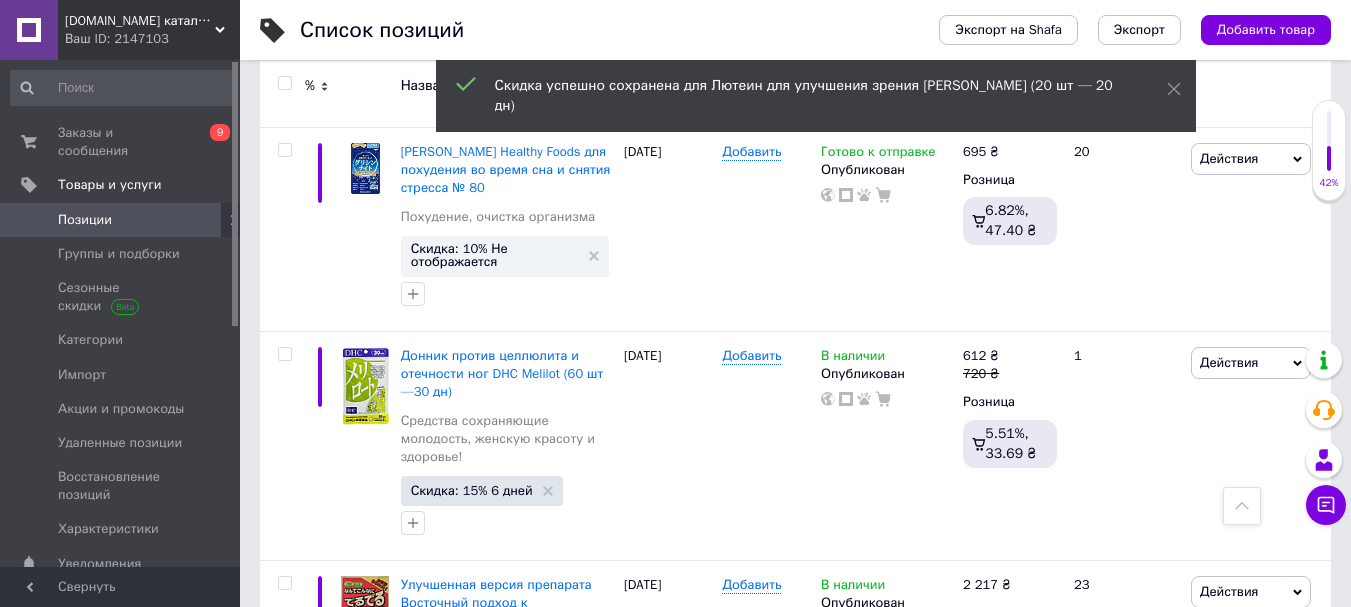 scroll, scrollTop: 12279, scrollLeft: 0, axis: vertical 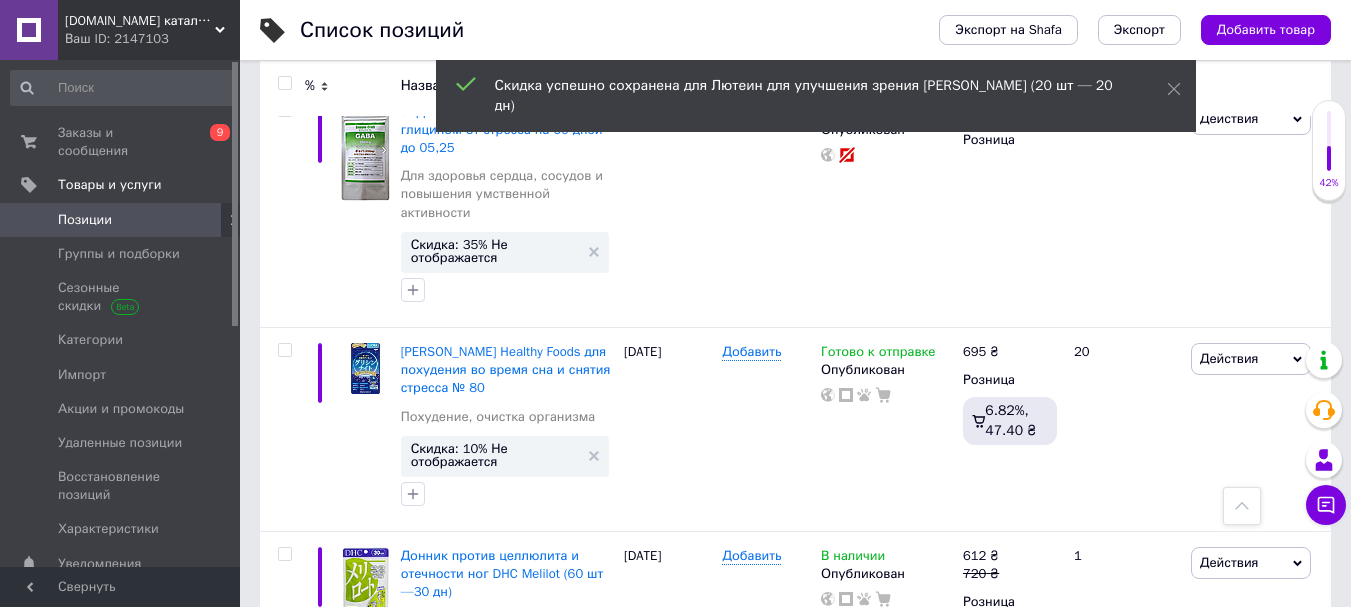click on "Скидка: 10% Не отображается" at bounding box center (495, 933) 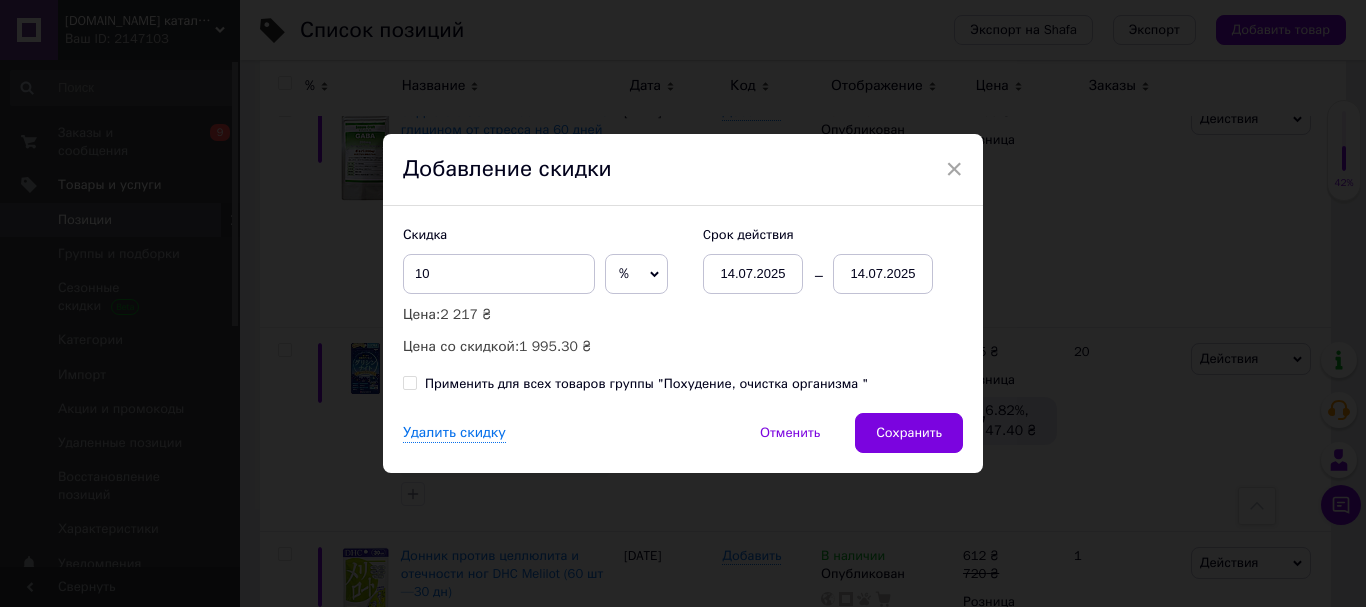 click on "14.07.2025" at bounding box center [883, 274] 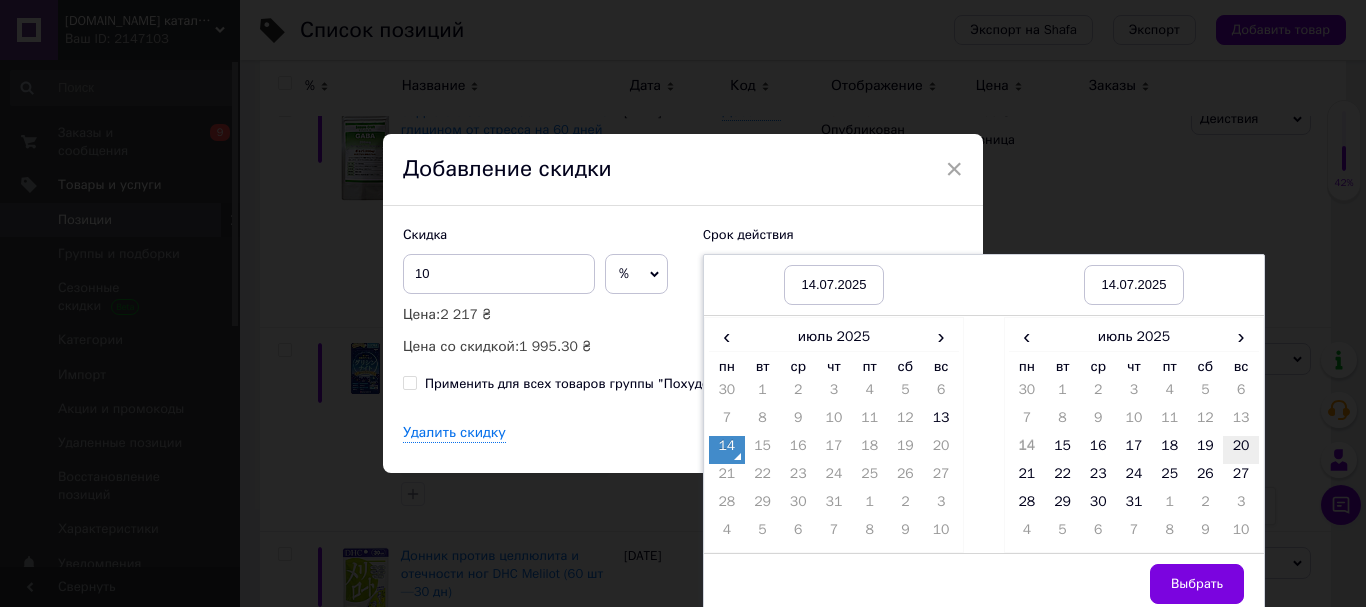click on "20" at bounding box center [1241, 450] 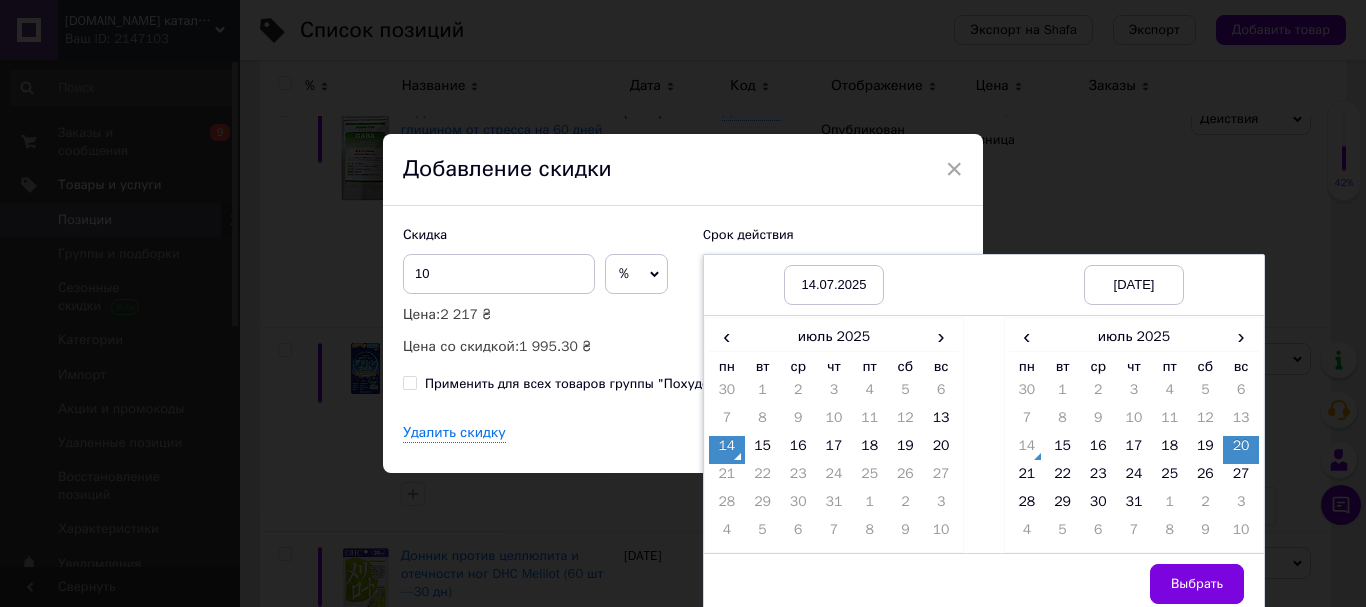 drag, startPoint x: 1201, startPoint y: 585, endPoint x: 1052, endPoint y: 564, distance: 150.4726 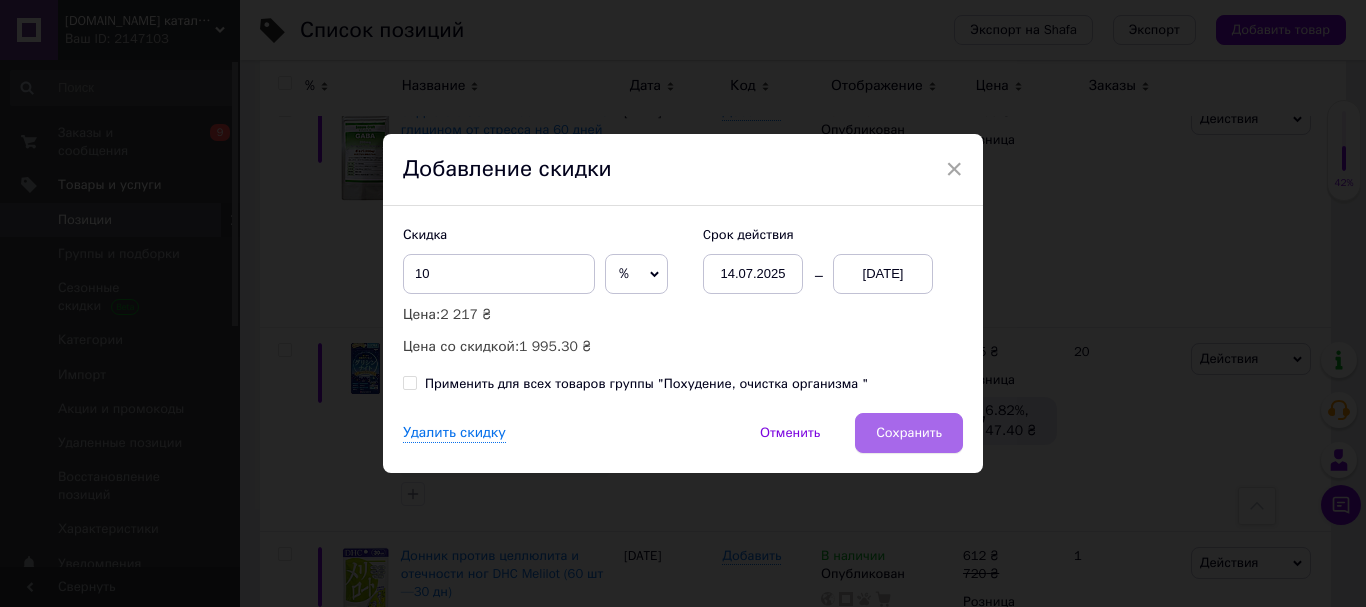 click on "Сохранить" at bounding box center (909, 433) 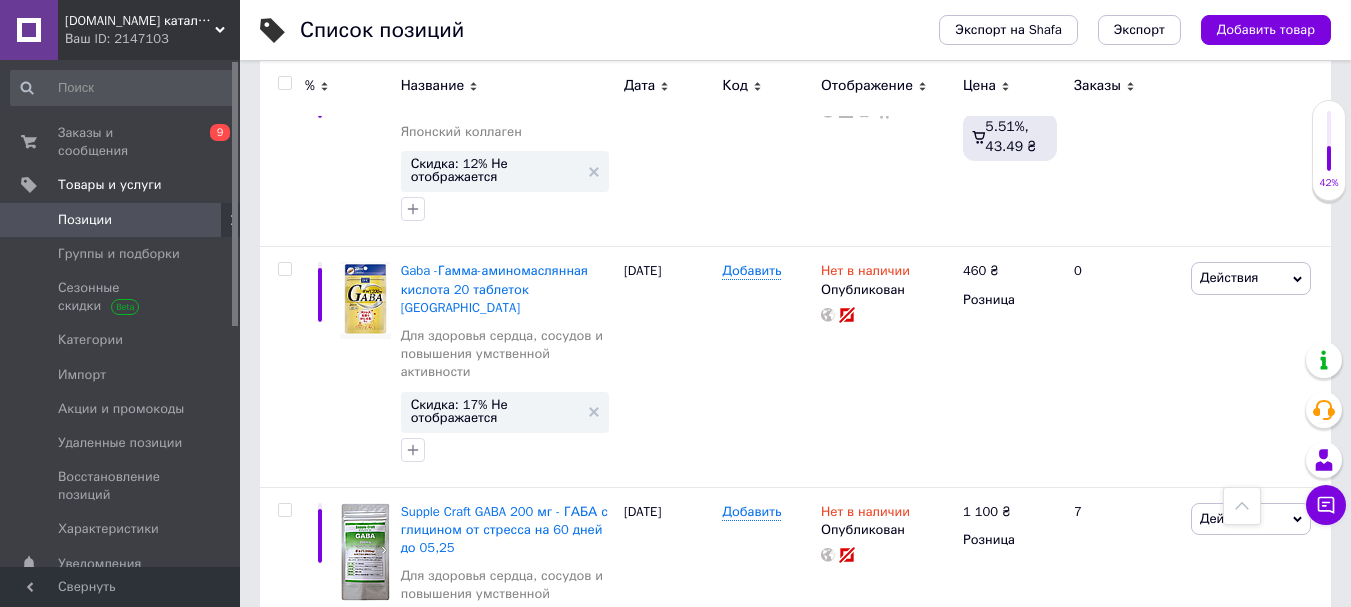scroll, scrollTop: 11779, scrollLeft: 0, axis: vertical 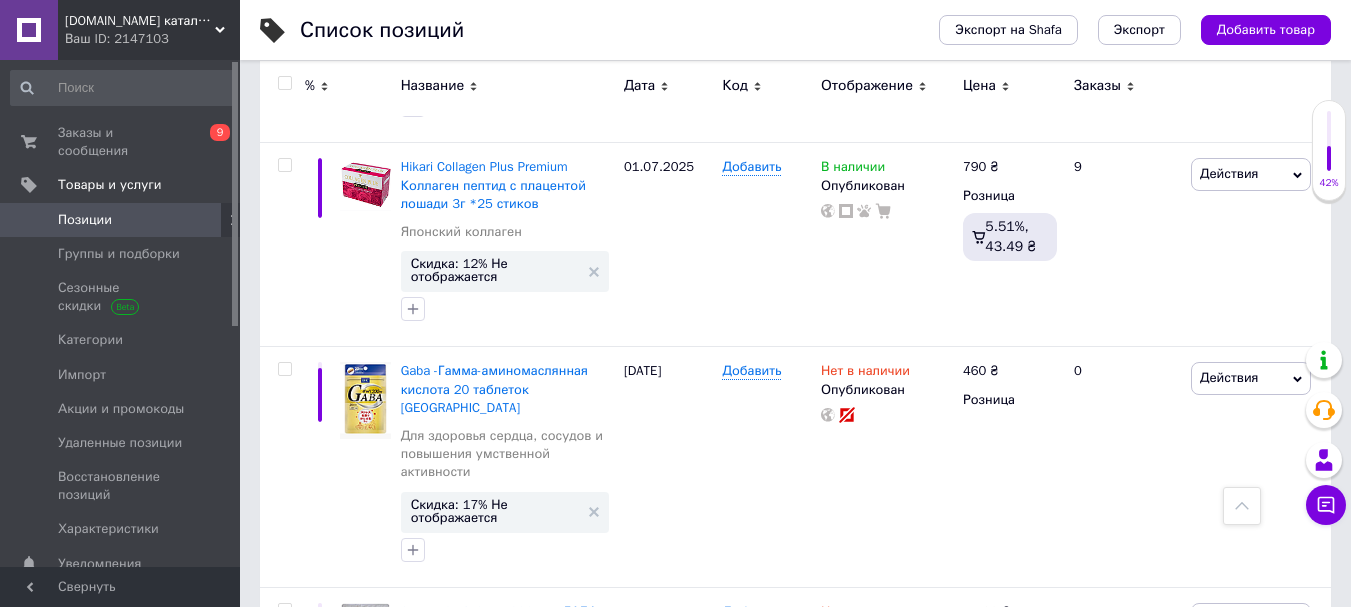 click on "Скидка: 10% Не отображается" at bounding box center [495, 955] 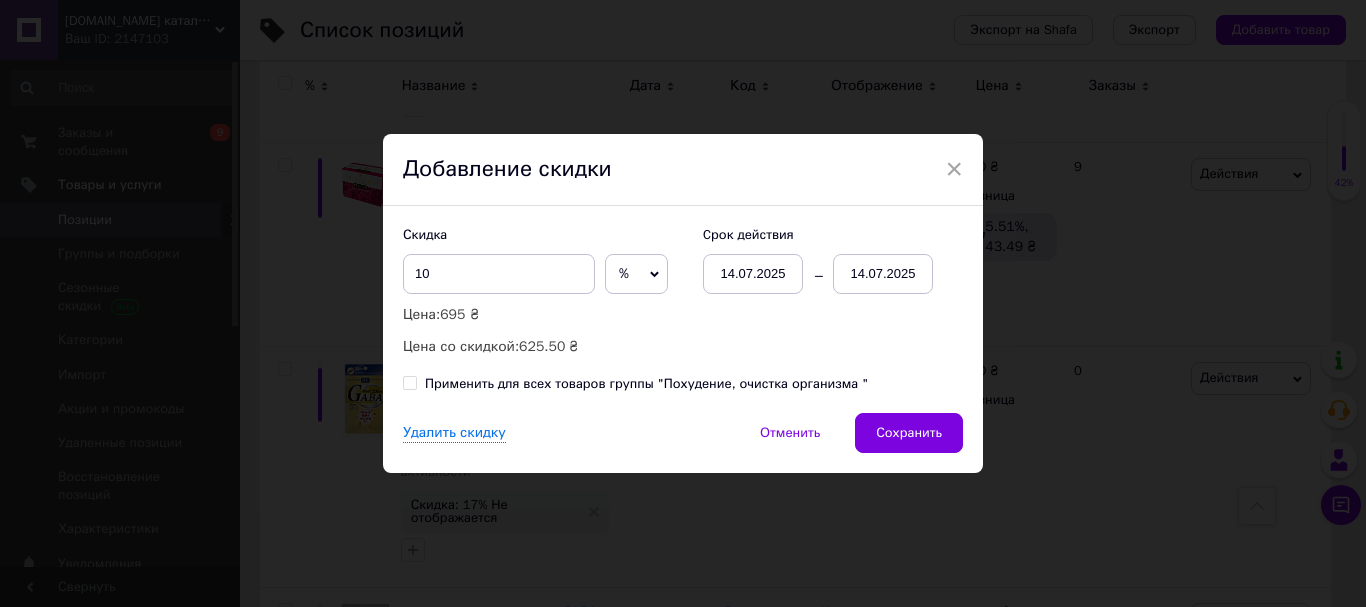click on "14.07.2025" at bounding box center (883, 274) 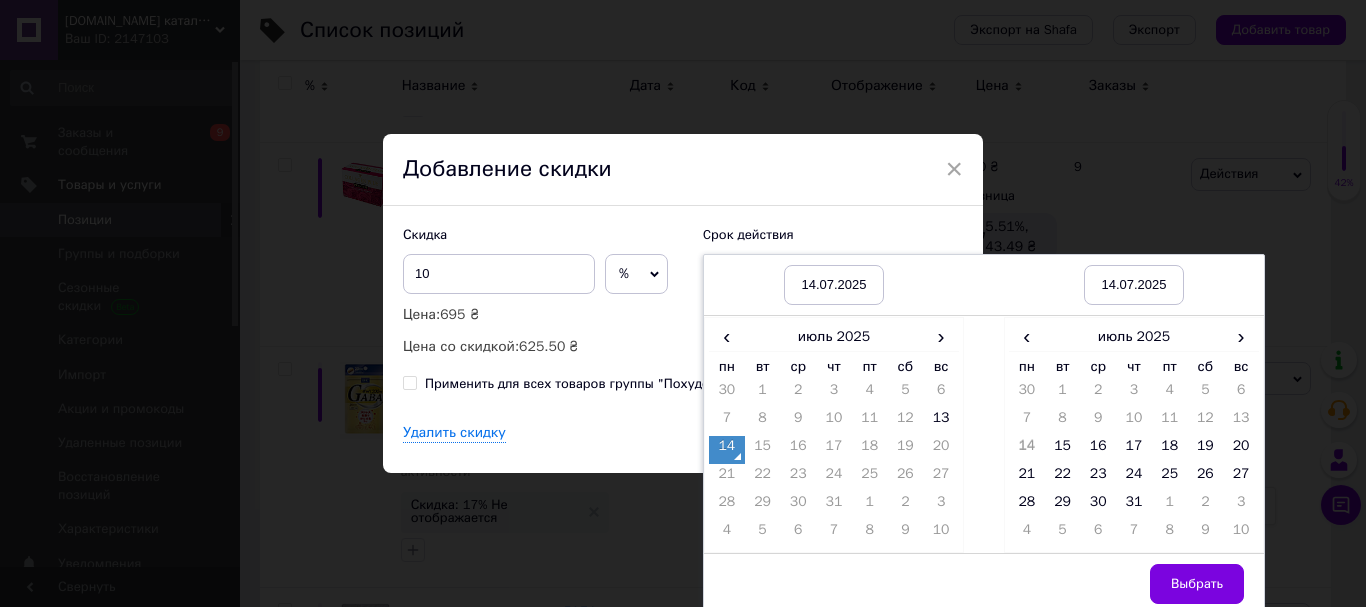 click on "‹ июль 2025 › пн вт ср чт пт сб вс 30 1 2 3 4 5 6 7 8 9 10 11 12 13 14 15 16 17 18 19 20 21 22 23 24 25 26 27 28 29 30 31 1 2 3 4 5 6 7 8 9 10" at bounding box center [1134, 435] 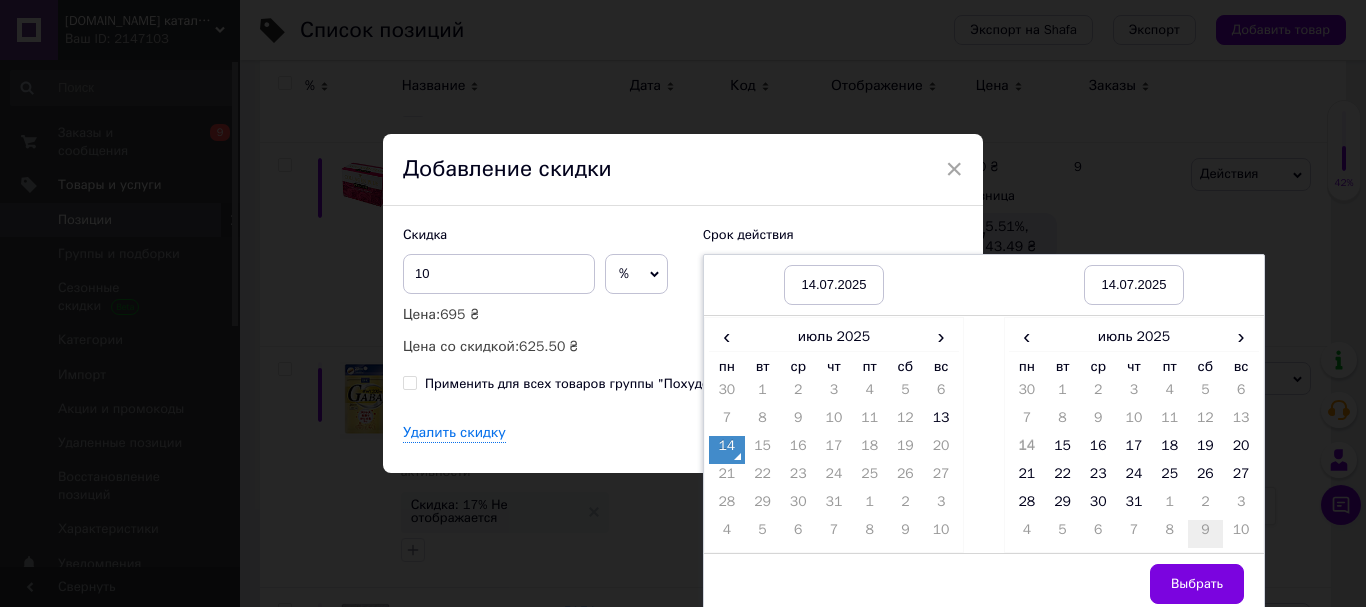 drag, startPoint x: 1247, startPoint y: 473, endPoint x: 1214, endPoint y: 529, distance: 65 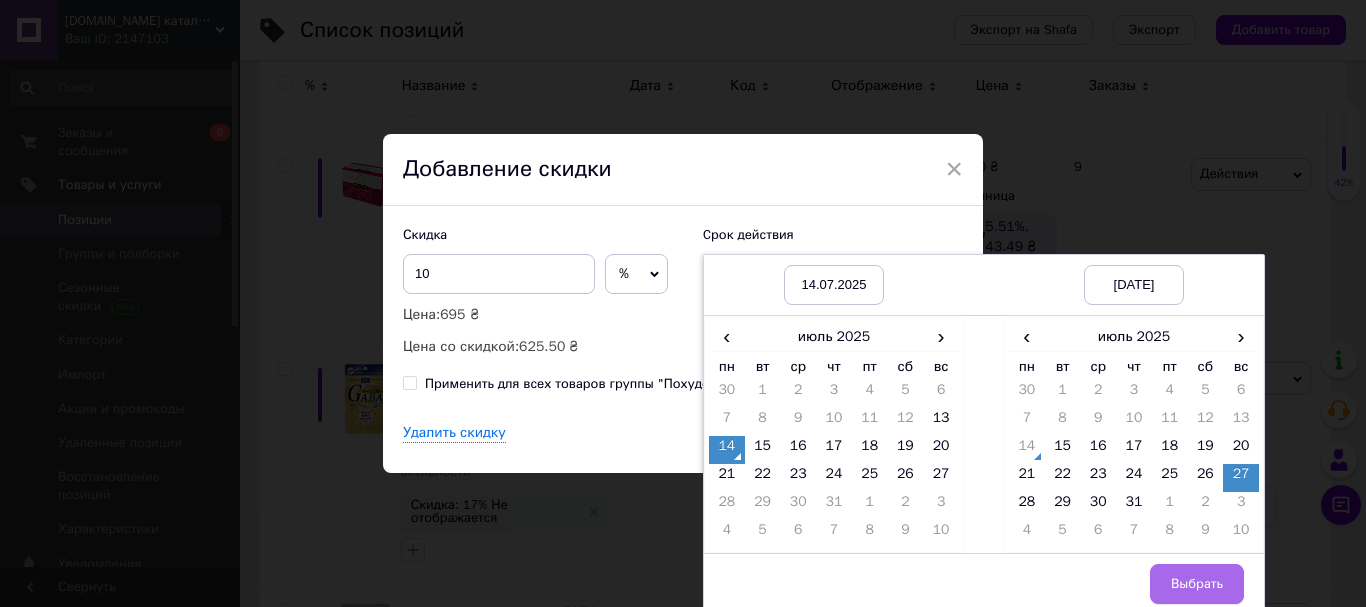 click on "Выбрать" at bounding box center (1197, 584) 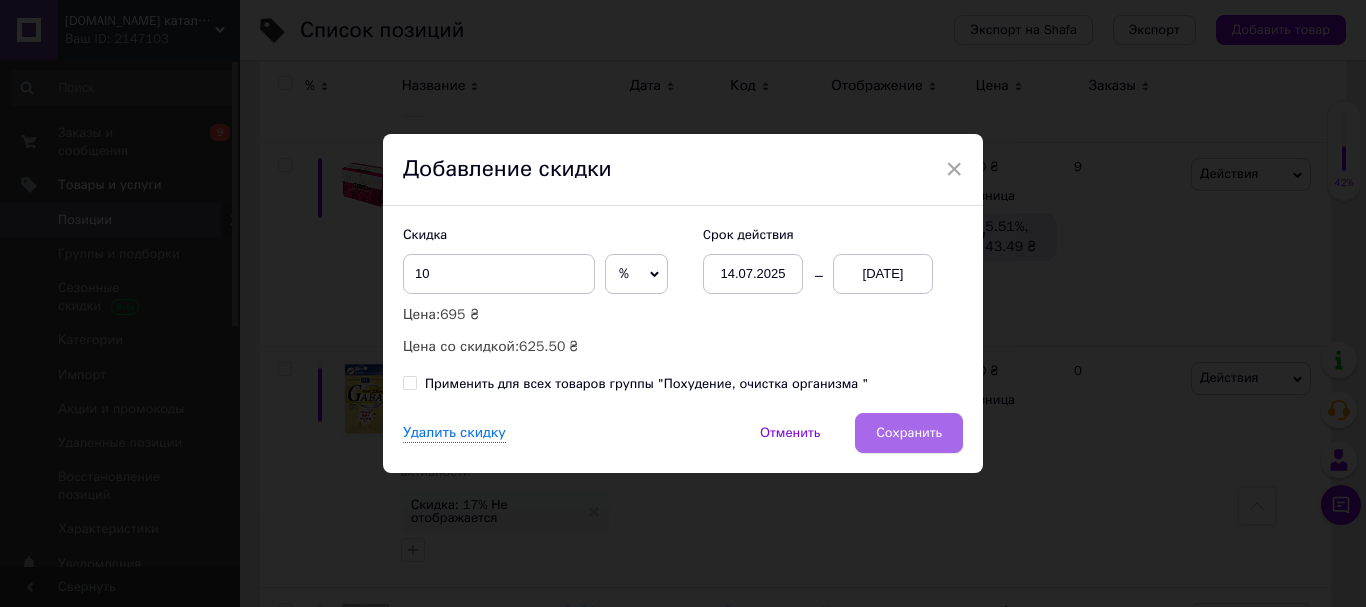 click on "Сохранить" at bounding box center [909, 433] 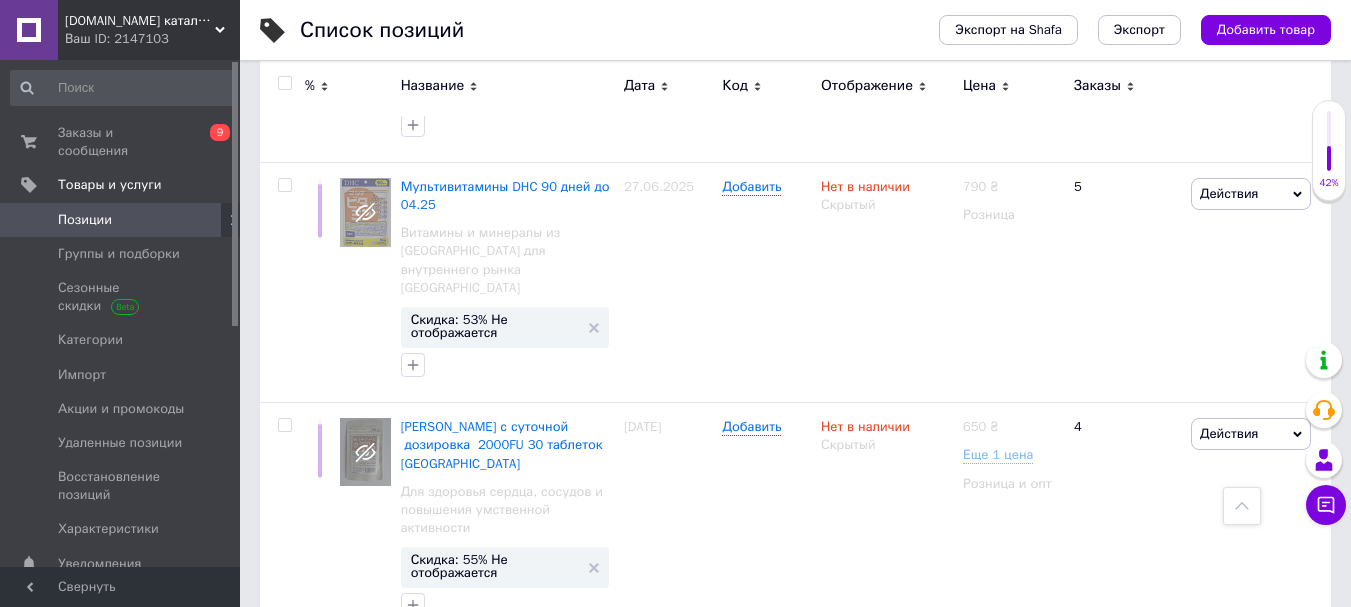 scroll, scrollTop: 11179, scrollLeft: 0, axis: vertical 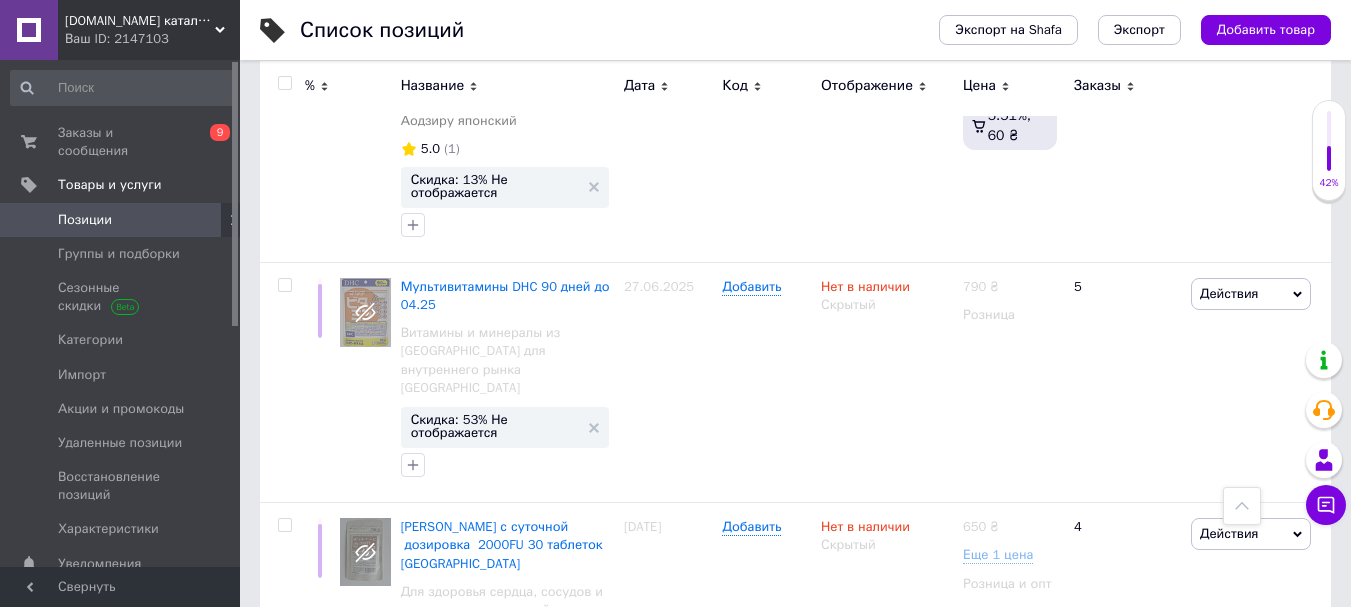 click on "Скидка: 12% Не отображается" at bounding box center [495, 870] 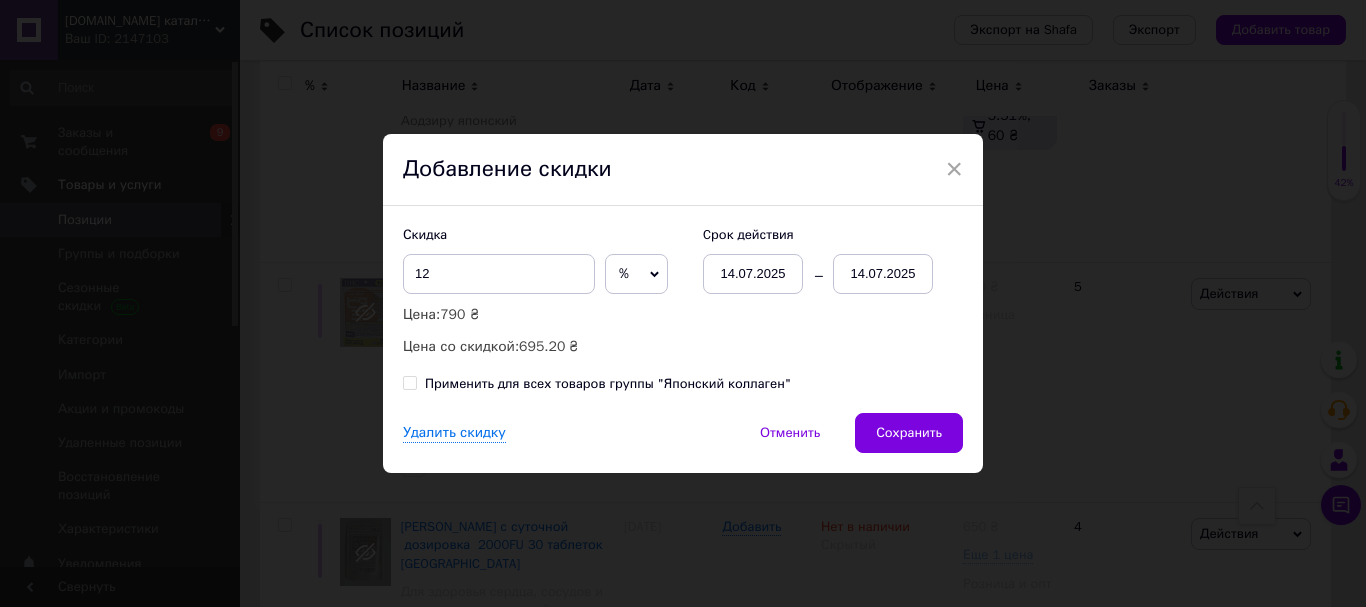 click on "14.07.2025" at bounding box center (883, 274) 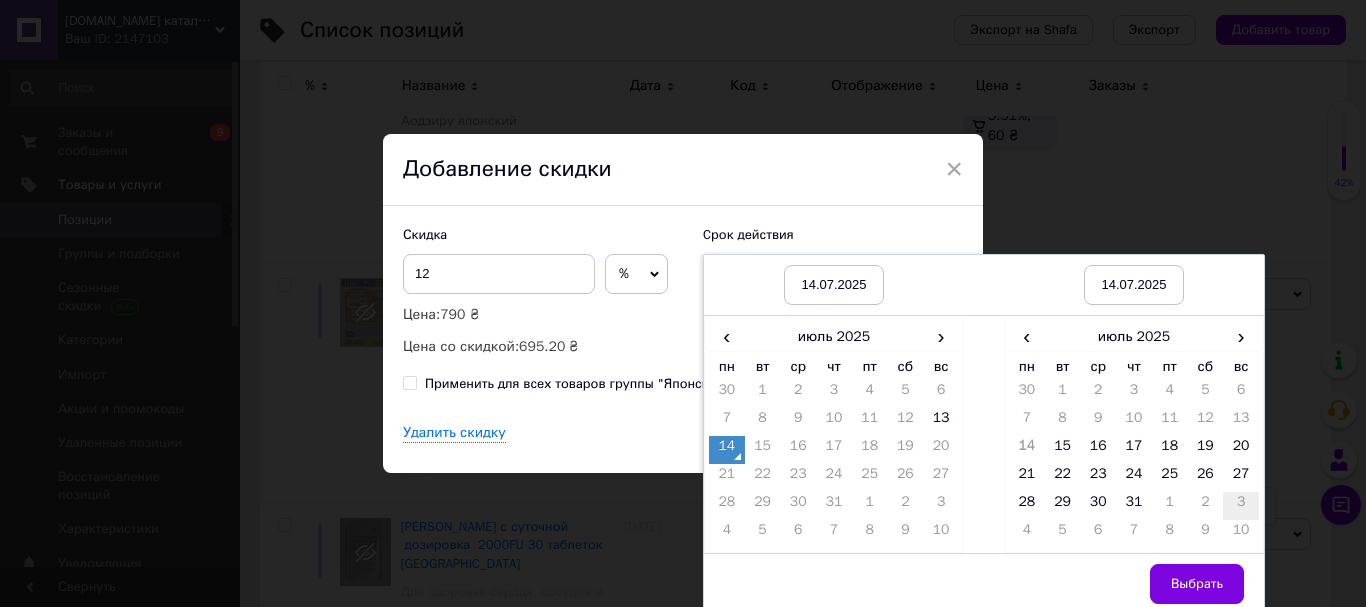 drag, startPoint x: 1254, startPoint y: 475, endPoint x: 1241, endPoint y: 503, distance: 30.870699 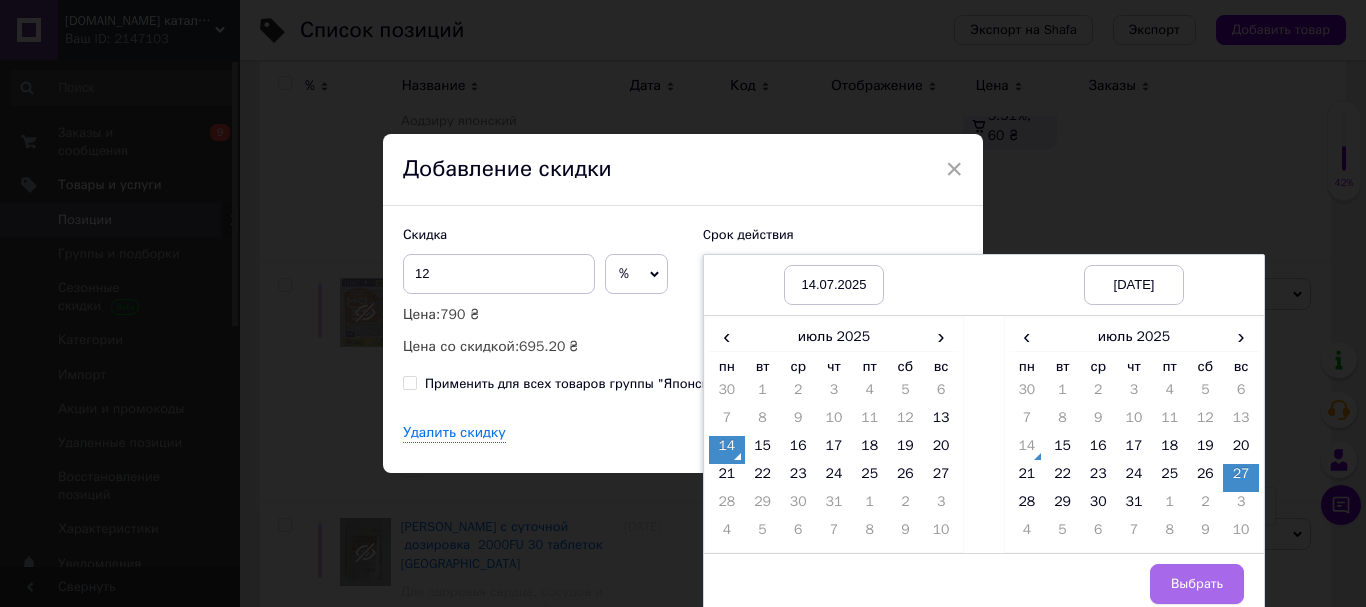 click on "Выбрать" at bounding box center (1197, 584) 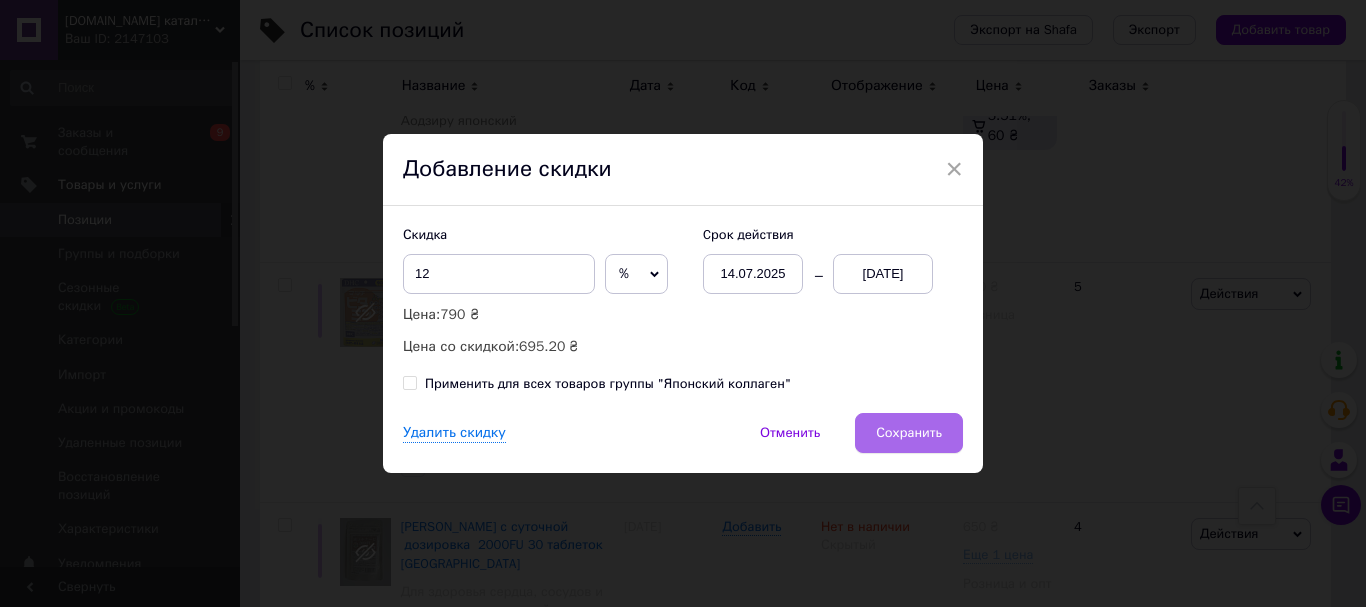 click on "Сохранить" at bounding box center [909, 433] 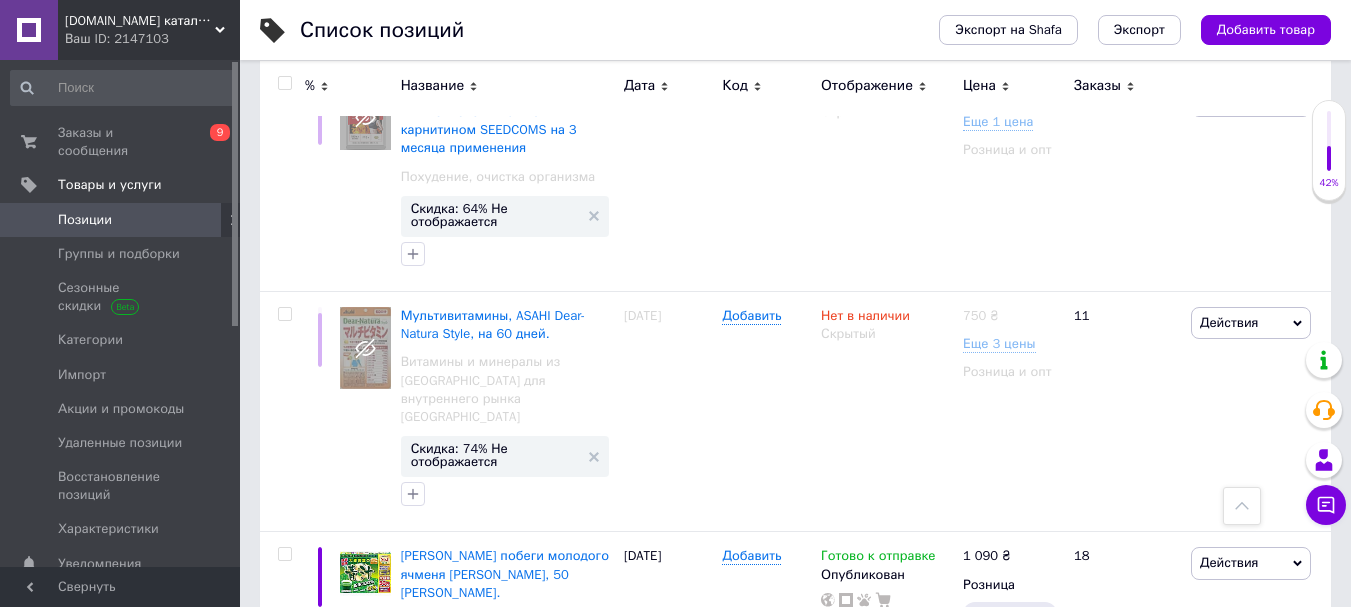 scroll, scrollTop: 10579, scrollLeft: 0, axis: vertical 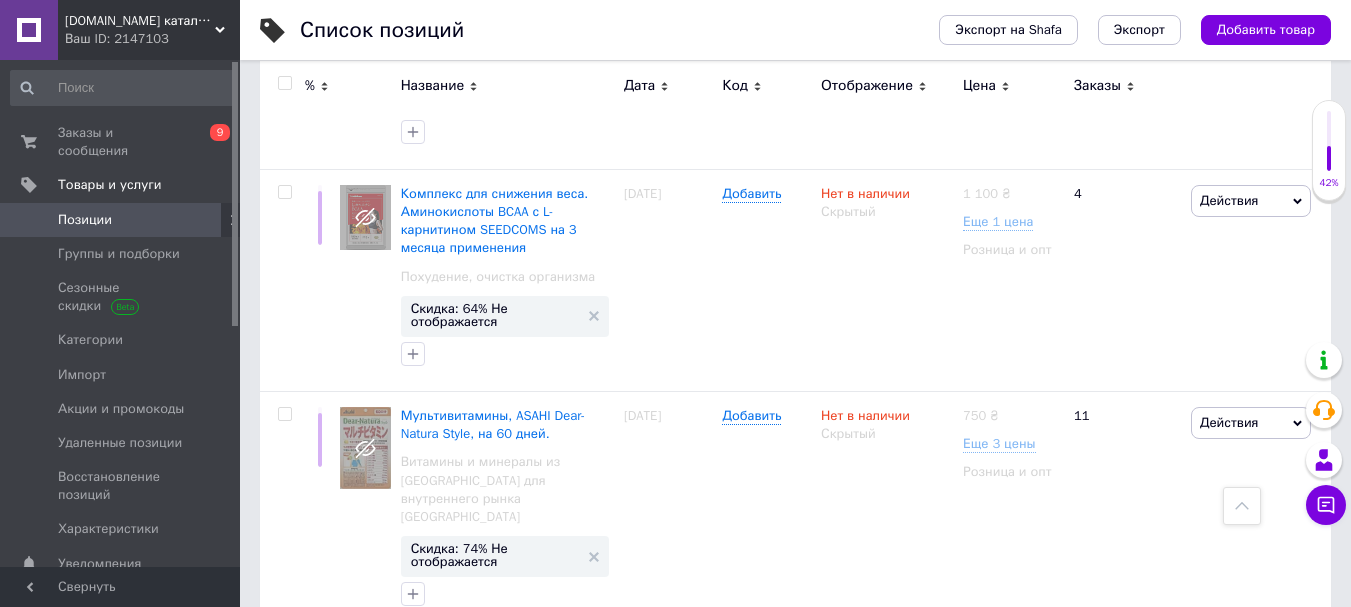 click on "Скидка: 13% Не отображается" at bounding box center [495, 786] 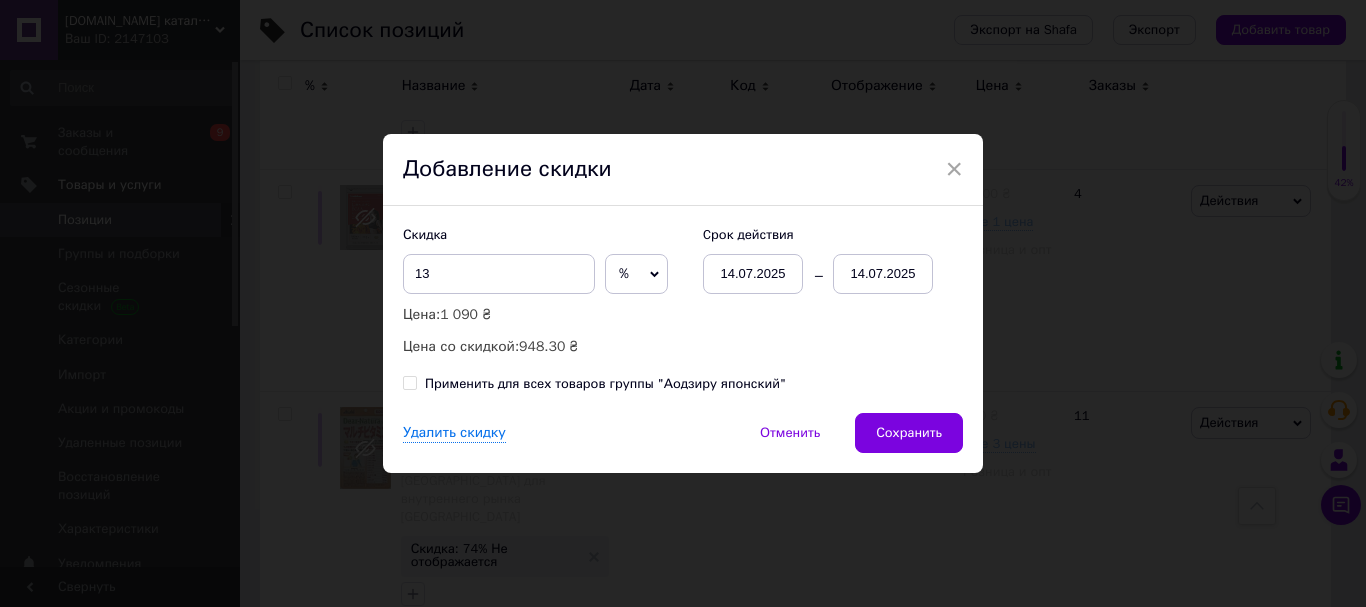 click on "Cрок действия [DATE] [DATE]" at bounding box center (823, 260) 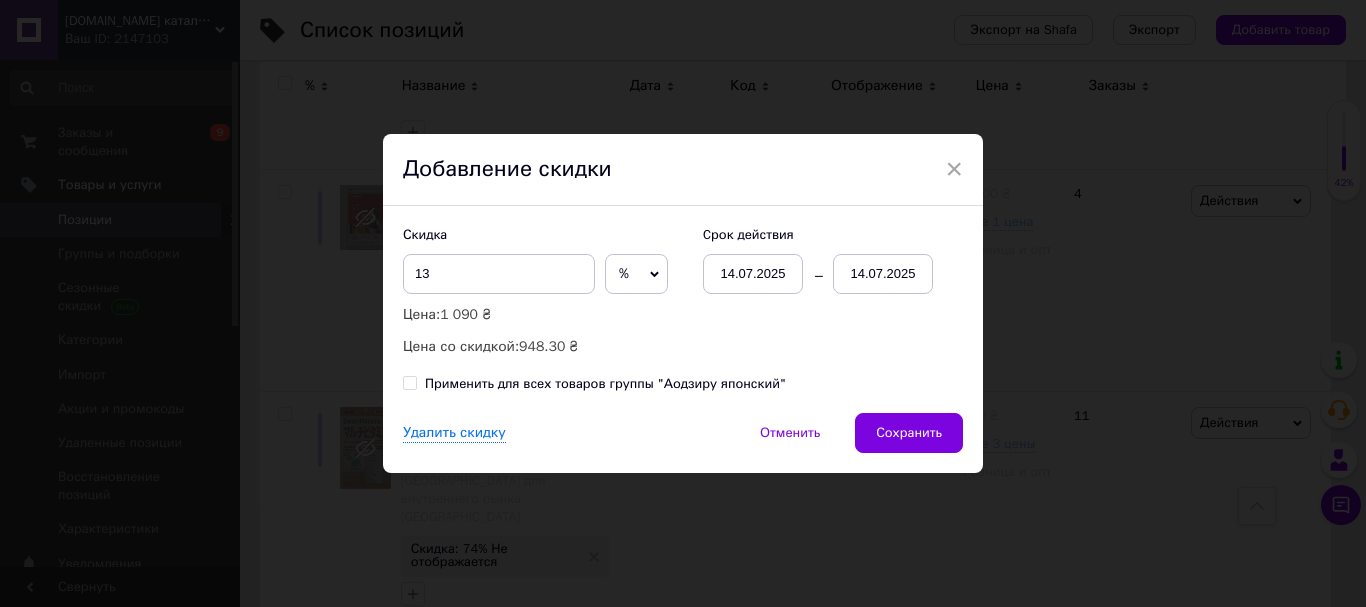 click on "14.07.2025" at bounding box center [883, 274] 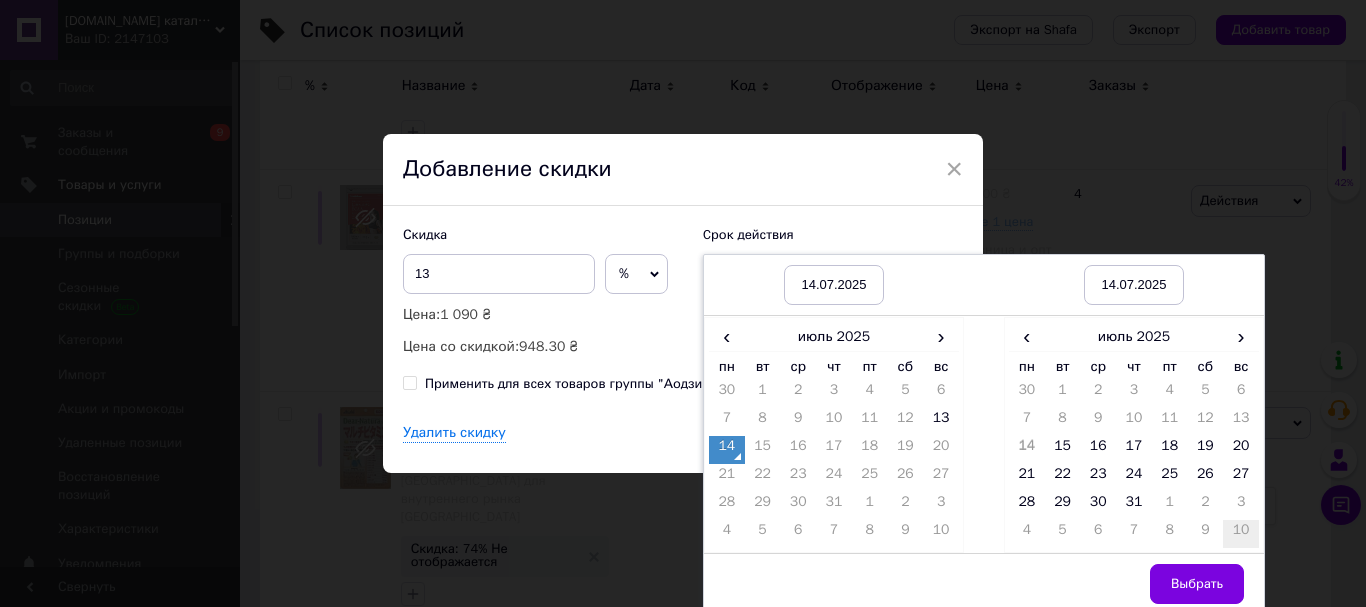 drag, startPoint x: 1238, startPoint y: 454, endPoint x: 1225, endPoint y: 521, distance: 68.24954 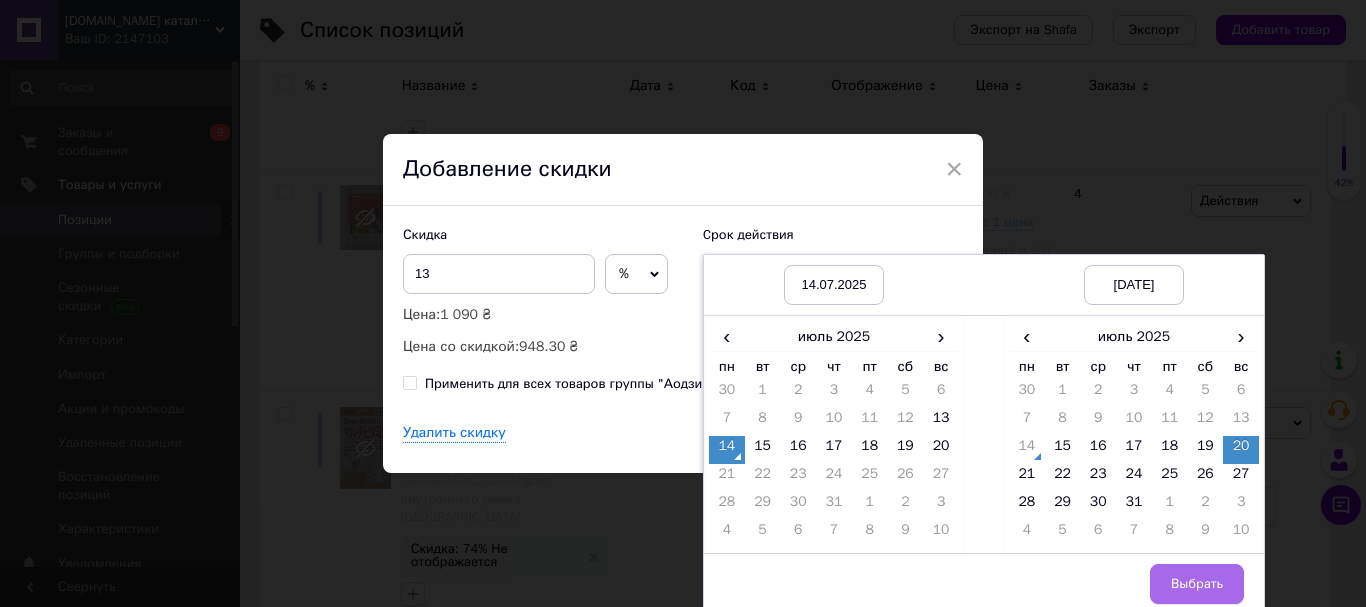 click on "Выбрать" at bounding box center (1197, 584) 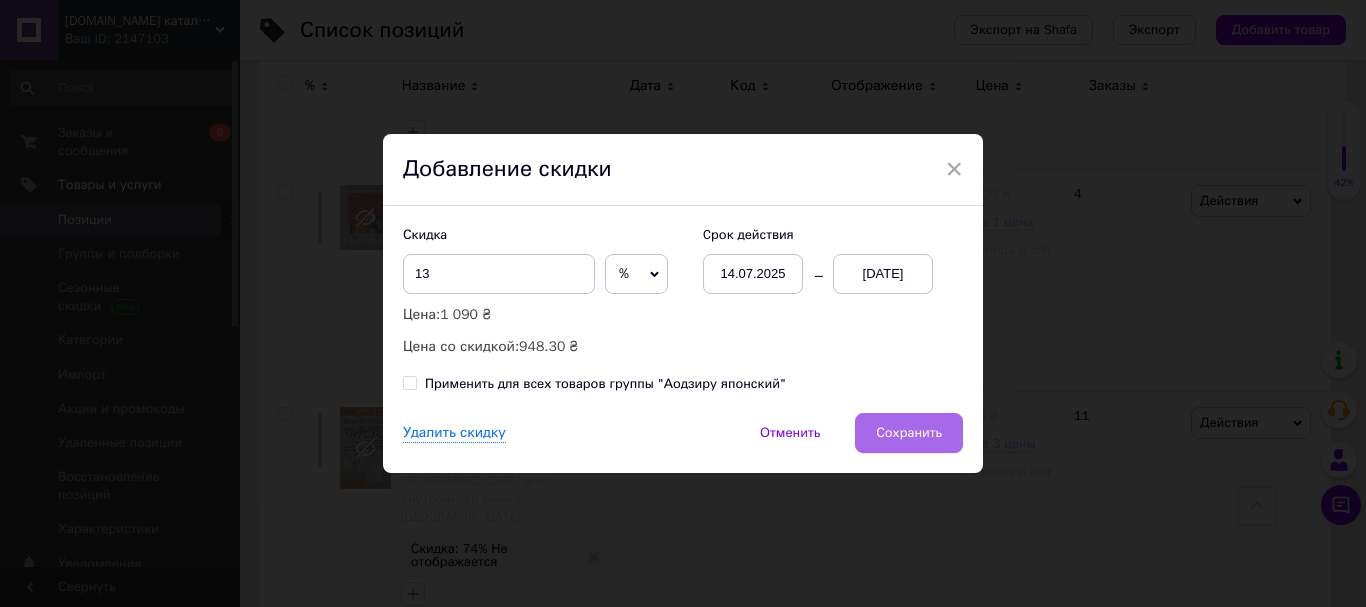 click on "Сохранить" at bounding box center (909, 433) 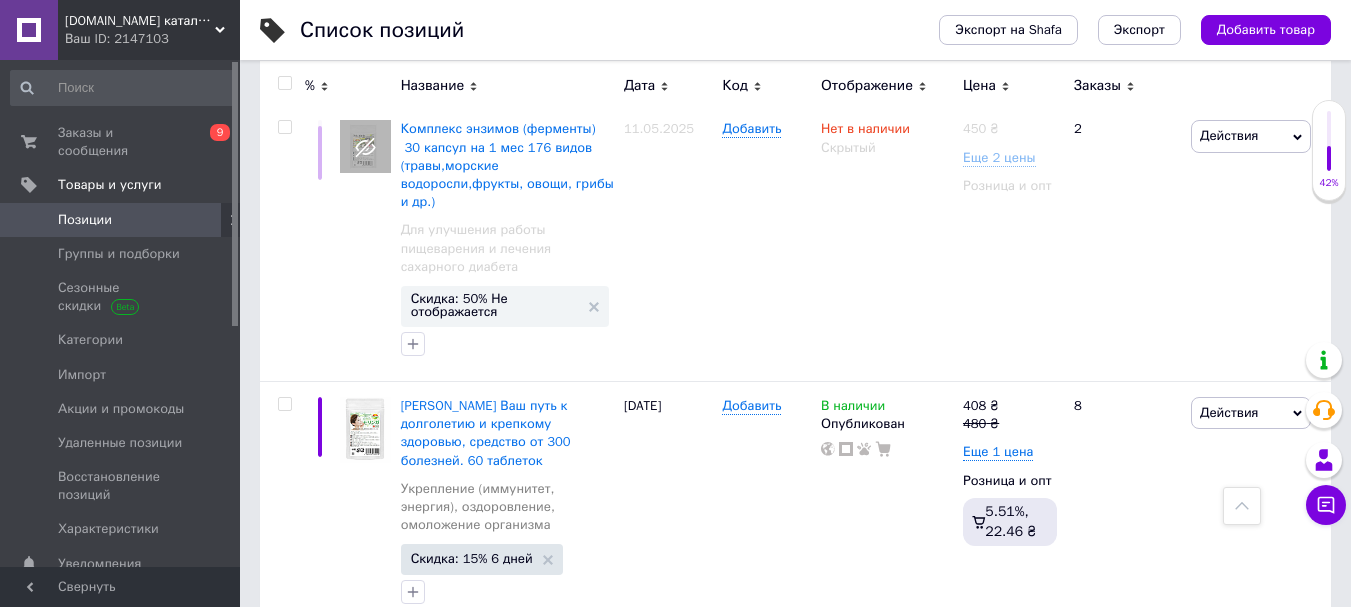 scroll, scrollTop: 9679, scrollLeft: 0, axis: vertical 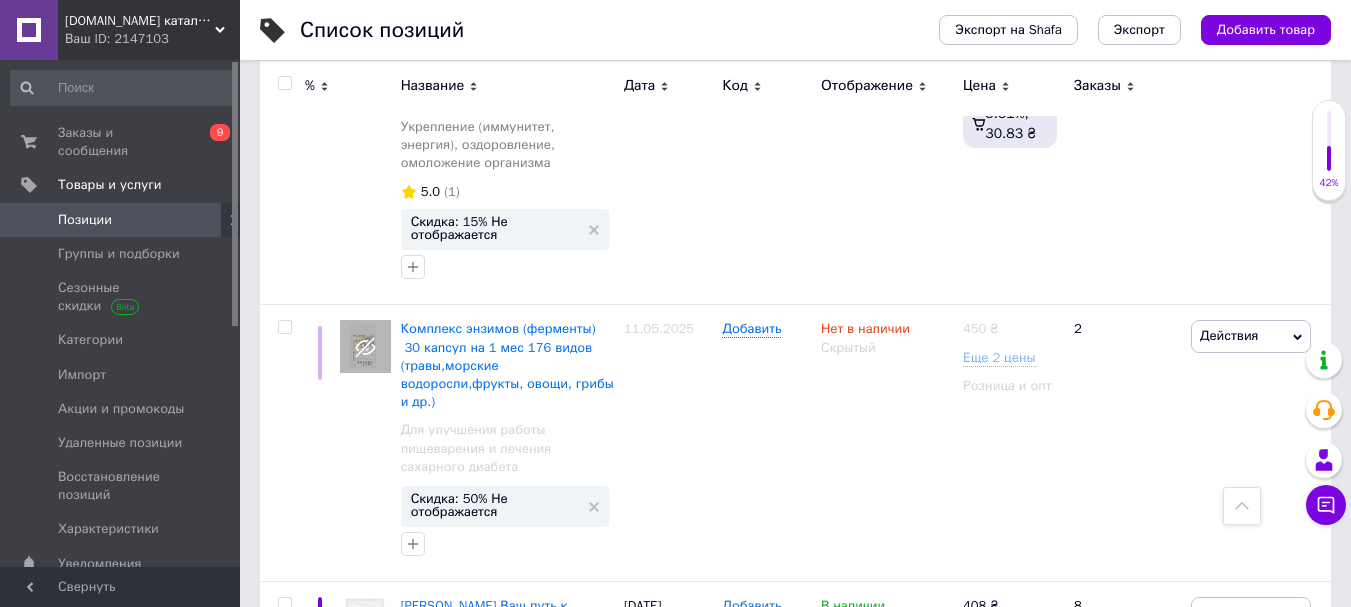 click on "Скидка: 15% Не отображается" at bounding box center [495, 993] 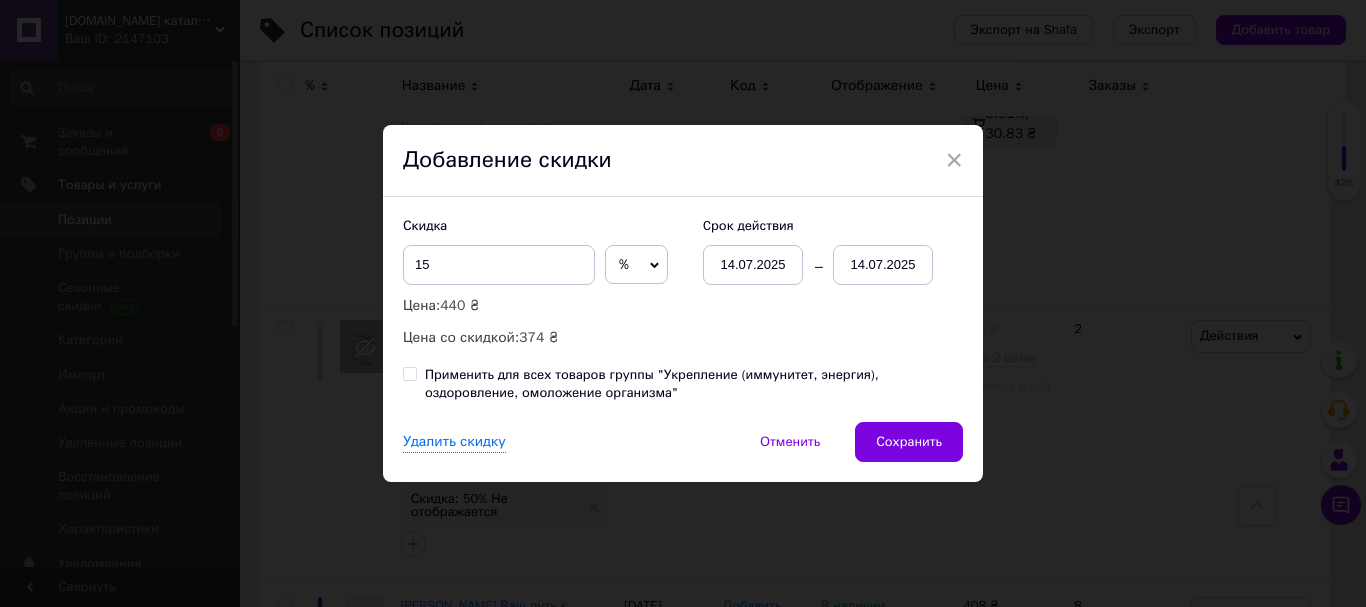 click on "14.07.2025" at bounding box center [883, 265] 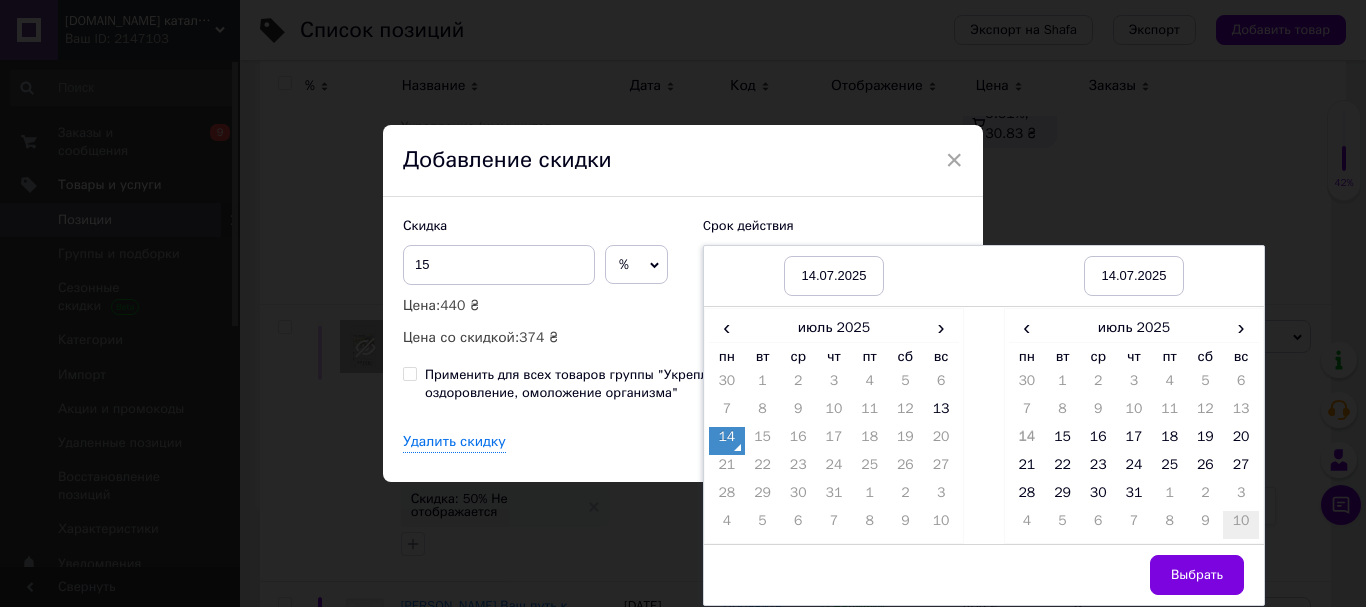 drag, startPoint x: 1245, startPoint y: 458, endPoint x: 1226, endPoint y: 511, distance: 56.302753 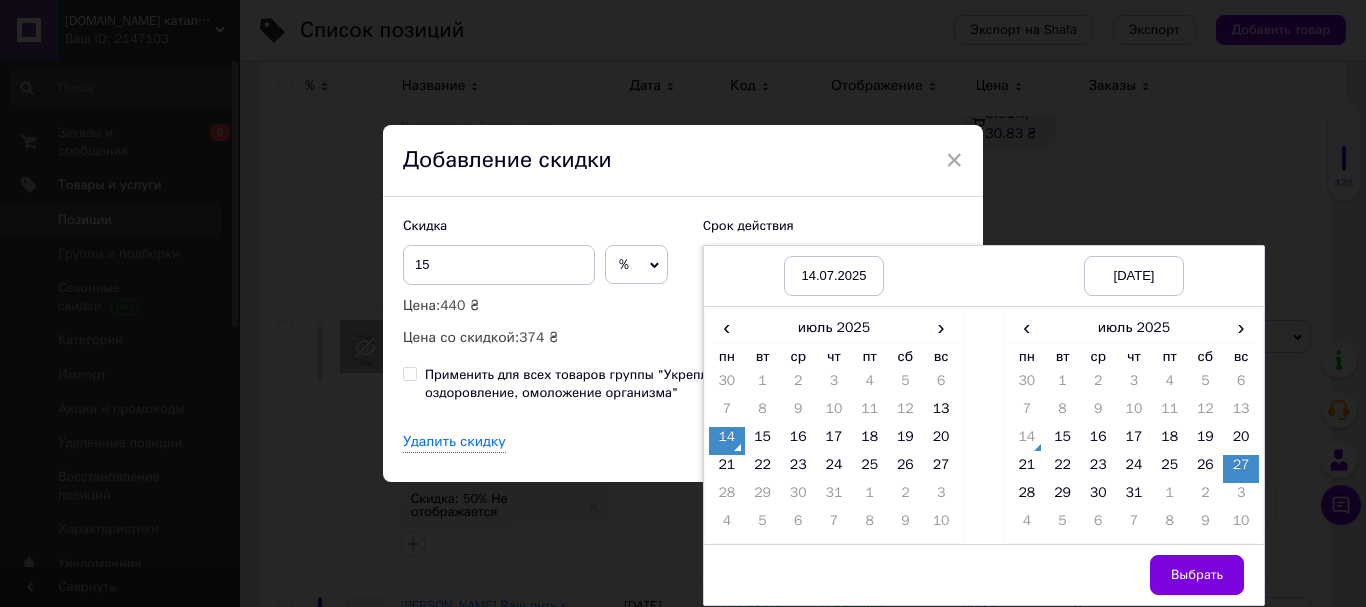 drag, startPoint x: 1178, startPoint y: 575, endPoint x: 1036, endPoint y: 516, distance: 153.7693 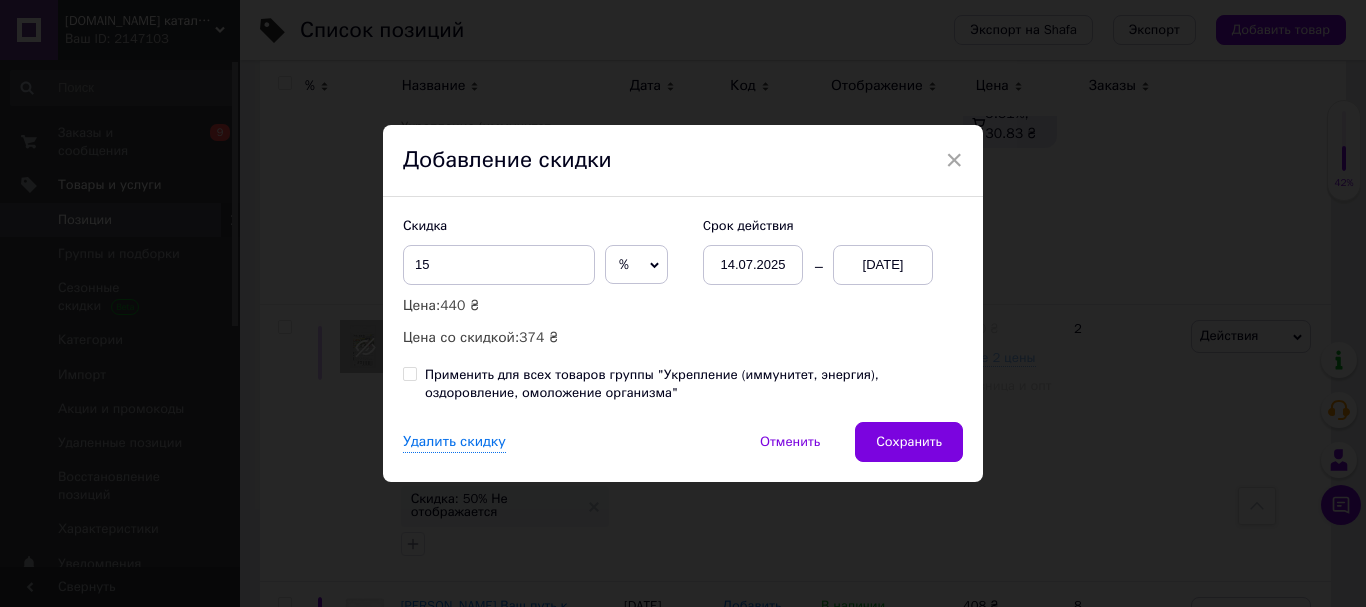 click on "Удалить скидку   Отменить   Сохранить" at bounding box center (683, 452) 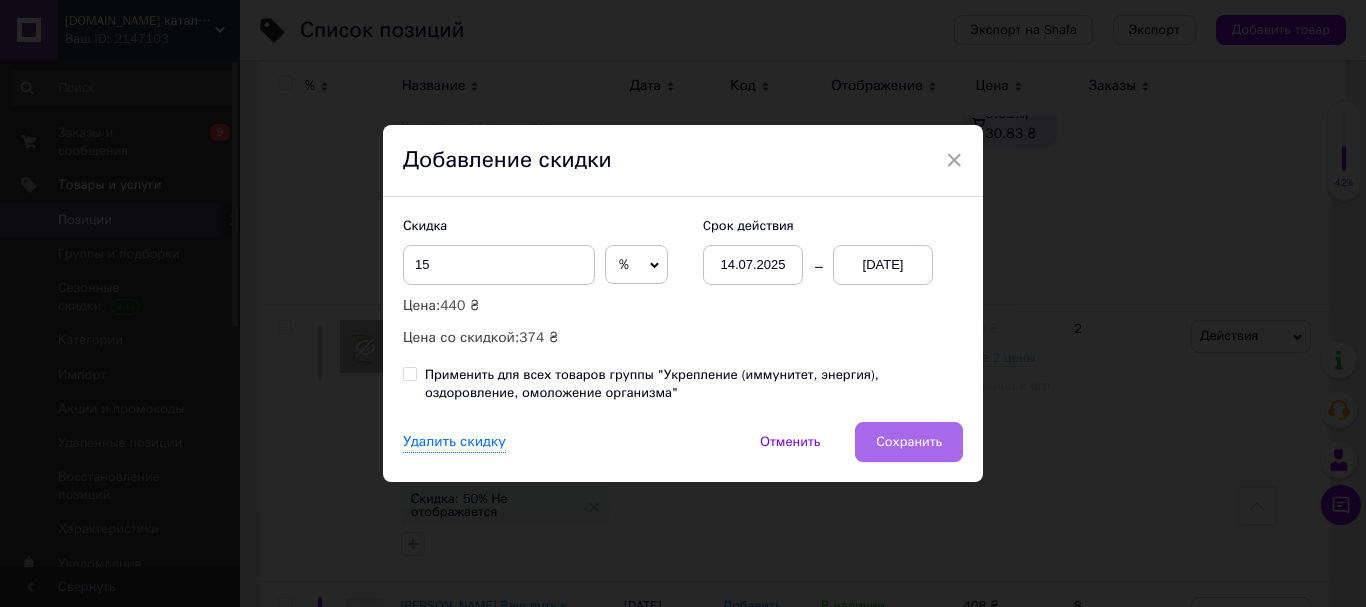 click on "Сохранить" at bounding box center [909, 442] 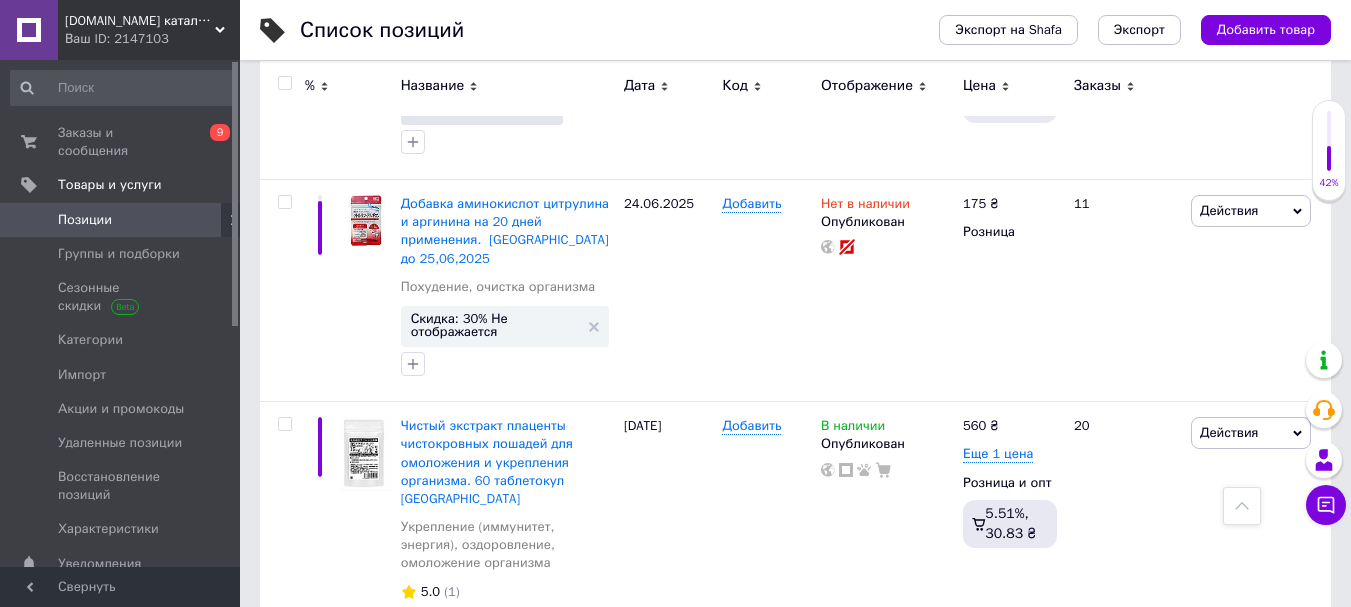 scroll, scrollTop: 8979, scrollLeft: 0, axis: vertical 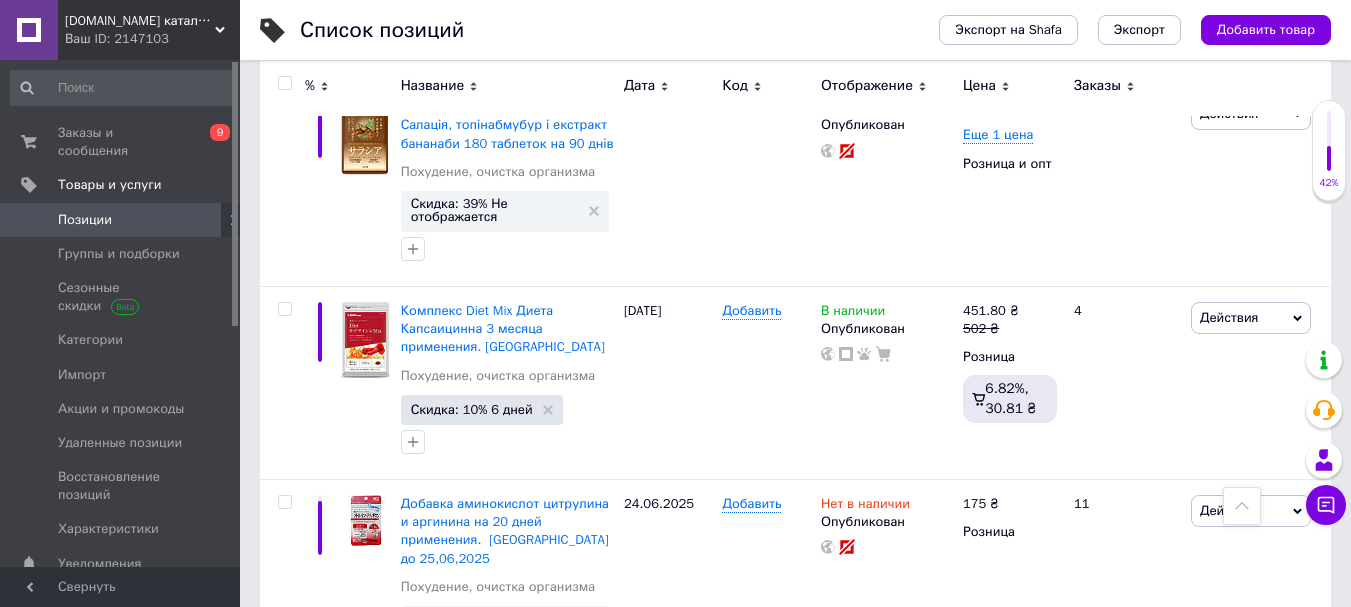 click on "Скидка: 15% Не отображается" at bounding box center [495, 928] 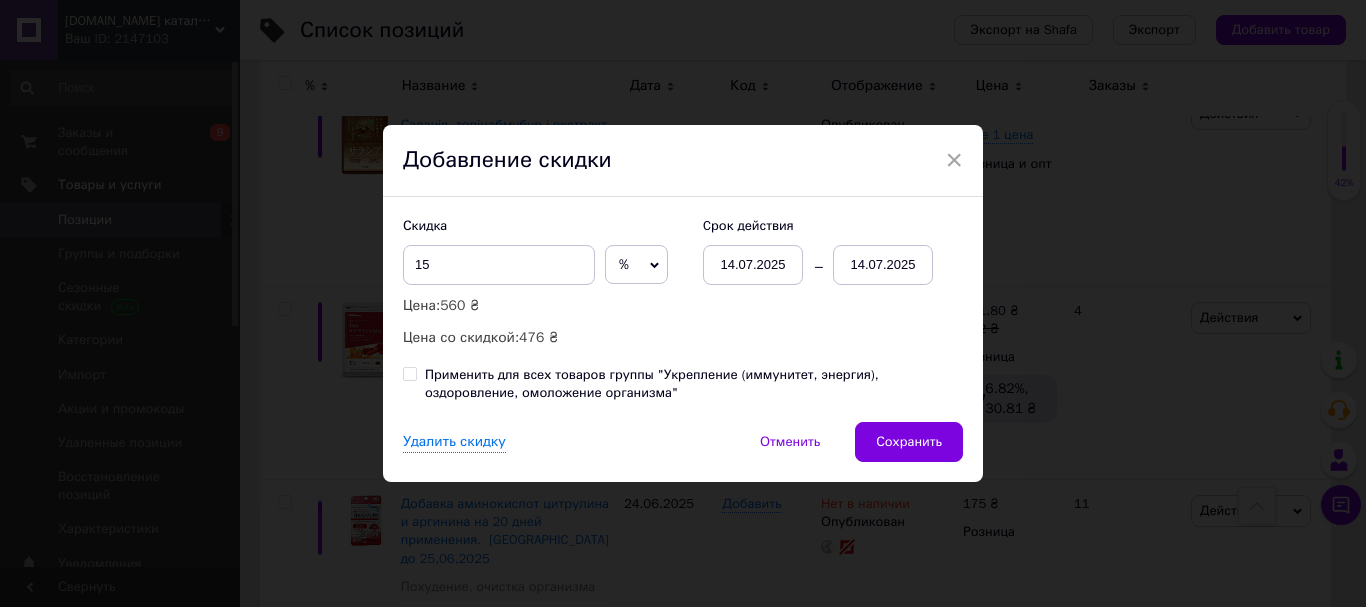 click on "14.07.2025" at bounding box center [883, 265] 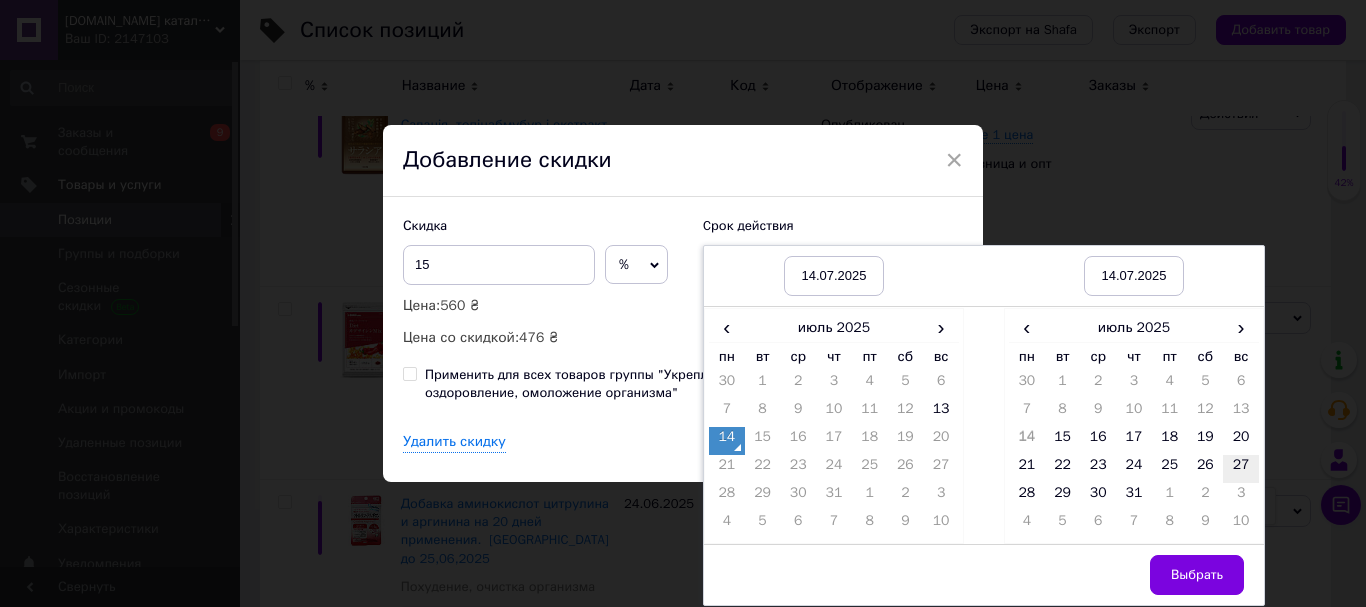 click on "27" at bounding box center [1241, 469] 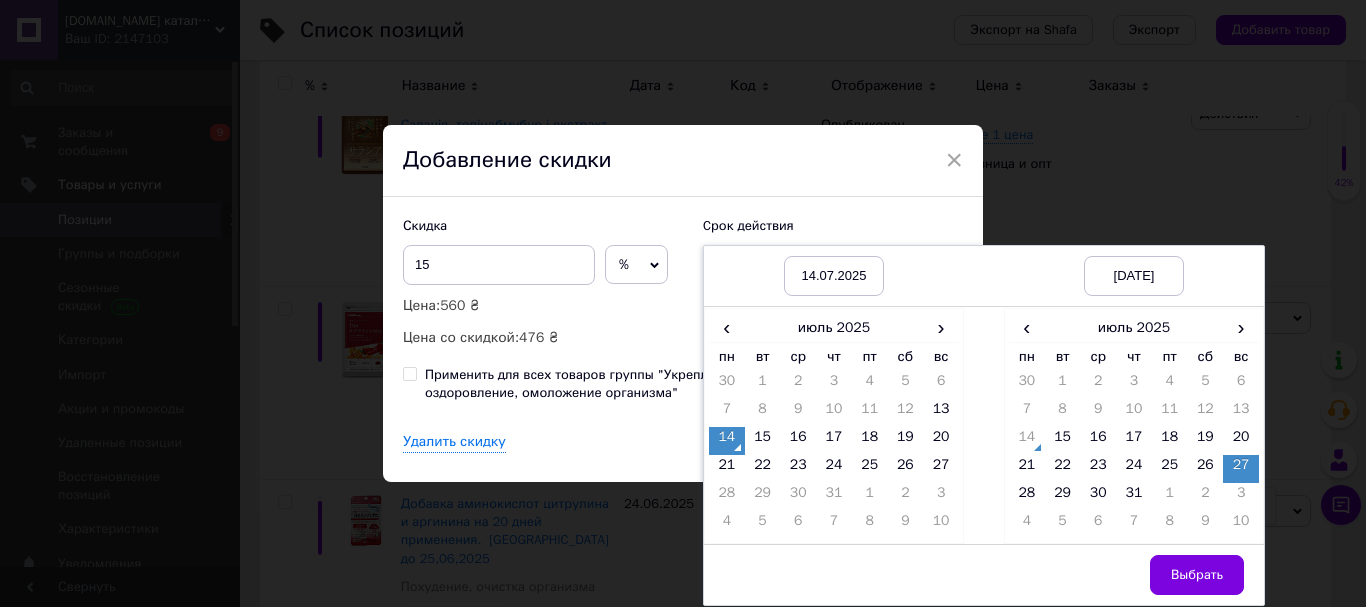 drag, startPoint x: 1192, startPoint y: 581, endPoint x: 942, endPoint y: 545, distance: 252.5787 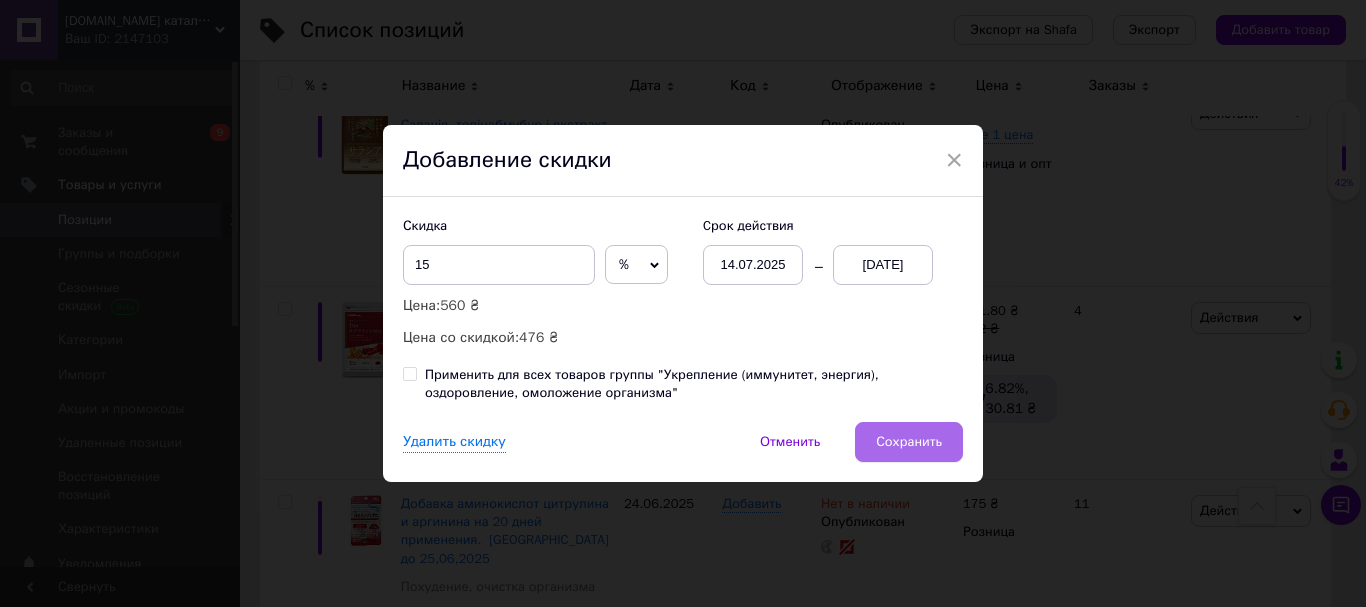 click on "Сохранить" at bounding box center [909, 442] 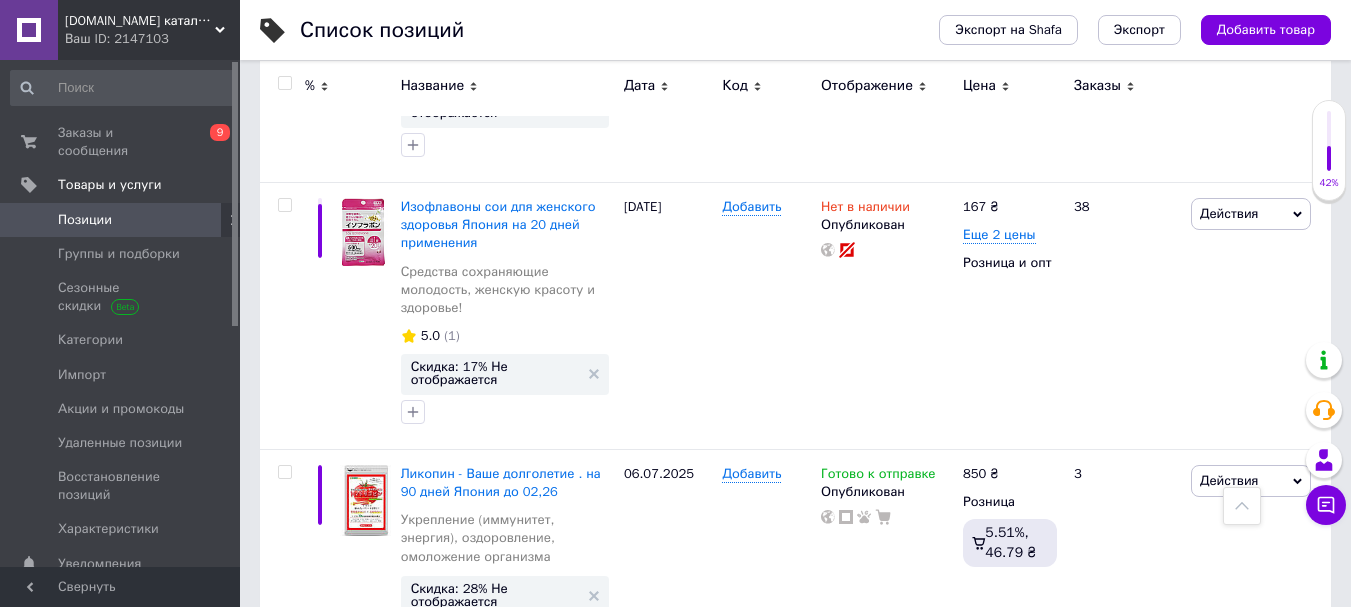 scroll, scrollTop: 8079, scrollLeft: 0, axis: vertical 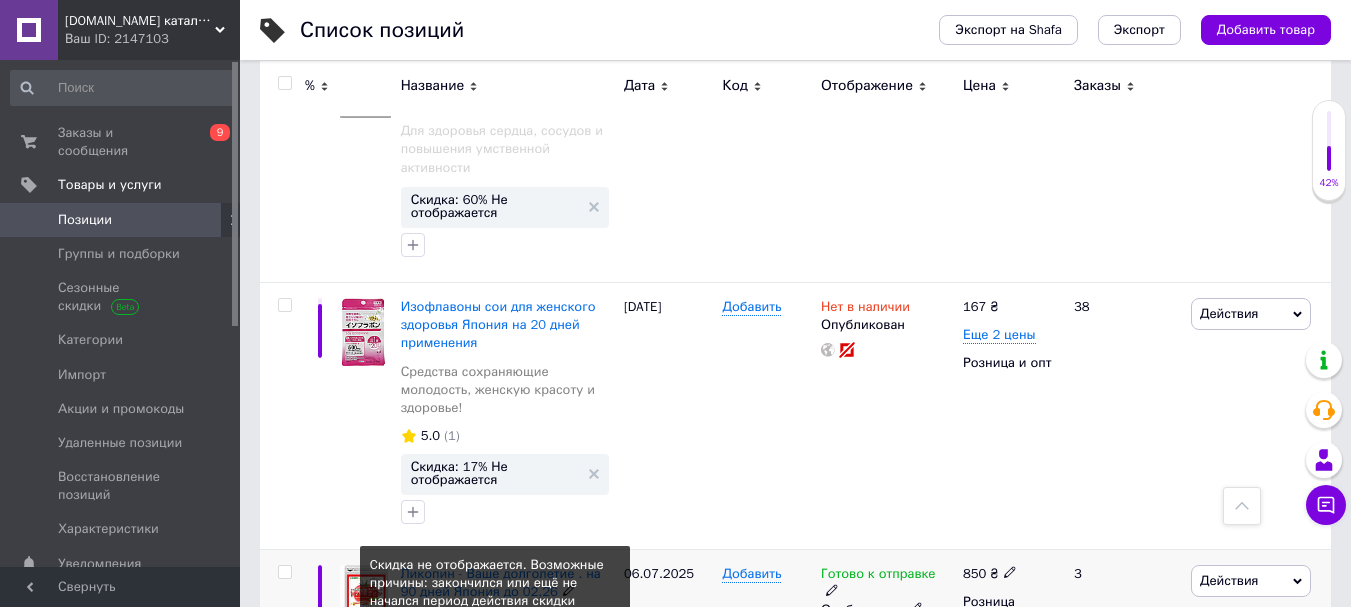 click on "Скидка: 28% Не отображается" at bounding box center (495, 695) 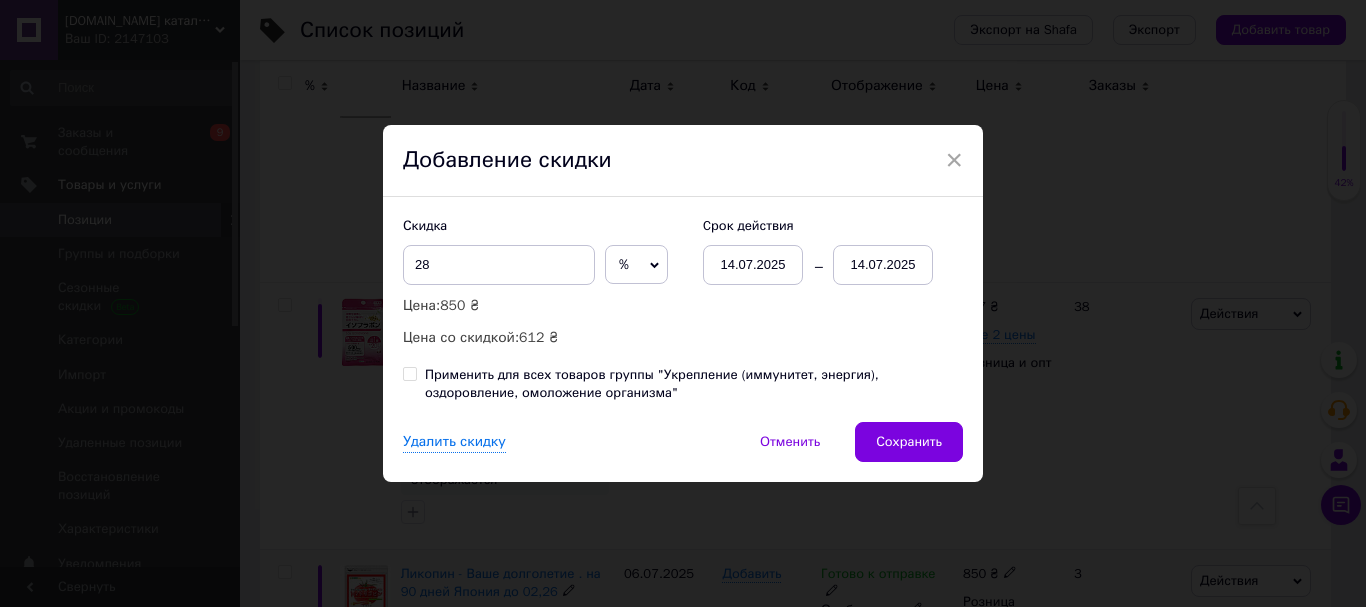 drag, startPoint x: 907, startPoint y: 249, endPoint x: 919, endPoint y: 256, distance: 13.892444 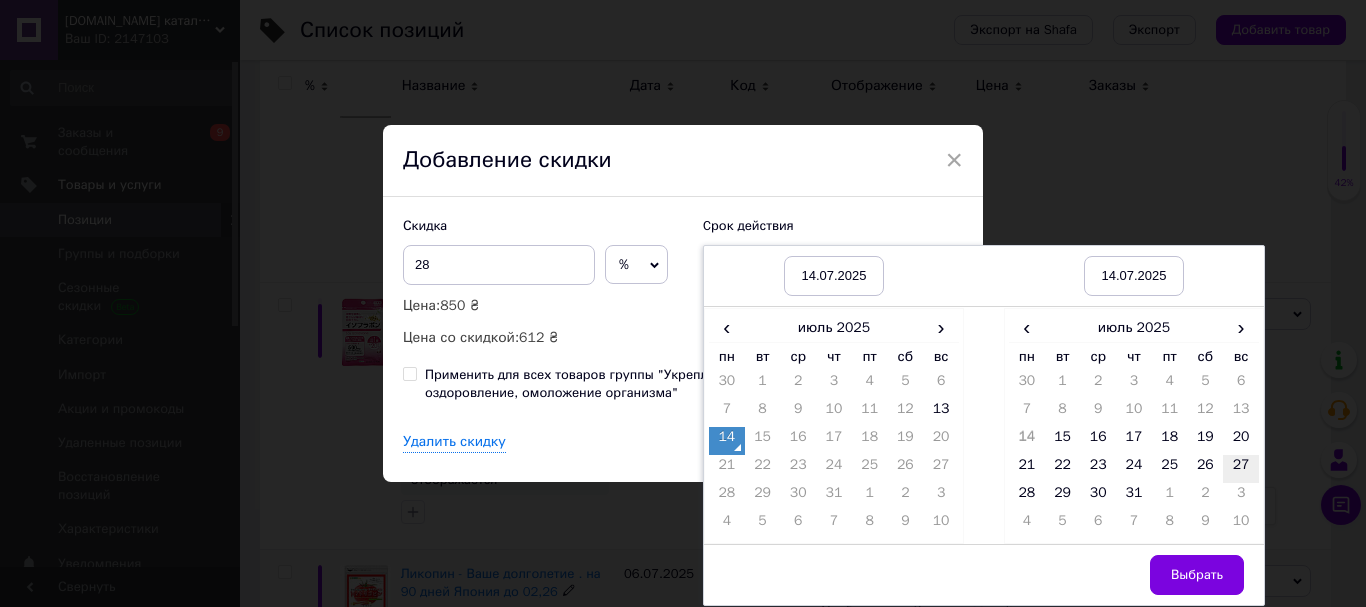 drag, startPoint x: 1238, startPoint y: 449, endPoint x: 1238, endPoint y: 460, distance: 11 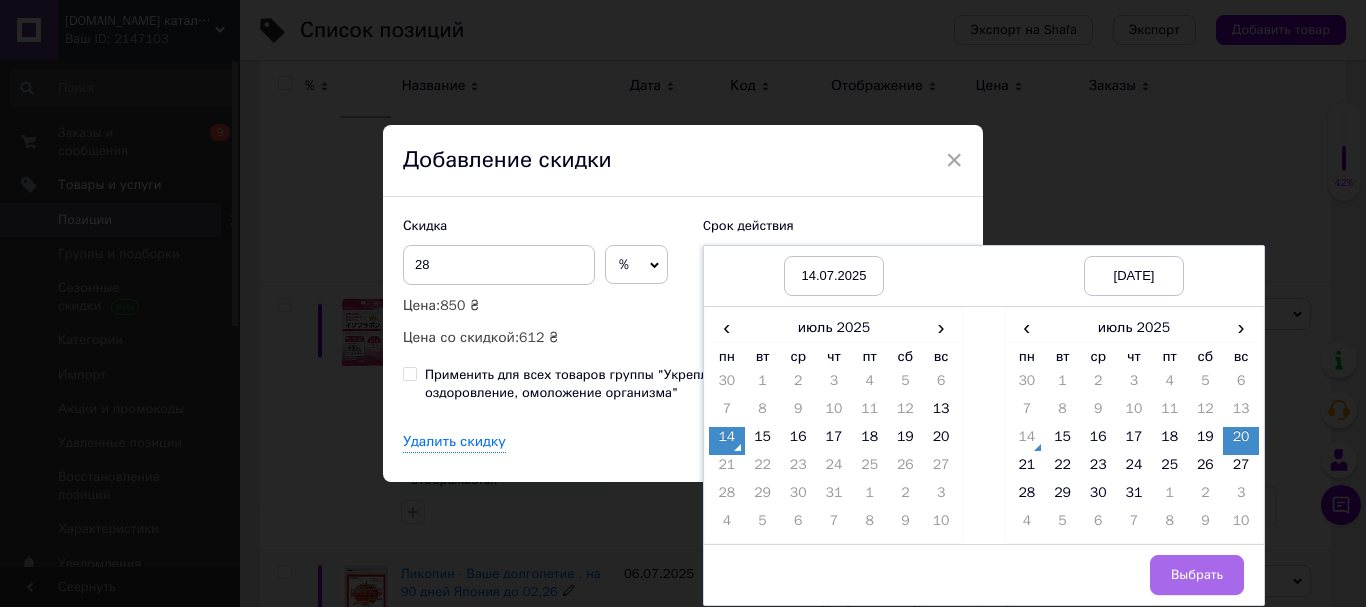 click on "Выбрать" at bounding box center [1197, 575] 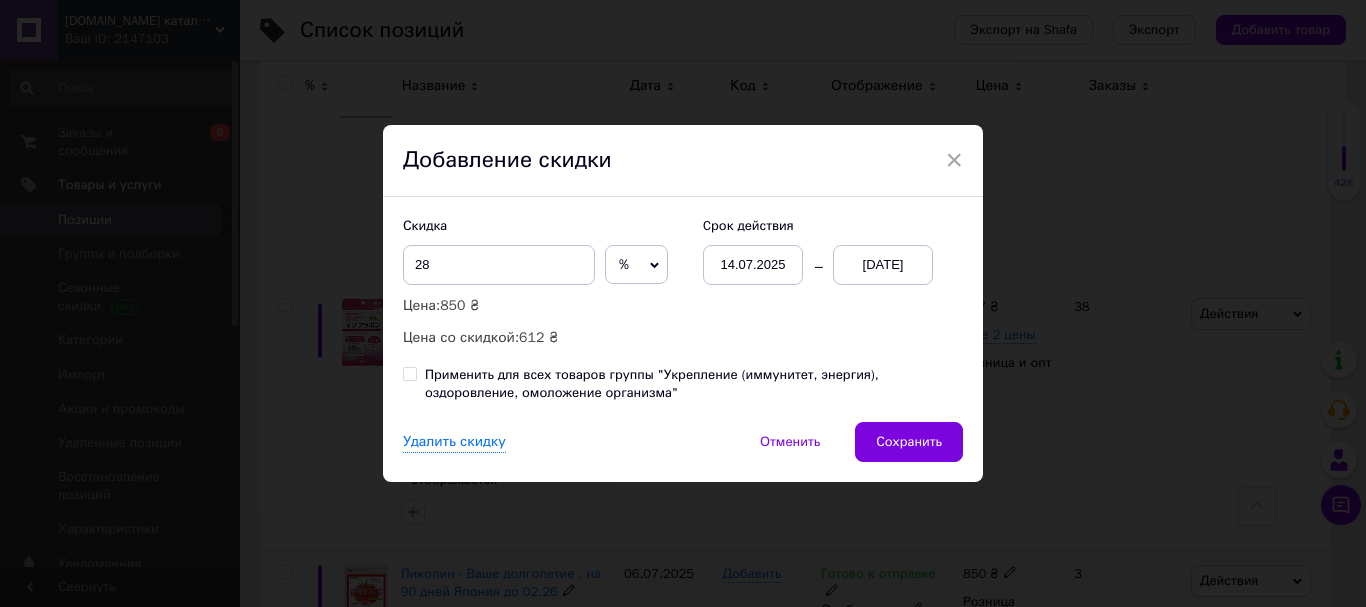 click on "Сохранить" at bounding box center [909, 442] 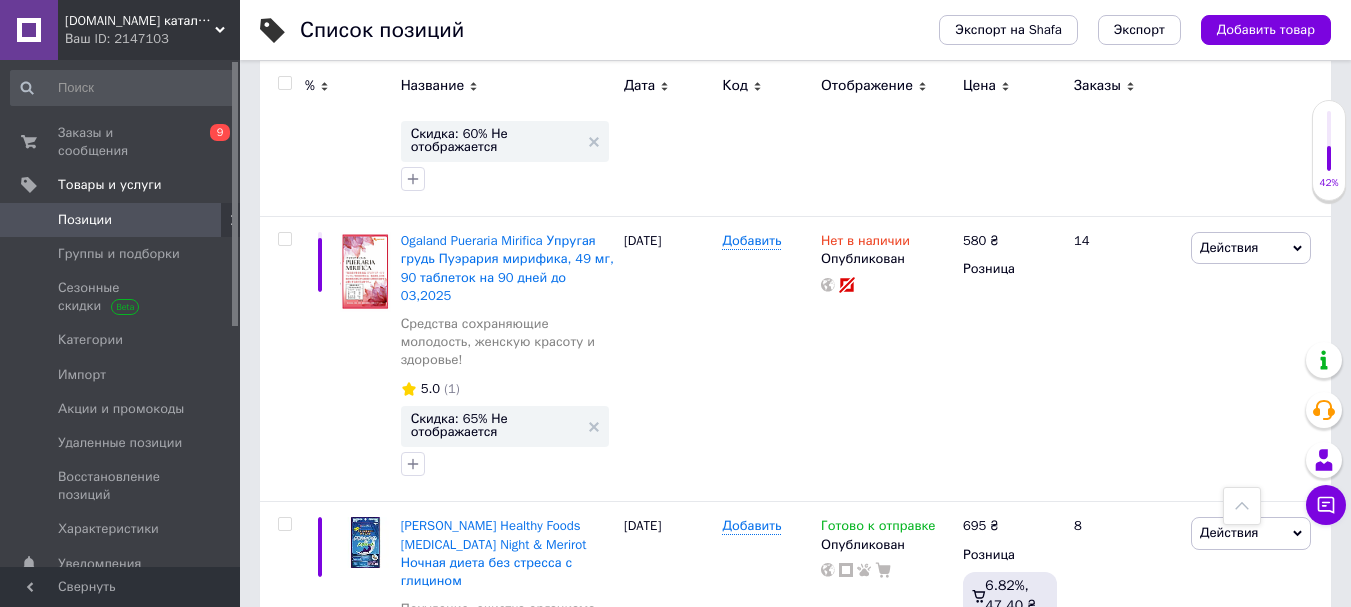 scroll, scrollTop: 7279, scrollLeft: 0, axis: vertical 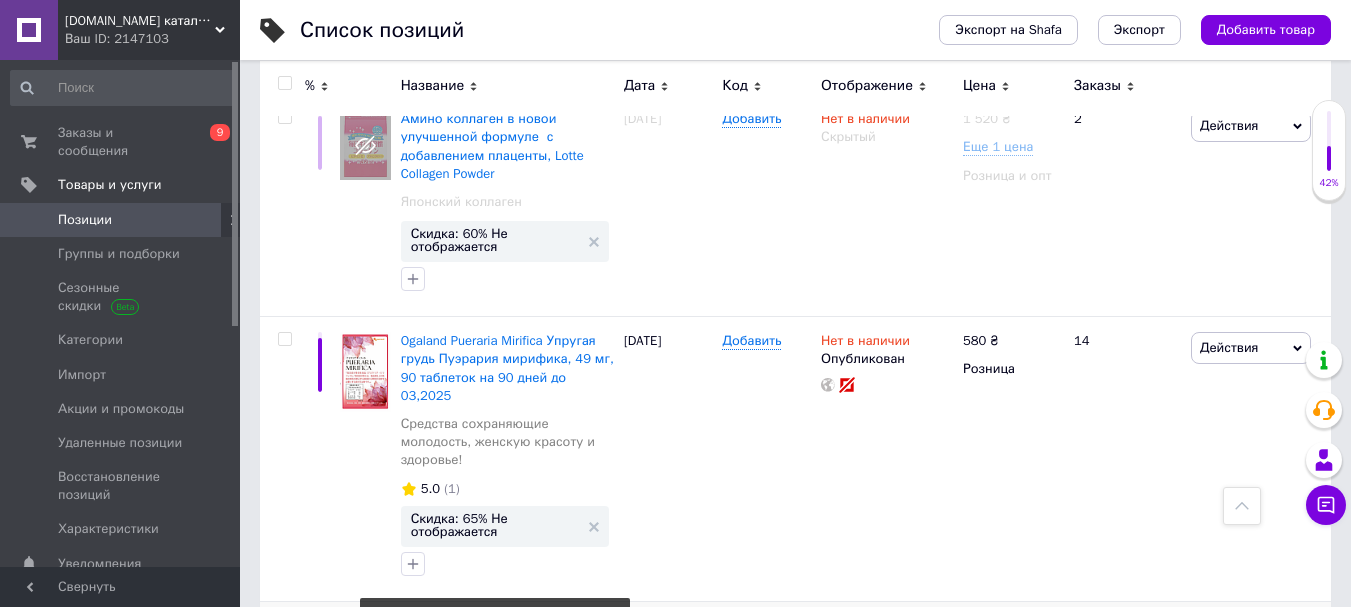 click on "Скидка: 14% Не отображается" at bounding box center [495, 747] 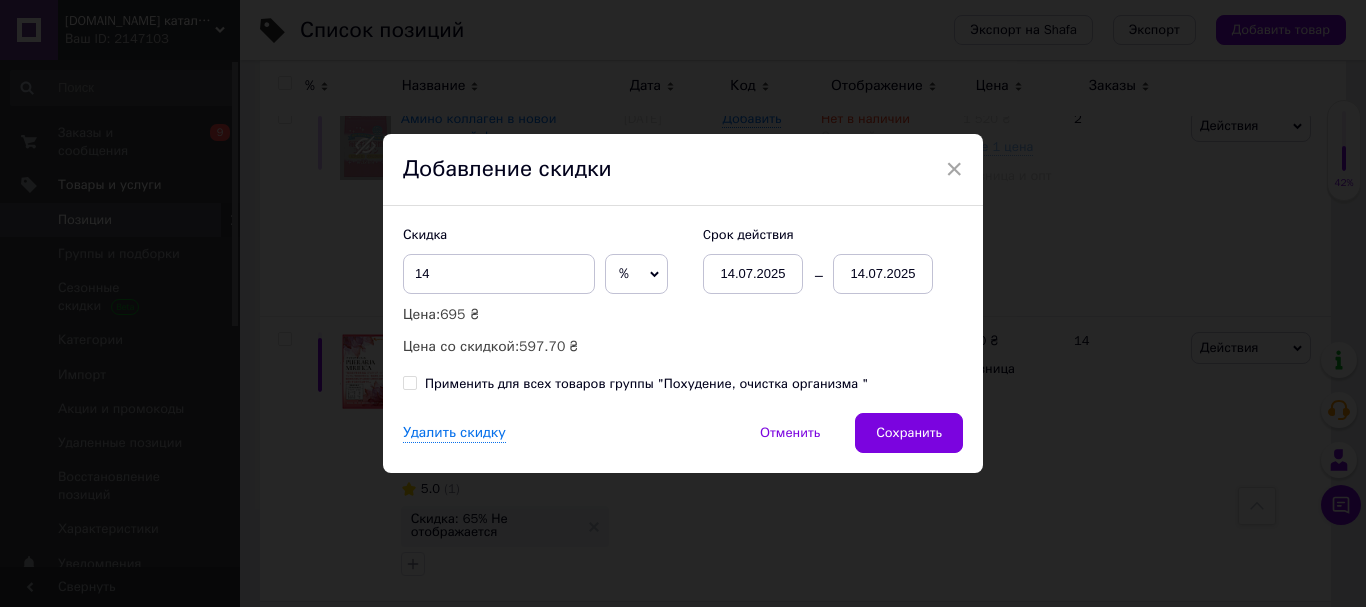 click on "14.07.2025" at bounding box center [883, 274] 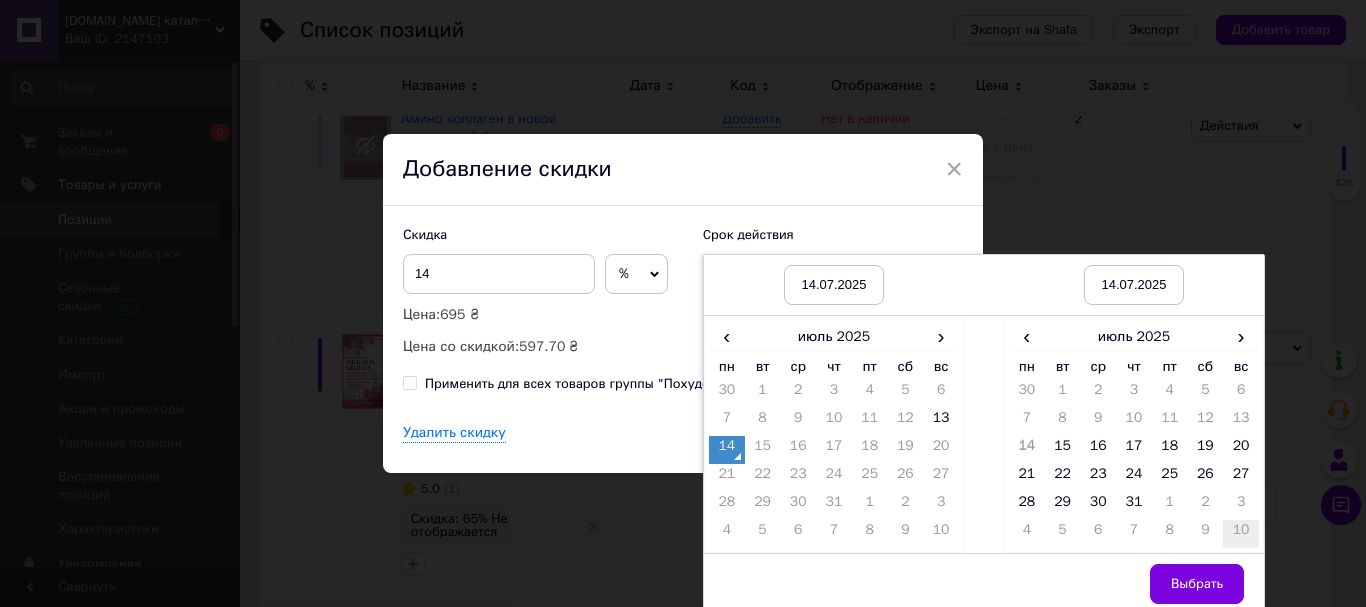 drag, startPoint x: 1225, startPoint y: 473, endPoint x: 1238, endPoint y: 547, distance: 75.13322 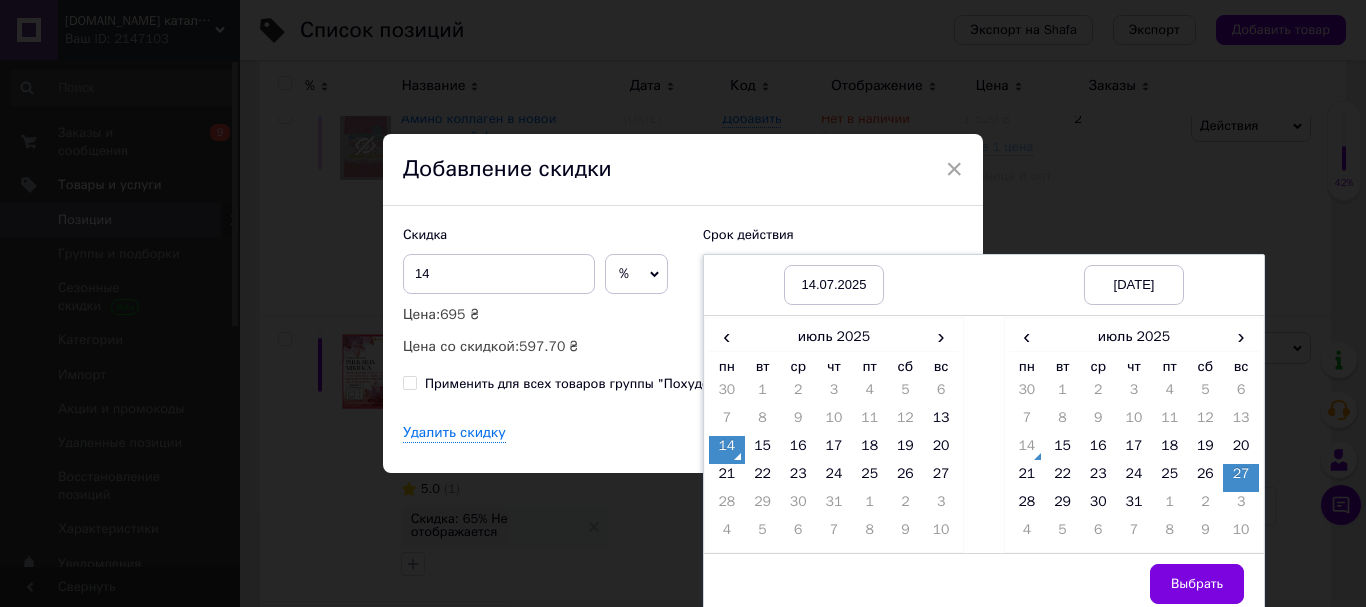 drag, startPoint x: 1200, startPoint y: 575, endPoint x: 1036, endPoint y: 503, distance: 179.1089 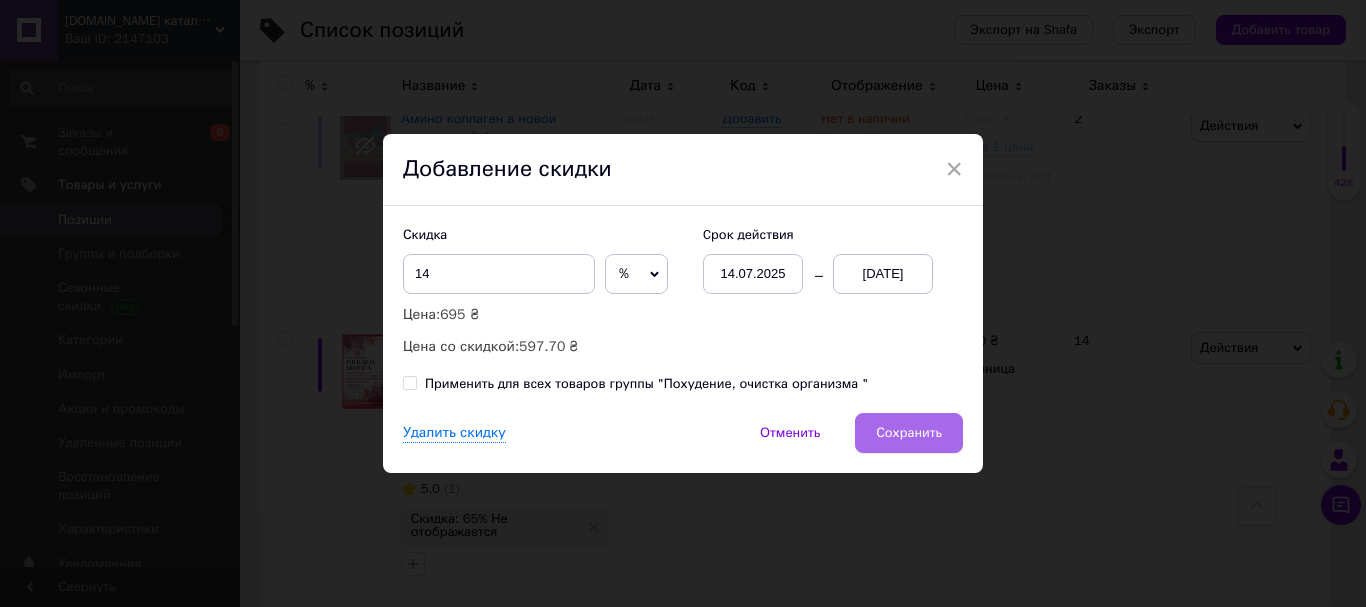 click on "Сохранить" at bounding box center (909, 433) 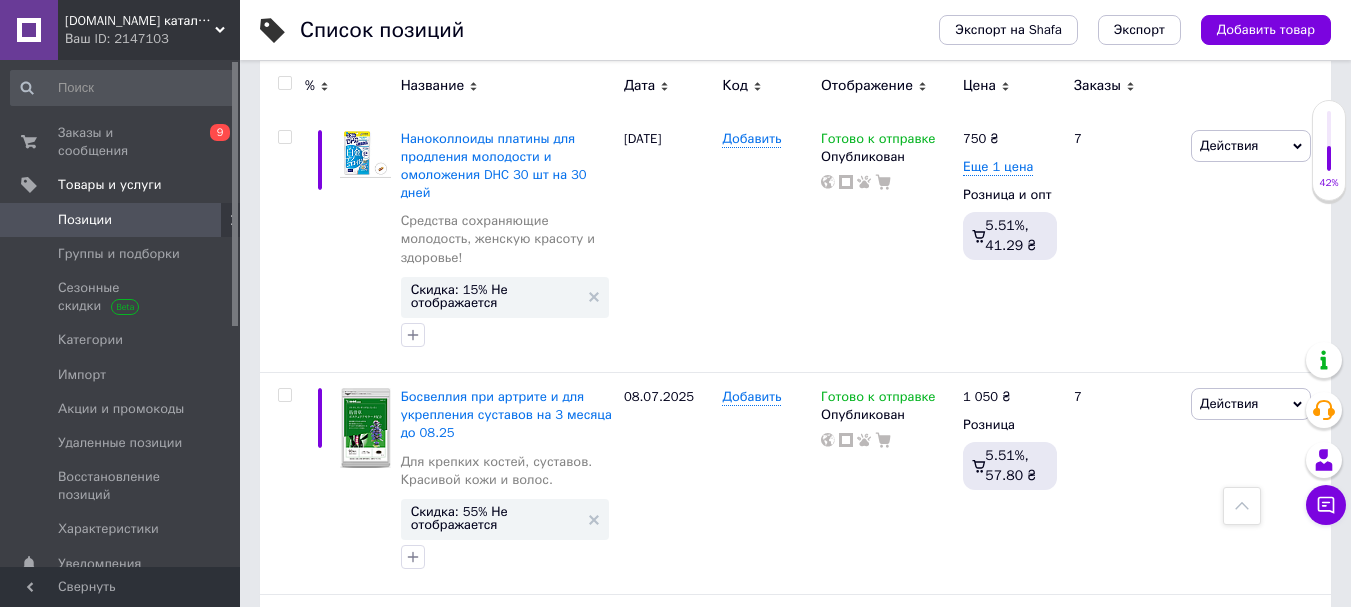 scroll, scrollTop: 6579, scrollLeft: 0, axis: vertical 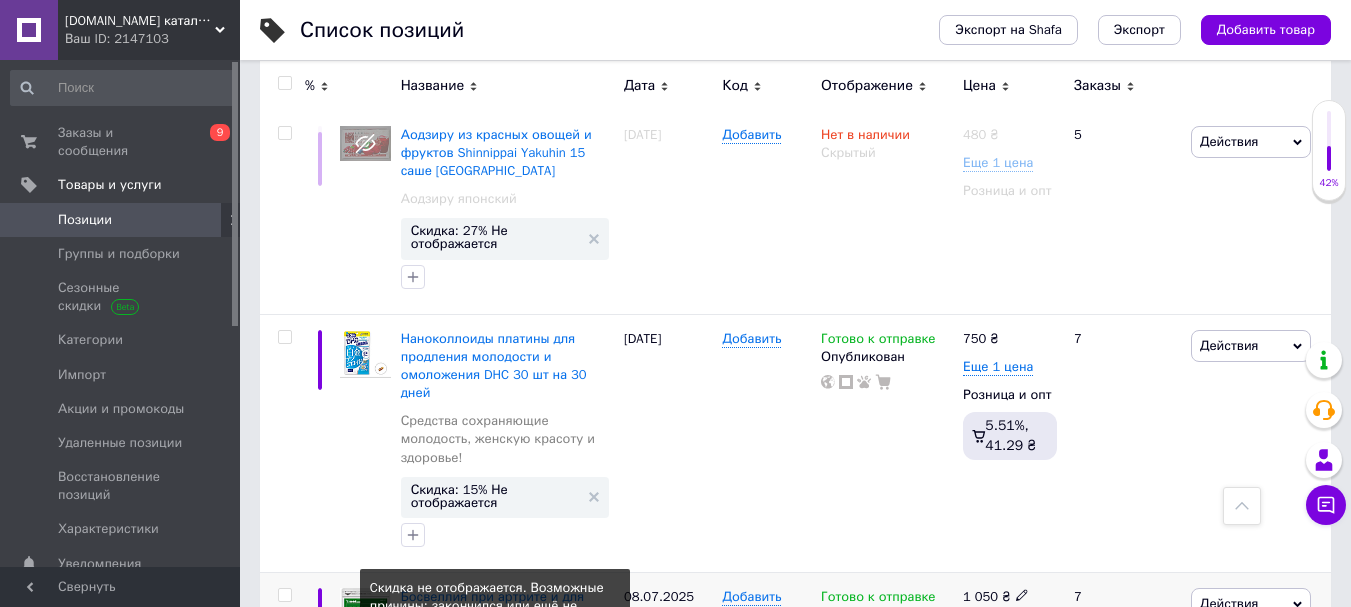 click on "Скидка: 55% Не отображается" at bounding box center [495, 718] 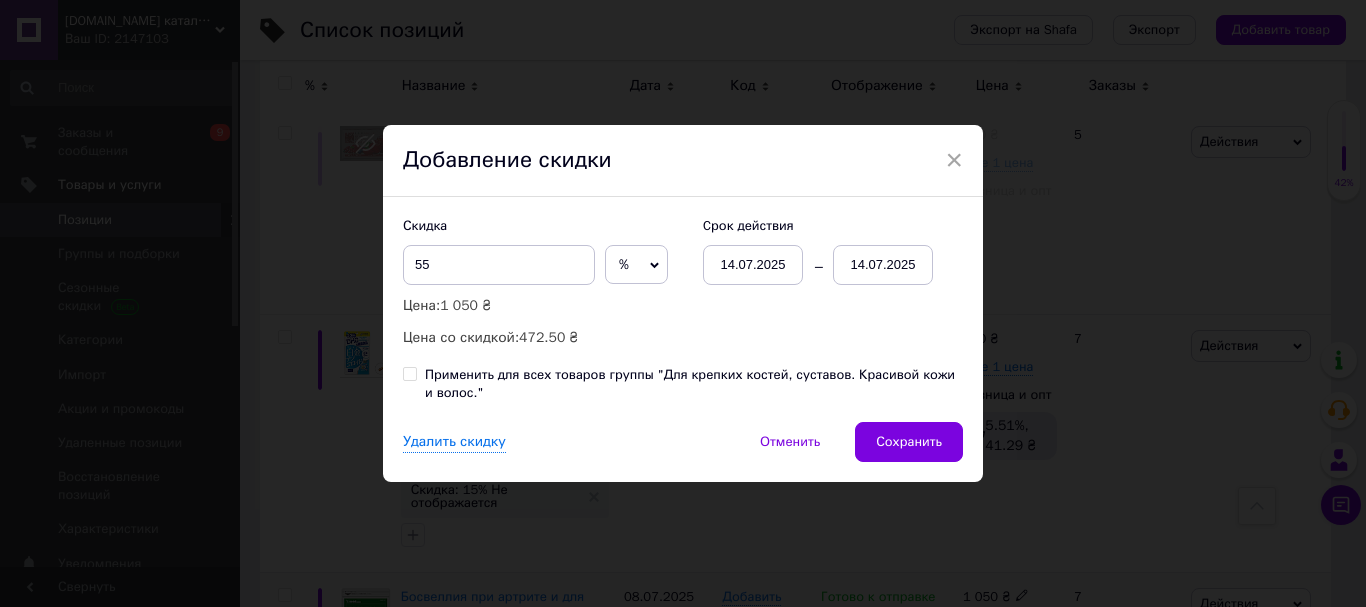 click on "14.07.2025" at bounding box center (883, 265) 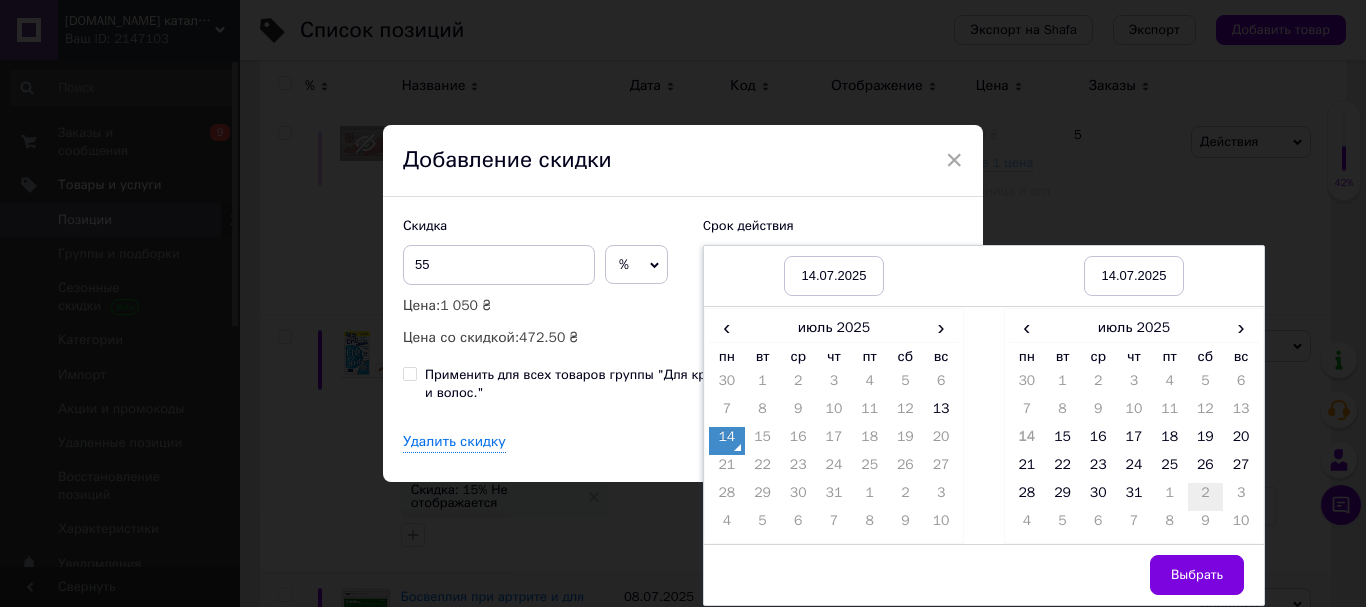 drag, startPoint x: 1241, startPoint y: 440, endPoint x: 1218, endPoint y: 494, distance: 58.694122 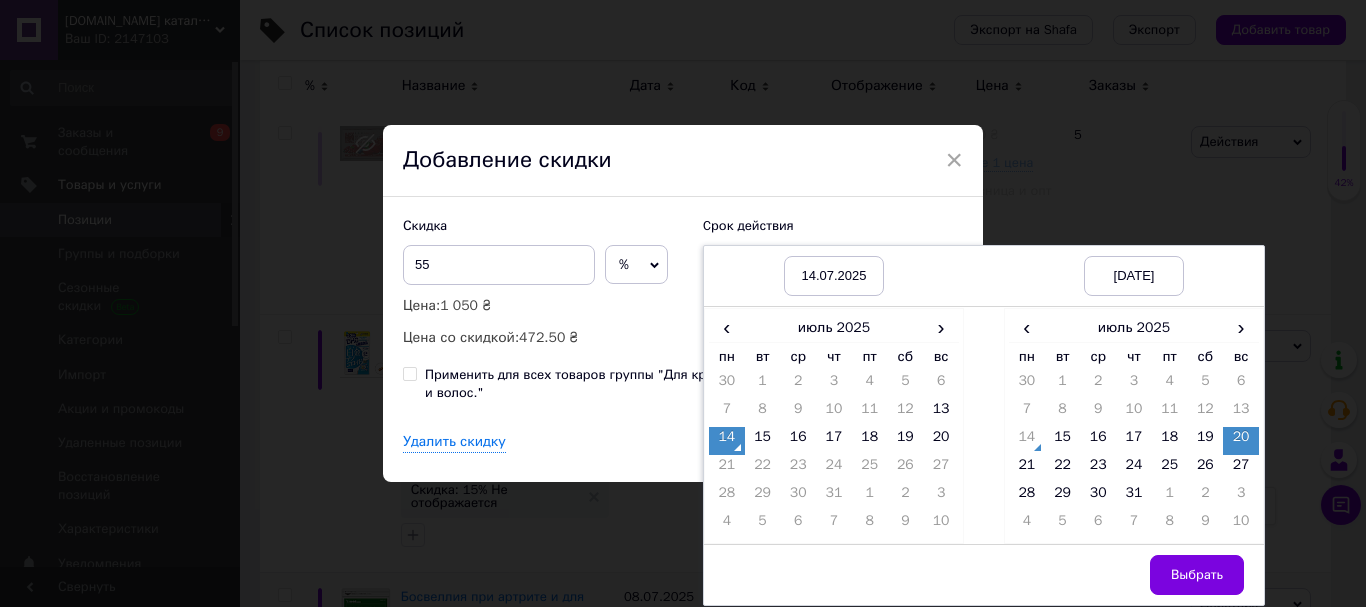 drag, startPoint x: 1176, startPoint y: 570, endPoint x: 1004, endPoint y: 462, distance: 203.09604 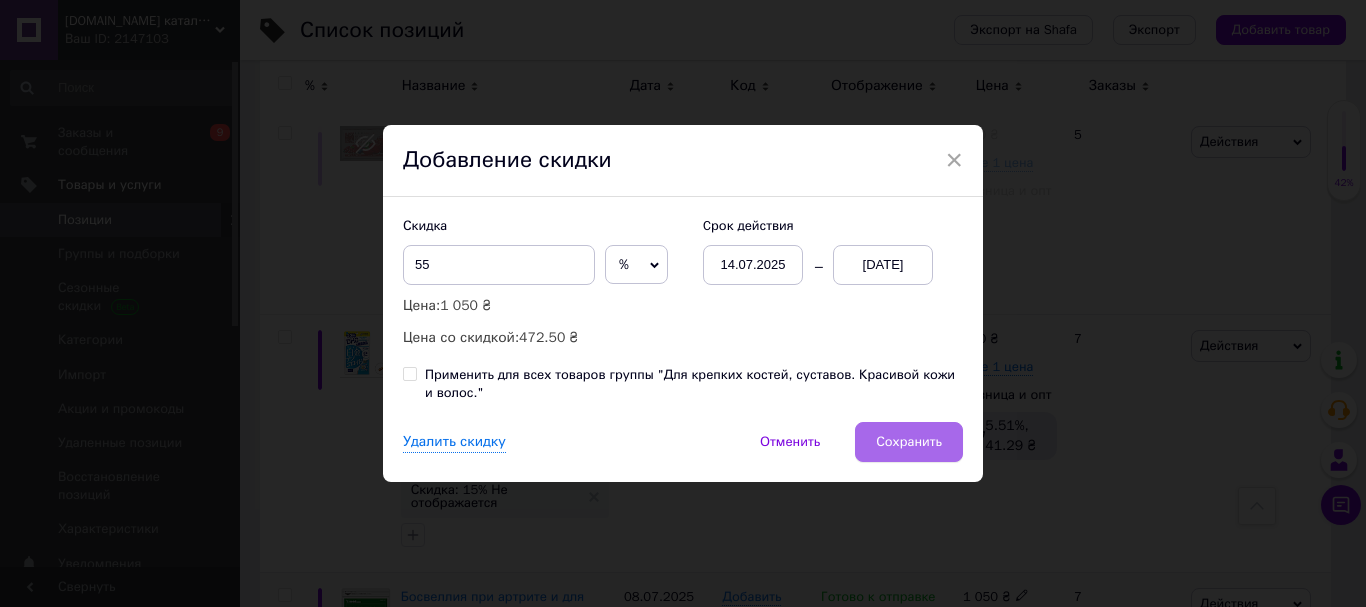 click on "× Добавление скидки Скидка 55 % ₴ Цена:  1 050   ₴ Цена со скидкой:  472.50   ₴ Cрок действия [DATE] [DATE] Применить для всех товаров группы "Для крепких костей, суставов. Красивой кожи и волос." Удалить скидку   Отменить   Сохранить" at bounding box center [683, 303] 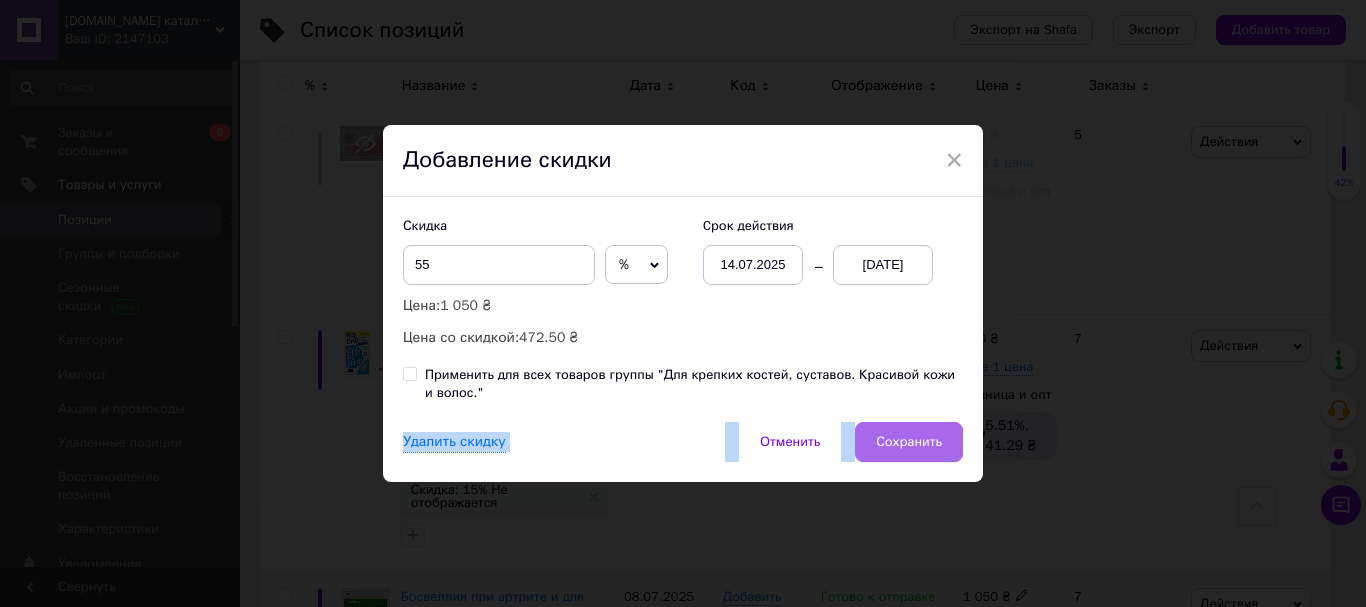 click on "Сохранить" at bounding box center [909, 442] 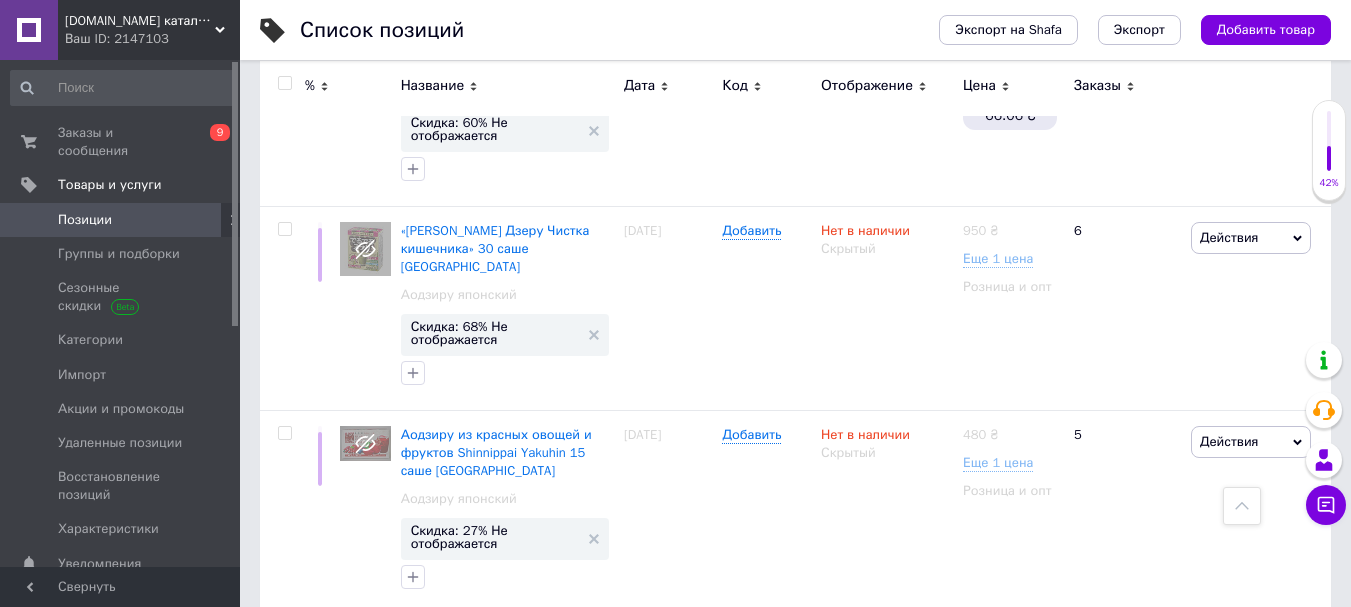 scroll, scrollTop: 6379, scrollLeft: 0, axis: vertical 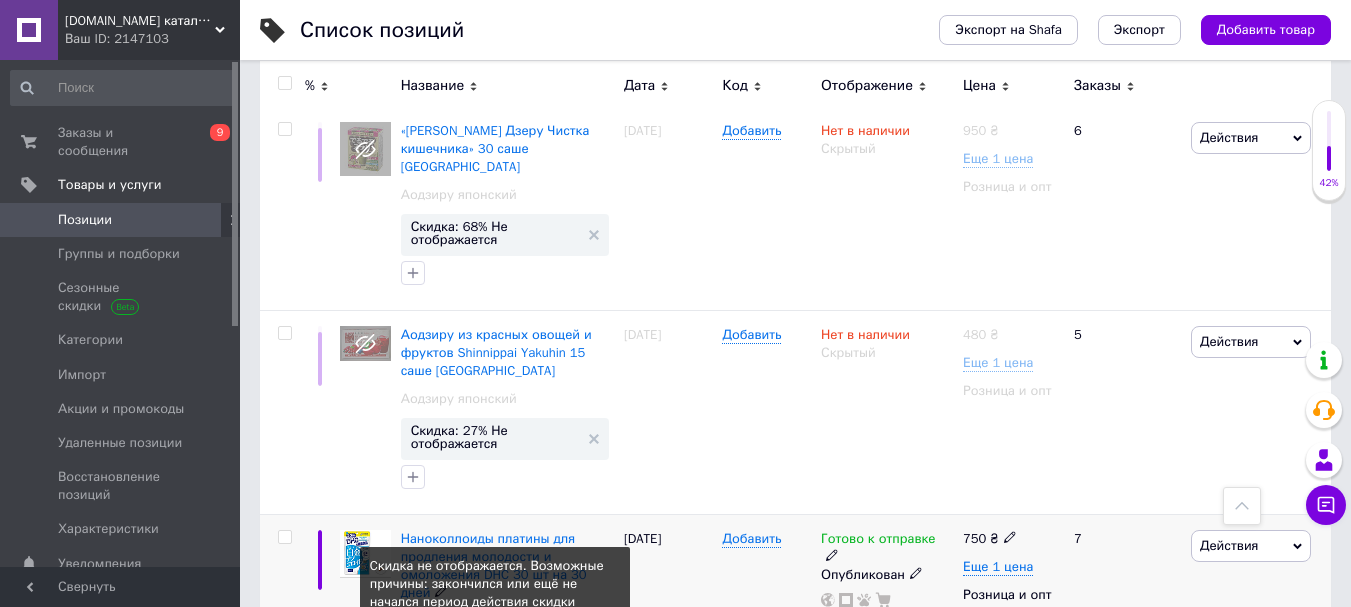 click on "Скидка: 15% Не отображается" at bounding box center [495, 696] 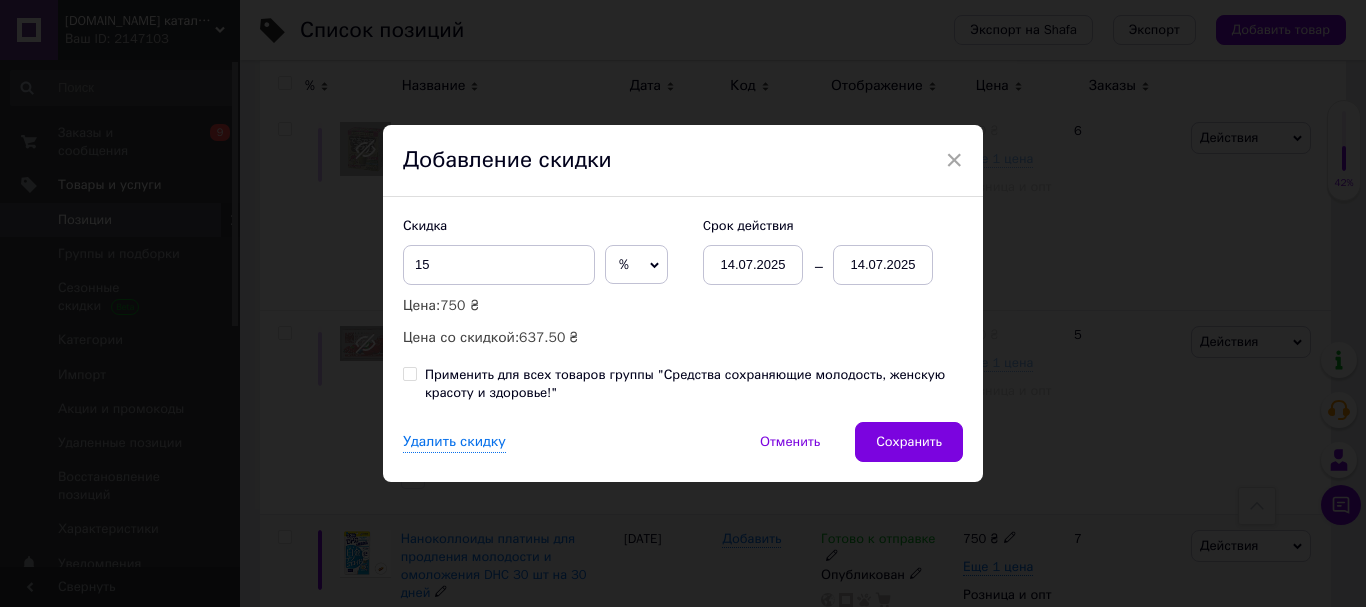click on "14.07.2025" at bounding box center (883, 265) 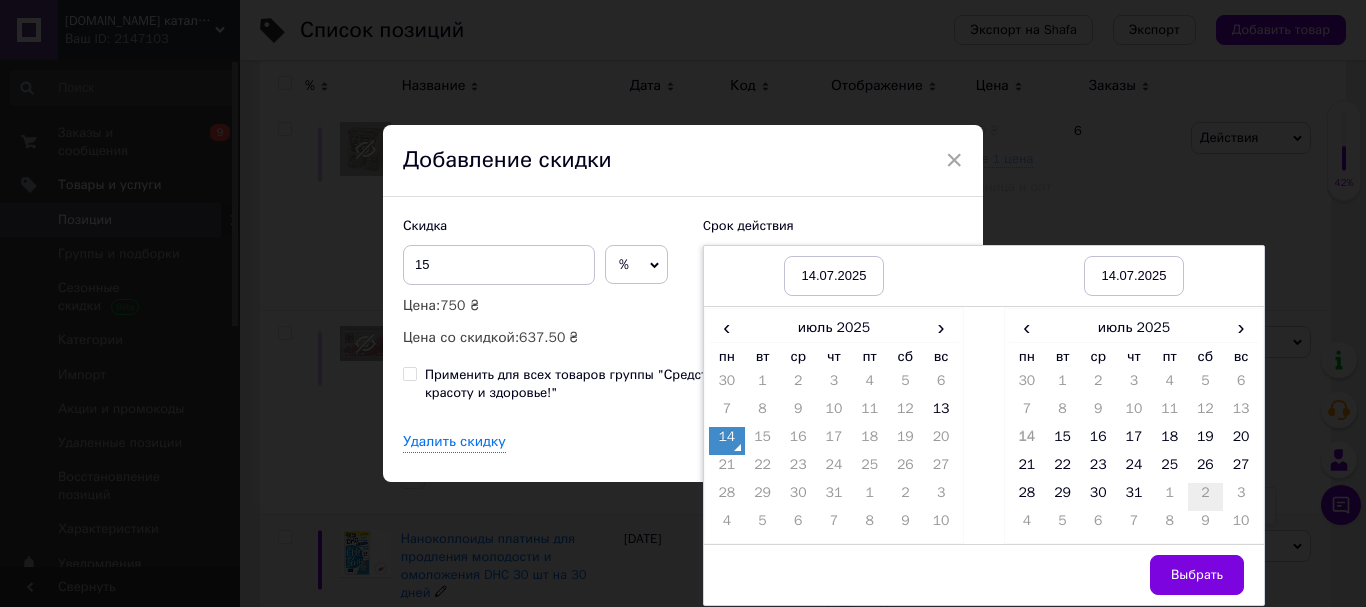 drag, startPoint x: 1244, startPoint y: 437, endPoint x: 1215, endPoint y: 492, distance: 62.177166 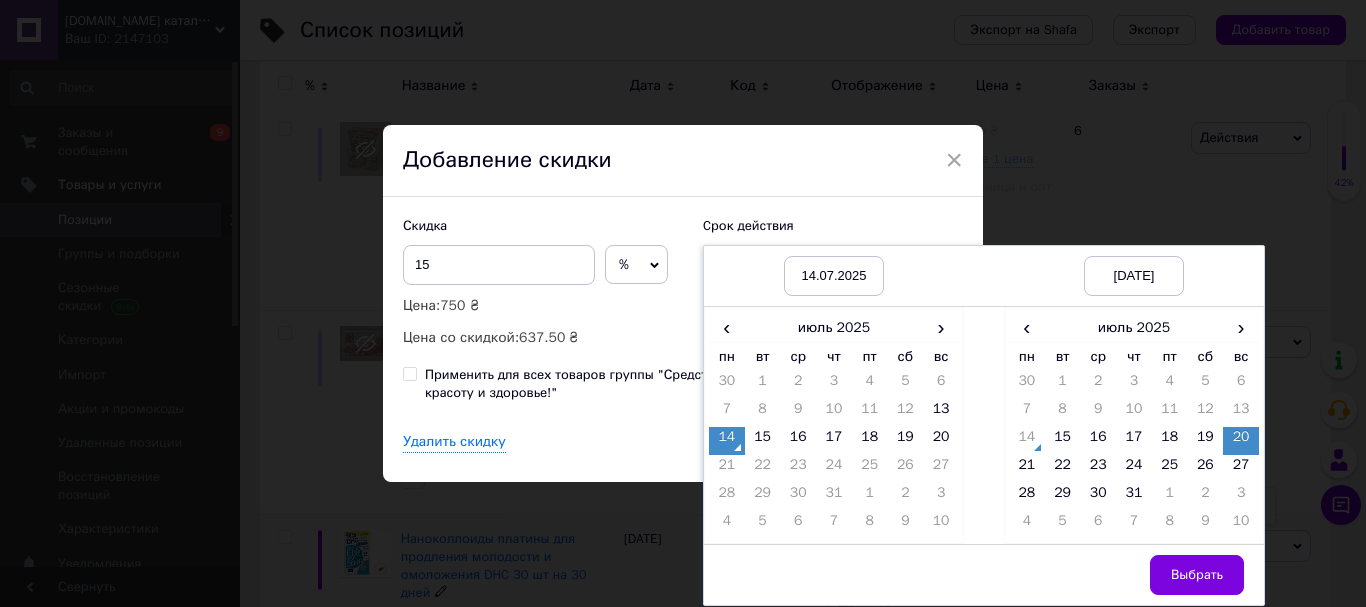 drag, startPoint x: 1171, startPoint y: 568, endPoint x: 1015, endPoint y: 487, distance: 175.77542 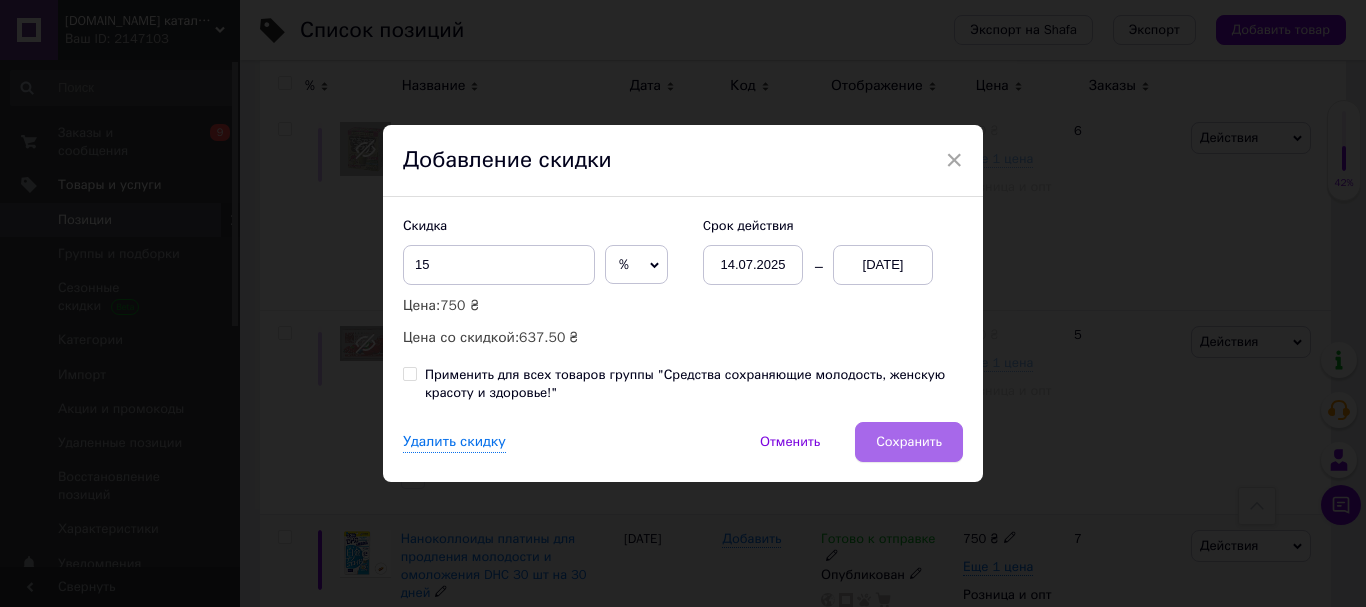 click on "Сохранить" at bounding box center [909, 442] 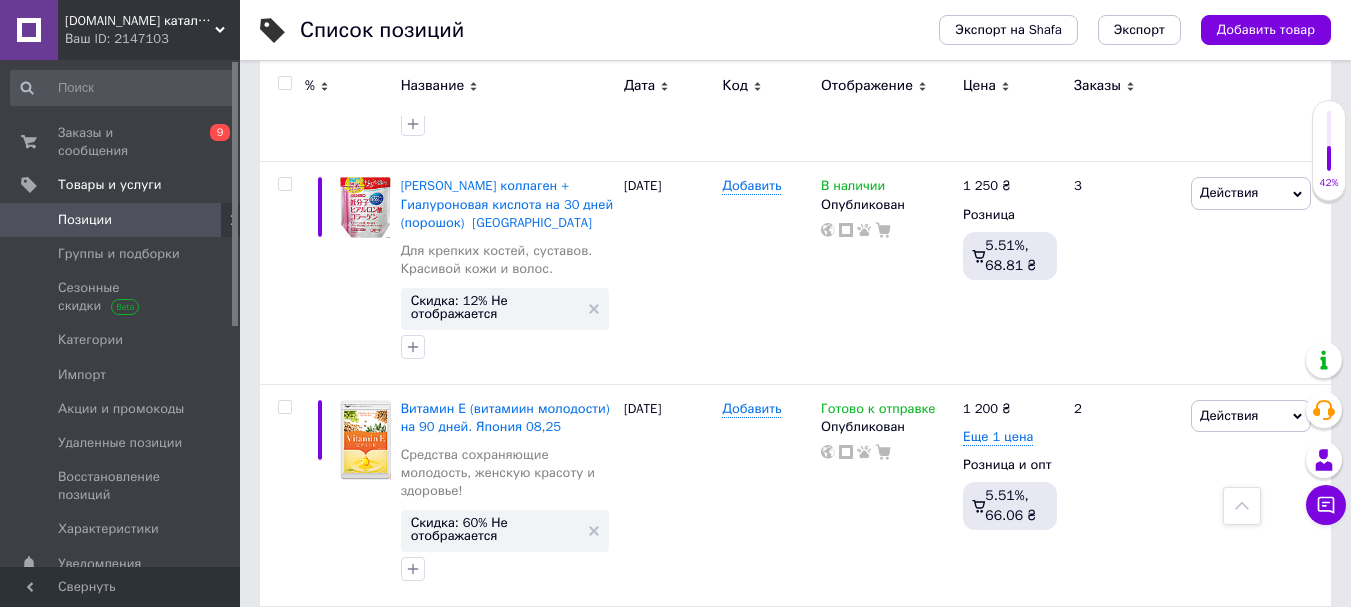 scroll, scrollTop: 5779, scrollLeft: 0, axis: vertical 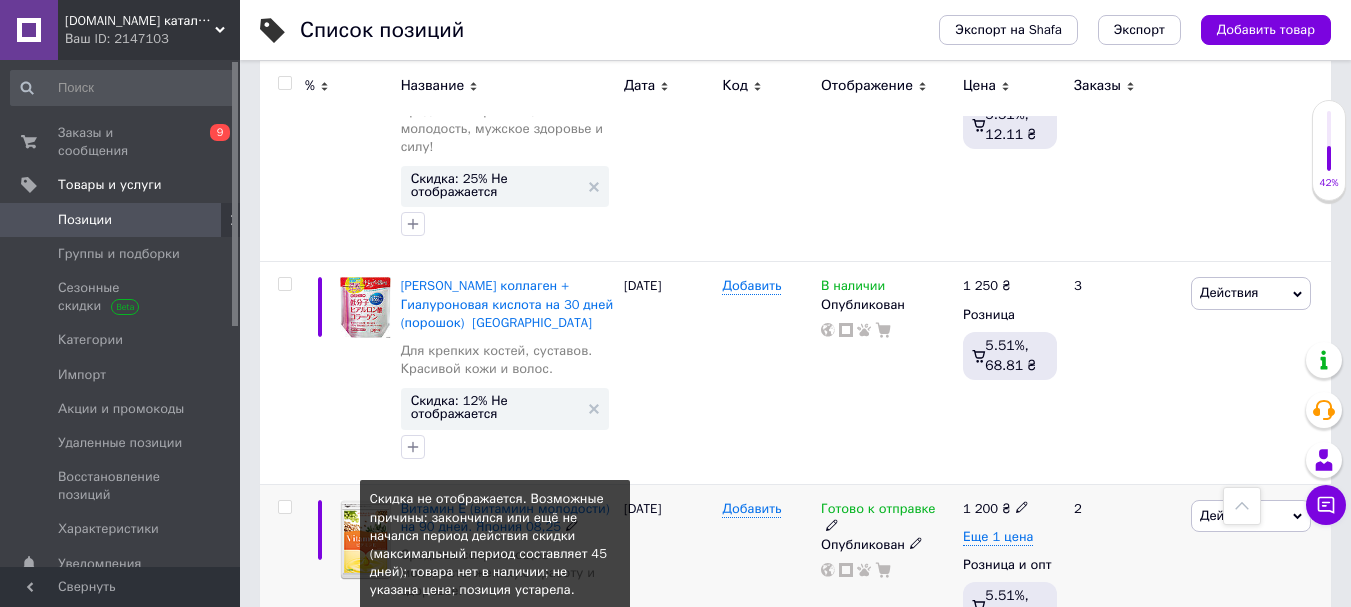 click on "Скидка: 60% Не отображается" at bounding box center [495, 629] 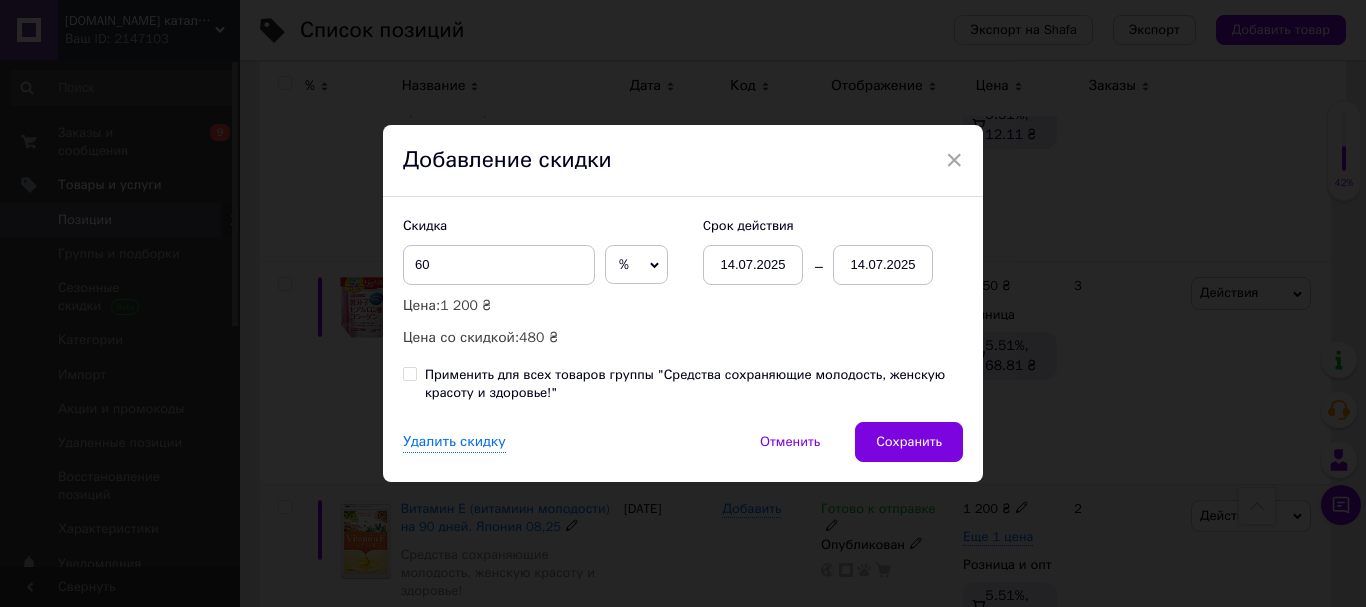 click on "14.07.2025" at bounding box center [883, 265] 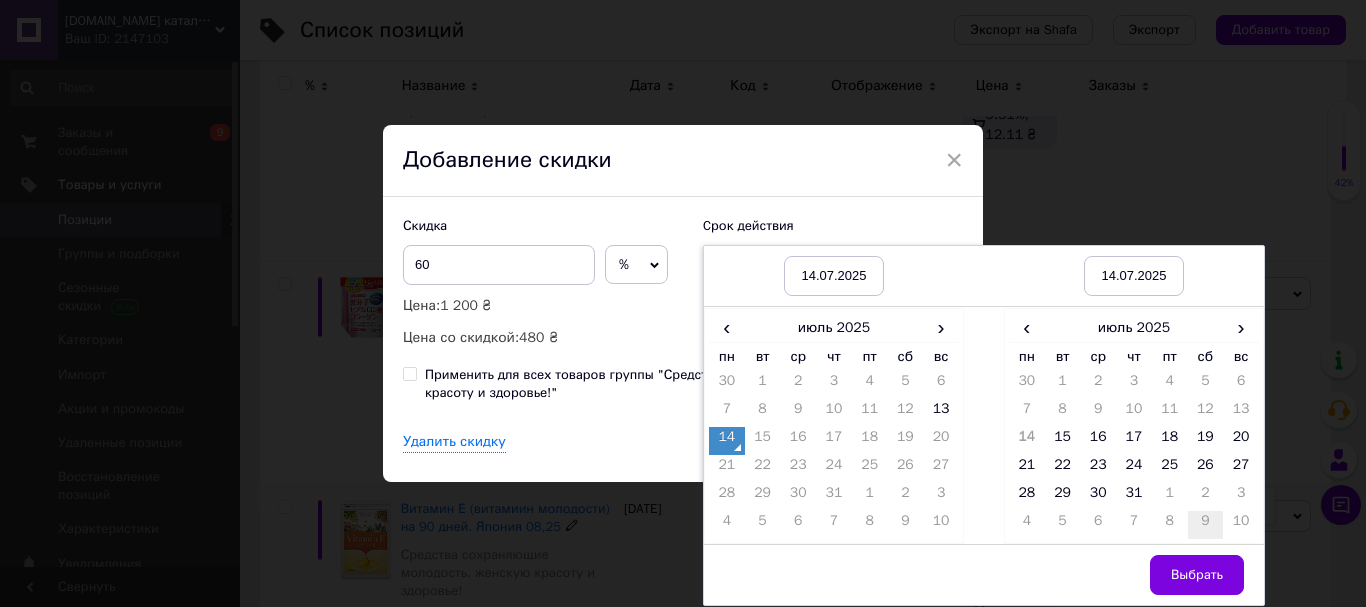drag, startPoint x: 1235, startPoint y: 464, endPoint x: 1210, endPoint y: 532, distance: 72.44998 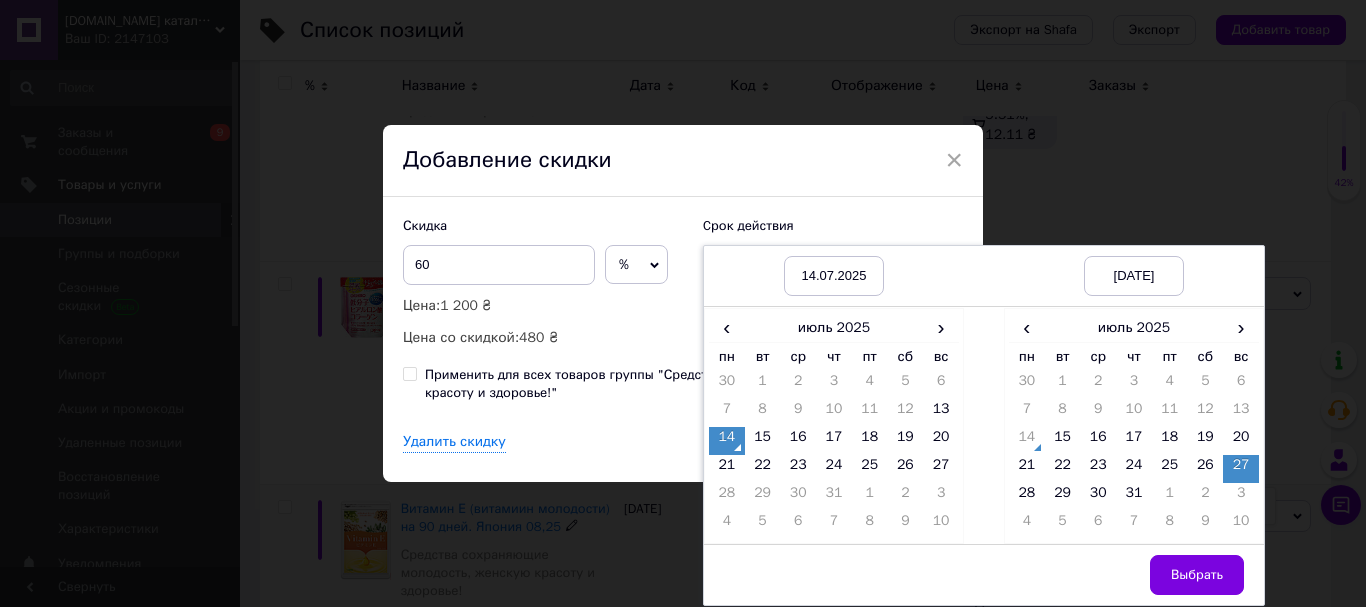 drag, startPoint x: 1179, startPoint y: 570, endPoint x: 938, endPoint y: 466, distance: 262.4824 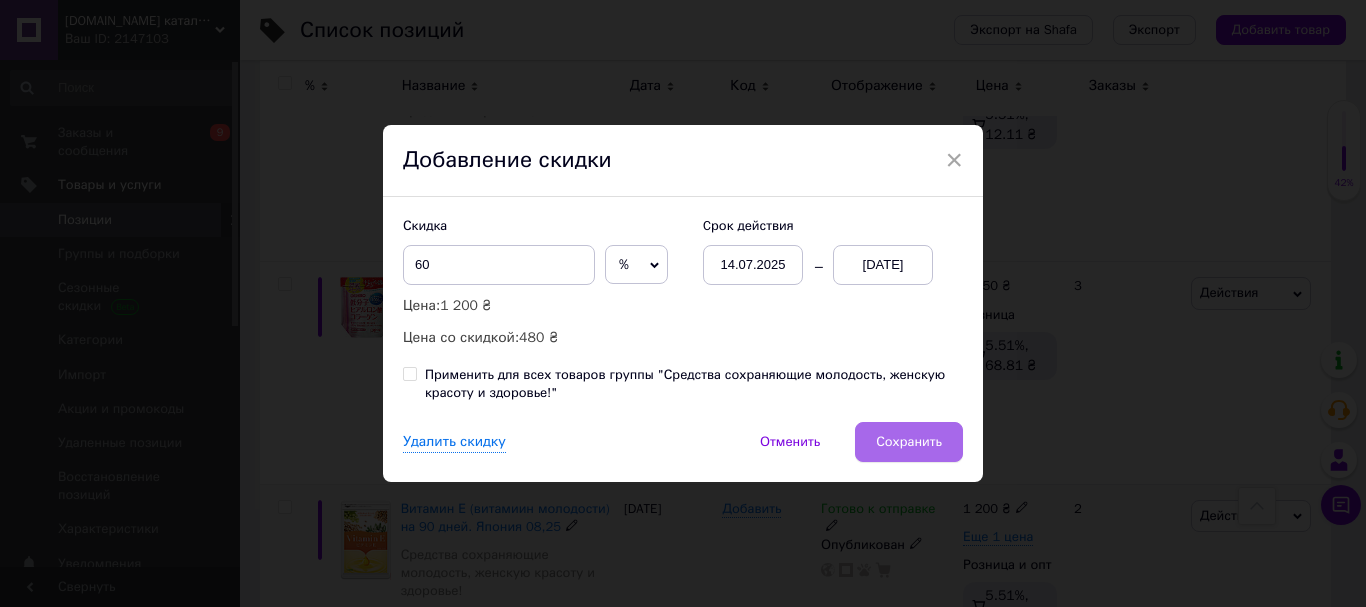 click on "Сохранить" at bounding box center (909, 442) 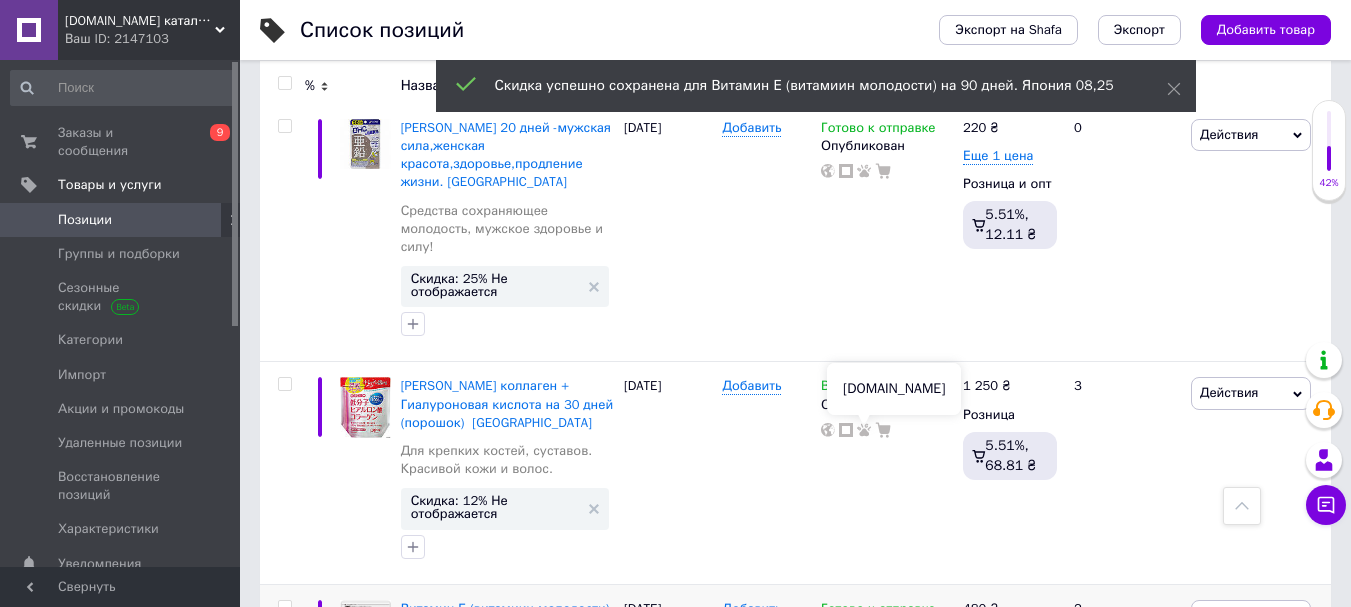 scroll, scrollTop: 5579, scrollLeft: 0, axis: vertical 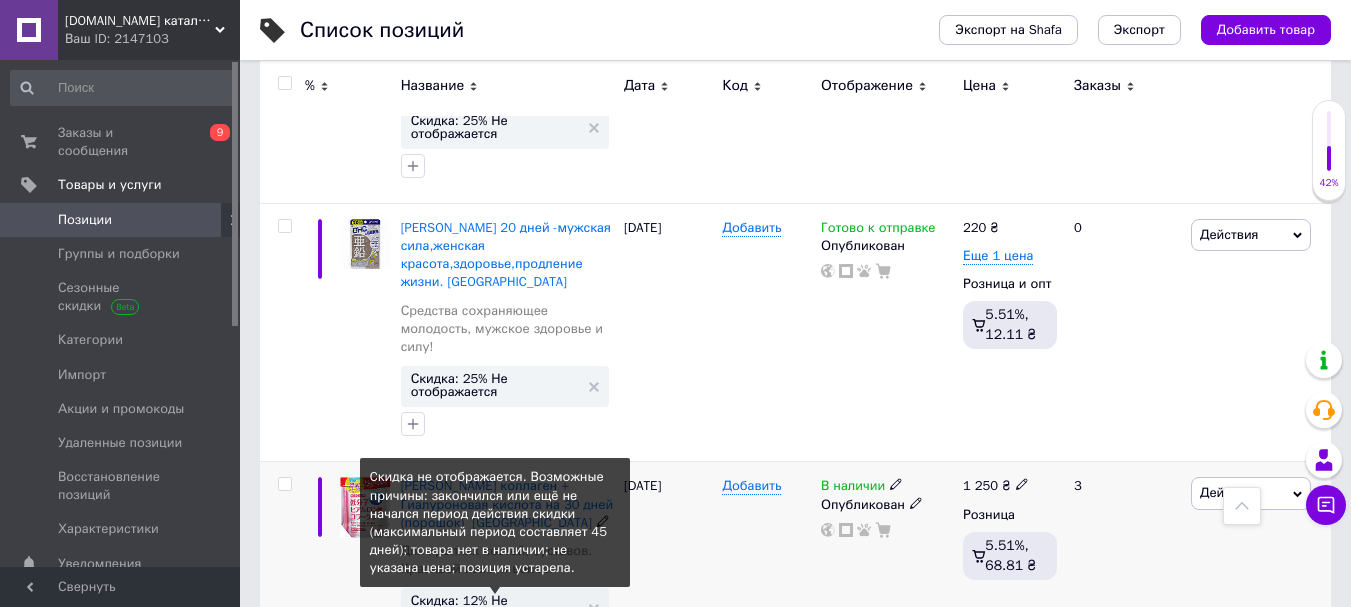 click on "Скидка: 12% Не отображается" at bounding box center [495, 607] 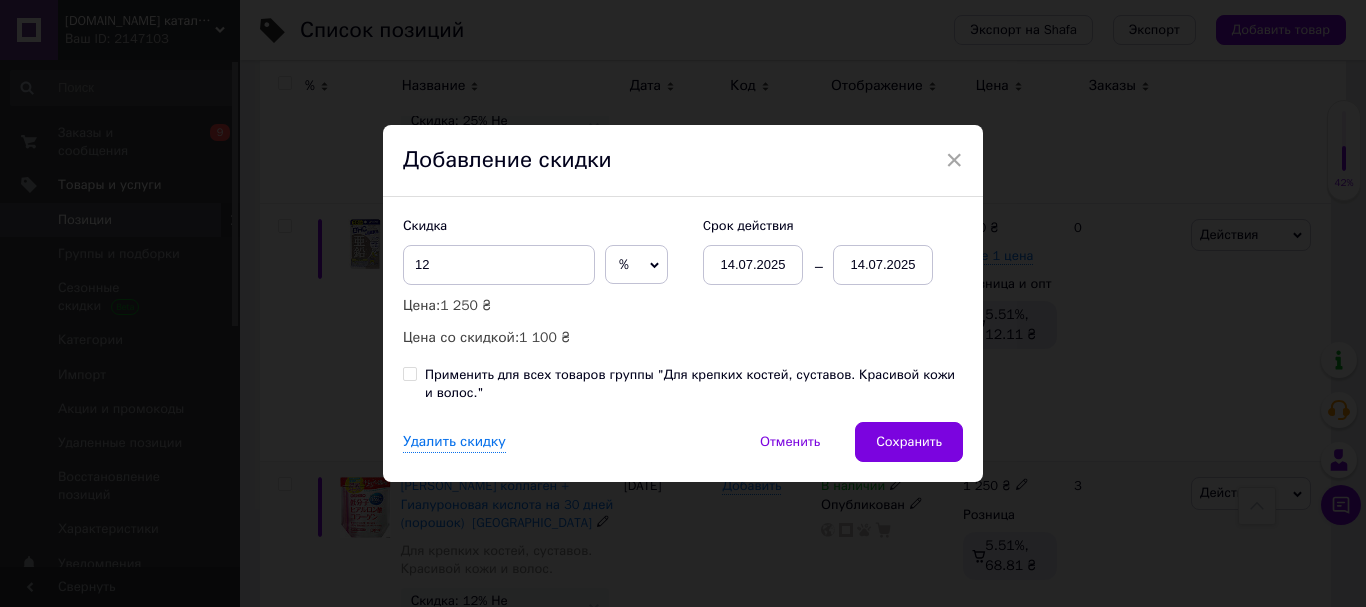 click on "14.07.2025" at bounding box center [883, 265] 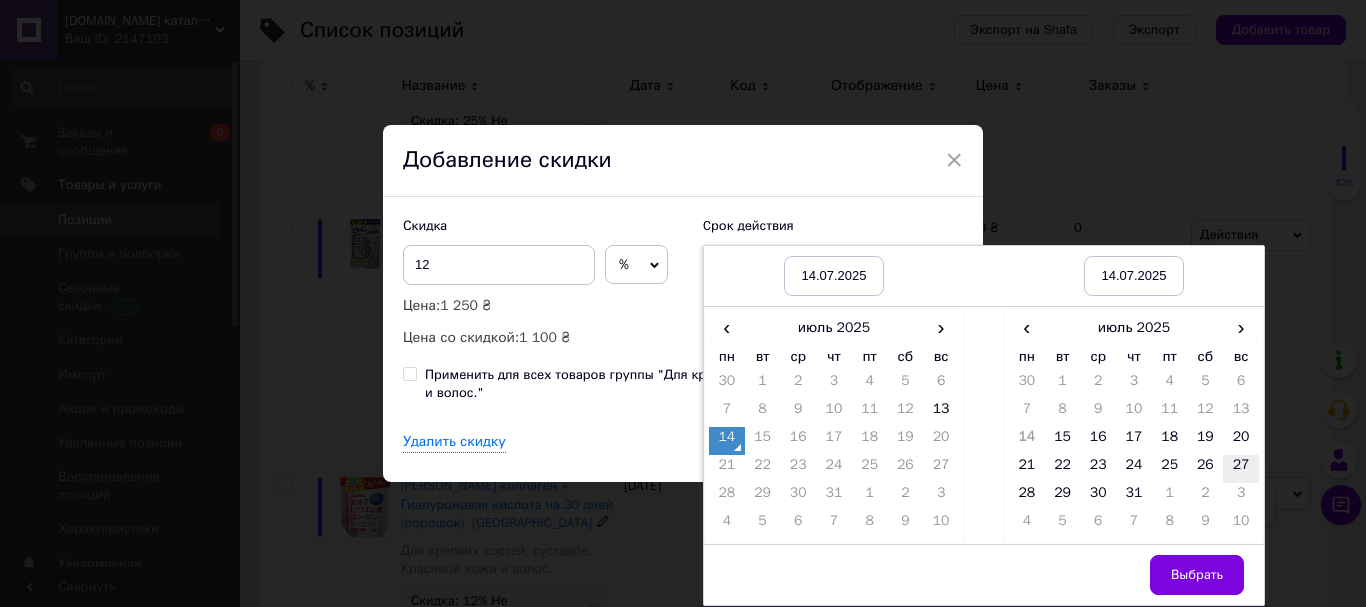 click on "27" at bounding box center [1241, 469] 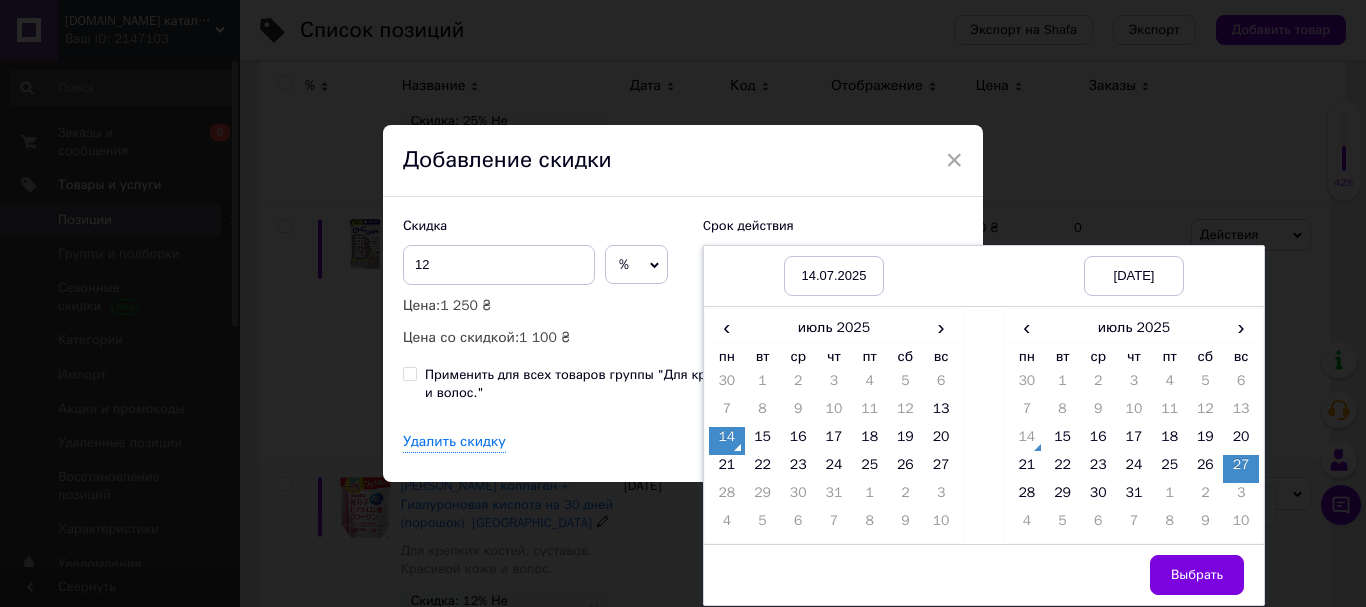 drag, startPoint x: 1212, startPoint y: 564, endPoint x: 1153, endPoint y: 551, distance: 60.41523 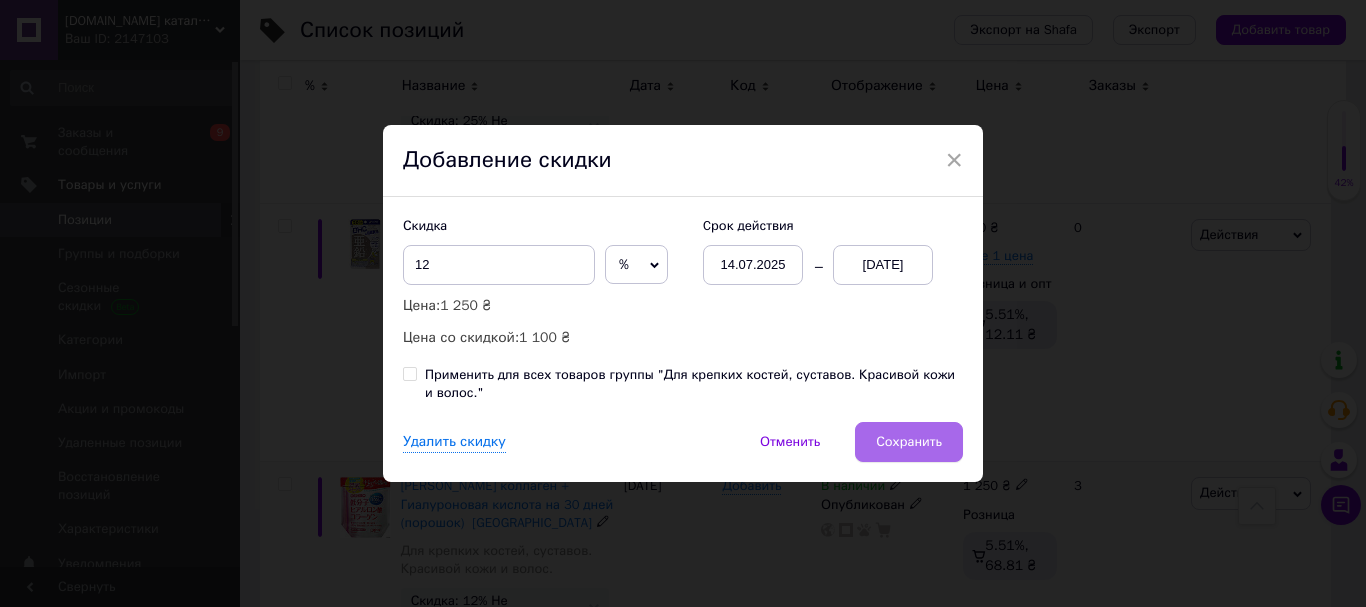 click on "Сохранить" at bounding box center [909, 442] 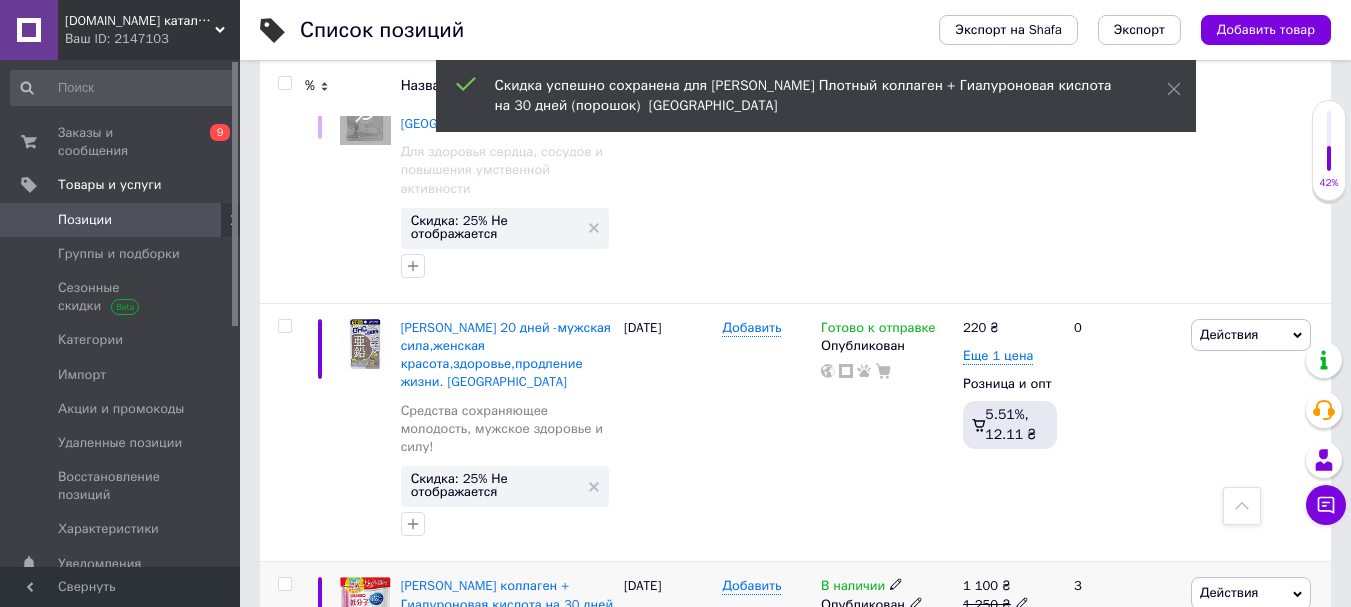 scroll, scrollTop: 5279, scrollLeft: 0, axis: vertical 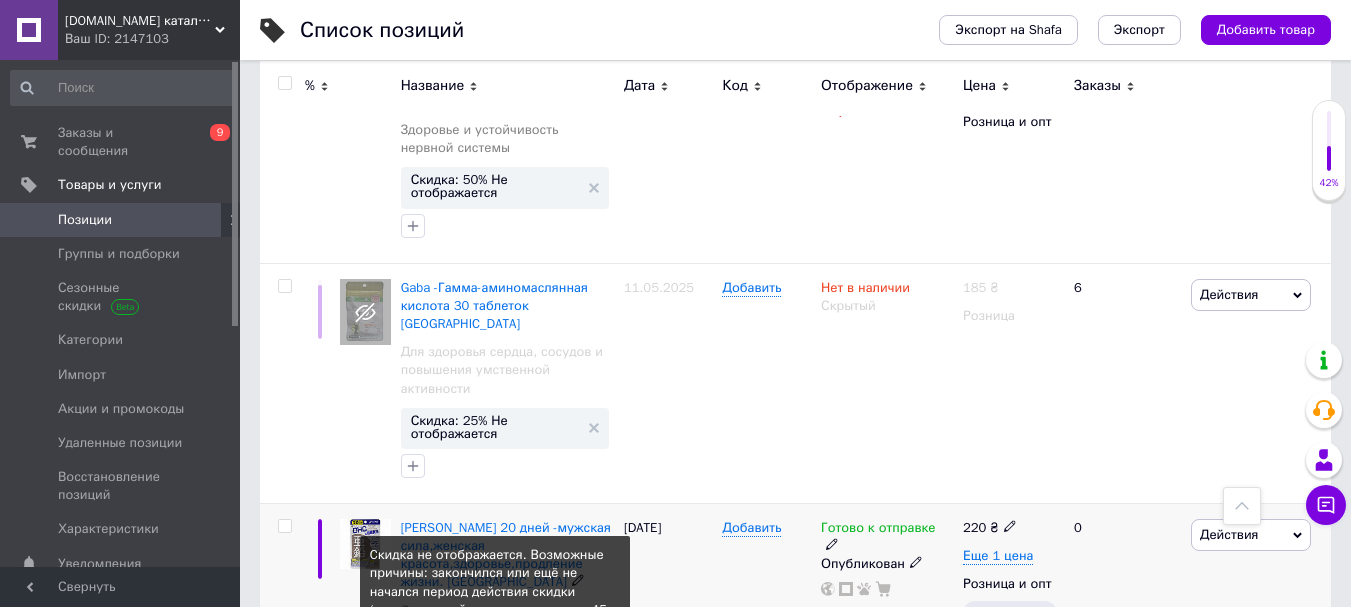 click on "Скидка: 25% Не отображается" at bounding box center (495, 685) 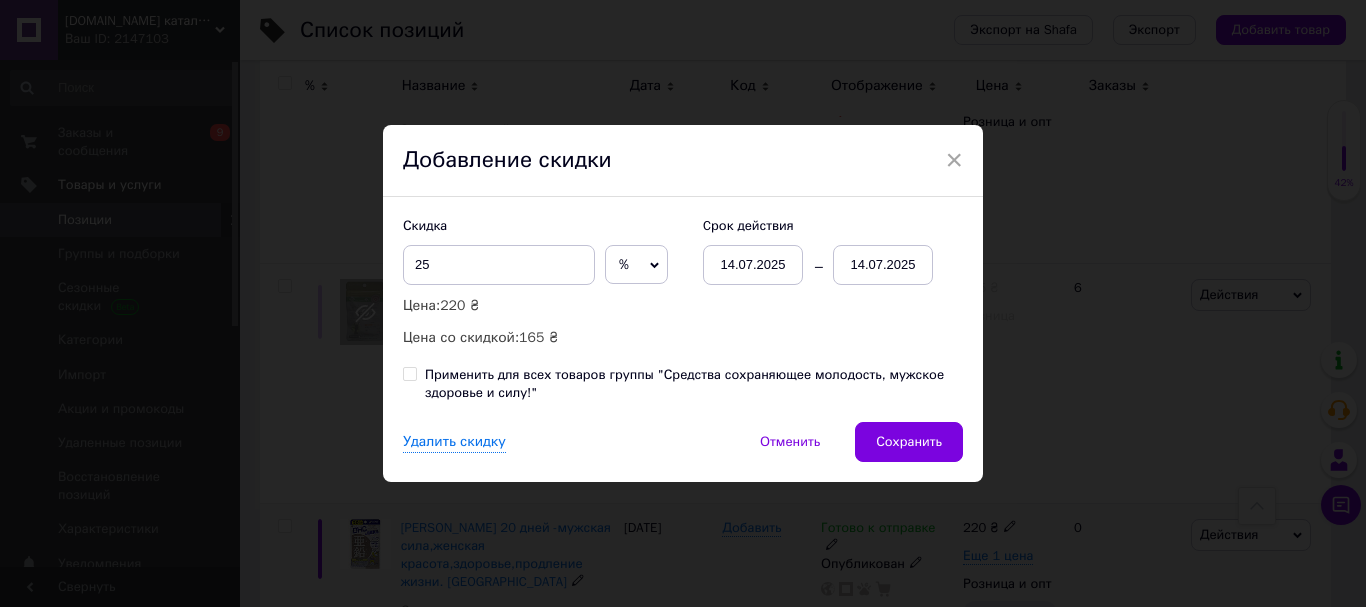 click on "14.07.2025" at bounding box center (883, 265) 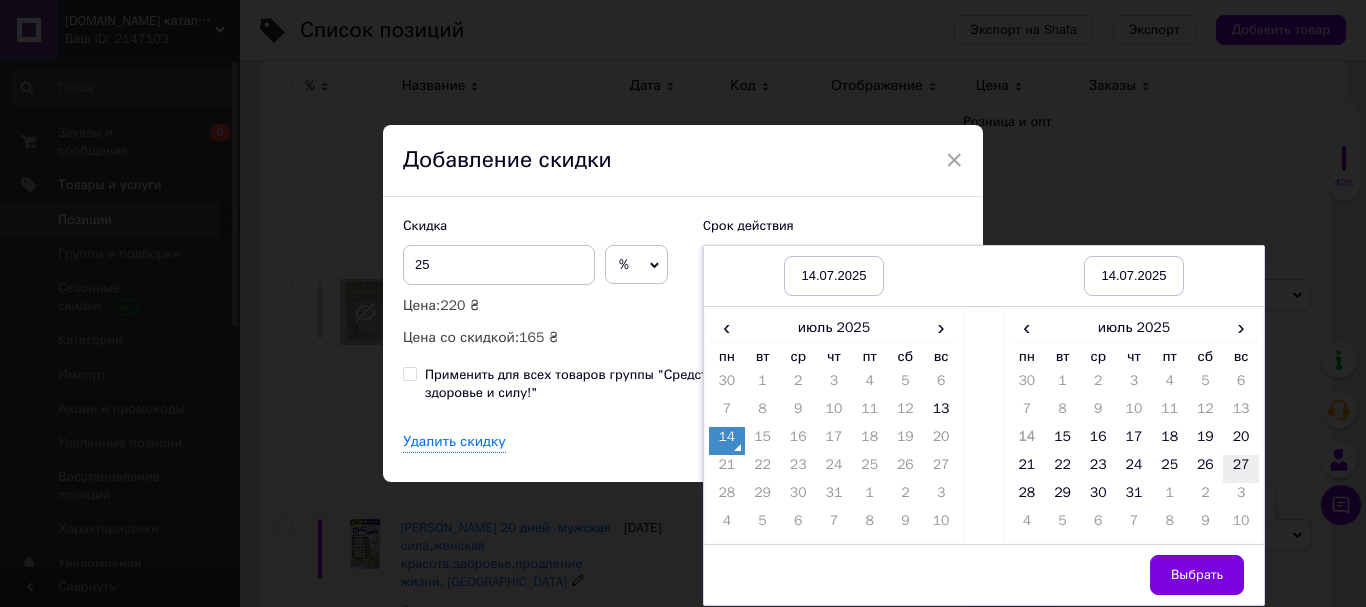 drag, startPoint x: 1239, startPoint y: 437, endPoint x: 1239, endPoint y: 479, distance: 42 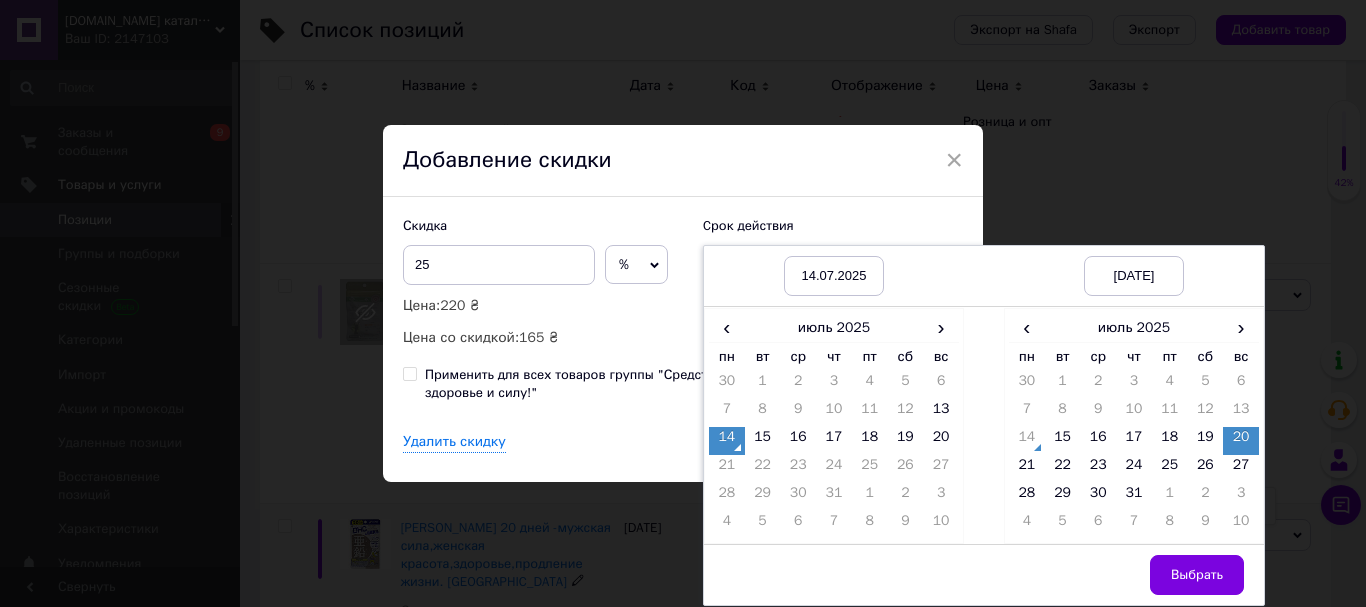 drag, startPoint x: 1198, startPoint y: 566, endPoint x: 1180, endPoint y: 562, distance: 18.439089 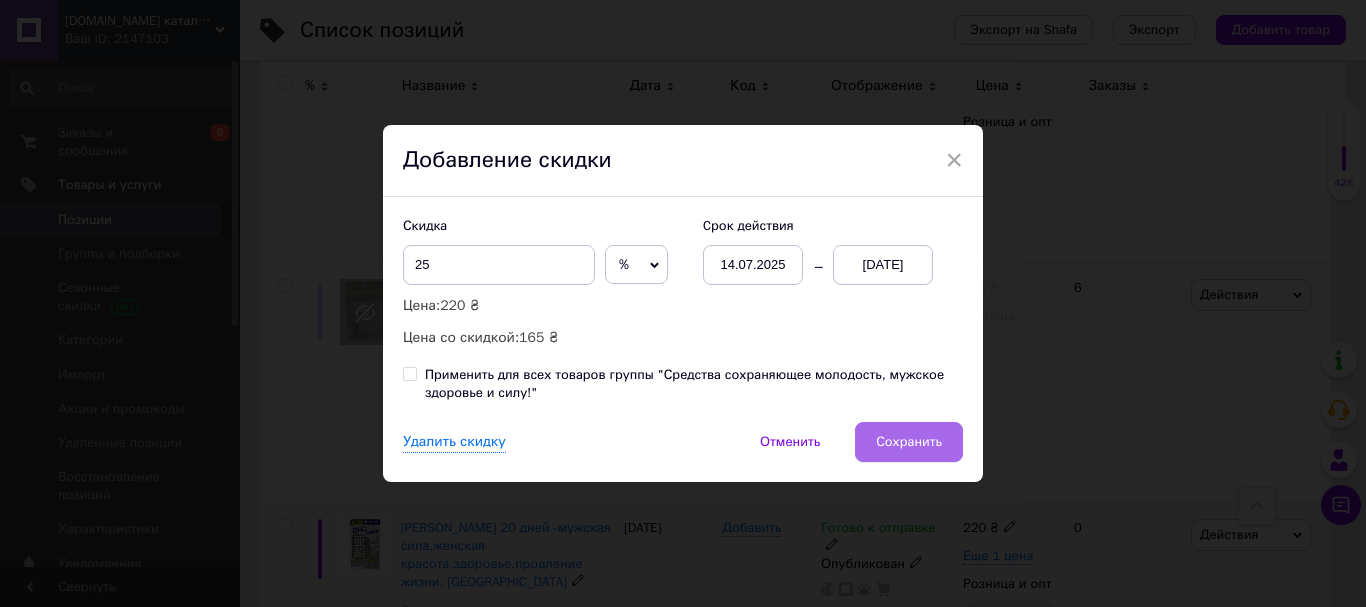 click on "Сохранить" at bounding box center (909, 442) 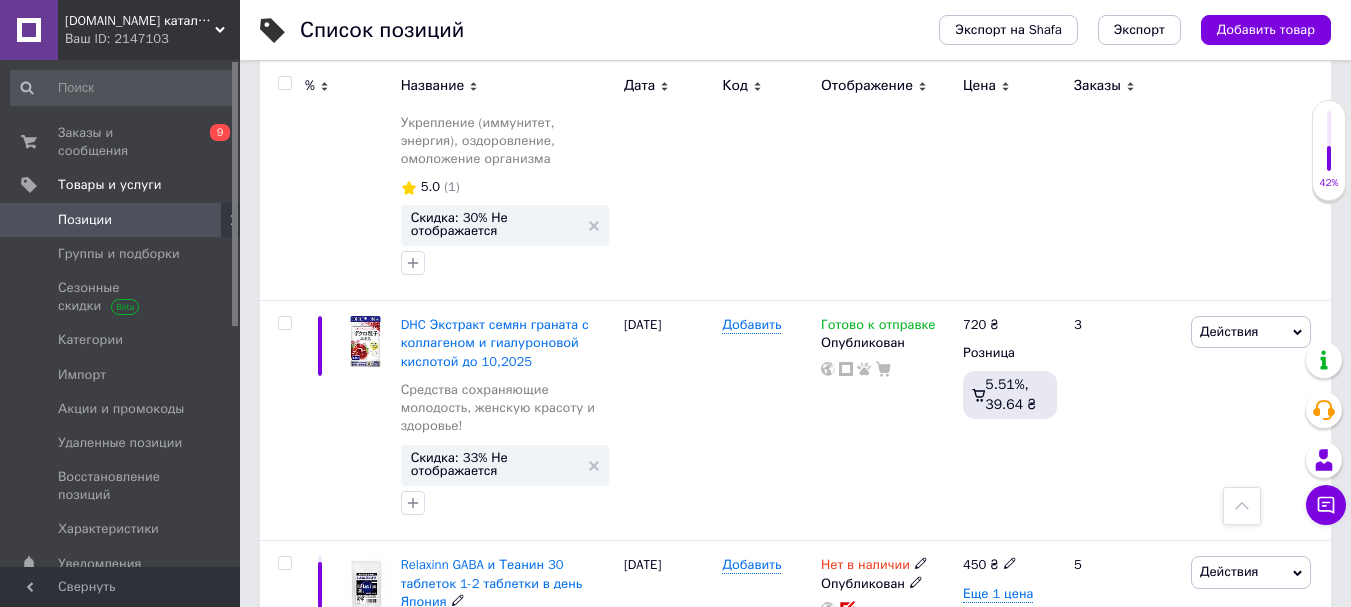 scroll, scrollTop: 4679, scrollLeft: 0, axis: vertical 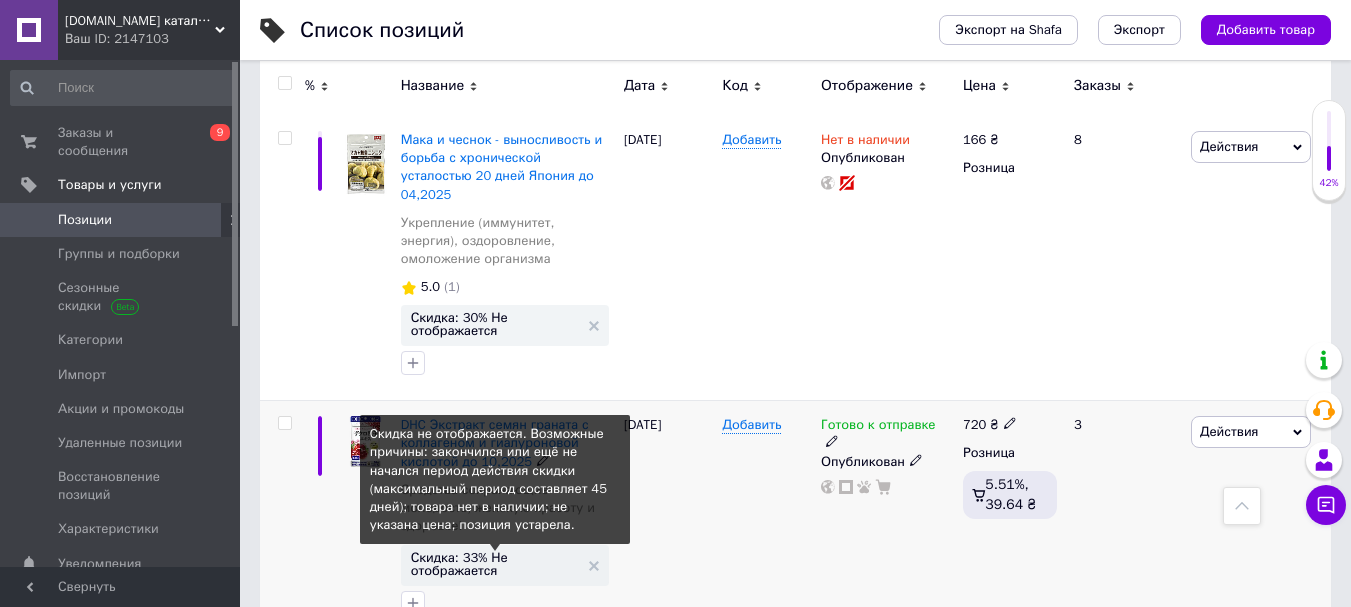 click on "Скидка: 33% Не отображается" at bounding box center [495, 564] 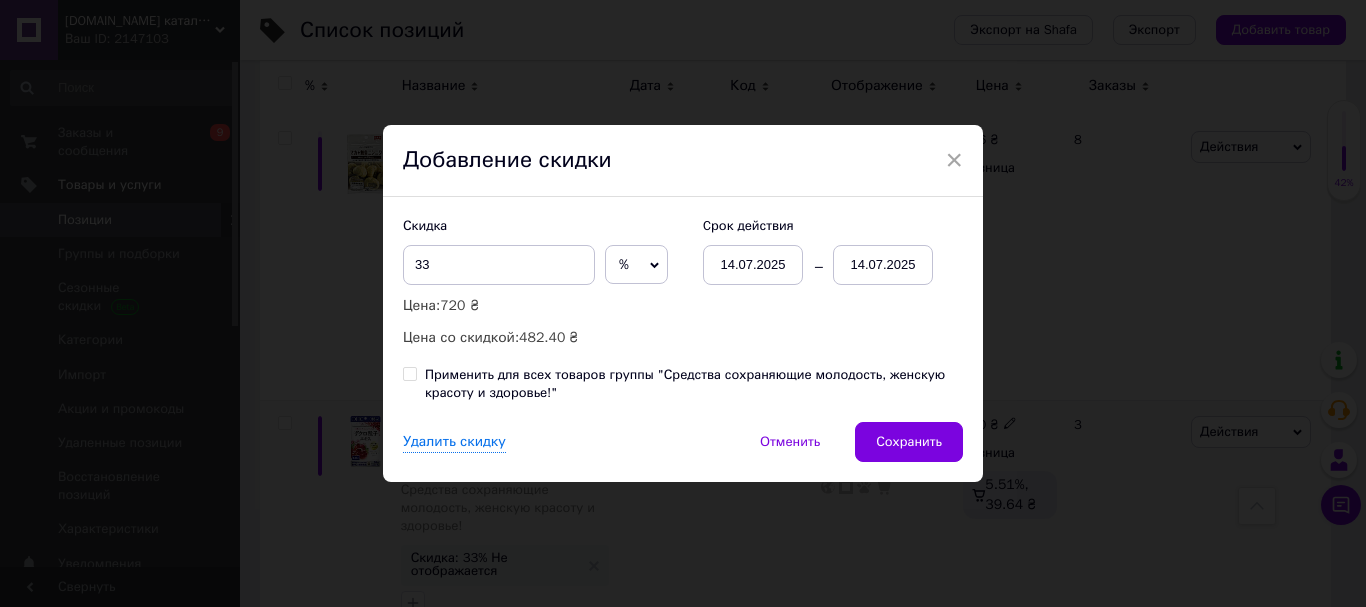 click on "14.07.2025" at bounding box center [883, 265] 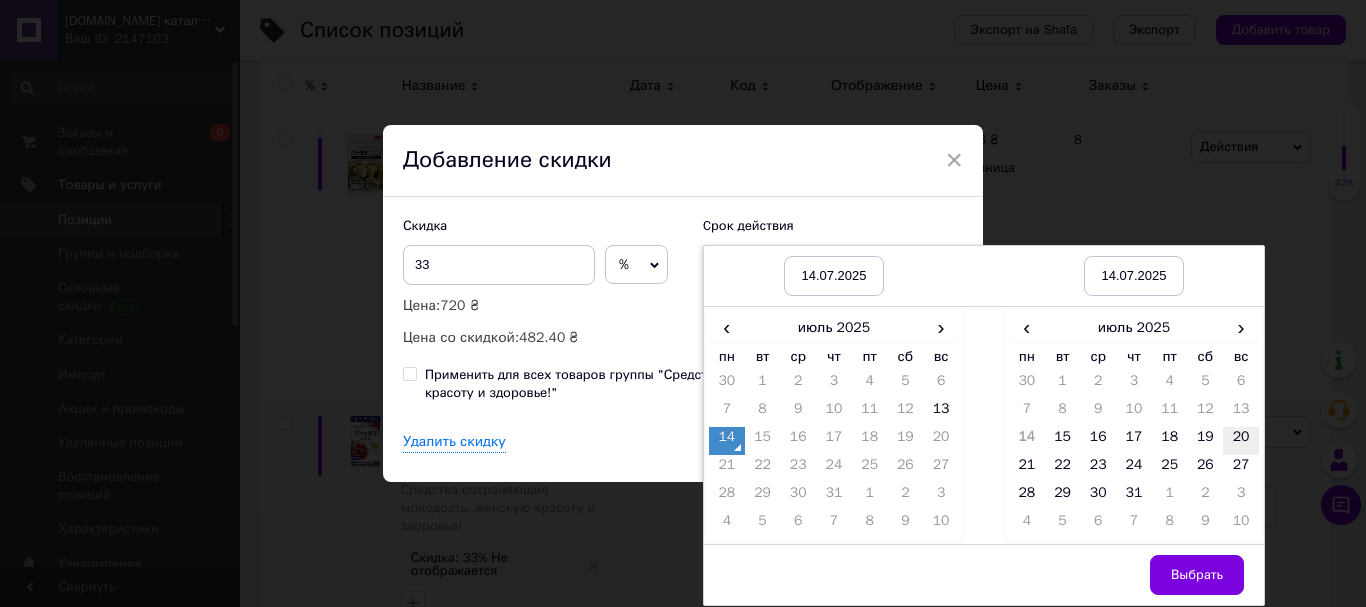 click on "20" at bounding box center [1241, 441] 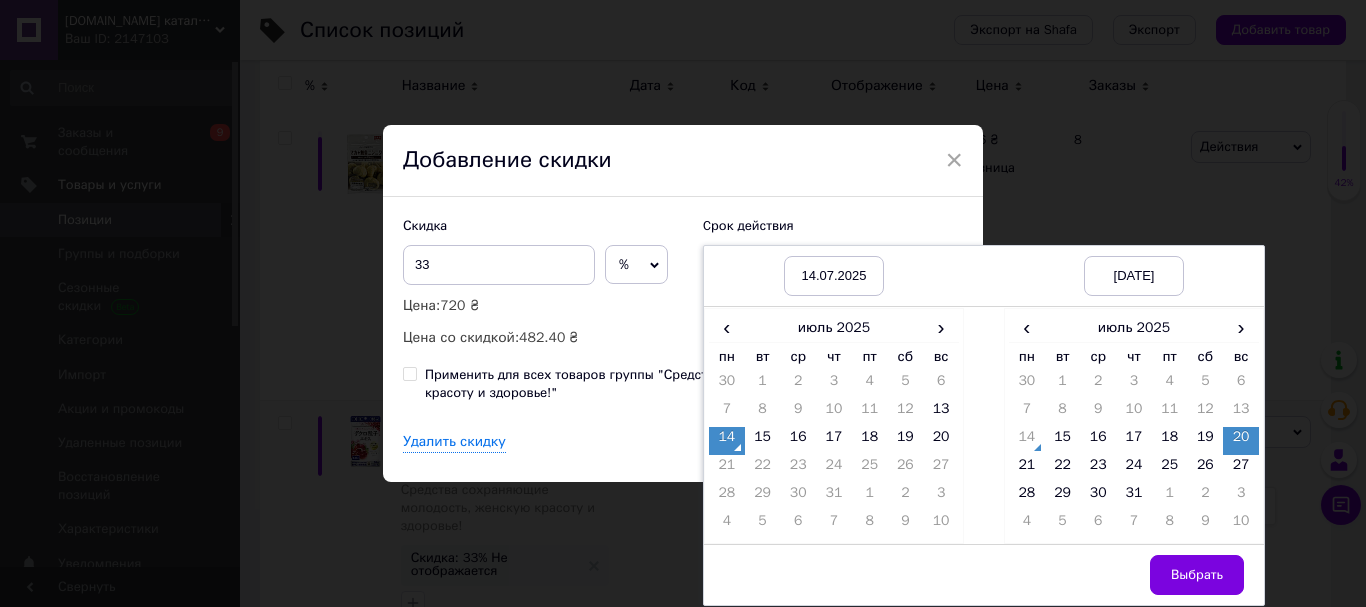 drag, startPoint x: 1203, startPoint y: 569, endPoint x: 1185, endPoint y: 555, distance: 22.803509 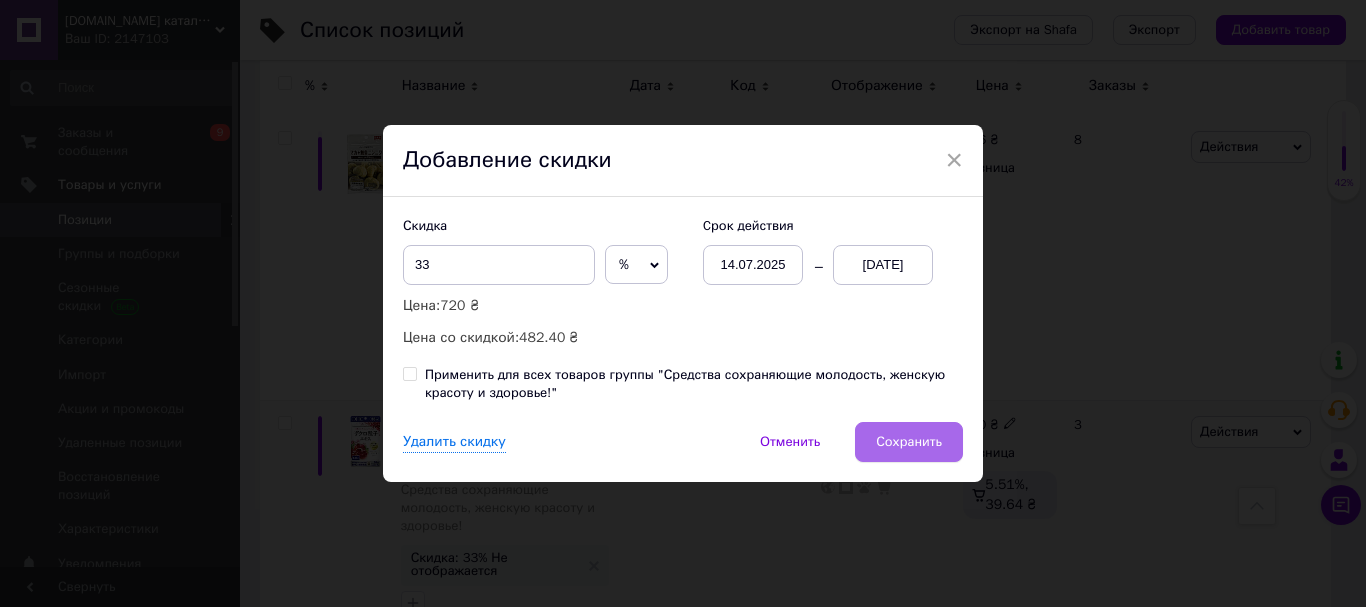 click on "Сохранить" at bounding box center (909, 442) 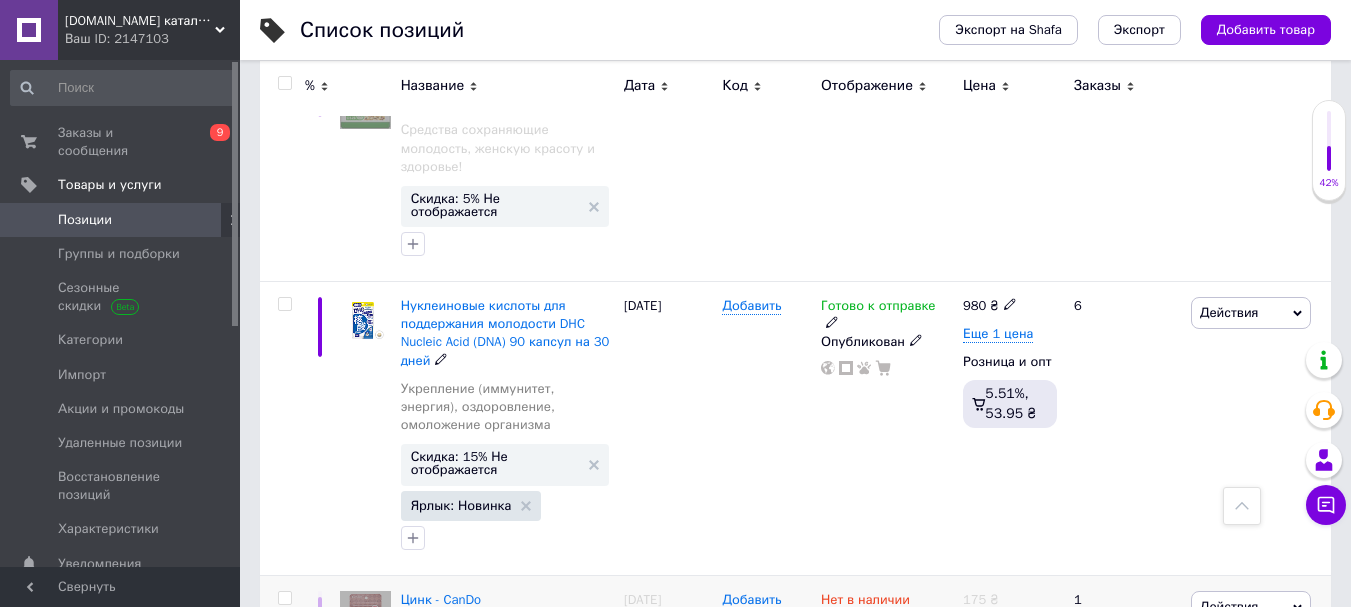 scroll, scrollTop: 3879, scrollLeft: 0, axis: vertical 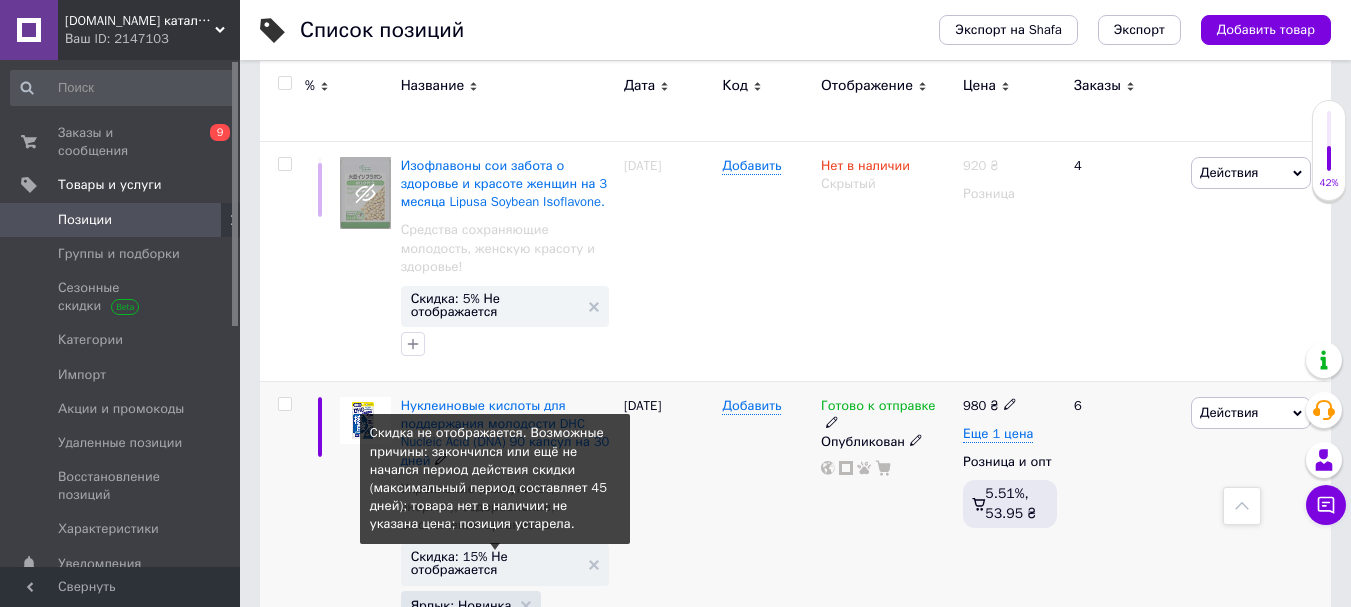 click on "Скидка: 15% Не отображается" at bounding box center (495, 563) 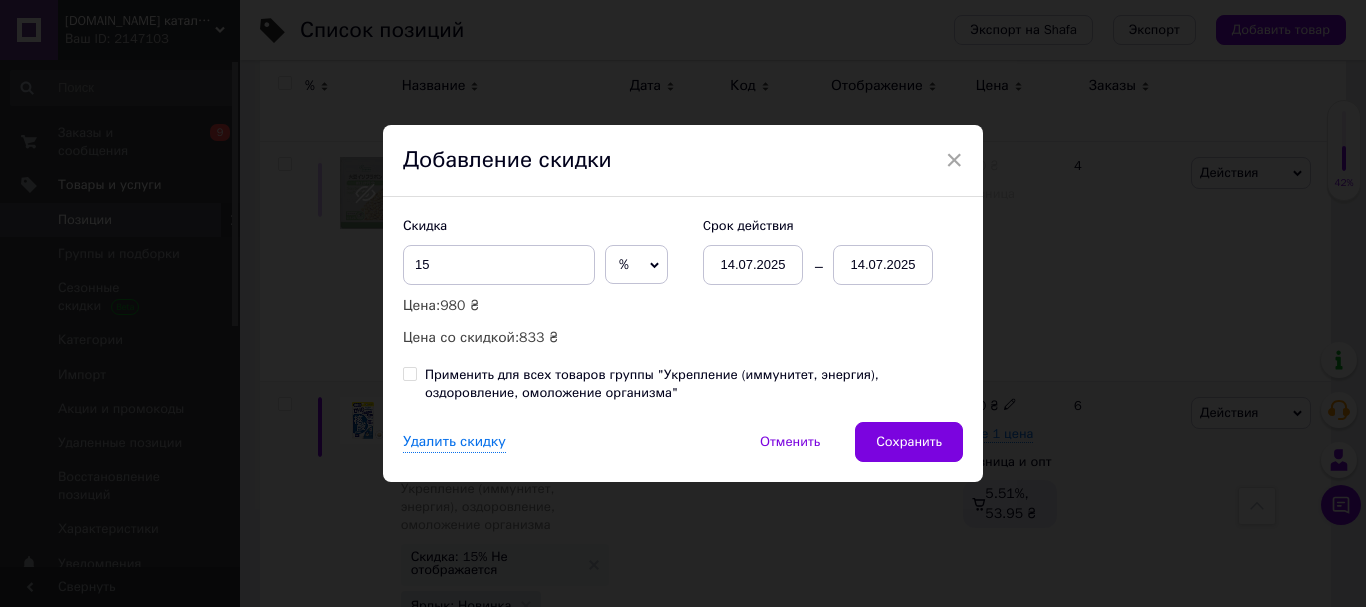 drag, startPoint x: 874, startPoint y: 249, endPoint x: 882, endPoint y: 257, distance: 11.313708 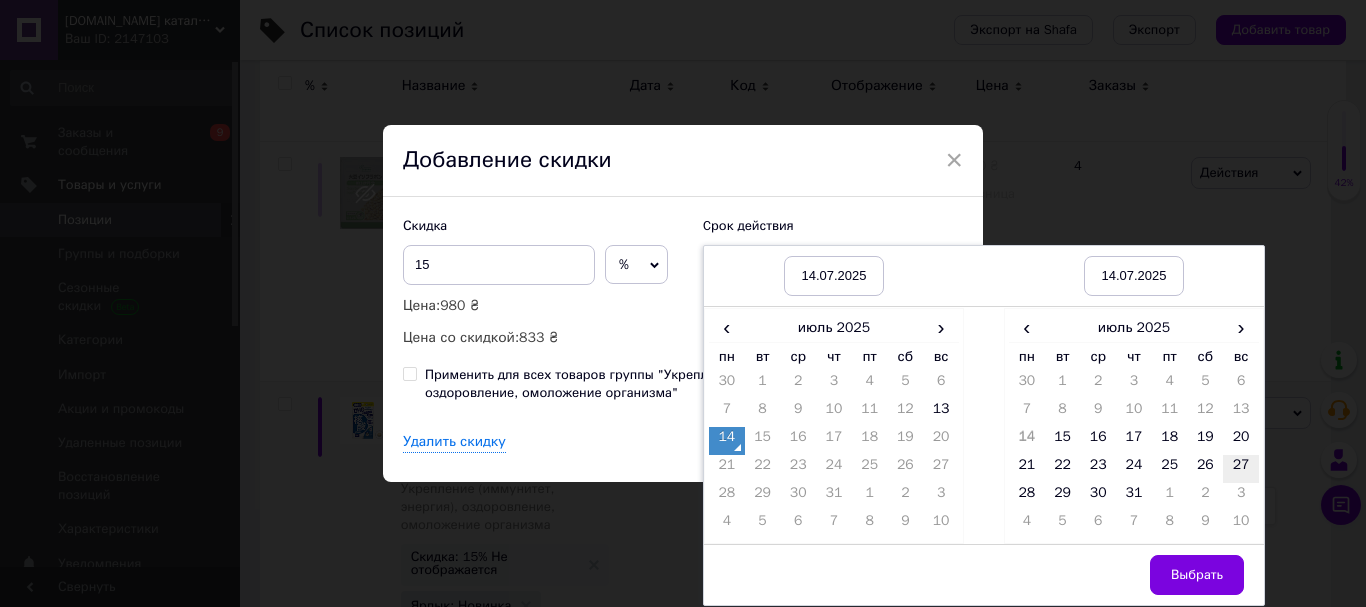 drag, startPoint x: 1234, startPoint y: 466, endPoint x: 1233, endPoint y: 480, distance: 14.035668 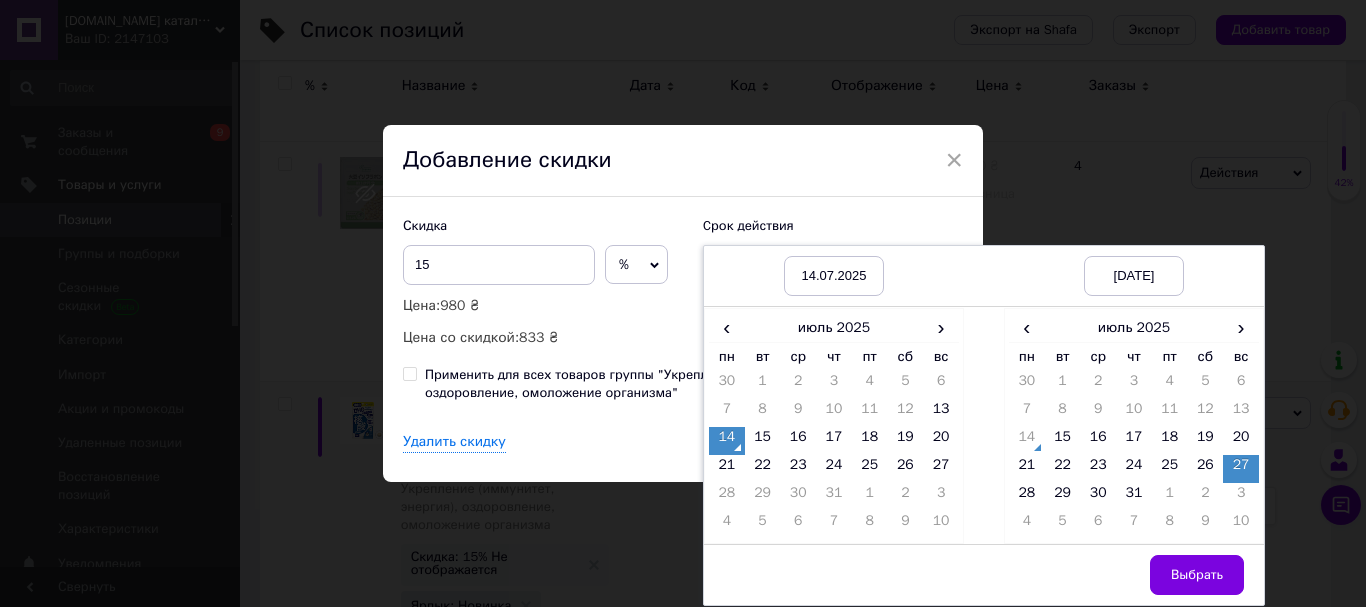 drag, startPoint x: 1186, startPoint y: 567, endPoint x: 1095, endPoint y: 524, distance: 100.6479 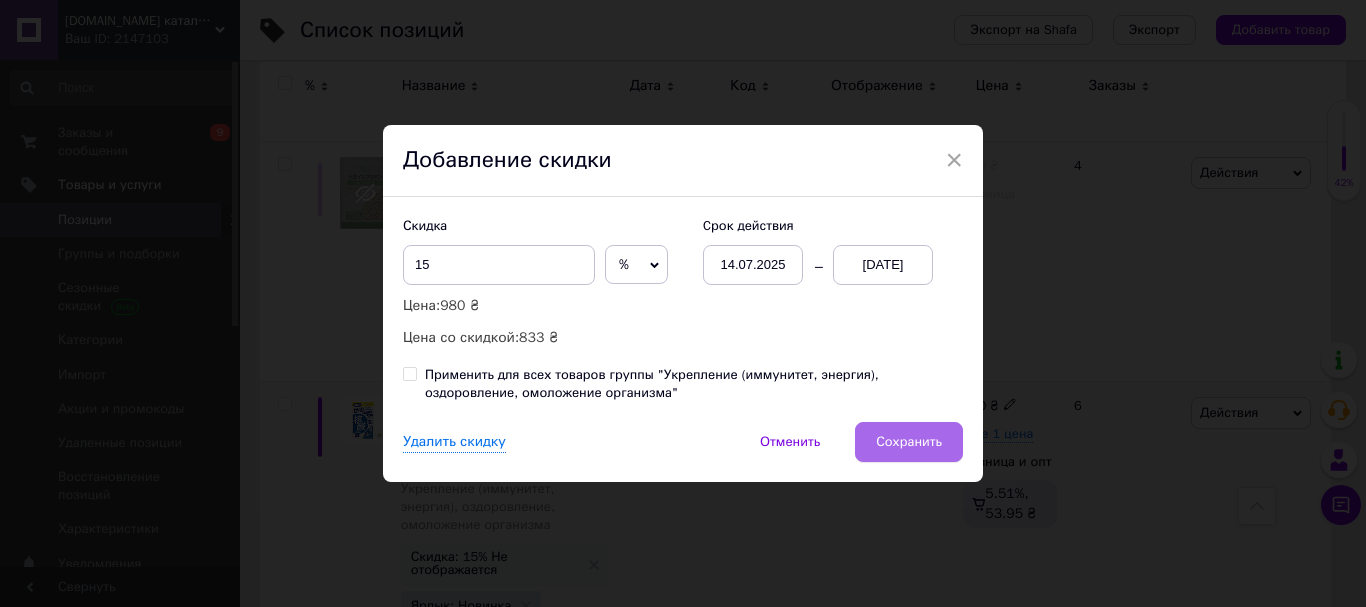 click on "Сохранить" at bounding box center (909, 442) 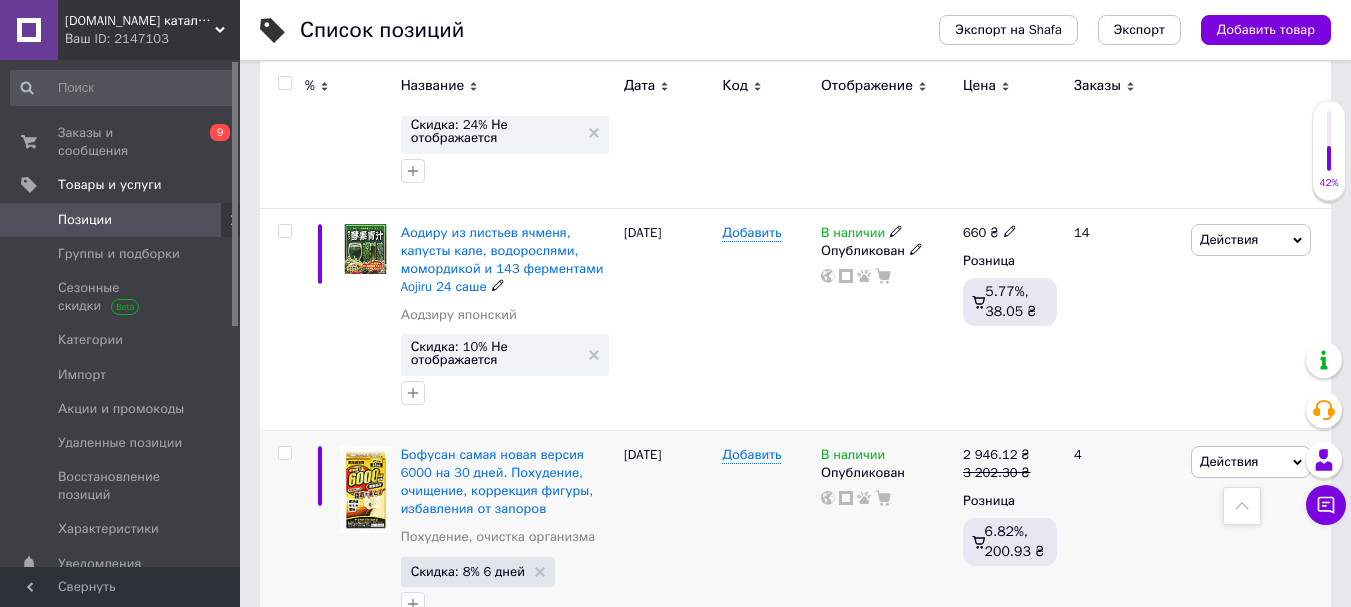 scroll, scrollTop: 3279, scrollLeft: 0, axis: vertical 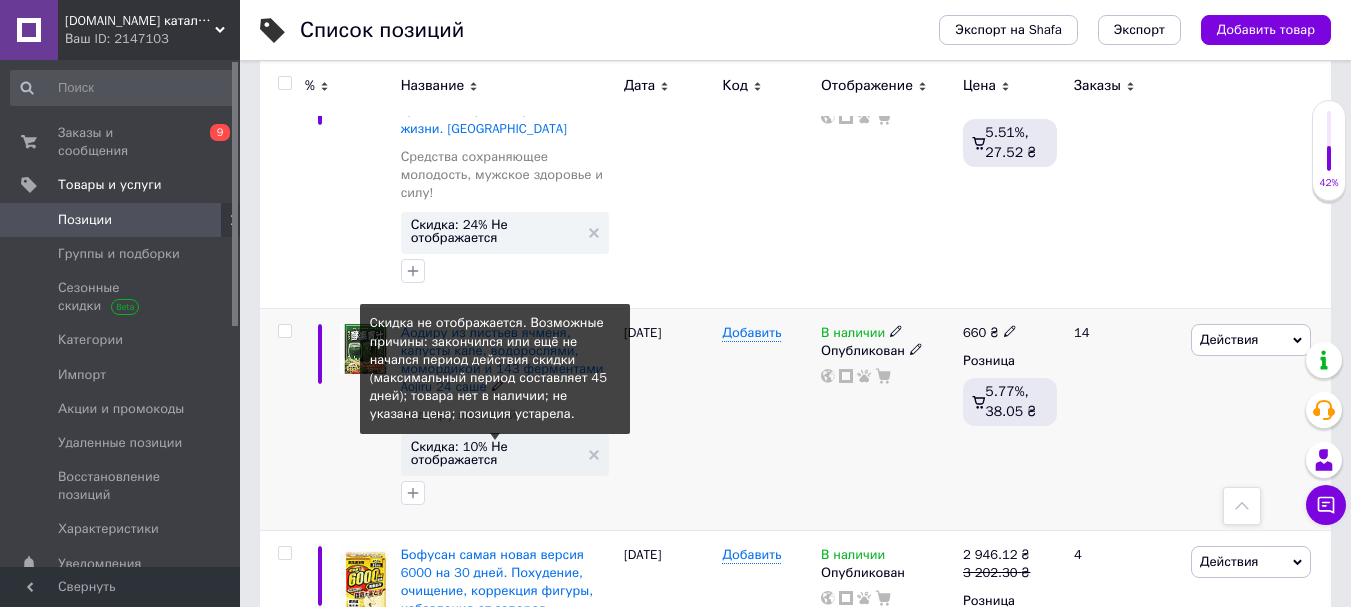 click on "Скидка: 10% Не отображается" at bounding box center [495, 453] 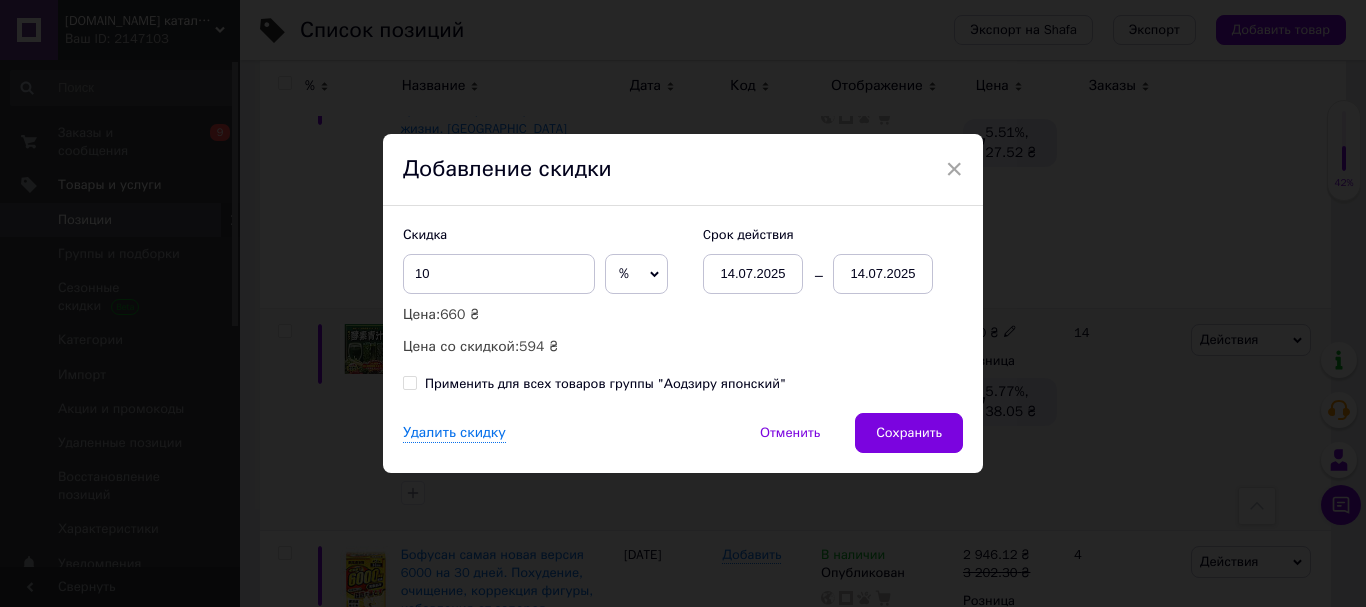 click on "14.07.2025" at bounding box center (883, 274) 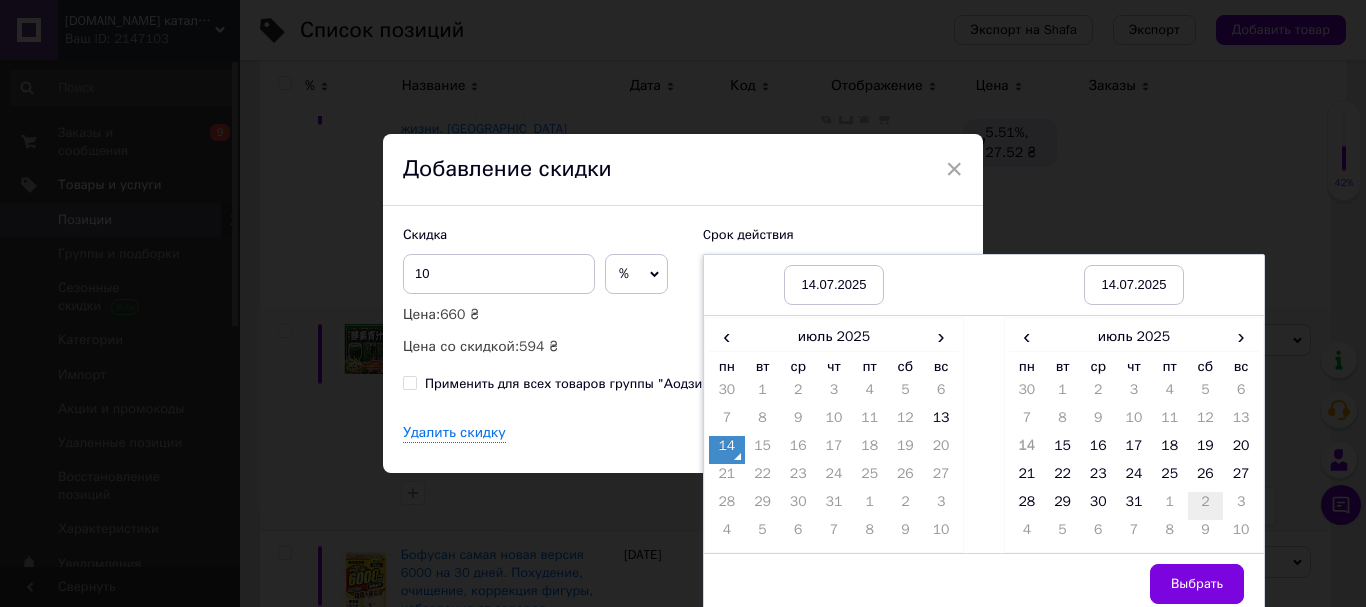 drag, startPoint x: 1240, startPoint y: 445, endPoint x: 1213, endPoint y: 511, distance: 71.30919 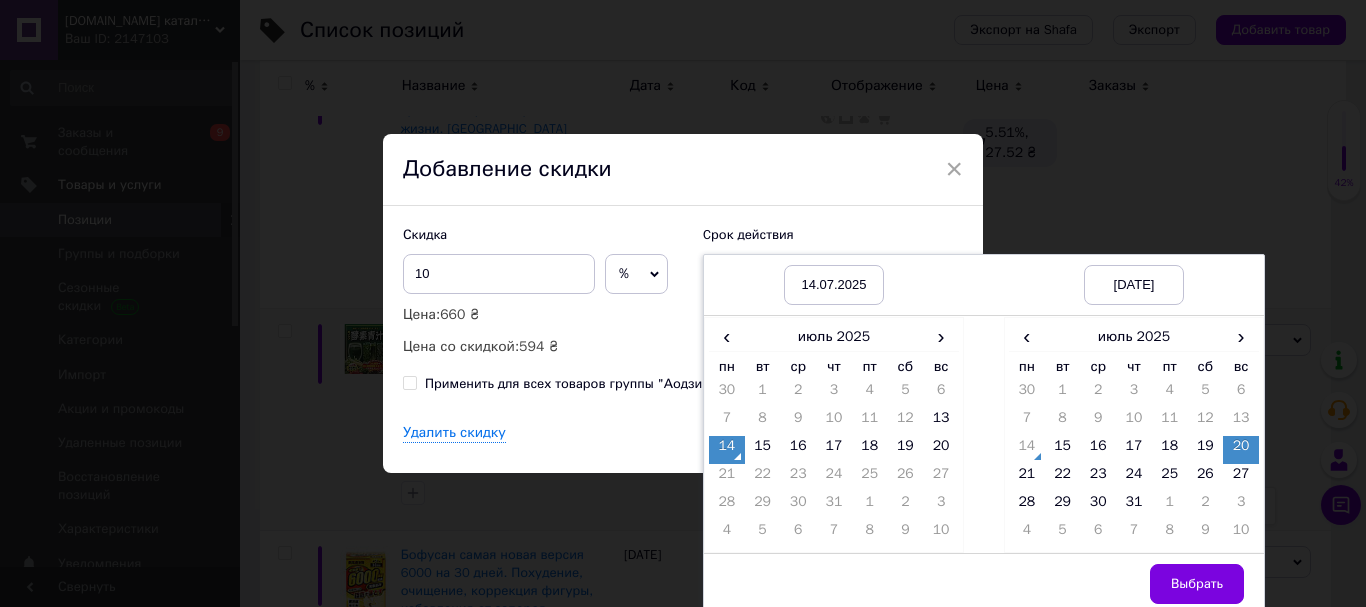 drag, startPoint x: 1189, startPoint y: 584, endPoint x: 1049, endPoint y: 532, distance: 149.34523 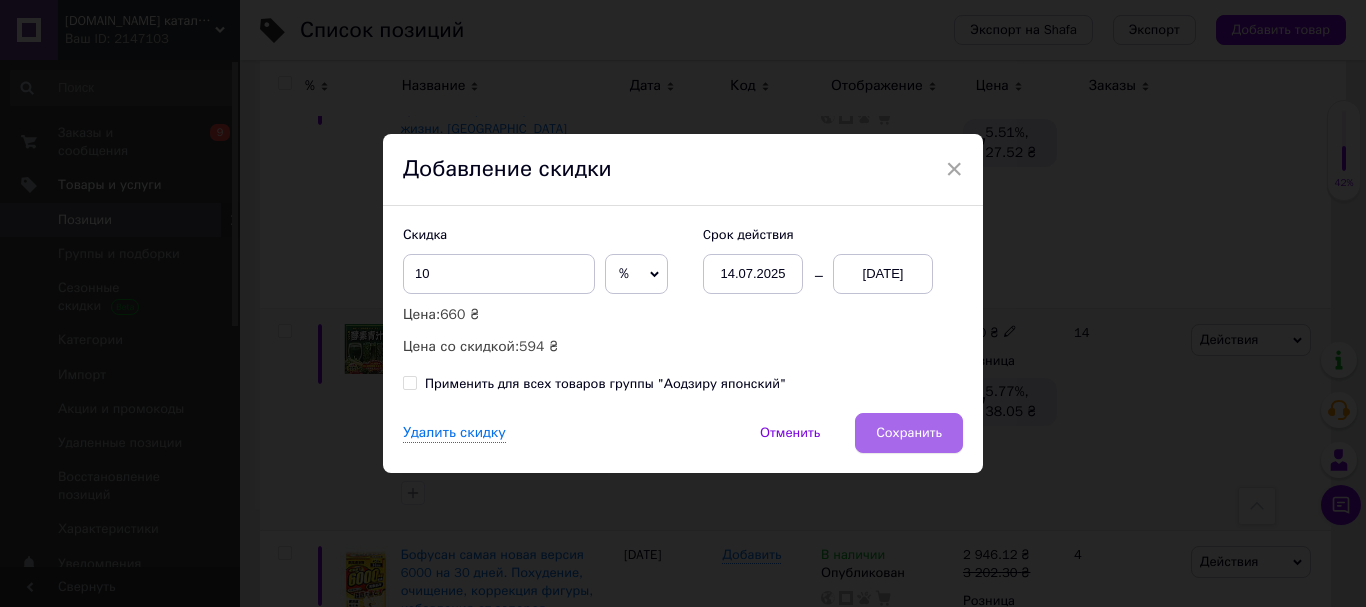 click on "Сохранить" at bounding box center [909, 433] 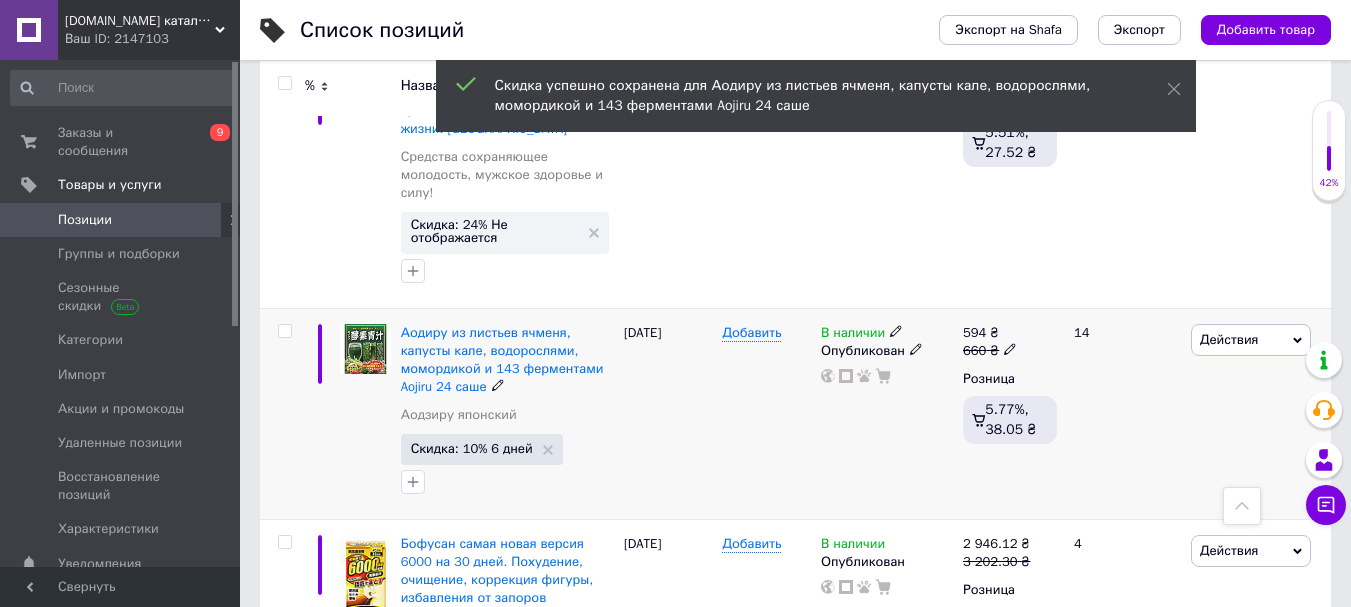 scroll, scrollTop: 3079, scrollLeft: 0, axis: vertical 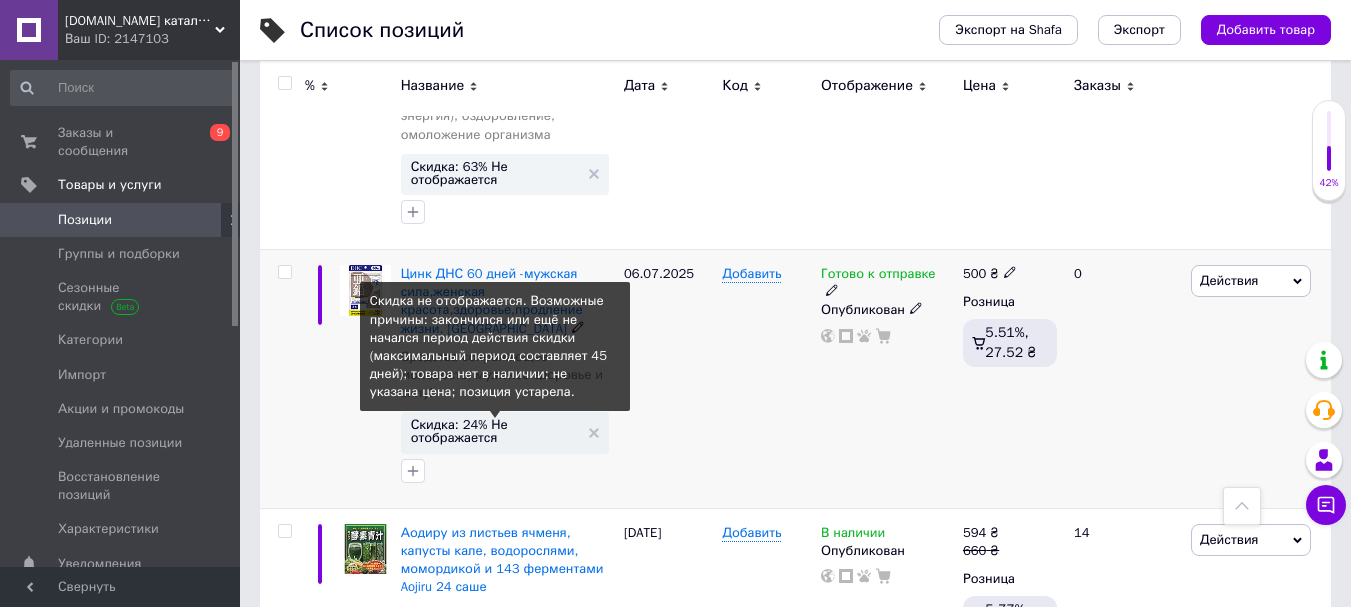 click on "Скидка: 24% Не отображается" at bounding box center [495, 431] 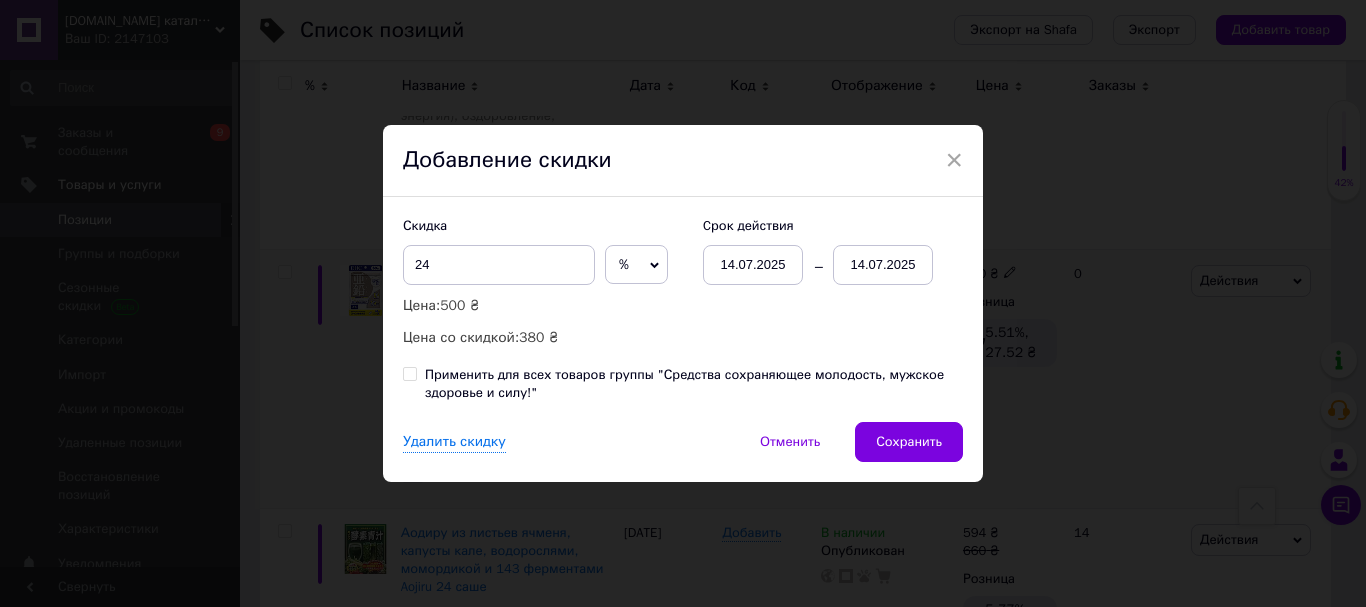 drag, startPoint x: 826, startPoint y: 245, endPoint x: 844, endPoint y: 265, distance: 26.907248 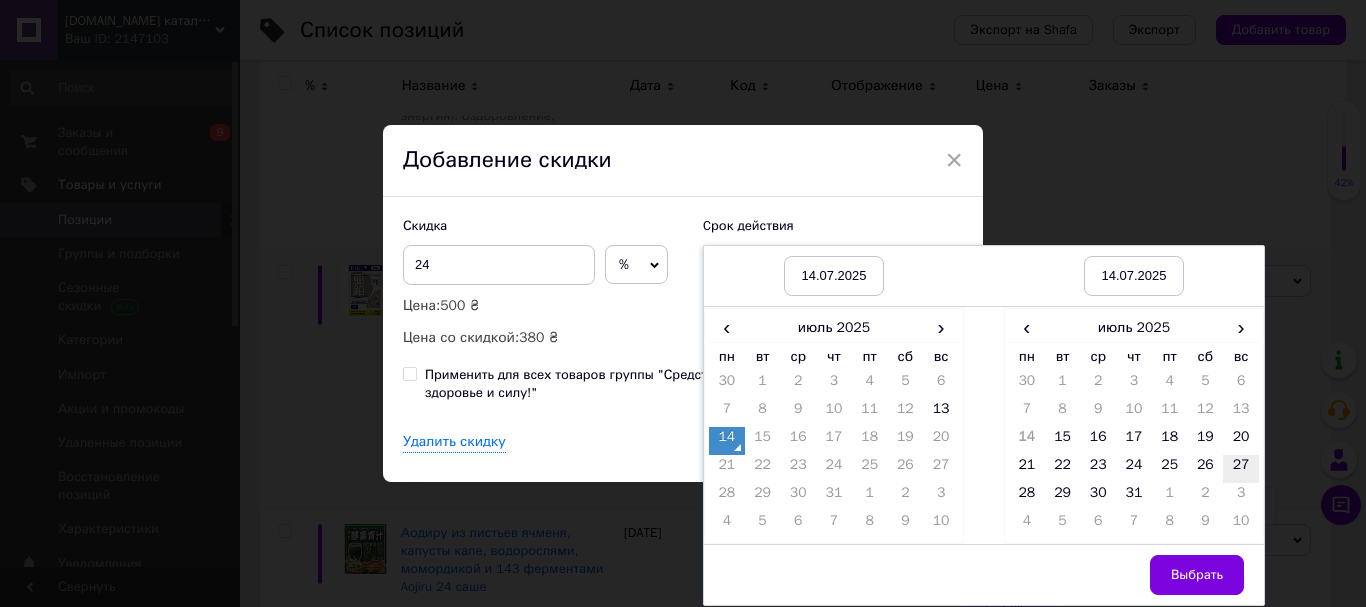 drag, startPoint x: 1247, startPoint y: 429, endPoint x: 1243, endPoint y: 481, distance: 52.153618 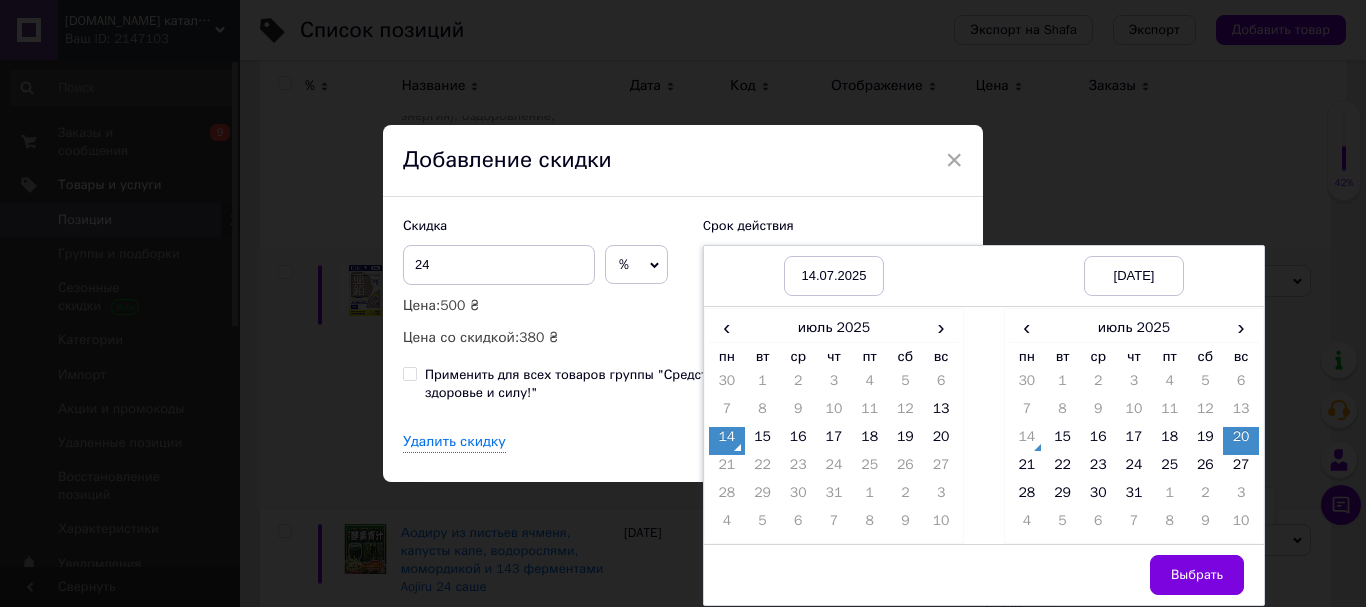 drag, startPoint x: 1215, startPoint y: 567, endPoint x: 1008, endPoint y: 483, distance: 223.39427 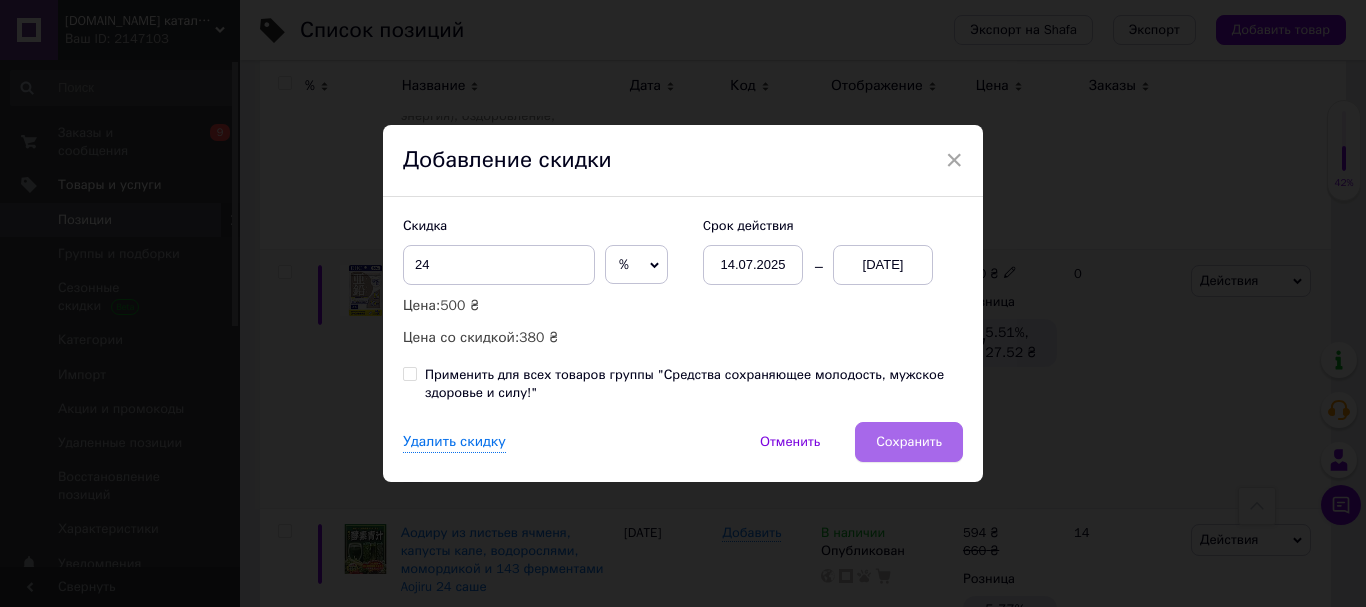 click on "Сохранить" at bounding box center (909, 442) 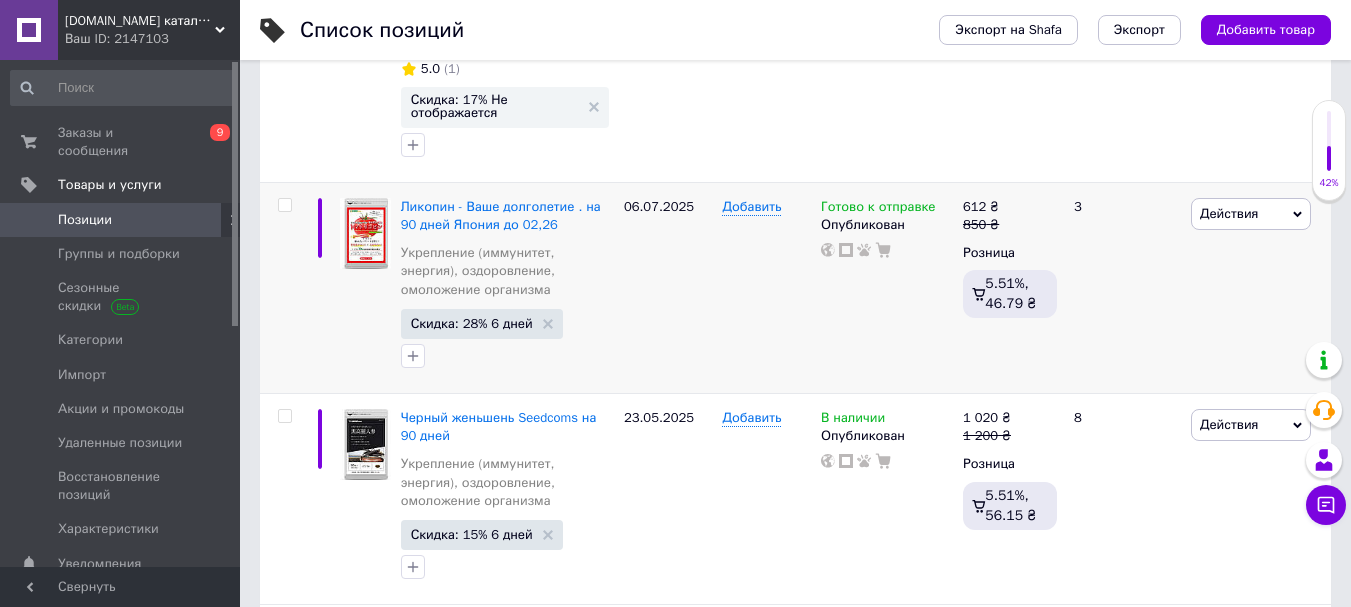 scroll, scrollTop: 20434, scrollLeft: 0, axis: vertical 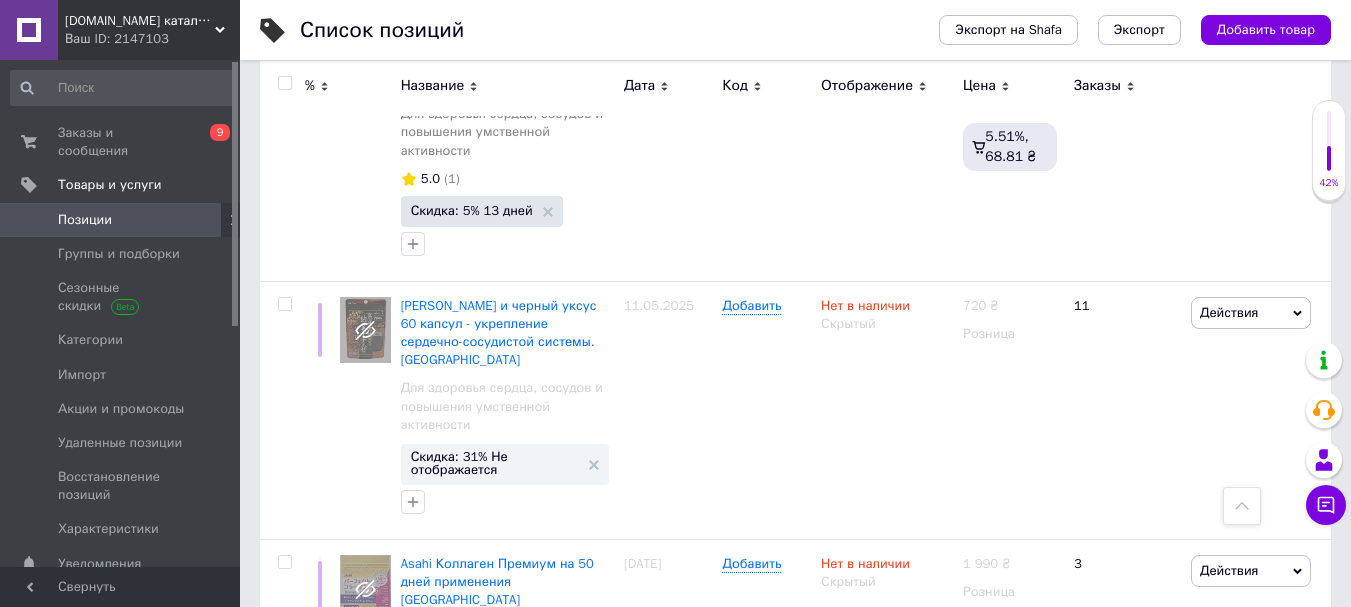 click on "1" at bounding box center [415, 1698] 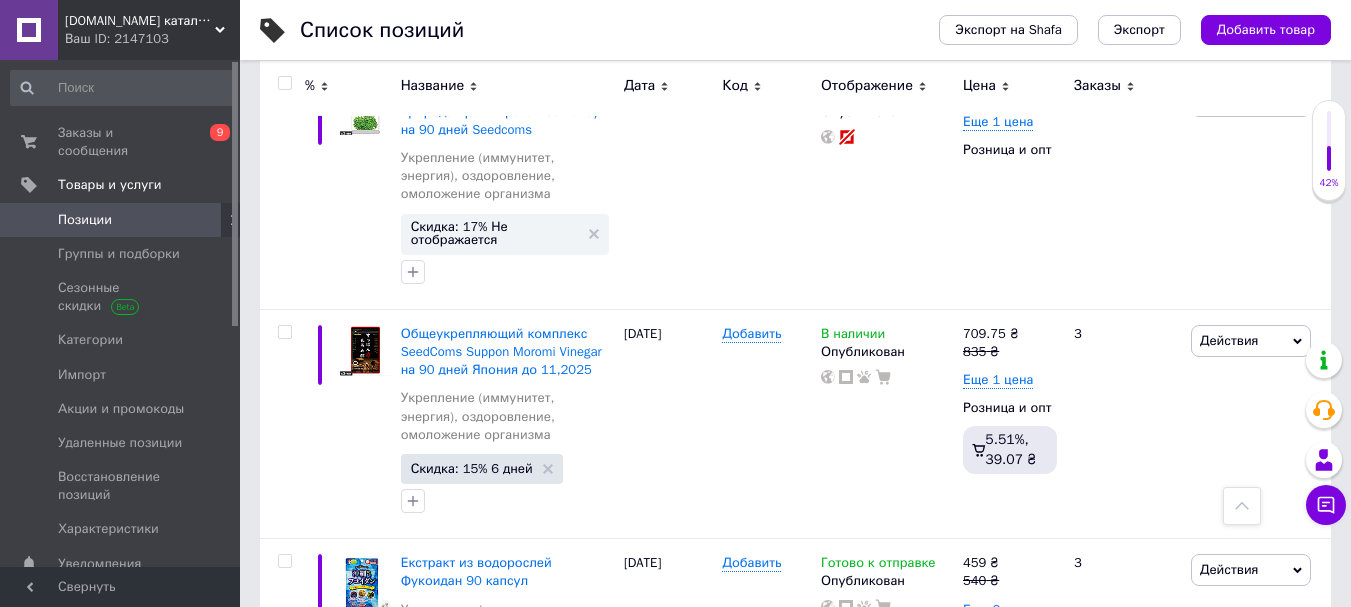 scroll, scrollTop: 15234, scrollLeft: 0, axis: vertical 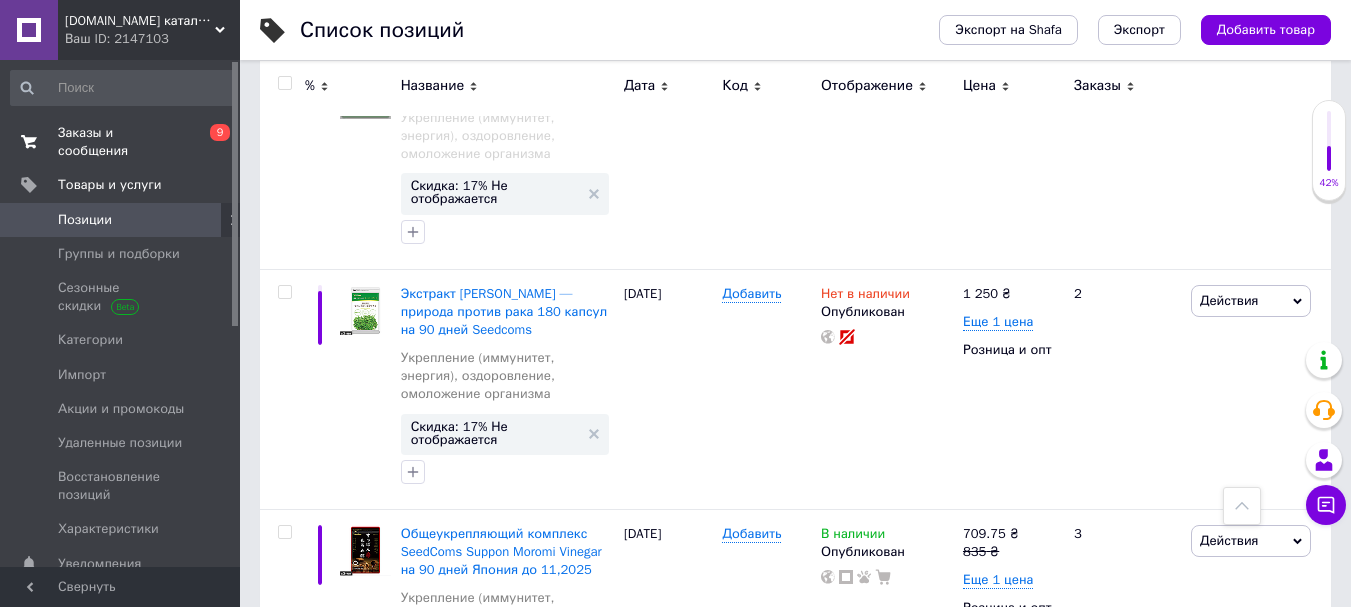 click on "Заказы и сообщения" at bounding box center (121, 142) 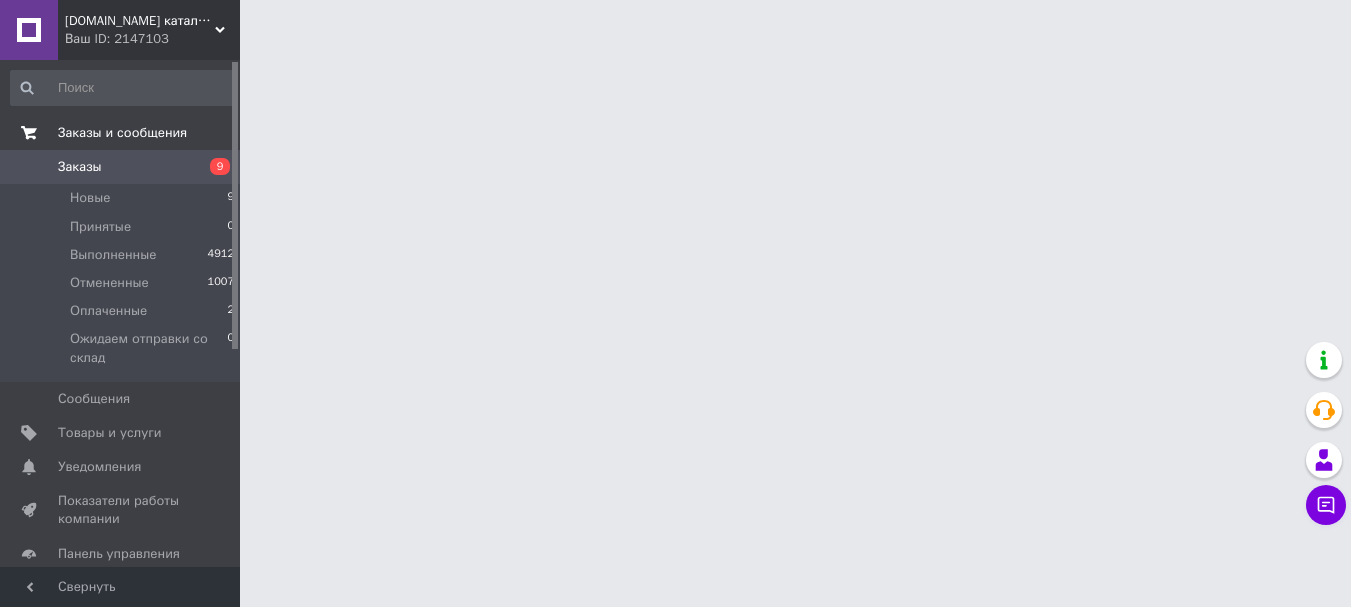 scroll, scrollTop: 0, scrollLeft: 0, axis: both 